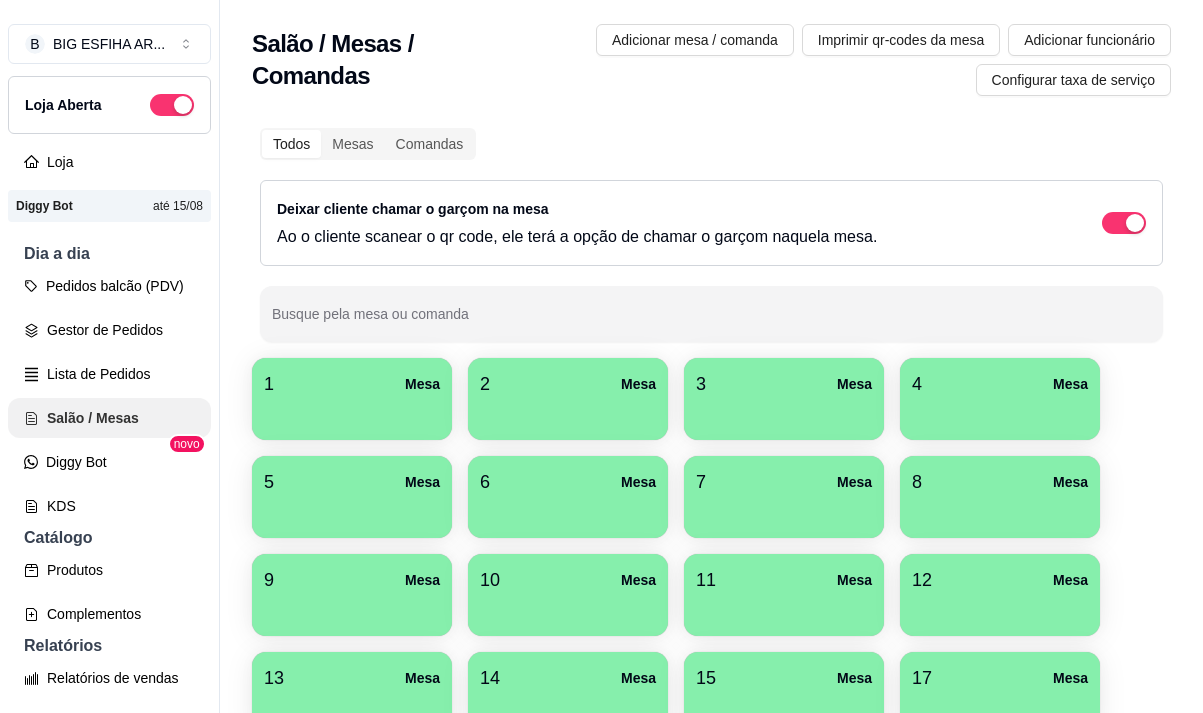 scroll, scrollTop: 0, scrollLeft: 0, axis: both 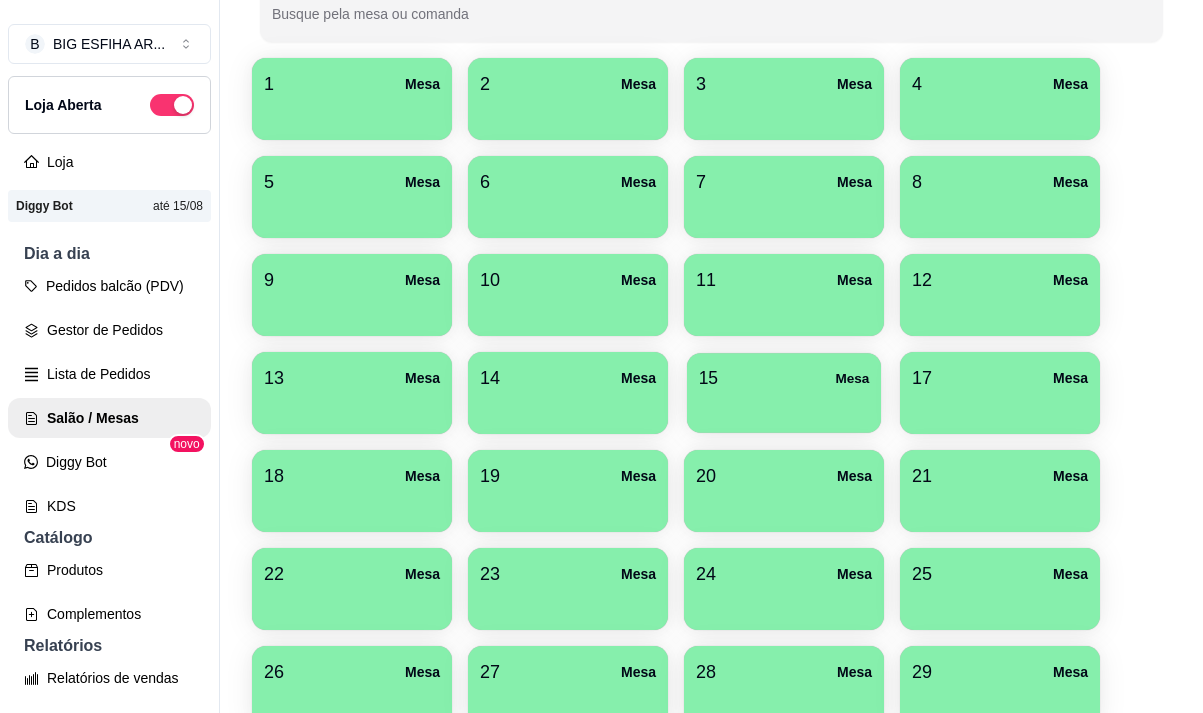 click at bounding box center (784, 406) 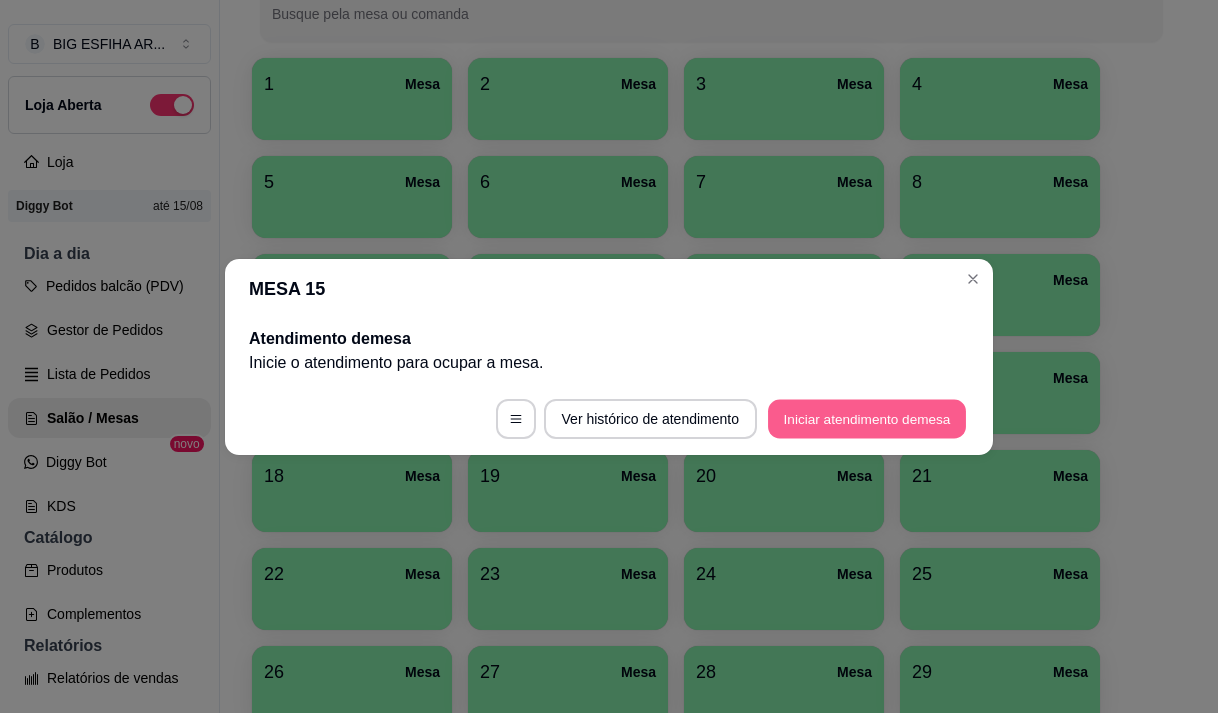 click on "Iniciar atendimento de  mesa" at bounding box center [867, 418] 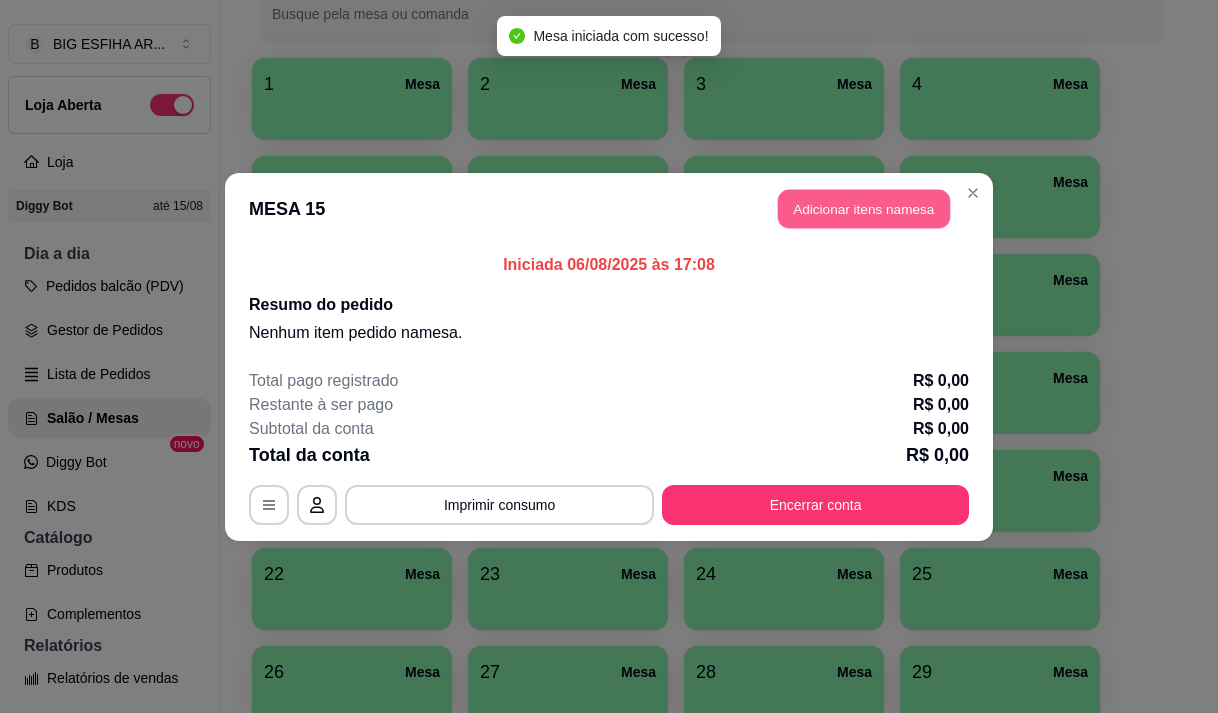 click on "Adicionar itens na  mesa" at bounding box center [864, 208] 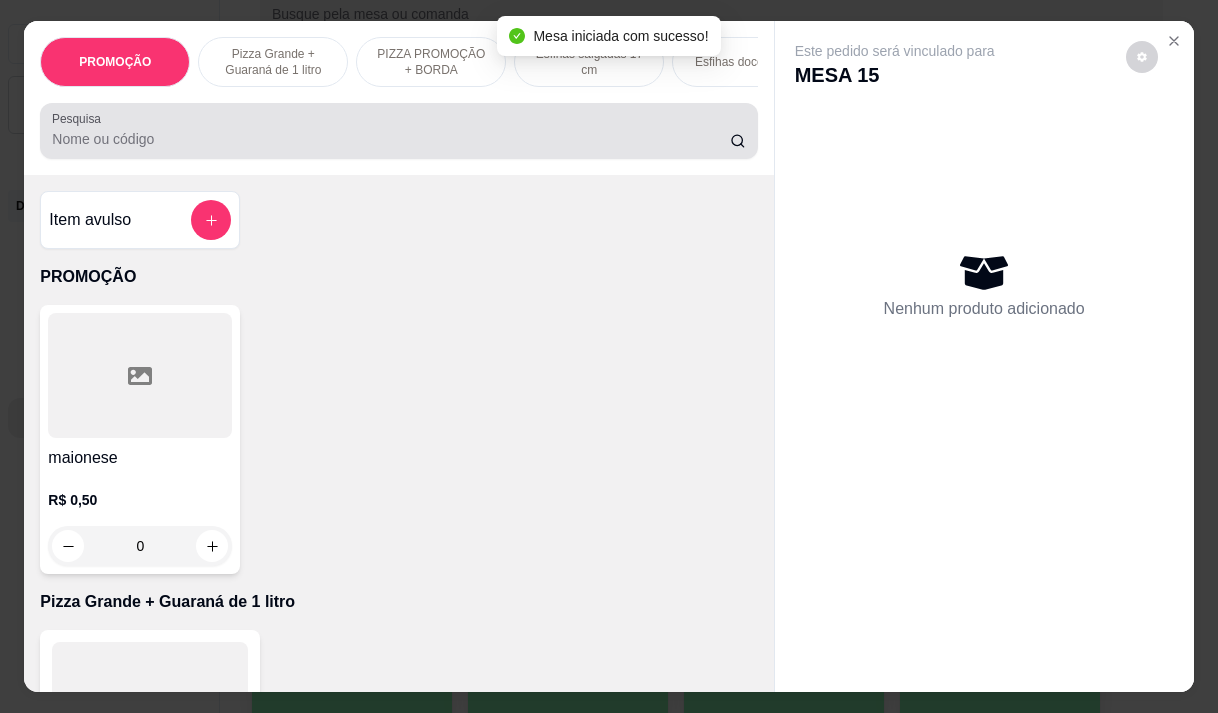 click on "Pesquisa" at bounding box center (391, 139) 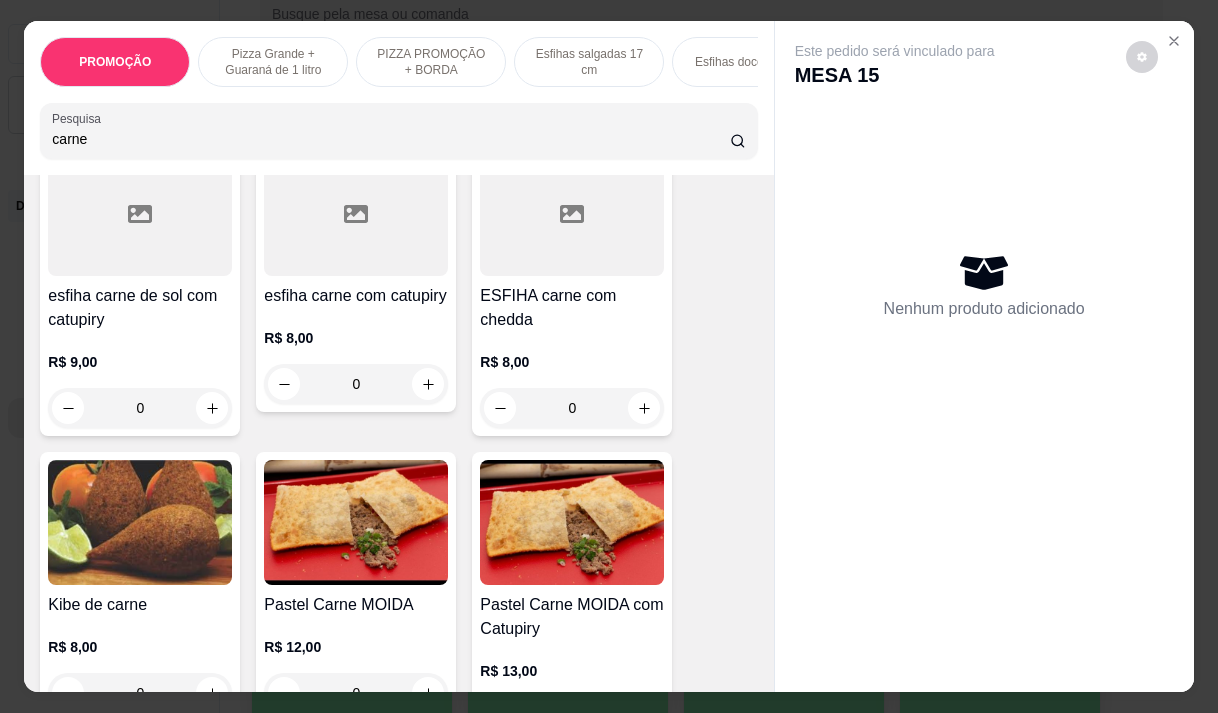 scroll, scrollTop: 800, scrollLeft: 0, axis: vertical 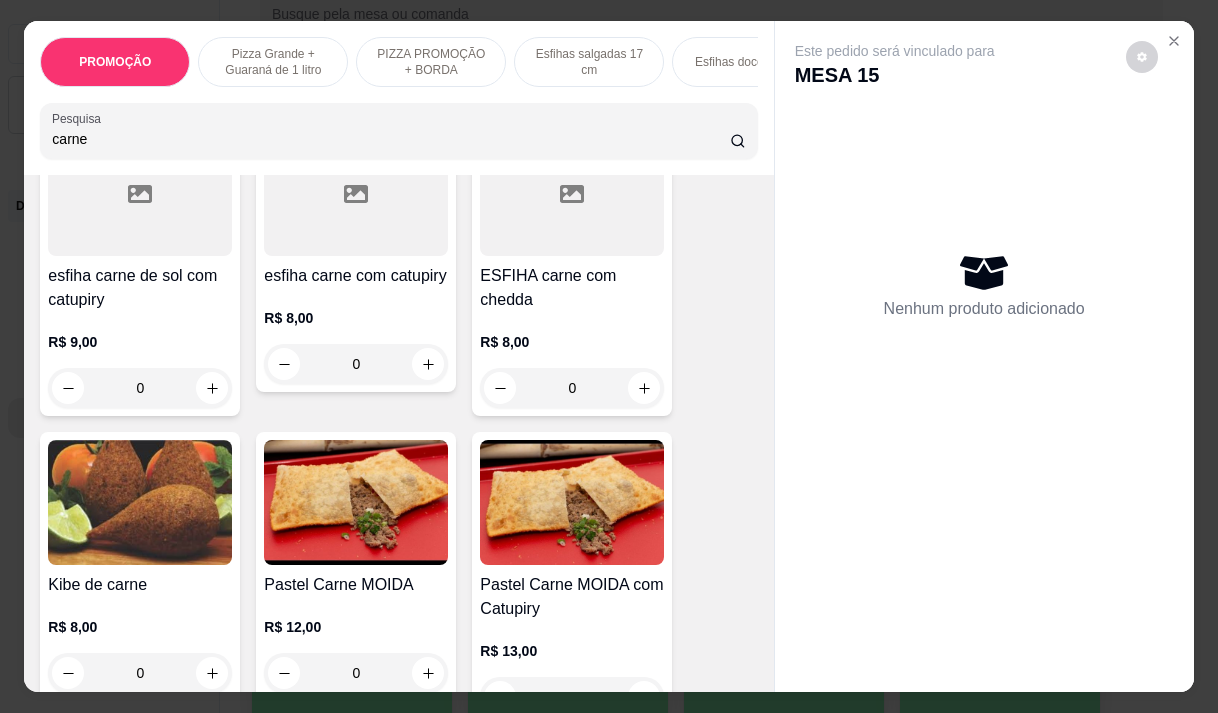 type on "carne" 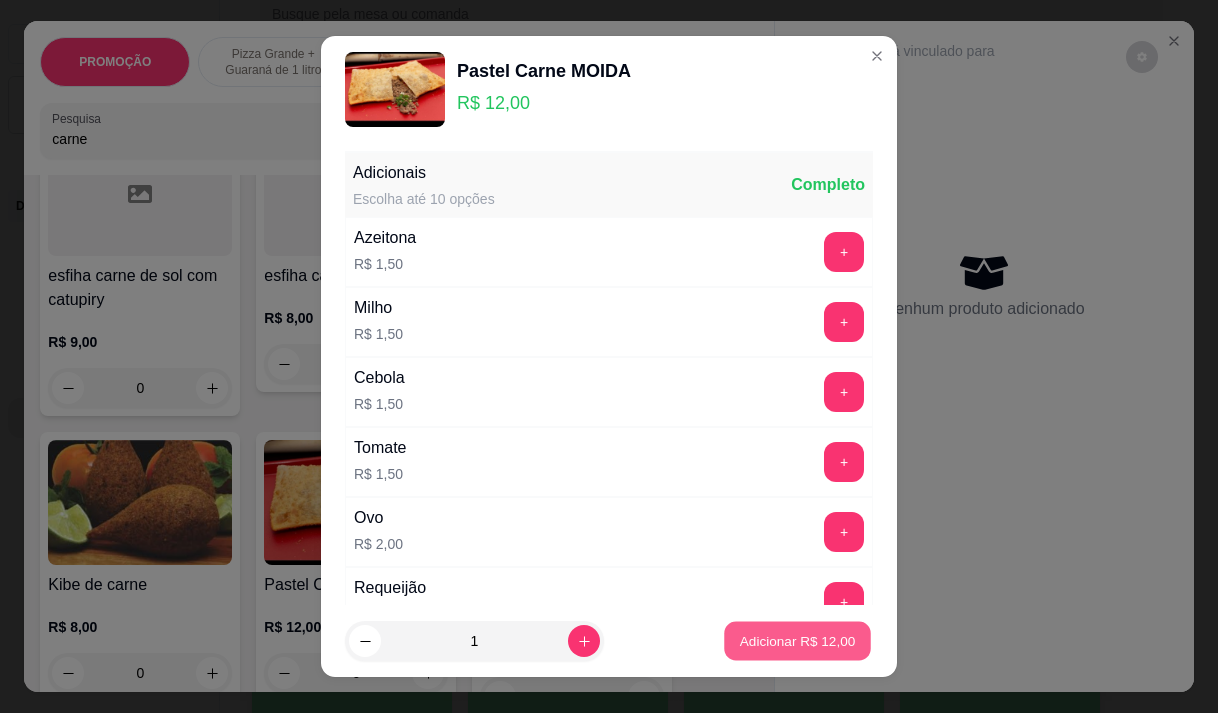 click on "Adicionar   R$ 12,00" at bounding box center [798, 641] 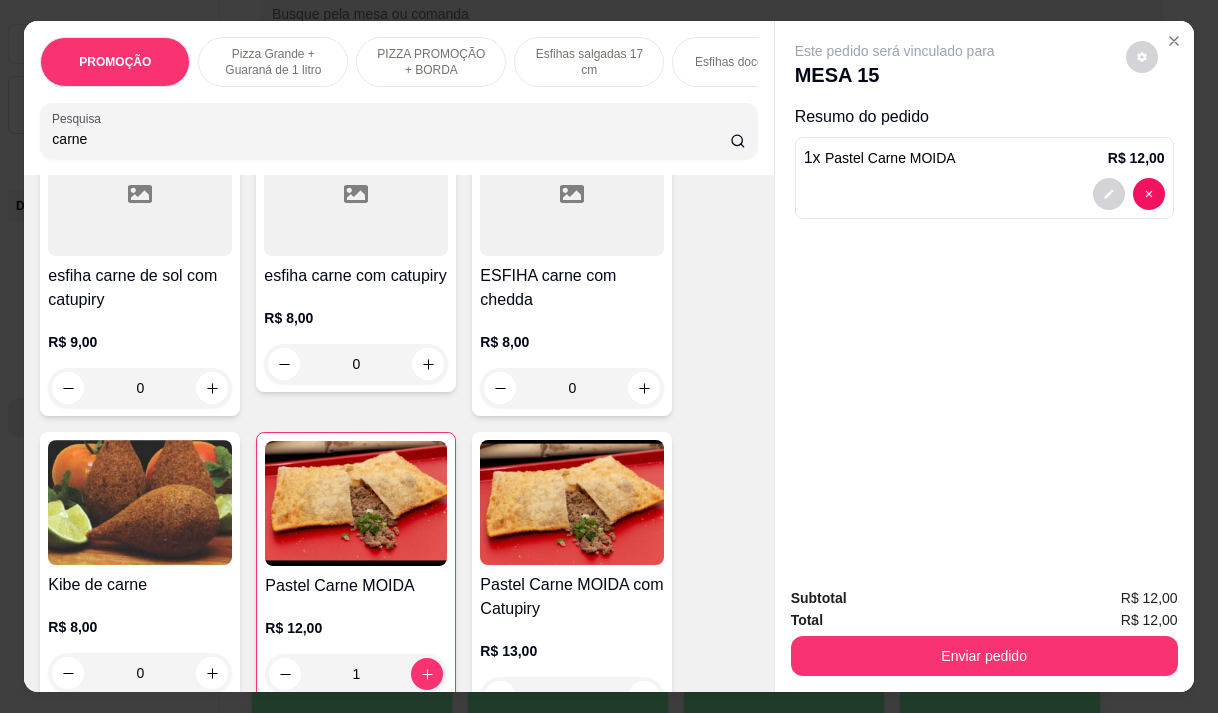 click on "carne" at bounding box center (391, 139) 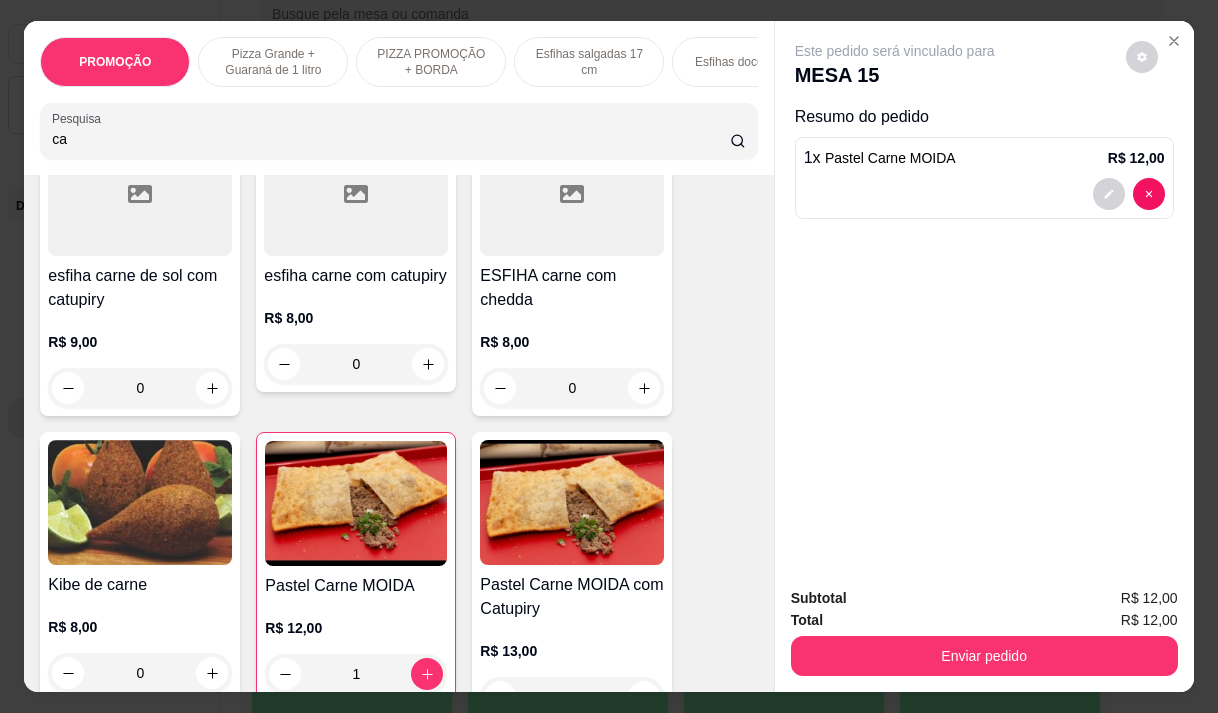 type on "c" 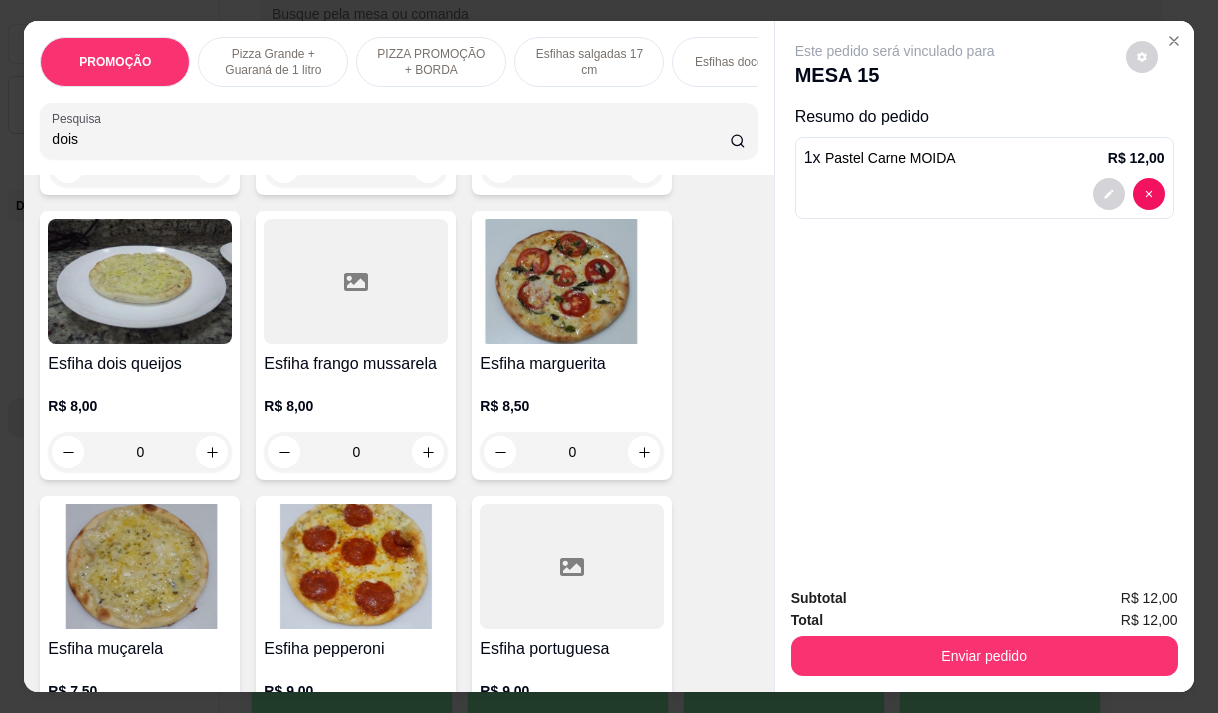 scroll, scrollTop: 3501, scrollLeft: 0, axis: vertical 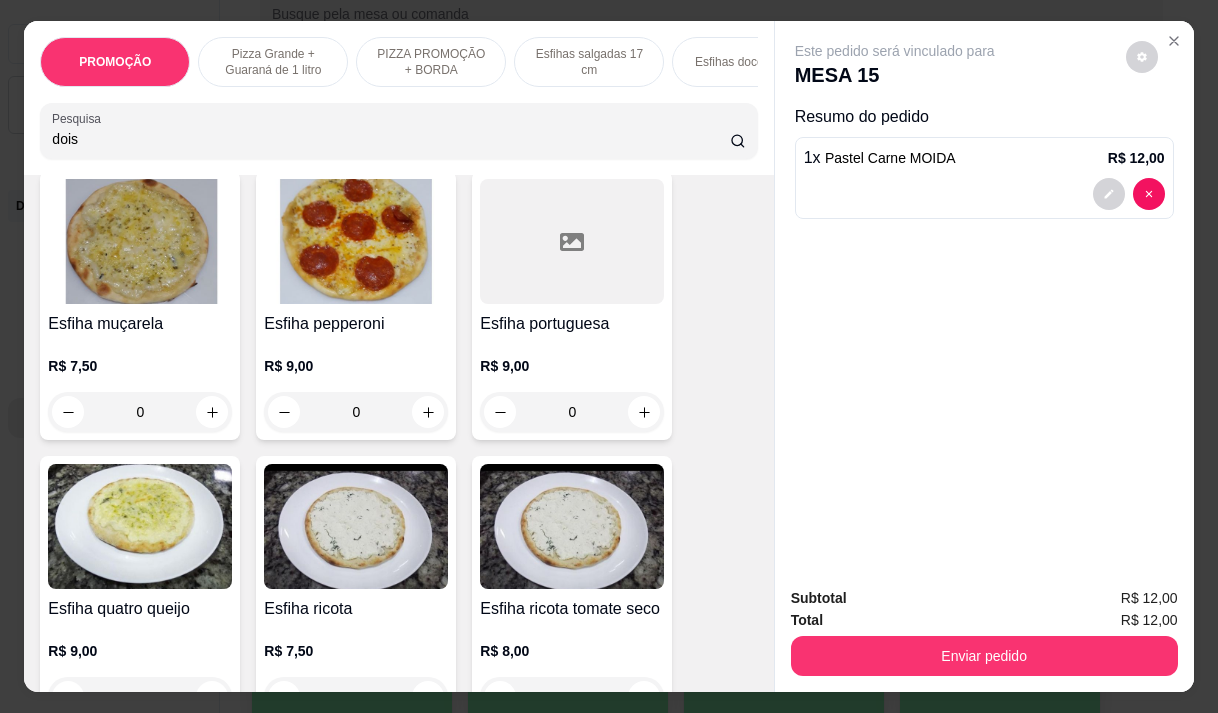 type on "dois" 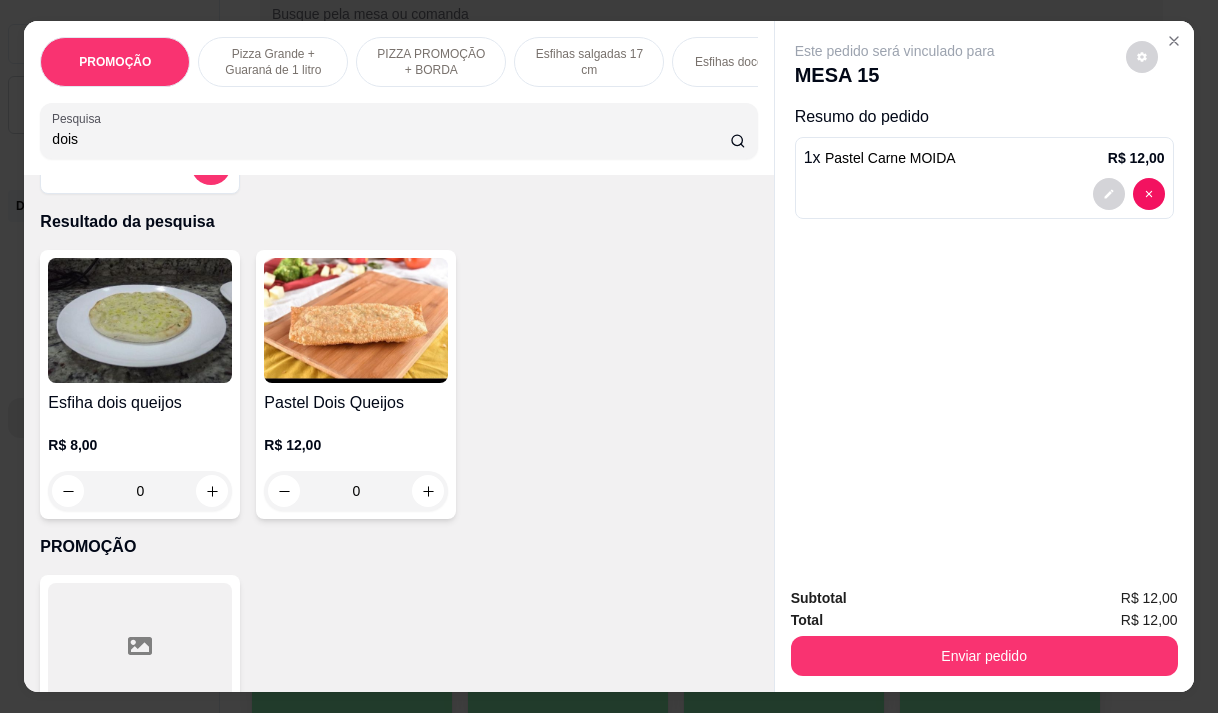 scroll, scrollTop: 0, scrollLeft: 0, axis: both 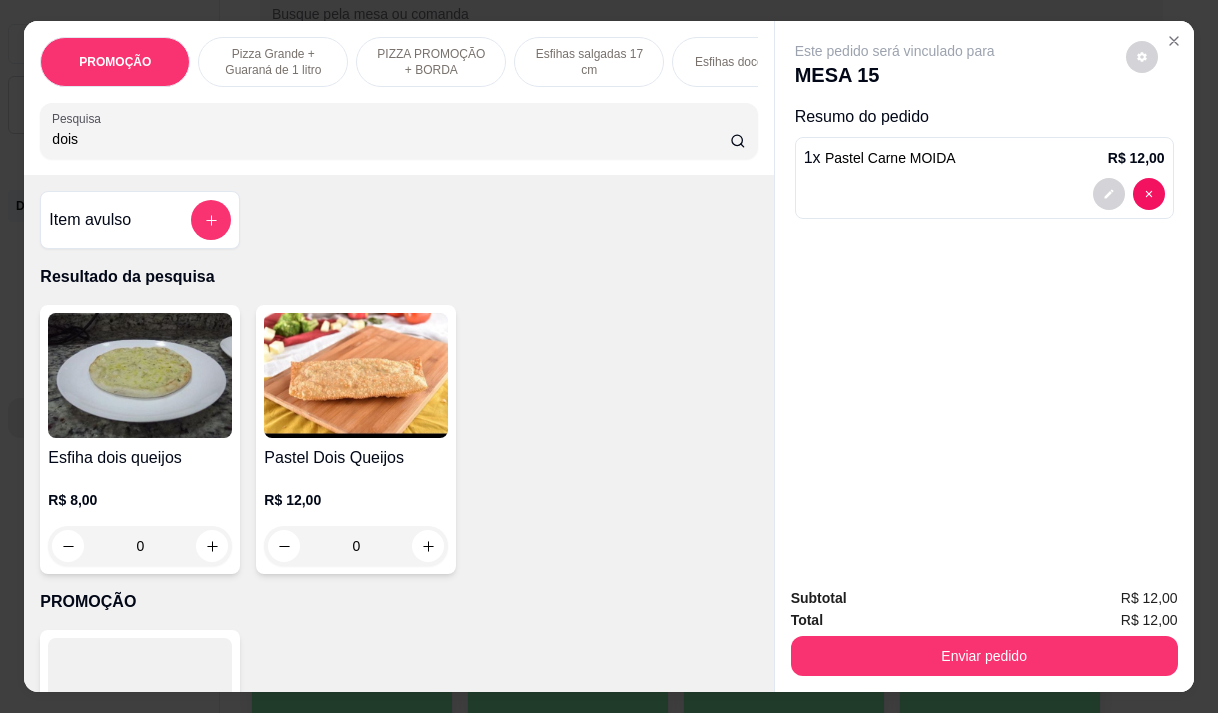 click on "R$ 12,00 0" at bounding box center [356, 518] 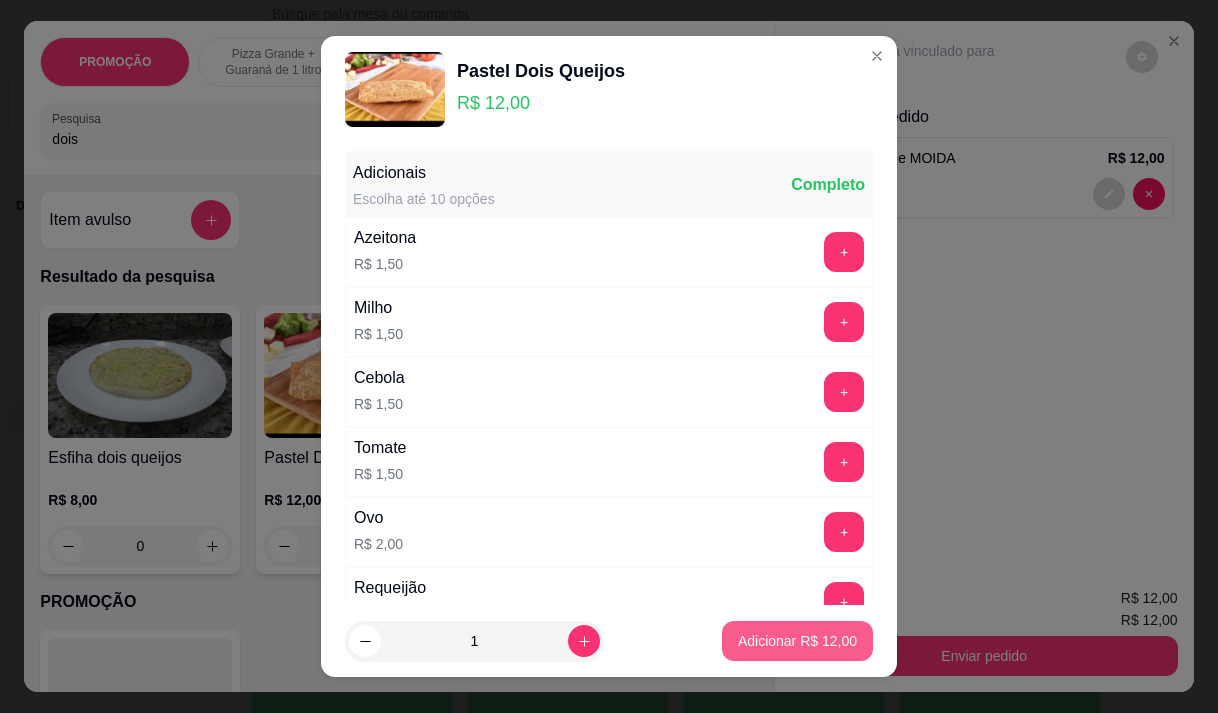 click on "Adicionar   R$ 12,00" at bounding box center (797, 641) 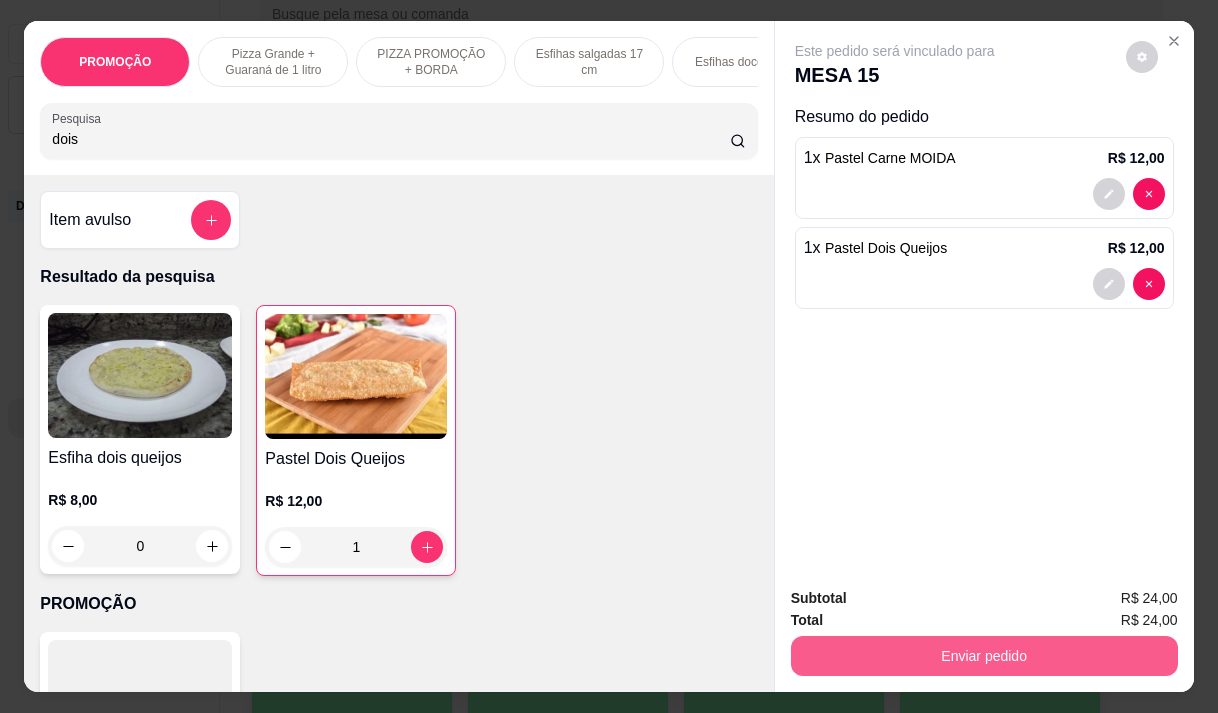 click on "Enviar pedido" at bounding box center (984, 656) 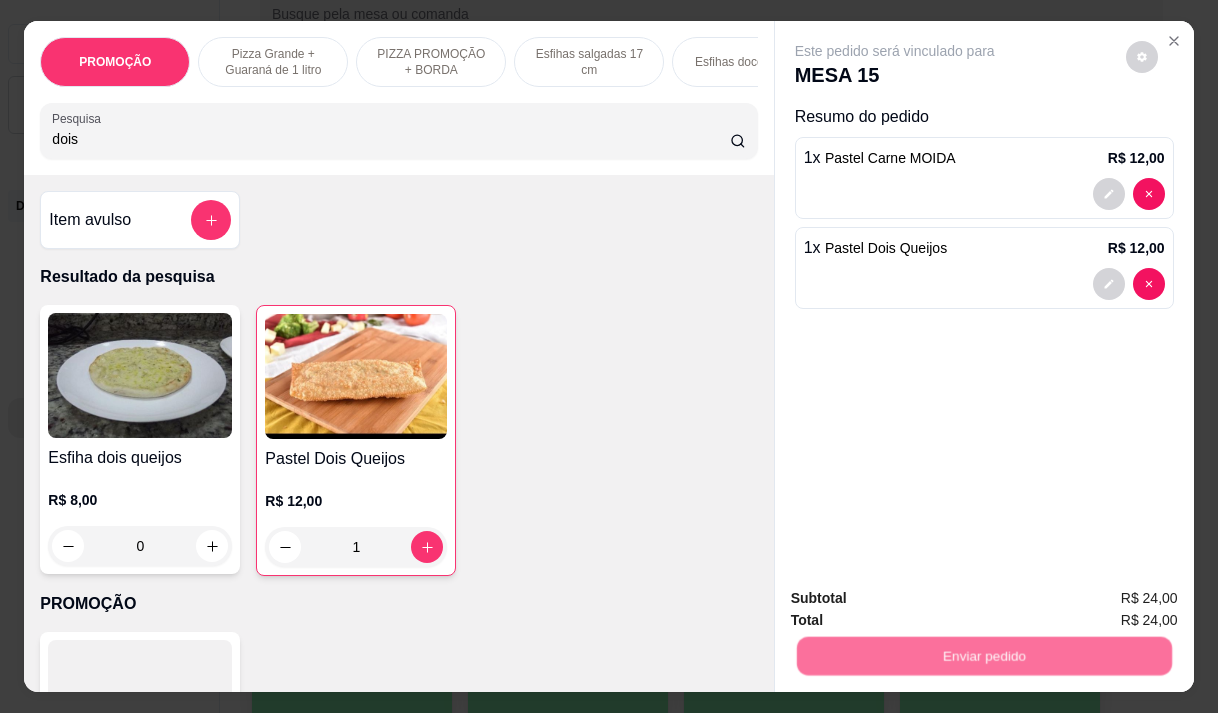 click on "Não registrar e enviar pedido" at bounding box center (918, 599) 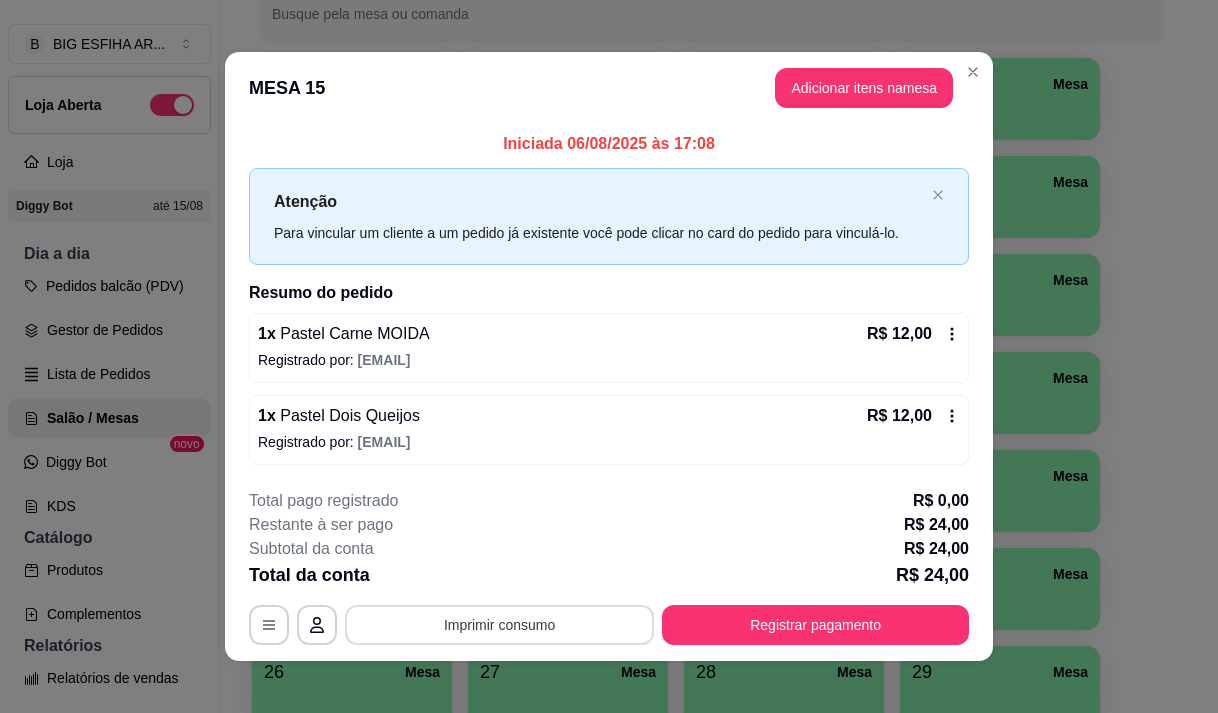 click on "Imprimir consumo" at bounding box center [499, 625] 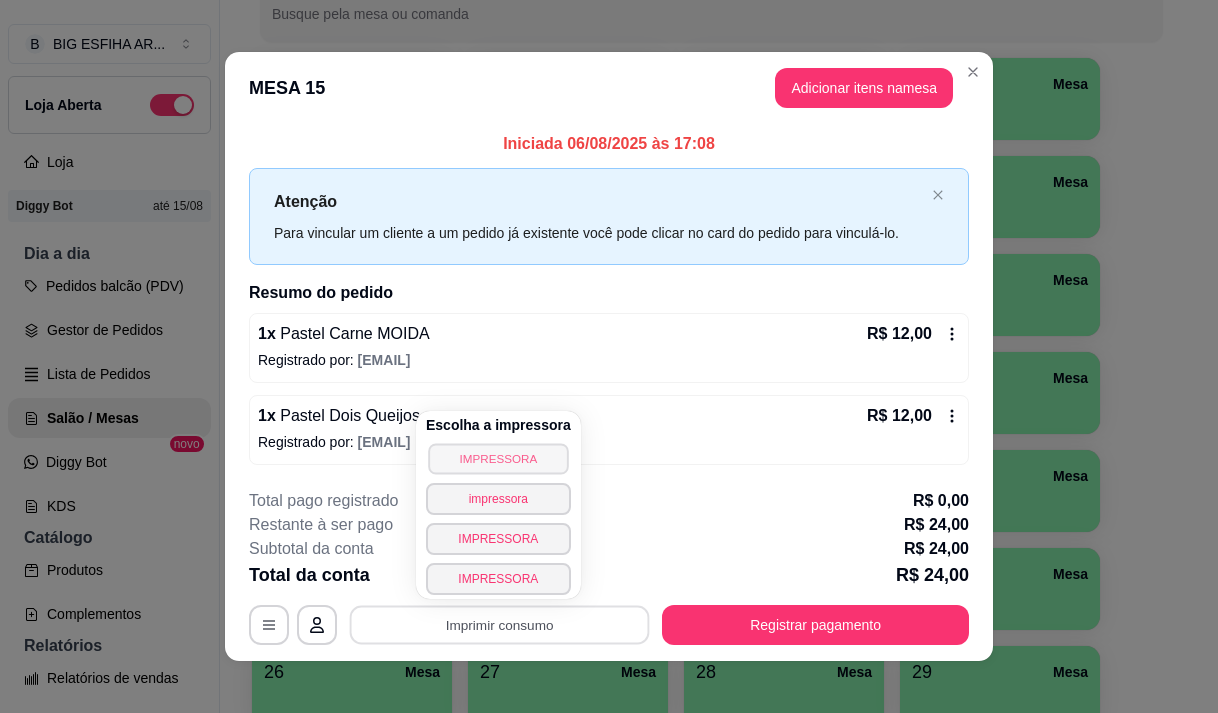 click on "IMPRESSORA" at bounding box center [498, 458] 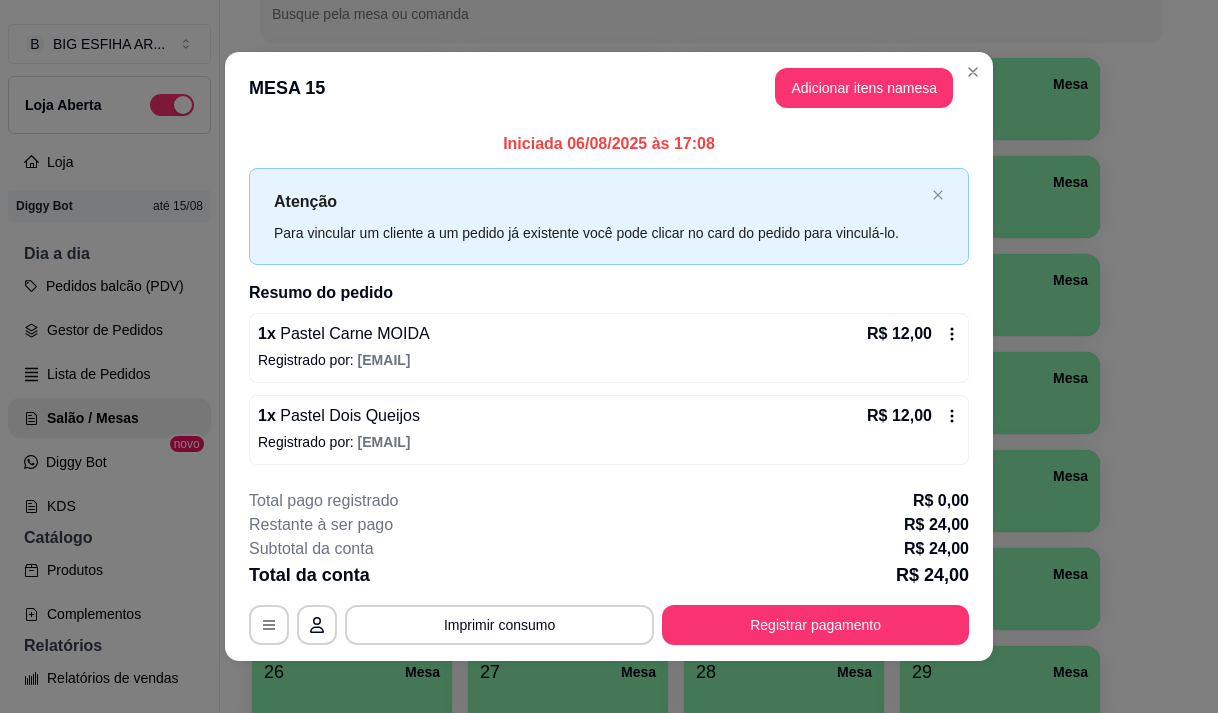 click on "1 x   Pastel Dois Queijos R$ 12,00 Registrado por:   esfihabigpastel63@gmail.com" at bounding box center (609, 430) 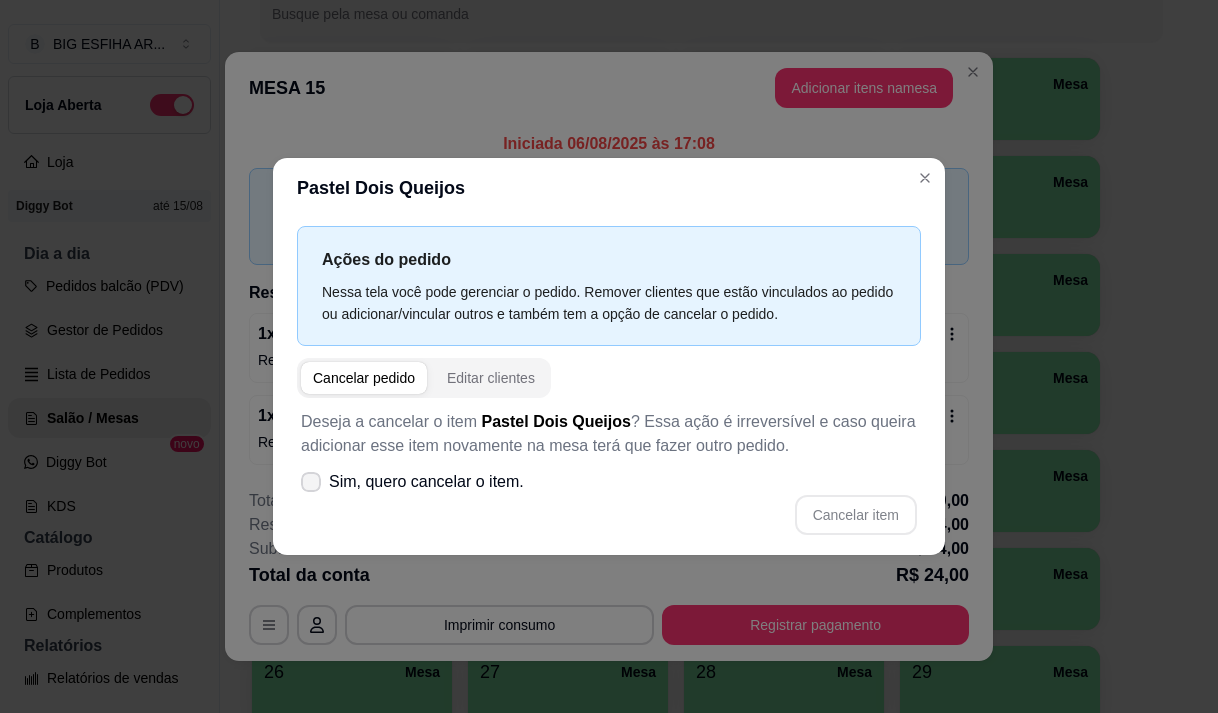 click on "Sim, quero cancelar o item." at bounding box center [426, 482] 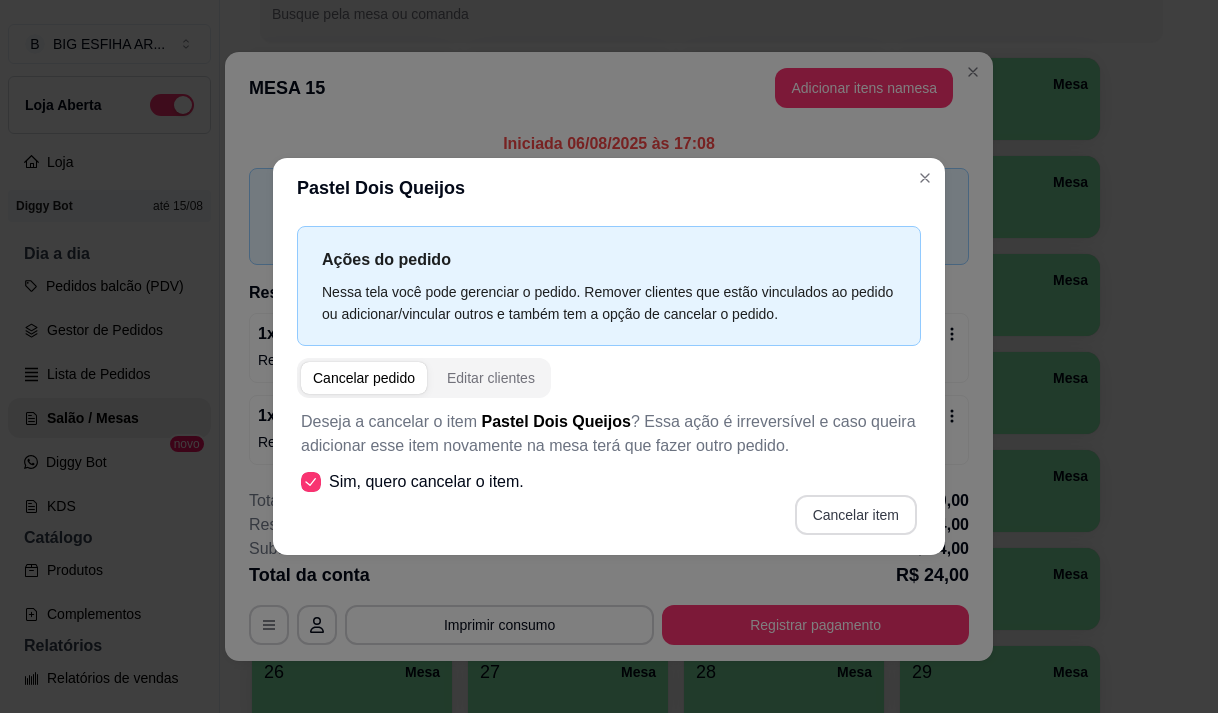 click on "Cancelar item" at bounding box center (856, 515) 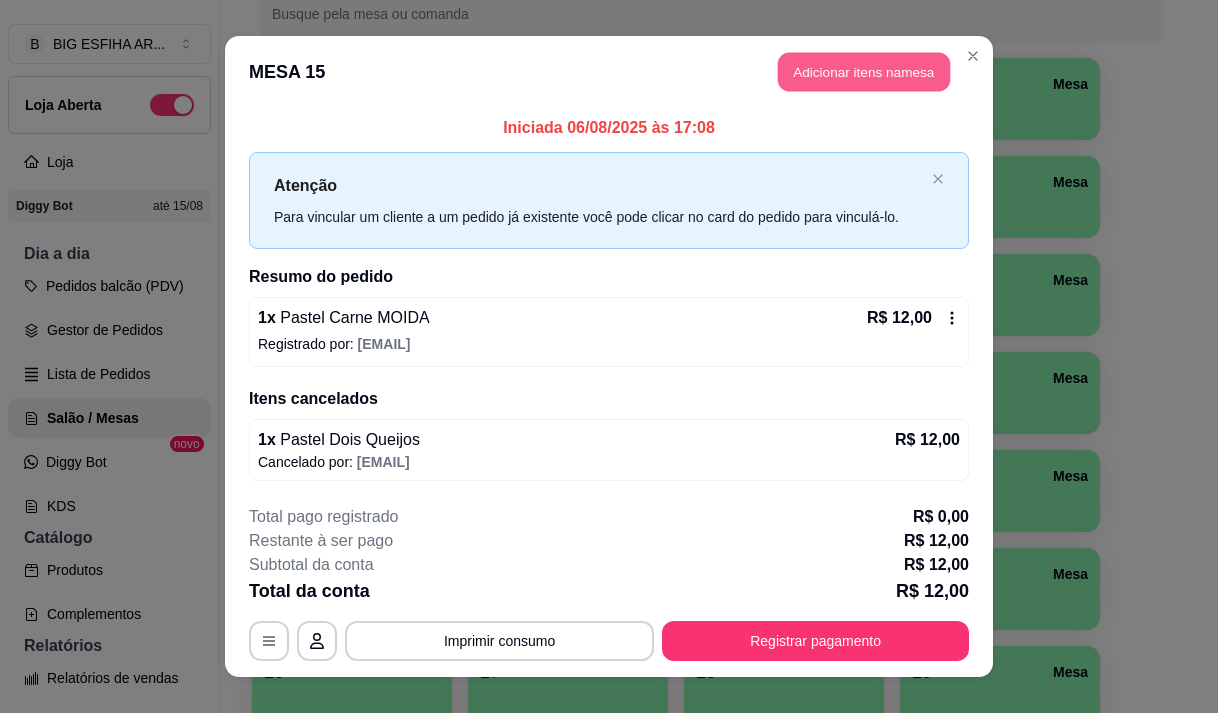 click on "Adicionar itens na  mesa" at bounding box center [864, 72] 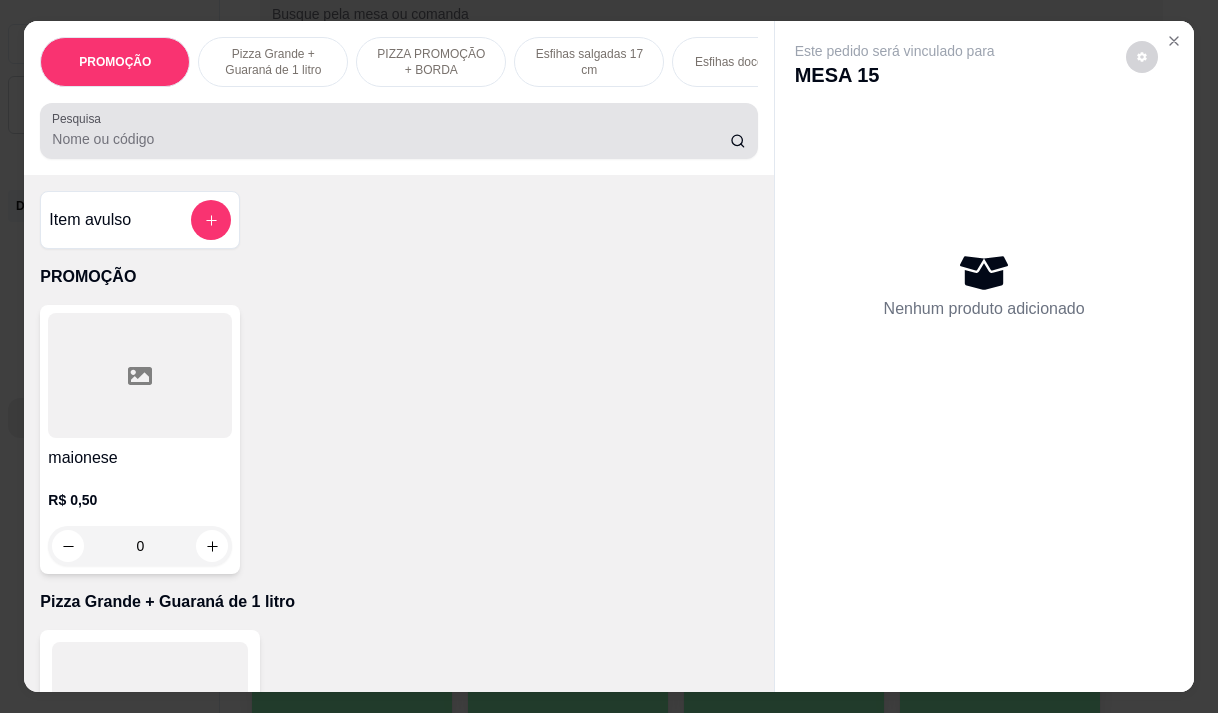 click on "Pesquisa" at bounding box center [391, 139] 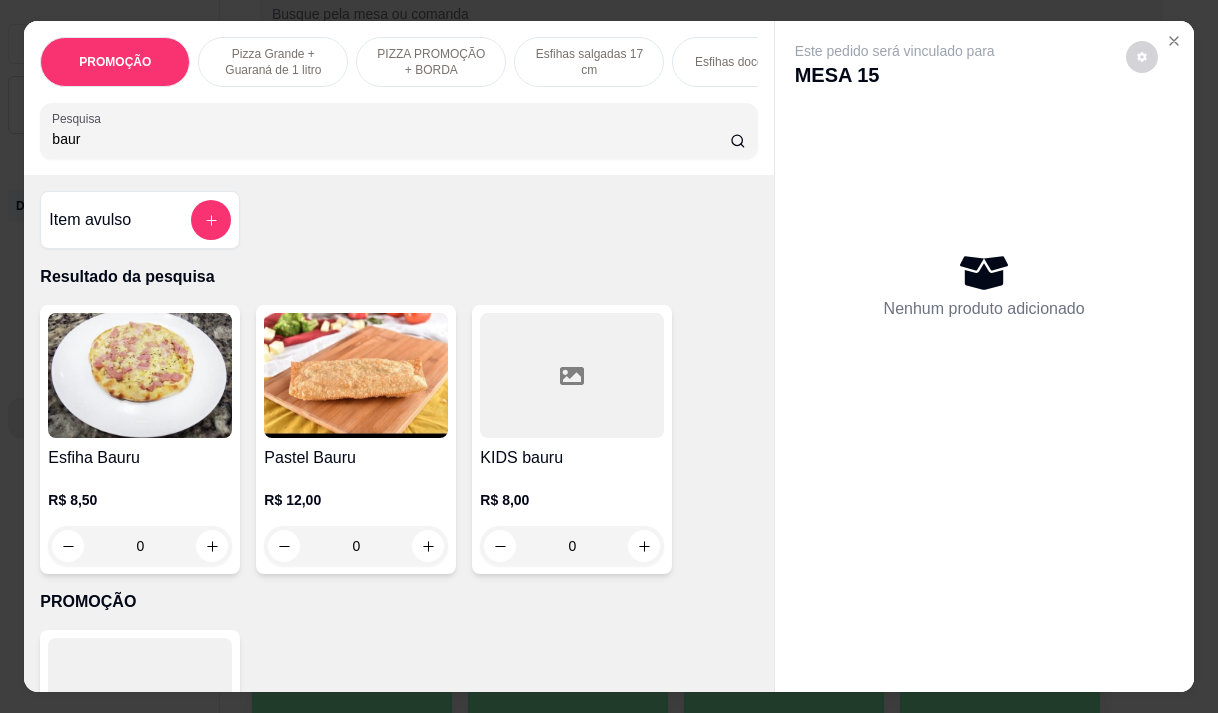 type on "baur" 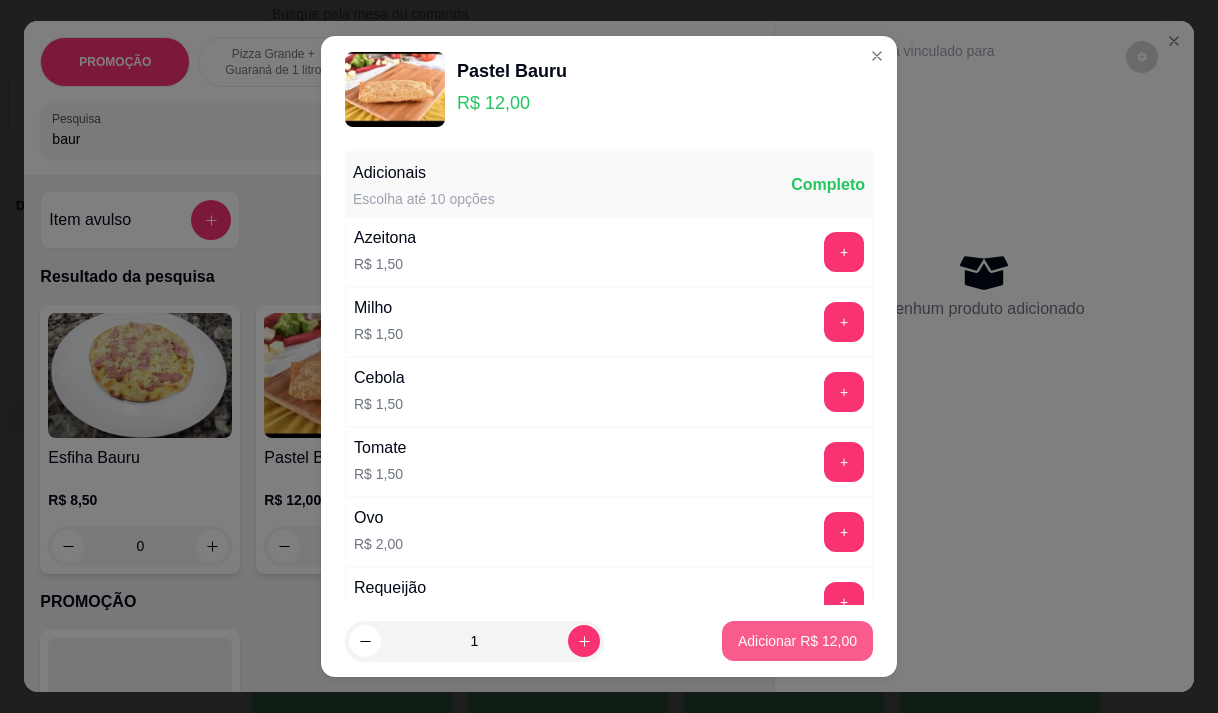 click on "Adicionar   R$ 12,00" at bounding box center [797, 641] 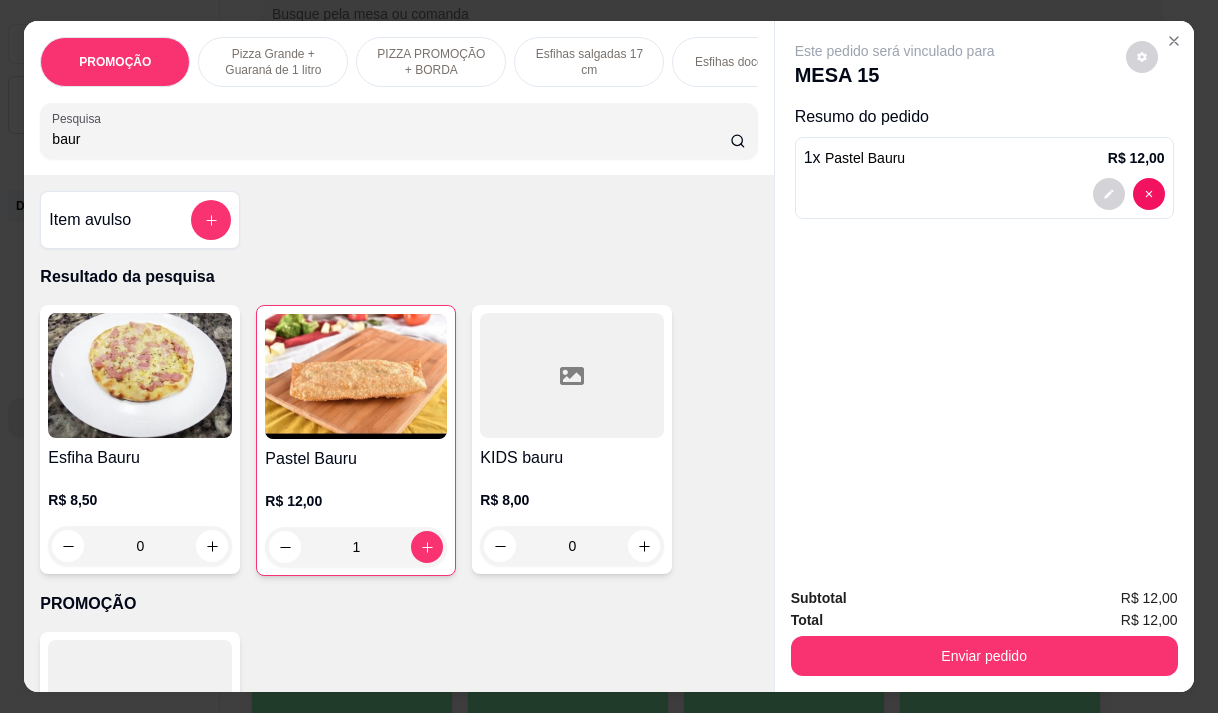 type on "1" 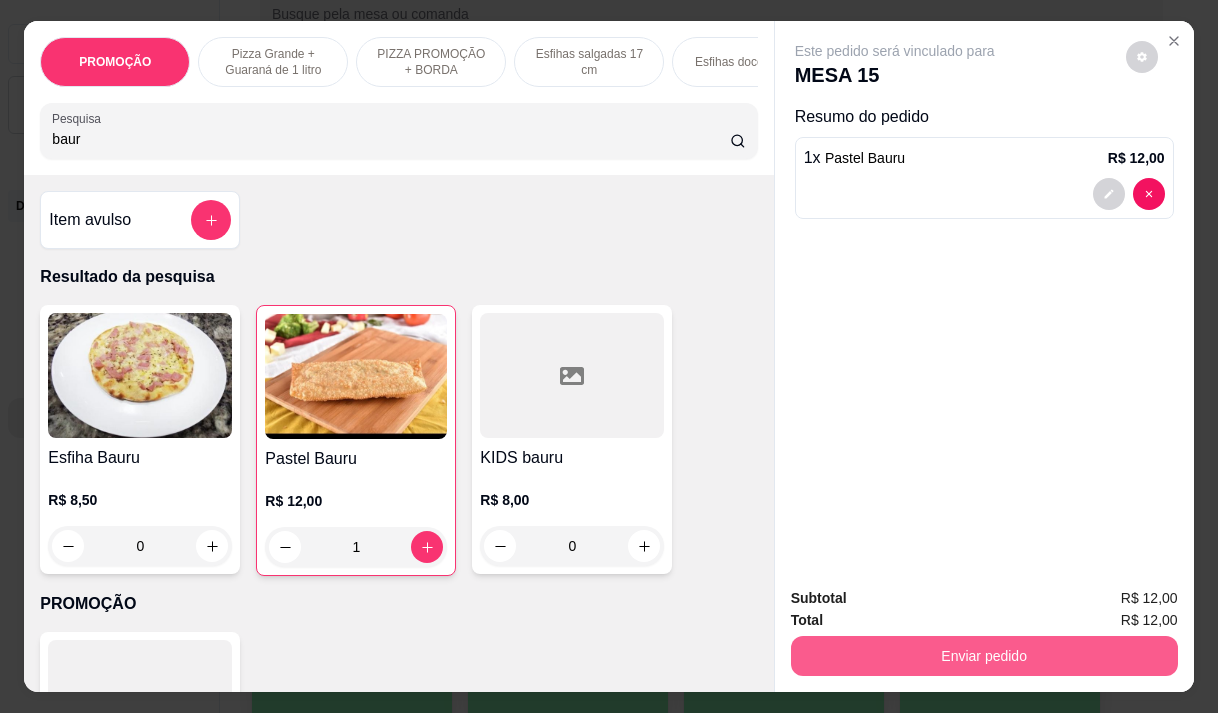 click on "Enviar pedido" at bounding box center (984, 656) 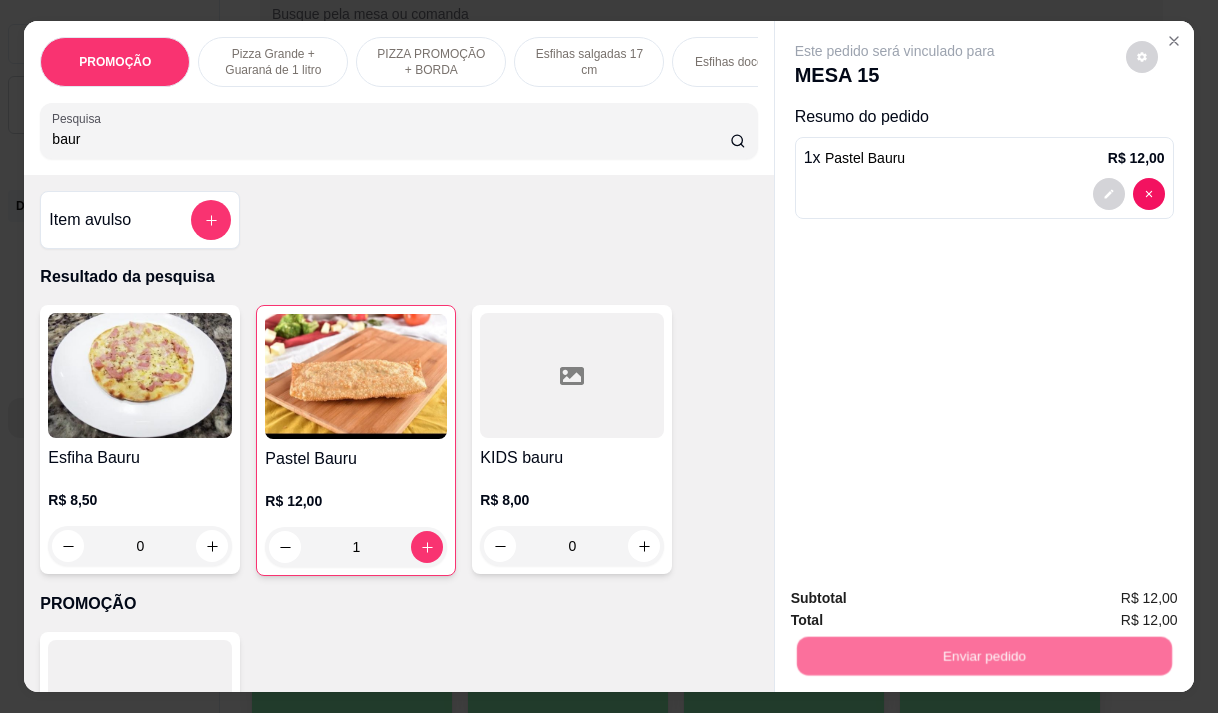 click on "Não registrar e enviar pedido" at bounding box center (918, 599) 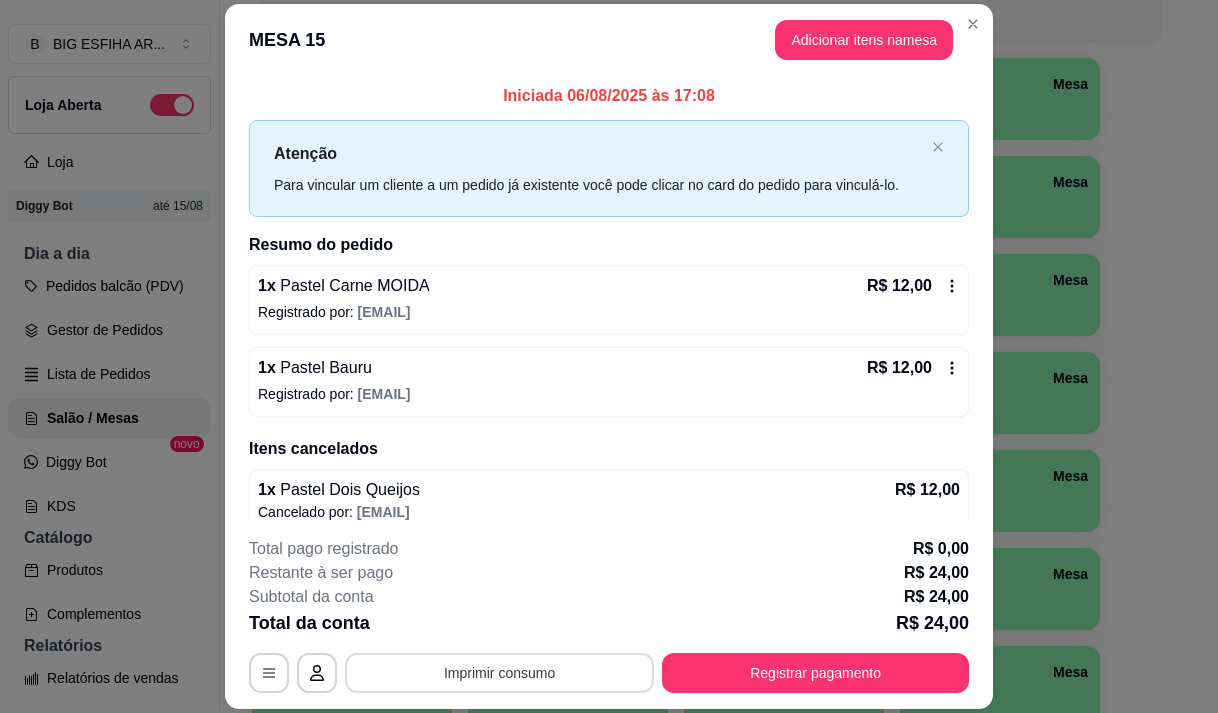 click on "Imprimir consumo" at bounding box center [499, 673] 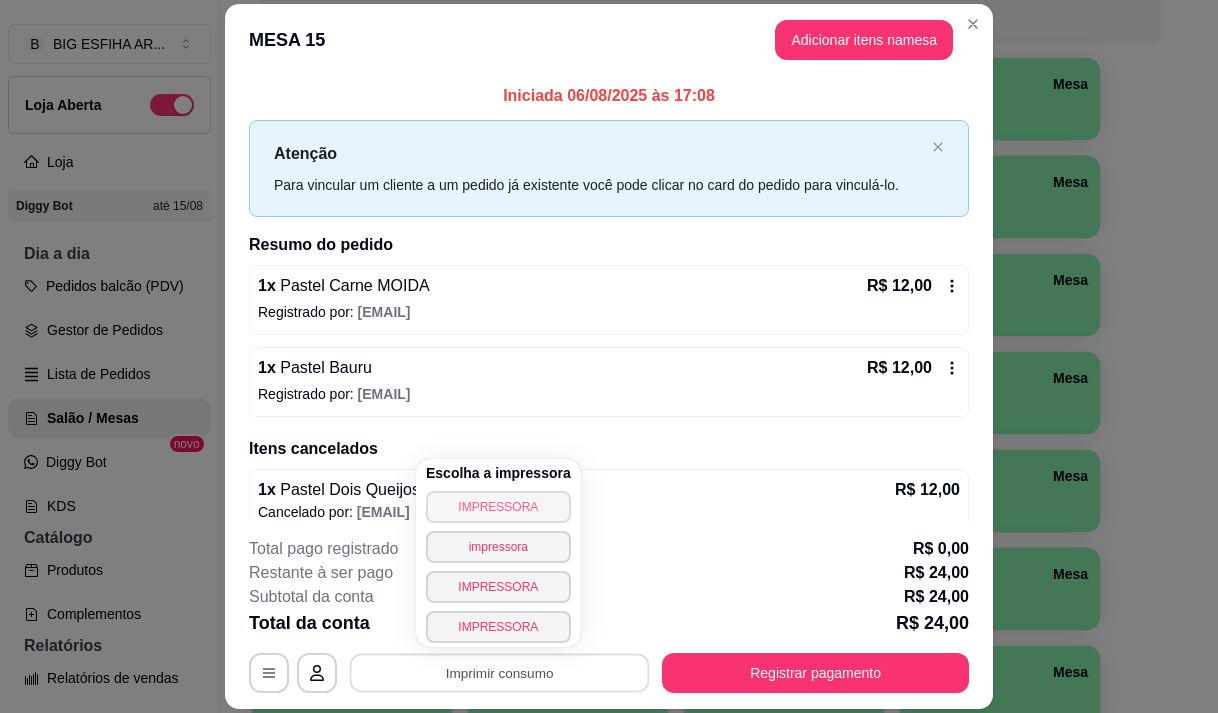click on "IMPRESSORA" at bounding box center (498, 507) 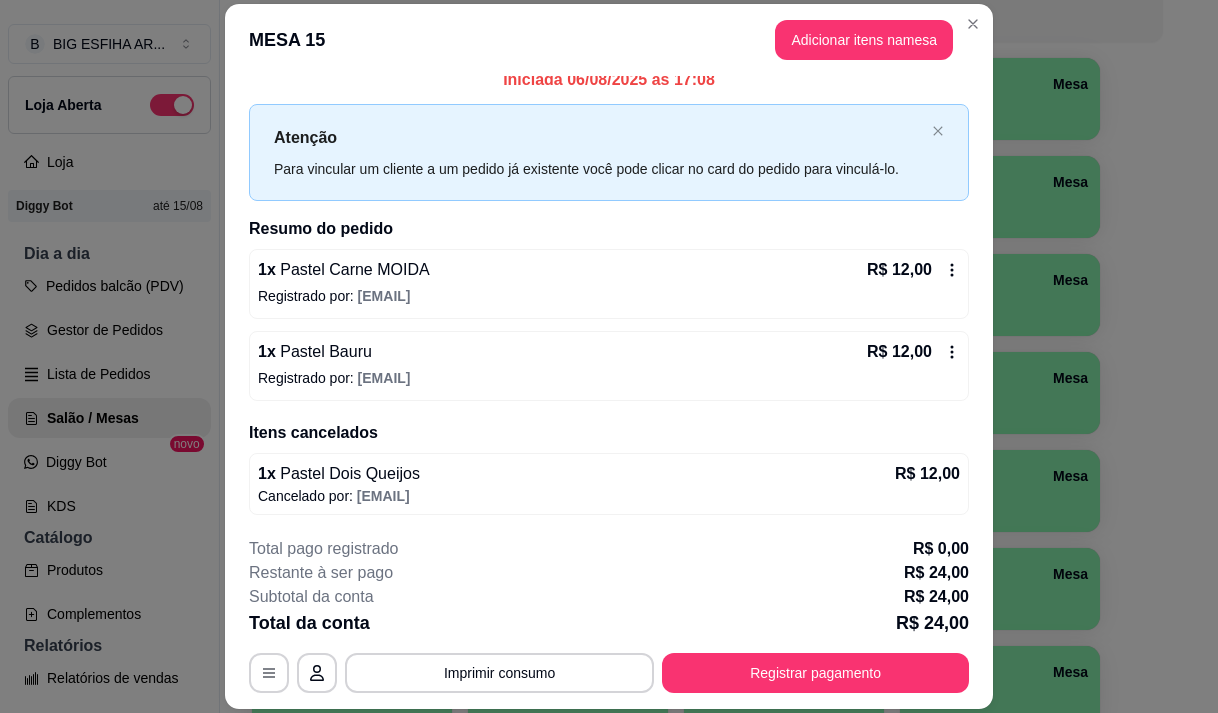 scroll, scrollTop: 17, scrollLeft: 0, axis: vertical 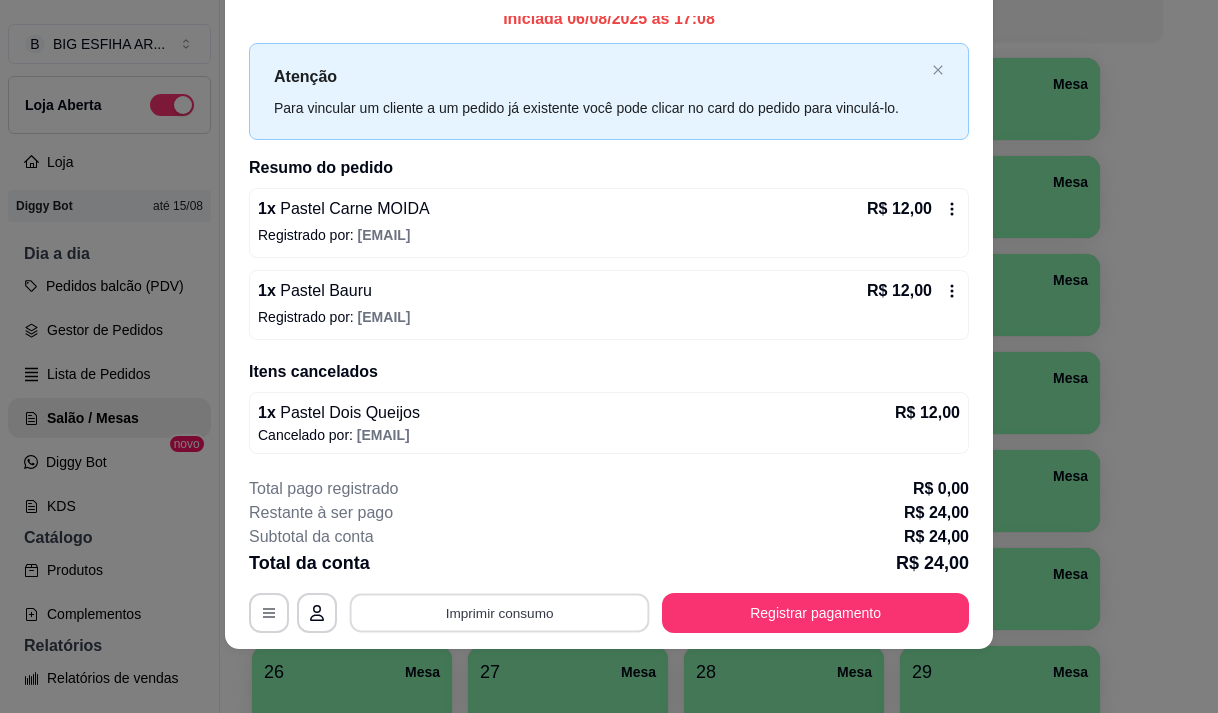click on "Imprimir consumo" at bounding box center [500, 613] 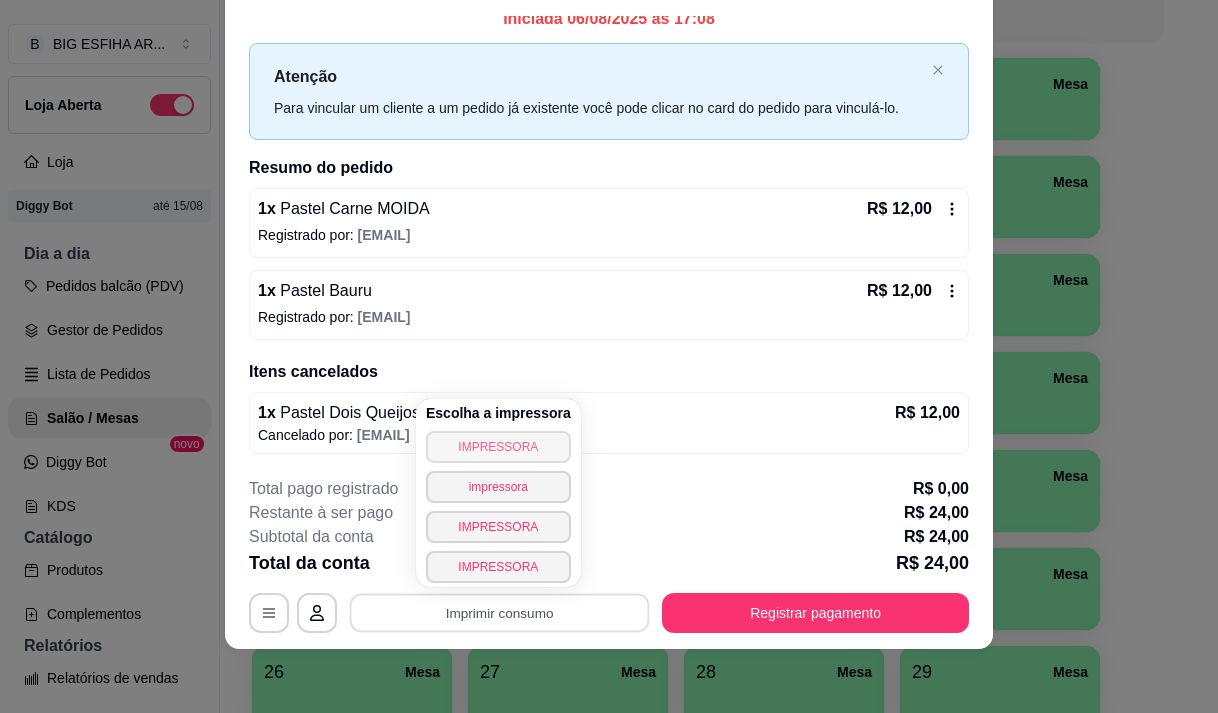 click on "IMPRESSORA" at bounding box center [498, 447] 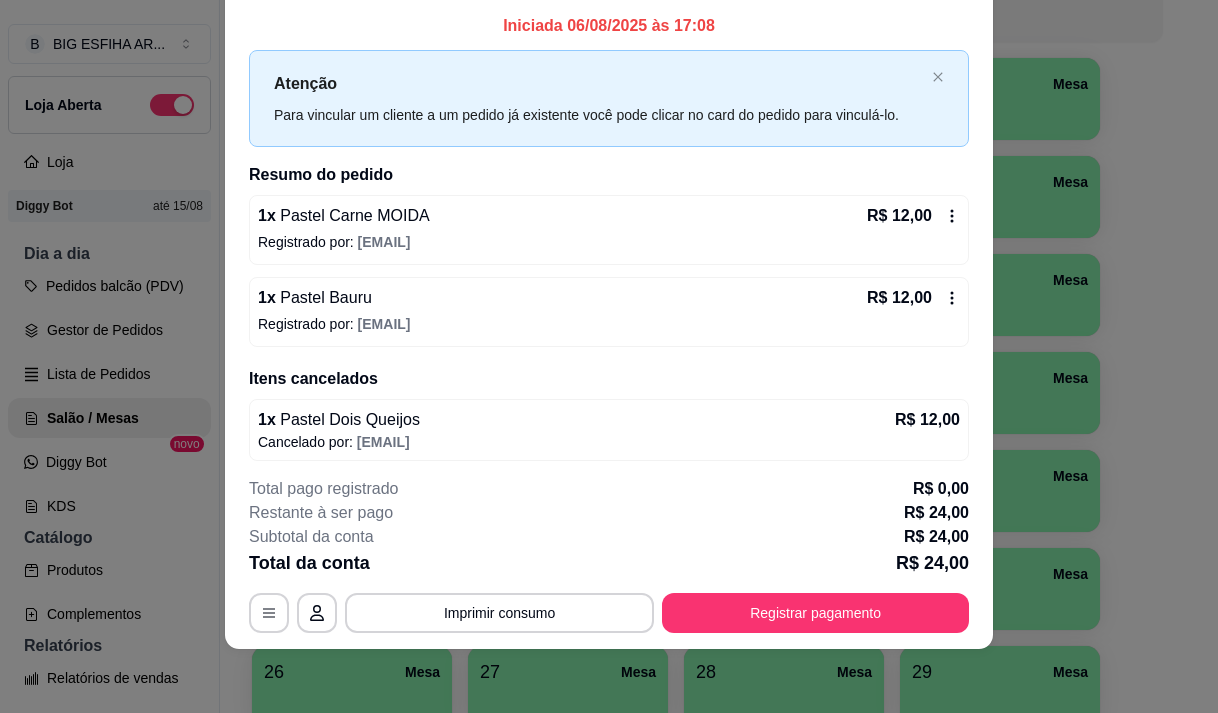 scroll, scrollTop: 0, scrollLeft: 0, axis: both 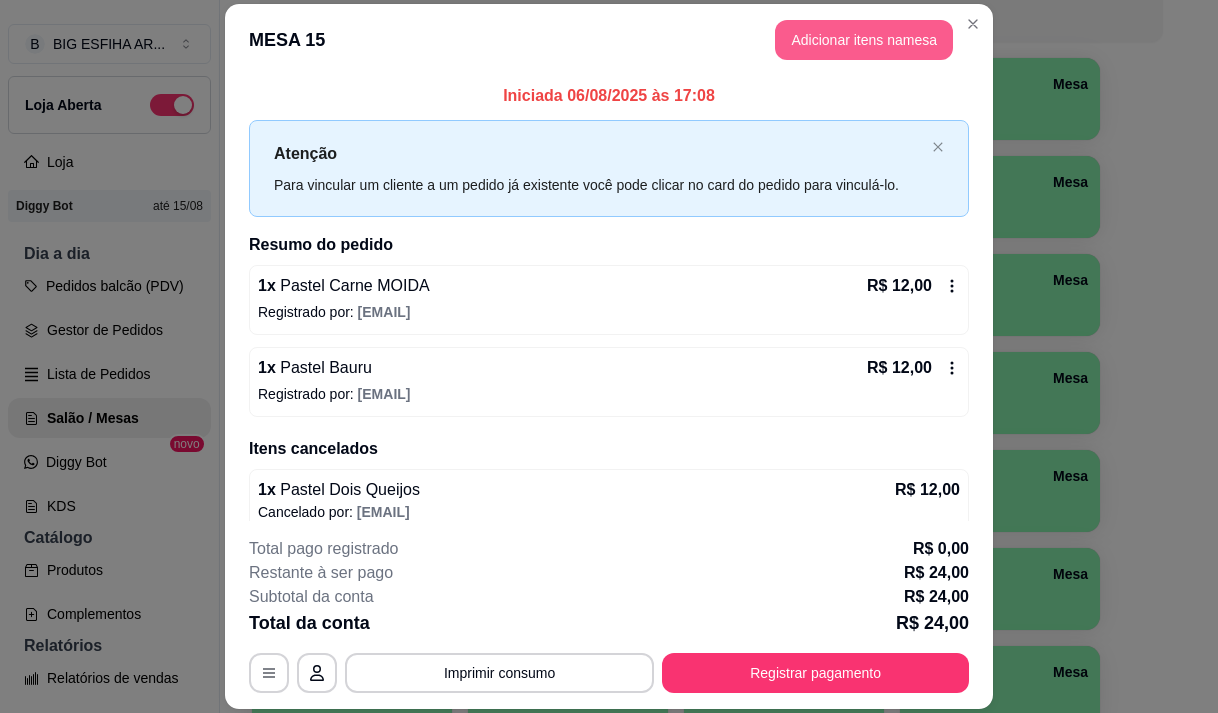 click on "Adicionar itens na  mesa" at bounding box center (864, 40) 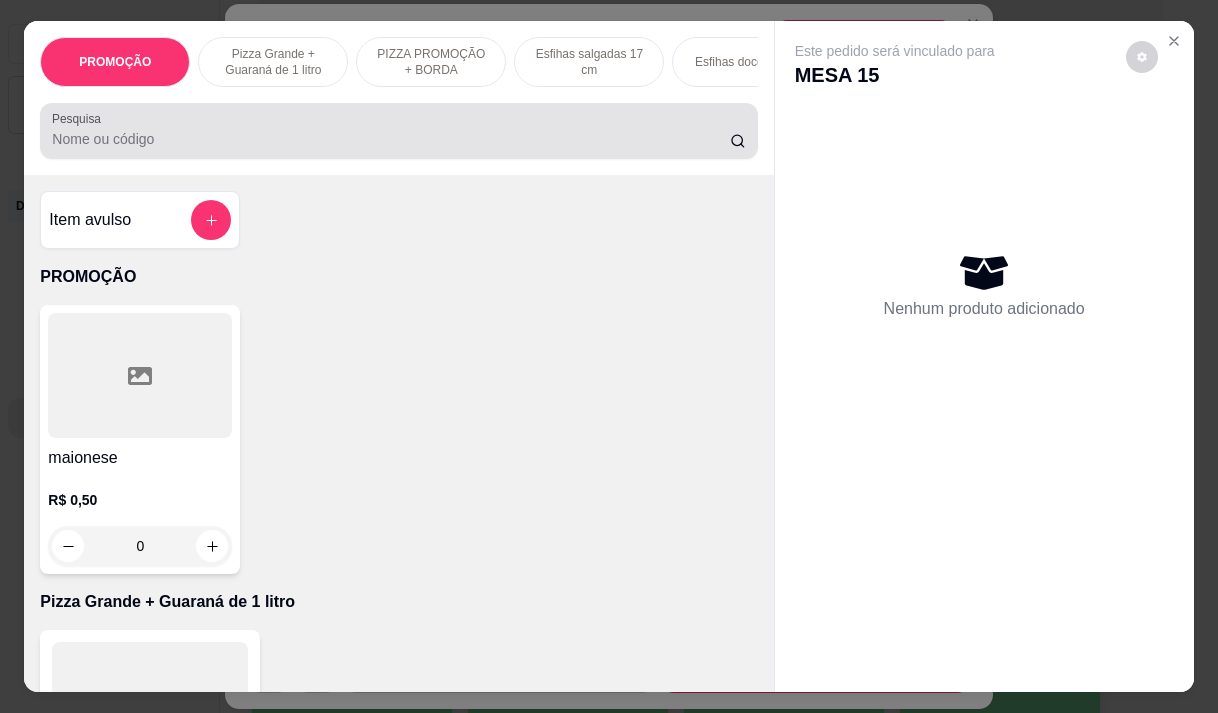 click at bounding box center (398, 131) 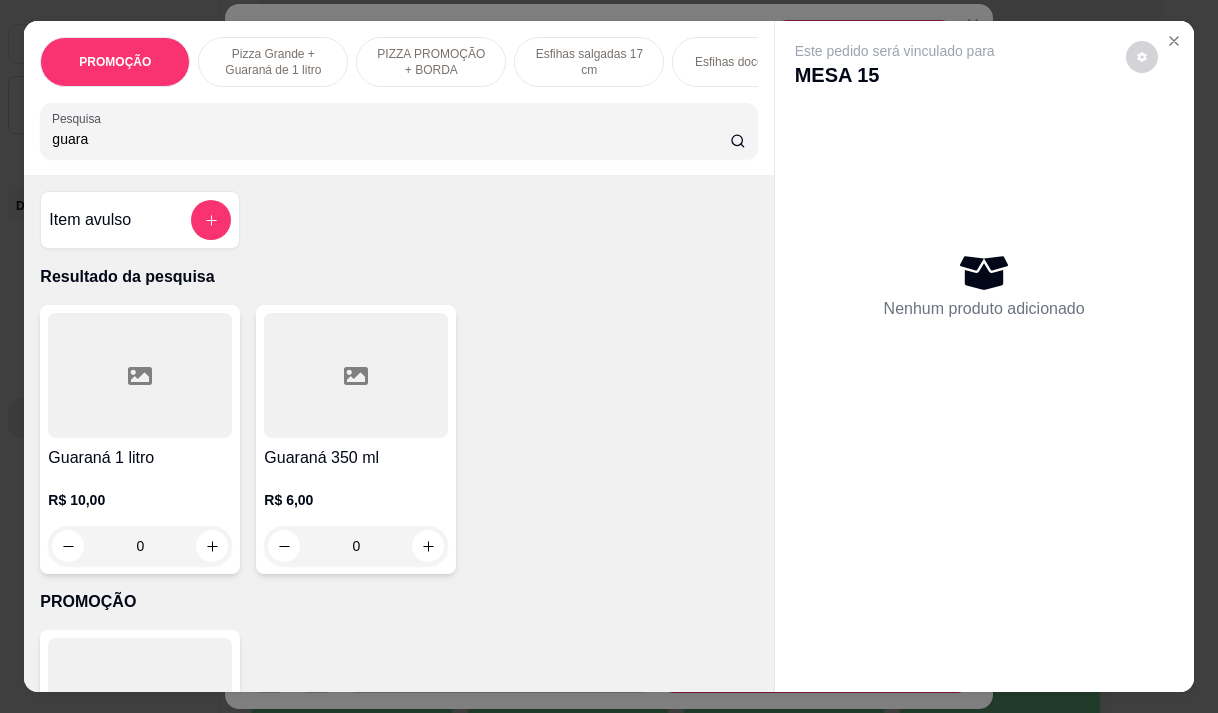 type on "guara" 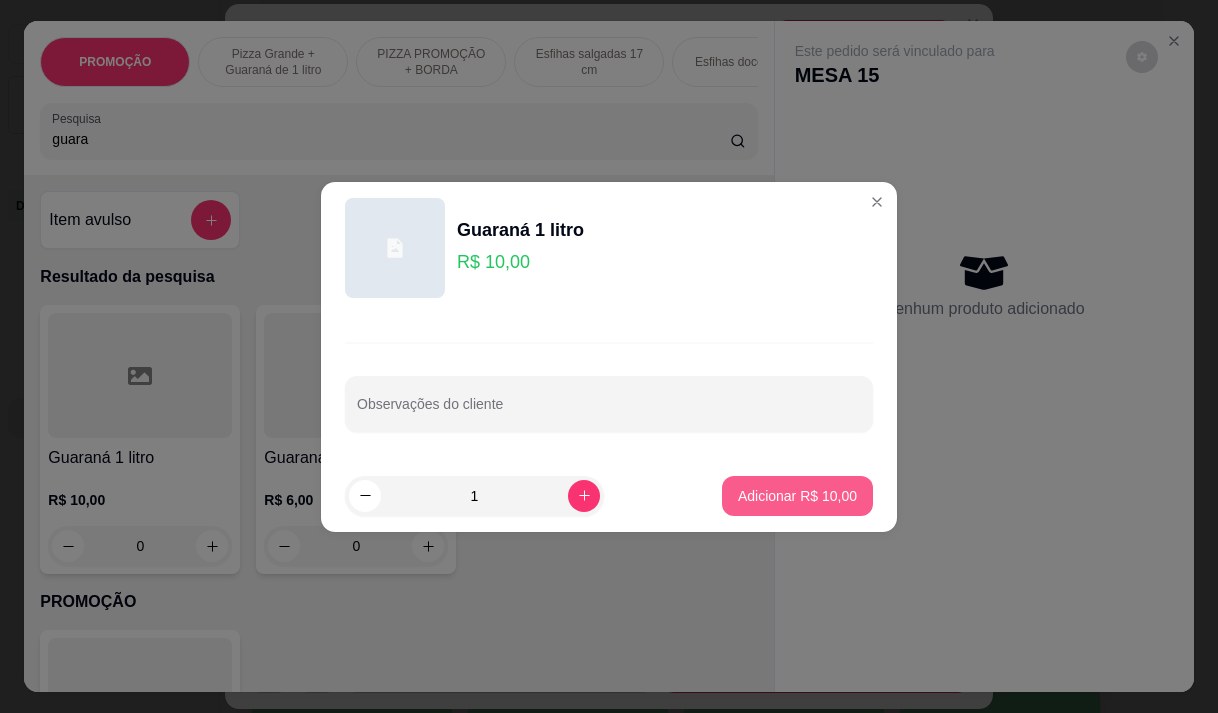 click on "Adicionar   R$ 10,00" at bounding box center (797, 496) 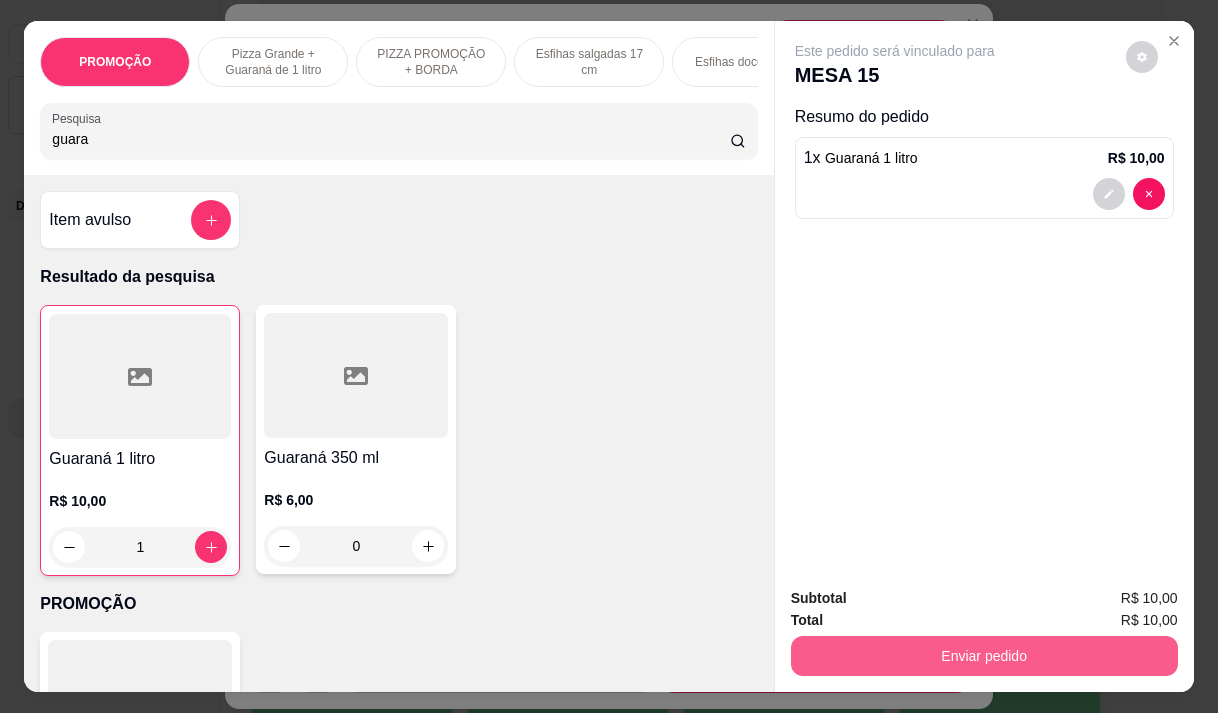 click on "Enviar pedido" at bounding box center (984, 656) 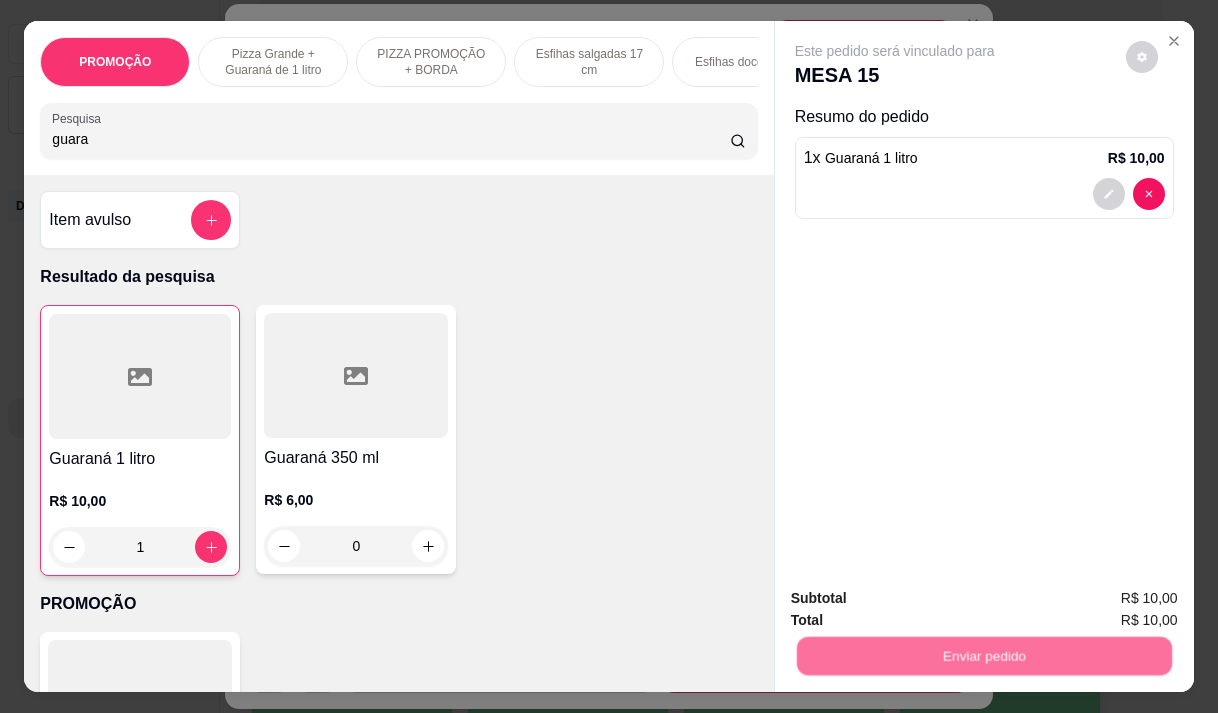 click on "Não registrar e enviar pedido" at bounding box center (918, 598) 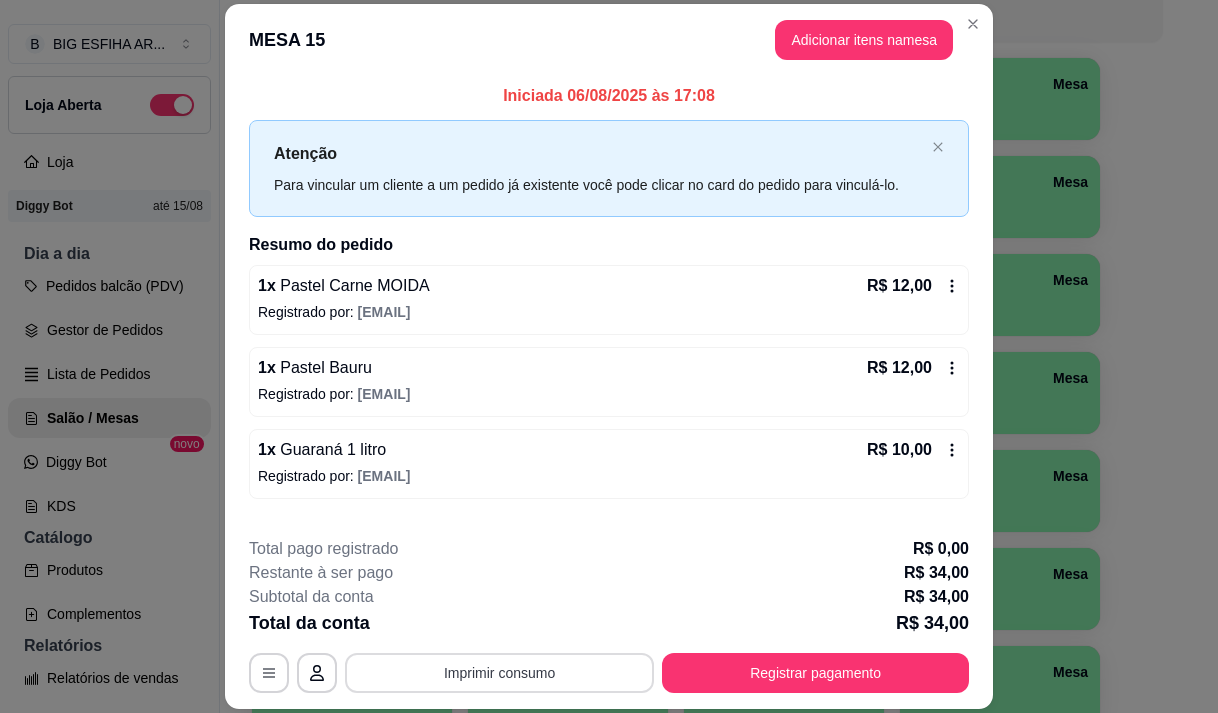 click on "Imprimir consumo" at bounding box center (499, 673) 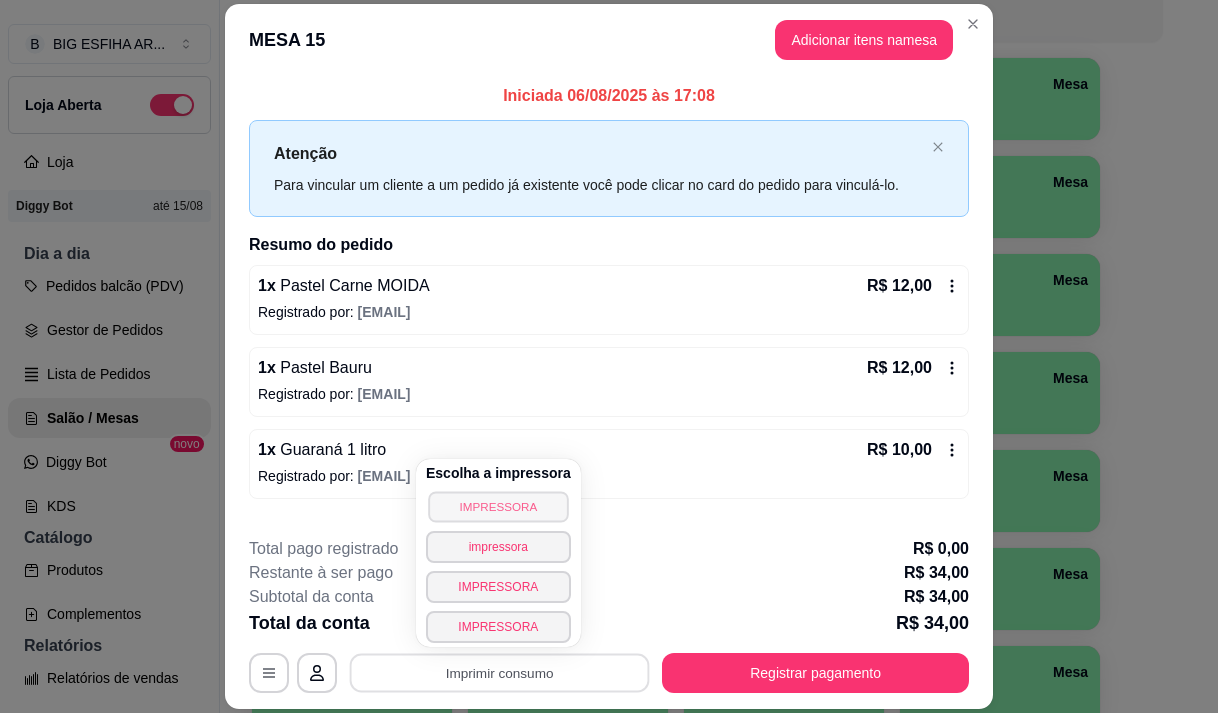 click on "IMPRESSORA" at bounding box center [498, 506] 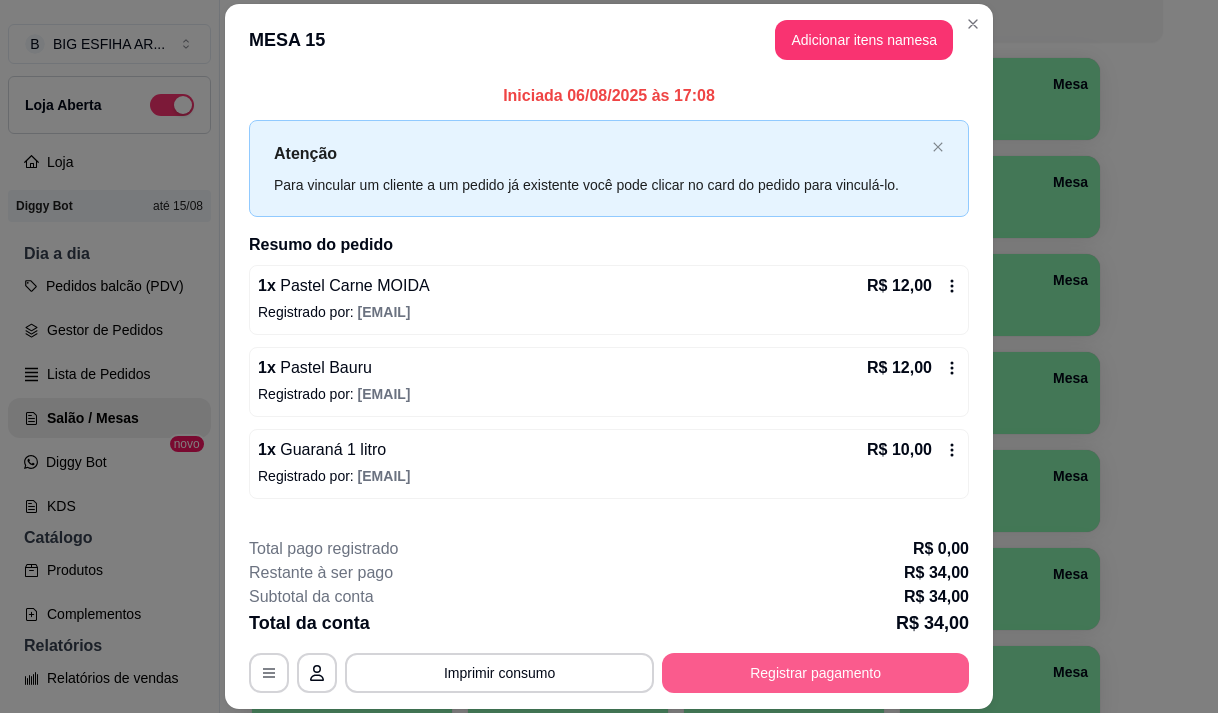 click on "Registrar pagamento" at bounding box center (815, 673) 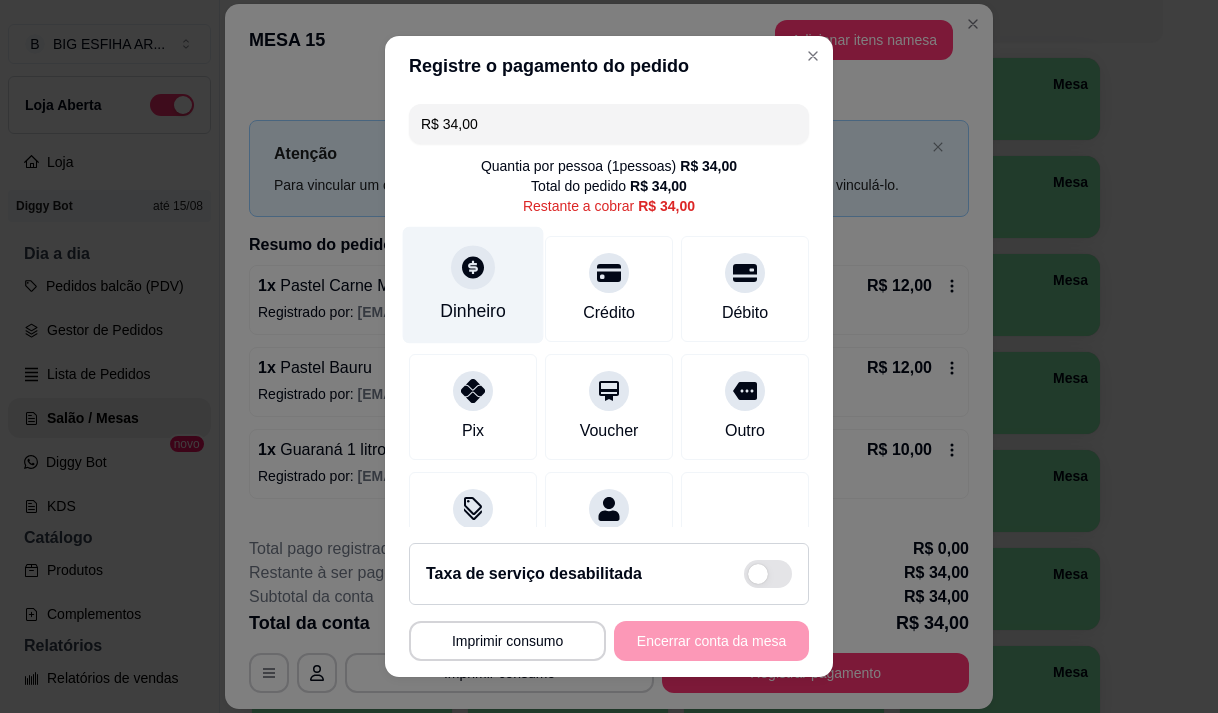 click on "Dinheiro" at bounding box center (473, 284) 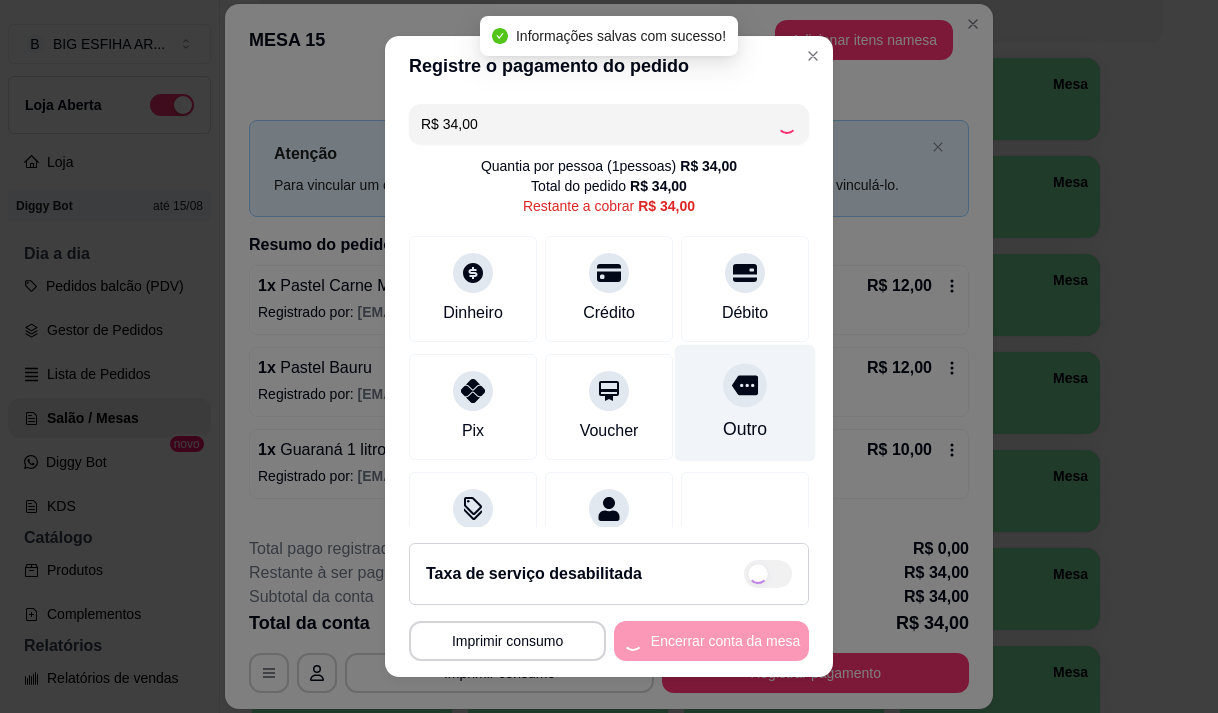 type on "R$ 0,00" 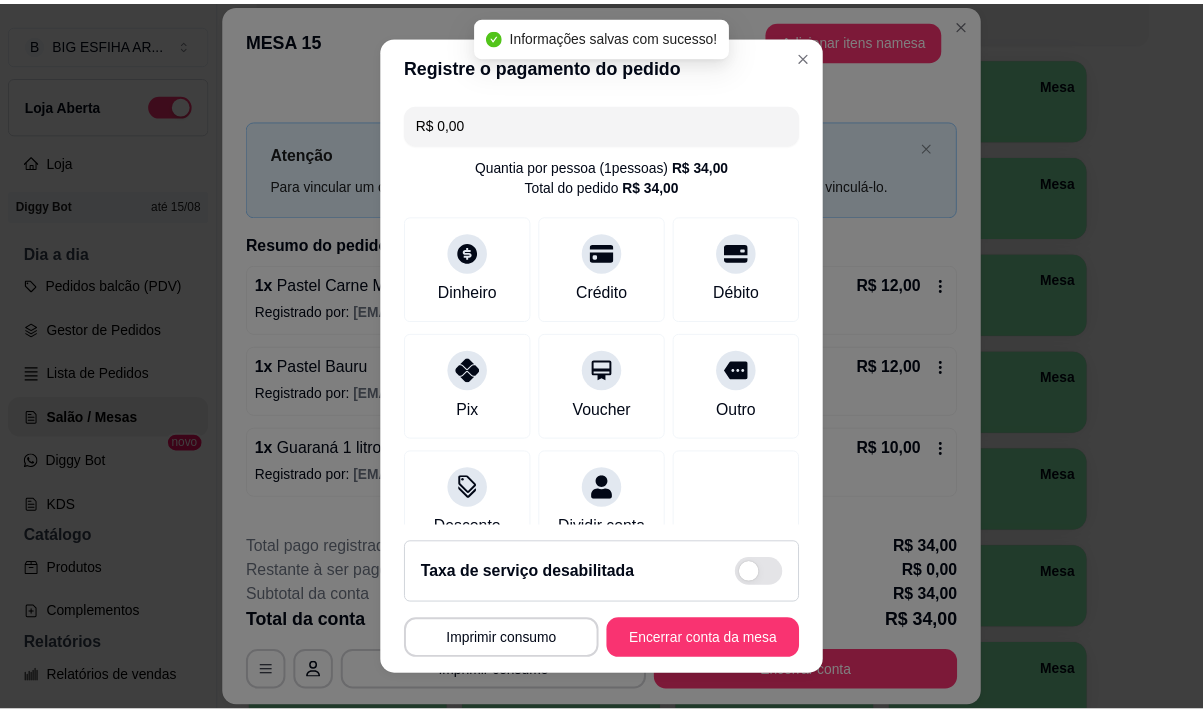 scroll, scrollTop: 28, scrollLeft: 0, axis: vertical 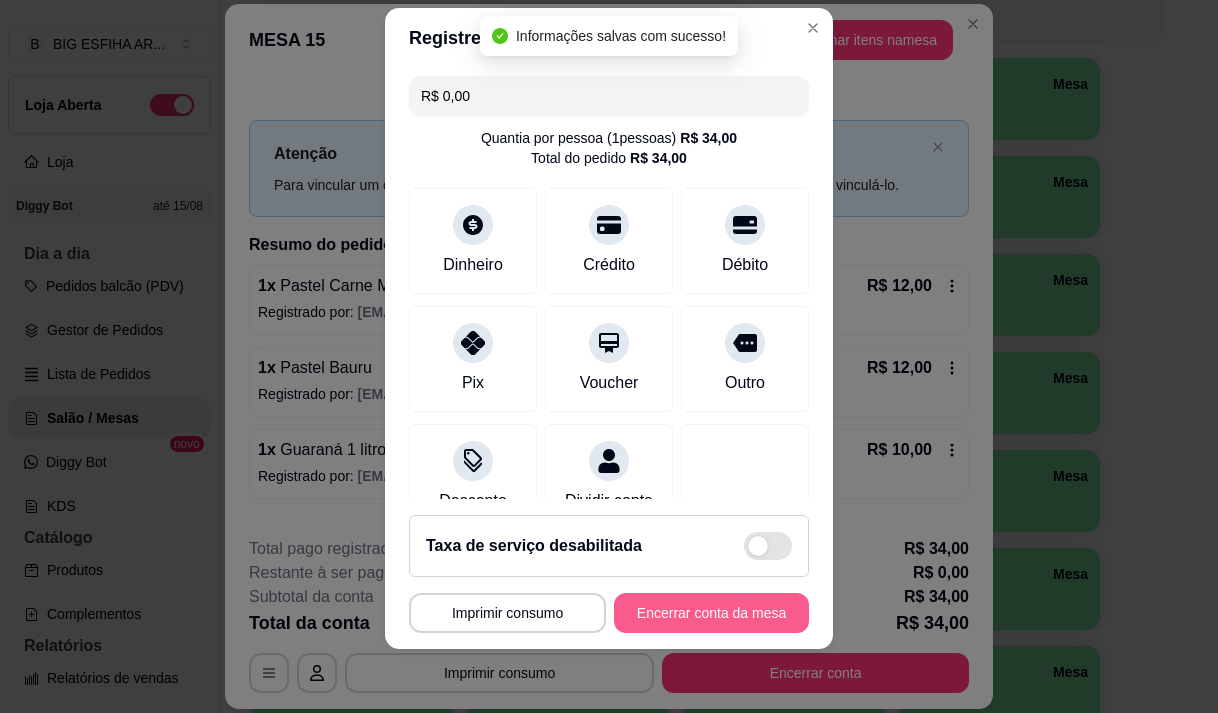 click on "Encerrar conta da mesa" at bounding box center (711, 613) 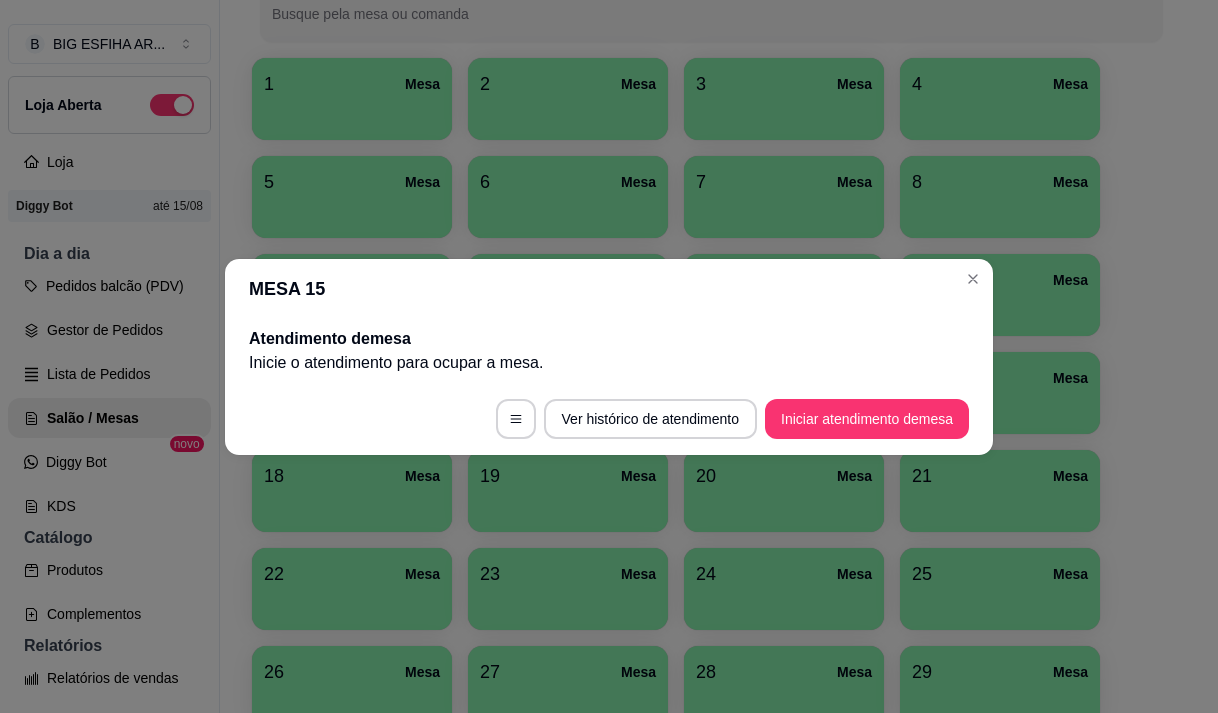type 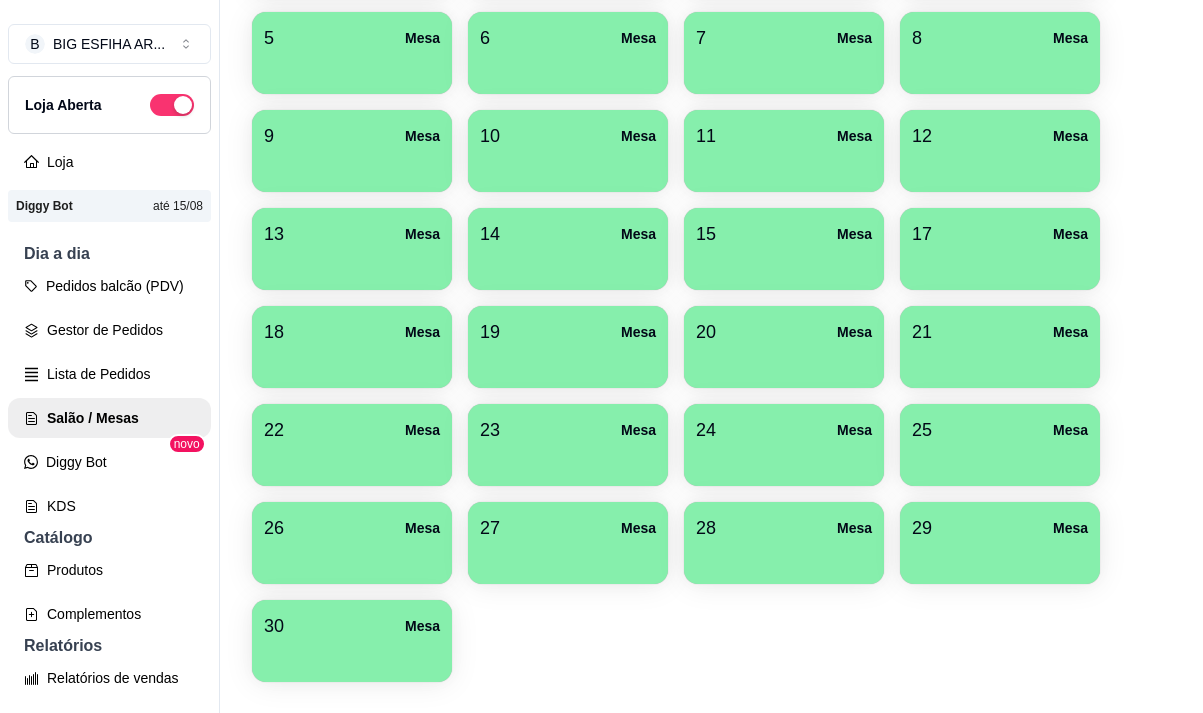 scroll, scrollTop: 508, scrollLeft: 0, axis: vertical 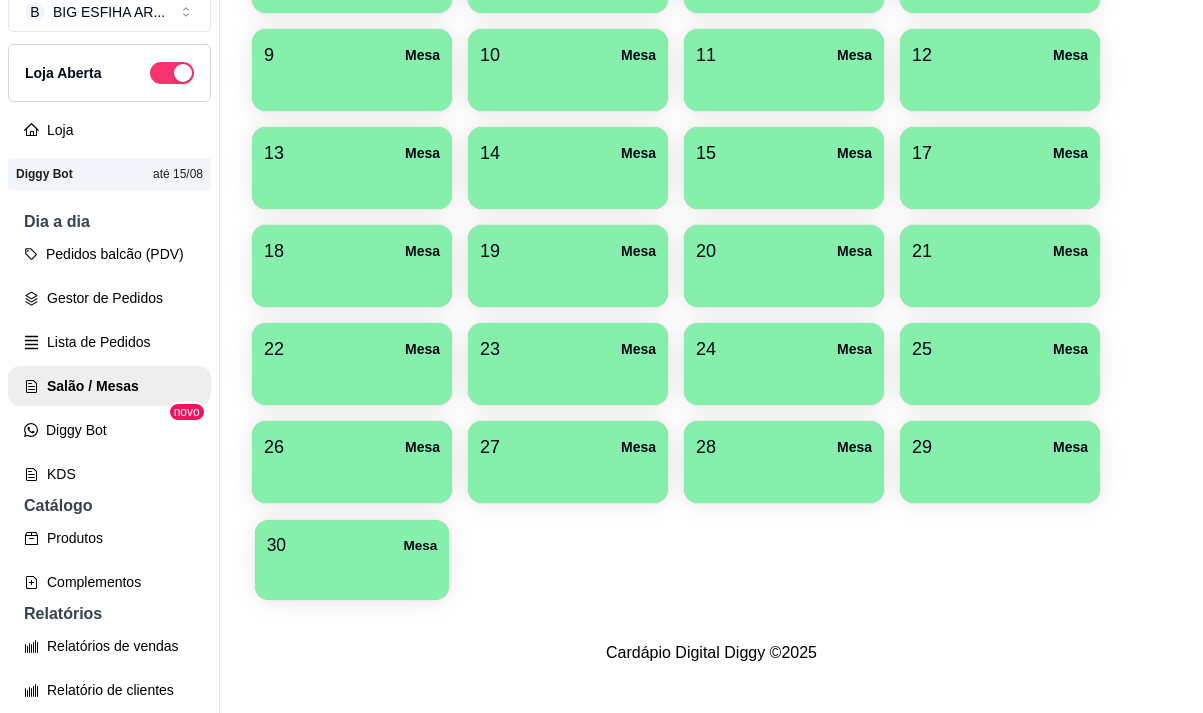 click at bounding box center [352, 573] 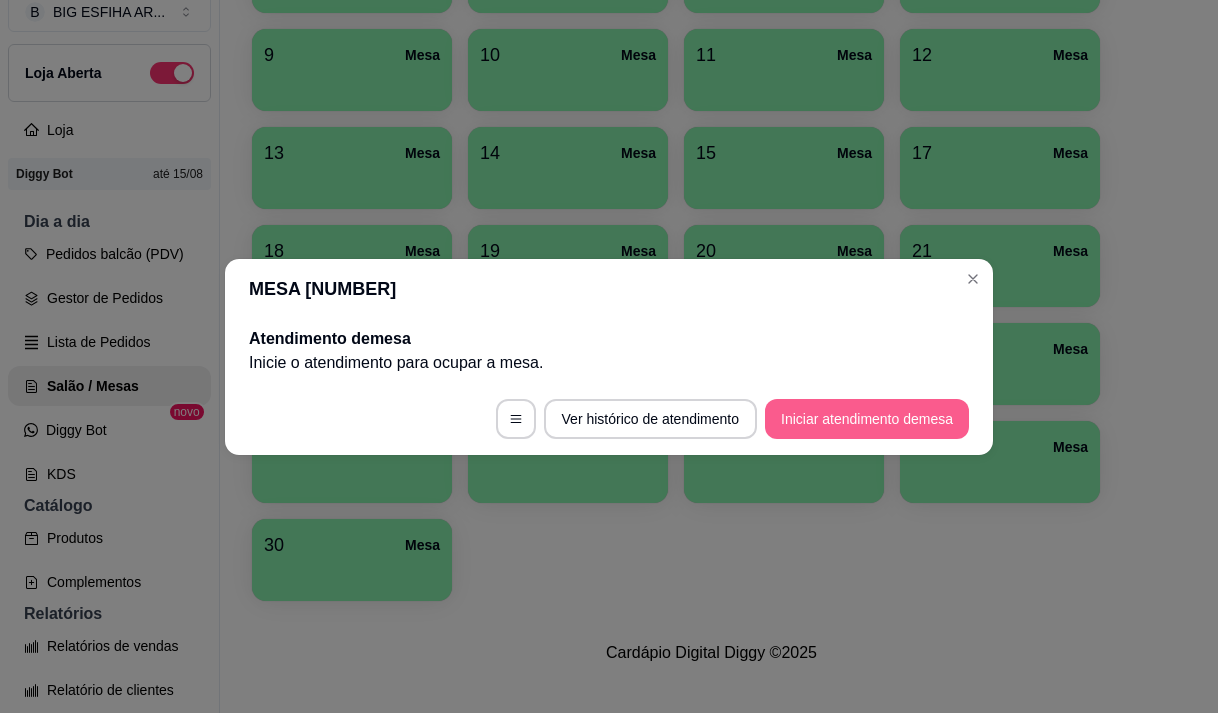 click on "Iniciar atendimento de  mesa" at bounding box center (867, 419) 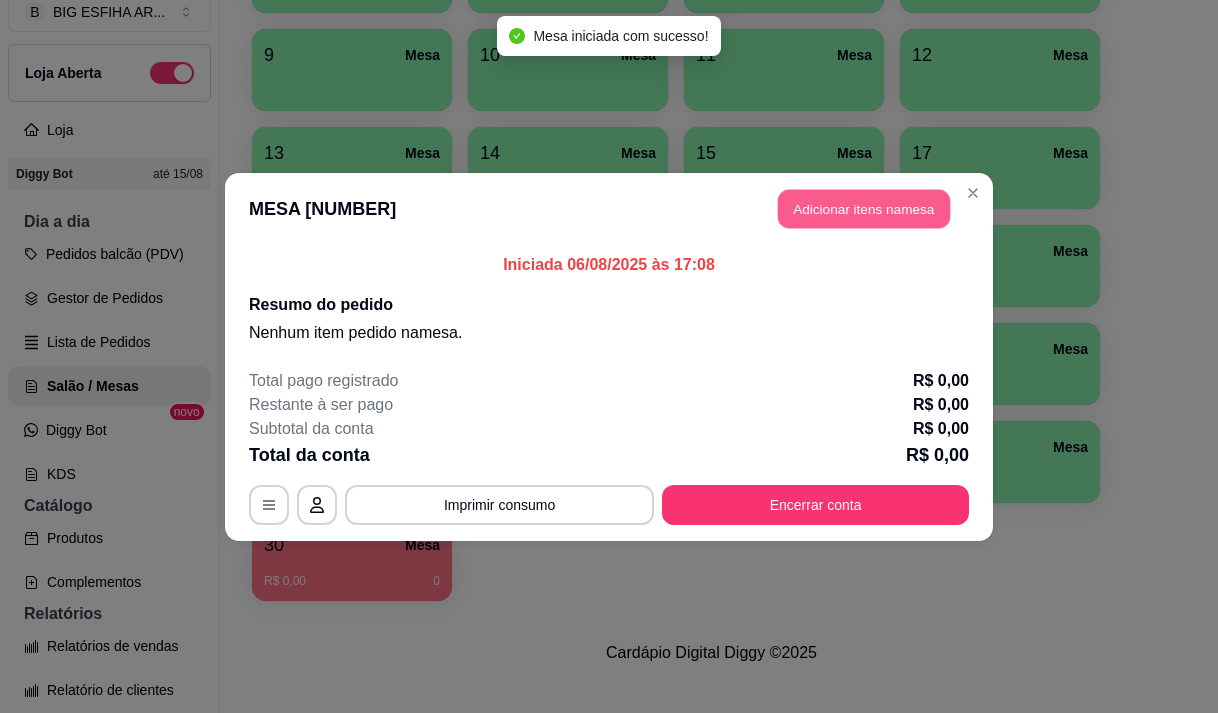 click on "Adicionar itens na  mesa" at bounding box center (864, 208) 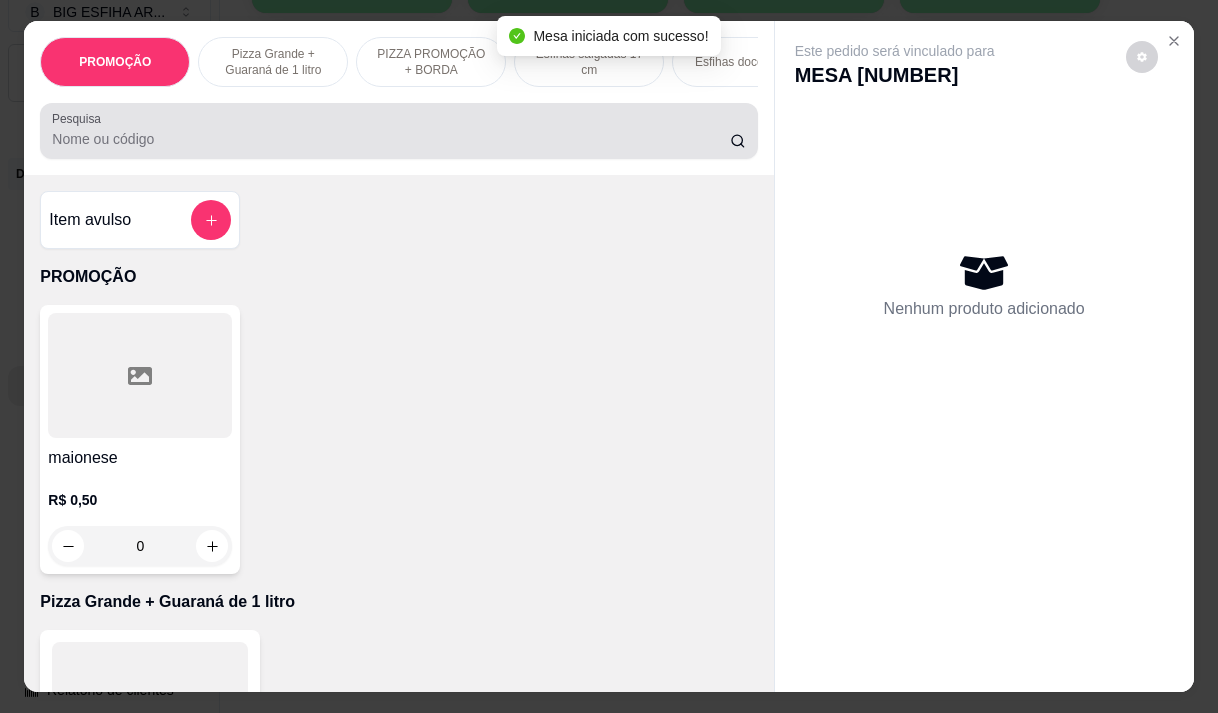 click on "Pesquisa" at bounding box center [398, 131] 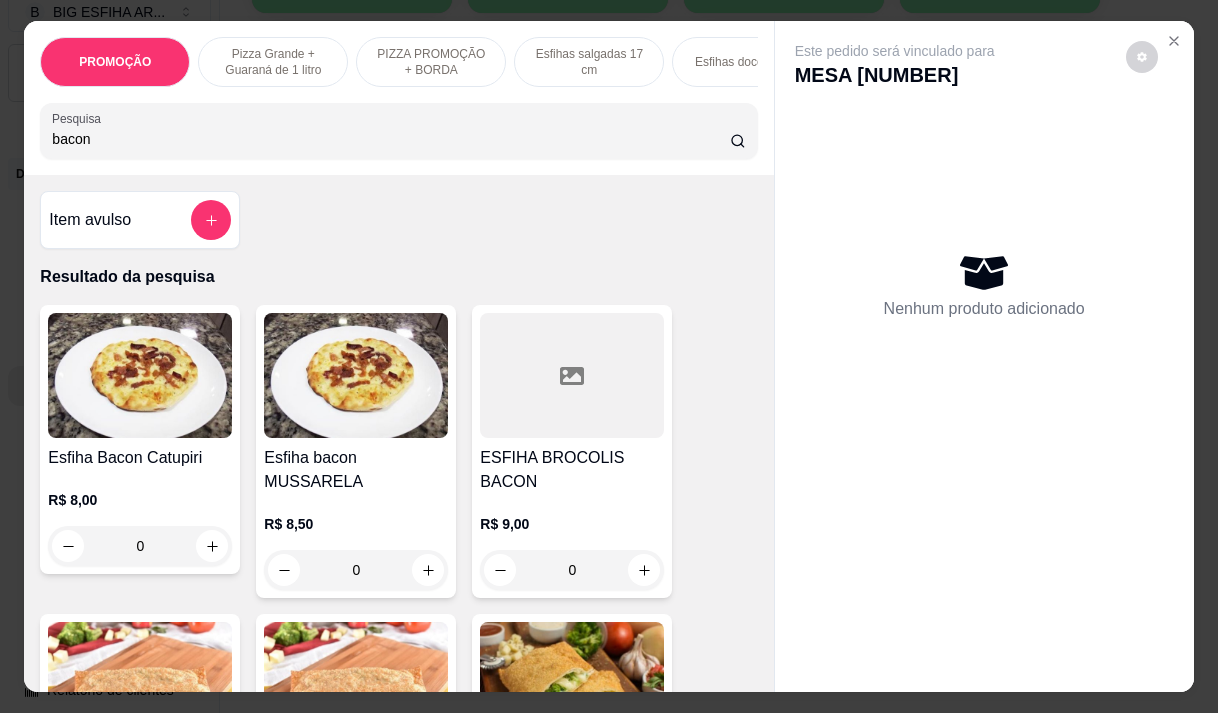 click at bounding box center [140, 375] 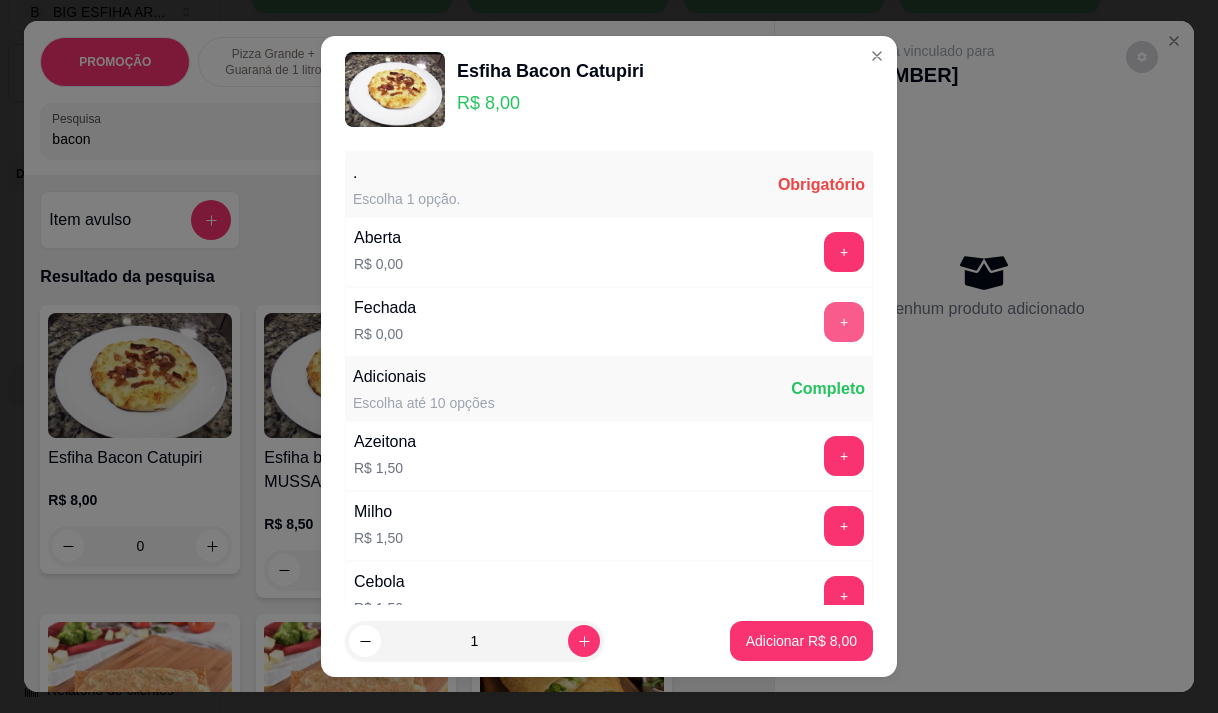 click on "+" at bounding box center [844, 322] 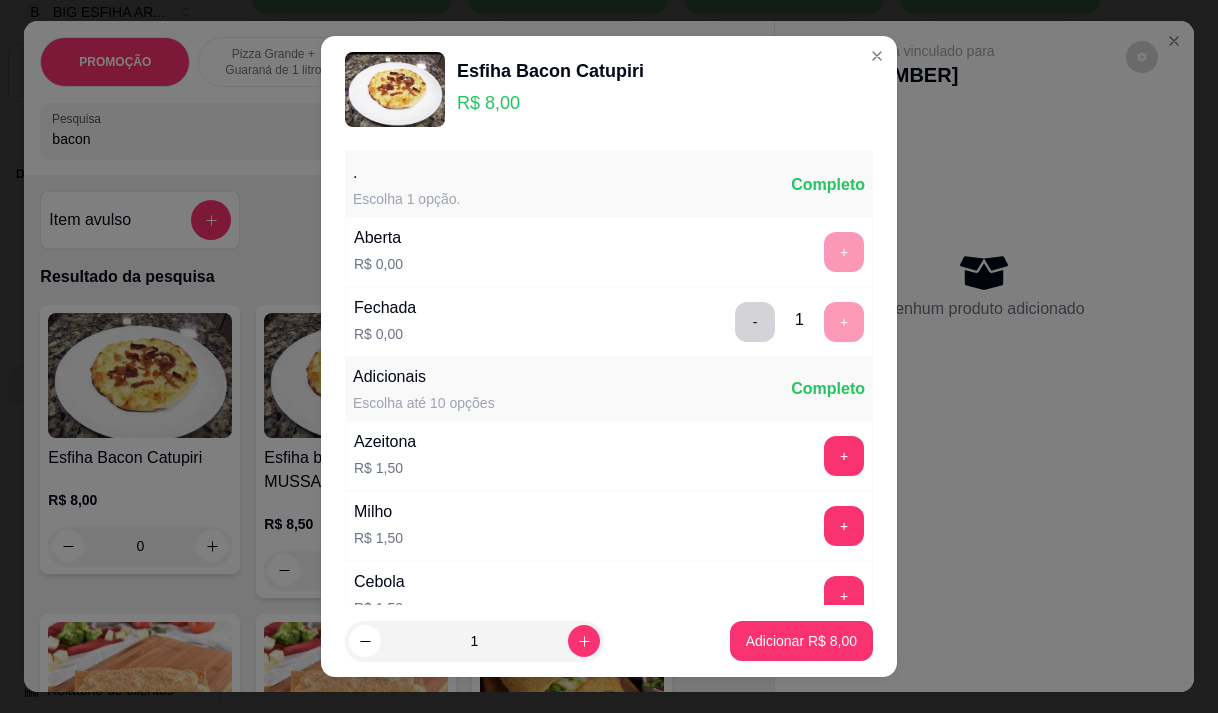 scroll, scrollTop: 28, scrollLeft: 0, axis: vertical 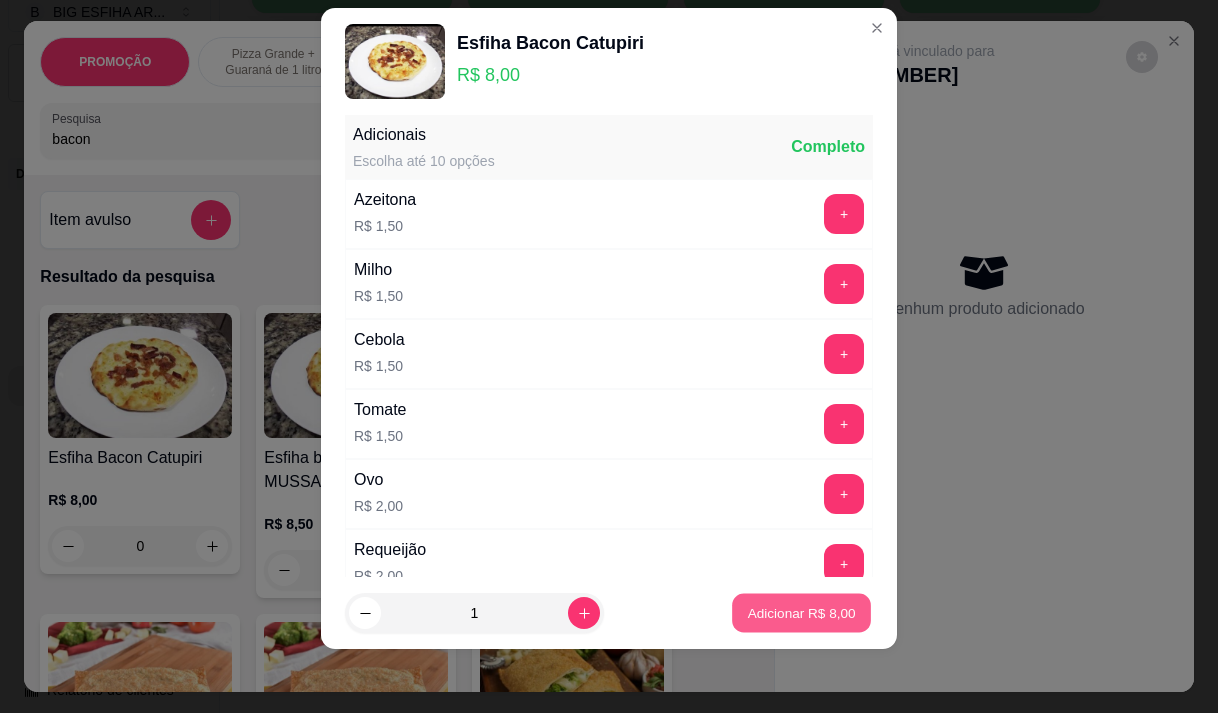 click on "Adicionar   R$ 8,00" at bounding box center [801, 613] 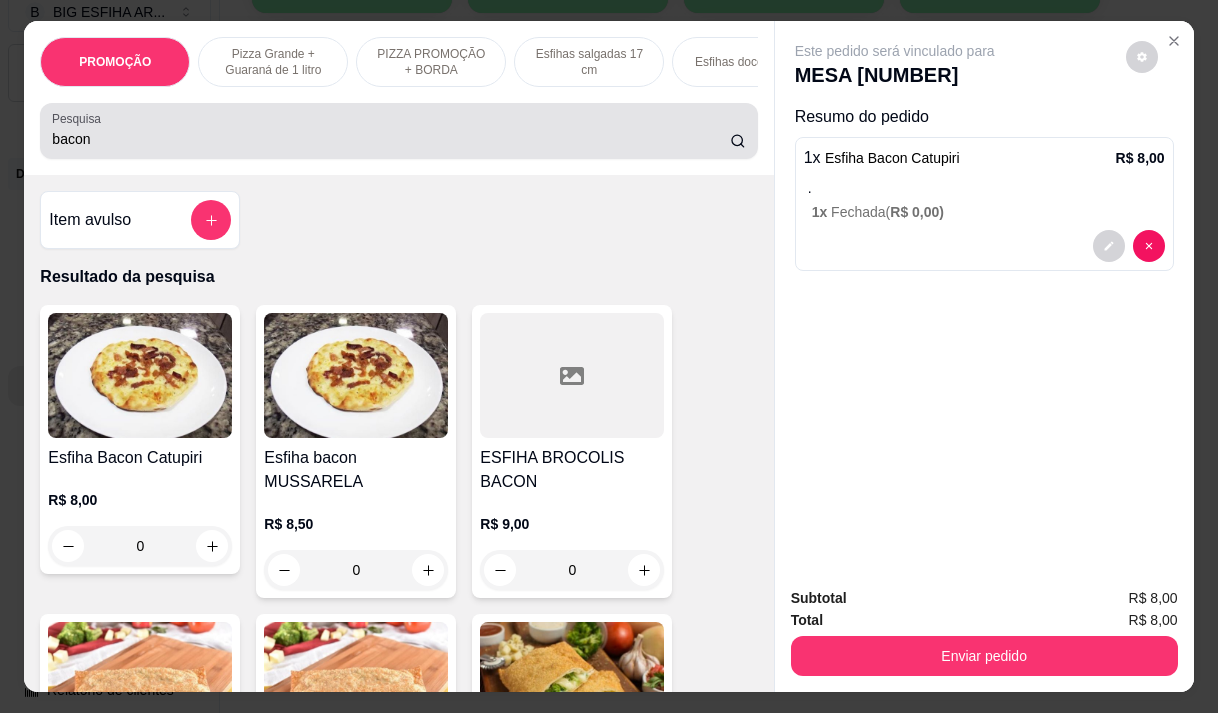 click on "bacon" at bounding box center (391, 139) 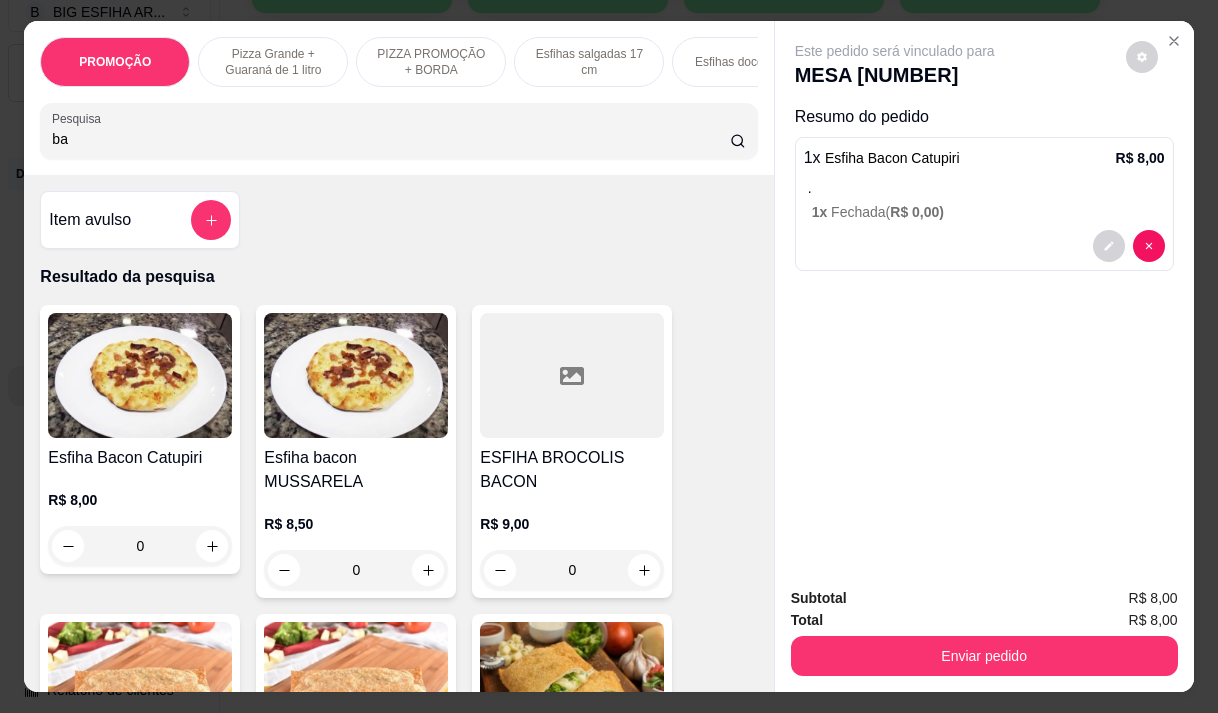 type on "b" 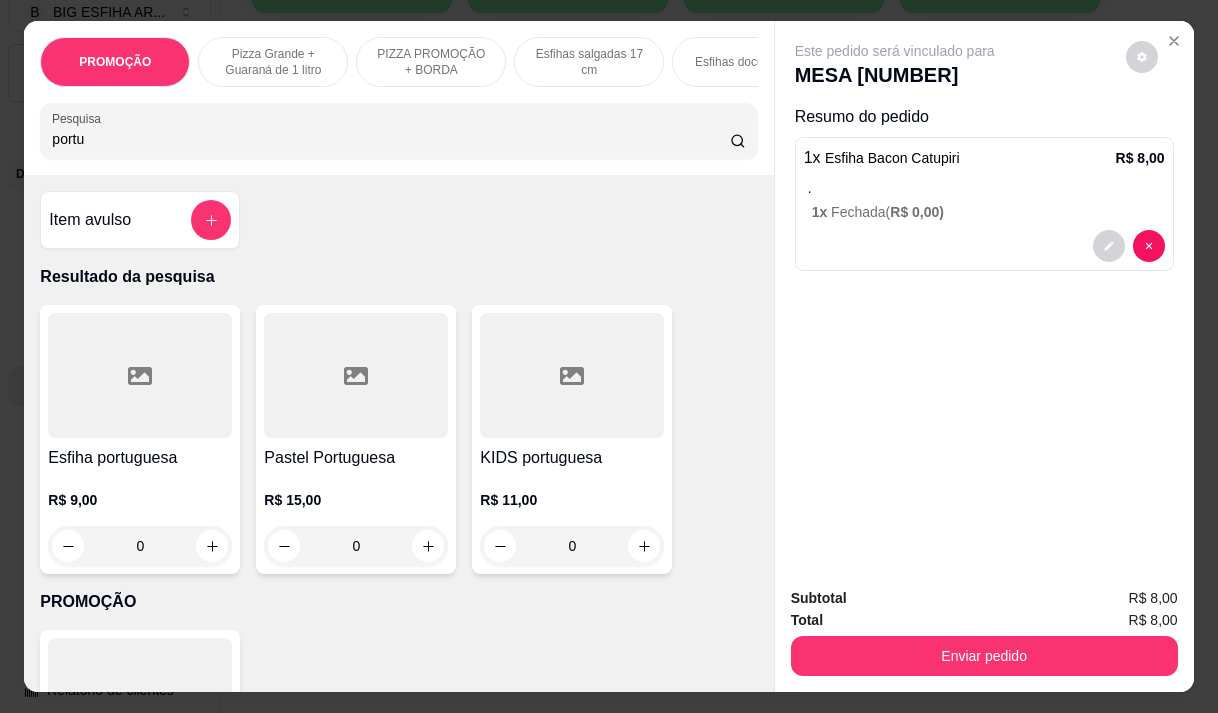 type on "portu" 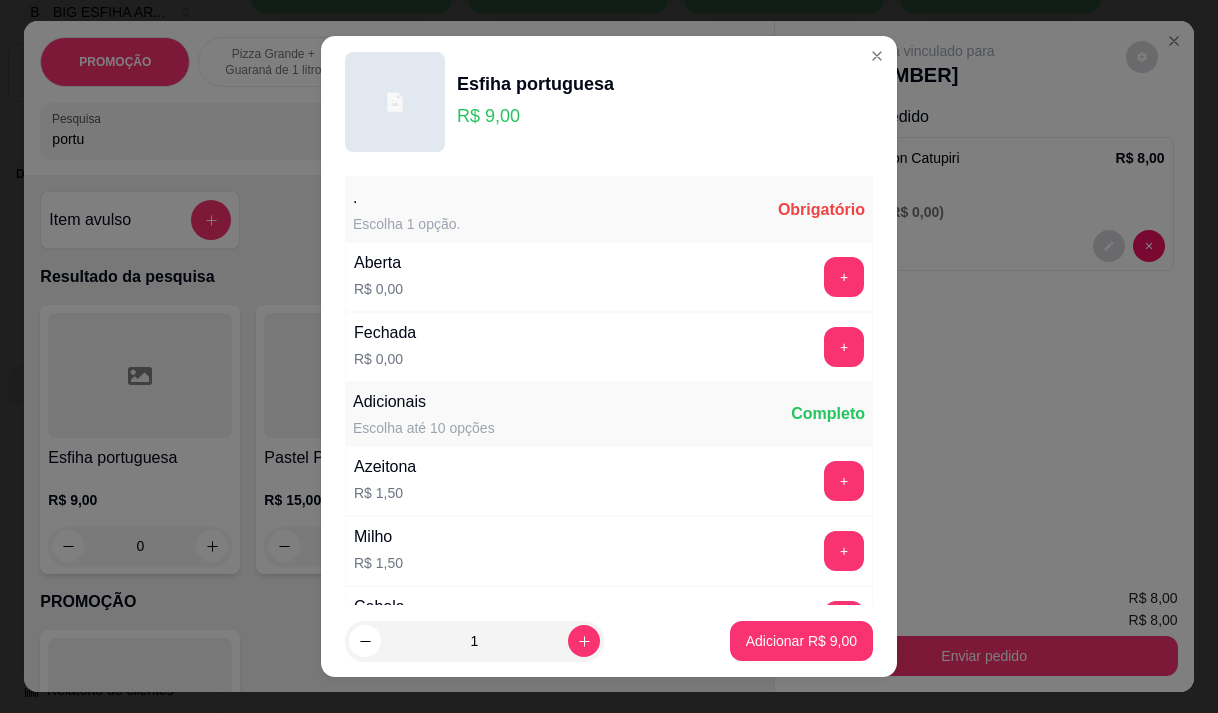 click on "+" at bounding box center (844, 347) 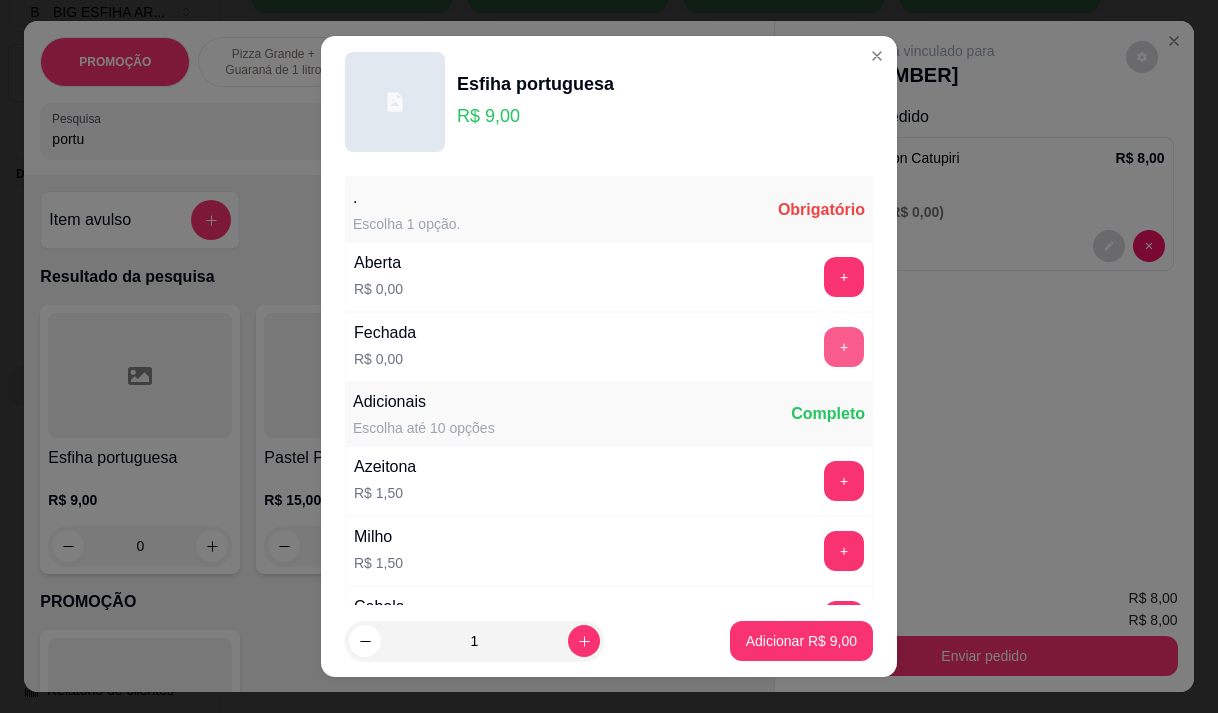 click on "+" at bounding box center [844, 347] 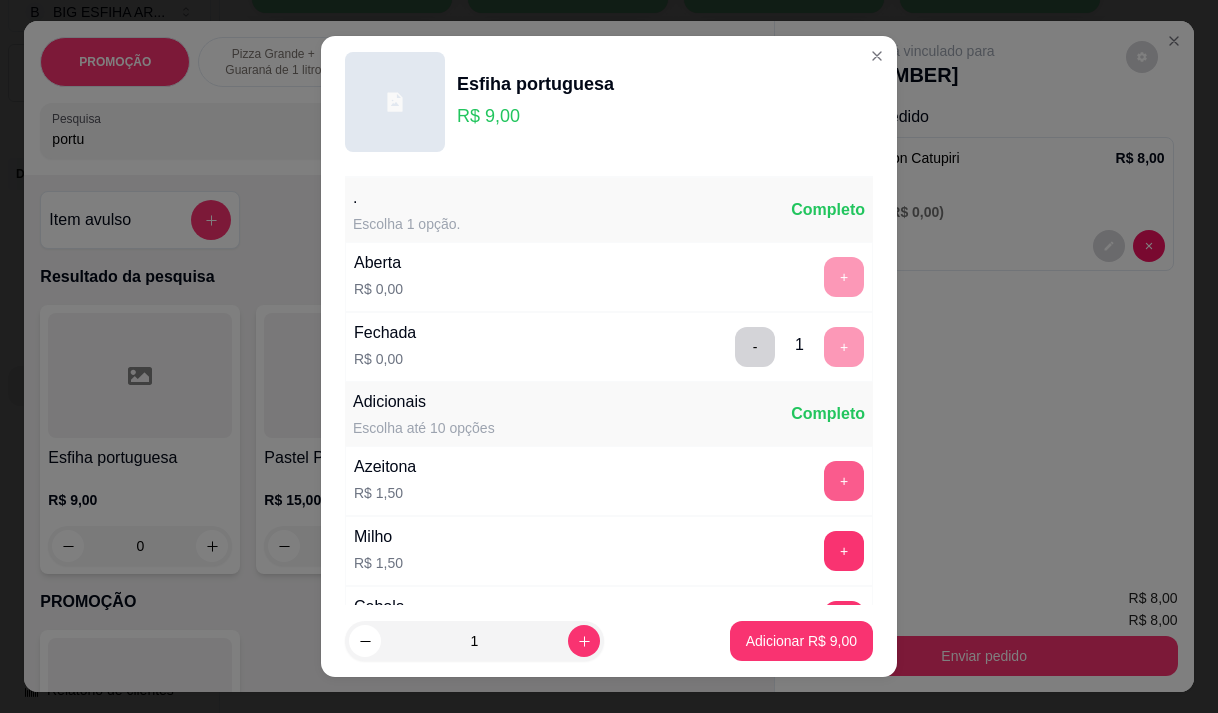 scroll, scrollTop: 28, scrollLeft: 0, axis: vertical 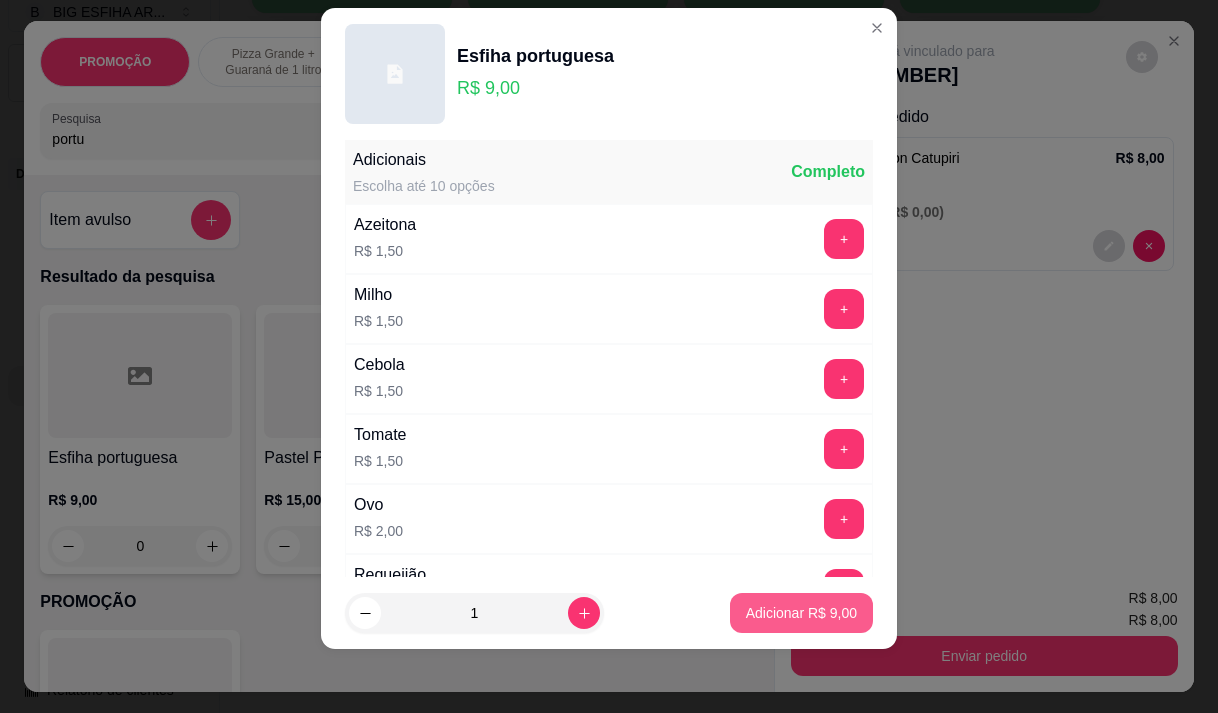 click on "Adicionar   R$ 9,00" at bounding box center (801, 613) 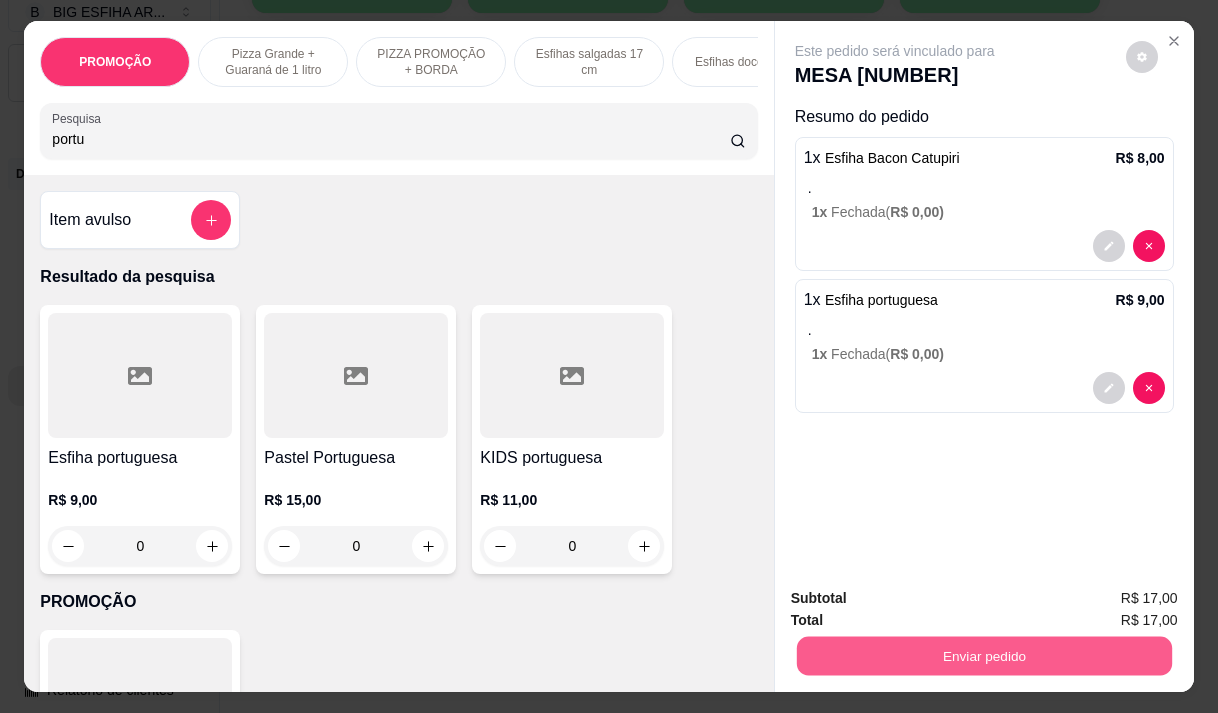 click on "Enviar pedido" at bounding box center (983, 655) 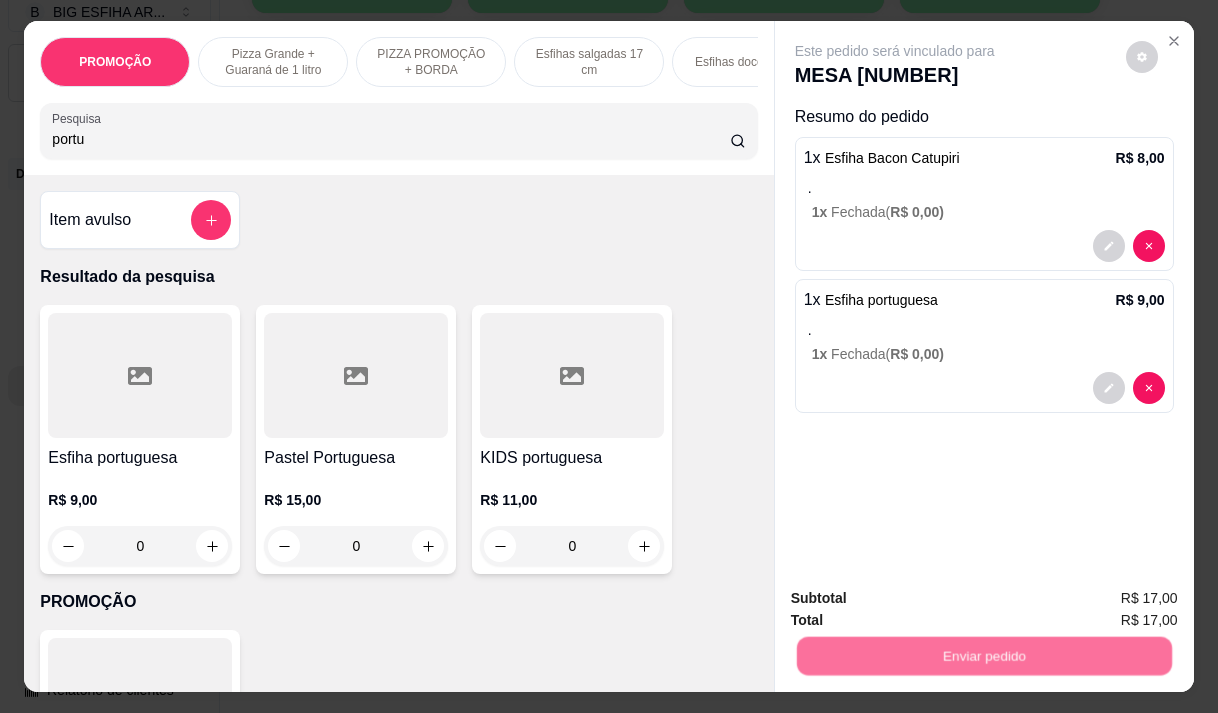 click on "Não registrar e enviar pedido" at bounding box center [918, 599] 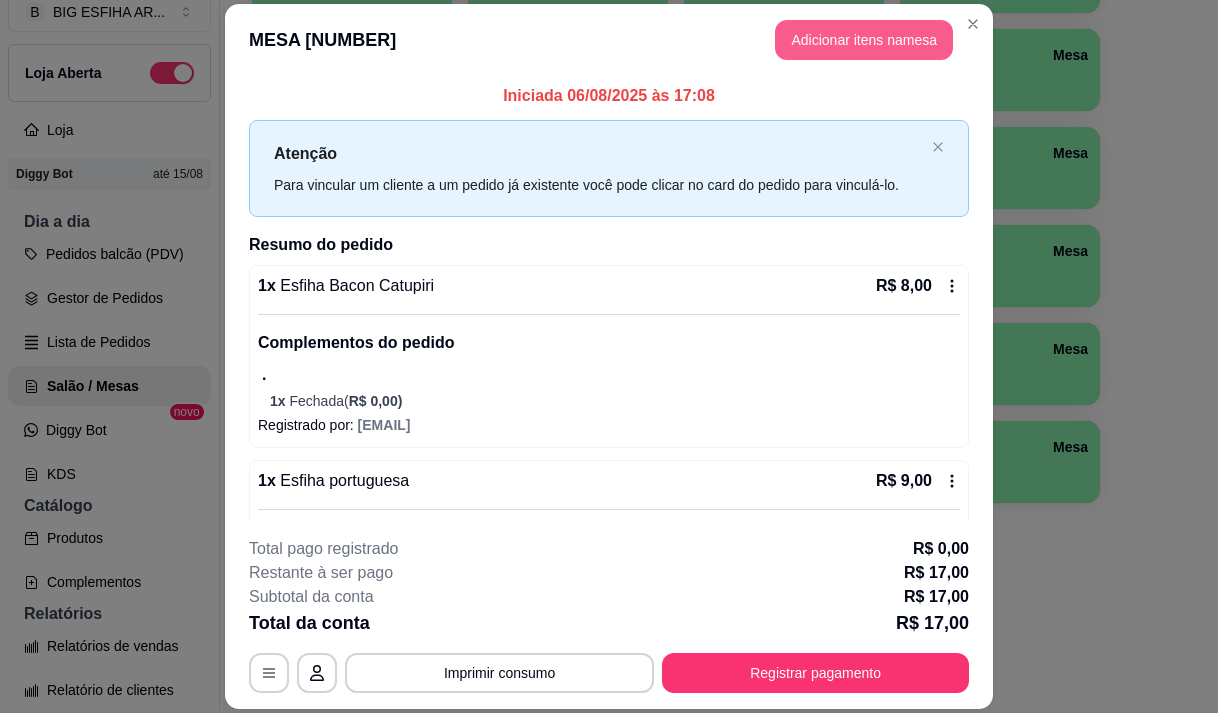 click on "Adicionar itens na  mesa" at bounding box center (864, 40) 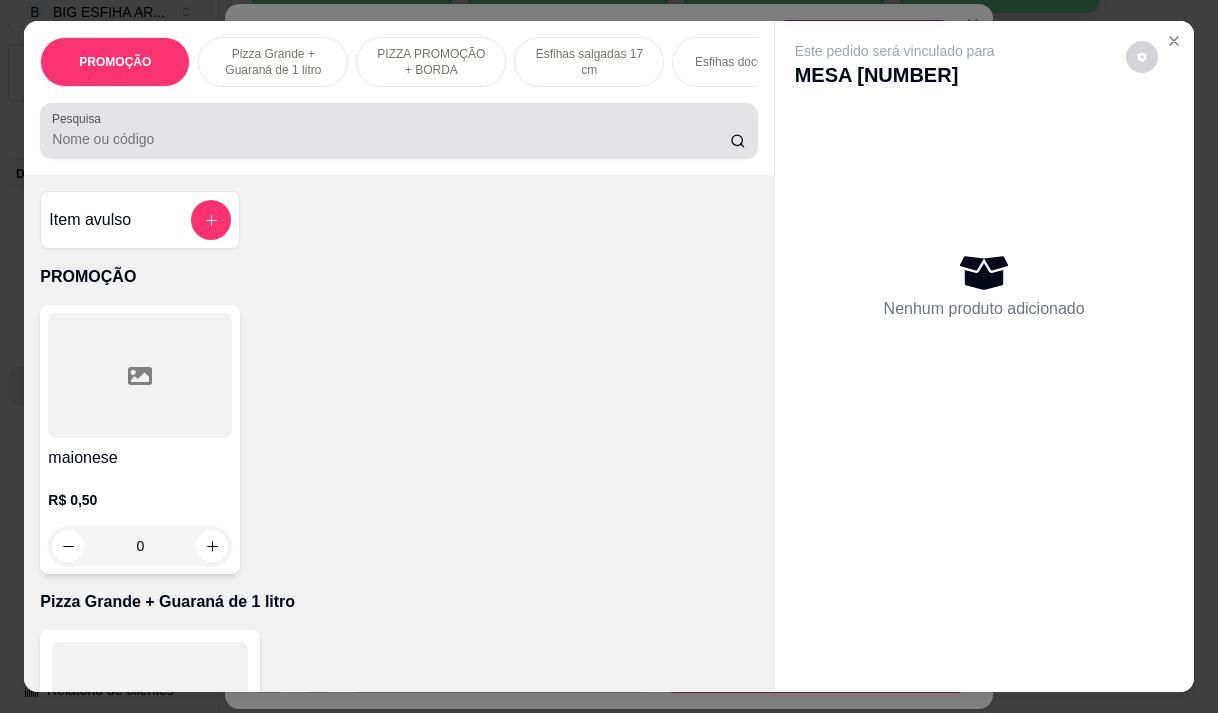 click on "Pesquisa" at bounding box center (398, 131) 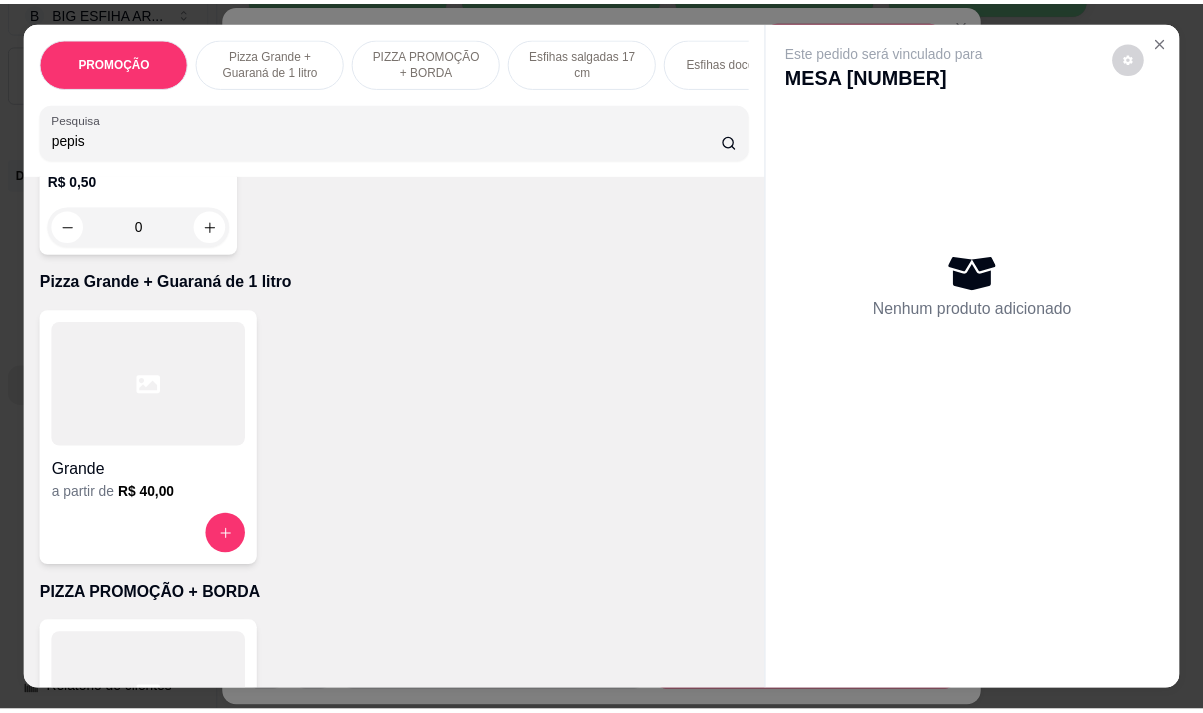 scroll, scrollTop: 0, scrollLeft: 0, axis: both 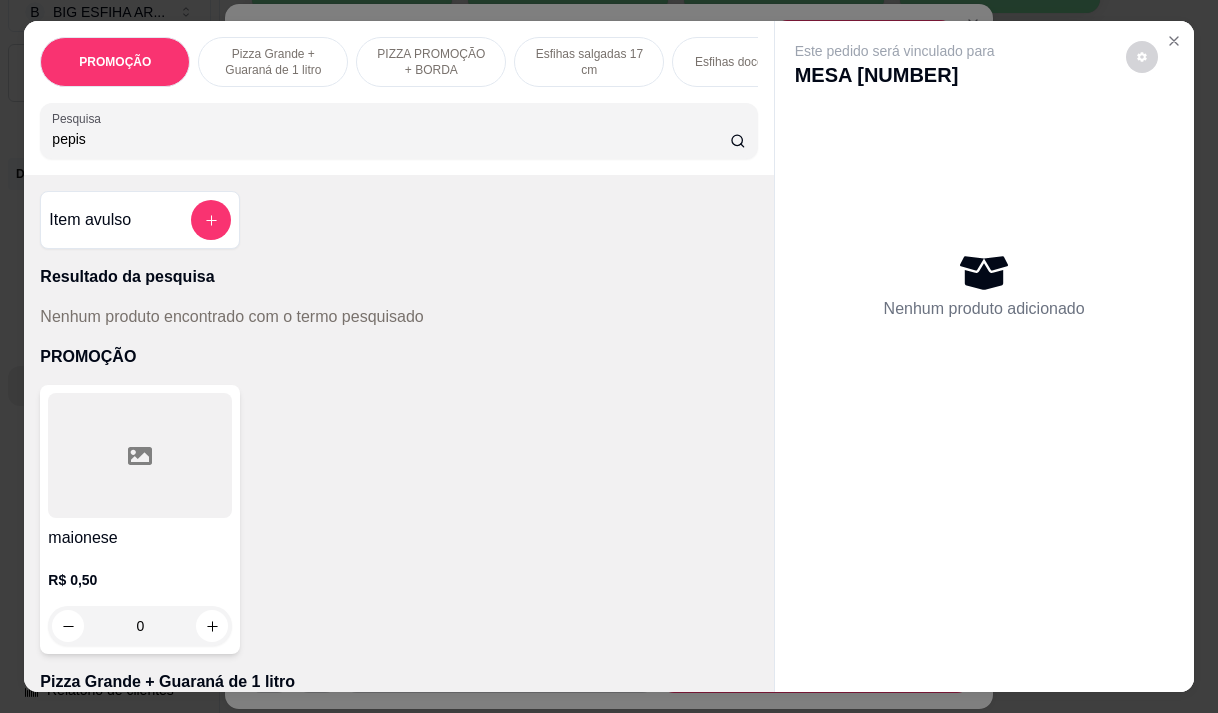 click on "pepis" at bounding box center [391, 139] 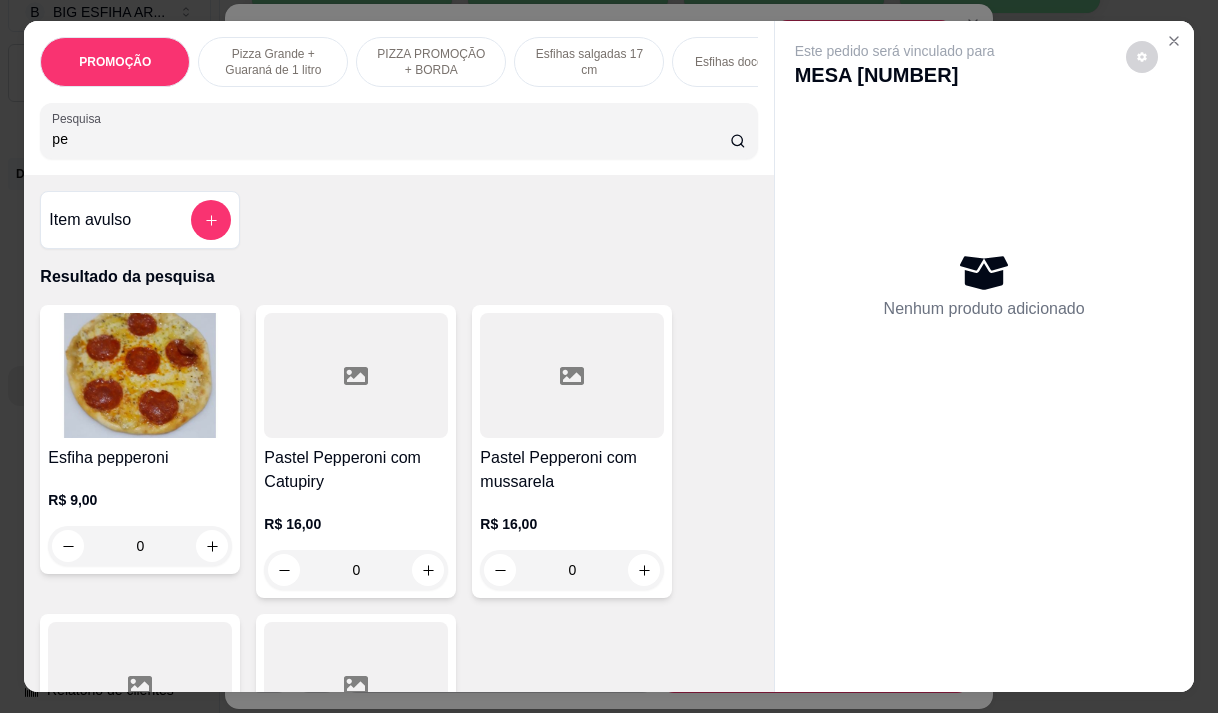type on "p" 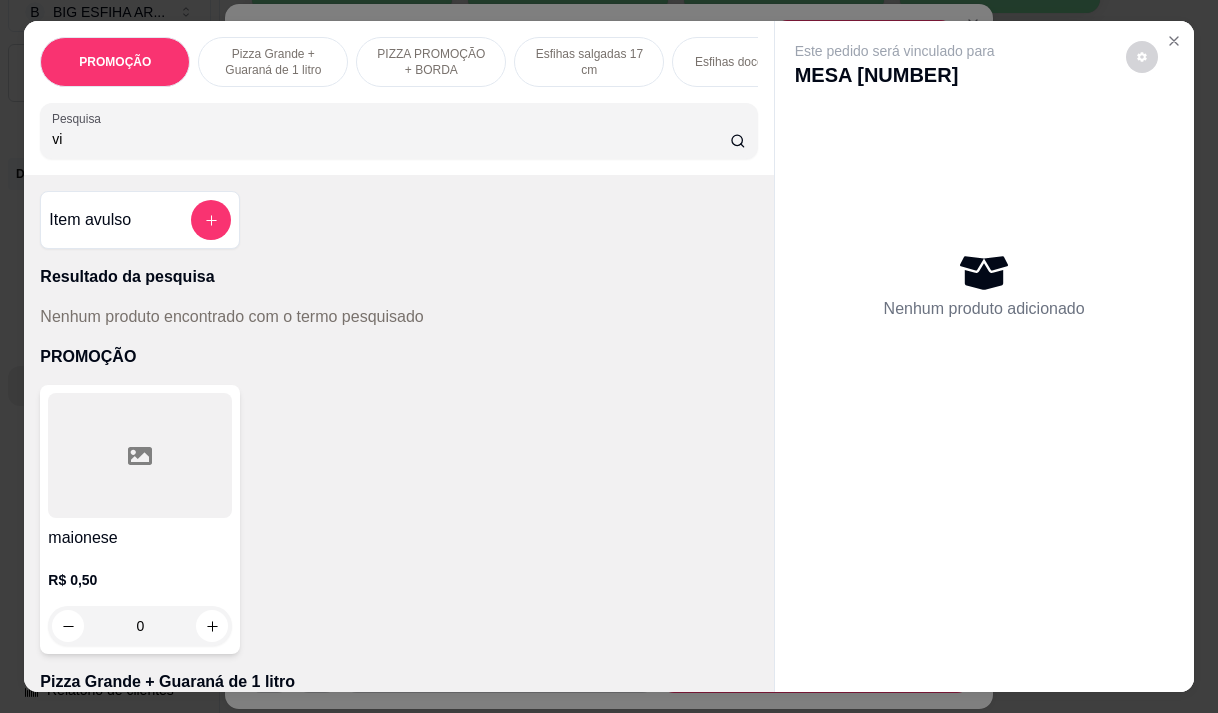 type on "v" 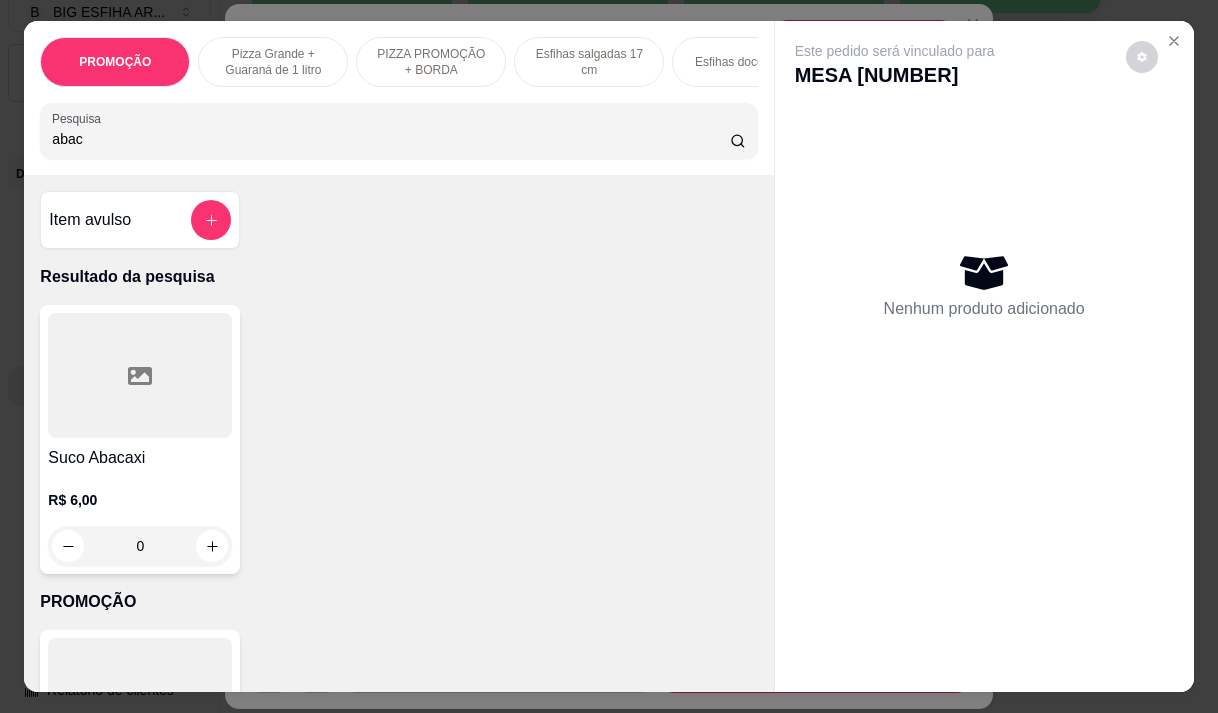 type on "abac" 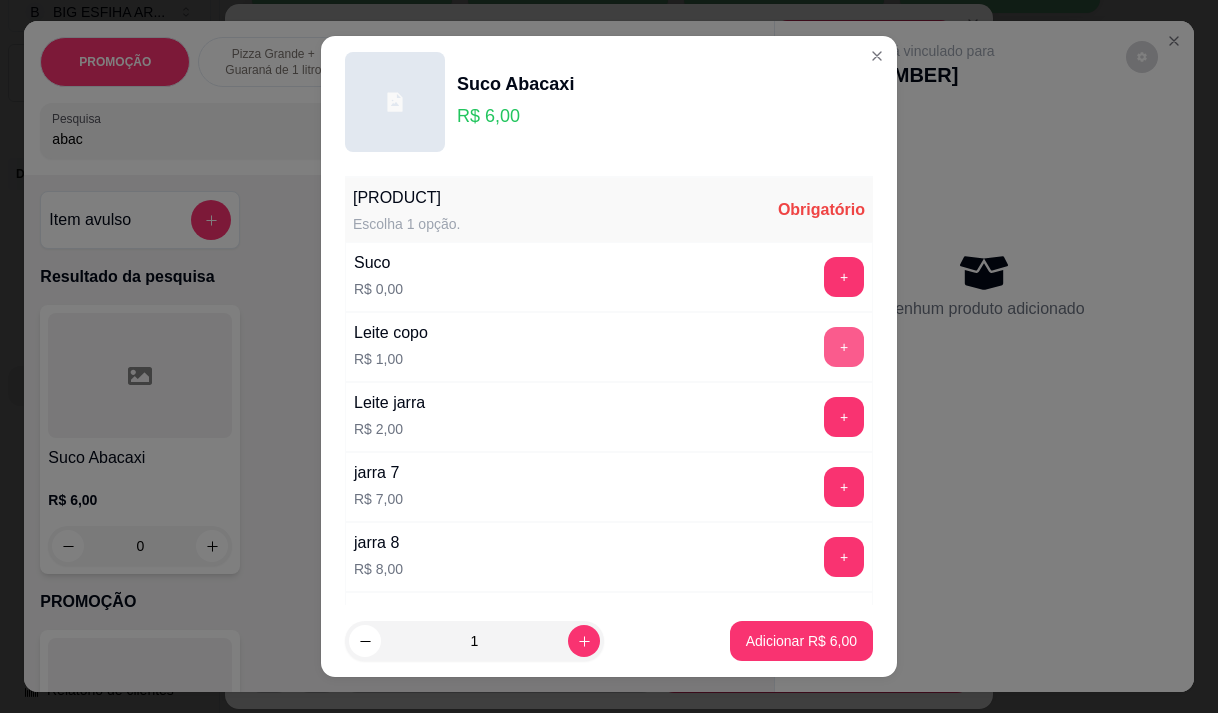 click on "+" at bounding box center (844, 347) 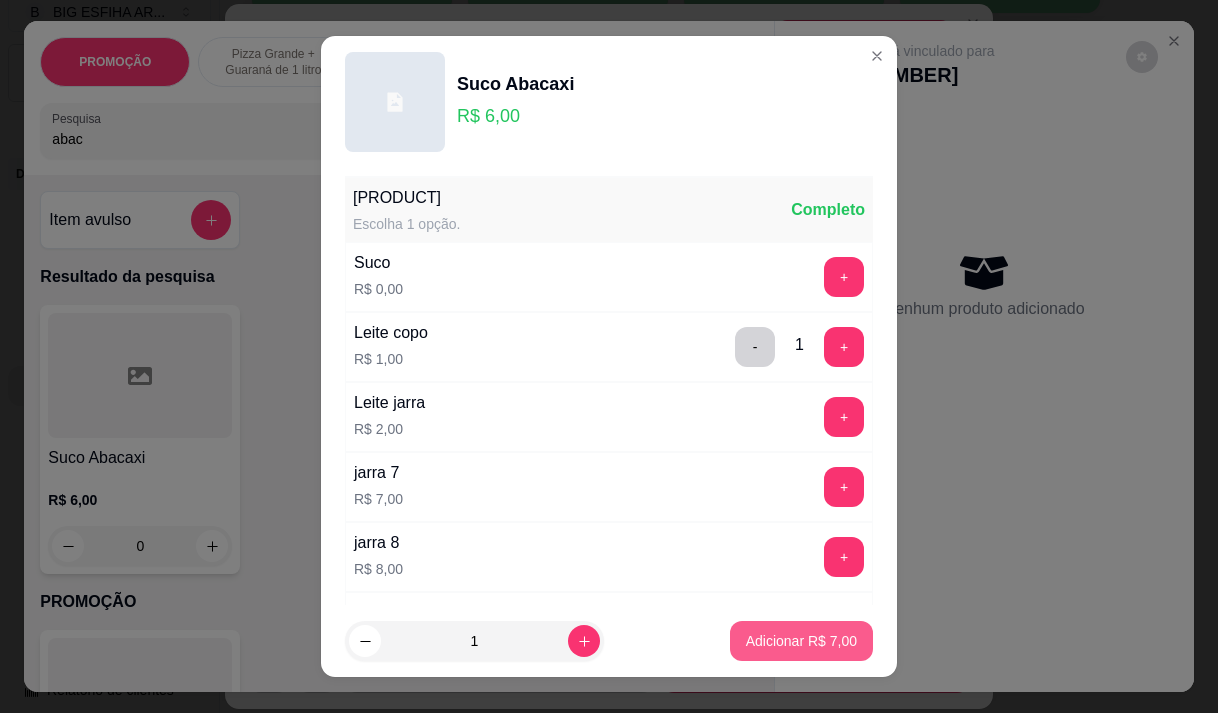 click on "Adicionar   R$ 7,00" at bounding box center (801, 641) 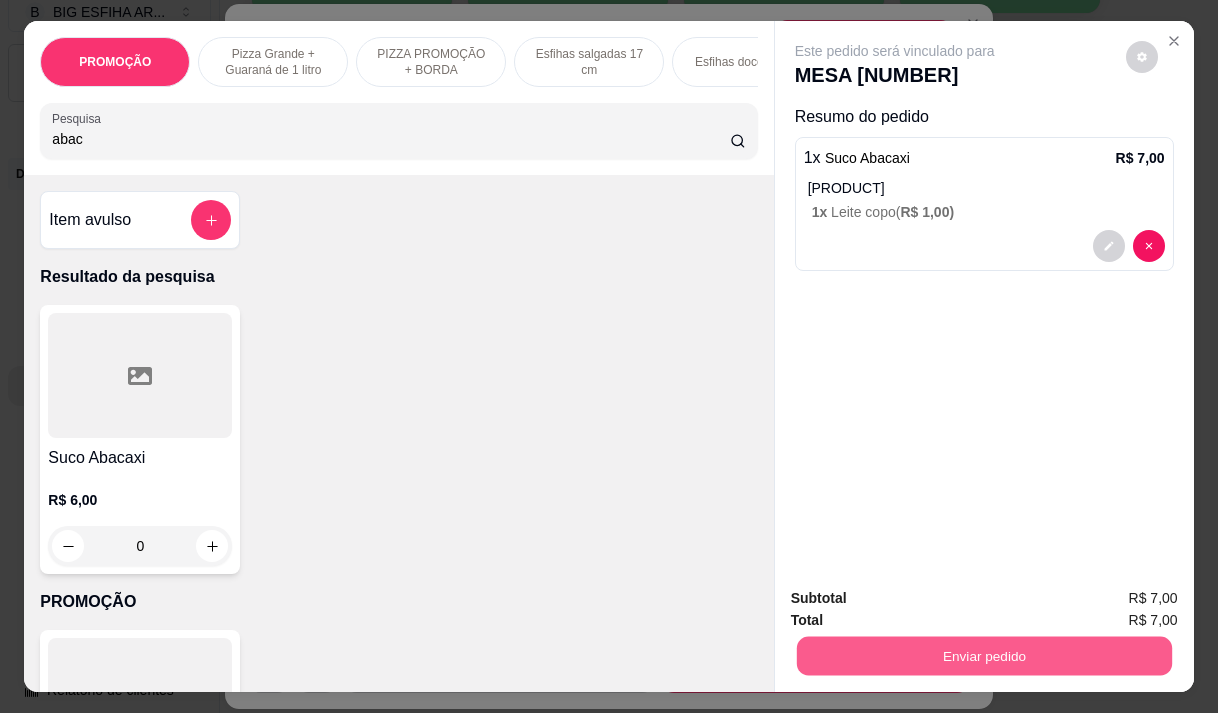 click on "Enviar pedido" at bounding box center (983, 655) 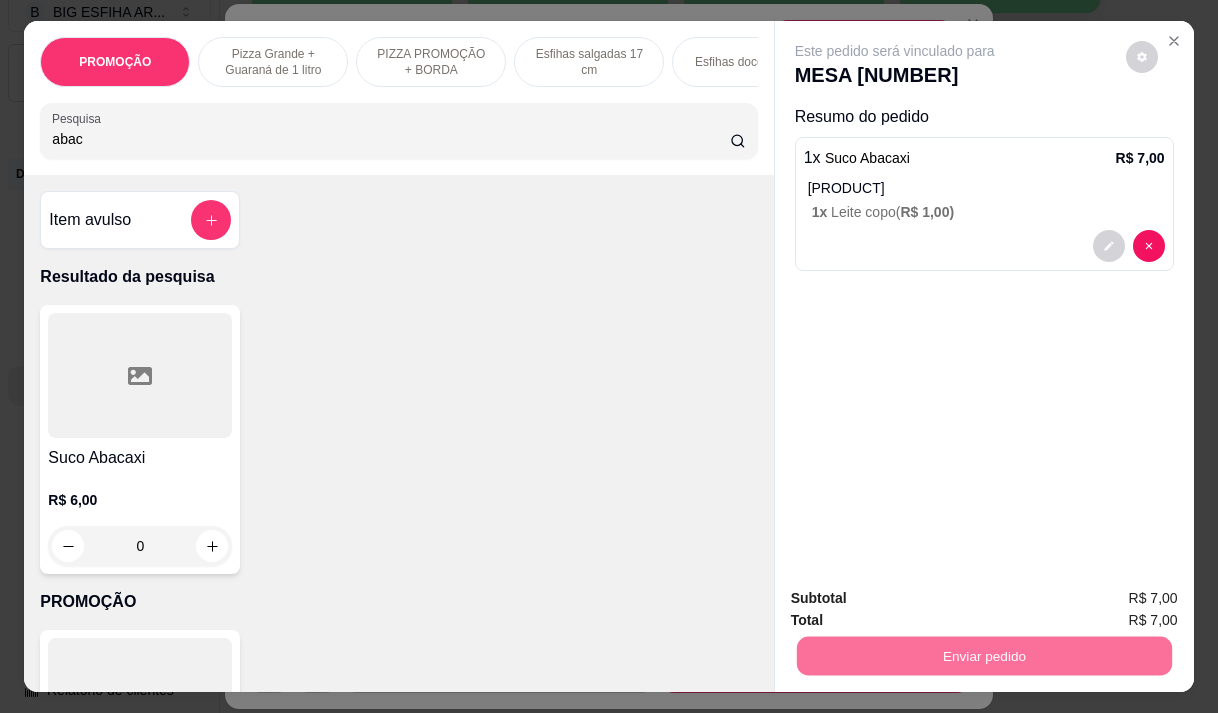 click on "Não registrar e enviar pedido" at bounding box center (918, 599) 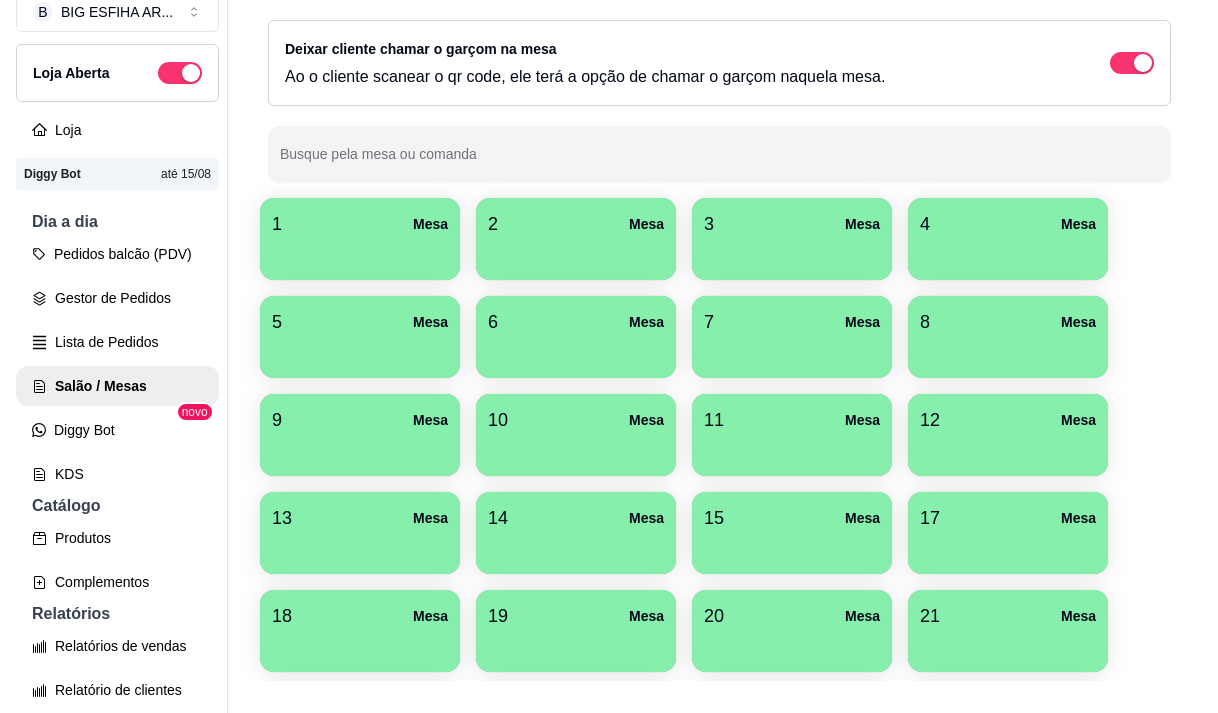 scroll, scrollTop: 108, scrollLeft: 0, axis: vertical 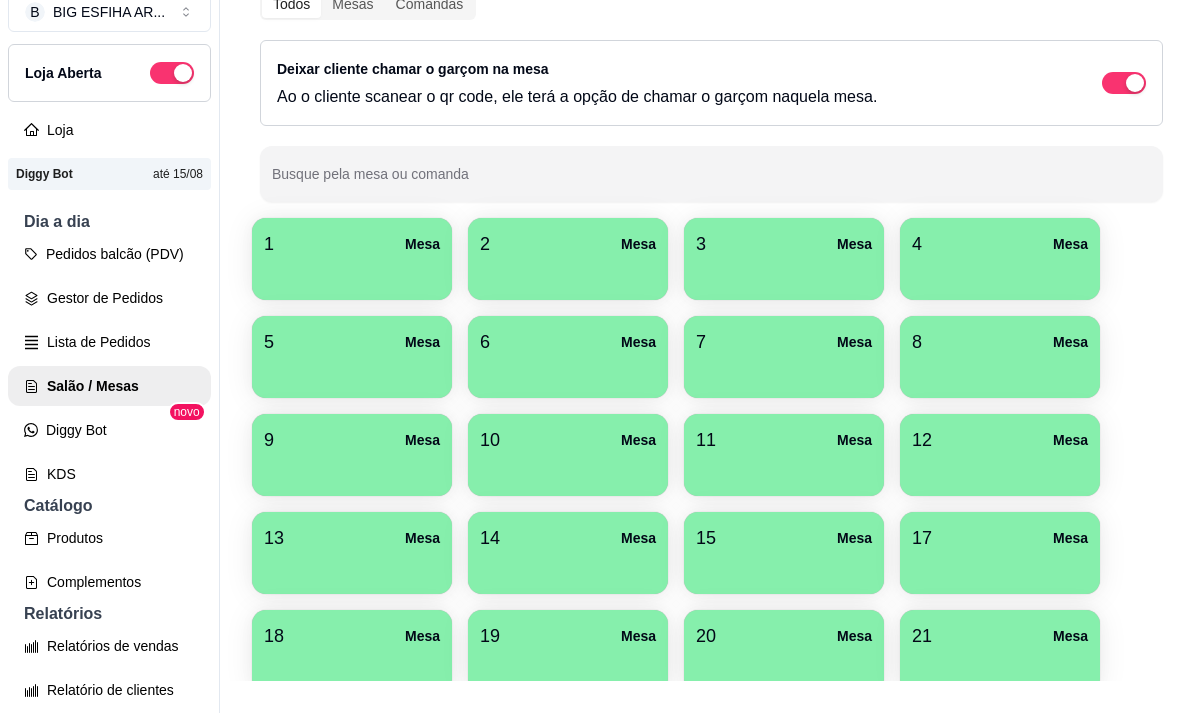click on "17 Mesa" at bounding box center (1000, 538) 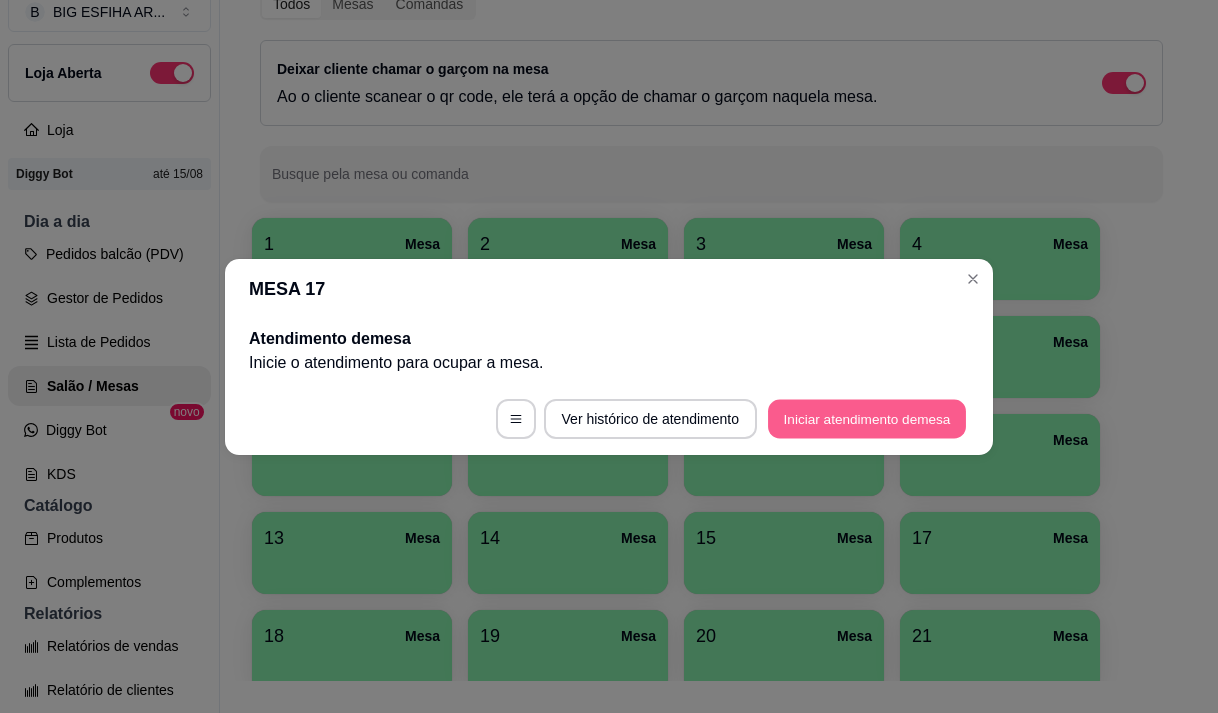 click on "Iniciar atendimento de  mesa" at bounding box center (867, 418) 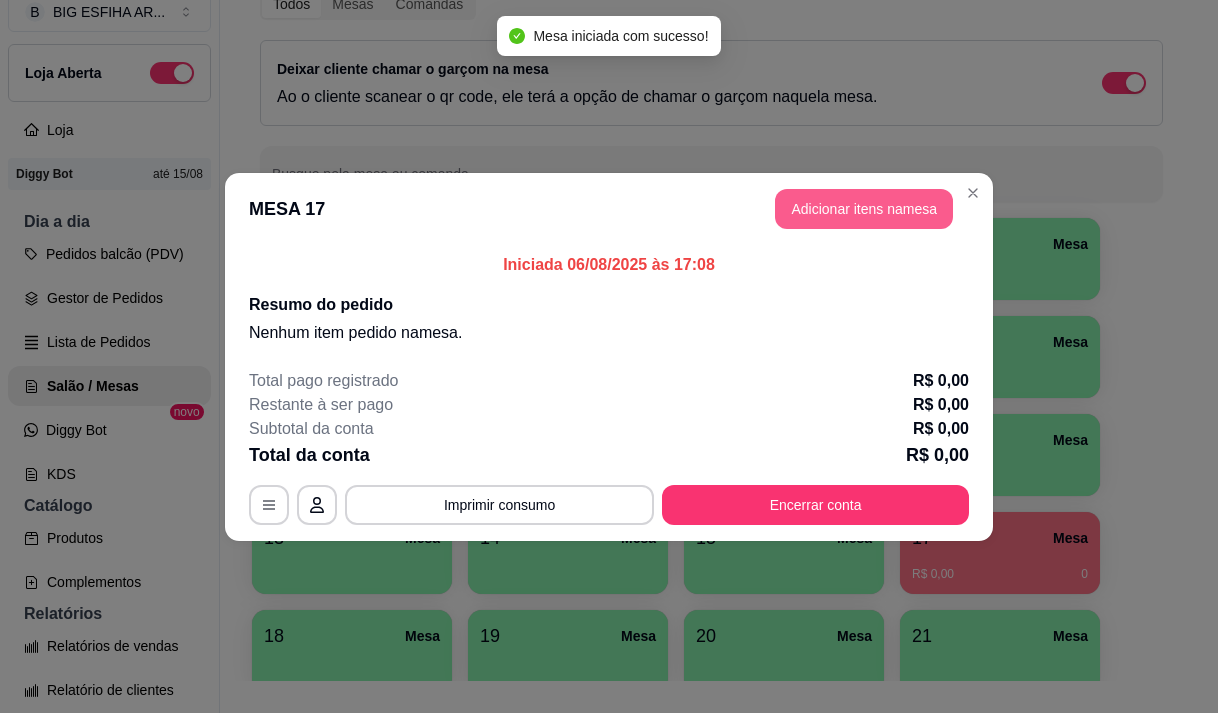 click on "Adicionar itens na  mesa" at bounding box center [864, 209] 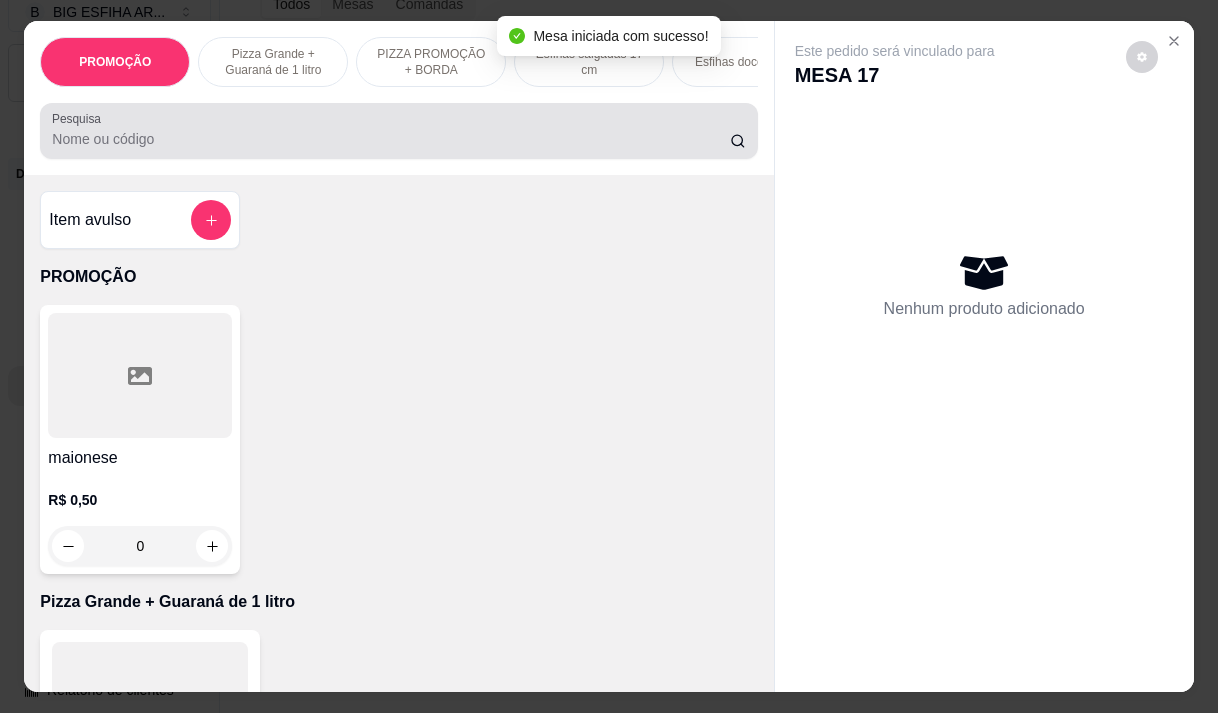 click at bounding box center (398, 131) 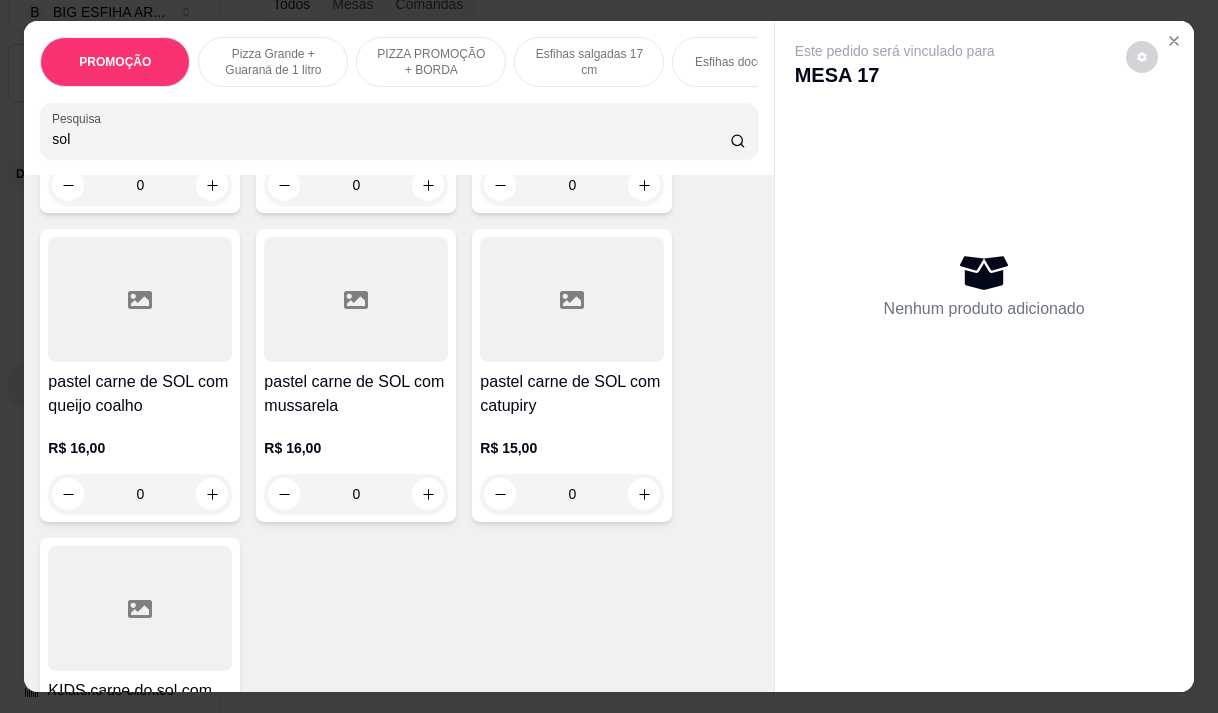 scroll, scrollTop: 700, scrollLeft: 0, axis: vertical 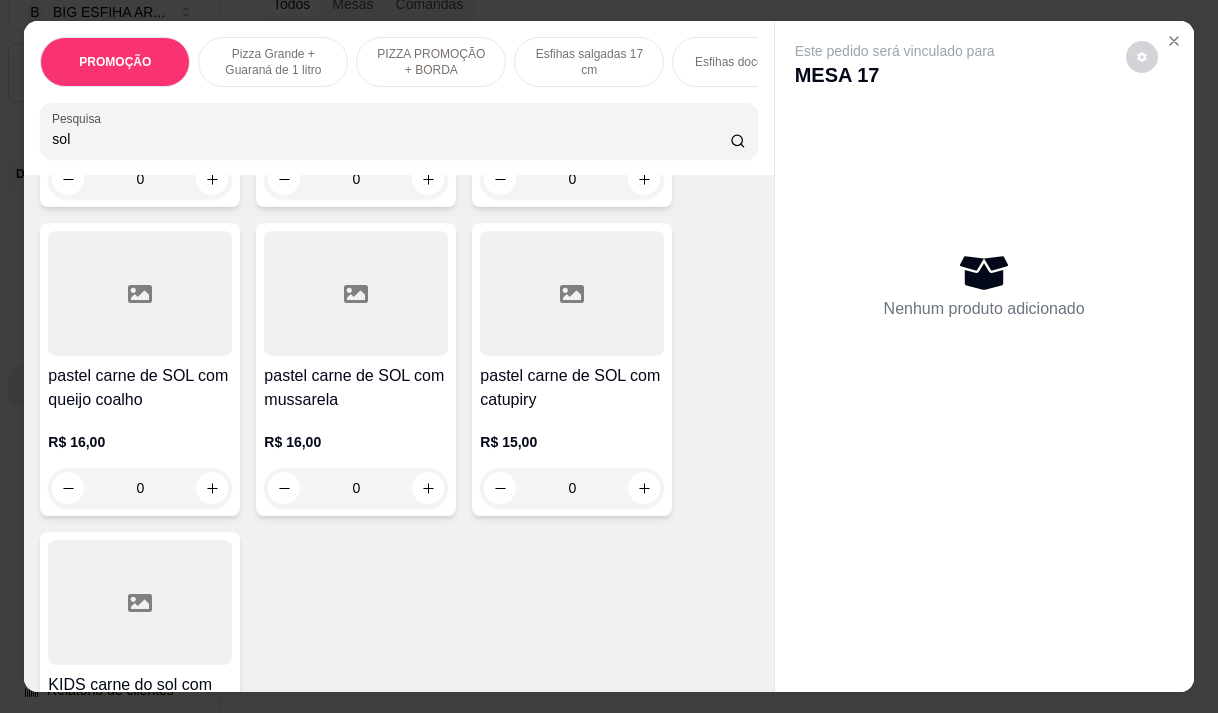 type on "sol" 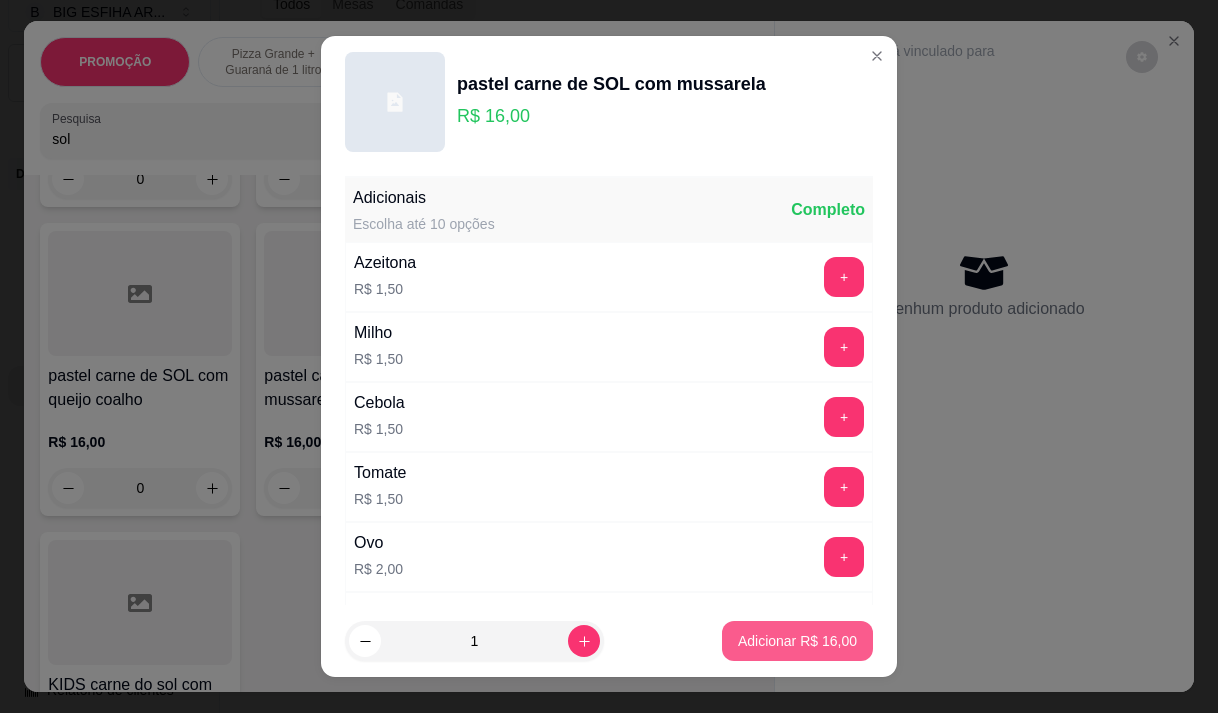 click on "Adicionar   R$ 16,00" at bounding box center [797, 641] 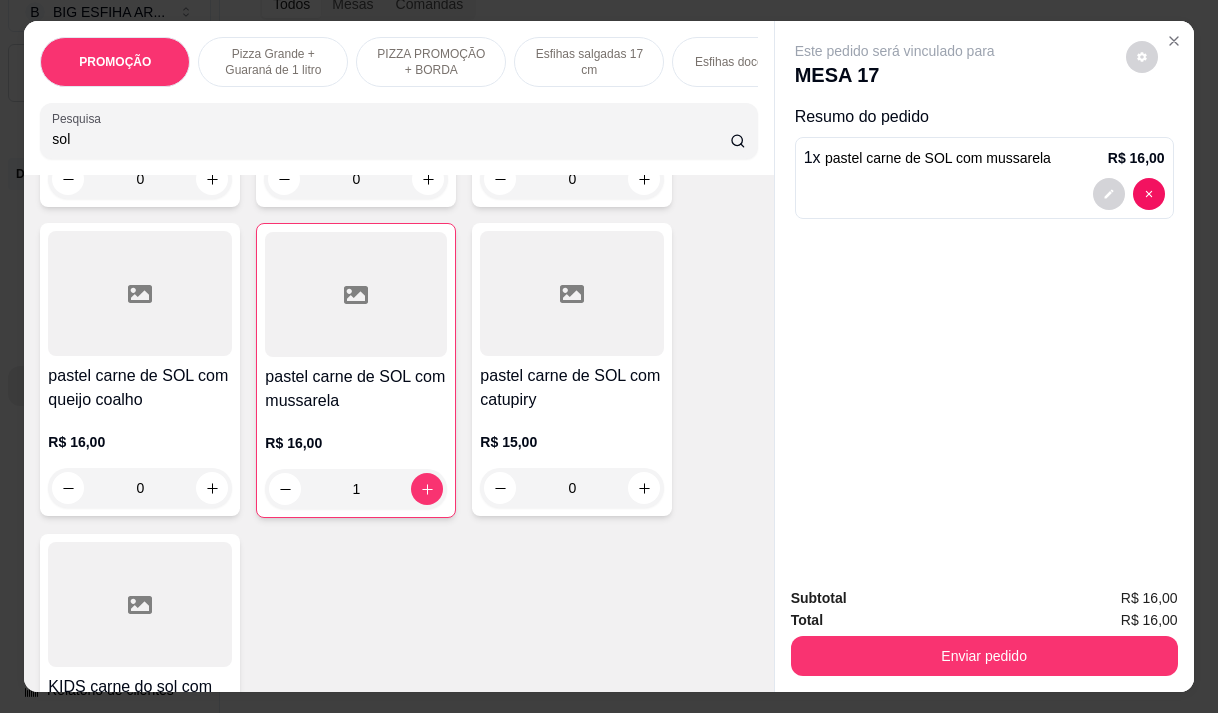 type on "1" 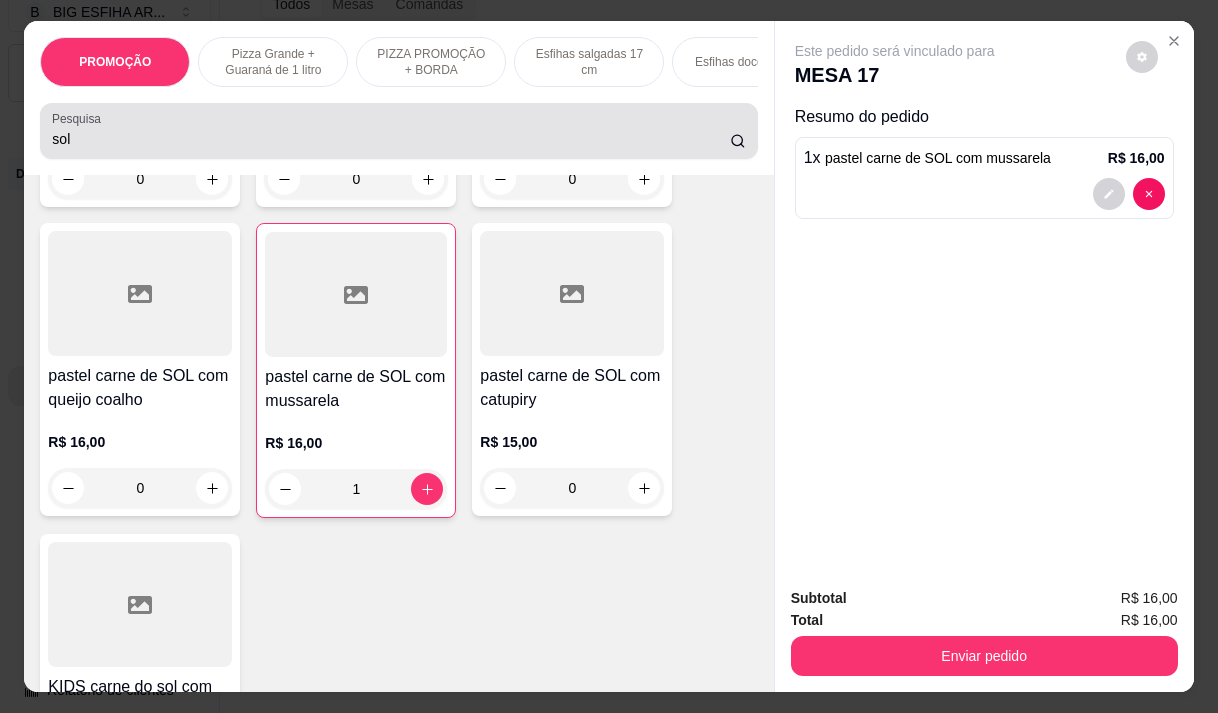 click on "sol" at bounding box center (391, 139) 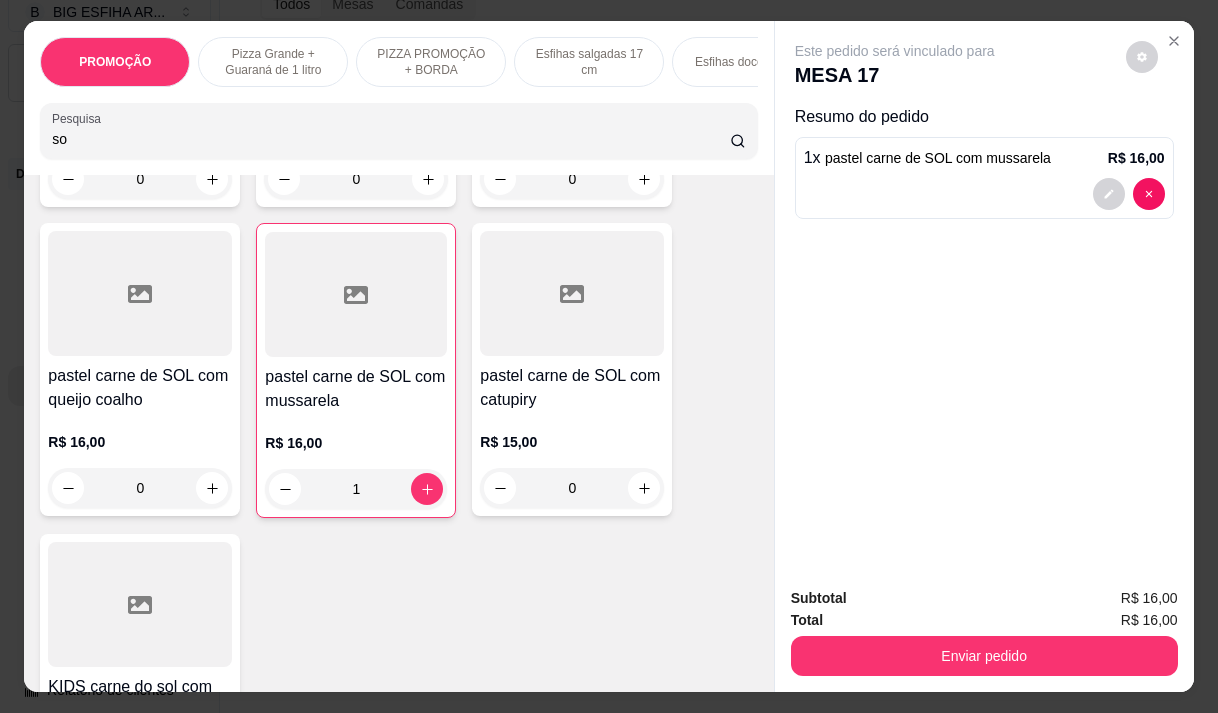 type on "s" 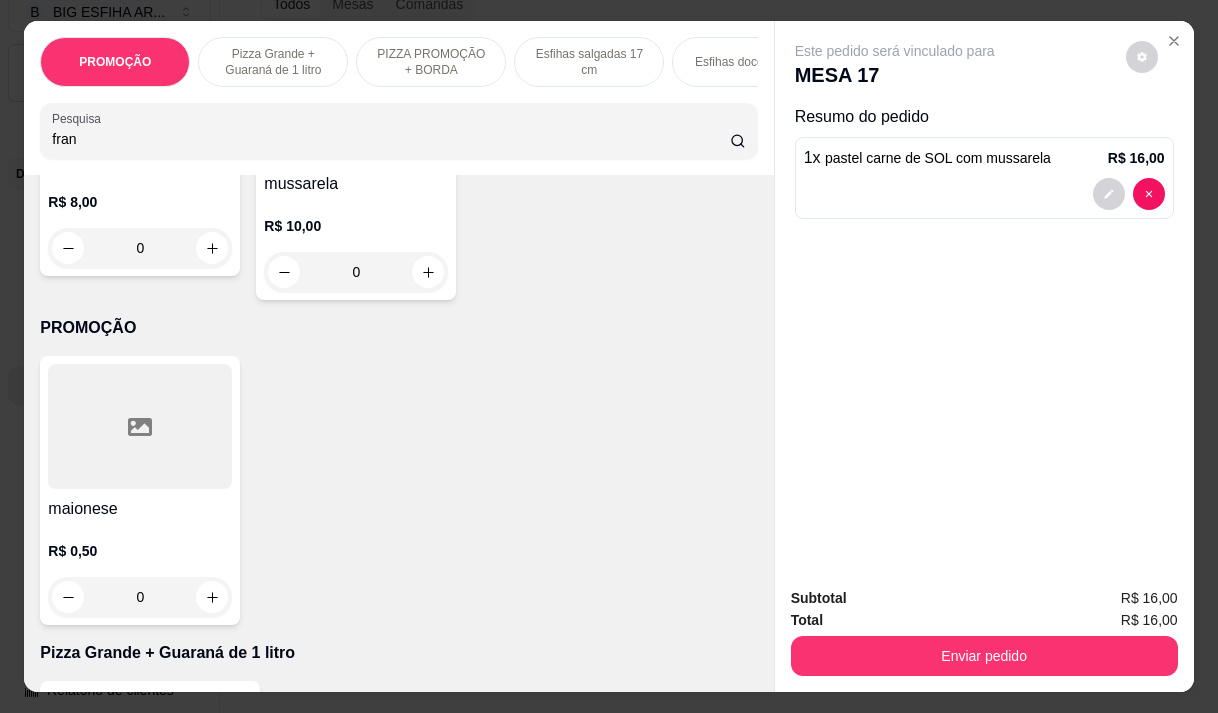 scroll, scrollTop: 677, scrollLeft: 0, axis: vertical 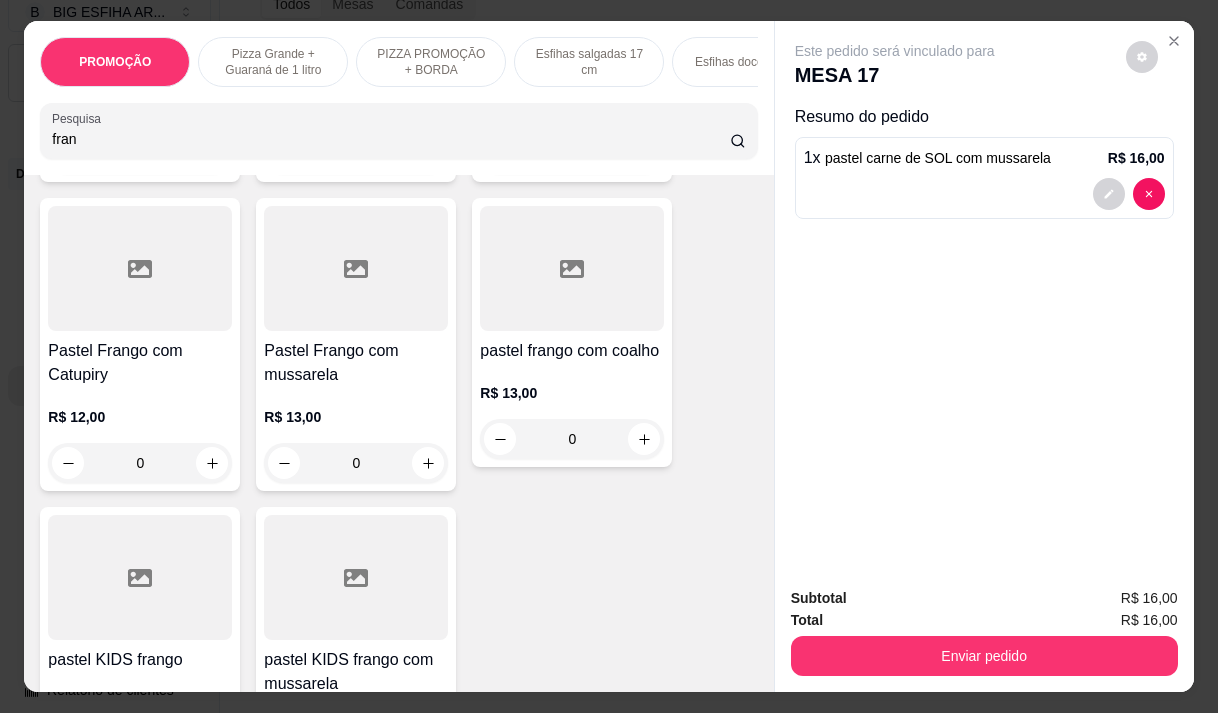 type on "fran" 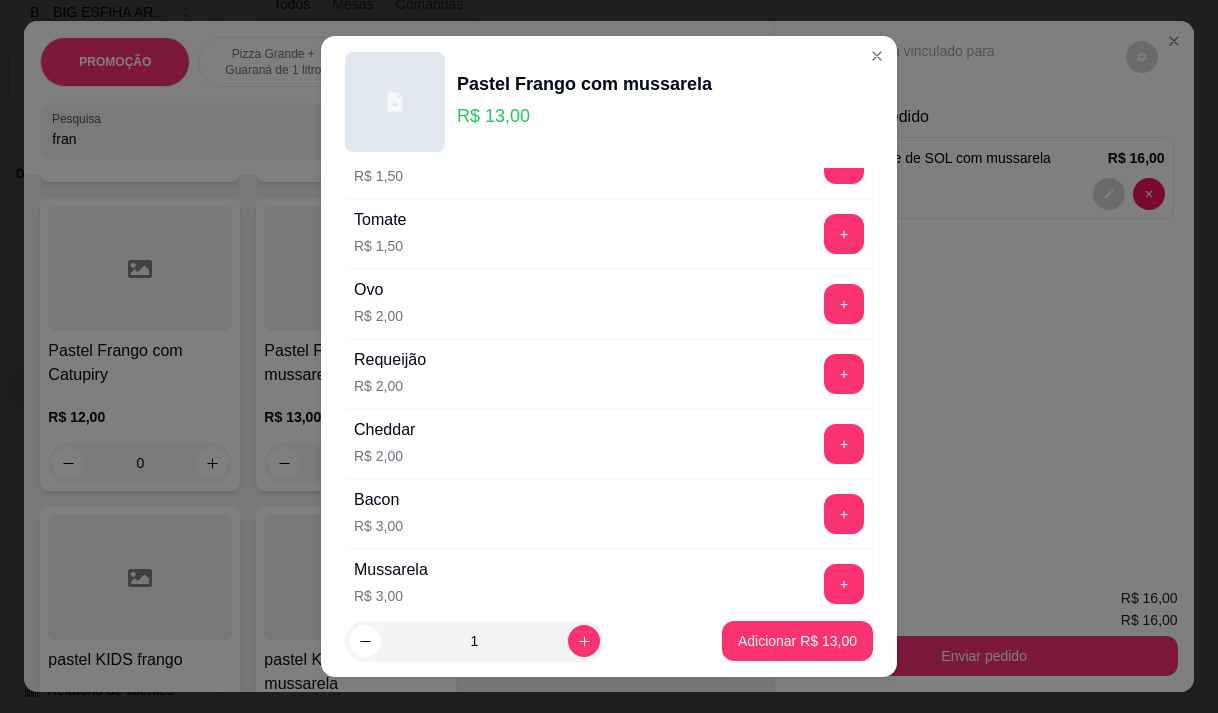 scroll, scrollTop: 300, scrollLeft: 0, axis: vertical 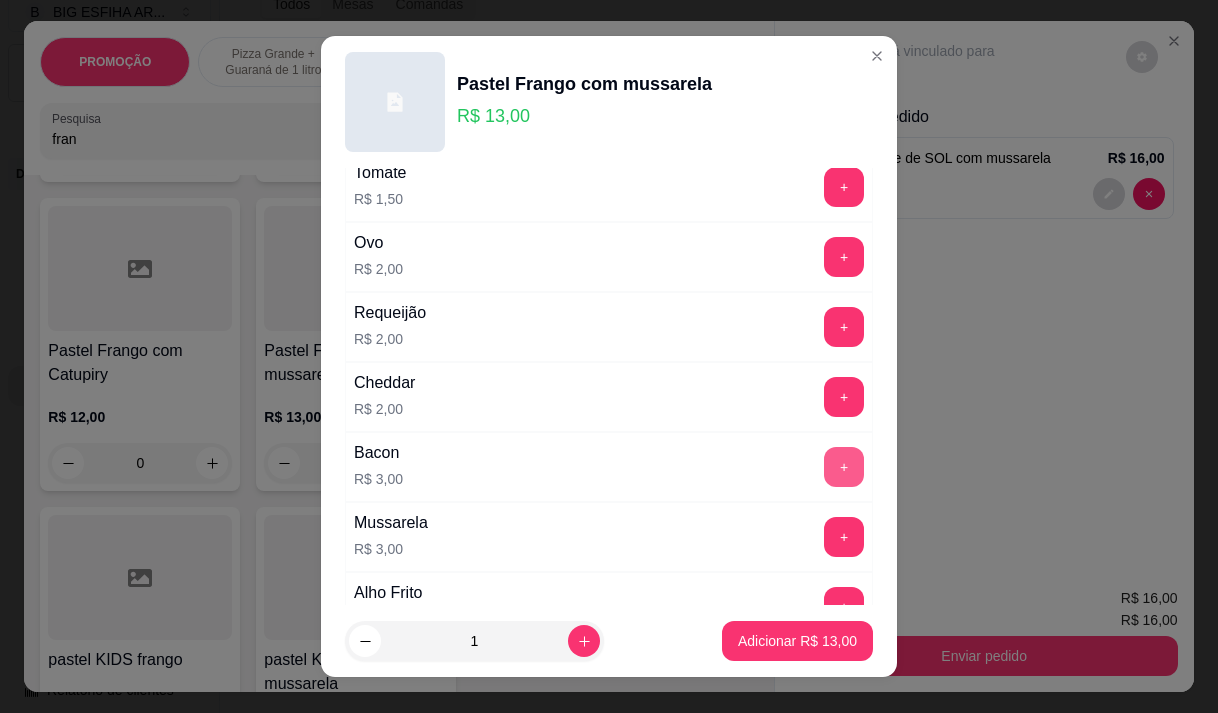 click on "+" at bounding box center (844, 467) 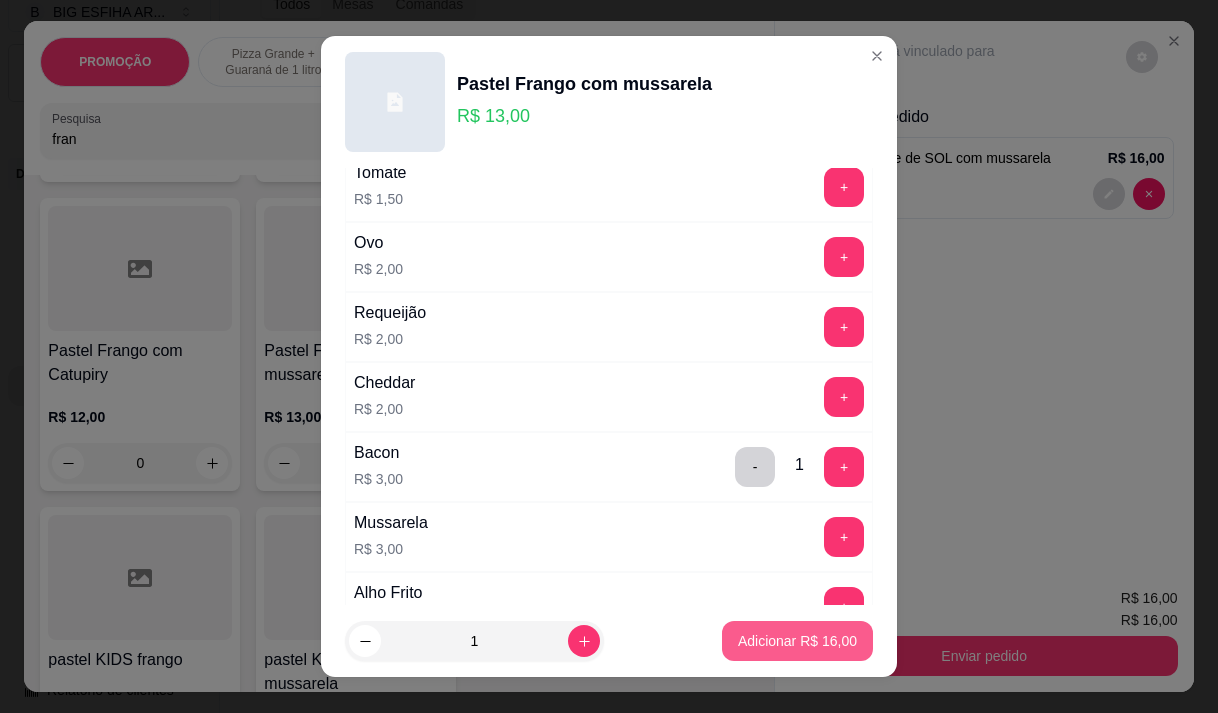 click on "Adicionar   R$ 16,00" at bounding box center (797, 641) 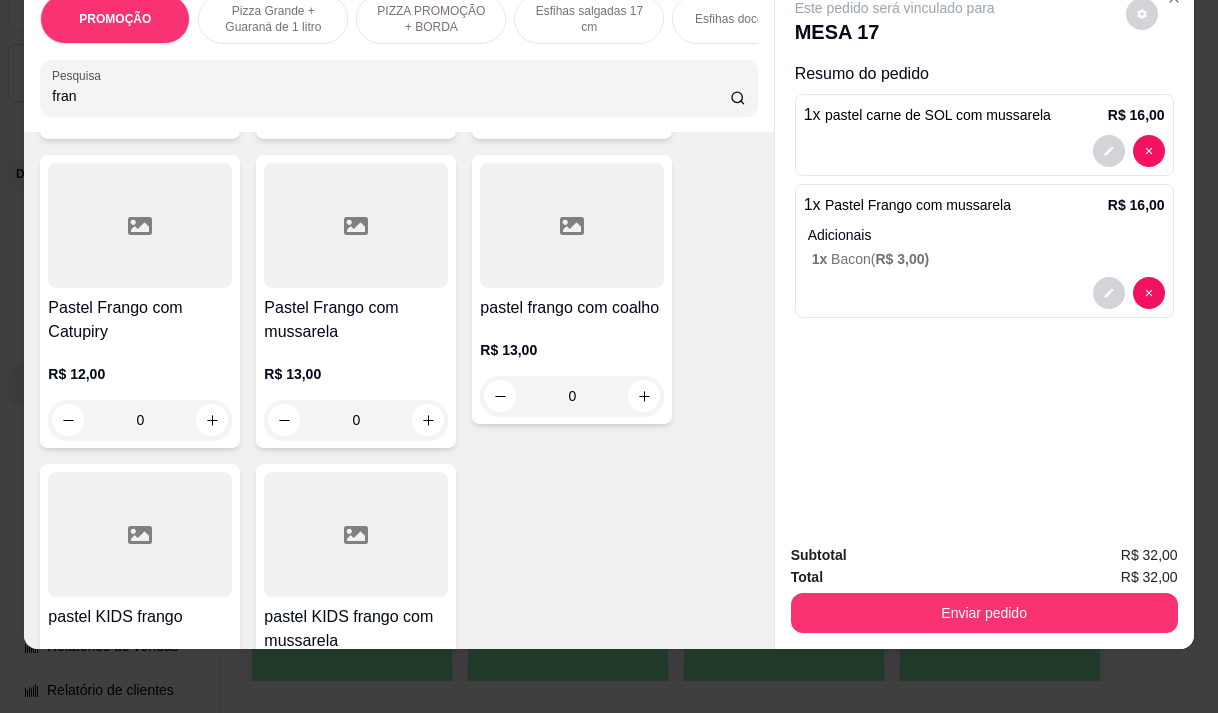 scroll, scrollTop: 0, scrollLeft: 0, axis: both 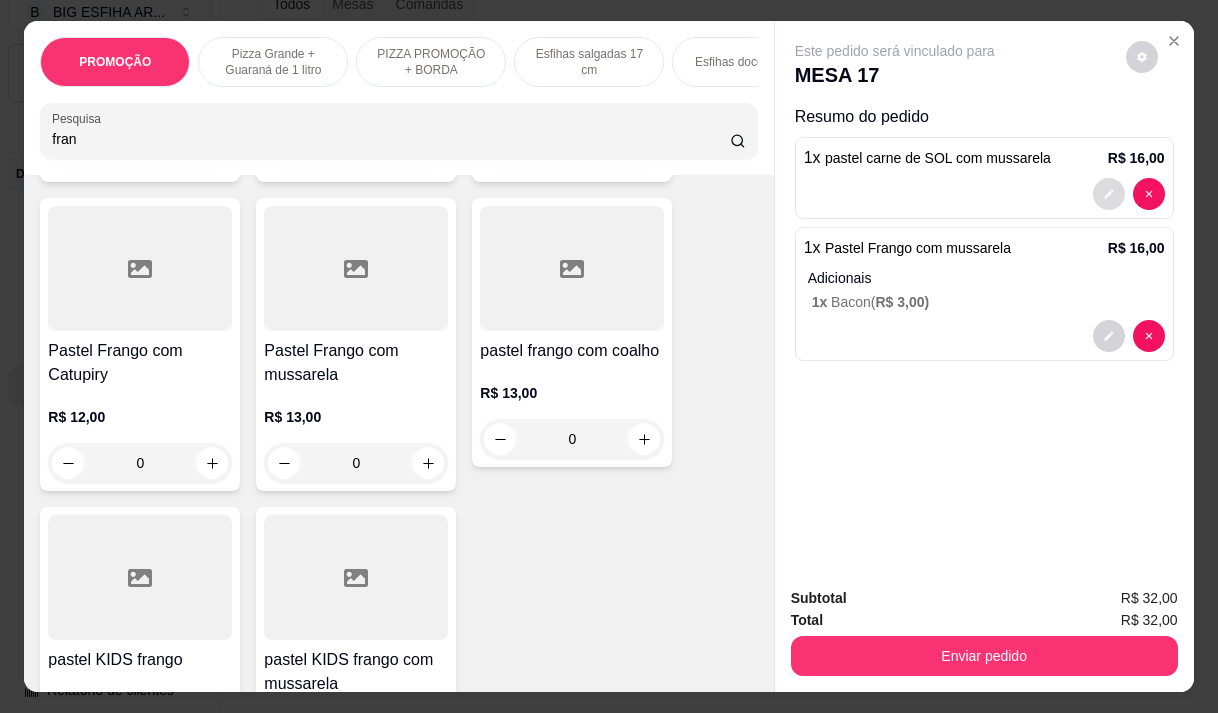 click 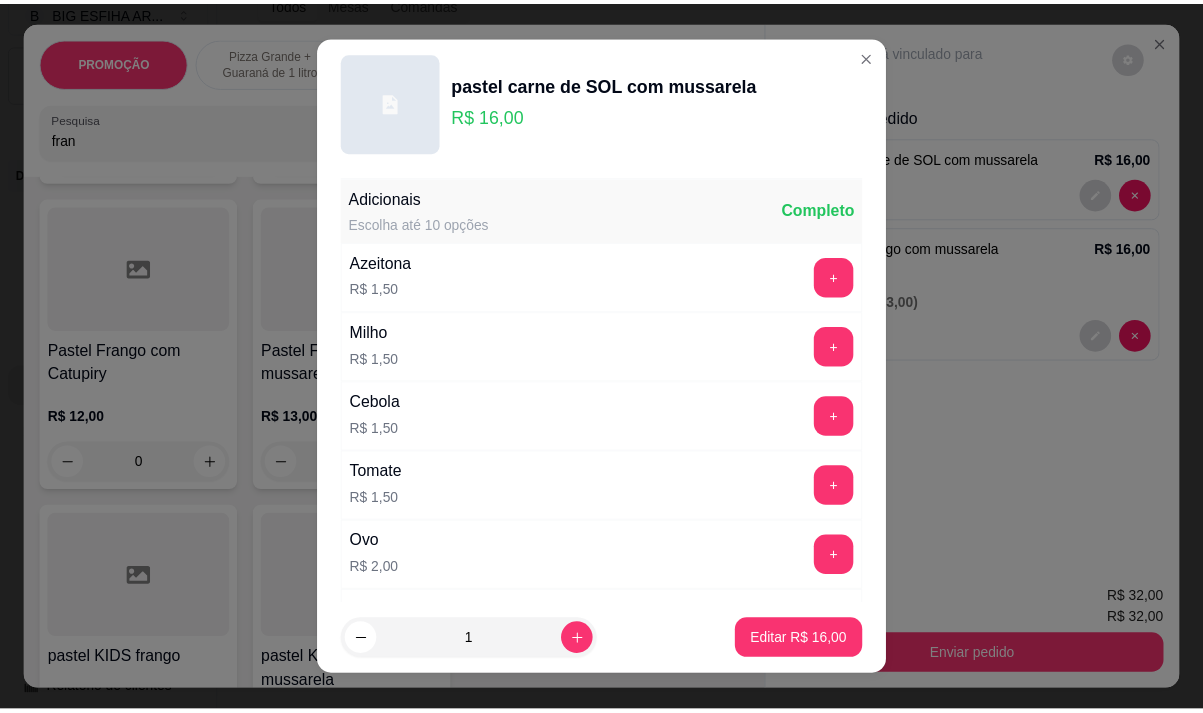 scroll, scrollTop: 200, scrollLeft: 0, axis: vertical 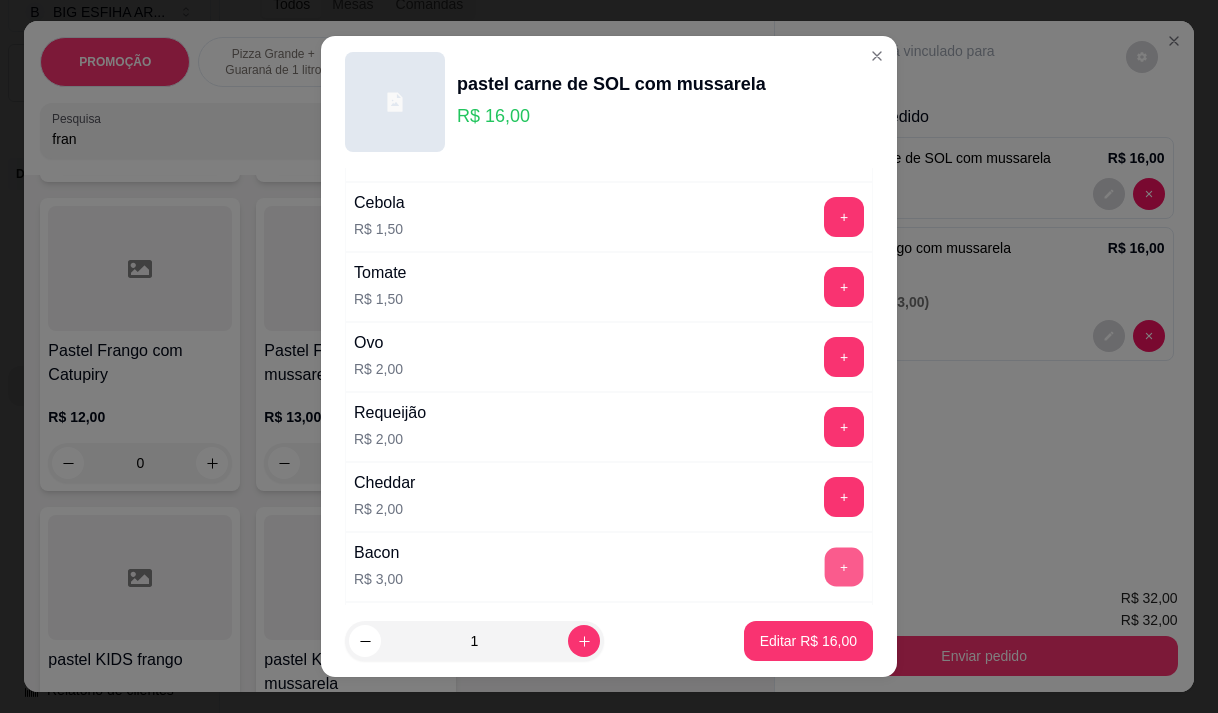 click on "+" at bounding box center (844, 566) 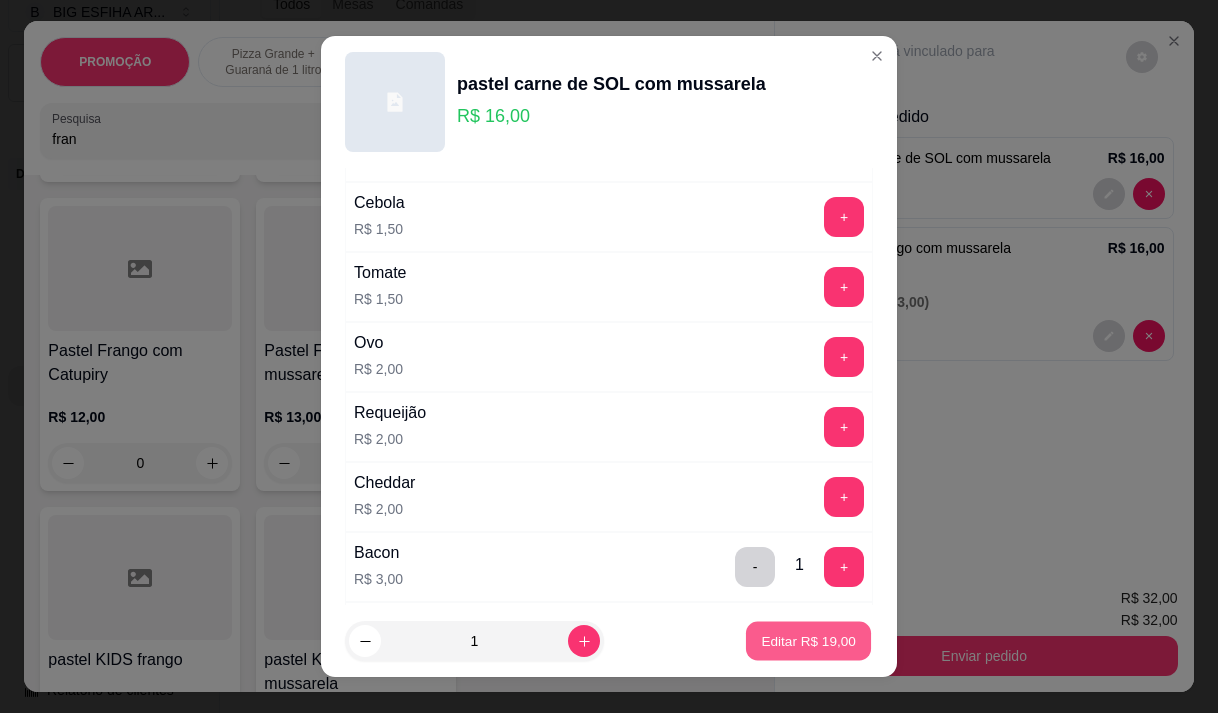 click on "Editar   R$ 19,00" at bounding box center [808, 641] 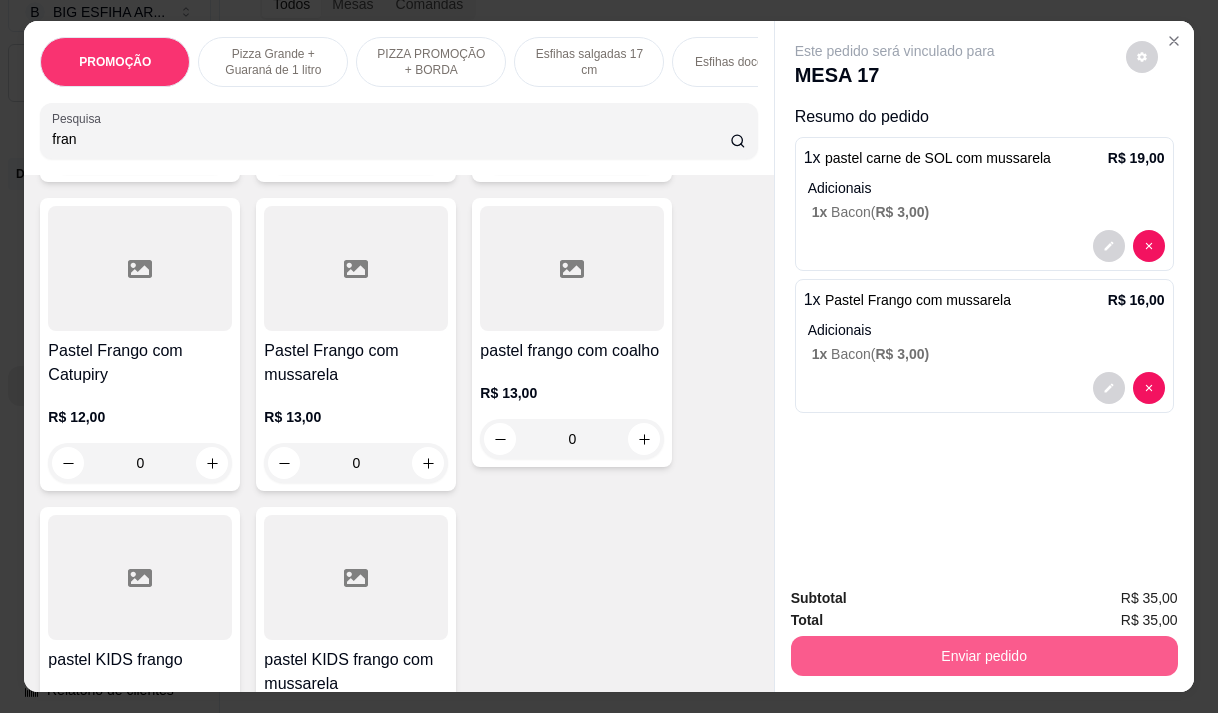 click on "Enviar pedido" at bounding box center [984, 656] 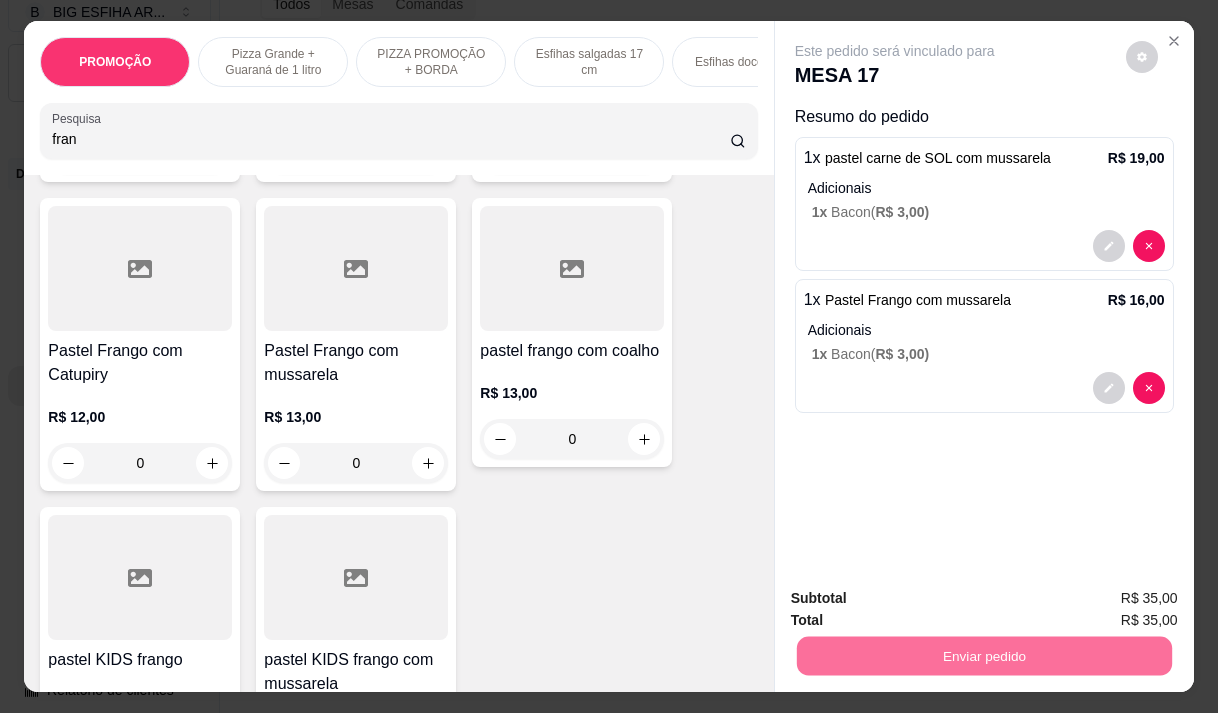 click on "Não registrar e enviar pedido" at bounding box center (918, 599) 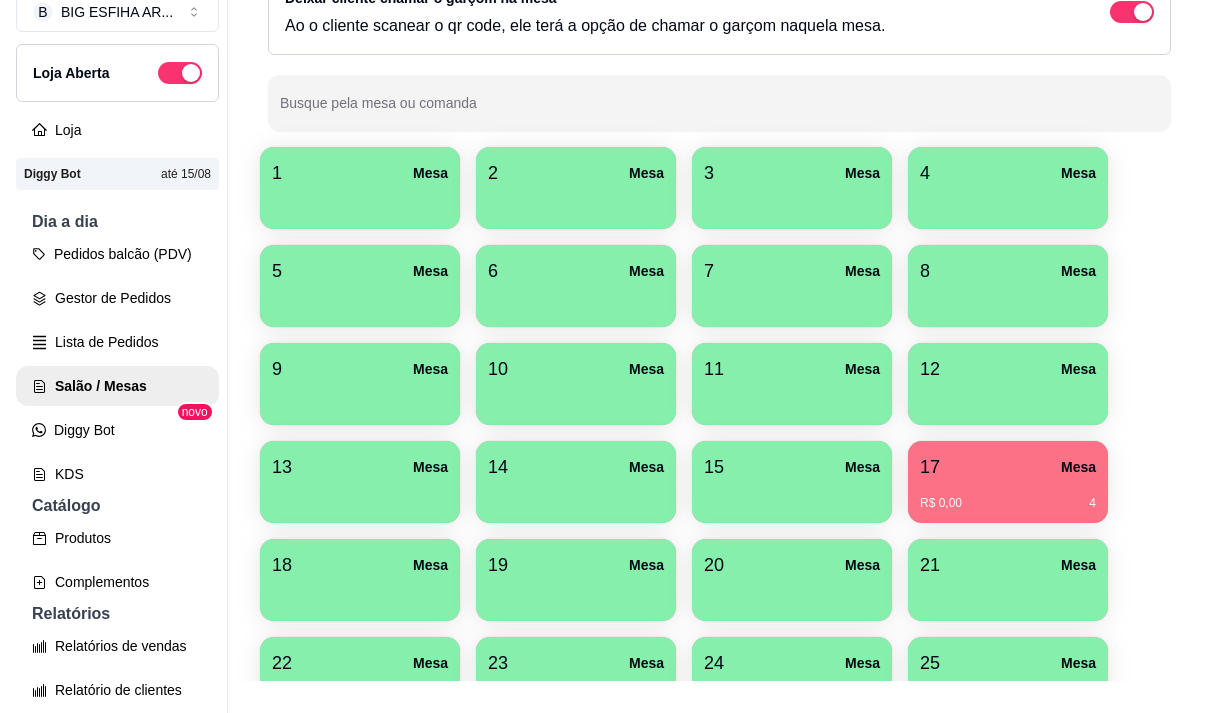 scroll, scrollTop: 308, scrollLeft: 0, axis: vertical 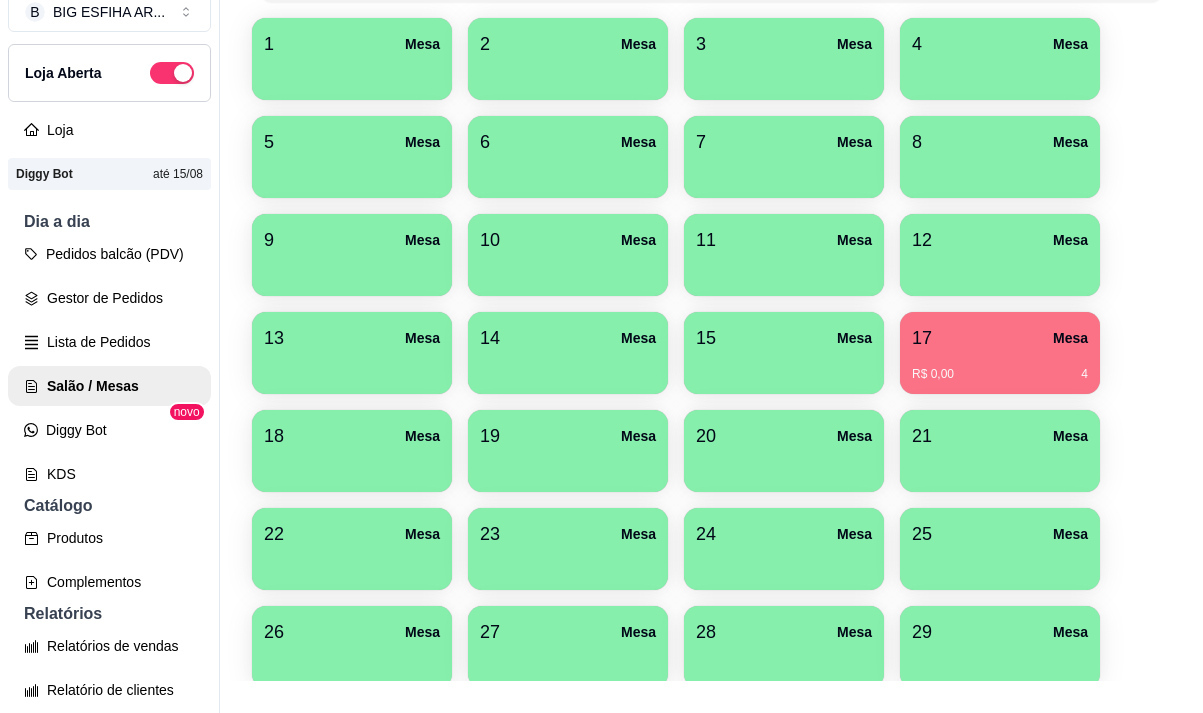 click on "R$ 0,00 4" at bounding box center [1000, 367] 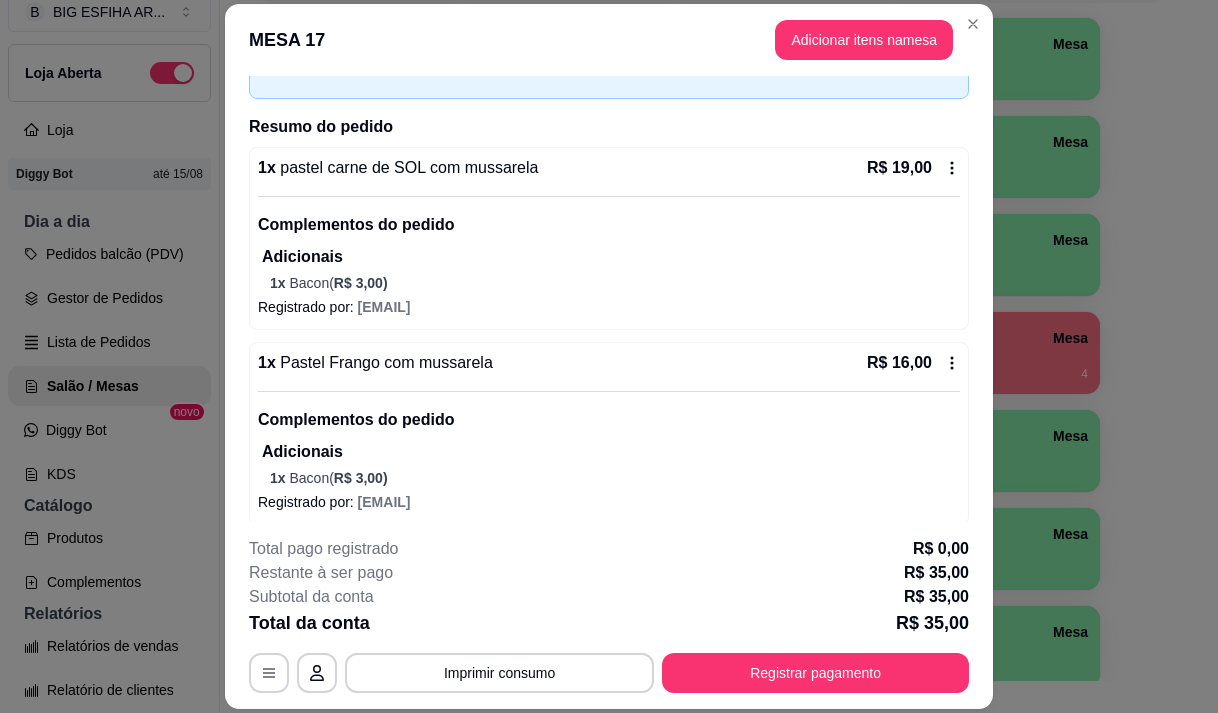 scroll, scrollTop: 129, scrollLeft: 0, axis: vertical 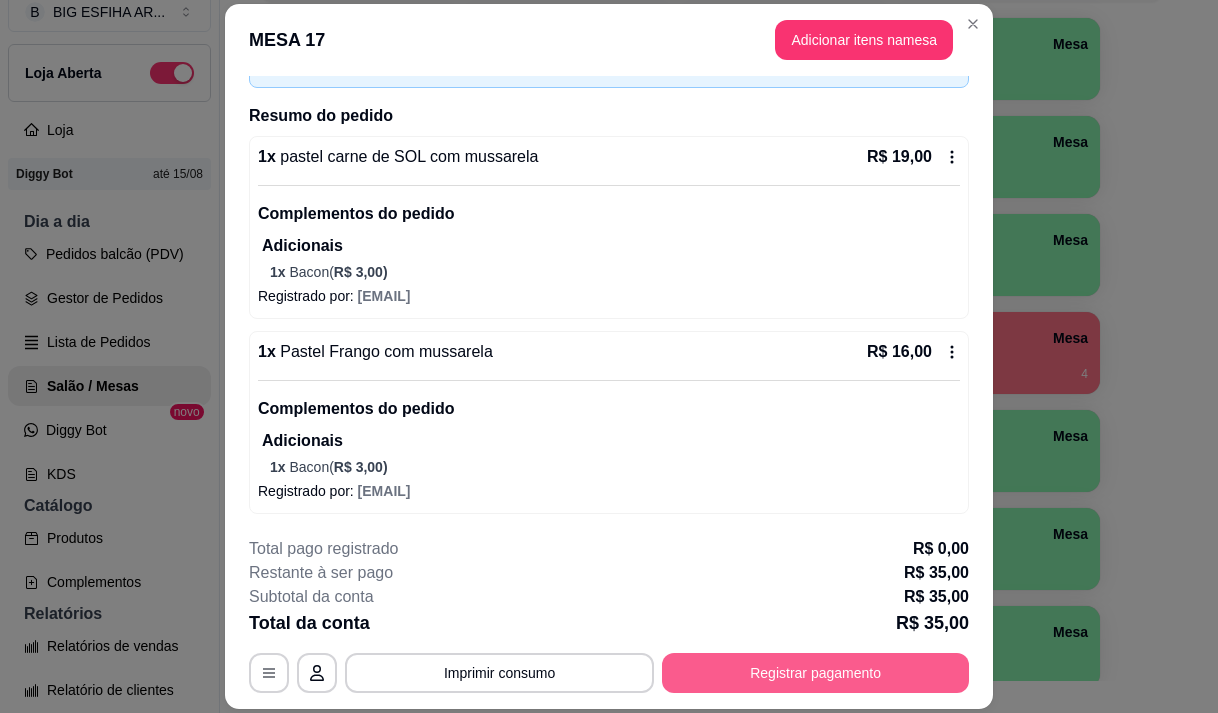click on "Registrar pagamento" at bounding box center (815, 673) 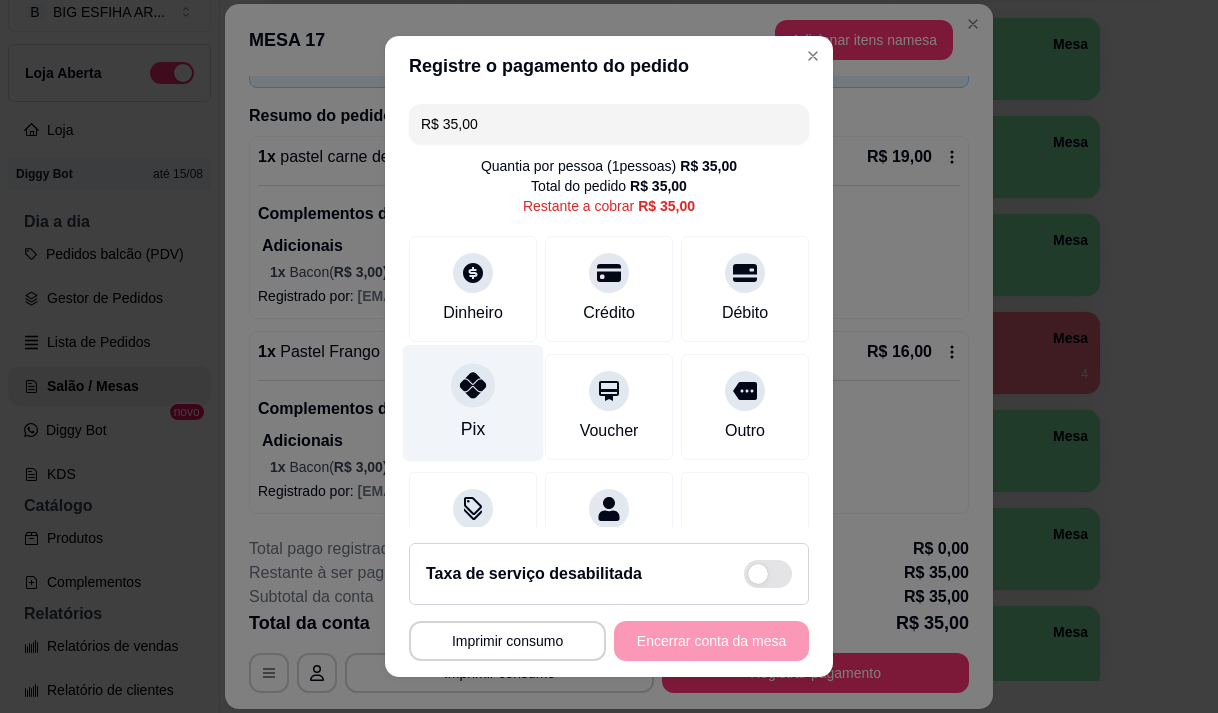 click at bounding box center (473, 385) 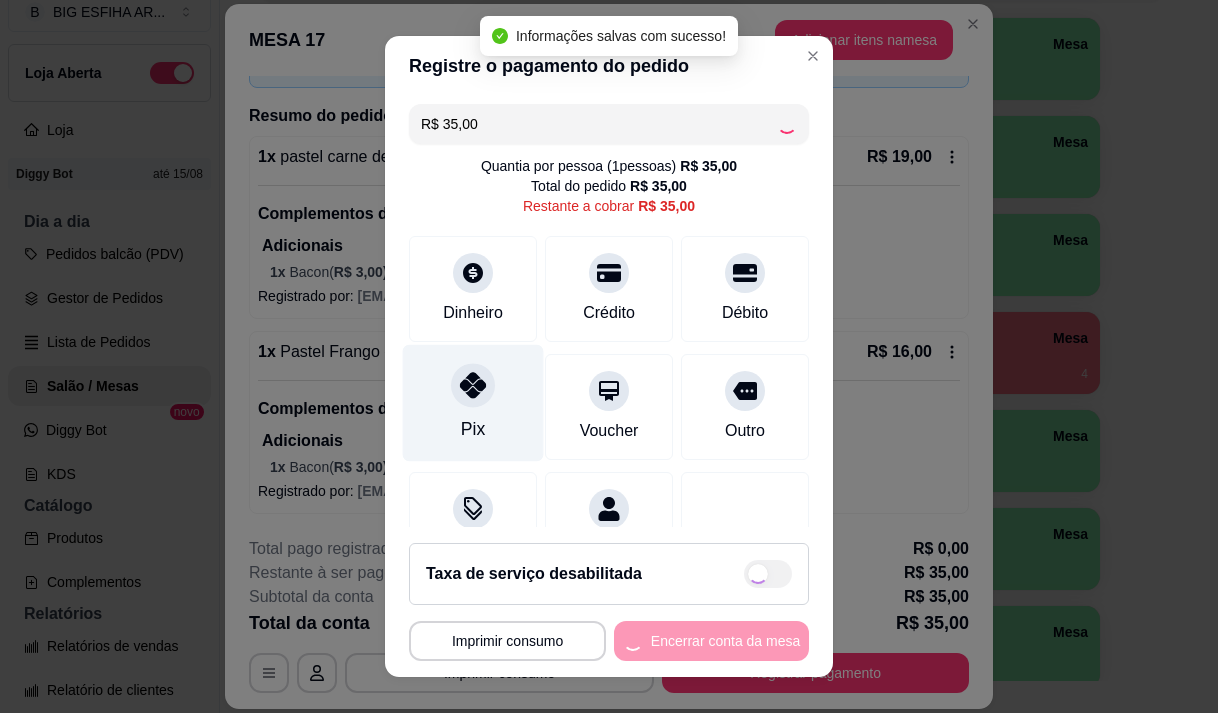 type on "R$ 0,00" 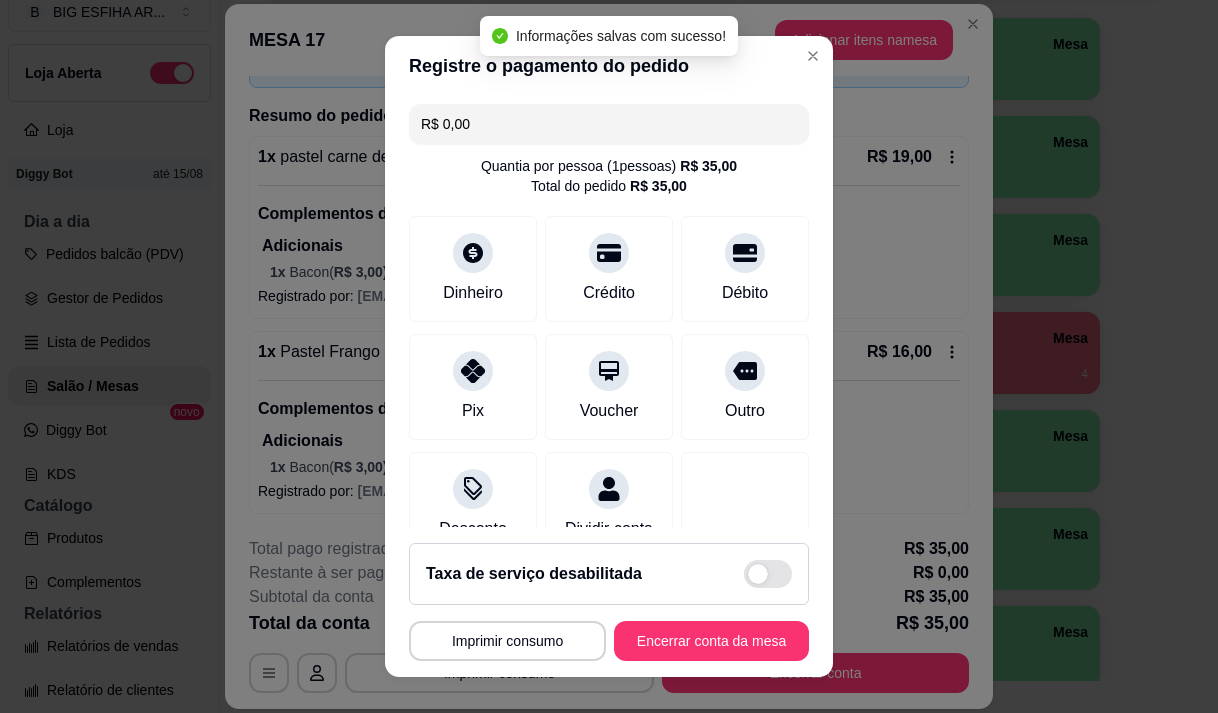 scroll, scrollTop: 166, scrollLeft: 0, axis: vertical 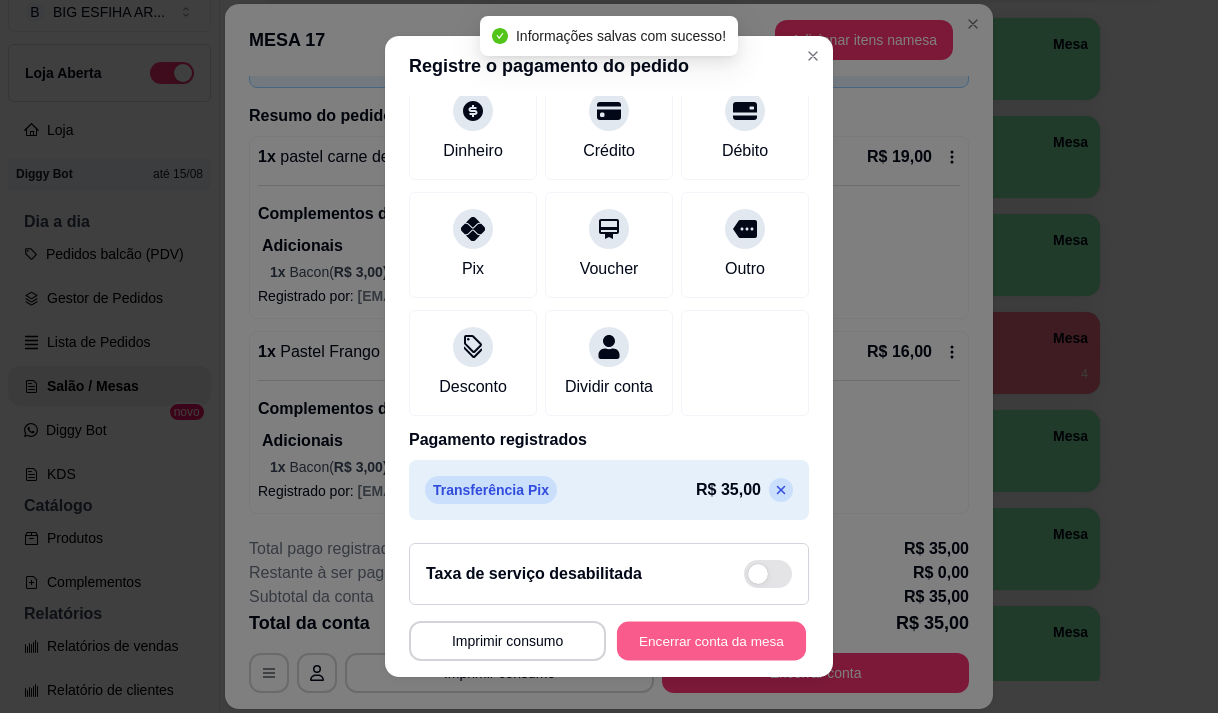 click on "Encerrar conta da mesa" at bounding box center (711, 641) 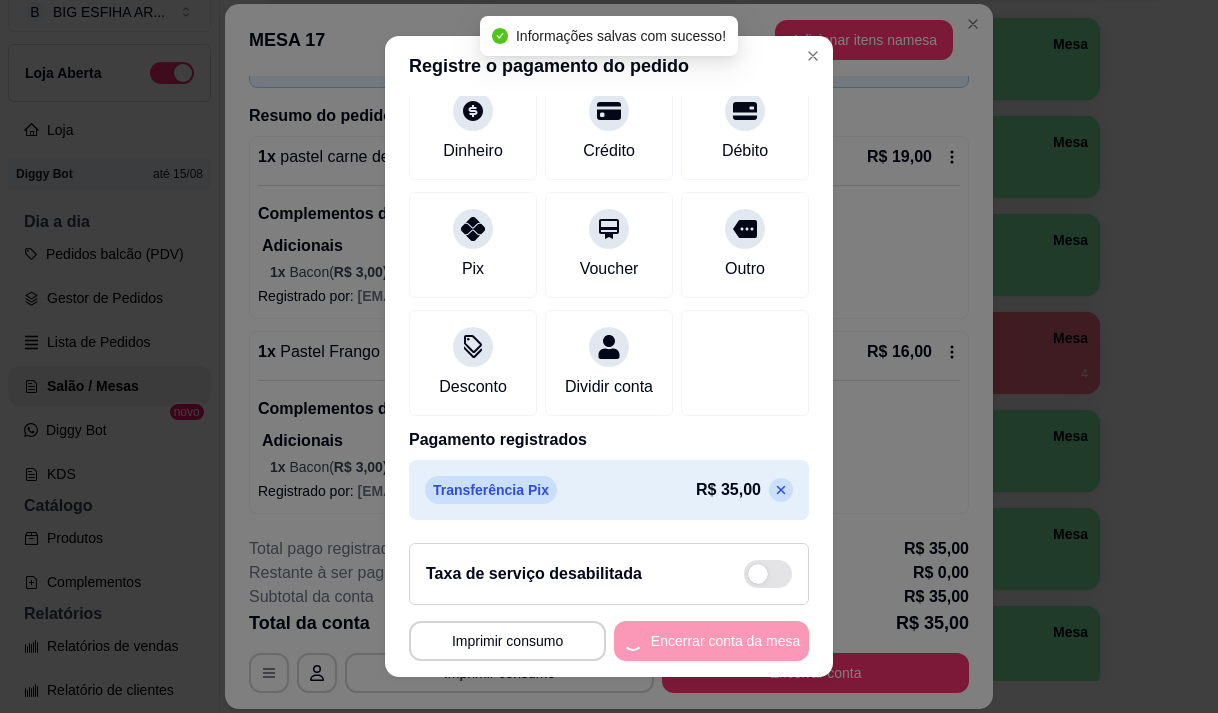 scroll, scrollTop: 0, scrollLeft: 0, axis: both 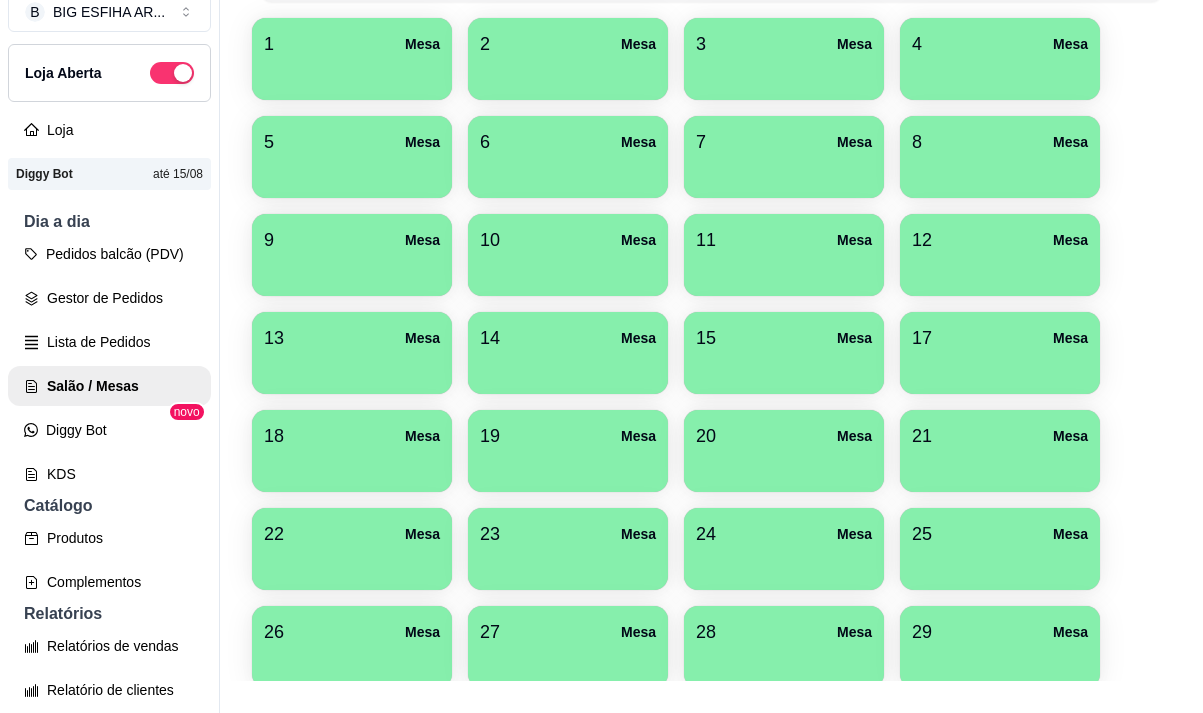 click at bounding box center (568, 367) 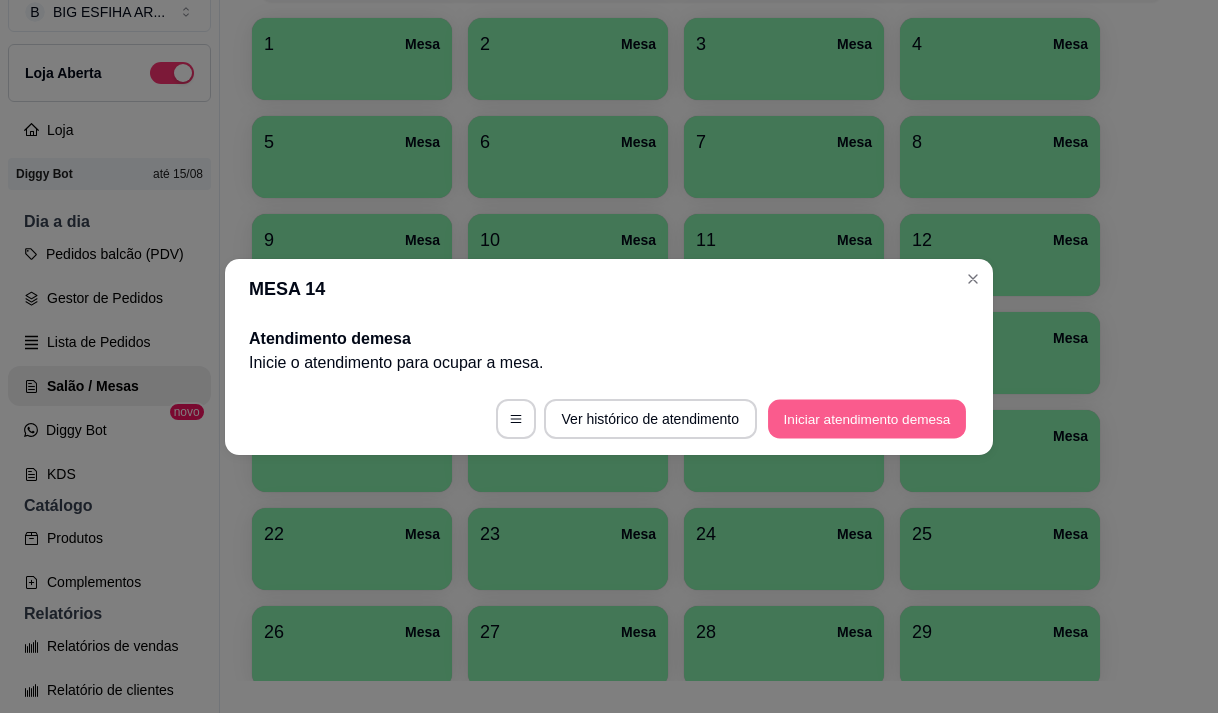 click on "Iniciar atendimento de  mesa" at bounding box center (867, 418) 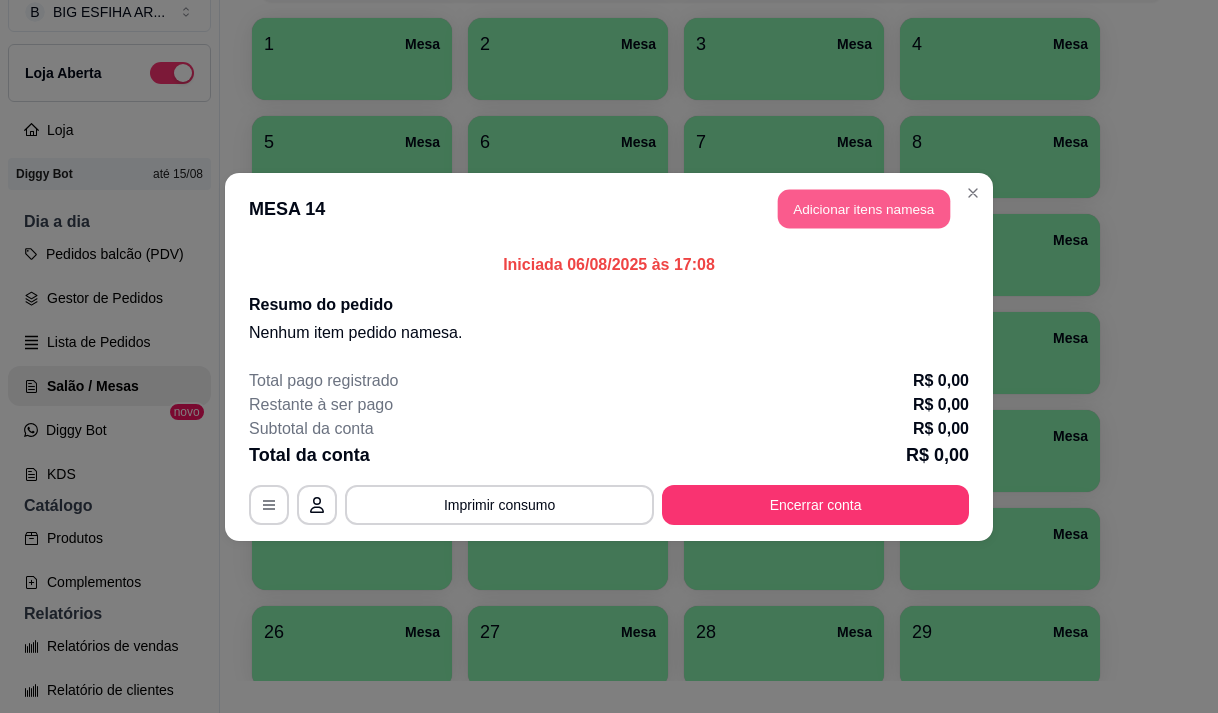 click on "Adicionar itens na  mesa" at bounding box center [864, 208] 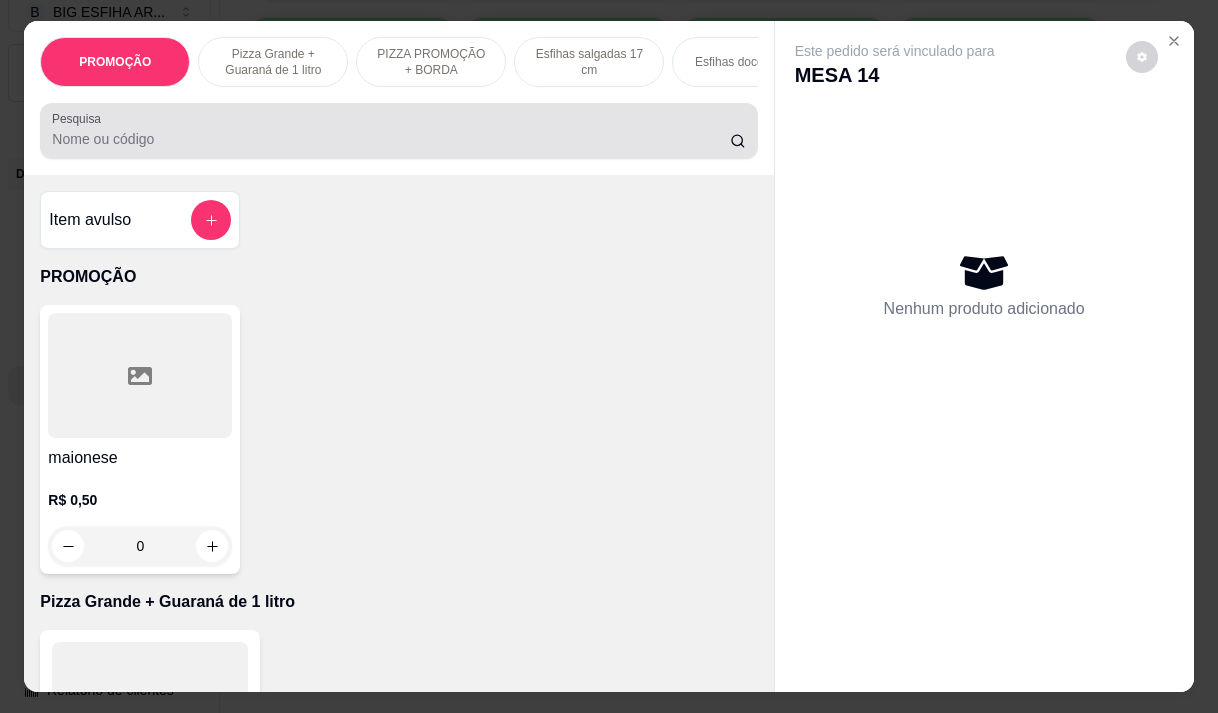 click on "Pesquisa" at bounding box center [391, 139] 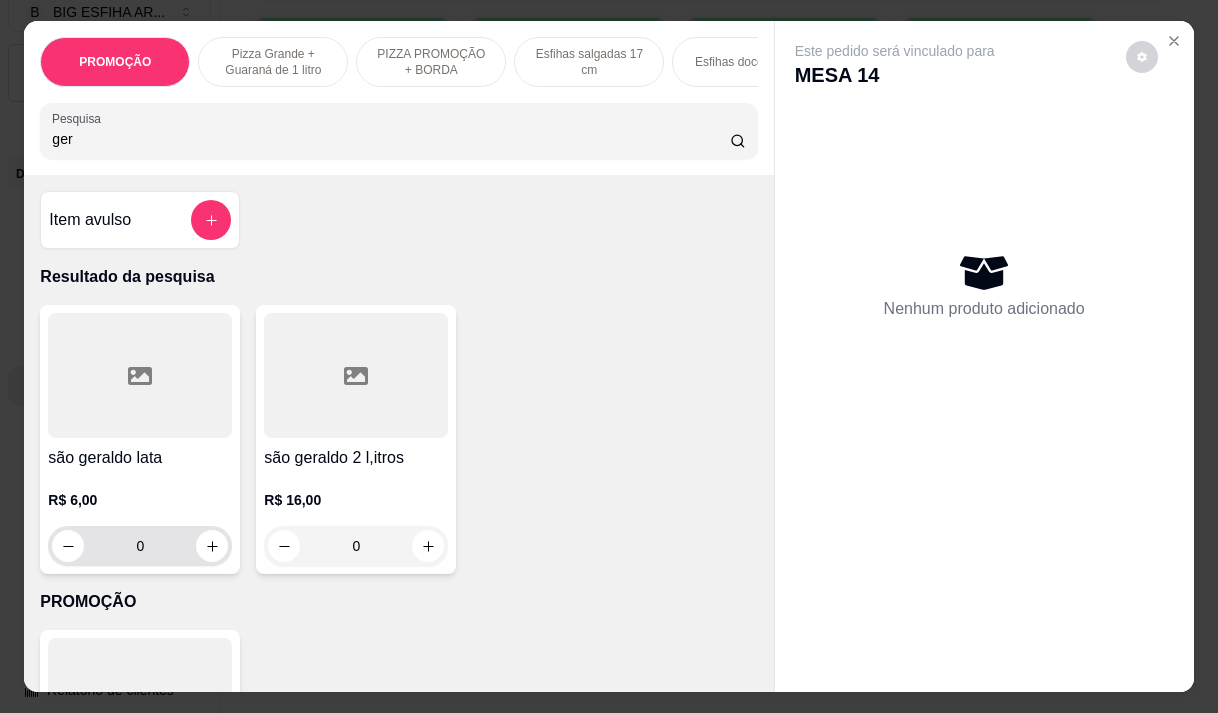 type on "ger" 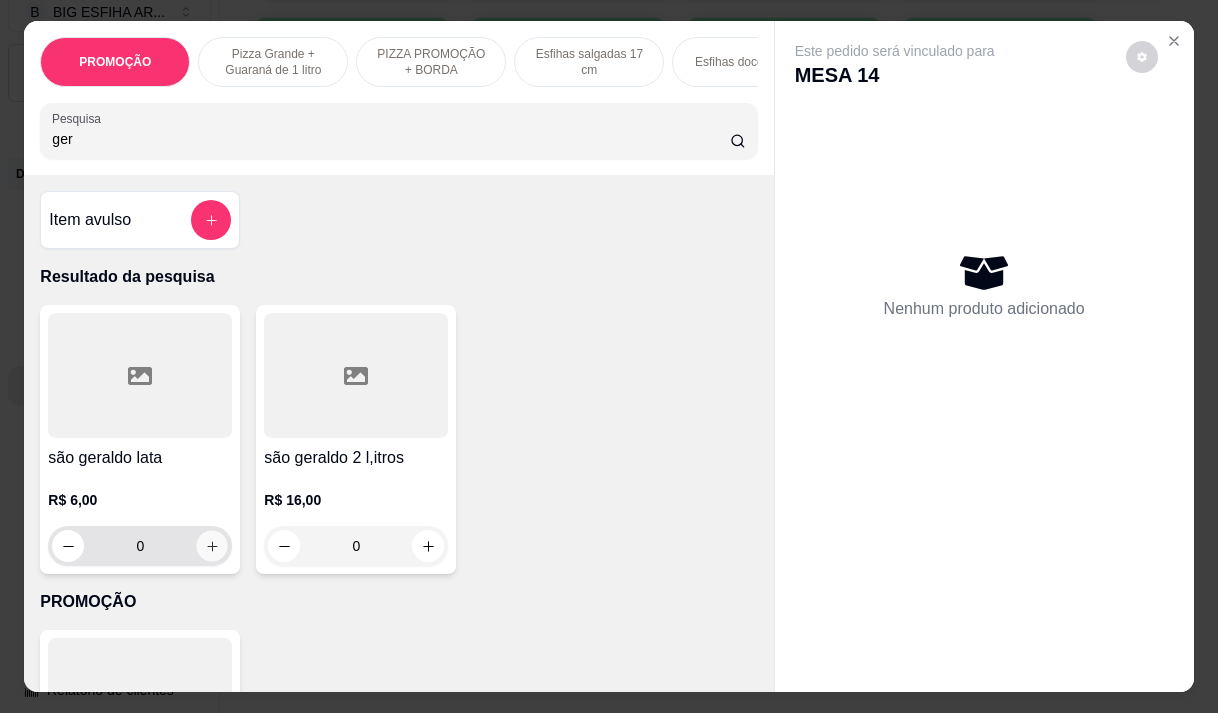 click 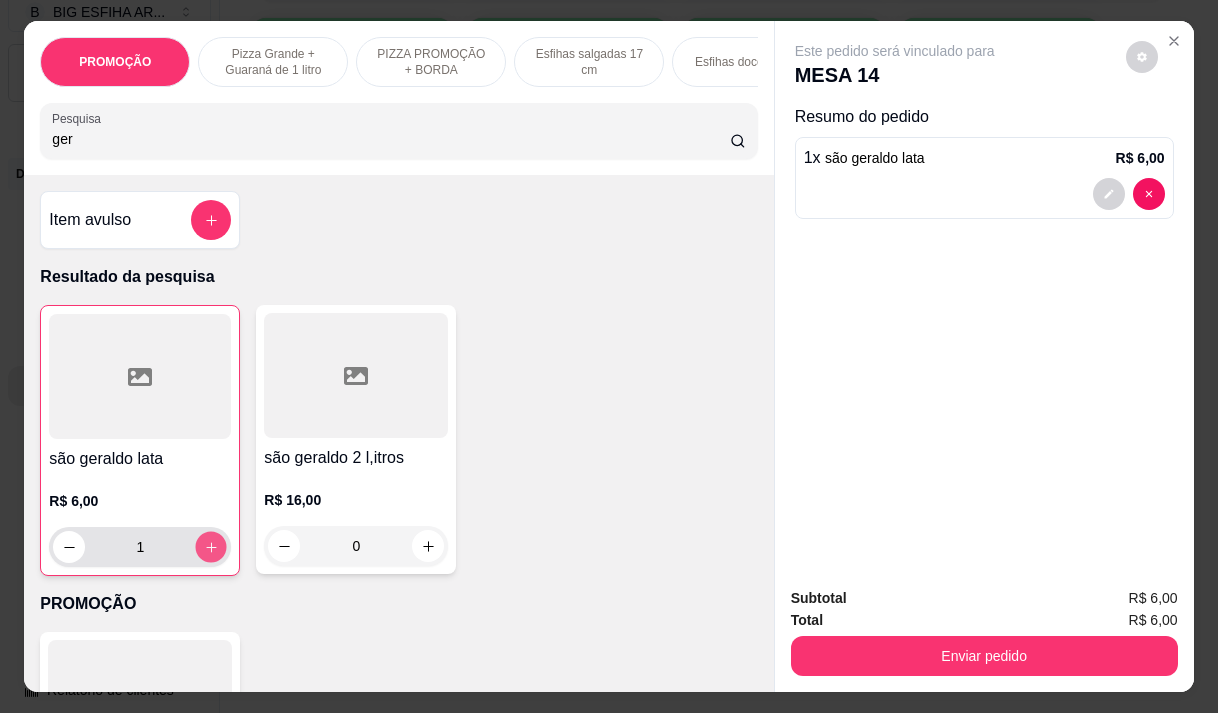 click 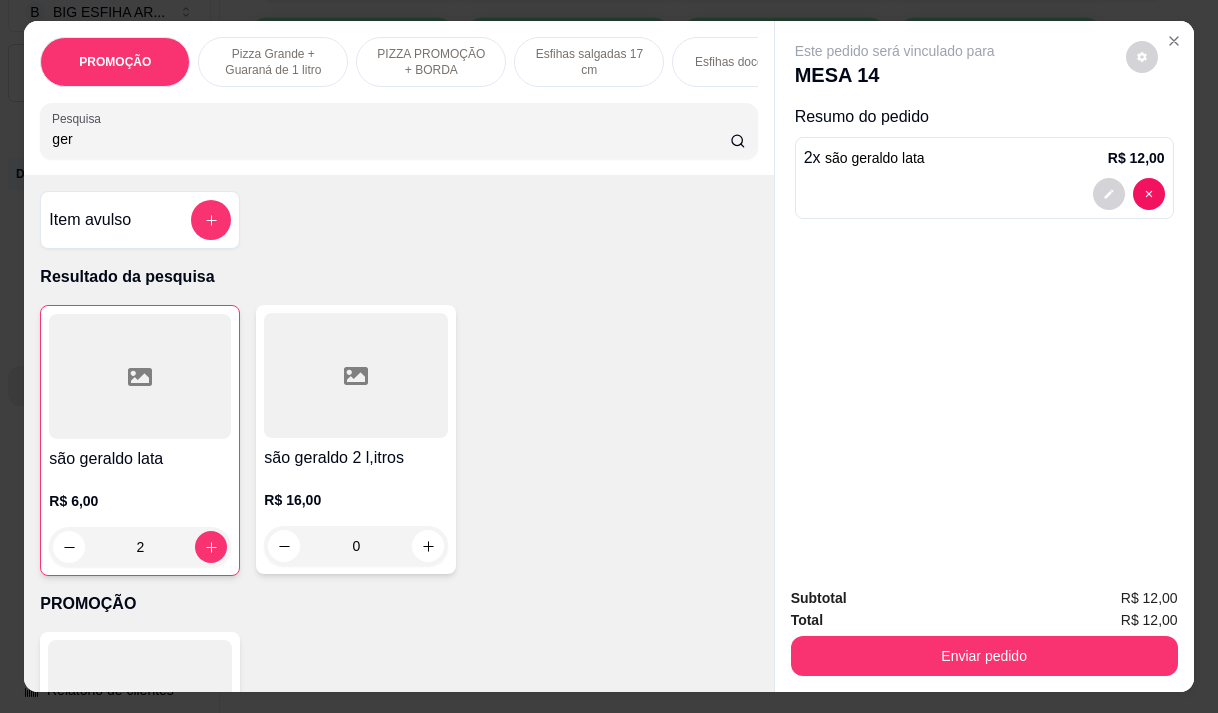click on "ger" at bounding box center [391, 139] 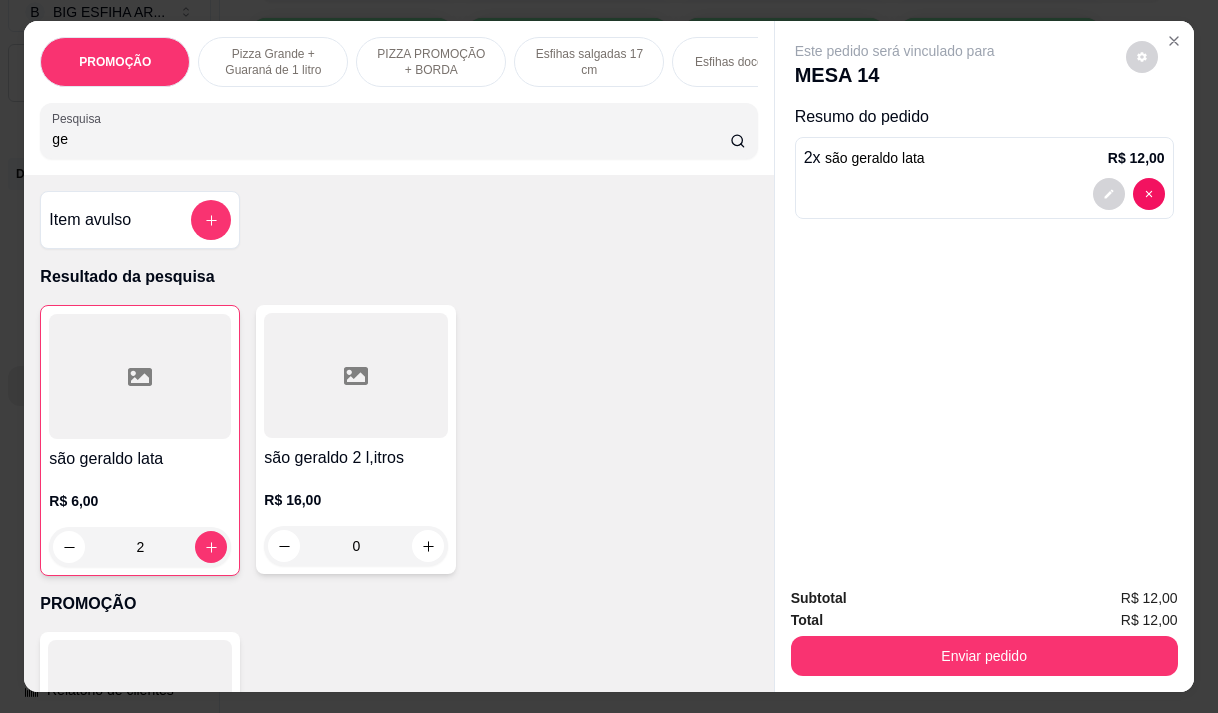 type on "g" 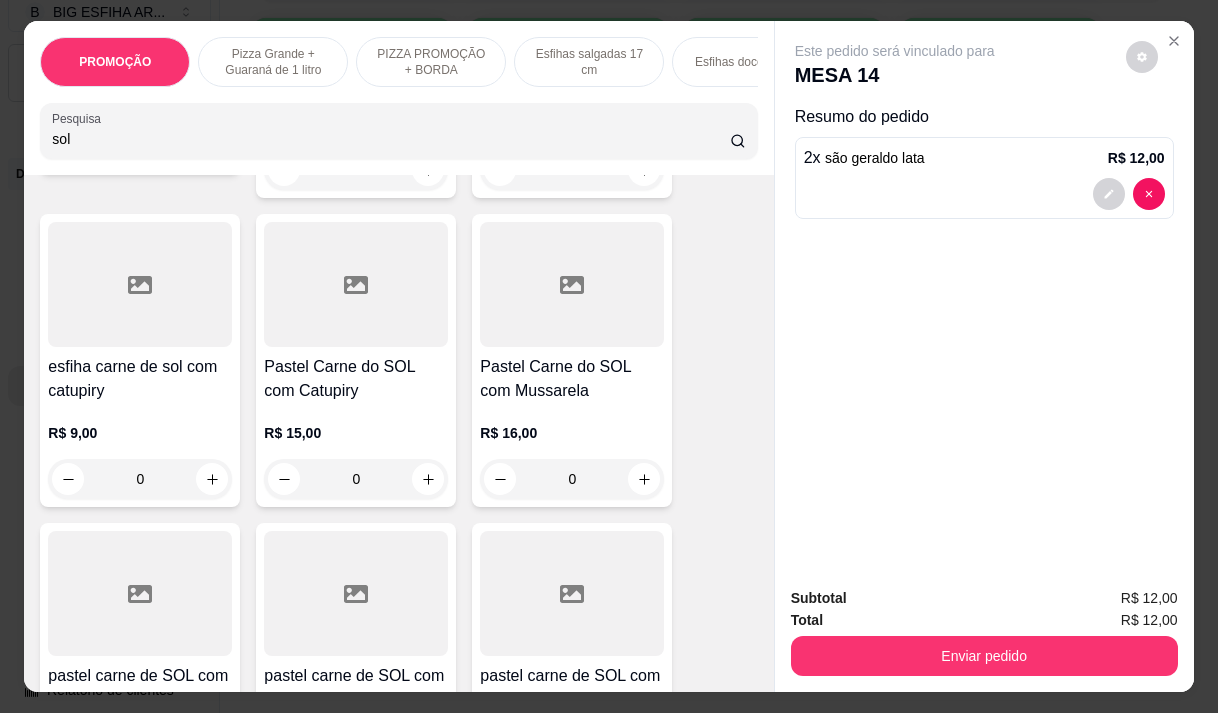 scroll, scrollTop: 800, scrollLeft: 0, axis: vertical 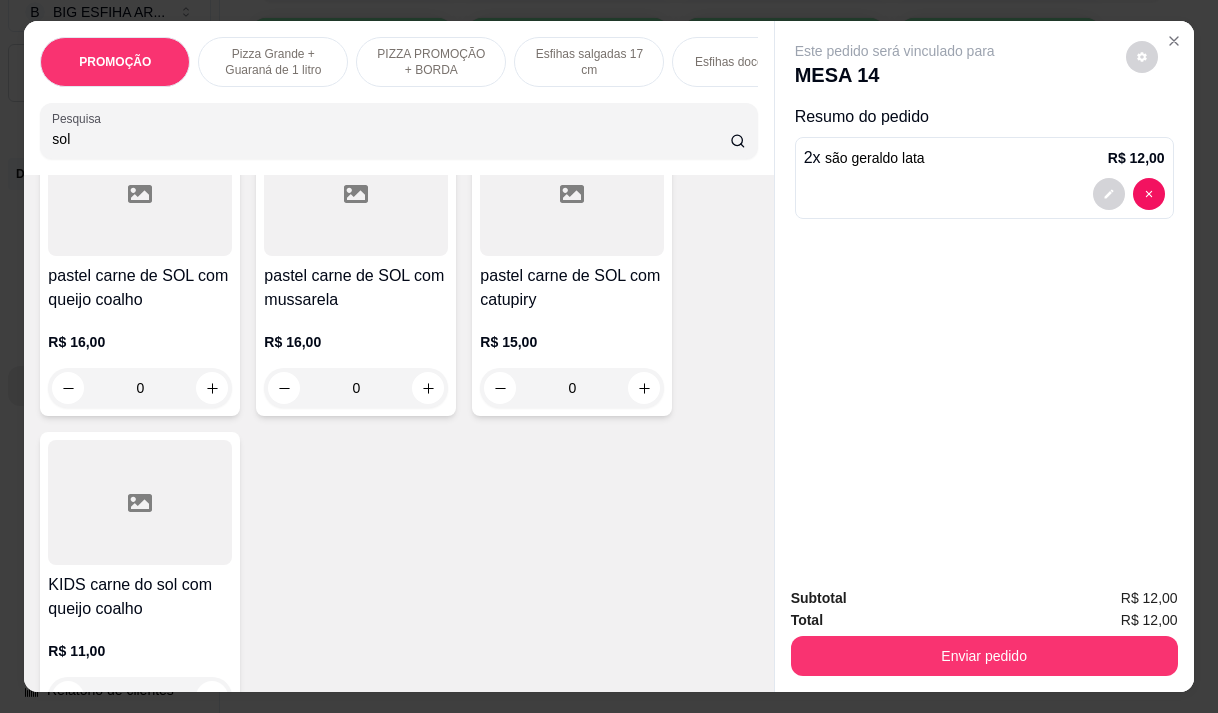 type on "sol" 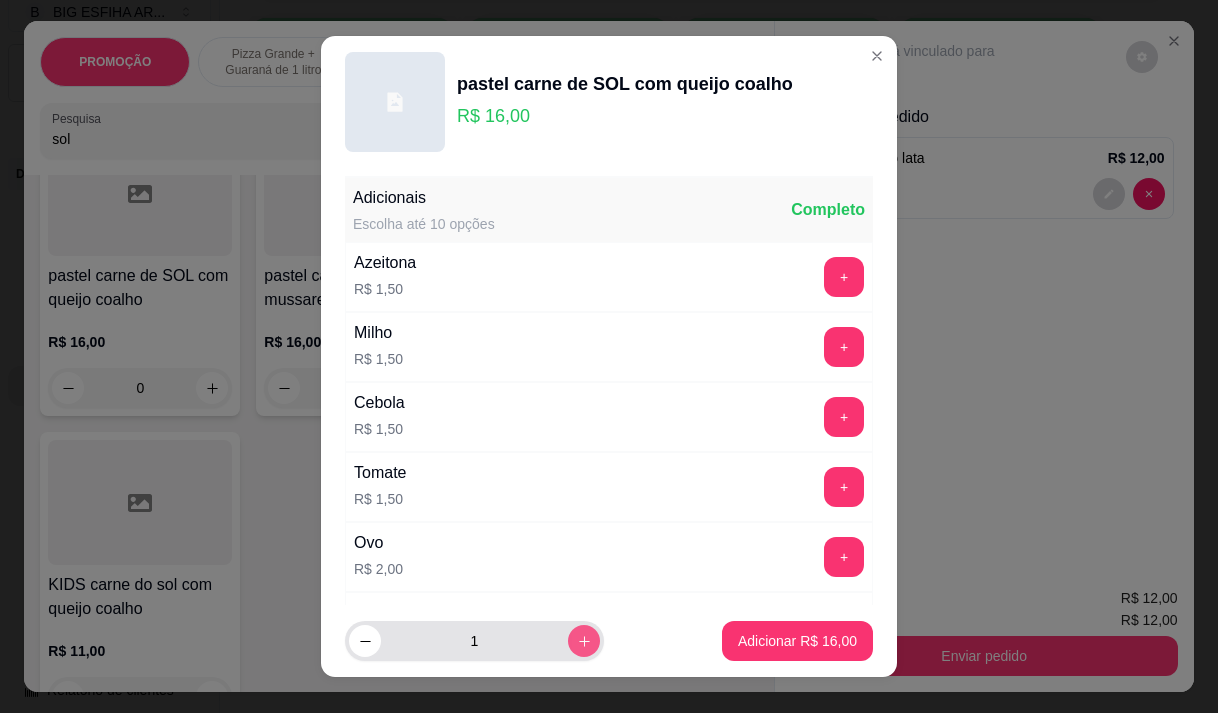 click 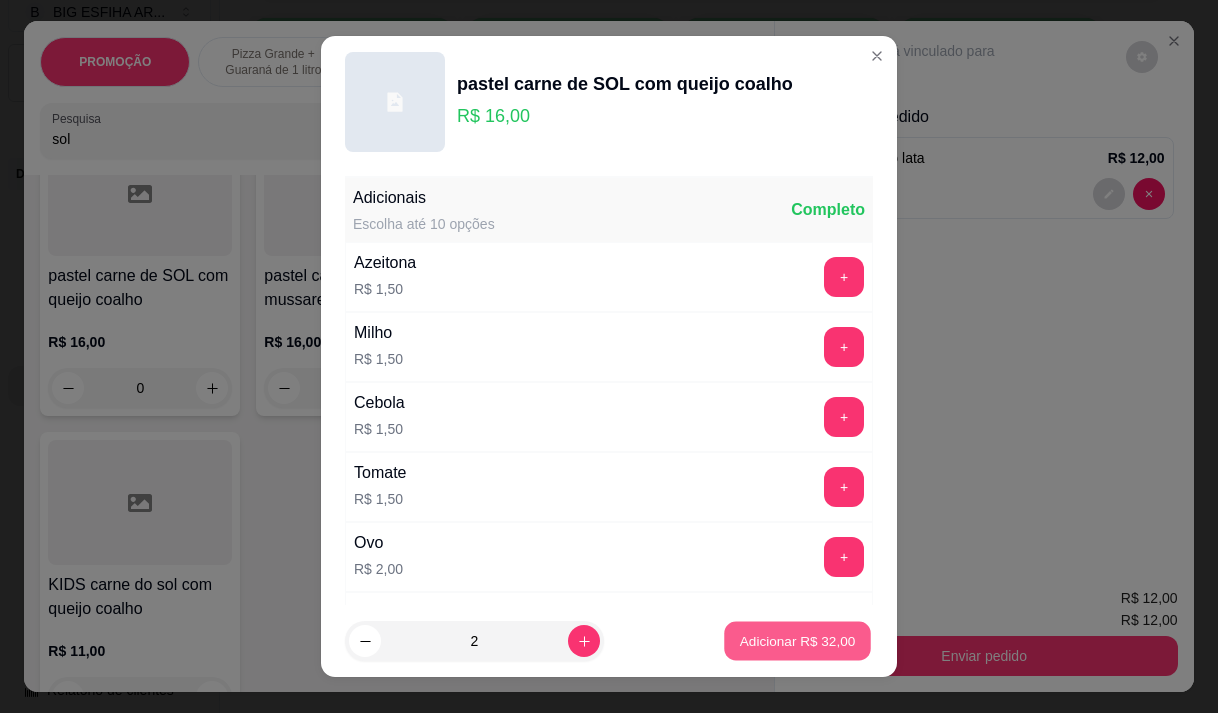 click on "Adicionar   R$ 32,00" at bounding box center [798, 641] 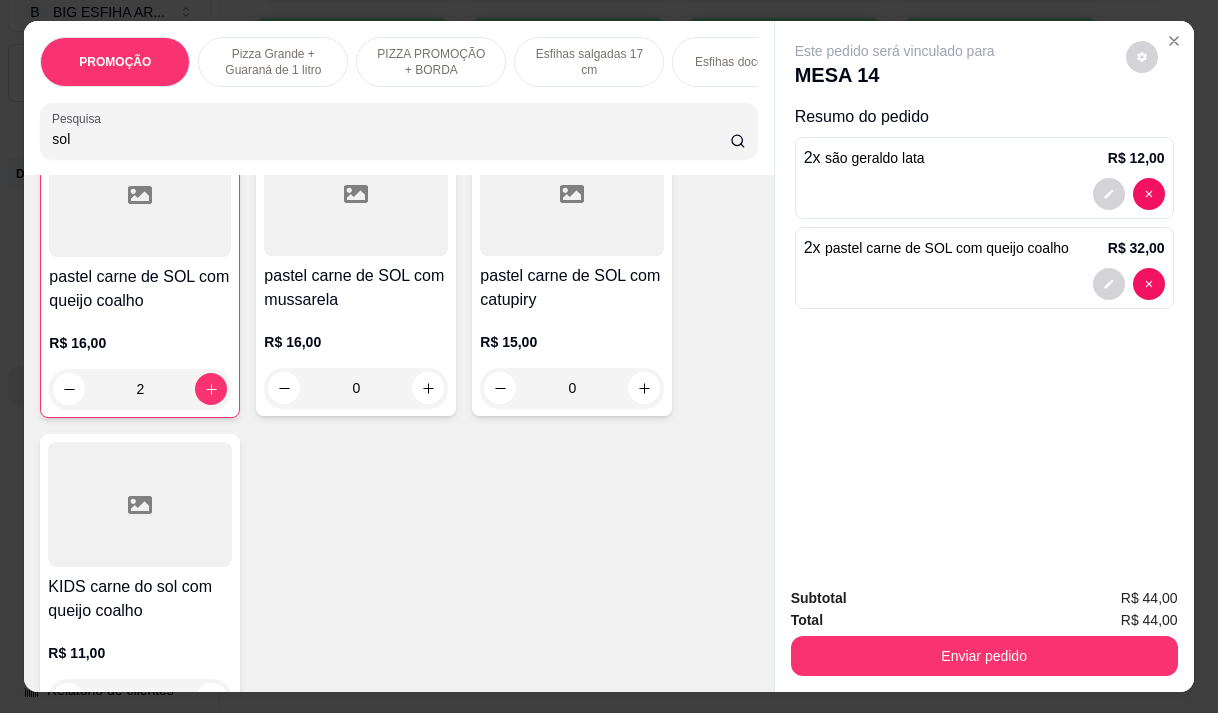 scroll, scrollTop: 801, scrollLeft: 0, axis: vertical 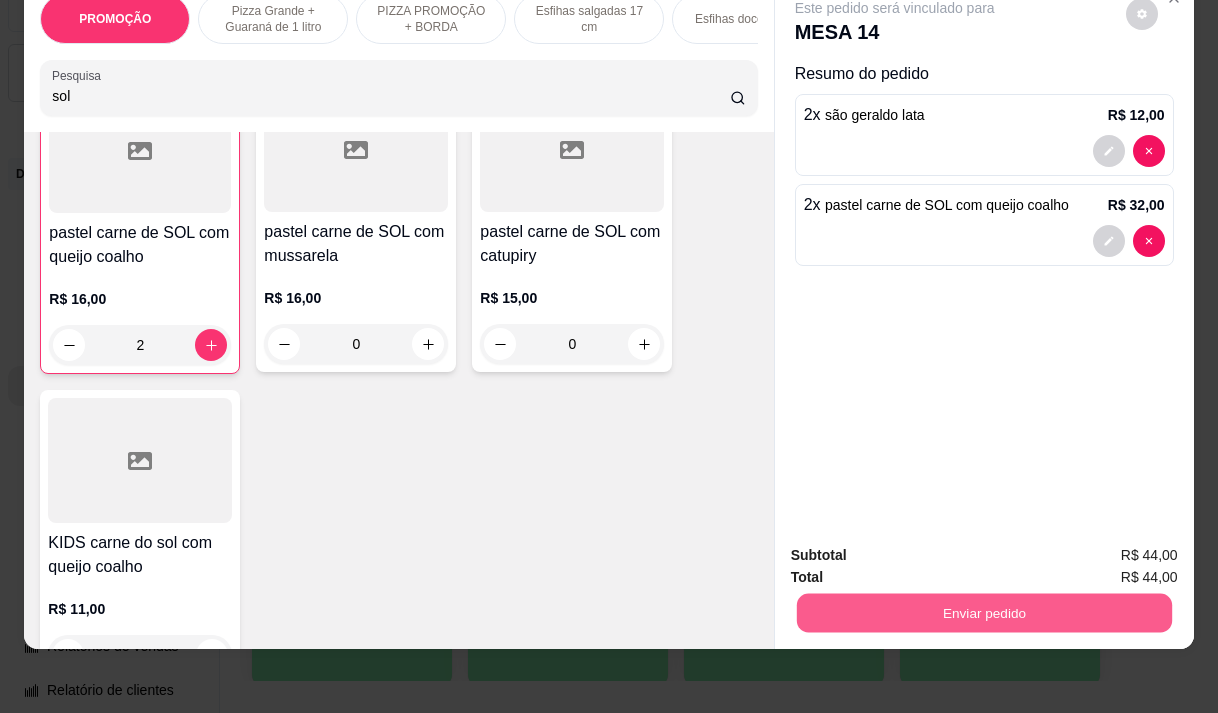 click on "Enviar pedido" at bounding box center [983, 612] 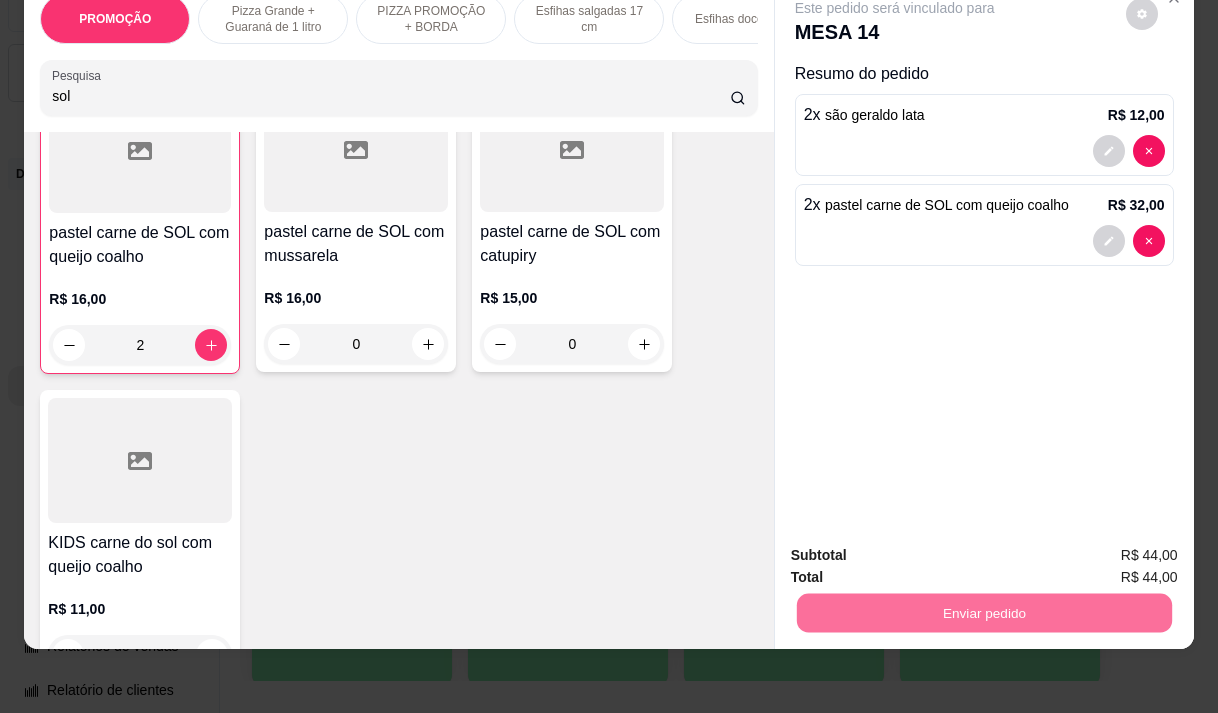 click on "Não registrar e enviar pedido" at bounding box center (918, 549) 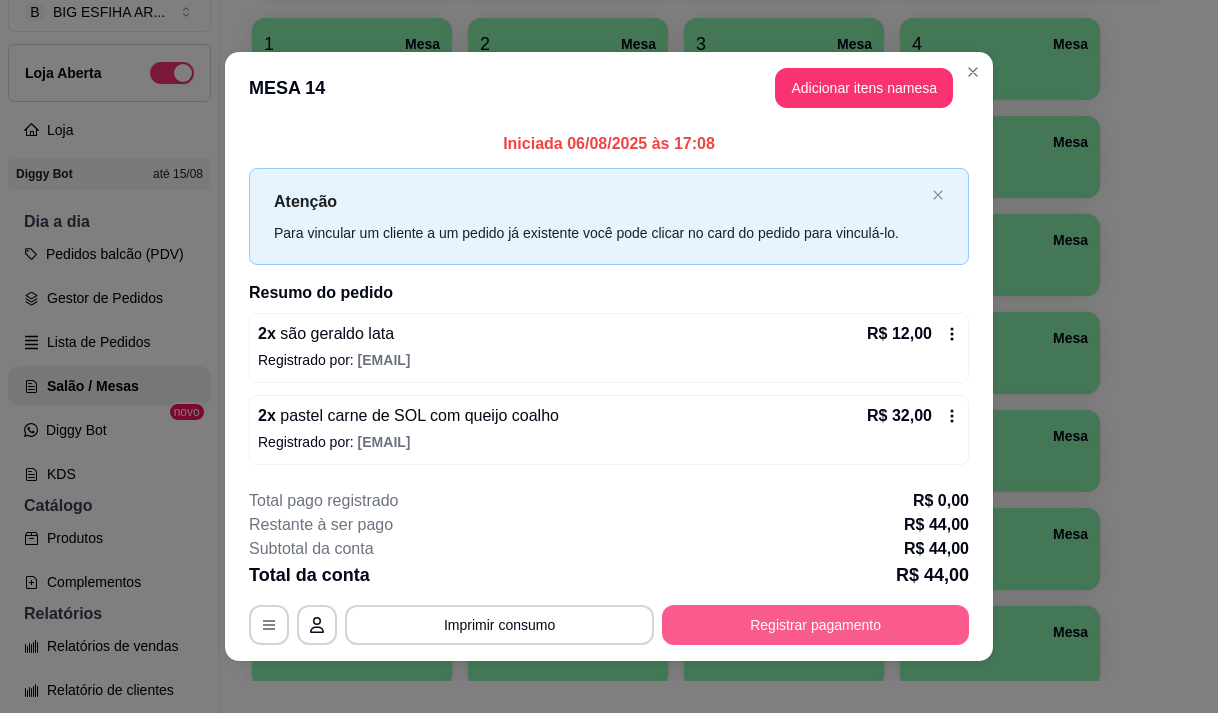 click on "Registrar pagamento" at bounding box center (815, 625) 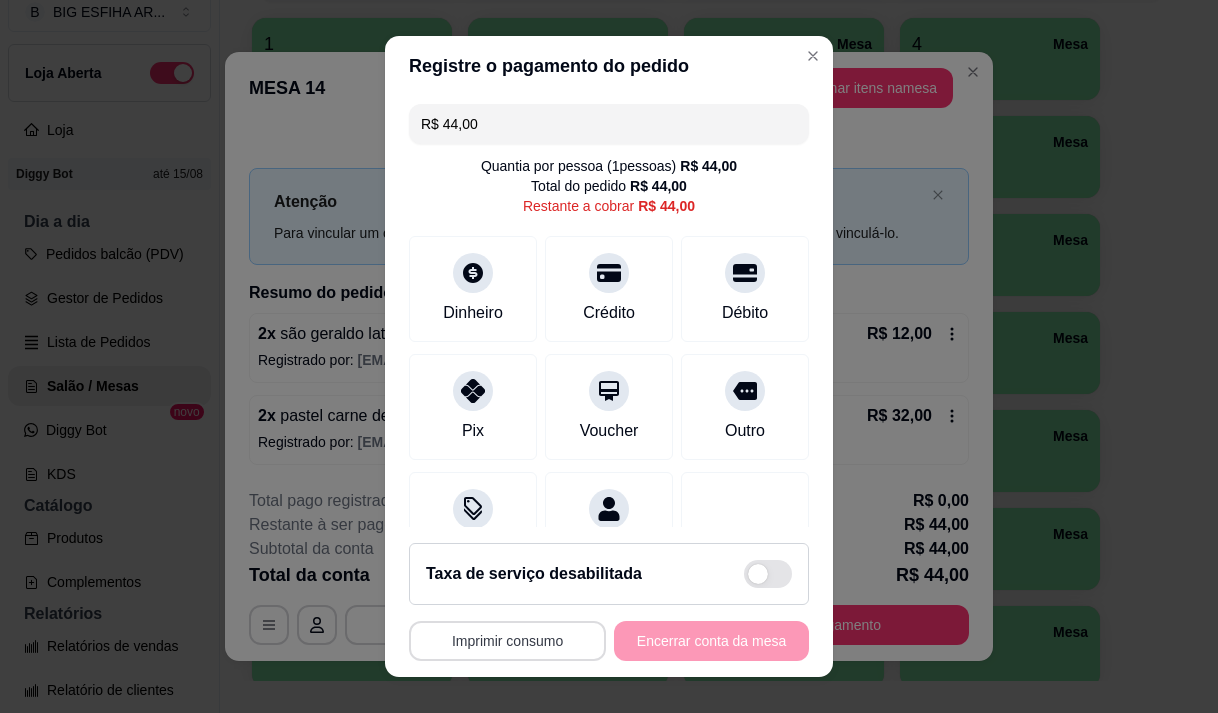 click on "Imprimir consumo" at bounding box center [507, 641] 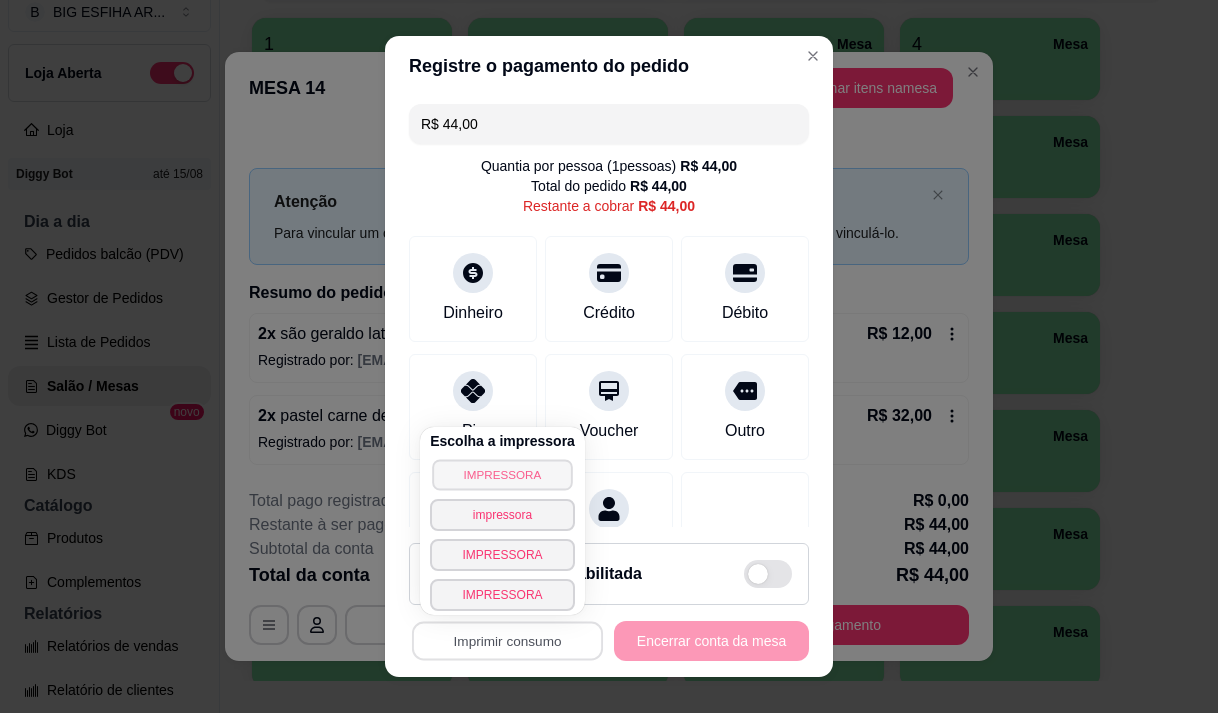 click on "IMPRESSORA" at bounding box center (502, 474) 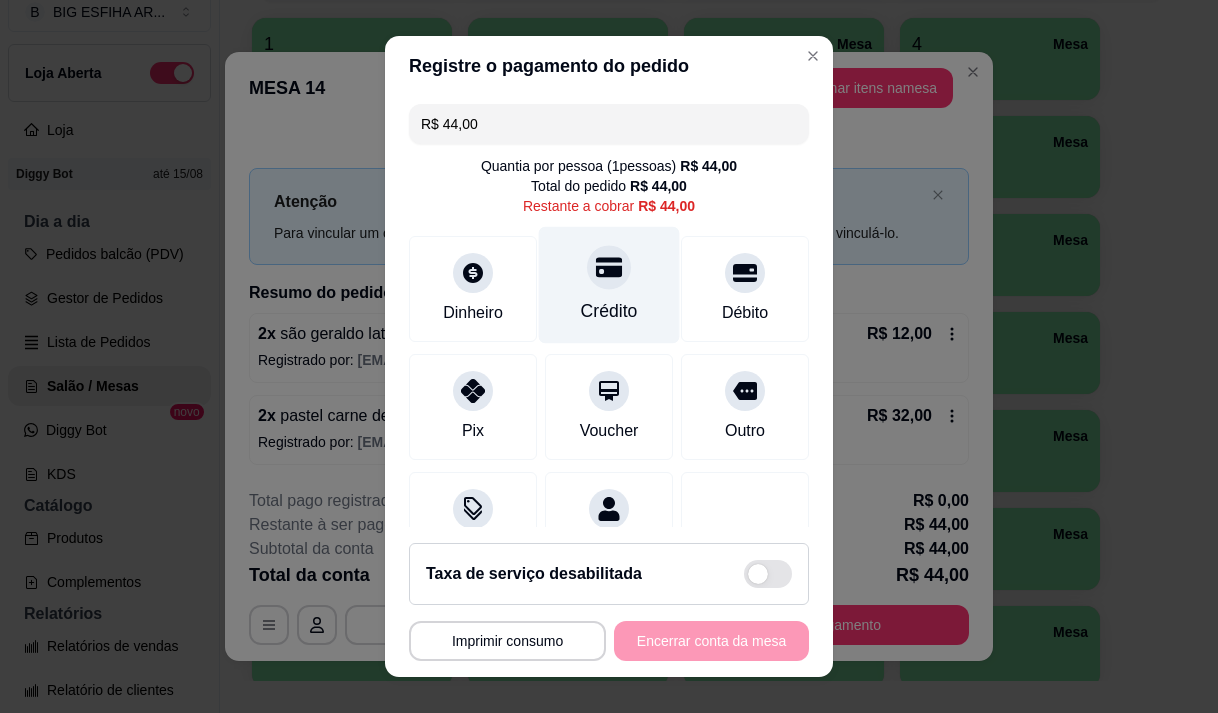 click on "Crédito" at bounding box center (609, 311) 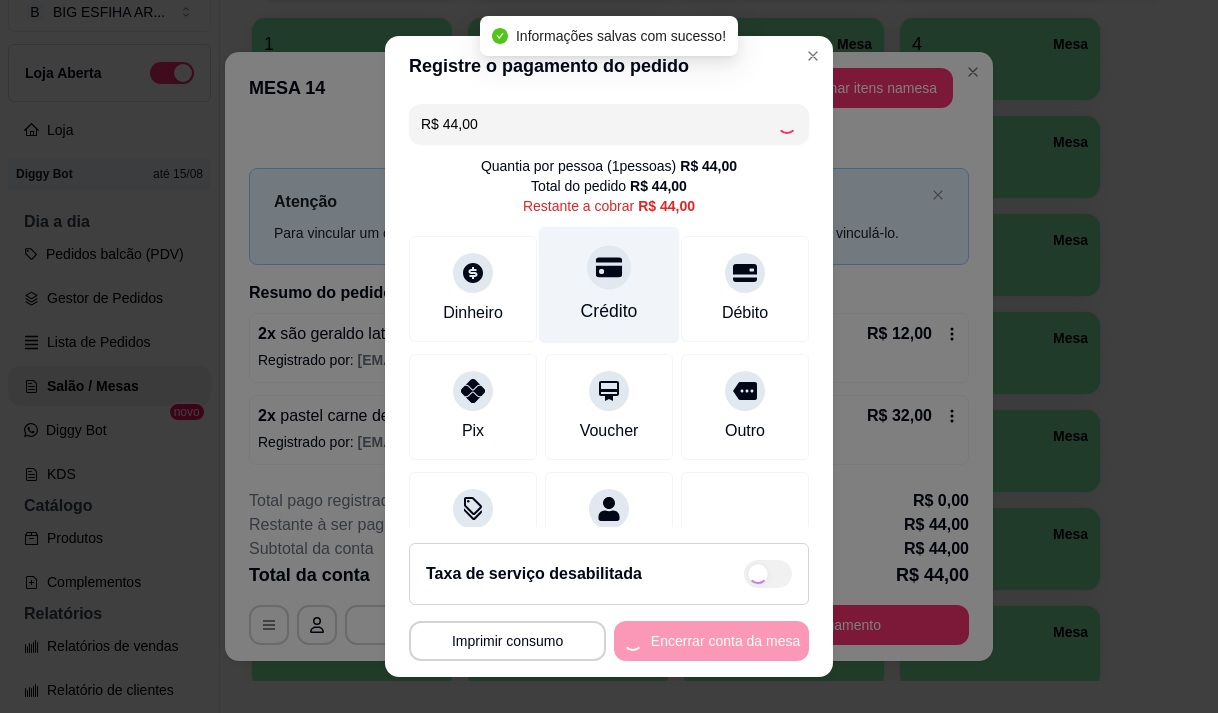 type on "R$ 0,00" 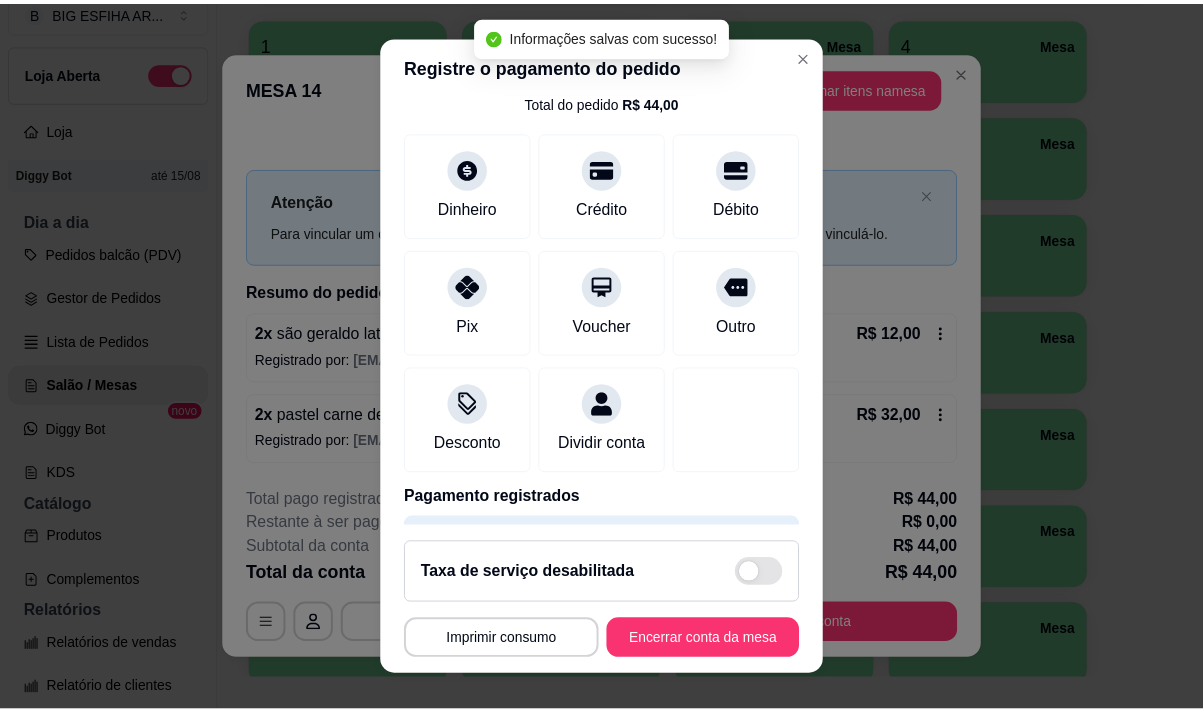 scroll, scrollTop: 166, scrollLeft: 0, axis: vertical 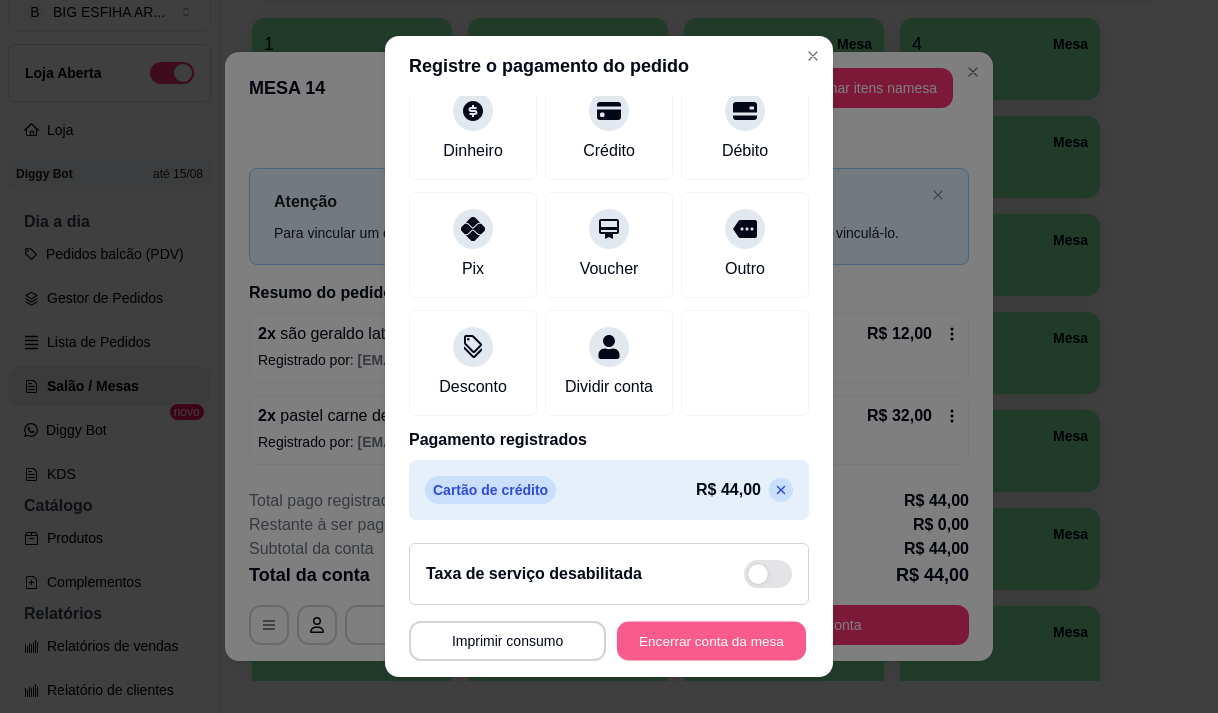 click on "Encerrar conta da mesa" at bounding box center (711, 641) 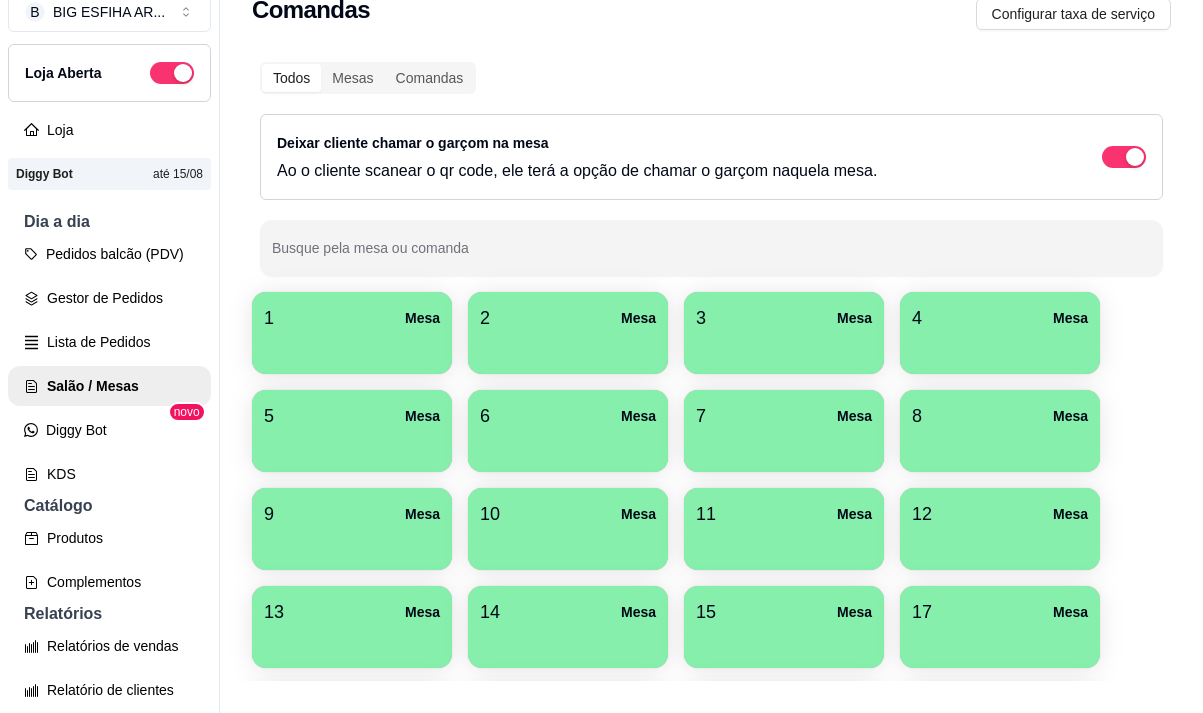 scroll, scrollTop: 8, scrollLeft: 0, axis: vertical 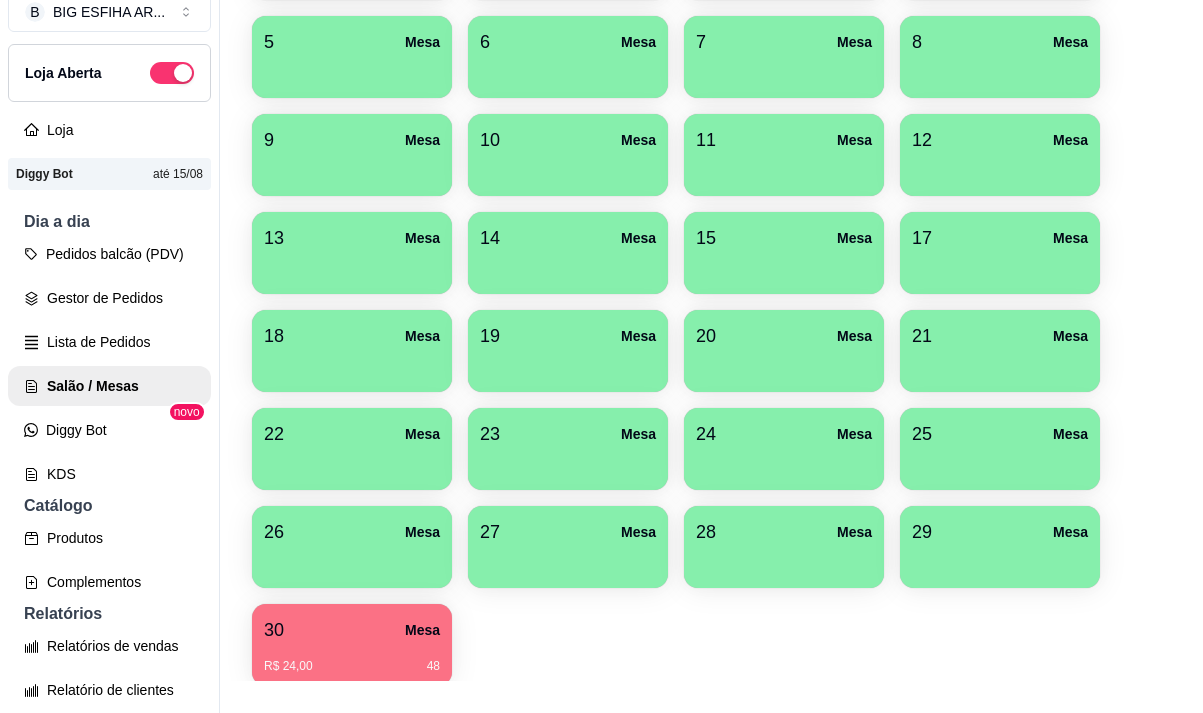 click on "12 Mesa" at bounding box center [1000, 140] 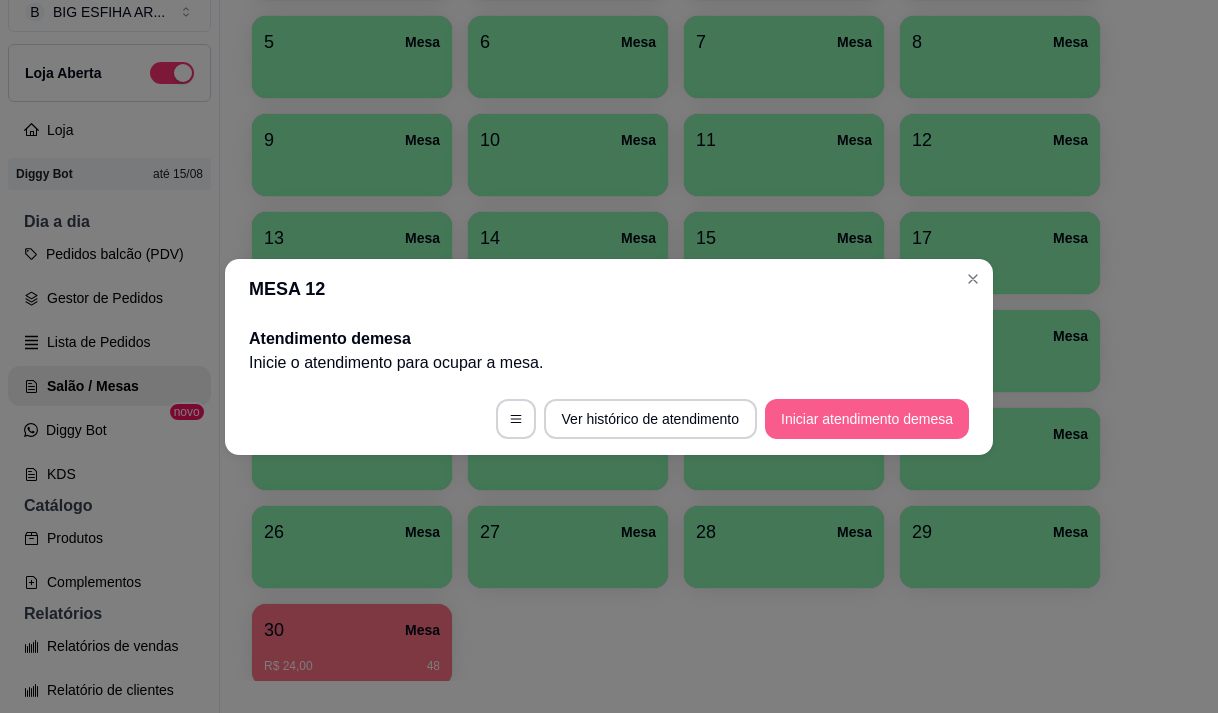 click on "Iniciar atendimento de  mesa" at bounding box center [867, 419] 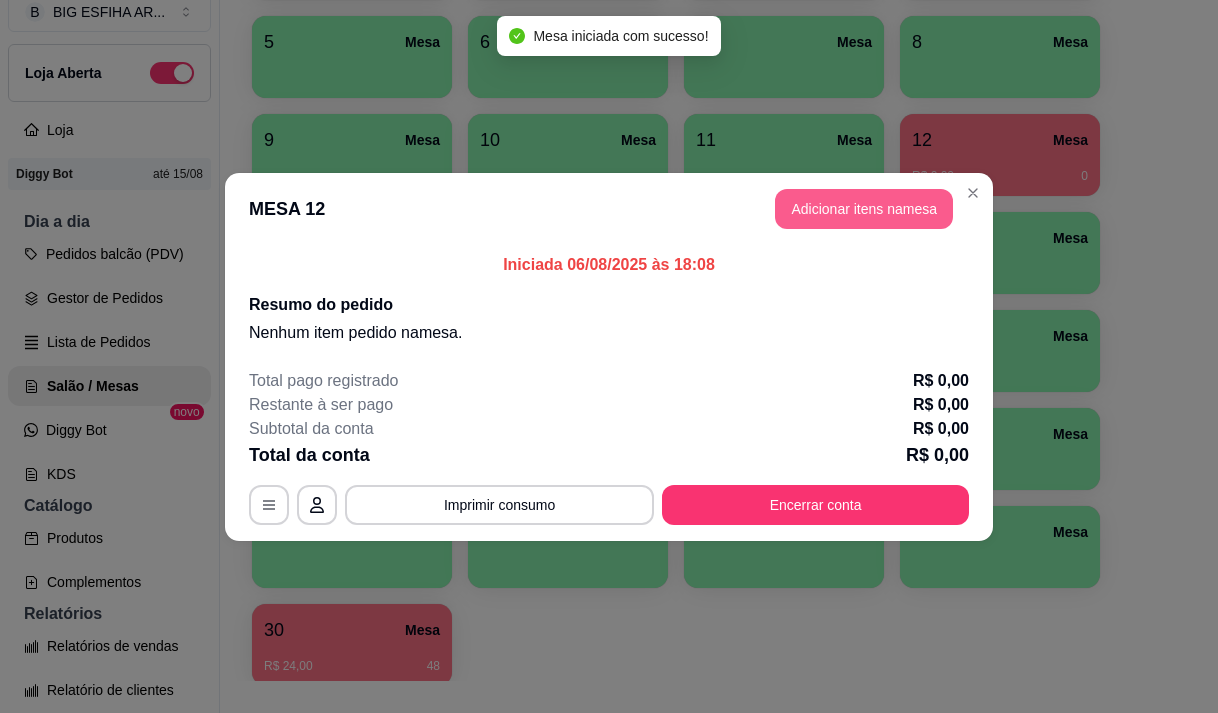 click on "Adicionar itens na  mesa" at bounding box center (864, 209) 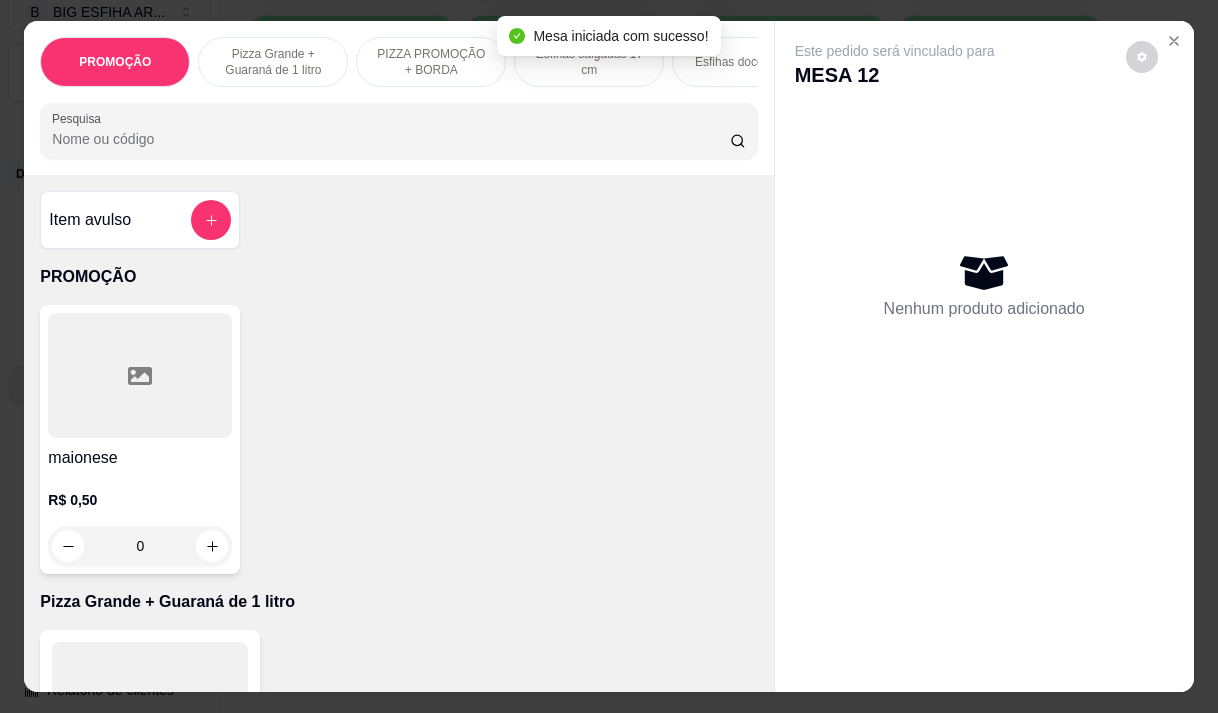 click on "Pesquisa" at bounding box center [391, 139] 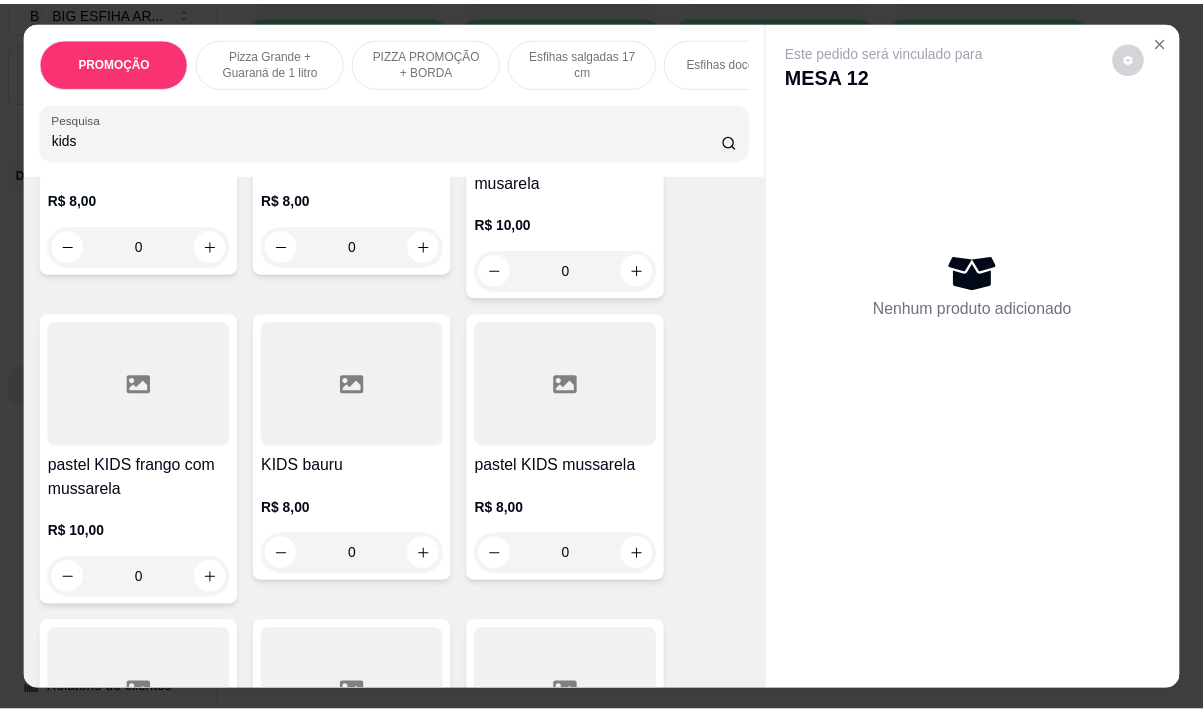scroll, scrollTop: 400, scrollLeft: 0, axis: vertical 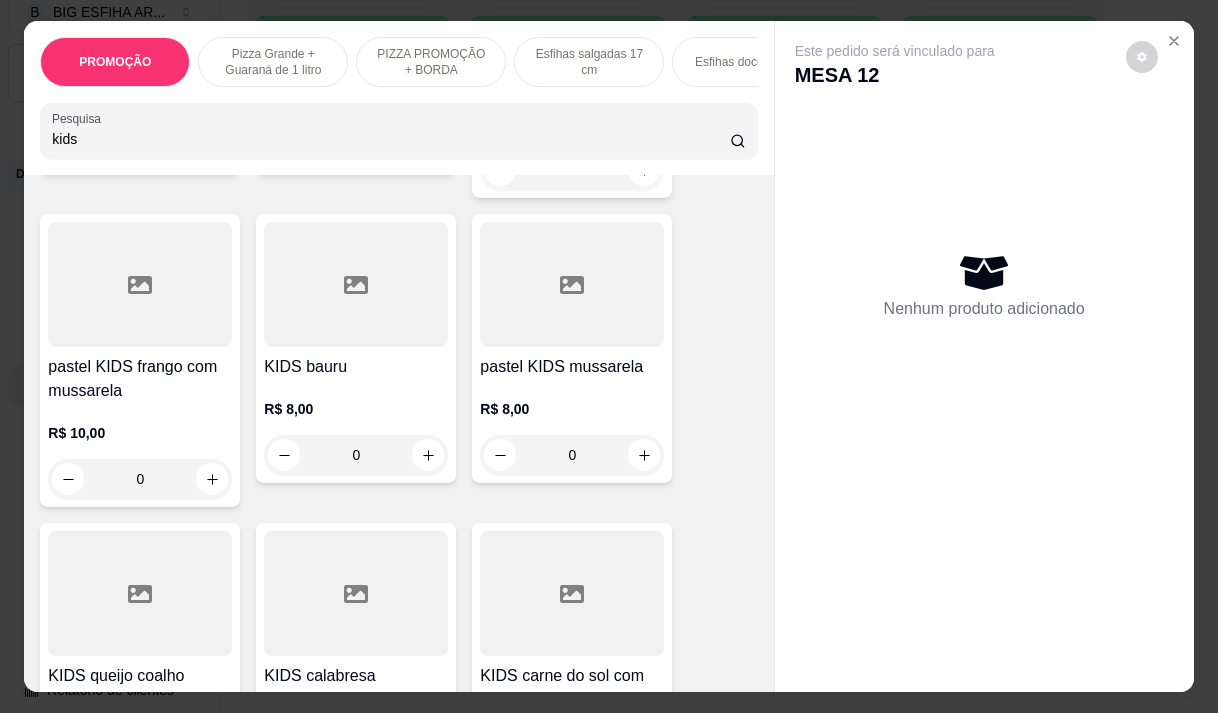 type on "kids" 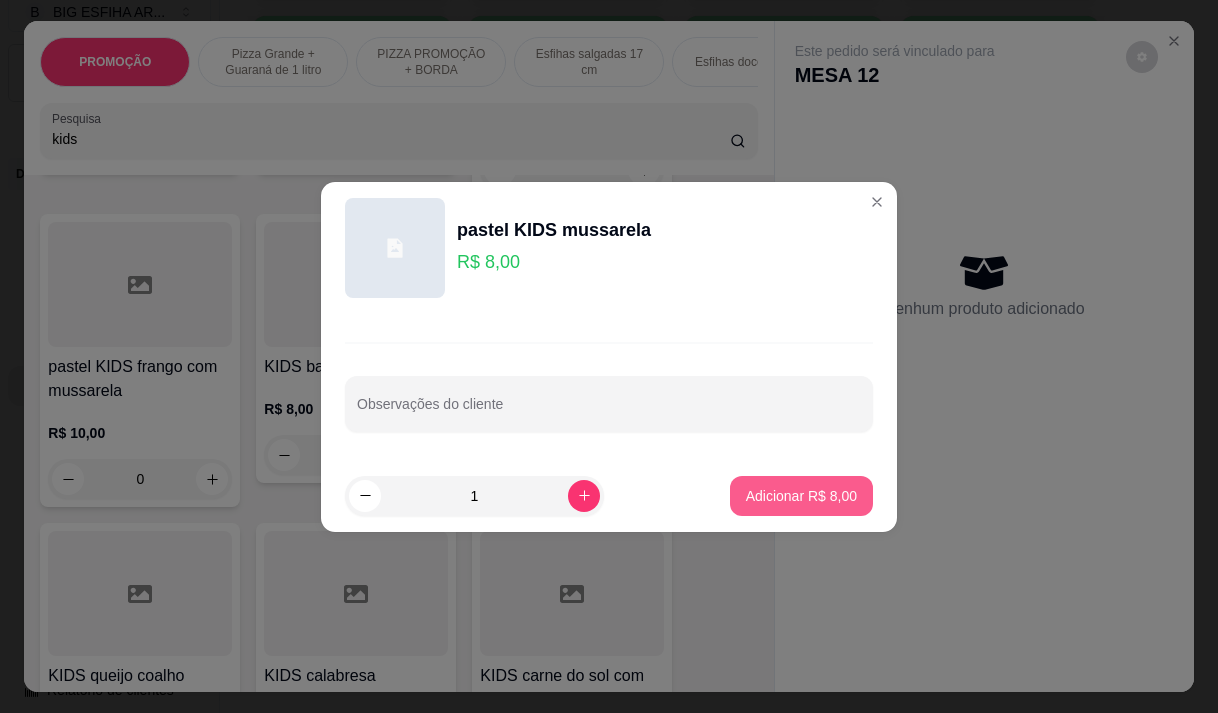 click on "Adicionar   R$ 8,00" at bounding box center (801, 496) 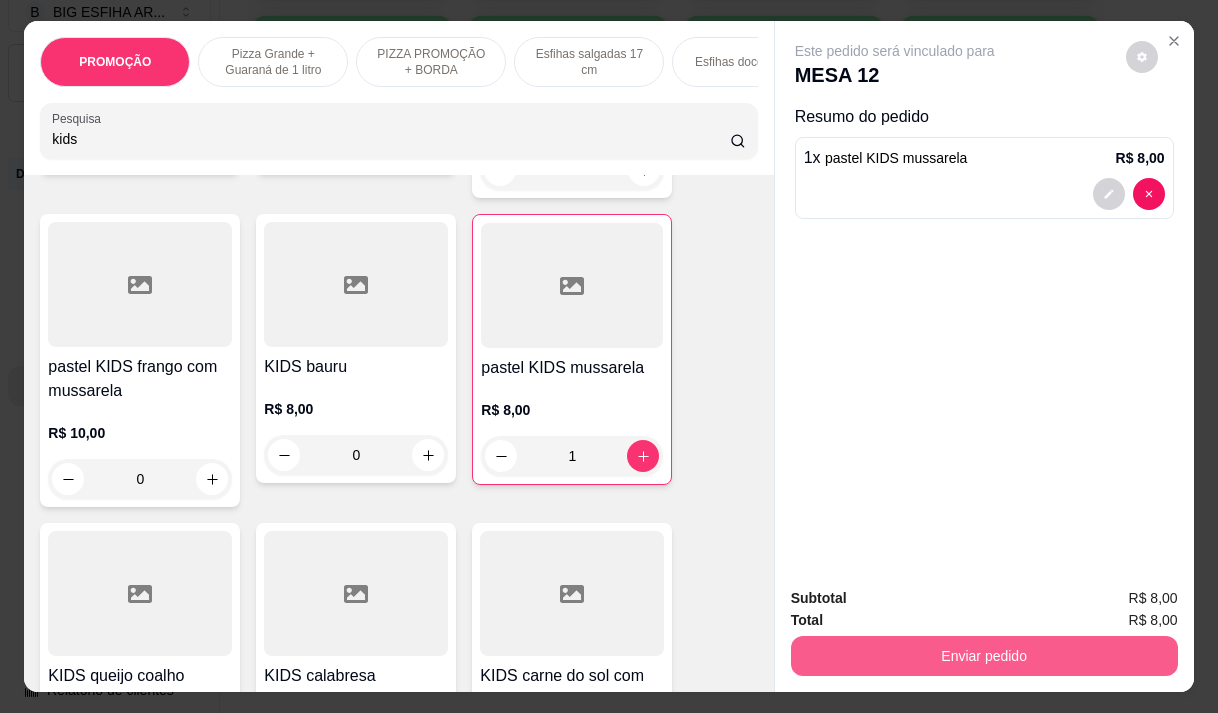 click on "Enviar pedido" at bounding box center (984, 656) 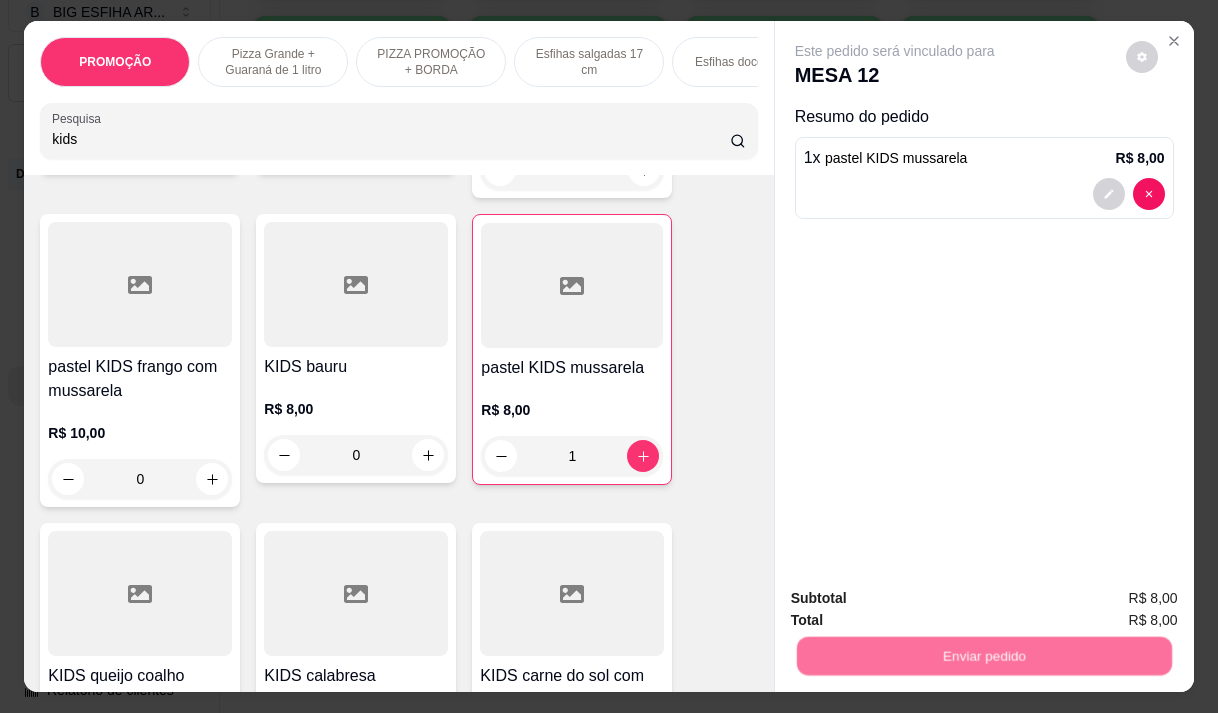 click on "Não registrar e enviar pedido" at bounding box center [918, 598] 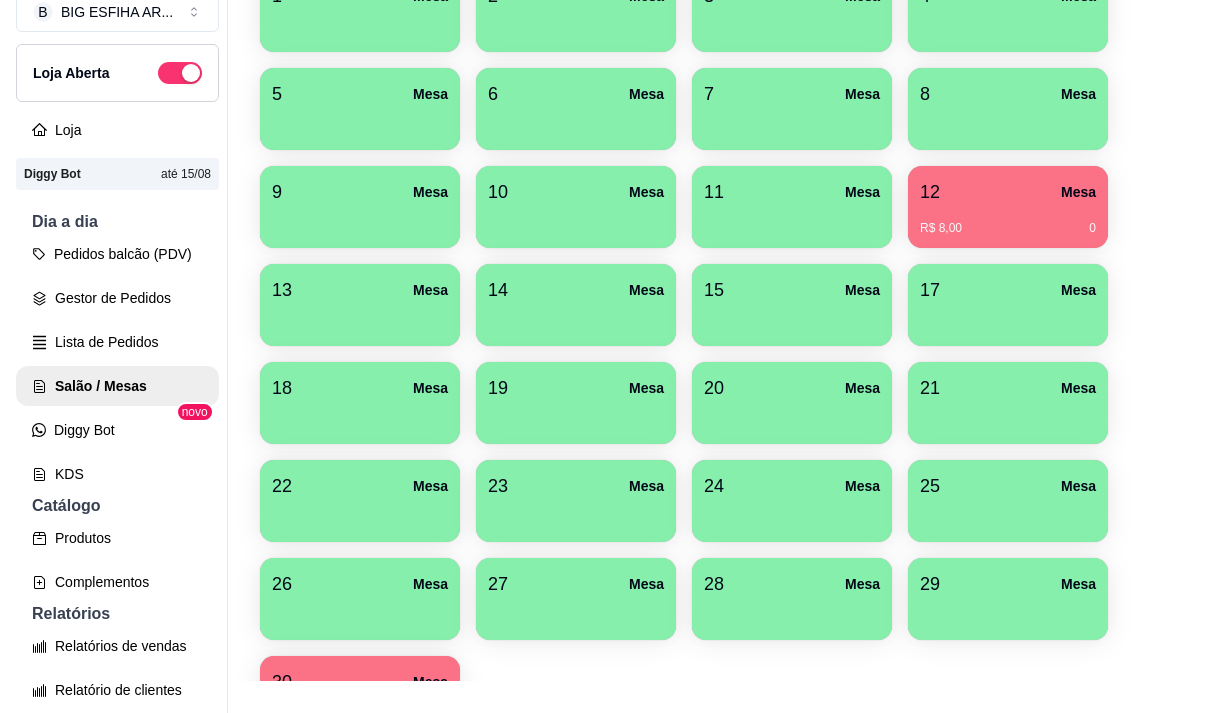 scroll, scrollTop: 308, scrollLeft: 0, axis: vertical 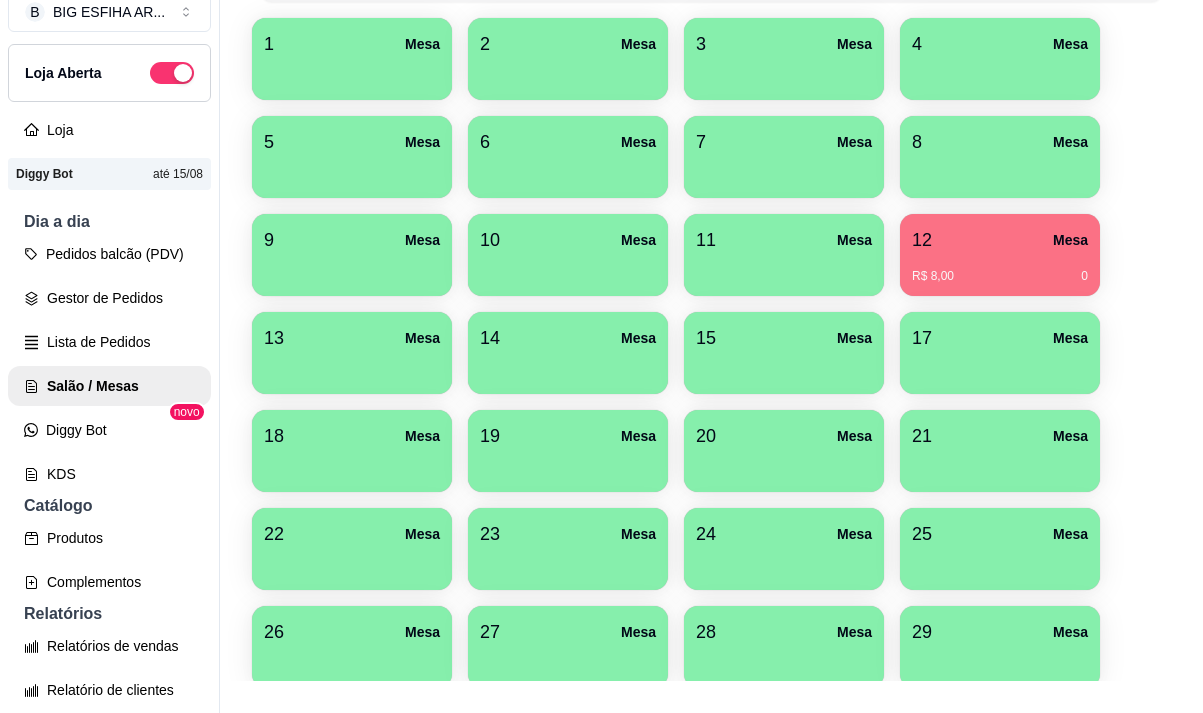 click at bounding box center [568, 367] 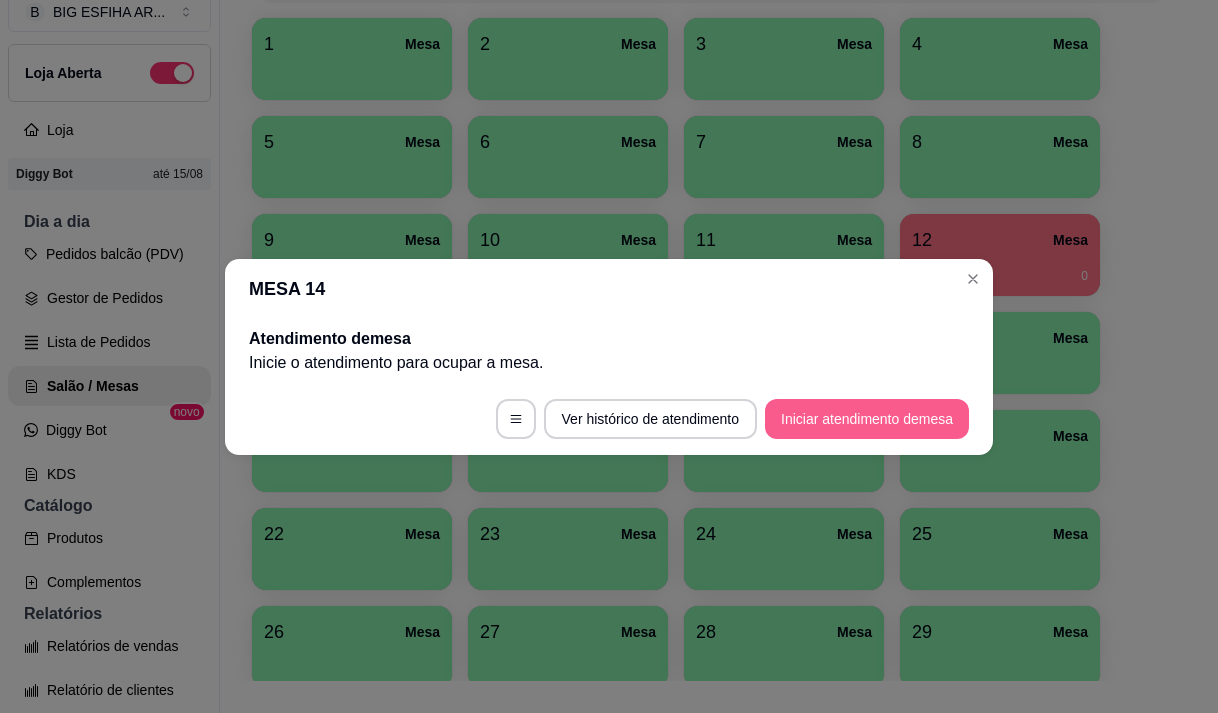 click on "Iniciar atendimento de  mesa" at bounding box center (867, 419) 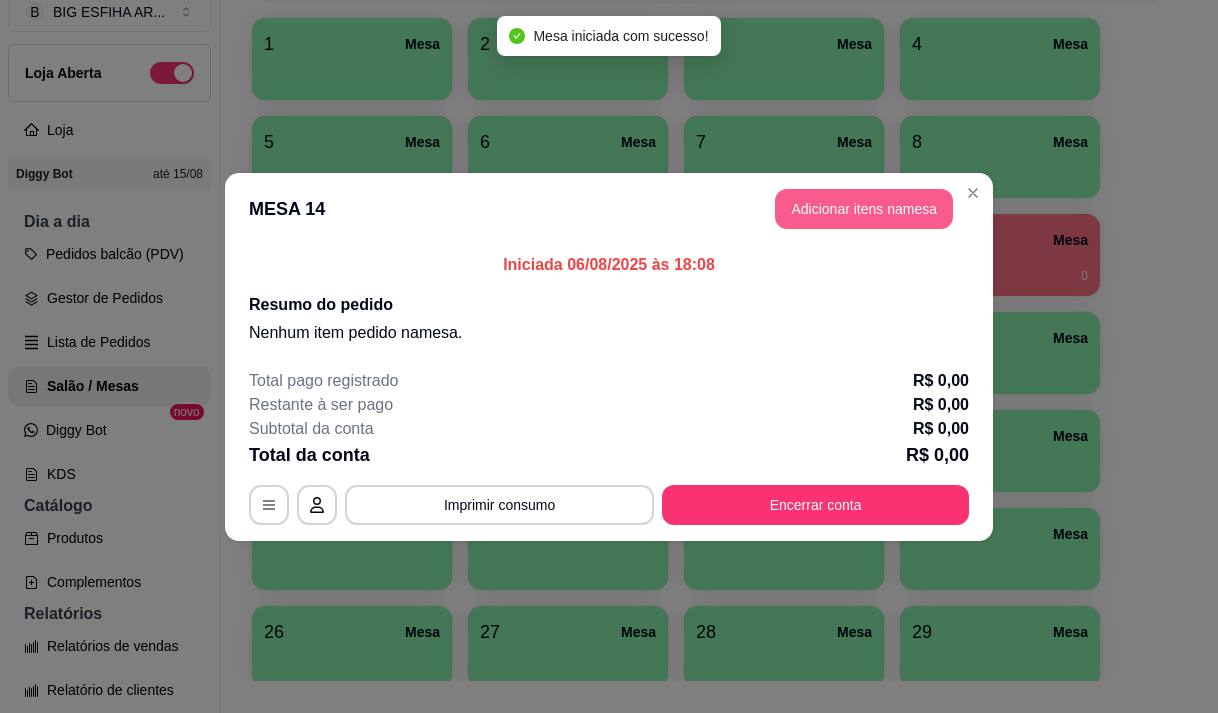 click on "Adicionar itens na  mesa" at bounding box center (864, 209) 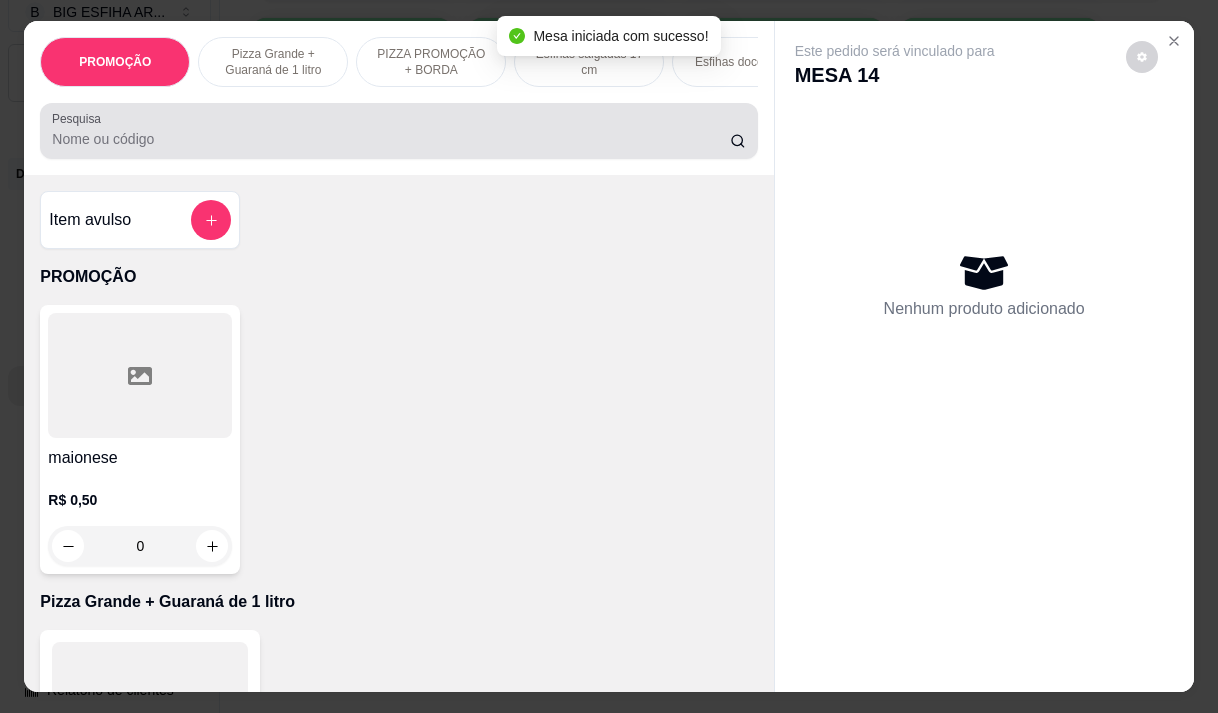 click on "Pesquisa" at bounding box center (398, 131) 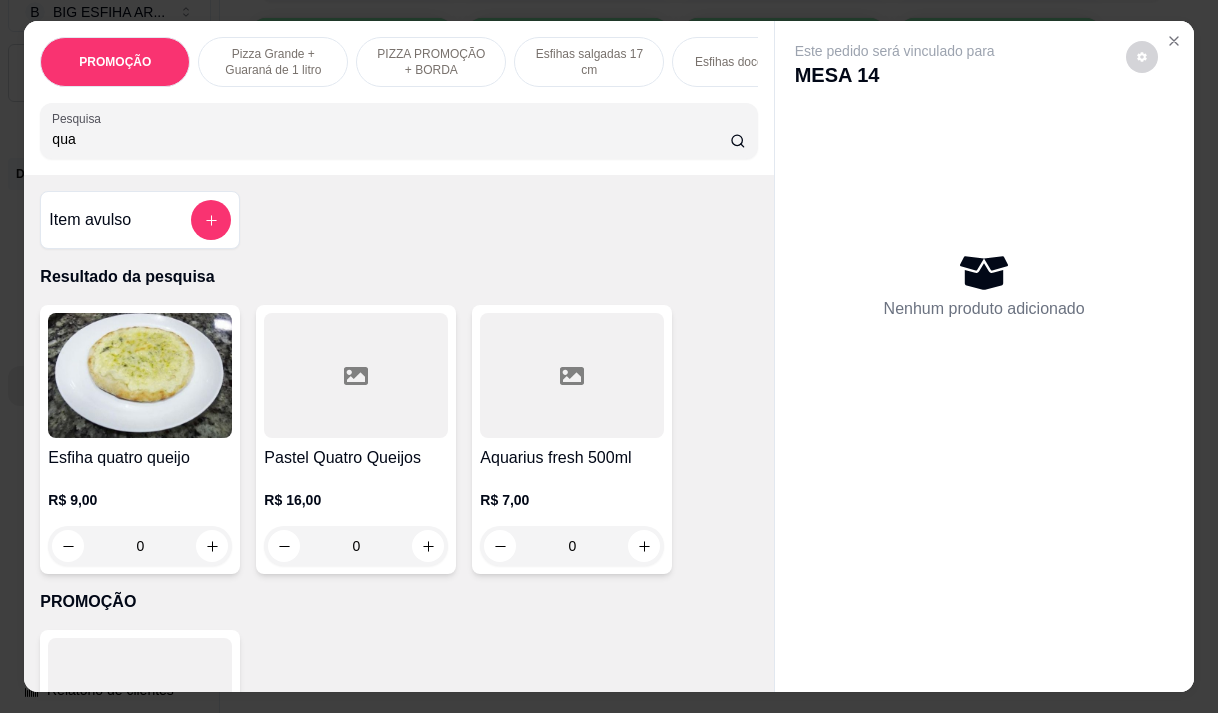 click at bounding box center [140, 375] 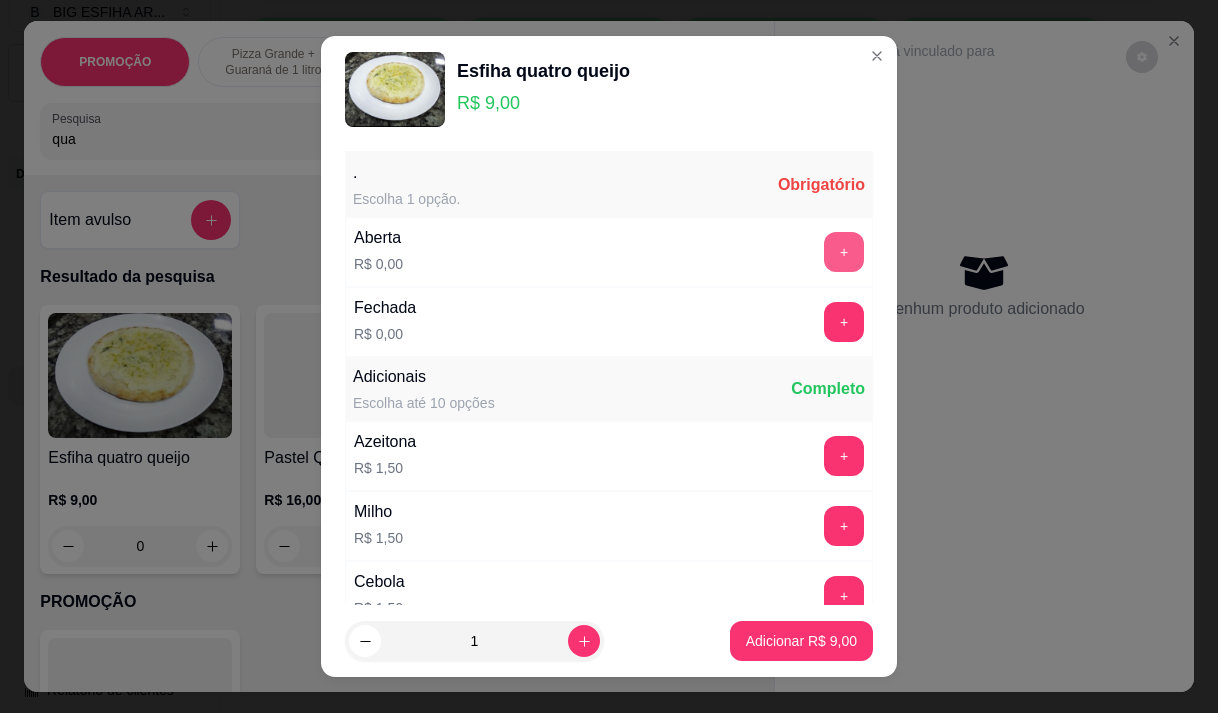 click on "+" at bounding box center [844, 252] 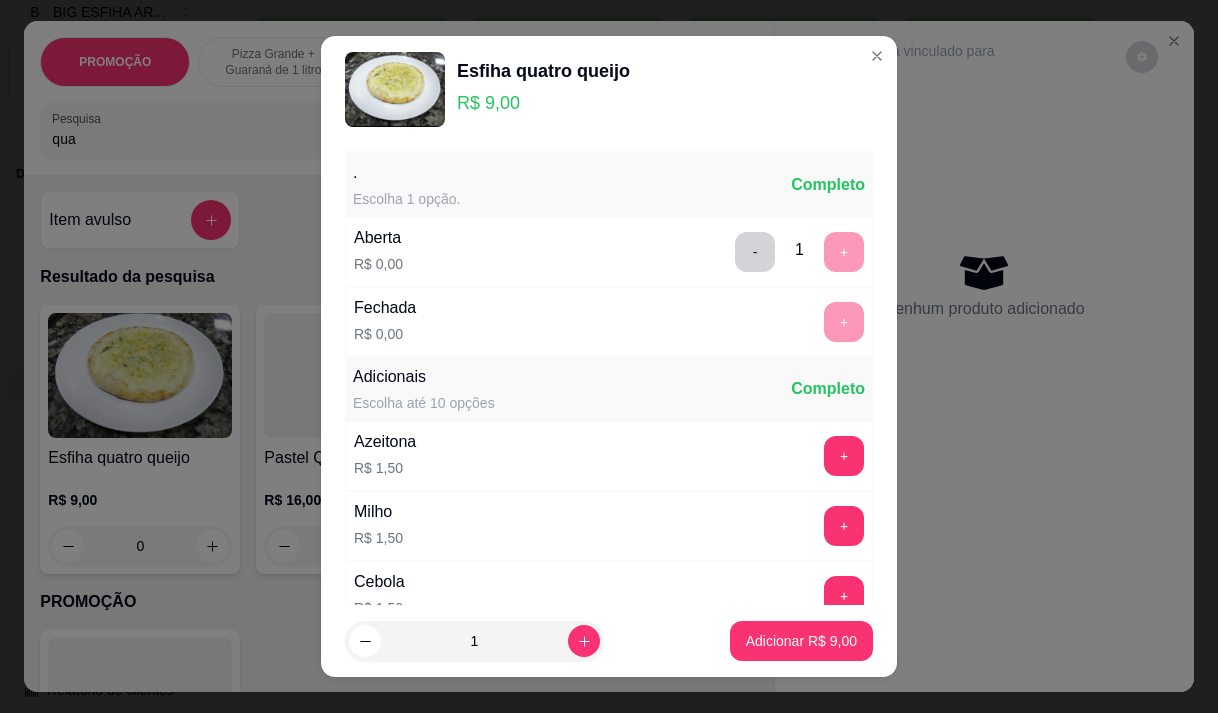 scroll, scrollTop: 28, scrollLeft: 0, axis: vertical 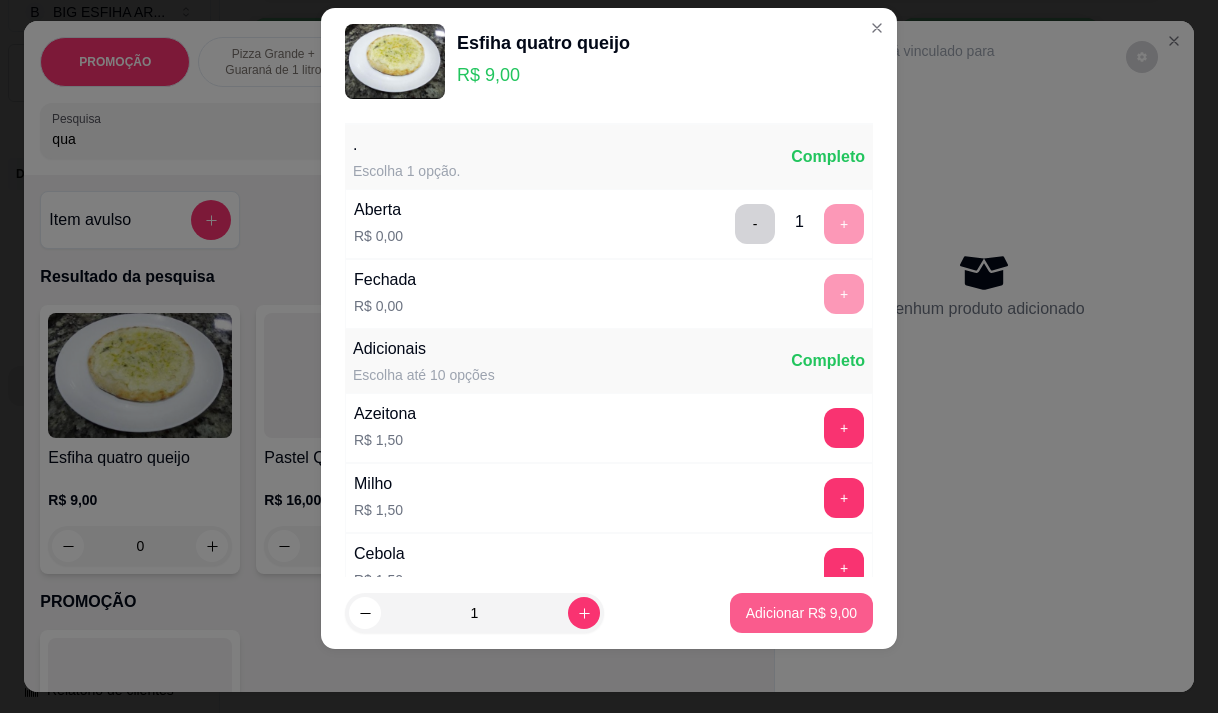 click on "Adicionar   R$ 9,00" at bounding box center [801, 613] 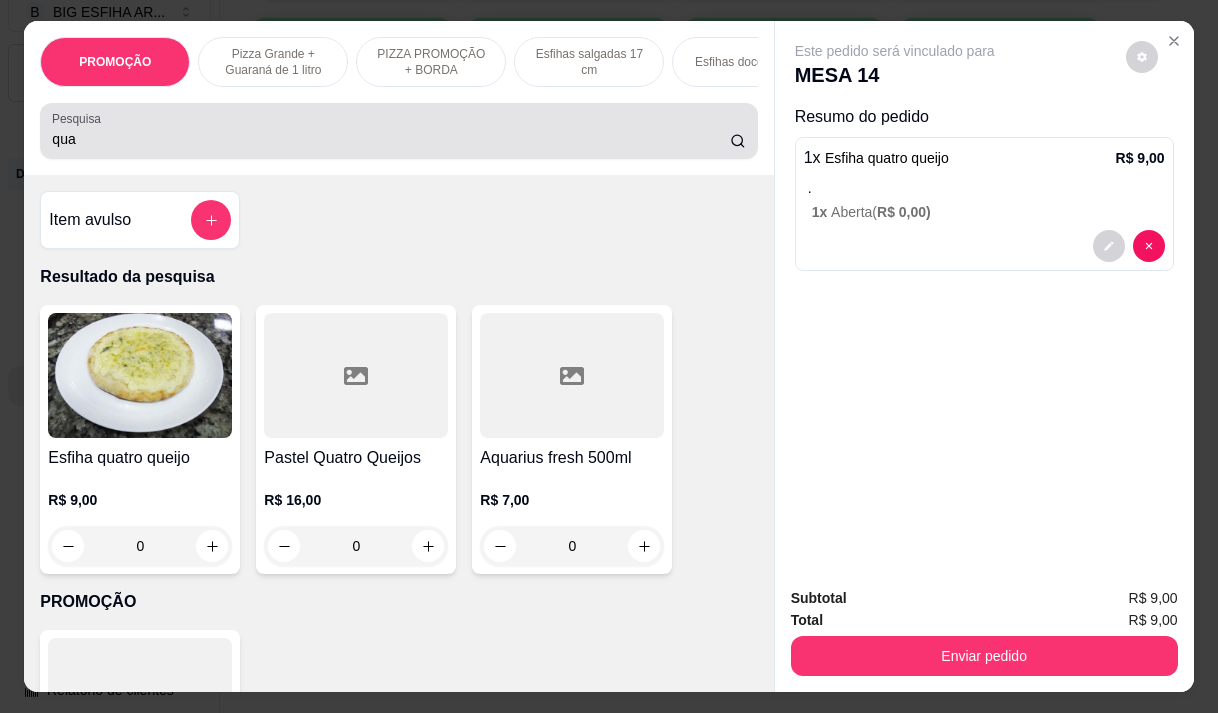 click on "qua" at bounding box center (398, 131) 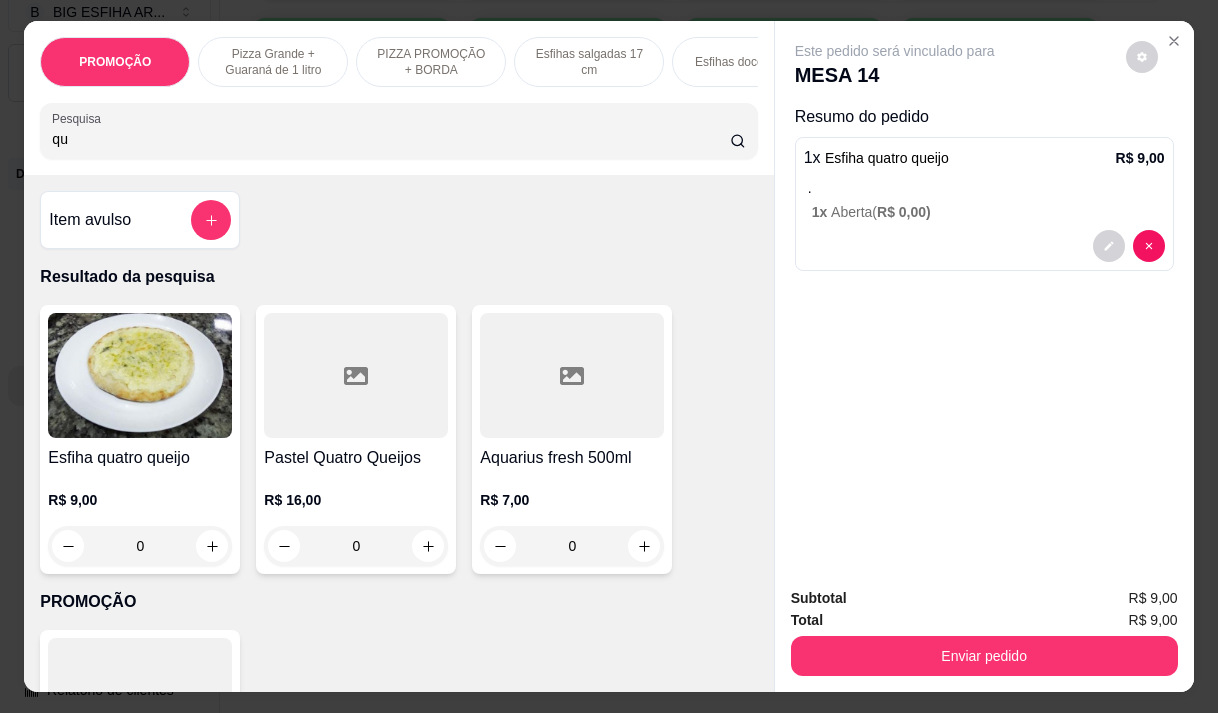 type on "q" 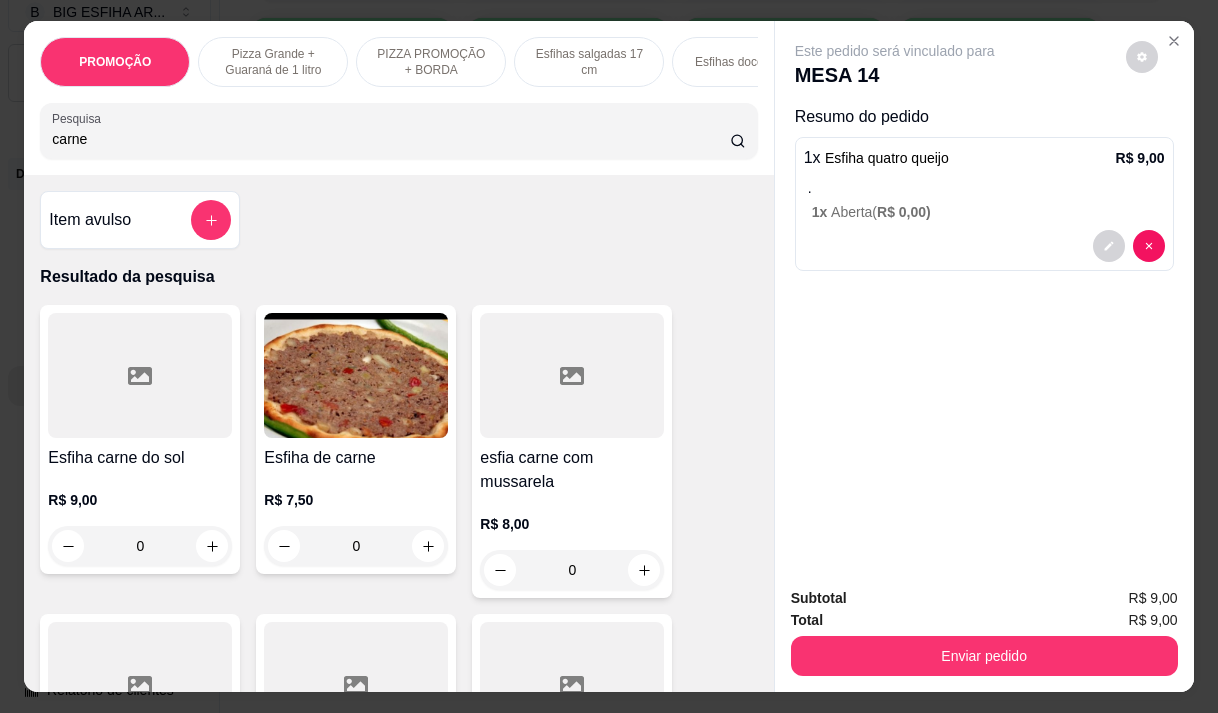 type on "carne" 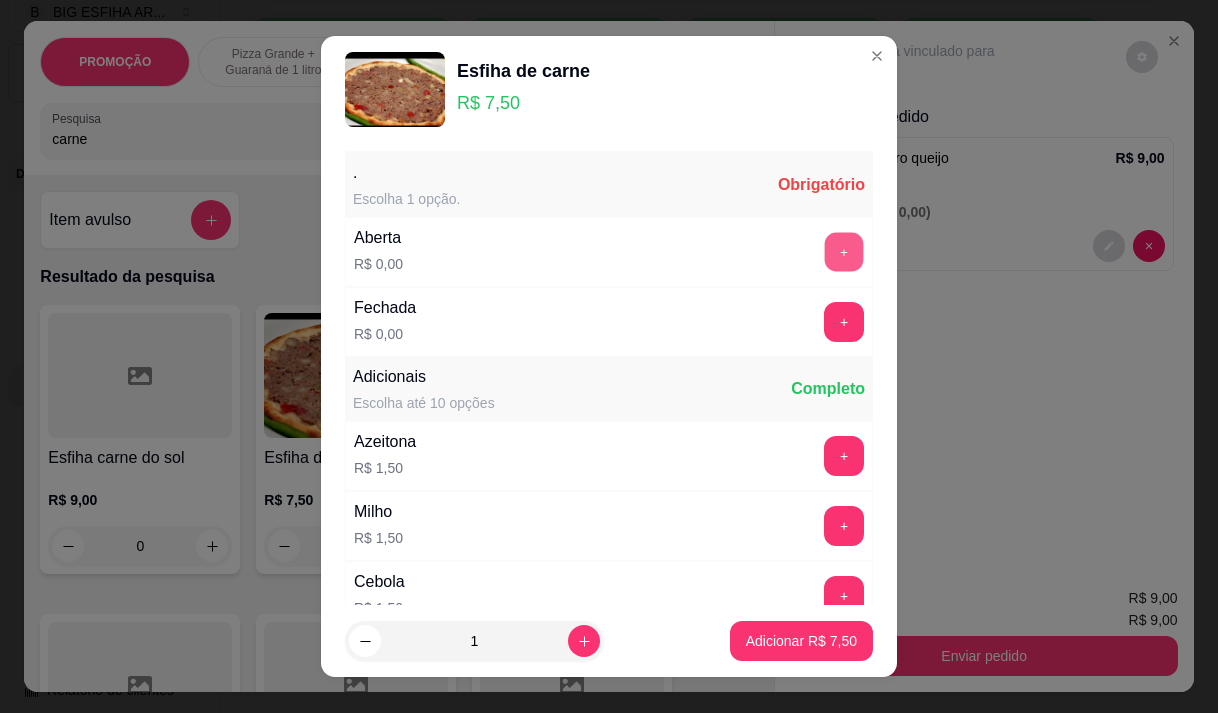 click on "+" at bounding box center (844, 251) 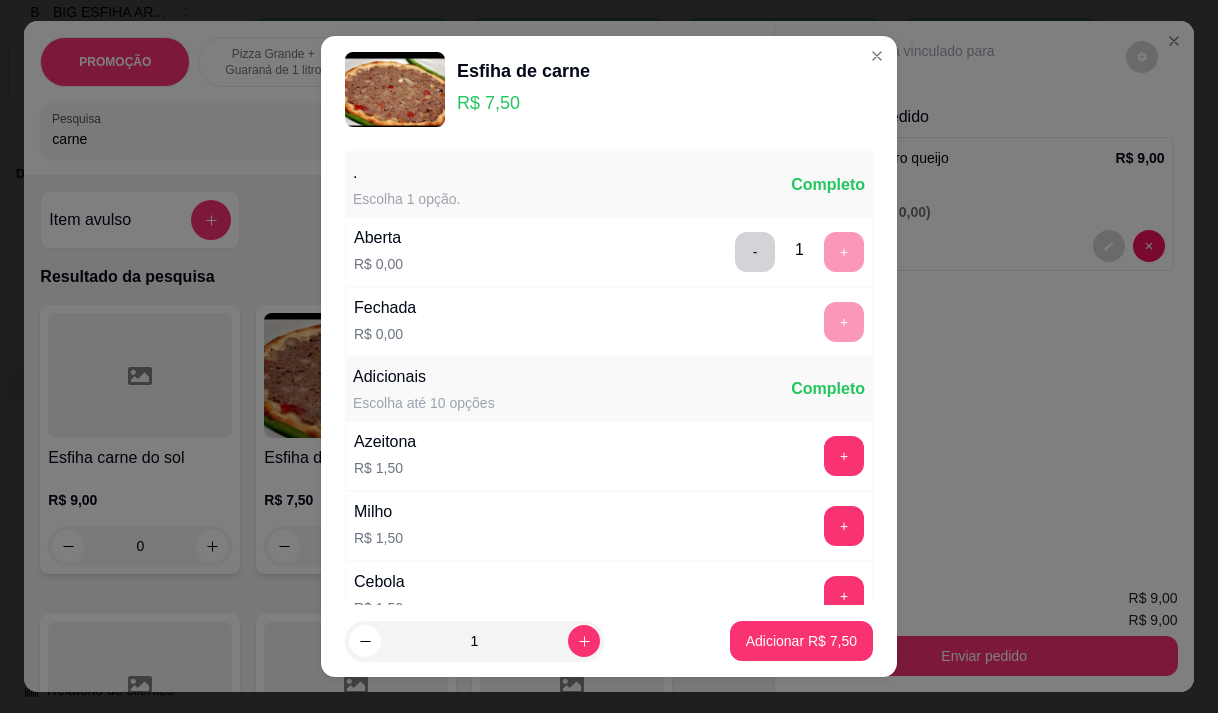 scroll, scrollTop: 28, scrollLeft: 0, axis: vertical 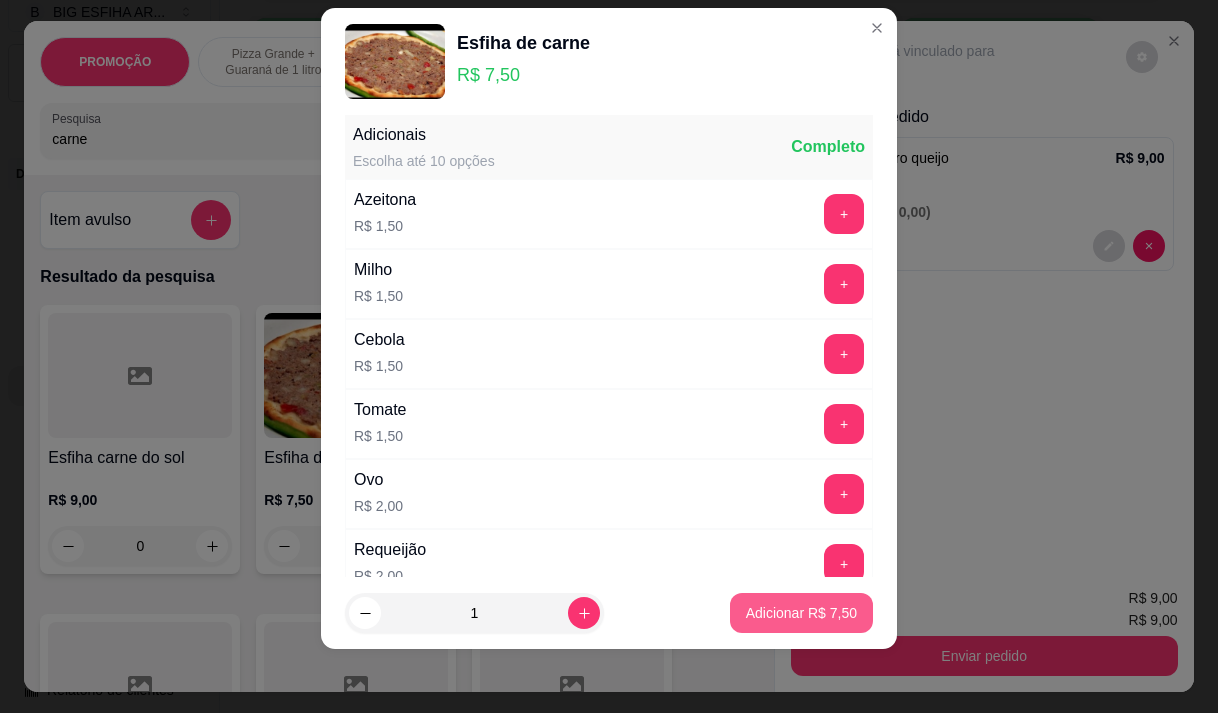 click on "Adicionar   R$ 7,50" at bounding box center (801, 613) 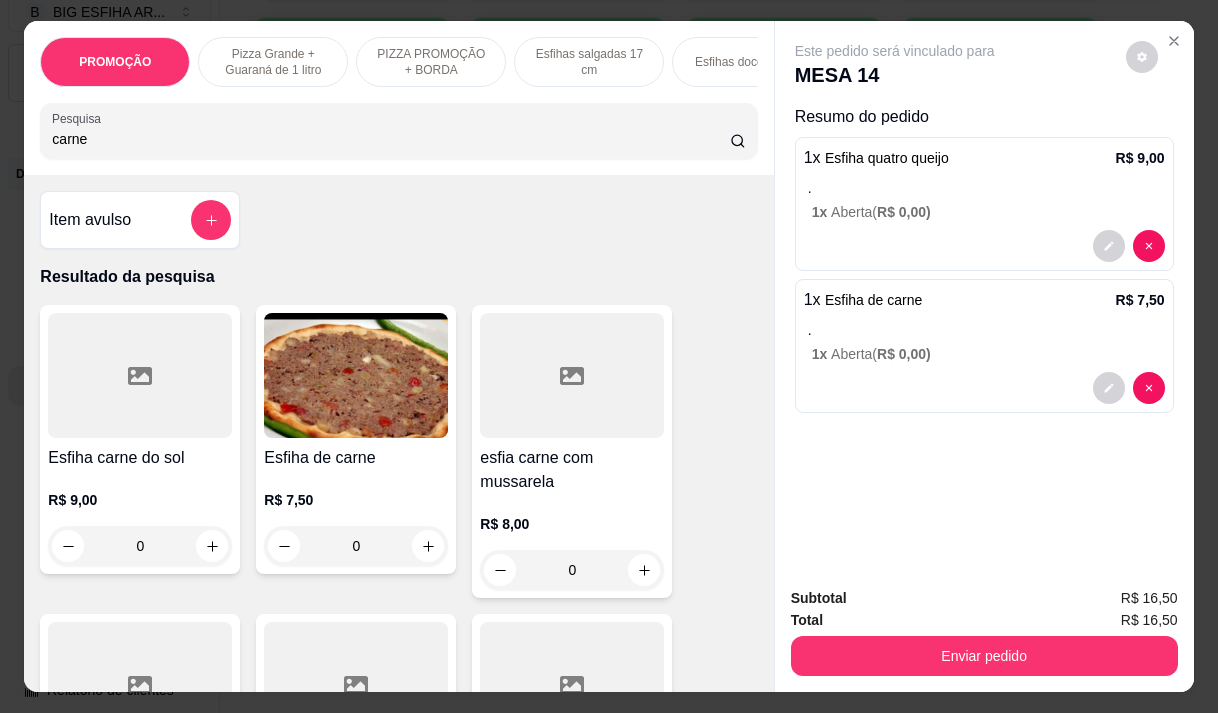drag, startPoint x: 772, startPoint y: 620, endPoint x: 790, endPoint y: 626, distance: 18.973665 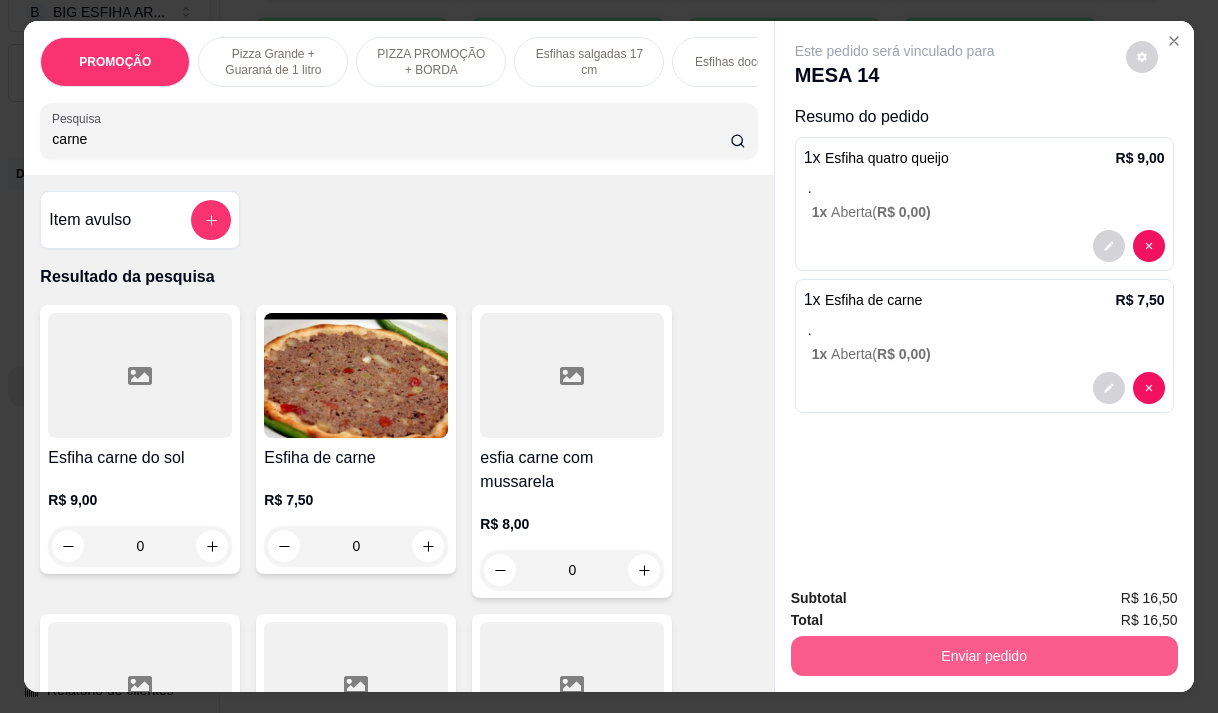 click on "Enviar pedido" at bounding box center (984, 656) 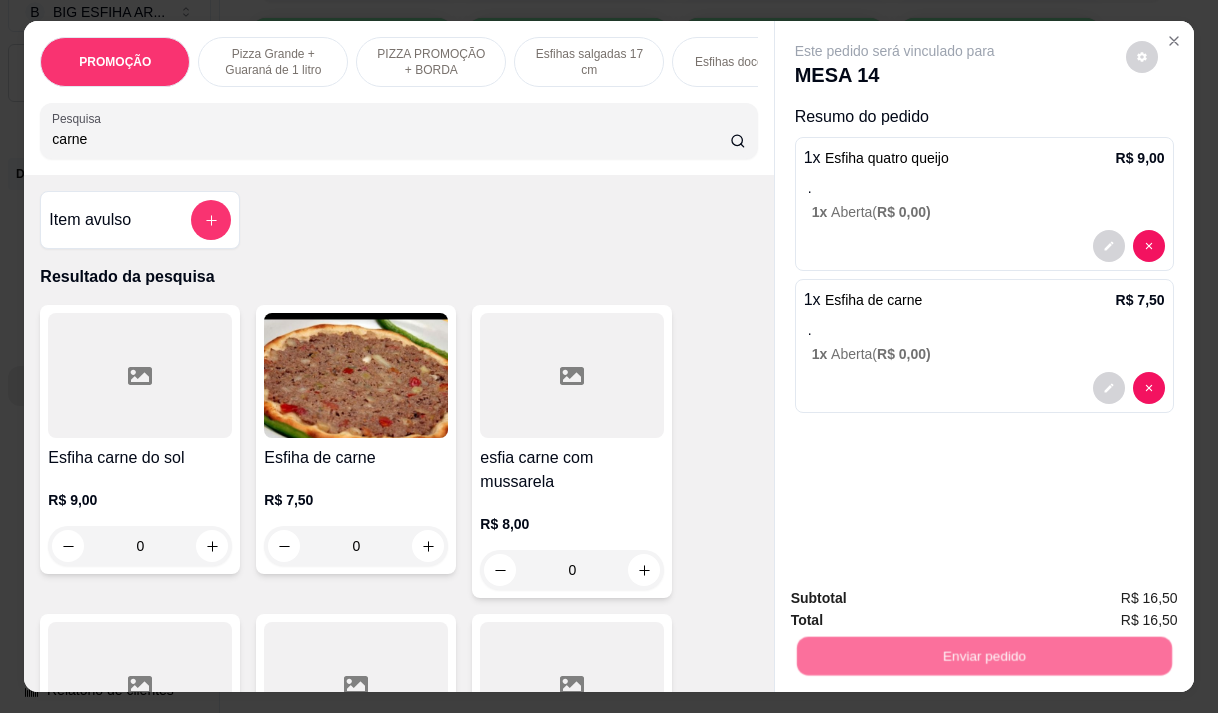 click on "Não registrar e enviar pedido" at bounding box center (918, 599) 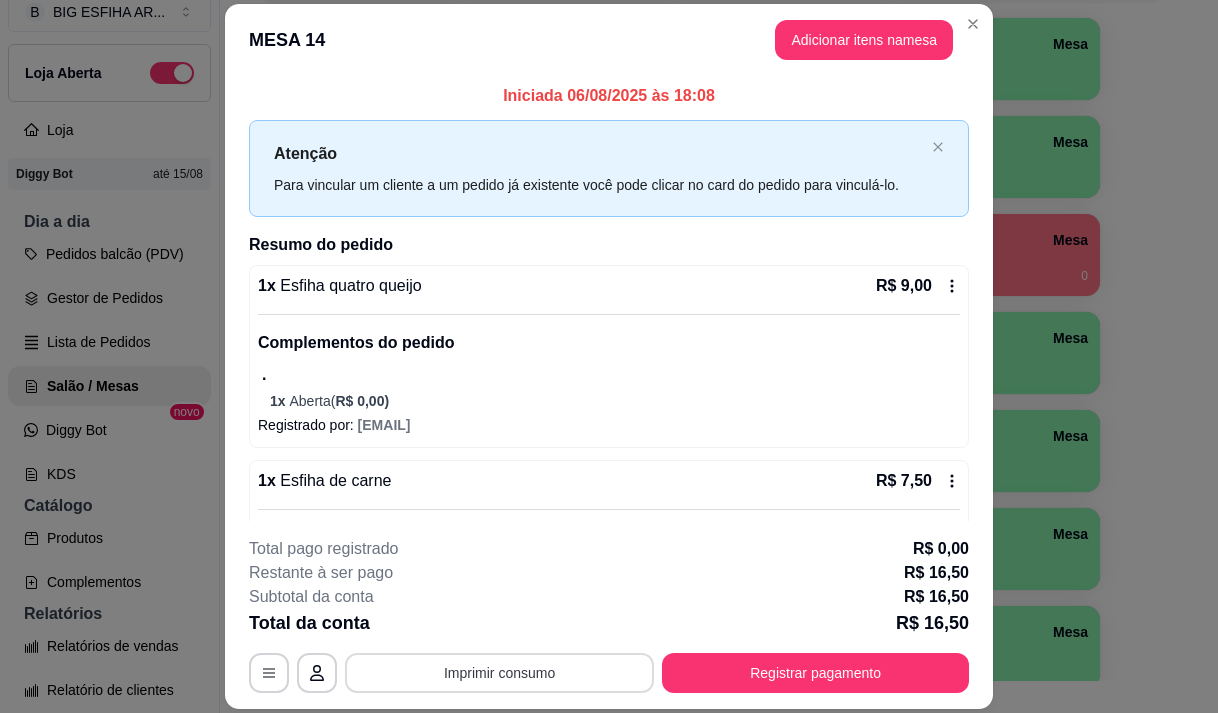 click on "Imprimir consumo" at bounding box center (499, 673) 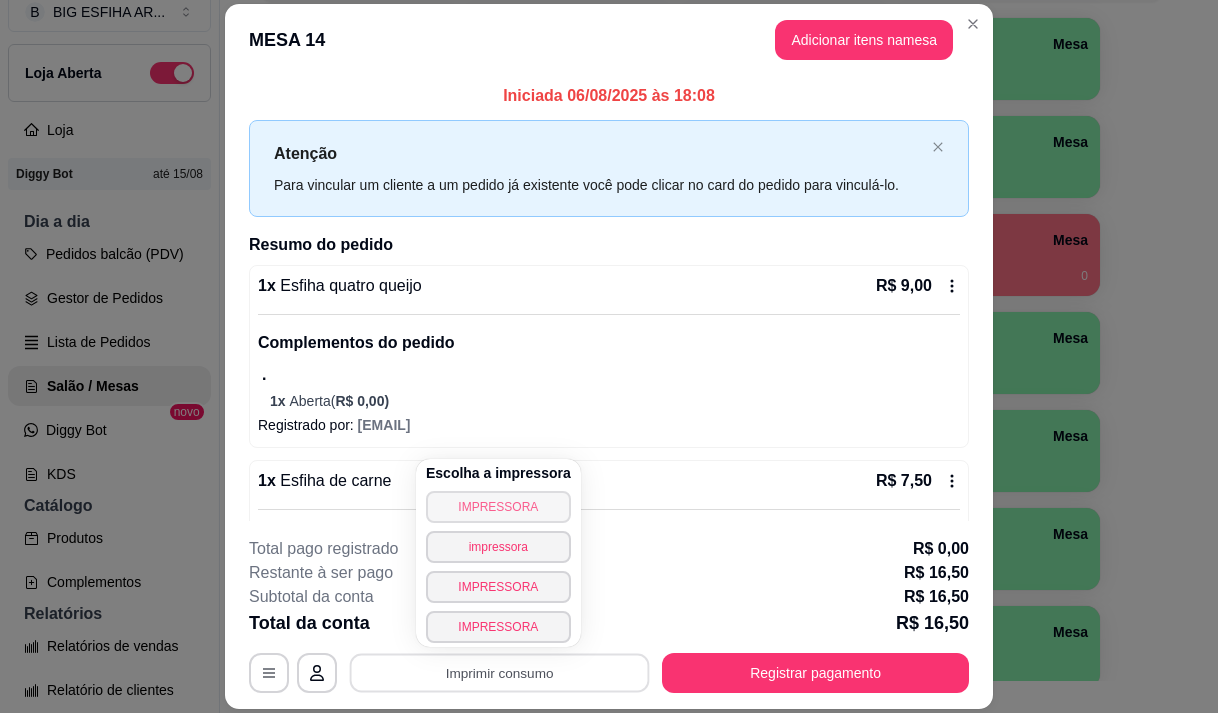click on "IMPRESSORA" at bounding box center [498, 507] 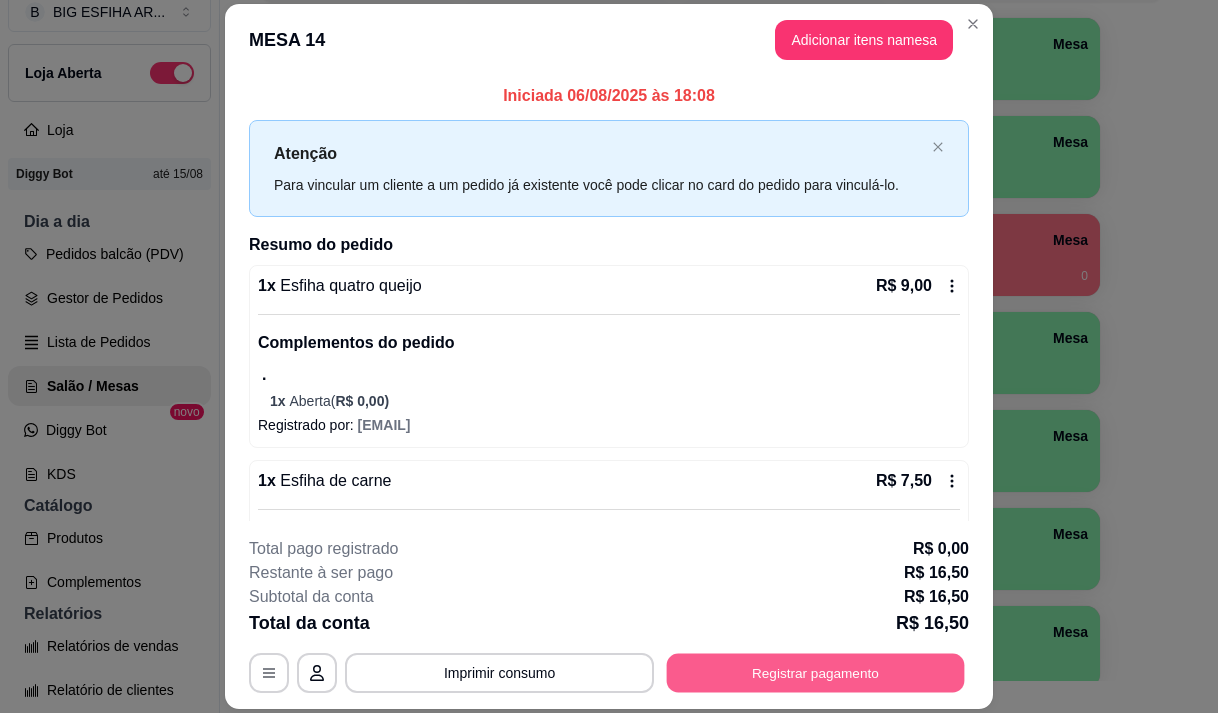 click on "Registrar pagamento" at bounding box center (816, 673) 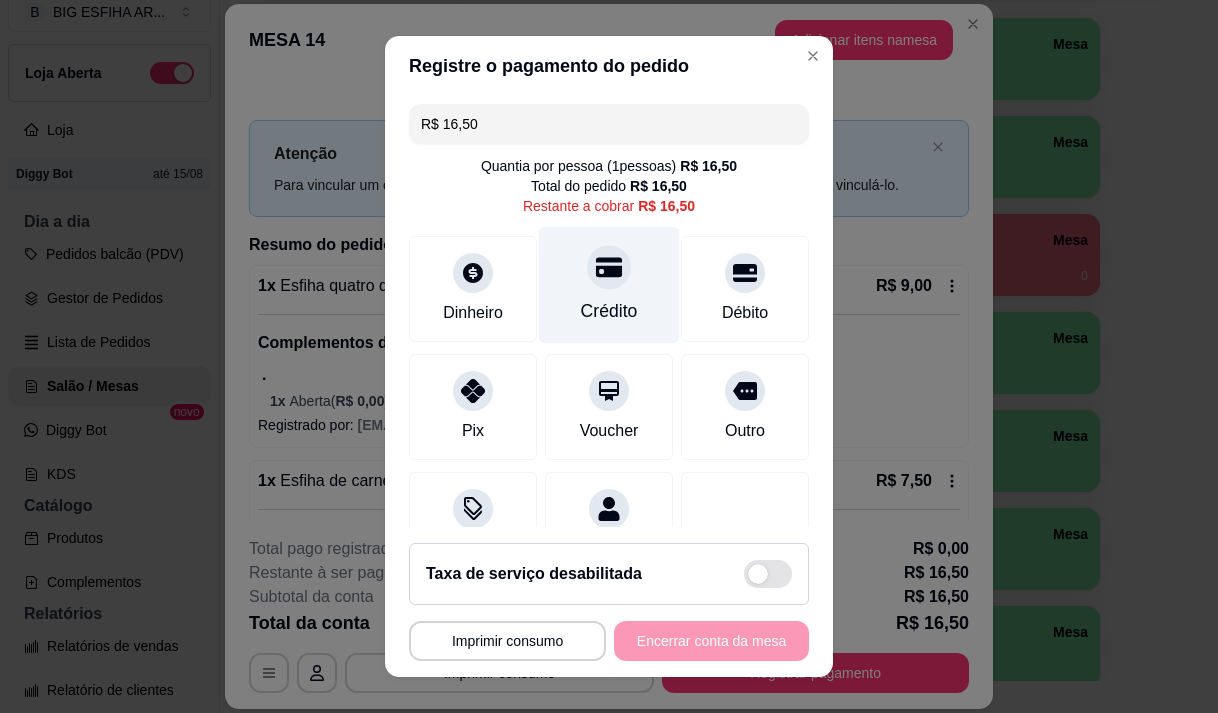 click on "Crédito" at bounding box center (609, 311) 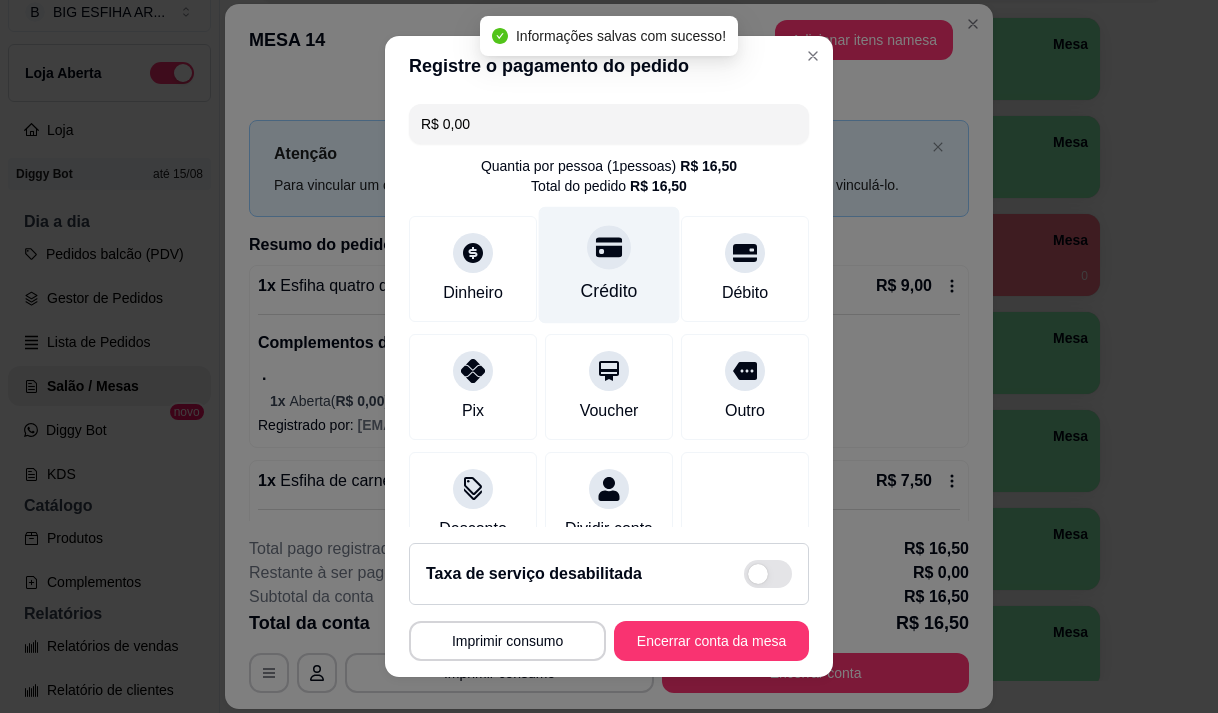 type on "R$ 0,00" 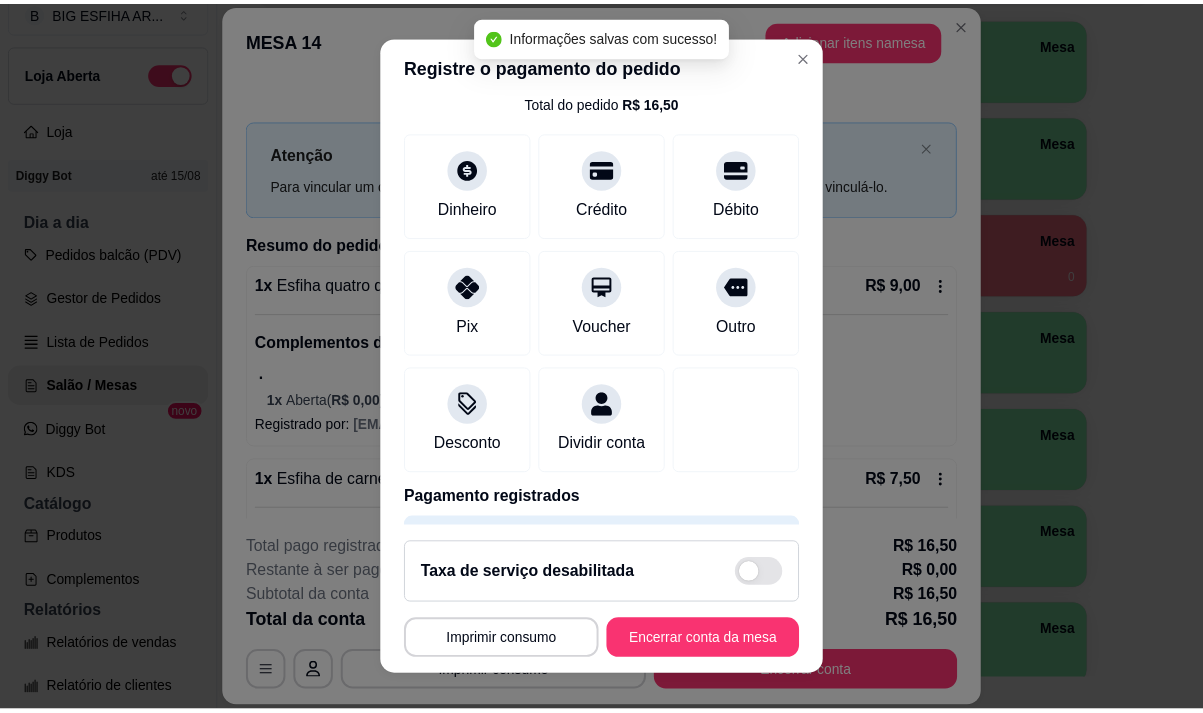 scroll, scrollTop: 166, scrollLeft: 0, axis: vertical 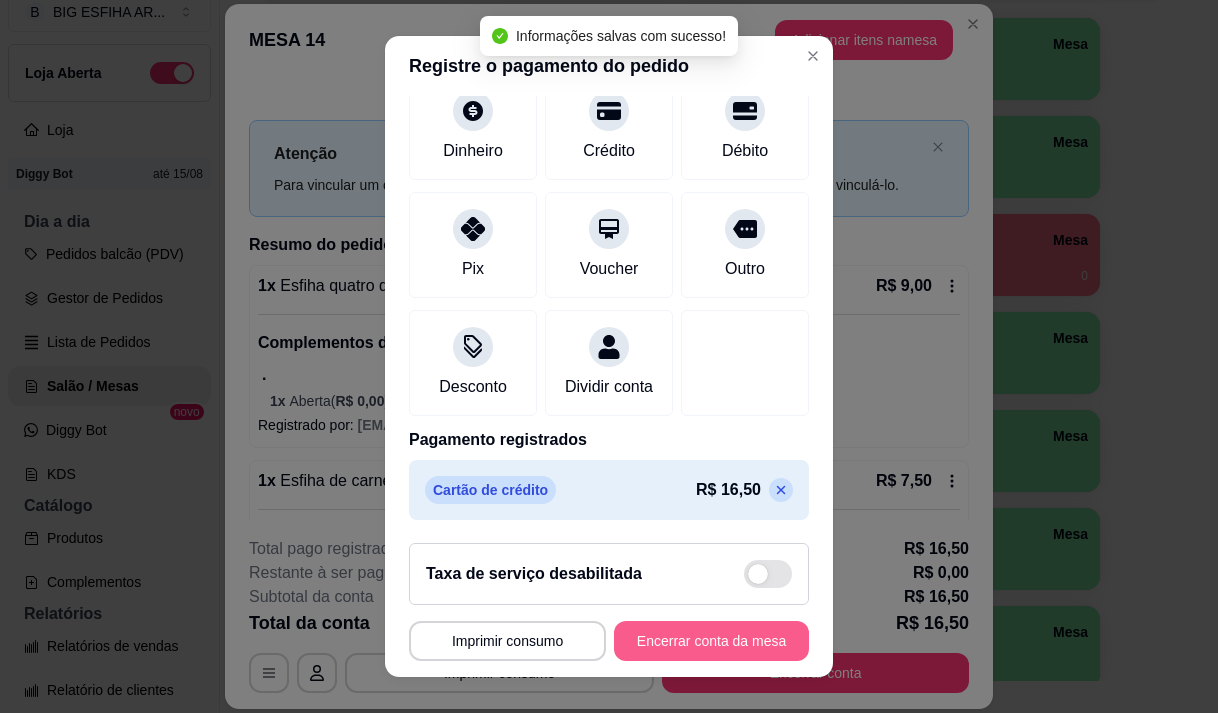 click on "Encerrar conta da mesa" at bounding box center (711, 641) 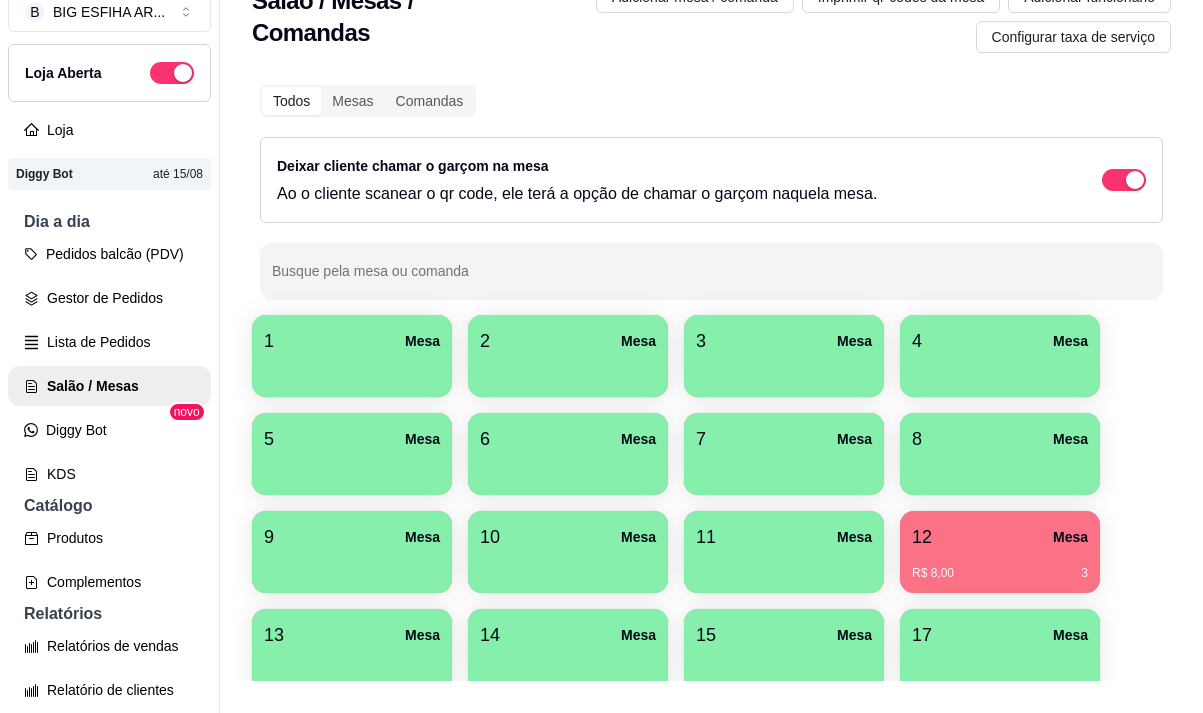 scroll, scrollTop: 0, scrollLeft: 0, axis: both 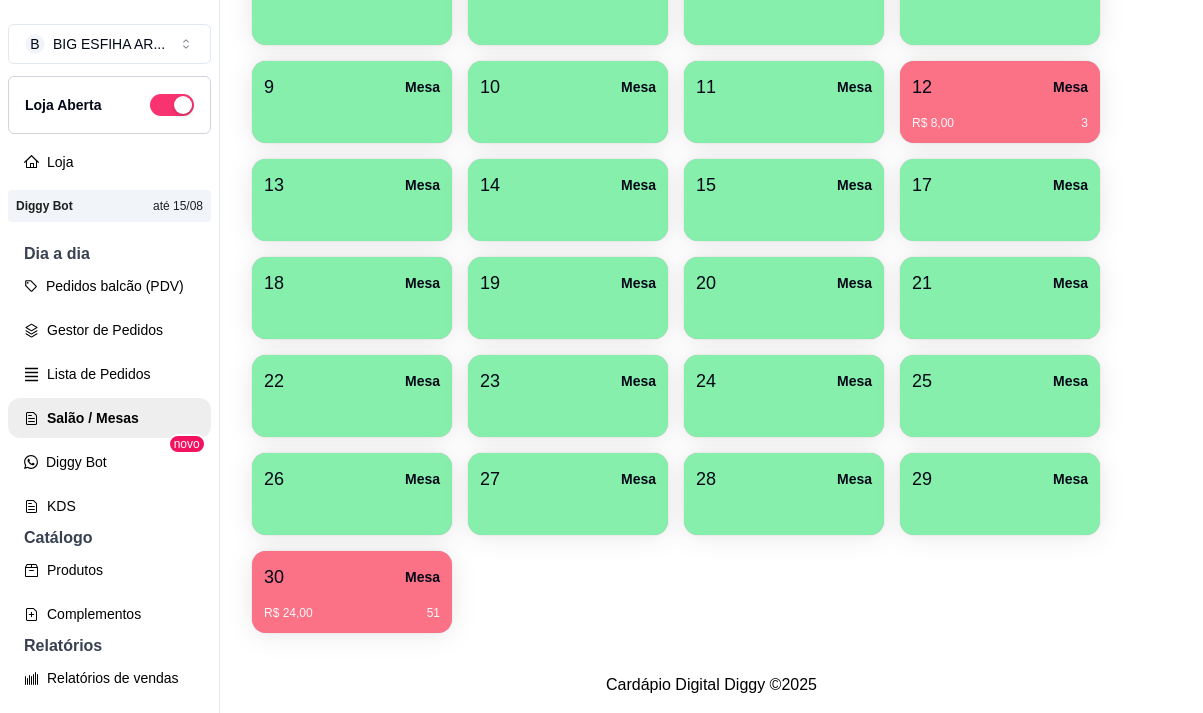 click at bounding box center (568, 508) 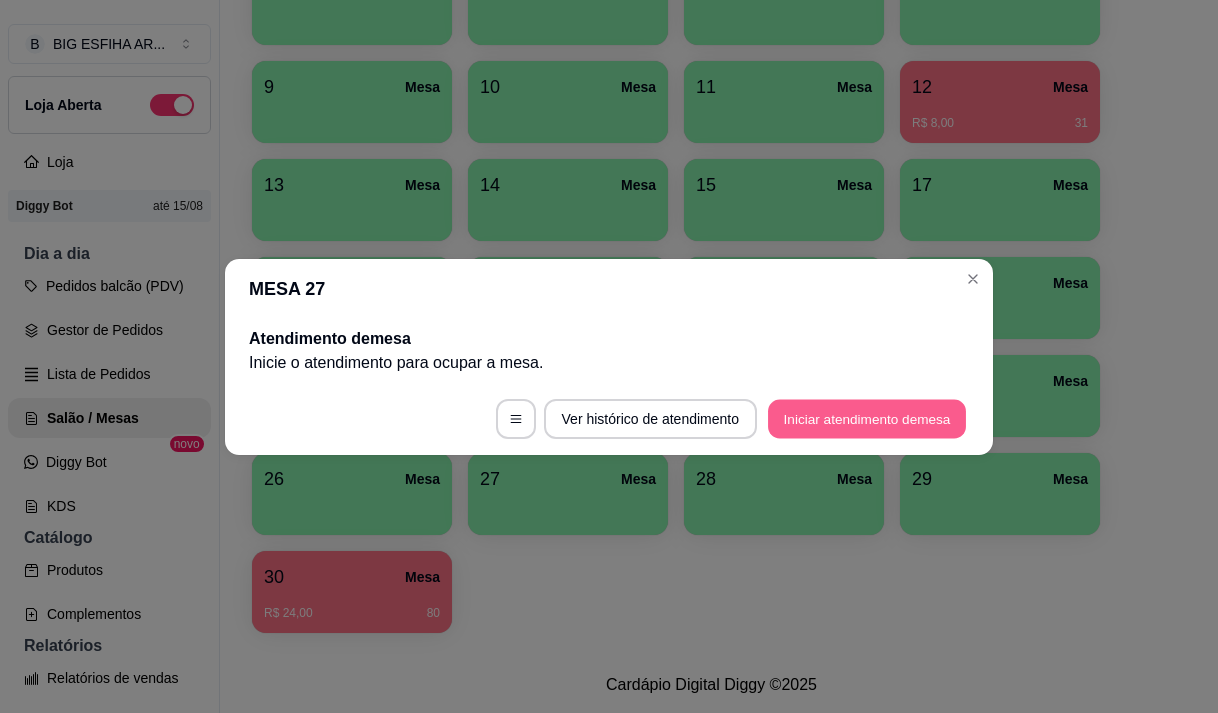 click on "Iniciar atendimento de  mesa" at bounding box center (867, 418) 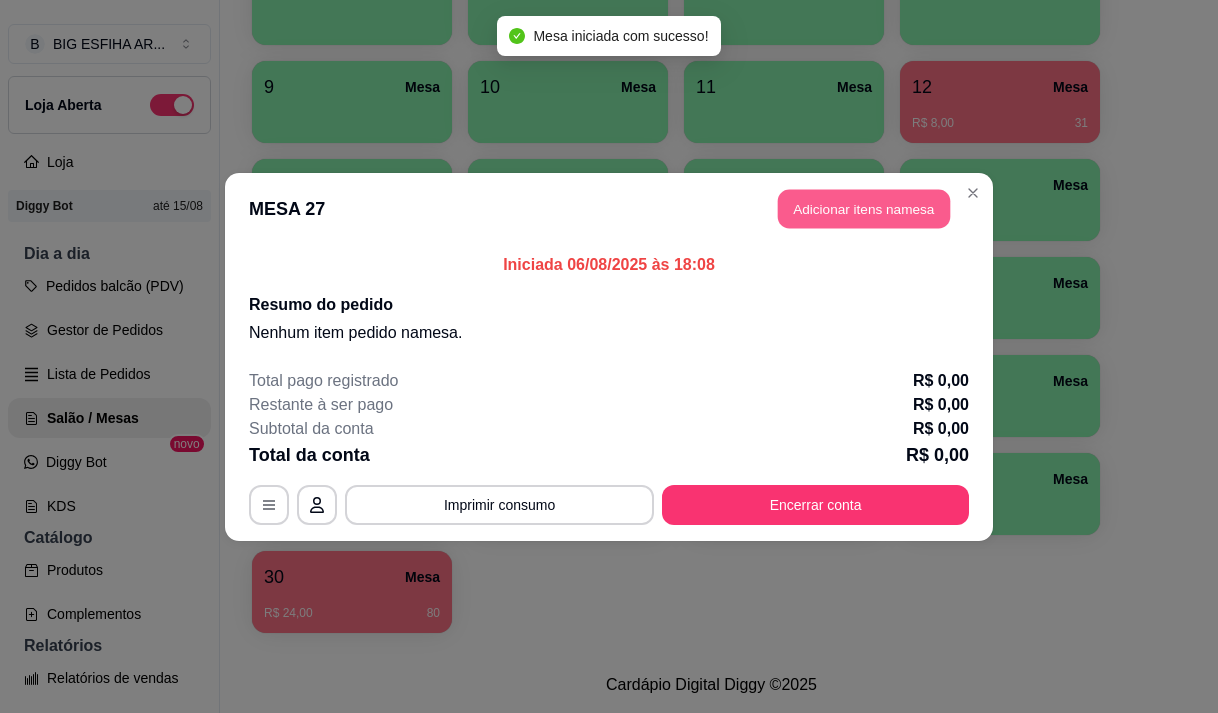 click on "Adicionar itens na  mesa" at bounding box center [864, 208] 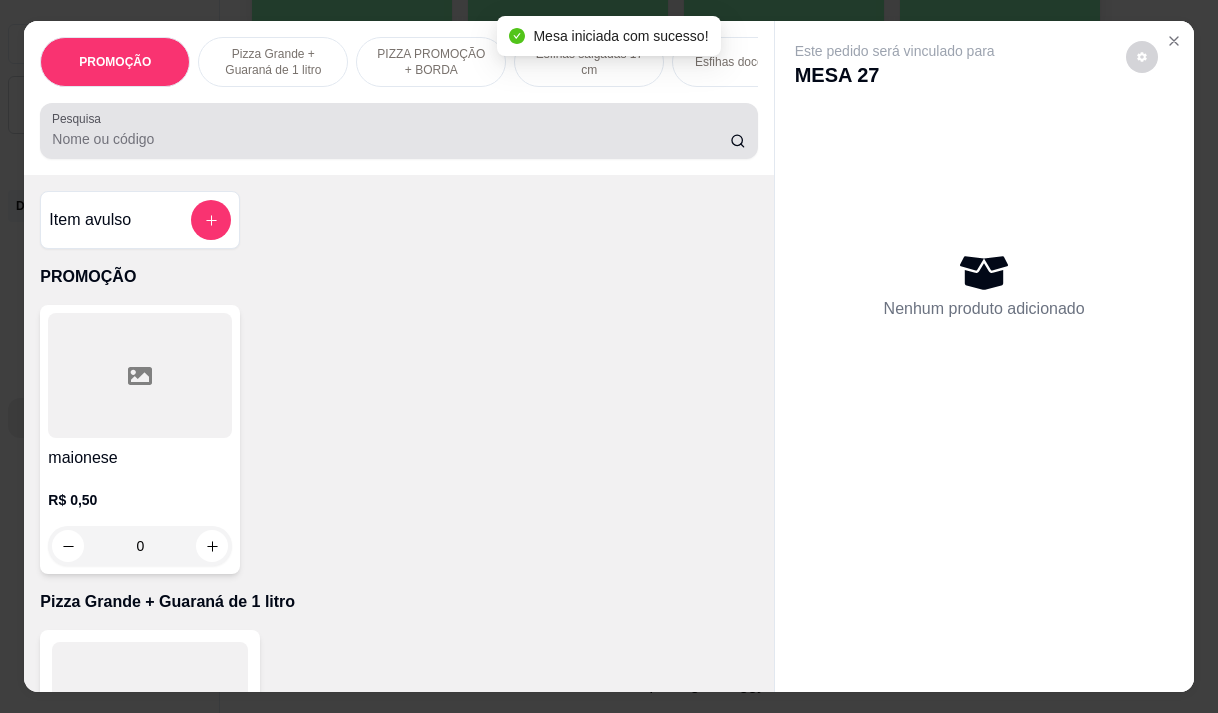 click on "Pesquisa" at bounding box center (391, 139) 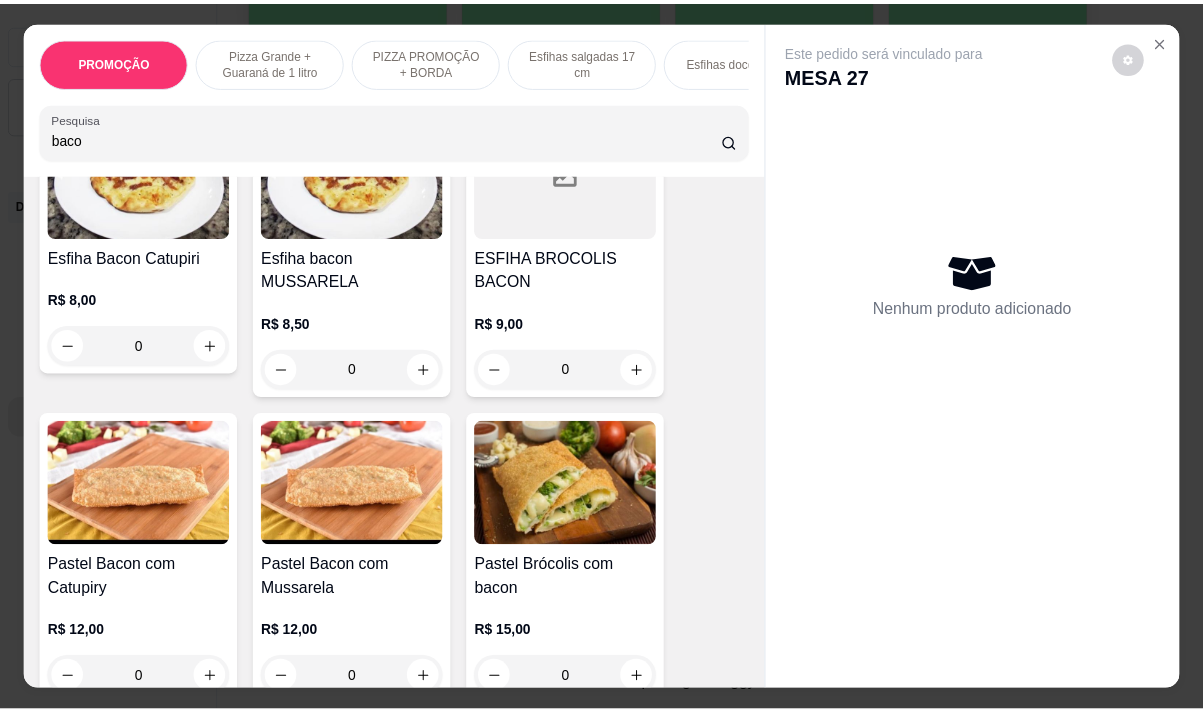 scroll, scrollTop: 300, scrollLeft: 0, axis: vertical 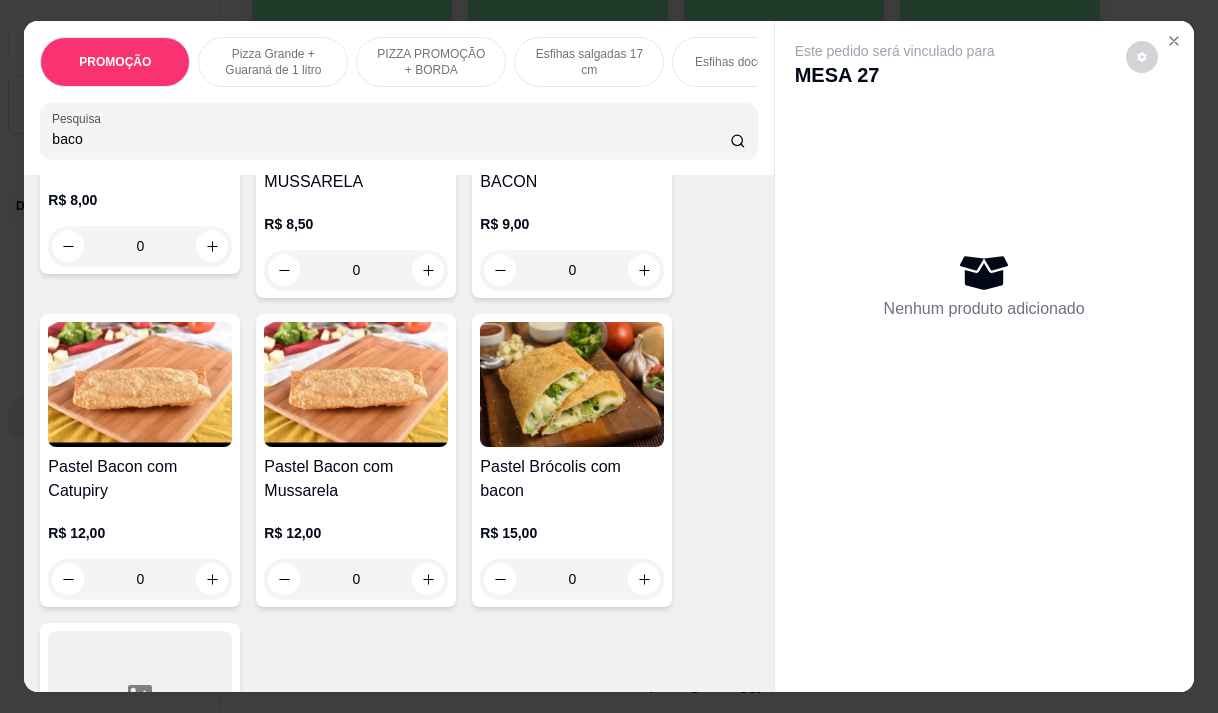 type on "baco" 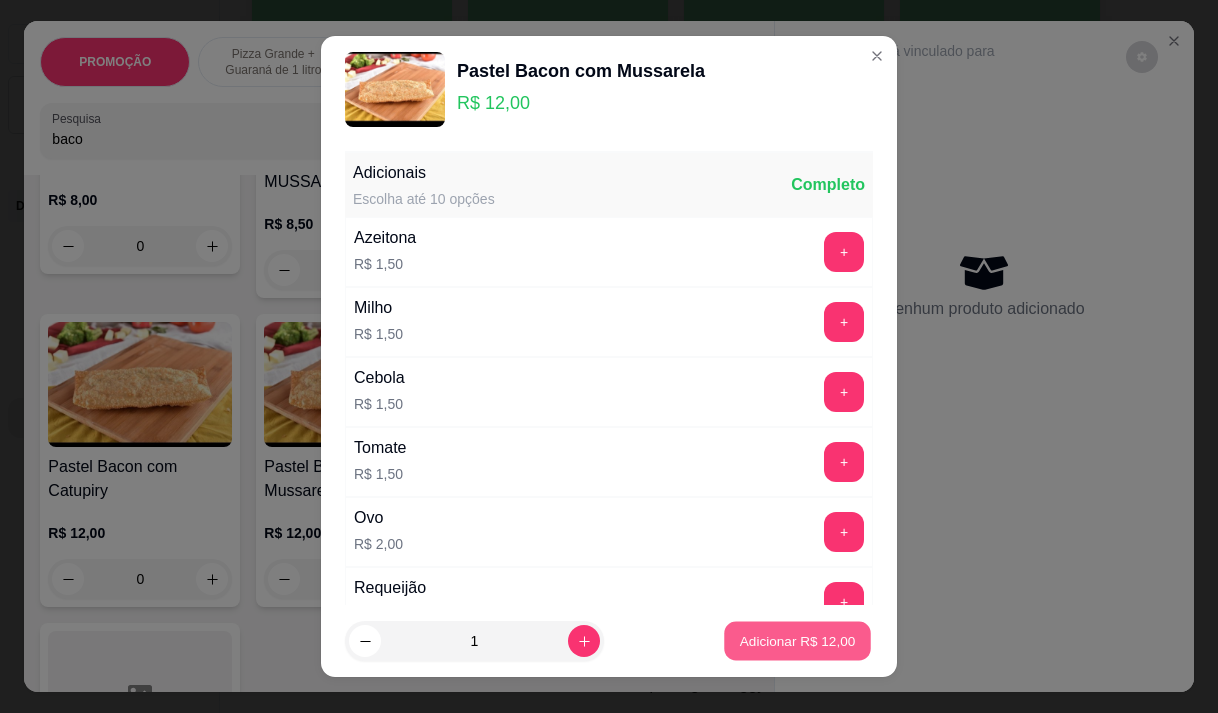 click on "Adicionar   R$ 12,00" at bounding box center [798, 641] 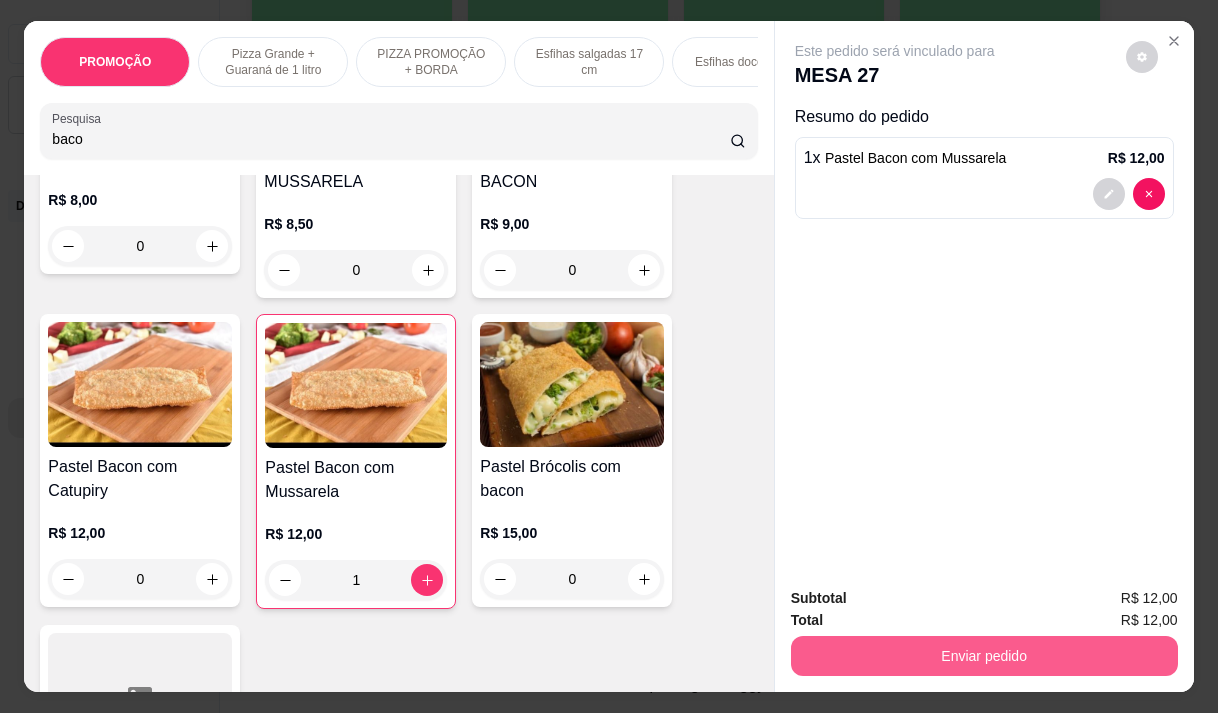 click on "Enviar pedido" at bounding box center (984, 656) 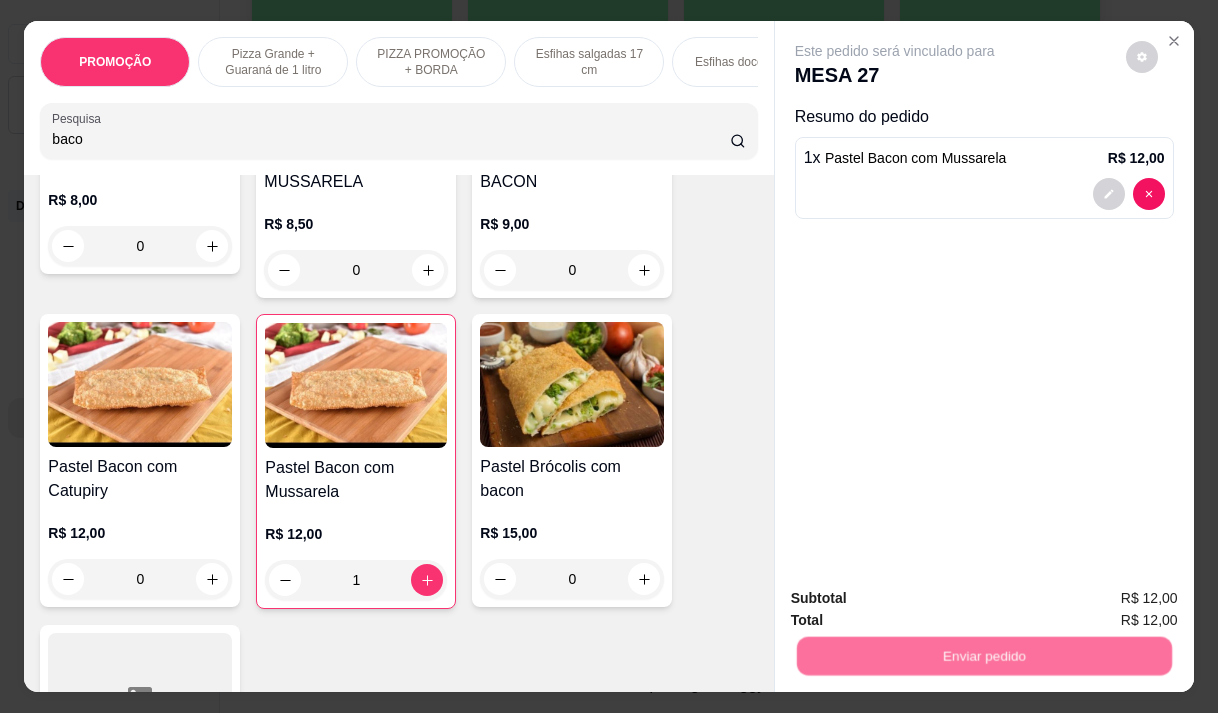 click on "Não registrar e enviar pedido" at bounding box center (918, 598) 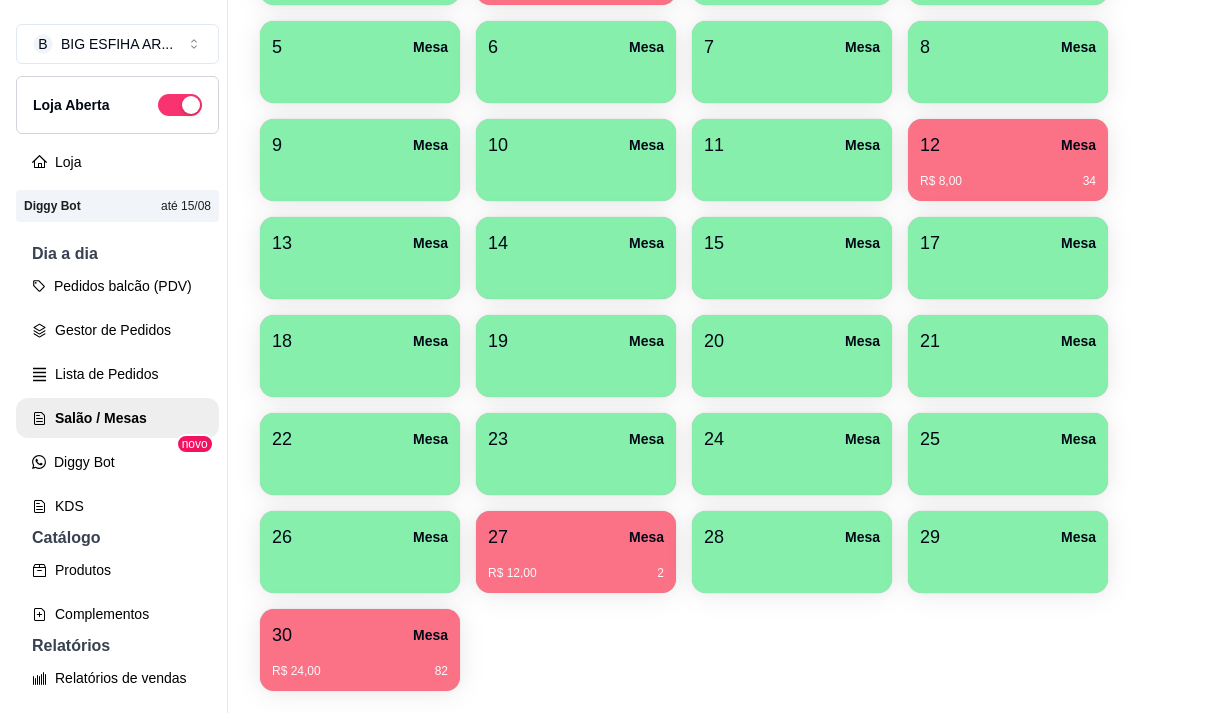 scroll, scrollTop: 508, scrollLeft: 0, axis: vertical 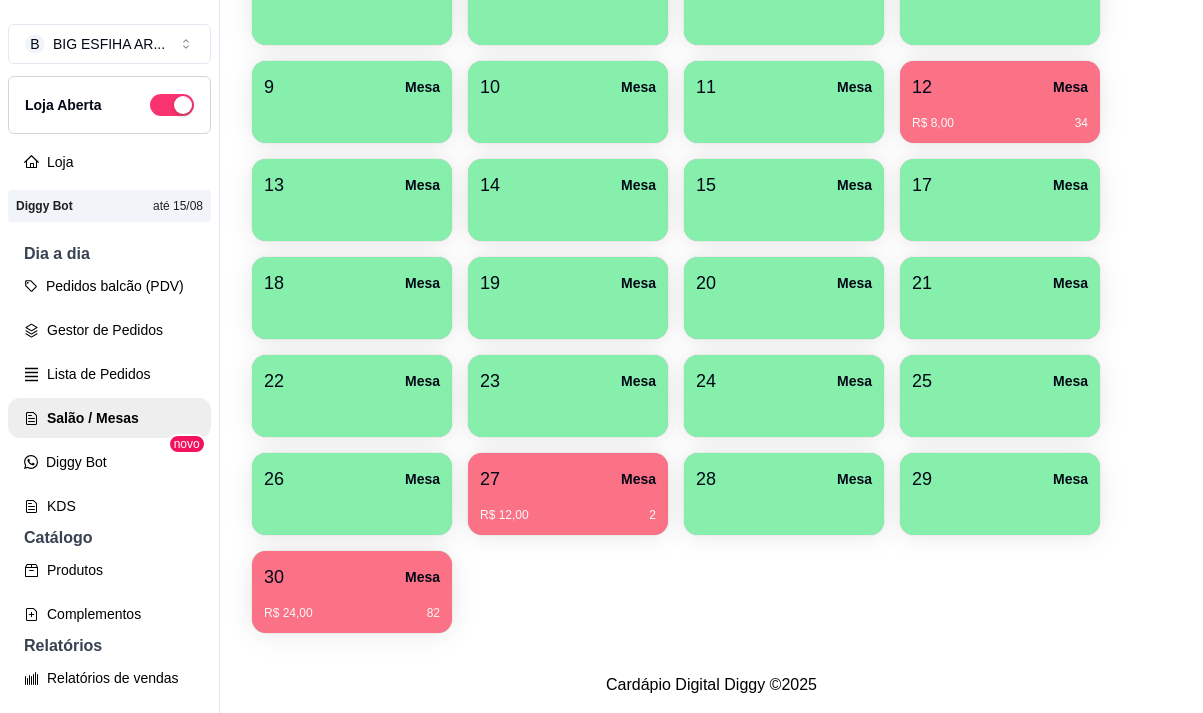 click on "30 Mesa" at bounding box center (352, 577) 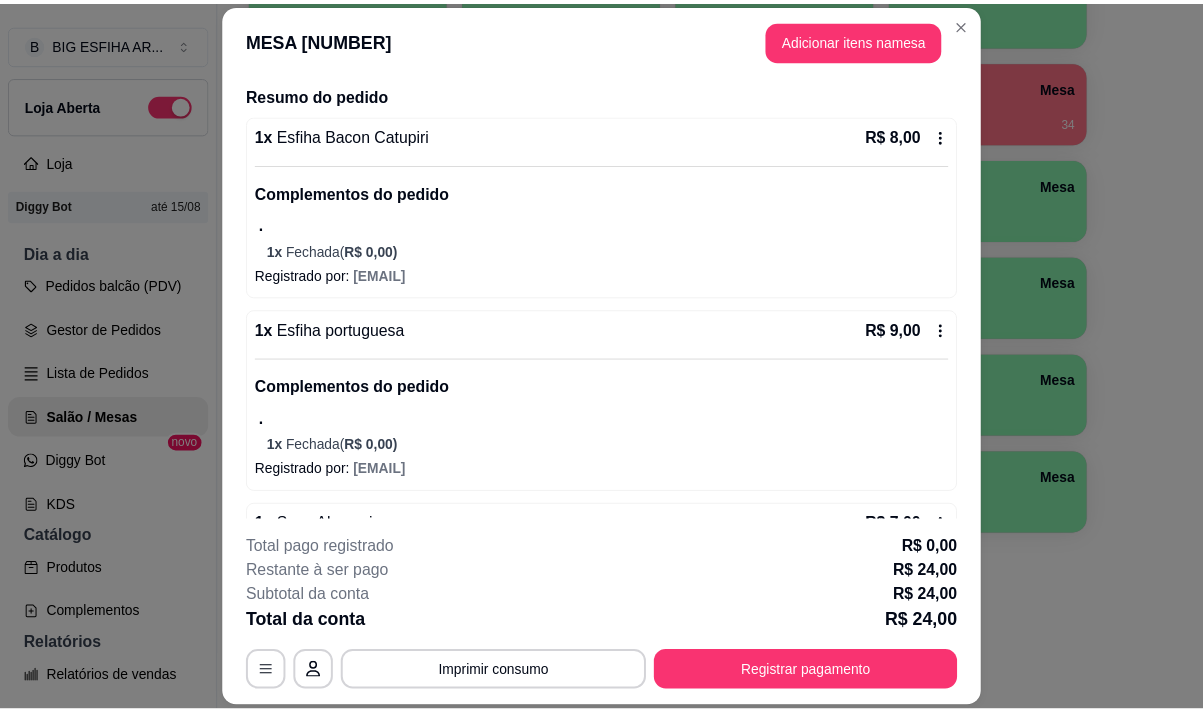 scroll, scrollTop: 324, scrollLeft: 0, axis: vertical 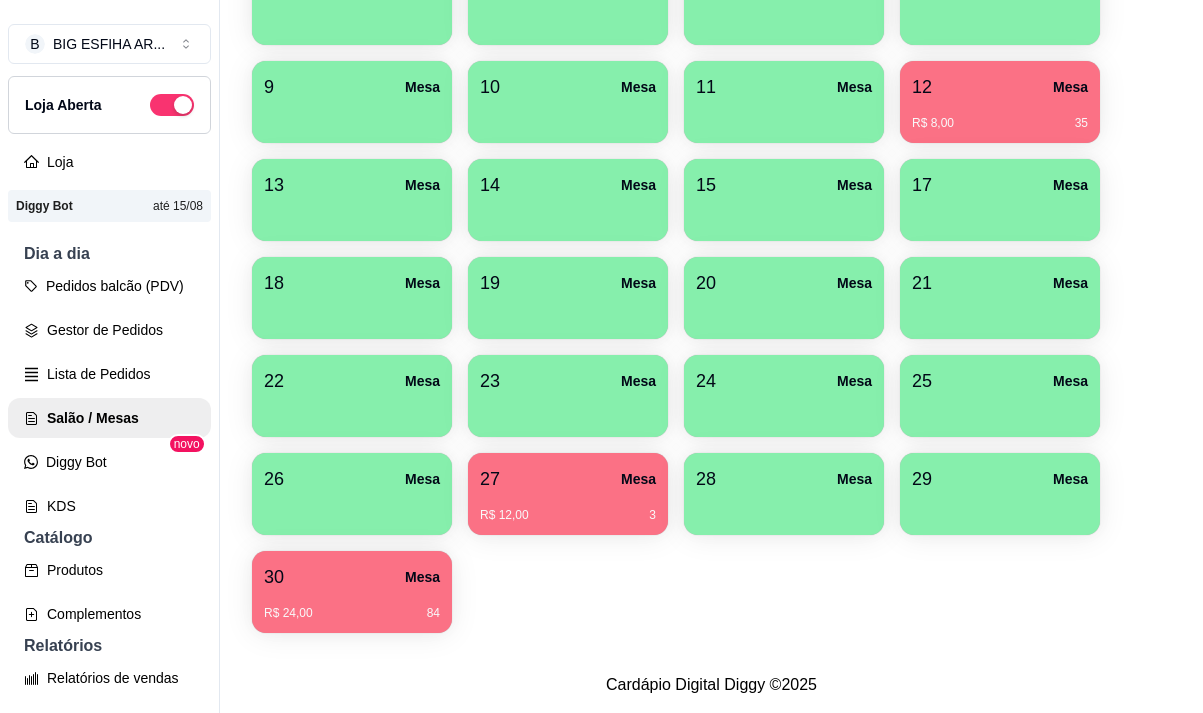 click at bounding box center (784, 508) 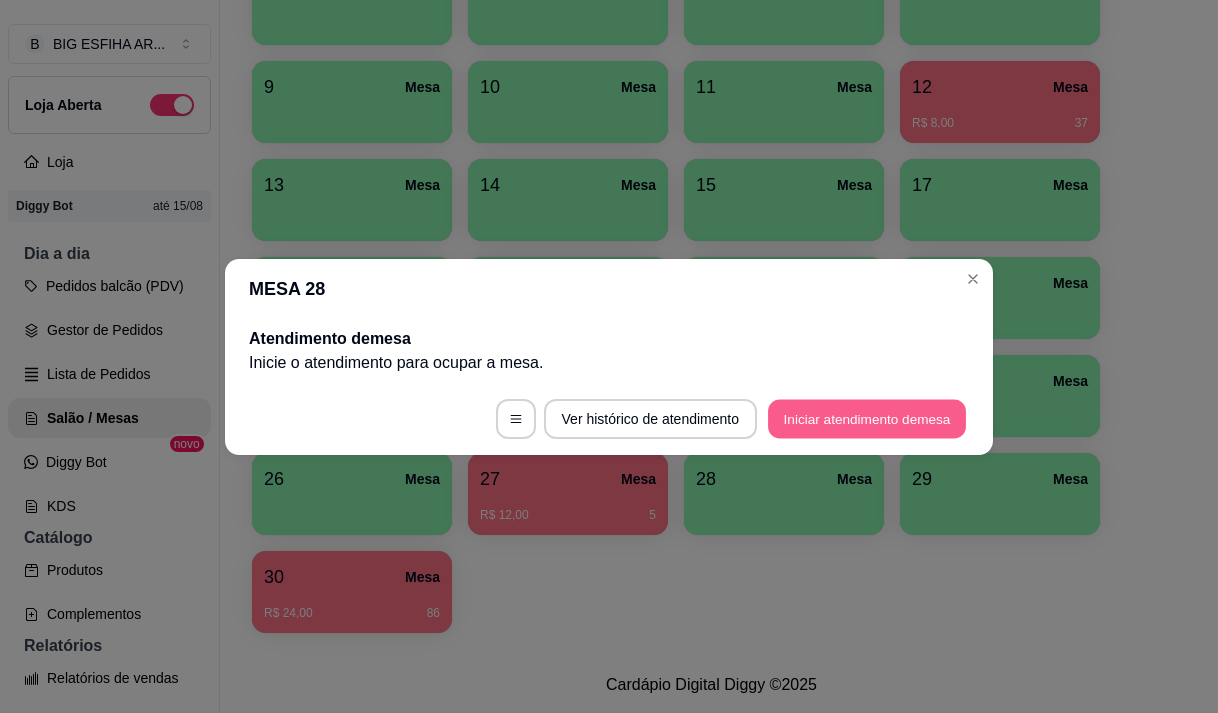 click on "Iniciar atendimento de  mesa" at bounding box center (867, 418) 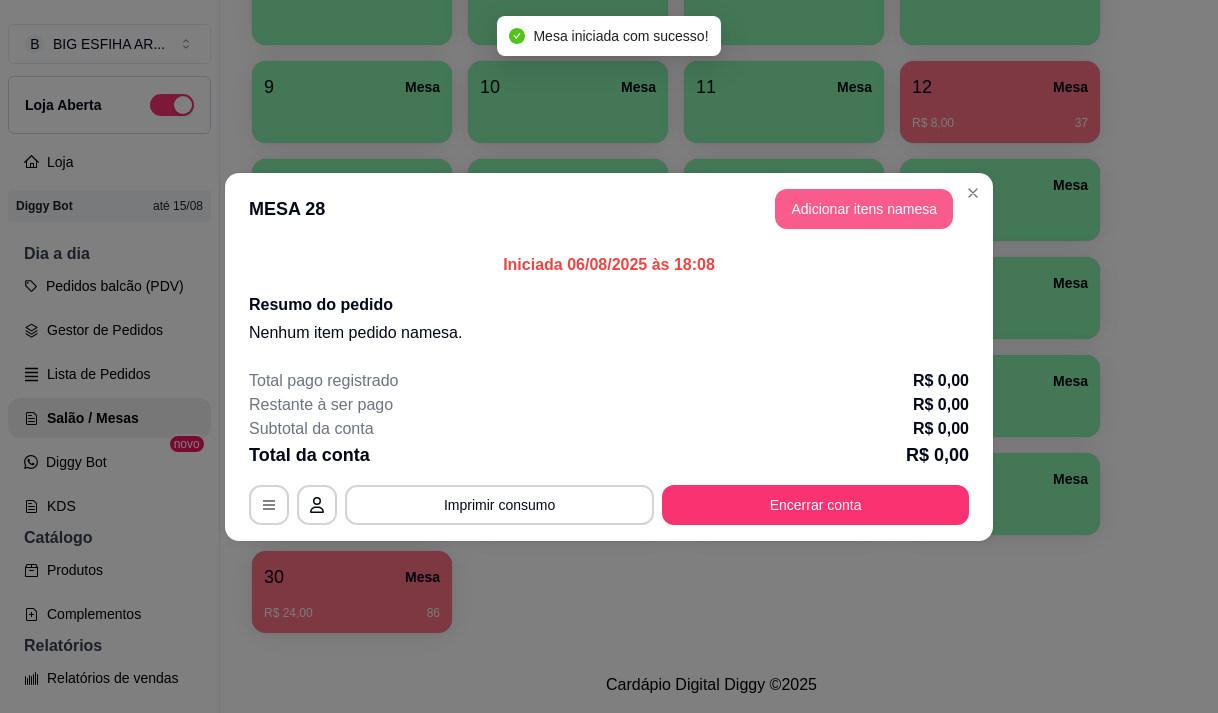 click on "Adicionar itens na  mesa" at bounding box center [864, 209] 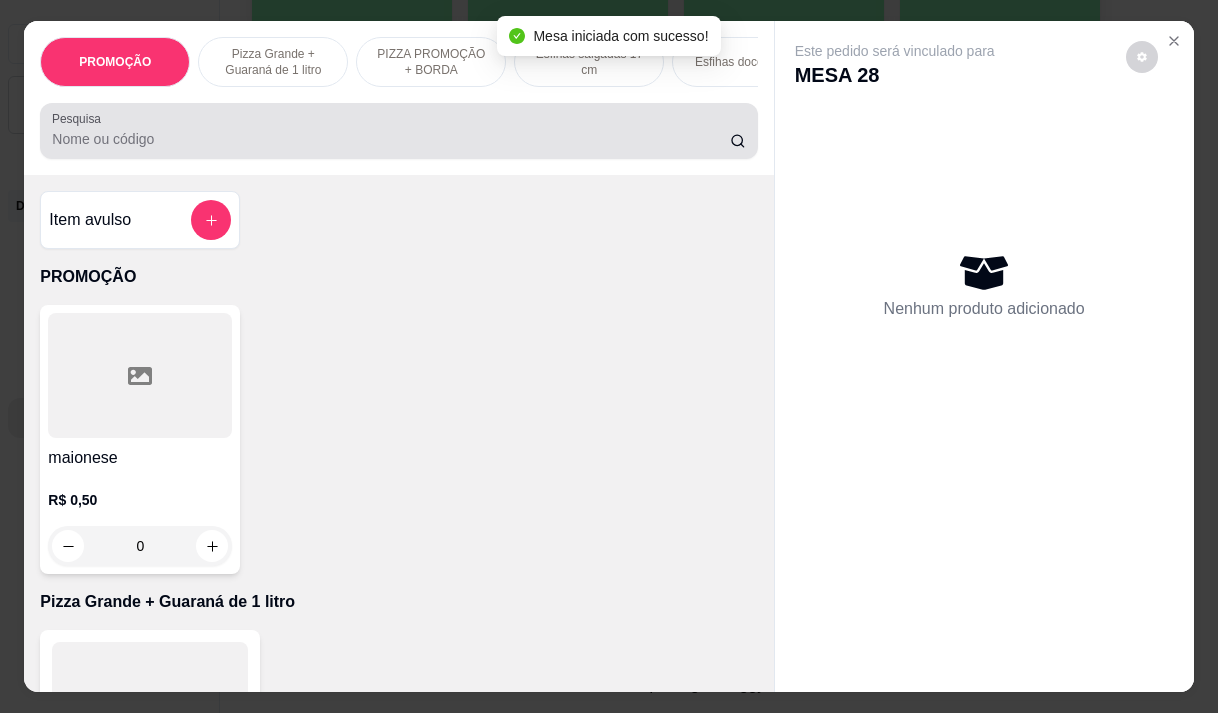 click at bounding box center [398, 131] 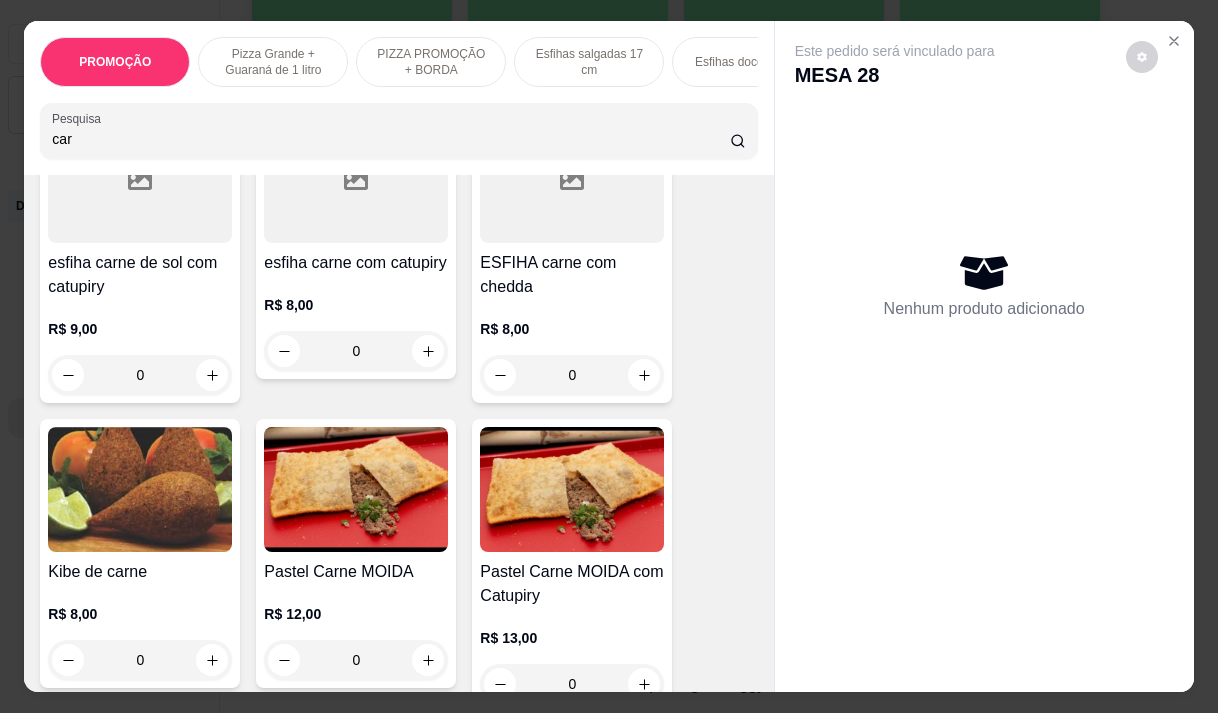 scroll, scrollTop: 1200, scrollLeft: 0, axis: vertical 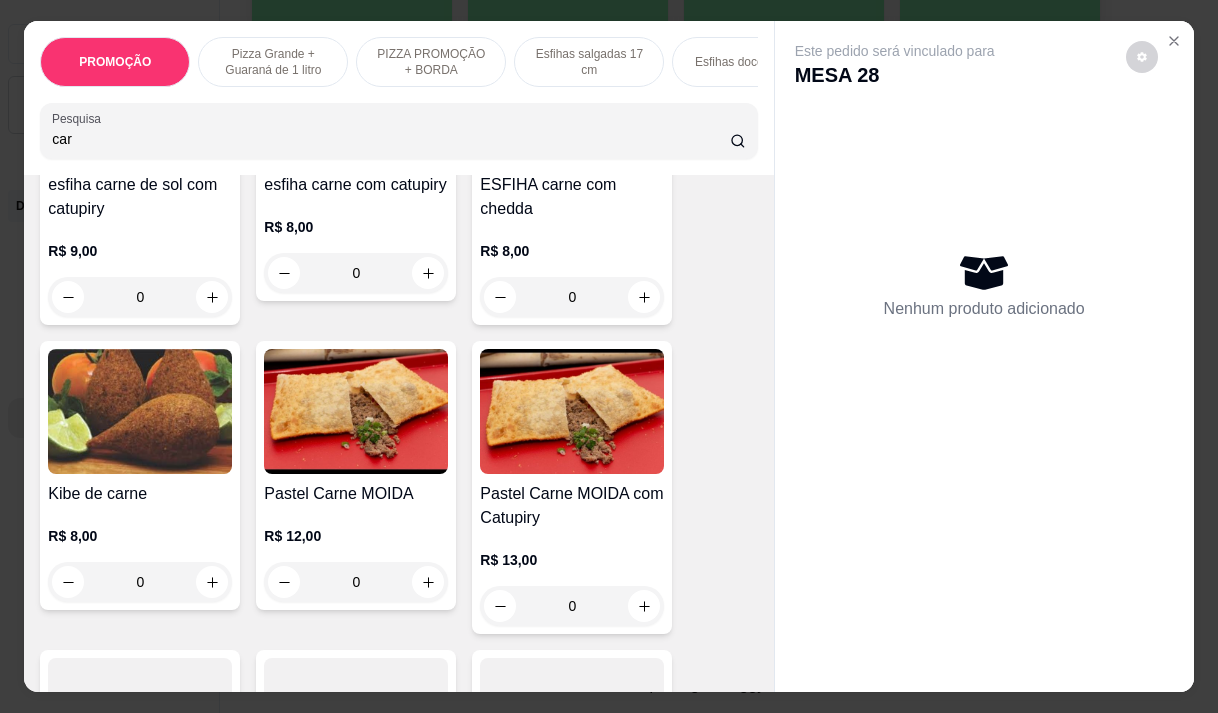 type on "car" 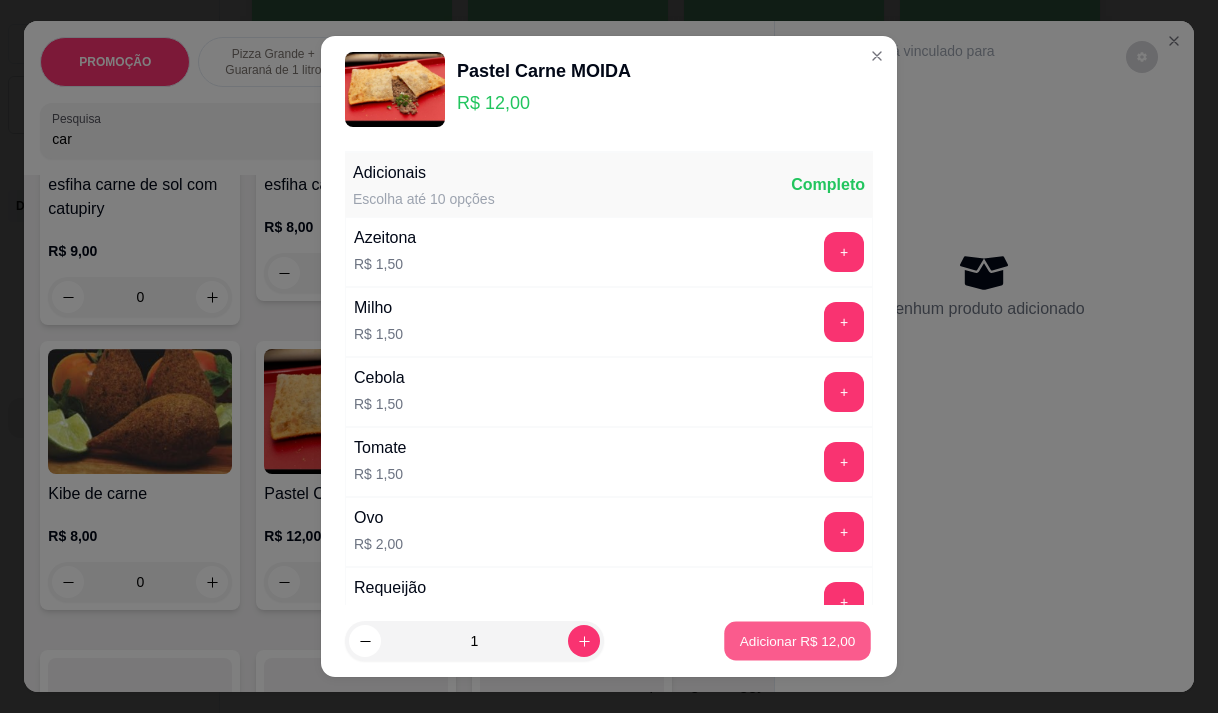 click on "Adicionar   R$ 12,00" at bounding box center [798, 641] 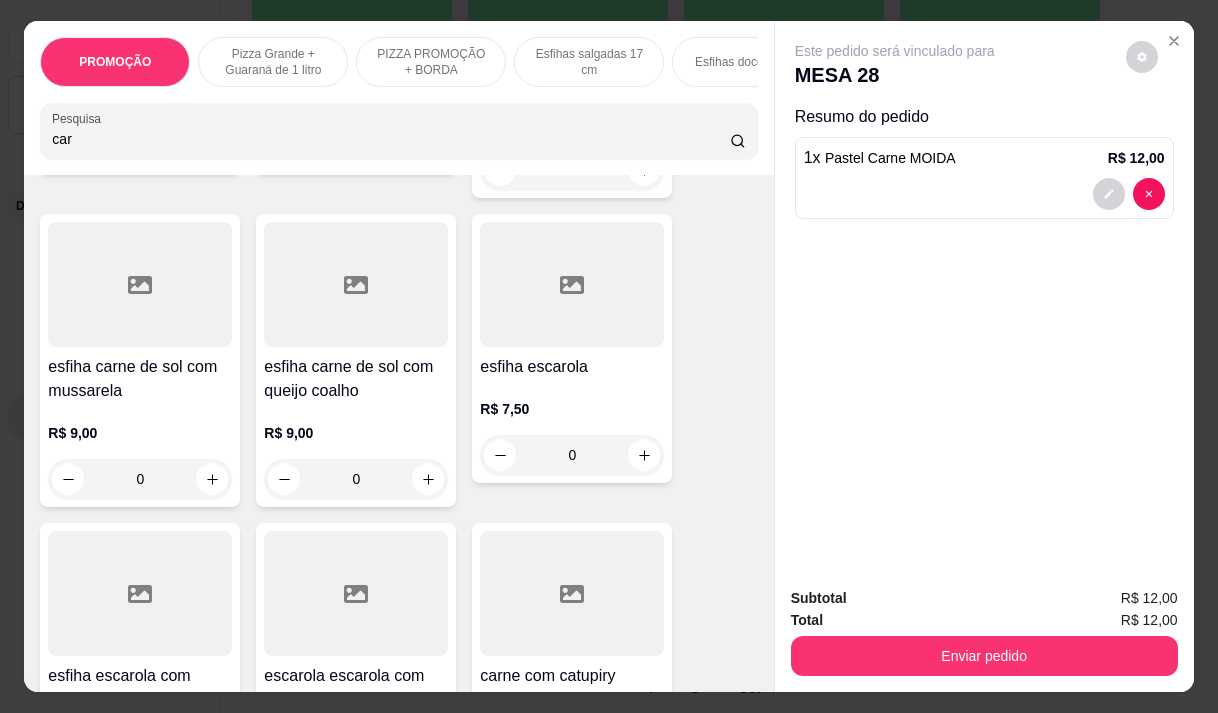 scroll, scrollTop: 0, scrollLeft: 0, axis: both 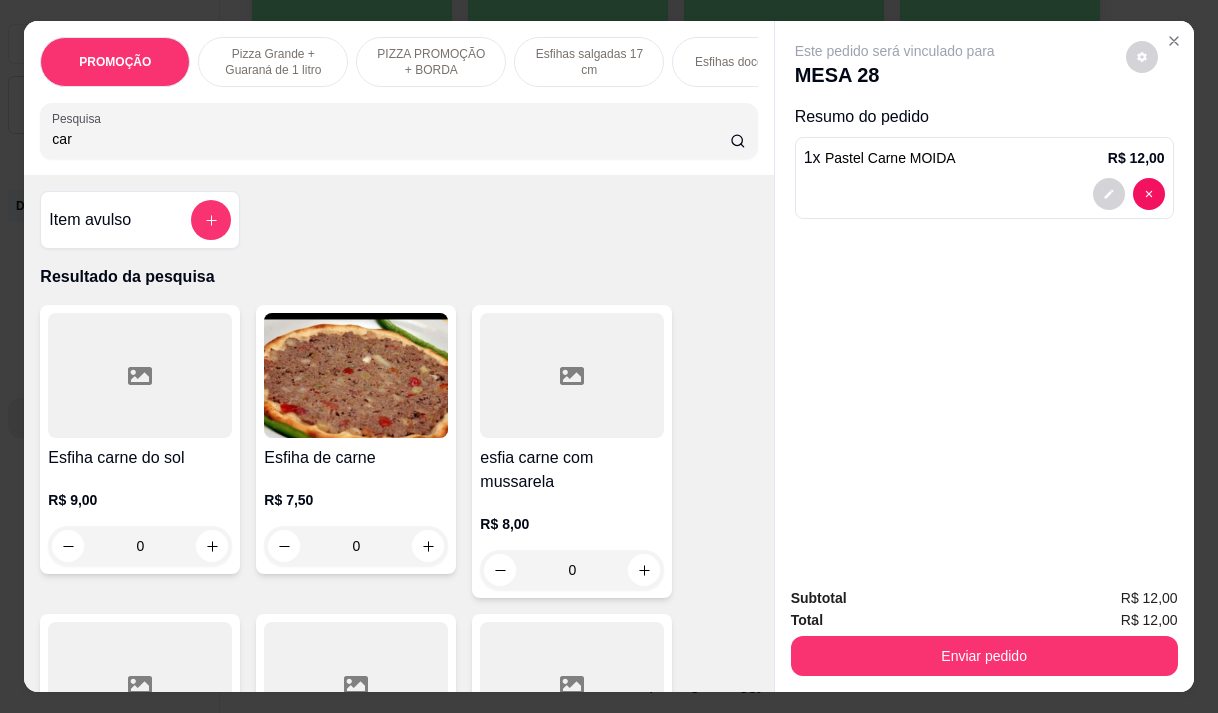 click on "car" at bounding box center (391, 139) 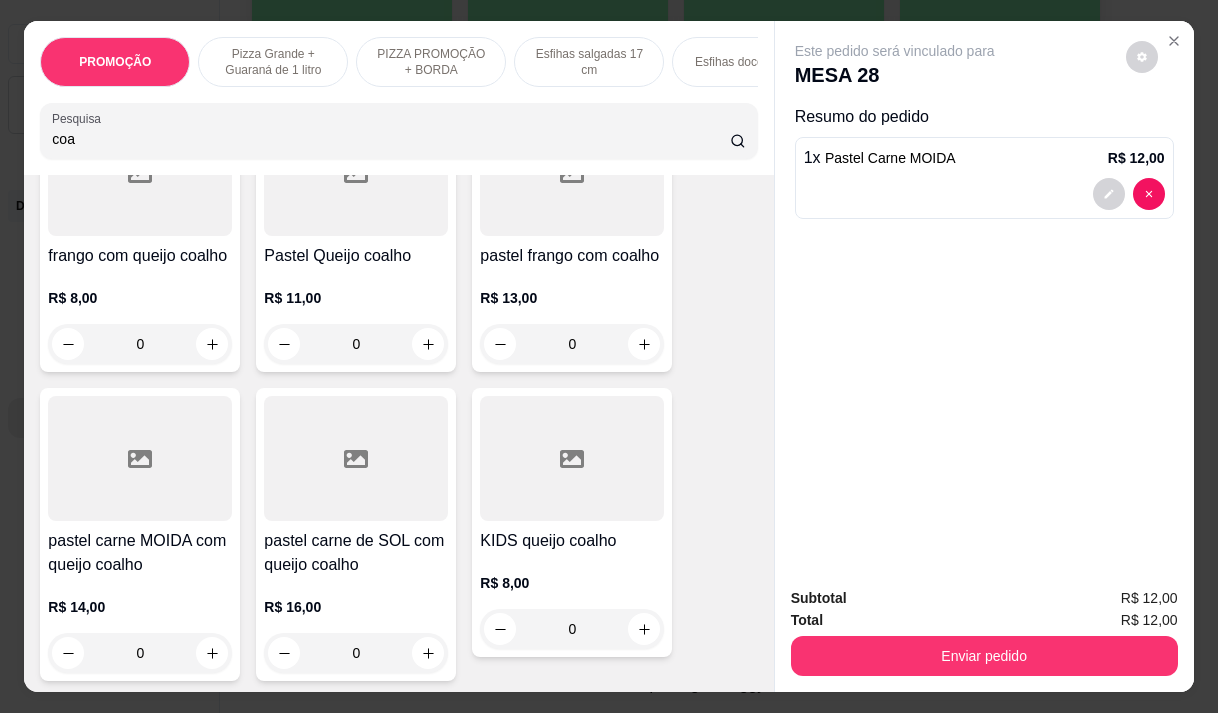 scroll, scrollTop: 500, scrollLeft: 0, axis: vertical 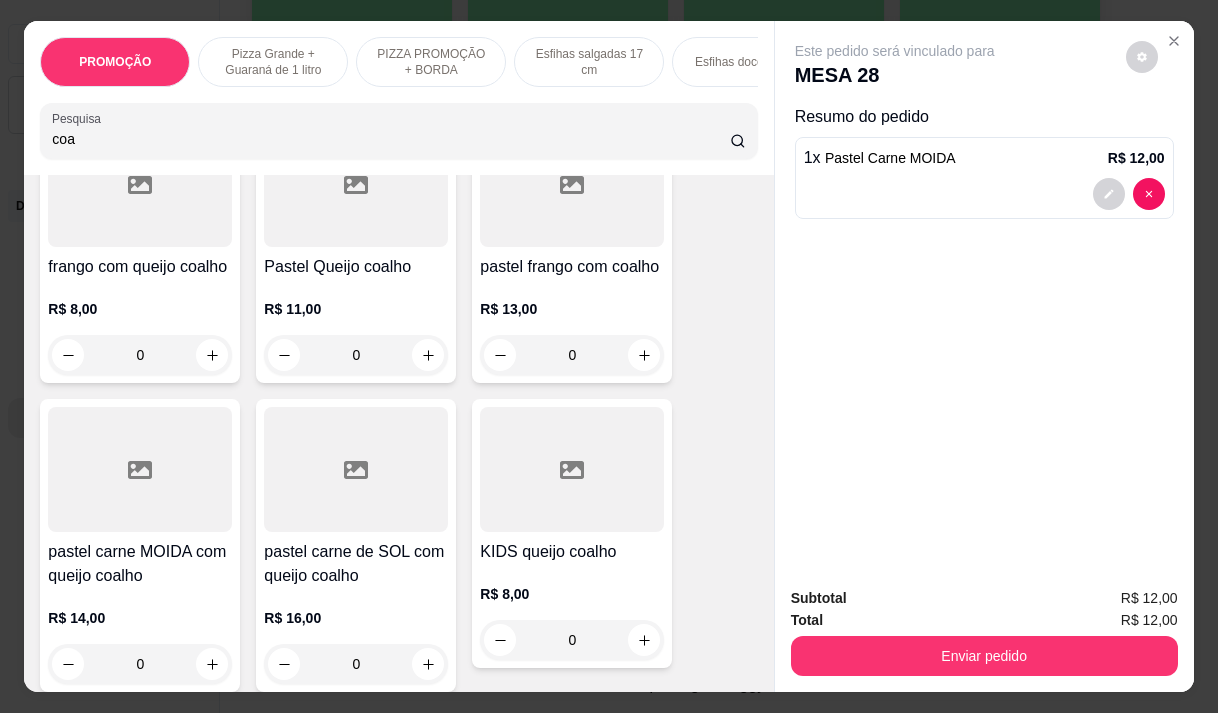 type on "coa" 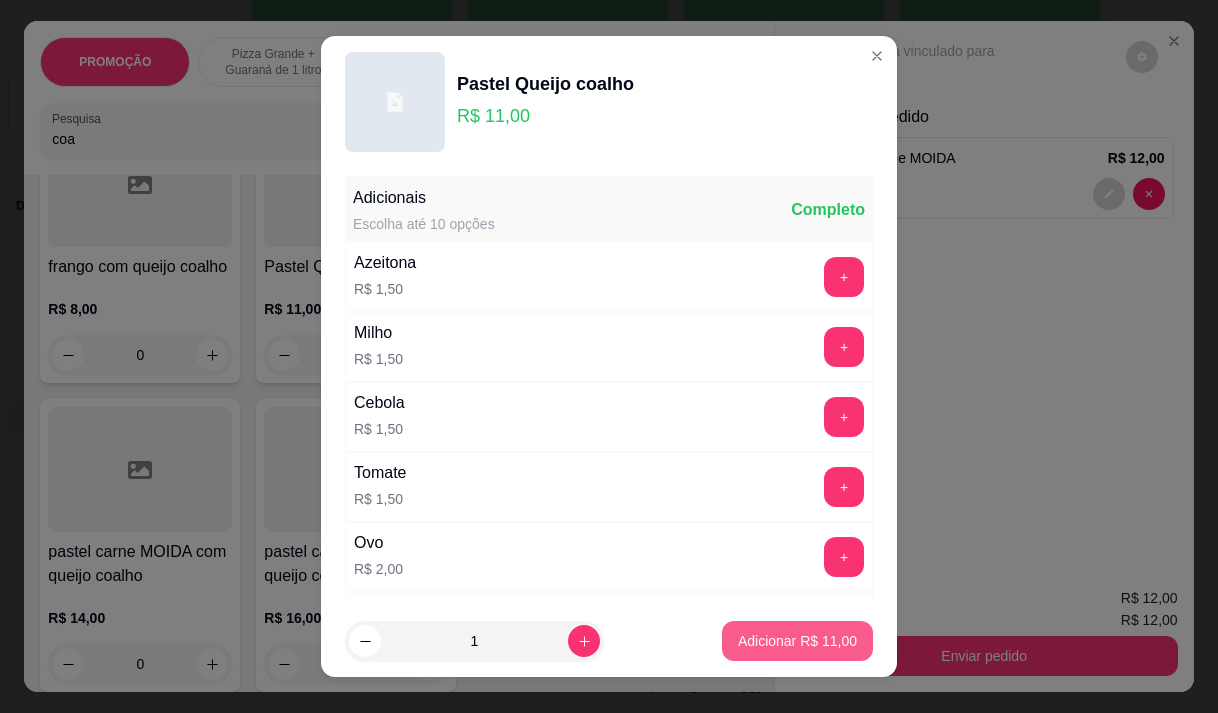 click on "Adicionar   R$ 11,00" at bounding box center (797, 641) 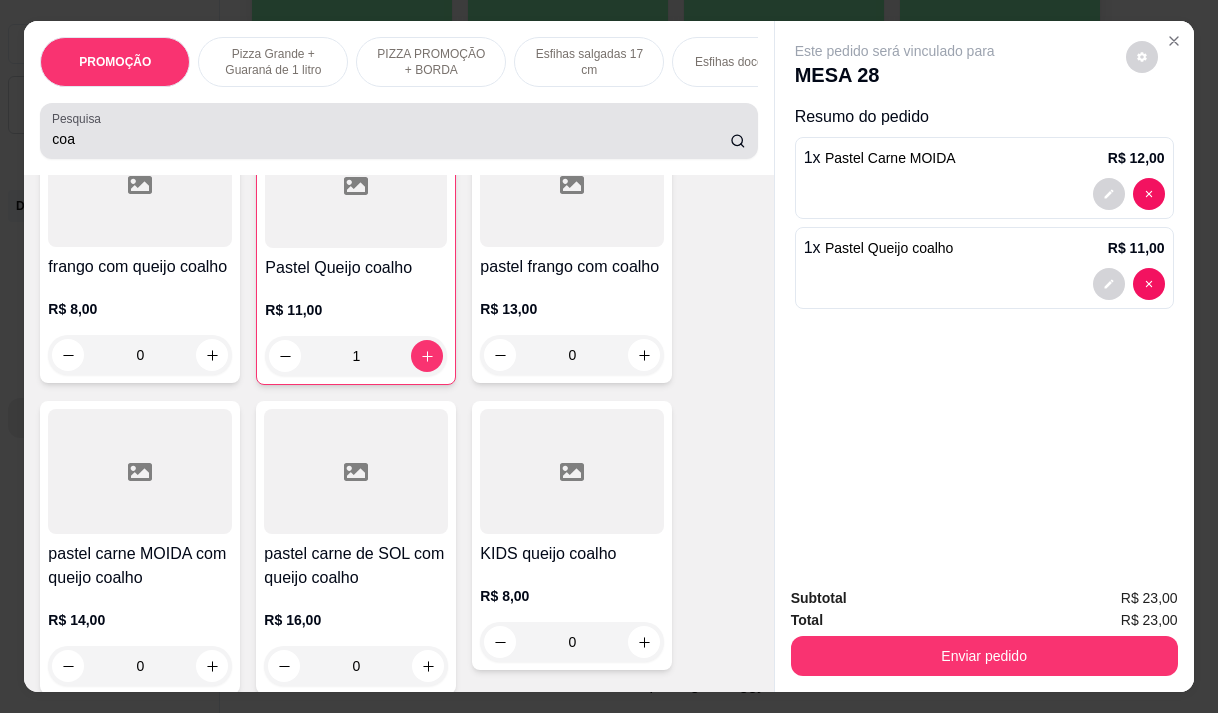 click on "coa" at bounding box center [398, 131] 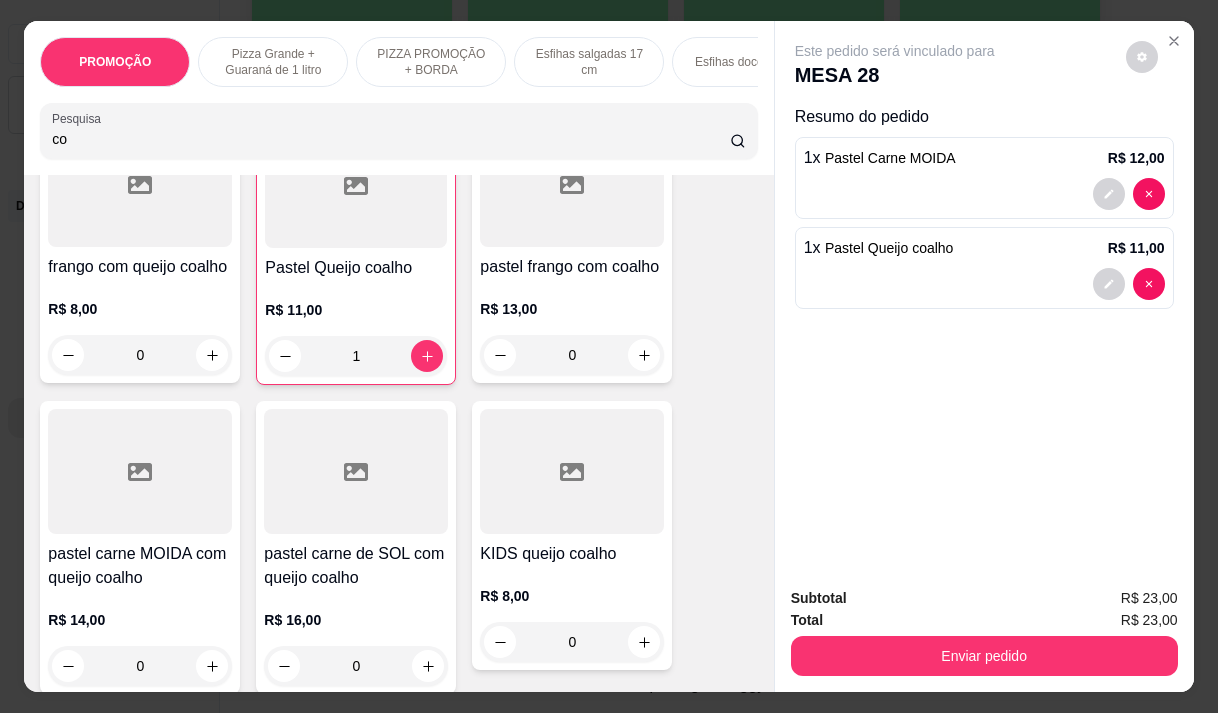 type on "c" 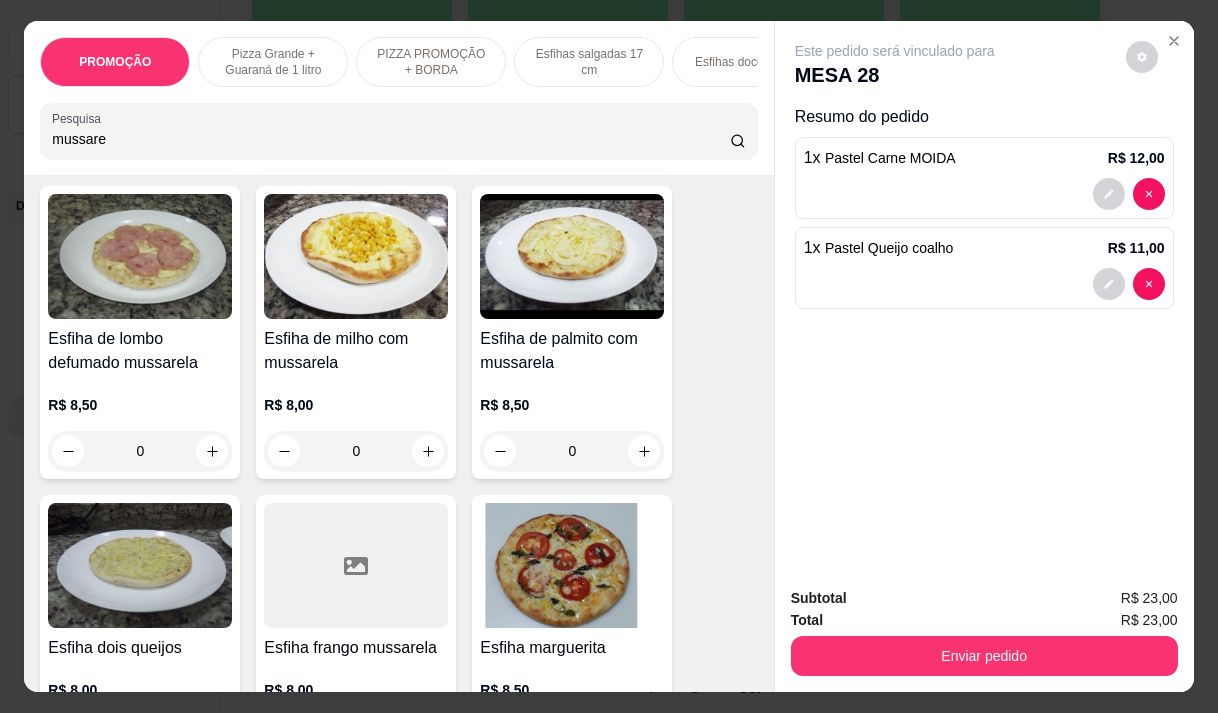 scroll, scrollTop: 5906, scrollLeft: 0, axis: vertical 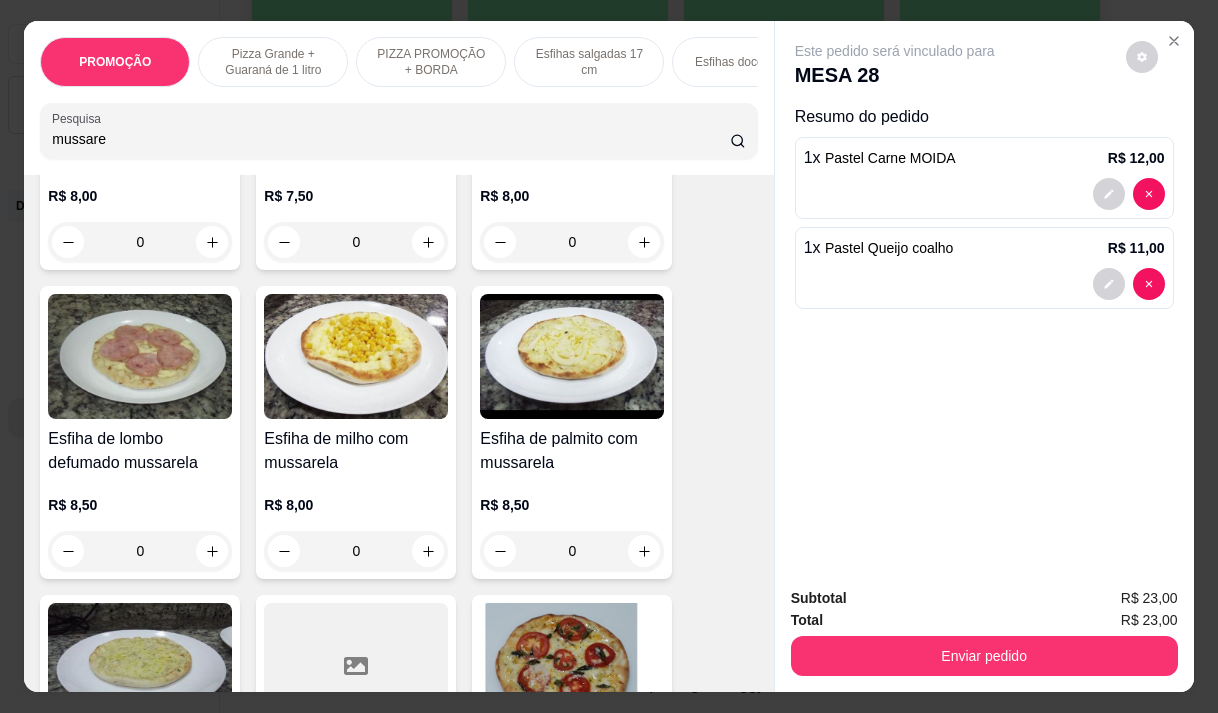 type on "mussare" 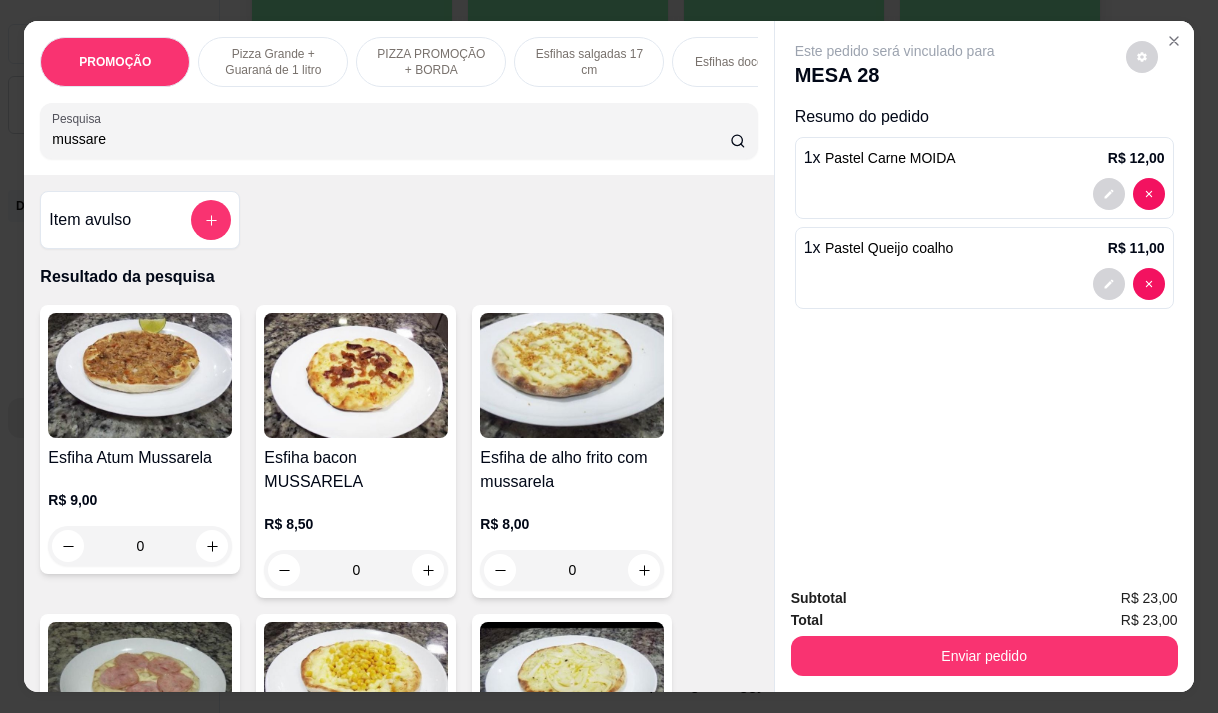 drag, startPoint x: 754, startPoint y: 314, endPoint x: 778, endPoint y: 18, distance: 296.97137 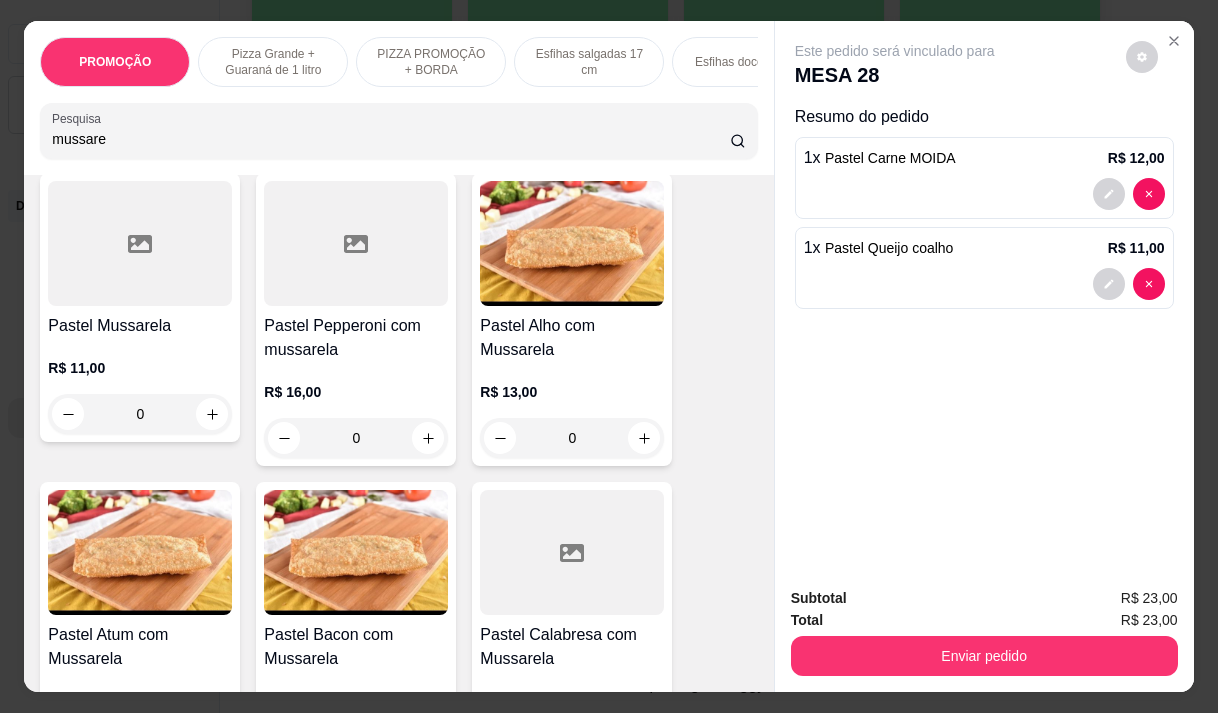 scroll, scrollTop: 1400, scrollLeft: 0, axis: vertical 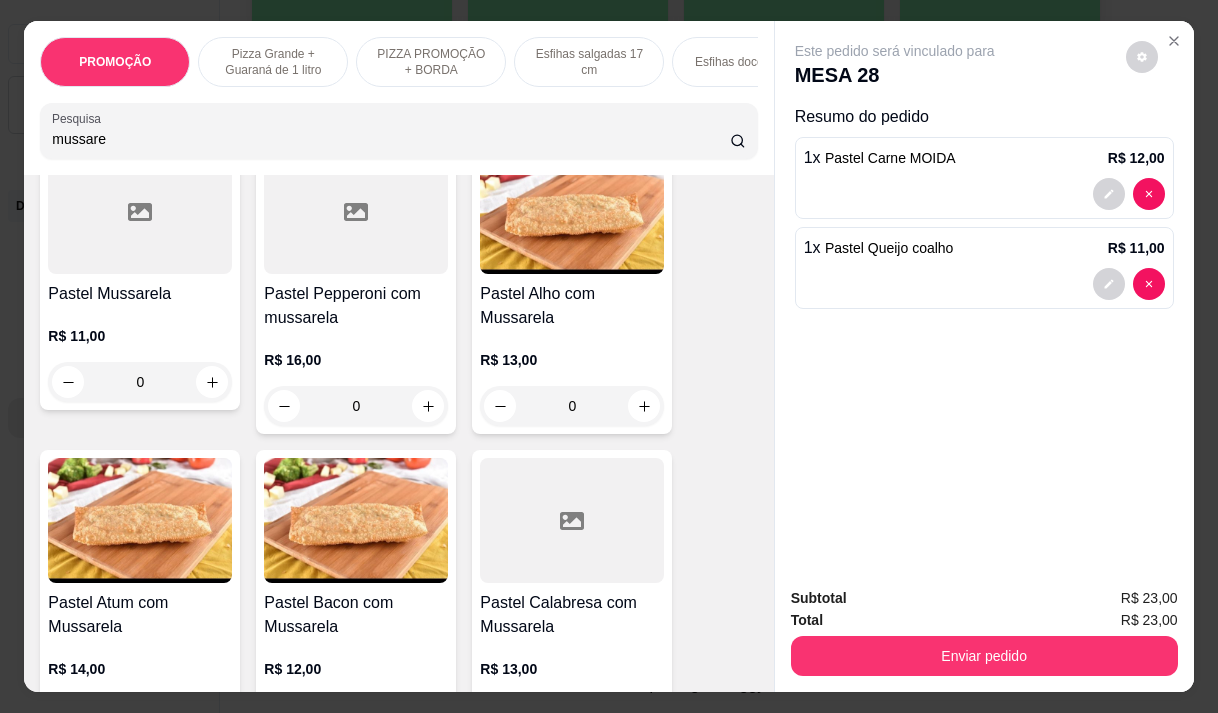 click on "0" at bounding box center [140, 382] 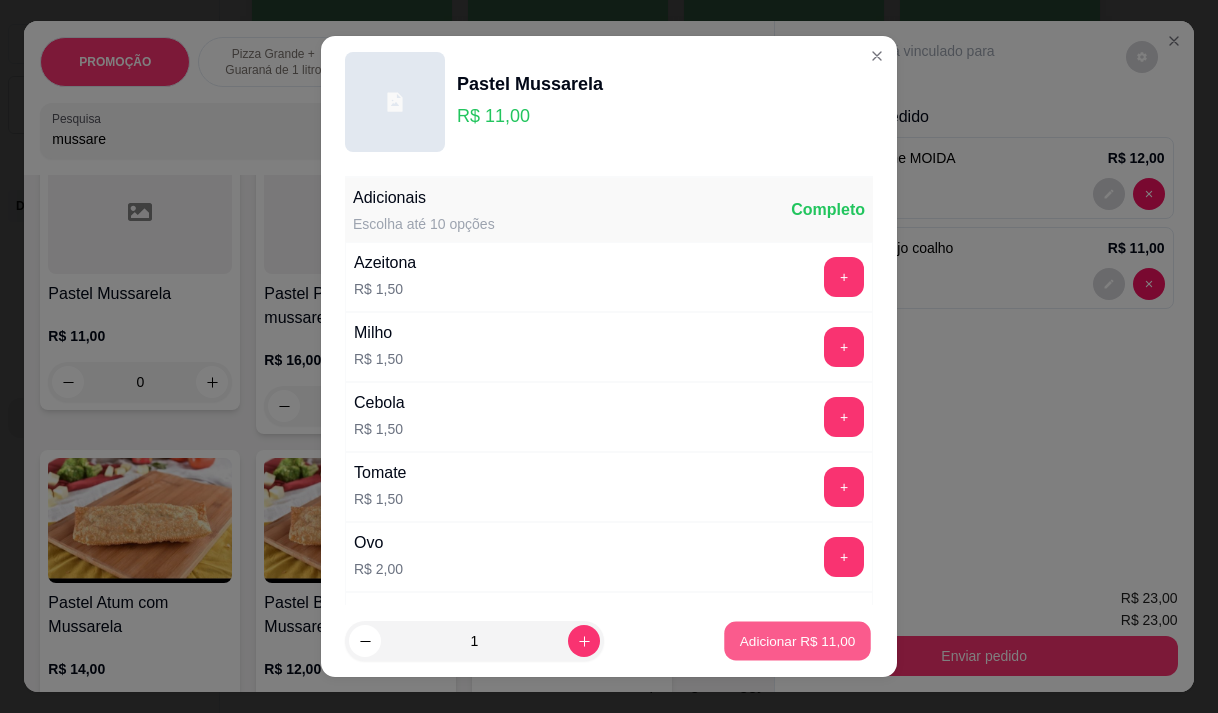 click on "Adicionar   R$ 11,00" at bounding box center [798, 641] 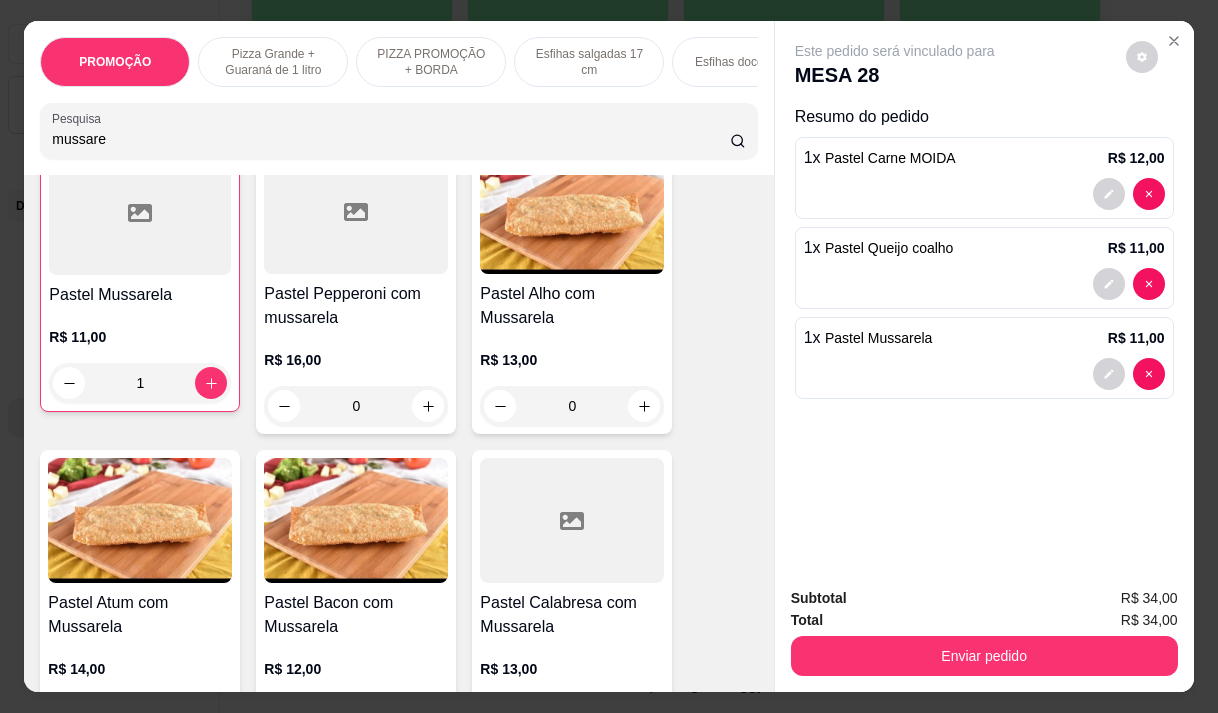 scroll, scrollTop: 1401, scrollLeft: 0, axis: vertical 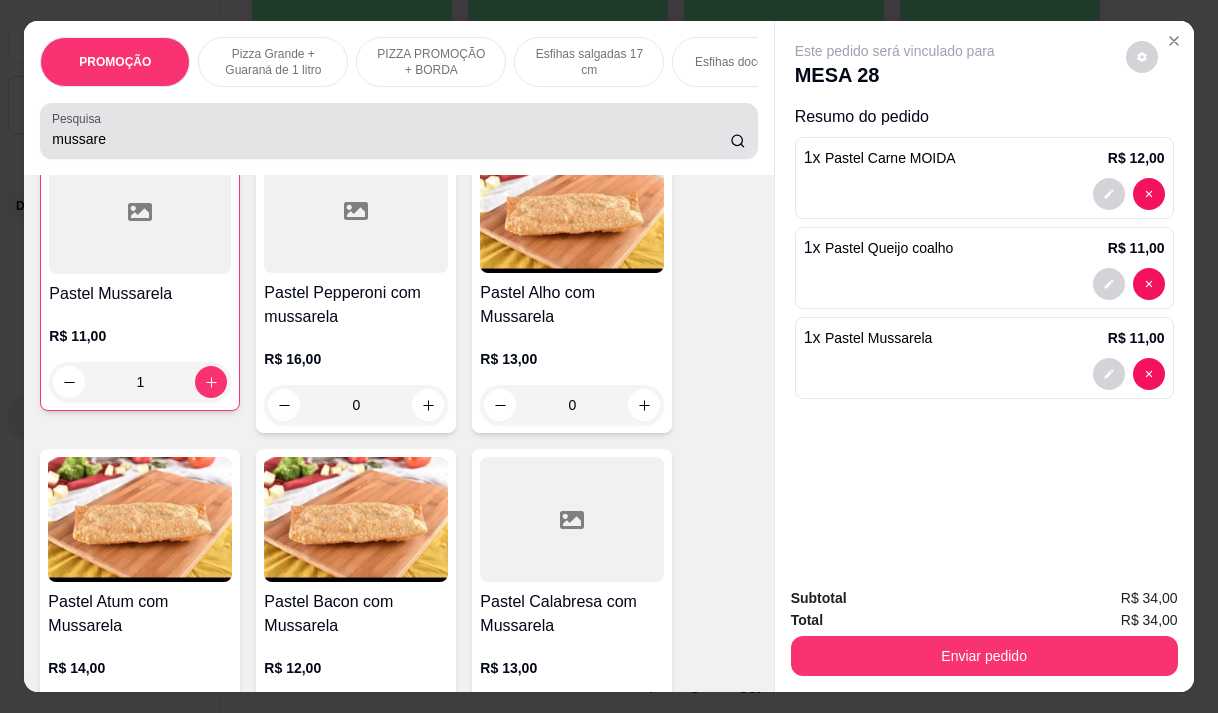 click on "mussare" at bounding box center (398, 131) 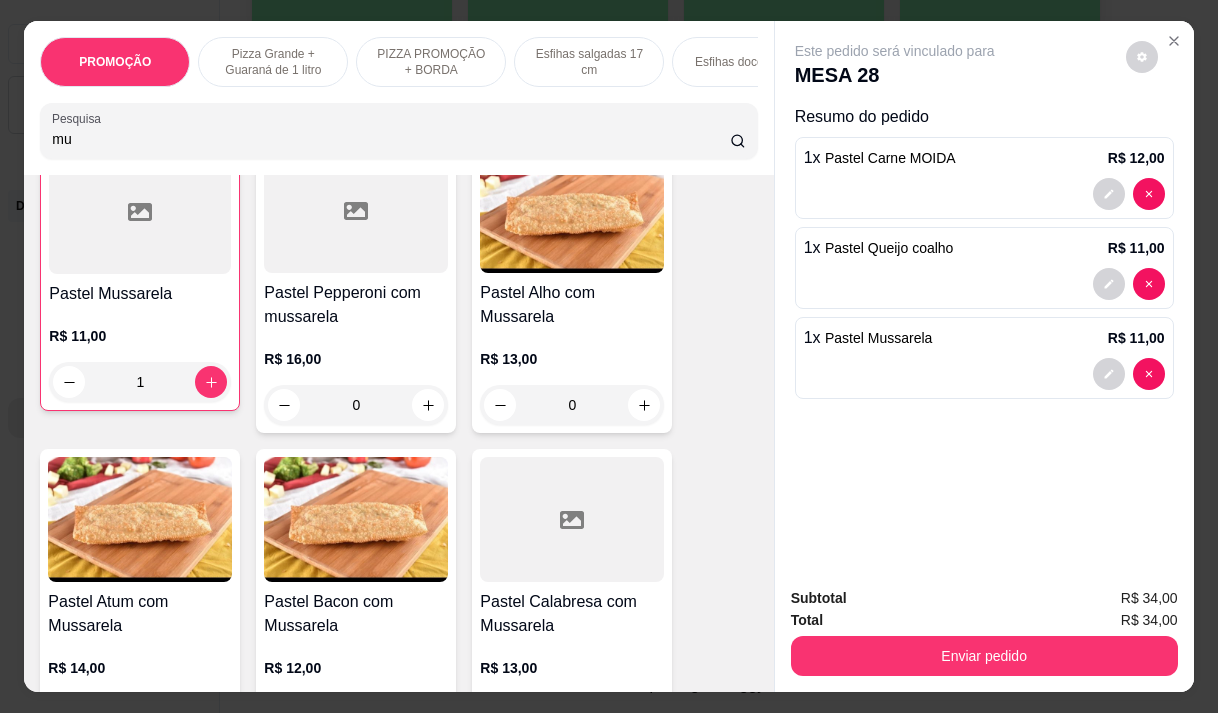 type on "m" 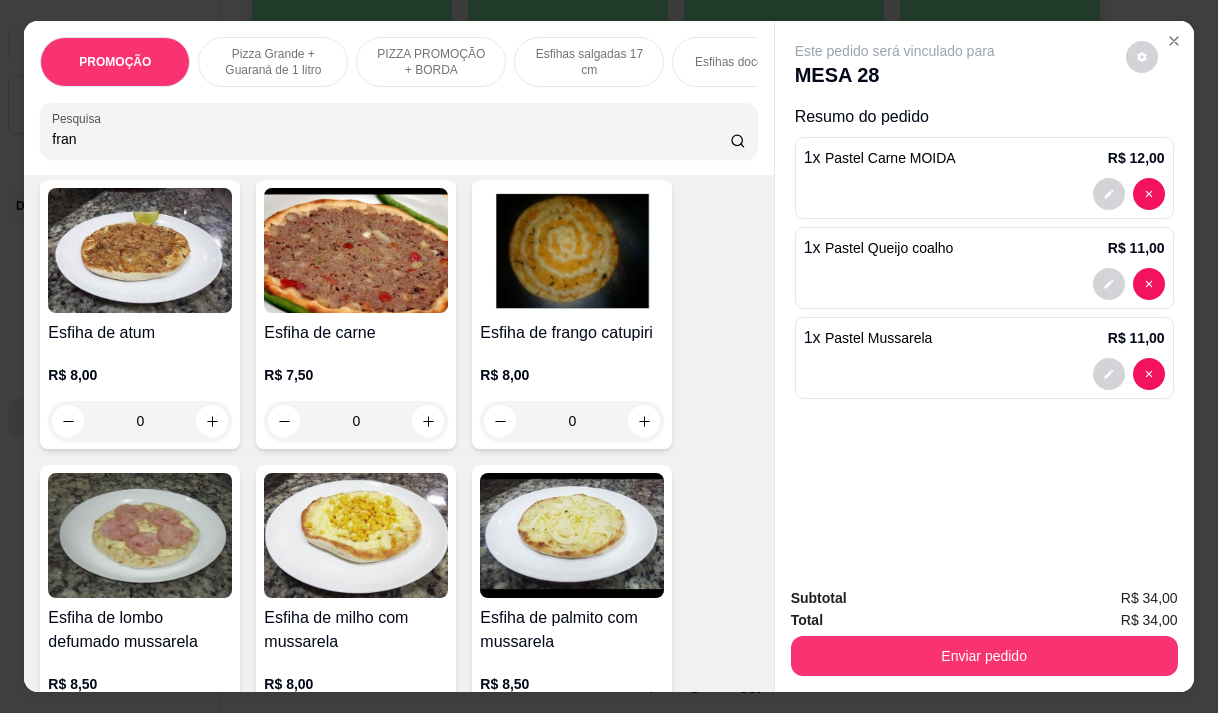 scroll, scrollTop: 4744, scrollLeft: 0, axis: vertical 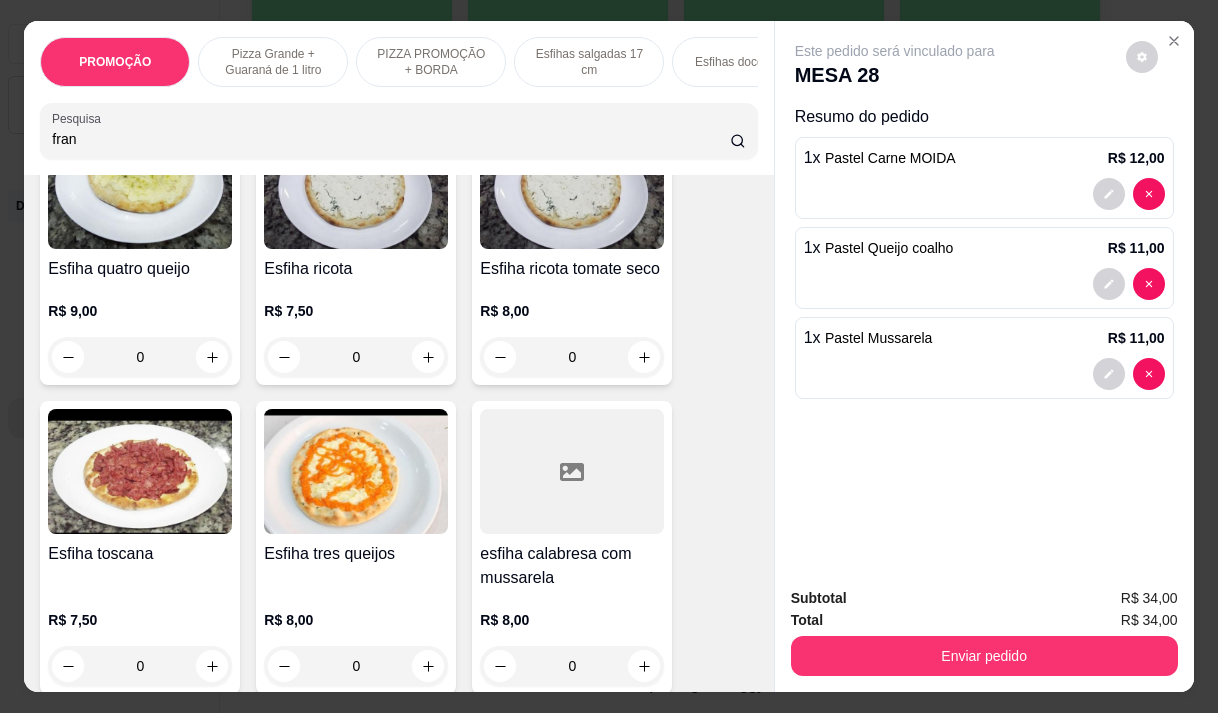 type on "fran" 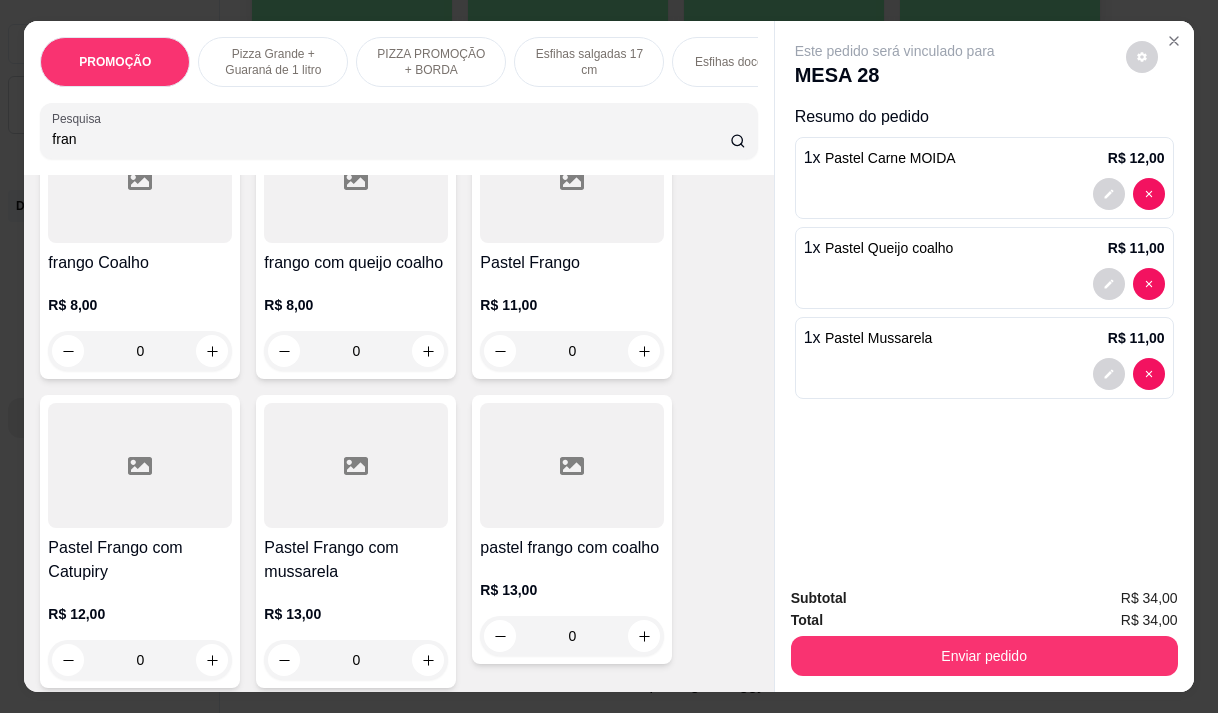 scroll, scrollTop: 500, scrollLeft: 0, axis: vertical 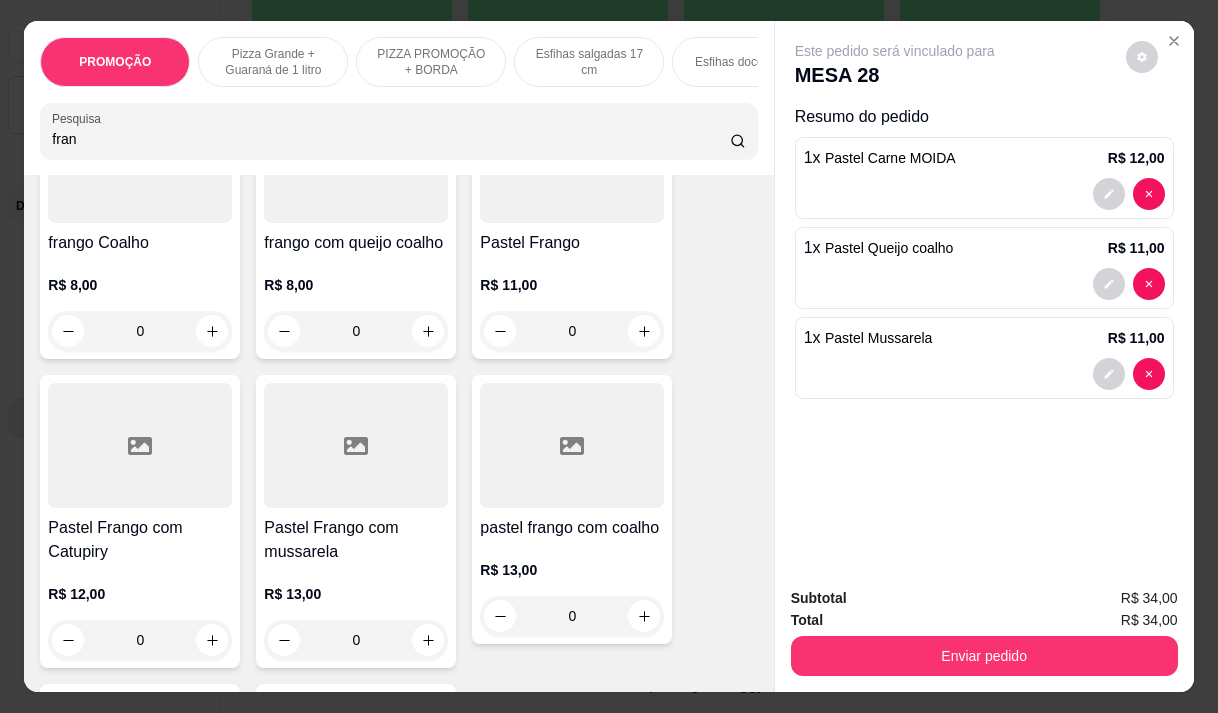 click on "0" at bounding box center [572, 331] 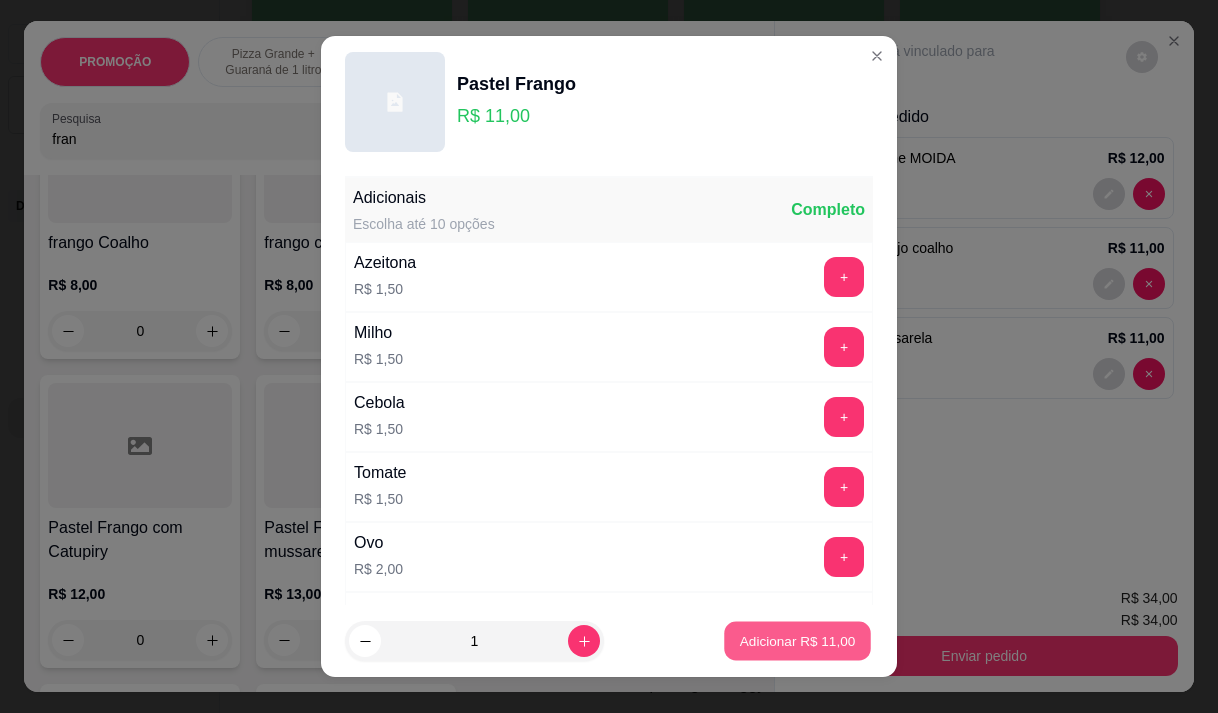 click on "Adicionar   R$ 11,00" at bounding box center (798, 641) 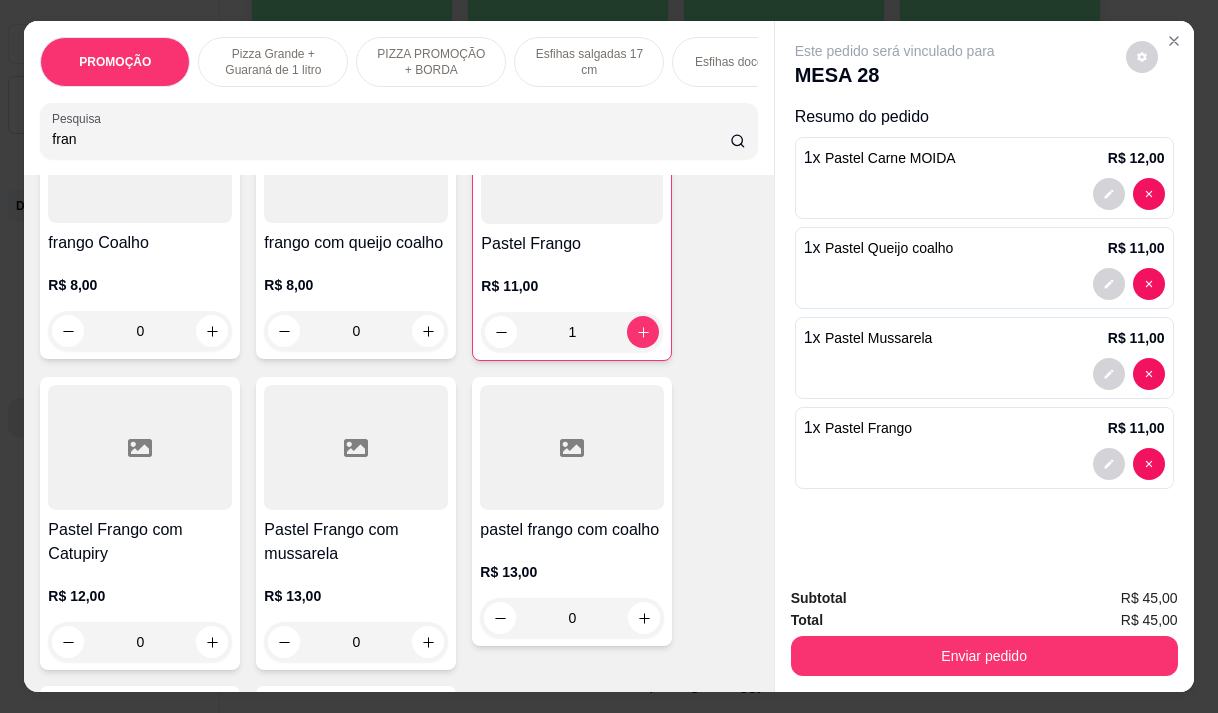 scroll, scrollTop: 600, scrollLeft: 0, axis: vertical 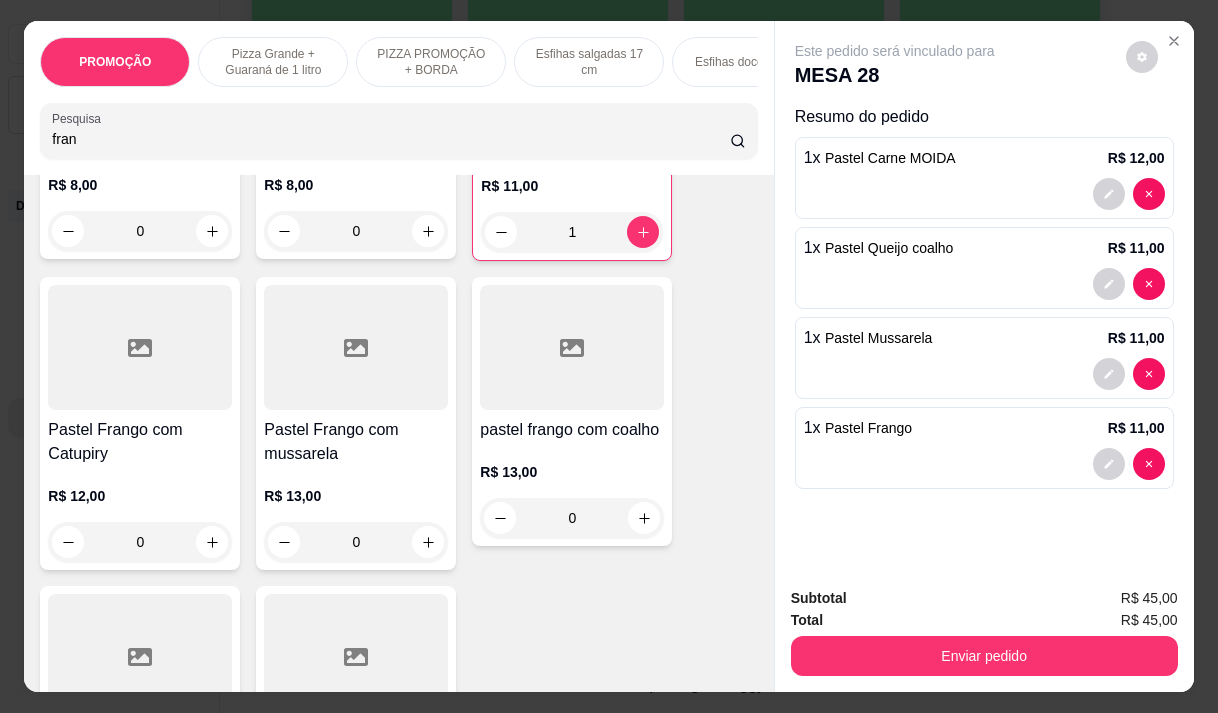 click on "0" at bounding box center [356, 542] 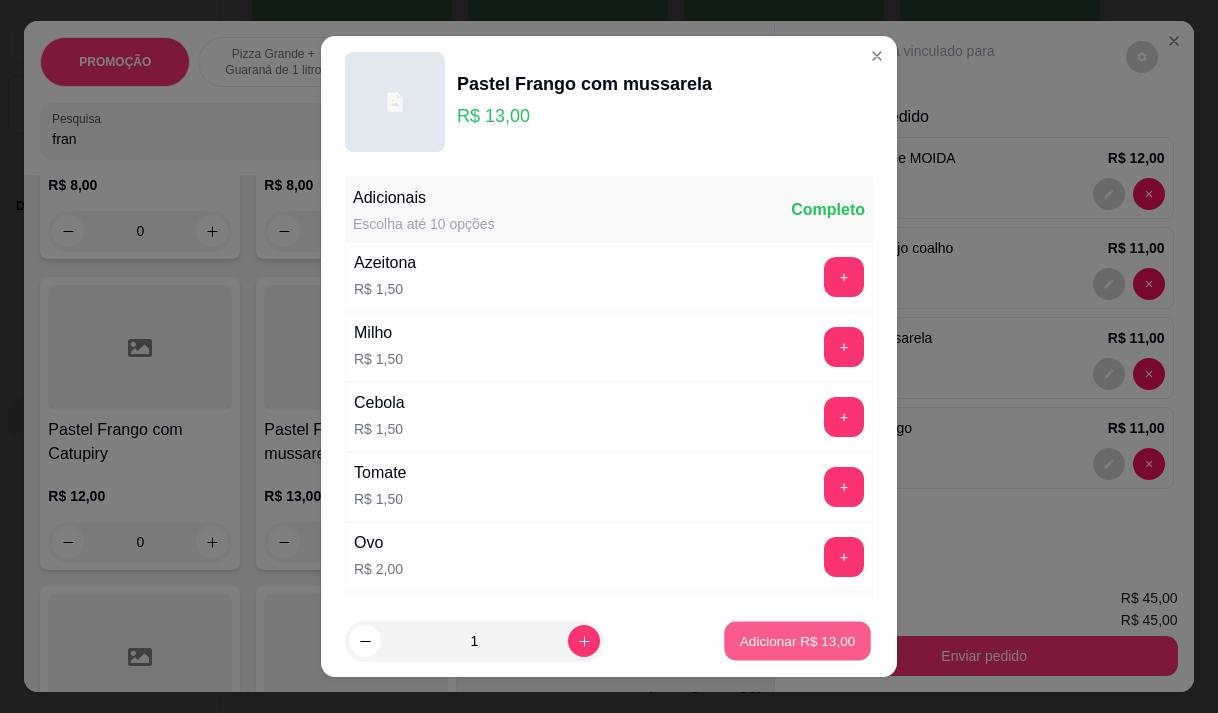 click on "Adicionar   R$ 13,00" at bounding box center (798, 641) 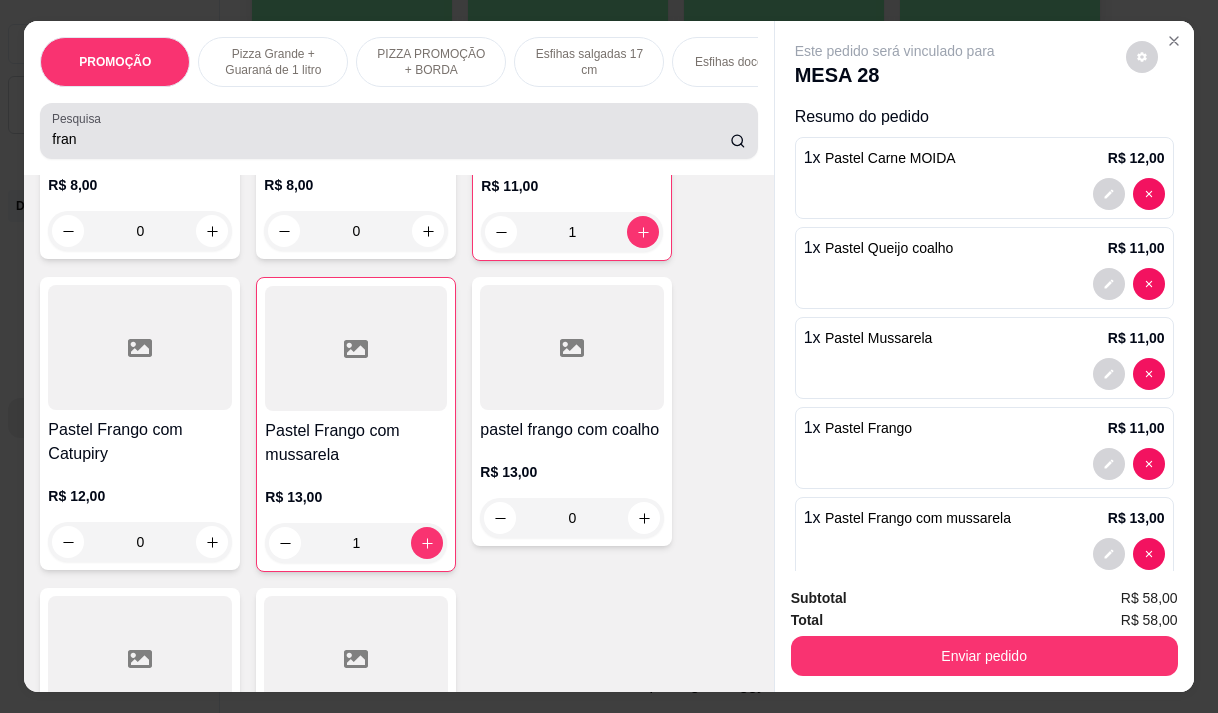 click on "fran" at bounding box center (398, 131) 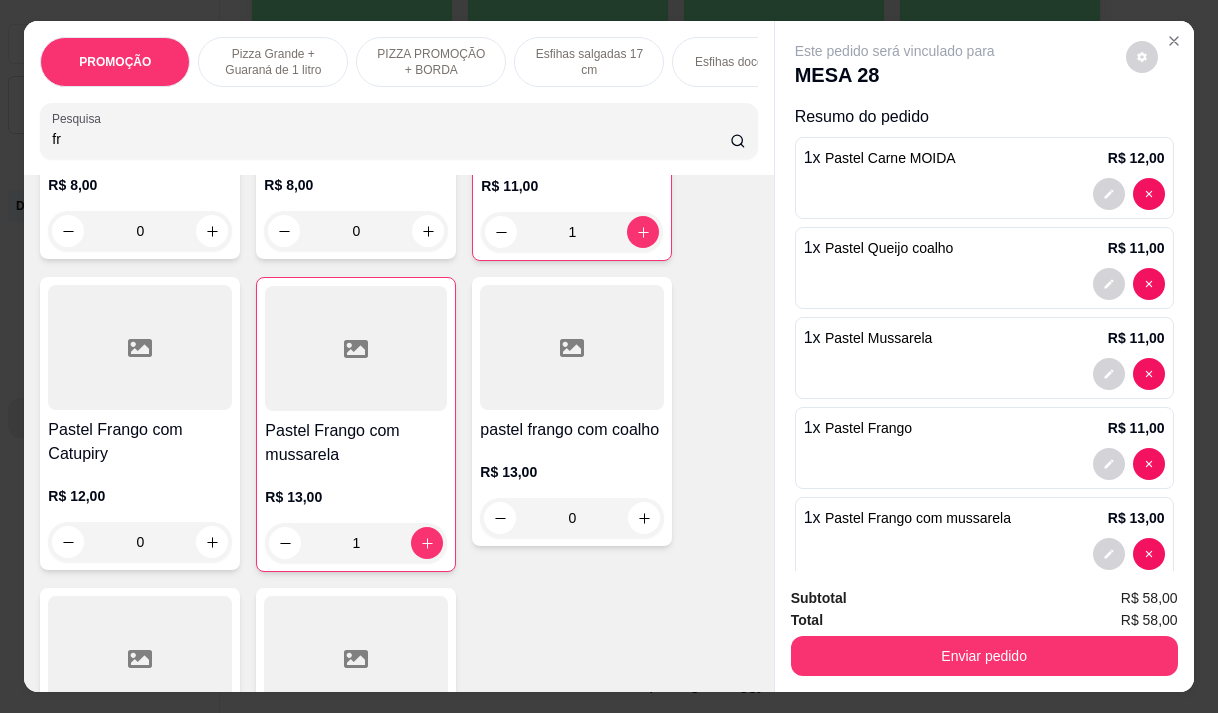 type on "f" 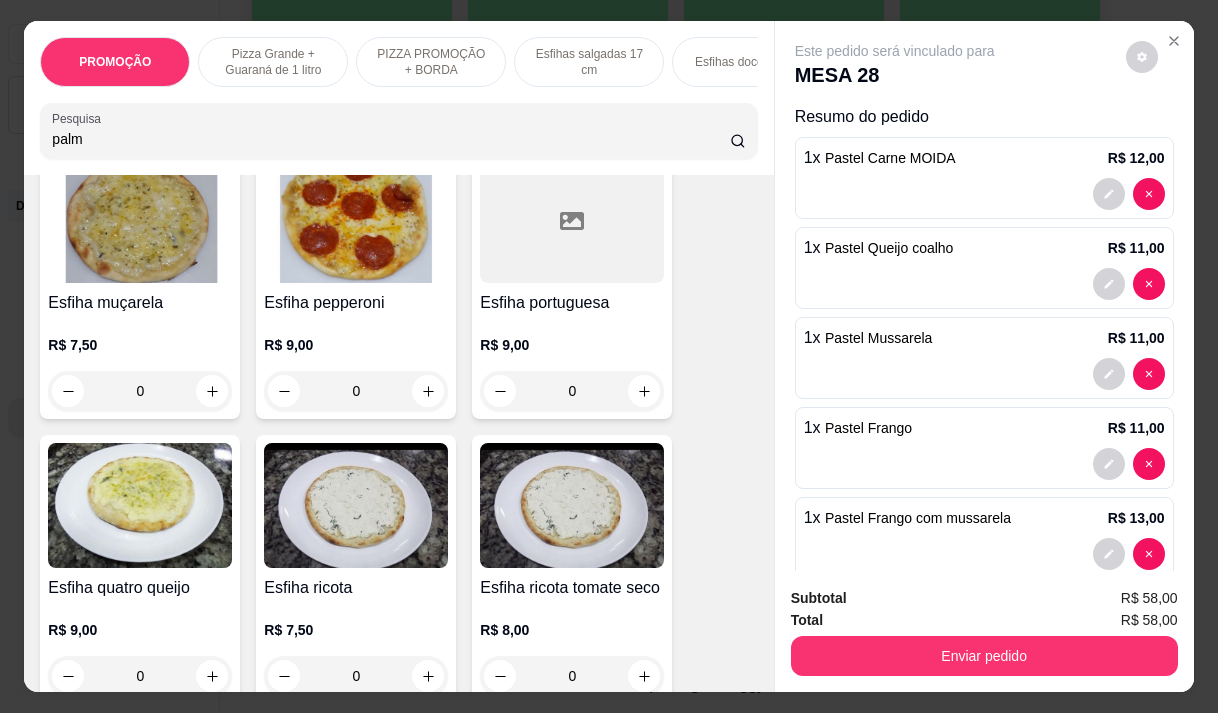 scroll, scrollTop: 4513, scrollLeft: 0, axis: vertical 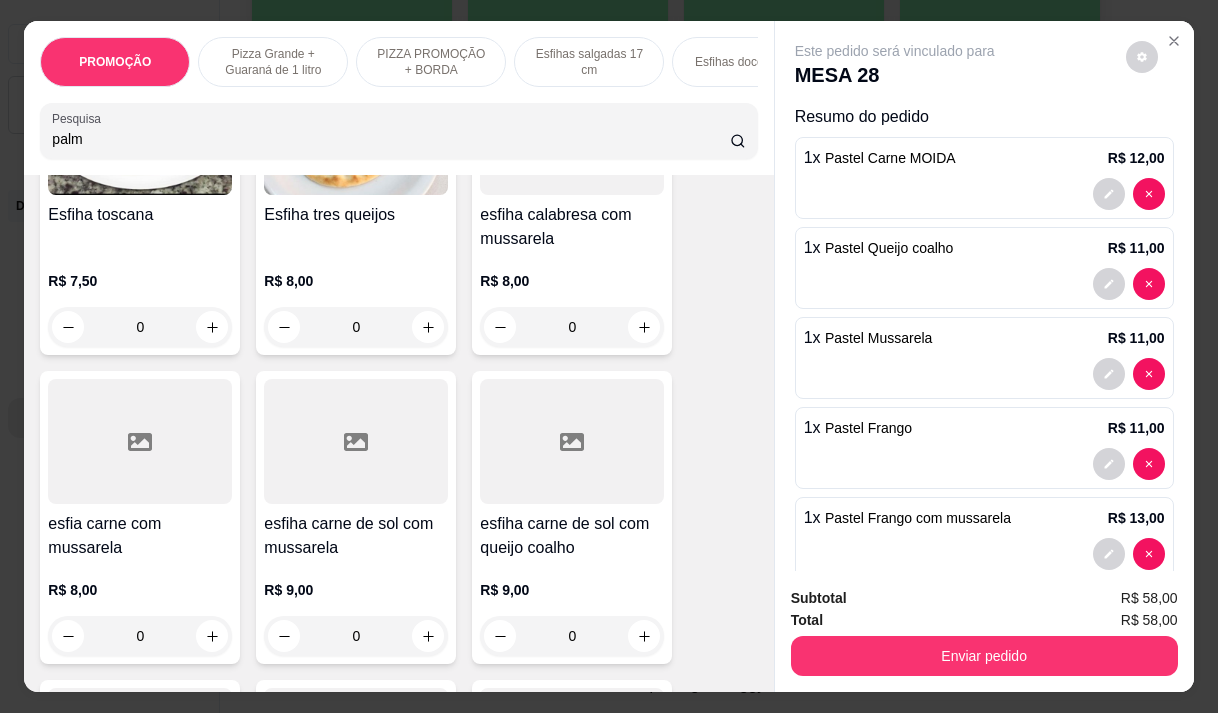 type on "palm" 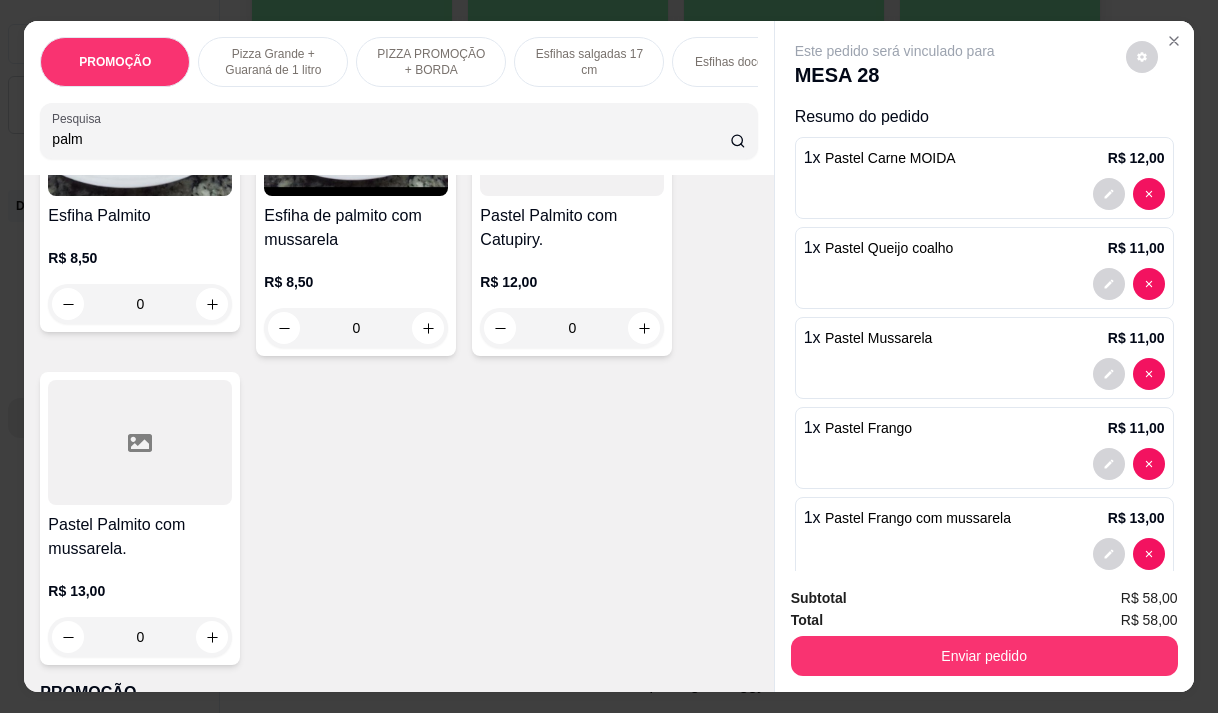 scroll, scrollTop: 300, scrollLeft: 0, axis: vertical 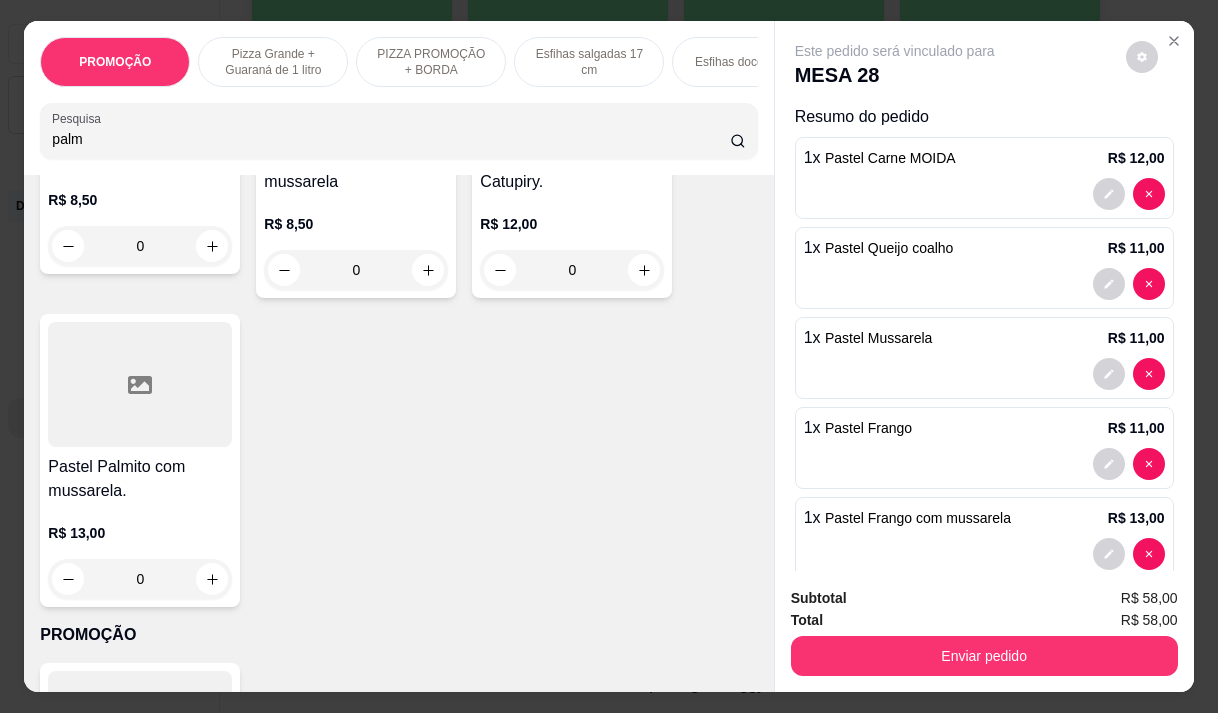 click on "R$ 13,00 0" at bounding box center (140, 551) 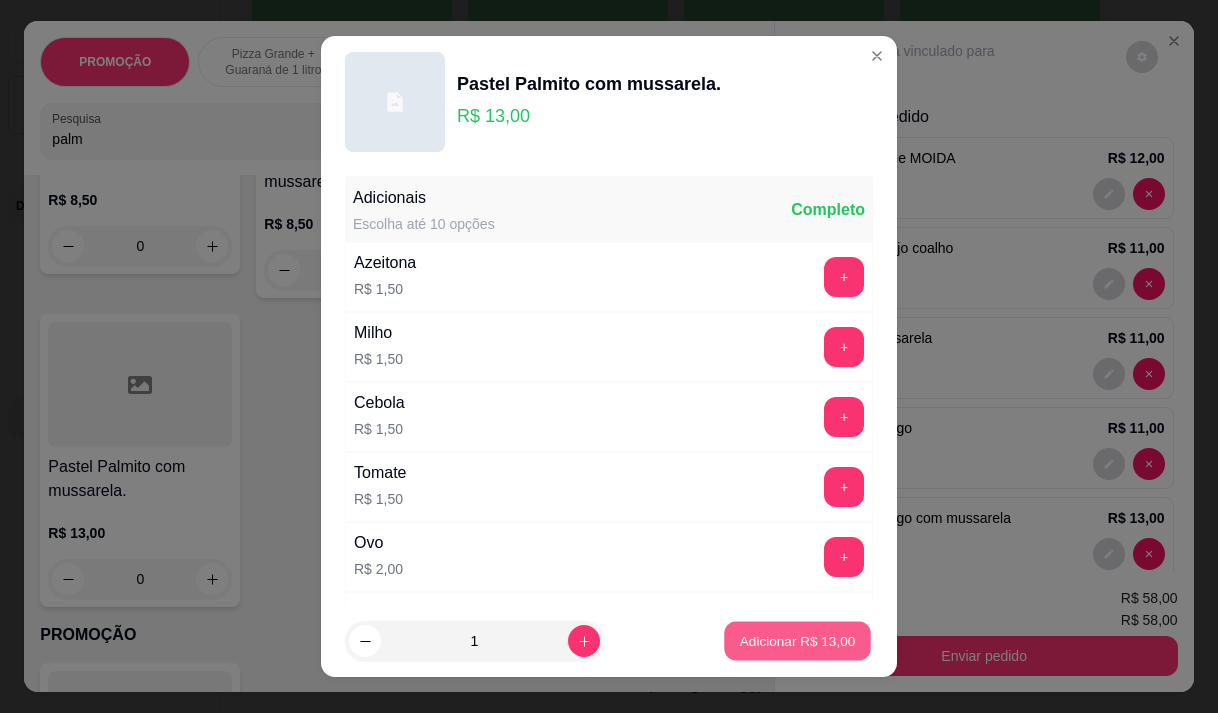 click on "Adicionar   R$ 13,00" at bounding box center [797, 641] 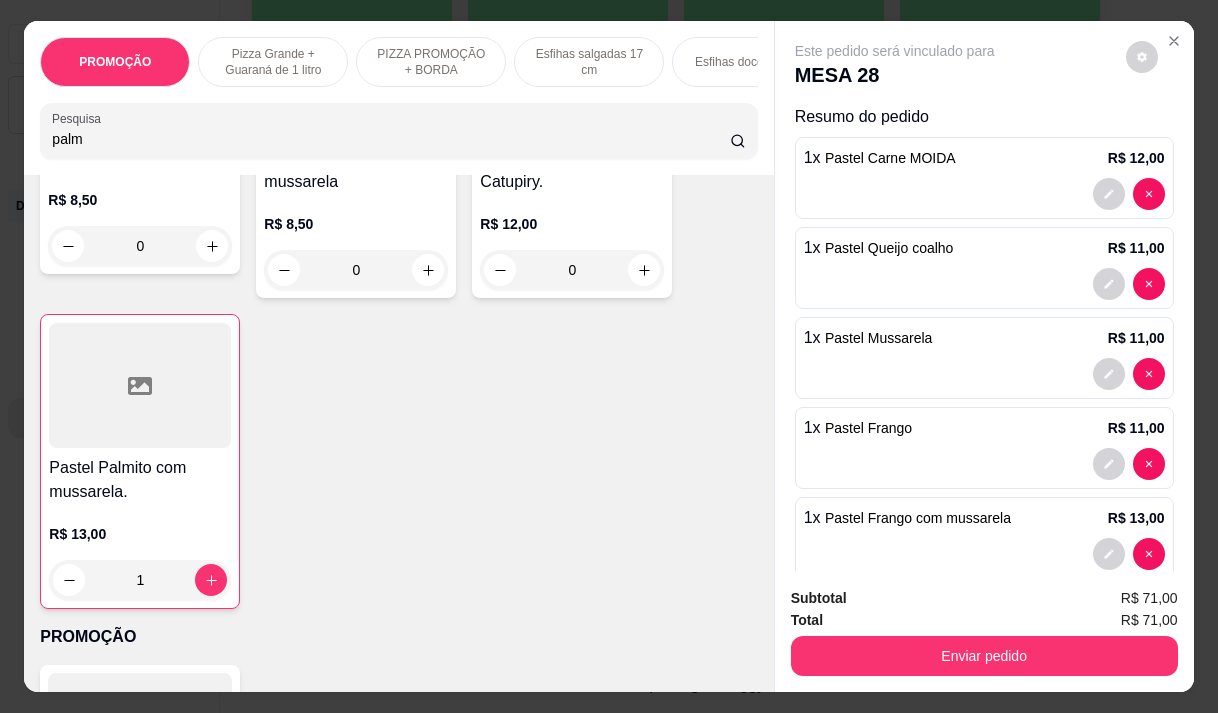 scroll, scrollTop: 738, scrollLeft: 0, axis: vertical 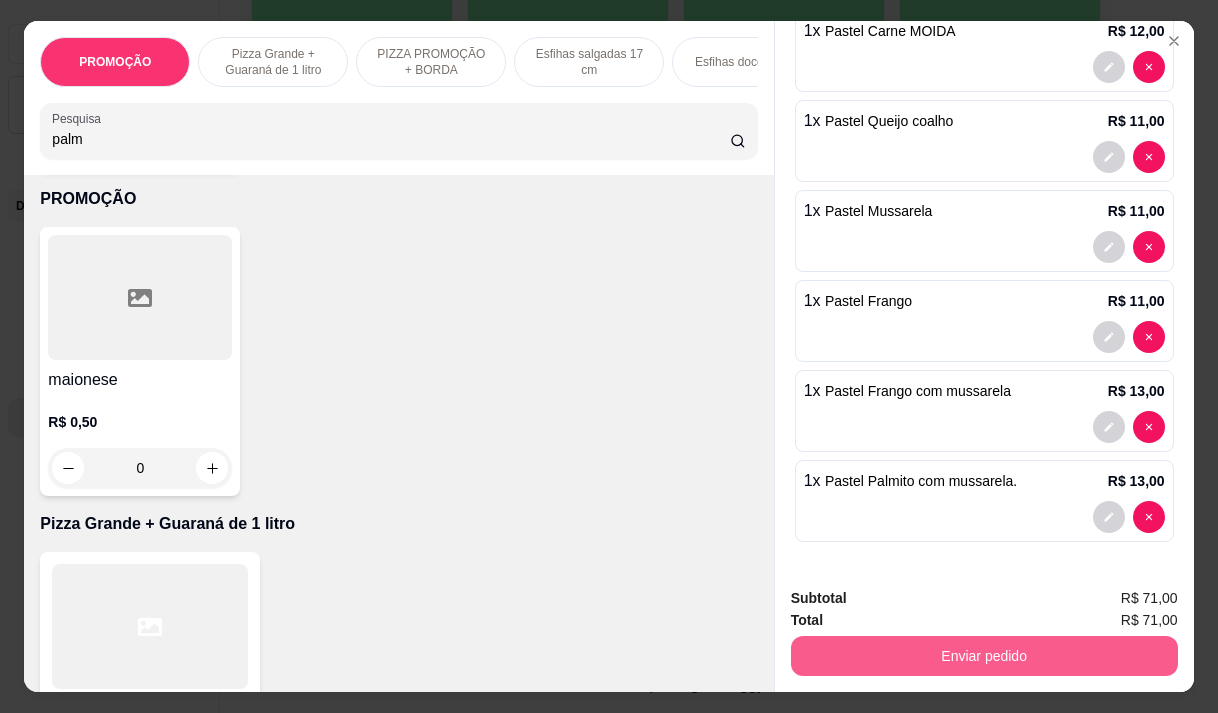click on "Enviar pedido" at bounding box center [984, 656] 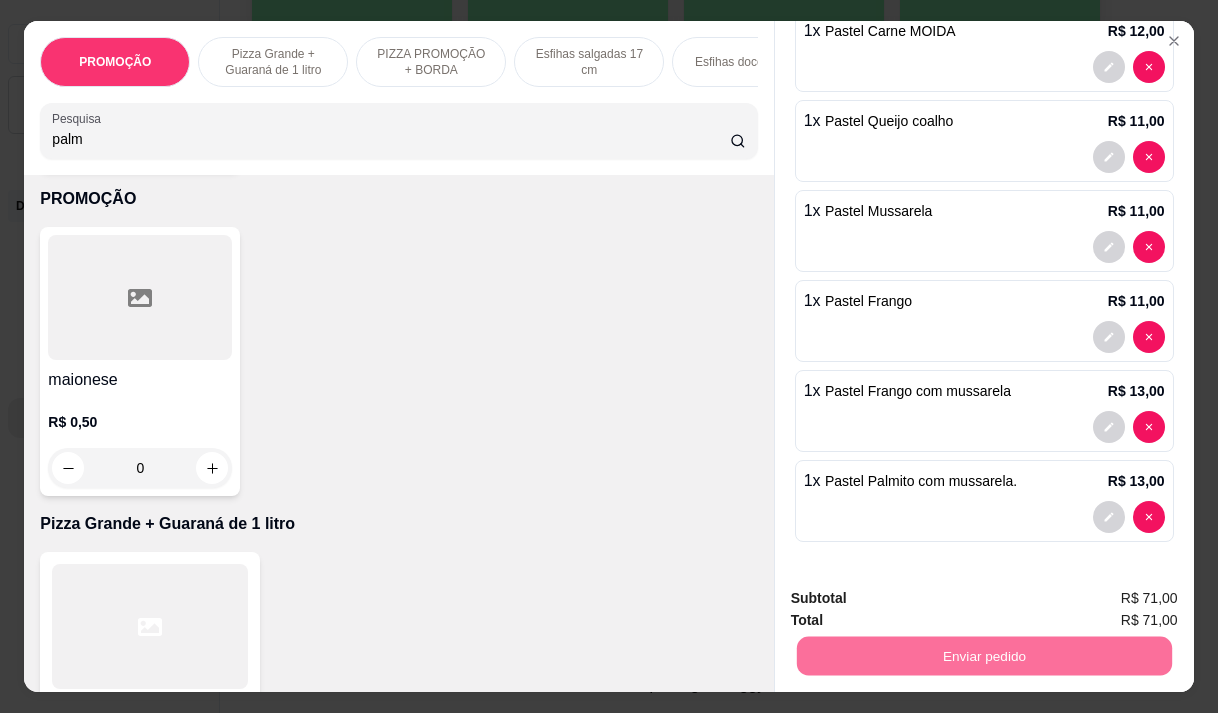 click on "Não registrar e enviar pedido" at bounding box center [918, 598] 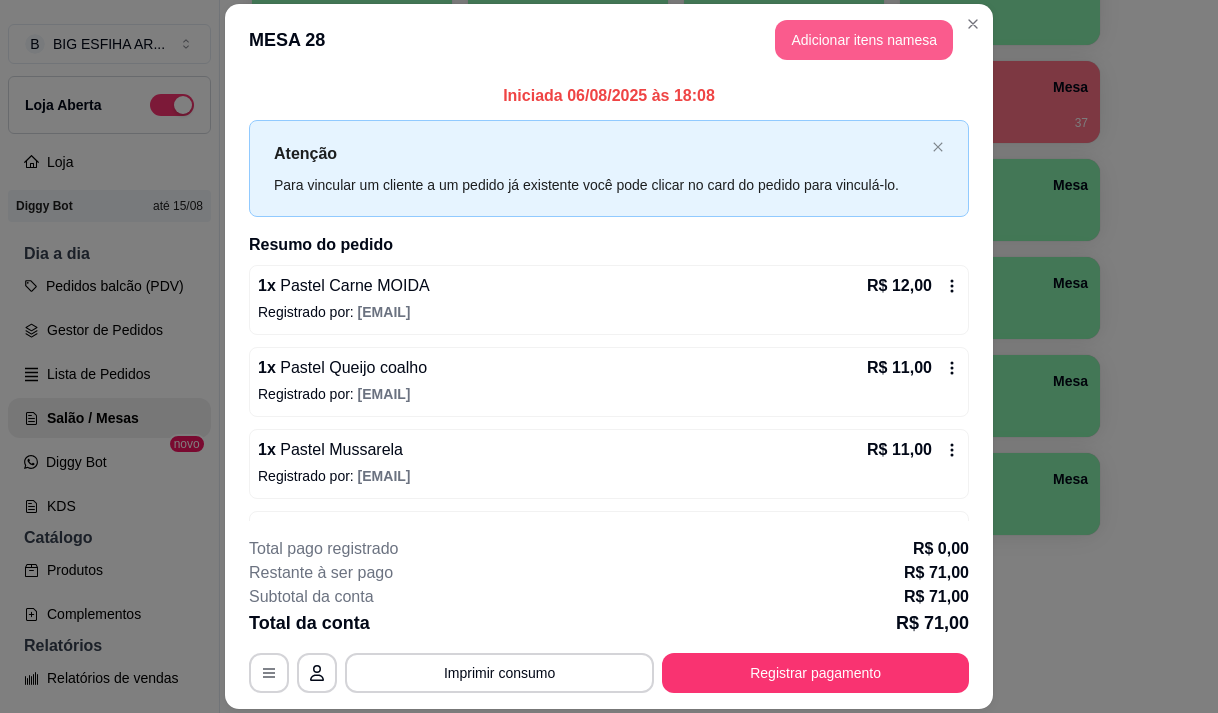 click on "Adicionar itens na  mesa" at bounding box center (864, 40) 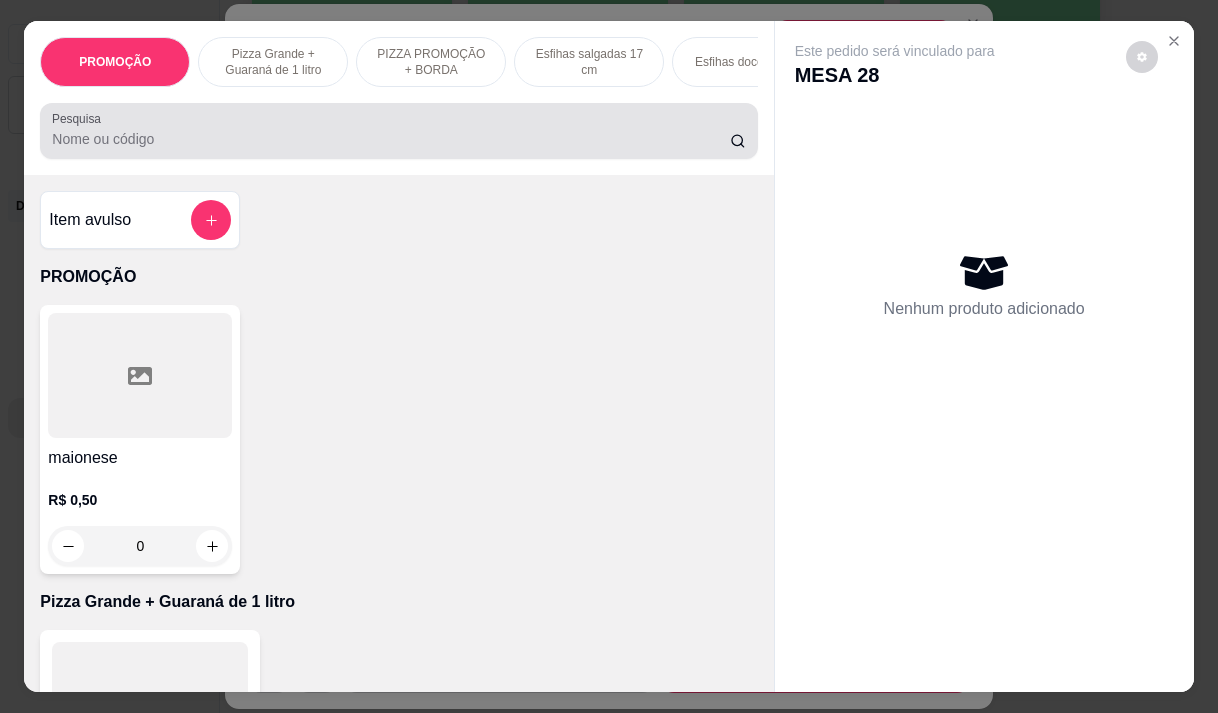 click on "Pesquisa" at bounding box center [391, 139] 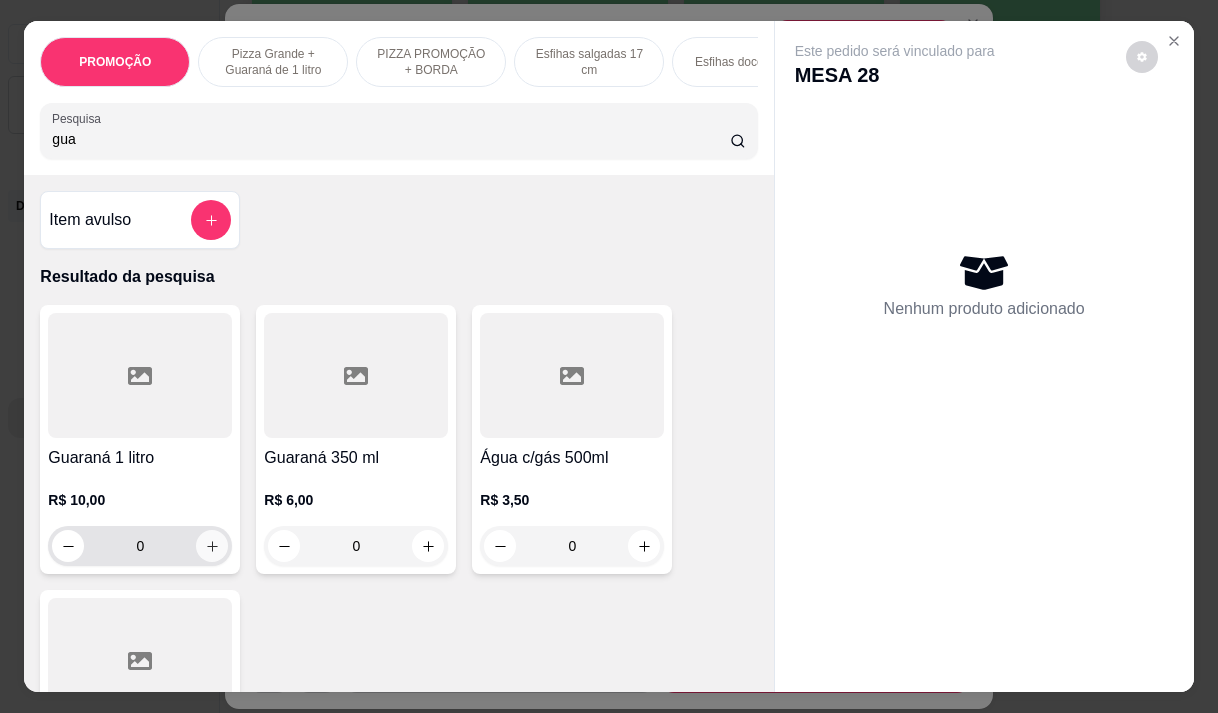 type on "gua" 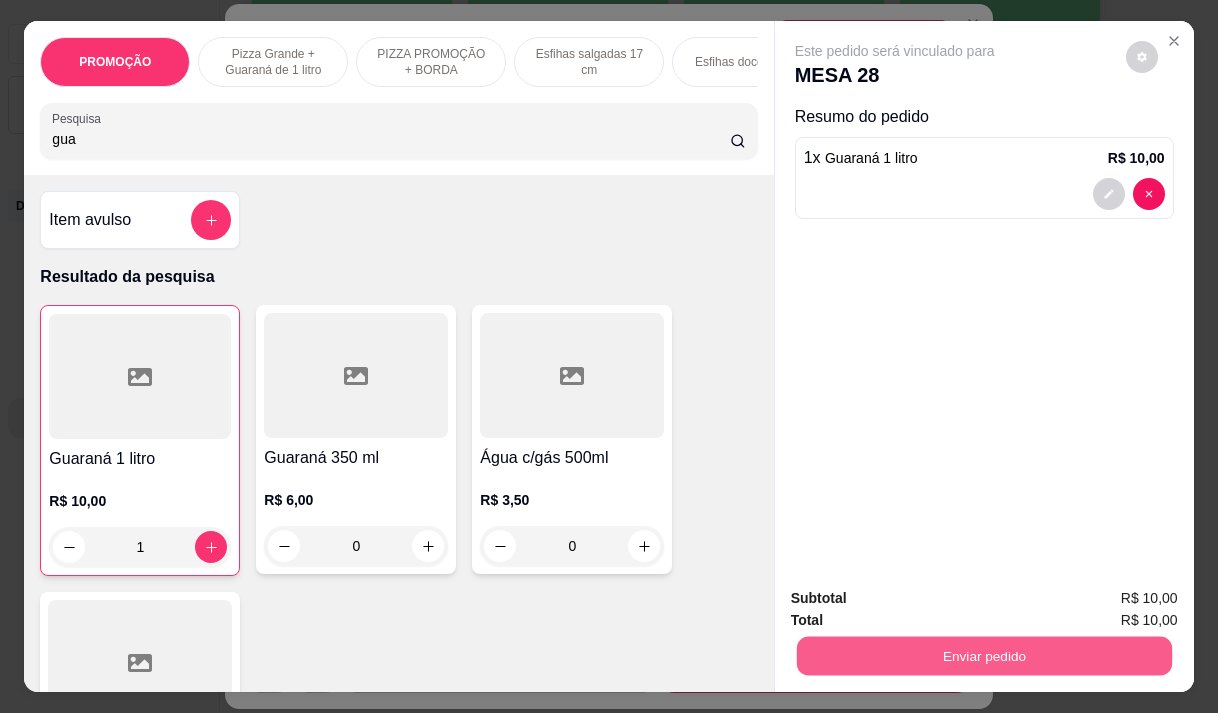 click on "Enviar pedido" at bounding box center [983, 655] 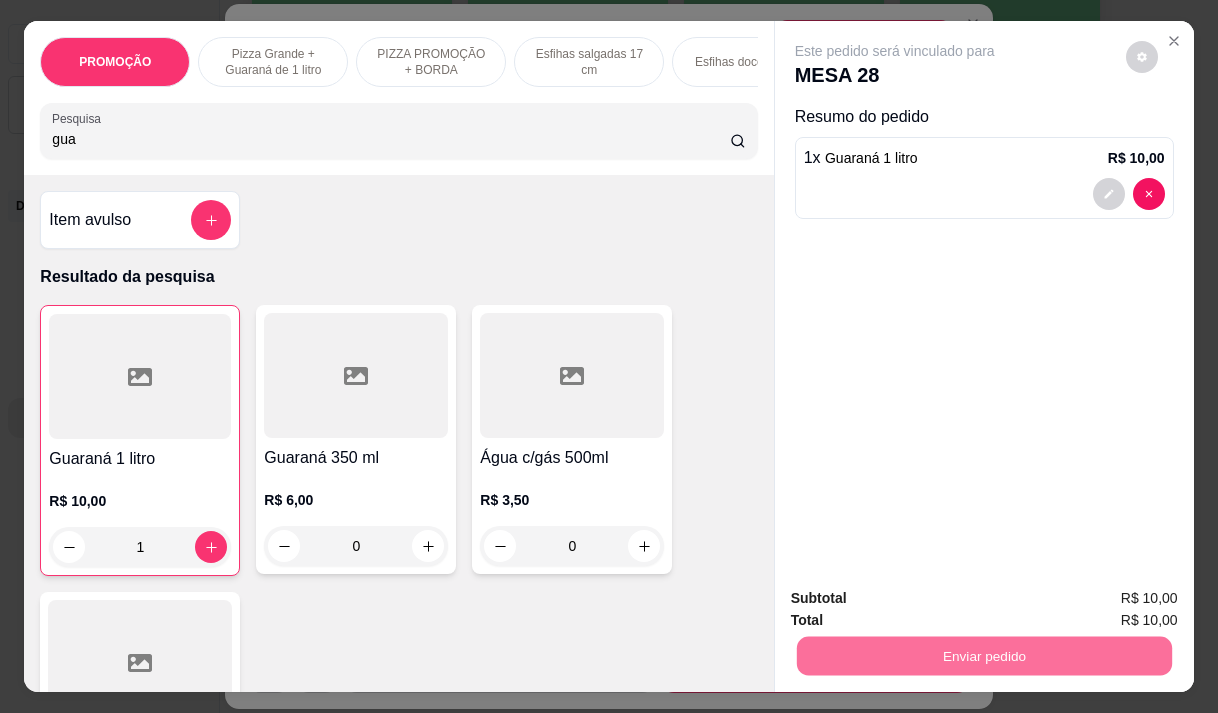 click on "Não registrar e enviar pedido" at bounding box center [918, 599] 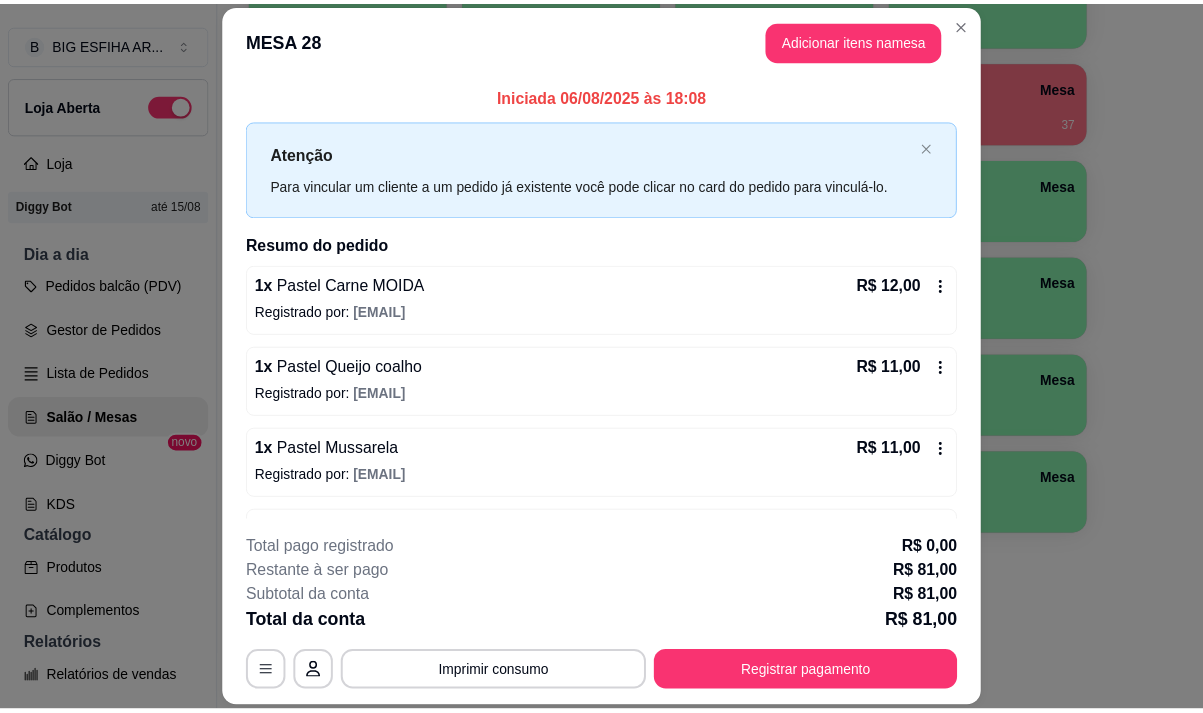 scroll, scrollTop: 60, scrollLeft: 0, axis: vertical 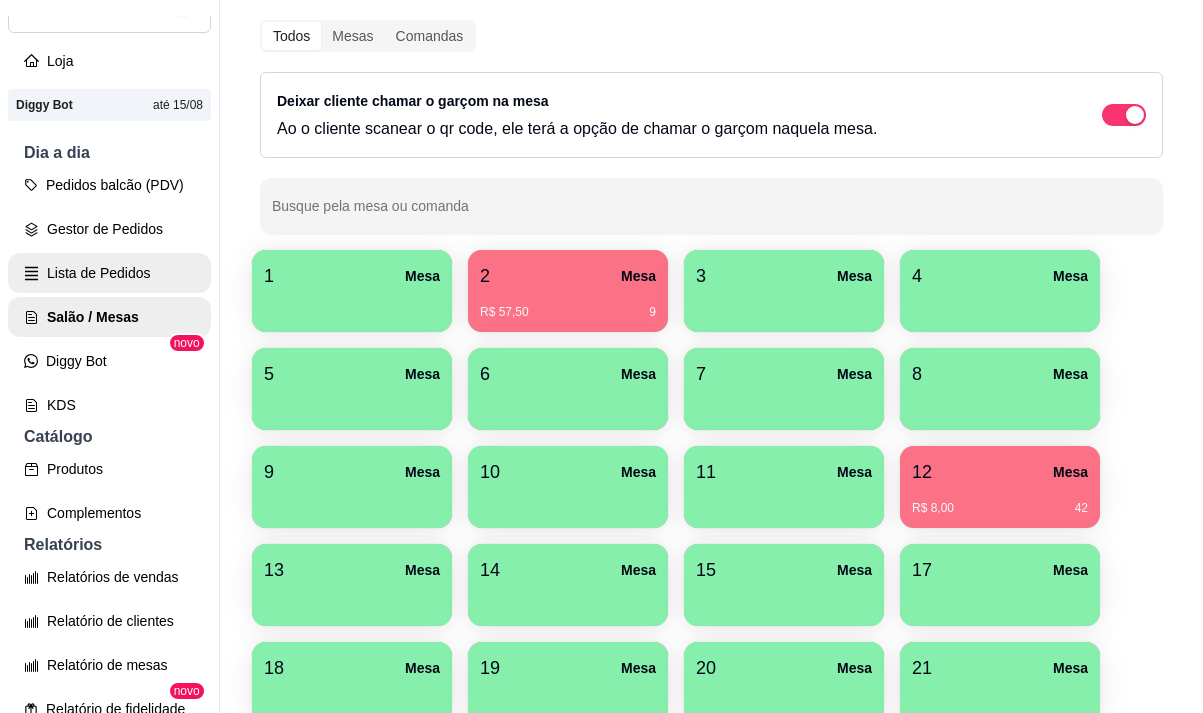 click on "Lista de Pedidos" at bounding box center (109, 273) 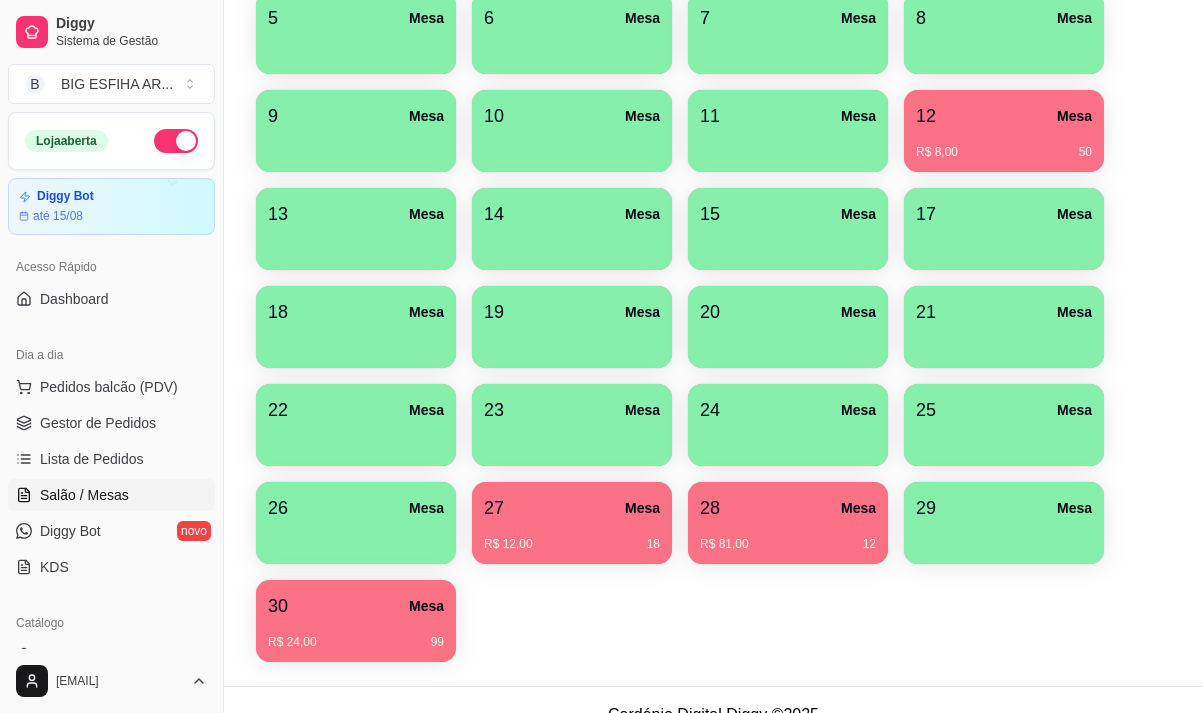 scroll, scrollTop: 494, scrollLeft: 0, axis: vertical 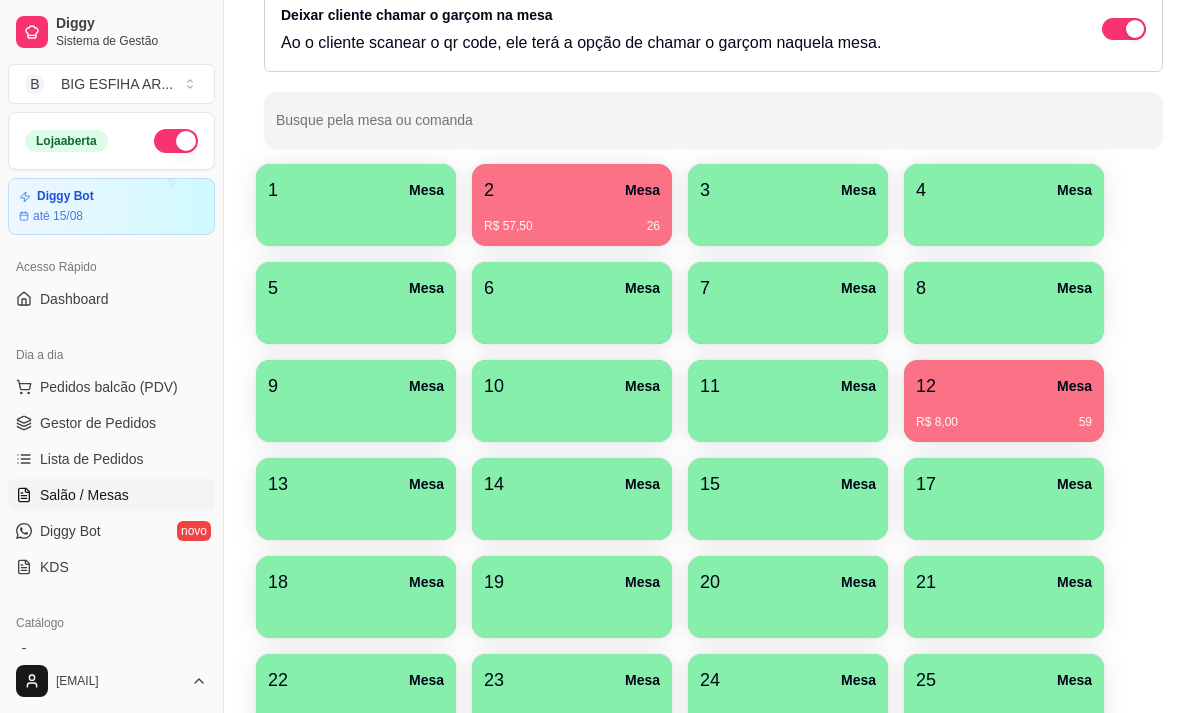 click on "[NUMBER] Mesa R$ 8,00 [NUMBER]" at bounding box center (1004, 401) 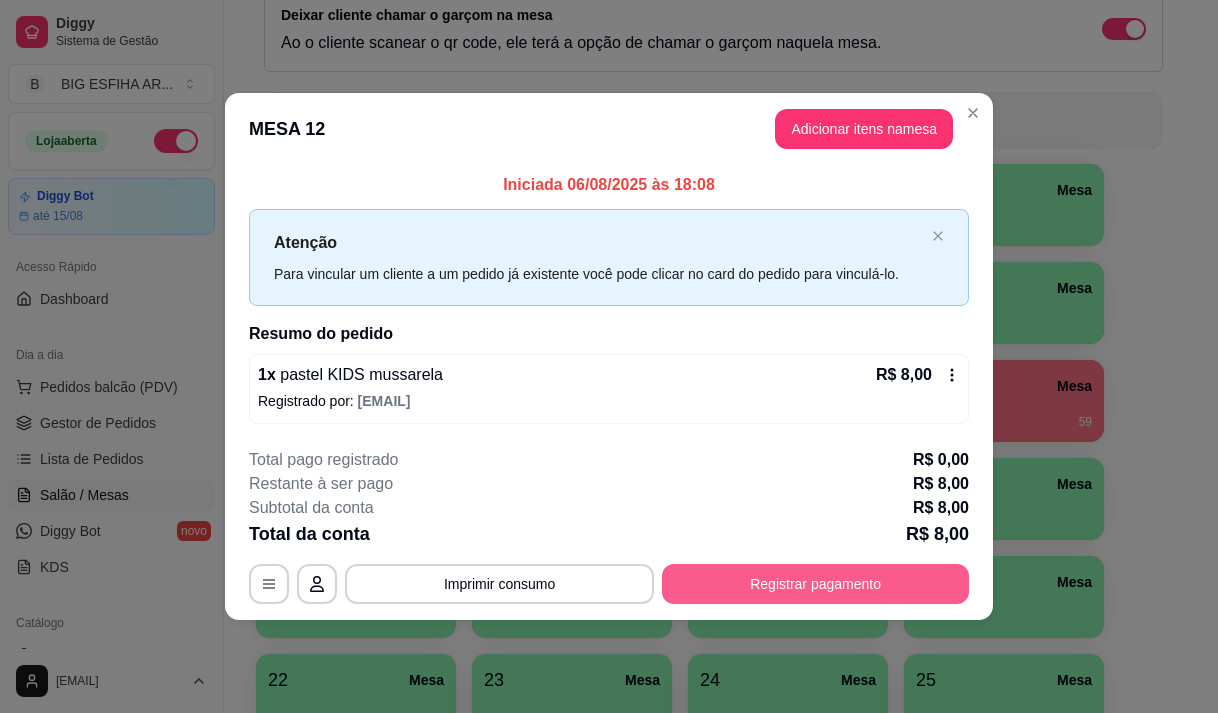 click on "Registrar pagamento" at bounding box center (815, 584) 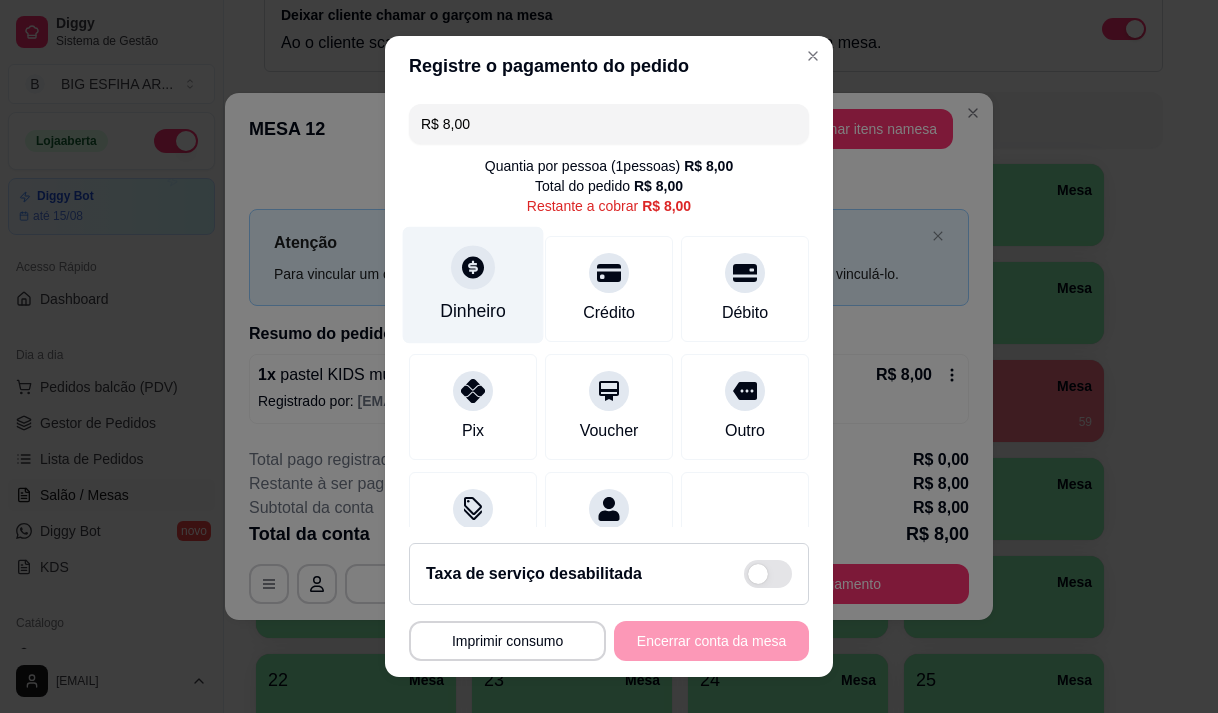 click on "Dinheiro" at bounding box center [473, 311] 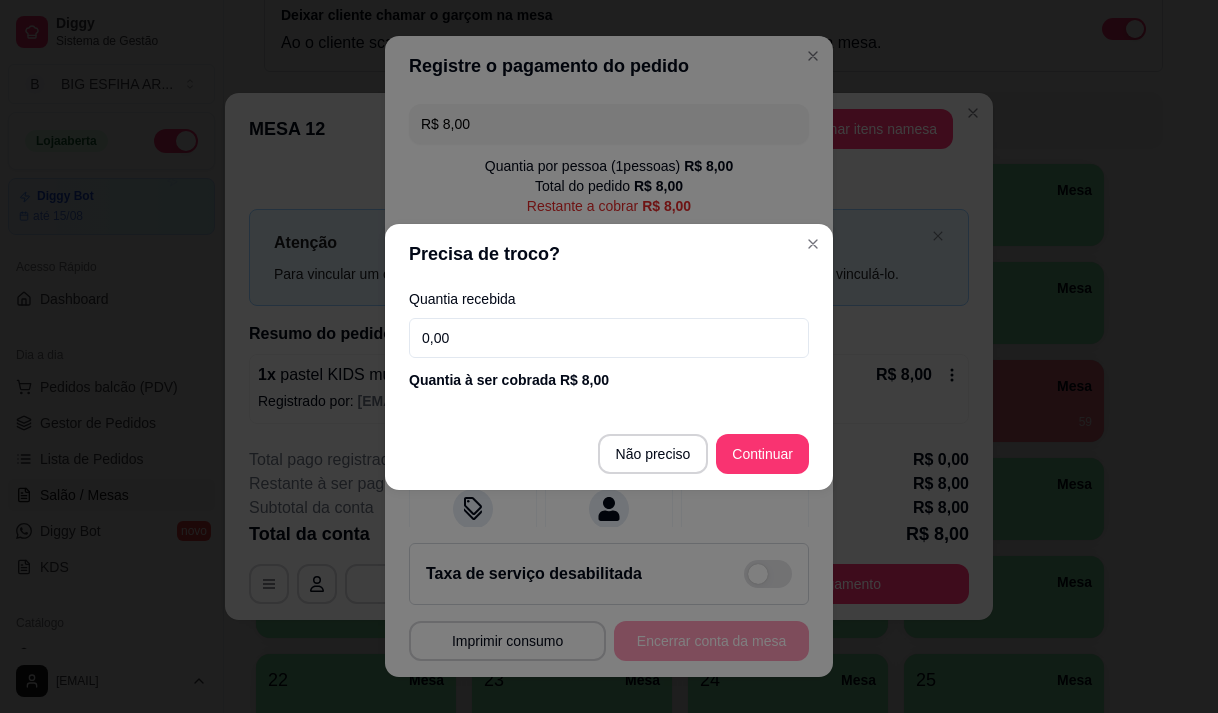 click on "0,00" at bounding box center [609, 338] 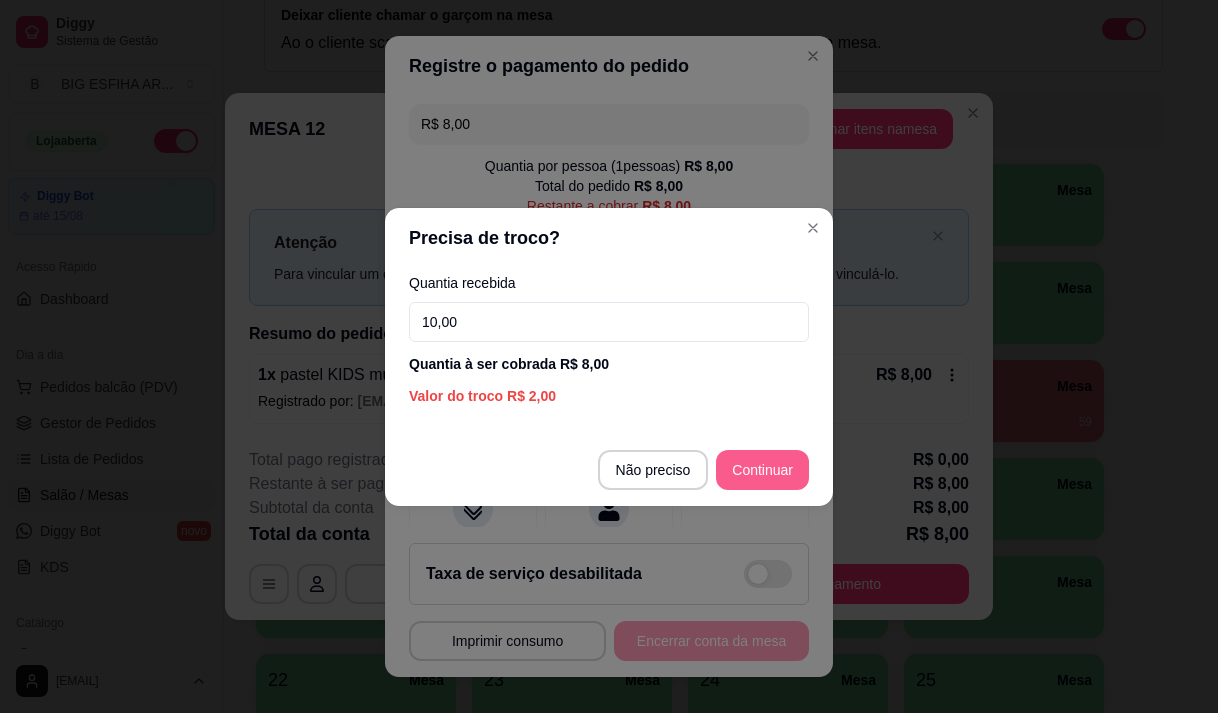 type on "10,00" 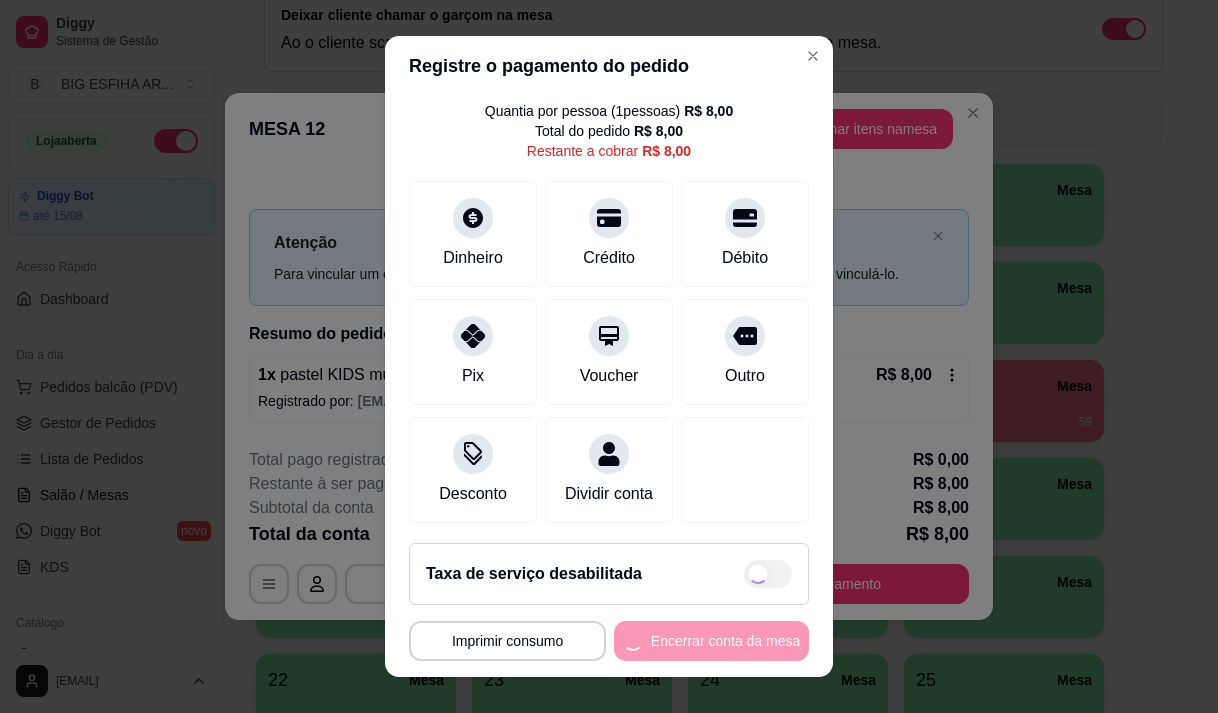 scroll, scrollTop: 82, scrollLeft: 0, axis: vertical 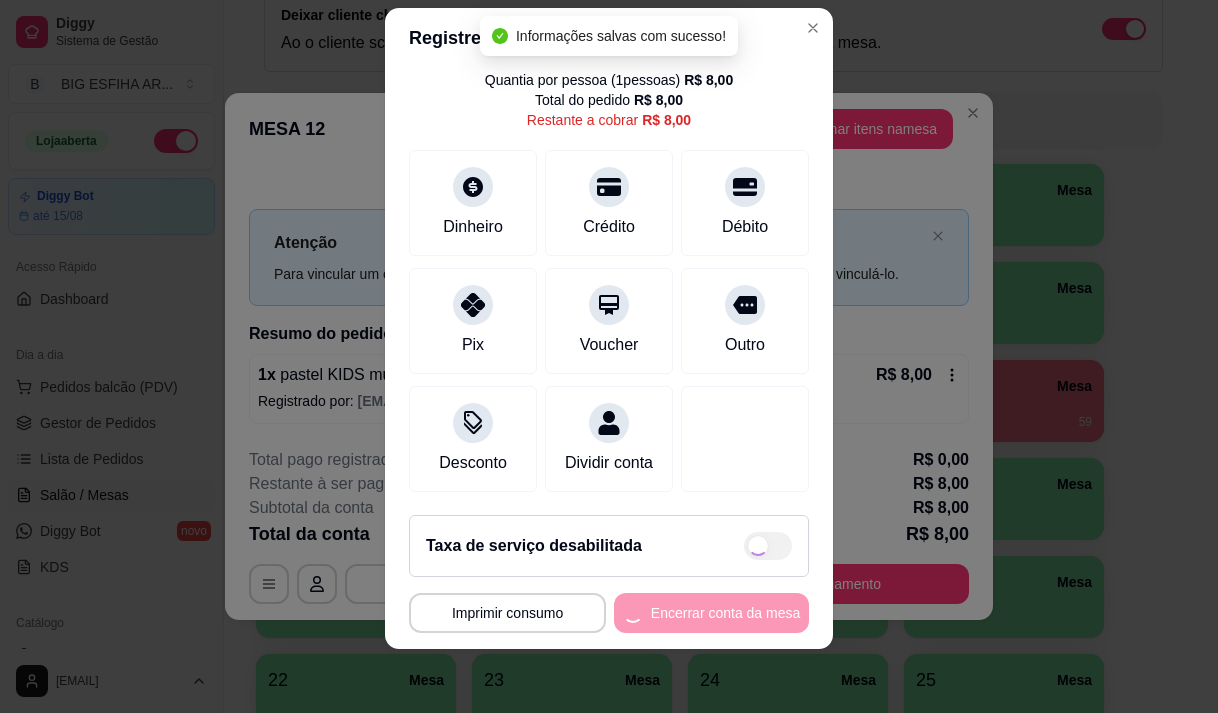 type on "R$ 0,00" 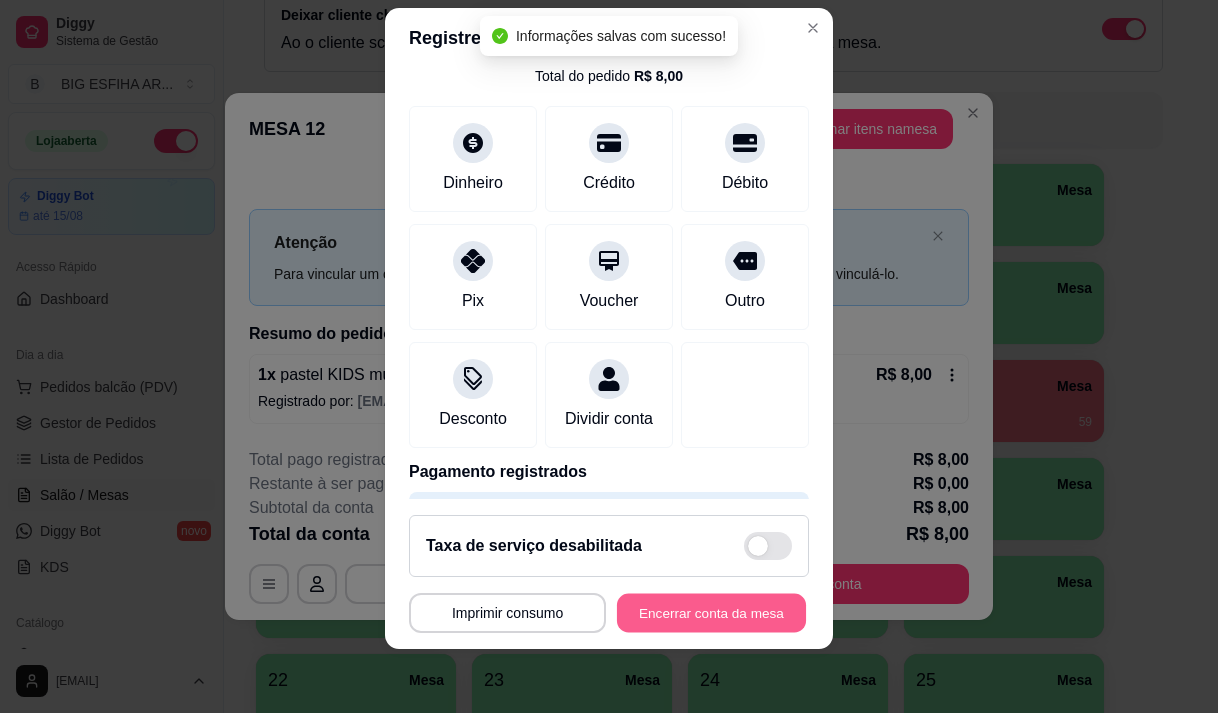 click on "Encerrar conta da mesa" at bounding box center [711, 613] 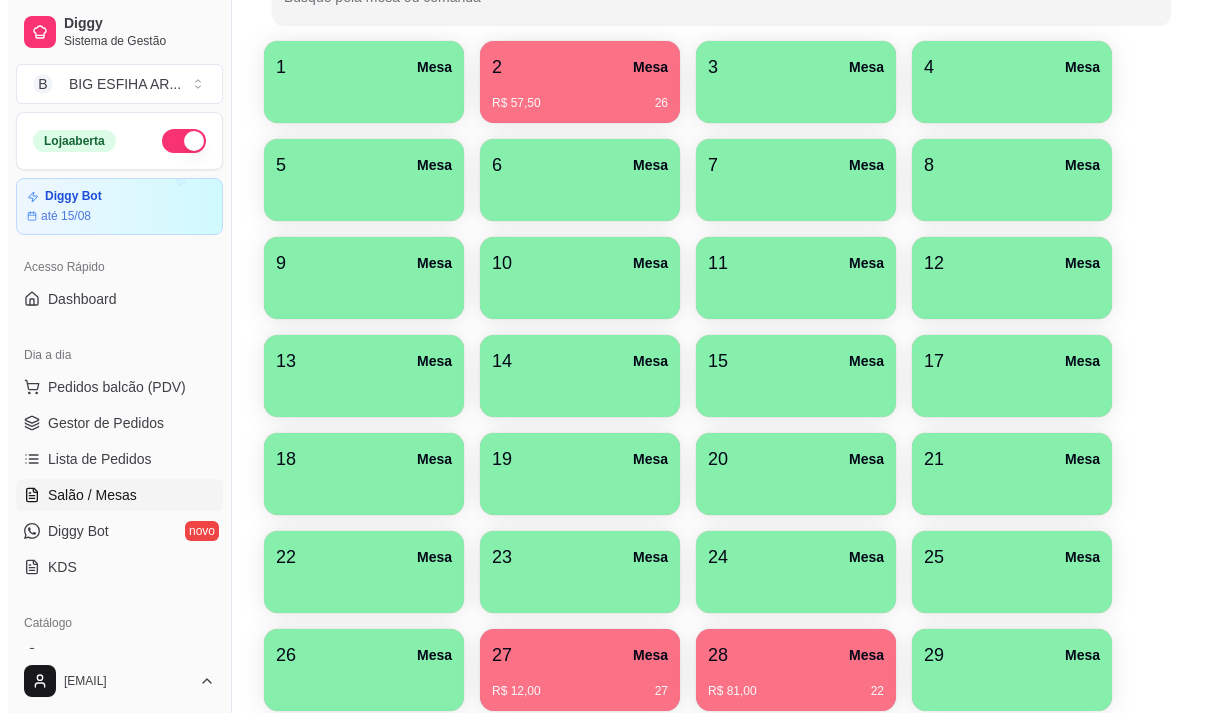 scroll, scrollTop: 494, scrollLeft: 0, axis: vertical 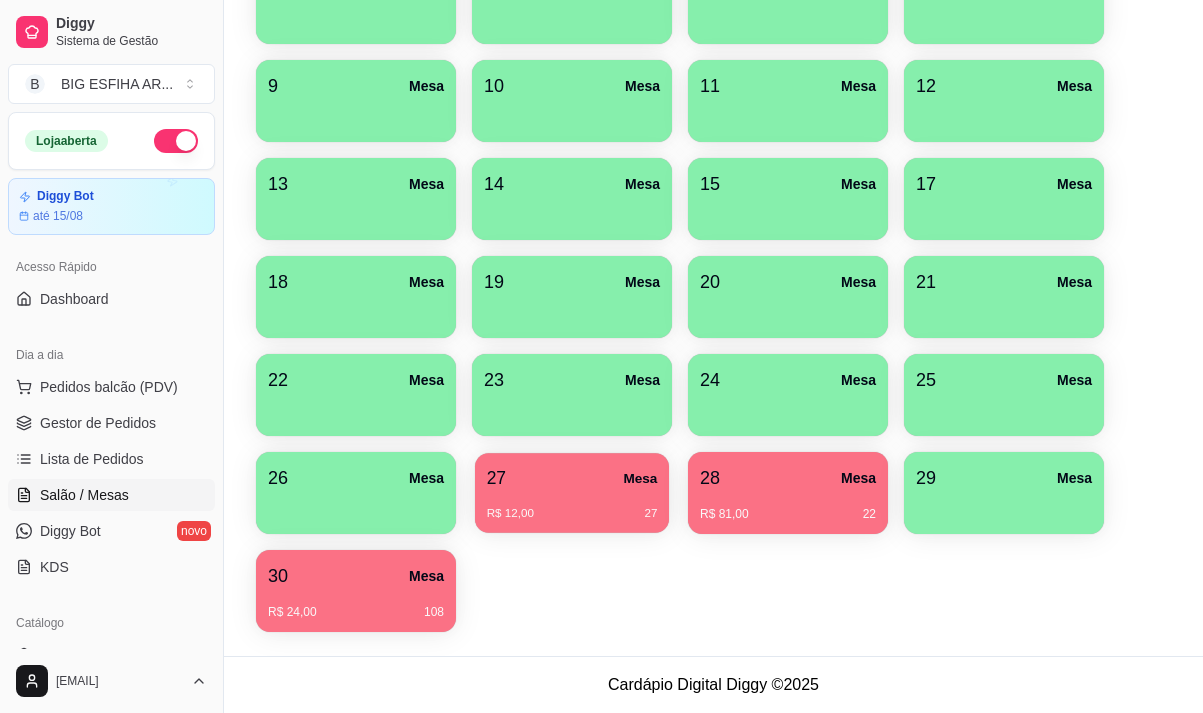 click on "27" at bounding box center [496, 478] 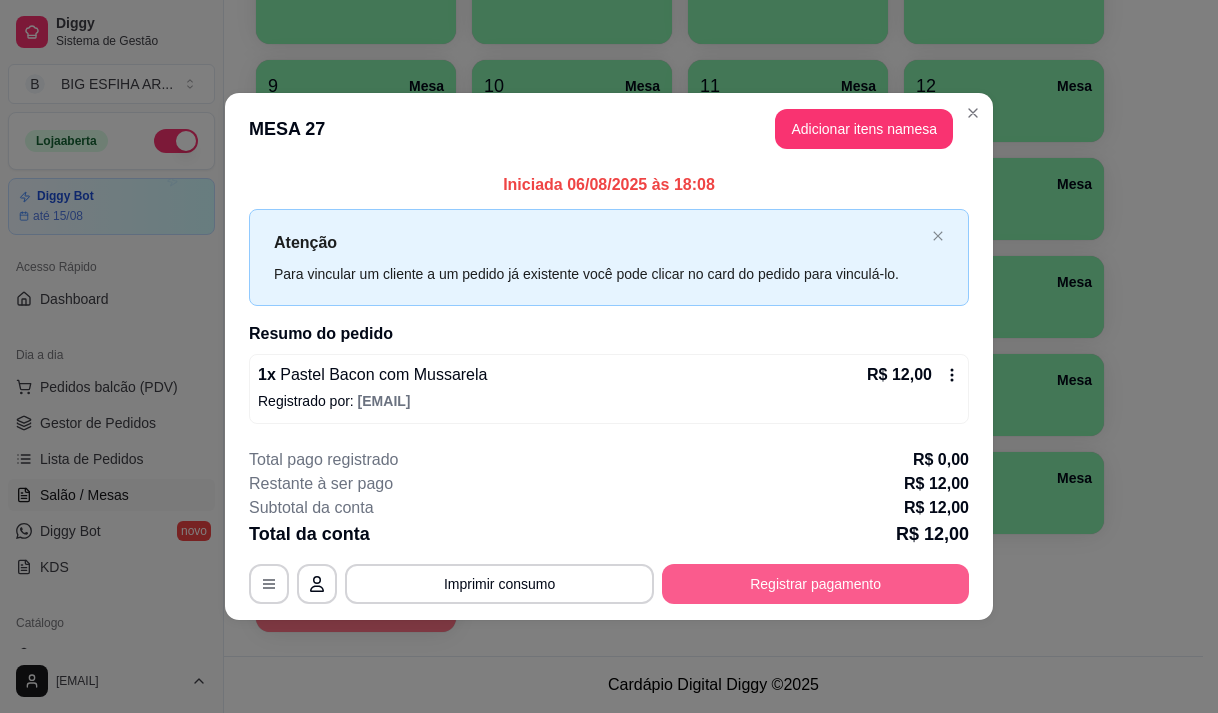 click on "Registrar pagamento" at bounding box center (815, 584) 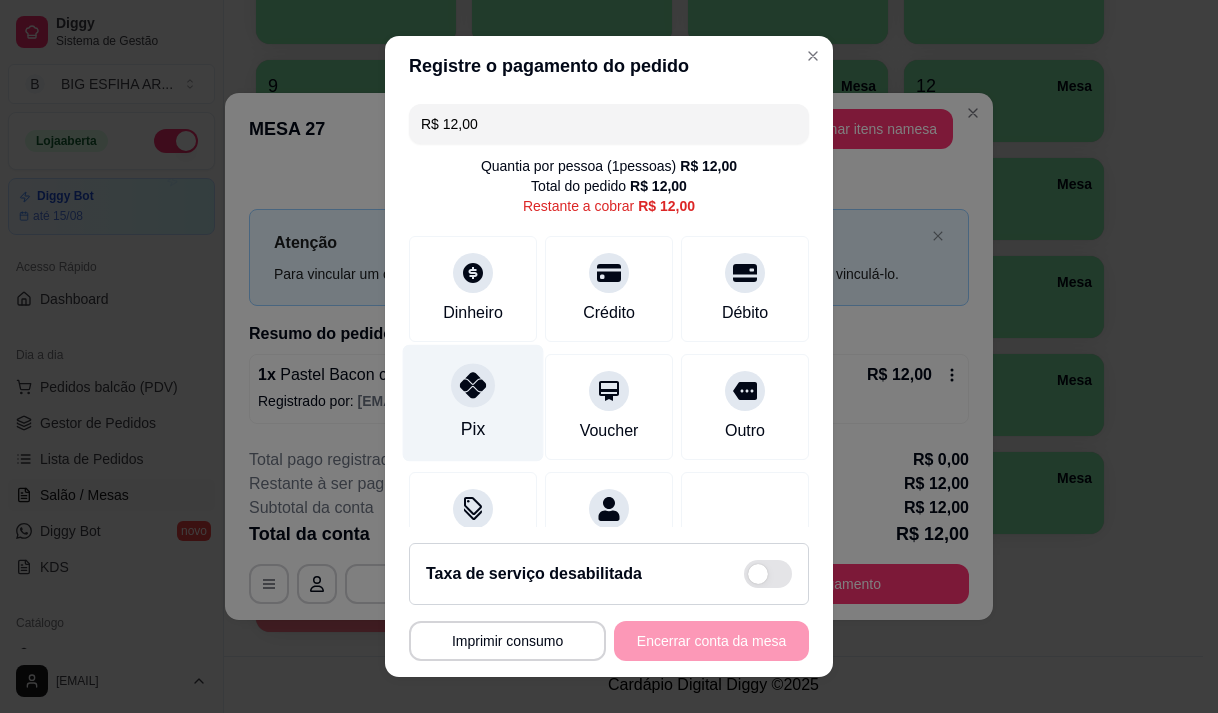 click on "Pix" at bounding box center [473, 402] 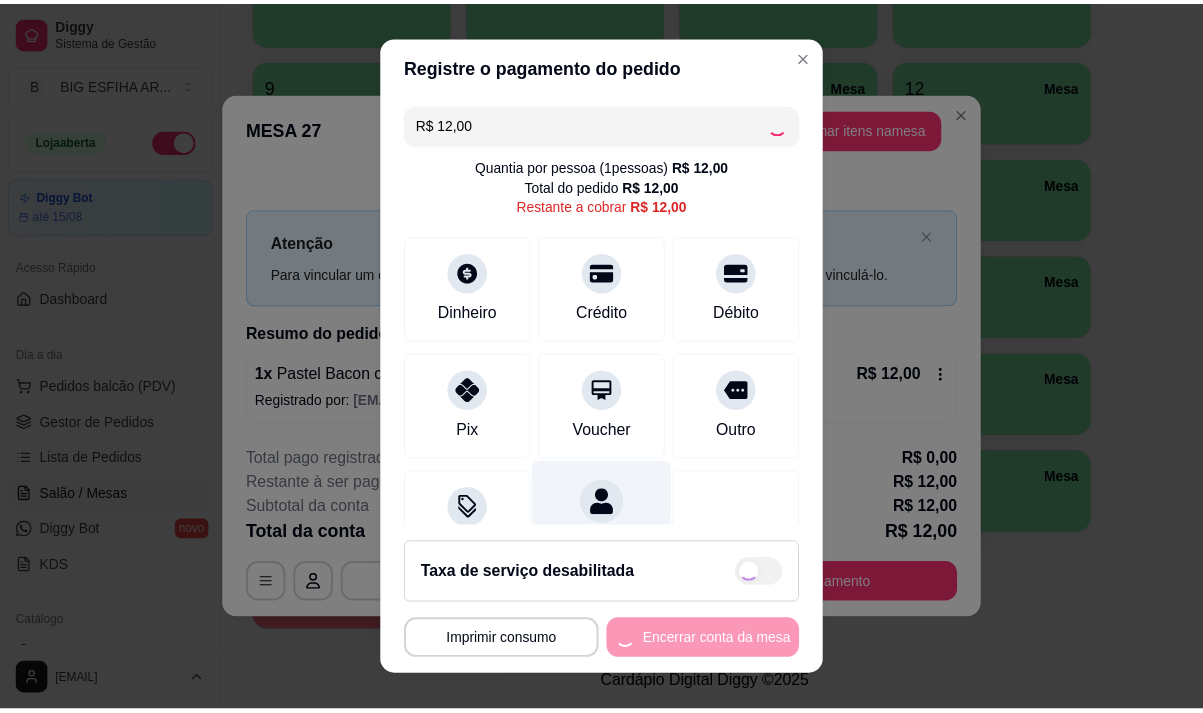 scroll, scrollTop: 82, scrollLeft: 0, axis: vertical 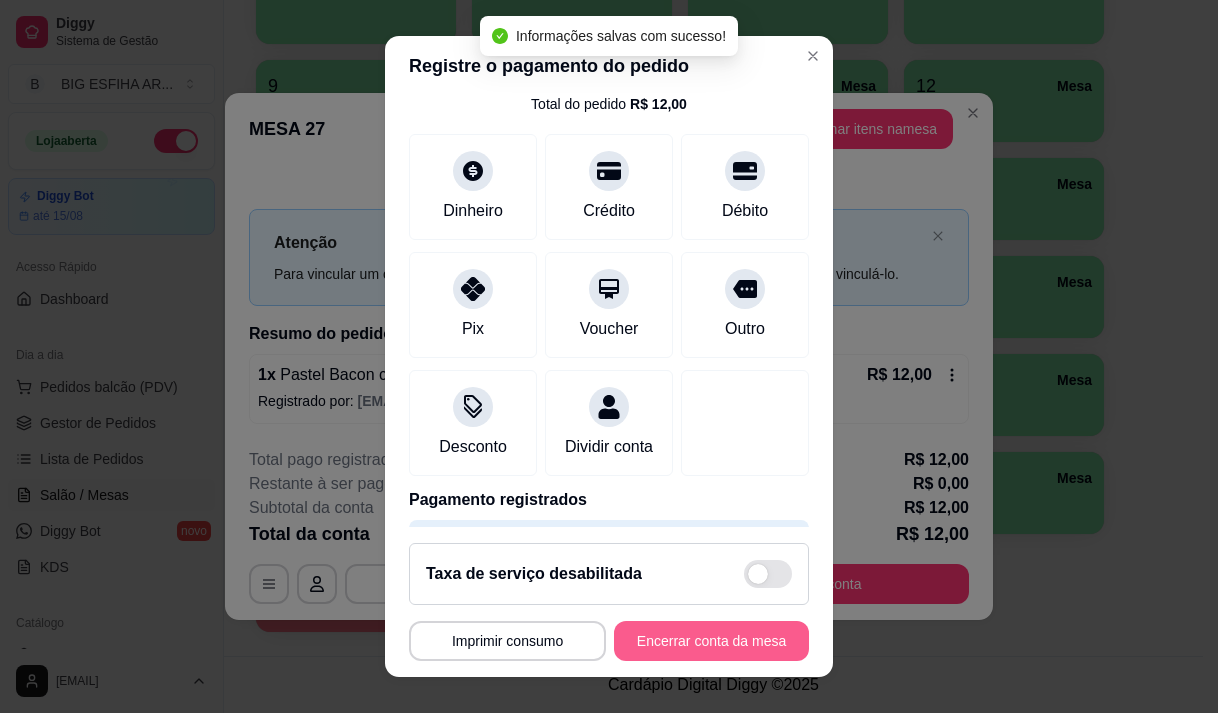 type on "R$ 0,00" 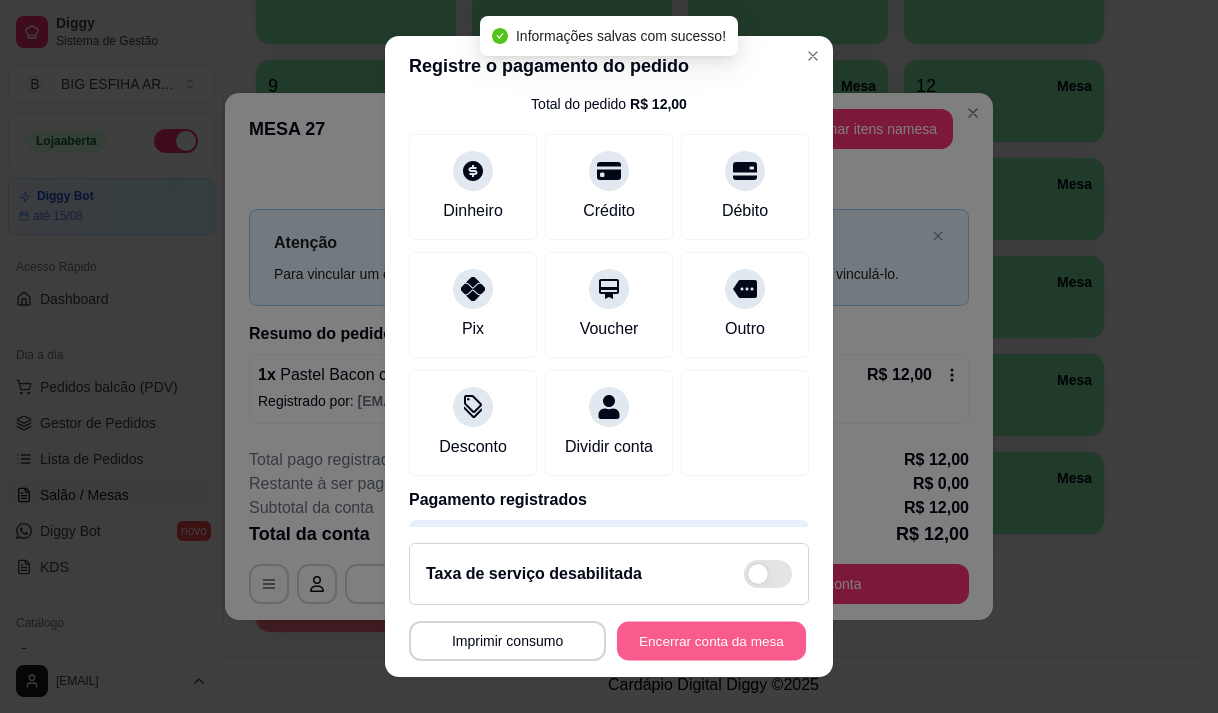 click on "Encerrar conta da mesa" at bounding box center (711, 641) 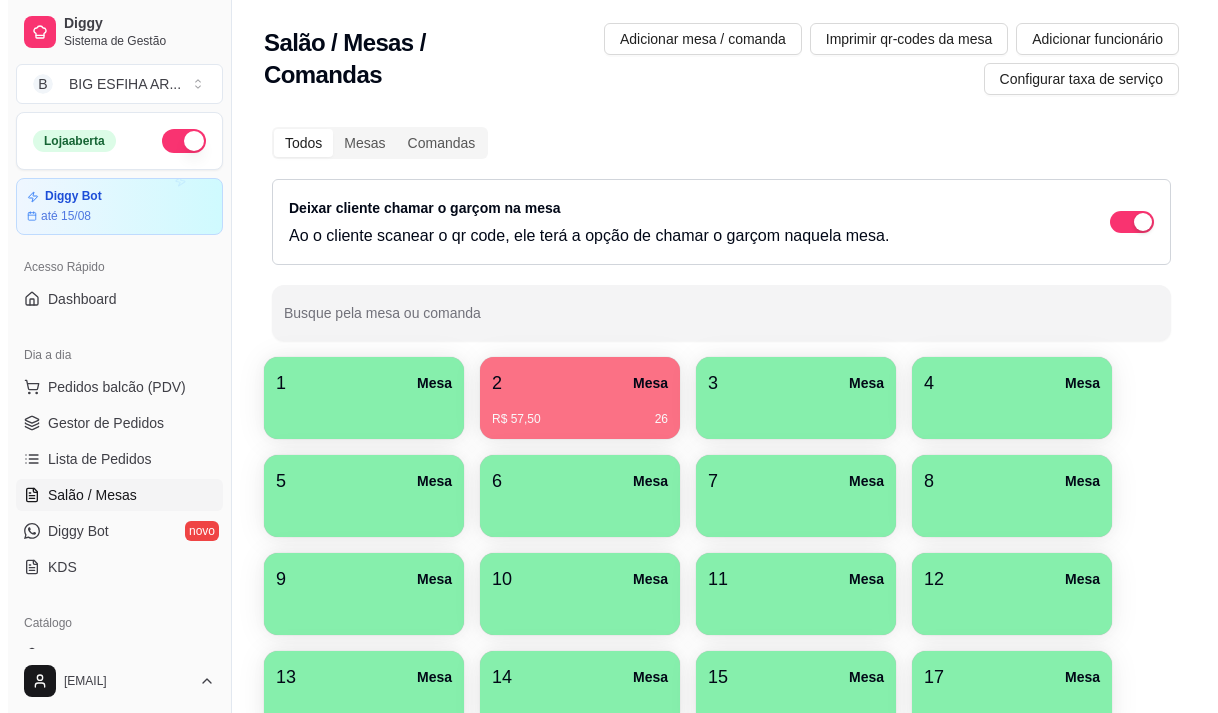 scroll, scrollTop: 0, scrollLeft: 0, axis: both 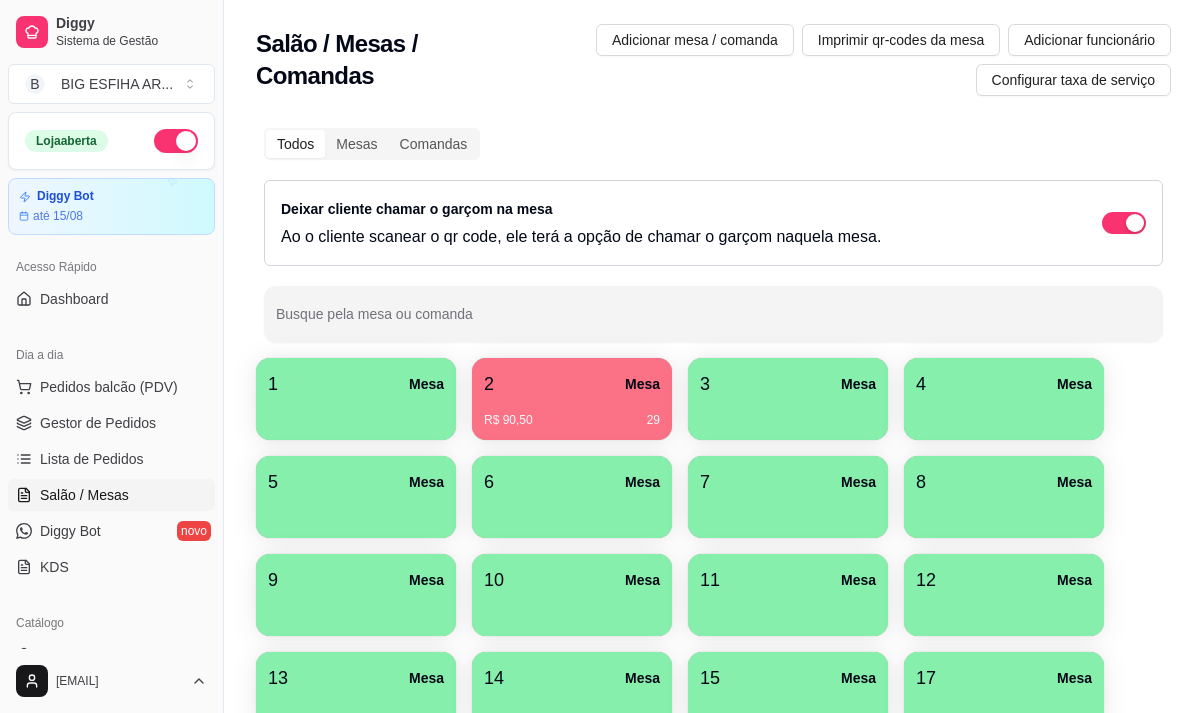 click on "R$ 90,50 [NUMBER]" at bounding box center (572, 413) 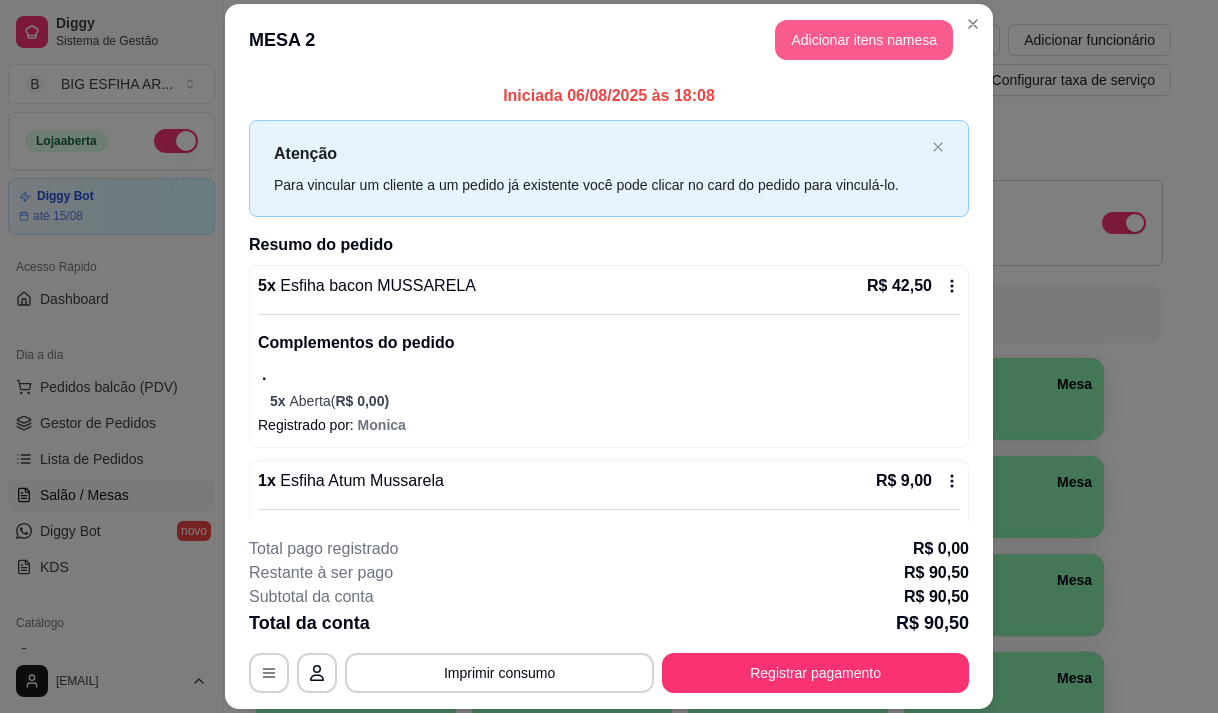 click on "Adicionar itens na  mesa" at bounding box center [864, 40] 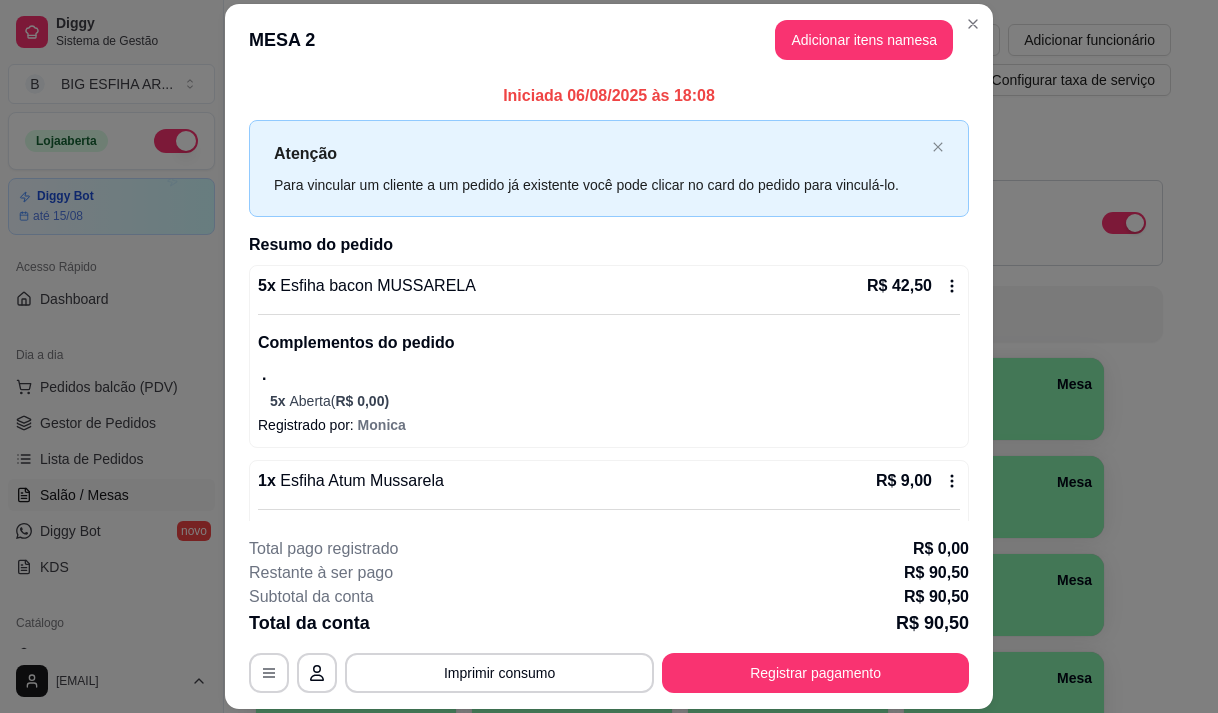 click at bounding box center (398, 131) 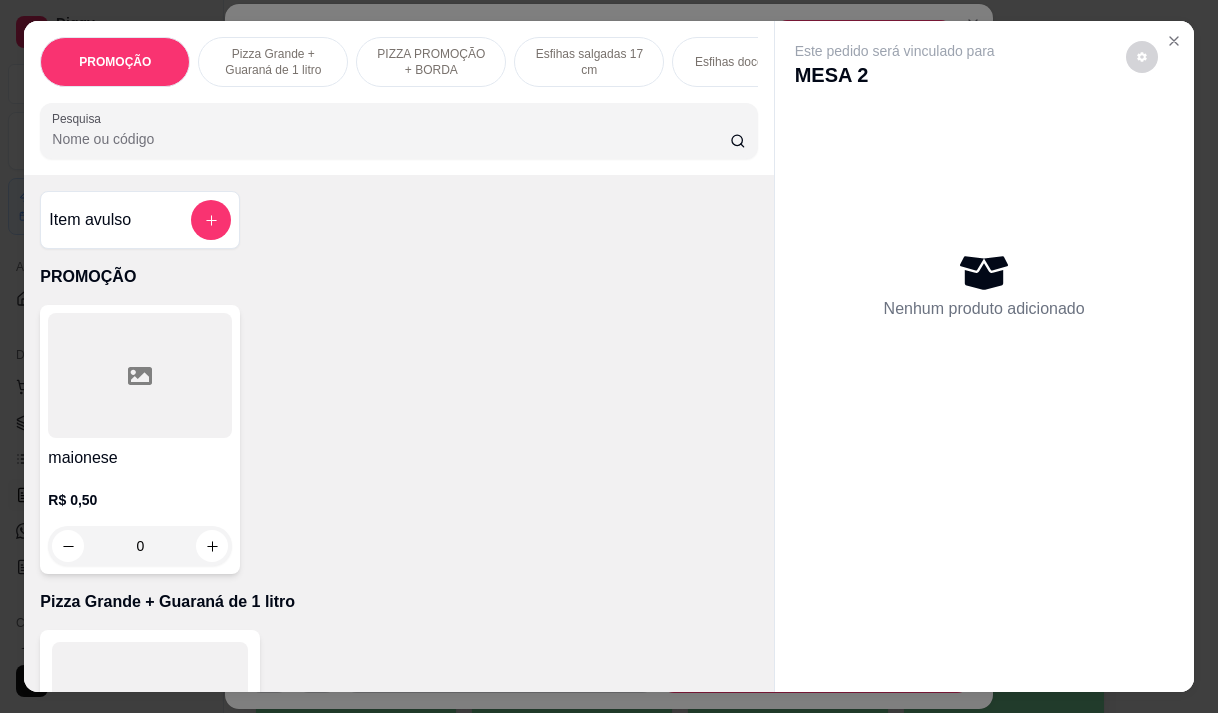 click on "Pesquisa" at bounding box center (391, 139) 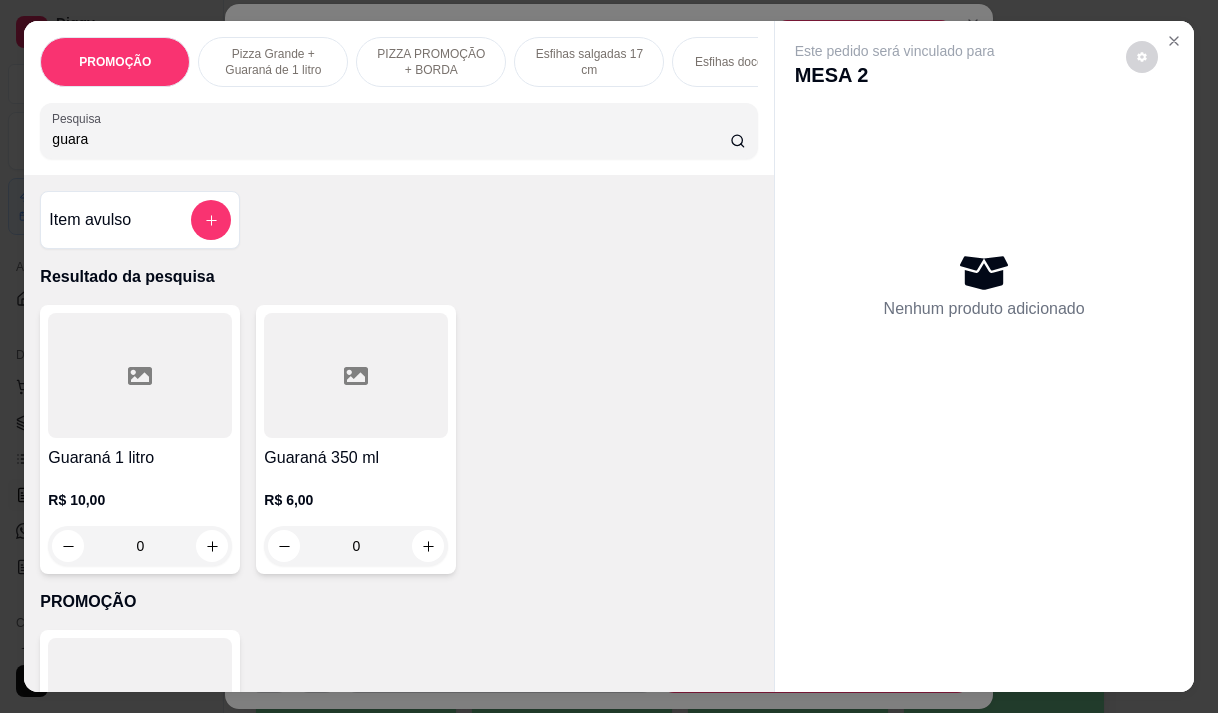type on "guara" 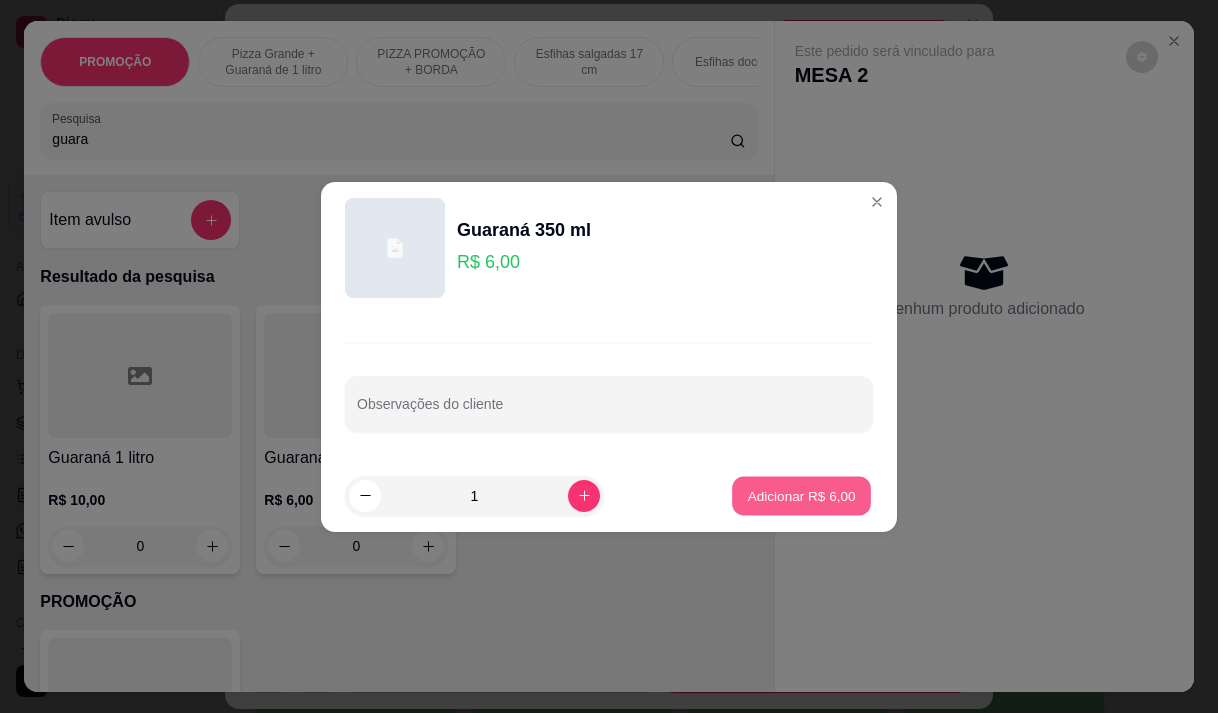 click on "Adicionar   R$ 6,00" at bounding box center (801, 495) 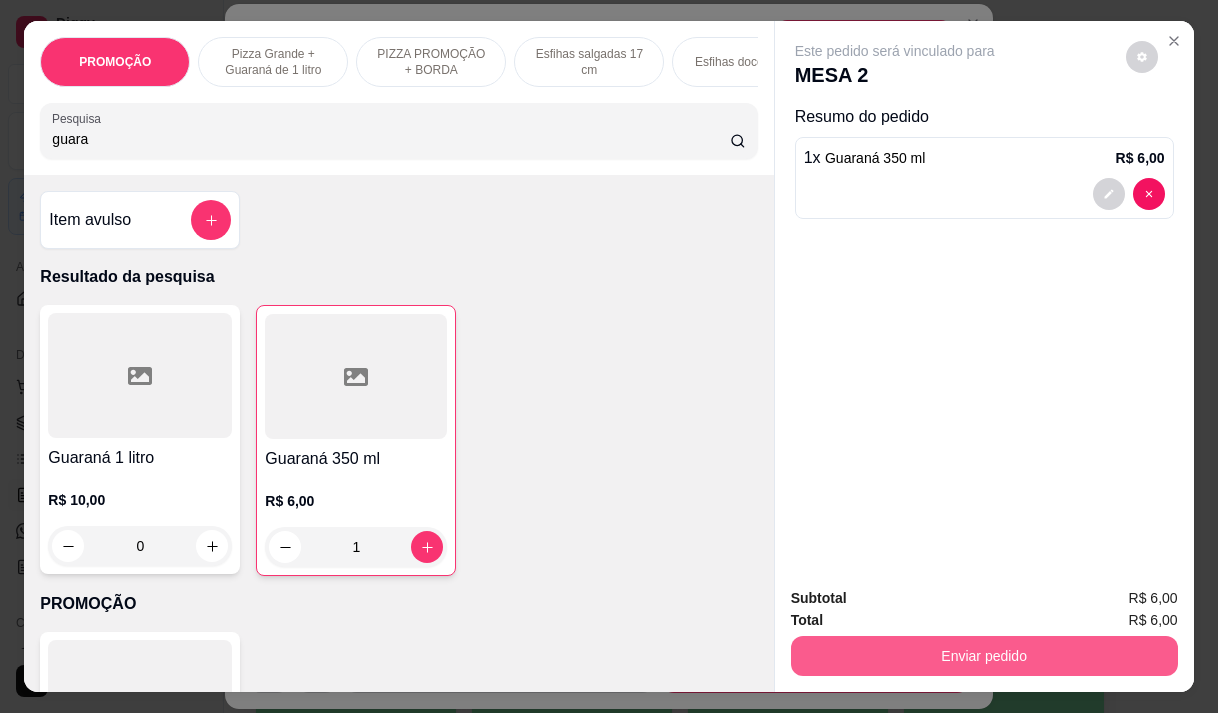 click on "Enviar pedido" at bounding box center (984, 656) 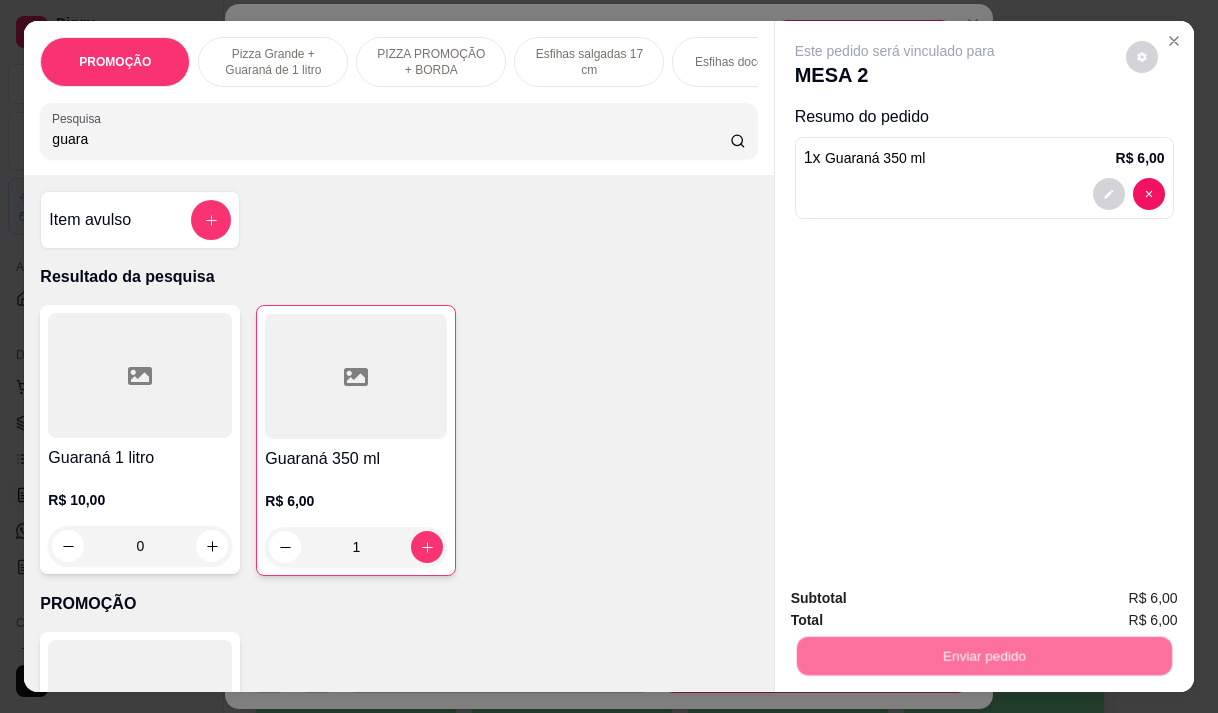 click on "Não registrar e enviar pedido" at bounding box center [918, 599] 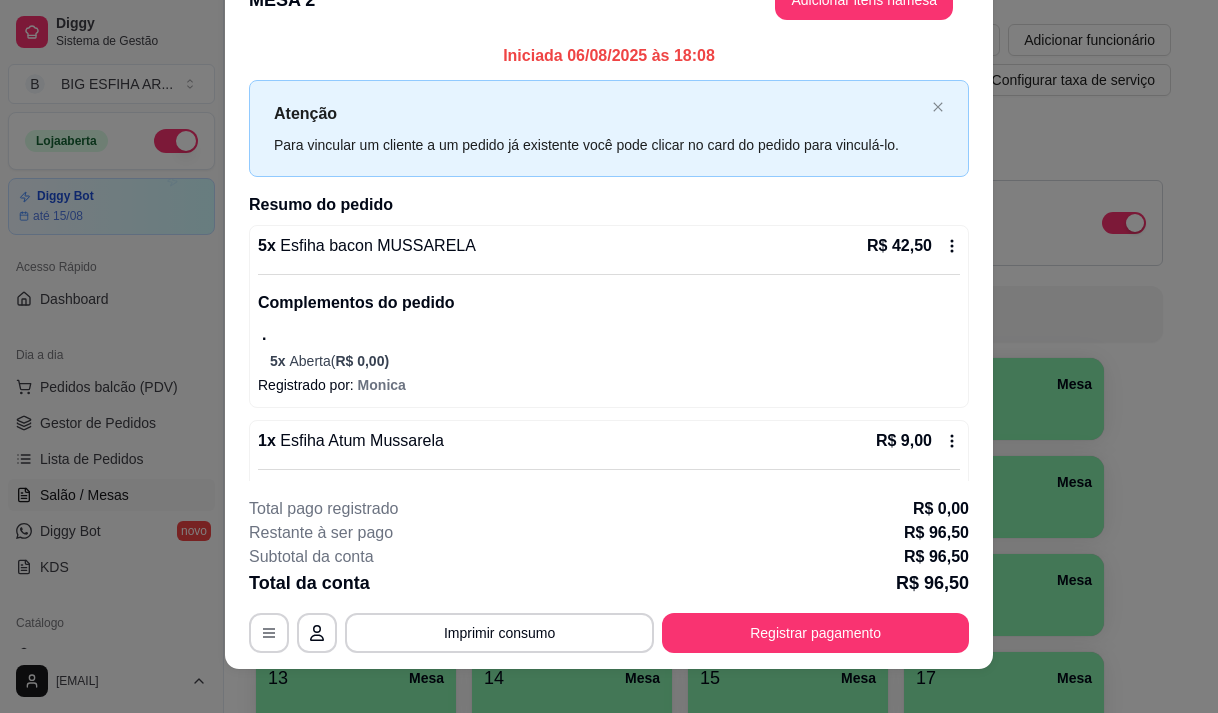 scroll, scrollTop: 60, scrollLeft: 0, axis: vertical 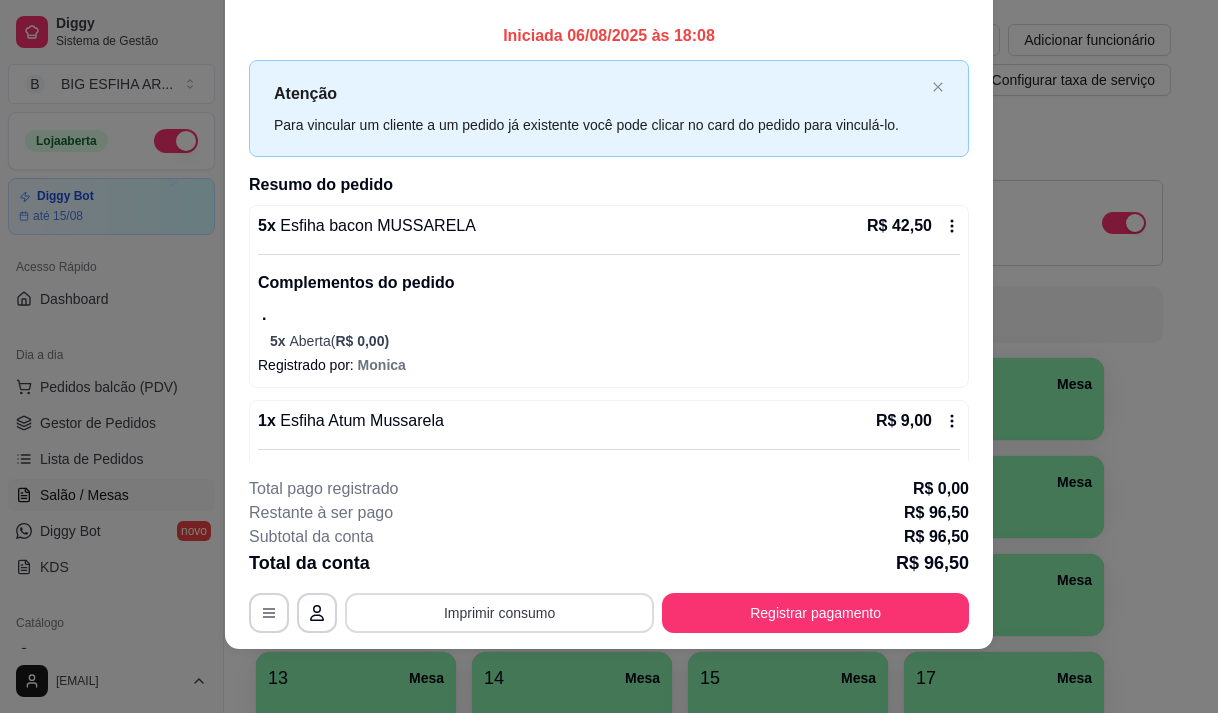 click on "Imprimir consumo" at bounding box center (499, 613) 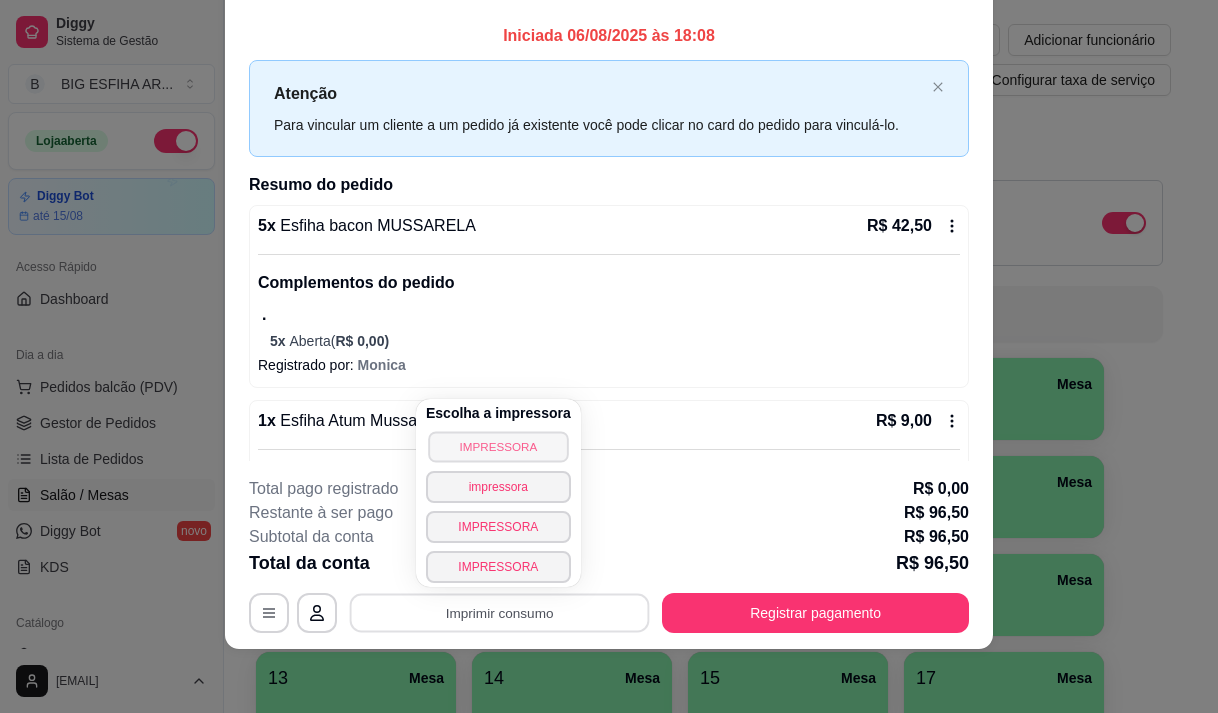 click on "IMPRESSORA" at bounding box center [498, 446] 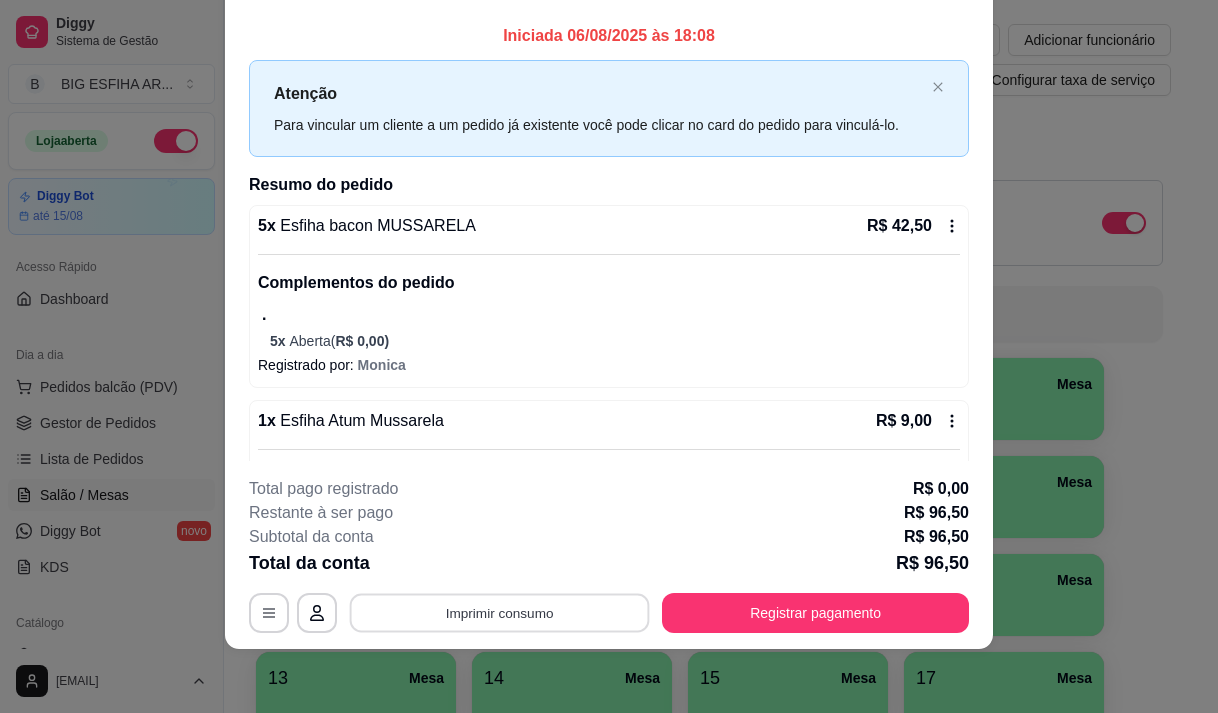 click on "Imprimir consumo" at bounding box center (500, 613) 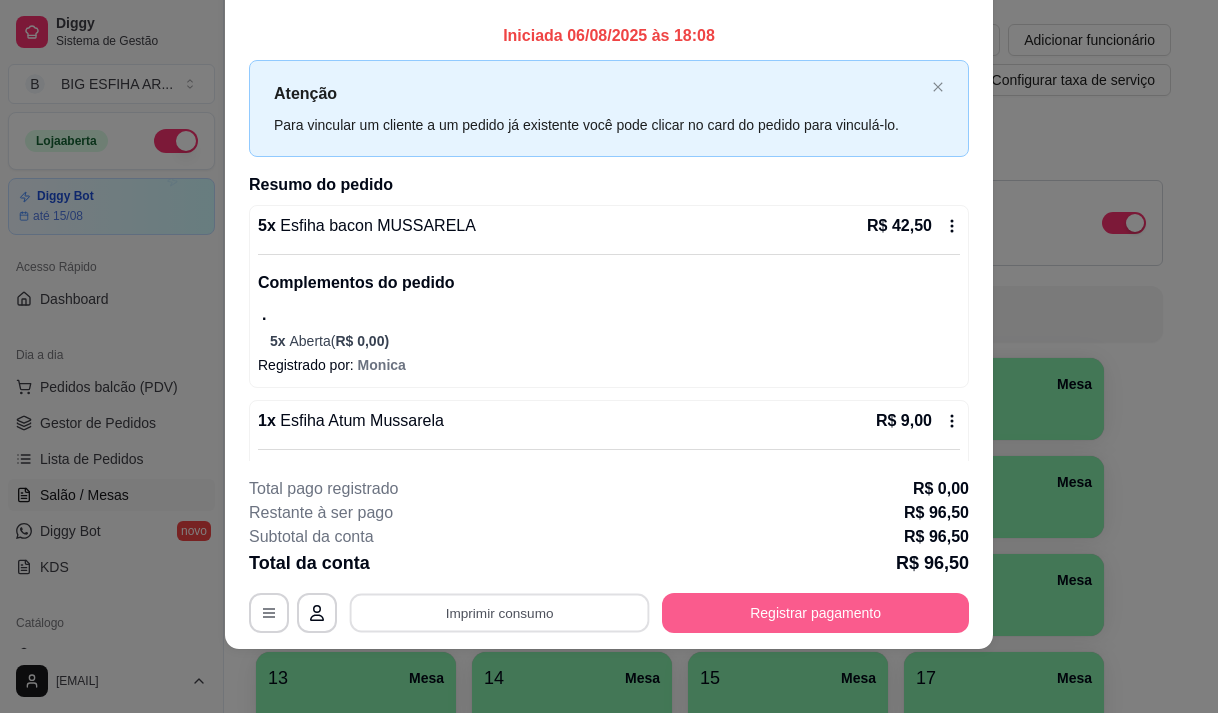 click on "Registrar pagamento" at bounding box center (815, 613) 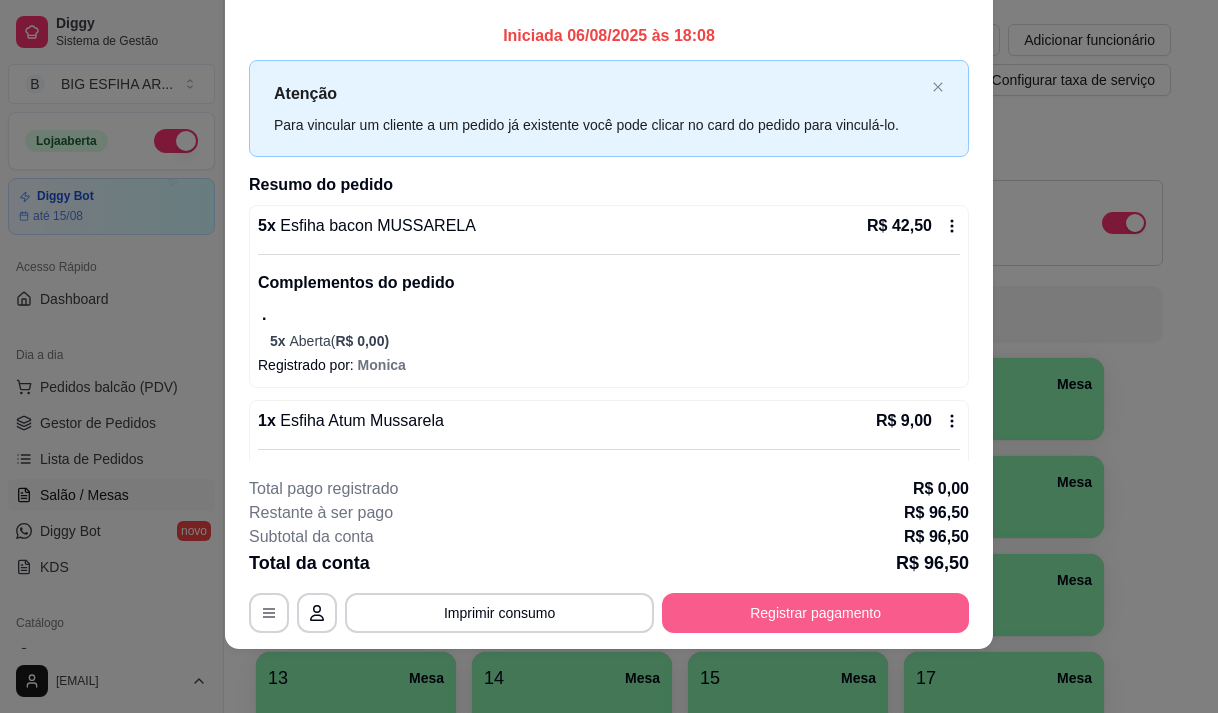 click on "Registrar pagamento" at bounding box center [815, 613] 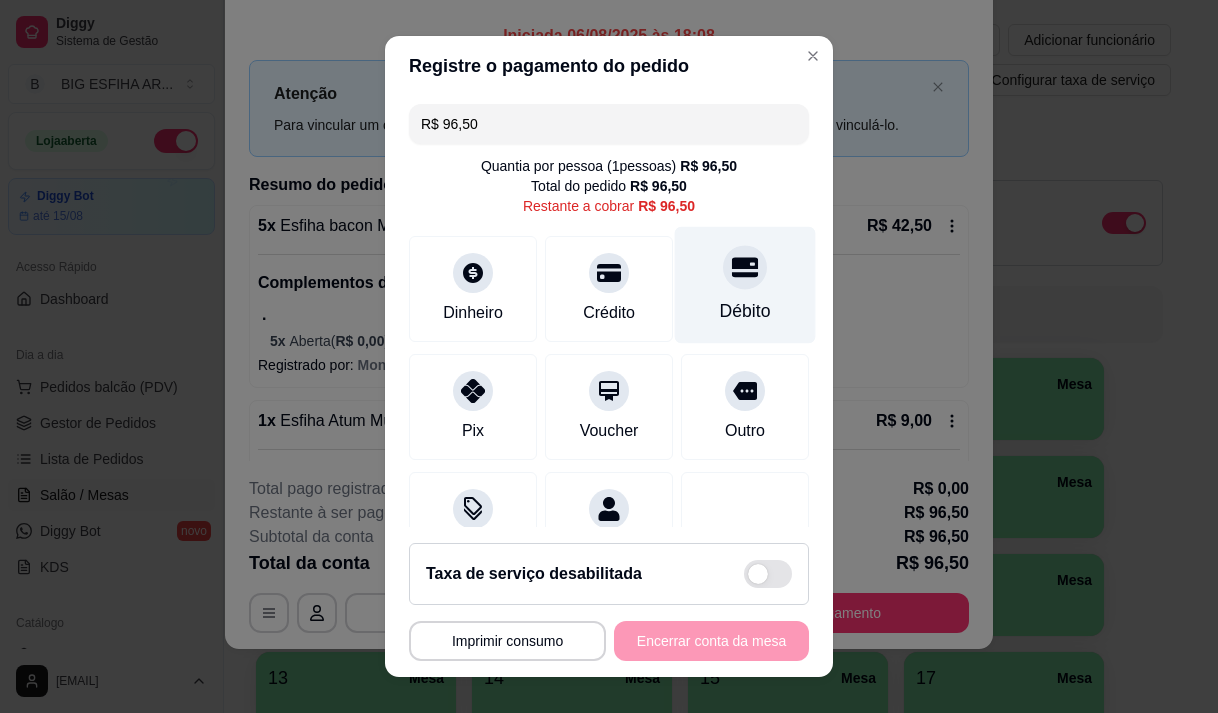 click on "Débito" at bounding box center [745, 311] 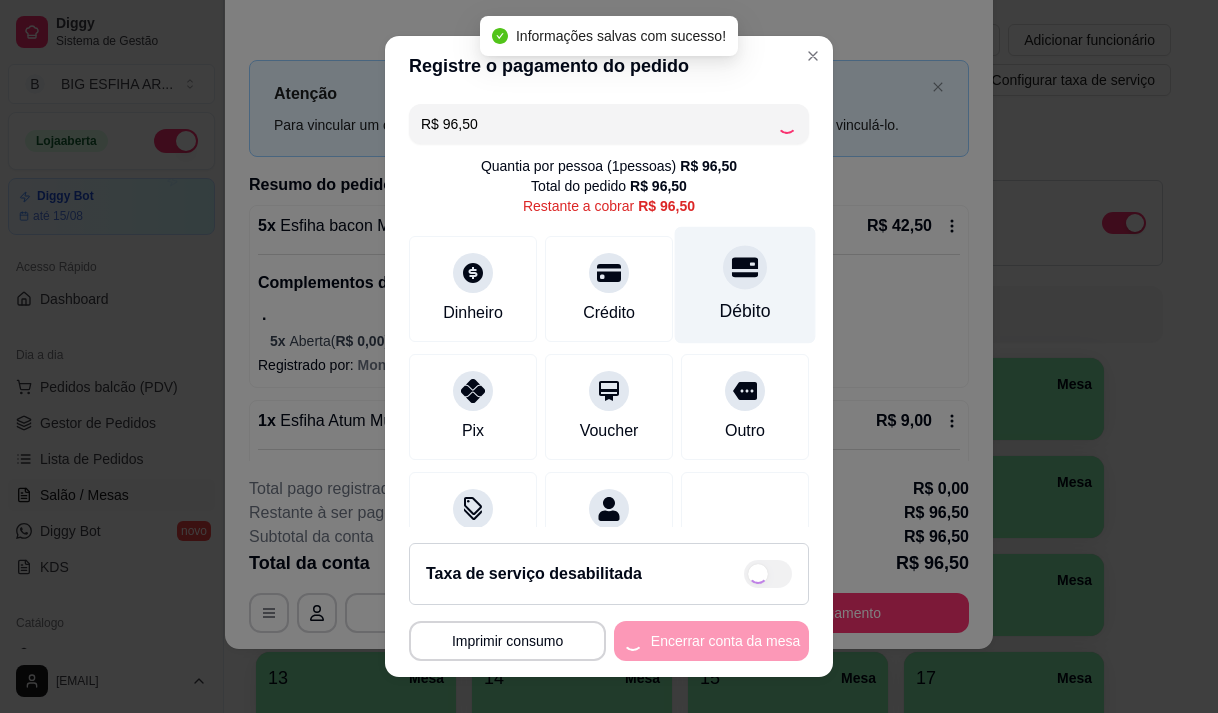 type on "R$ 0,00" 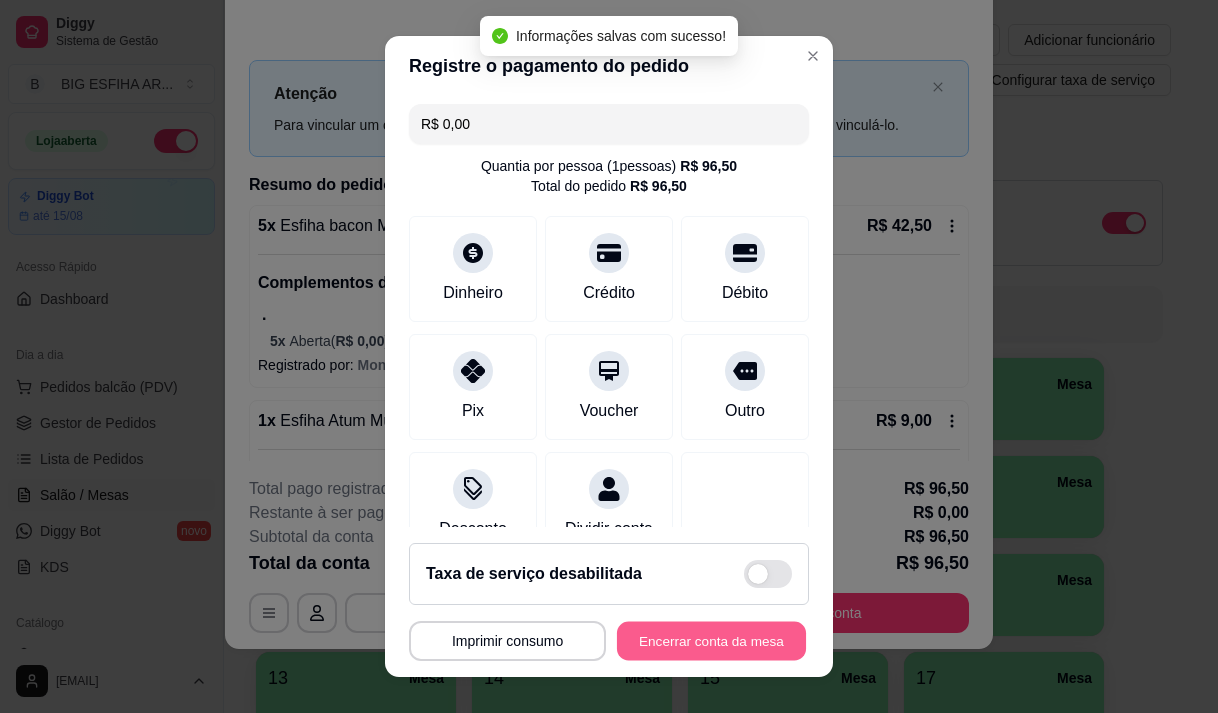 click on "Encerrar conta da mesa" at bounding box center (711, 641) 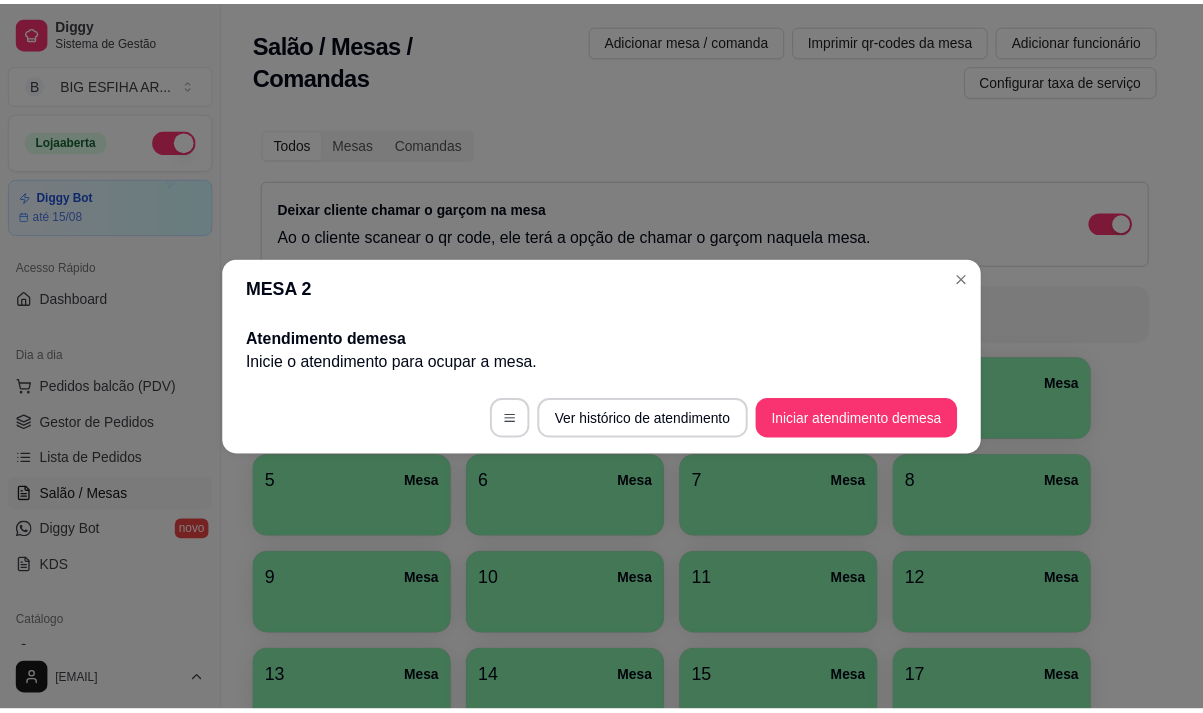 scroll, scrollTop: 0, scrollLeft: 0, axis: both 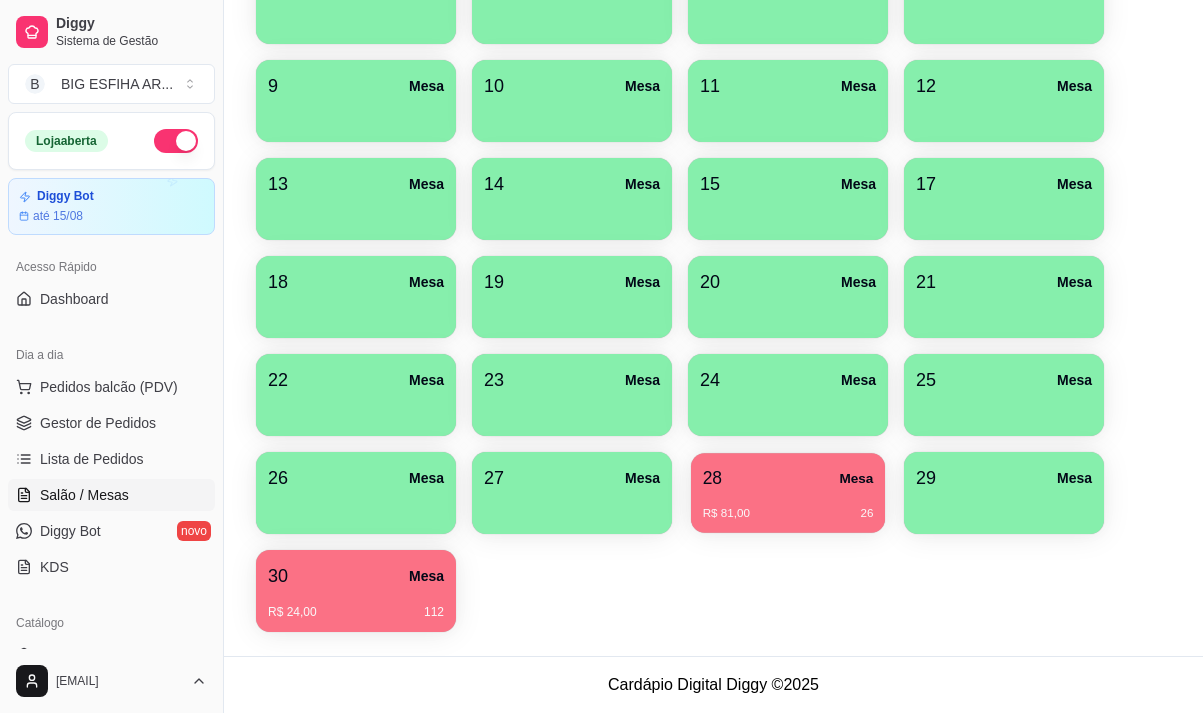 click on "R$ 81,00 [NUMBER]" at bounding box center [788, 506] 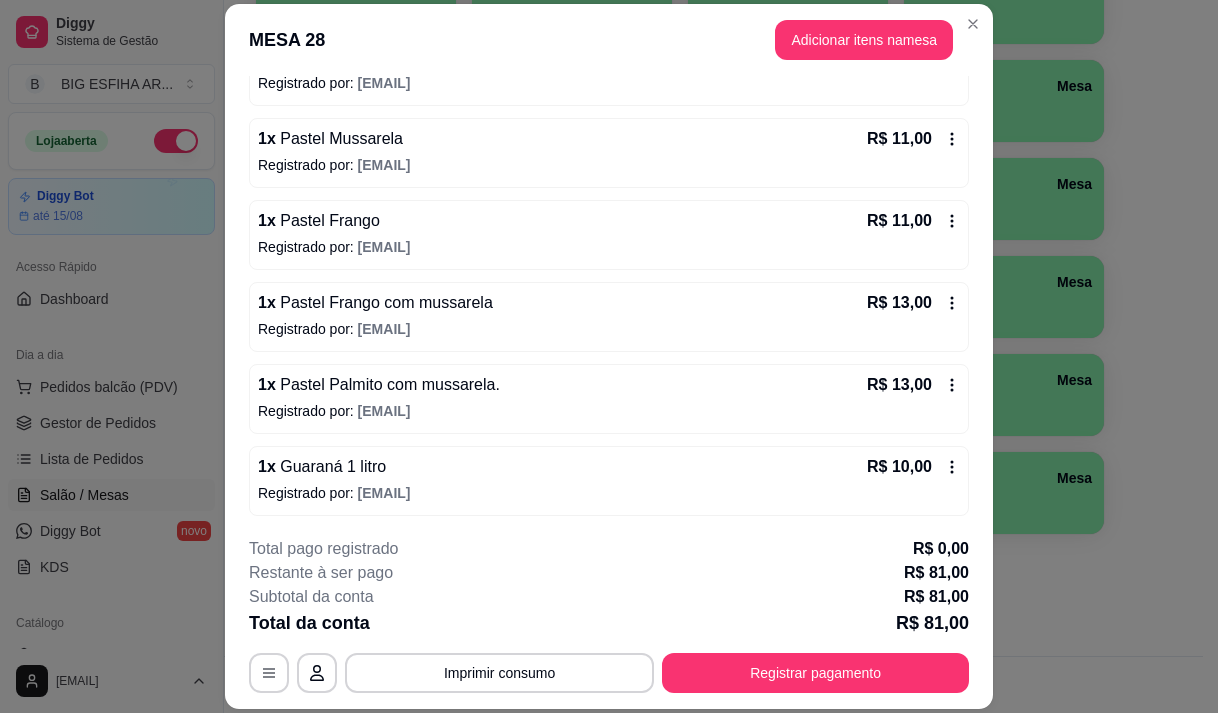 scroll, scrollTop: 313, scrollLeft: 0, axis: vertical 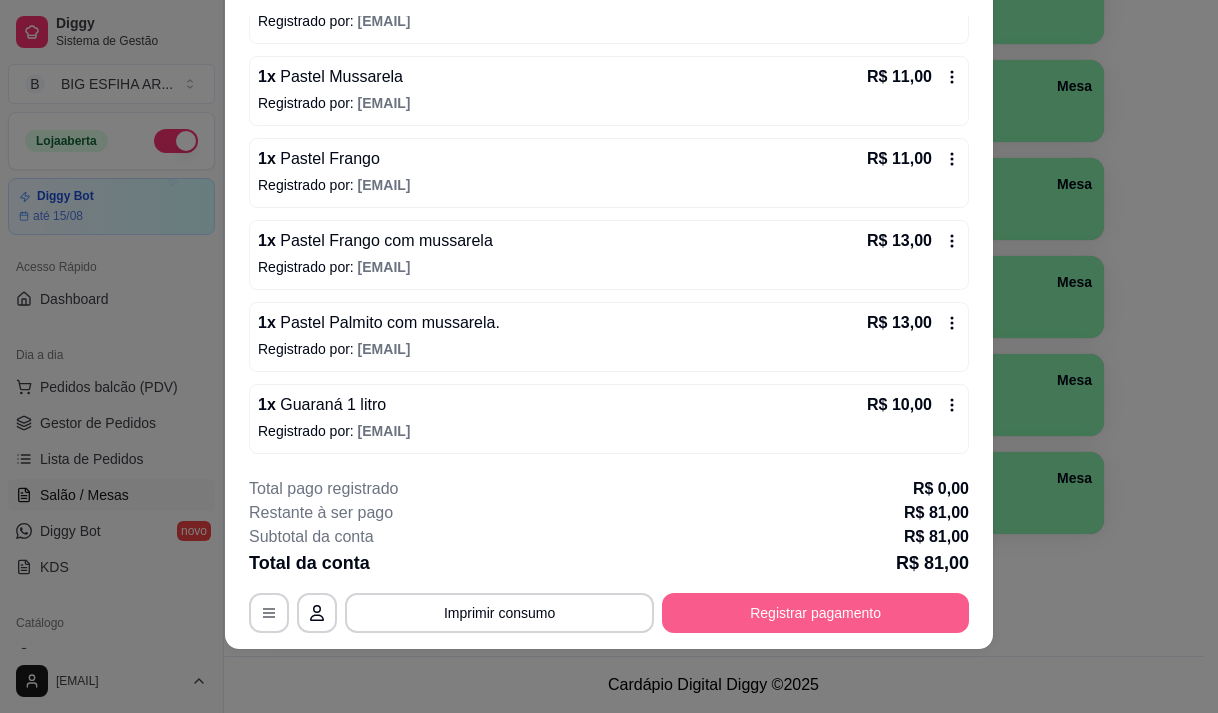 click on "Registrar pagamento" at bounding box center (815, 613) 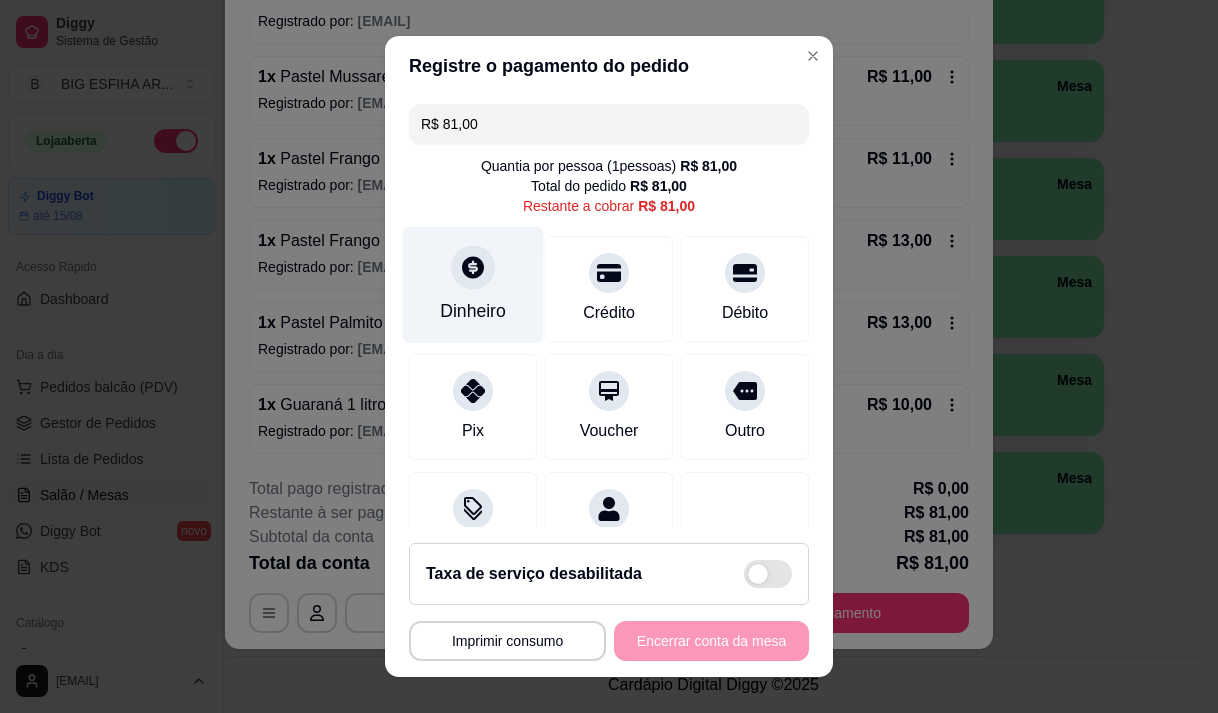 click on "Dinheiro" at bounding box center [473, 311] 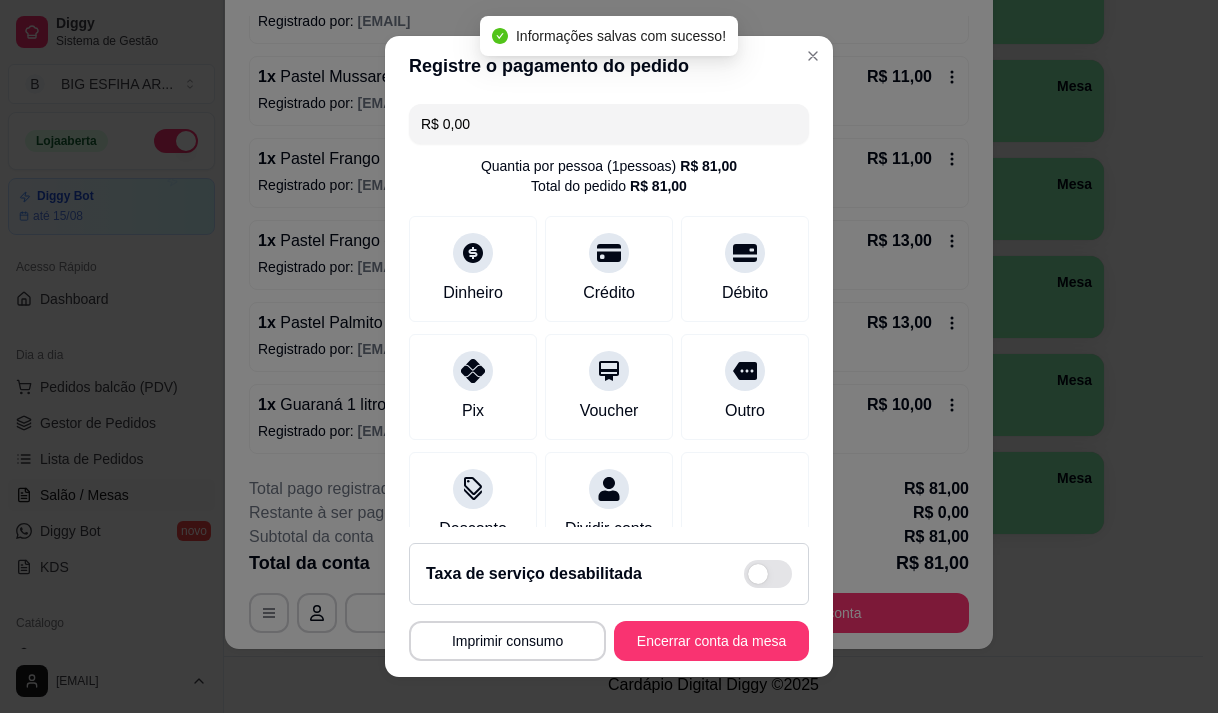 type on "R$ 0,00" 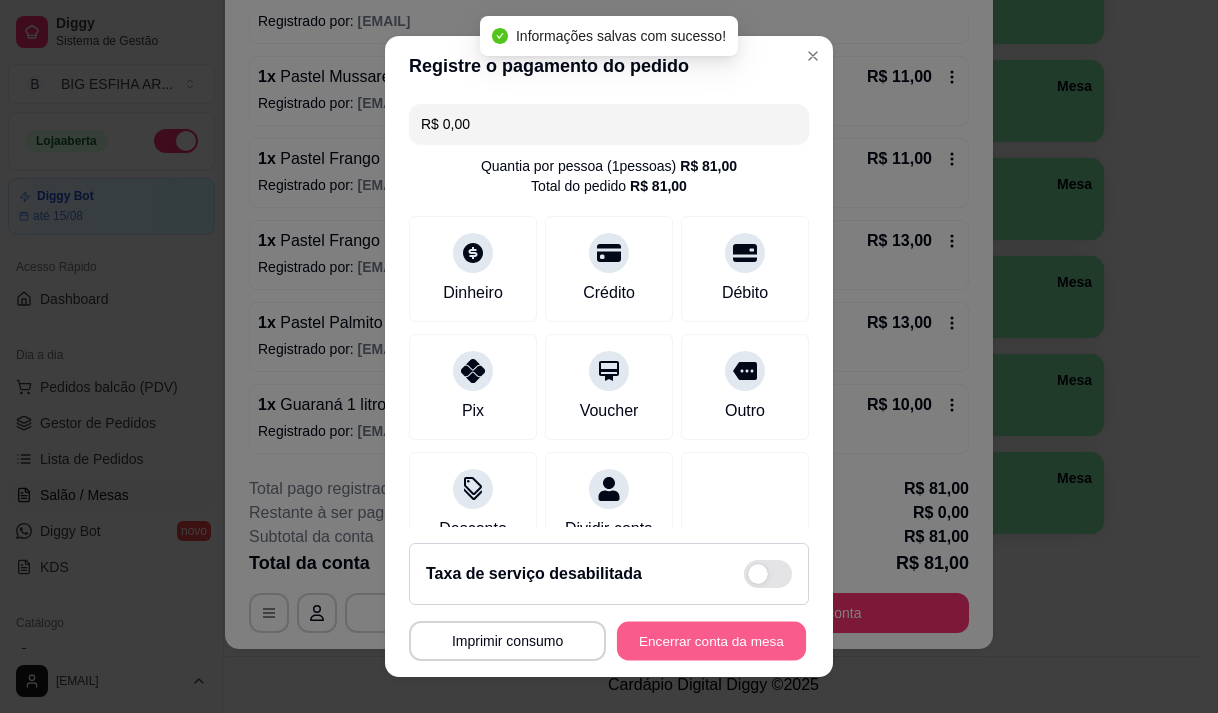 click on "Encerrar conta da mesa" at bounding box center [711, 641] 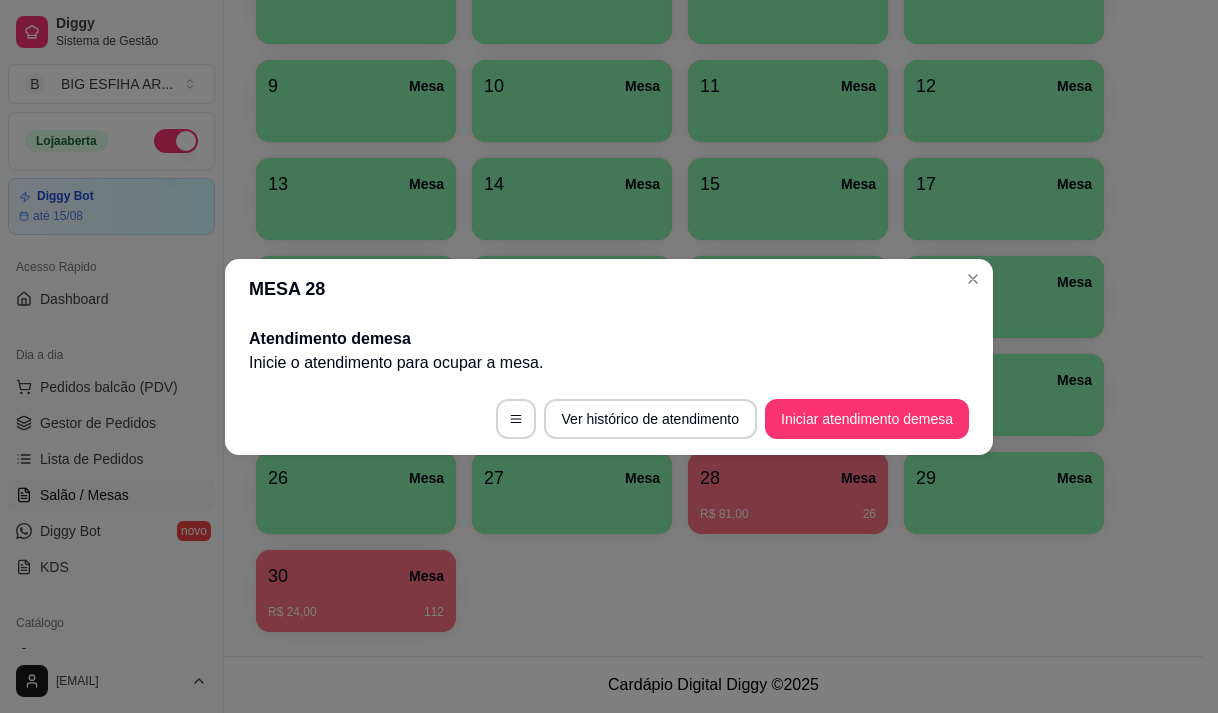 scroll, scrollTop: 0, scrollLeft: 0, axis: both 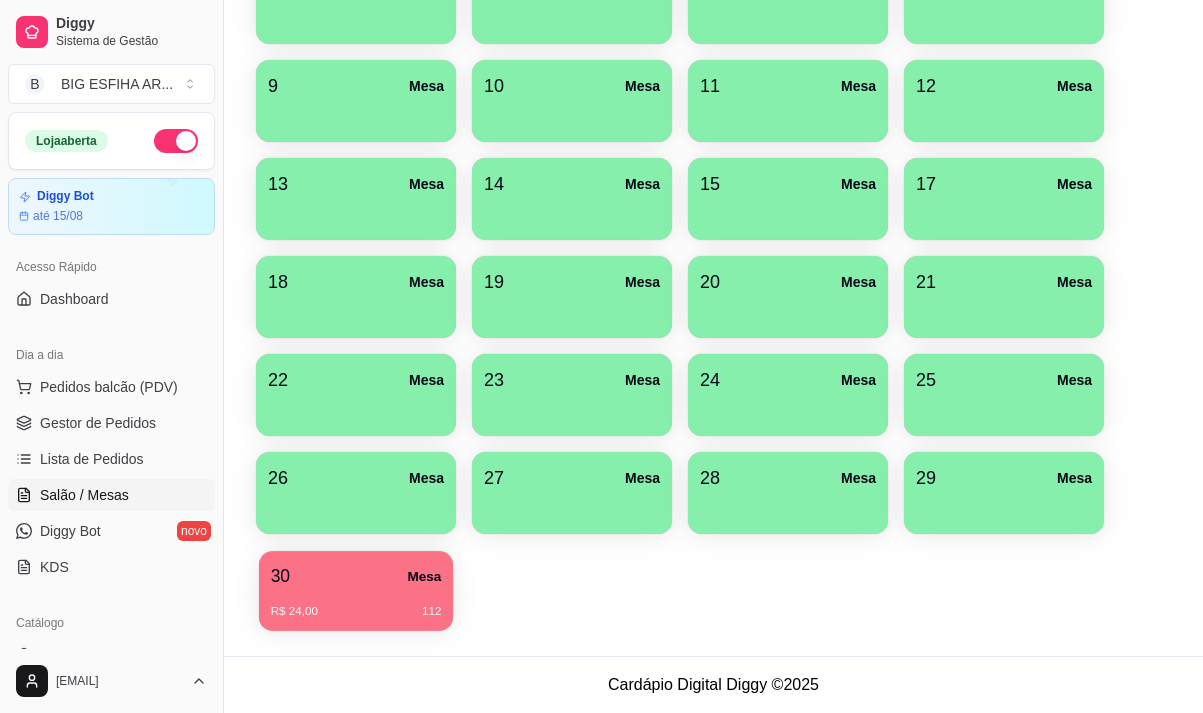 click on "R$ 24,00 [NUMBER]" at bounding box center [356, 604] 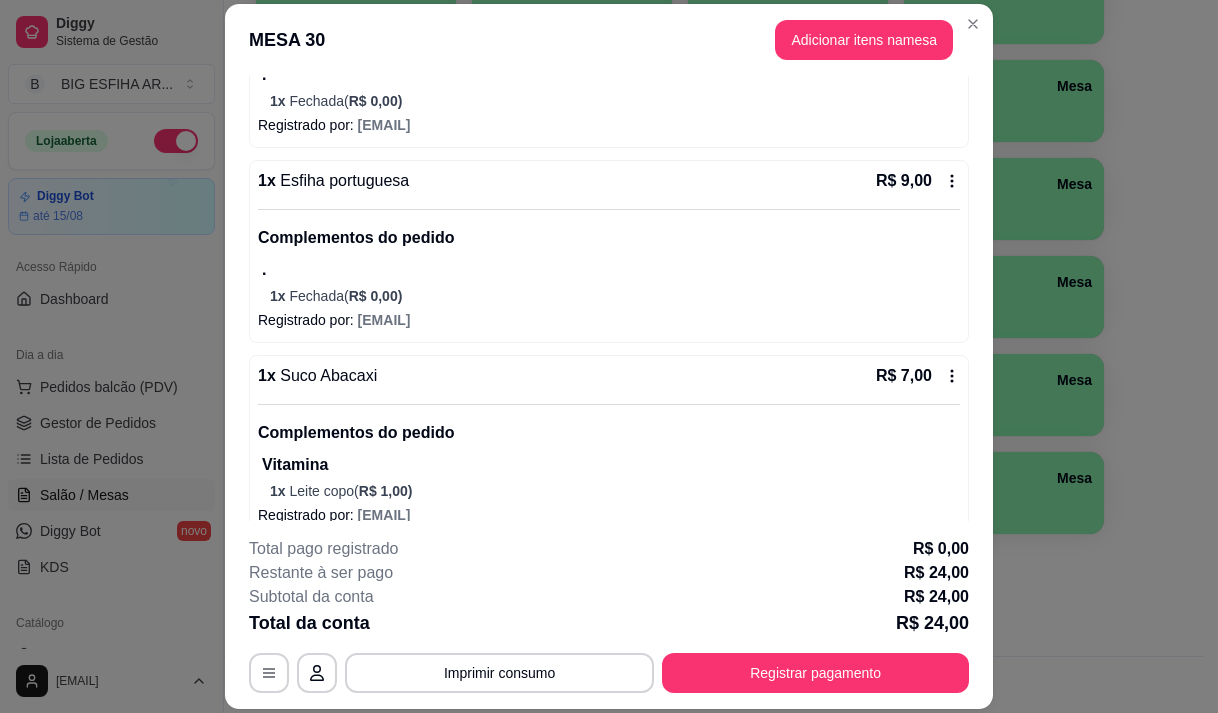 scroll, scrollTop: 324, scrollLeft: 0, axis: vertical 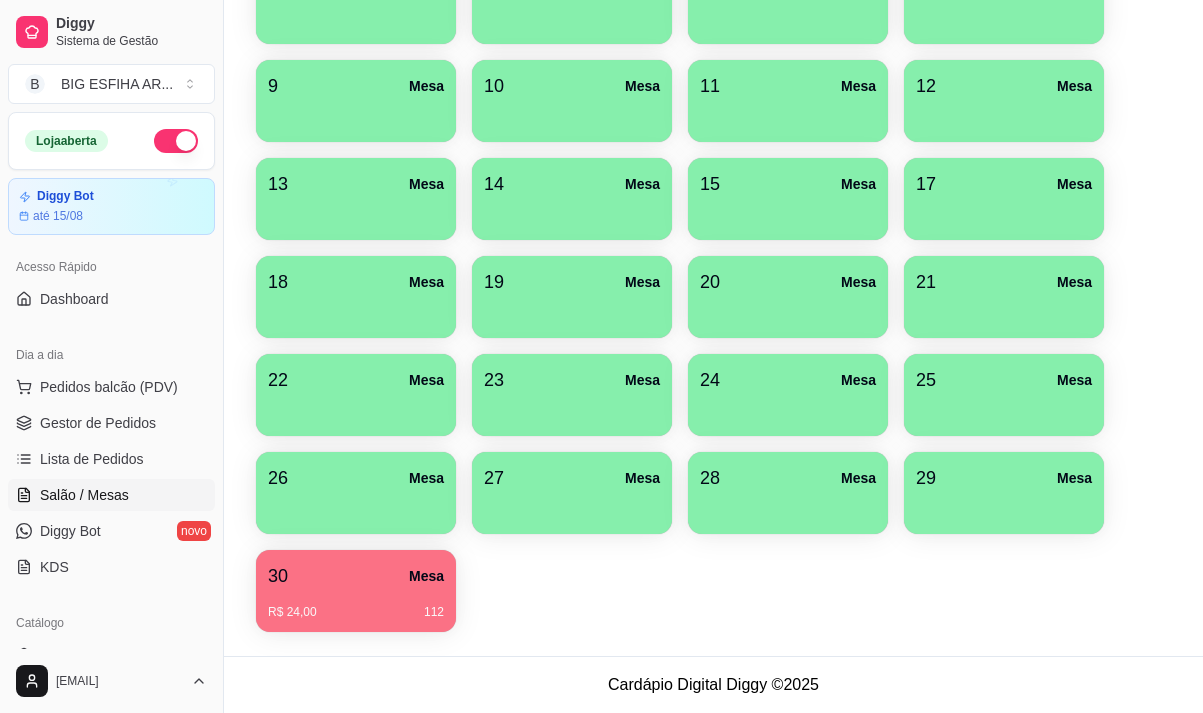 click at bounding box center (1004, 311) 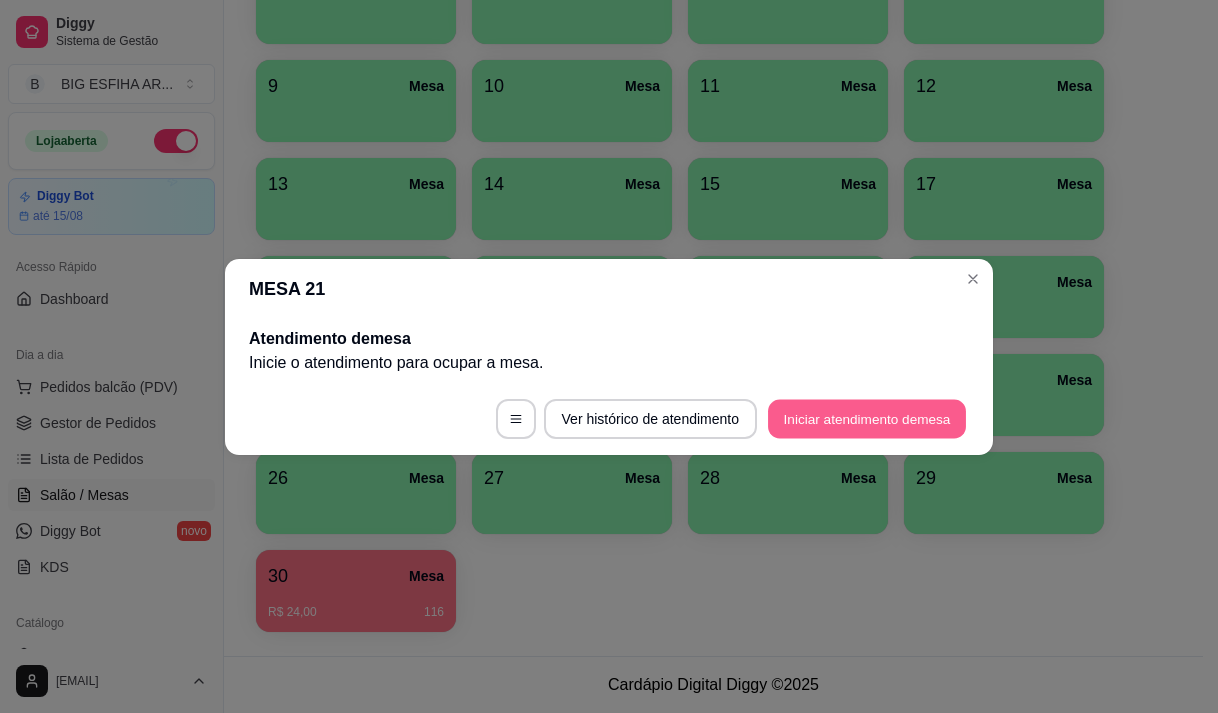 click on "Iniciar atendimento de  mesa" at bounding box center [867, 418] 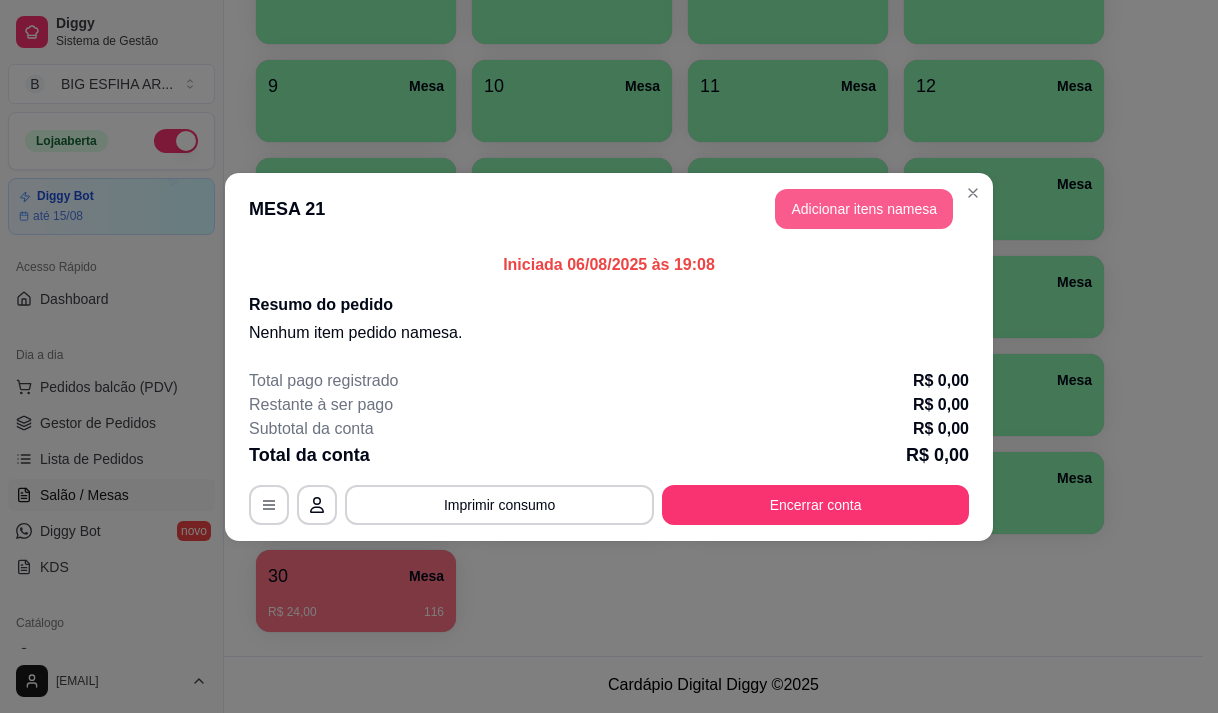 click on "Adicionar itens na  mesa" at bounding box center (864, 209) 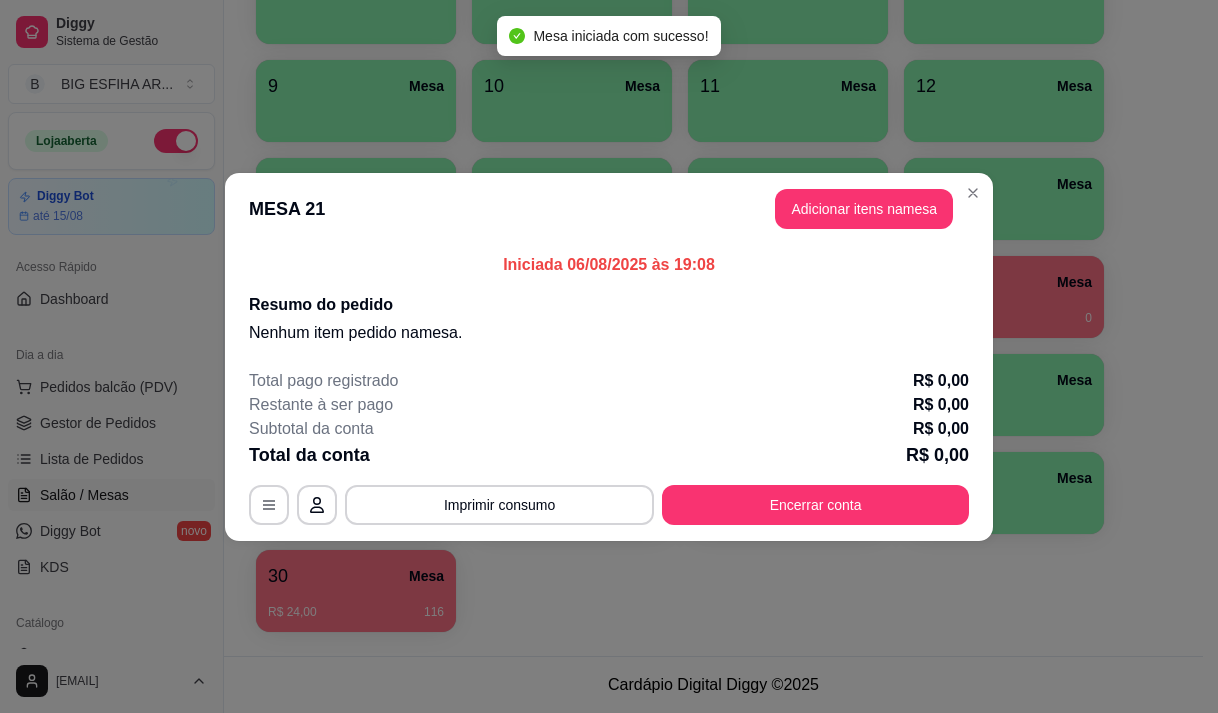 click at bounding box center (398, 131) 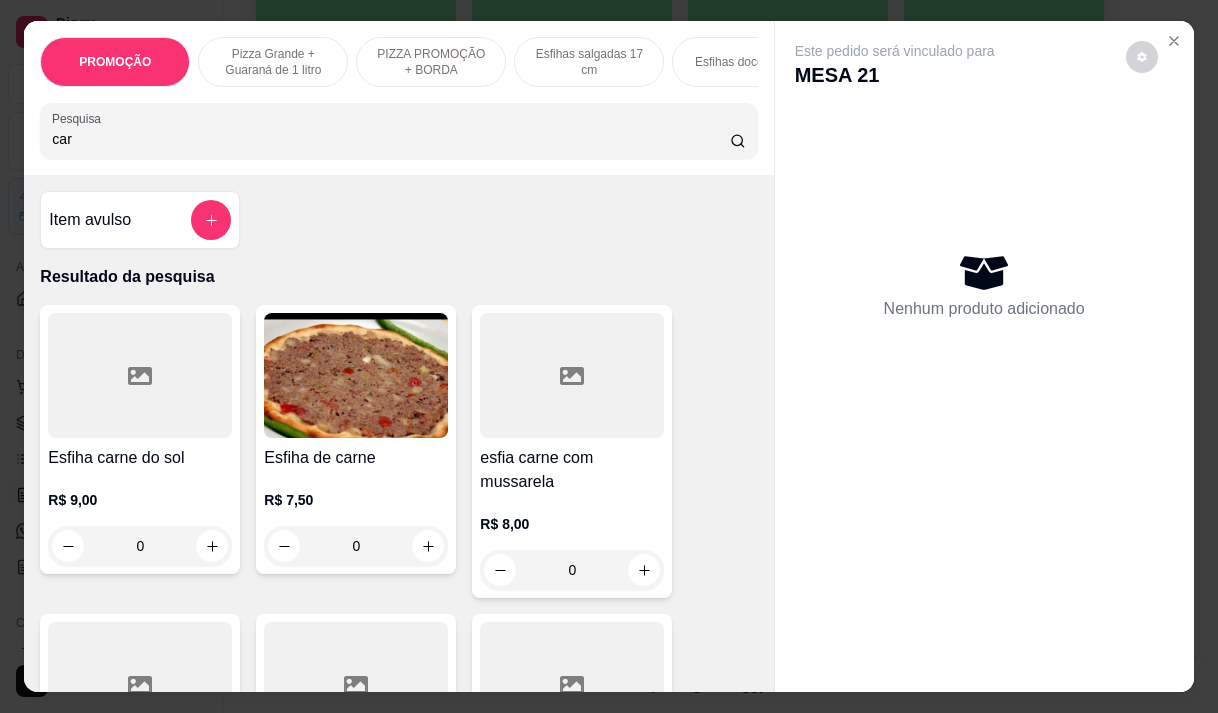 type on "car" 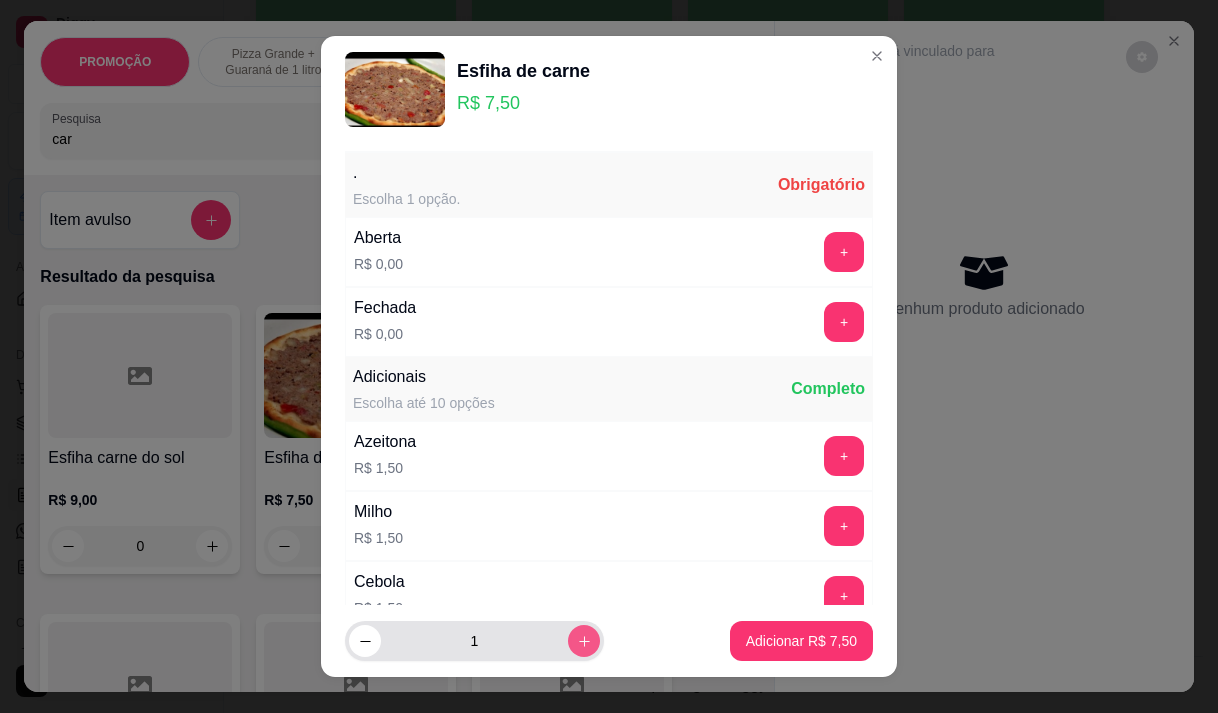 click 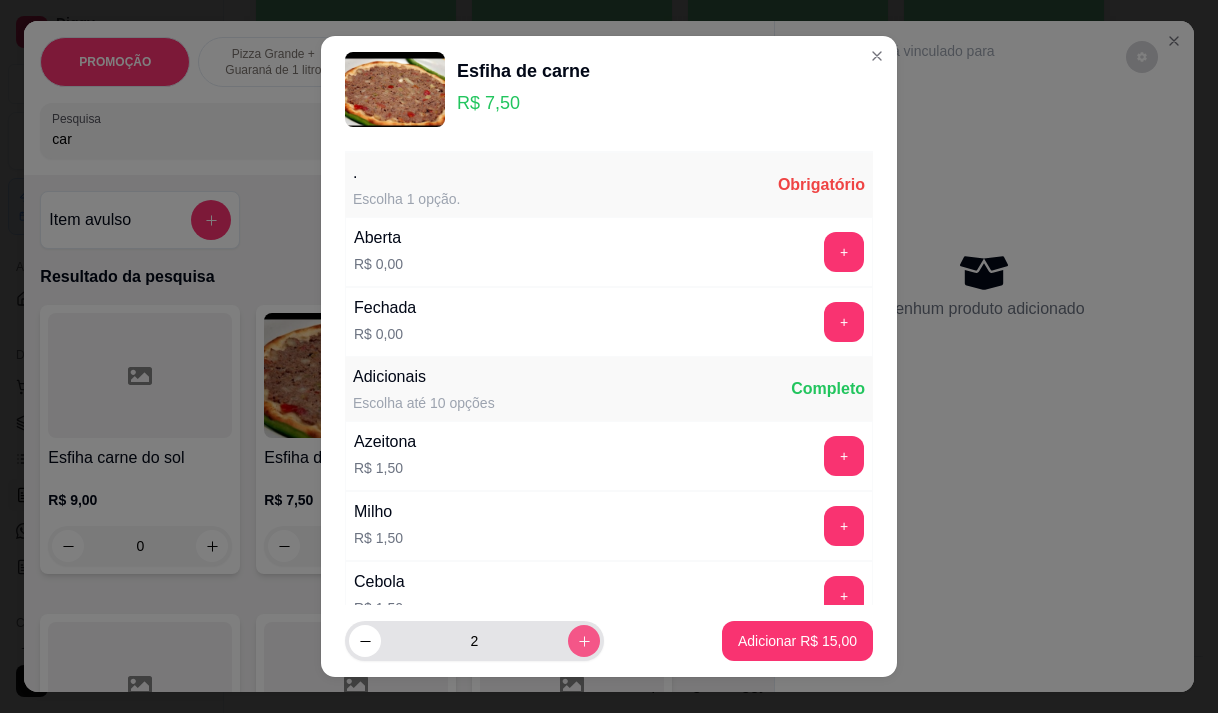 type on "2" 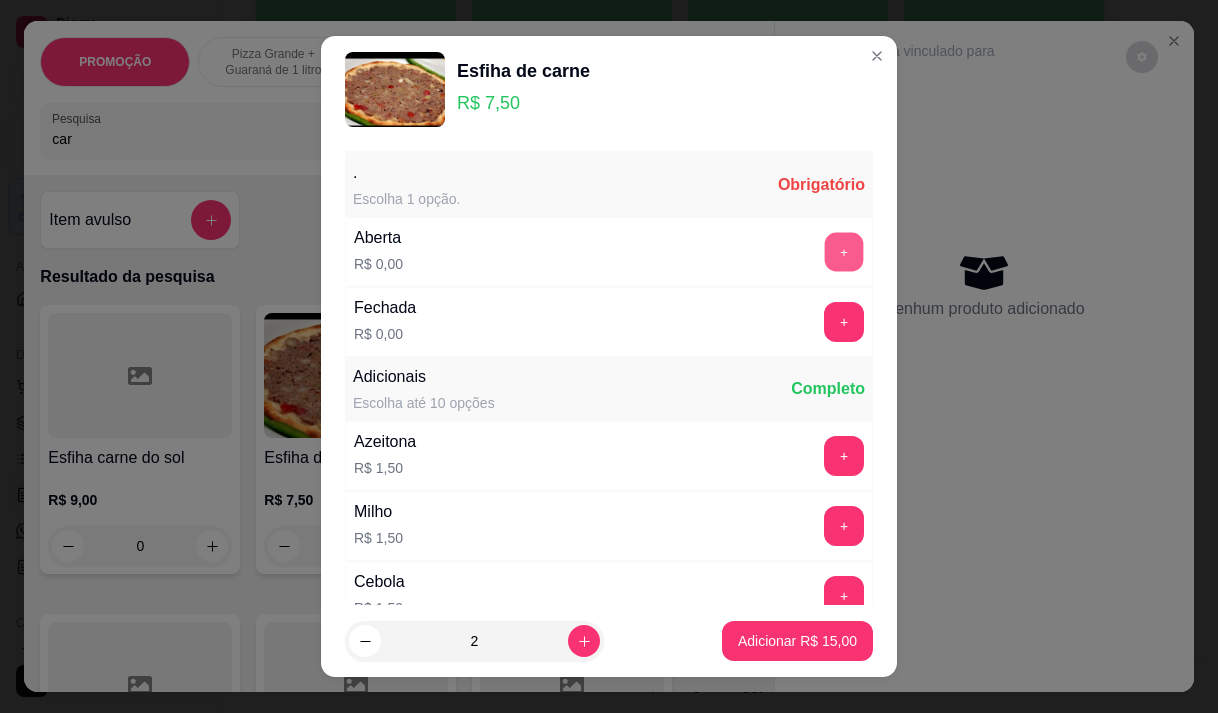 click on "+" at bounding box center [844, 251] 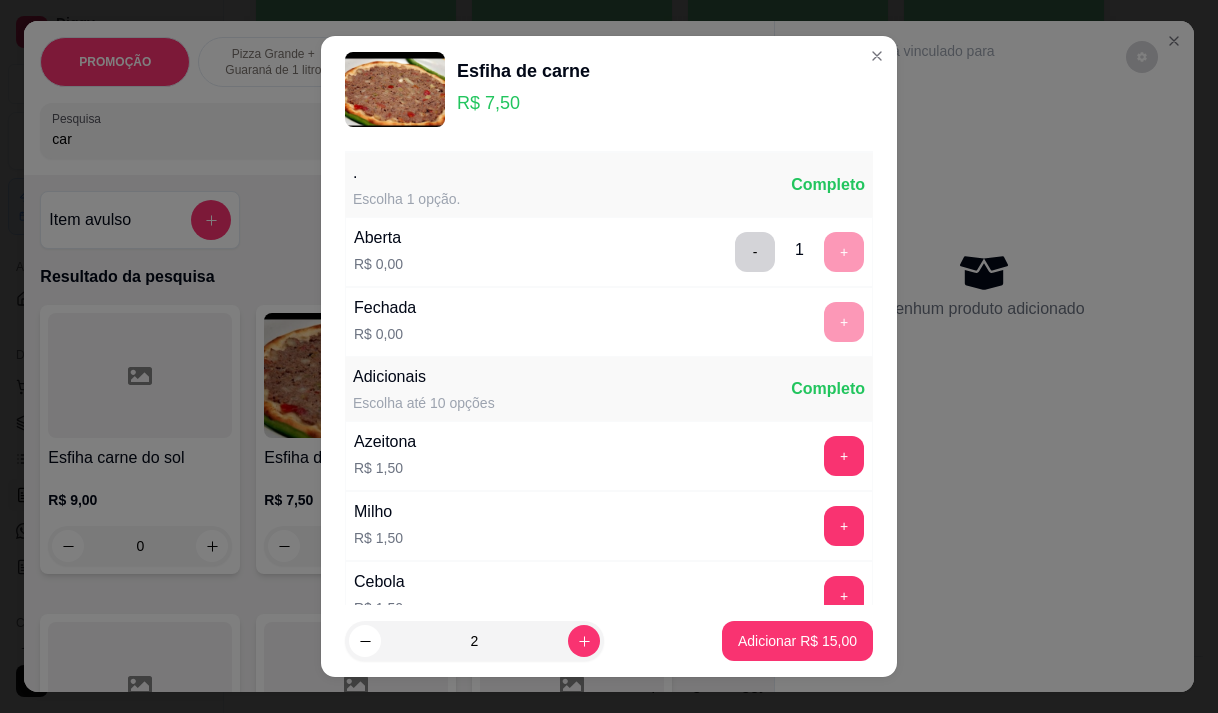 scroll, scrollTop: 28, scrollLeft: 0, axis: vertical 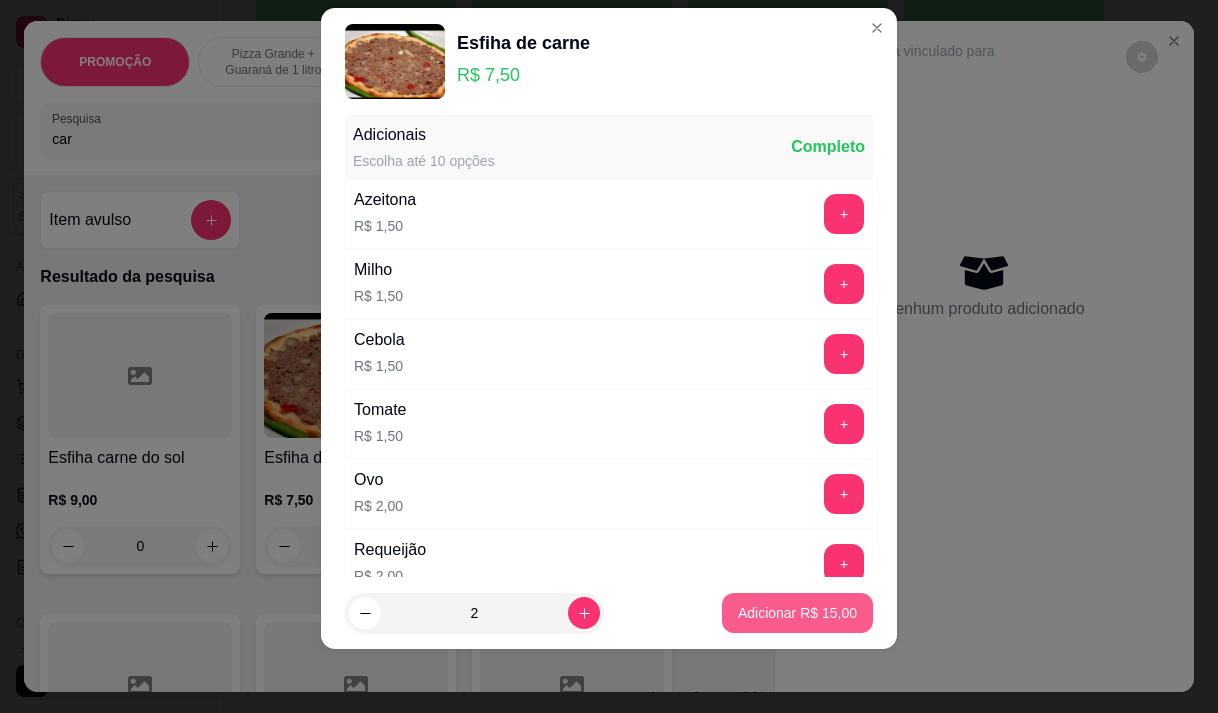 click on "Adicionar   R$ 15,00" at bounding box center (797, 613) 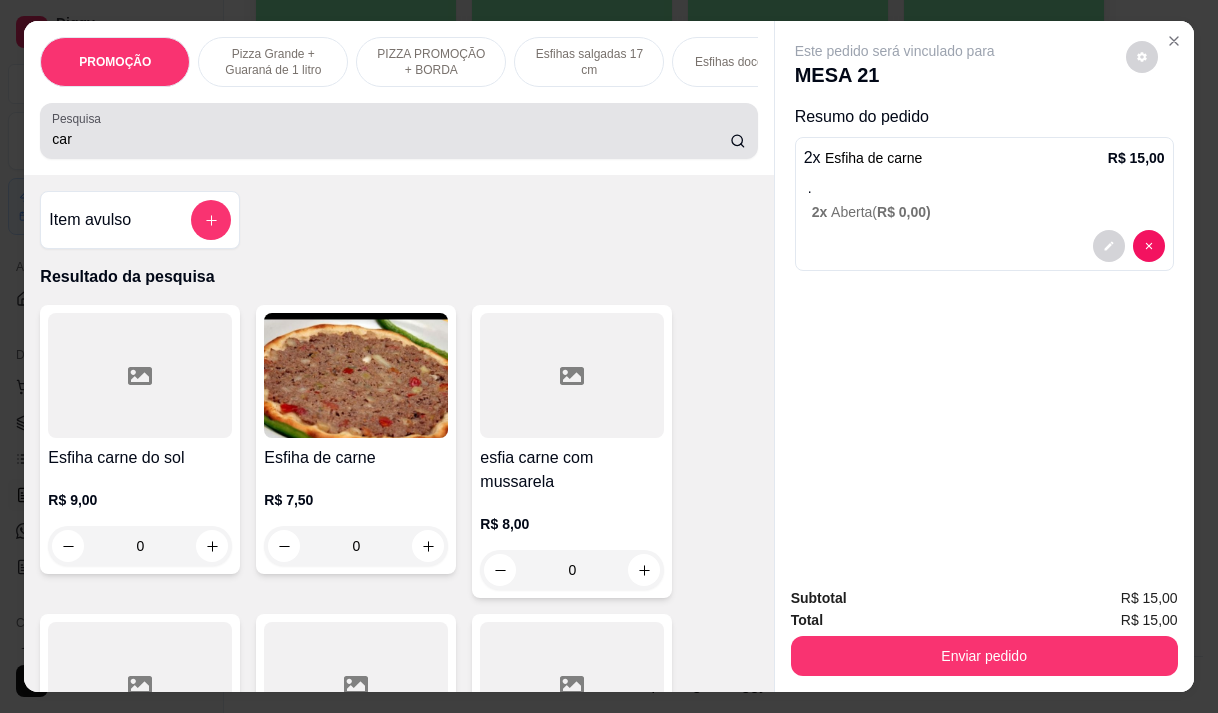 click on "car" at bounding box center (391, 139) 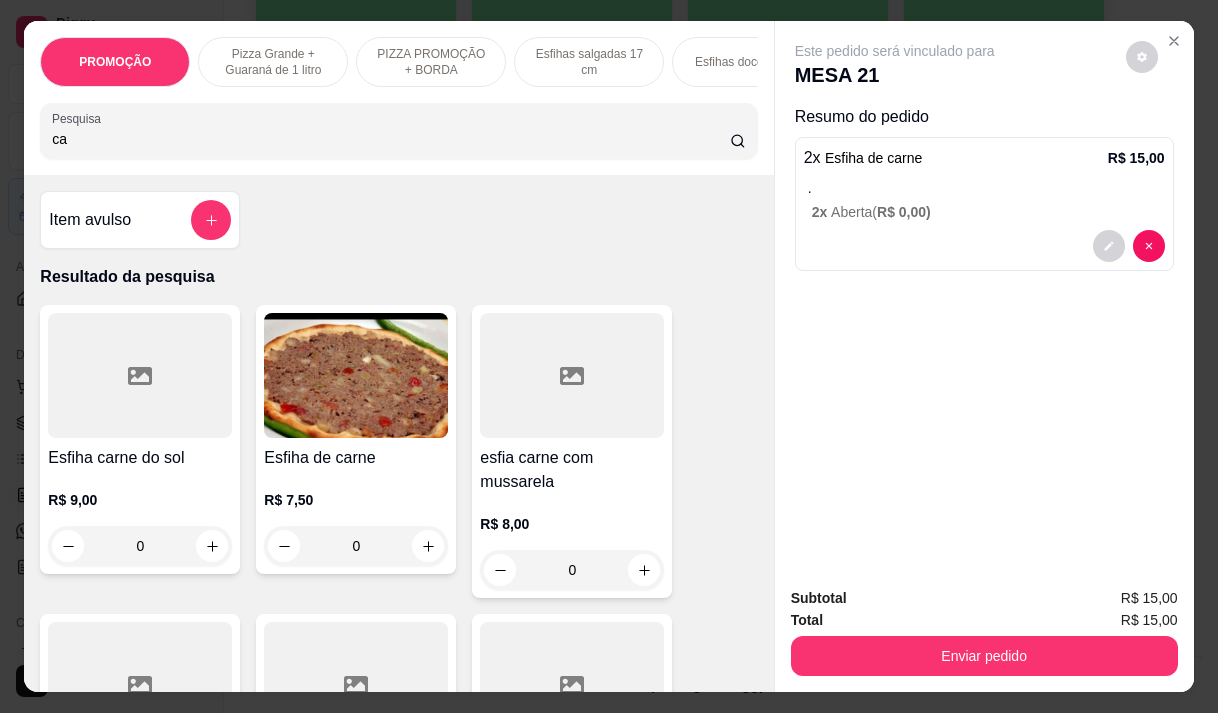 type on "c" 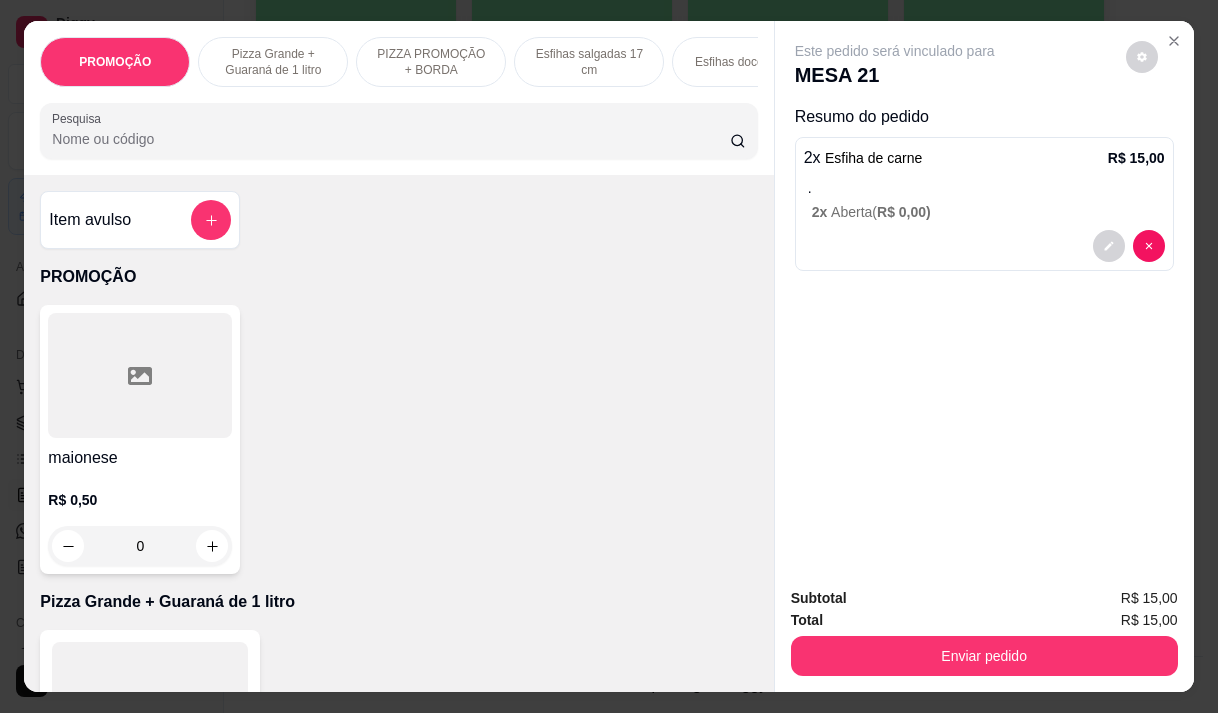 click on "Pesquisa" at bounding box center [398, 131] 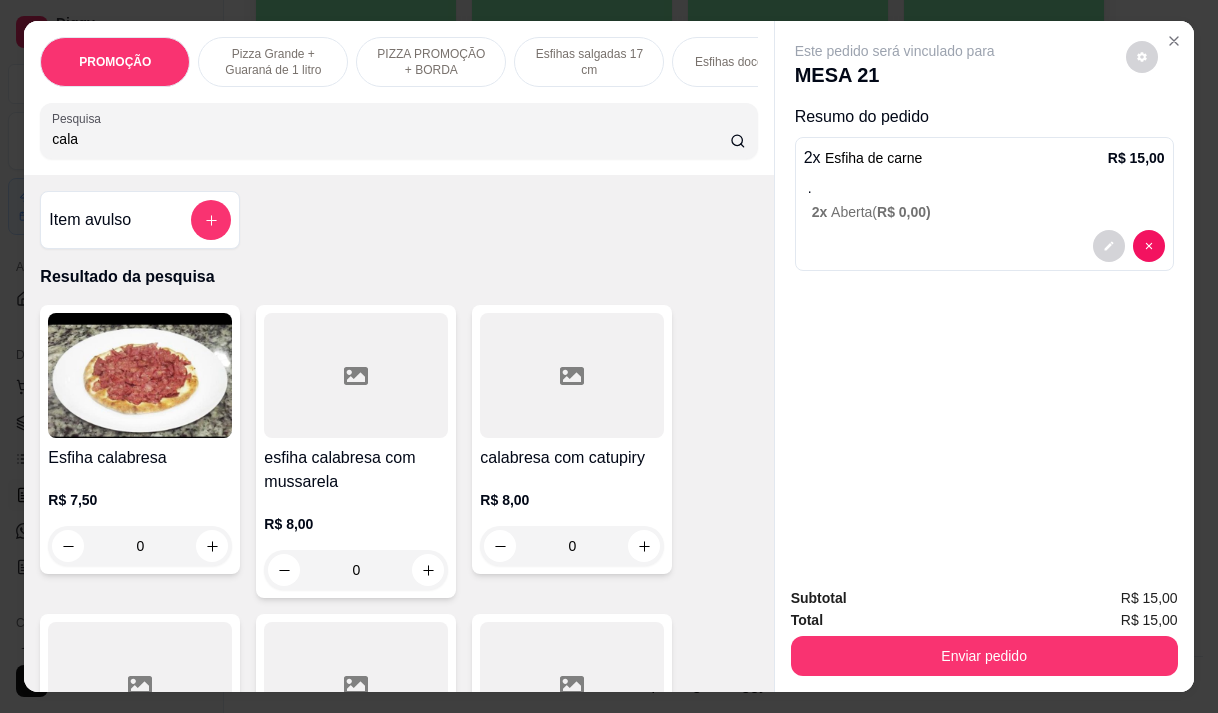 type on "cala" 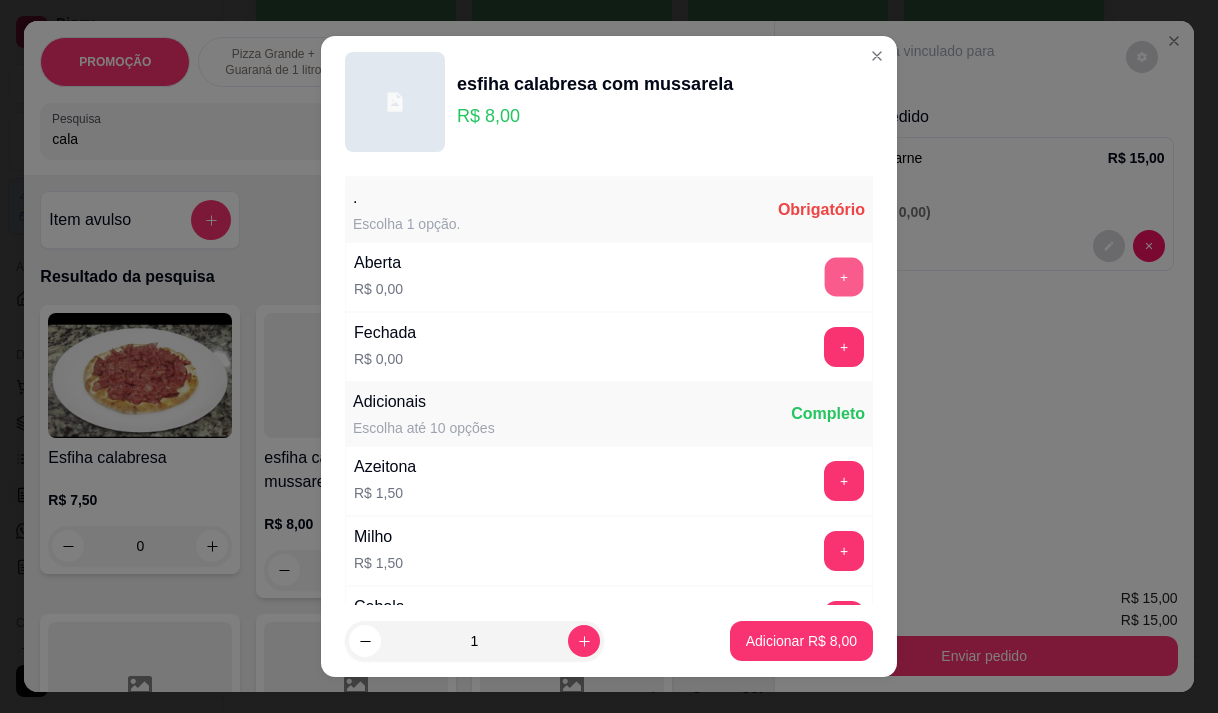 click on "+" at bounding box center (844, 276) 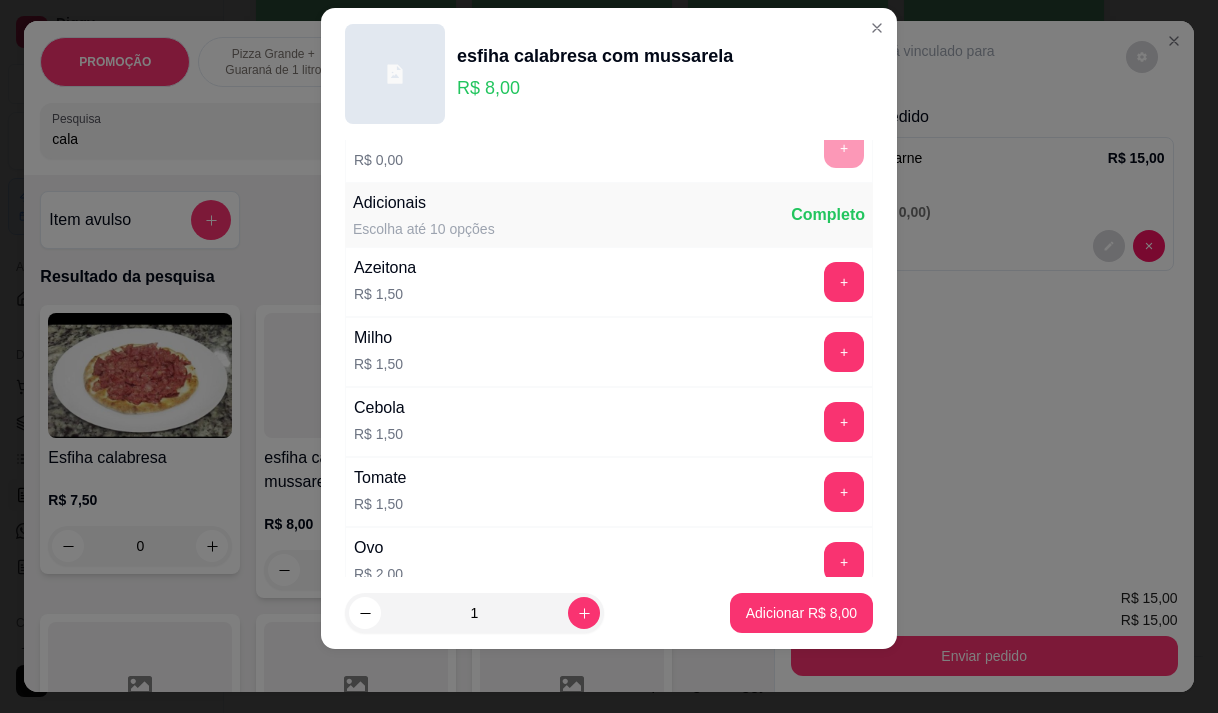 scroll, scrollTop: 214, scrollLeft: 0, axis: vertical 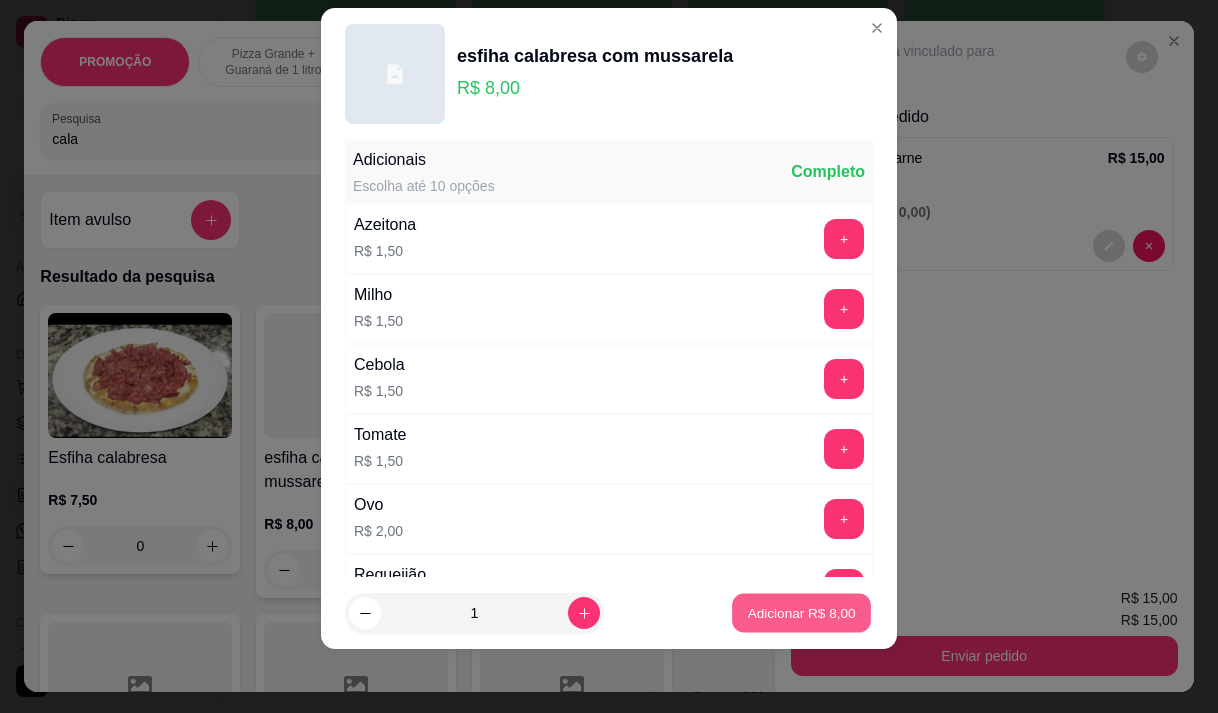 click on "Adicionar   R$ 8,00" at bounding box center [801, 613] 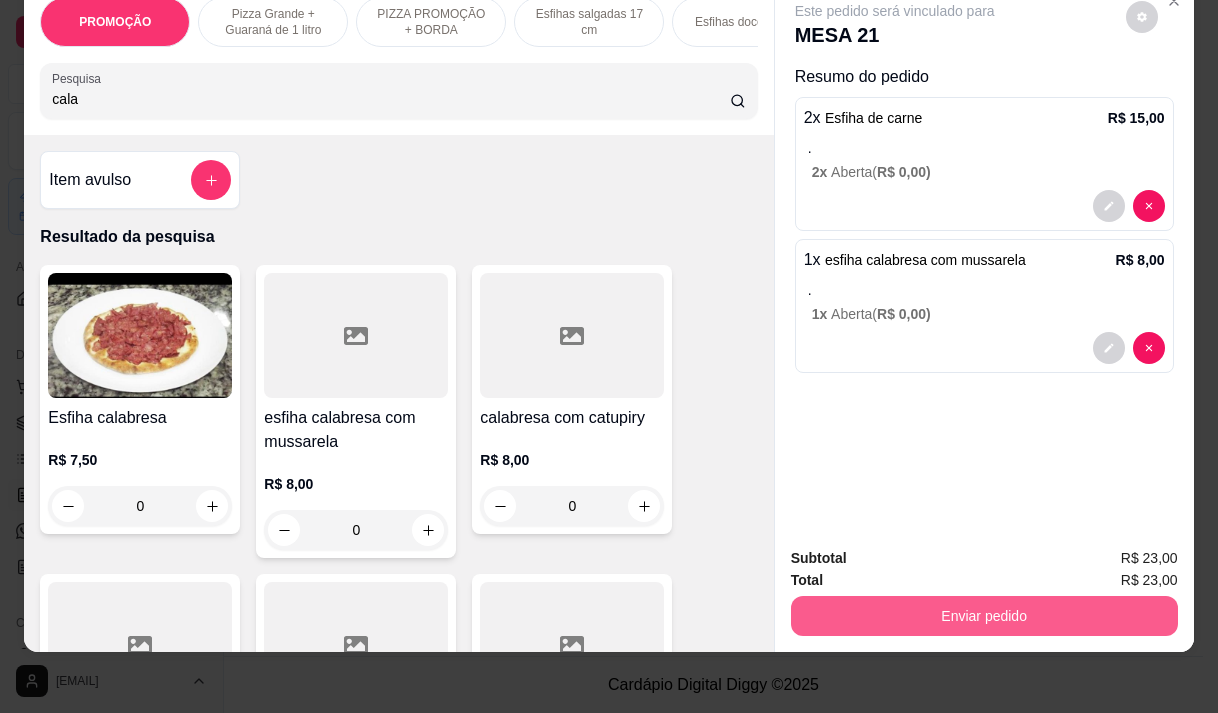 scroll, scrollTop: 50, scrollLeft: 0, axis: vertical 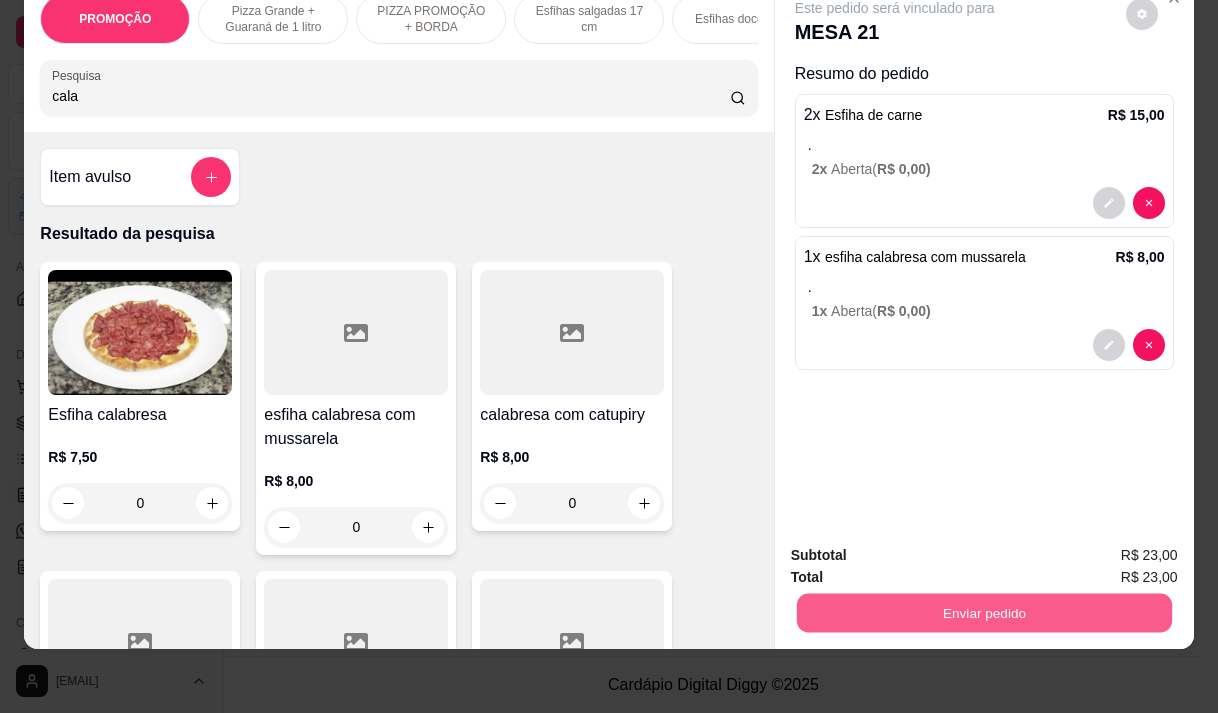 click on "Enviar pedido" at bounding box center [983, 612] 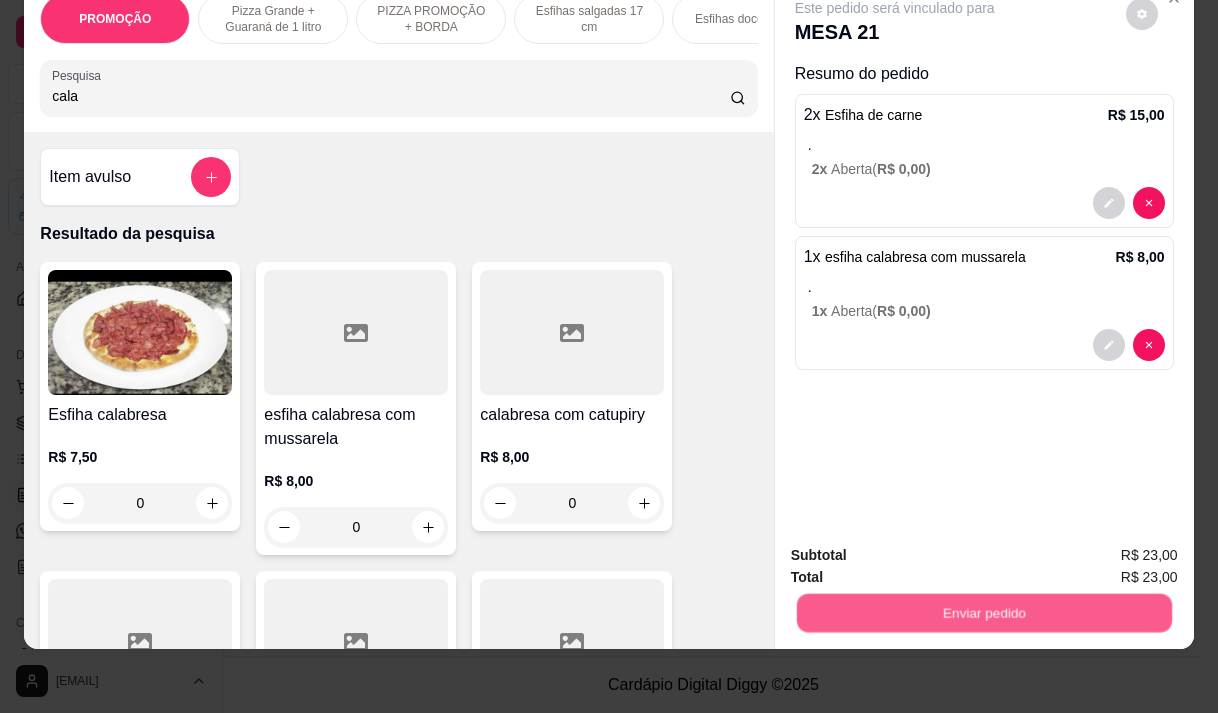 click on "Não registrar e enviar pedido" at bounding box center (918, 549) 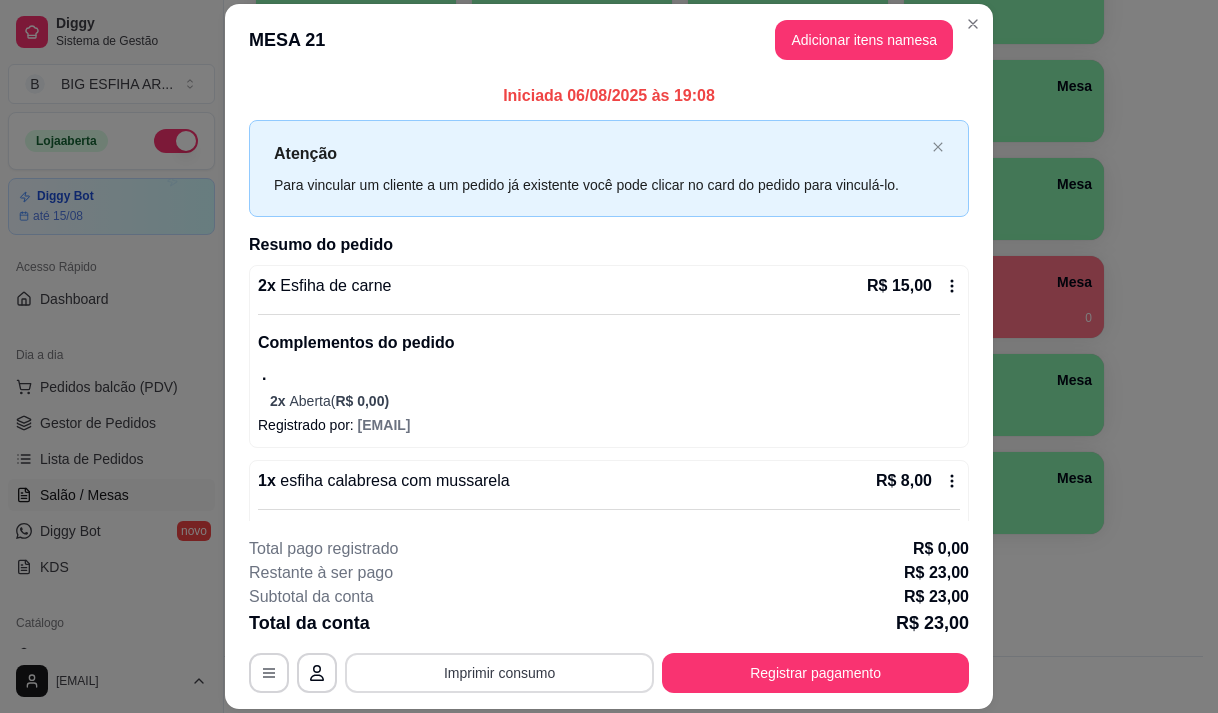 click on "Imprimir consumo" at bounding box center [499, 673] 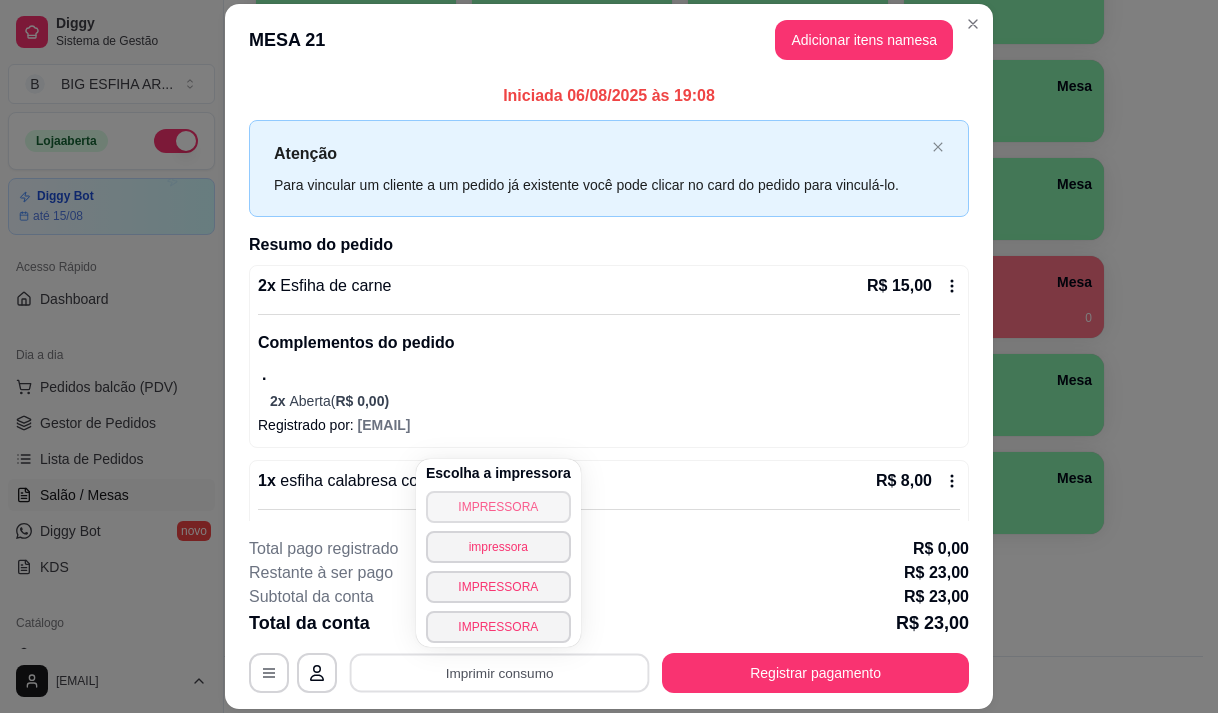 click on "IMPRESSORA" at bounding box center [498, 507] 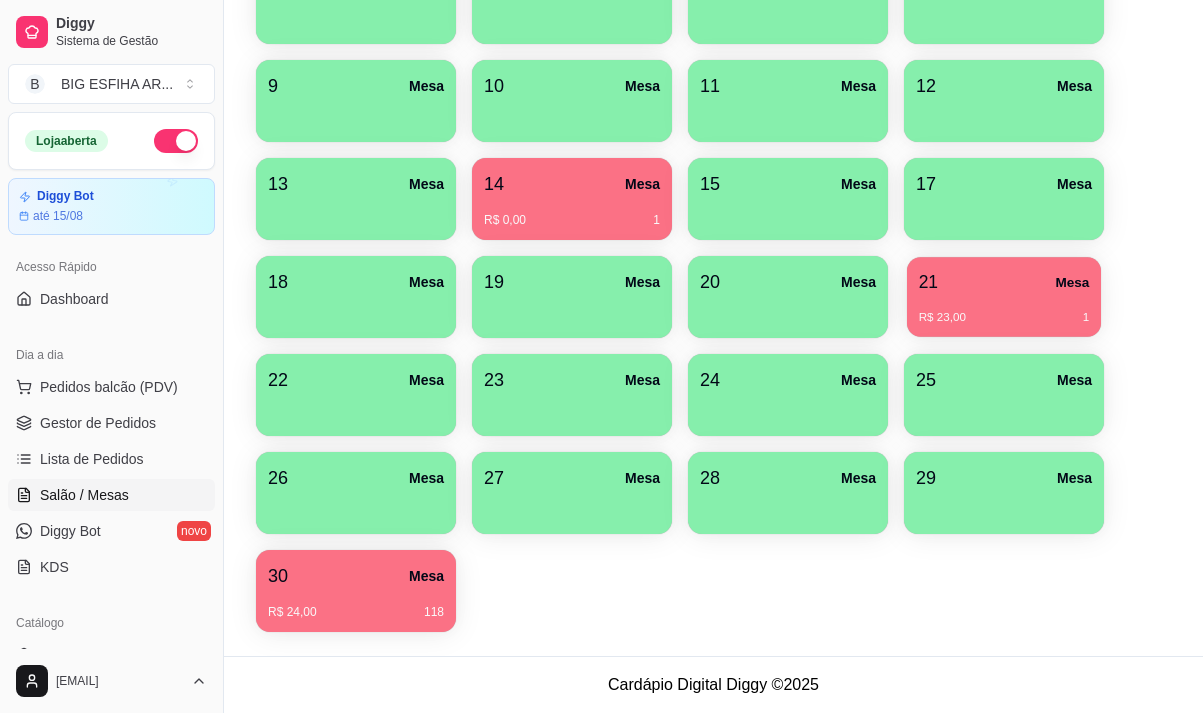click on "R$ 23,00 [NUMBER]" at bounding box center (1004, 318) 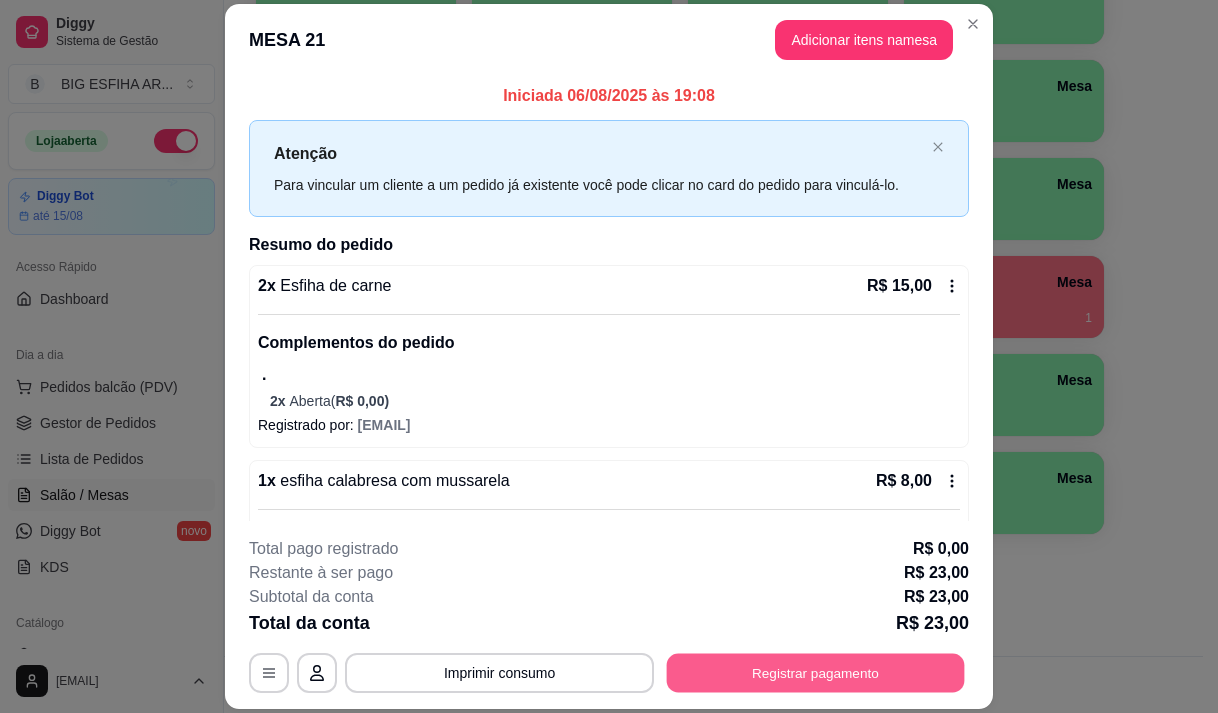click on "Registrar pagamento" at bounding box center [816, 673] 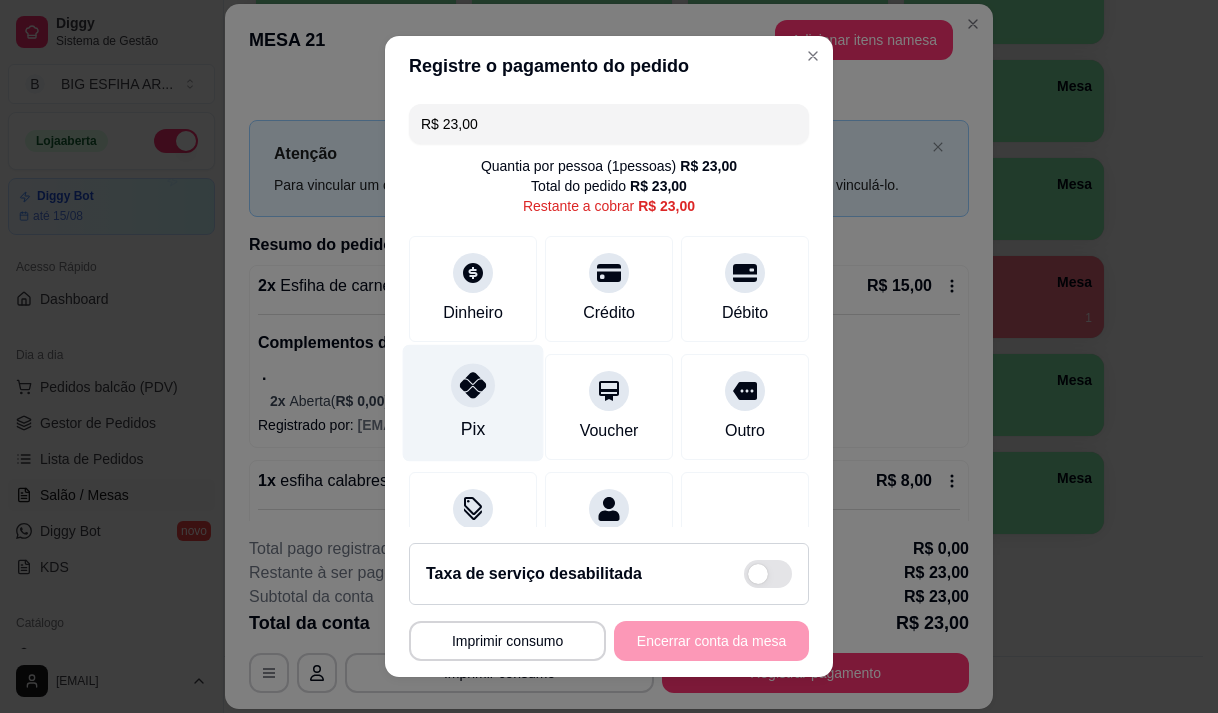 click on "Pix" at bounding box center (473, 402) 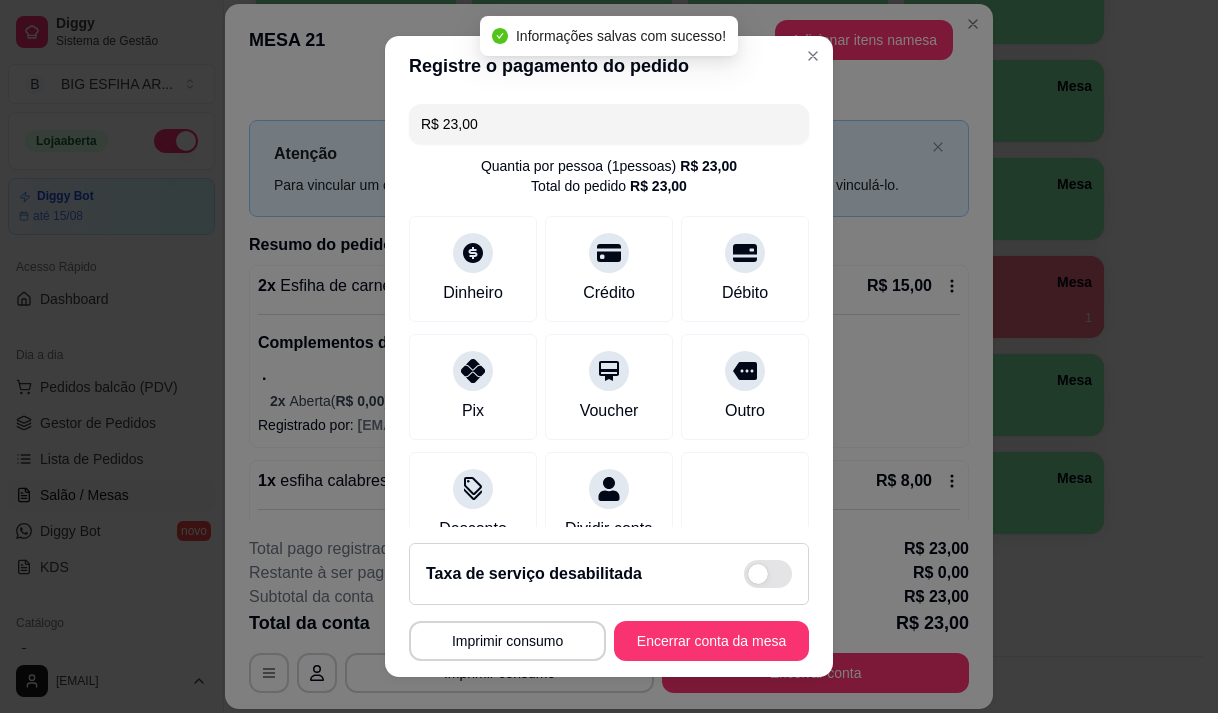 type on "R$ 0,00" 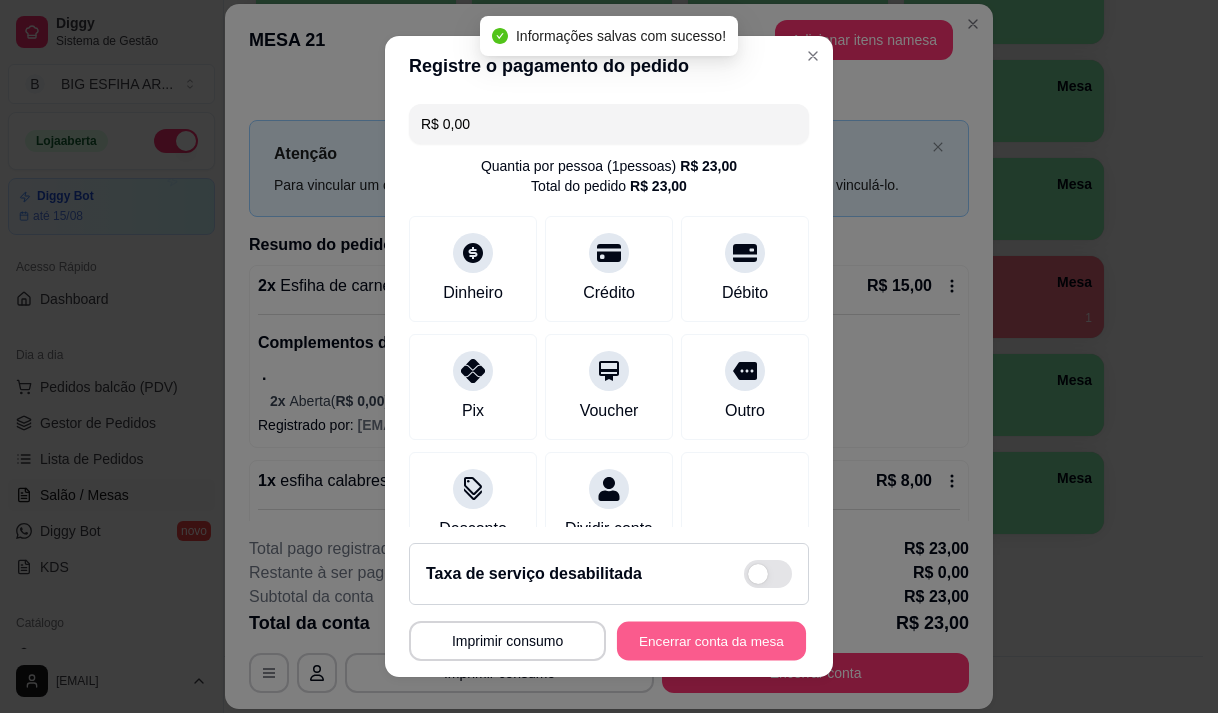 click on "Encerrar conta da mesa" at bounding box center (711, 641) 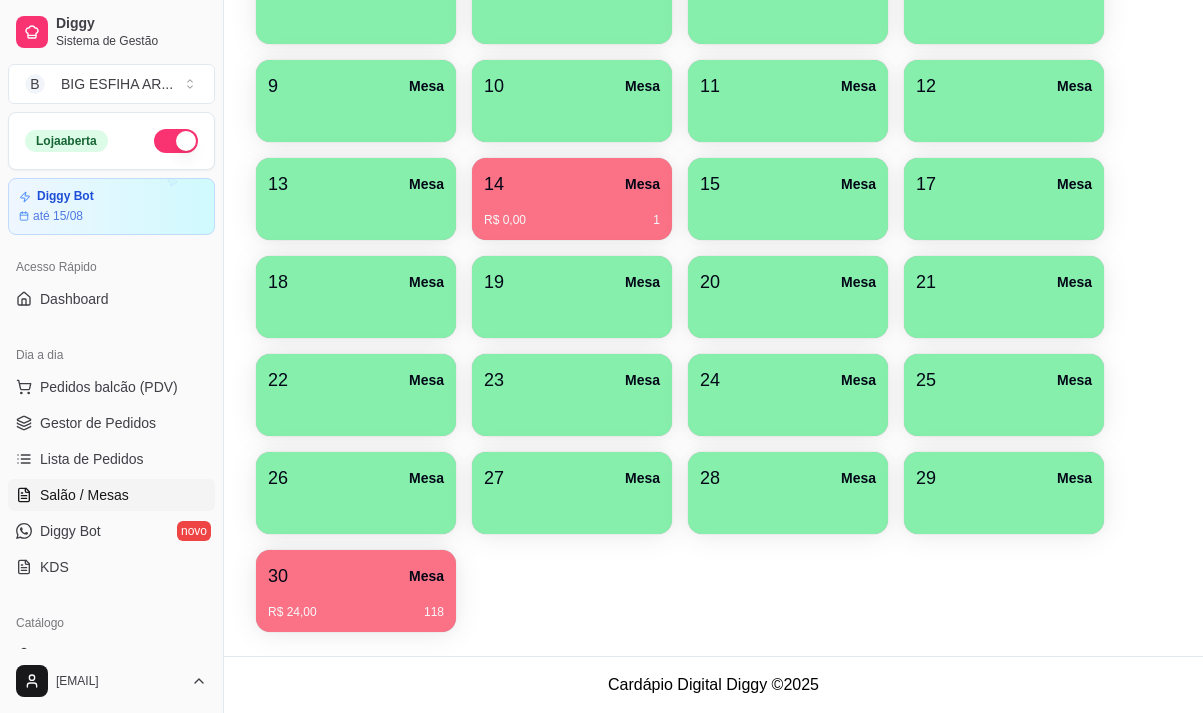 click on "R$ 0,00 1" at bounding box center [572, 213] 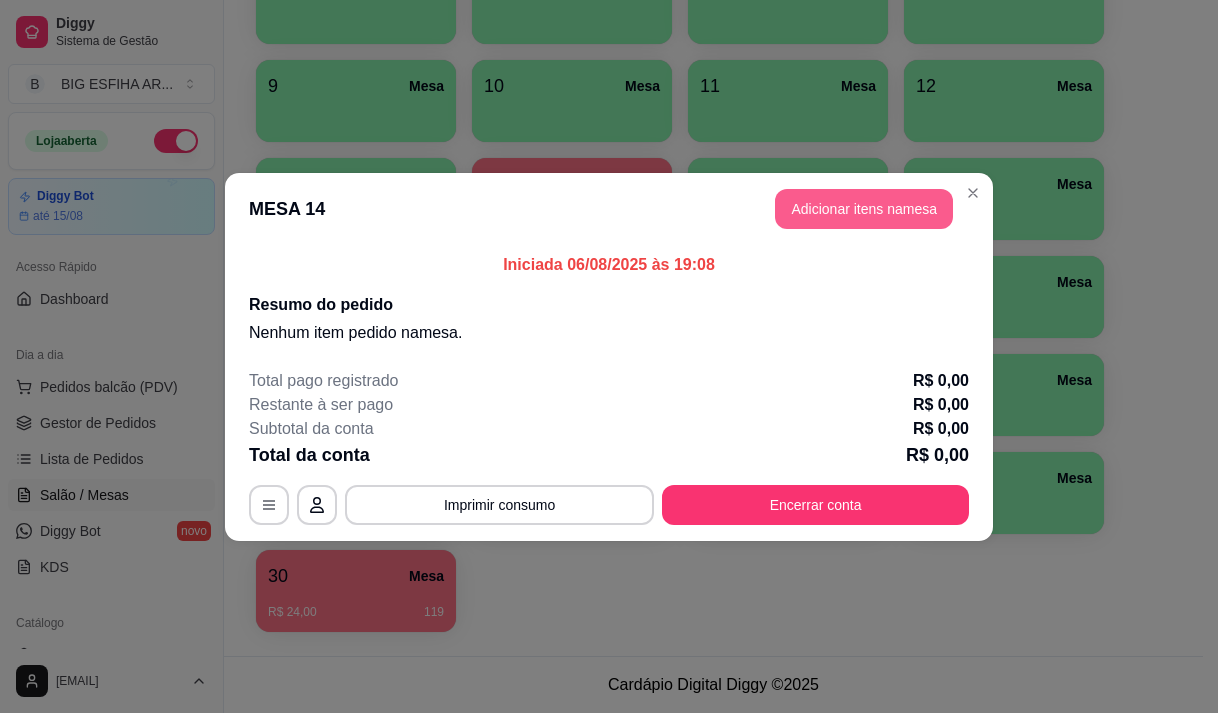 click on "Adicionar itens na  mesa" at bounding box center [864, 209] 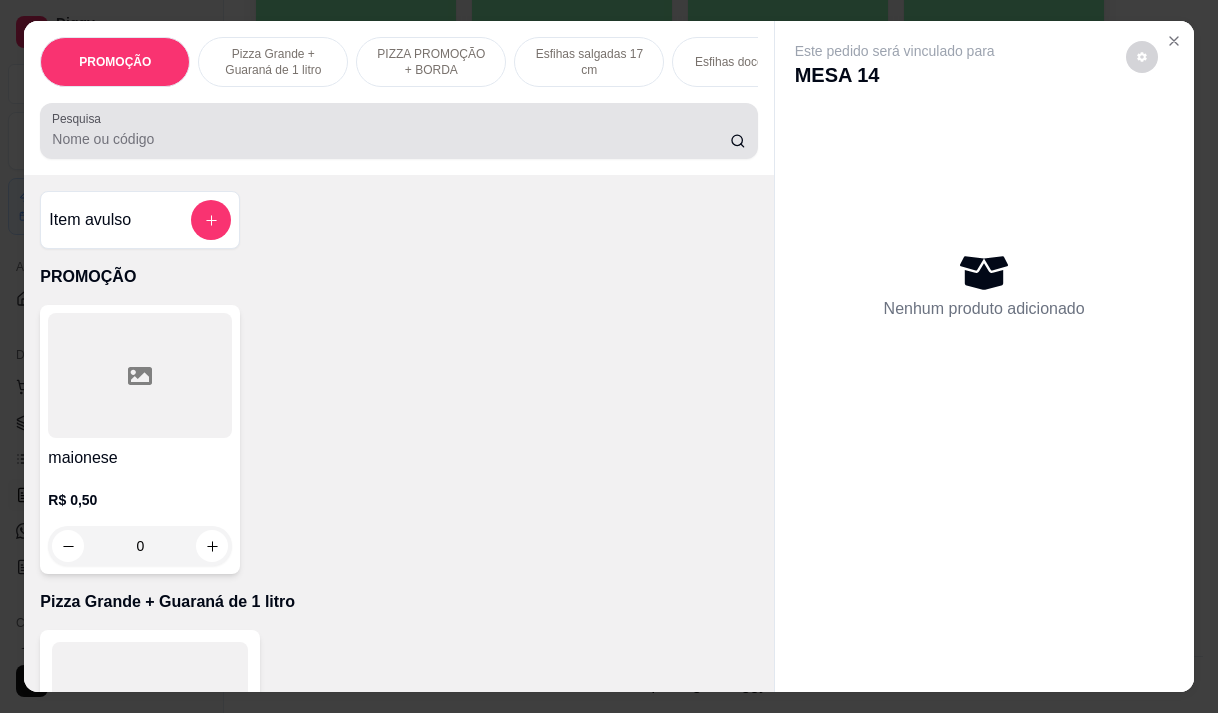 click at bounding box center [398, 131] 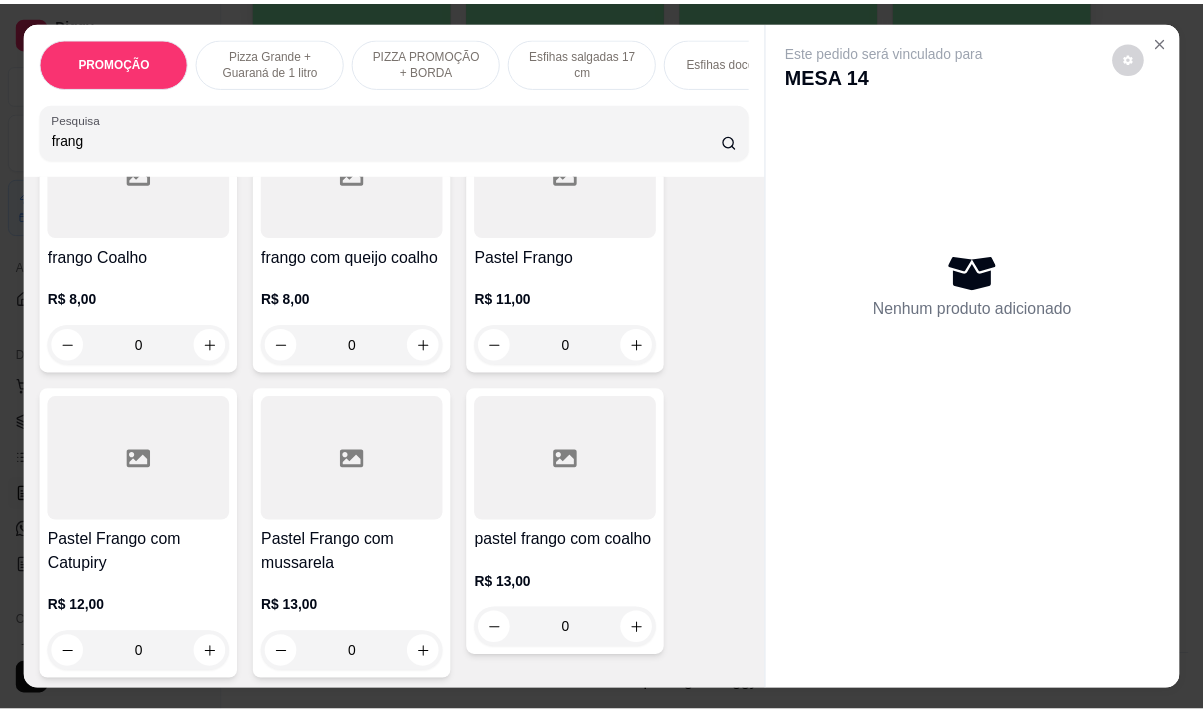 scroll, scrollTop: 600, scrollLeft: 0, axis: vertical 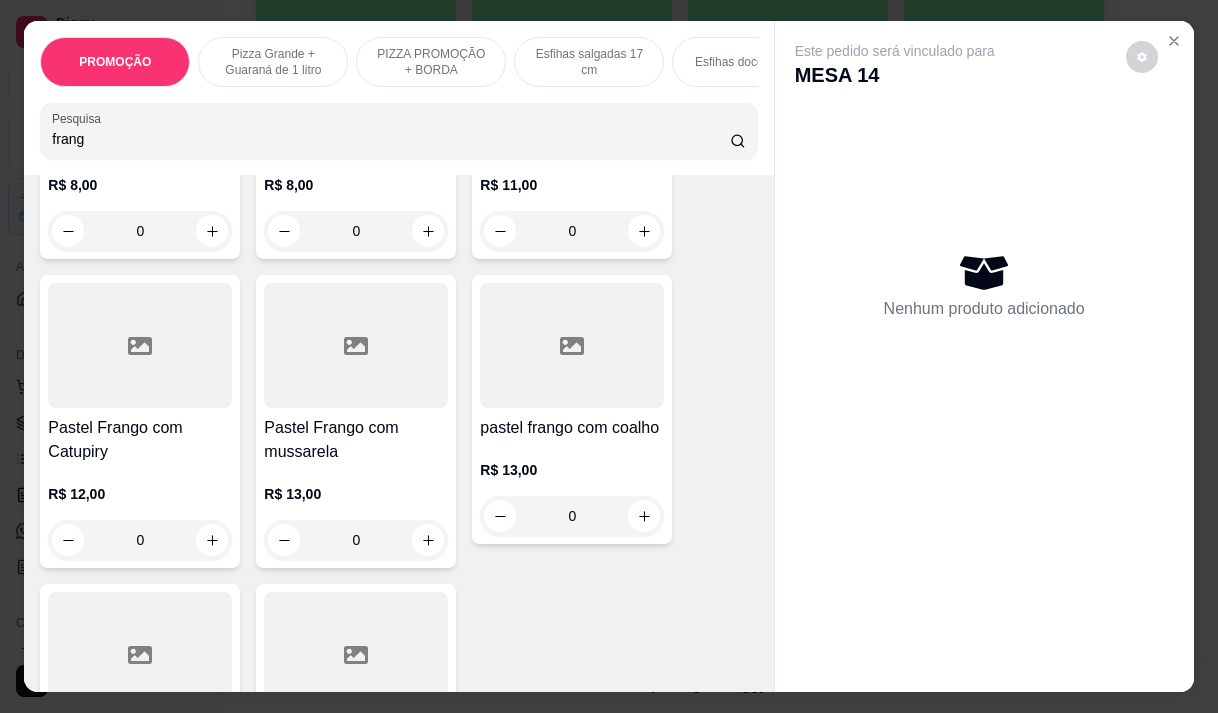 type on "frang" 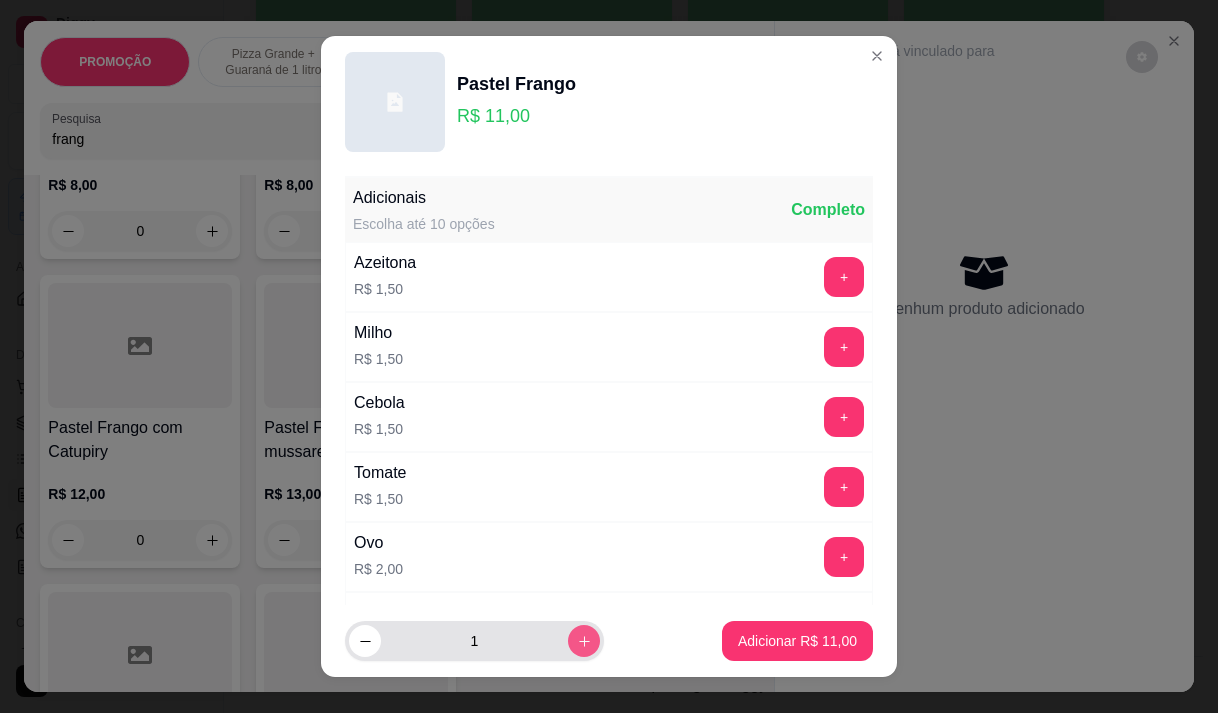 click 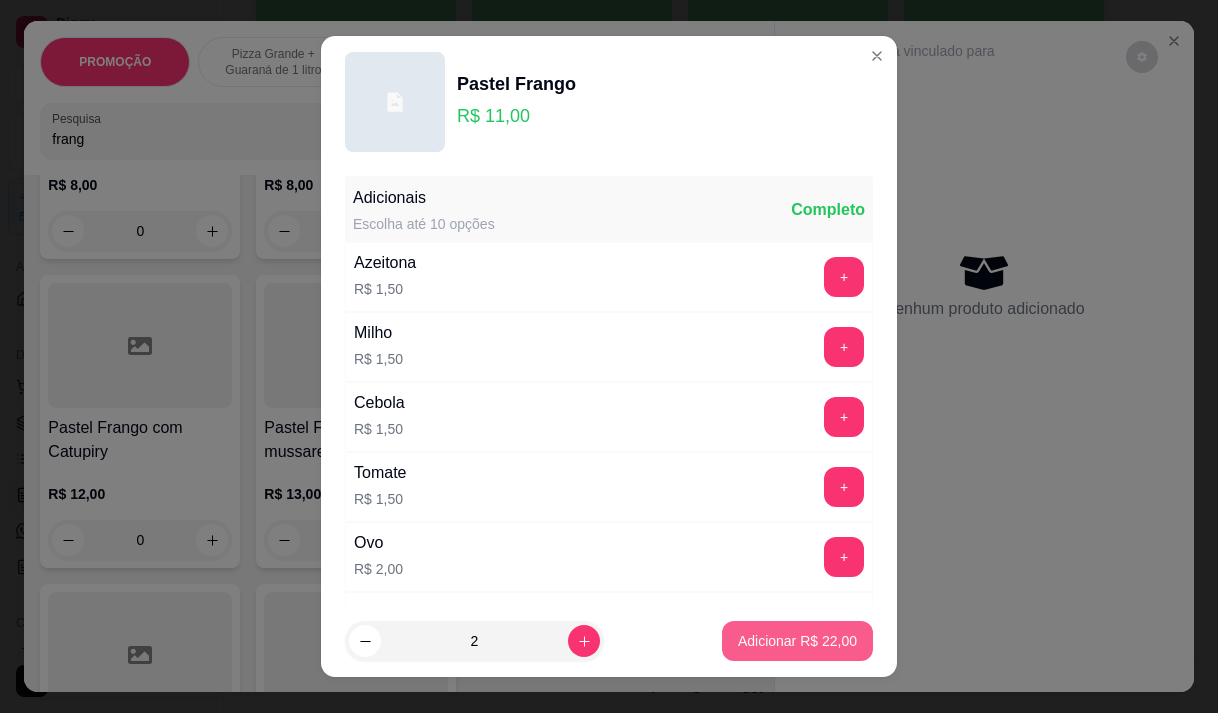 click on "Adicionar   R$ 22,00" at bounding box center [797, 641] 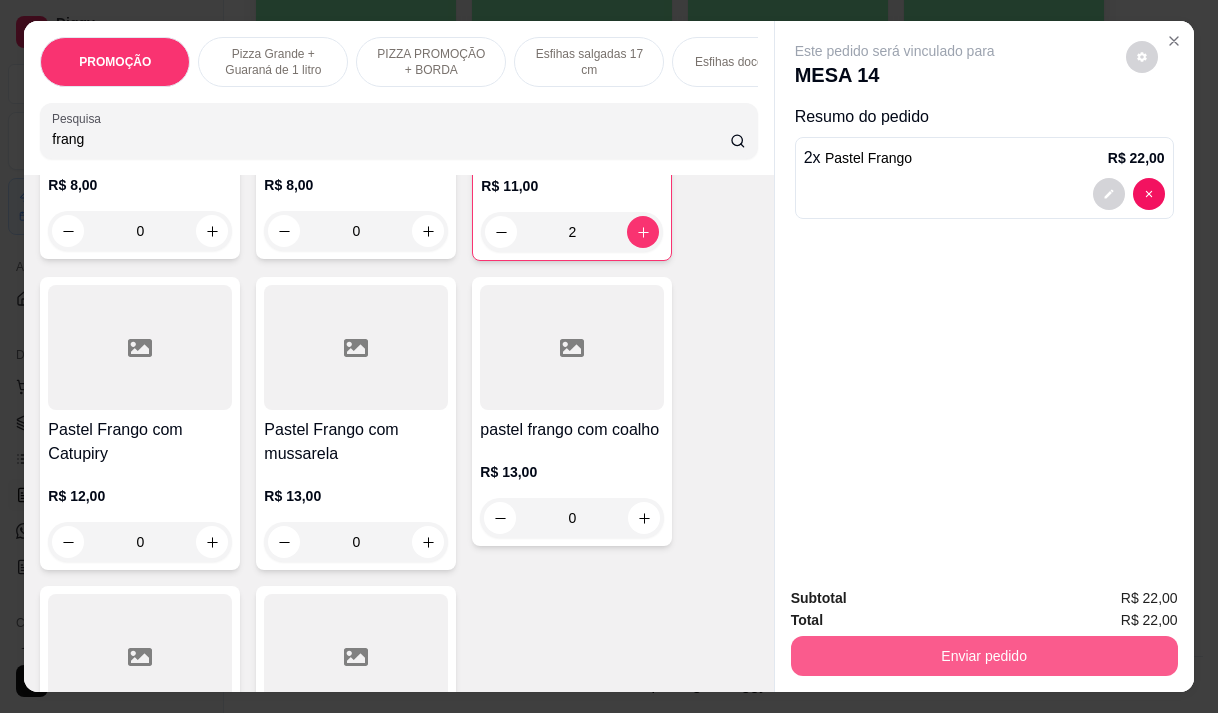 click on "Enviar pedido" at bounding box center (984, 656) 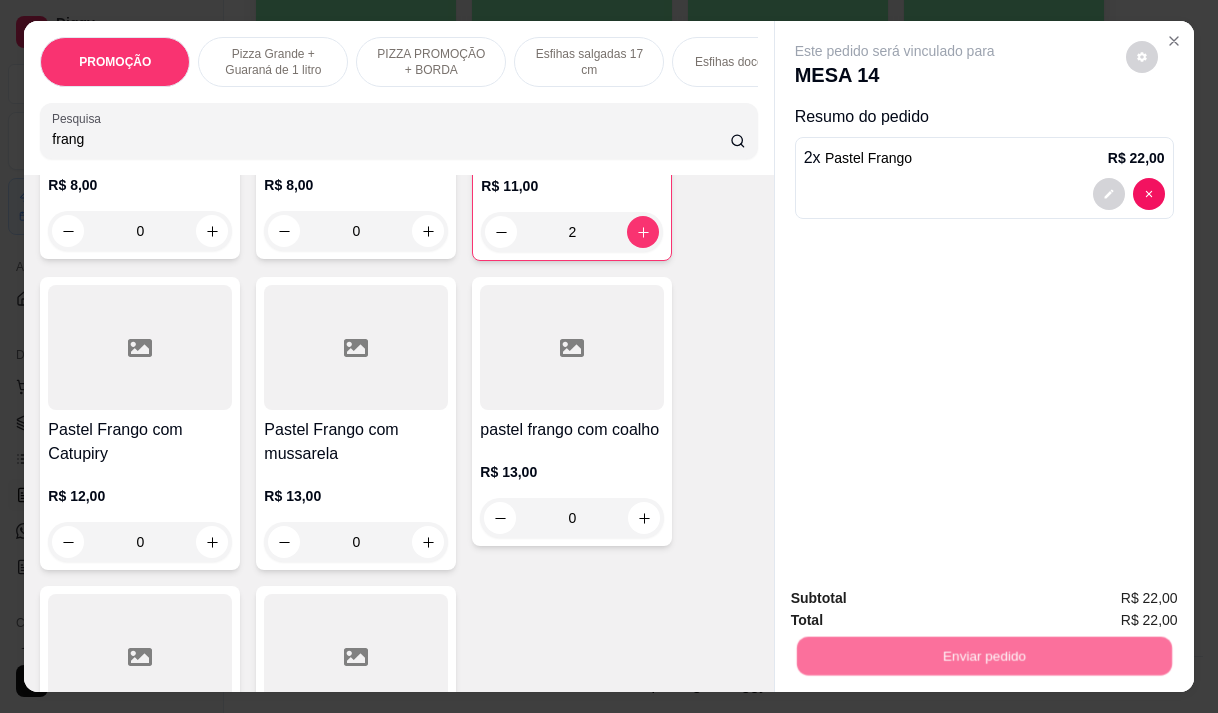 click on "Não registrar e enviar pedido" at bounding box center [918, 599] 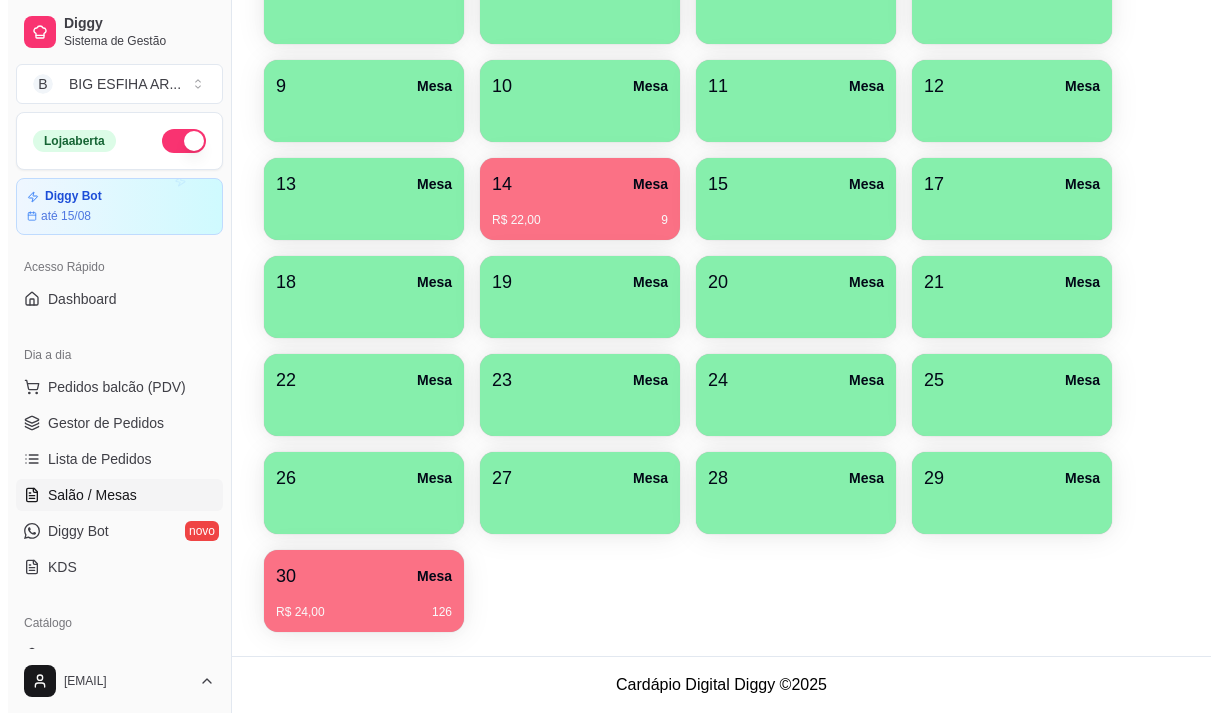 scroll, scrollTop: 294, scrollLeft: 0, axis: vertical 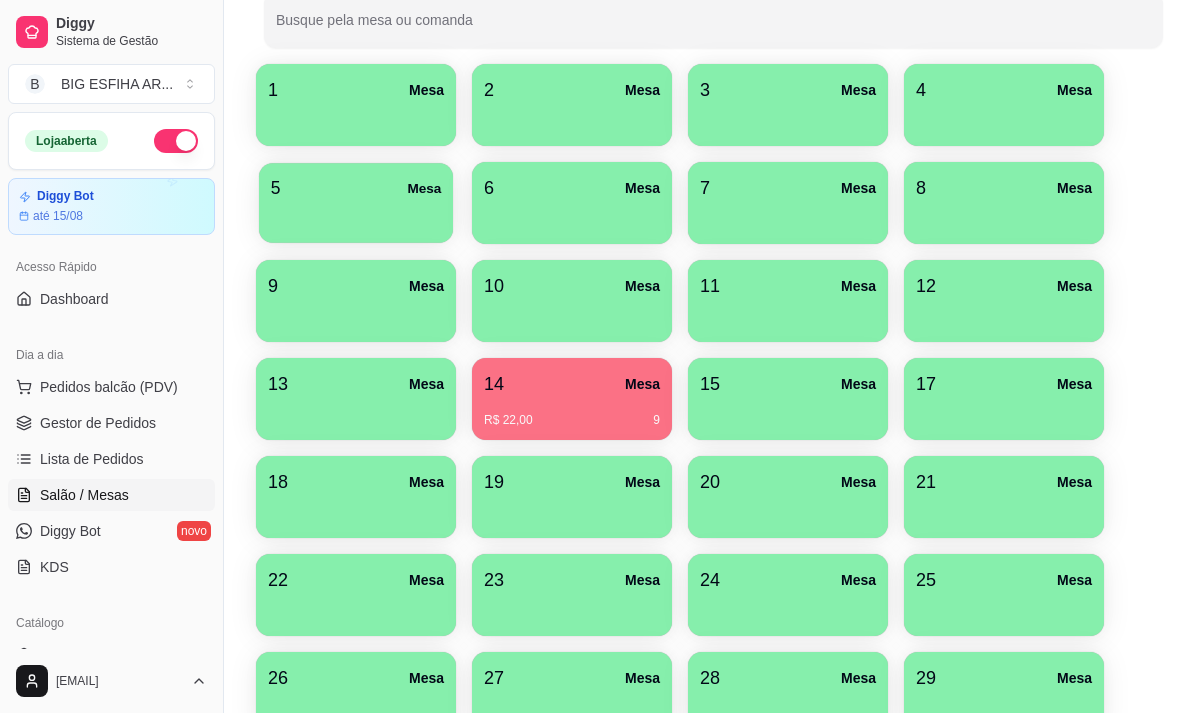 click at bounding box center [356, 216] 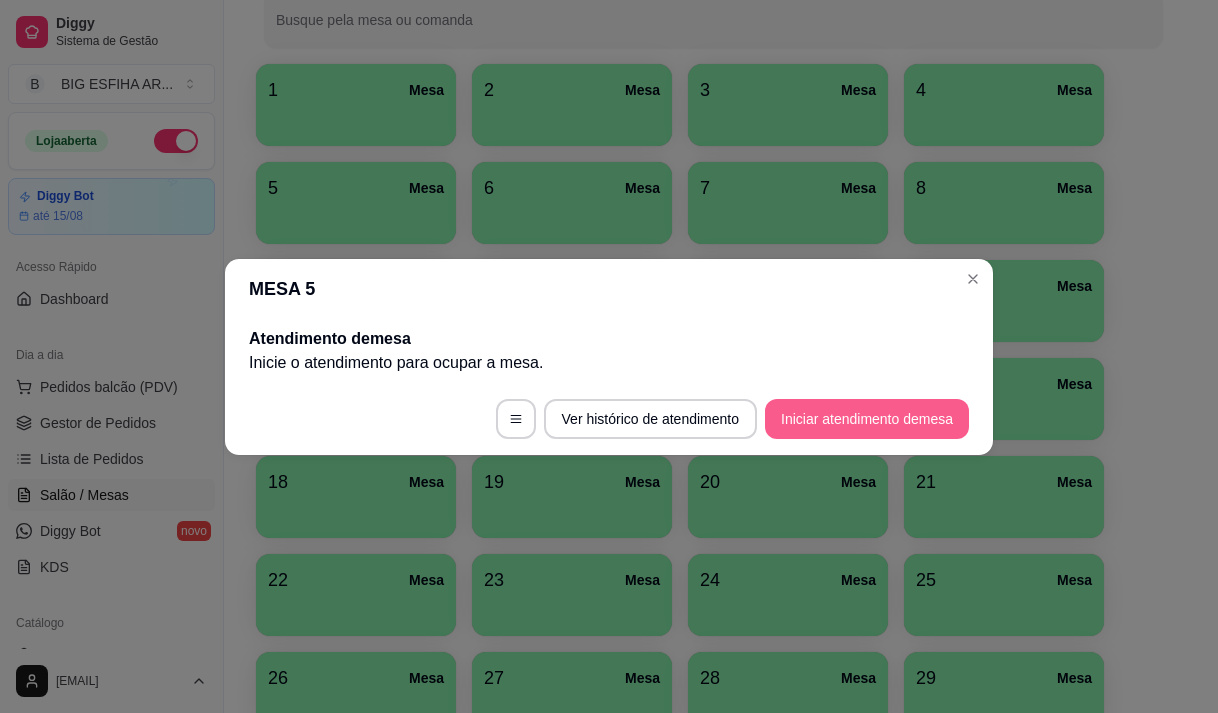click on "Iniciar atendimento de  mesa" at bounding box center (867, 419) 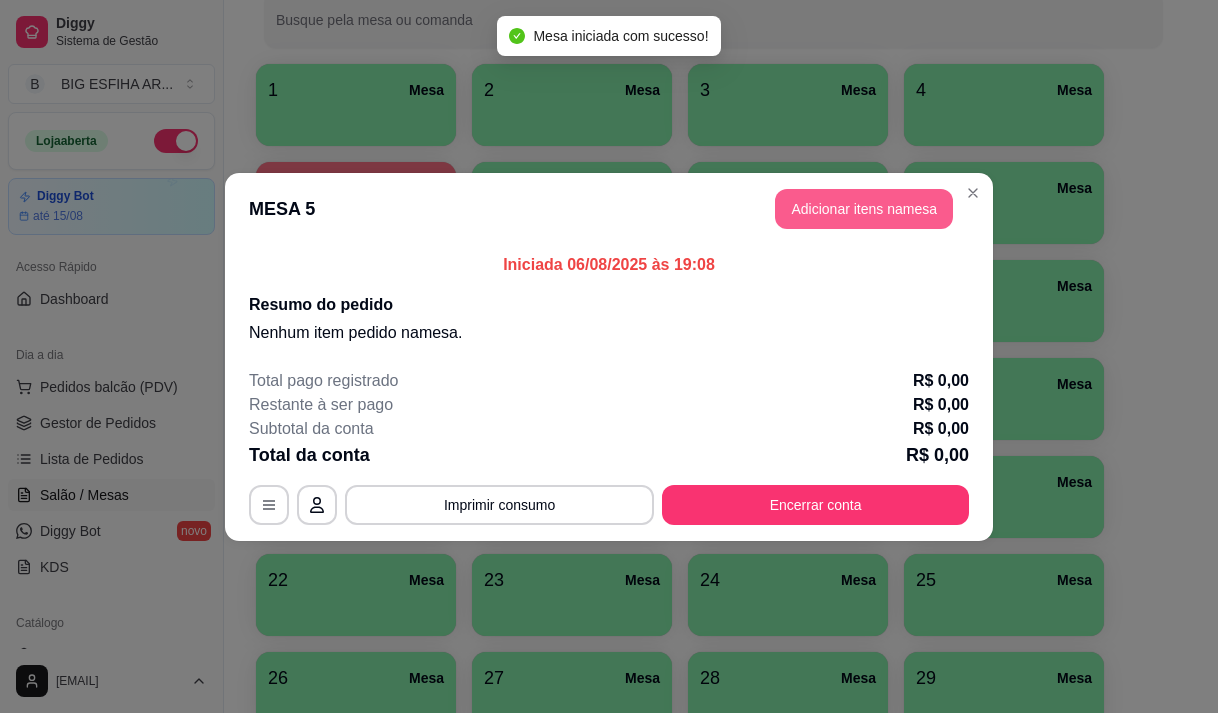 click on "Adicionar itens na  mesa" at bounding box center (864, 209) 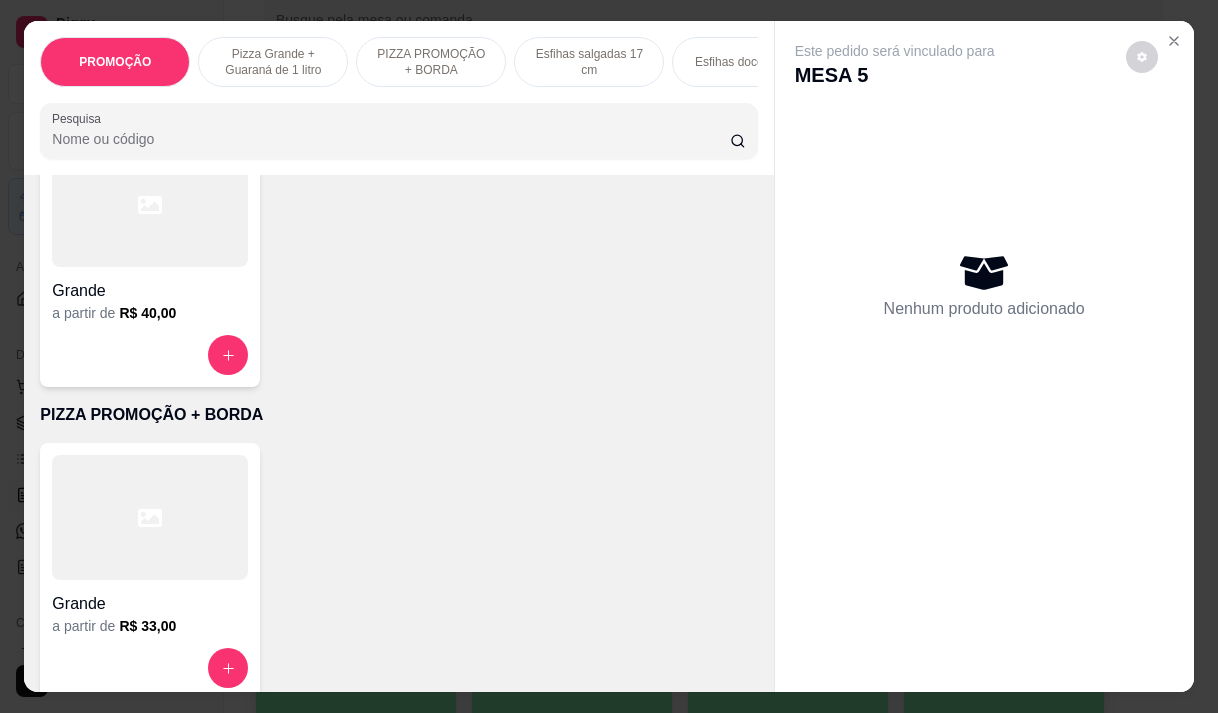 scroll, scrollTop: 600, scrollLeft: 0, axis: vertical 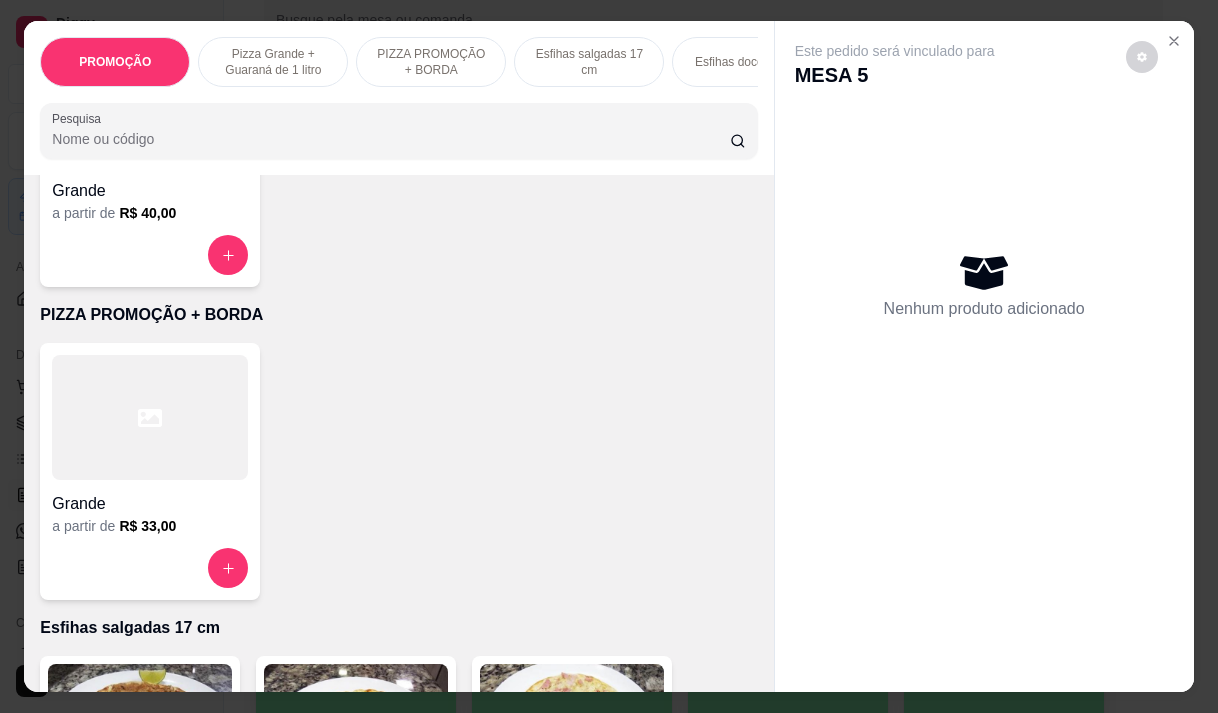 click on "R$ 33,00" at bounding box center [147, 526] 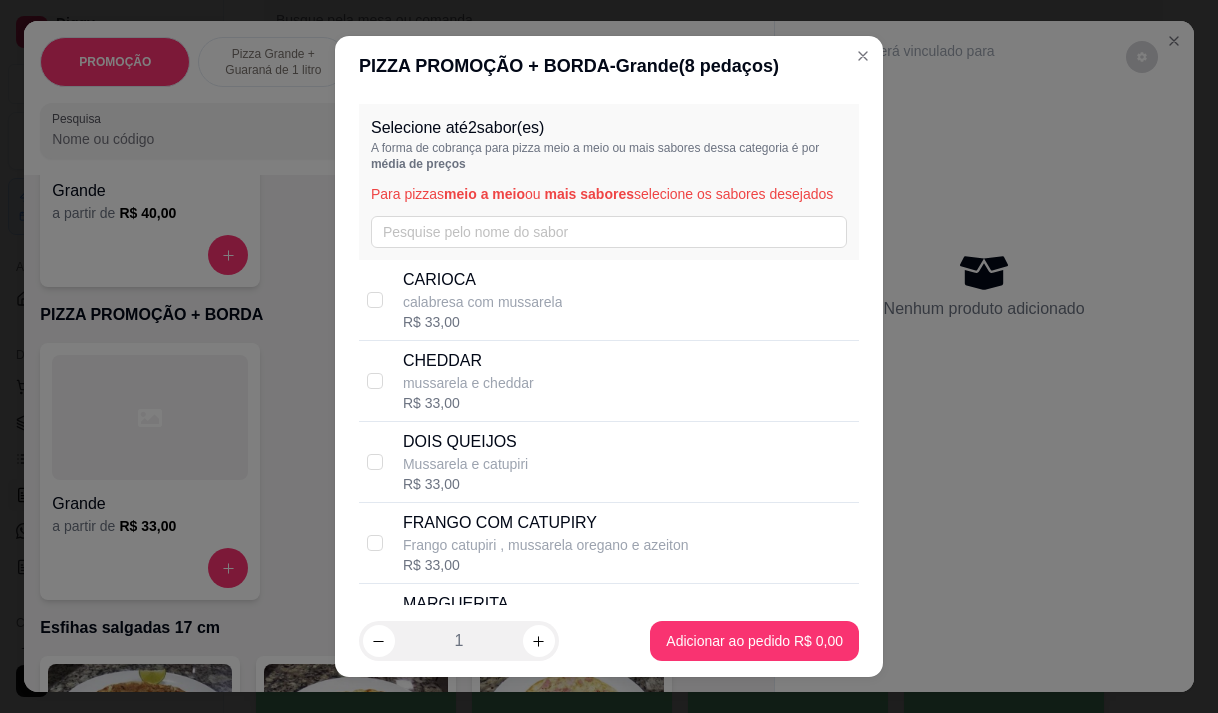 click on "calabresa com mussarela" at bounding box center [483, 302] 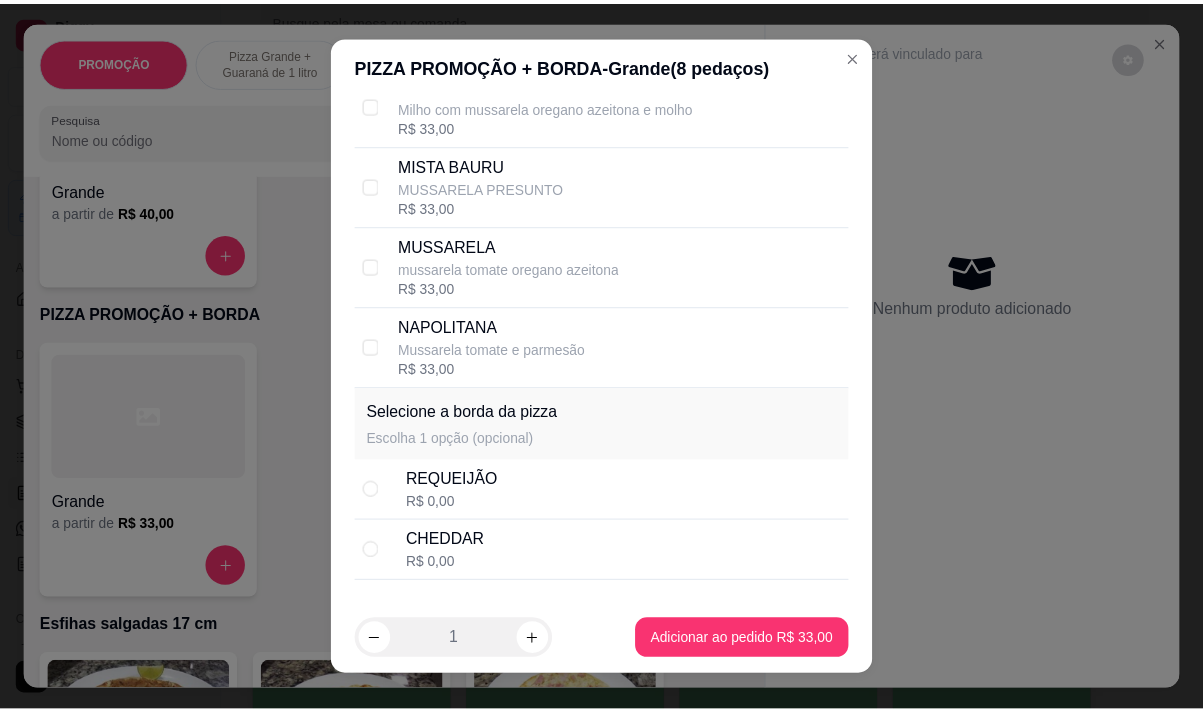 scroll, scrollTop: 685, scrollLeft: 0, axis: vertical 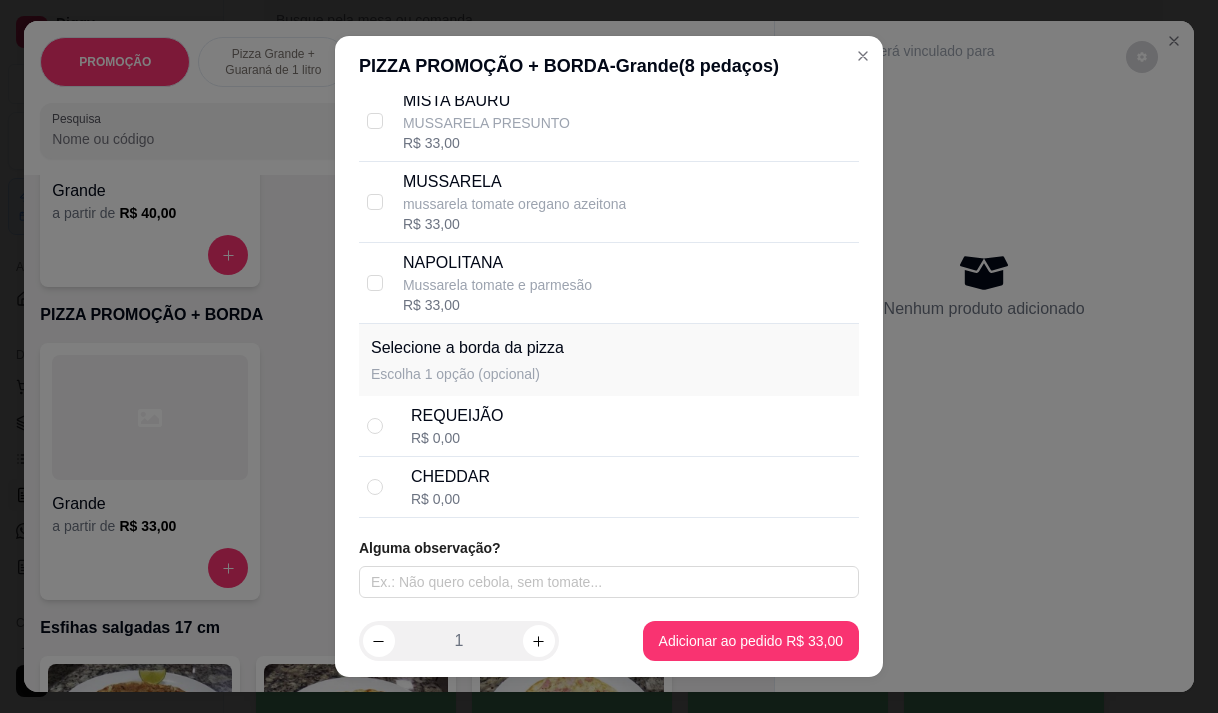click on "CHEDDAR" at bounding box center (450, 477) 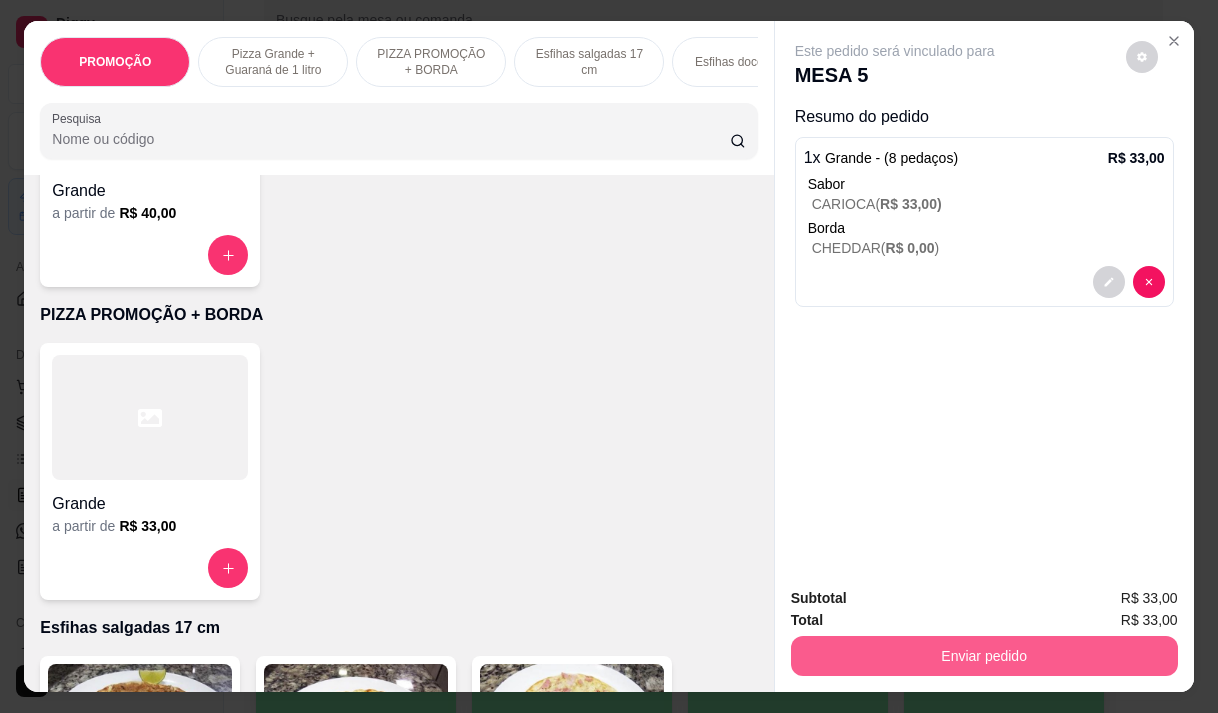 click on "Enviar pedido" at bounding box center (984, 656) 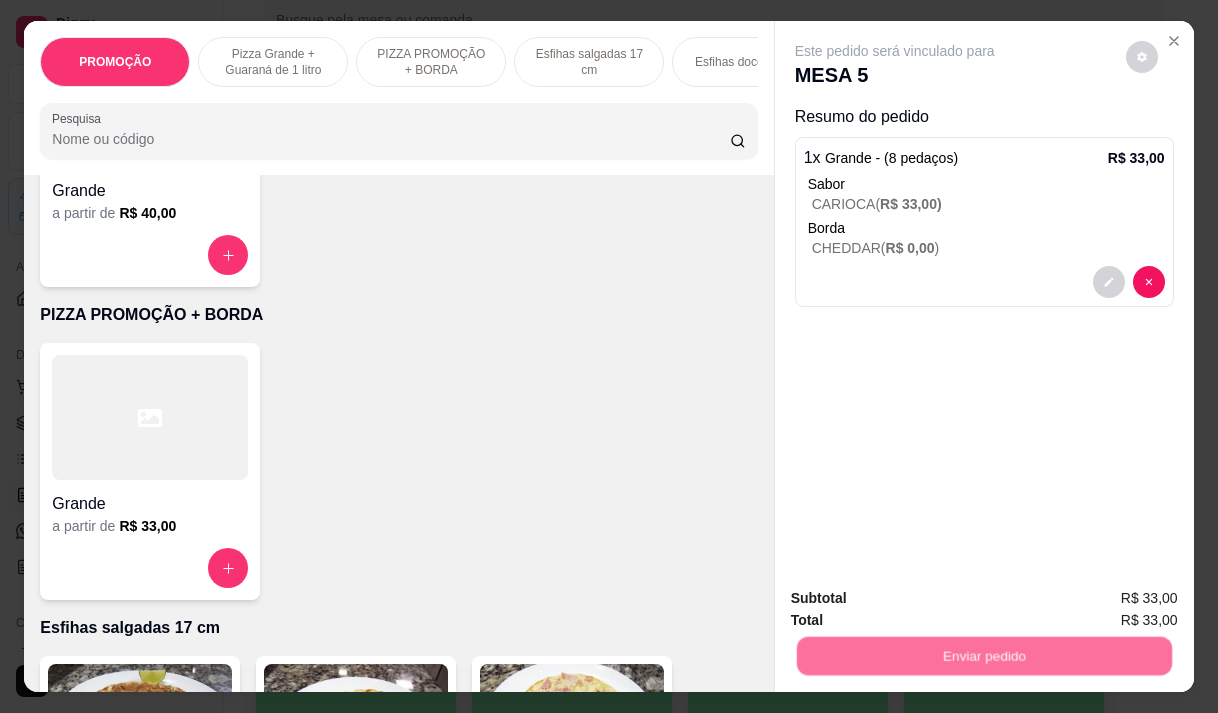 click on "Não registrar e enviar pedido" at bounding box center (918, 598) 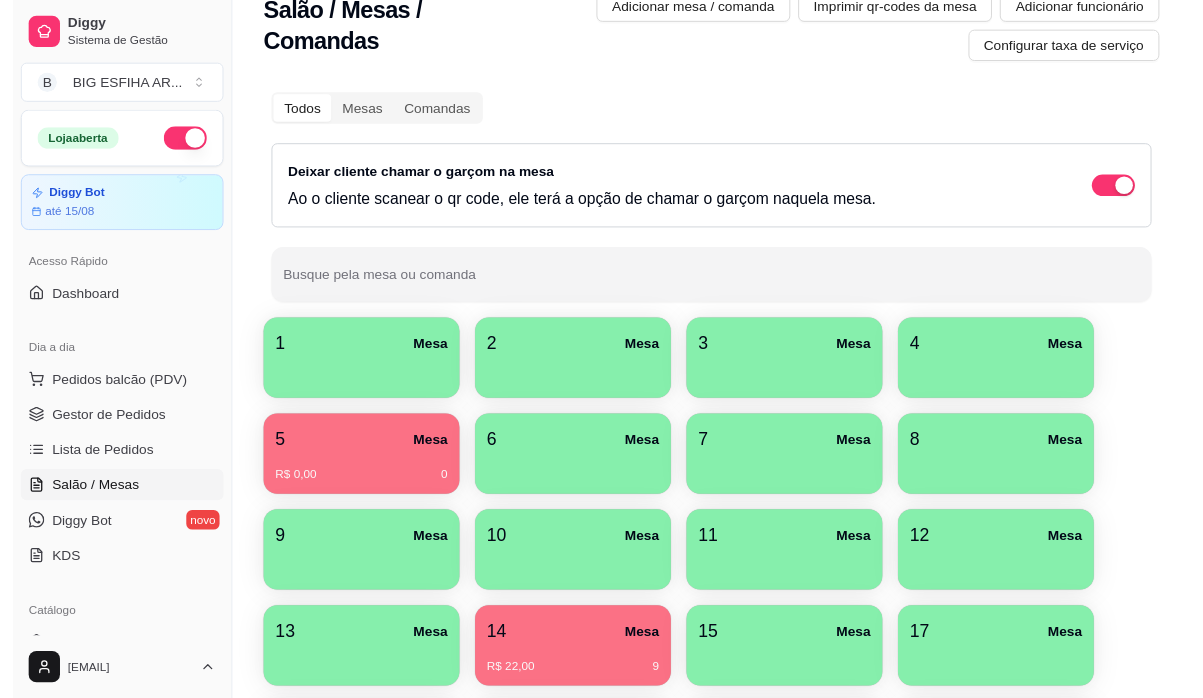 scroll, scrollTop: 0, scrollLeft: 0, axis: both 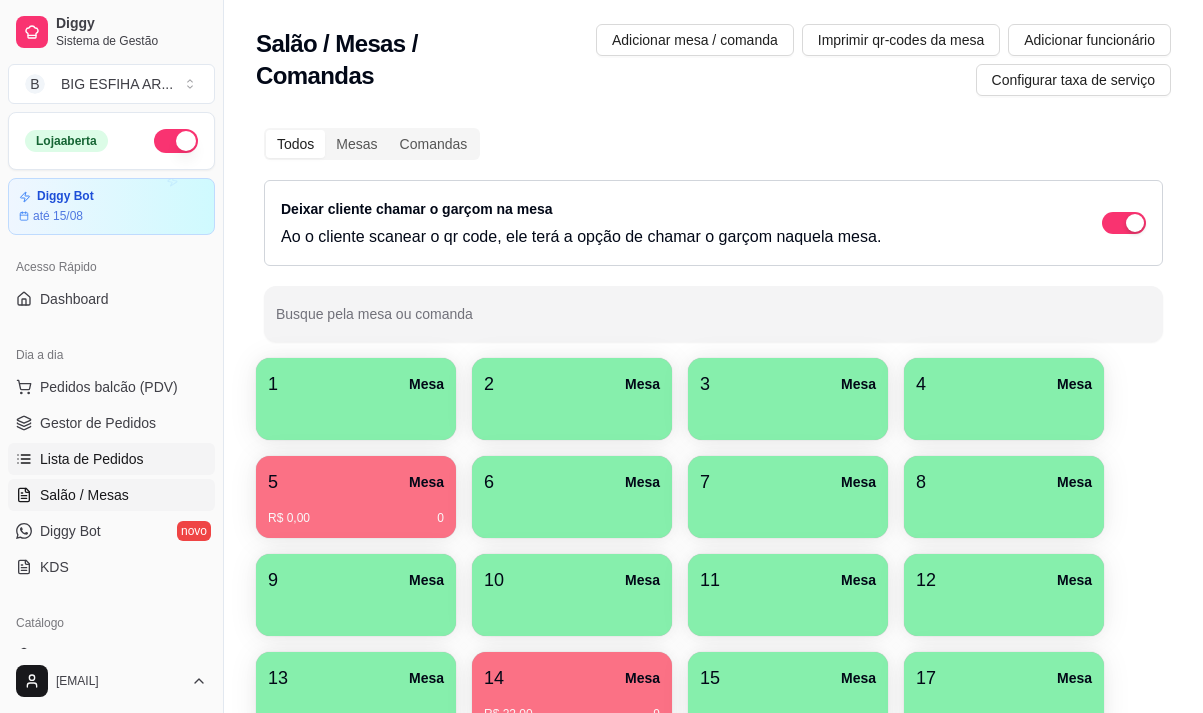 click on "Lista de Pedidos" at bounding box center [111, 459] 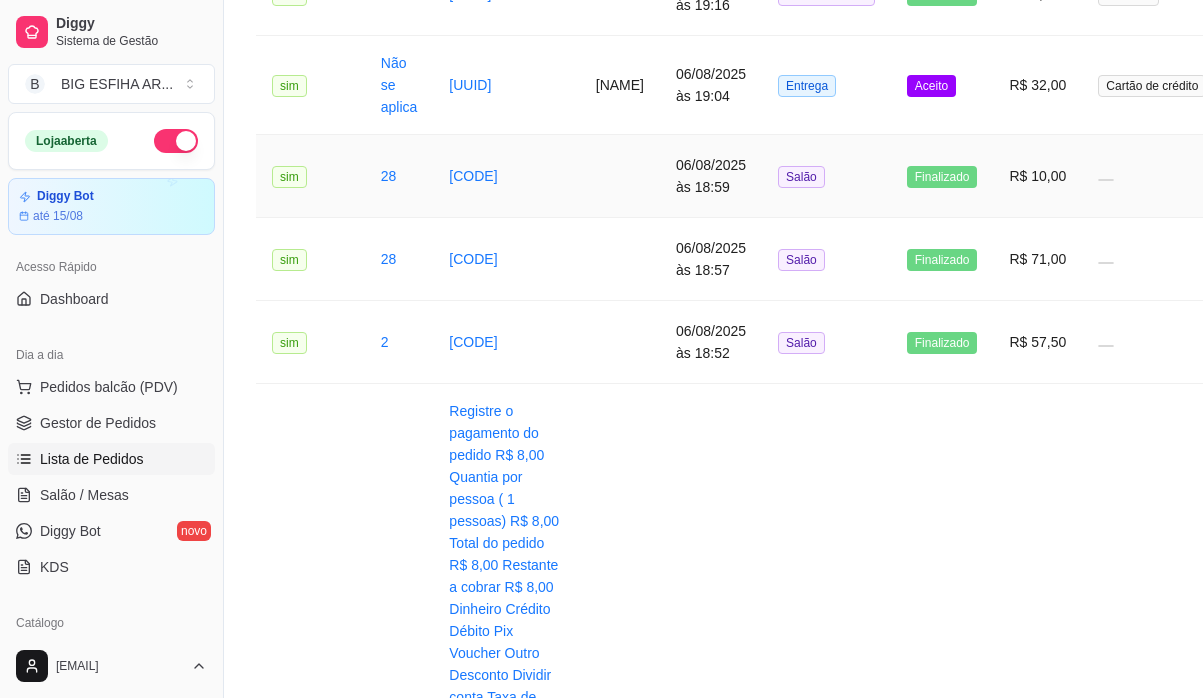 scroll, scrollTop: 1100, scrollLeft: 0, axis: vertical 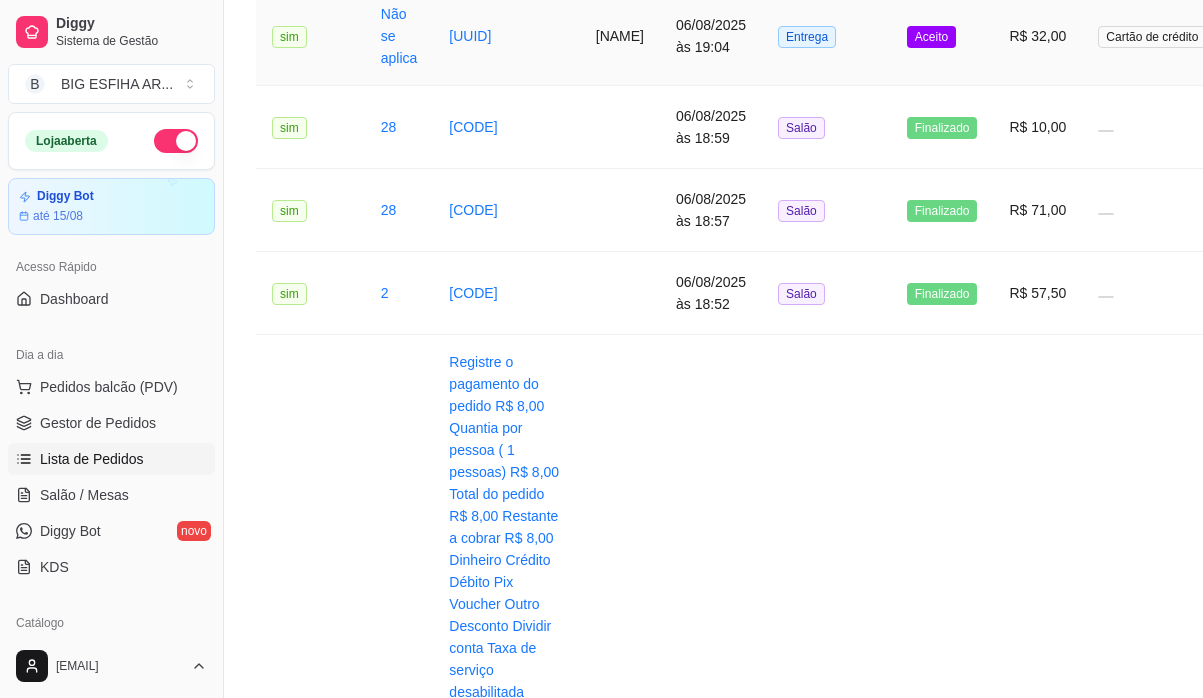 click on "[NAME]" at bounding box center (620, 36) 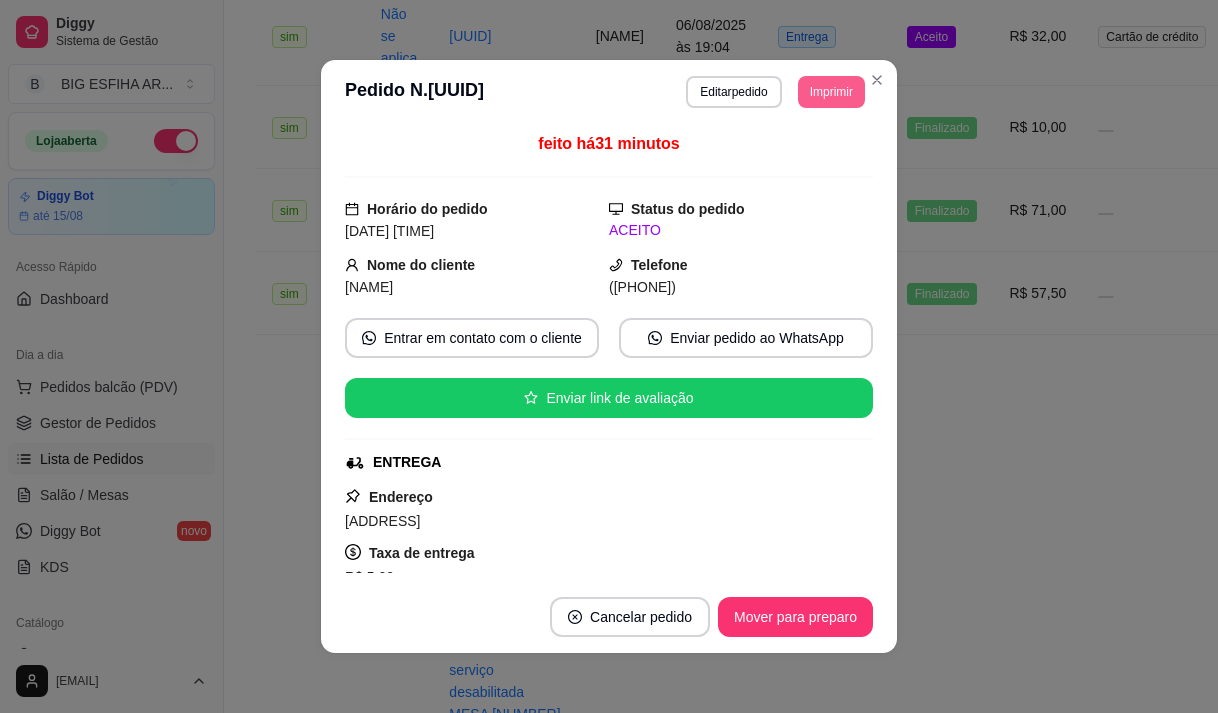 click on "Imprimir" at bounding box center (831, 92) 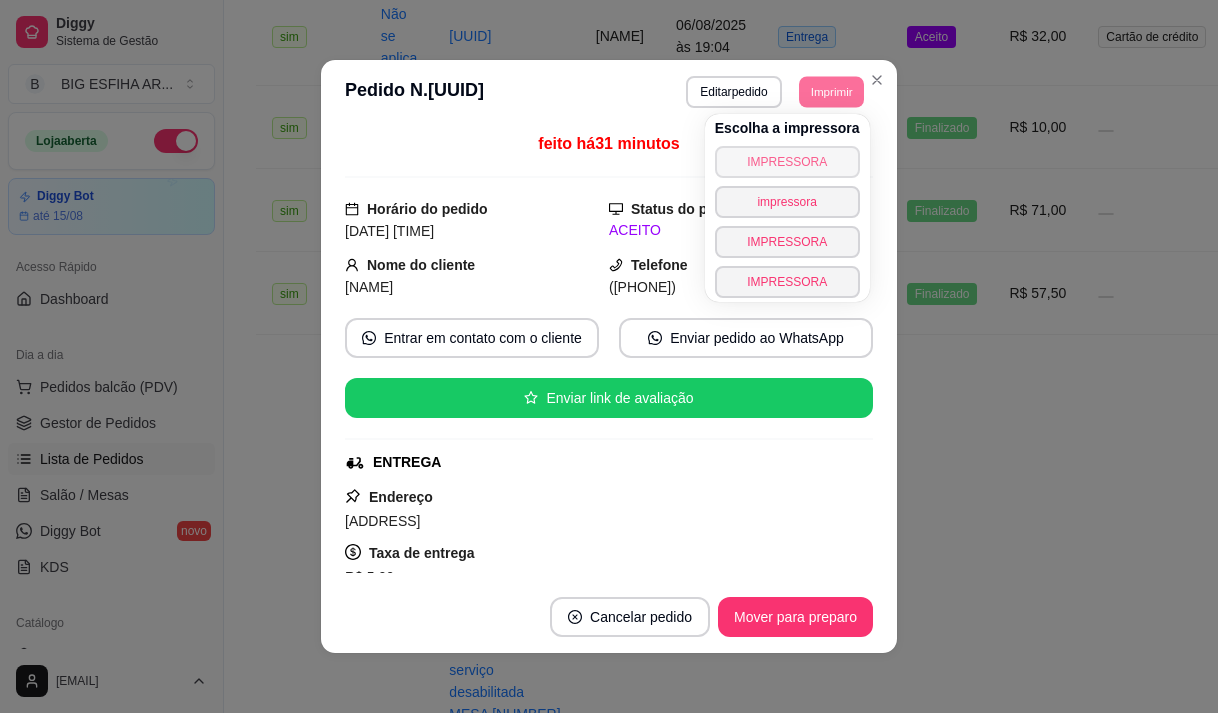 click on "IMPRESSORA" at bounding box center [787, 162] 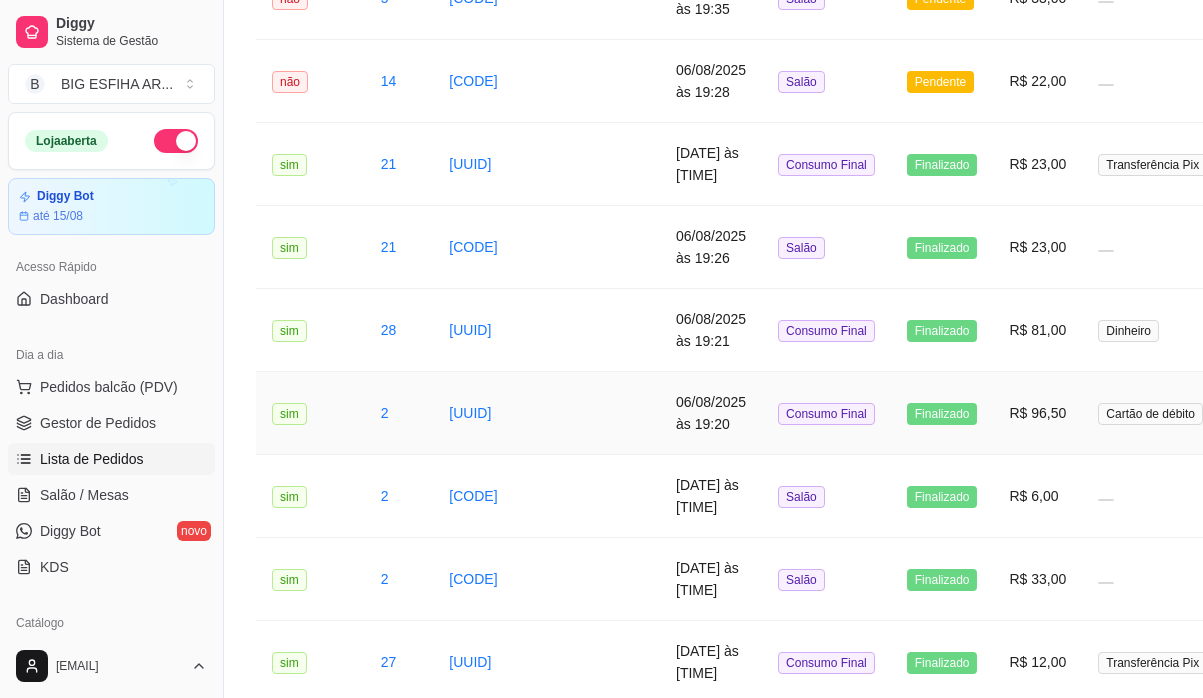 scroll, scrollTop: 0, scrollLeft: 0, axis: both 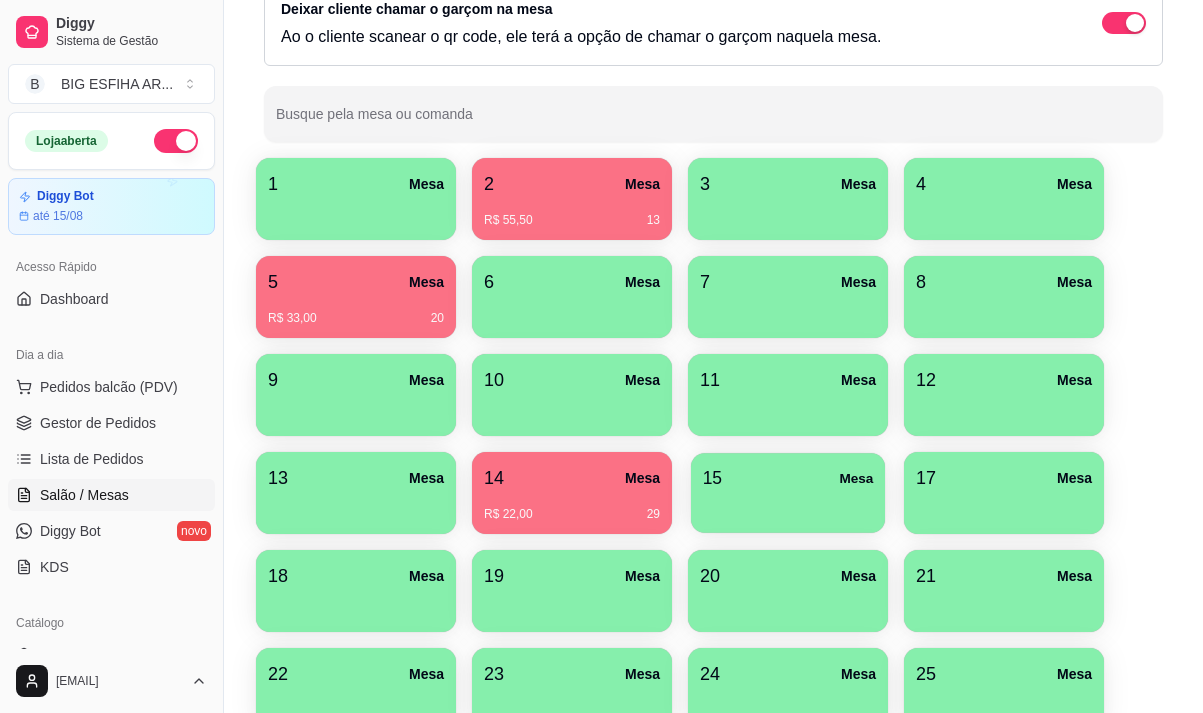 click at bounding box center (788, 506) 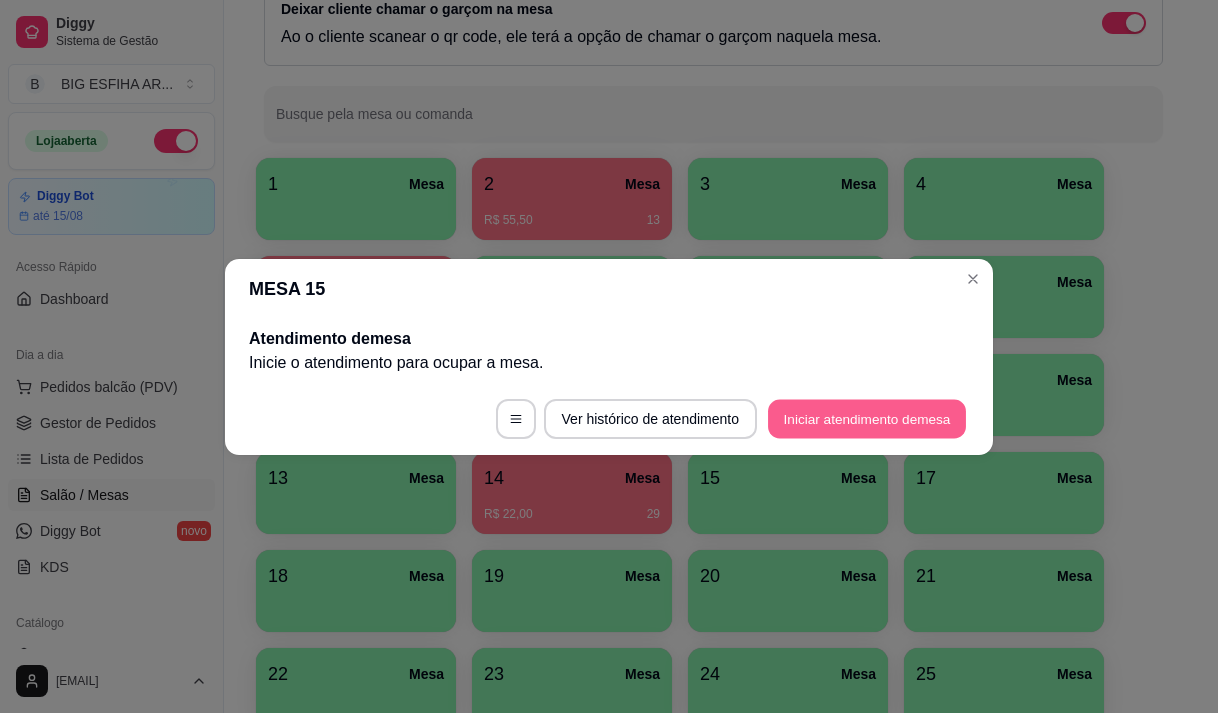 click on "Iniciar atendimento de  mesa" at bounding box center (867, 418) 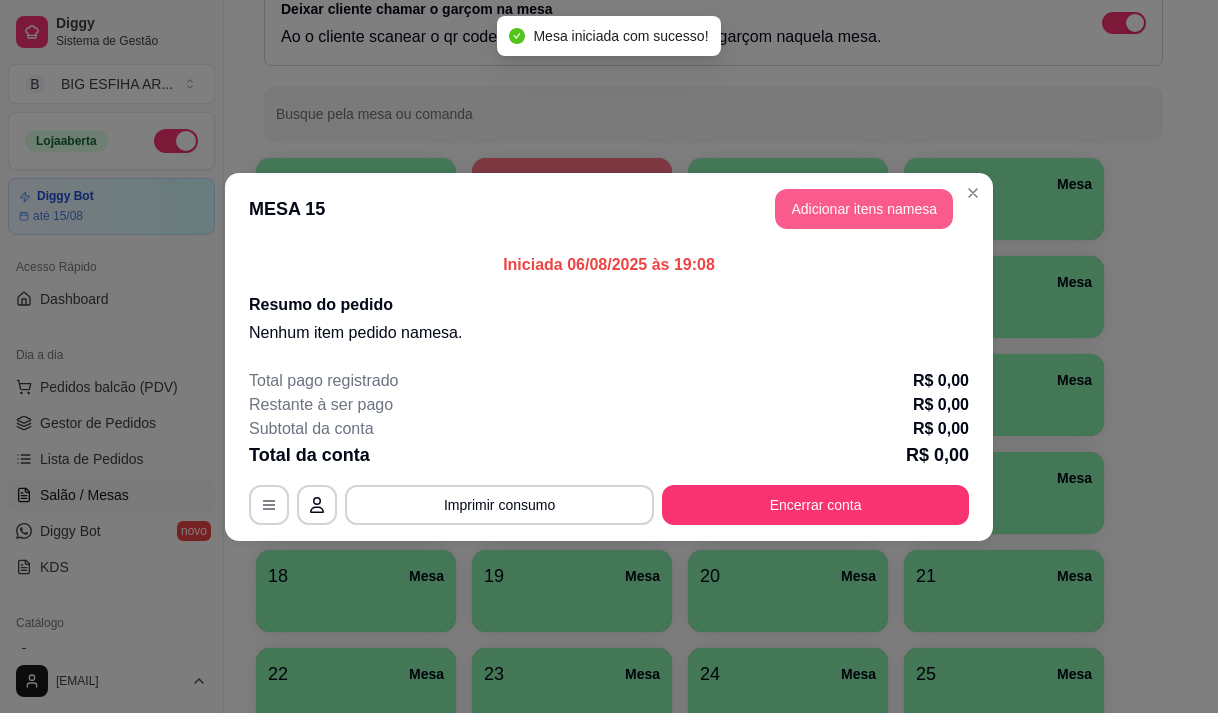 click on "Adicionar itens na  mesa" at bounding box center (864, 209) 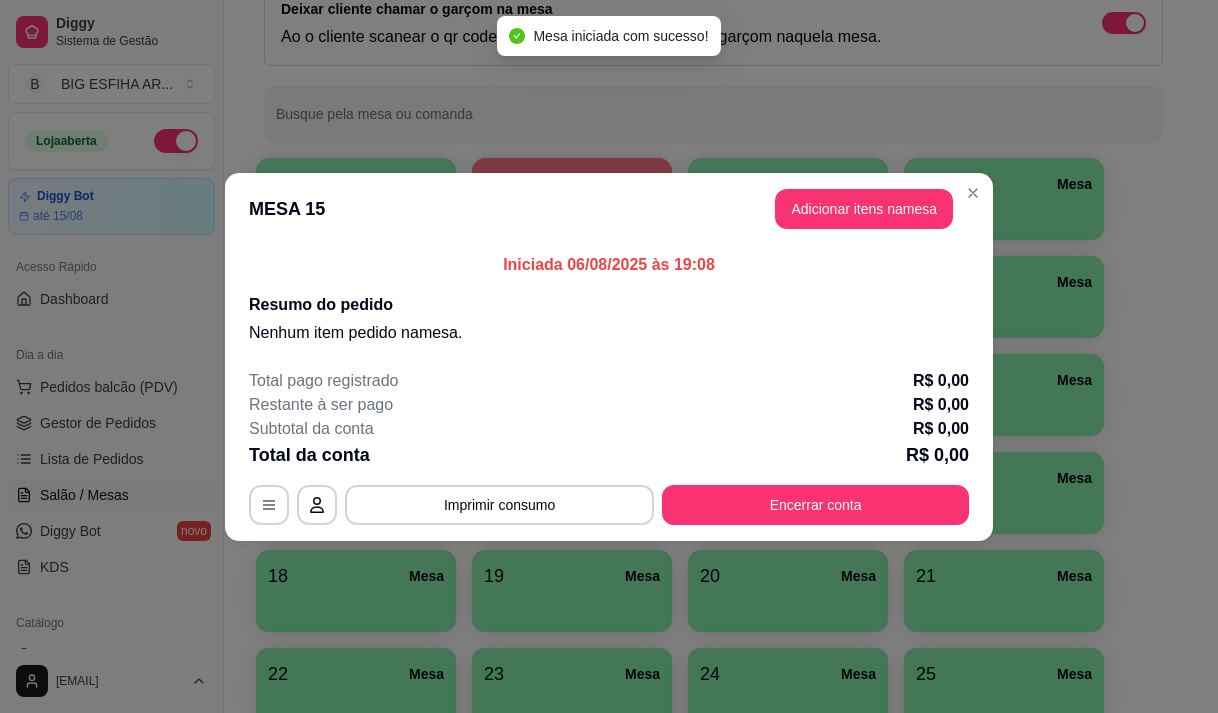click at bounding box center (398, 131) 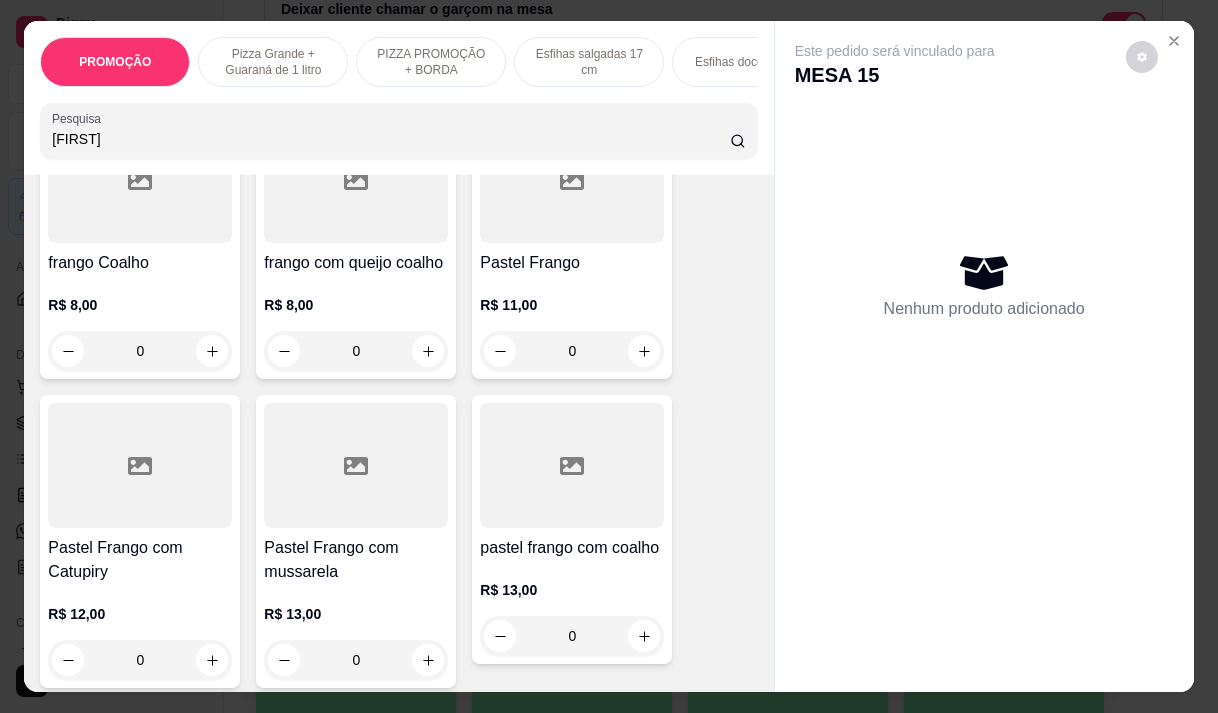 scroll, scrollTop: 500, scrollLeft: 0, axis: vertical 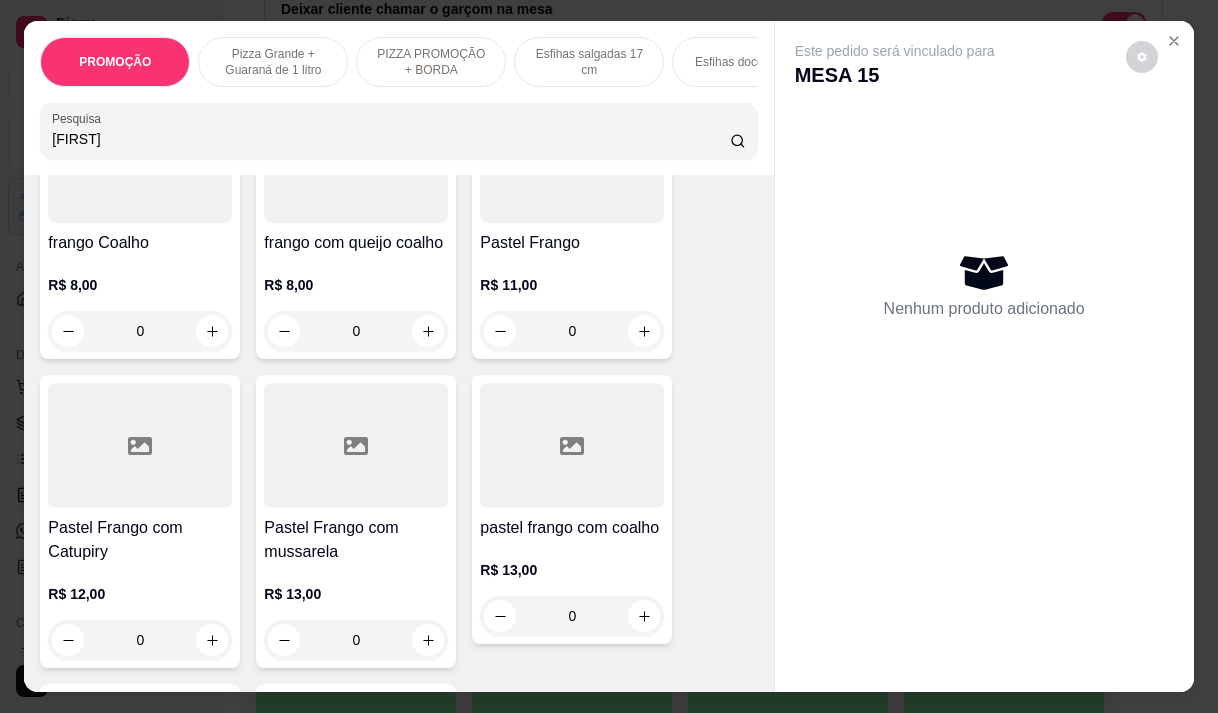 type on "[NAME]" 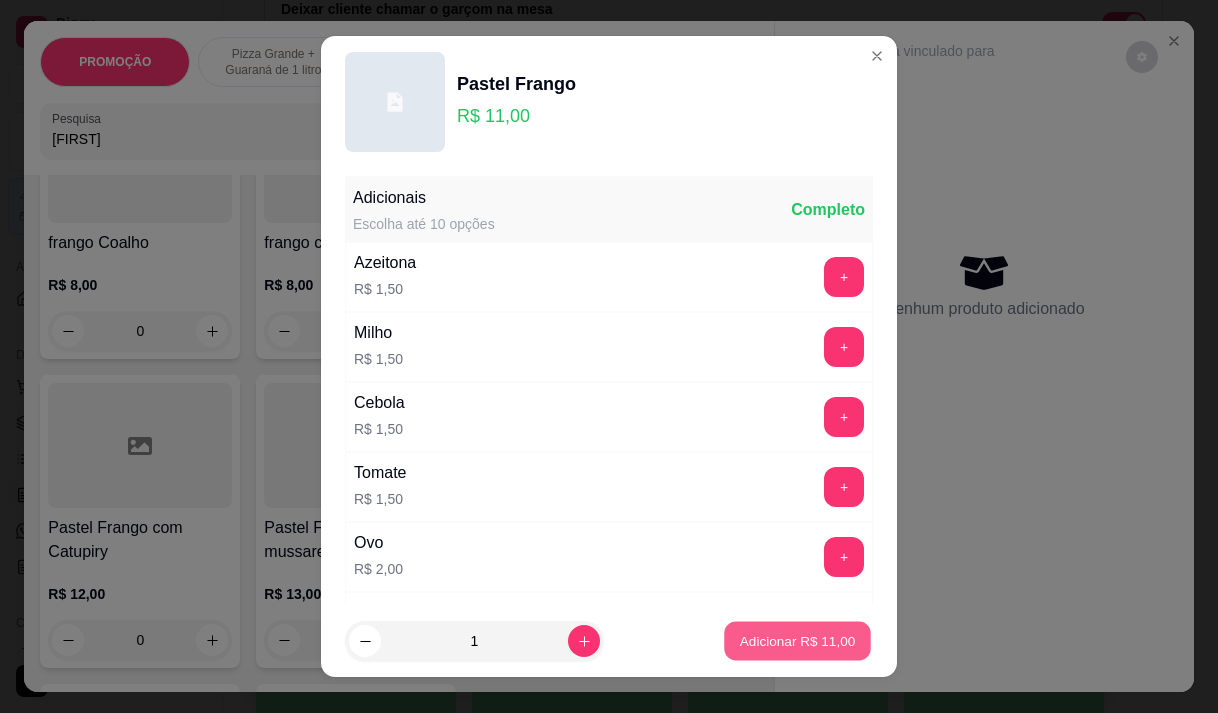click on "Adicionar   R$ 11,00" at bounding box center [798, 641] 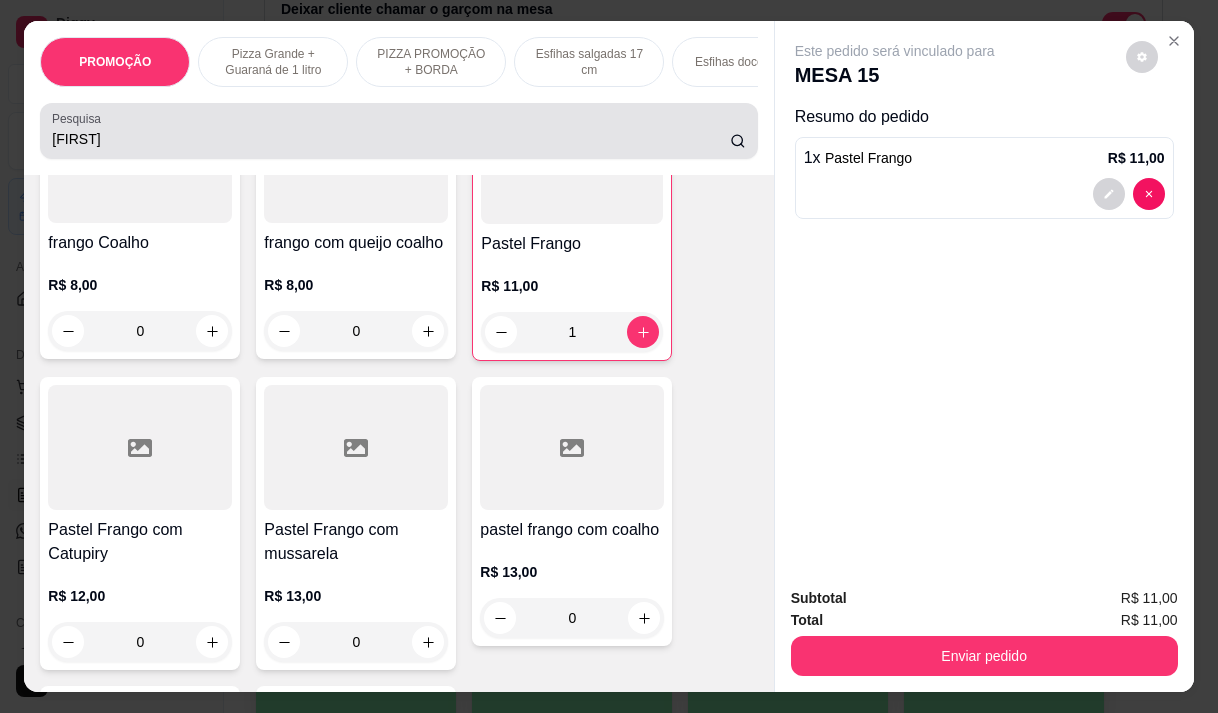 click on "[NAME]" at bounding box center [391, 139] 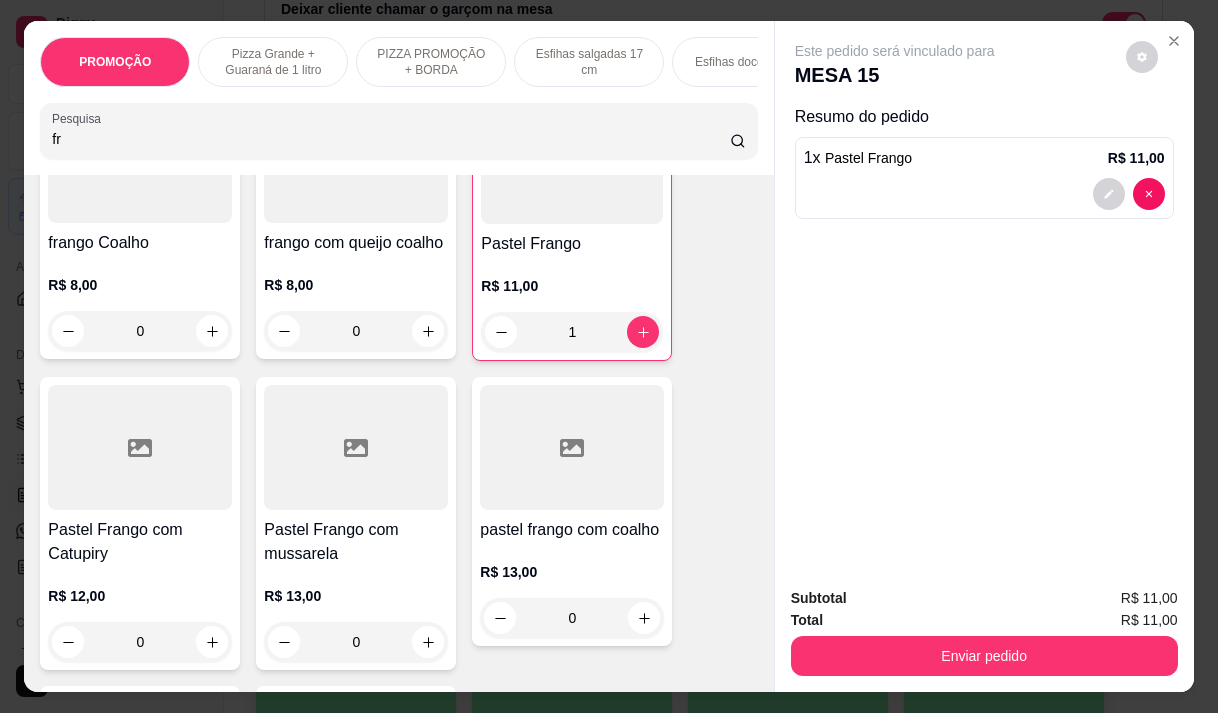 type on "f" 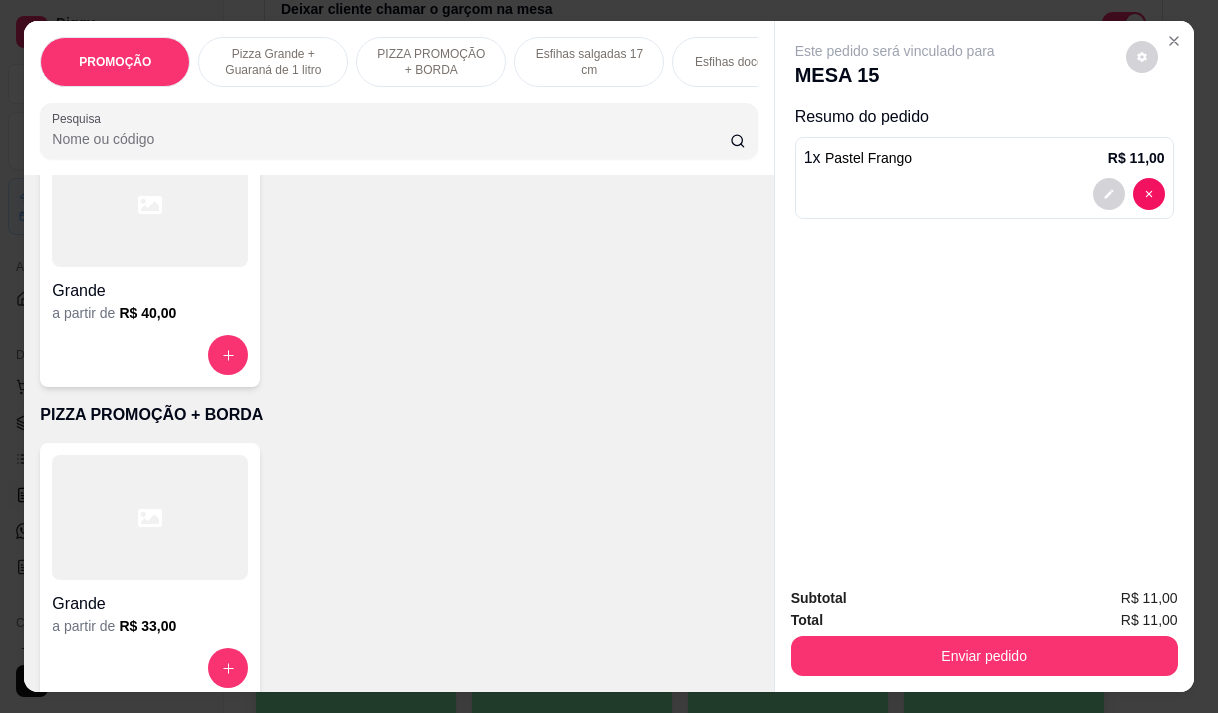scroll, scrollTop: 3755, scrollLeft: 0, axis: vertical 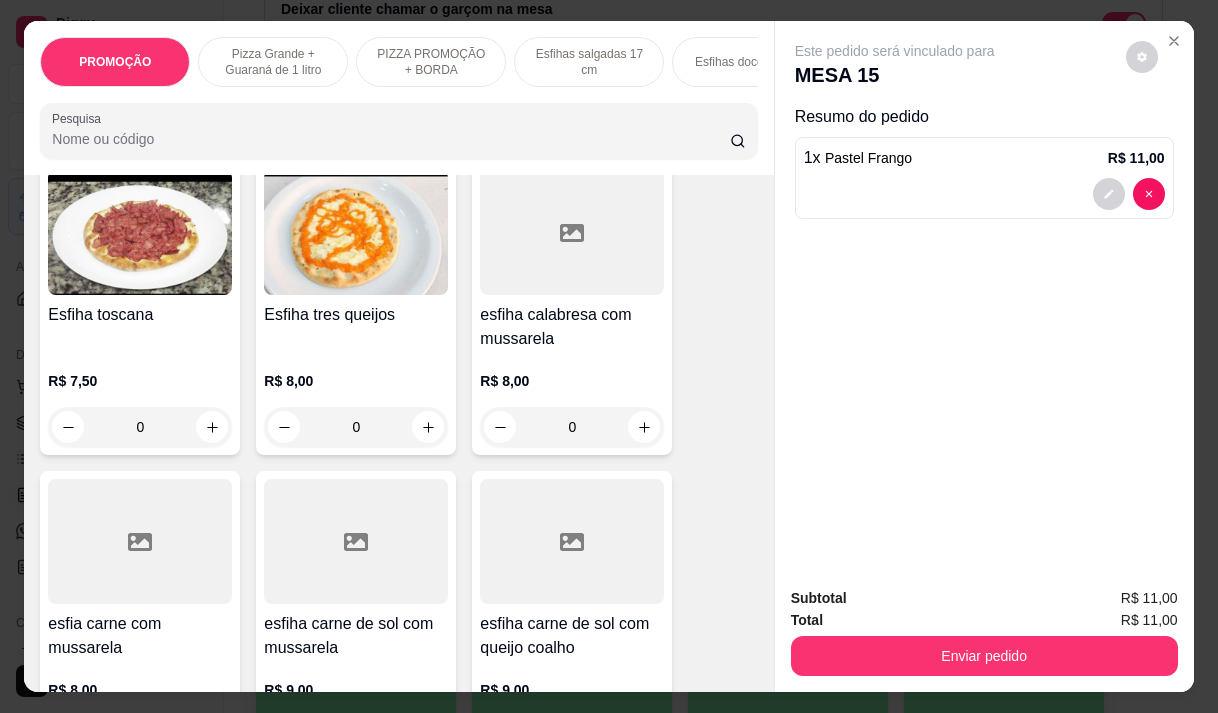 type on "ç" 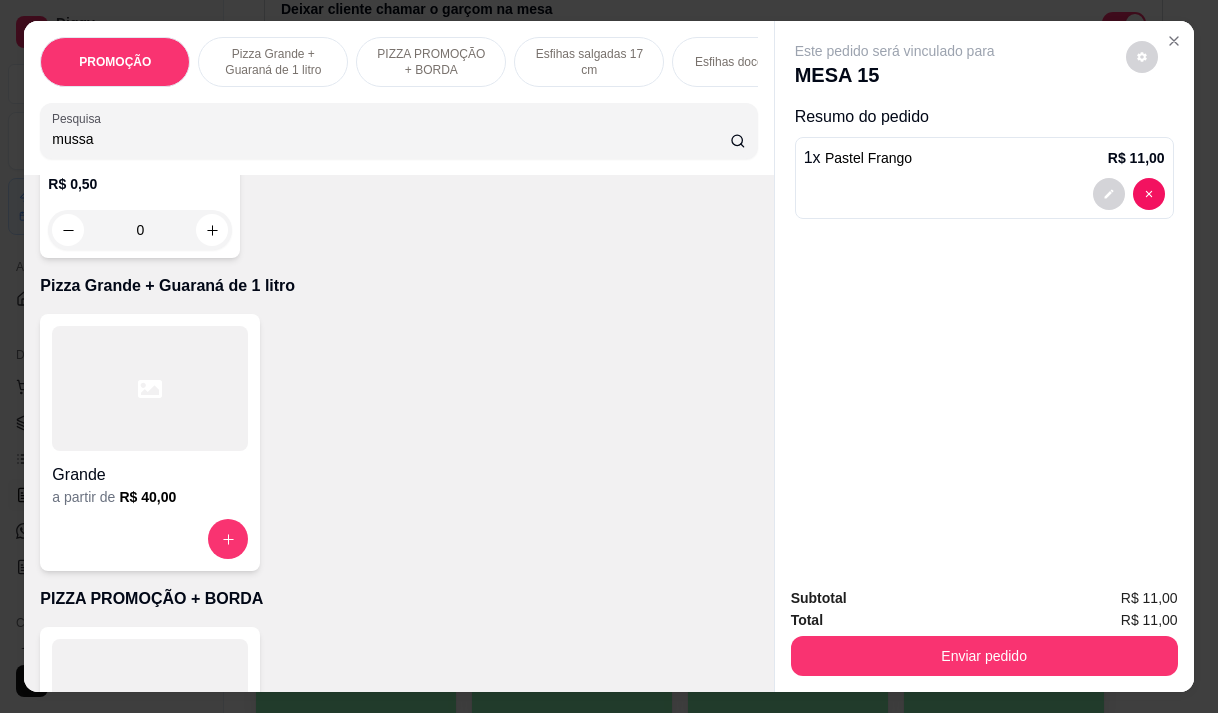 scroll, scrollTop: 7170, scrollLeft: 0, axis: vertical 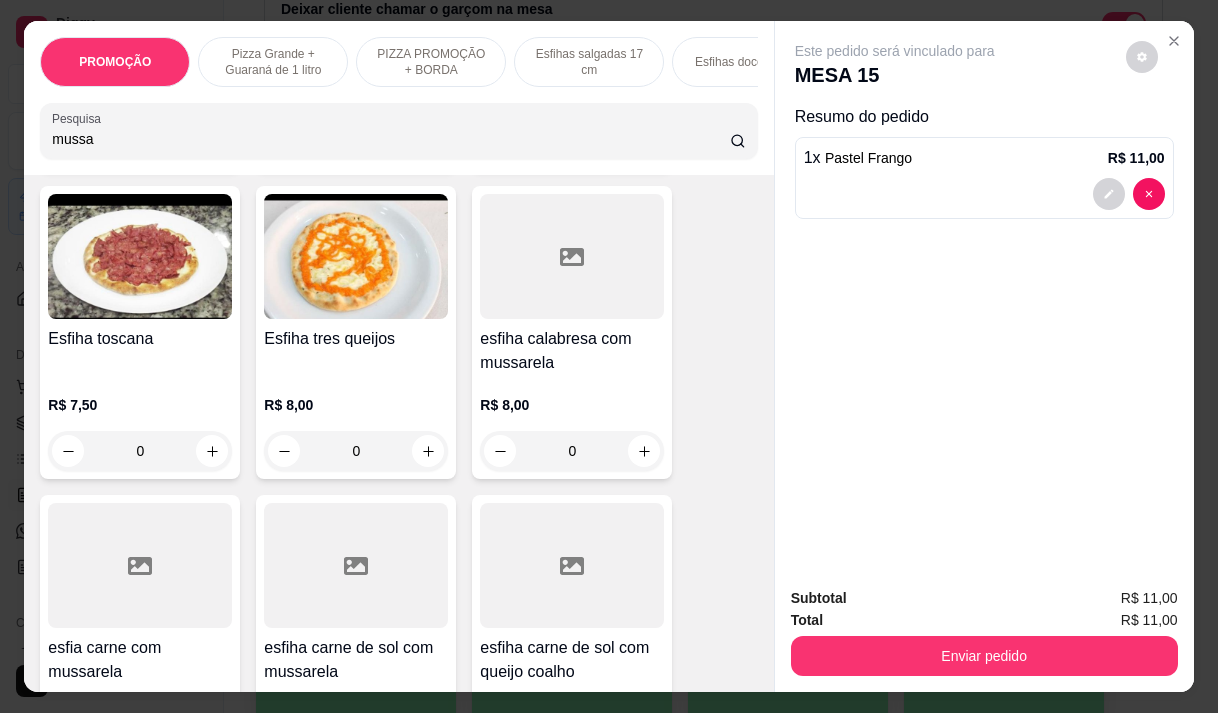 type on "mussa" 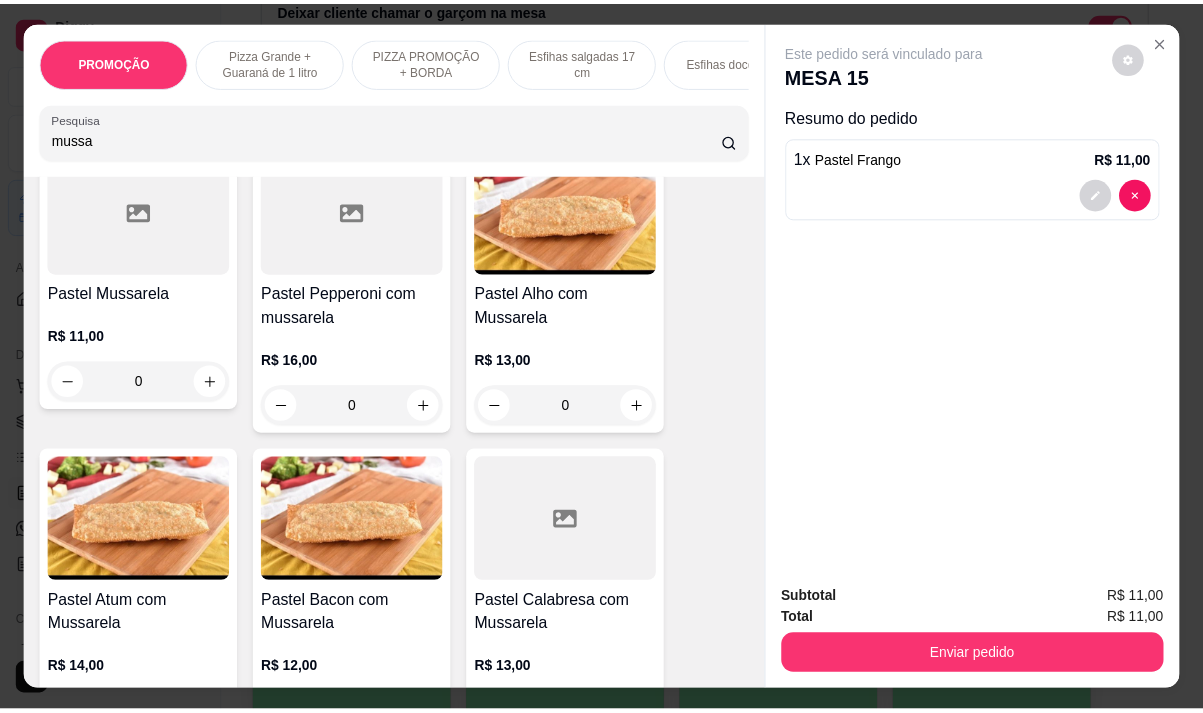 scroll, scrollTop: 1300, scrollLeft: 0, axis: vertical 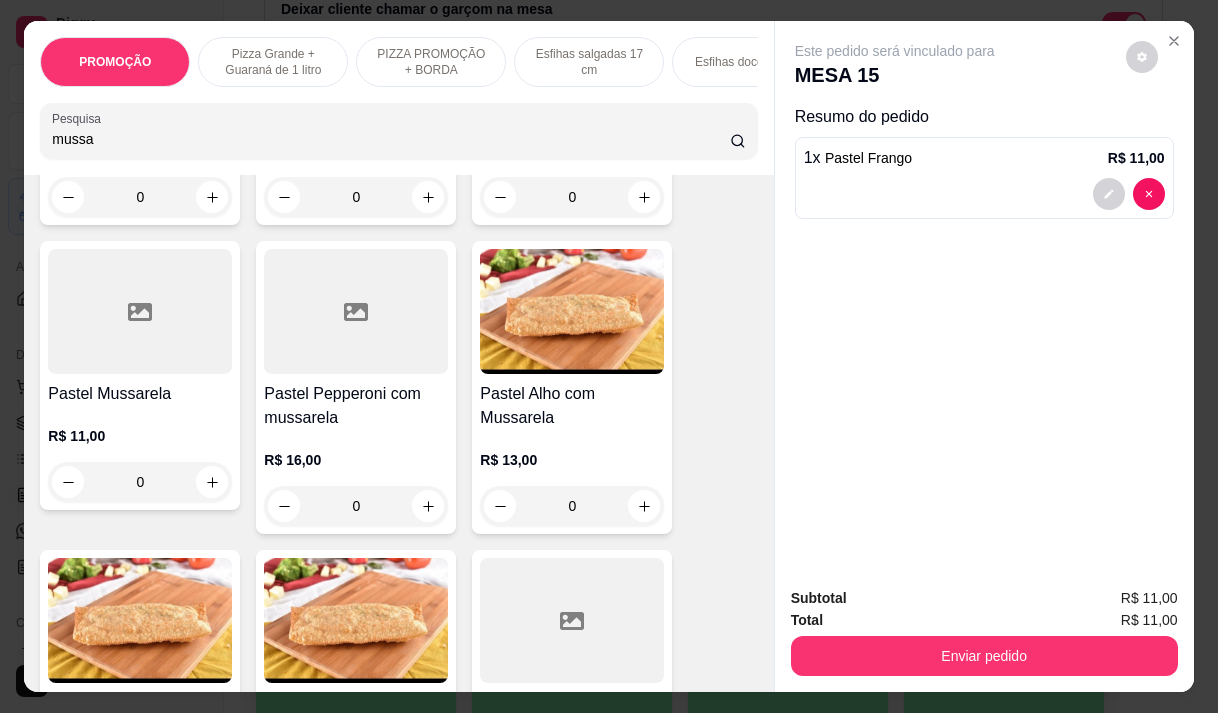 click on "R$ 11,00 0" at bounding box center [140, 454] 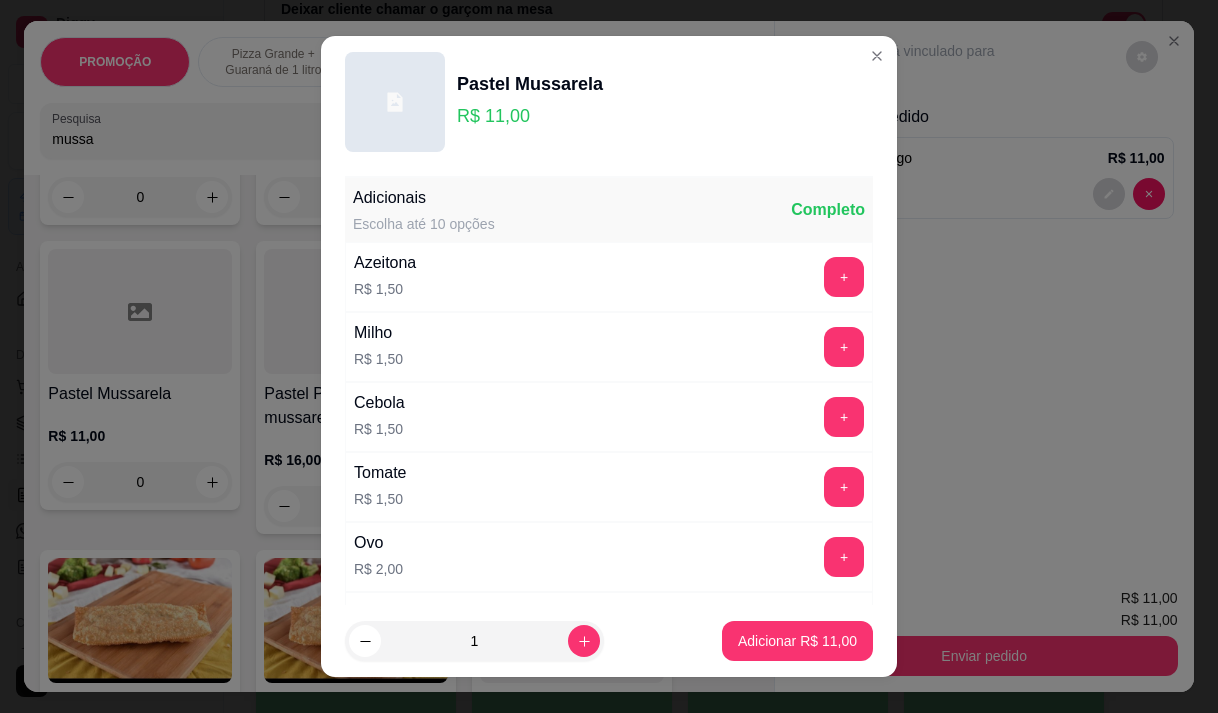 click on "Adicionar   R$ 11,00" at bounding box center (797, 641) 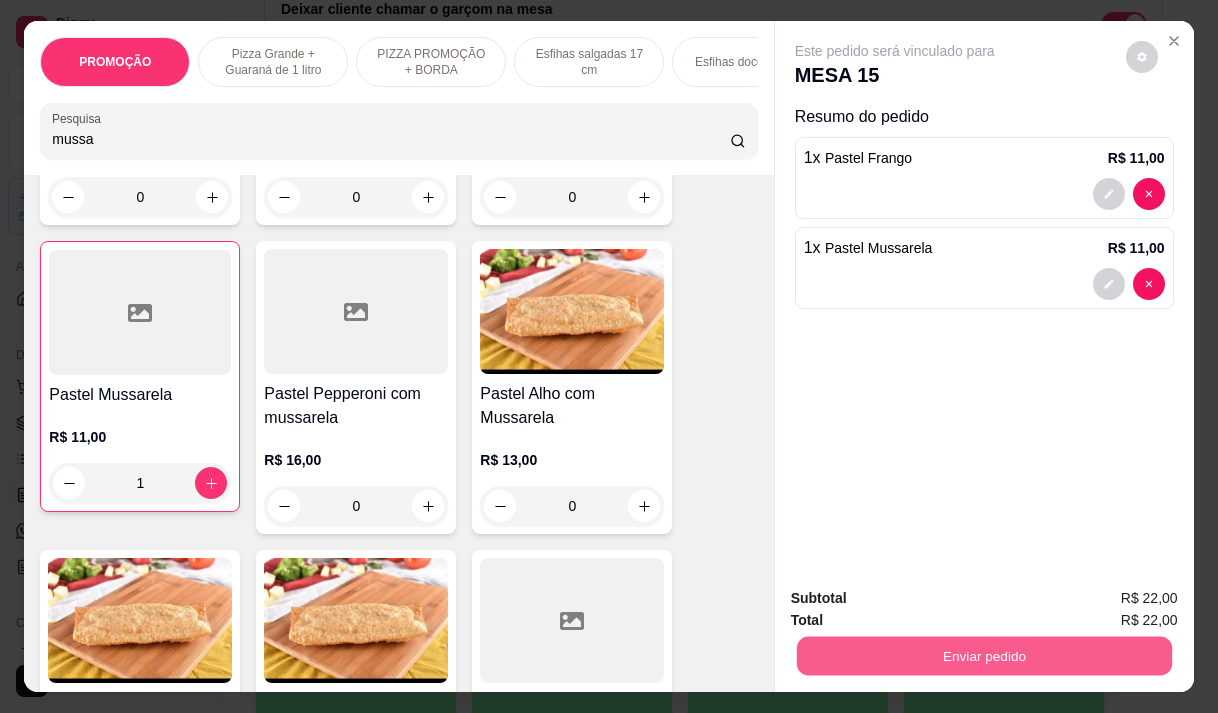 click on "Enviar pedido" at bounding box center [983, 655] 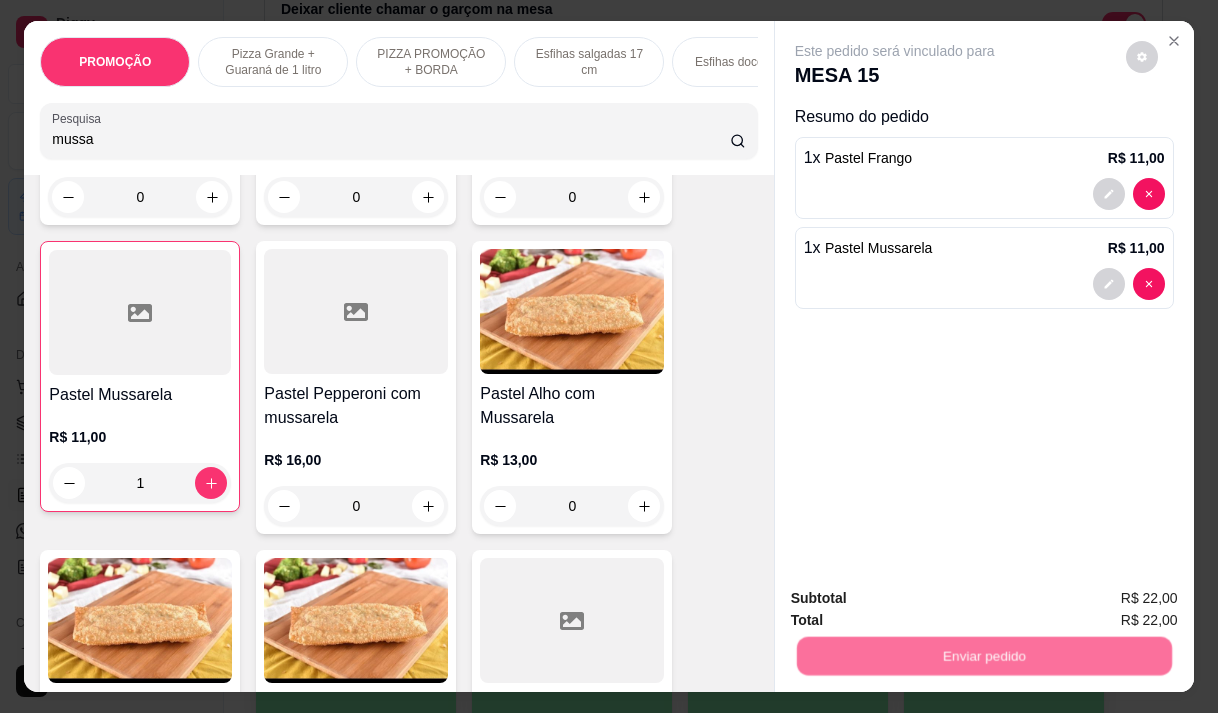 click on "Não registrar e enviar pedido" at bounding box center [918, 598] 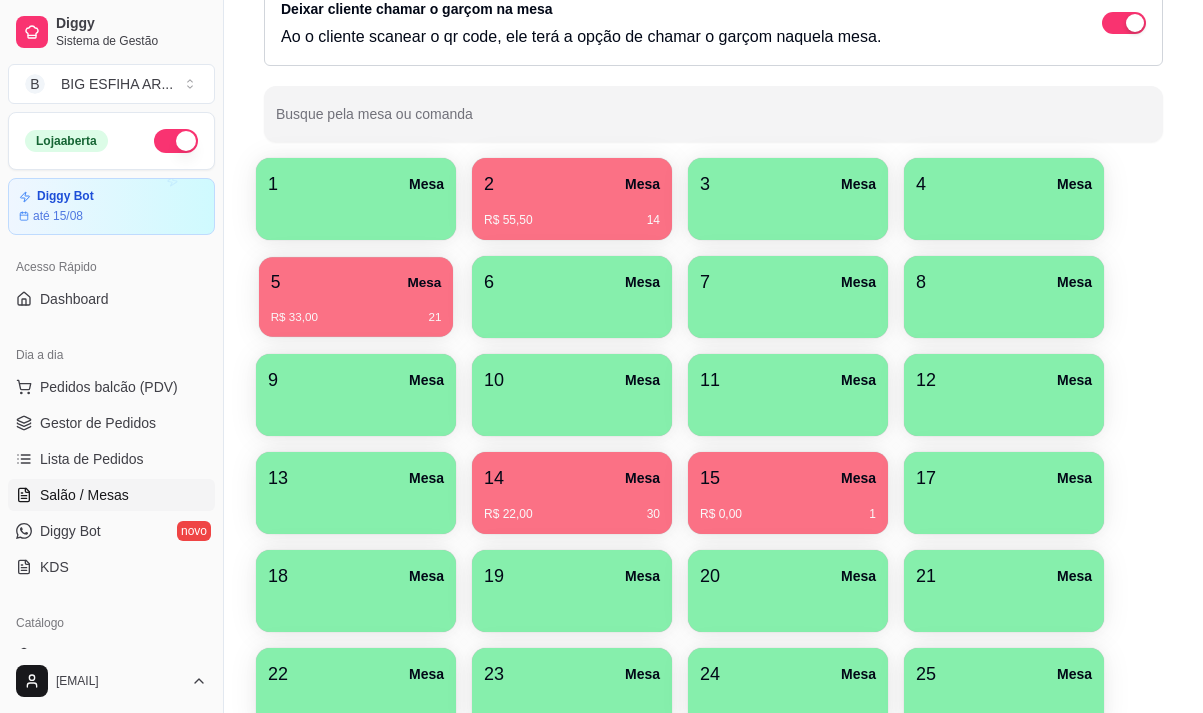 click on "R$ 33,00 21" at bounding box center (356, 310) 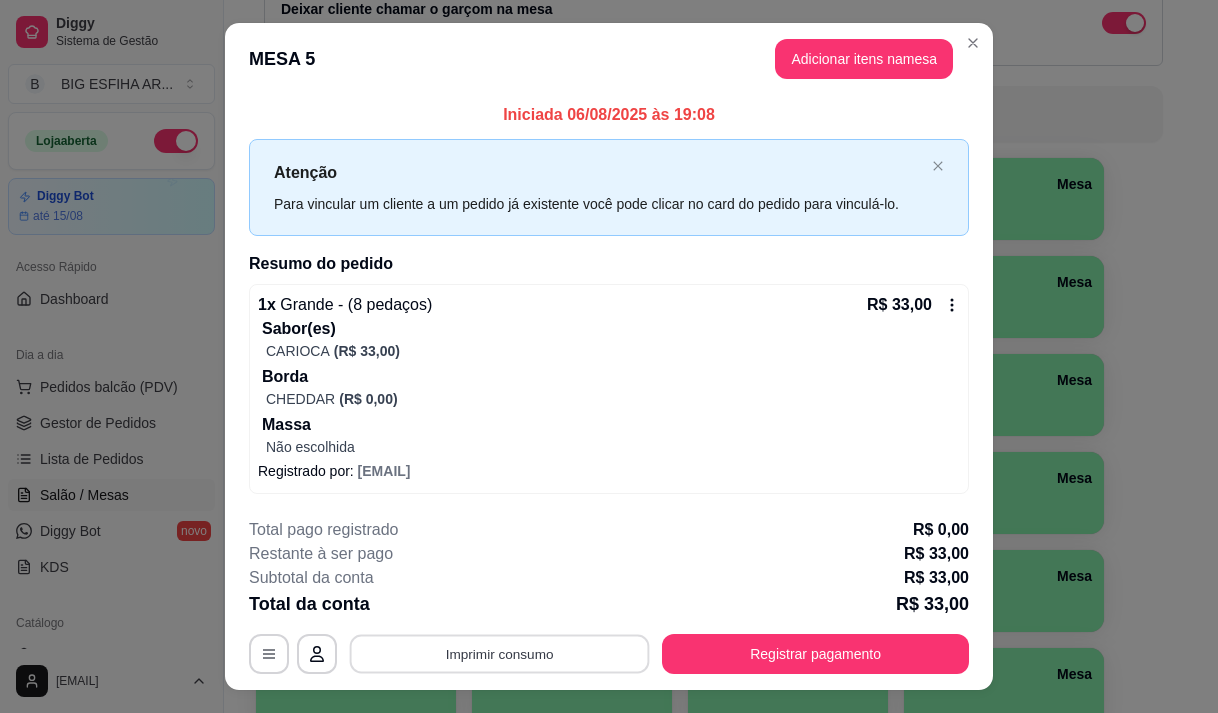 click on "Imprimir consumo" at bounding box center (500, 654) 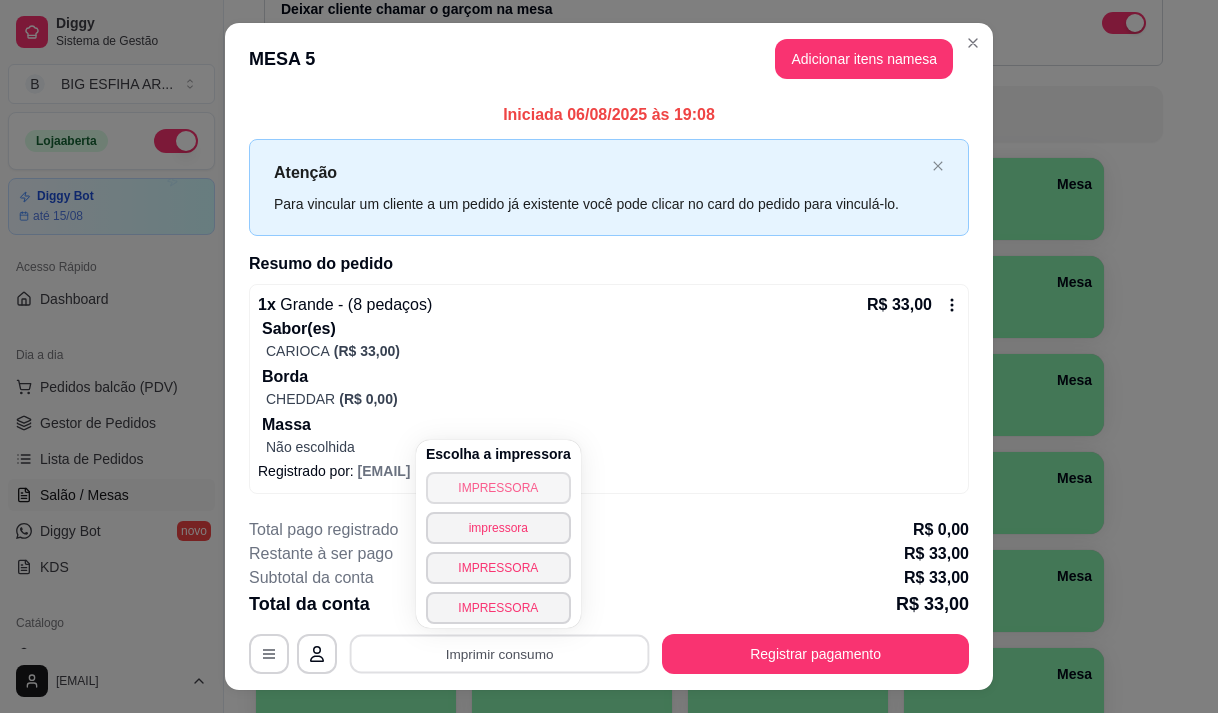 click on "IMPRESSORA" at bounding box center [498, 488] 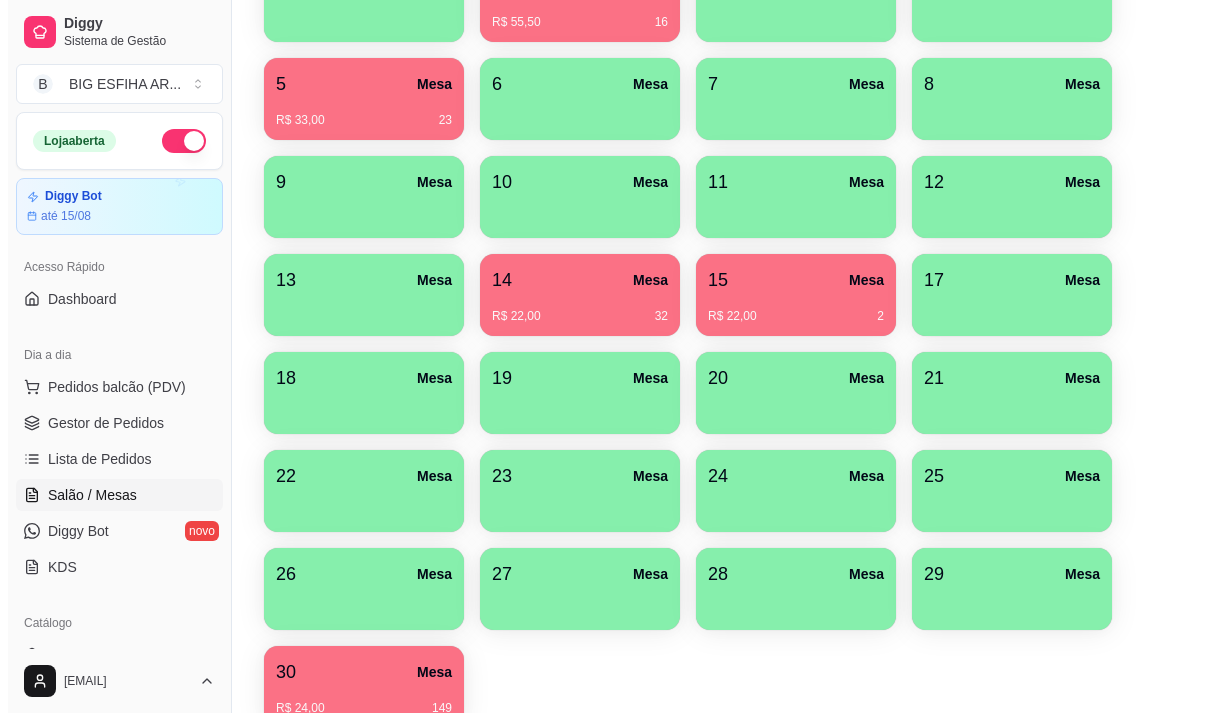 scroll, scrollTop: 400, scrollLeft: 0, axis: vertical 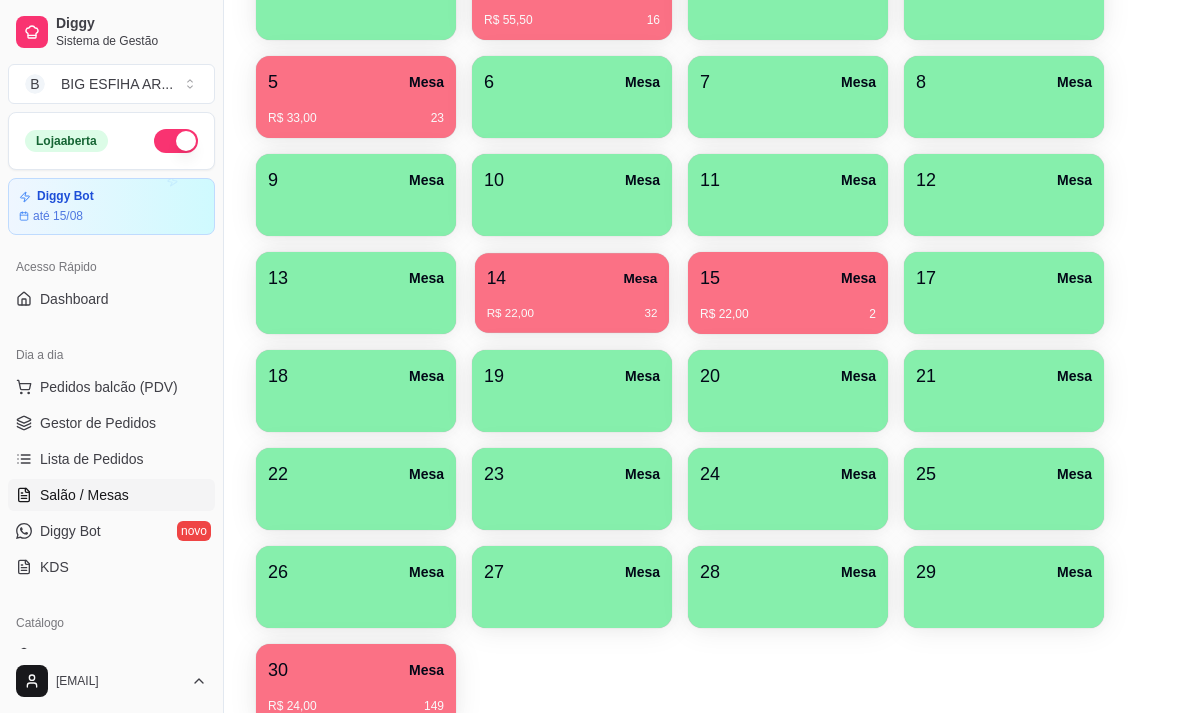 click on "R$ 22,00 32" at bounding box center [572, 306] 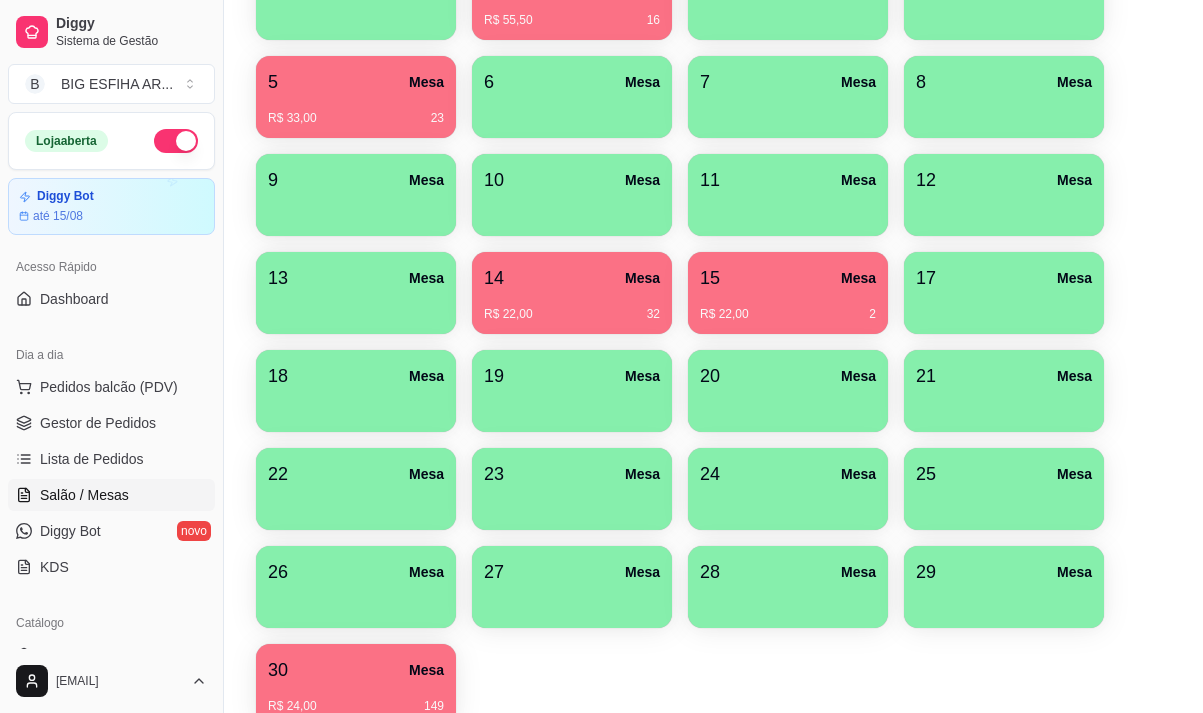 click on "R$ 22,00 2" at bounding box center (788, 307) 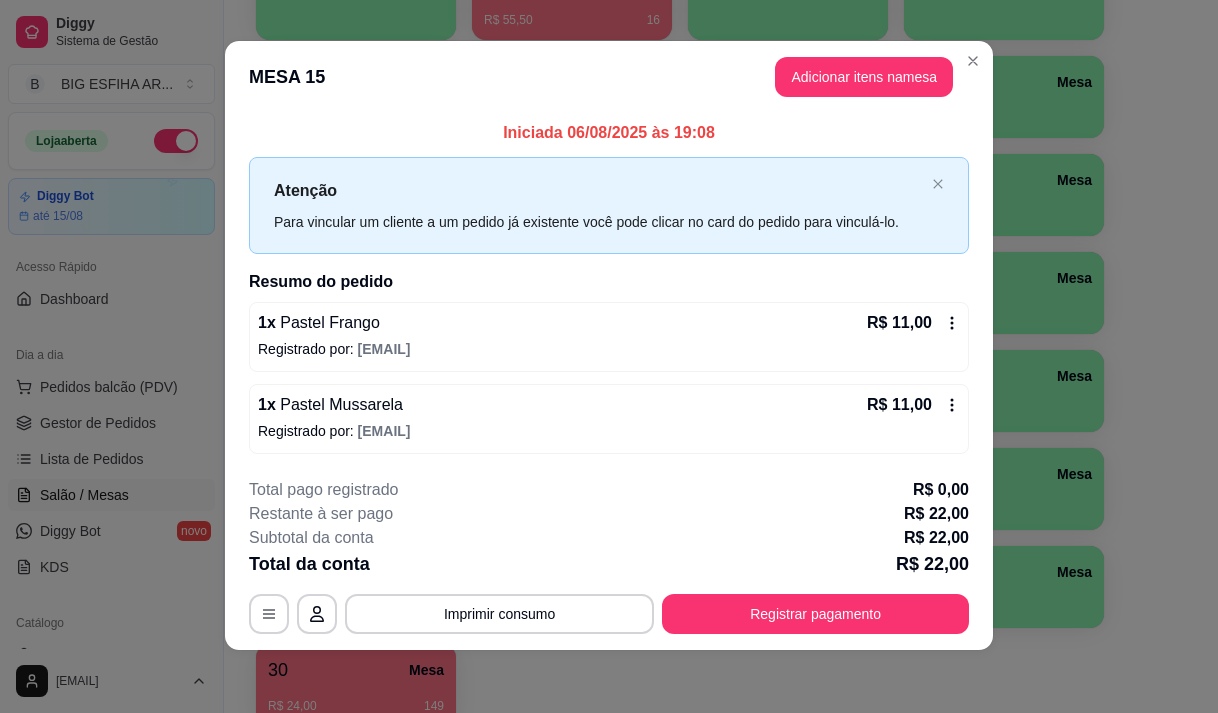 scroll, scrollTop: 12, scrollLeft: 0, axis: vertical 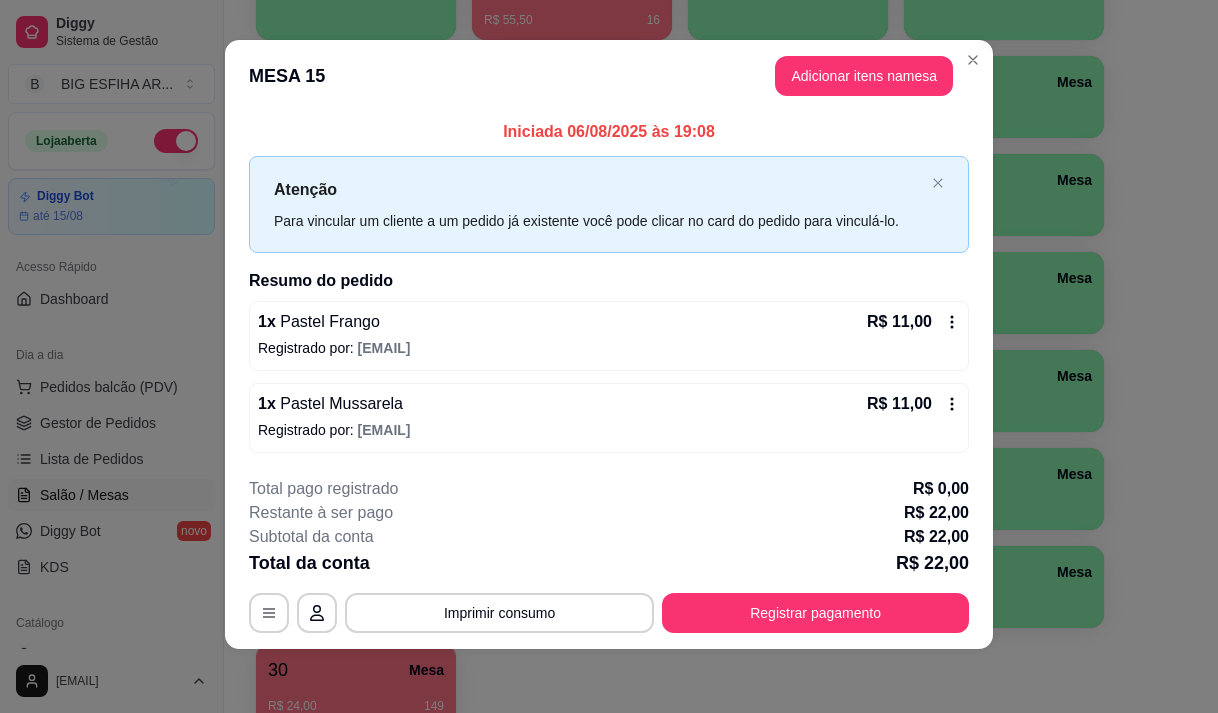 click on "**********" at bounding box center [609, 555] 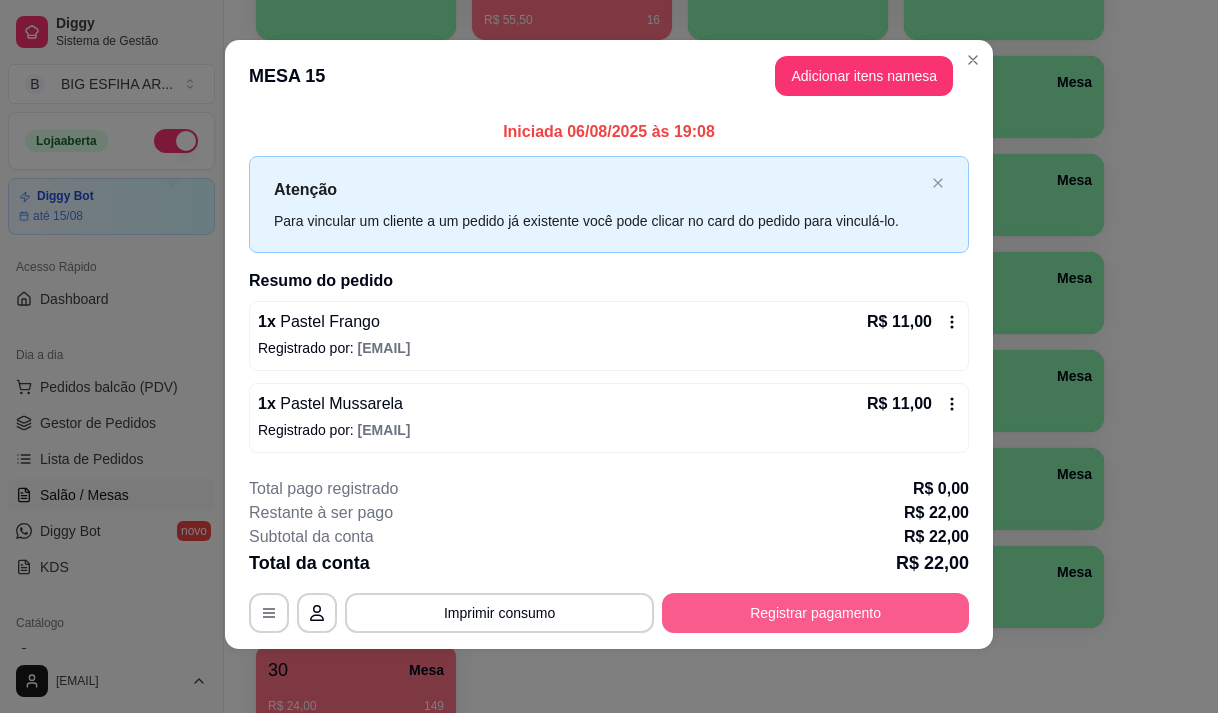 click on "Registrar pagamento" at bounding box center (815, 613) 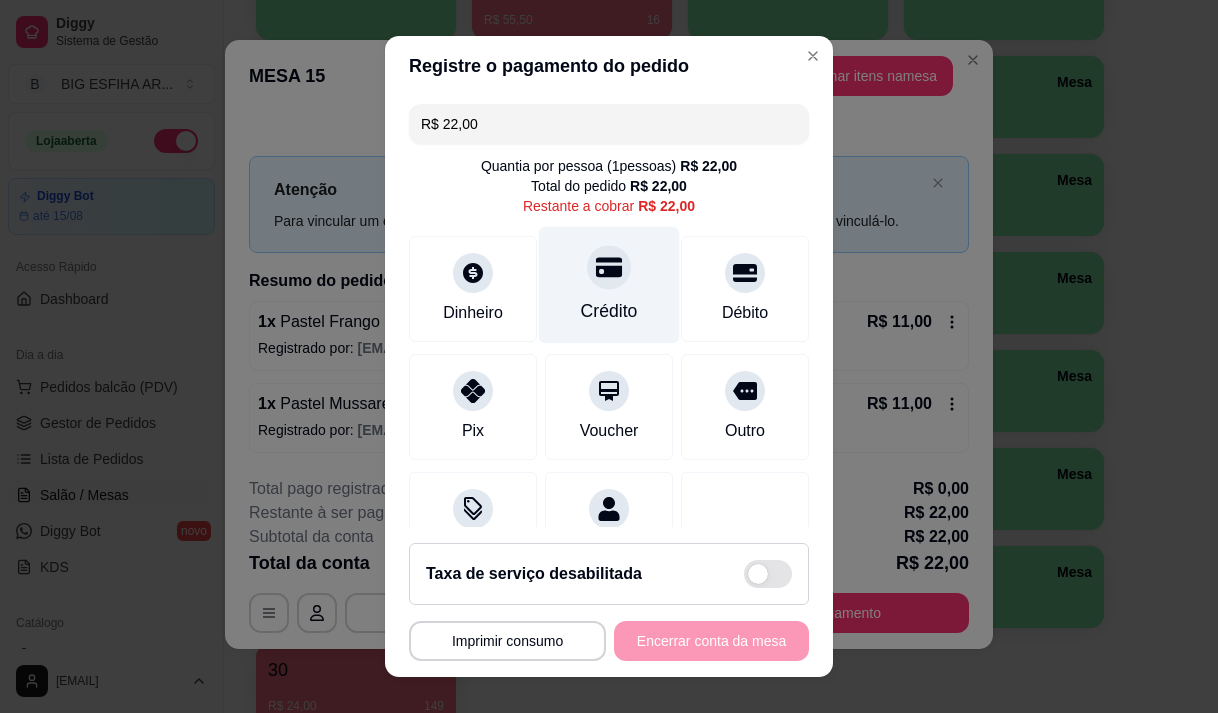 click on "Crédito" at bounding box center [609, 284] 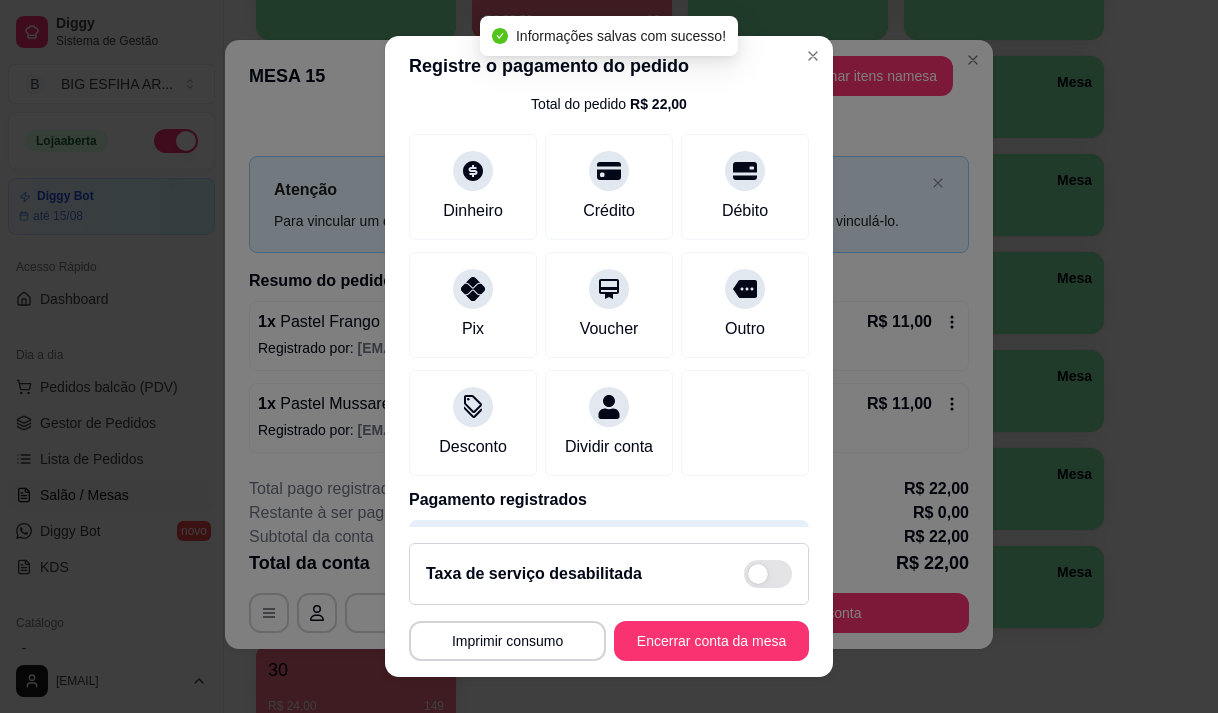 type on "R$ 0,00" 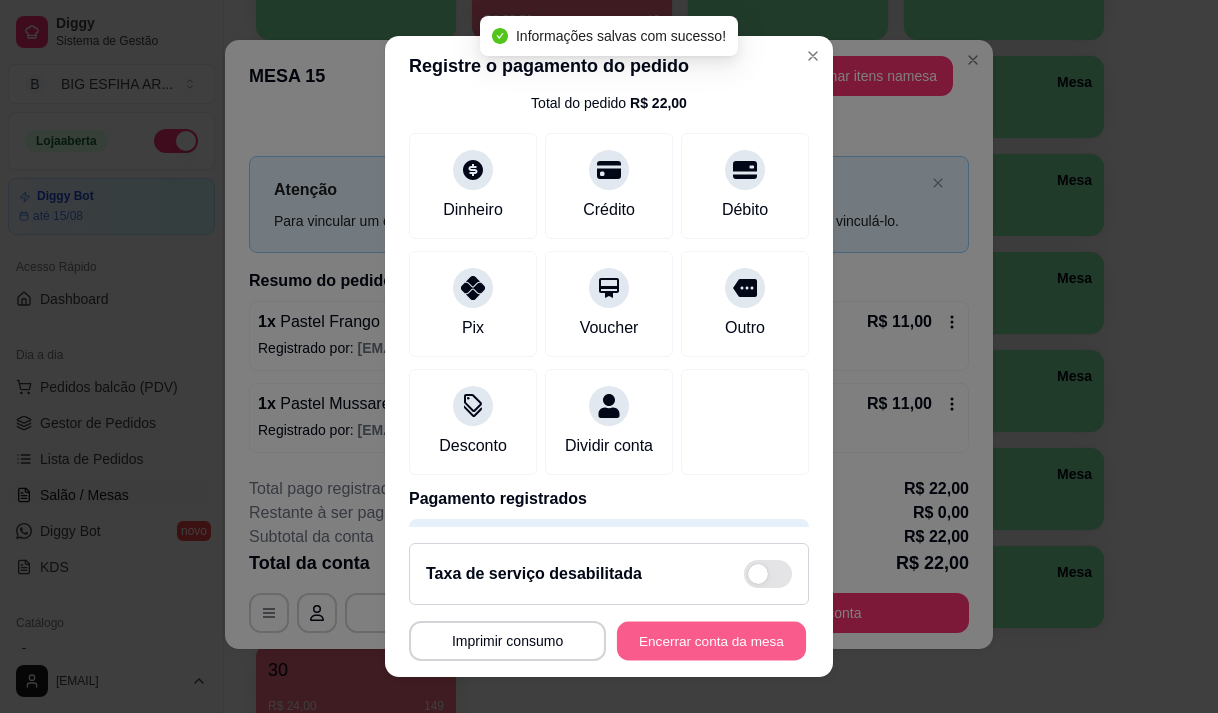 click on "Encerrar conta da mesa" at bounding box center (711, 641) 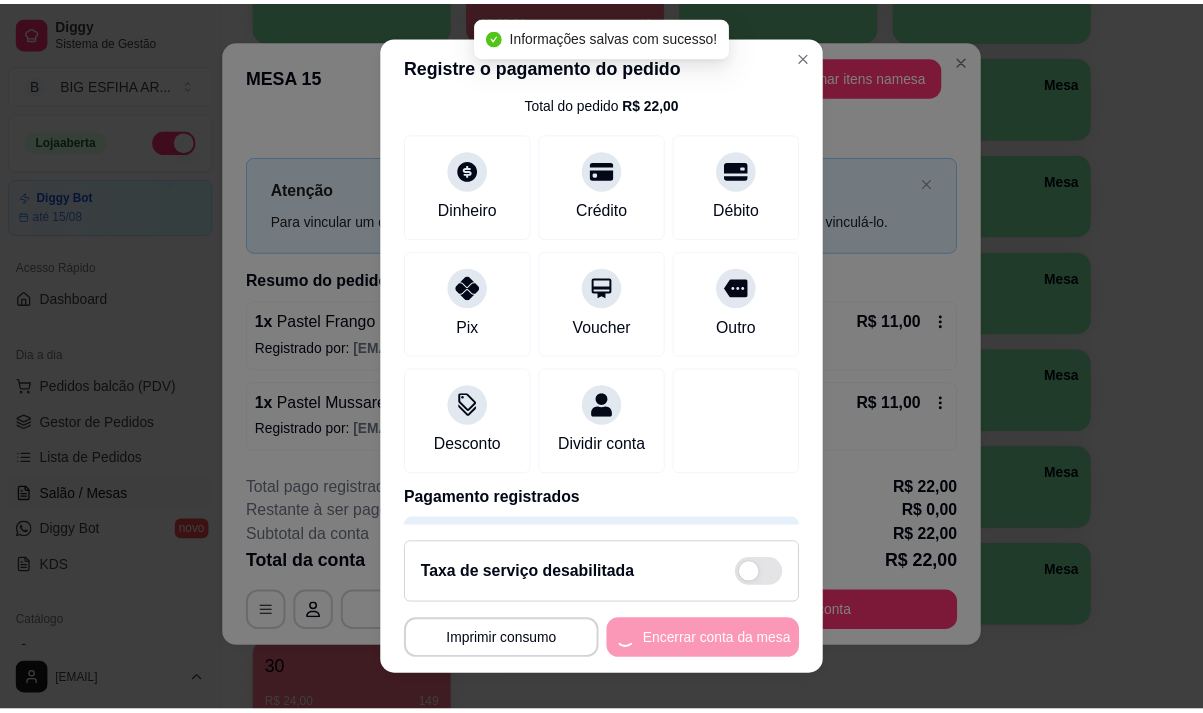 scroll, scrollTop: 0, scrollLeft: 0, axis: both 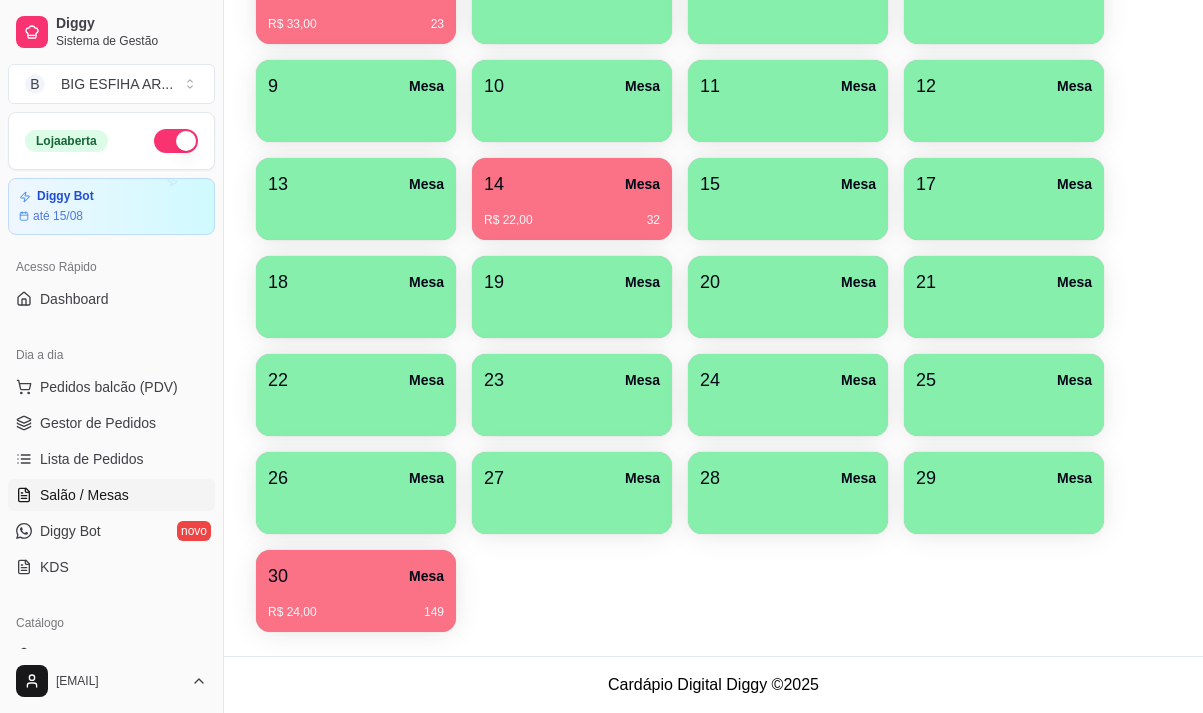 click on "R$ 24,00 149" at bounding box center [356, 605] 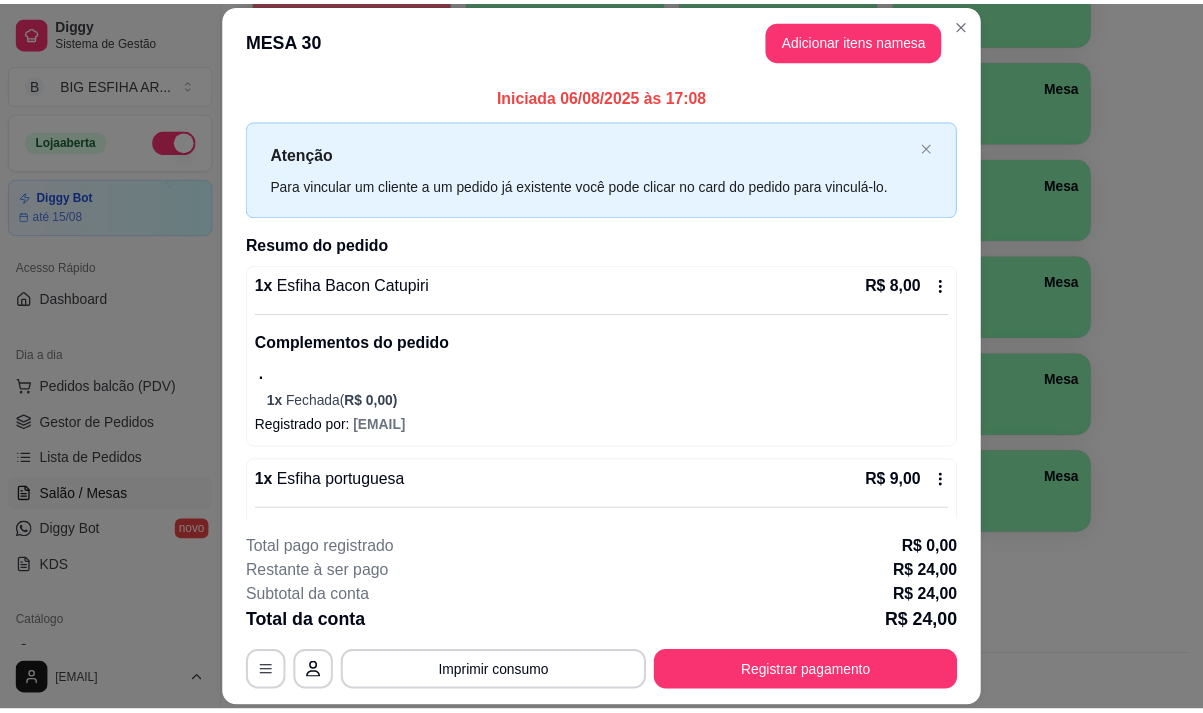 scroll, scrollTop: 60, scrollLeft: 0, axis: vertical 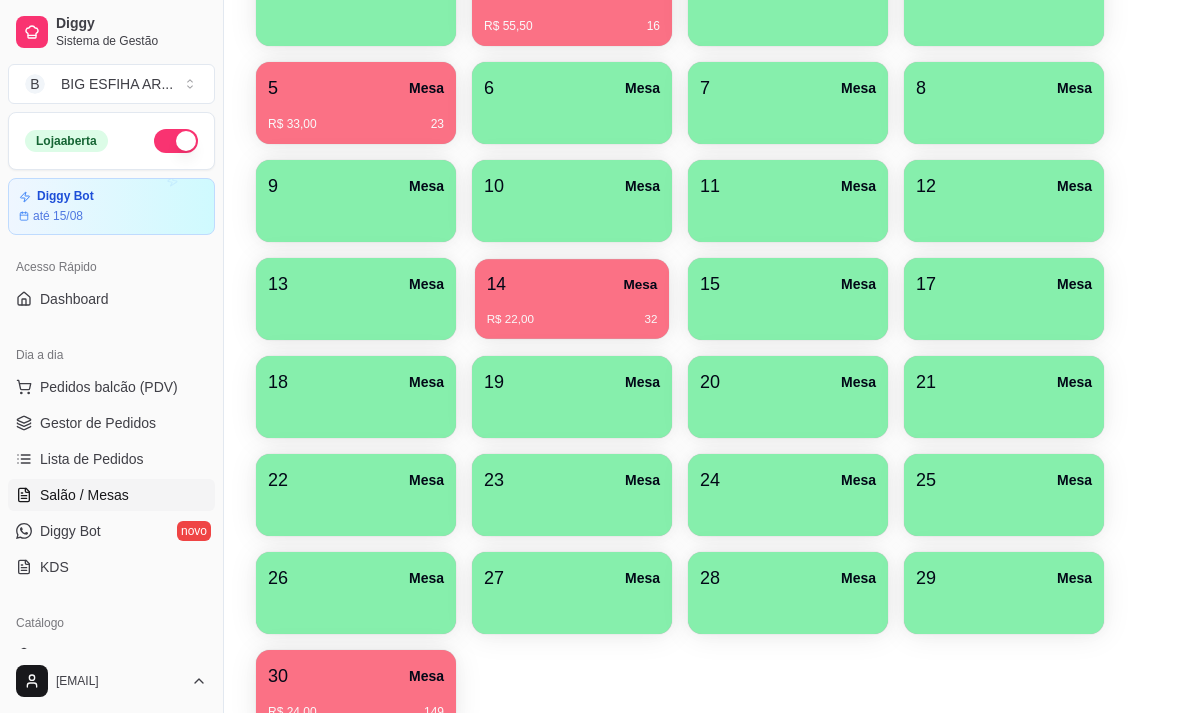 click on "1 Mesa 2 Mesa R$ 55,50 16 3 Mesa 4 Mesa 5 Mesa R$ 33,00 23 6 Mesa 7 Mesa 8 Mesa 9 Mesa 10 Mesa 11 Mesa 12 Mesa 13 Mesa 14 Mesa R$ 22,00 32 15 Mesa 17 Mesa 18 Mesa 19 Mesa 20 Mesa 21 Mesa 22 Mesa 23 Mesa 24 Mesa 25 Mesa 26 Mesa 27 Mesa 28 Mesa 29 Mesa 30 Mesa R$ 24,00 149" at bounding box center [713, 348] 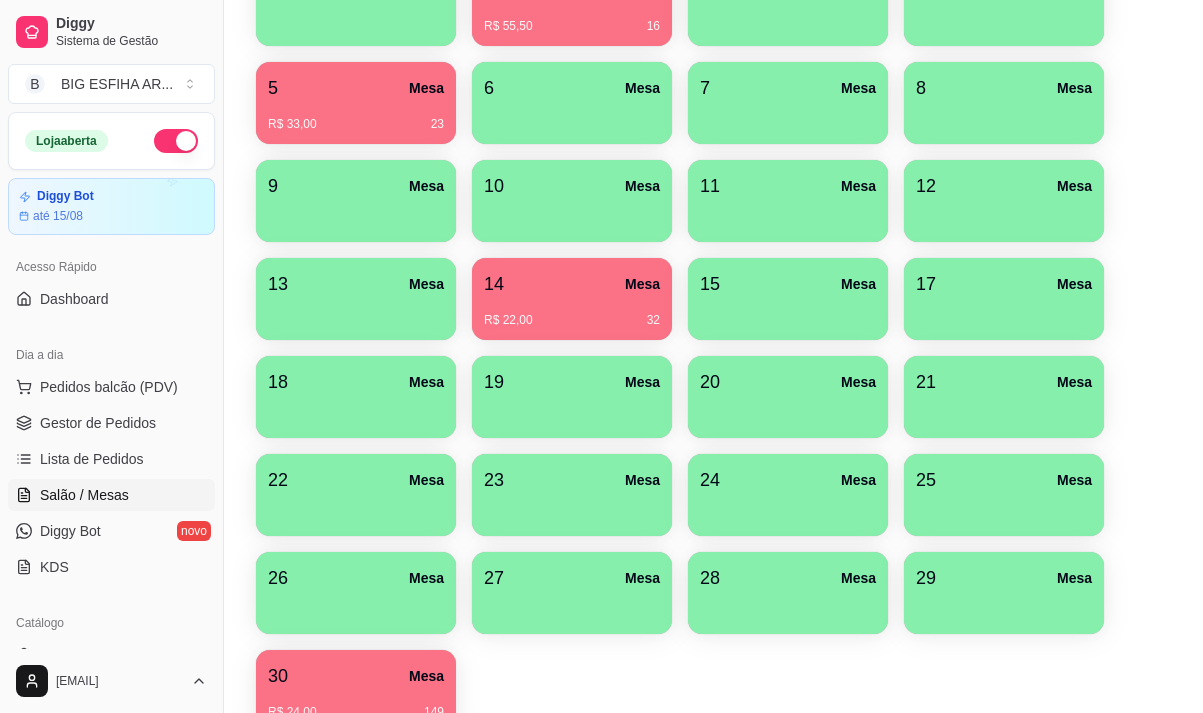 click on "R$ 22,00 32" at bounding box center [572, 320] 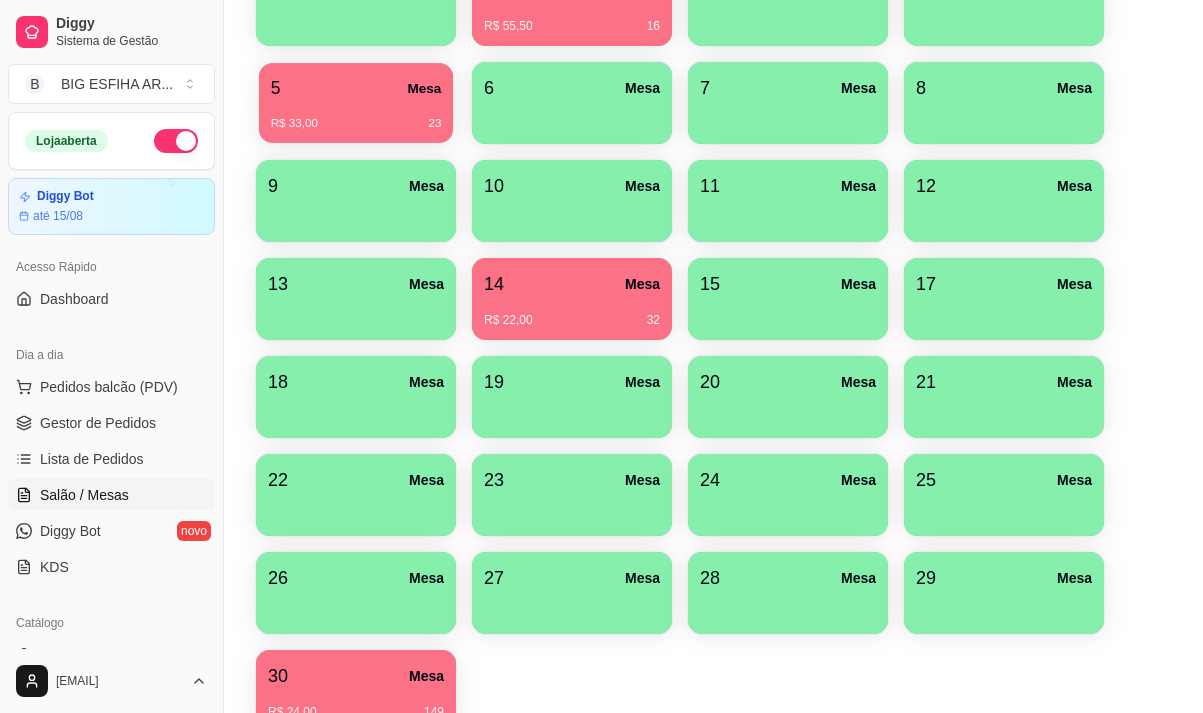 click on "R$ 33,00 23" at bounding box center [356, 124] 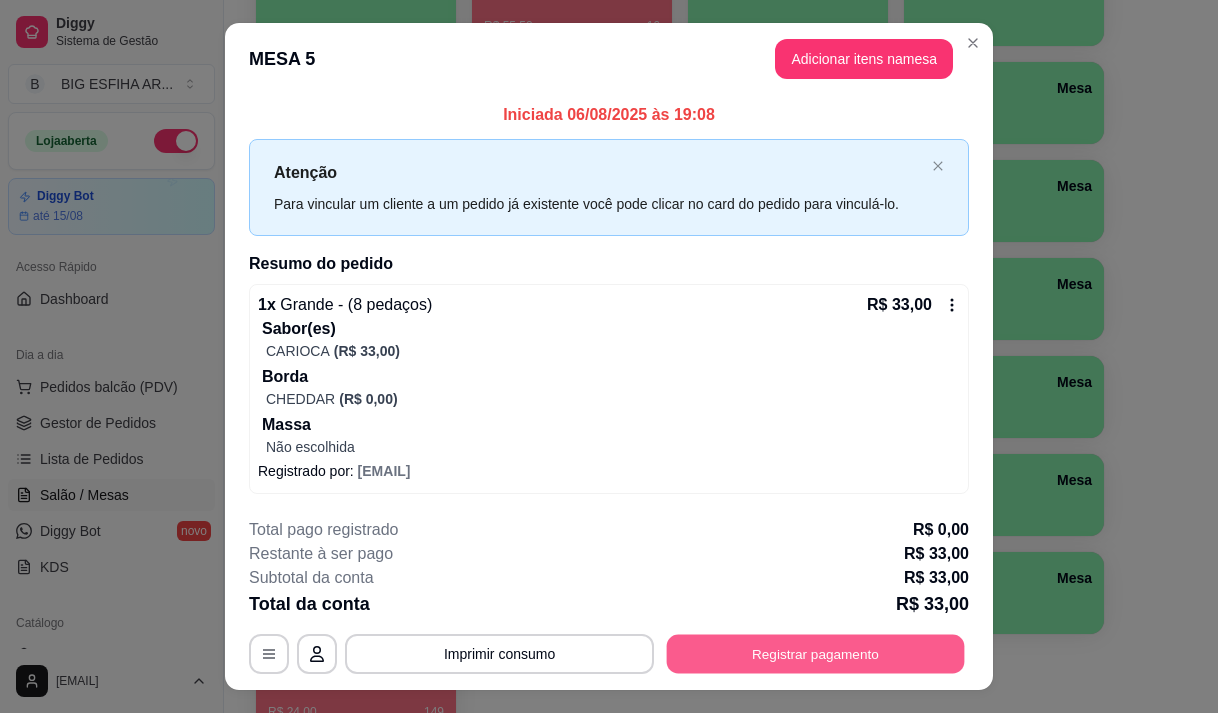 click on "Registrar pagamento" at bounding box center (816, 654) 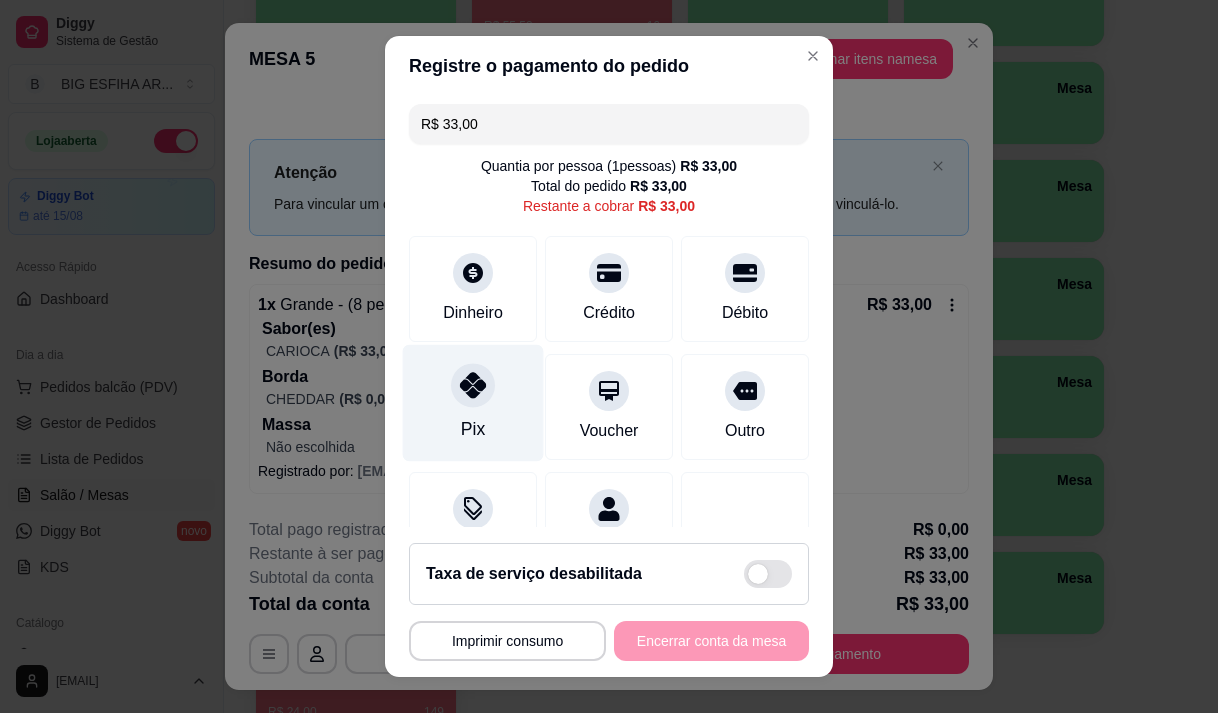 click on "Pix" at bounding box center [473, 402] 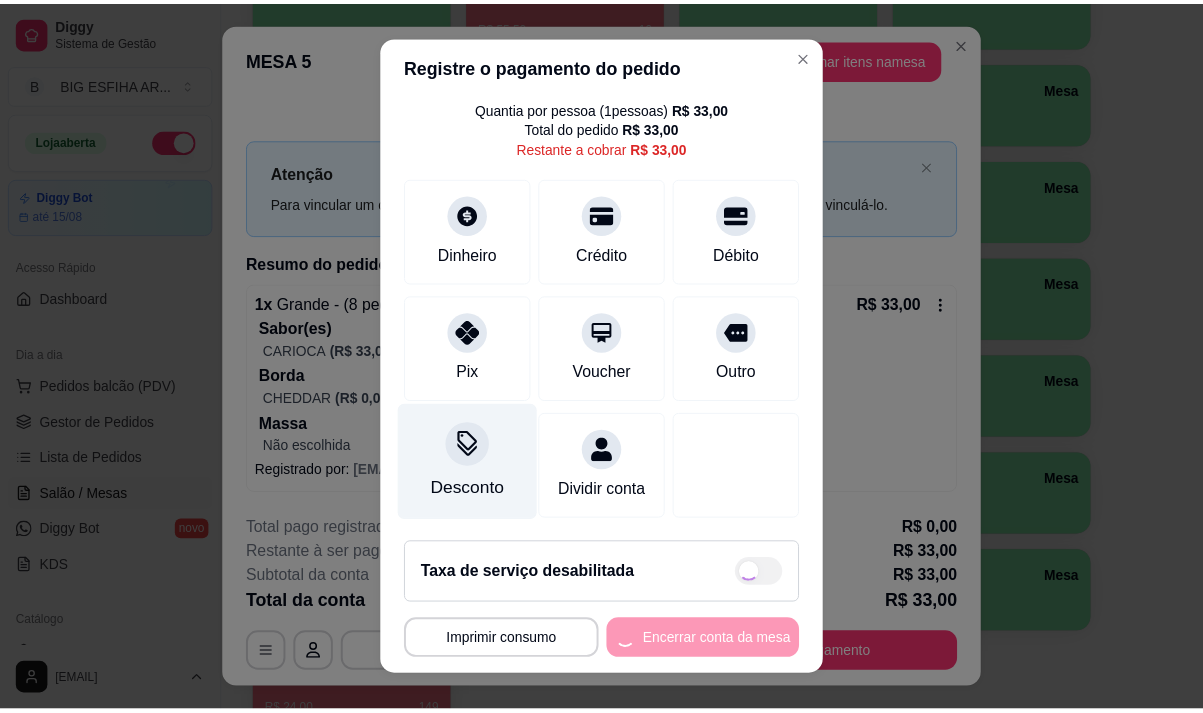 scroll, scrollTop: 82, scrollLeft: 0, axis: vertical 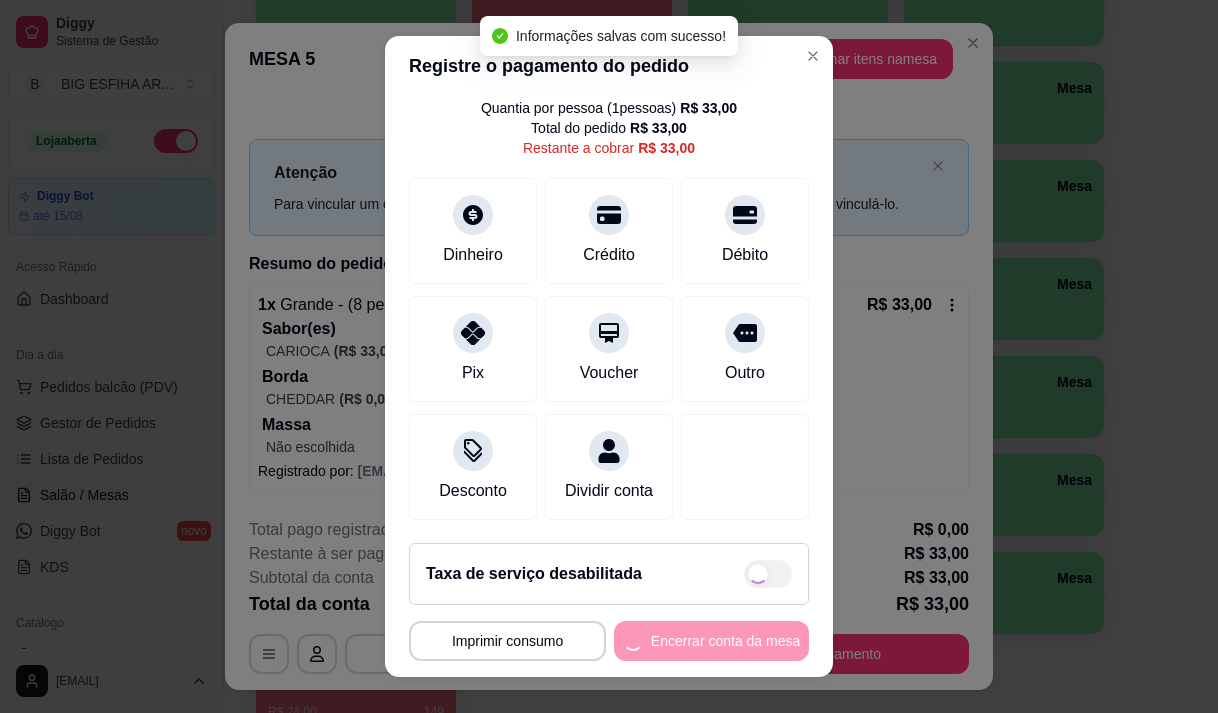 type on "R$ 0,00" 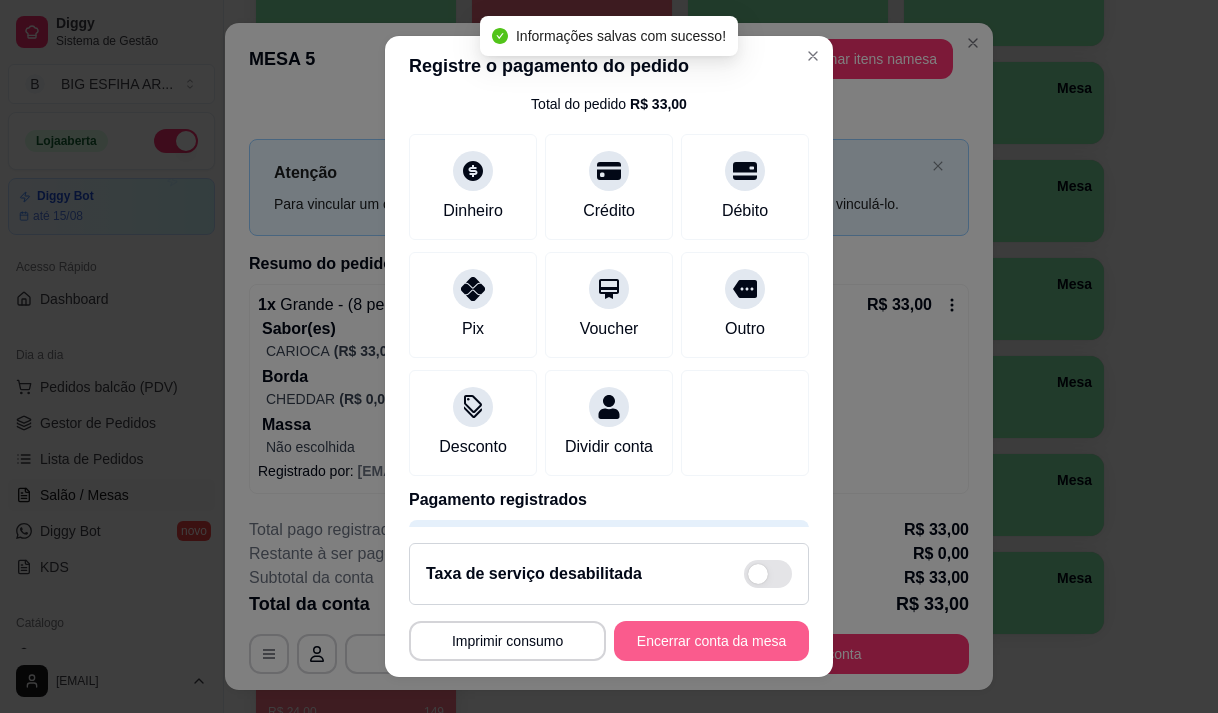 click on "Encerrar conta da mesa" at bounding box center (711, 641) 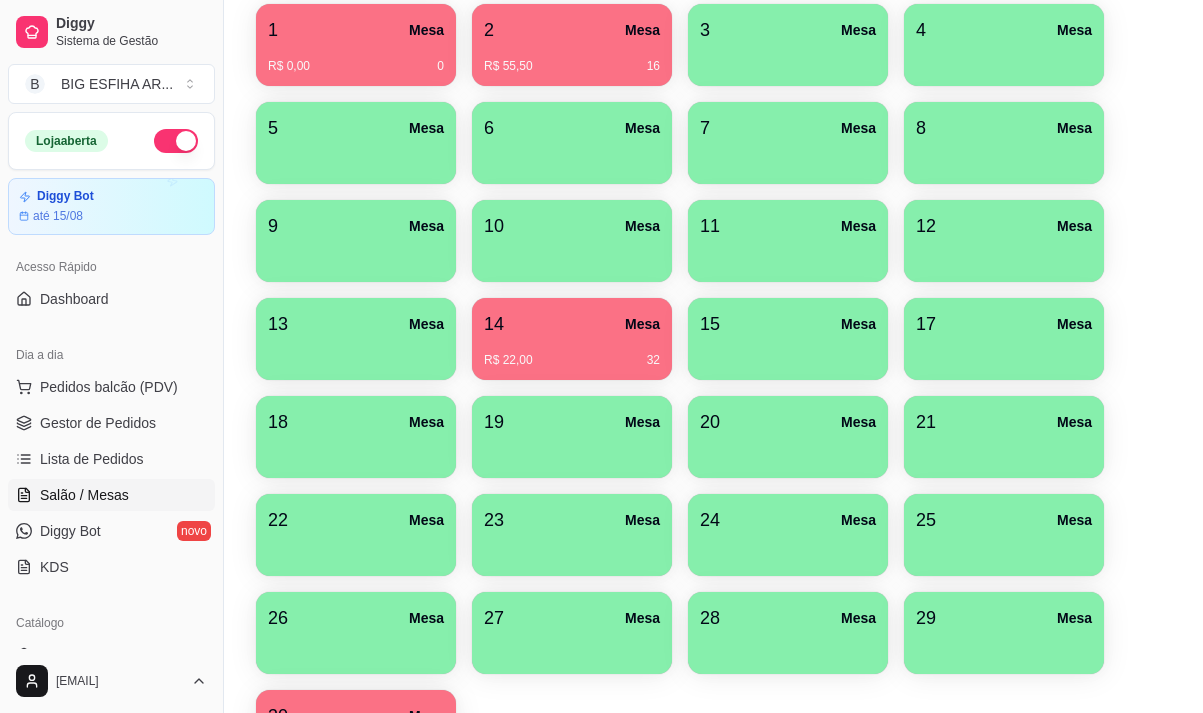 scroll, scrollTop: 294, scrollLeft: 0, axis: vertical 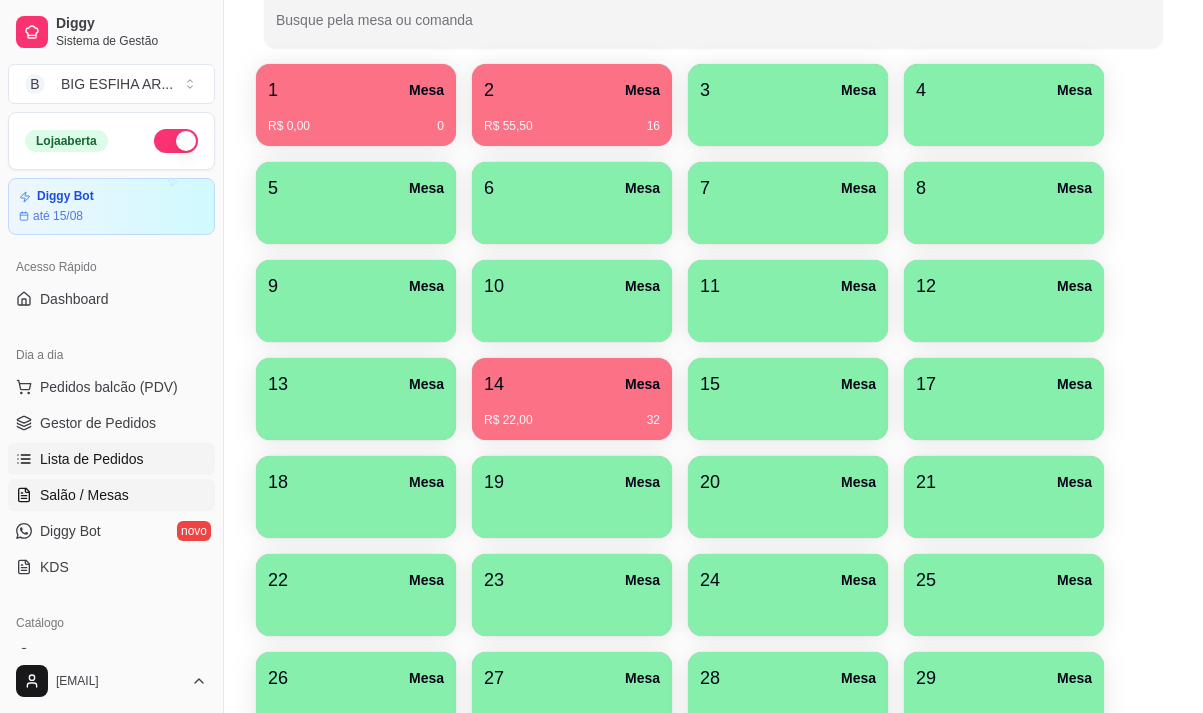 click on "Lista de Pedidos" at bounding box center [92, 459] 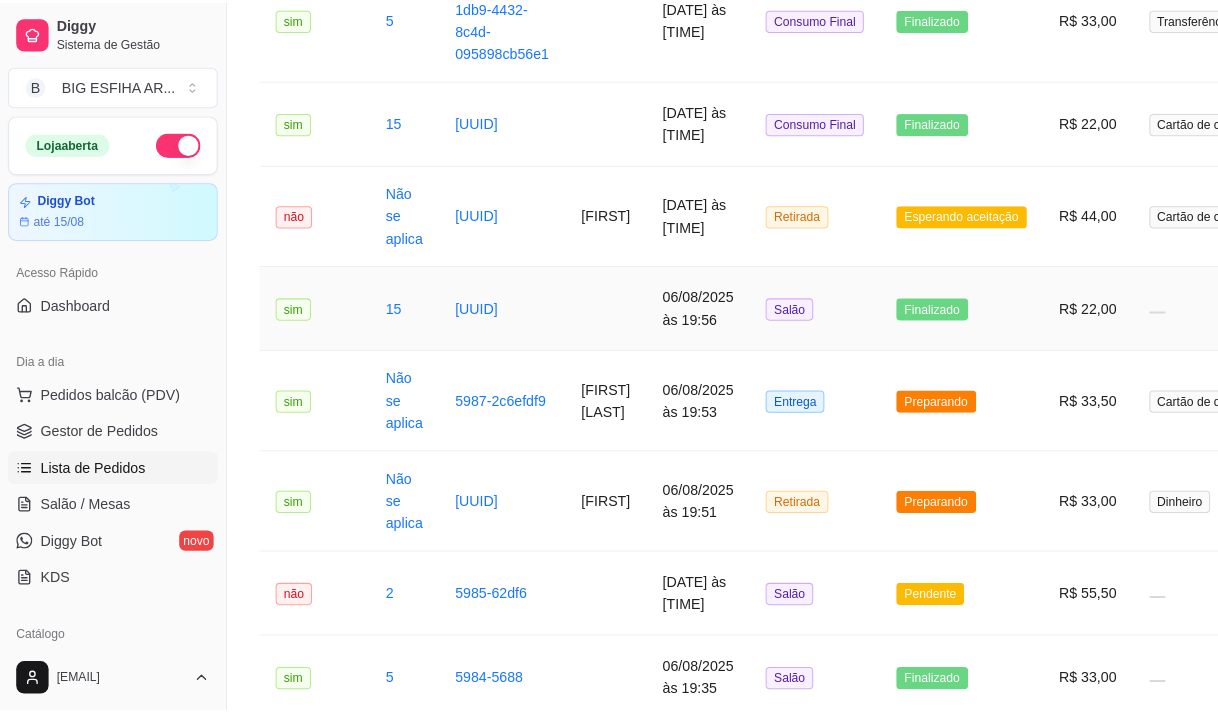 scroll, scrollTop: 300, scrollLeft: 0, axis: vertical 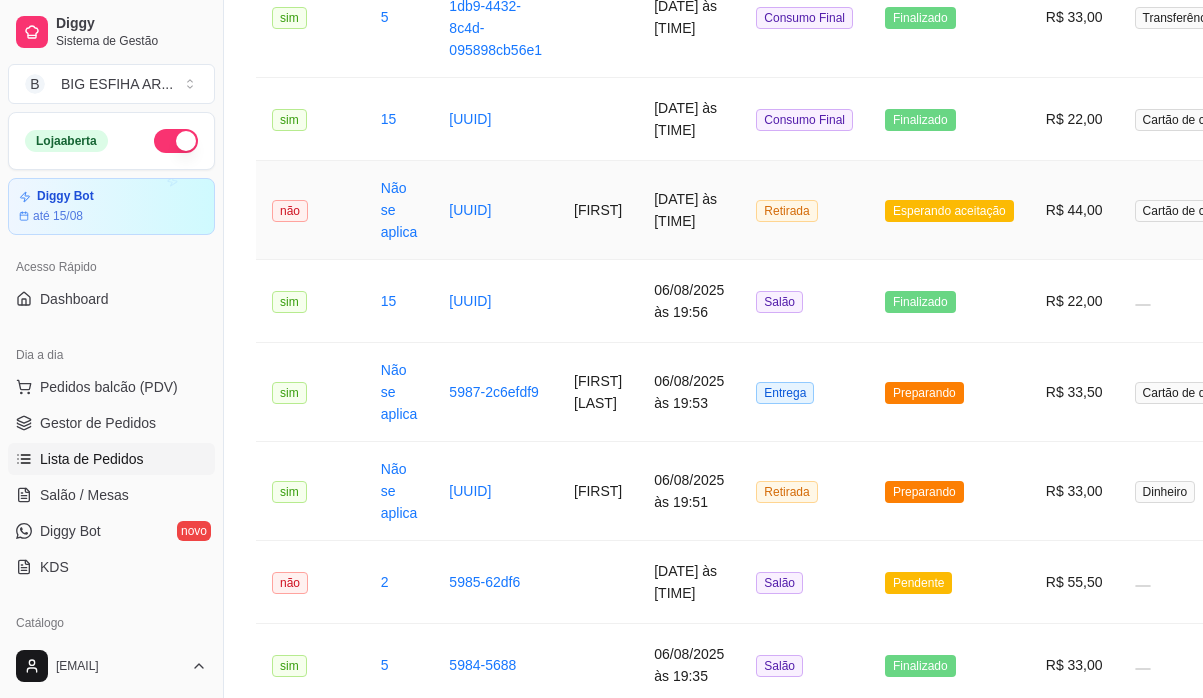 click on "Retirada" at bounding box center [804, 210] 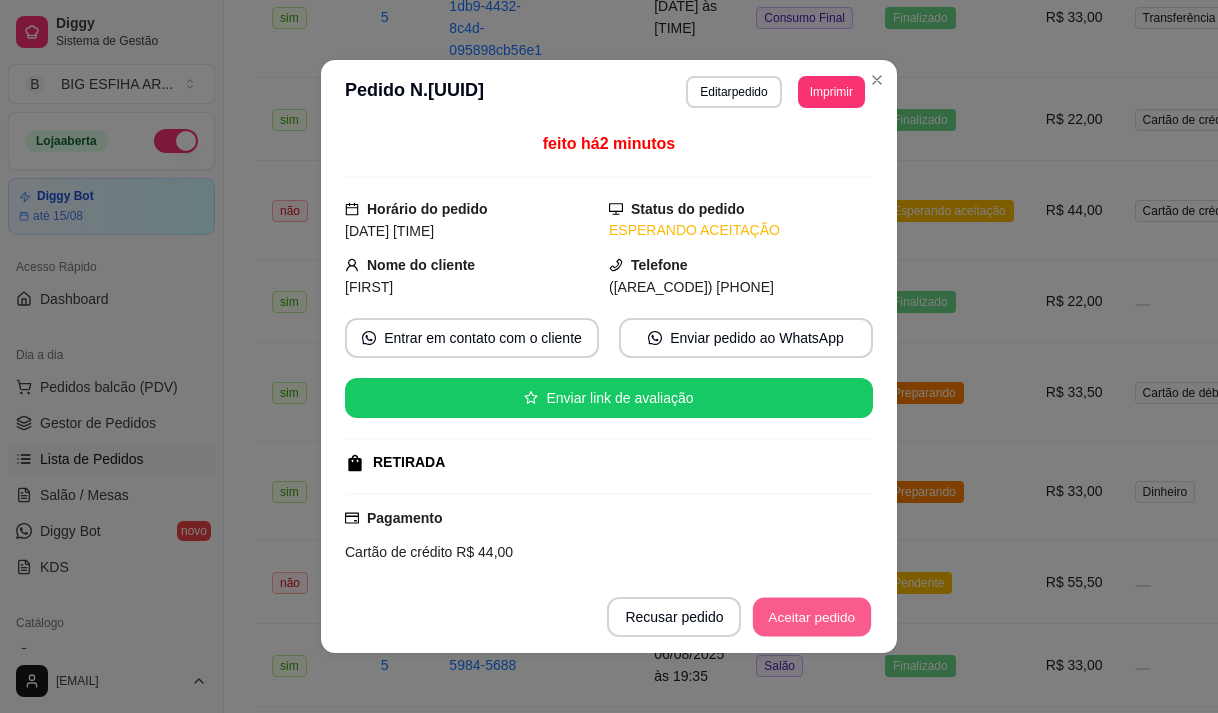 click on "Aceitar pedido" at bounding box center (812, 617) 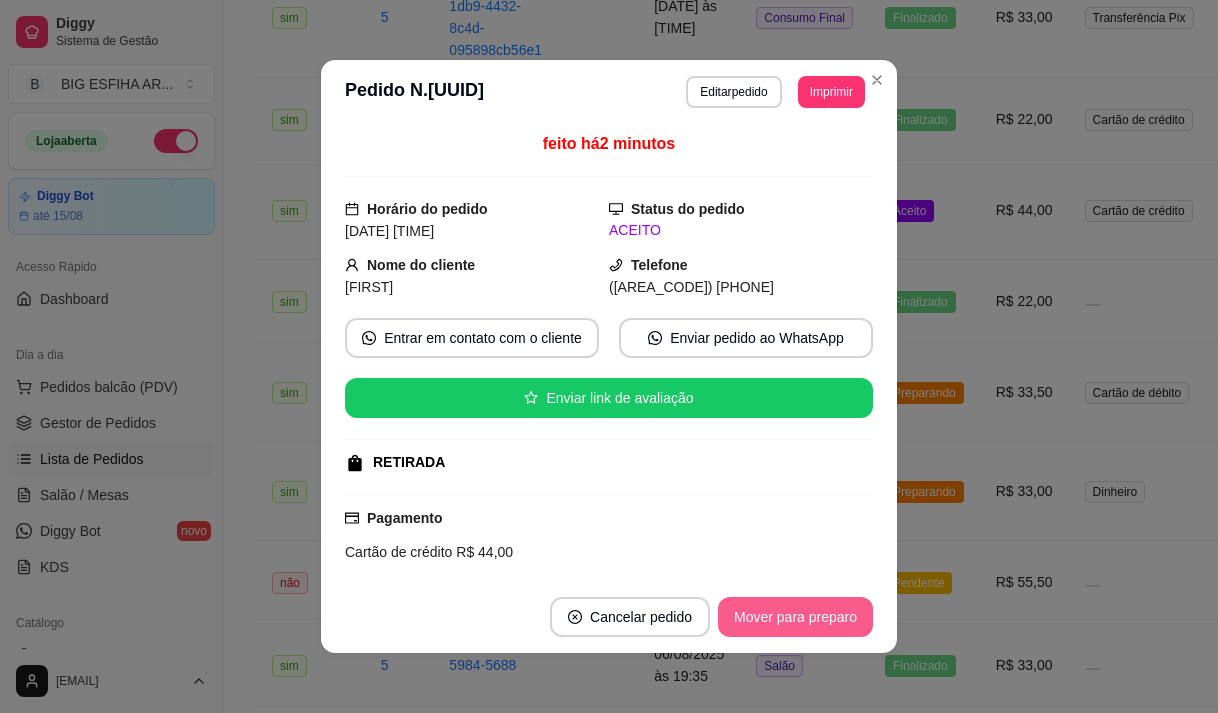 click on "Mover para preparo" at bounding box center (795, 617) 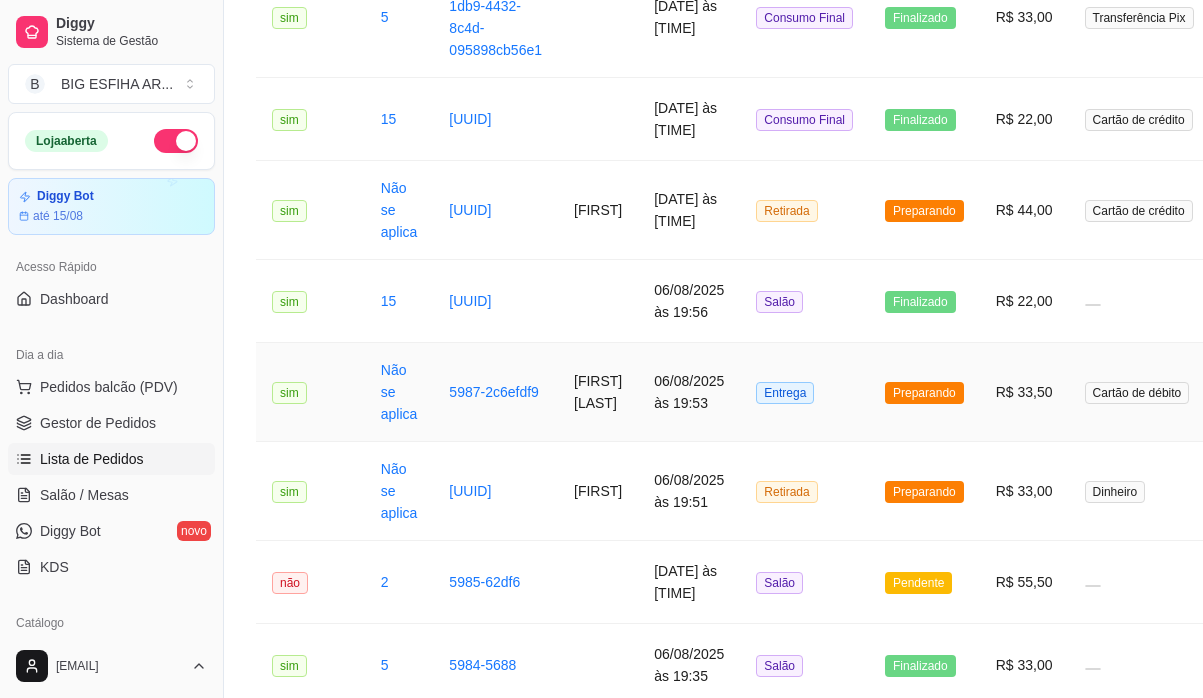 click on "Laís Porto" at bounding box center (598, 392) 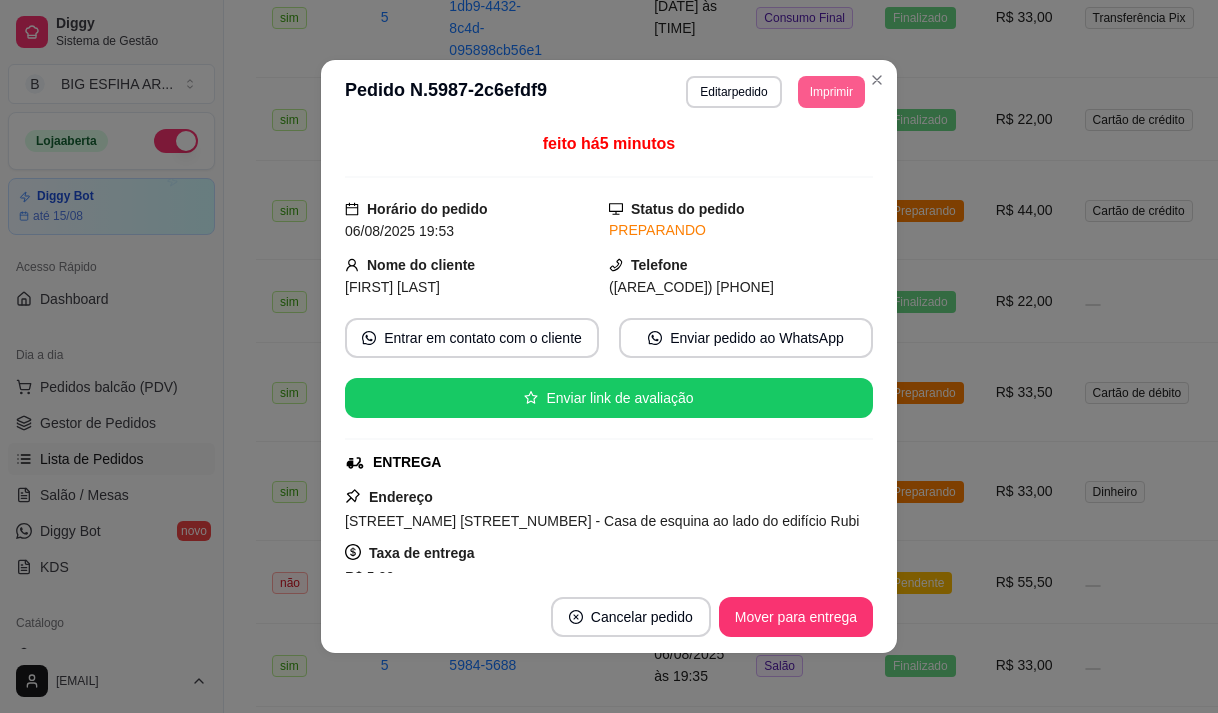 click on "Imprimir" at bounding box center [831, 92] 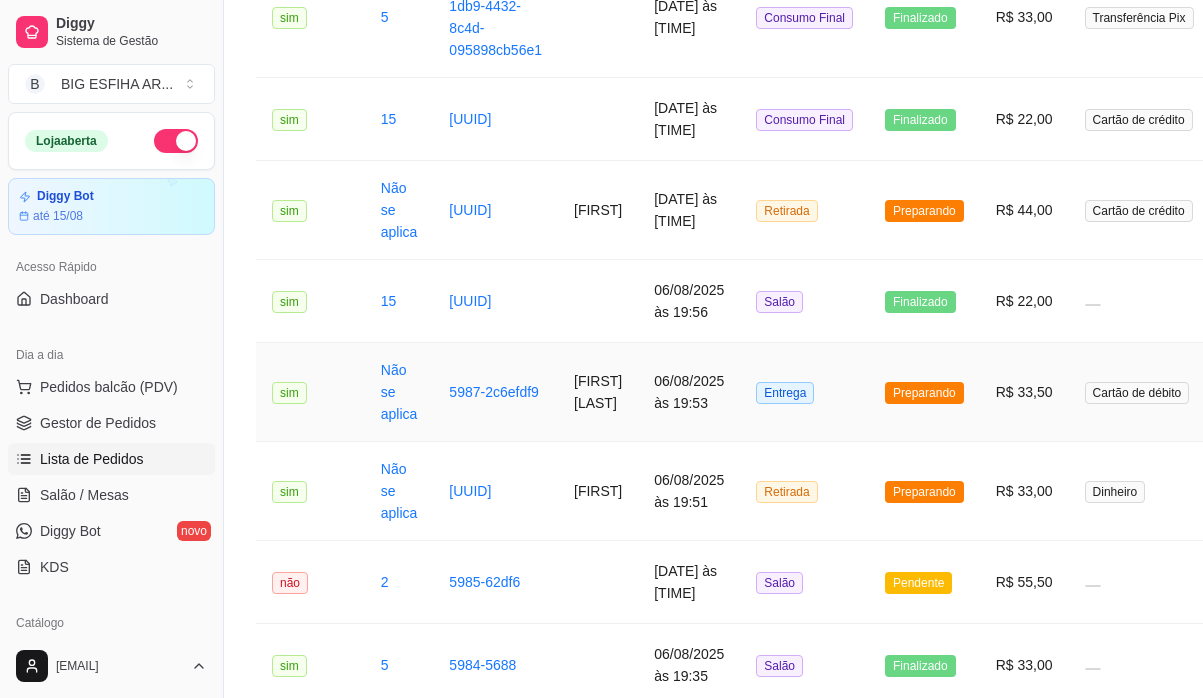 click on "06/08/2025 às 19:53" at bounding box center [689, 392] 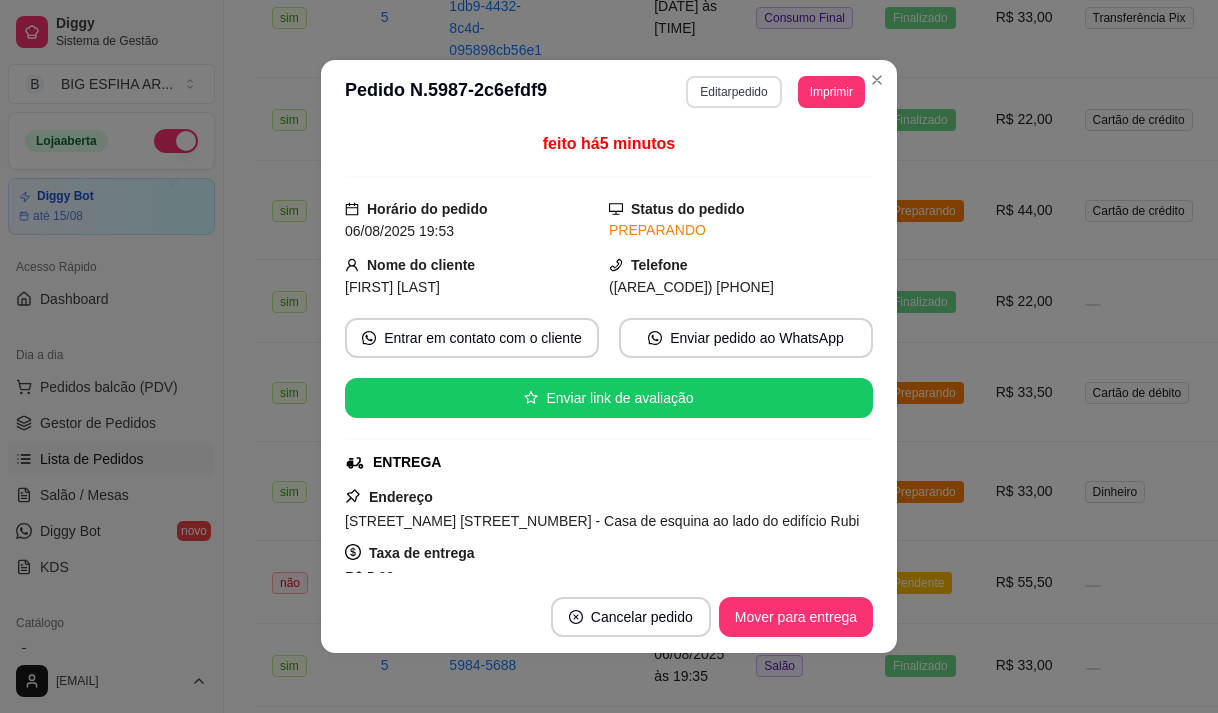 click on "Editar  pedido" at bounding box center (733, 92) 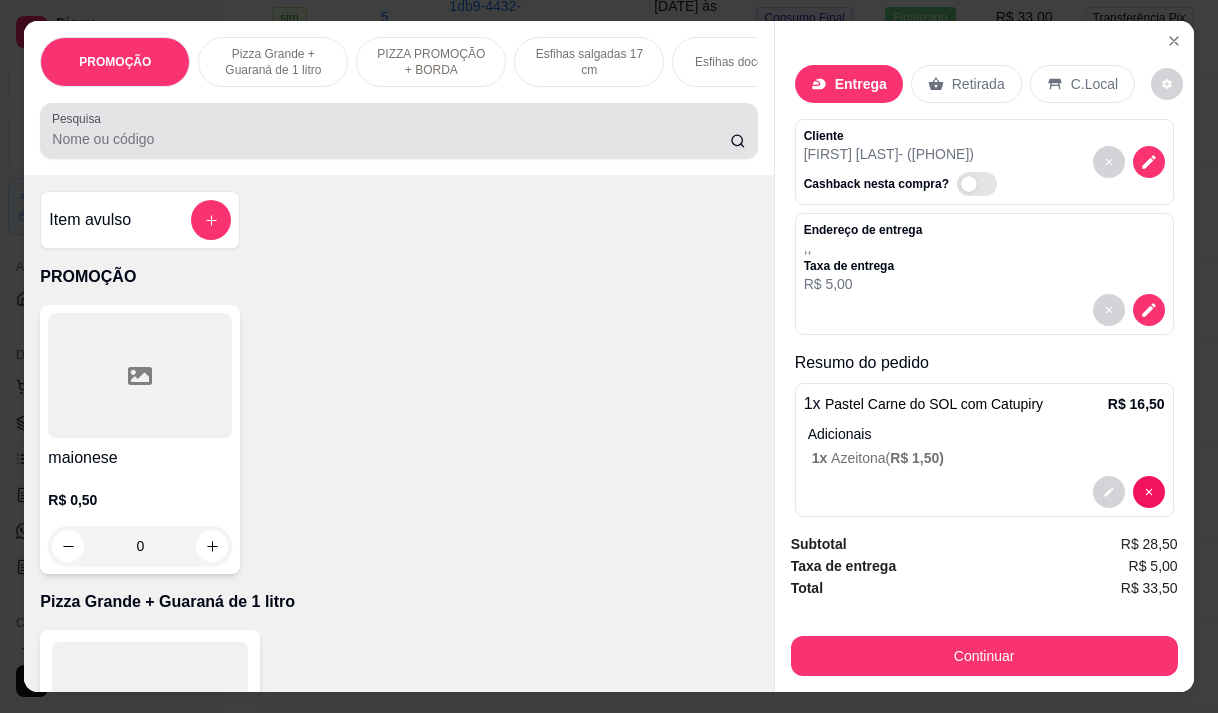 click on "Pesquisa" at bounding box center (391, 139) 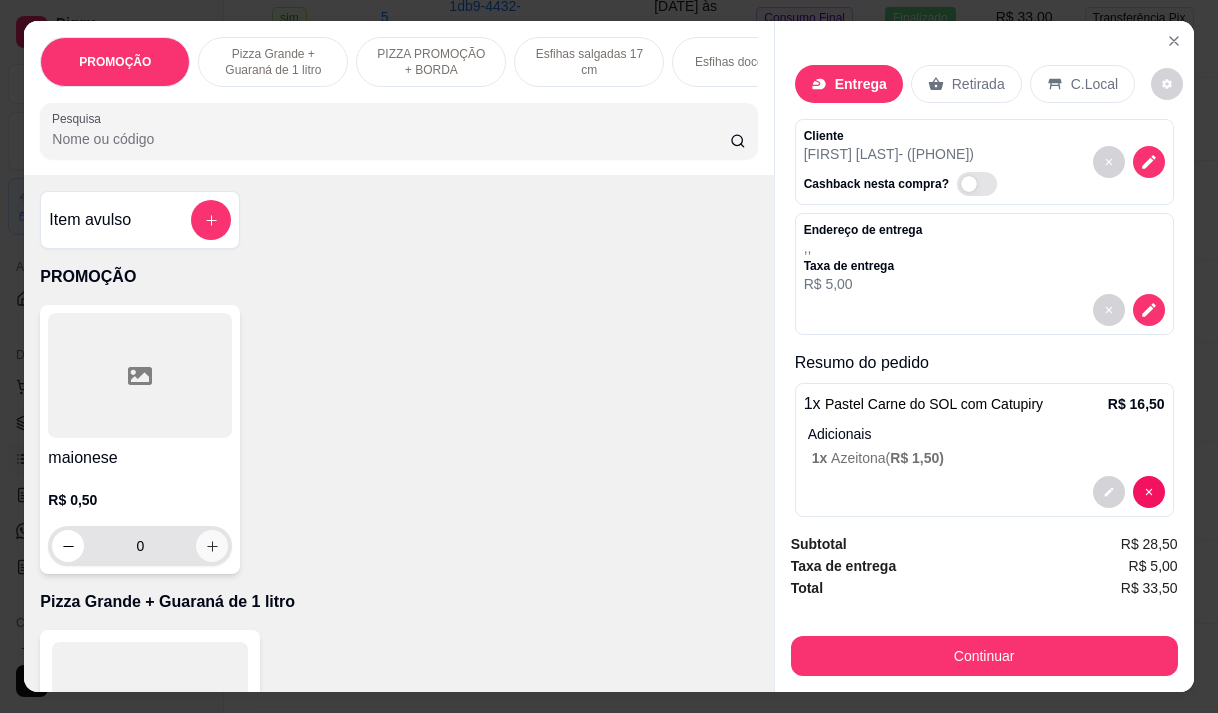click at bounding box center (212, 546) 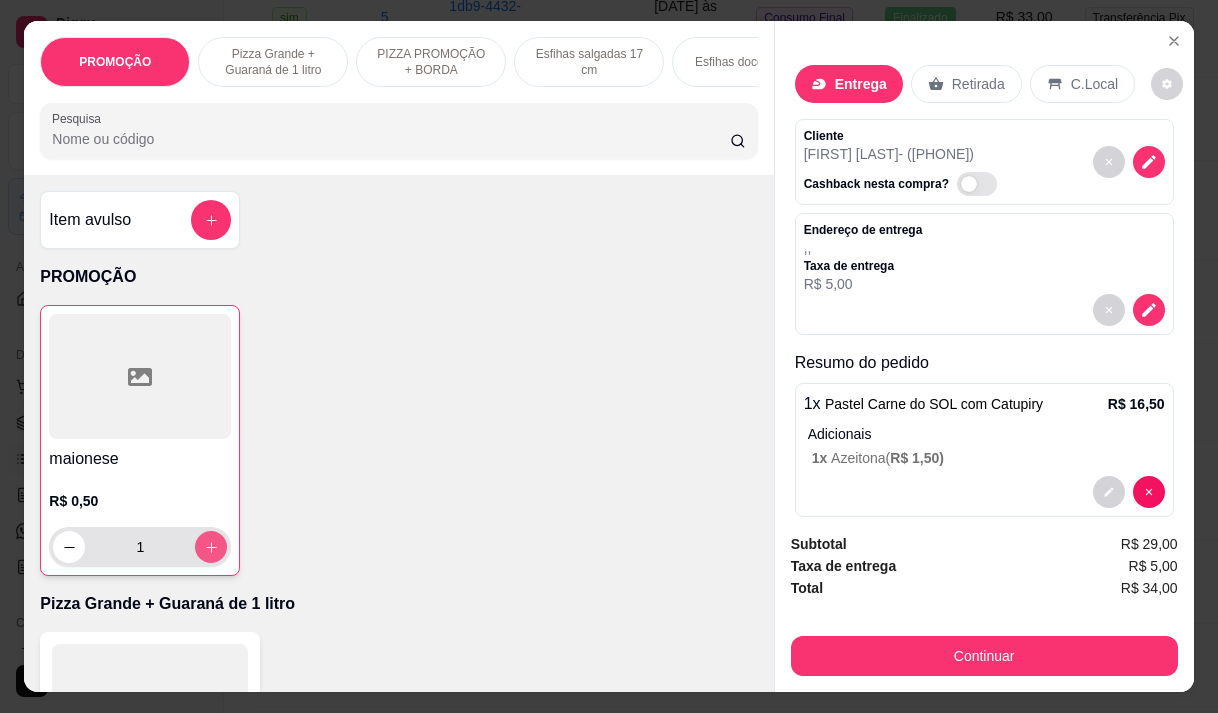 click at bounding box center [211, 547] 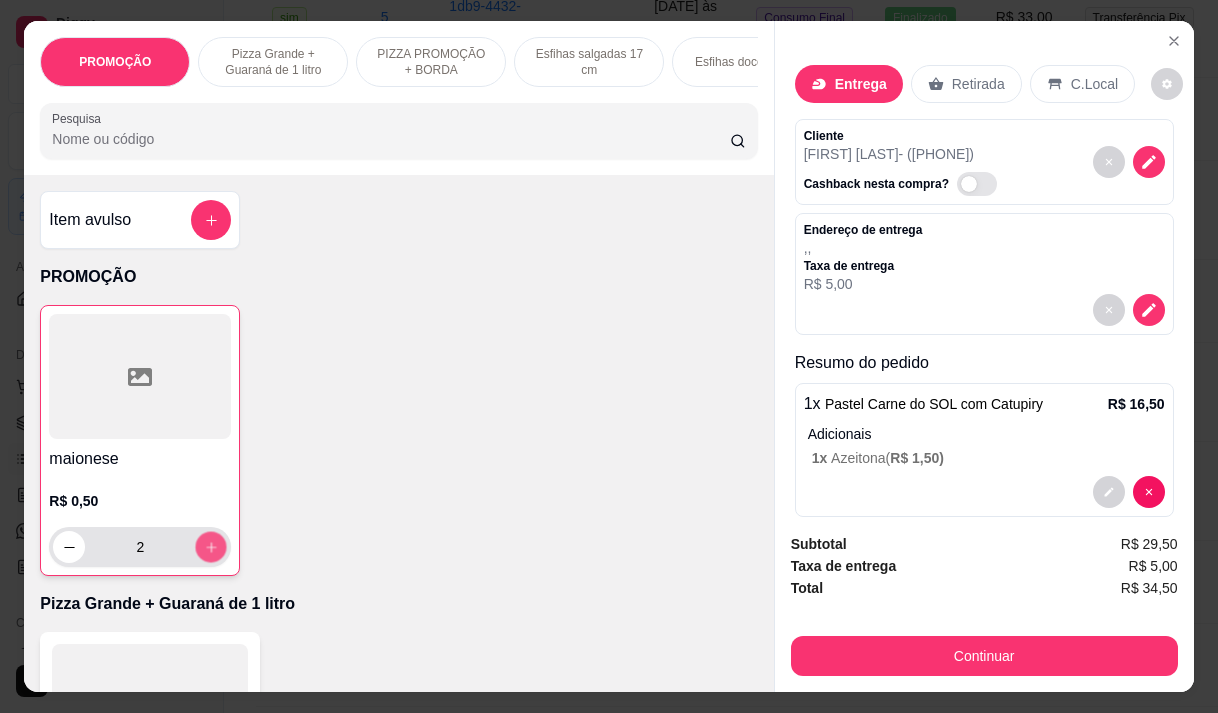 click at bounding box center (211, 547) 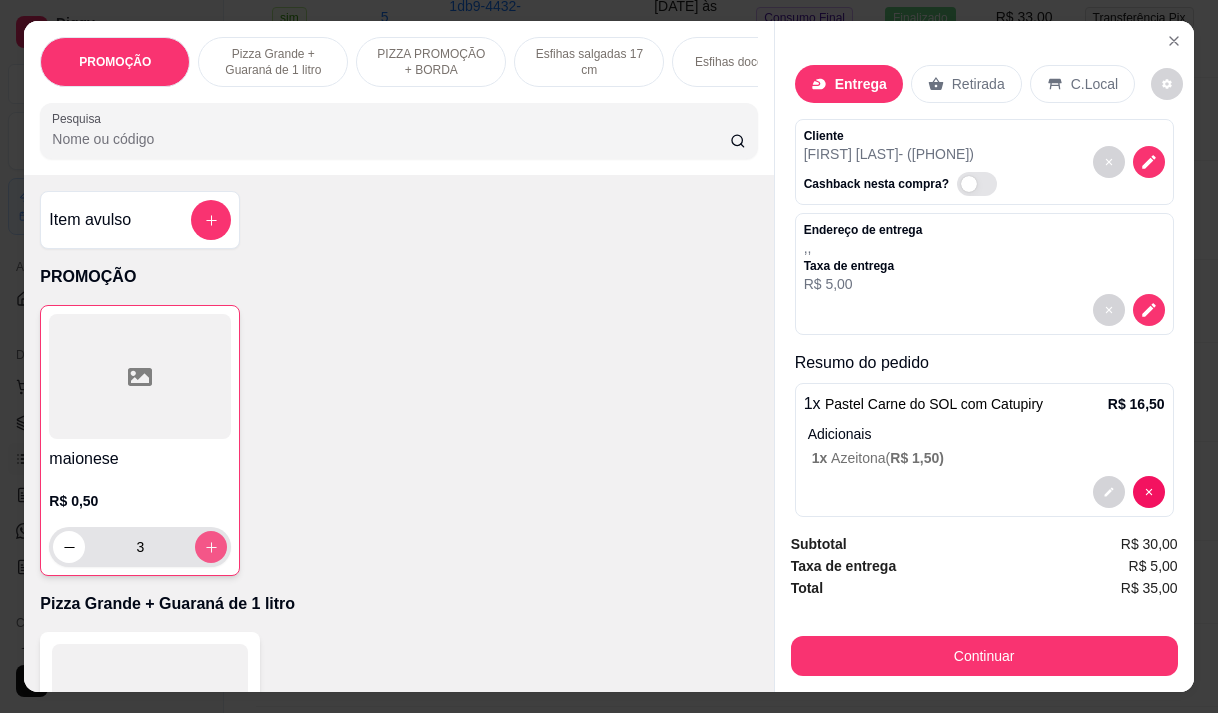 click 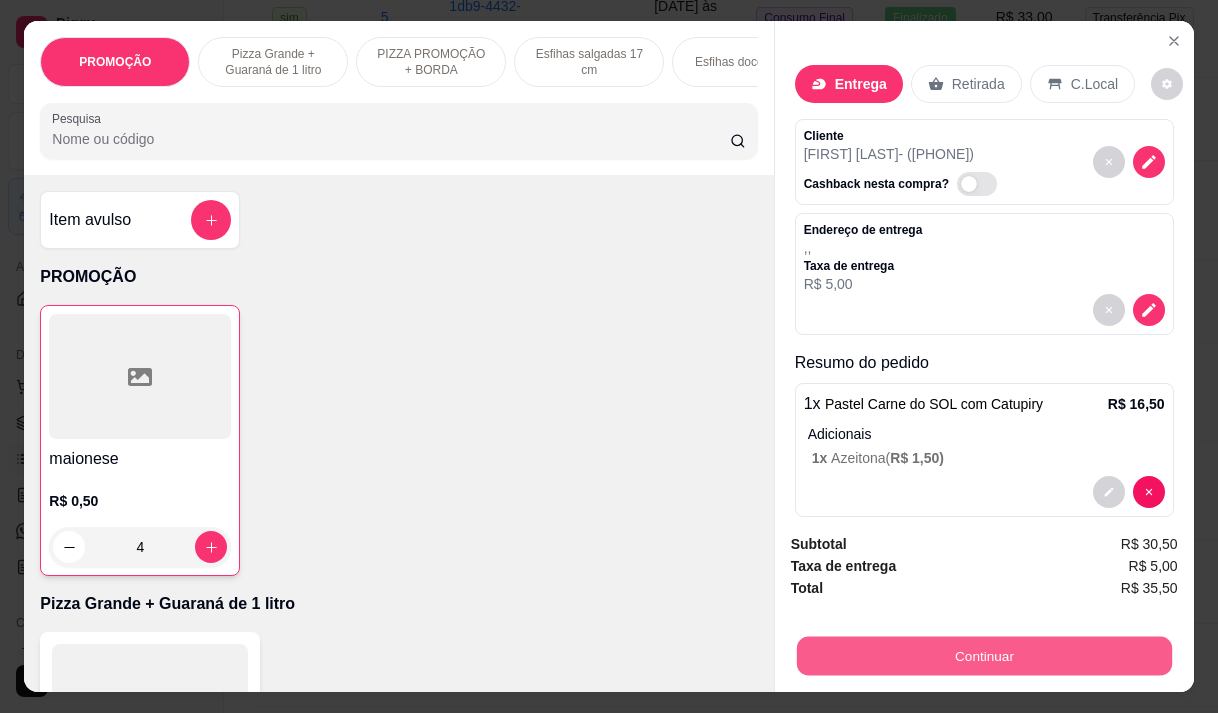 click on "Continuar" at bounding box center [983, 655] 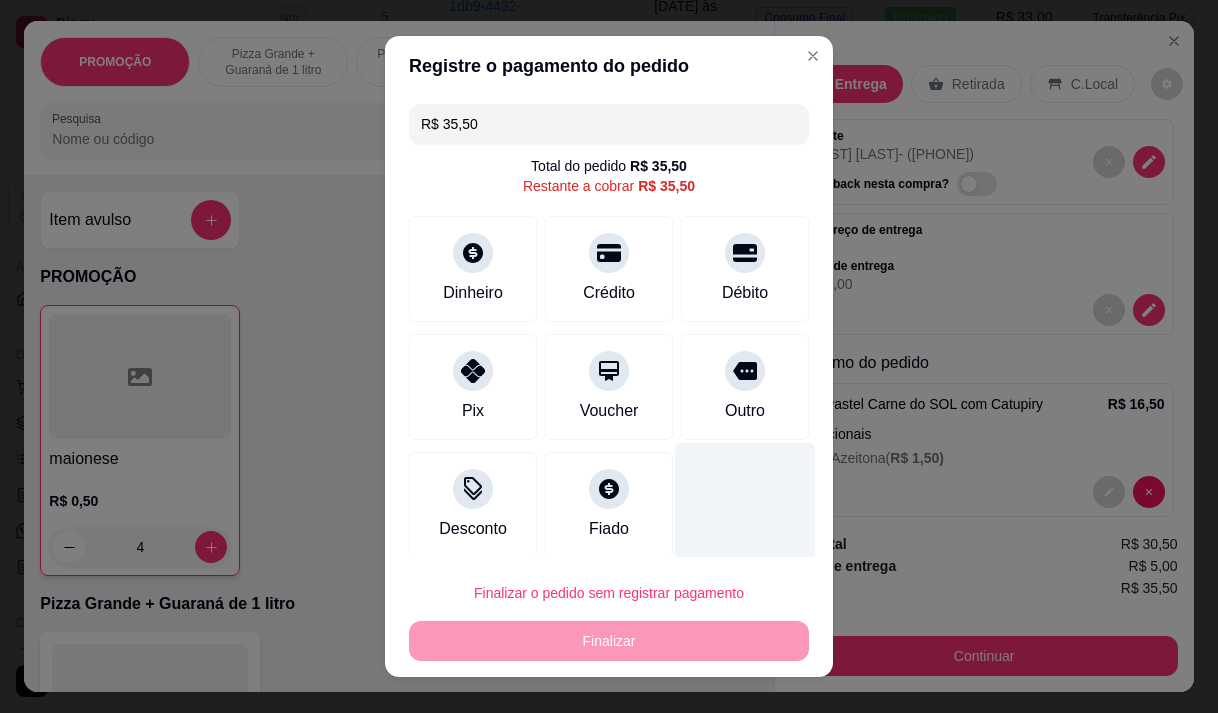 scroll, scrollTop: 28, scrollLeft: 0, axis: vertical 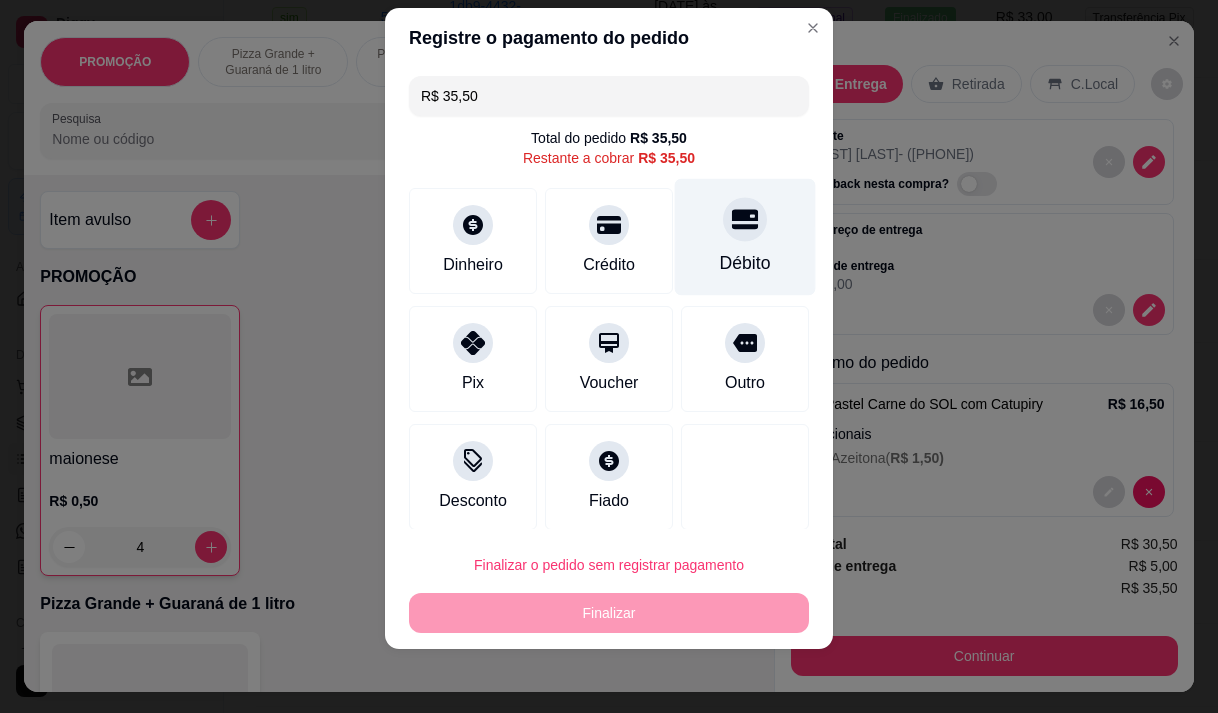 click on "Débito" at bounding box center [745, 263] 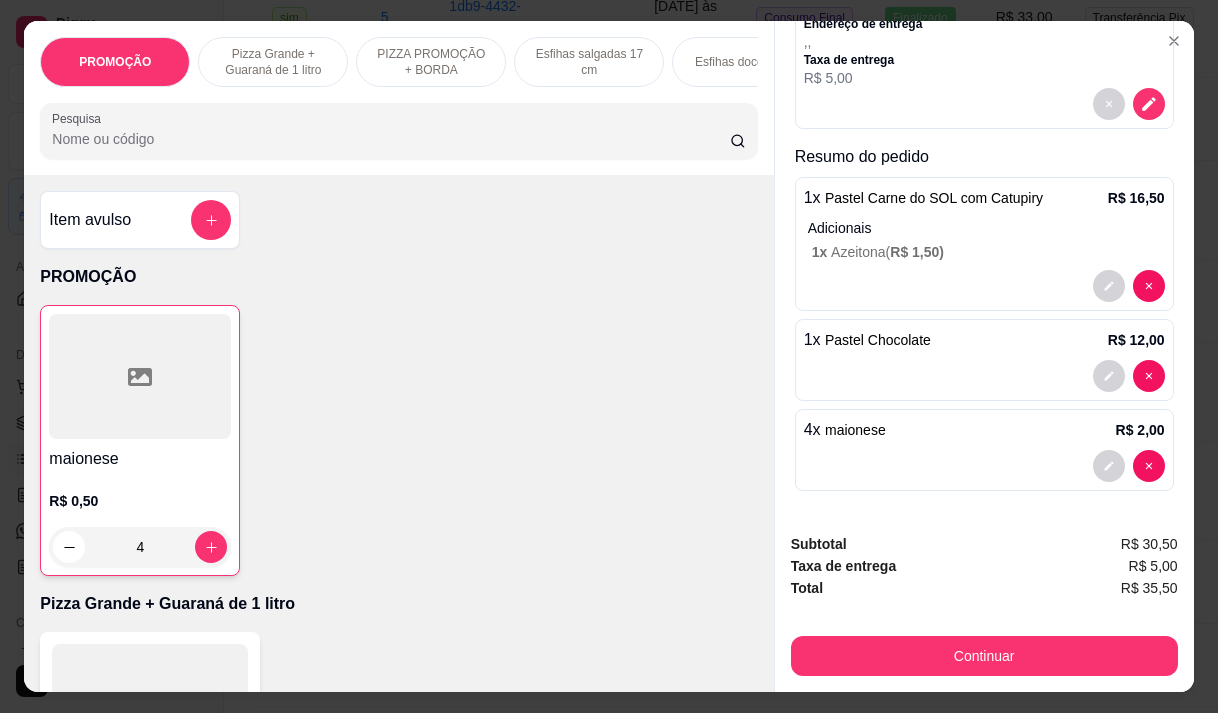 scroll, scrollTop: 209, scrollLeft: 0, axis: vertical 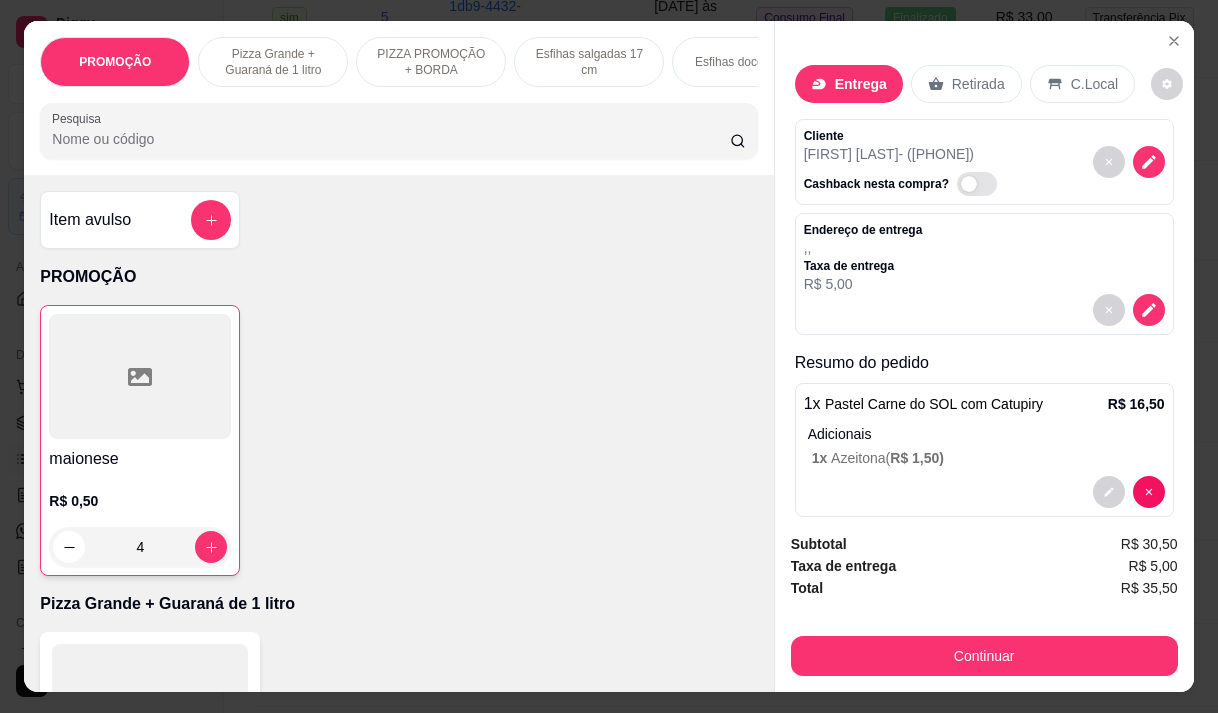 click on "Cliente Laís Porto   -   (85) 98687-2587 Cashback nesta compra?" at bounding box center (984, 162) 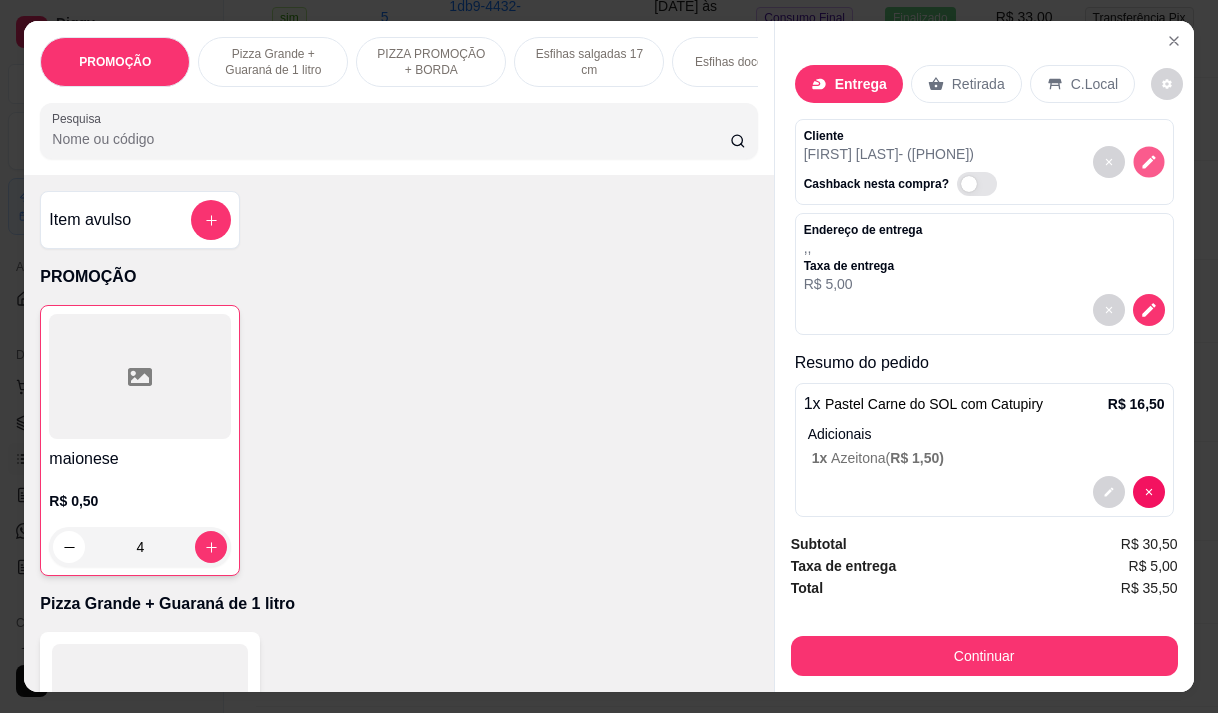 click 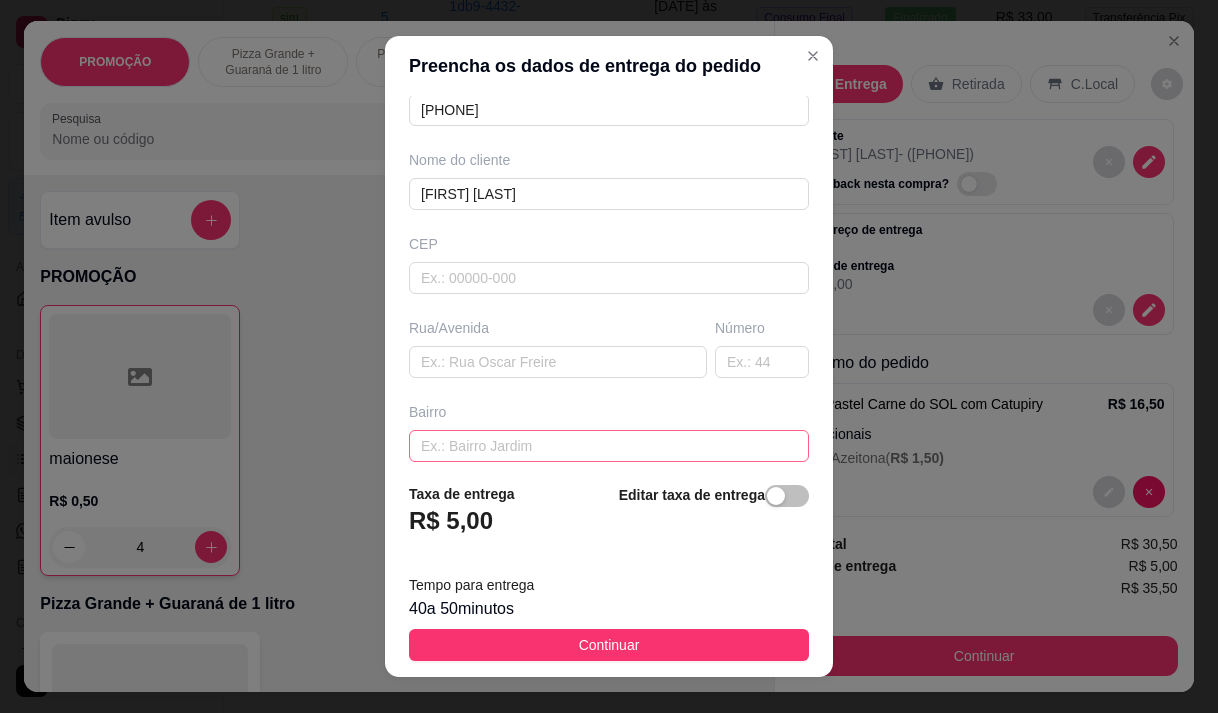 scroll, scrollTop: 203, scrollLeft: 0, axis: vertical 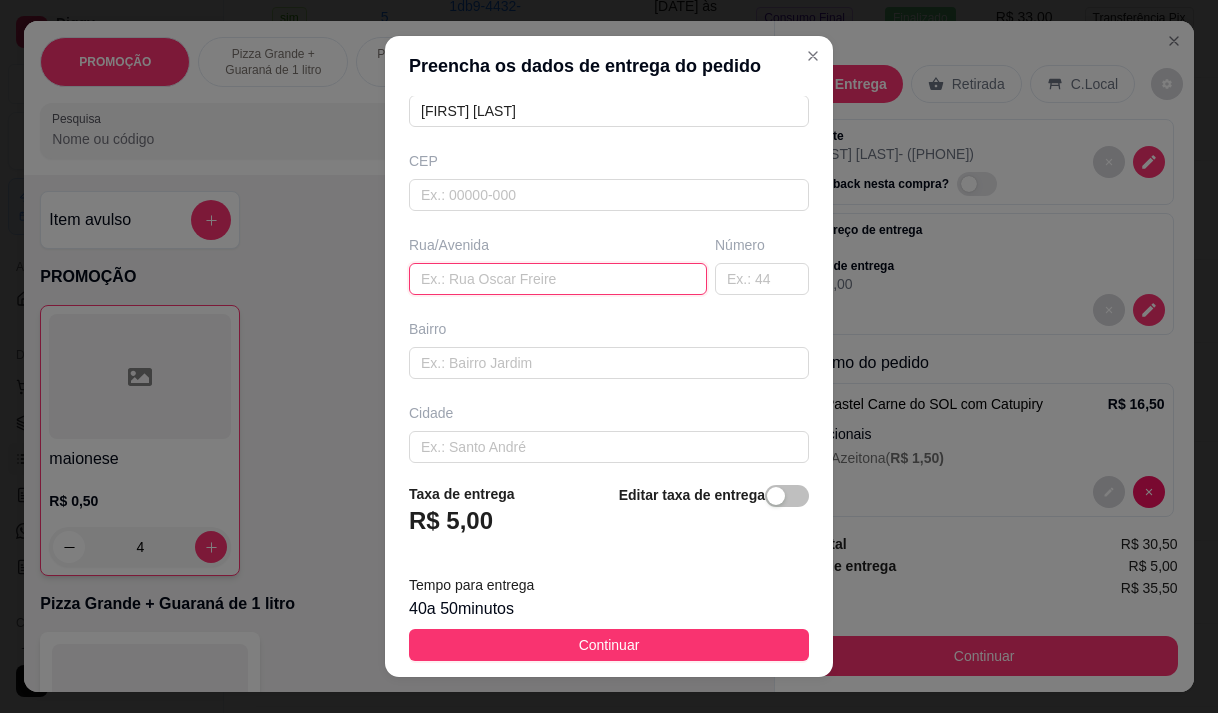 click at bounding box center [558, 279] 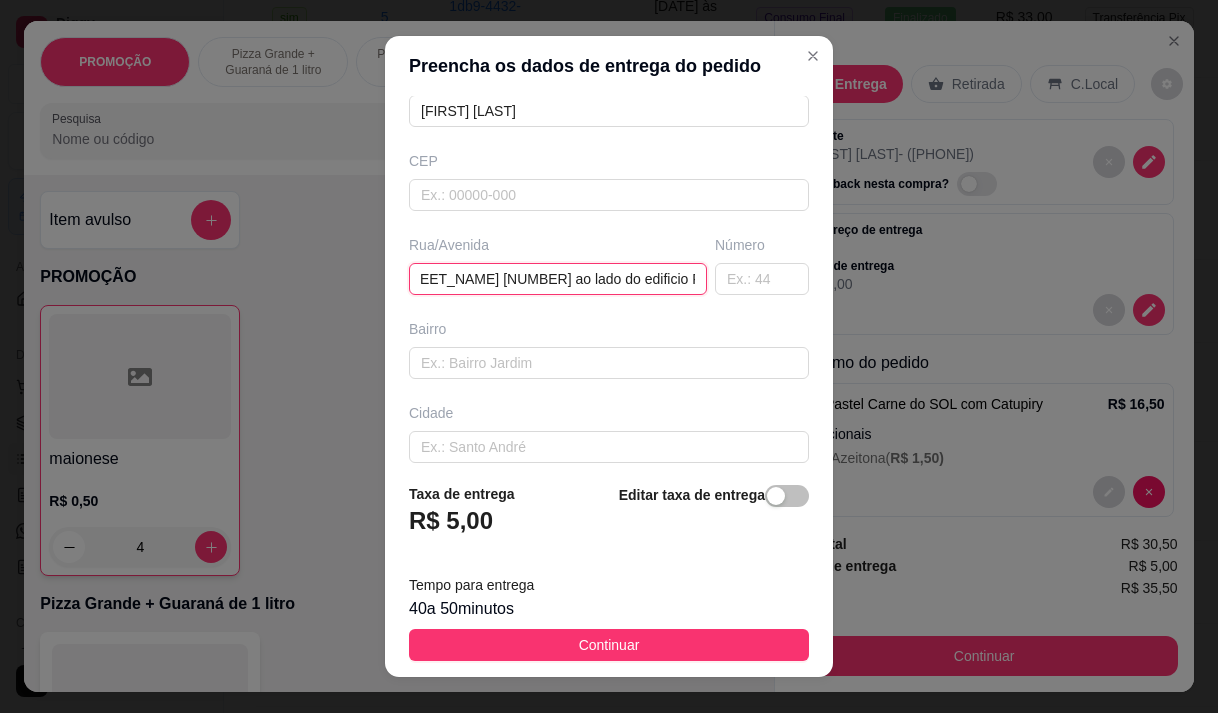 scroll, scrollTop: 0, scrollLeft: 37, axis: horizontal 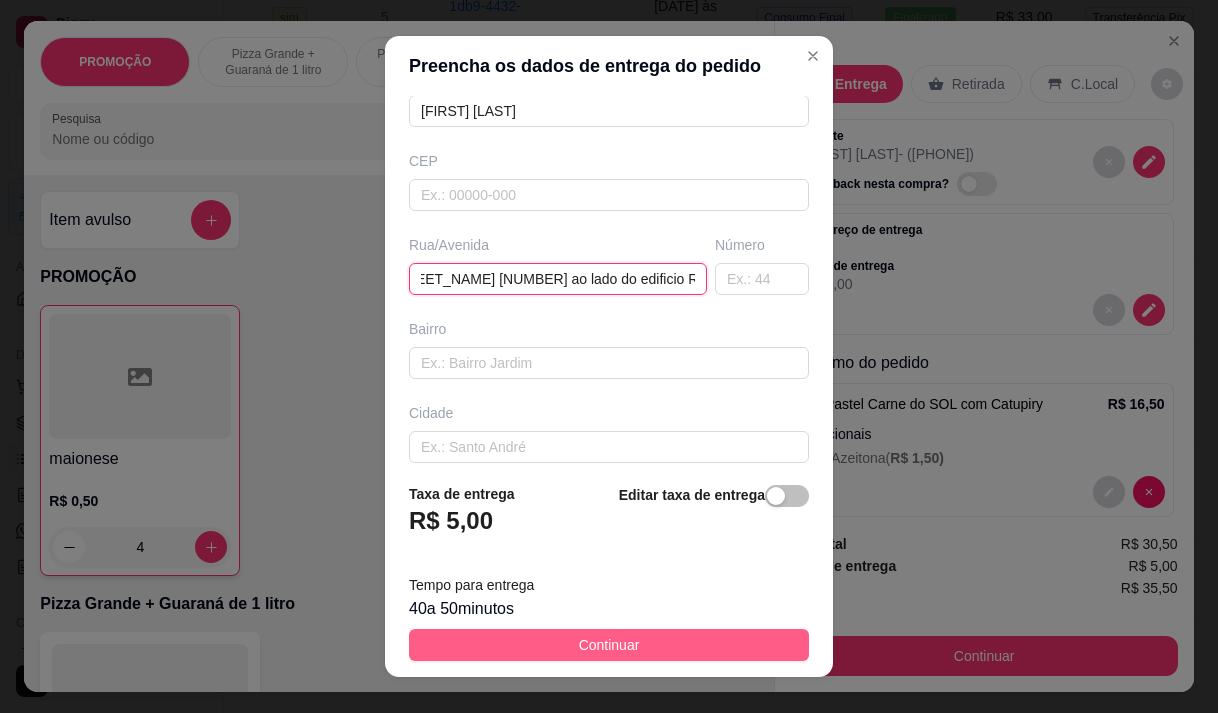type on "vinicius de morais 150 ao lado do edificio RUBI" 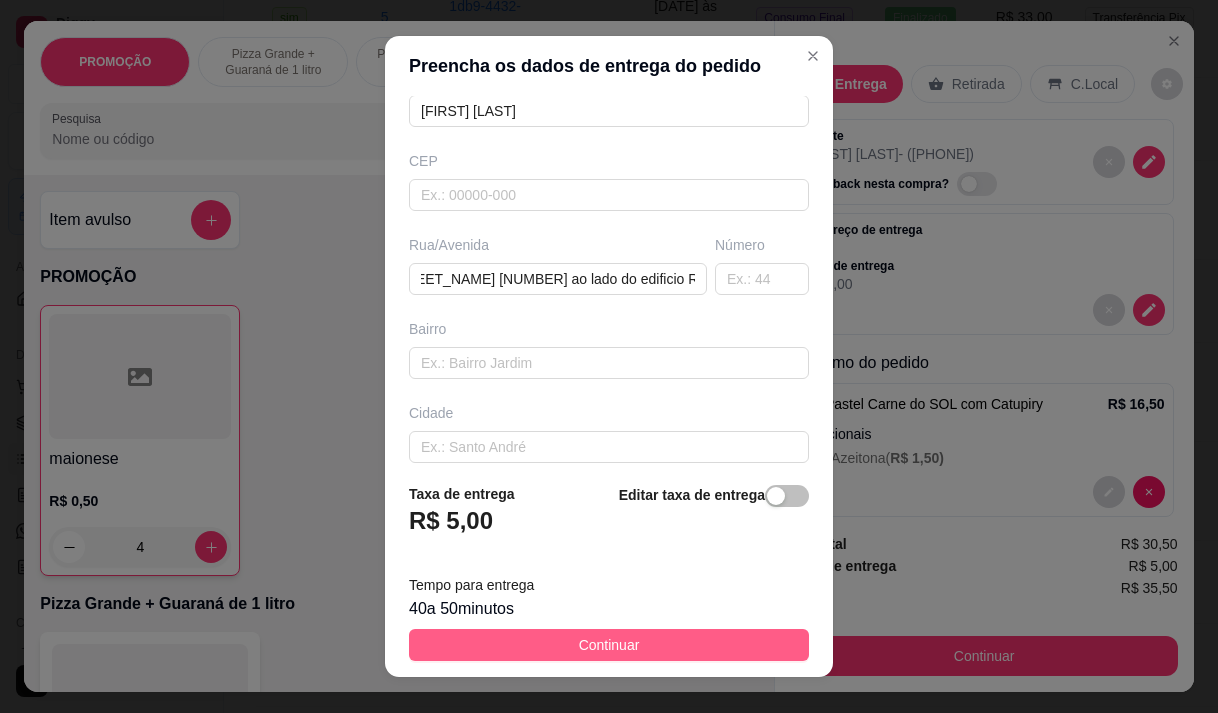 click on "Continuar" at bounding box center (609, 645) 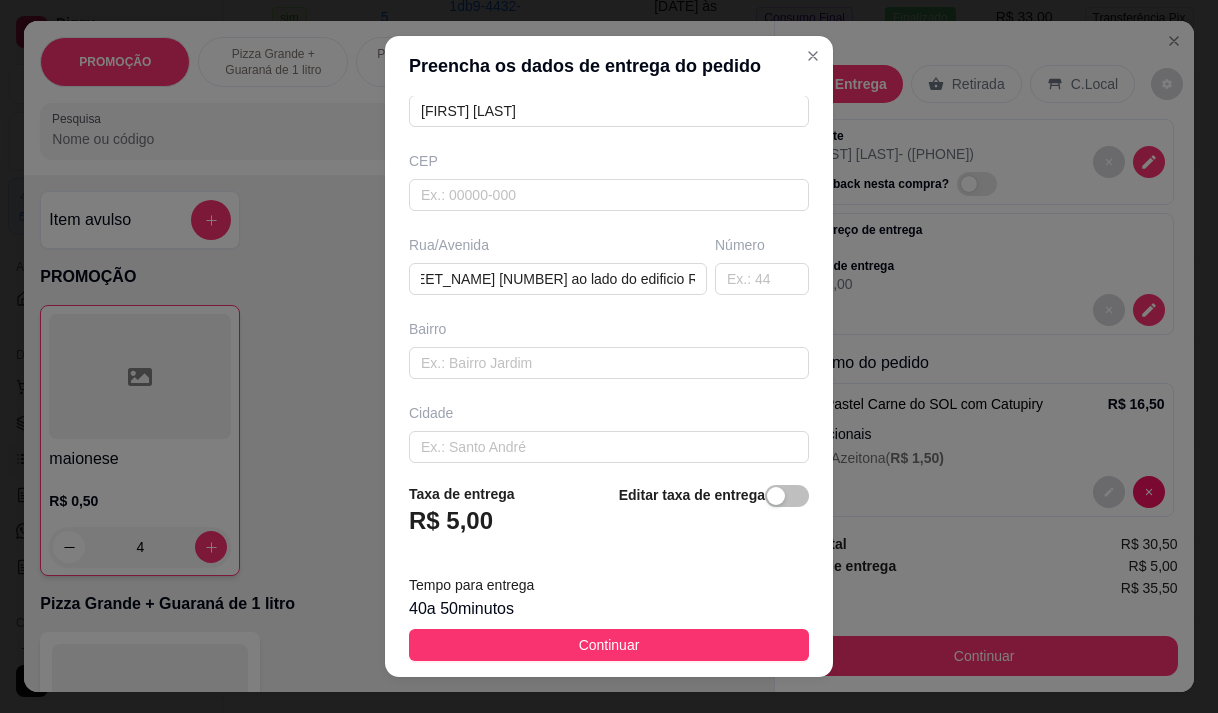 scroll, scrollTop: 0, scrollLeft: 0, axis: both 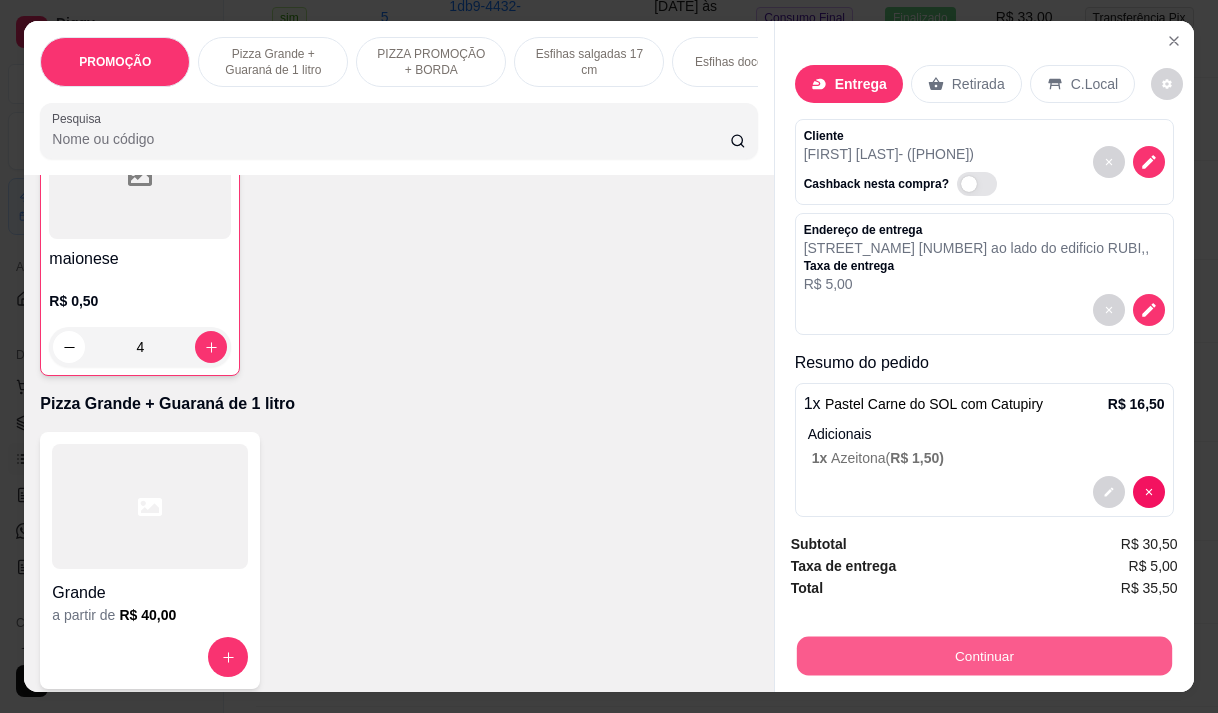 click on "Continuar" at bounding box center [983, 655] 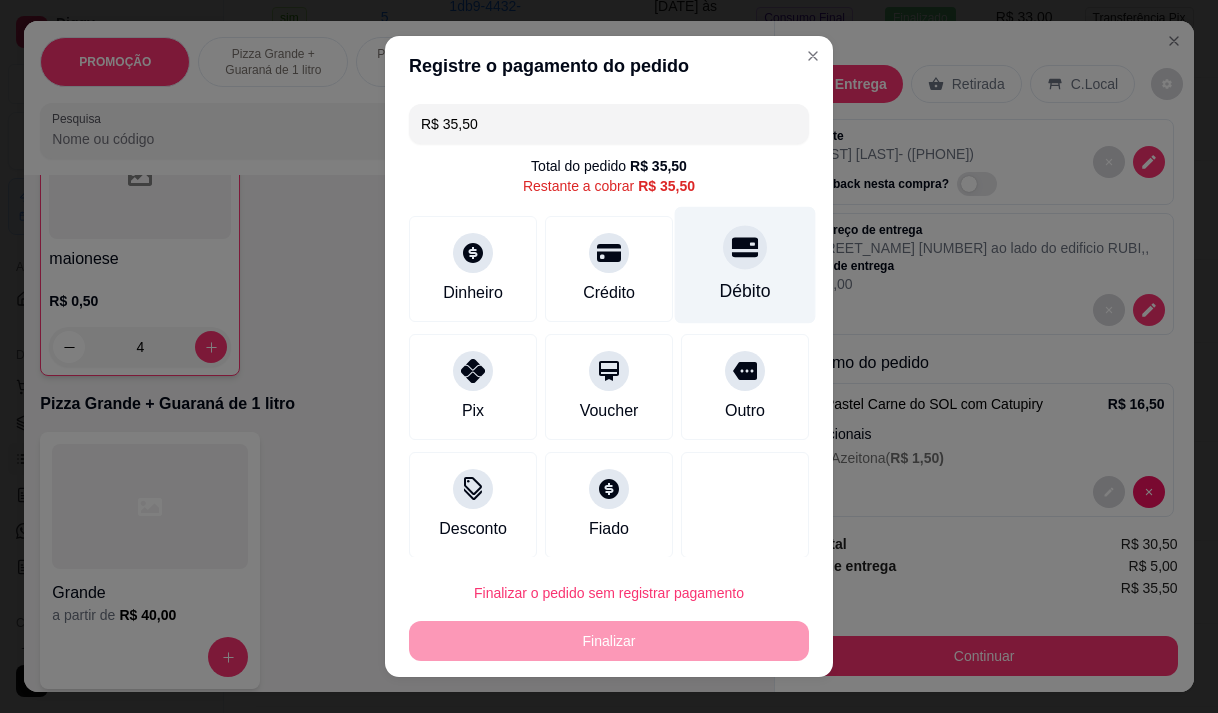 click on "Débito" at bounding box center [745, 264] 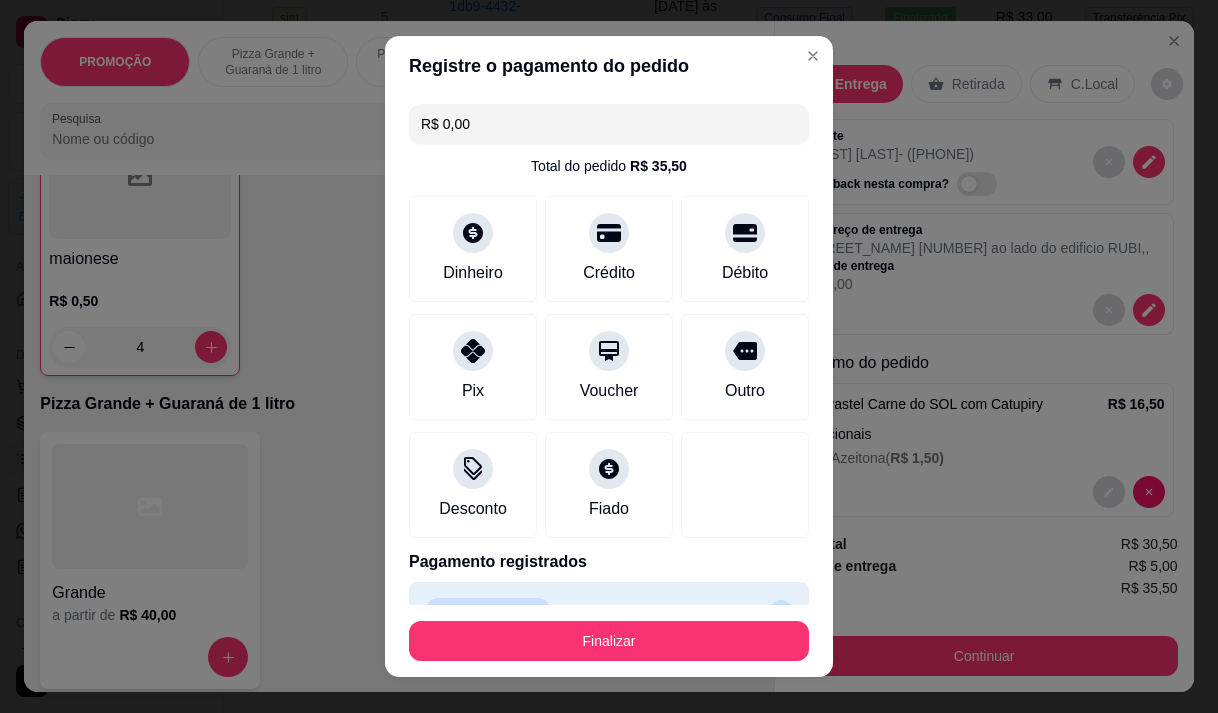 scroll, scrollTop: 44, scrollLeft: 0, axis: vertical 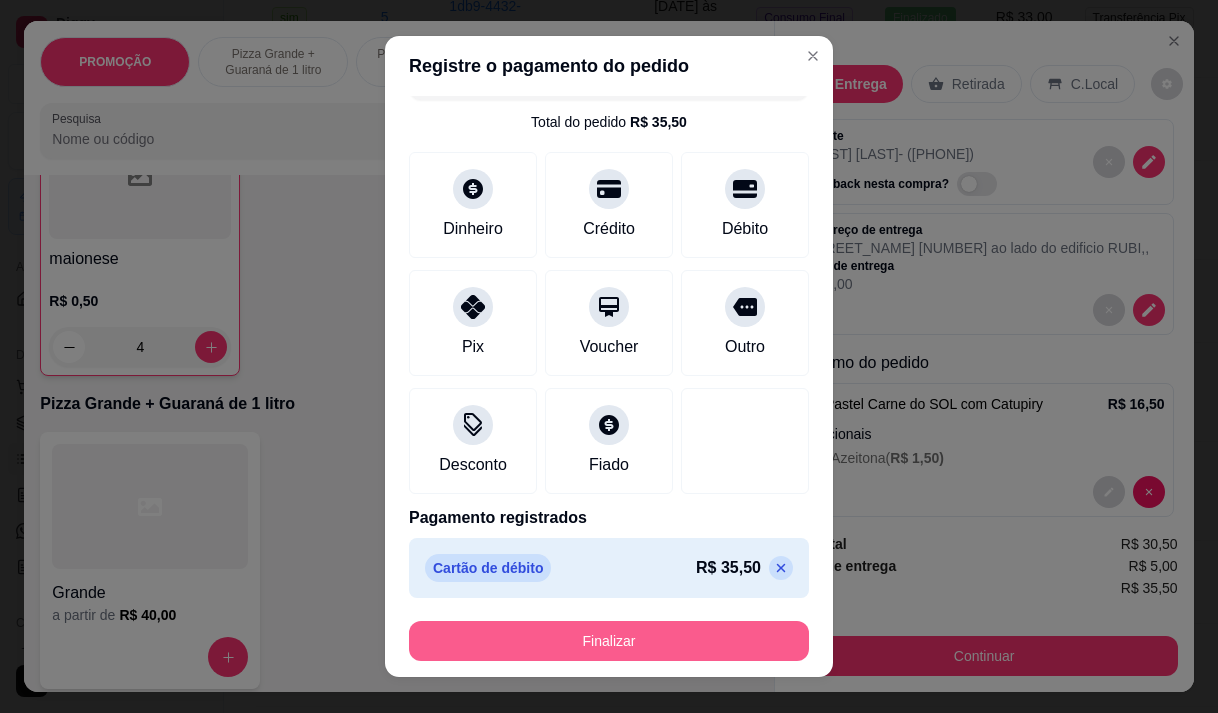 click on "Finalizar" at bounding box center [609, 641] 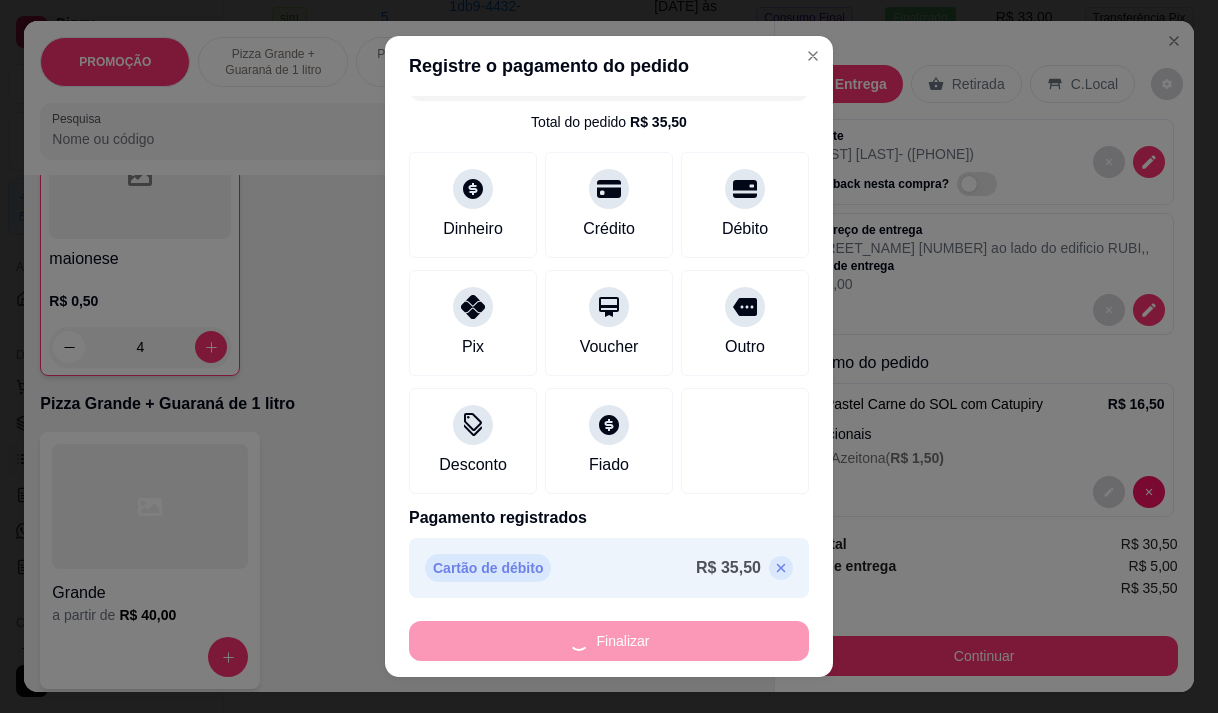 type on "0" 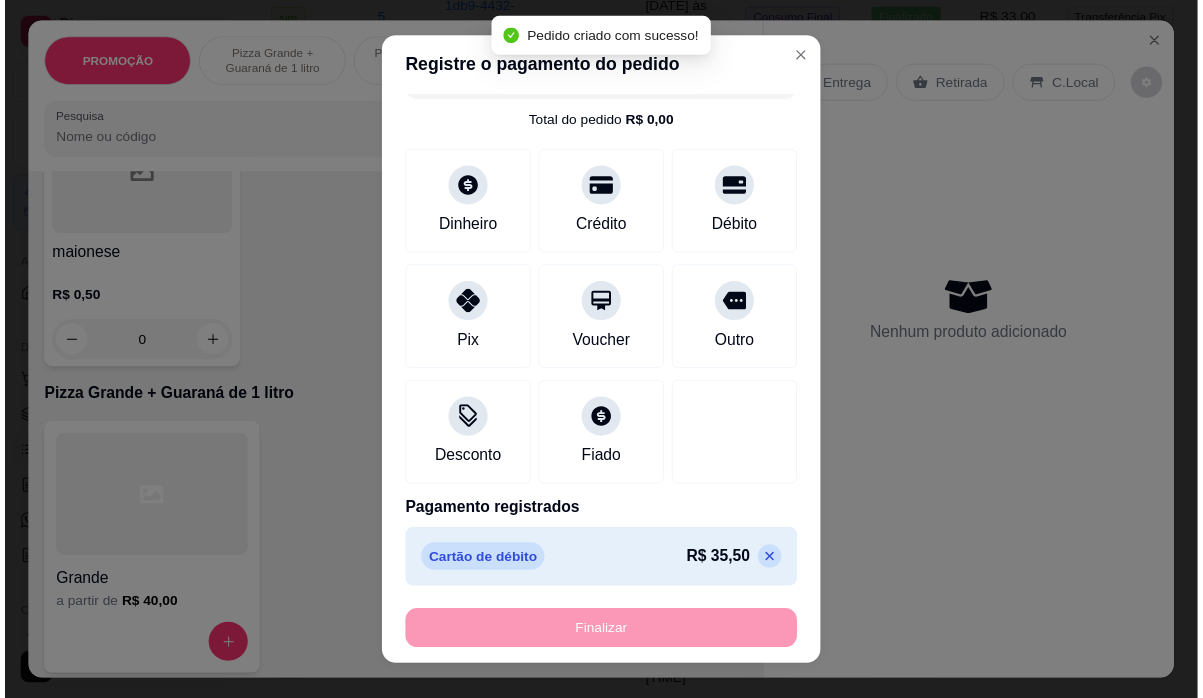 scroll, scrollTop: 0, scrollLeft: 0, axis: both 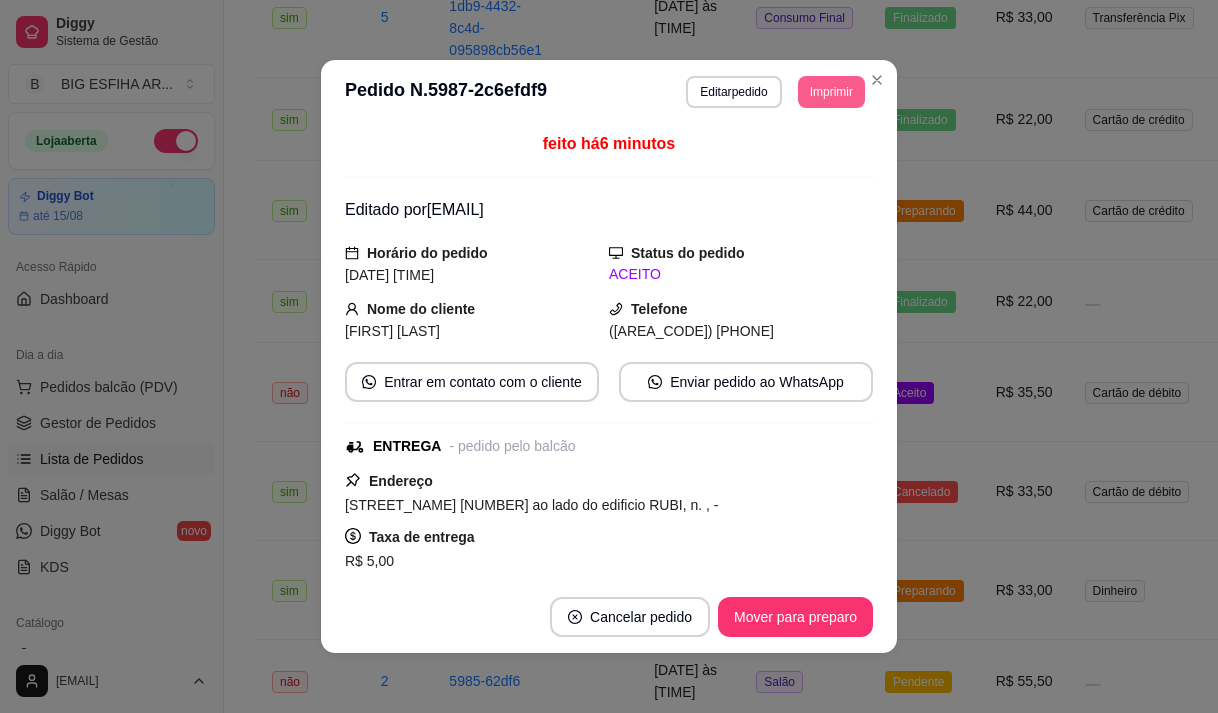 click on "Imprimir" at bounding box center [831, 92] 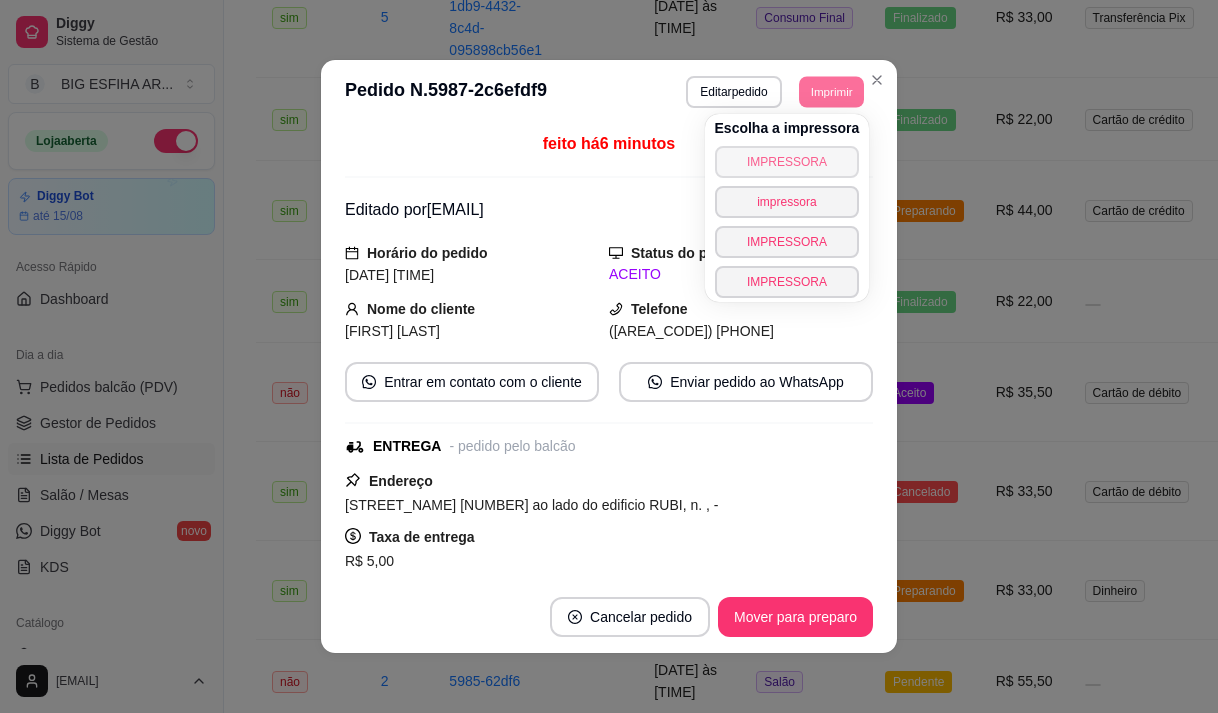 click on "IMPRESSORA" at bounding box center (787, 162) 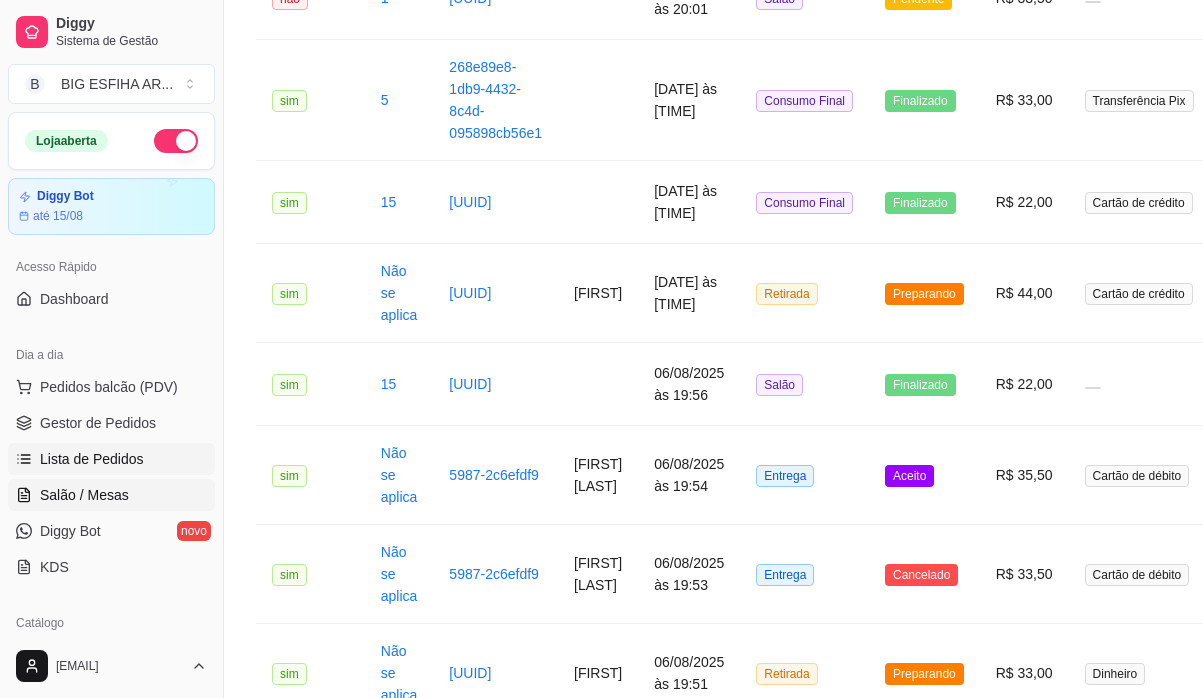 click on "Salão / Mesas" at bounding box center [84, 495] 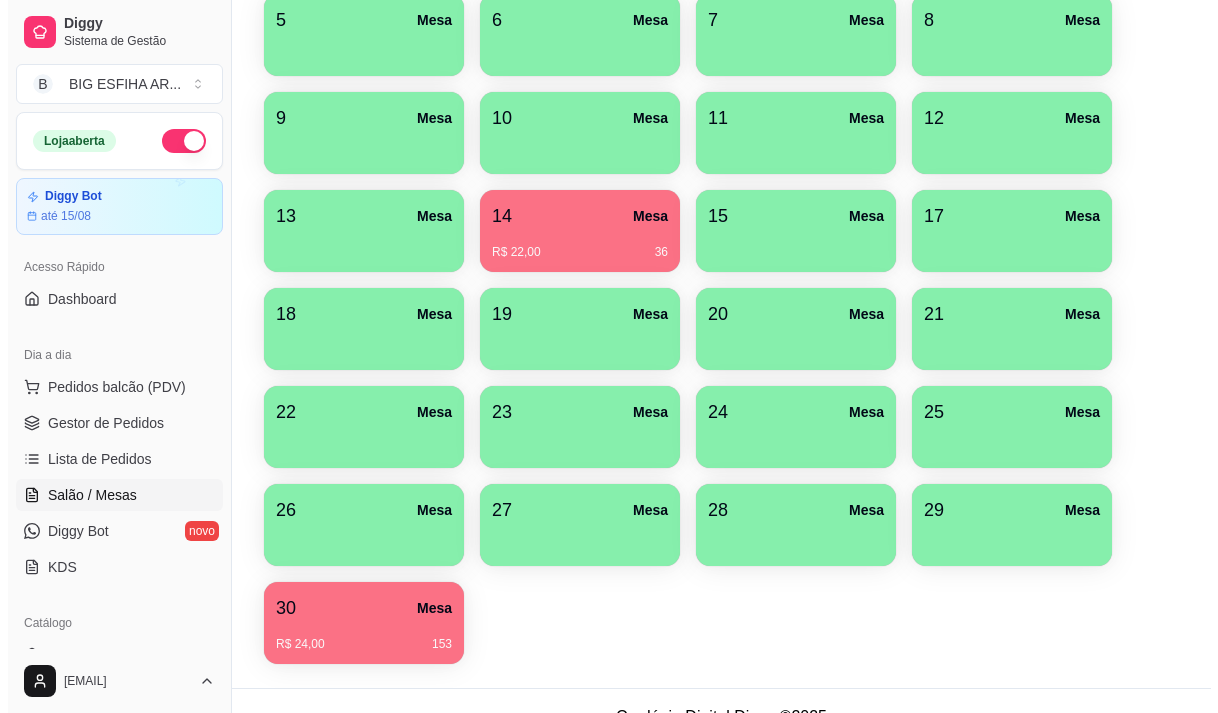 scroll, scrollTop: 494, scrollLeft: 0, axis: vertical 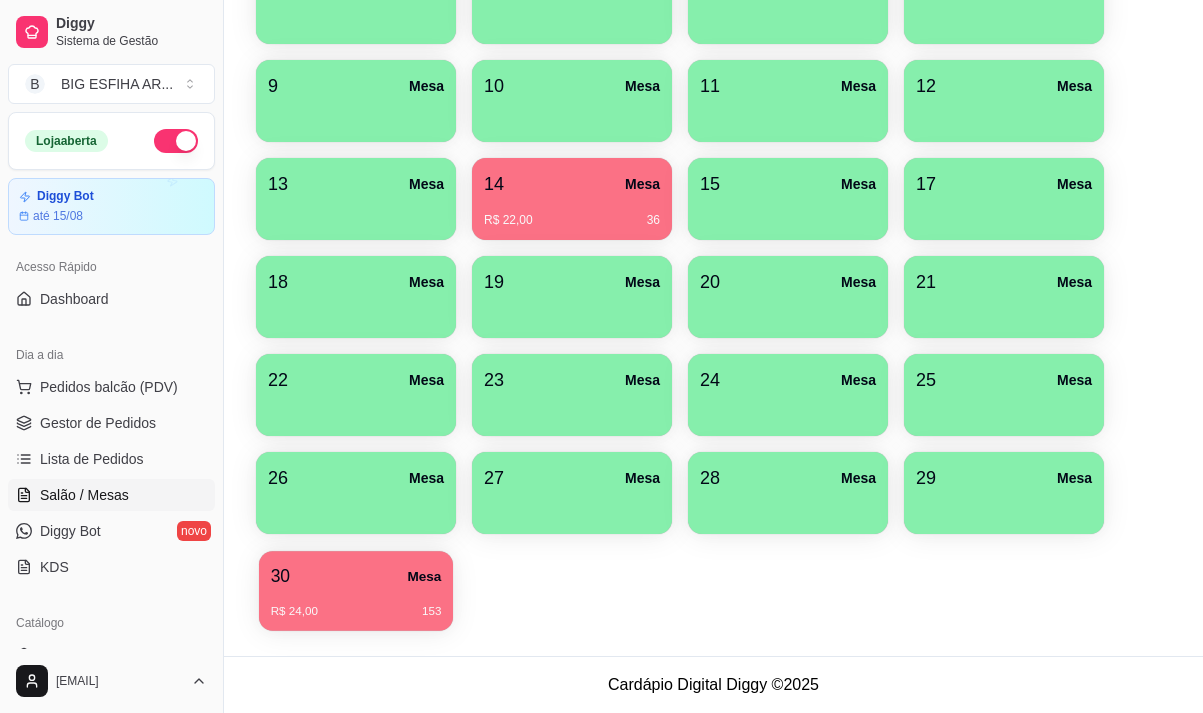 click on "30 Mesa" at bounding box center (356, 576) 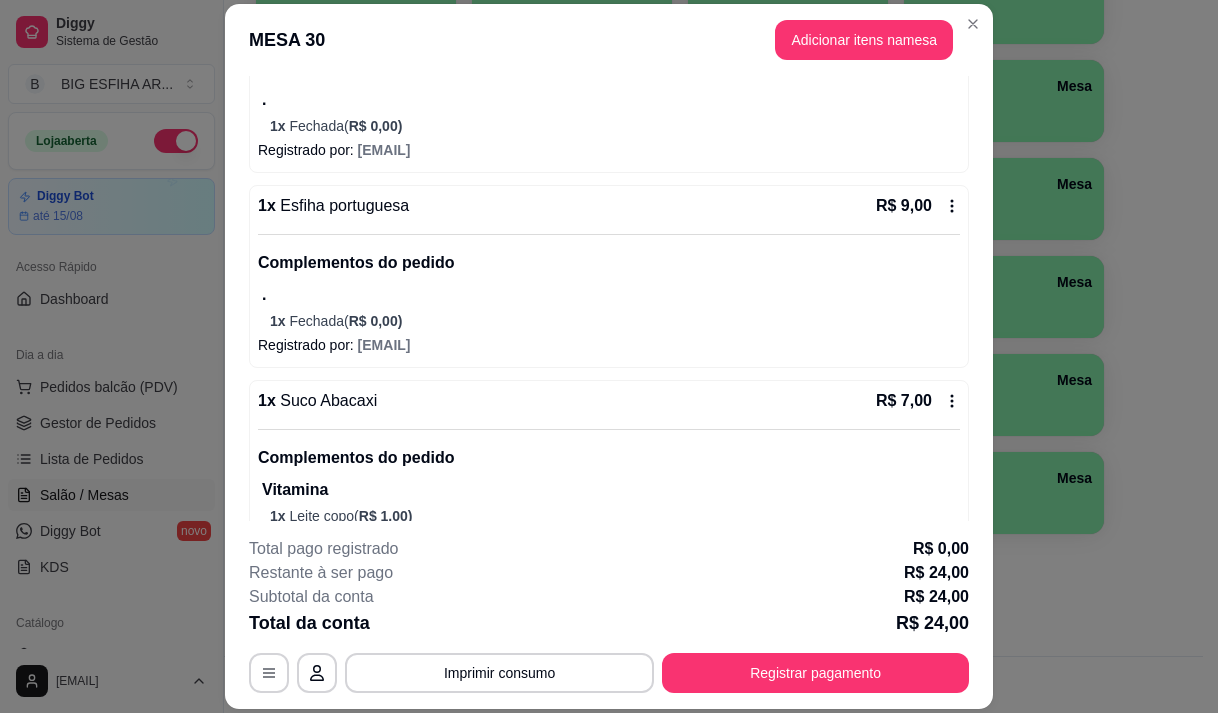 scroll, scrollTop: 324, scrollLeft: 0, axis: vertical 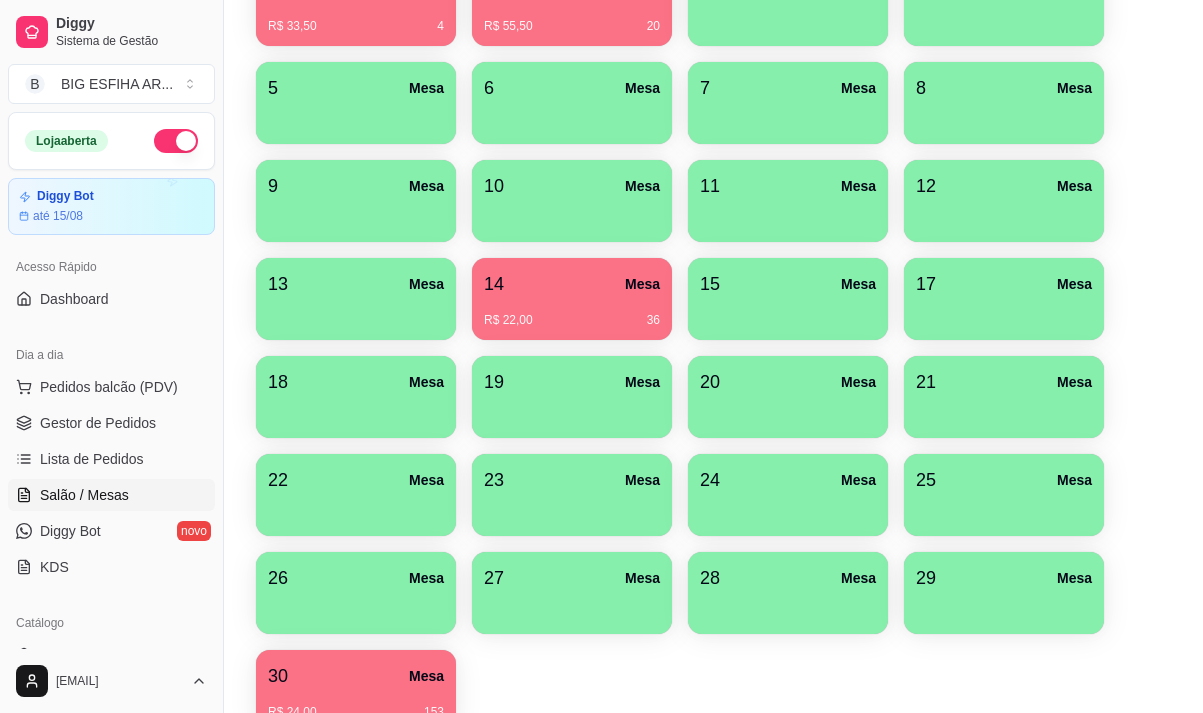click on "R$ 22,00 36" at bounding box center (572, 313) 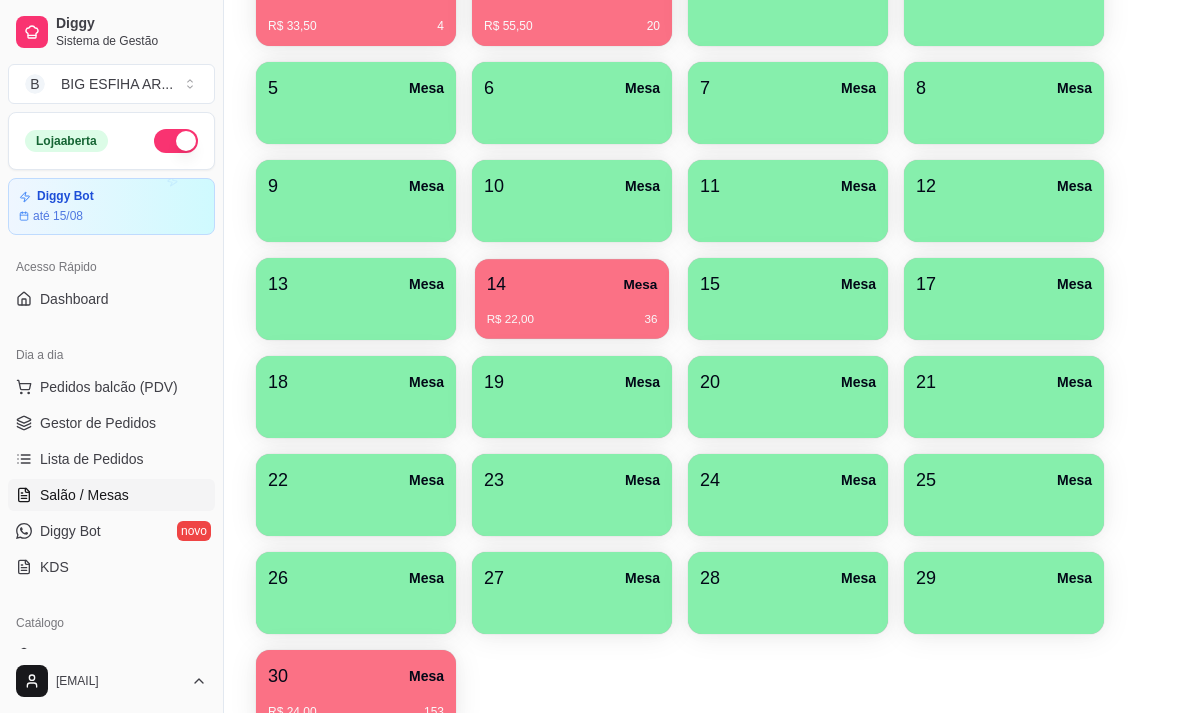click on "14 Mesa" at bounding box center (572, 284) 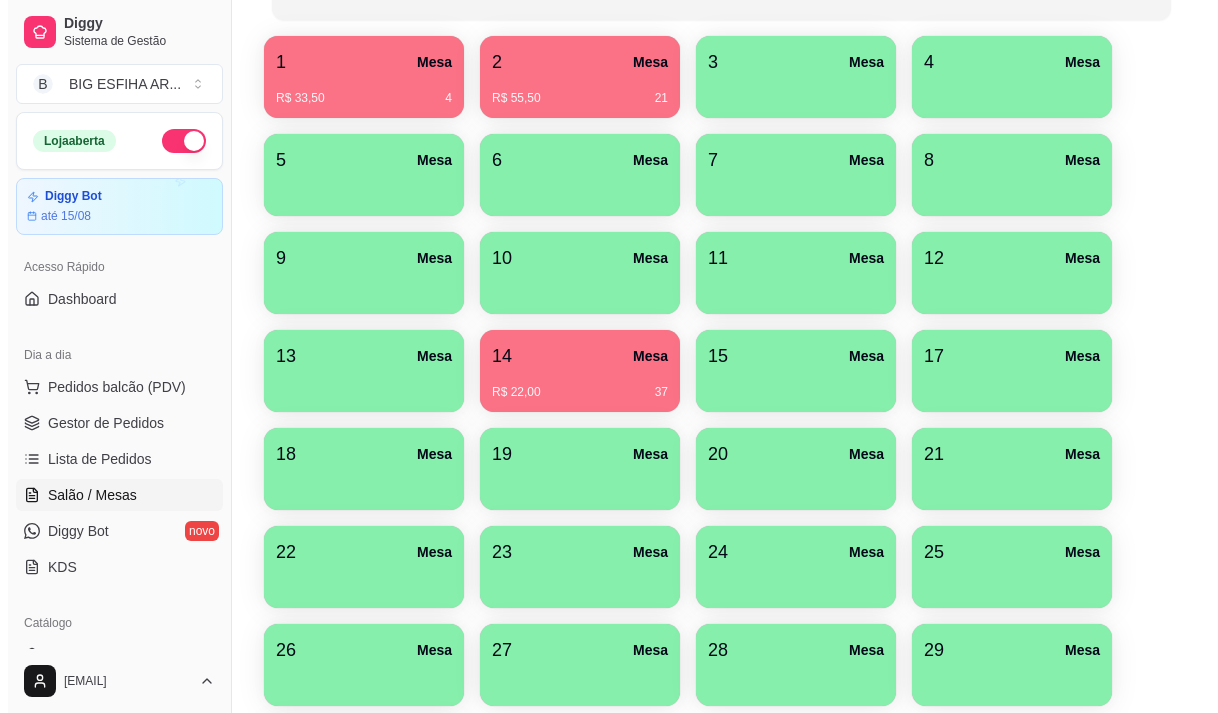 scroll, scrollTop: 194, scrollLeft: 0, axis: vertical 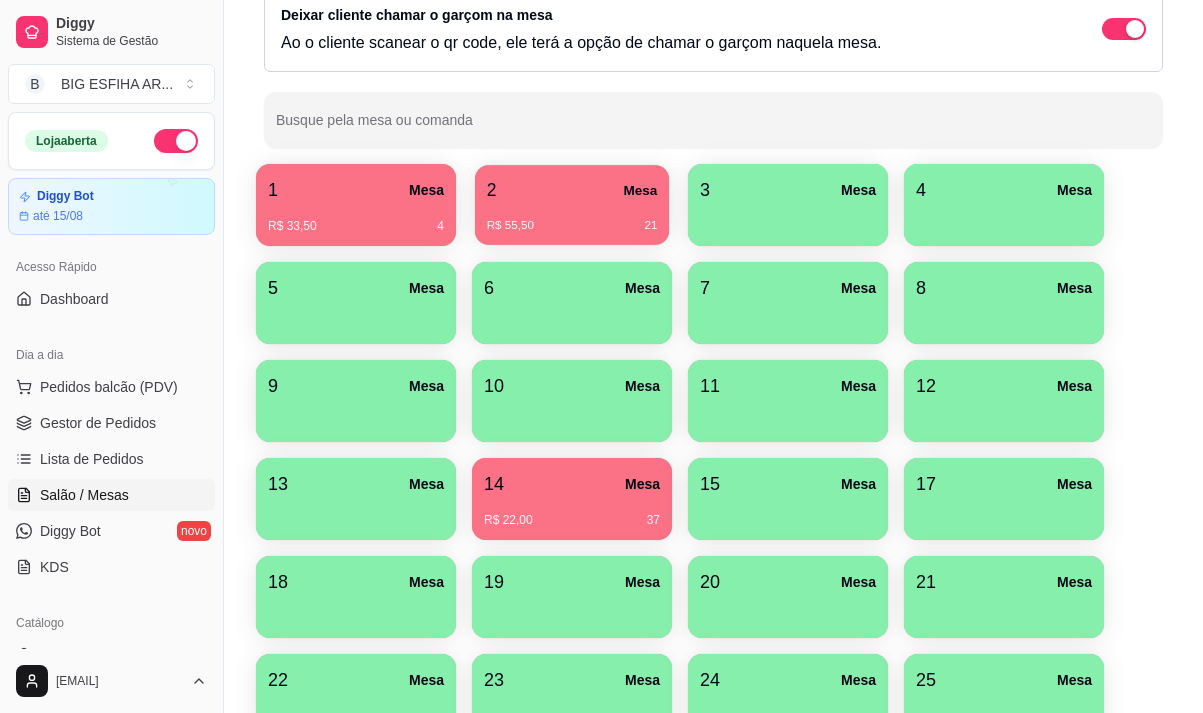 click on "R$ 55,50 21" at bounding box center [572, 226] 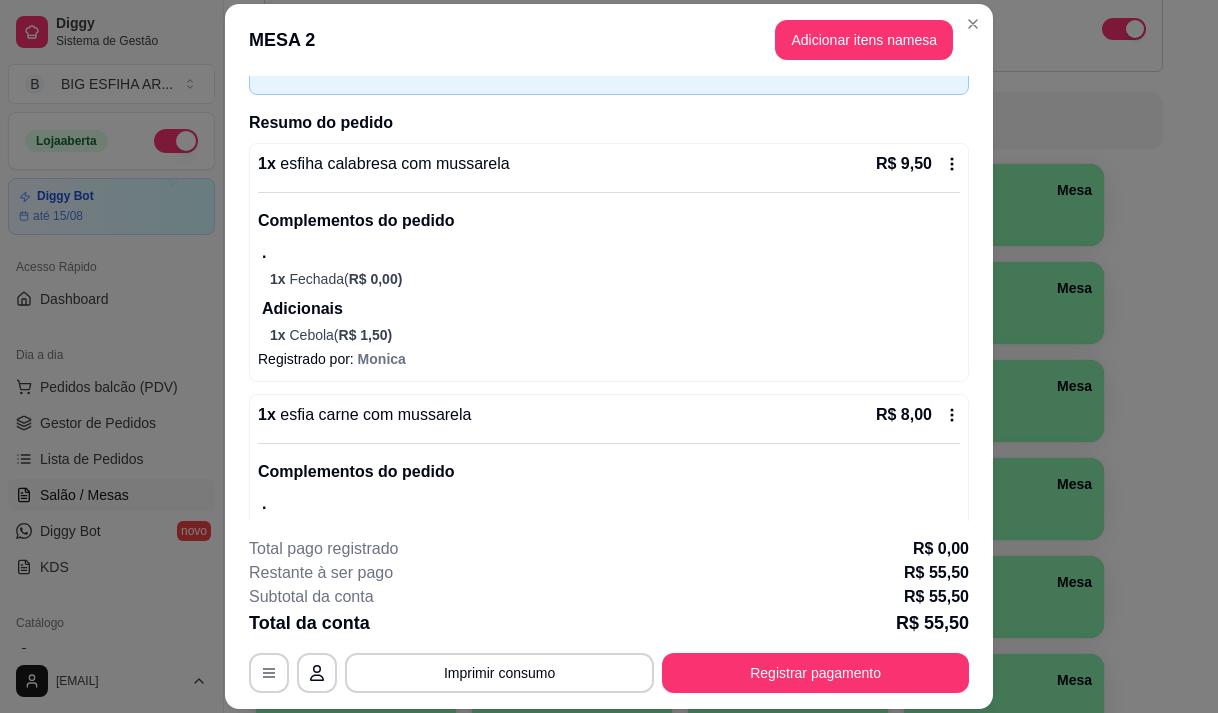 scroll, scrollTop: 200, scrollLeft: 0, axis: vertical 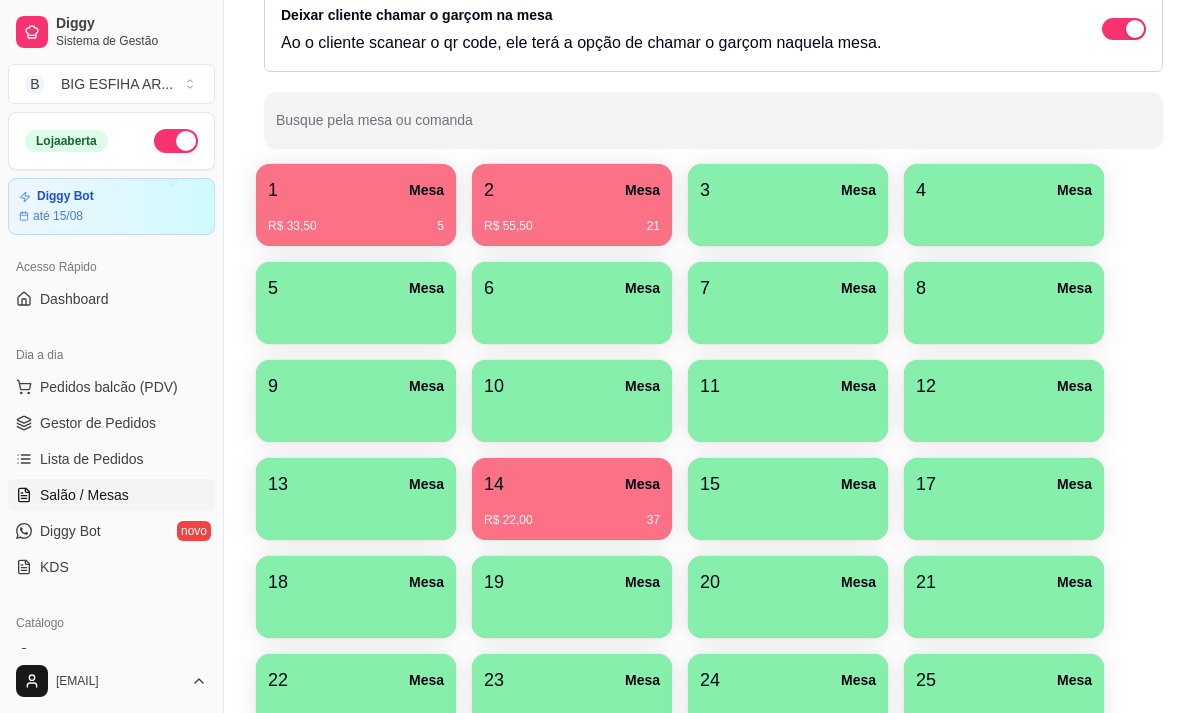 click on "1 Mesa" at bounding box center [356, 190] 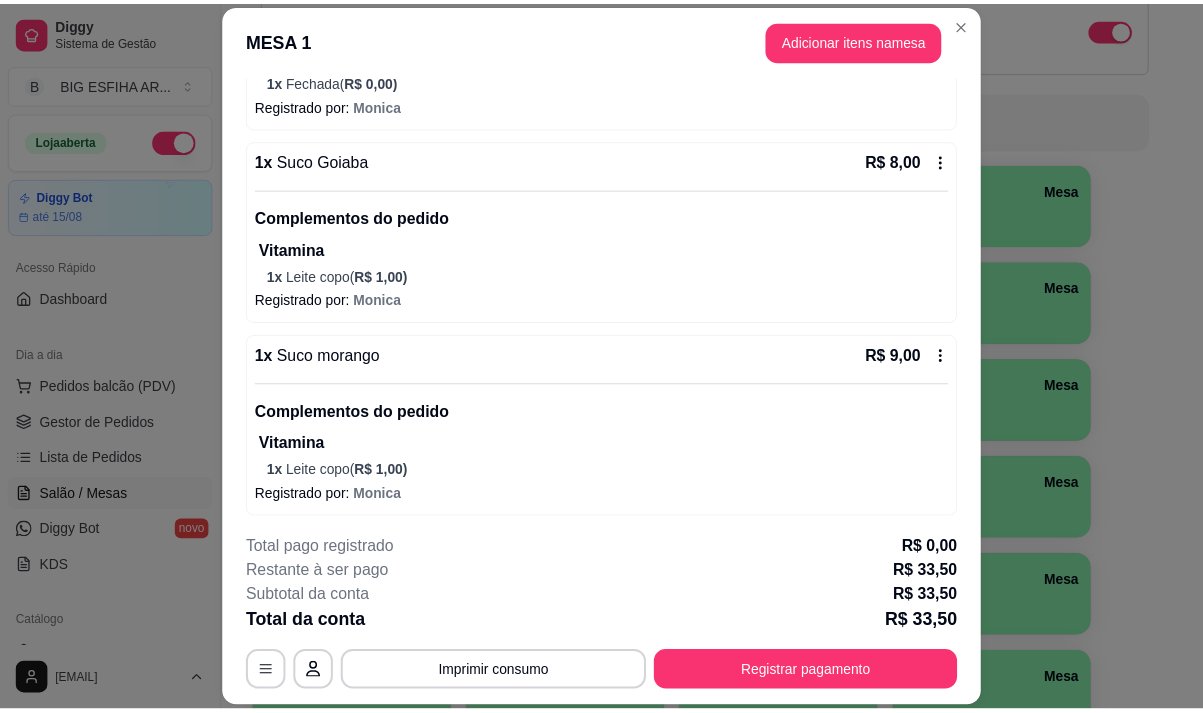 scroll, scrollTop: 519, scrollLeft: 0, axis: vertical 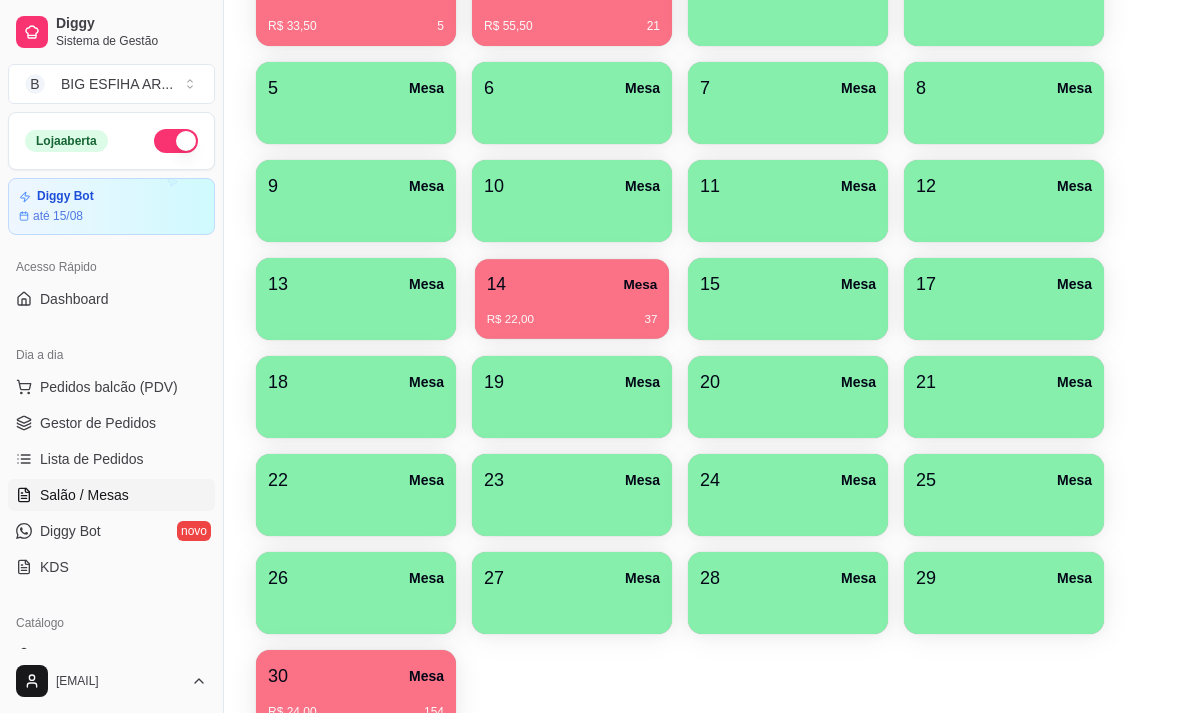 click on "R$ 22,00 37" at bounding box center [572, 312] 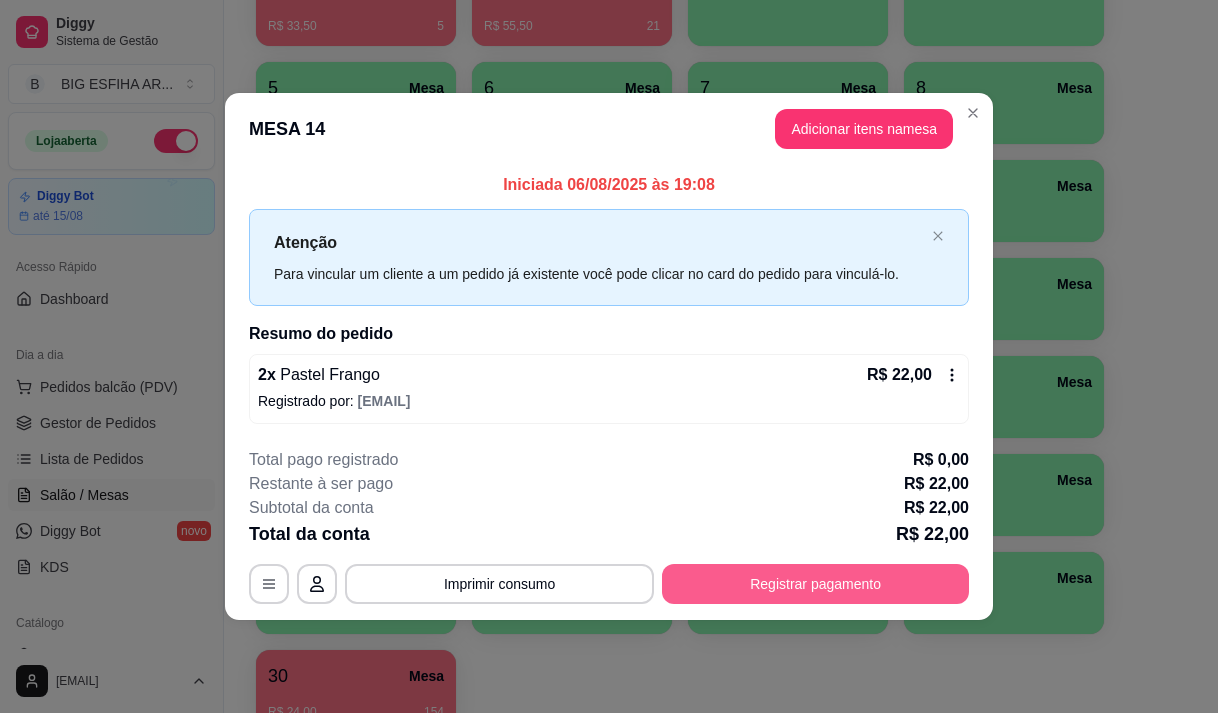 click on "Registrar pagamento" at bounding box center (815, 584) 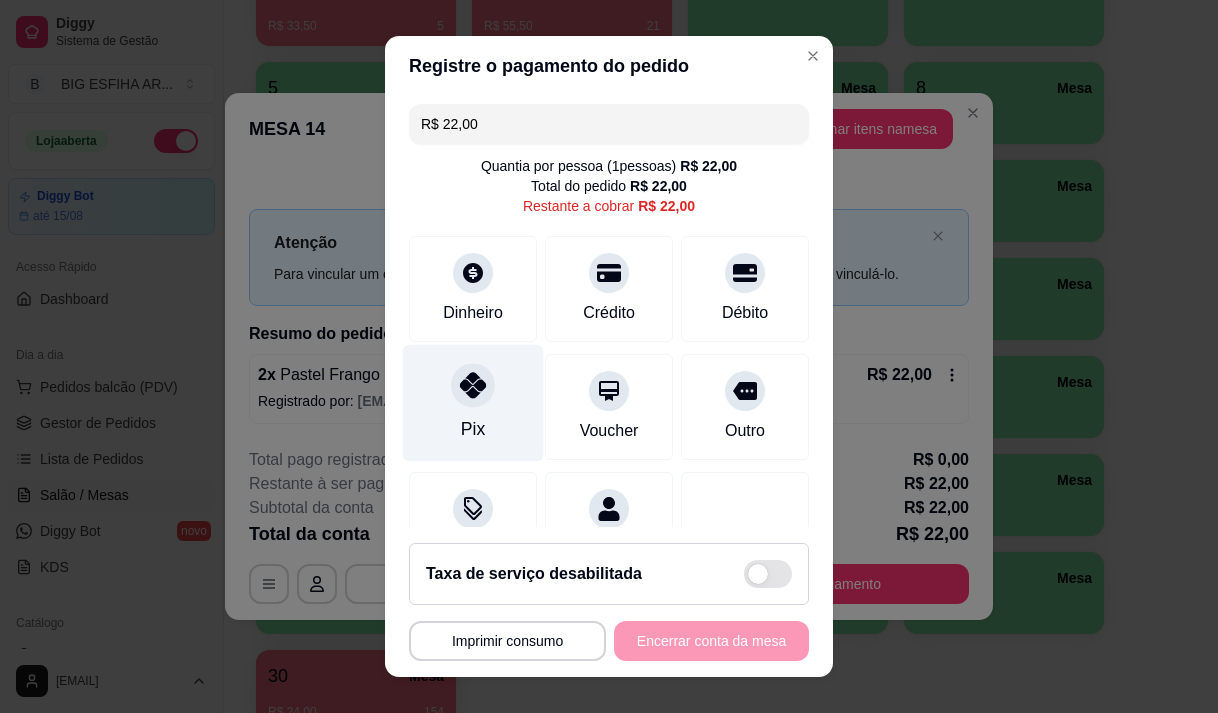 click on "Pix" at bounding box center [473, 402] 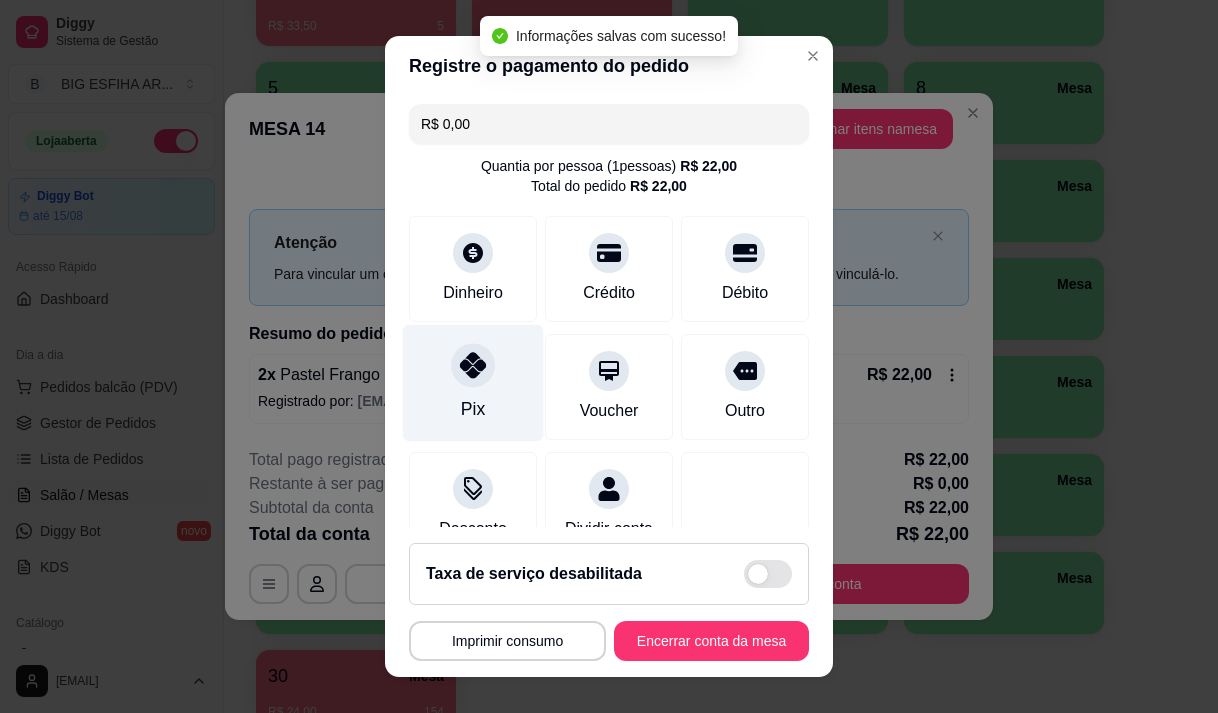 type on "R$ 0,00" 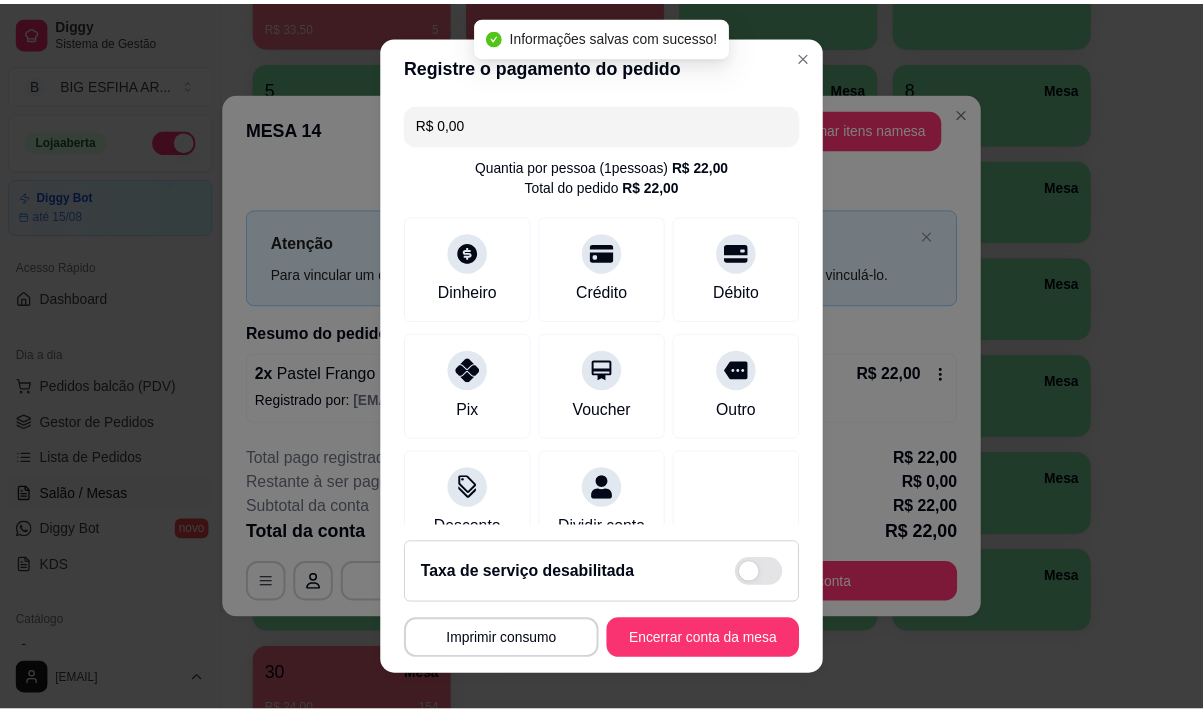 scroll, scrollTop: 166, scrollLeft: 0, axis: vertical 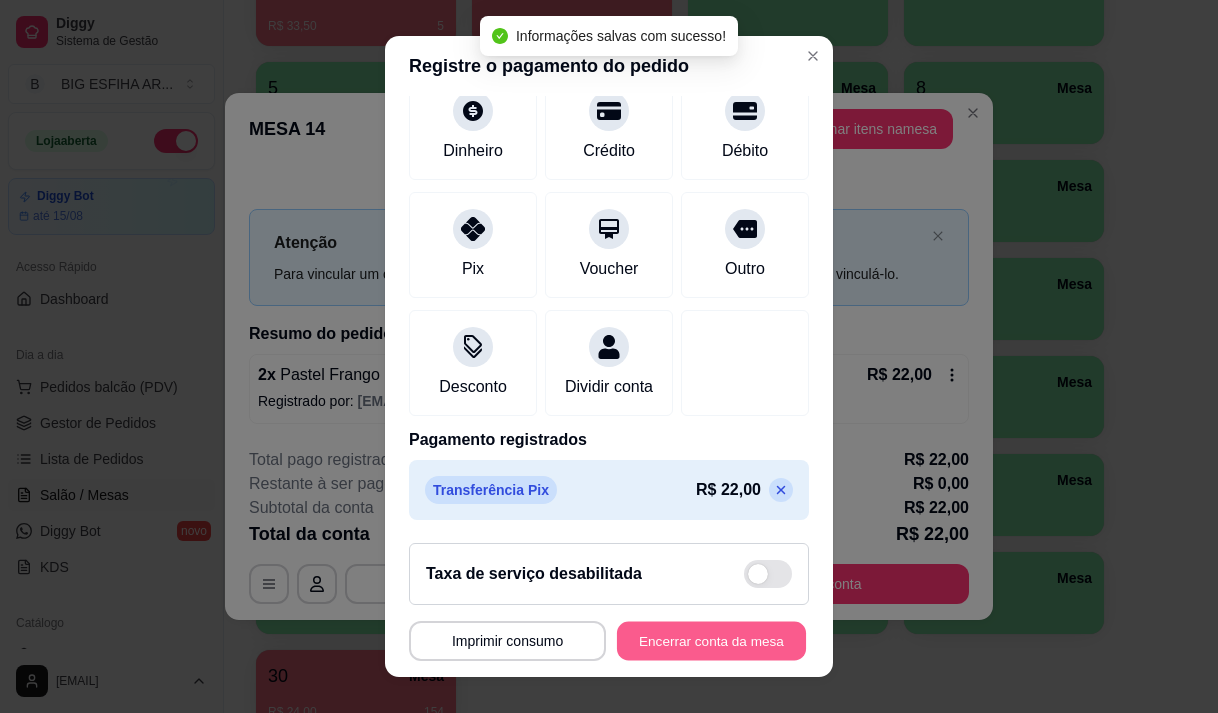 click on "Encerrar conta da mesa" at bounding box center [711, 641] 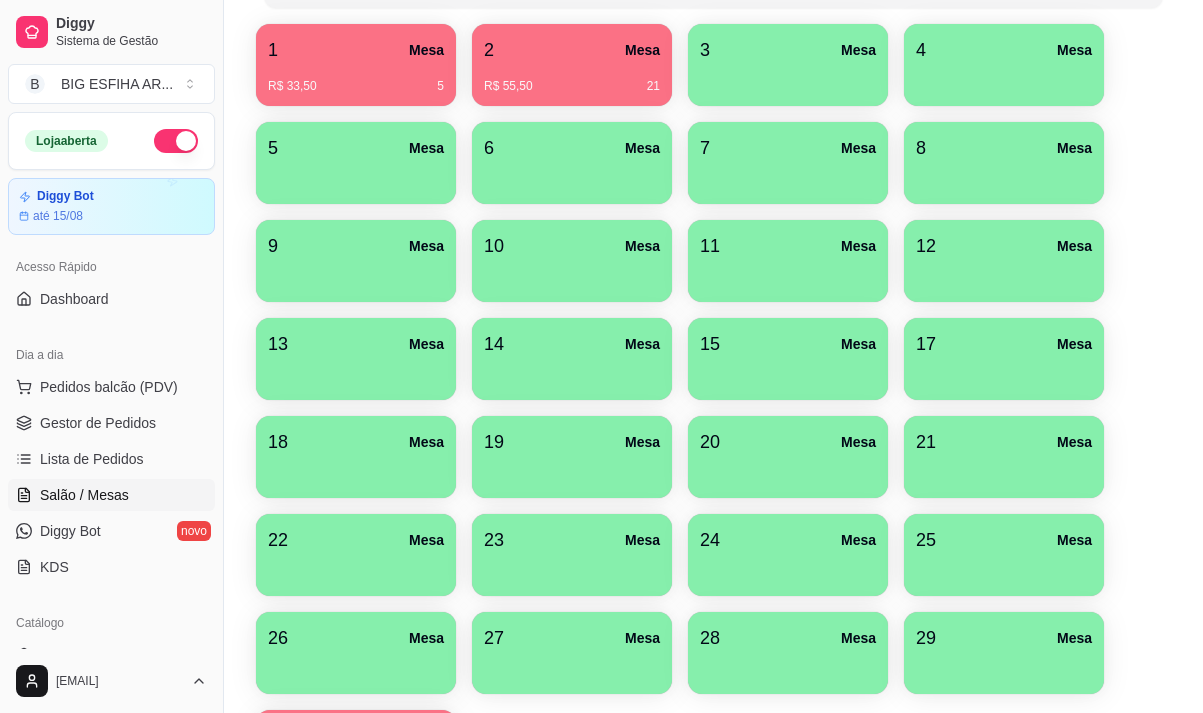 scroll, scrollTop: 0, scrollLeft: 0, axis: both 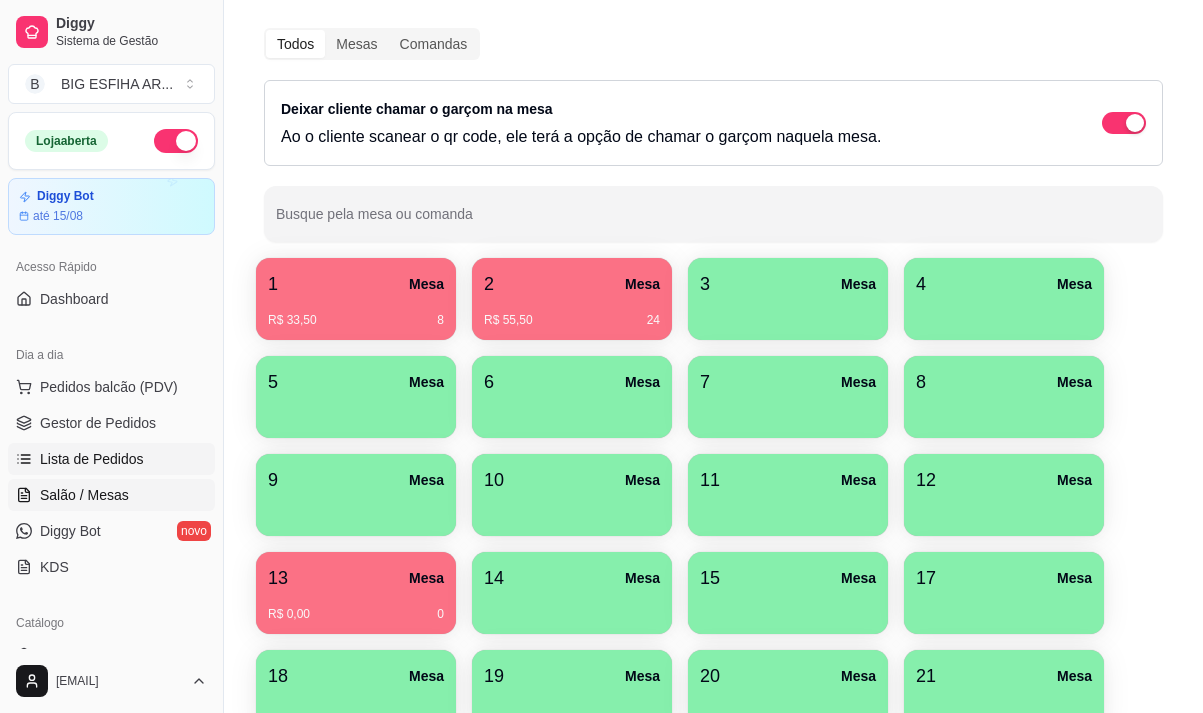 click on "Lista de Pedidos" at bounding box center (92, 459) 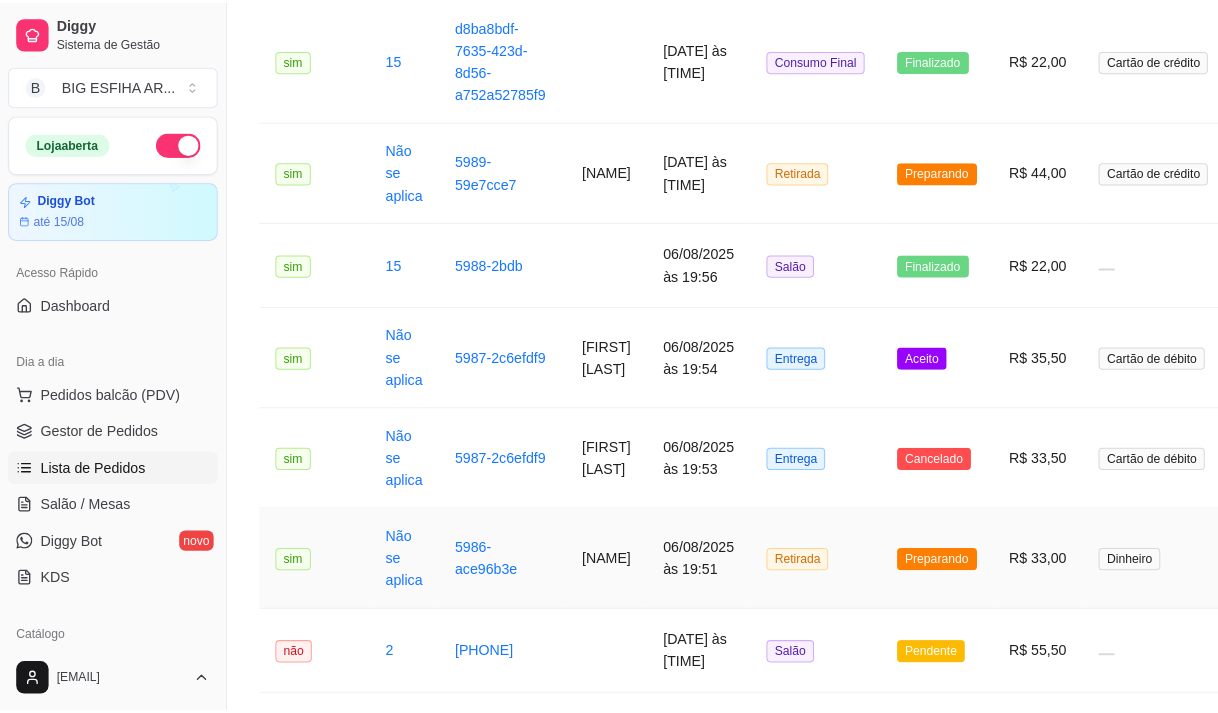 scroll, scrollTop: 700, scrollLeft: 0, axis: vertical 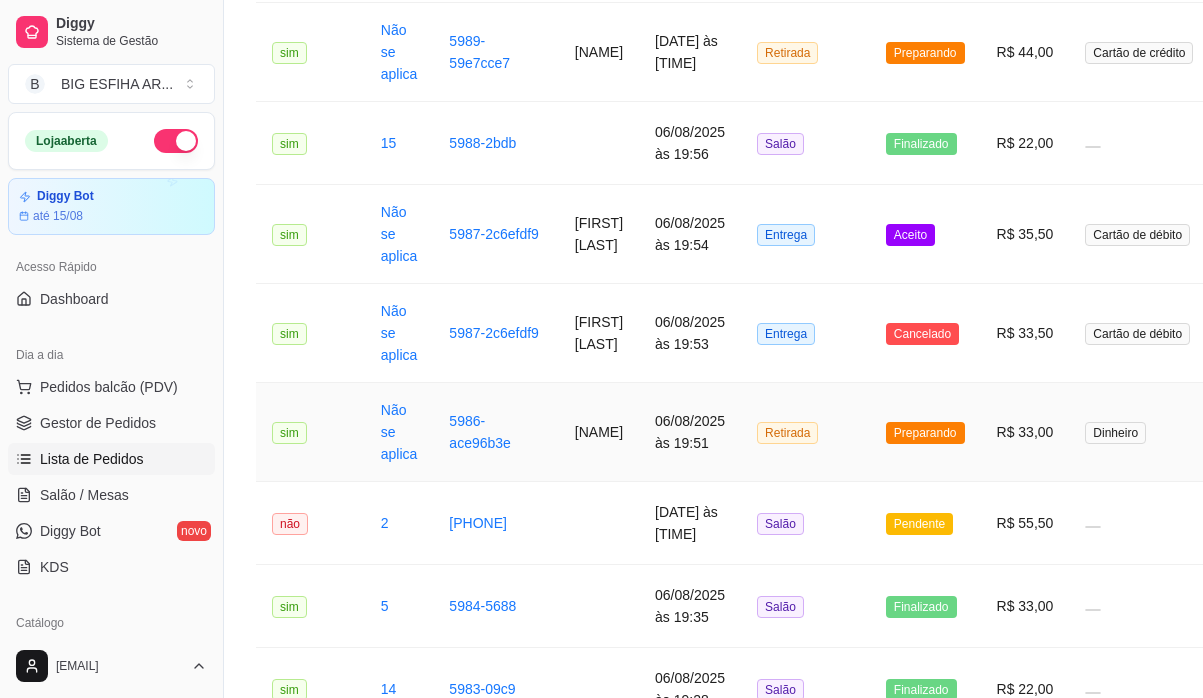 click on "06/08/2025 às 19:51" at bounding box center (690, 432) 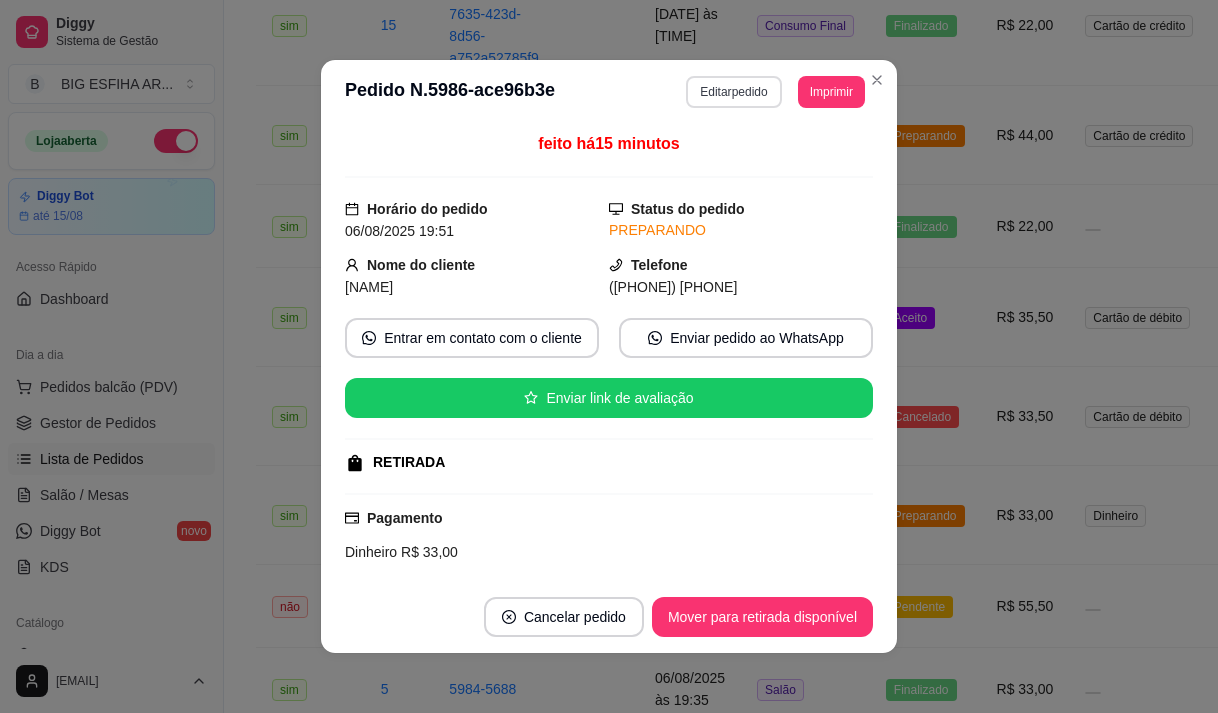 click on "Editar  pedido" at bounding box center (733, 92) 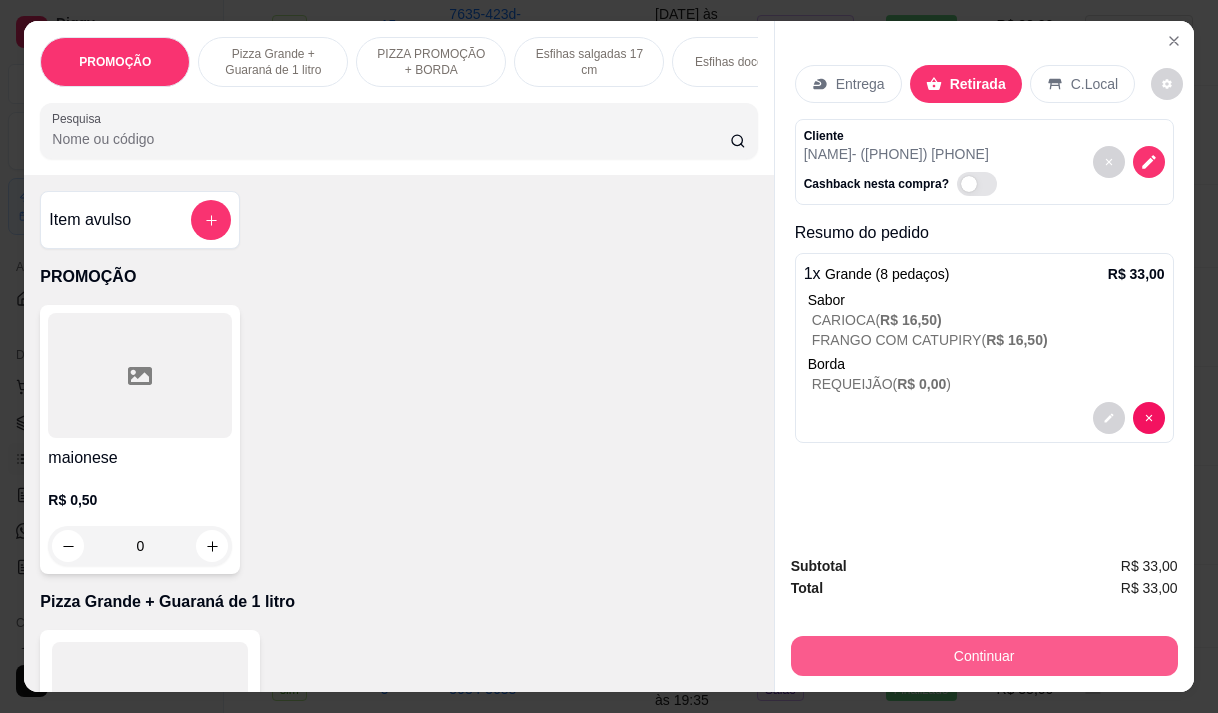 click on "Continuar" at bounding box center (984, 656) 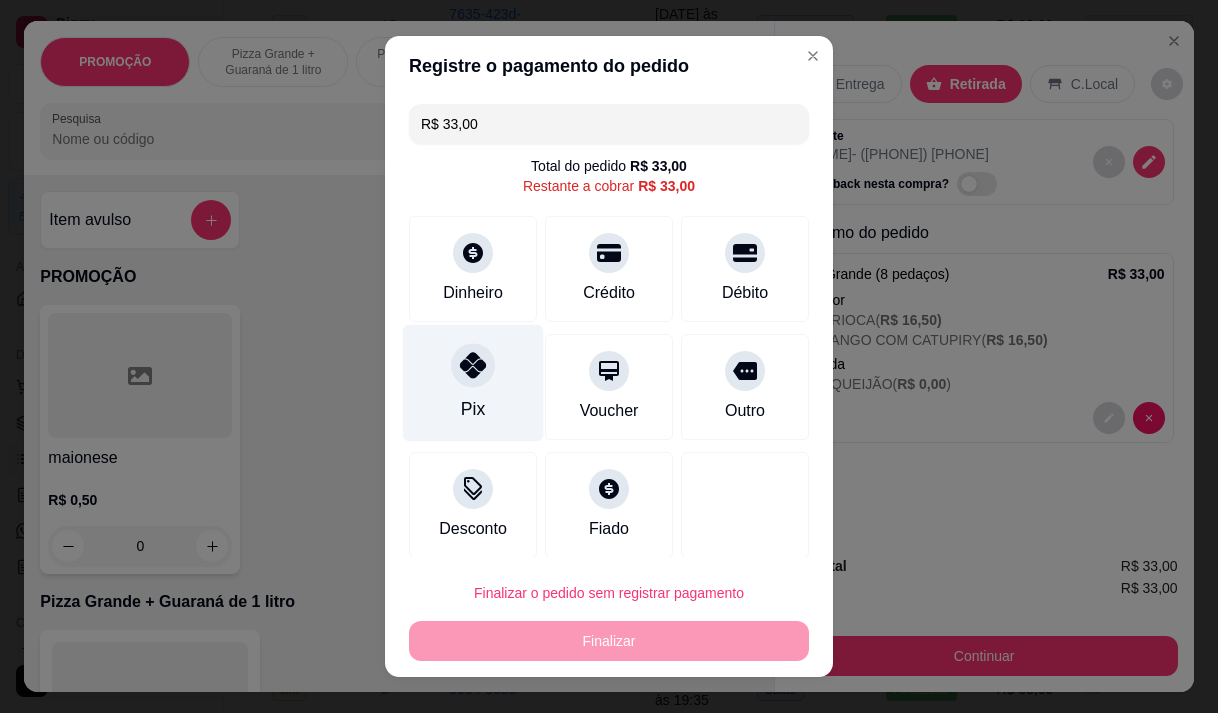 click at bounding box center (473, 365) 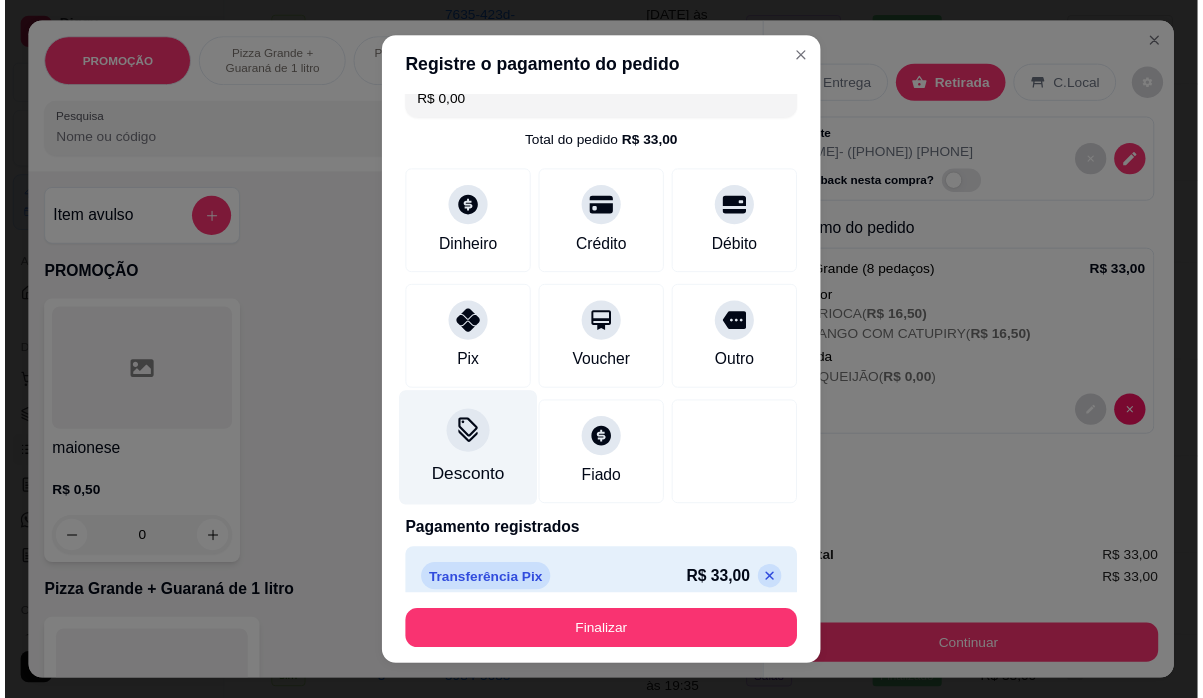 scroll, scrollTop: 44, scrollLeft: 0, axis: vertical 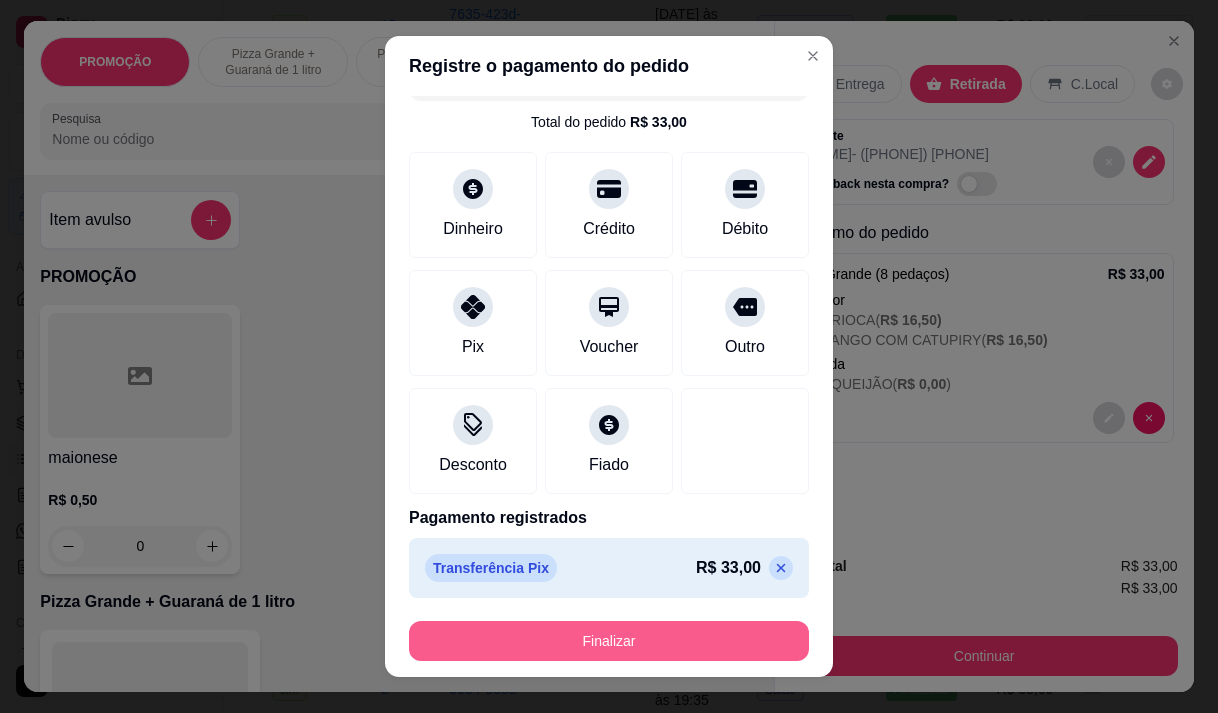 click on "Finalizar" at bounding box center (609, 641) 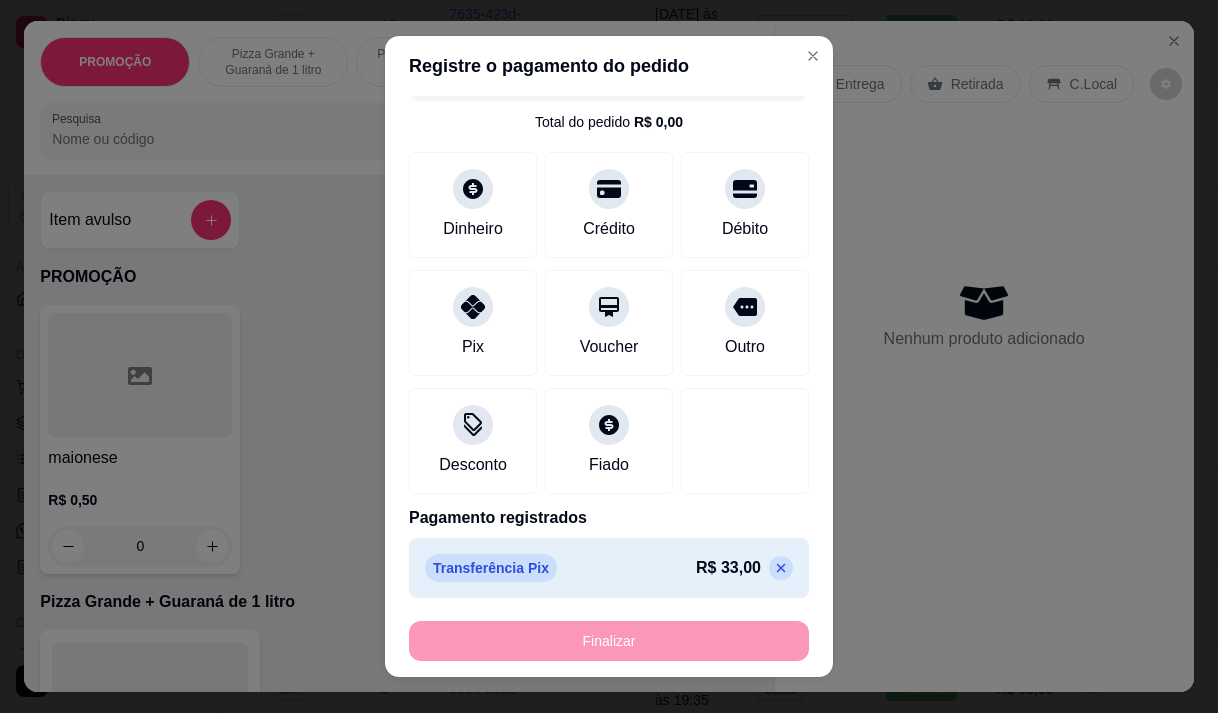 type on "-R$ 33,00" 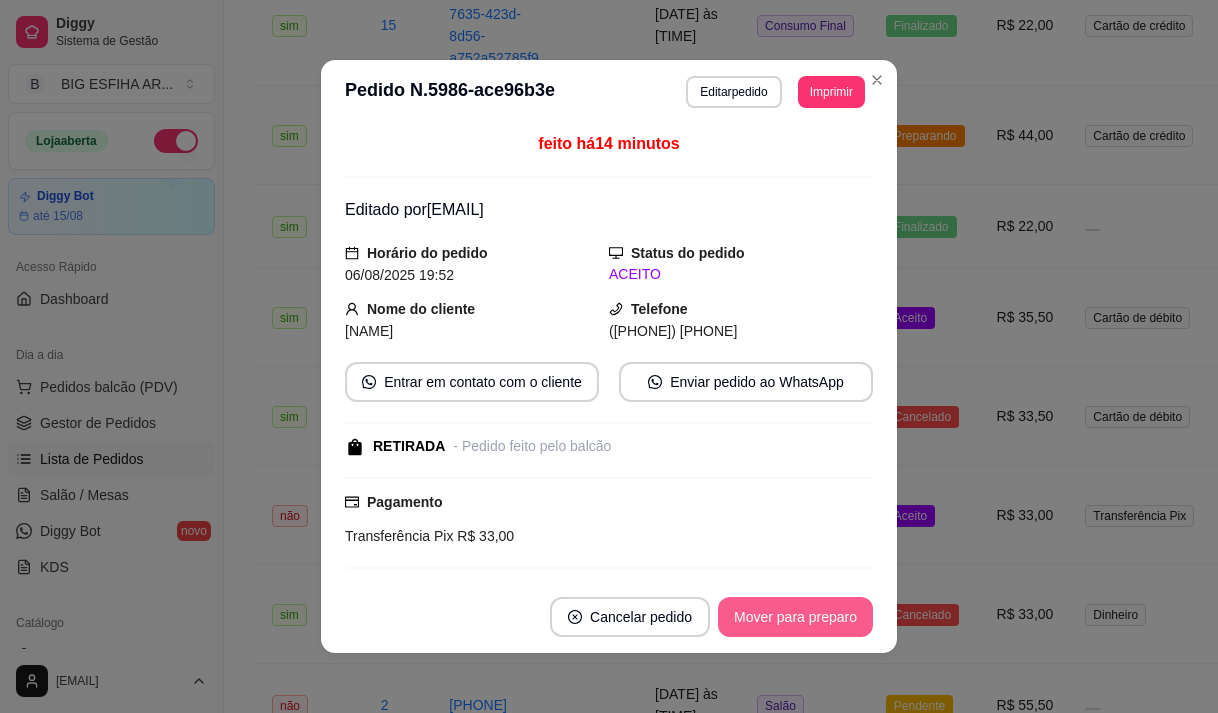 click on "Mover para preparo" at bounding box center (795, 617) 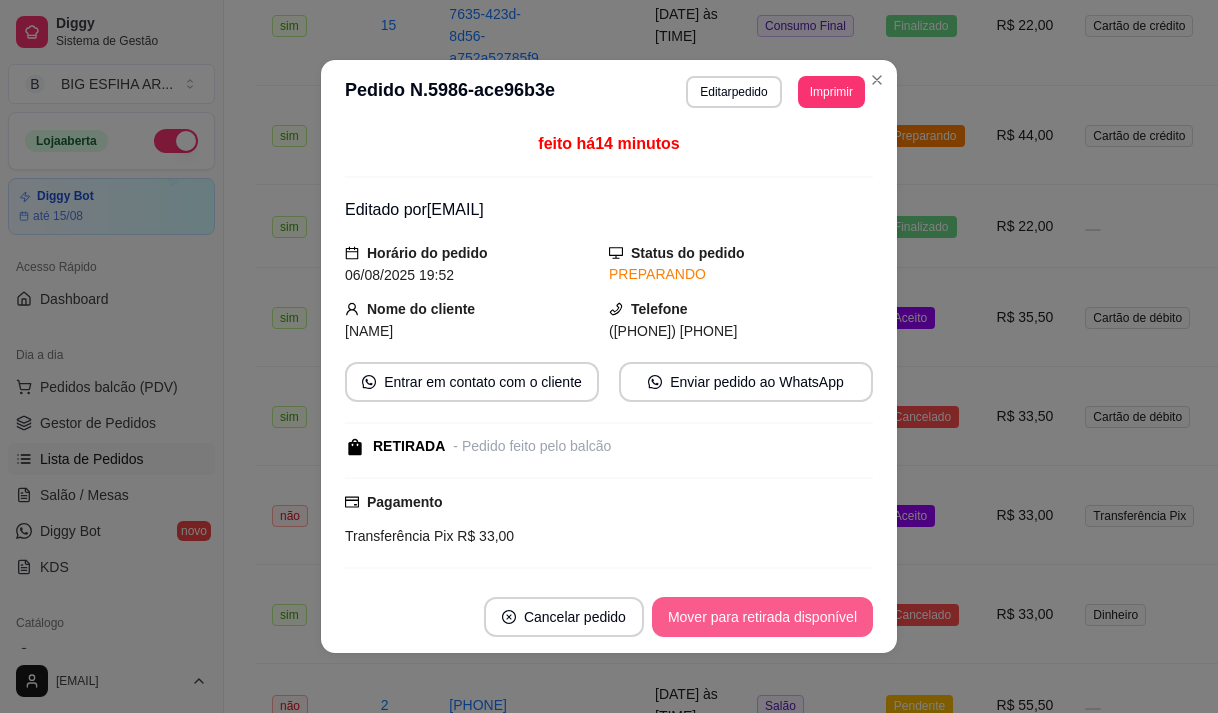 click on "Mover para retirada disponível" at bounding box center (762, 617) 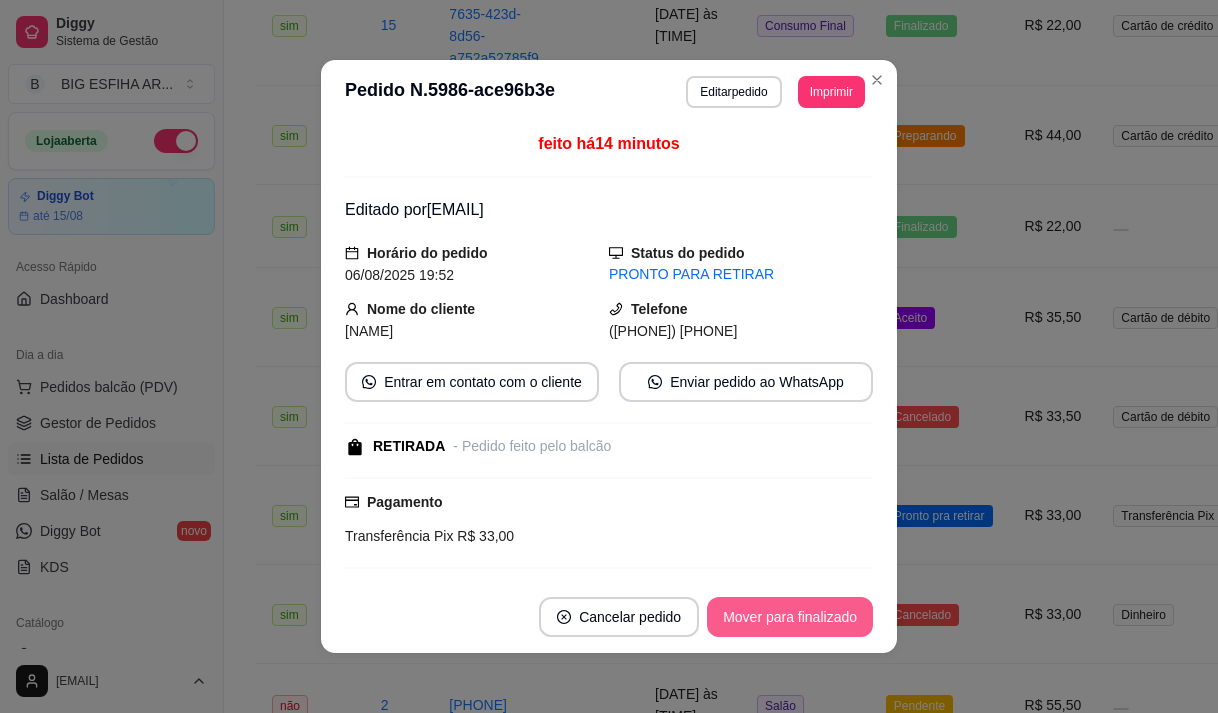 click on "Mover para finalizado" at bounding box center [790, 617] 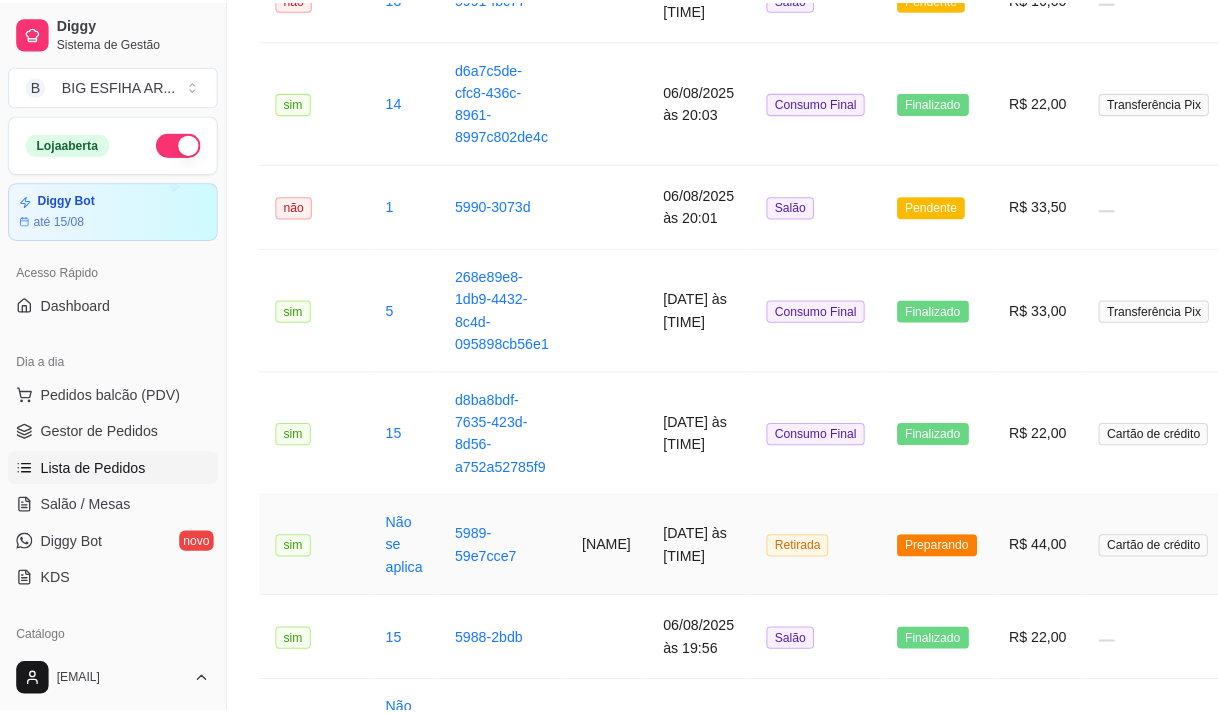scroll, scrollTop: 400, scrollLeft: 0, axis: vertical 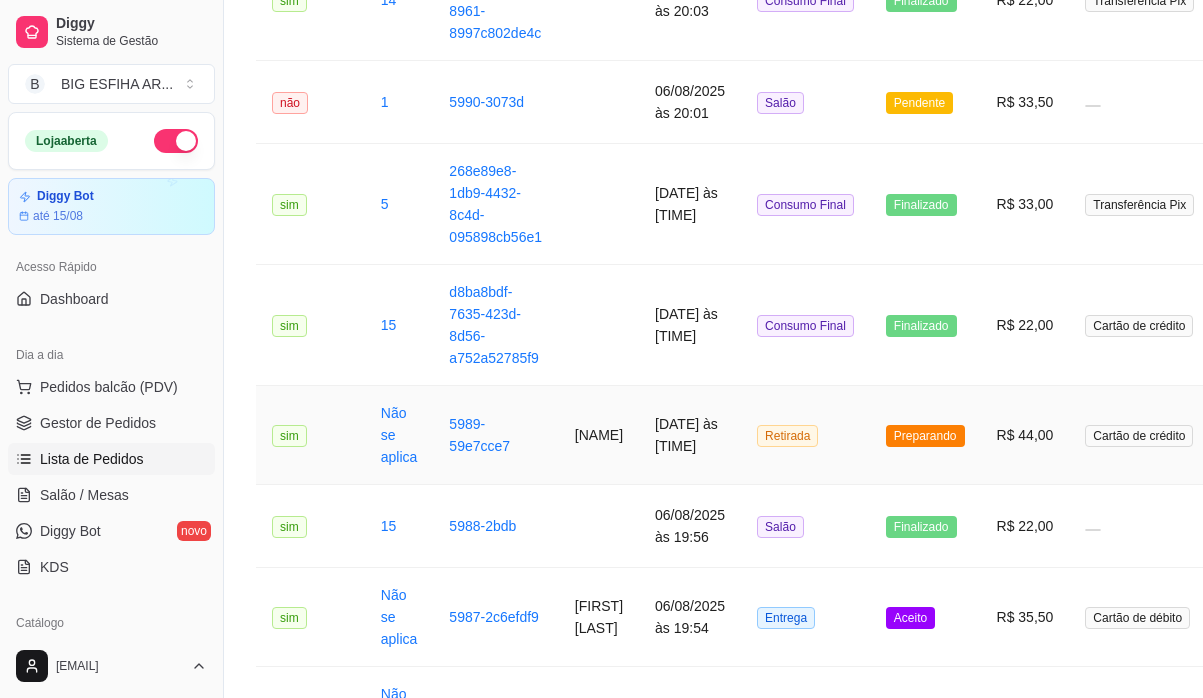 click on "06/08/2025 às 19:57" at bounding box center (690, 435) 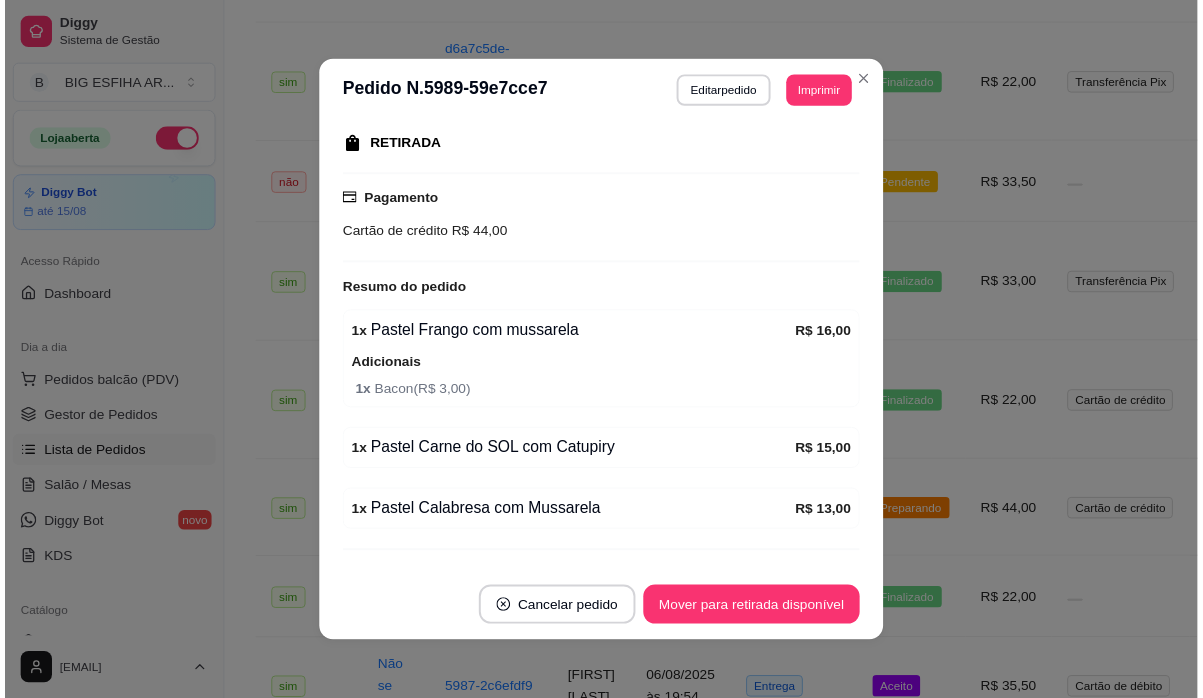 scroll, scrollTop: 362, scrollLeft: 0, axis: vertical 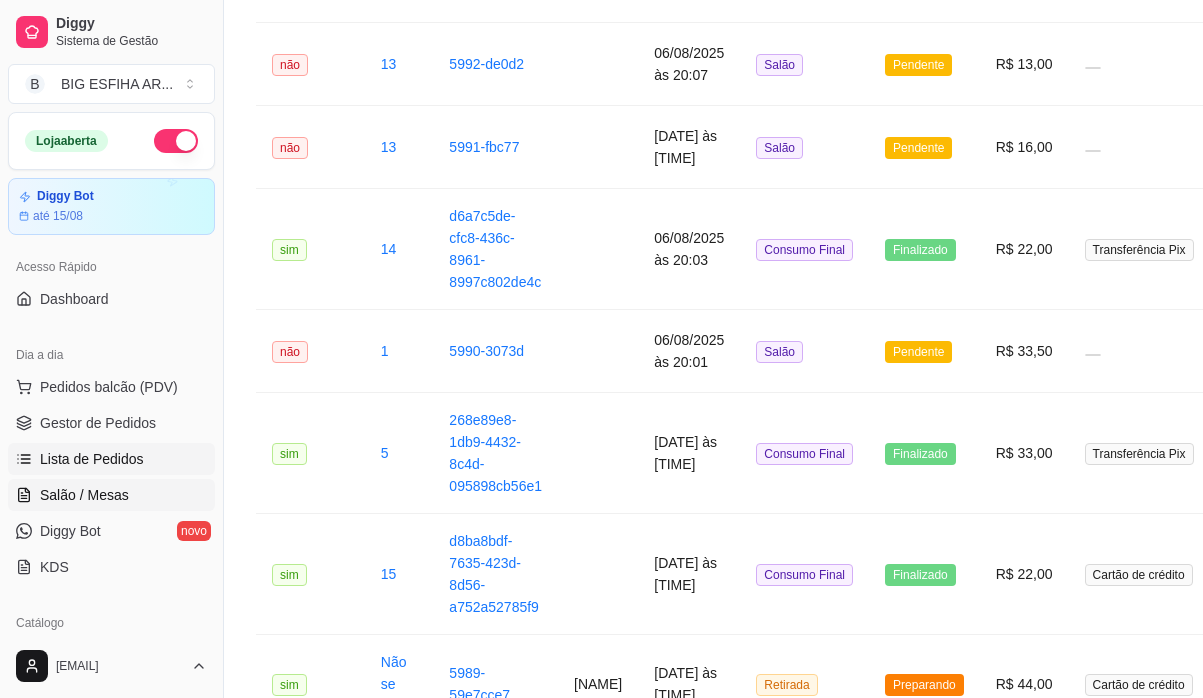 click on "Salão / Mesas" at bounding box center (84, 495) 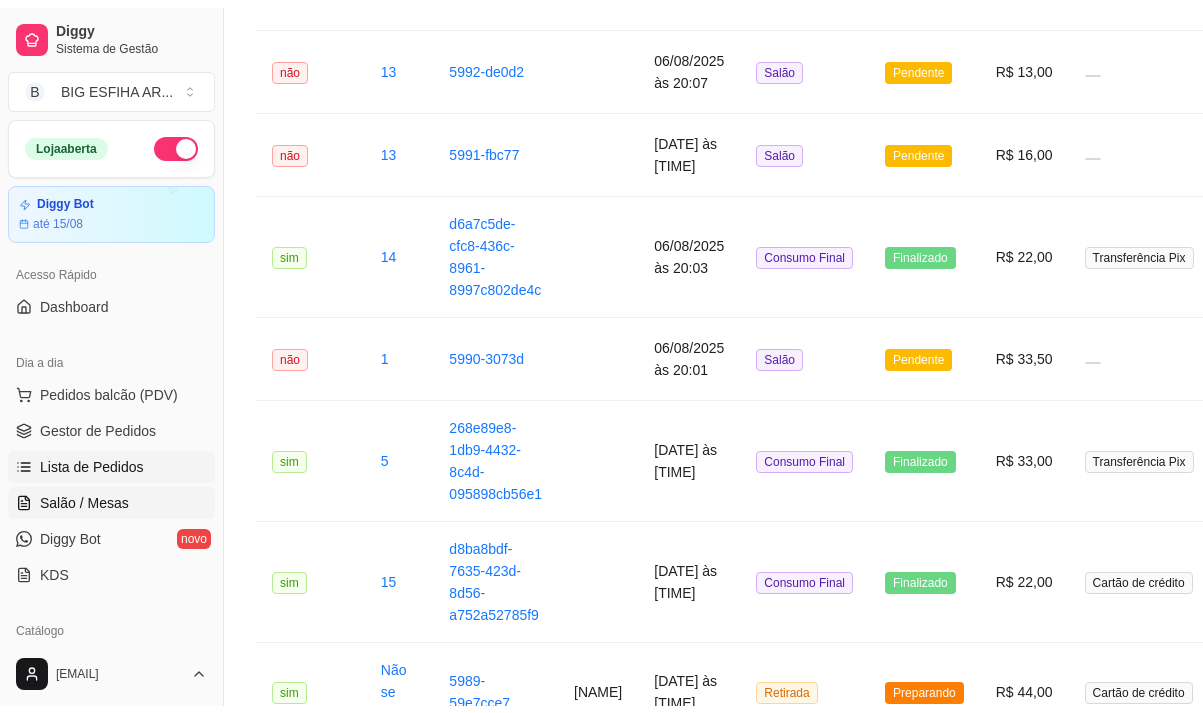 scroll, scrollTop: 0, scrollLeft: 0, axis: both 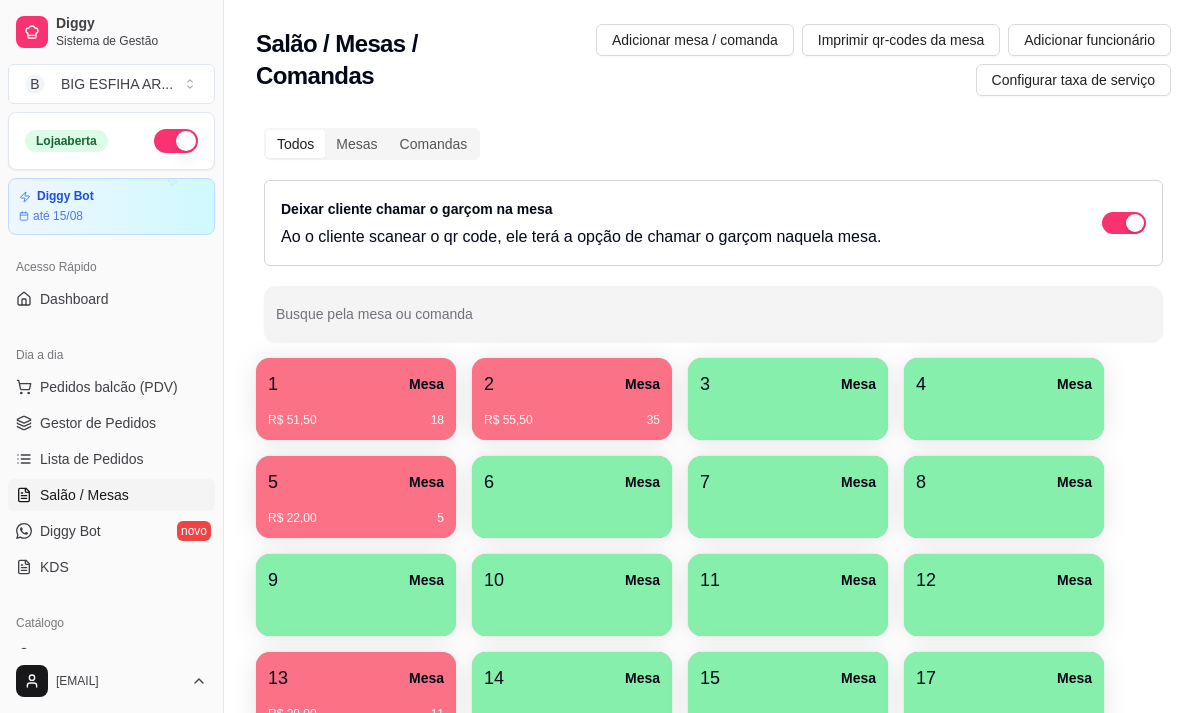 click on "R$ 55,50 35" at bounding box center [572, 413] 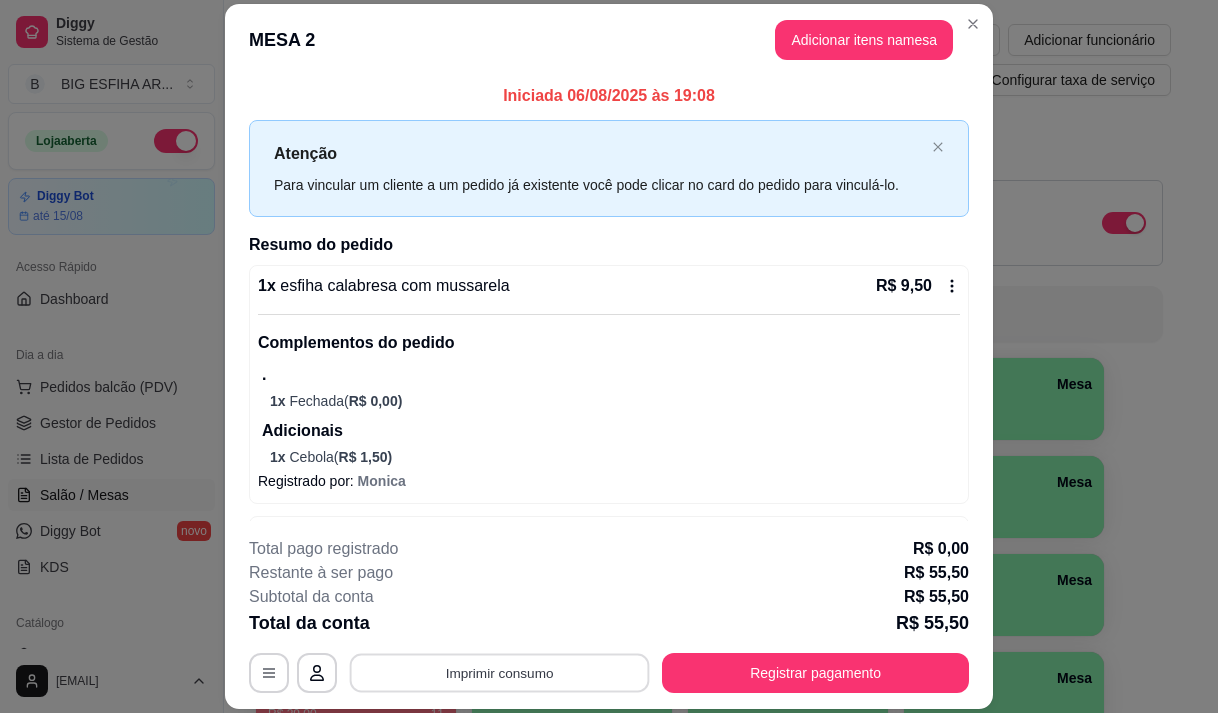 click on "Imprimir consumo" at bounding box center (500, 673) 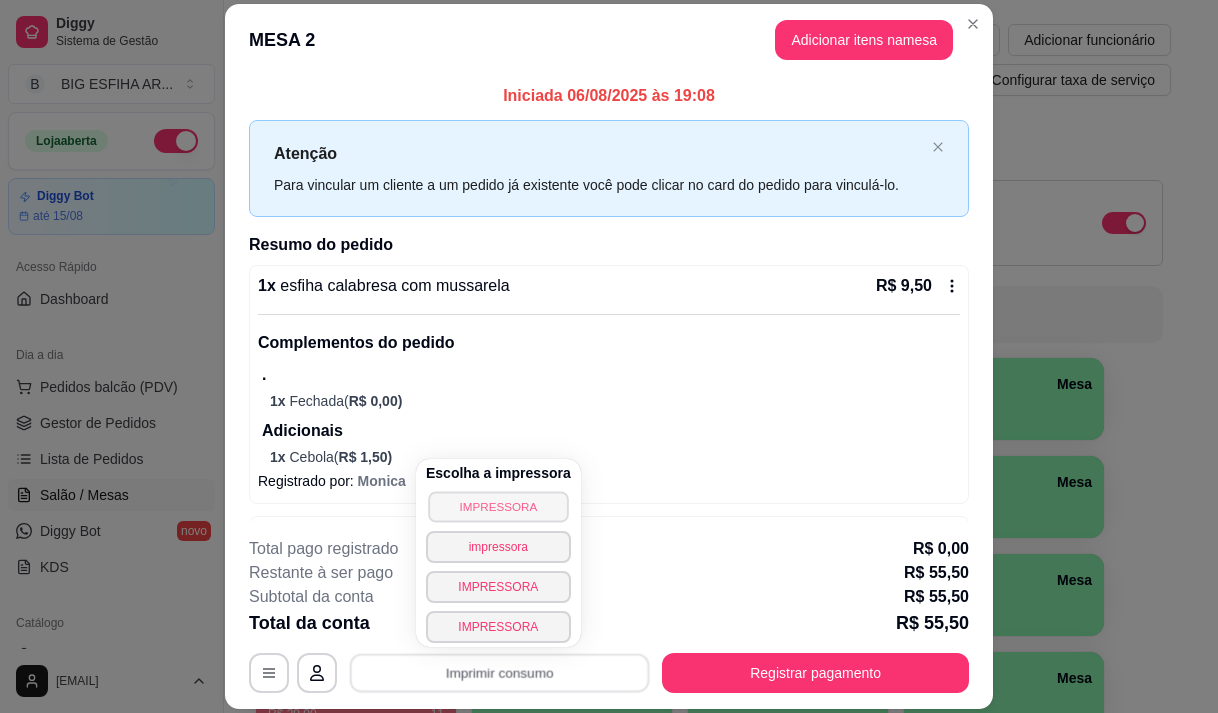 click on "IMPRESSORA" at bounding box center (498, 506) 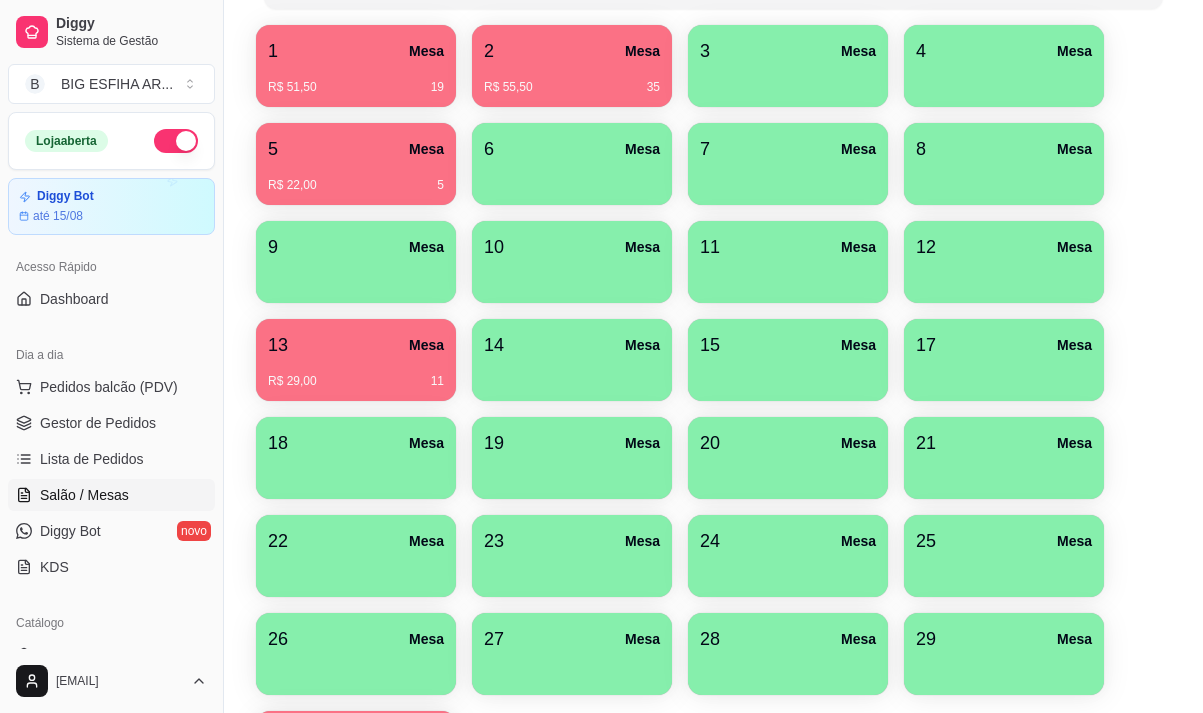 scroll, scrollTop: 194, scrollLeft: 0, axis: vertical 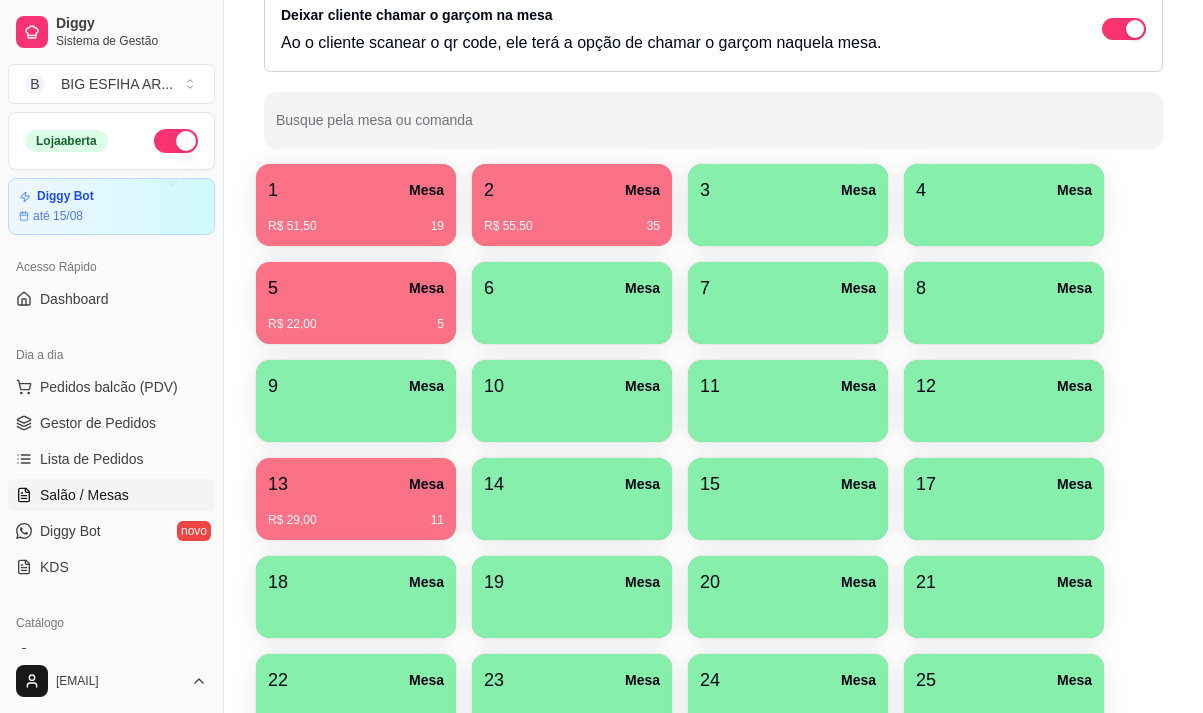 click on "R$ 55,50 35" at bounding box center [572, 219] 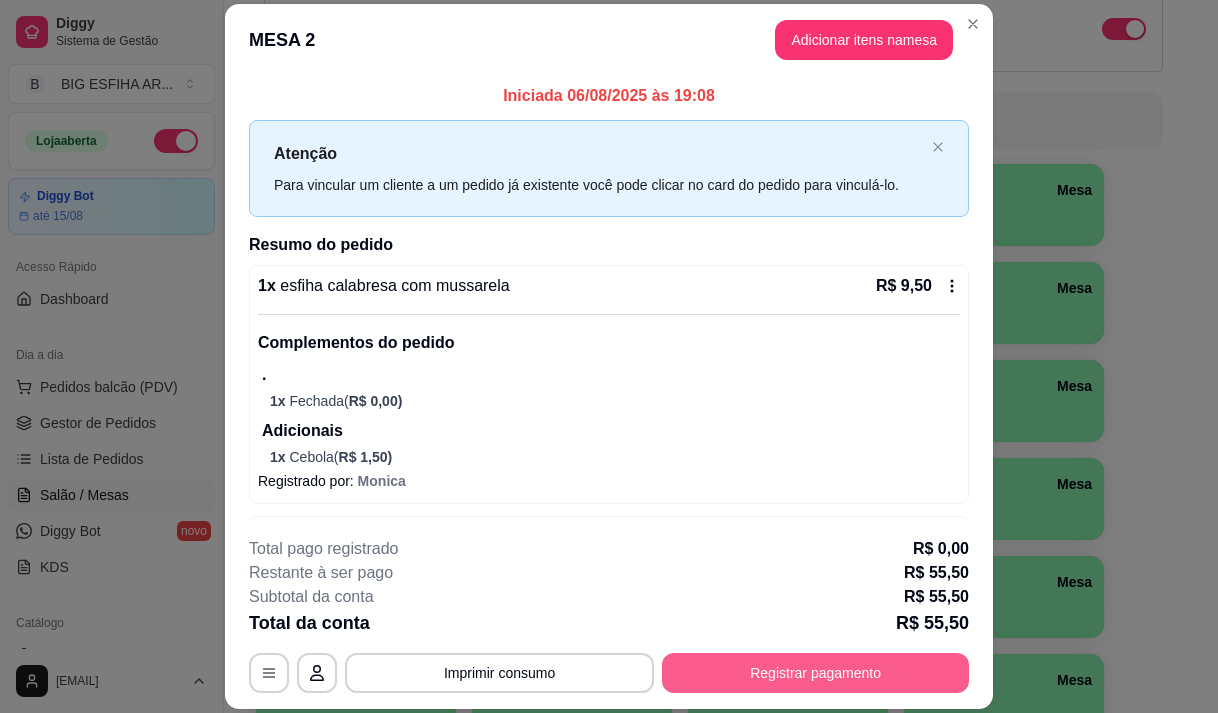 click on "Registrar pagamento" at bounding box center (815, 673) 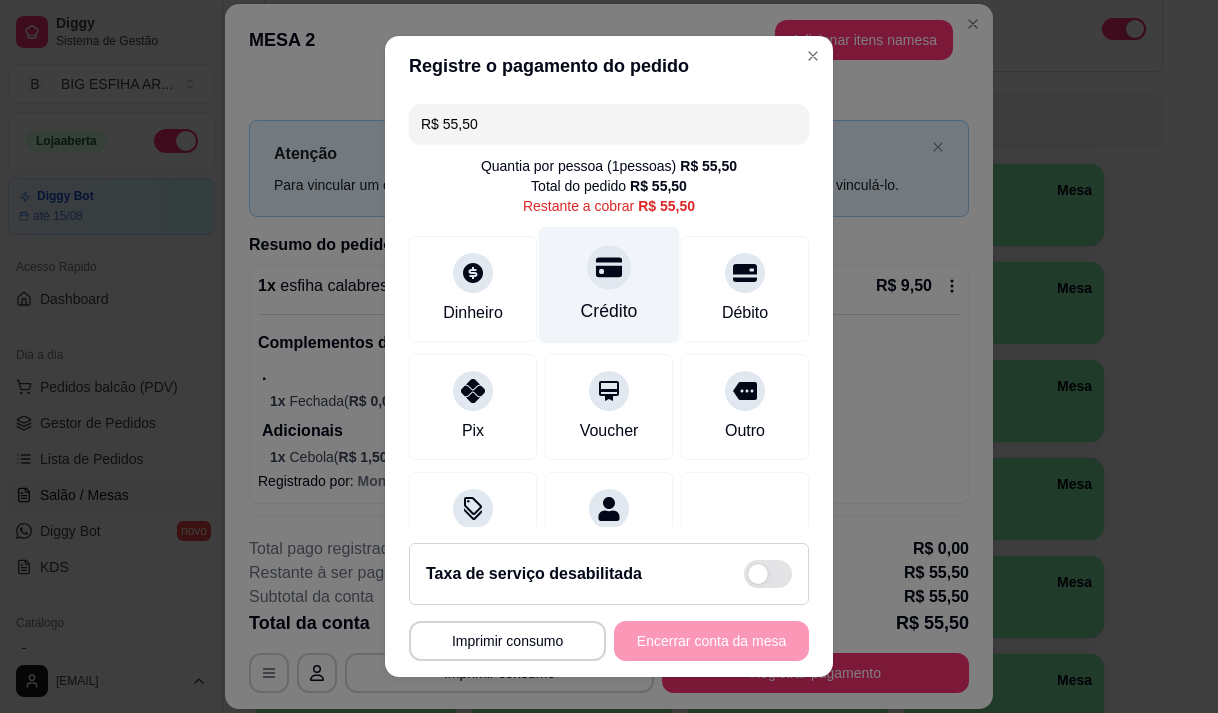 click 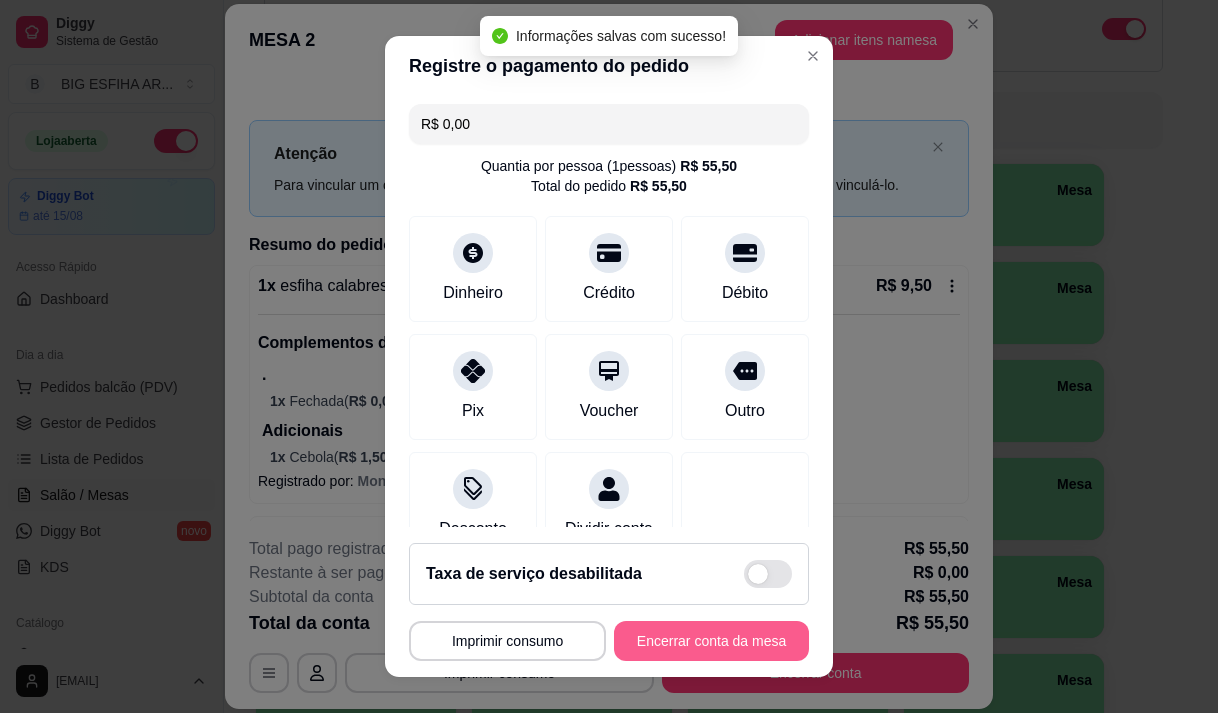 type on "R$ 0,00" 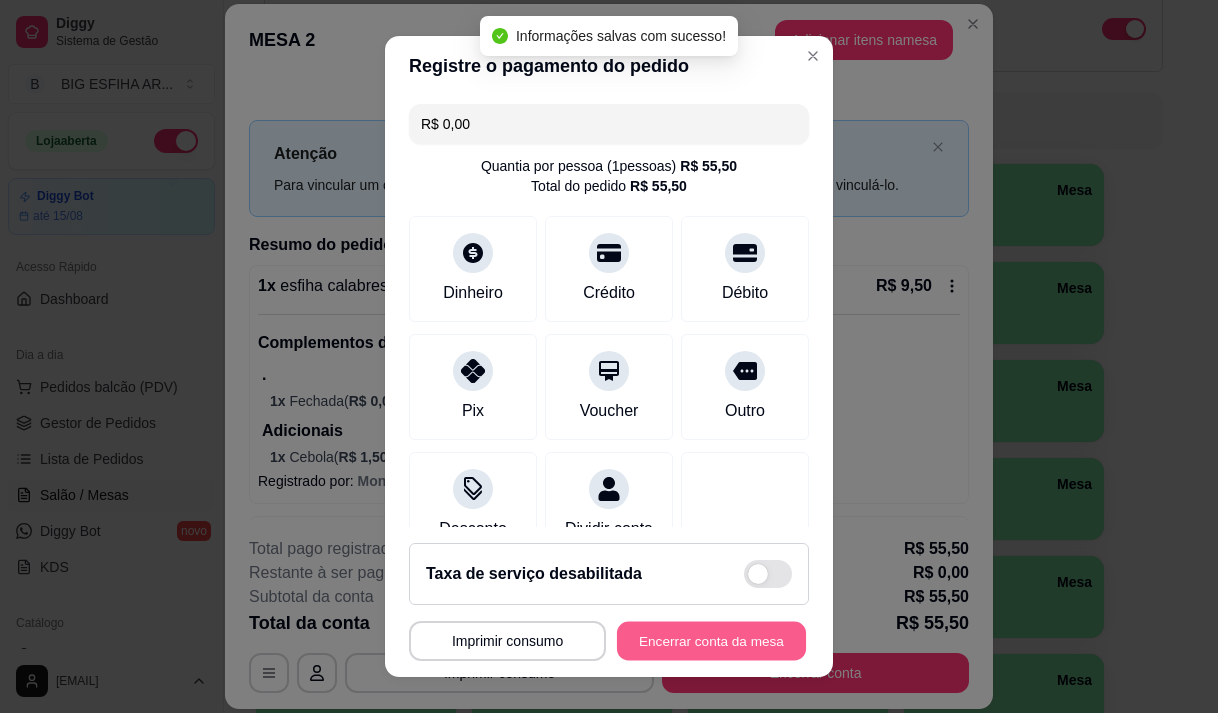 click on "Encerrar conta da mesa" at bounding box center (711, 641) 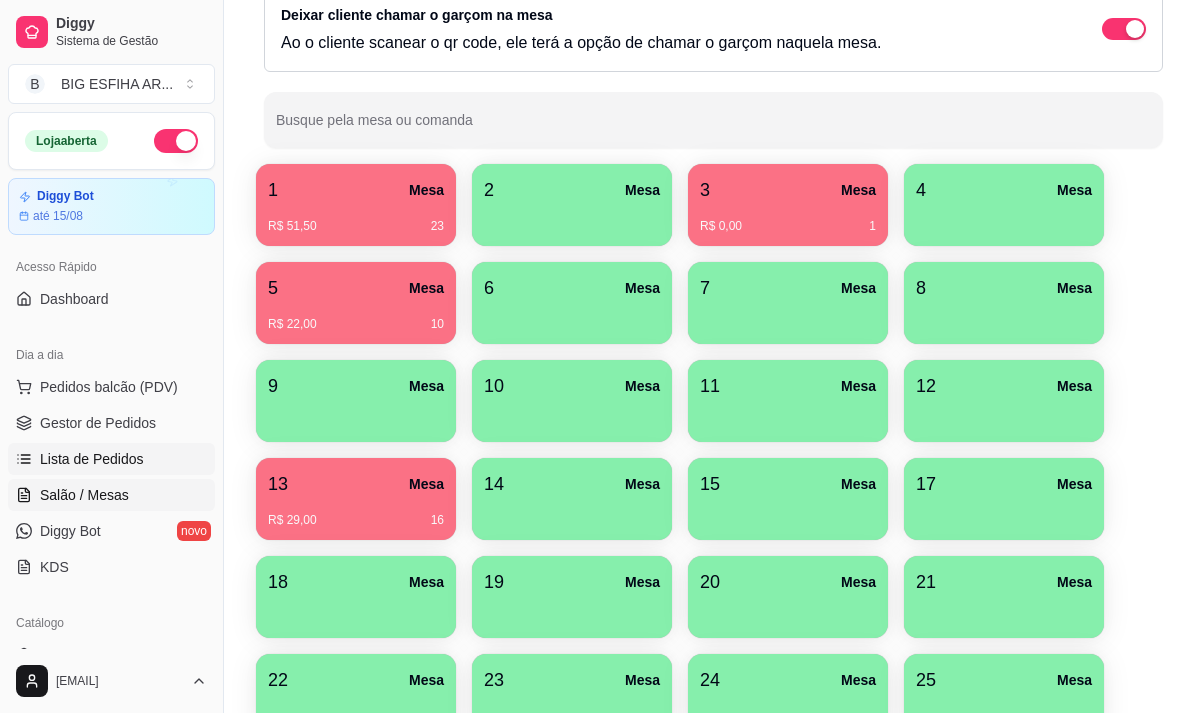 click on "Lista de Pedidos" at bounding box center (92, 459) 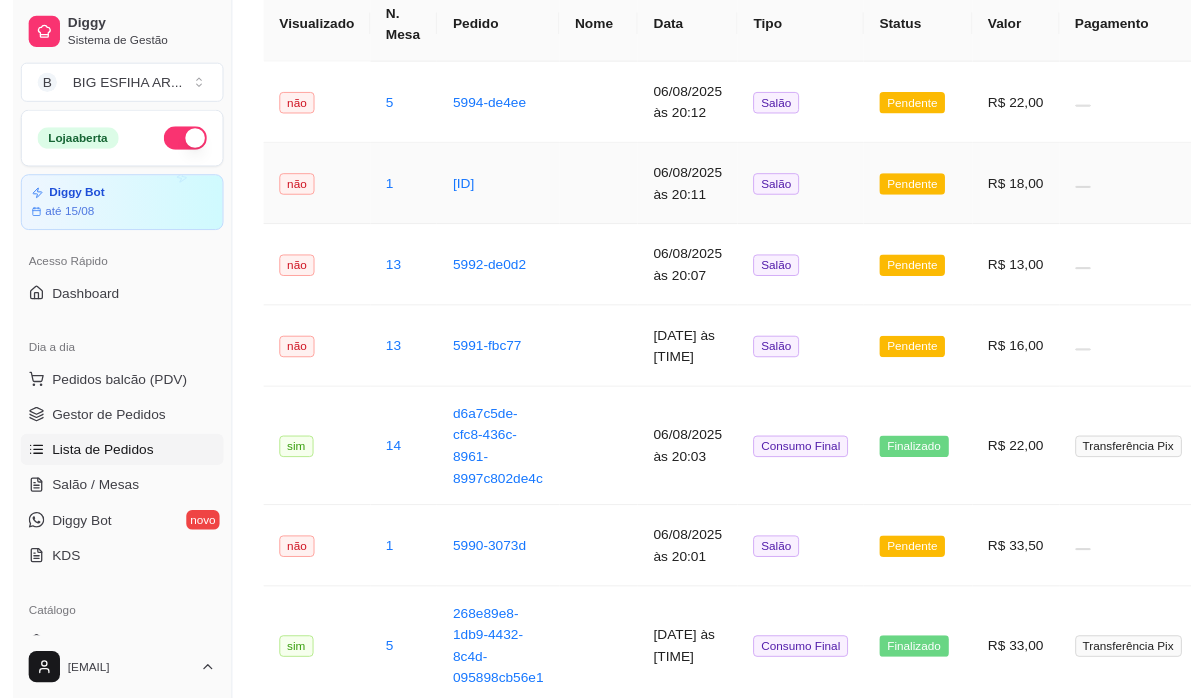 scroll, scrollTop: 0, scrollLeft: 0, axis: both 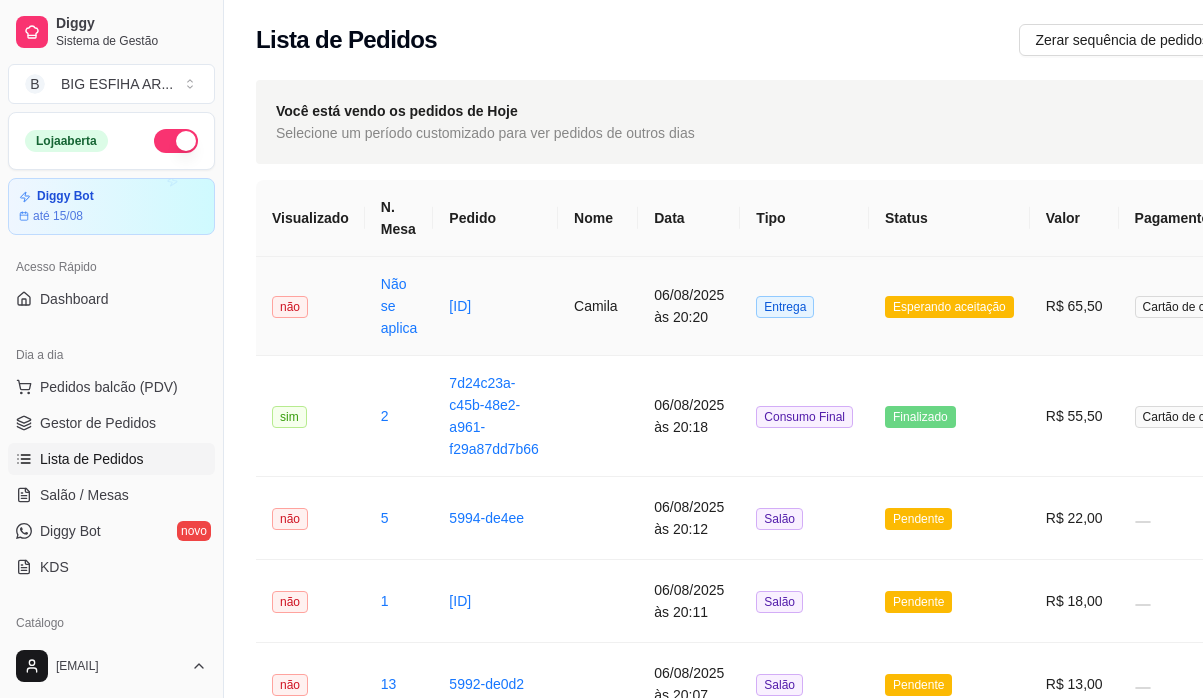 click on "Camila" at bounding box center (598, 306) 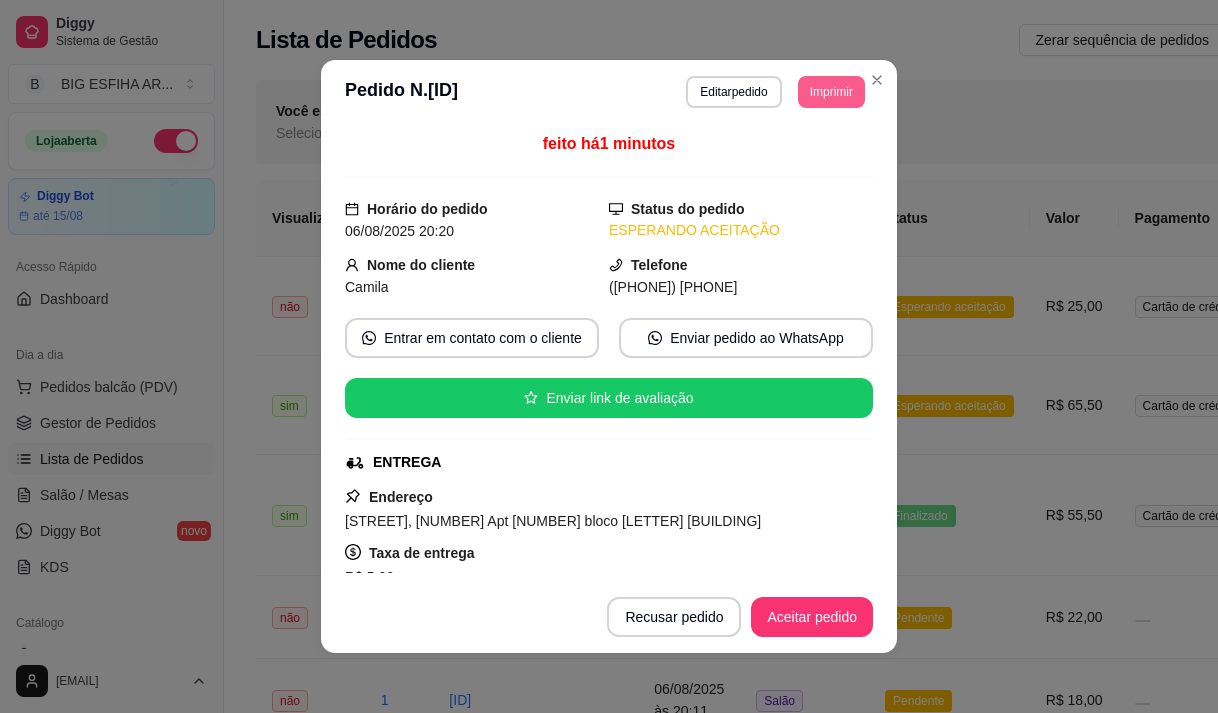 click on "Imprimir" at bounding box center (831, 92) 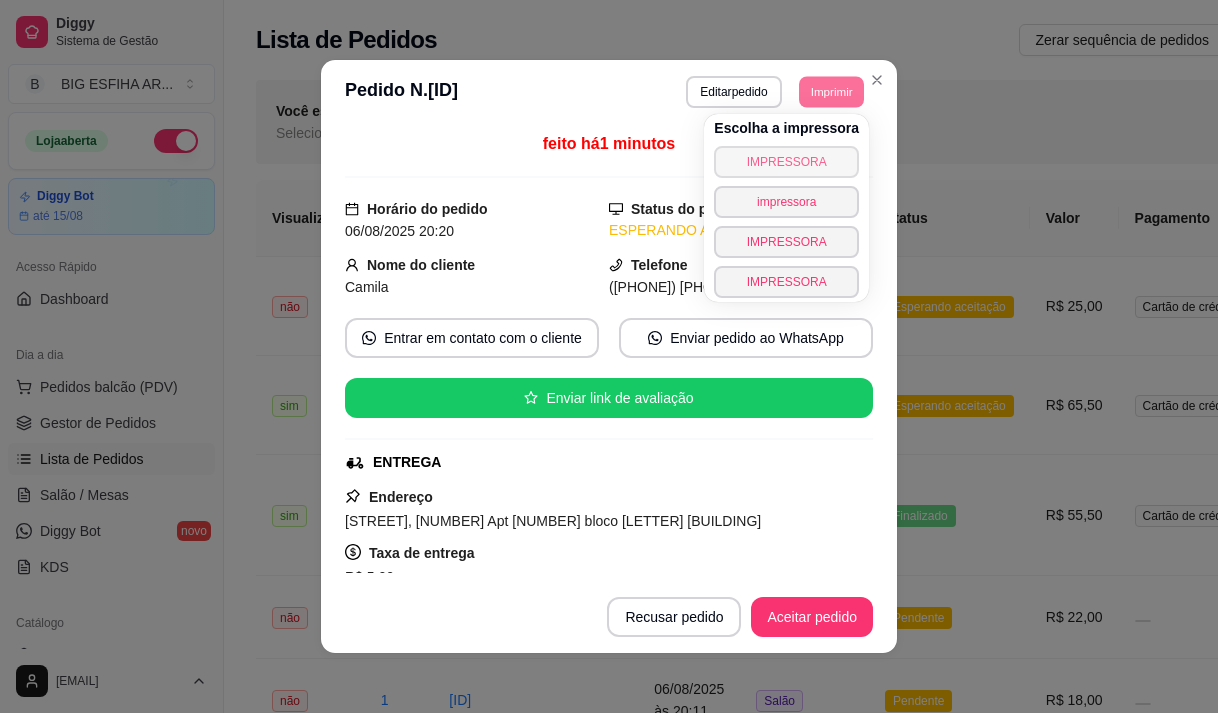 click on "IMPRESSORA" at bounding box center [786, 162] 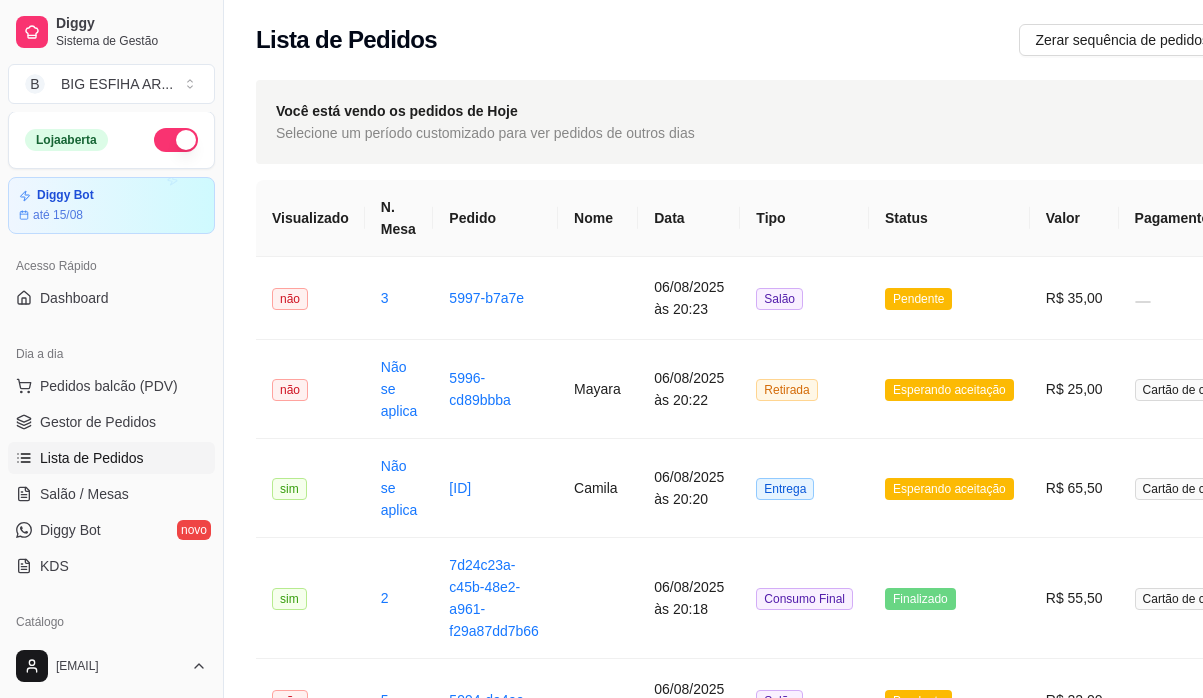 scroll, scrollTop: 0, scrollLeft: 0, axis: both 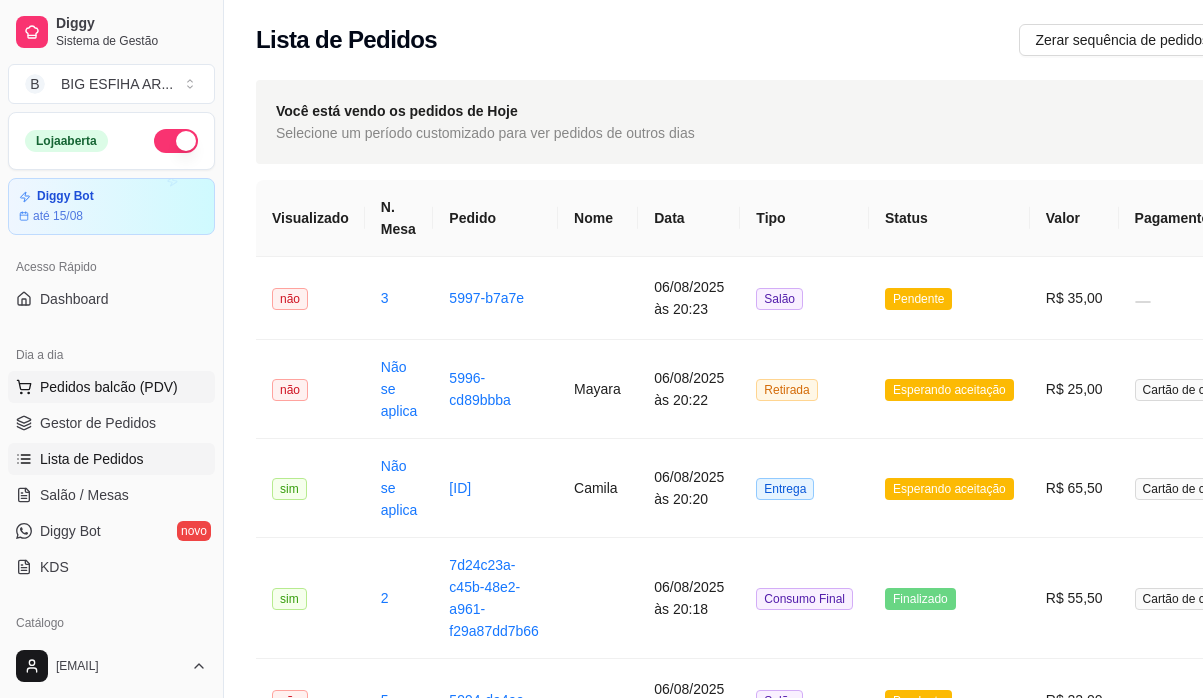 click on "Pedidos balcão (PDV)" at bounding box center (111, 387) 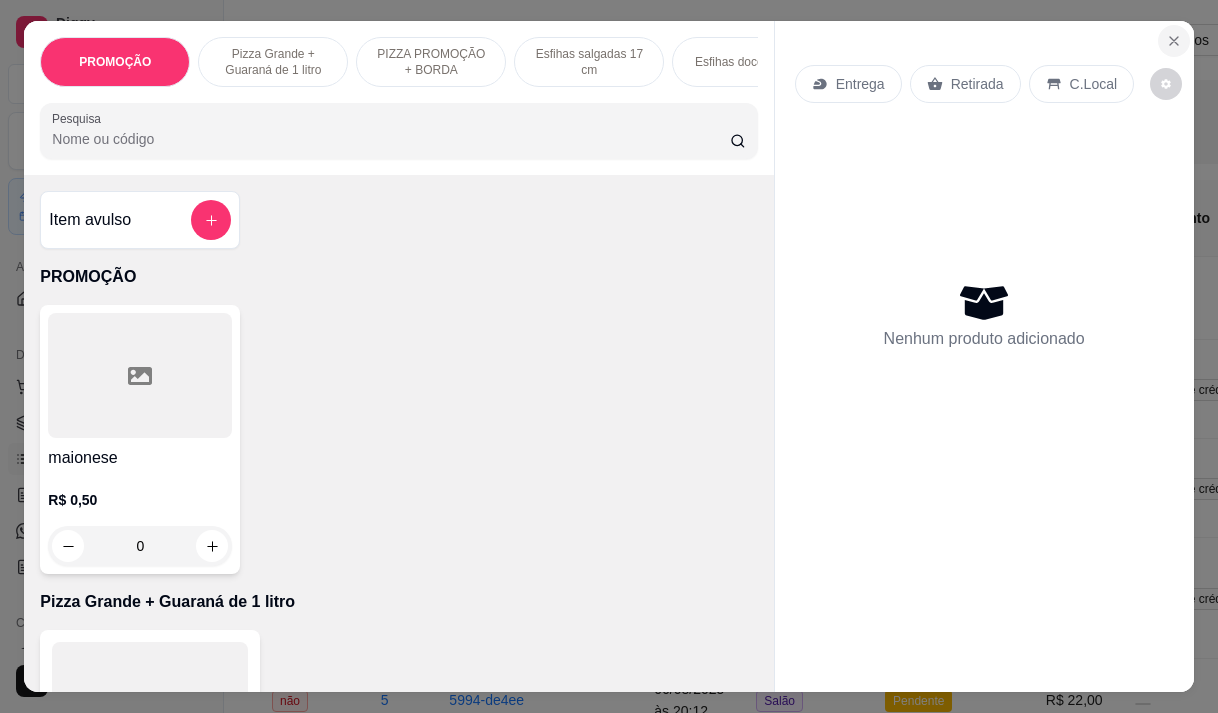 click at bounding box center (1174, 41) 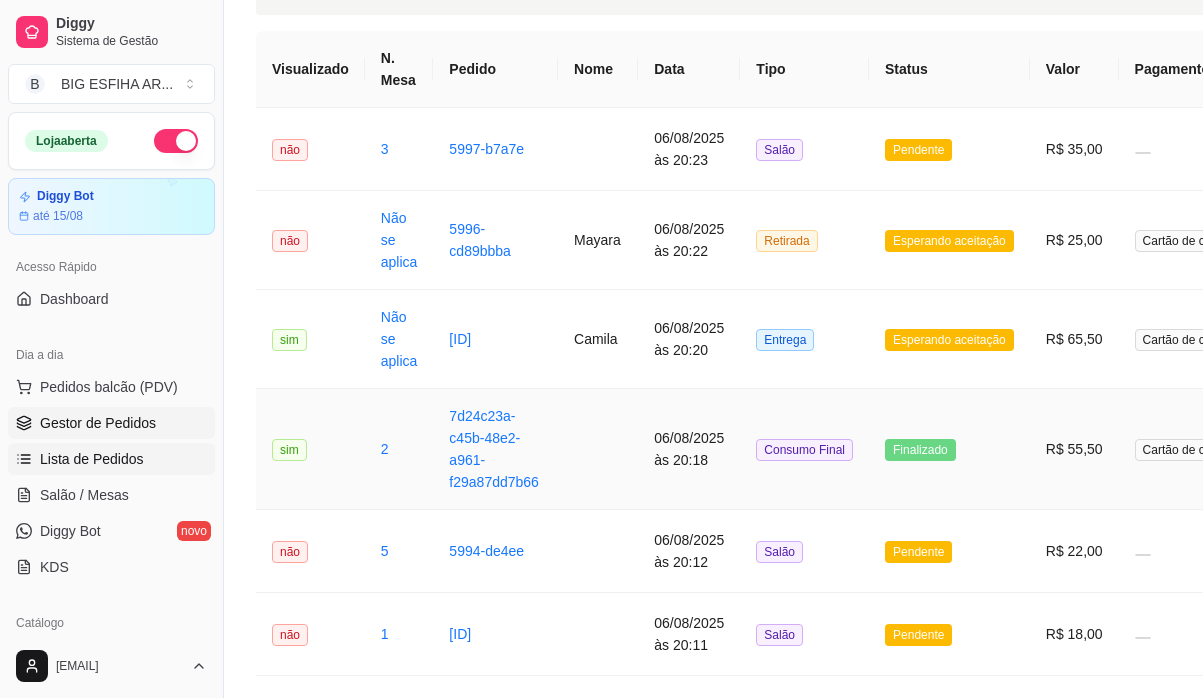 scroll, scrollTop: 300, scrollLeft: 0, axis: vertical 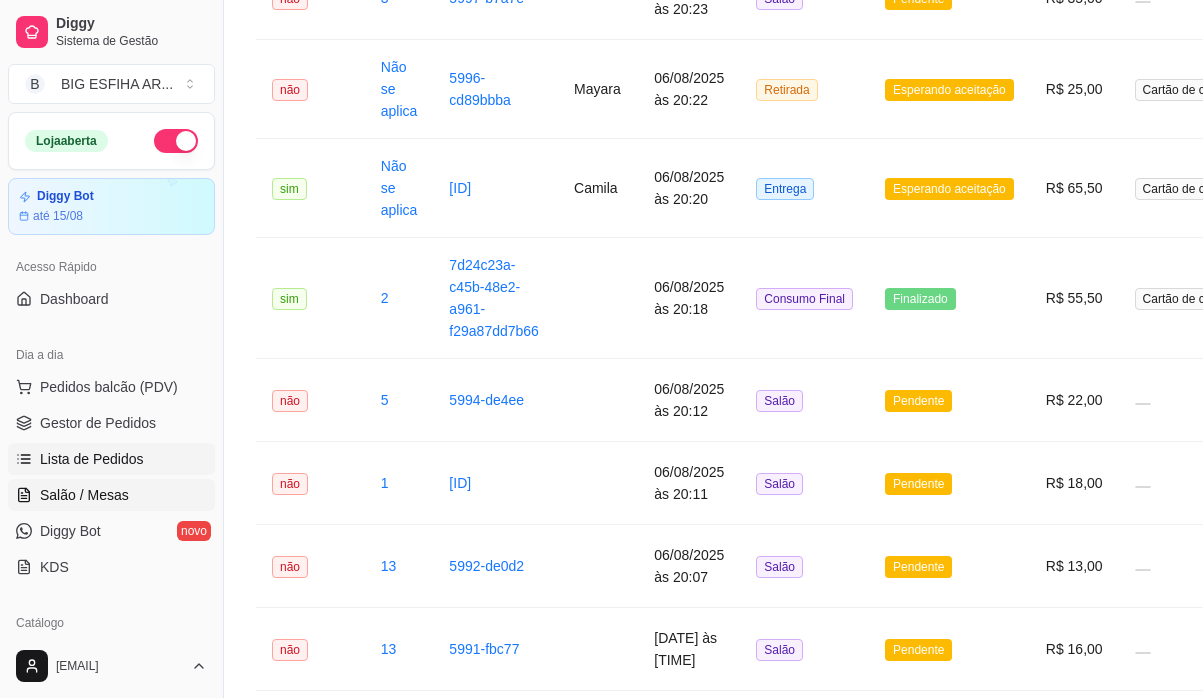 click on "Salão / Mesas" at bounding box center (84, 495) 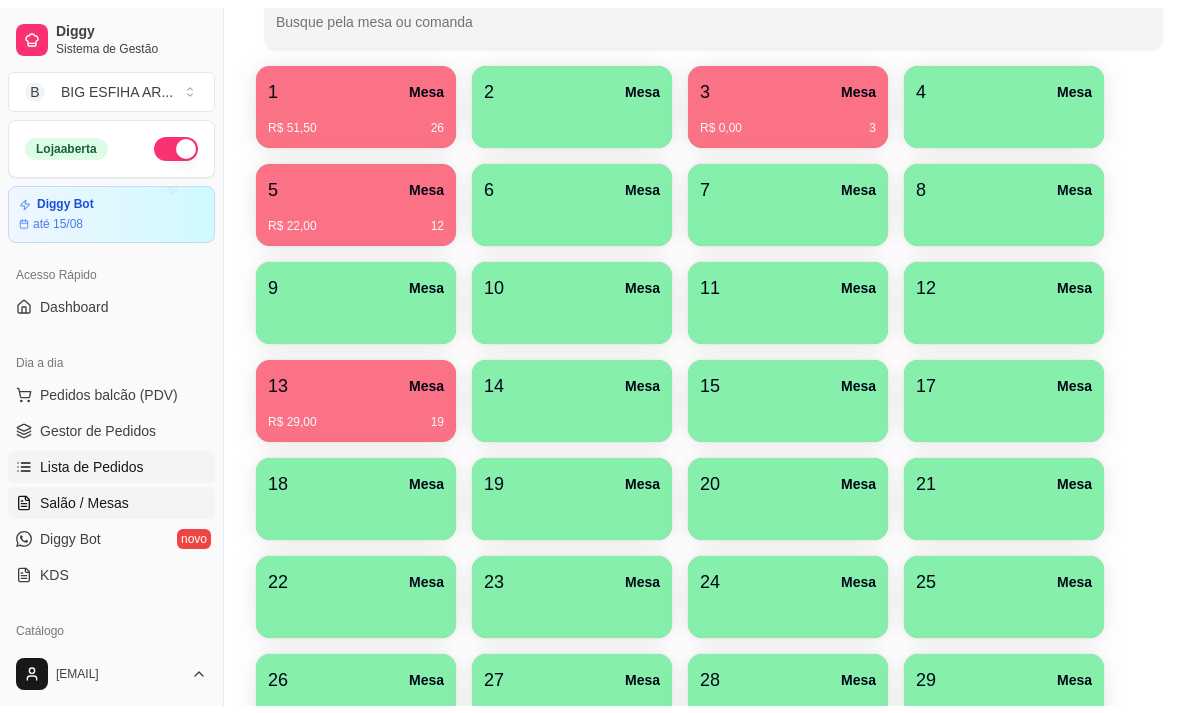 scroll, scrollTop: 0, scrollLeft: 0, axis: both 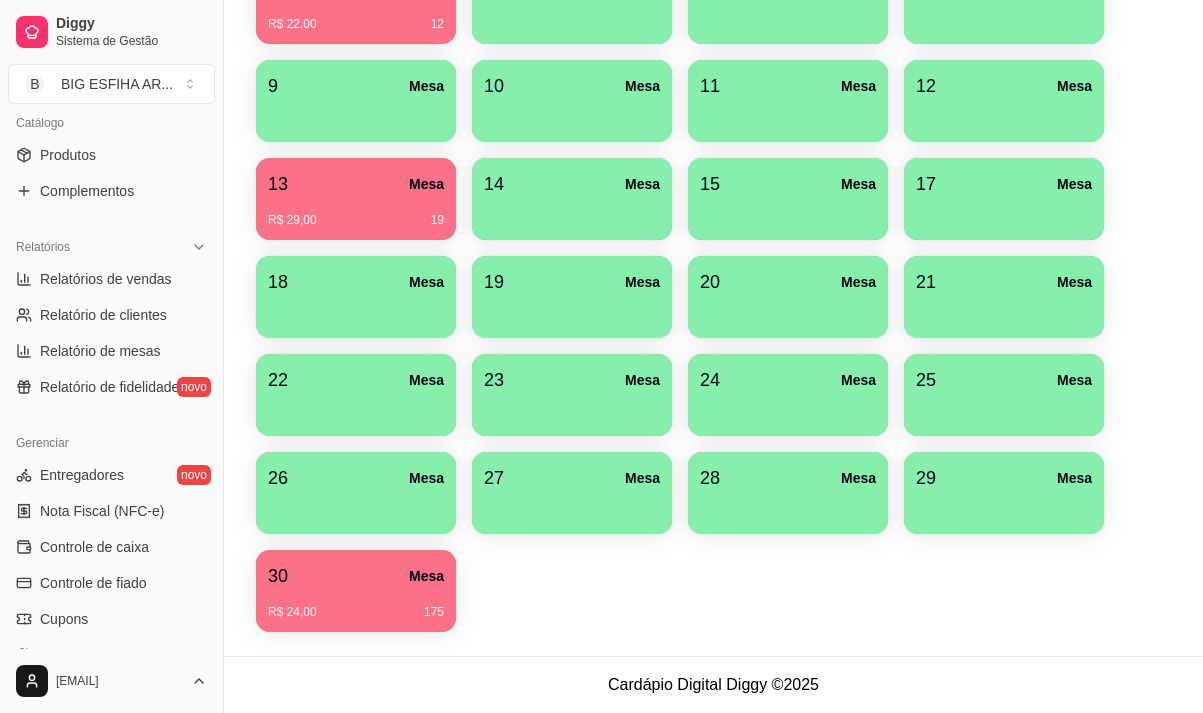 click on "29 Mesa" at bounding box center [1004, 493] 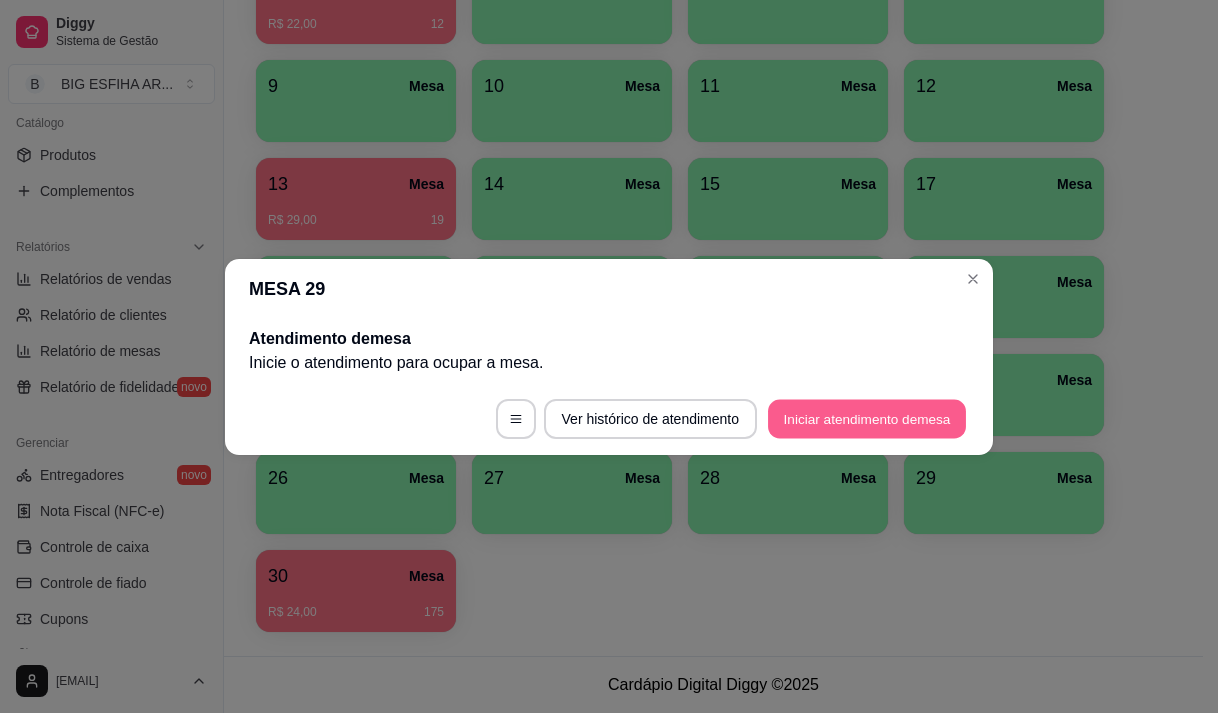 click on "Iniciar atendimento de  mesa" at bounding box center [867, 418] 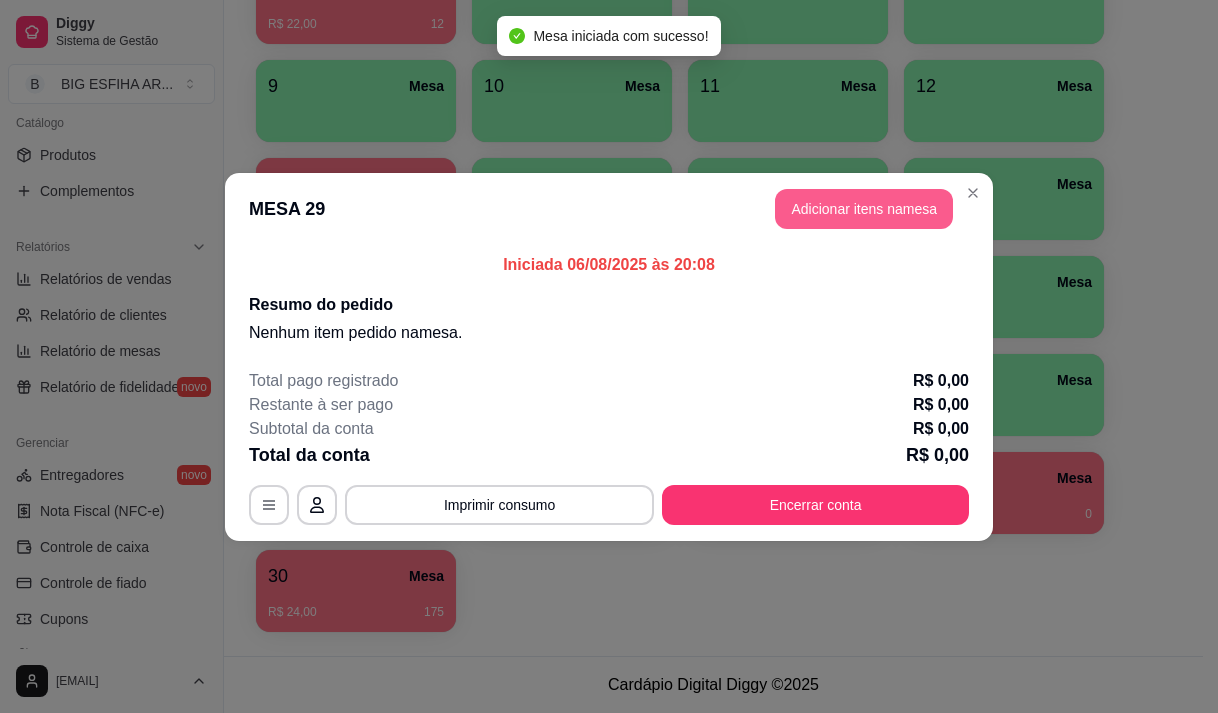 click on "Adicionar itens na  mesa" at bounding box center [864, 209] 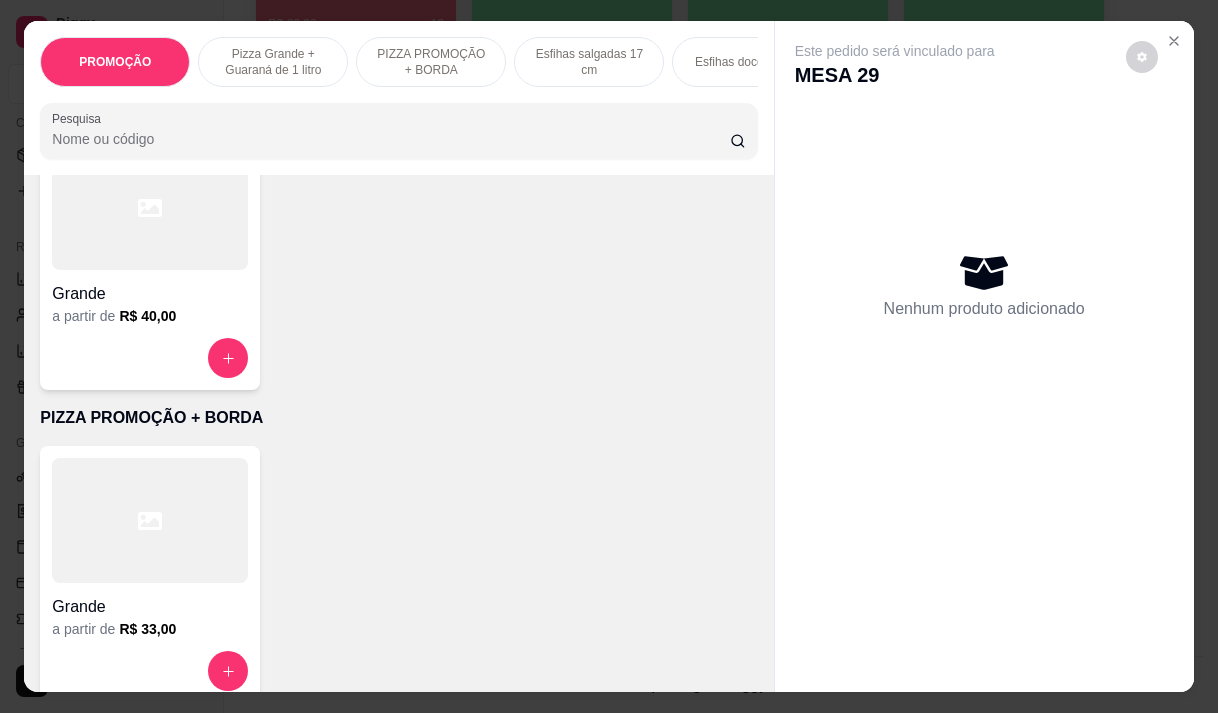 scroll, scrollTop: 600, scrollLeft: 0, axis: vertical 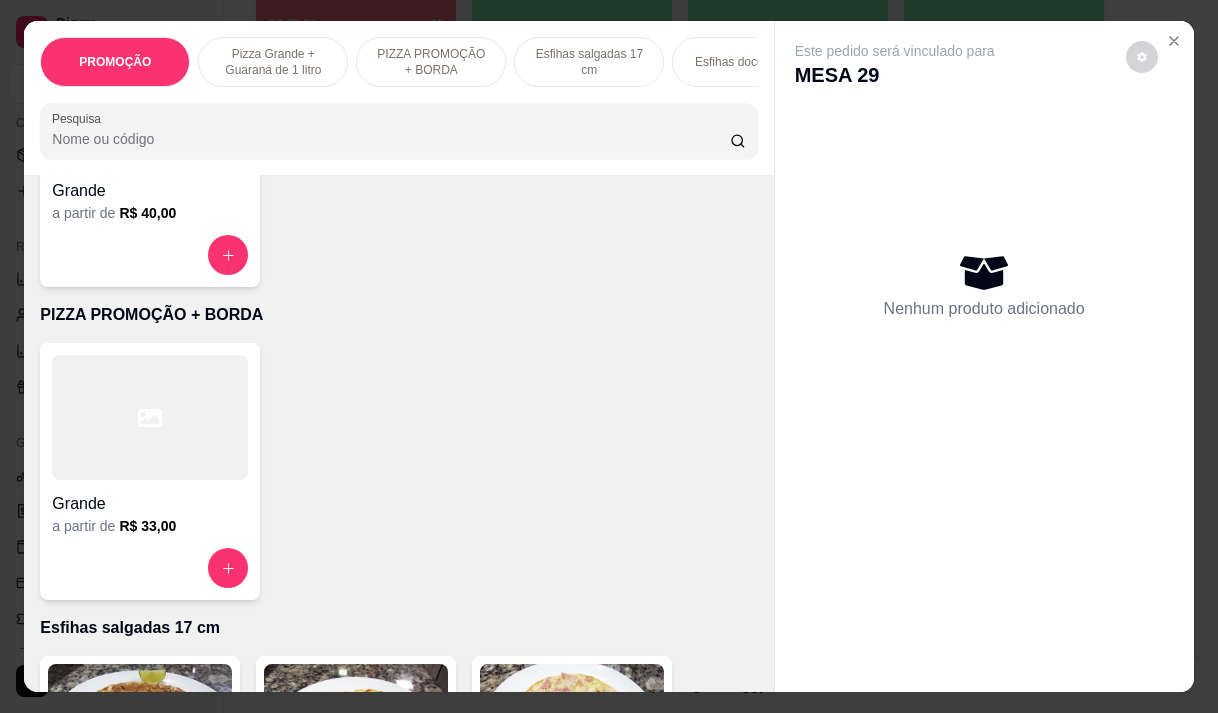 click at bounding box center (150, 568) 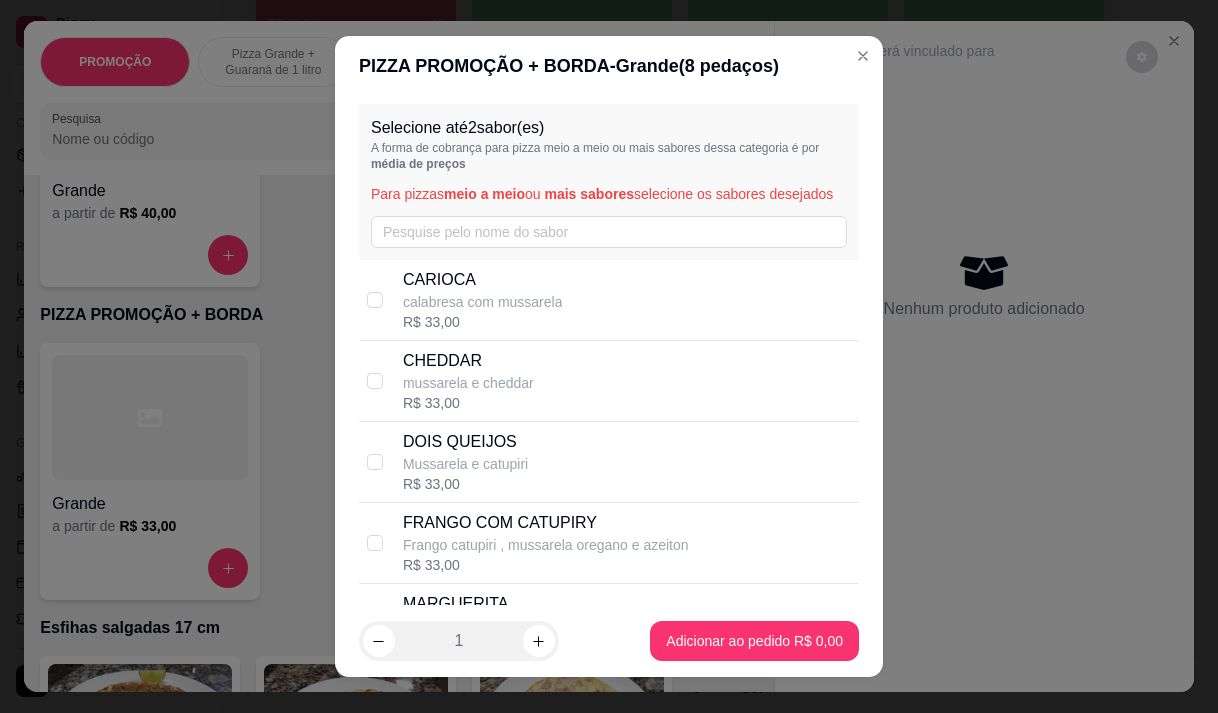 click on "CARIOCA" at bounding box center [483, 280] 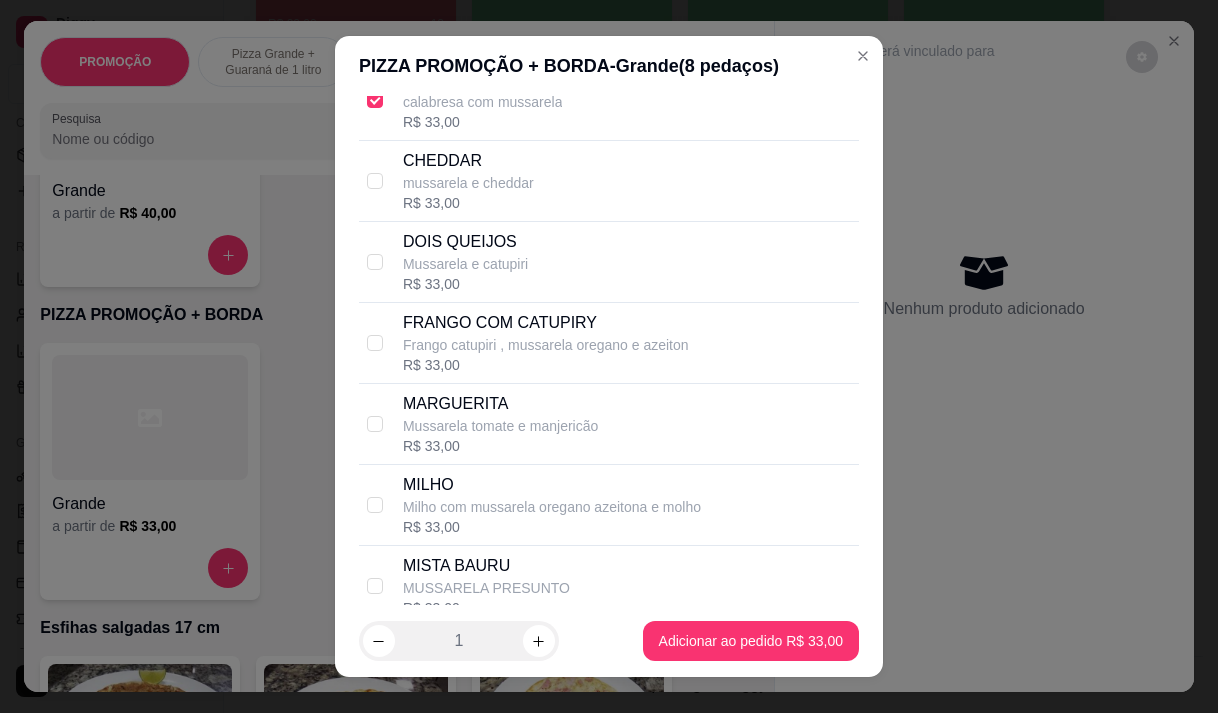 scroll, scrollTop: 300, scrollLeft: 0, axis: vertical 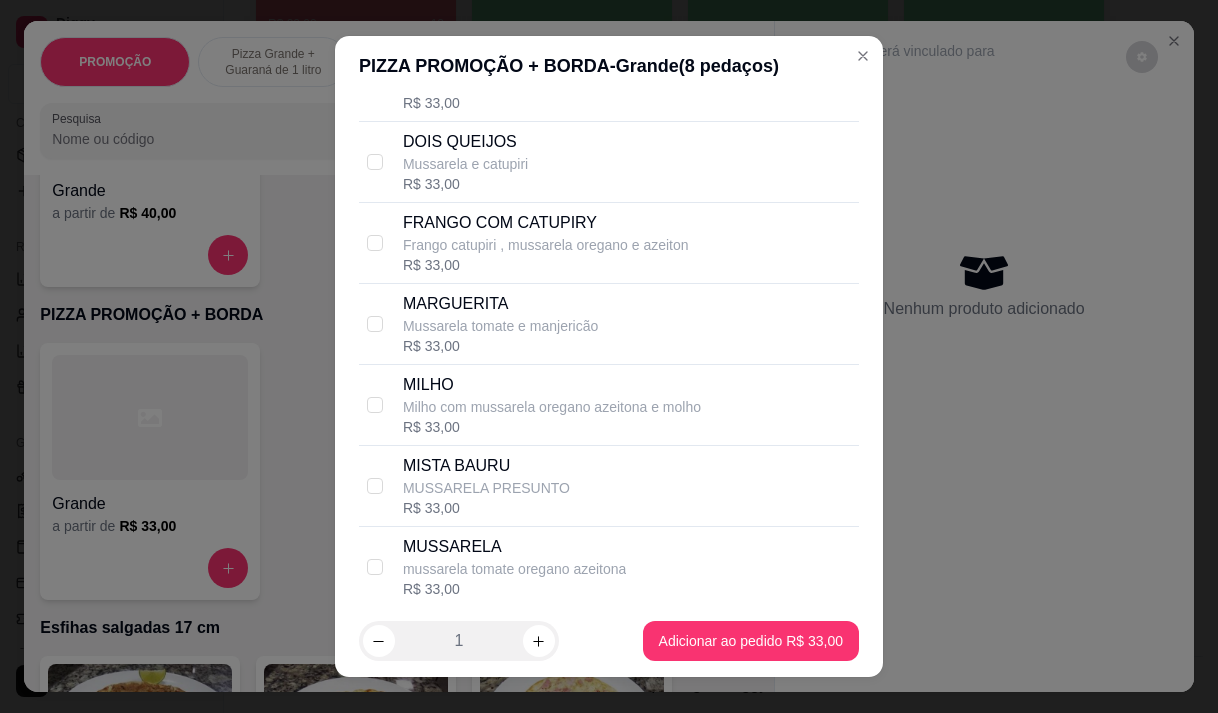 click on "Mussarela tomate e manjericão" at bounding box center [500, 326] 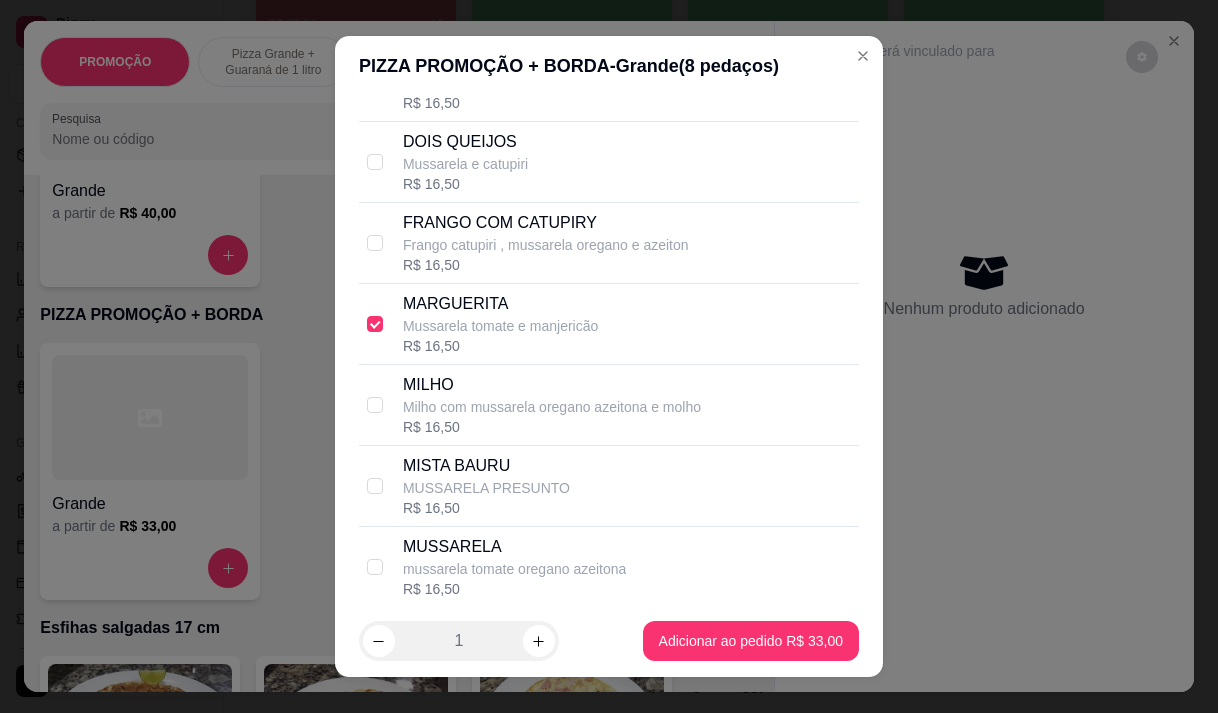 click on "MARGUERITA Mussarela tomate e manjericão R$ 16,50" at bounding box center [609, 324] 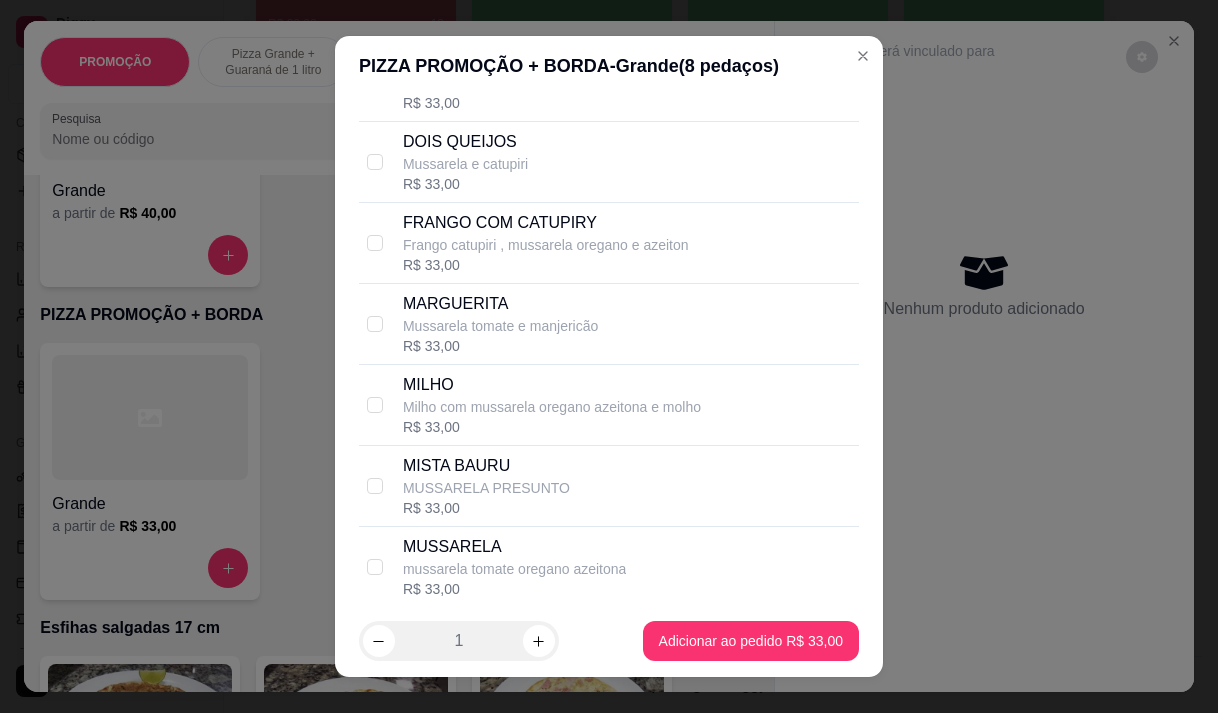 click on "Frango catupiri , mussarela oregano e azeiton" at bounding box center (546, 245) 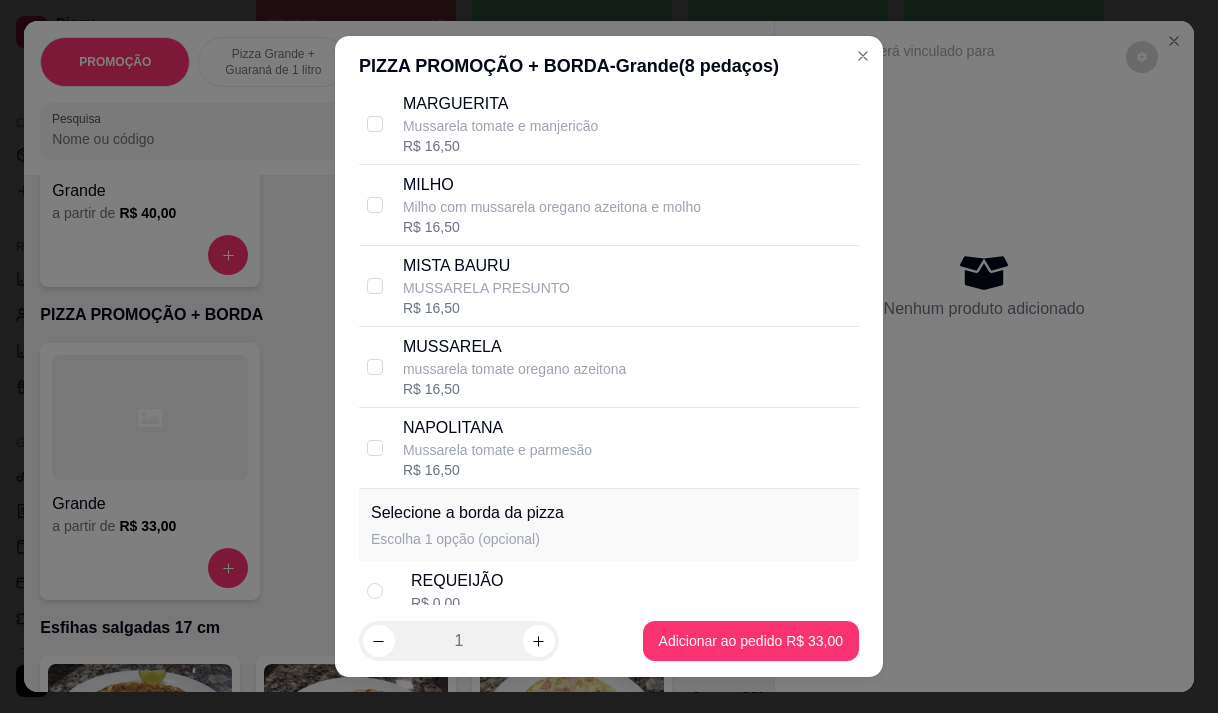 scroll, scrollTop: 685, scrollLeft: 0, axis: vertical 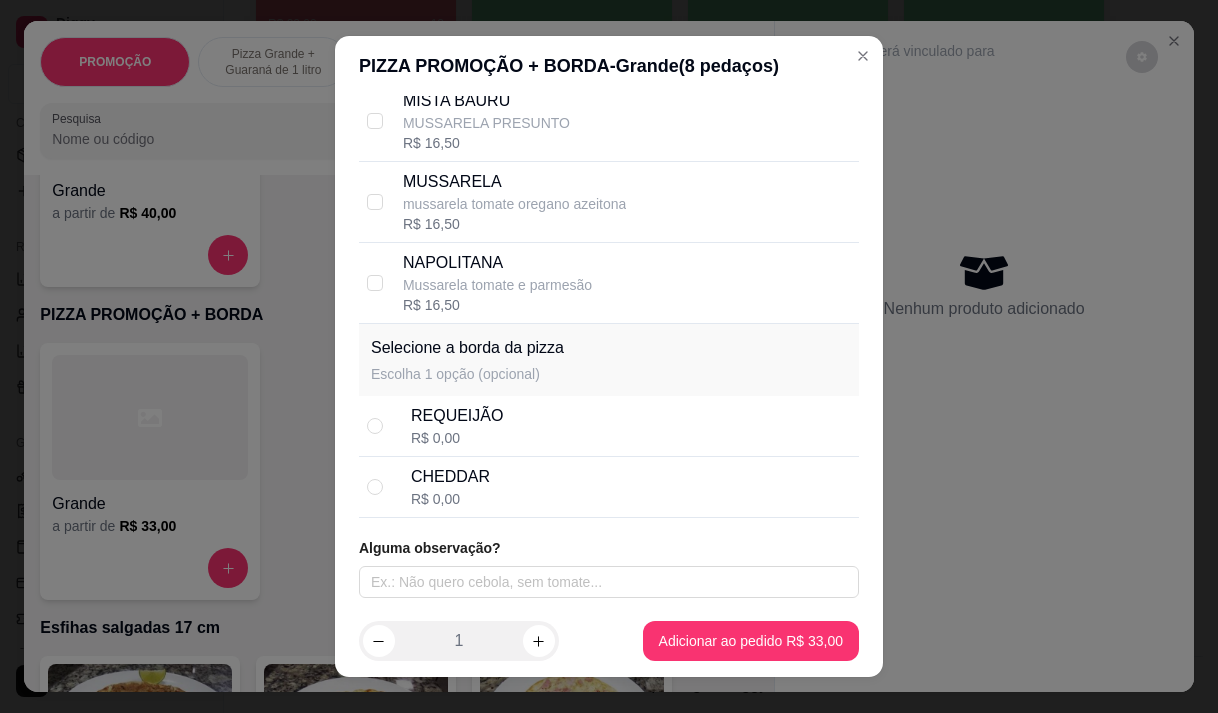 click on "REQUEIJÃO R$ 0,00" at bounding box center [631, 426] 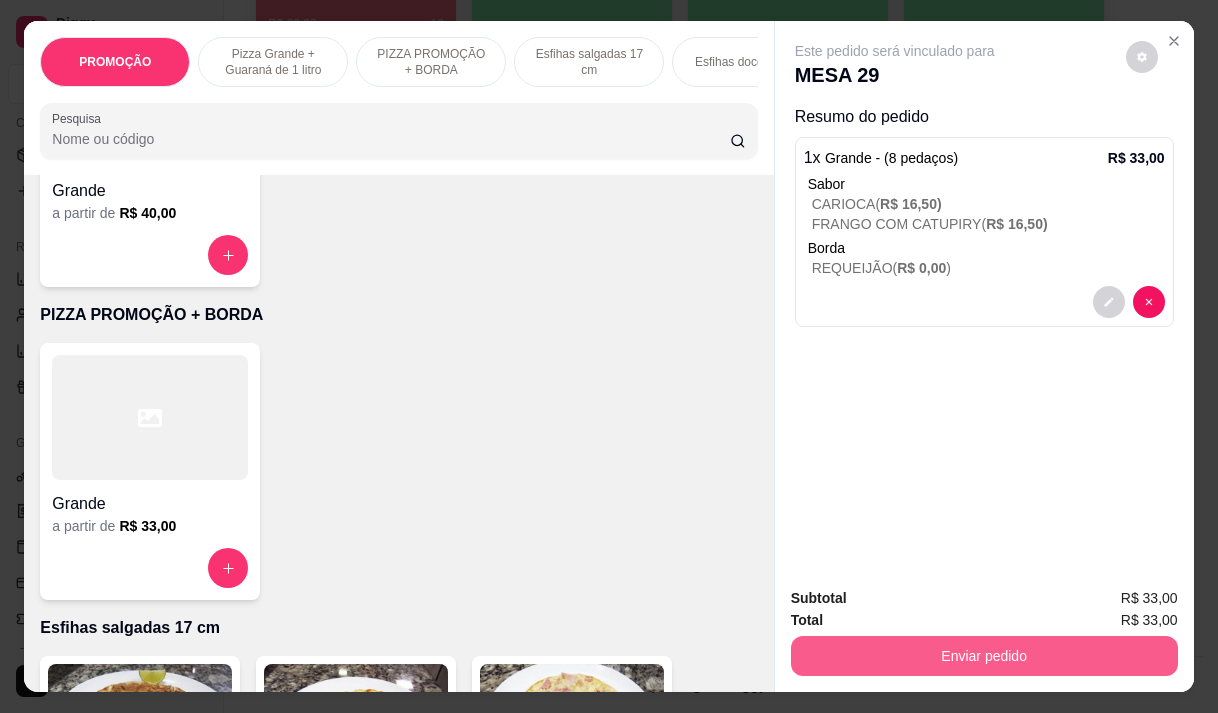 click on "Enviar pedido" at bounding box center (984, 656) 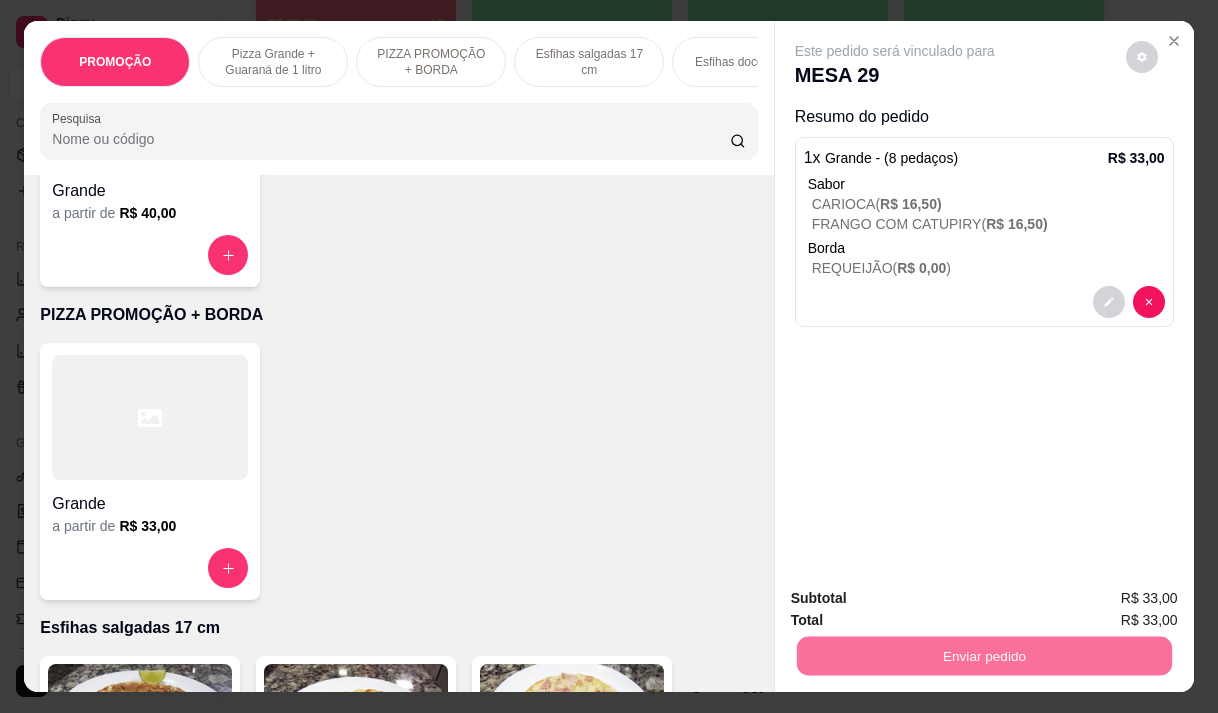 click on "Não registrar e enviar pedido" at bounding box center [918, 598] 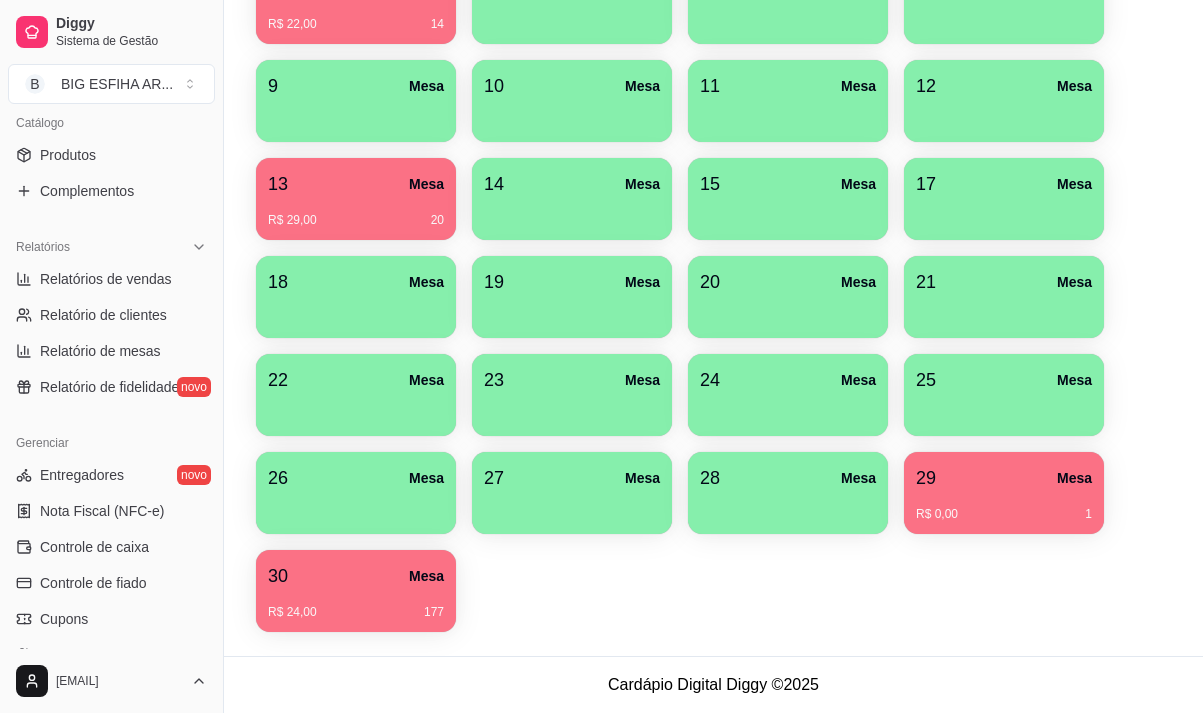 click on "R$ 24,00 177" at bounding box center [356, 612] 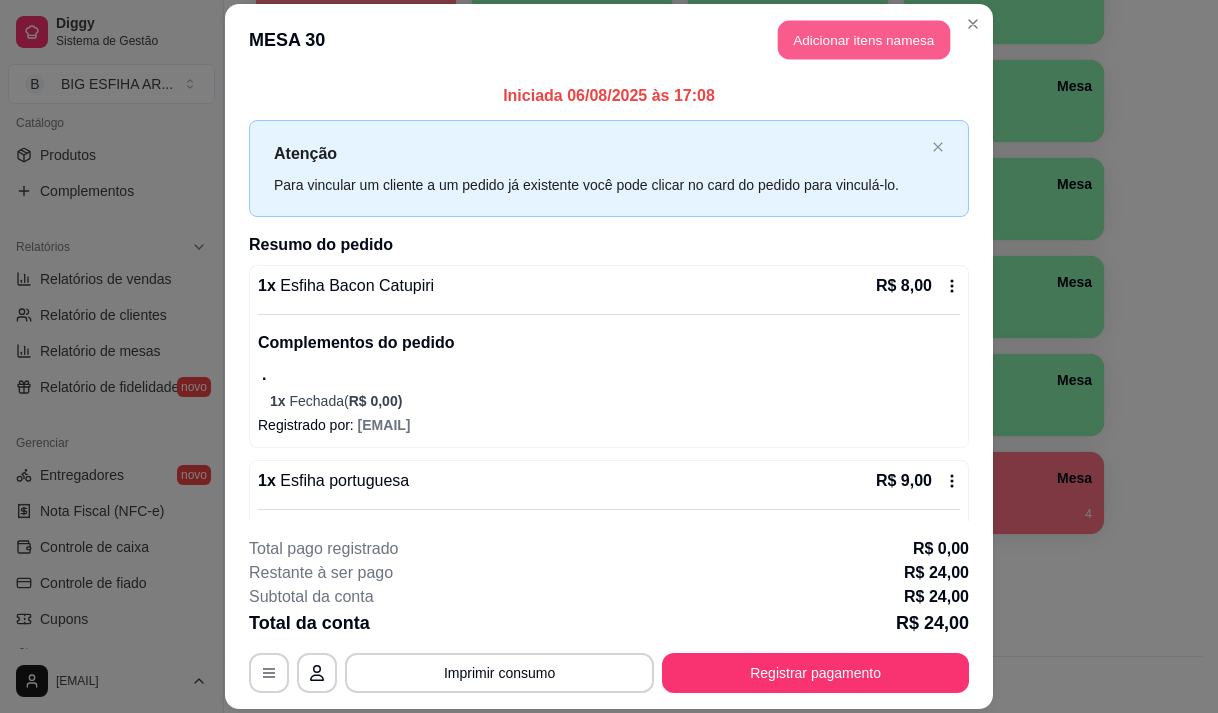click on "Adicionar itens na  mesa" at bounding box center (864, 39) 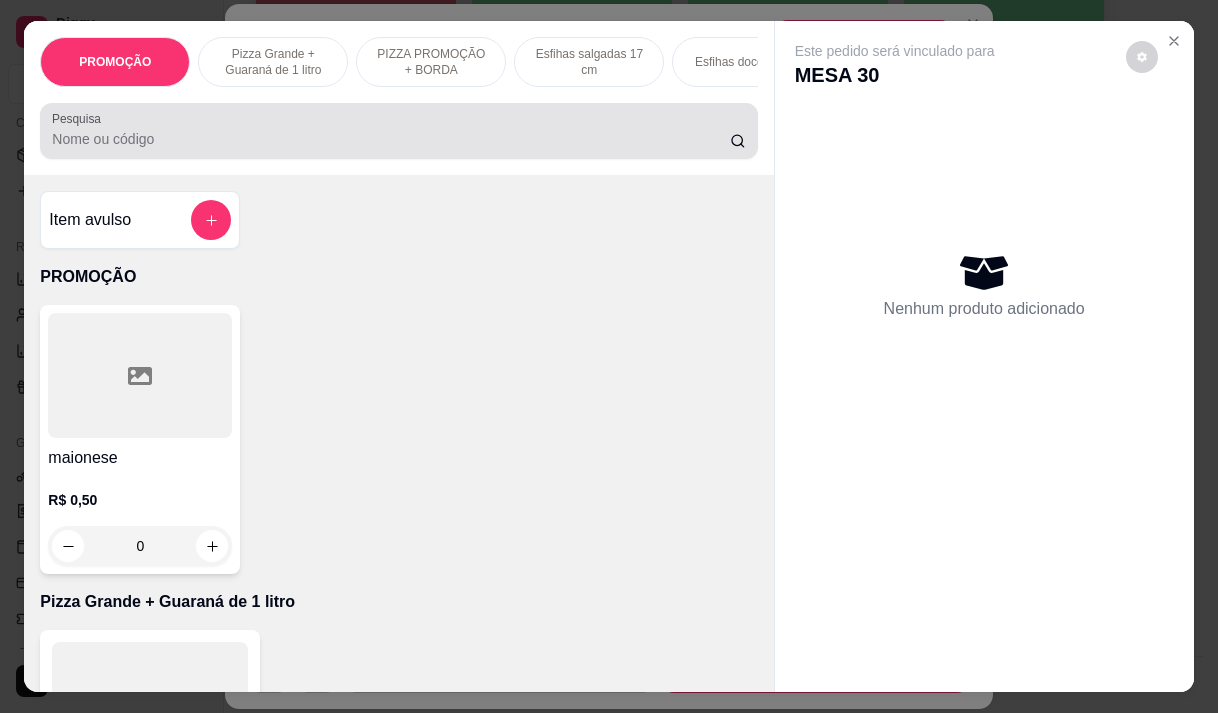 click on "Pesquisa" at bounding box center [391, 139] 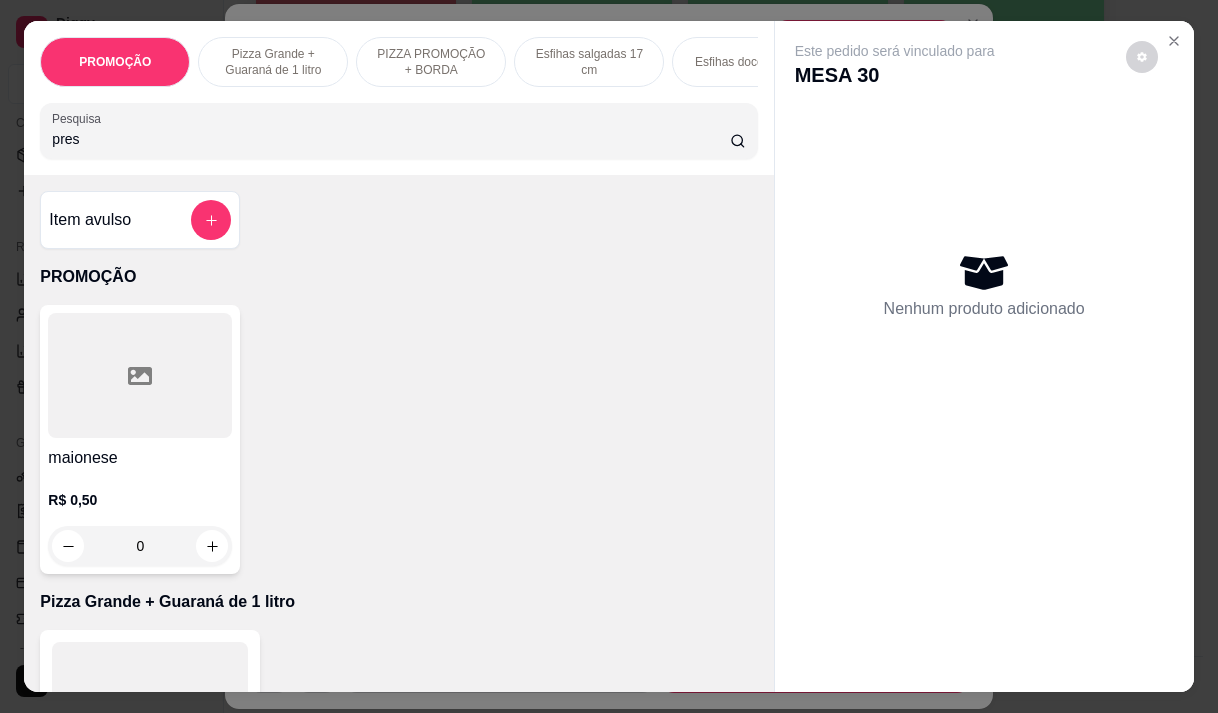 type on "prest" 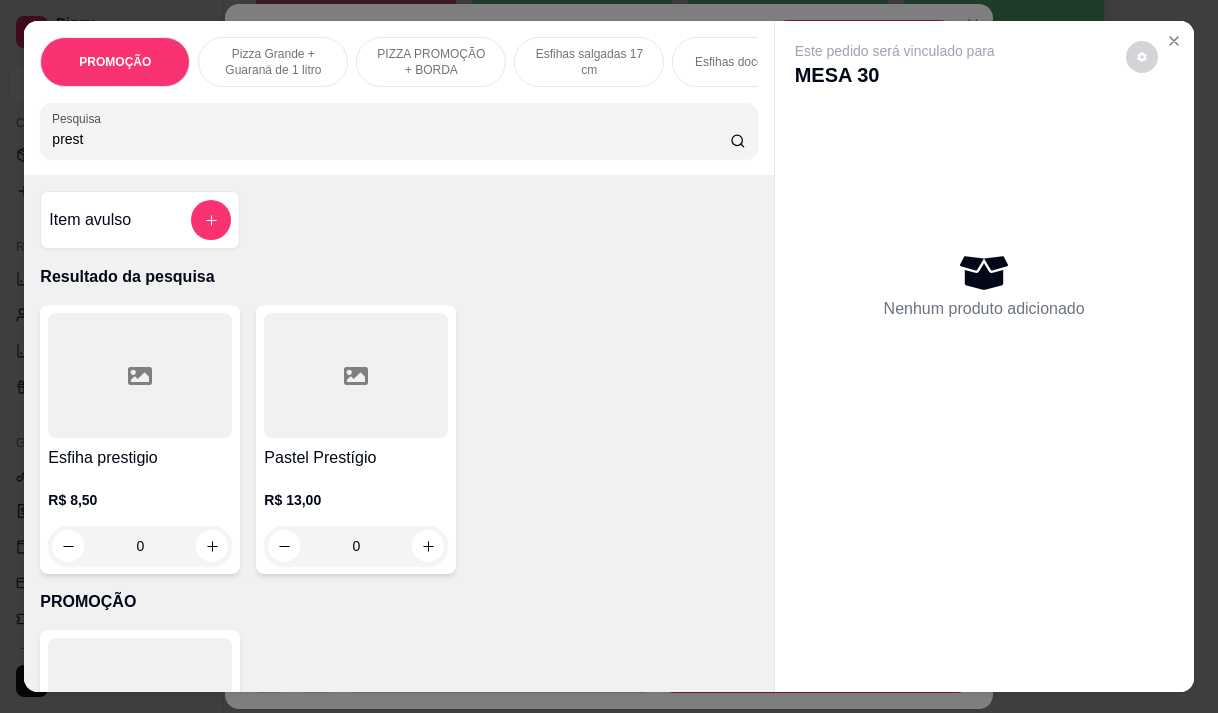 click on "prest" at bounding box center (391, 139) 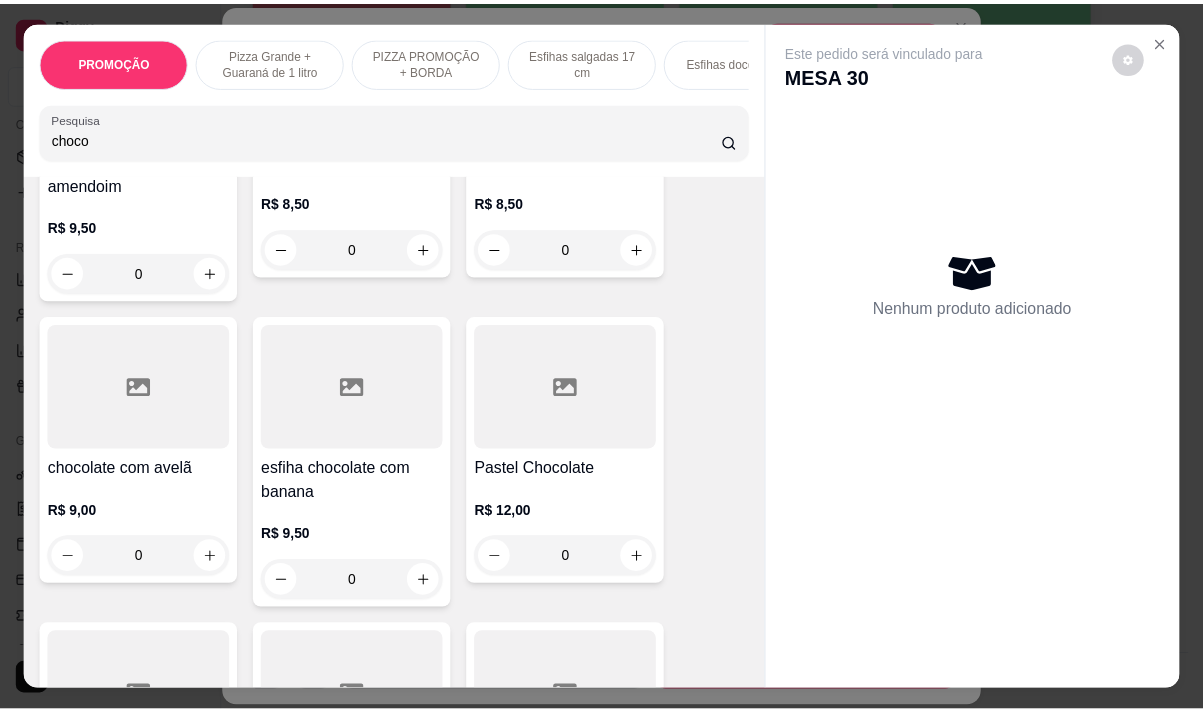 scroll, scrollTop: 300, scrollLeft: 0, axis: vertical 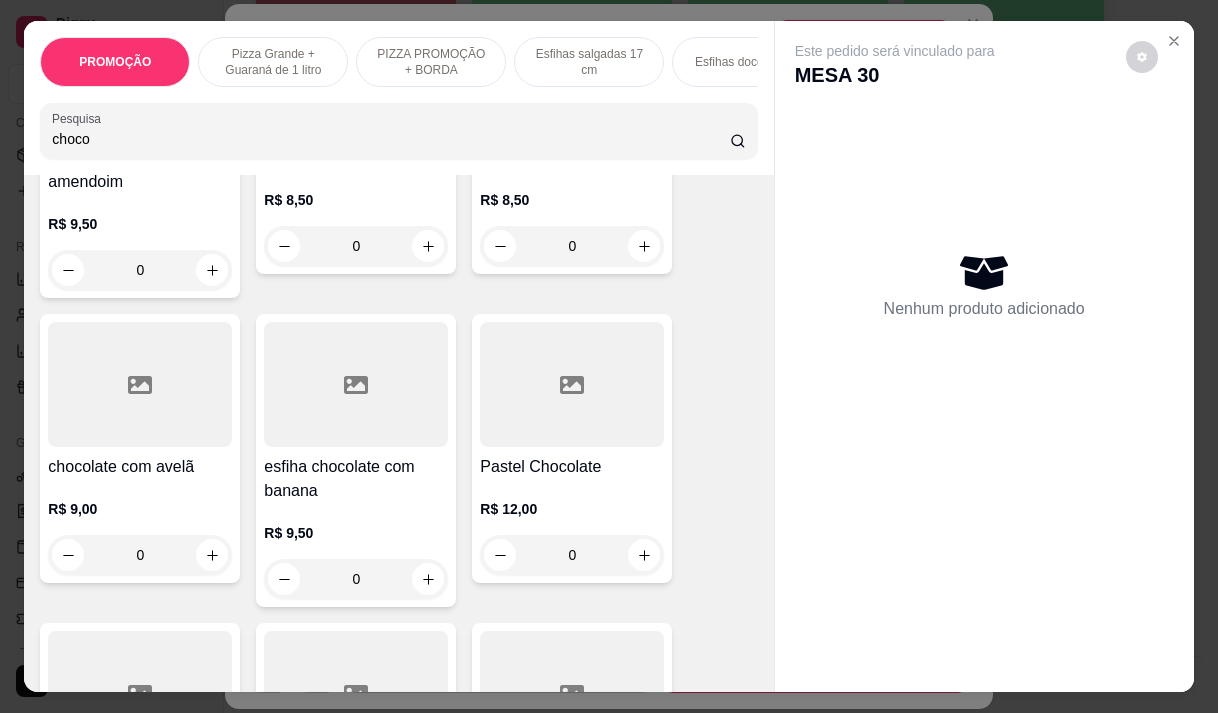 type on "choco" 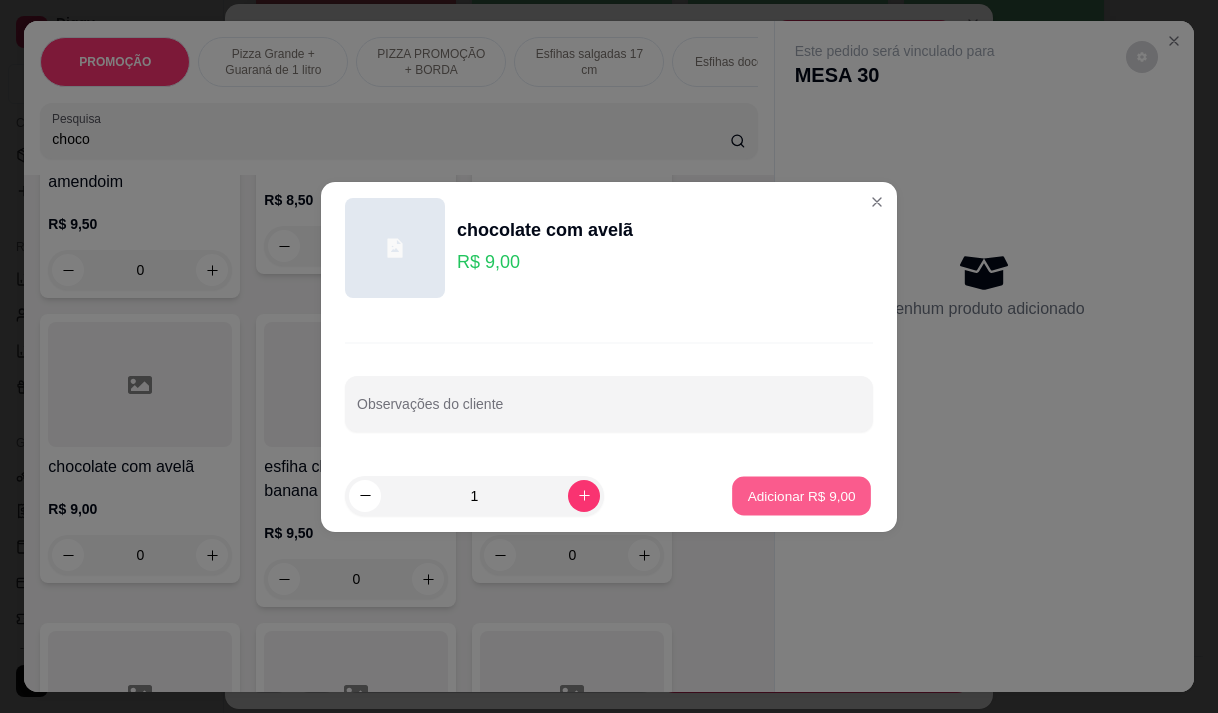 click on "Adicionar   R$ 9,00" at bounding box center [801, 495] 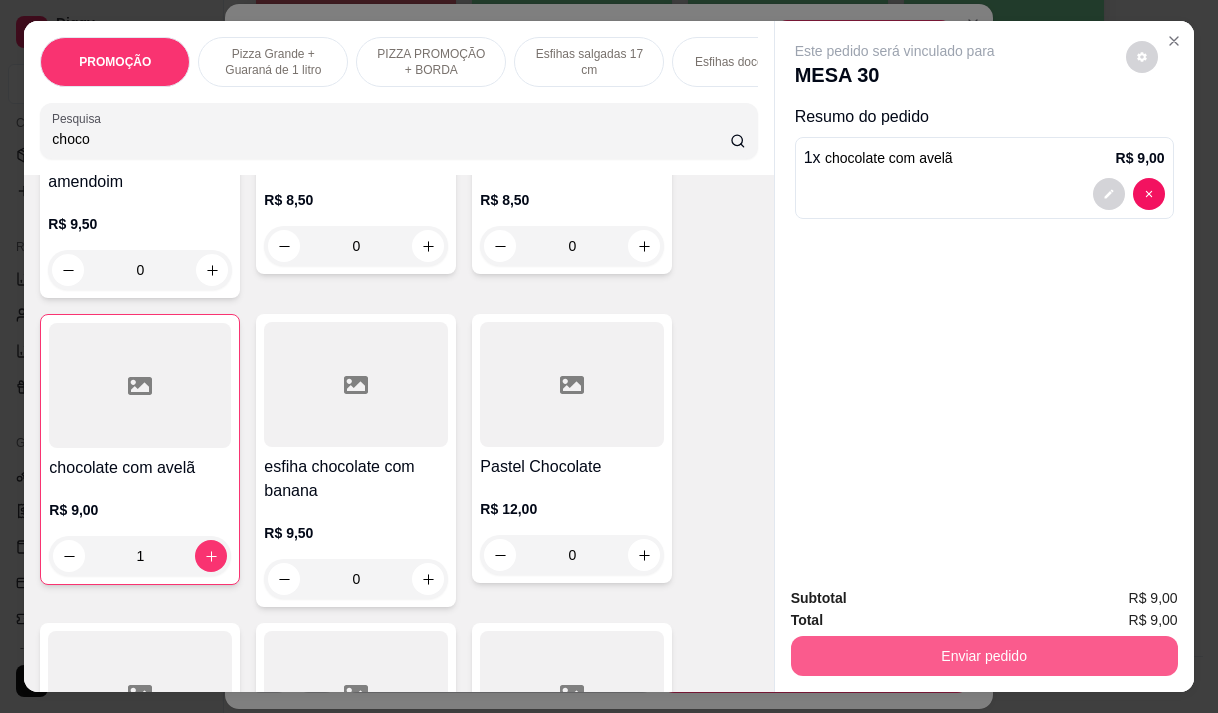 click on "Enviar pedido" at bounding box center [984, 656] 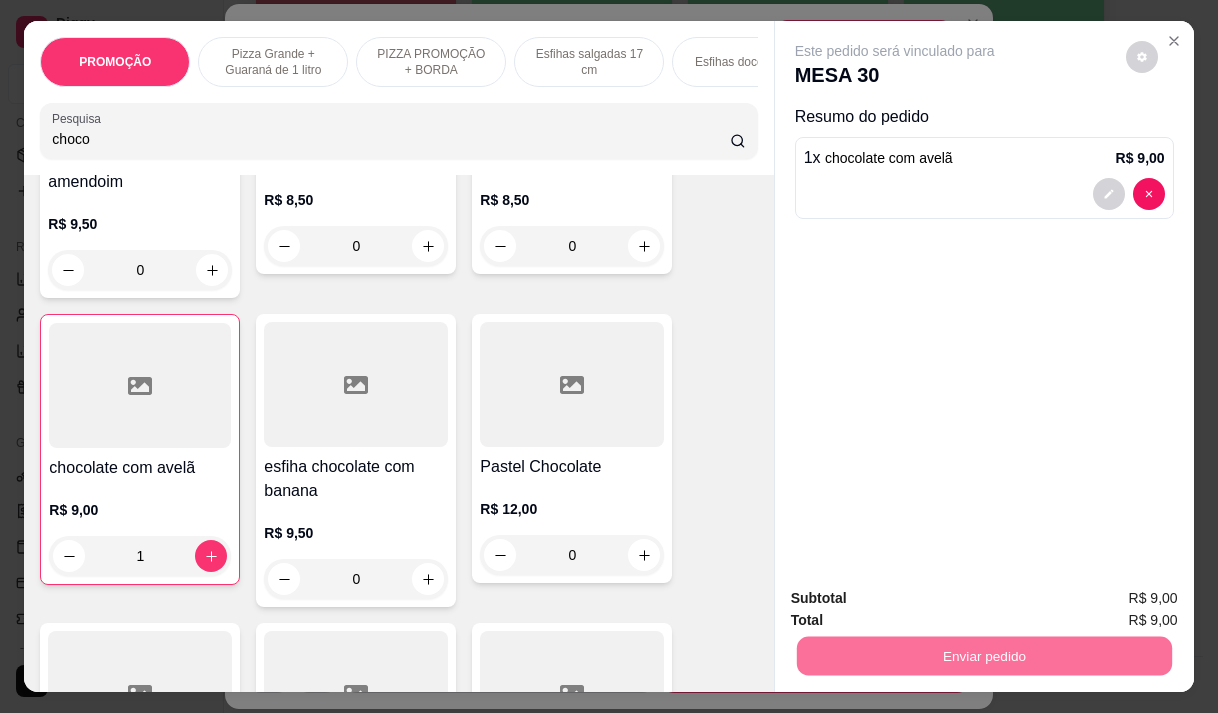 click on "Não registrar e enviar pedido" at bounding box center (918, 599) 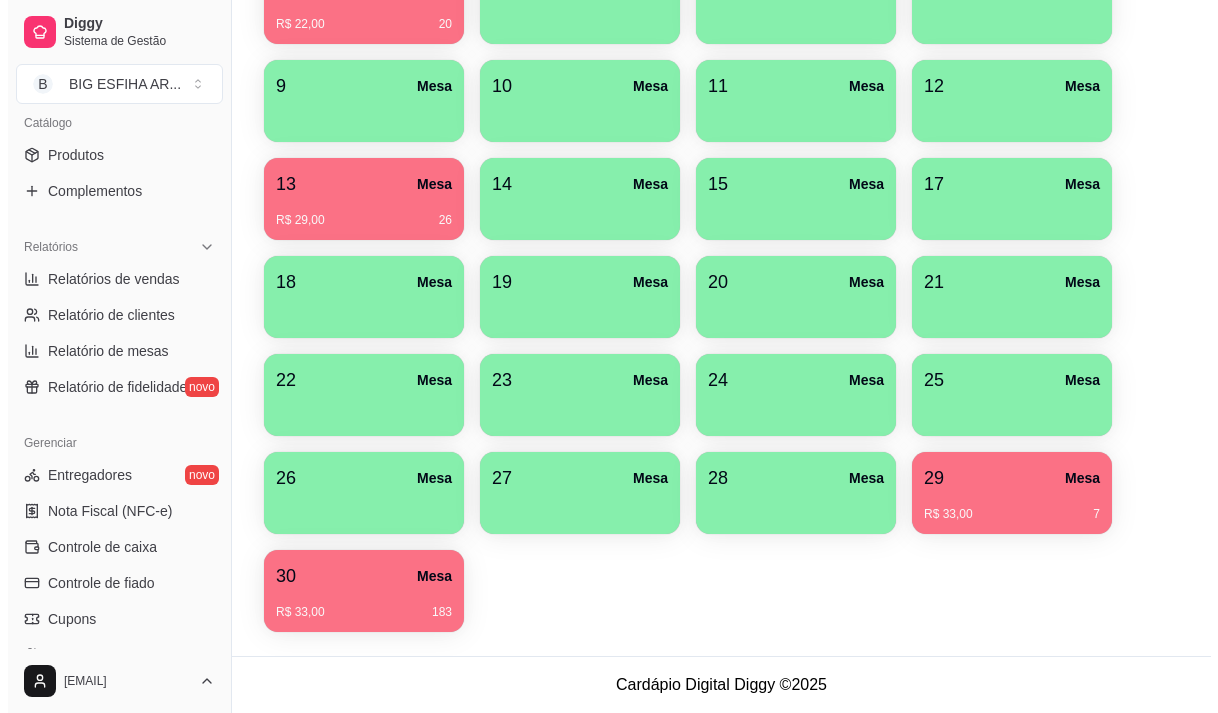 scroll, scrollTop: 194, scrollLeft: 0, axis: vertical 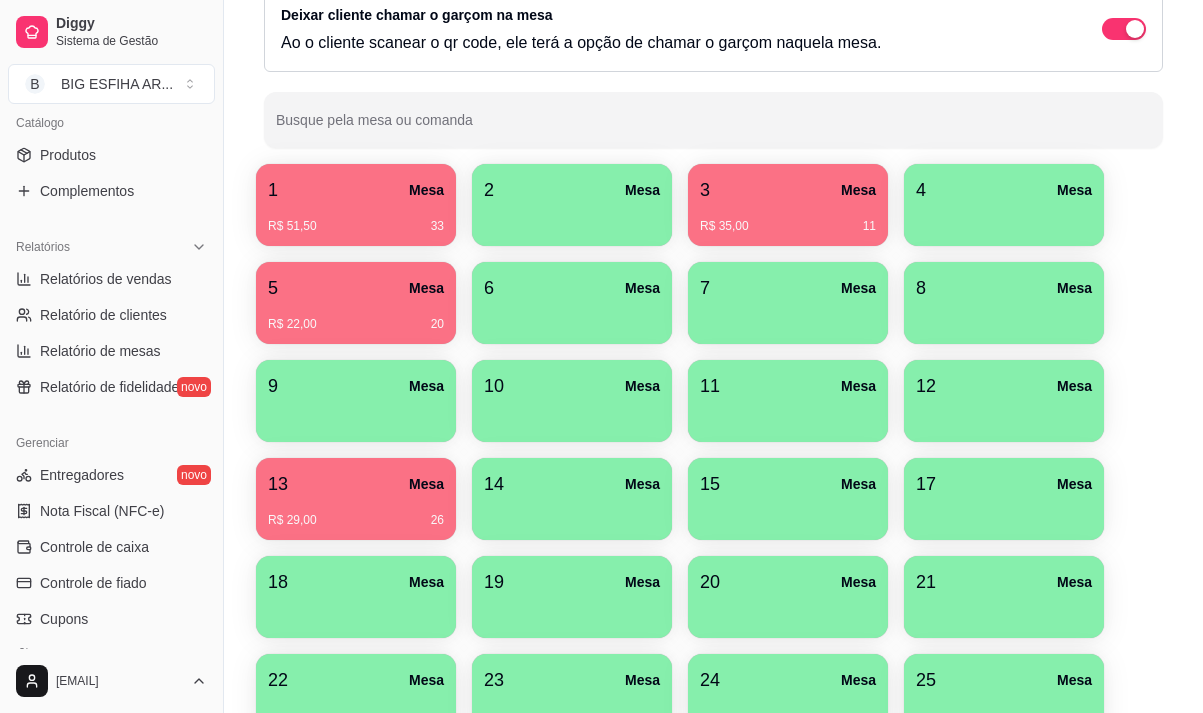 click on "1 Mesa" at bounding box center (356, 190) 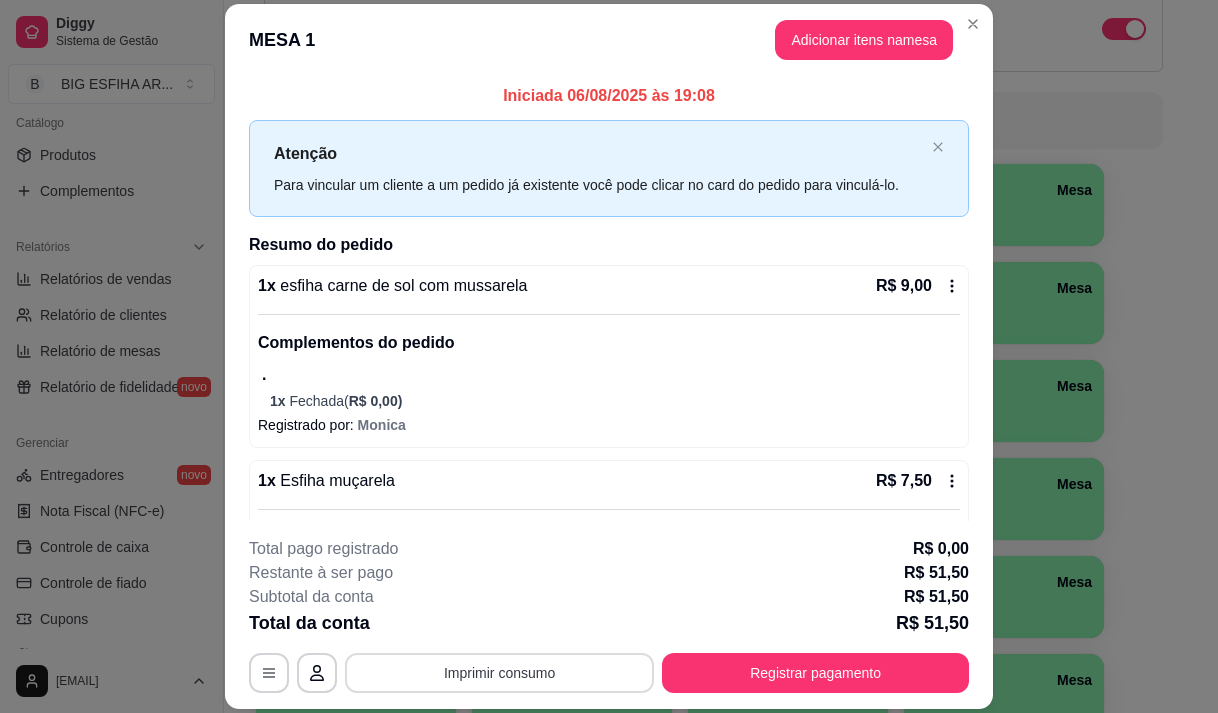 click on "Imprimir consumo" at bounding box center (499, 673) 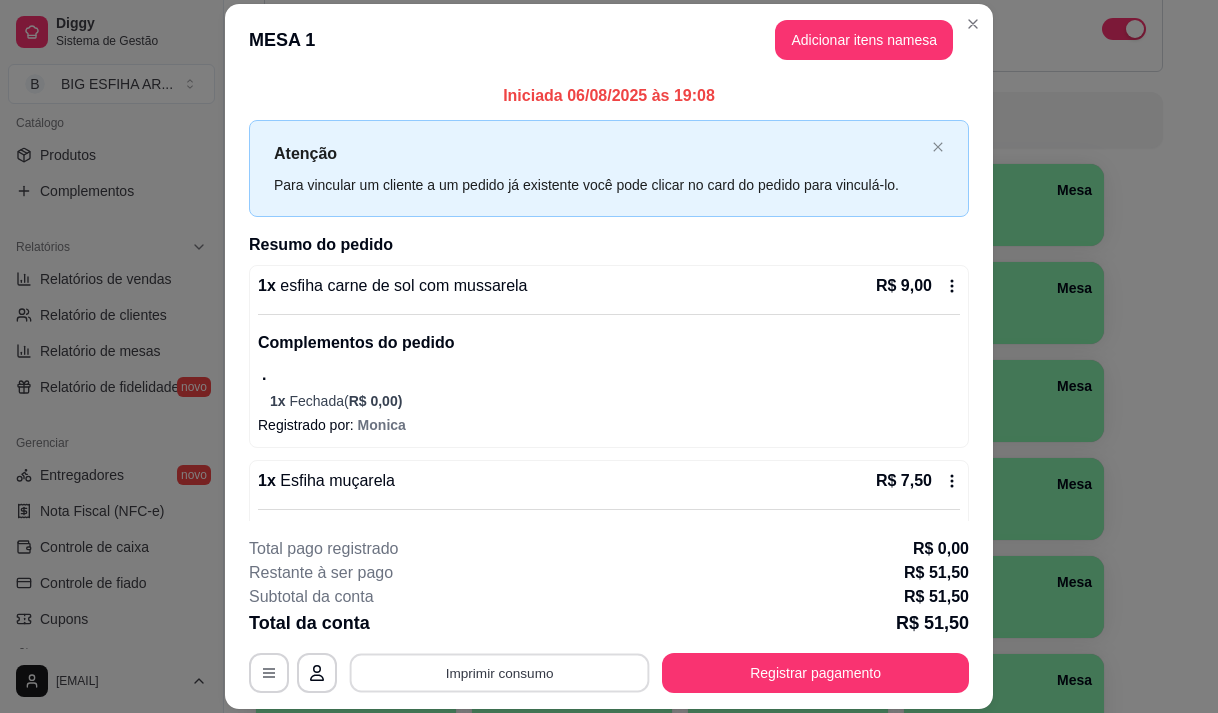 click on "Imprimir consumo" at bounding box center (500, 673) 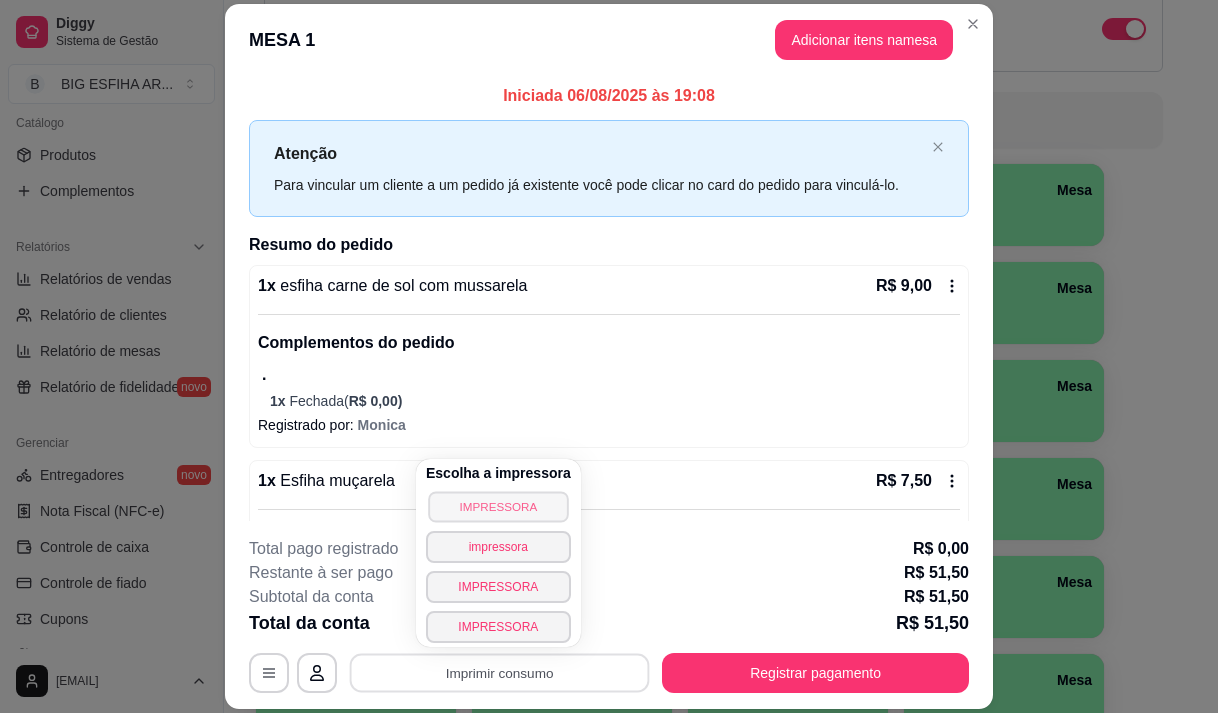 click on "IMPRESSORA" at bounding box center (498, 506) 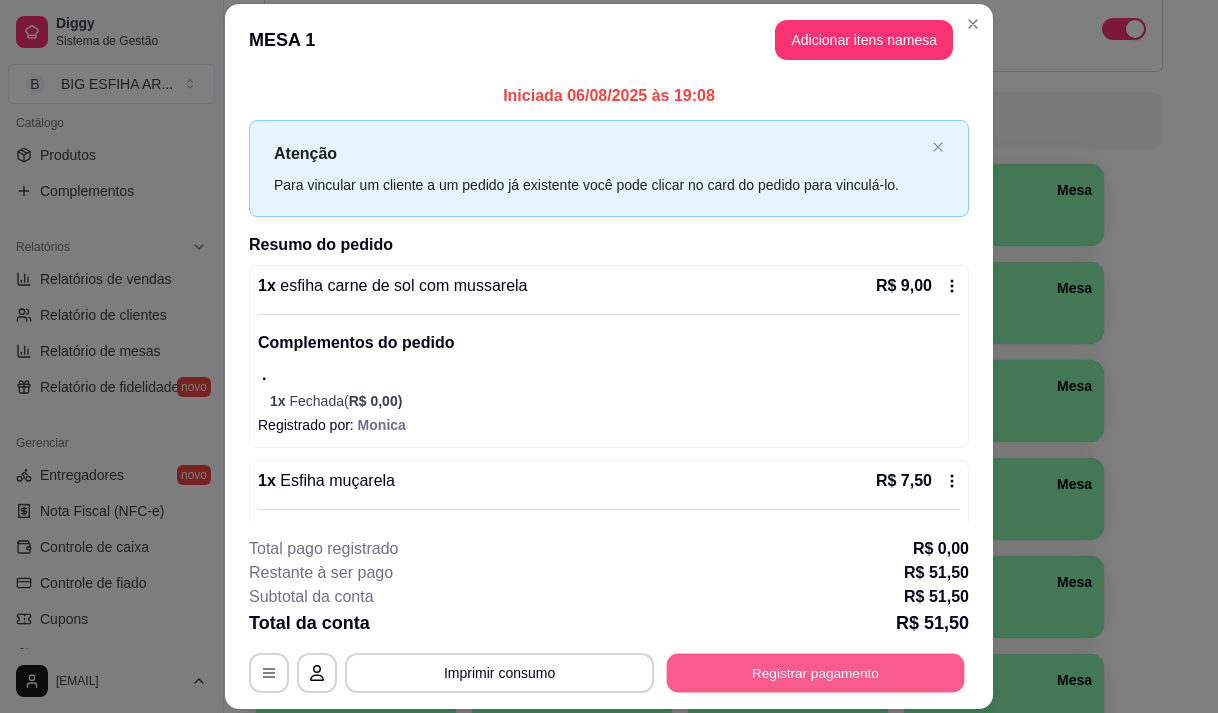 click on "Registrar pagamento" at bounding box center (816, 673) 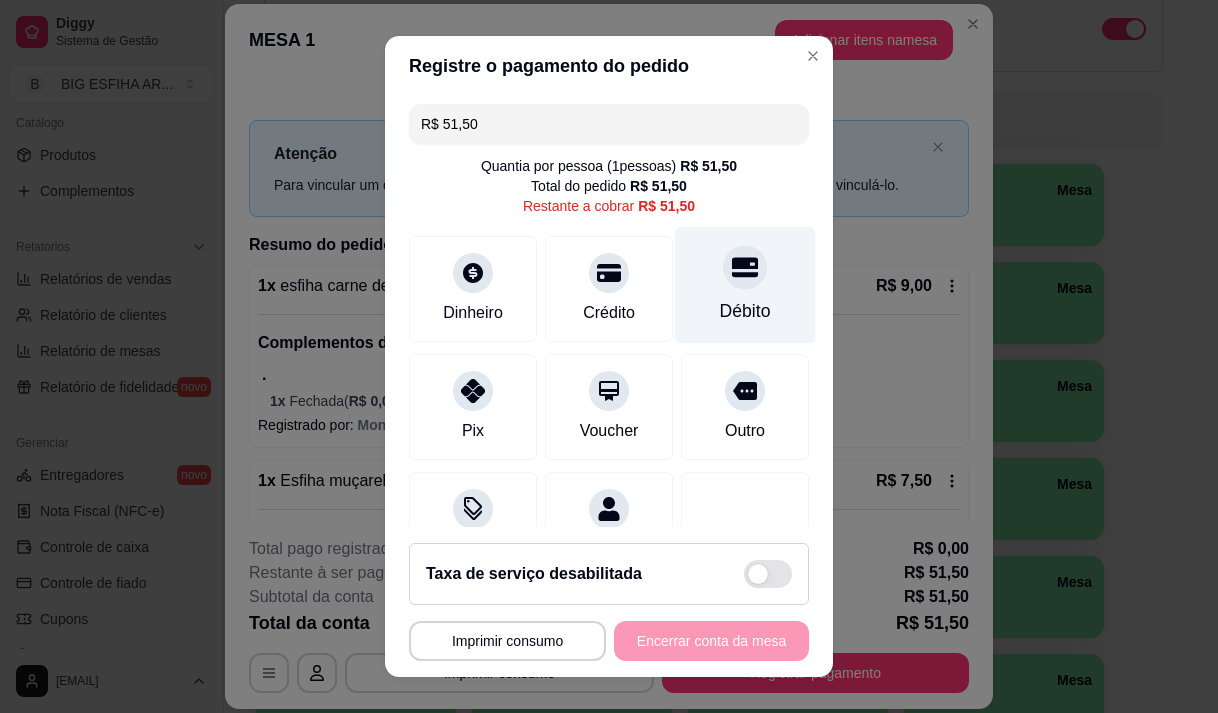 click on "Débito" at bounding box center [745, 311] 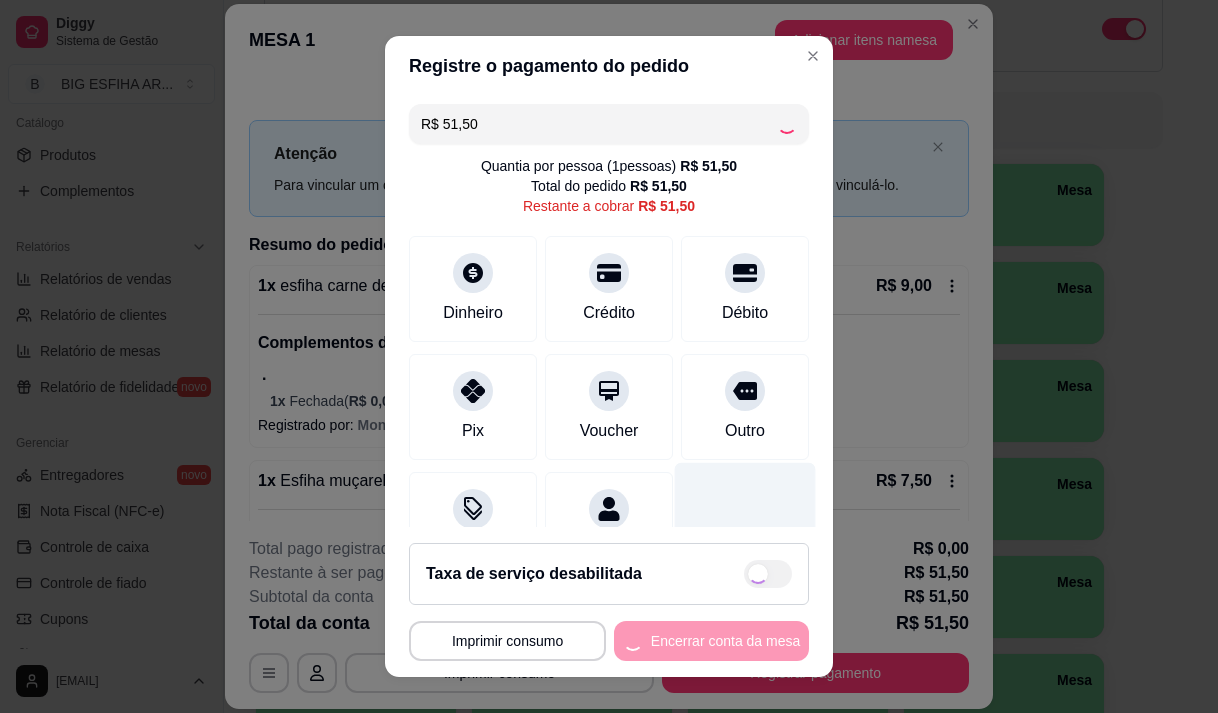 scroll, scrollTop: 82, scrollLeft: 0, axis: vertical 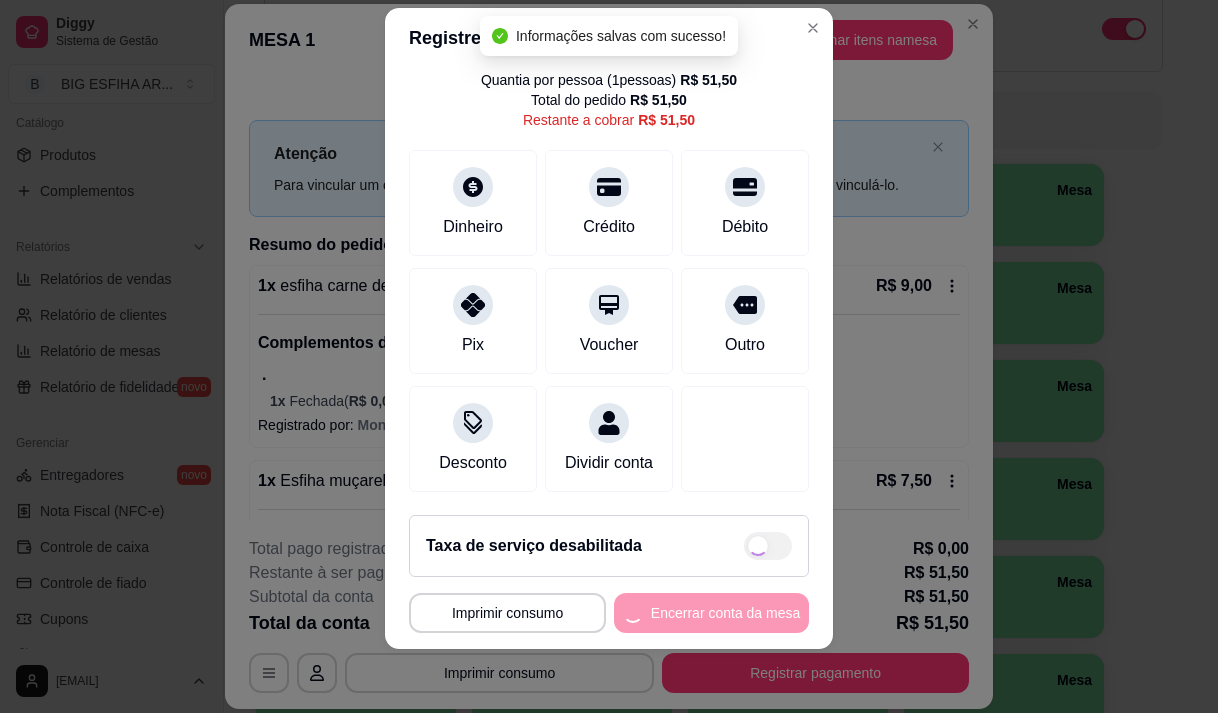 type on "R$ 0,00" 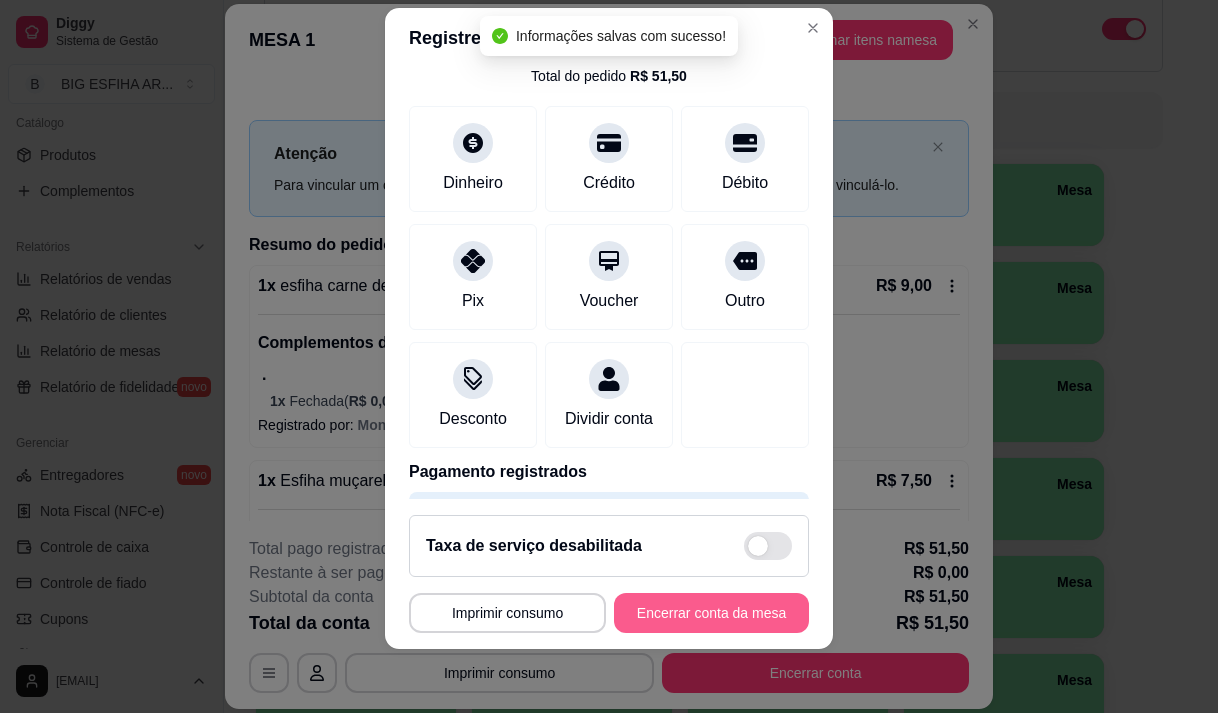 click on "Encerrar conta da mesa" at bounding box center [711, 613] 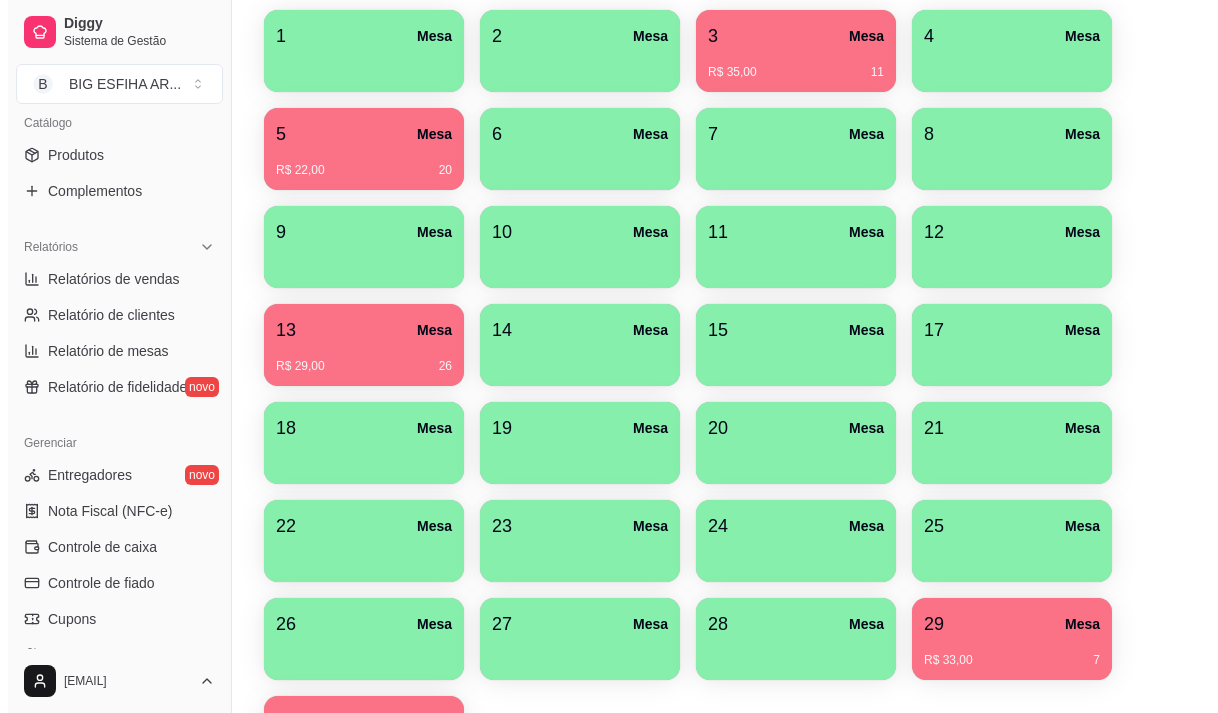 scroll, scrollTop: 494, scrollLeft: 0, axis: vertical 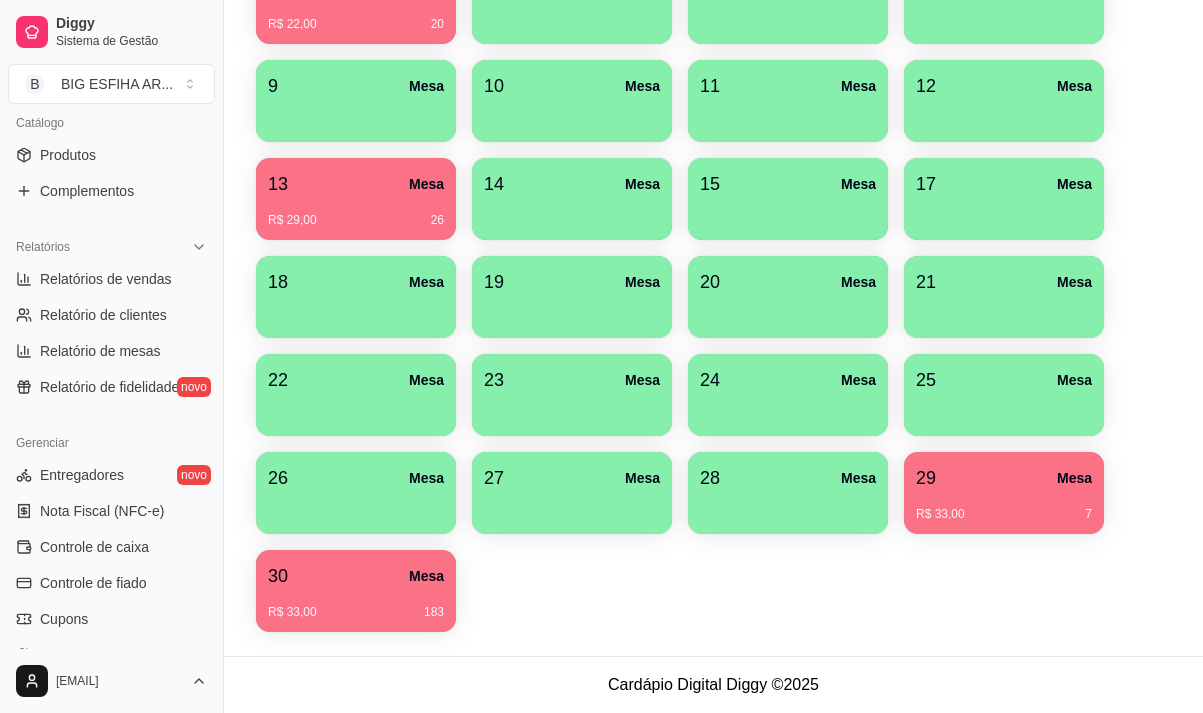 click on "R$ 33,00 183" at bounding box center (356, 605) 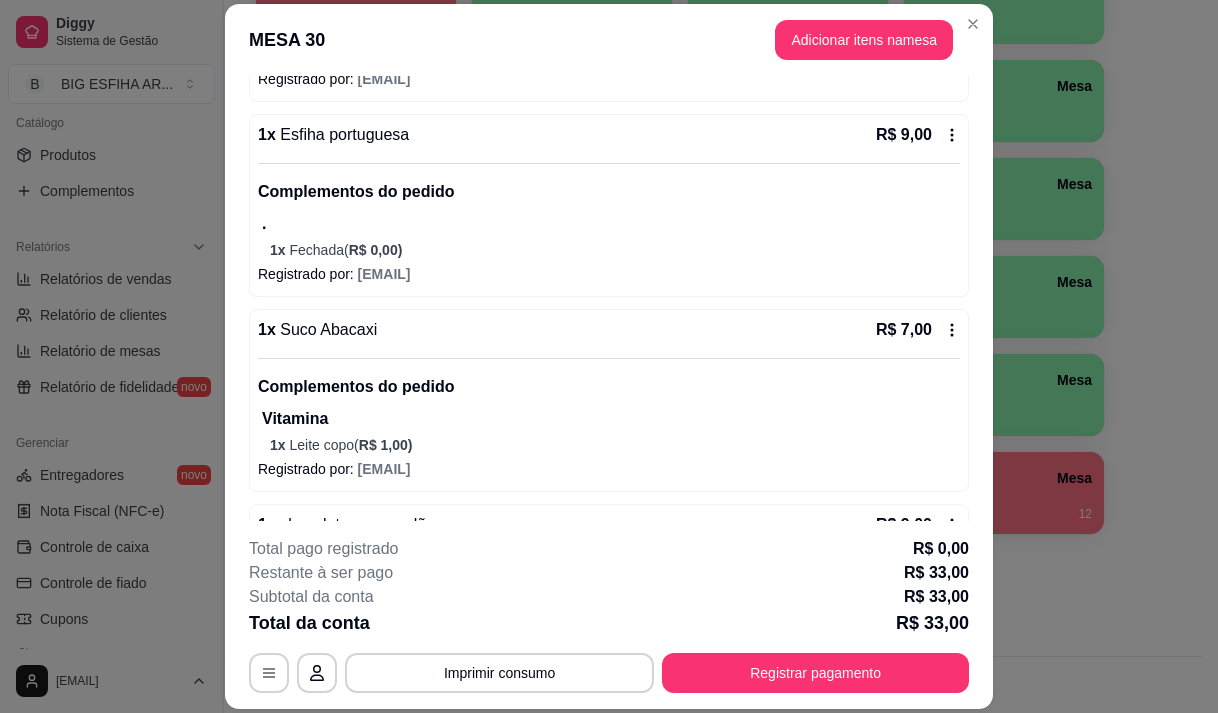 scroll, scrollTop: 400, scrollLeft: 0, axis: vertical 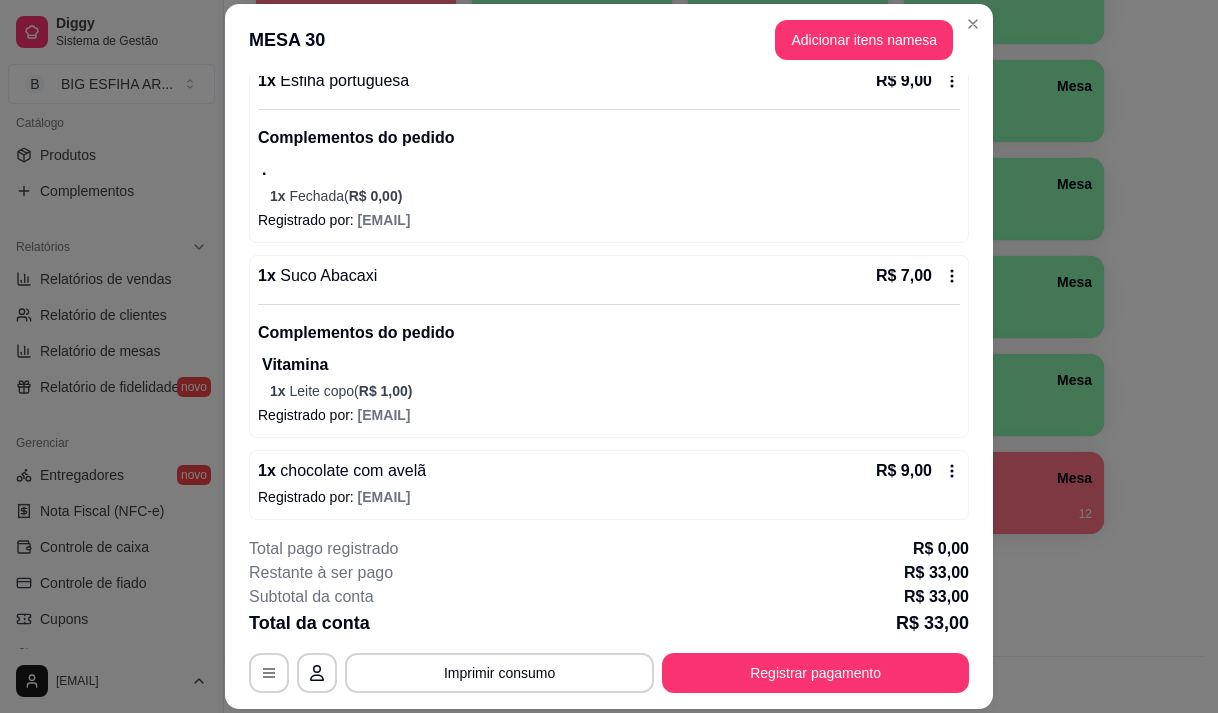 click on "MESA 30 Adicionar itens na  mesa" at bounding box center [609, 40] 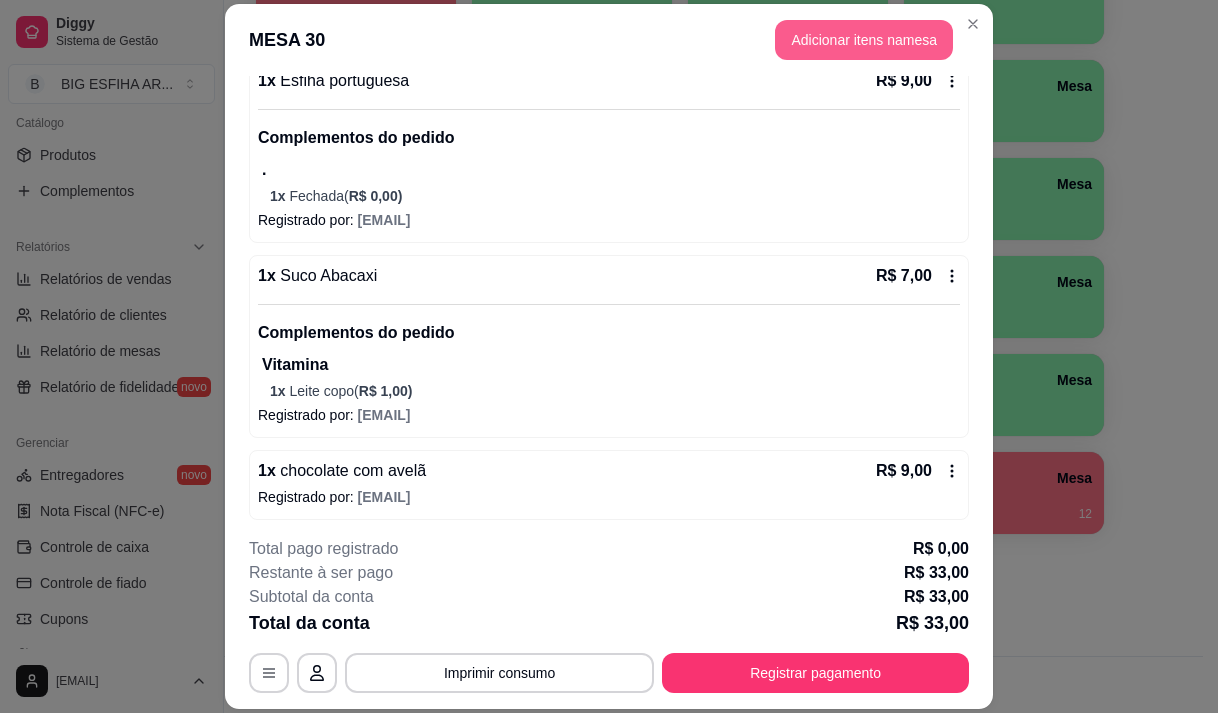 click on "Adicionar itens na  mesa" at bounding box center (864, 40) 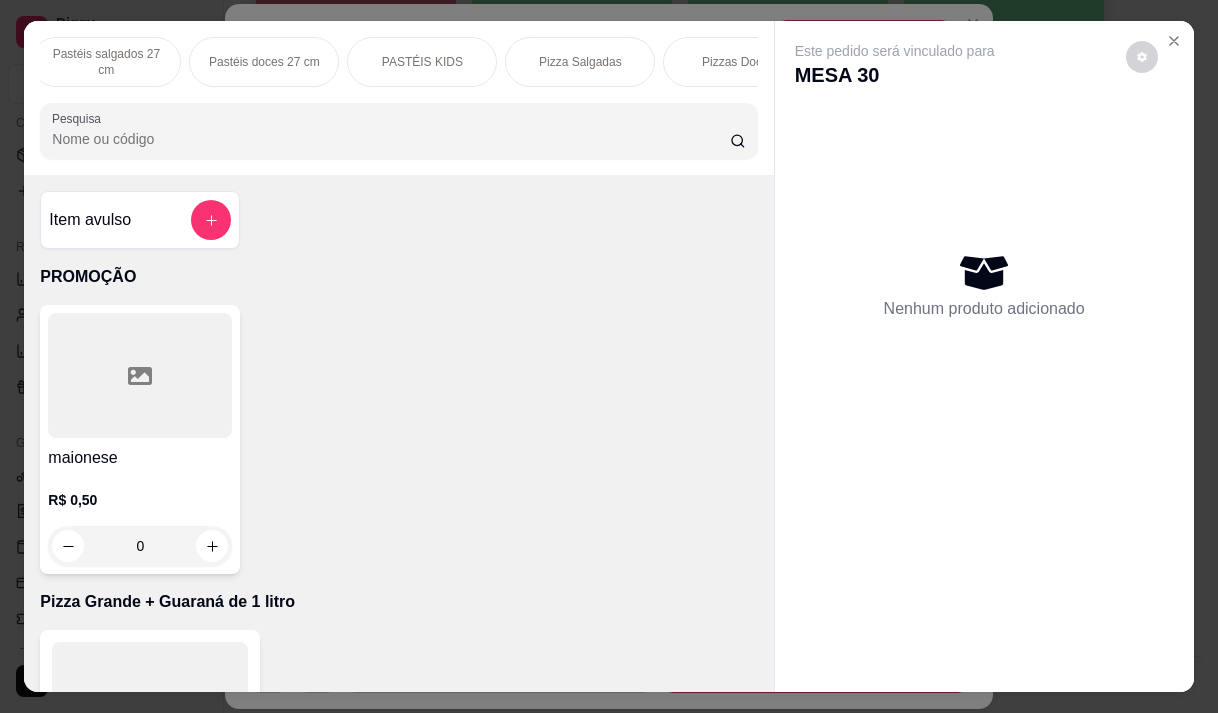 scroll, scrollTop: 0, scrollLeft: 1000, axis: horizontal 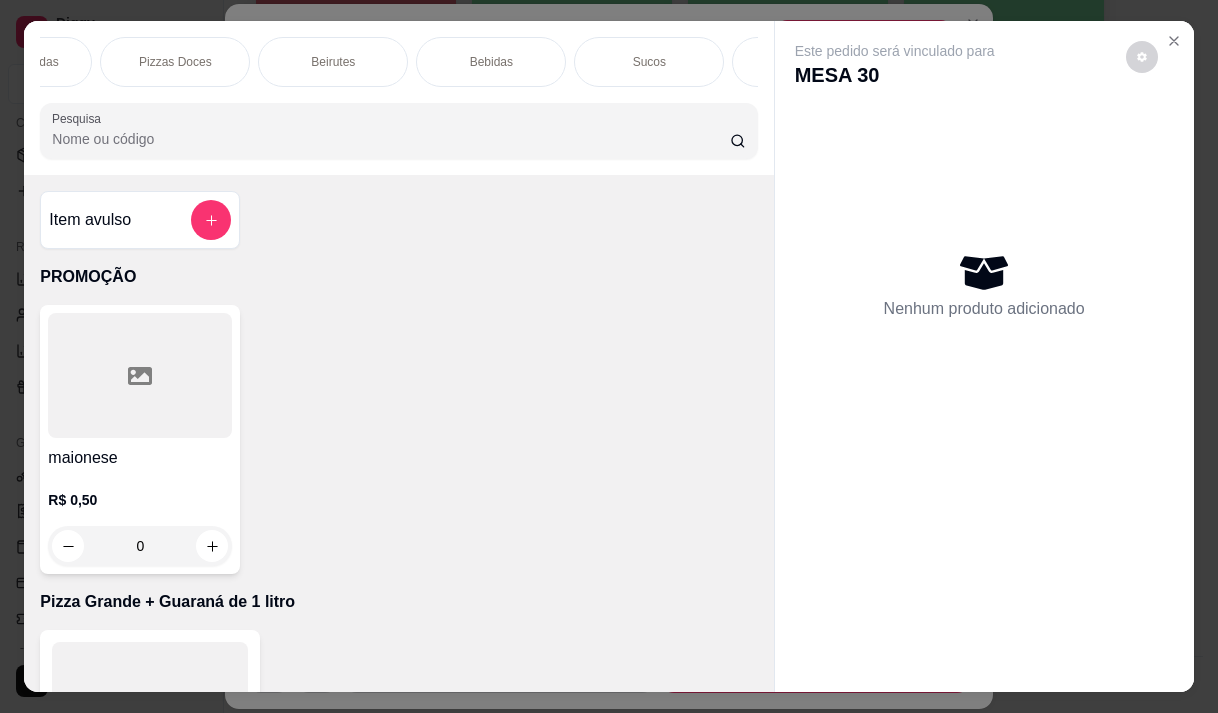 click on "Bebidas" at bounding box center (491, 62) 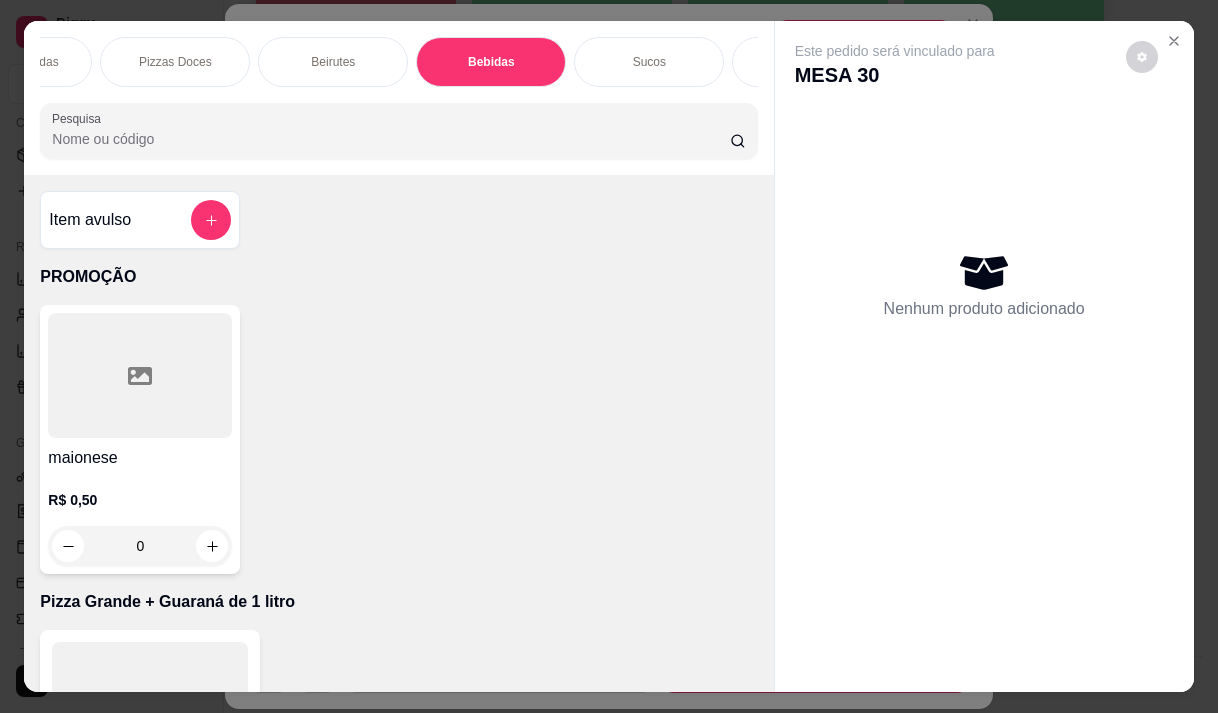 scroll, scrollTop: 17250, scrollLeft: 0, axis: vertical 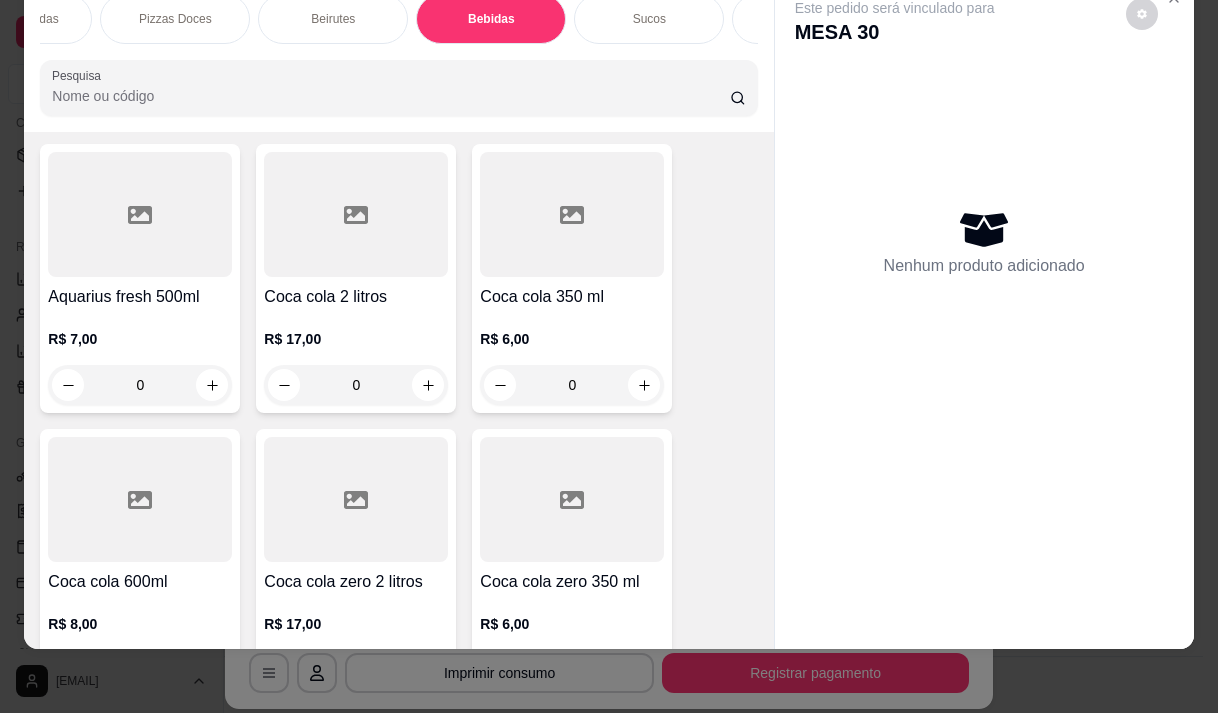 click on "R$ 6,00 0" at bounding box center [572, 357] 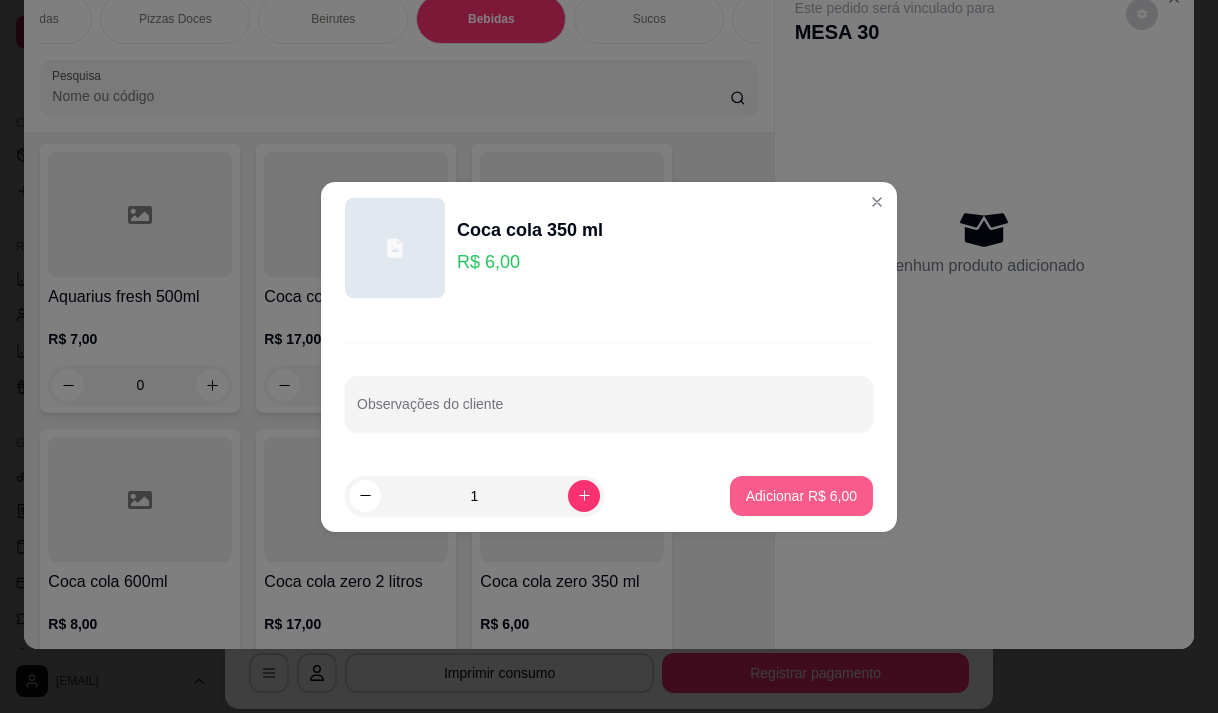 click on "Adicionar   R$ 6,00" at bounding box center [801, 496] 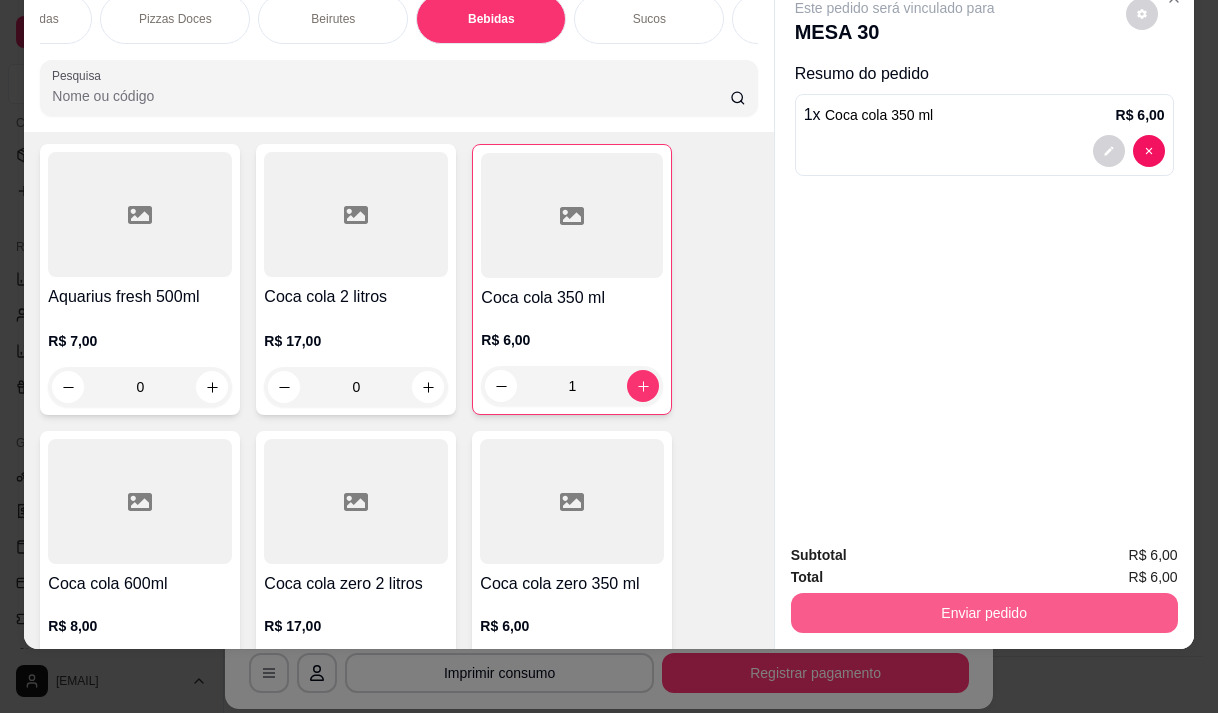 click on "Enviar pedido" at bounding box center [984, 613] 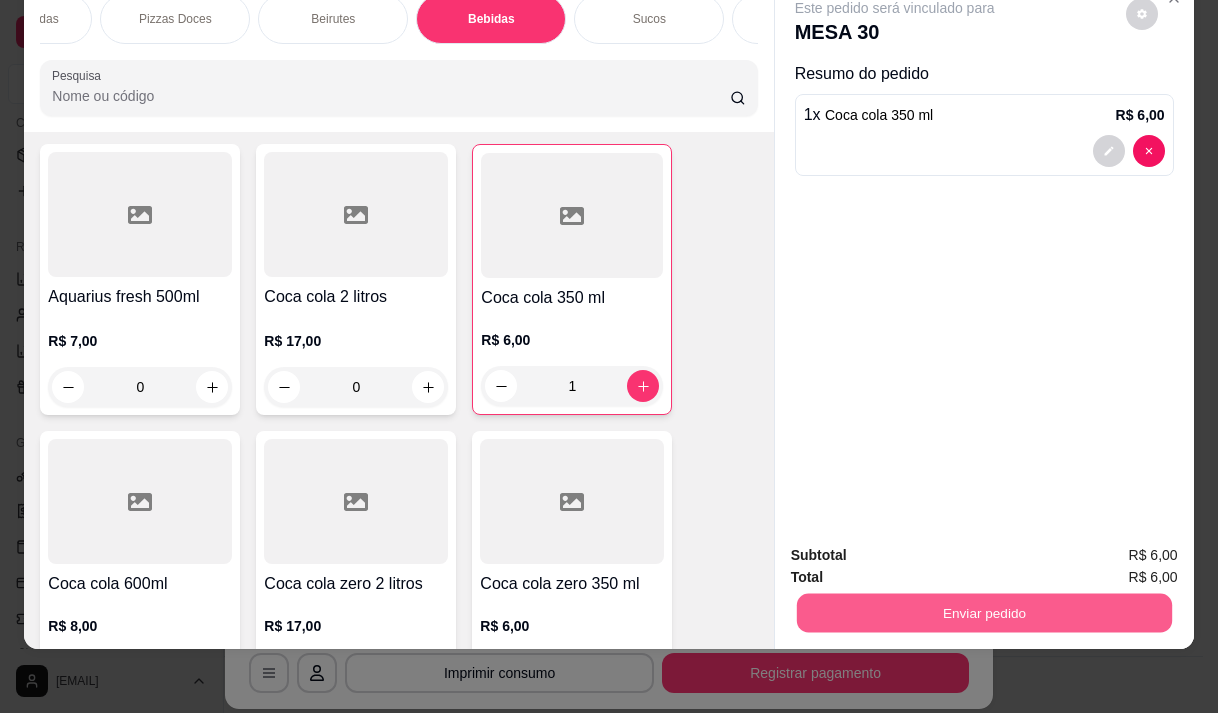 click on "Enviar pedido" at bounding box center [983, 612] 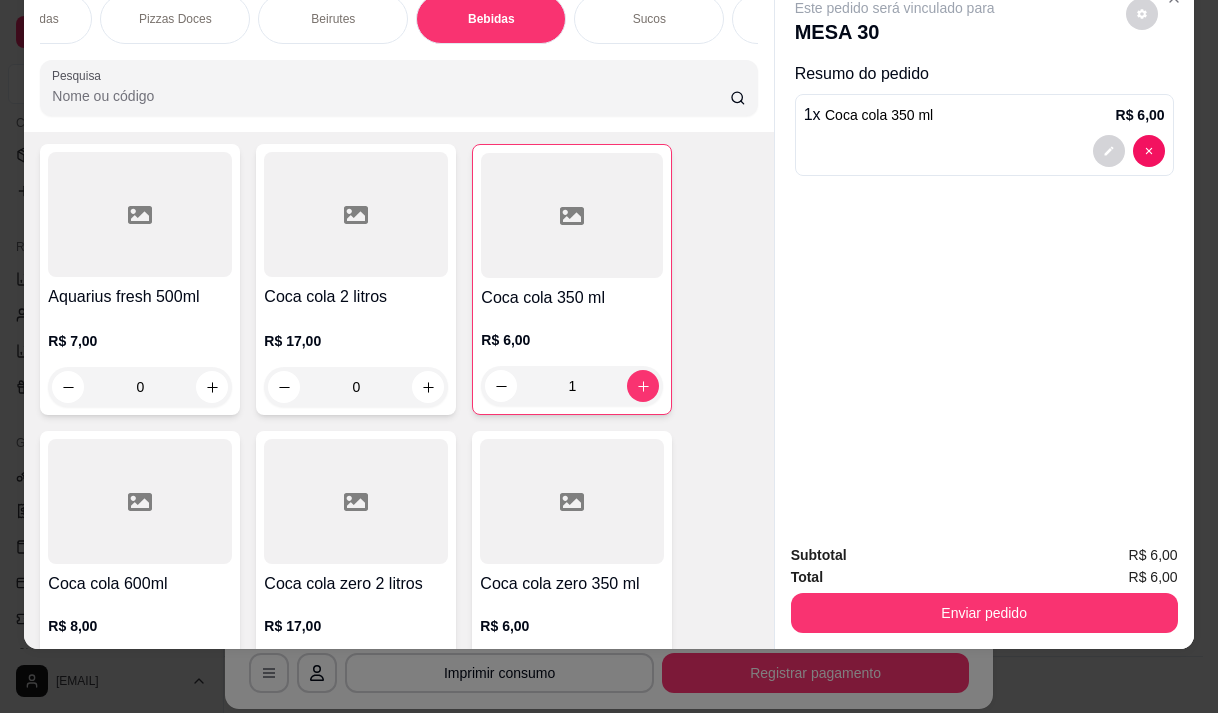 click on "Enviar pedido" at bounding box center [984, 613] 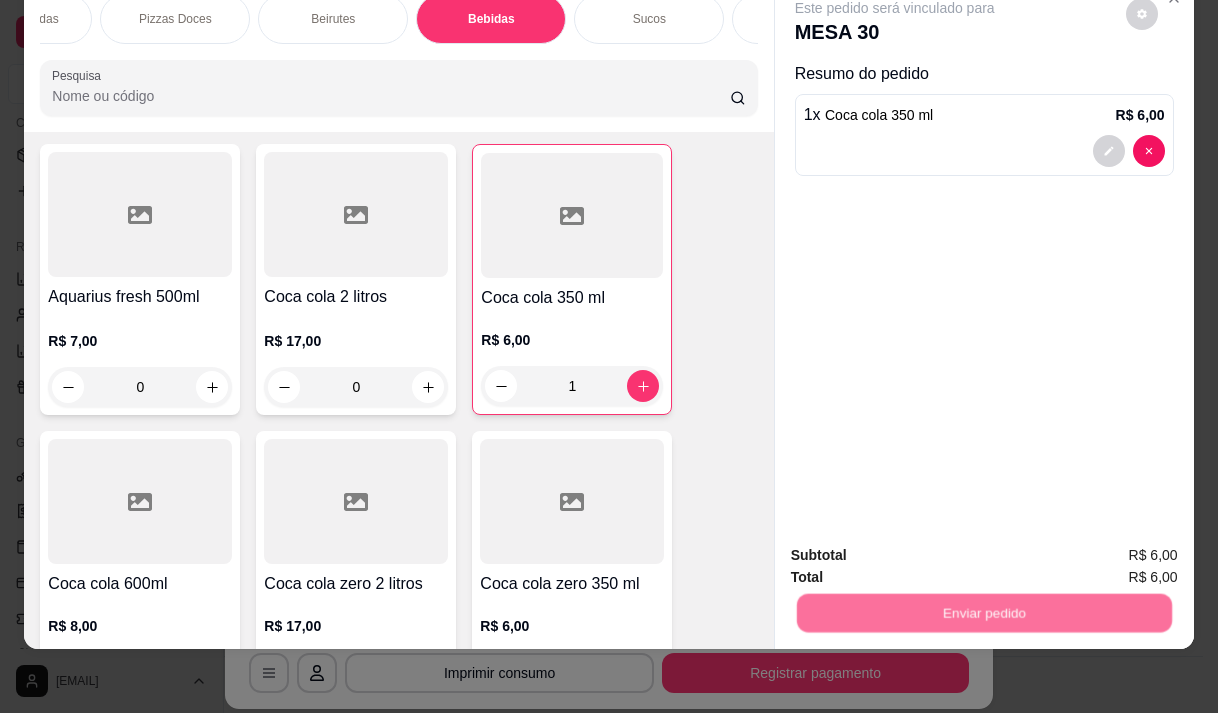 click on "Não registrar e enviar pedido" at bounding box center (918, 548) 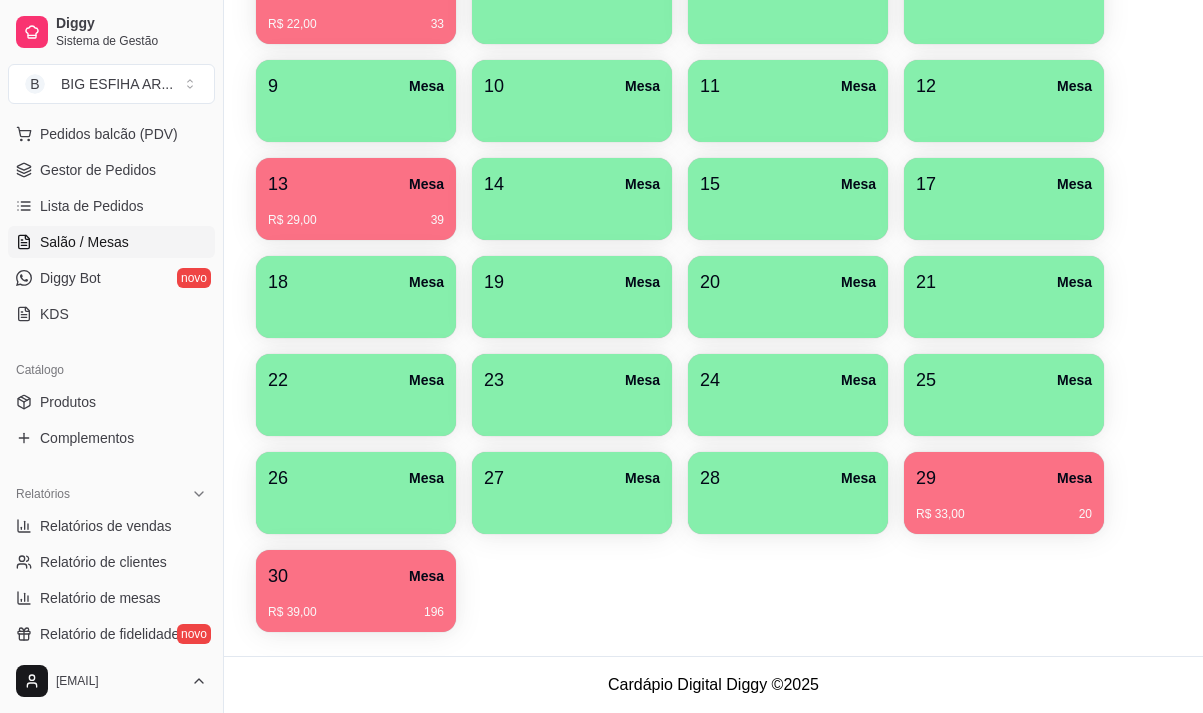 scroll, scrollTop: 200, scrollLeft: 0, axis: vertical 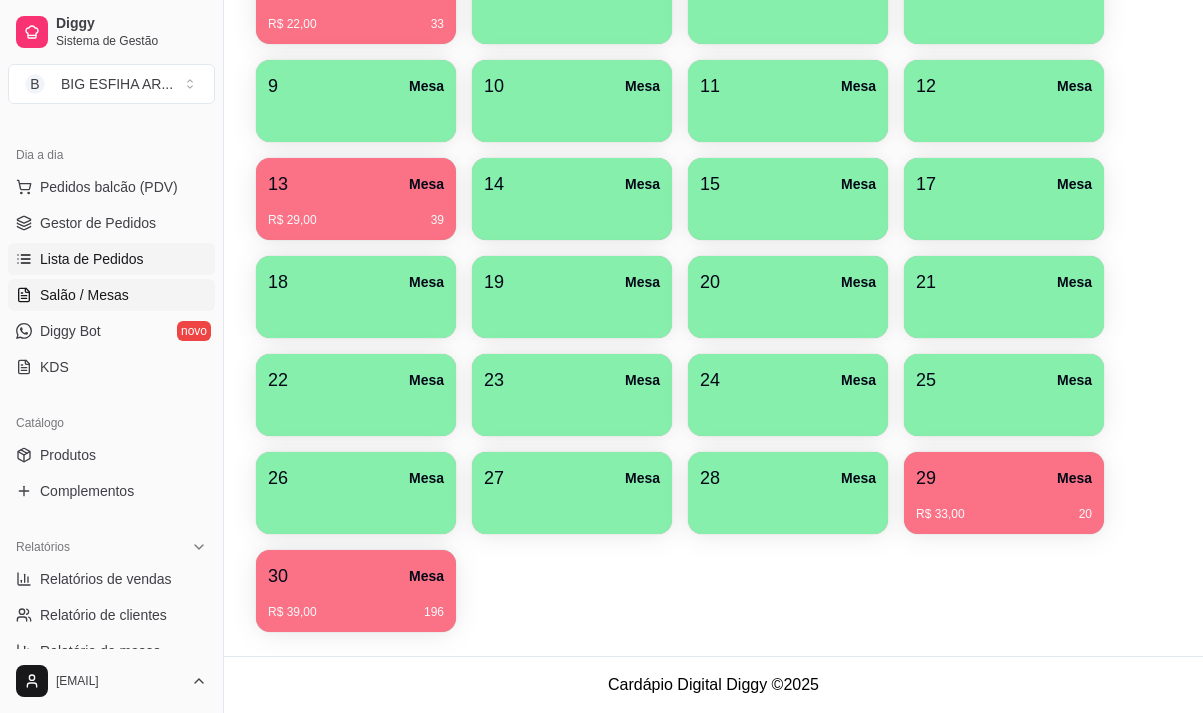click on "Lista de Pedidos" at bounding box center [92, 259] 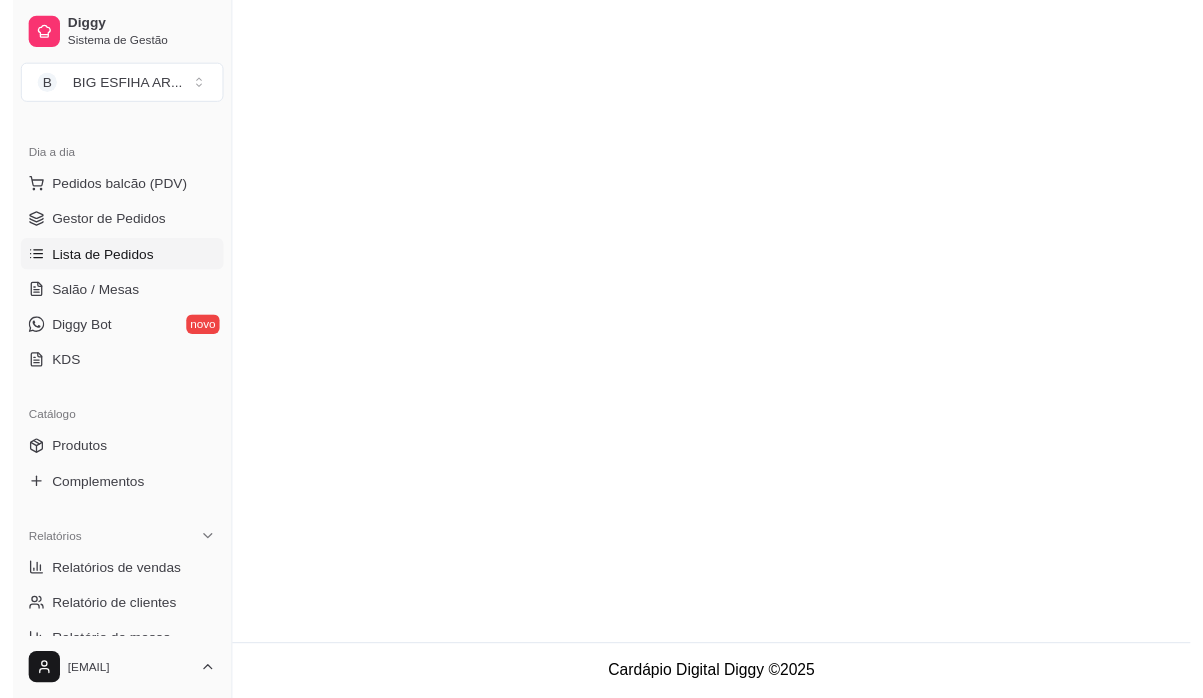scroll, scrollTop: 0, scrollLeft: 0, axis: both 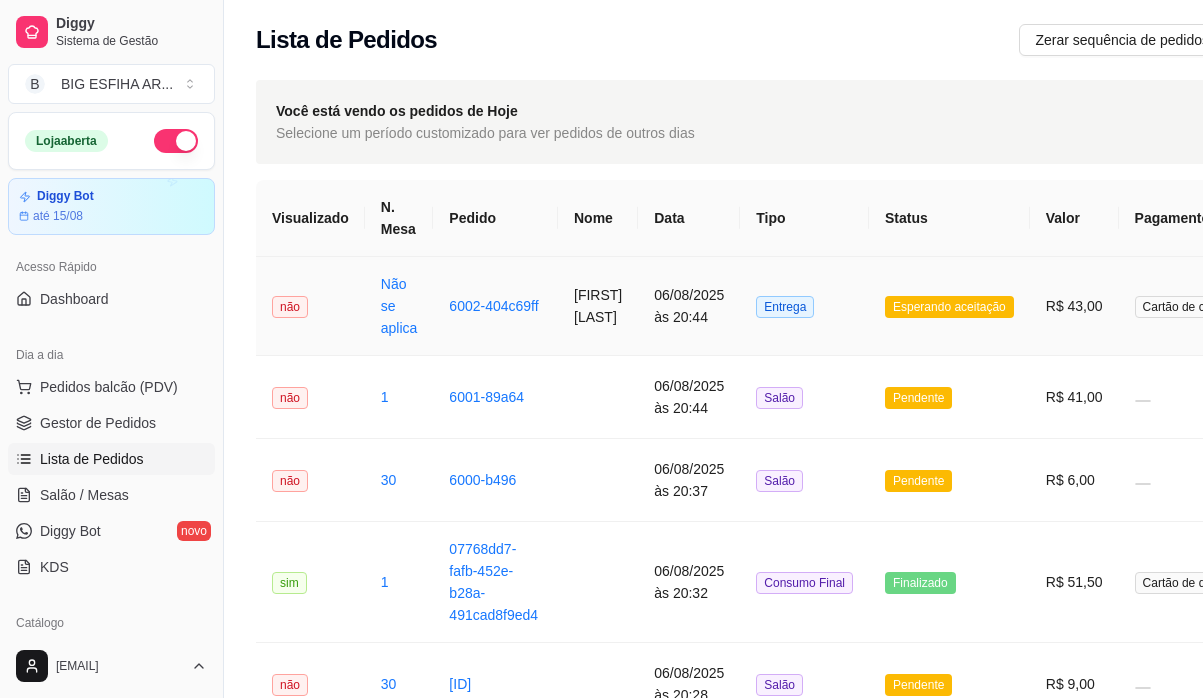 click on "[FIRST] [LAST] [LAST]" at bounding box center [598, 306] 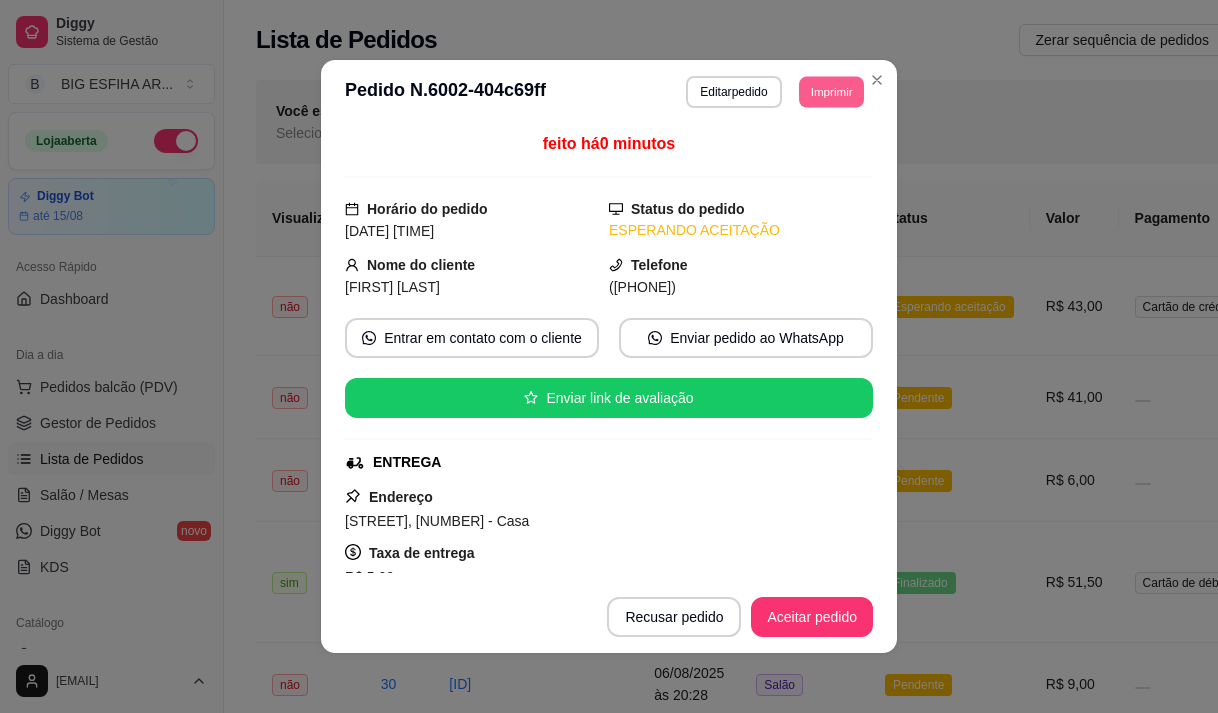 click on "Imprimir" at bounding box center [831, 91] 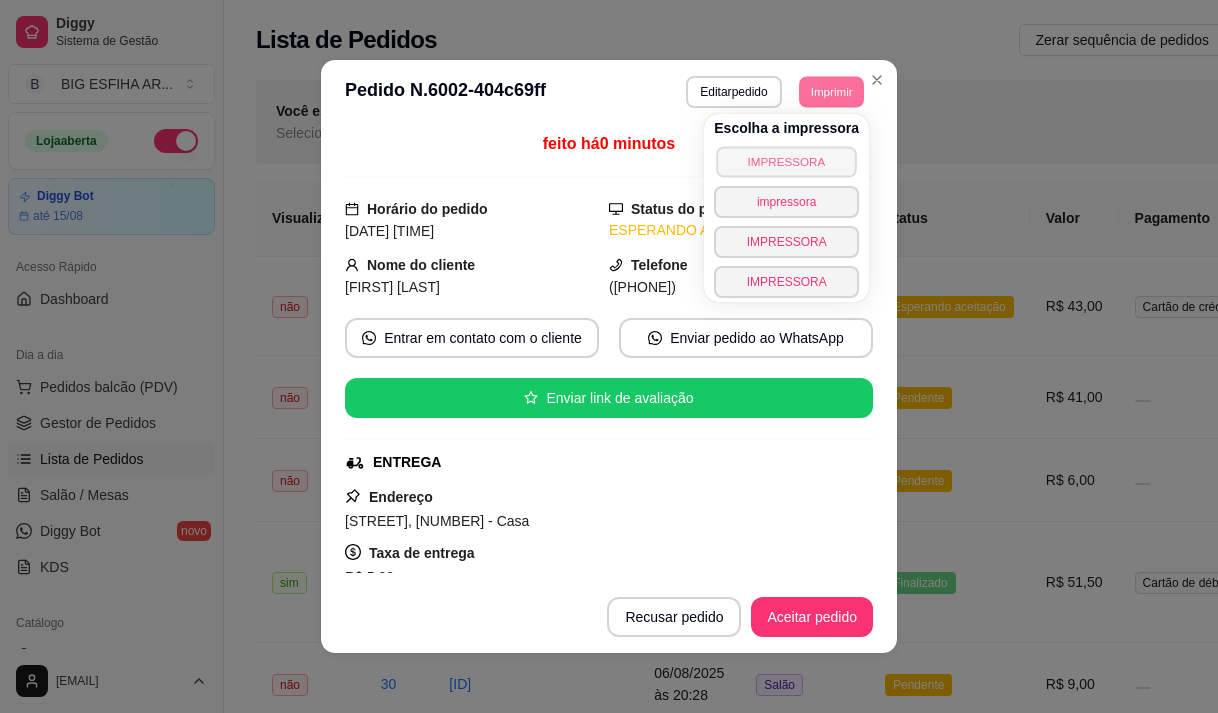 click on "IMPRESSORA" at bounding box center (786, 161) 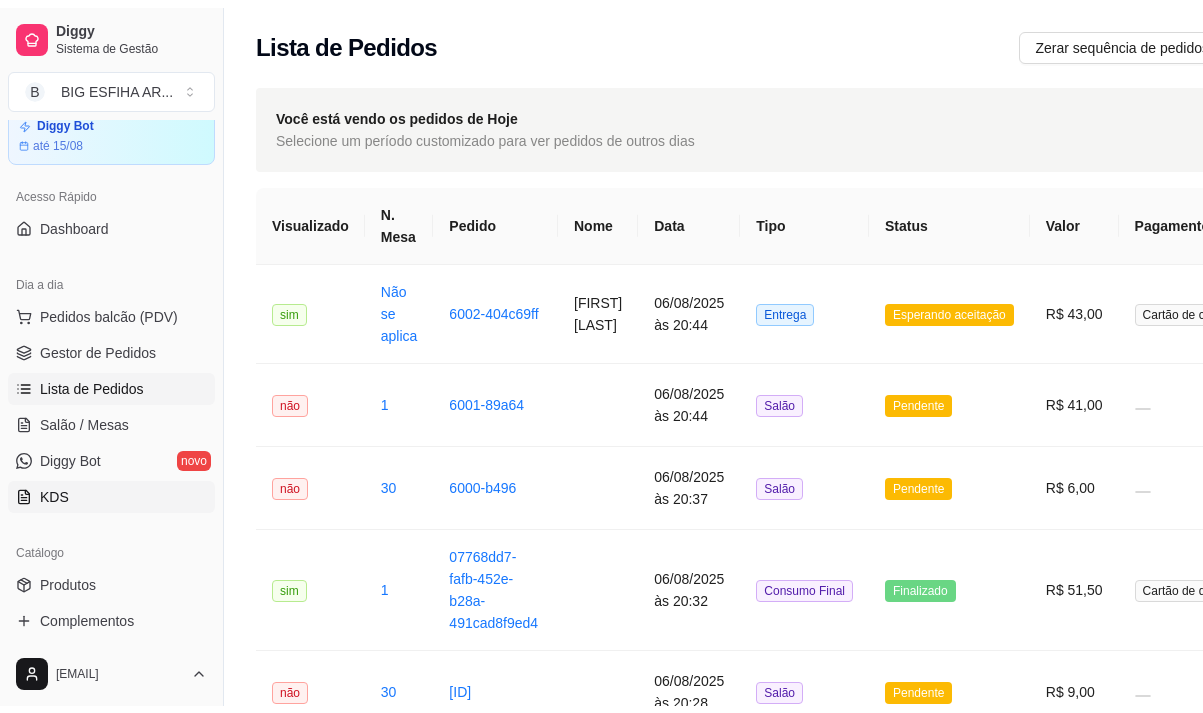 scroll, scrollTop: 100, scrollLeft: 0, axis: vertical 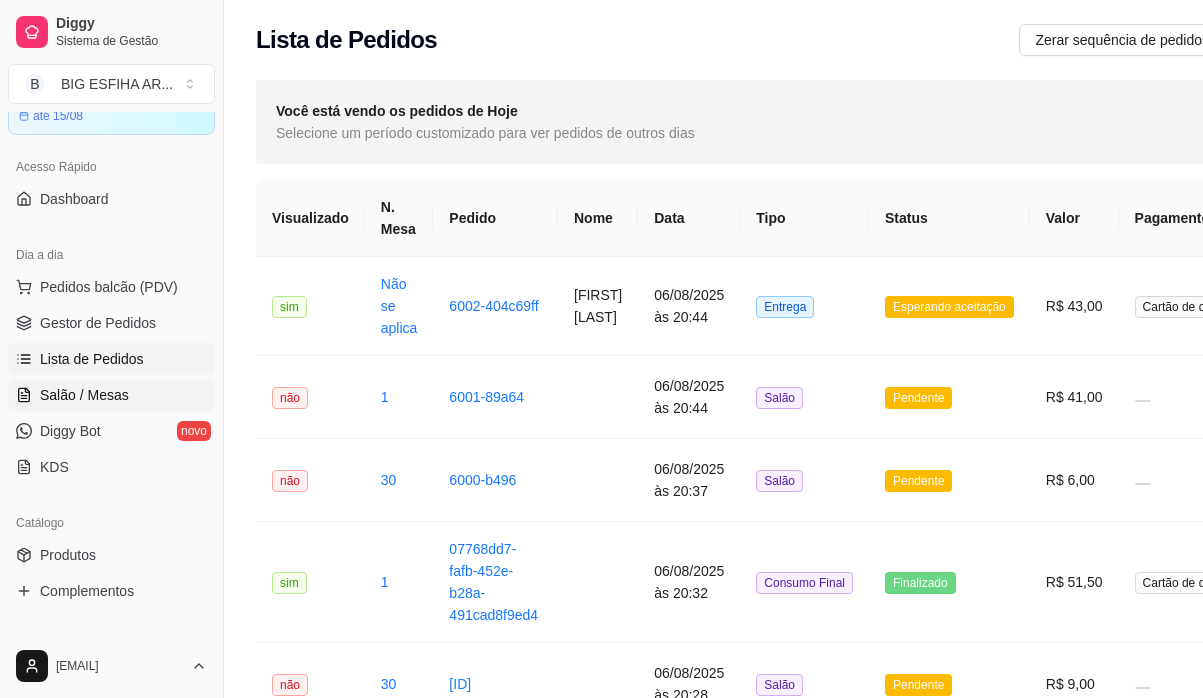 click on "Salão / Mesas" at bounding box center (111, 395) 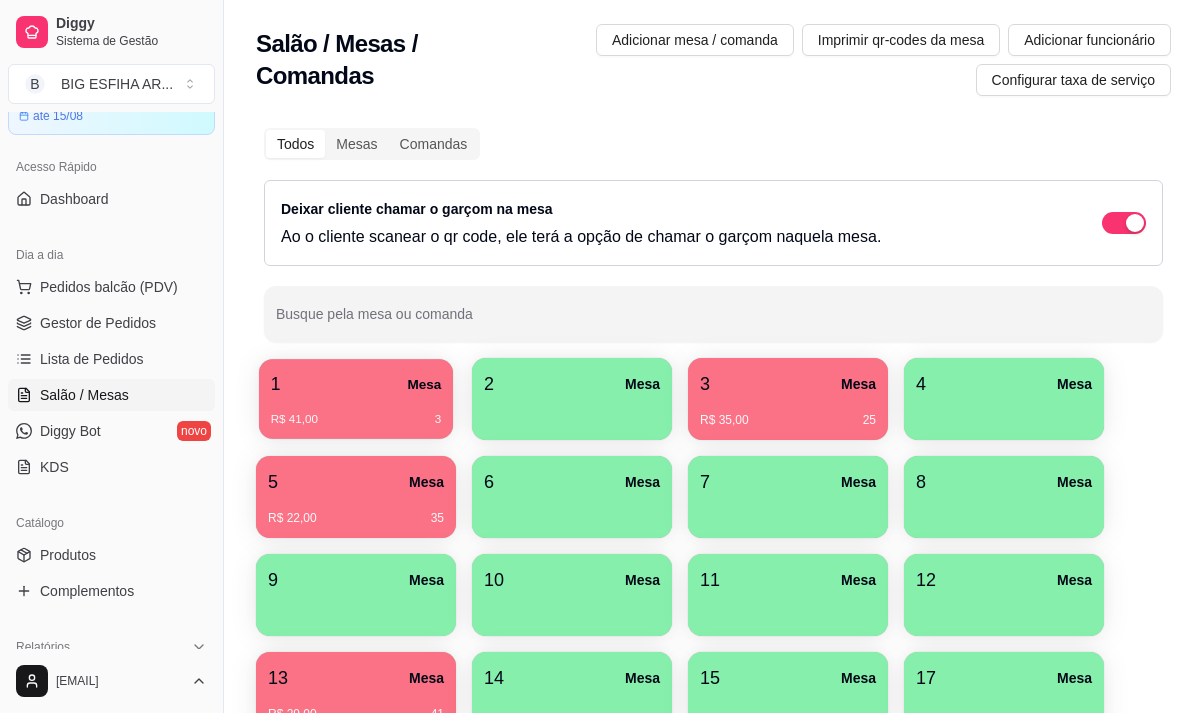 click on "1 Mesa" at bounding box center [356, 384] 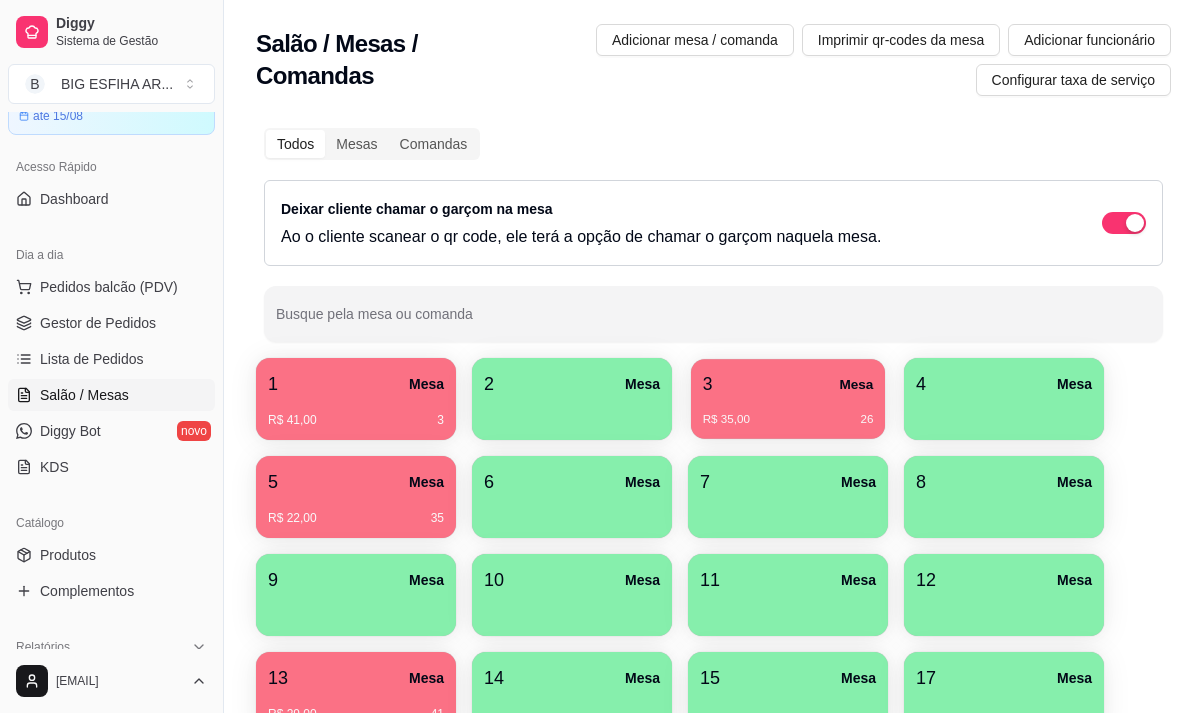 click on "3 Mesa" at bounding box center [788, 384] 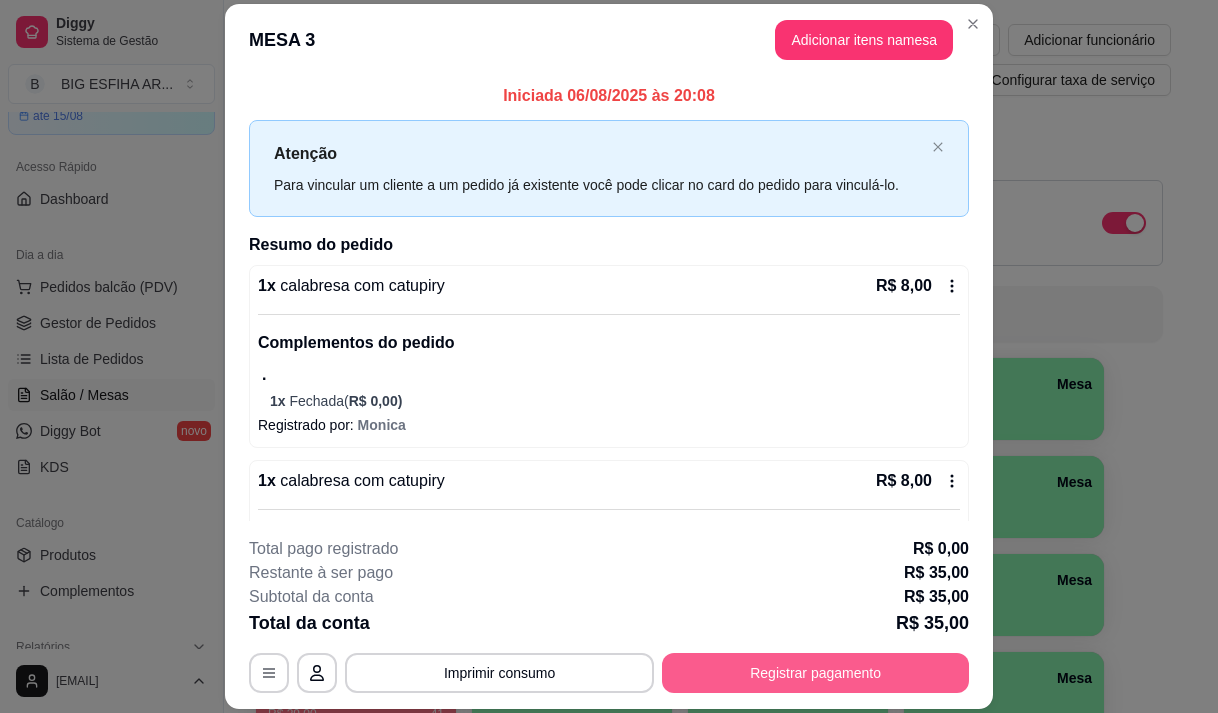 click on "Registrar pagamento" at bounding box center (815, 673) 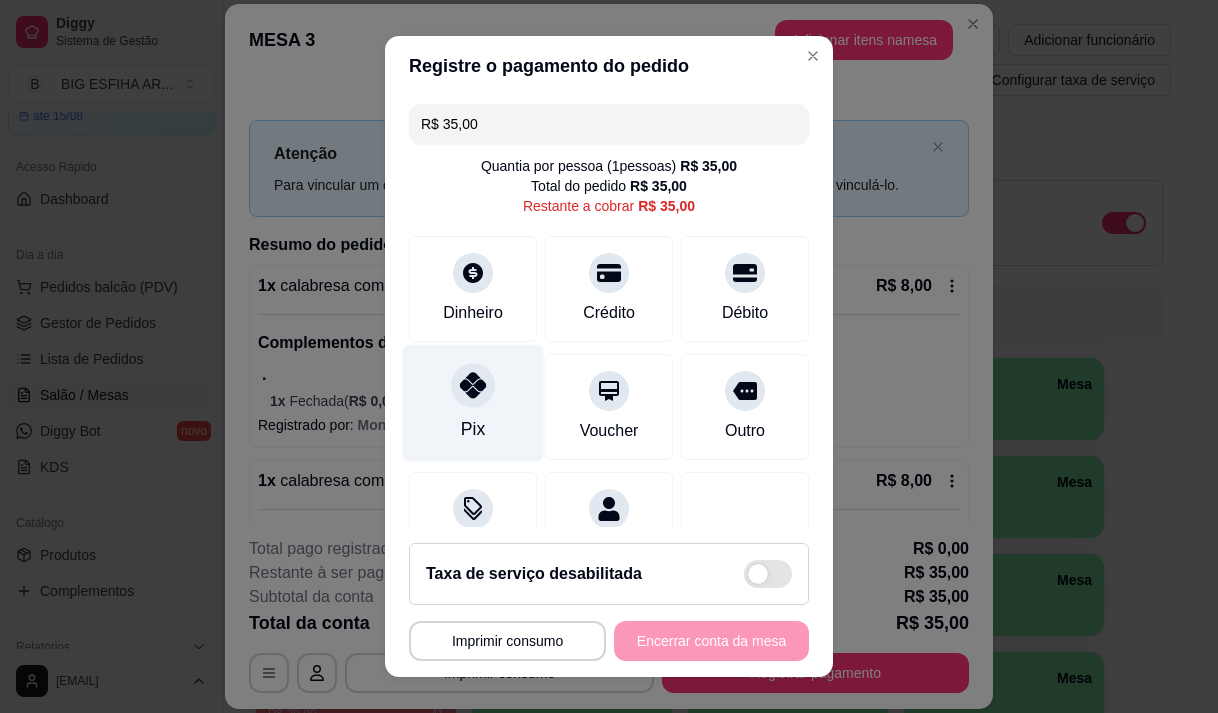 click on "Pix" at bounding box center [473, 402] 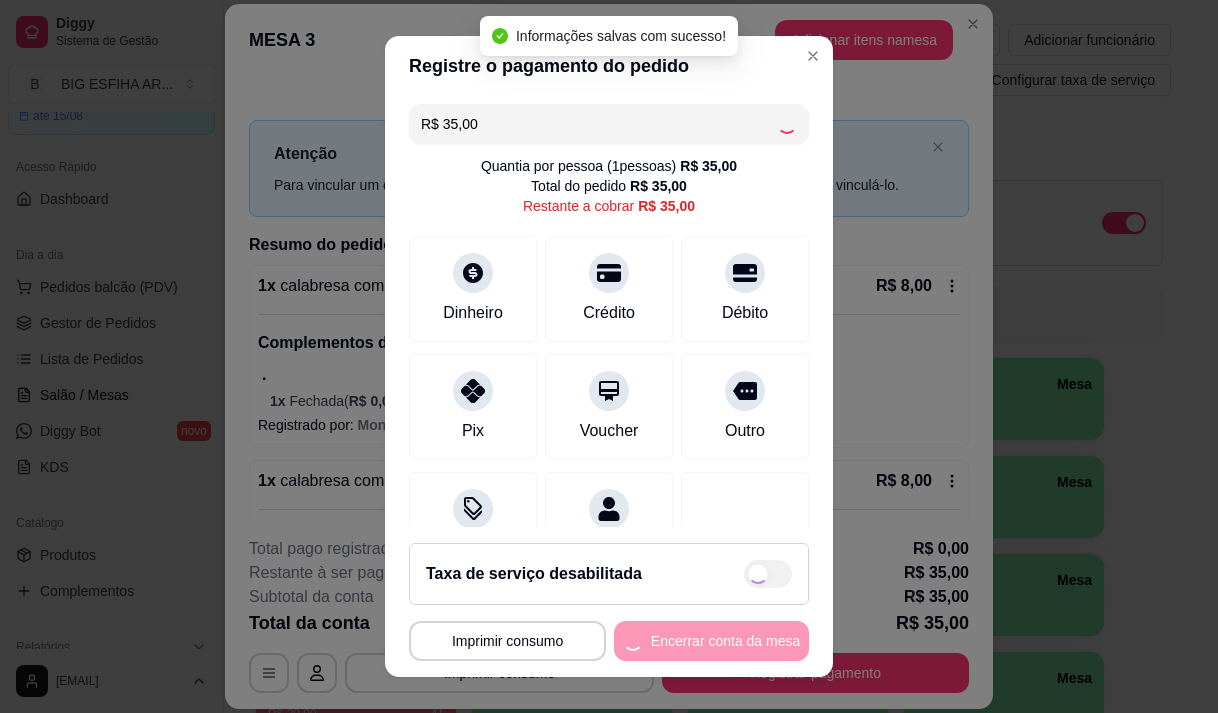 type on "R$ 0,00" 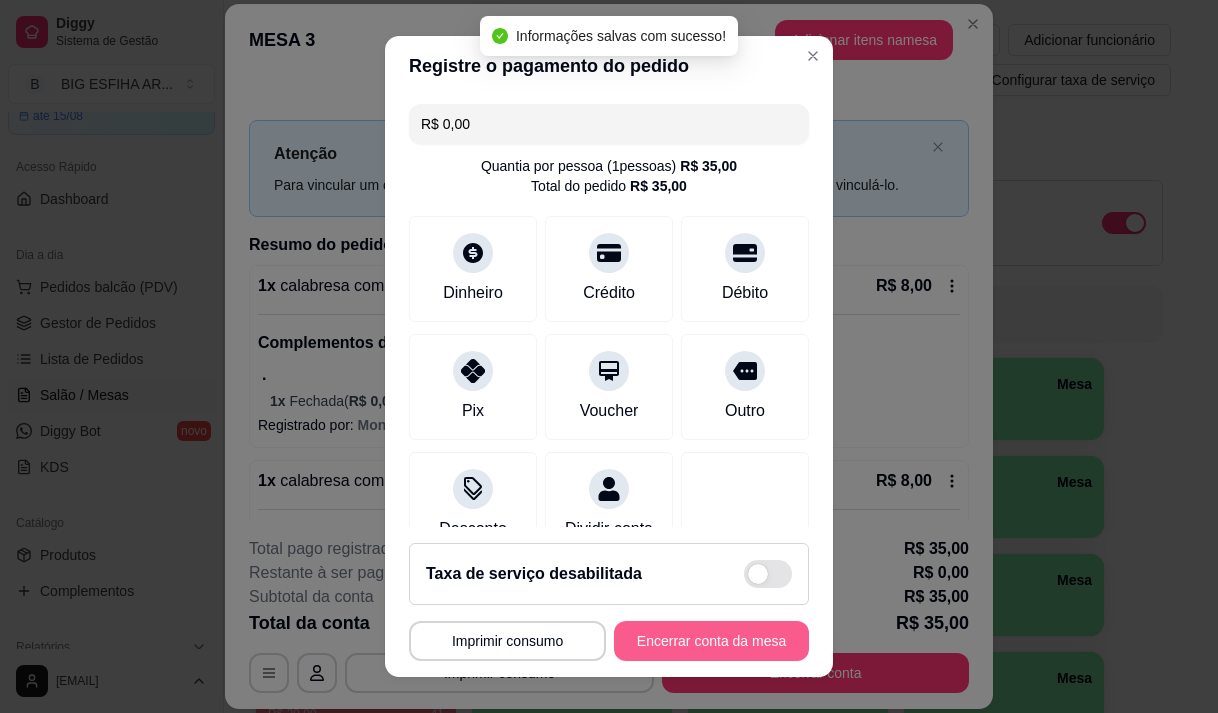 click on "Encerrar conta da mesa" at bounding box center (711, 641) 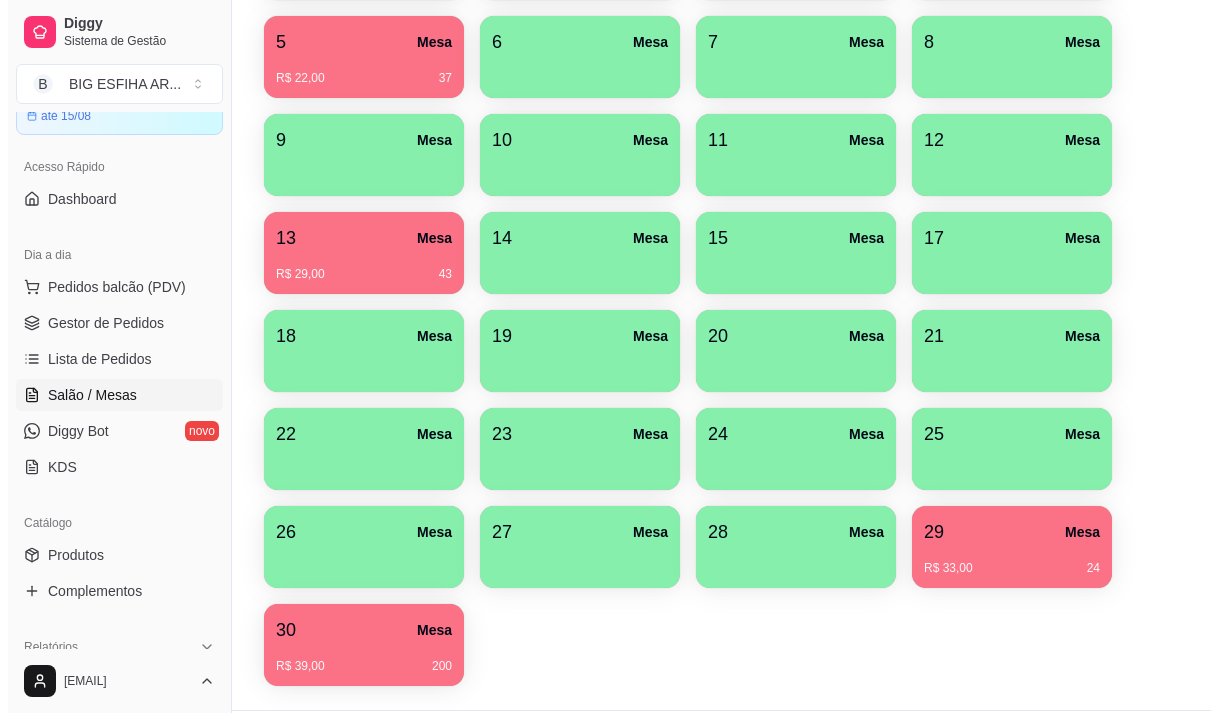 scroll, scrollTop: 494, scrollLeft: 0, axis: vertical 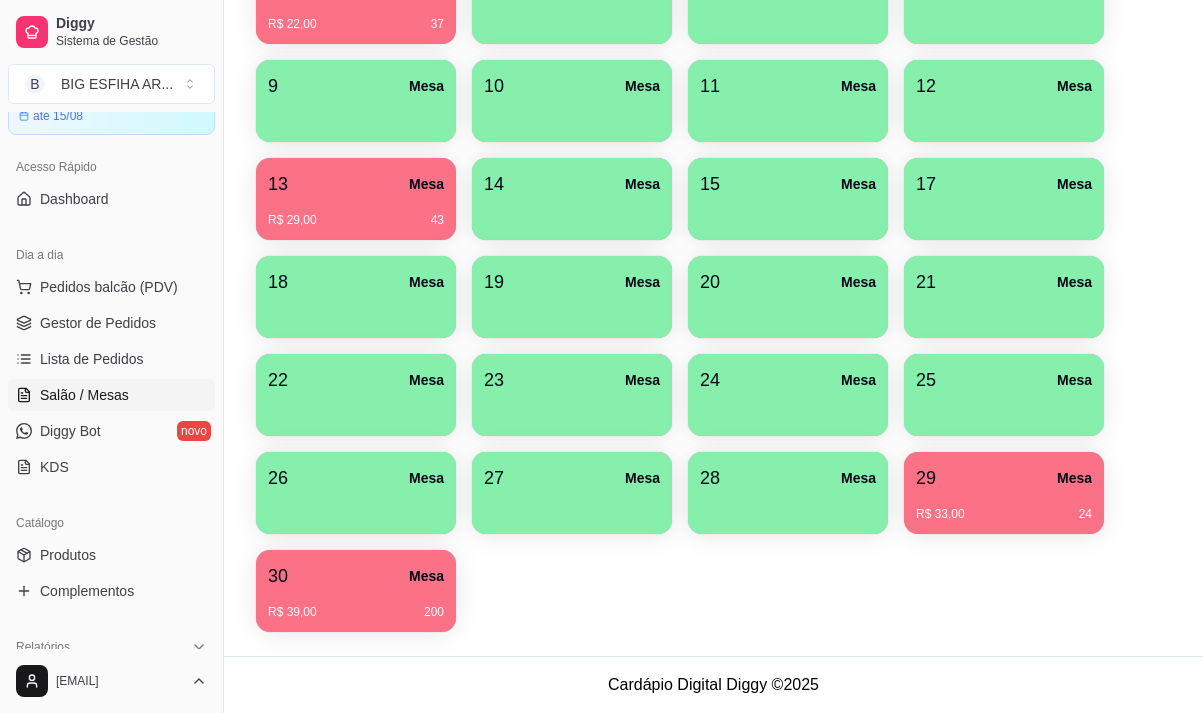 click on "26 Mesa" at bounding box center (356, 478) 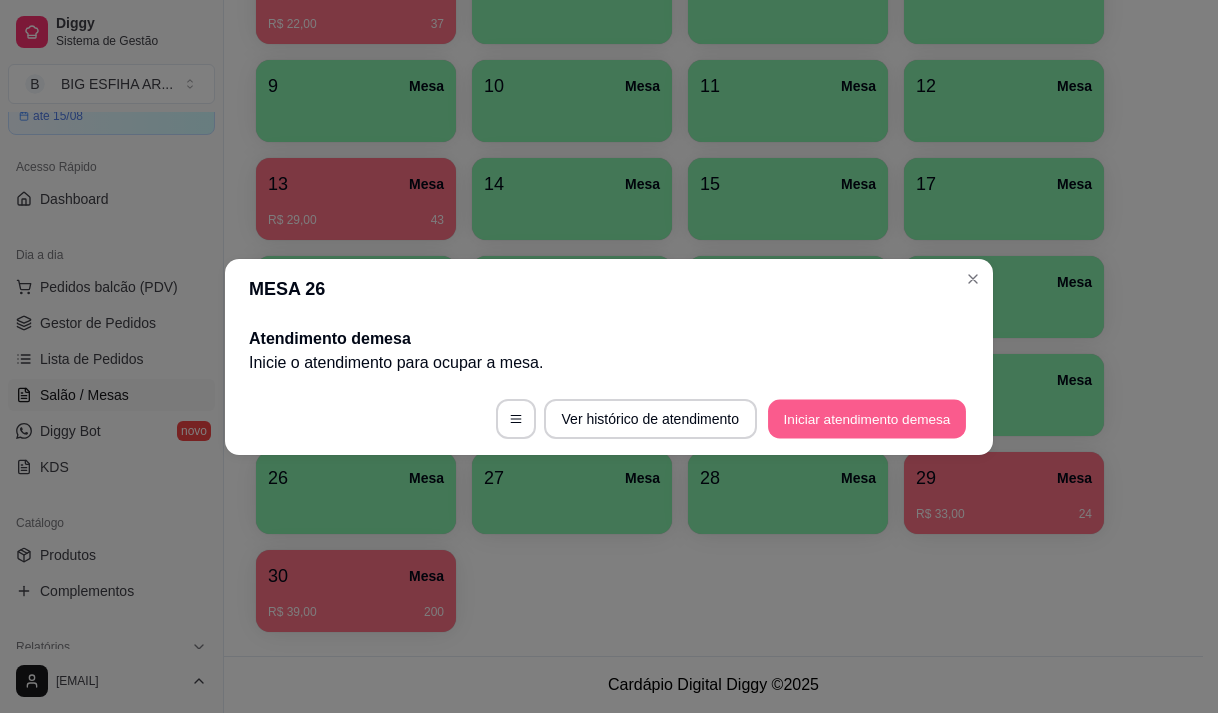 click on "Iniciar atendimento de  mesa" at bounding box center [867, 418] 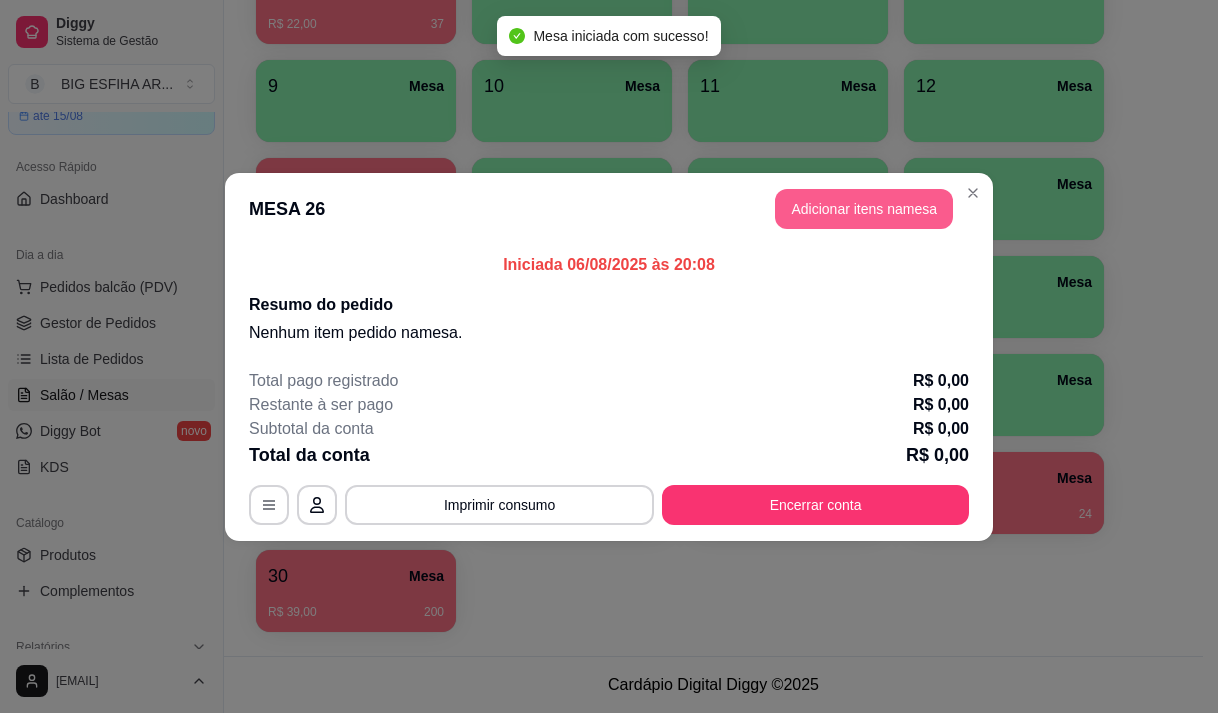 click on "Adicionar itens na  mesa" at bounding box center [864, 209] 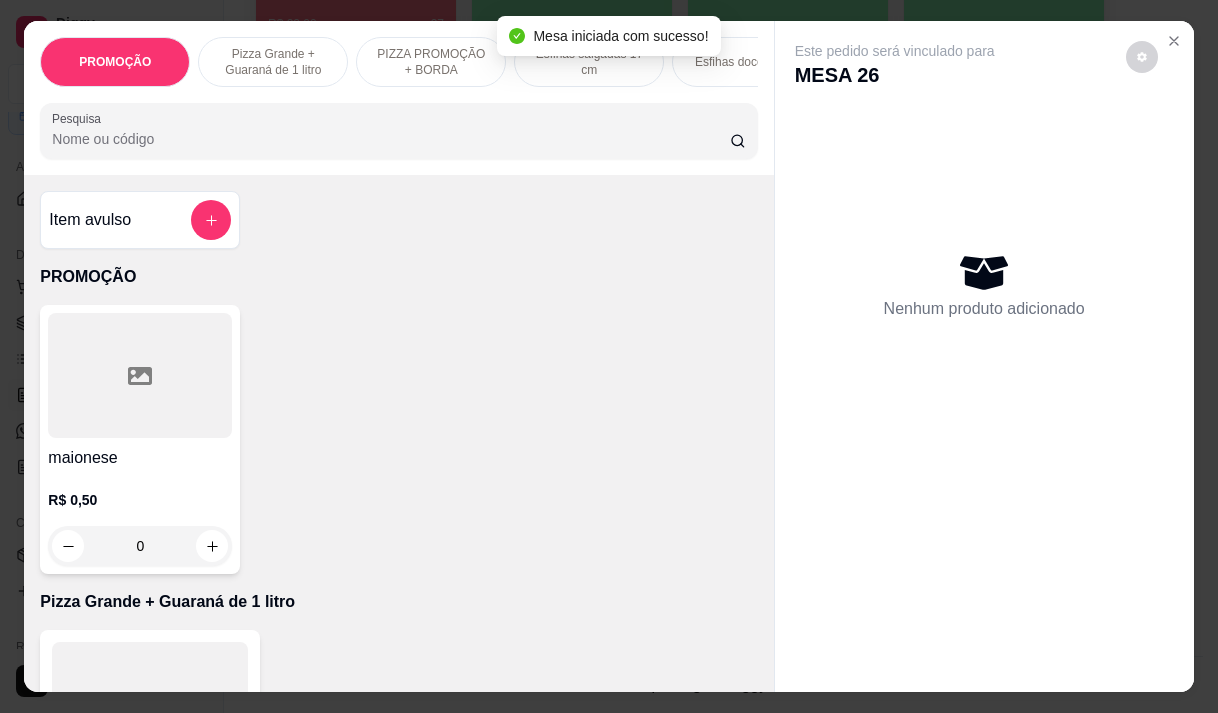 click on "Pesquisa" at bounding box center [391, 139] 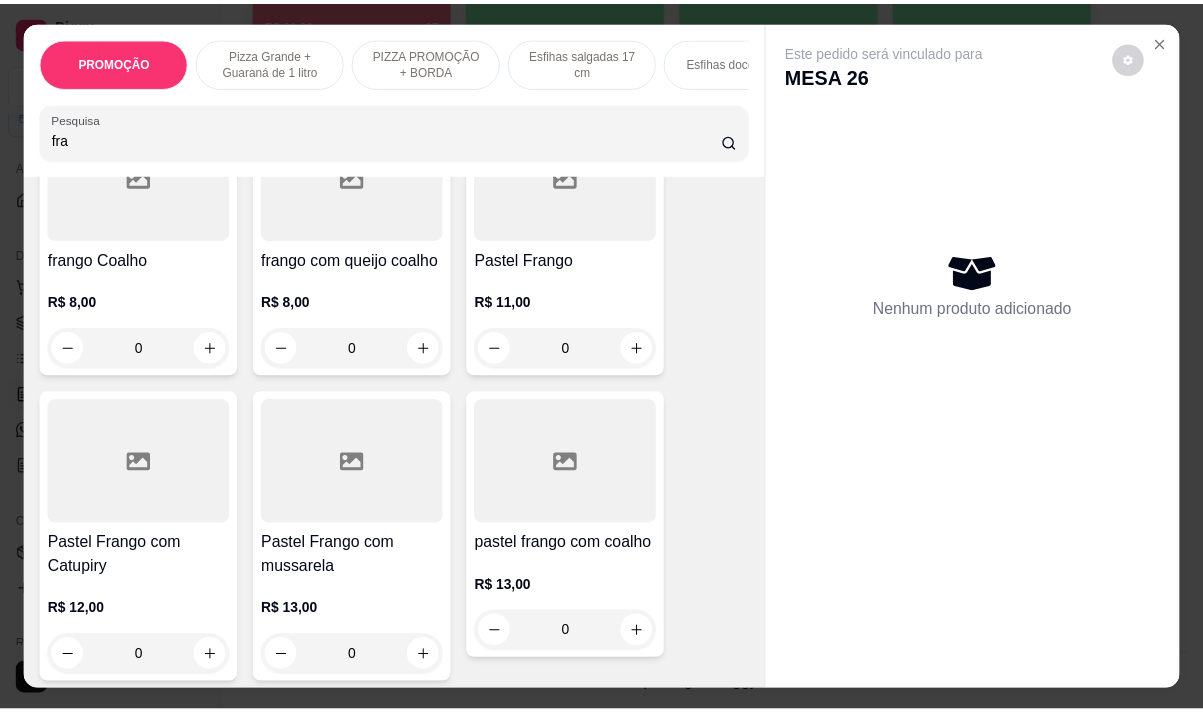 scroll, scrollTop: 500, scrollLeft: 0, axis: vertical 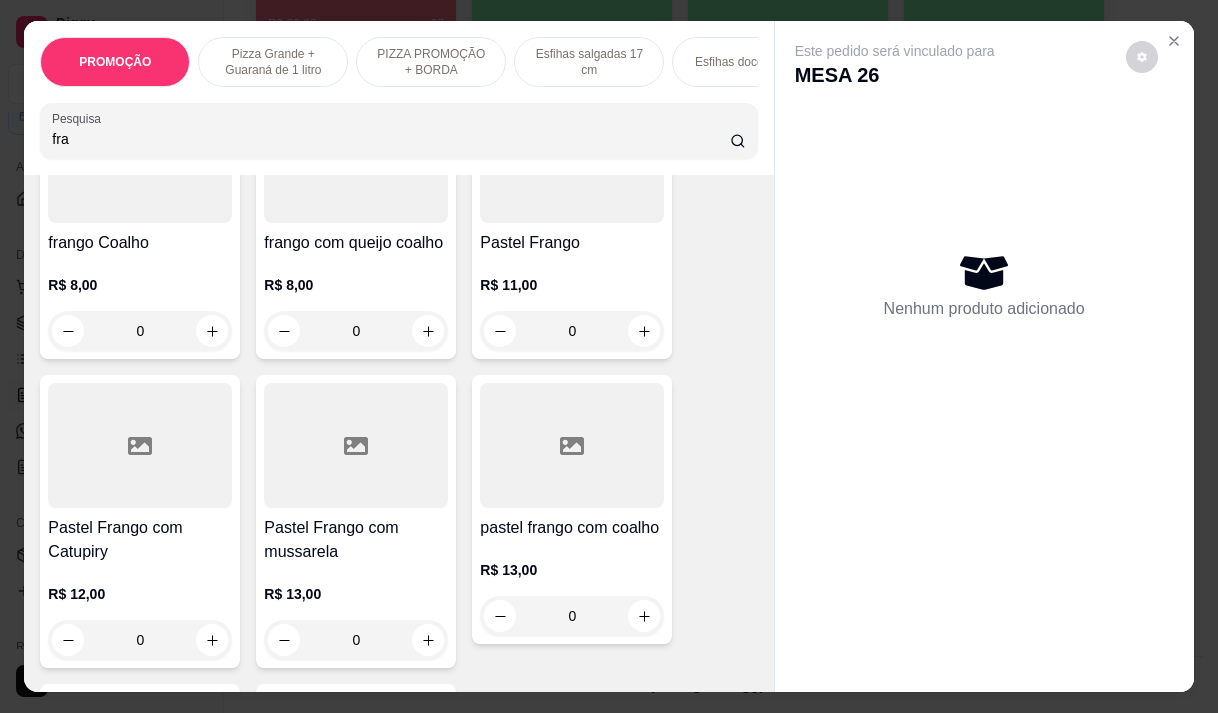 type on "fra" 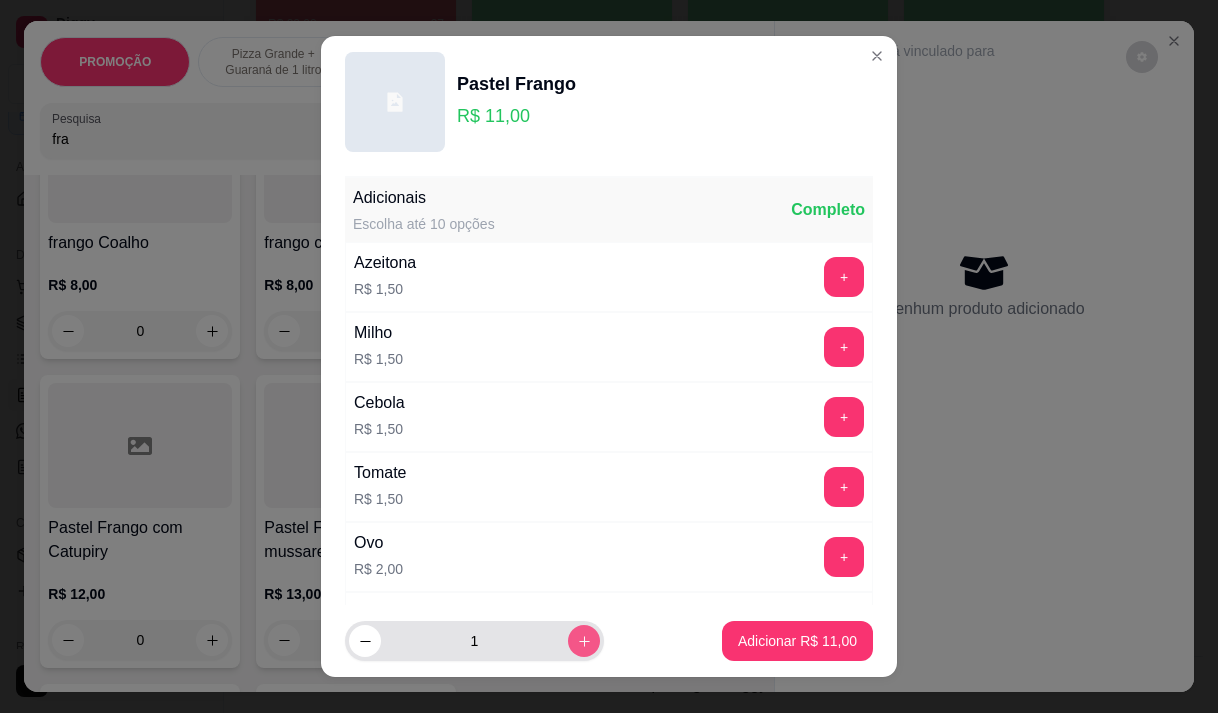 click at bounding box center (584, 641) 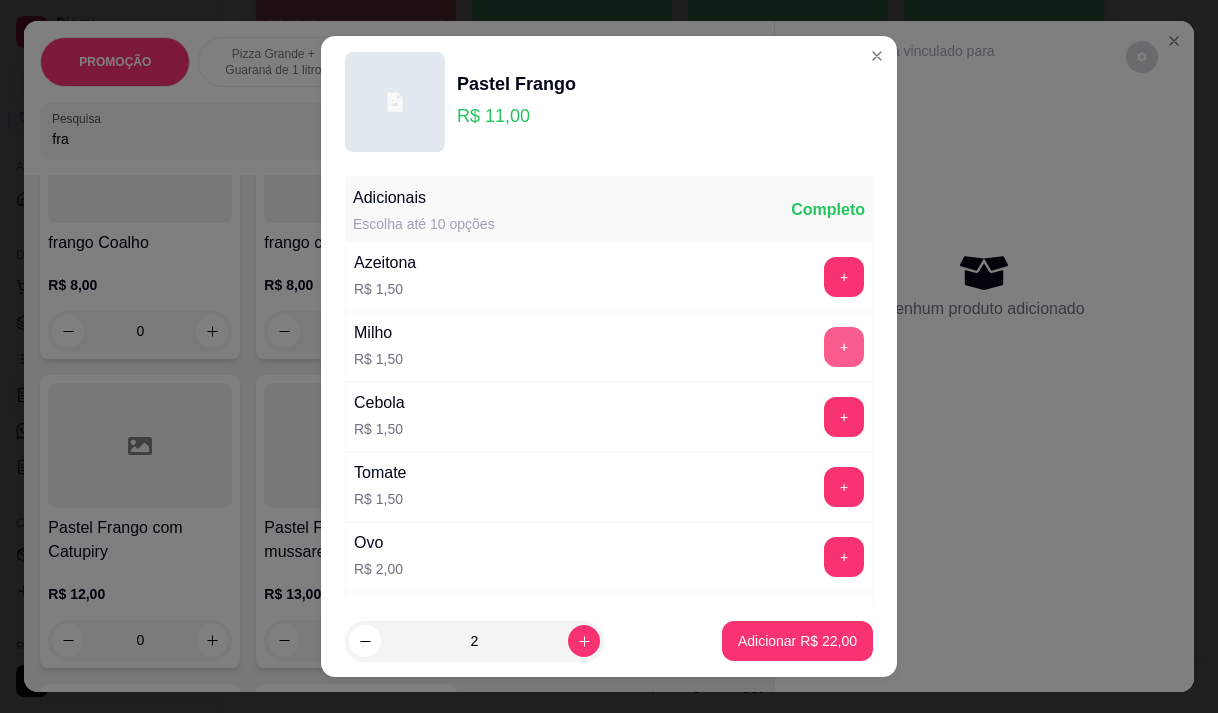 click on "+" at bounding box center (844, 347) 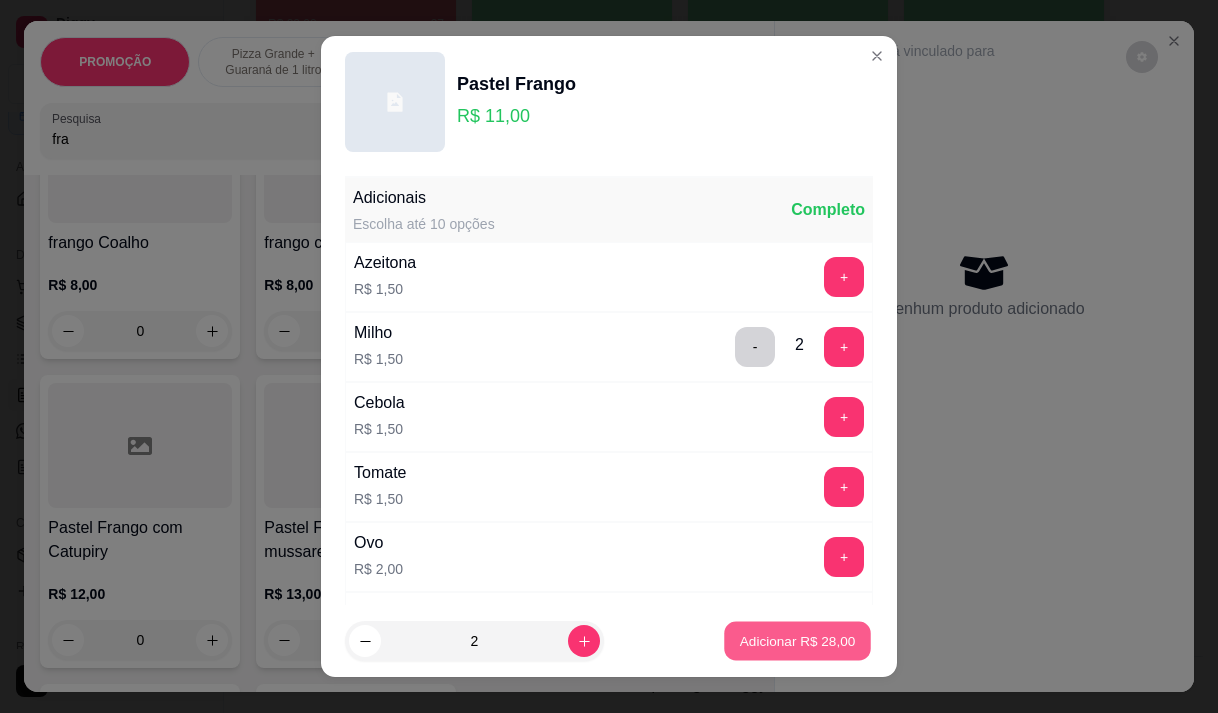 click on "Adicionar   R$ 28,00" at bounding box center (798, 641) 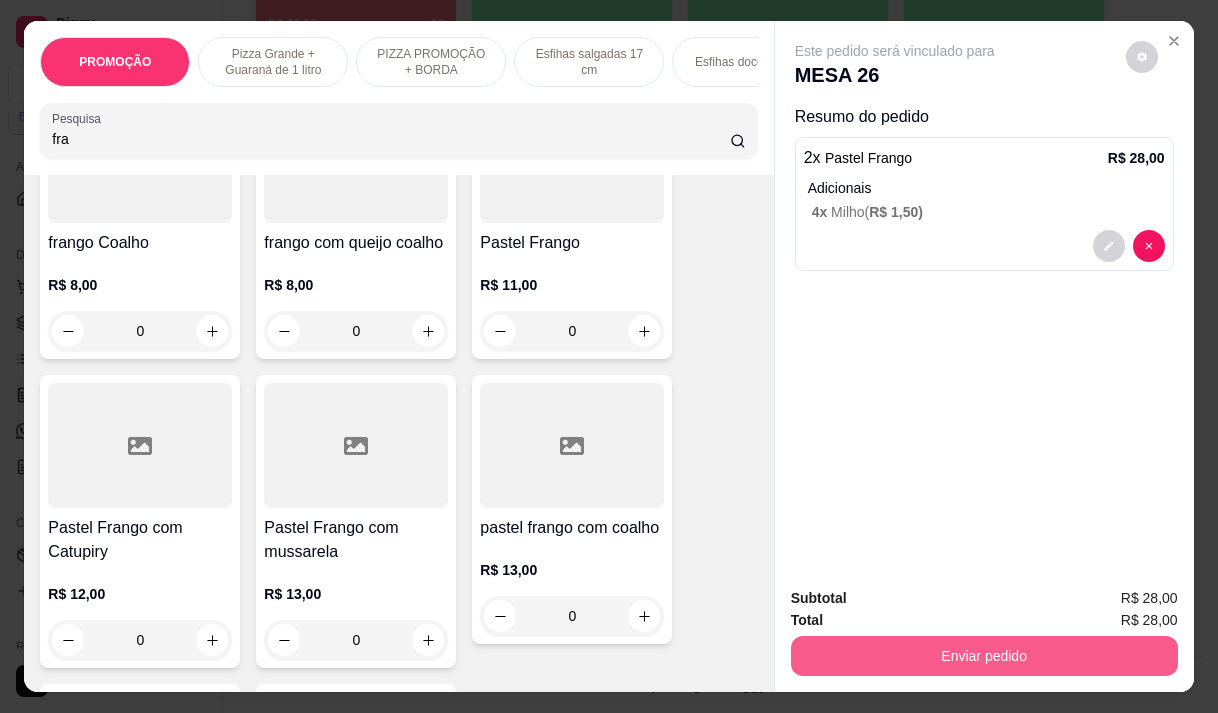 click on "Enviar pedido" at bounding box center (984, 656) 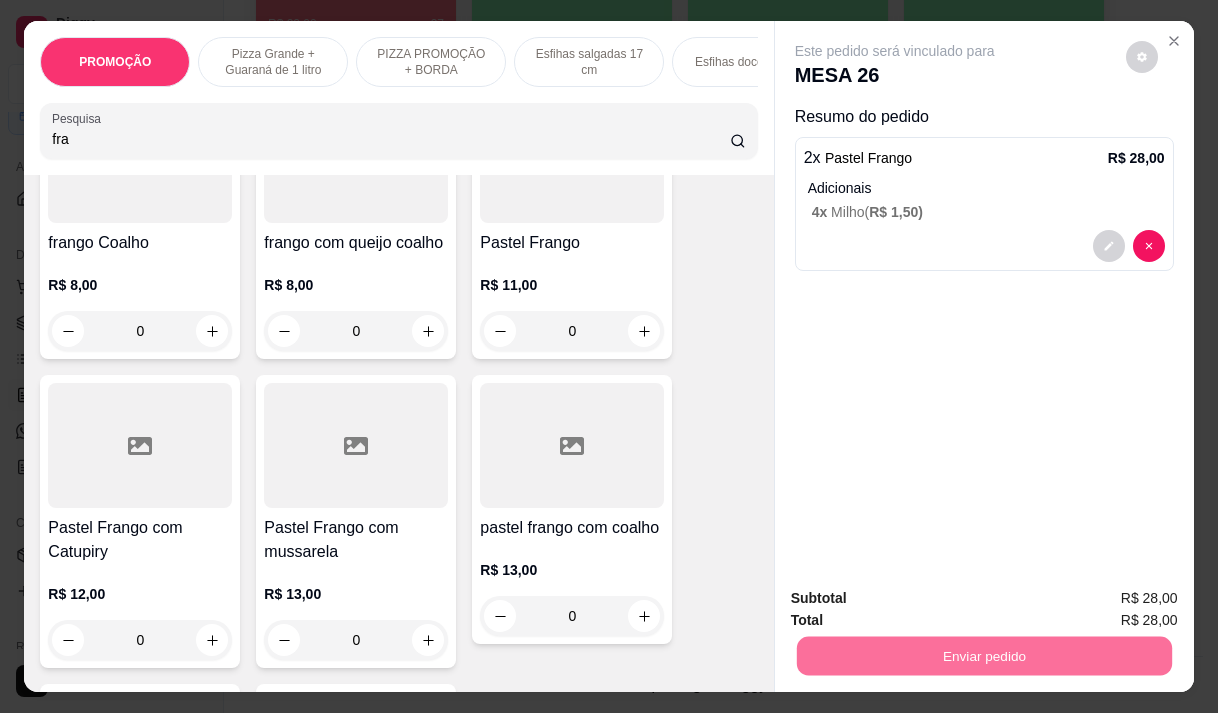 click on "Não registrar e enviar pedido" at bounding box center [918, 598] 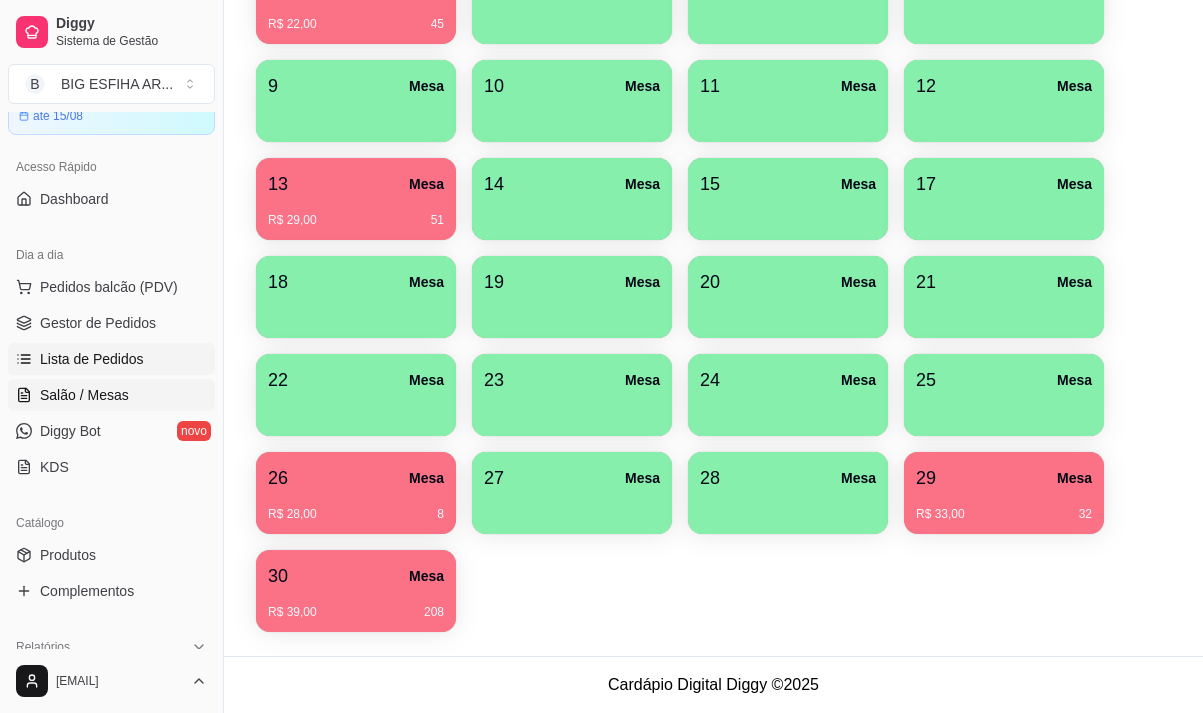 click on "Lista de Pedidos" at bounding box center (92, 359) 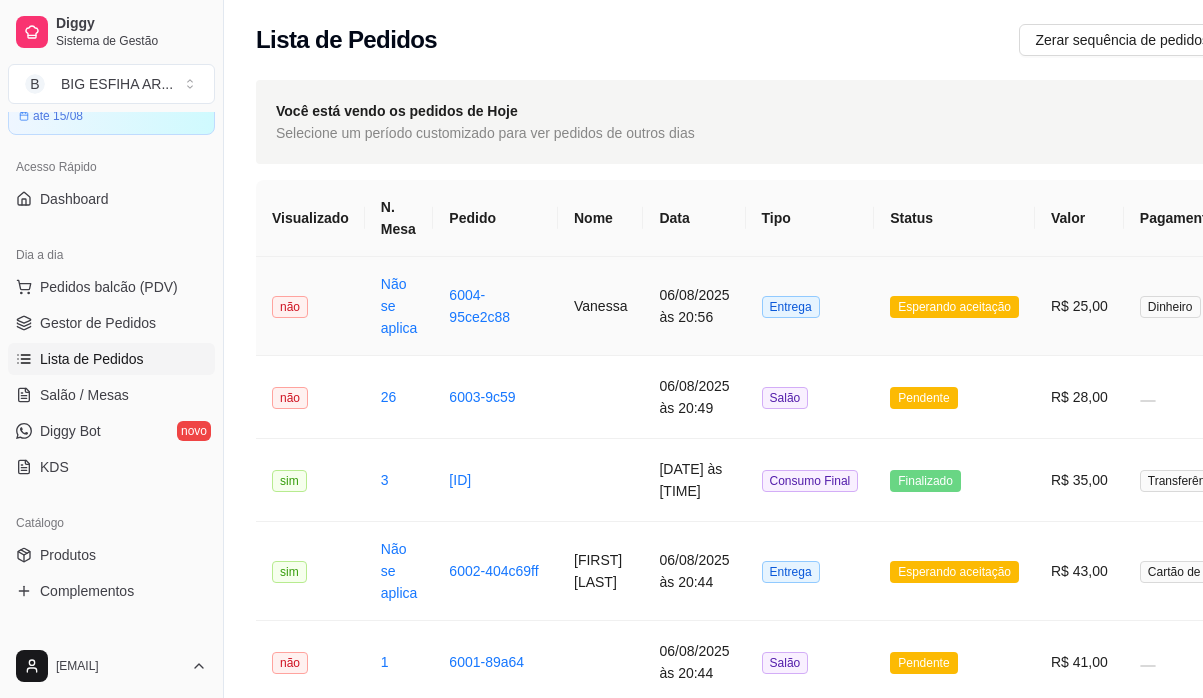 click on "Vanessa" at bounding box center [600, 306] 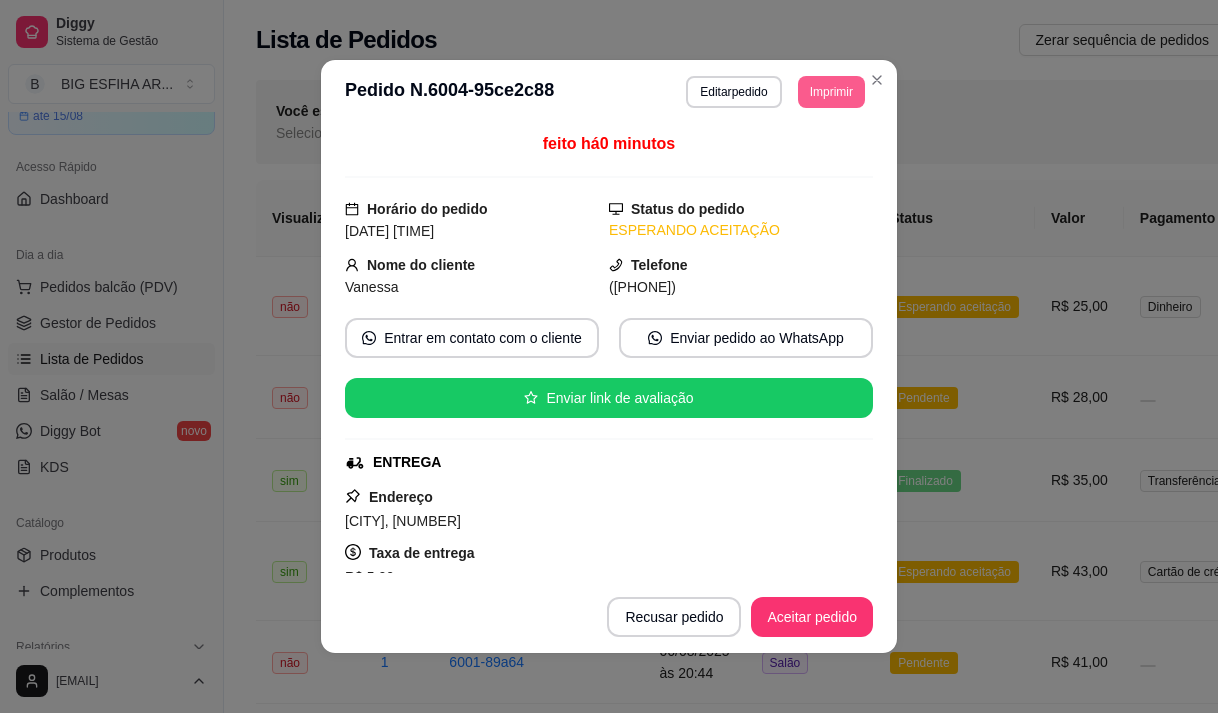 click on "Imprimir" at bounding box center (831, 92) 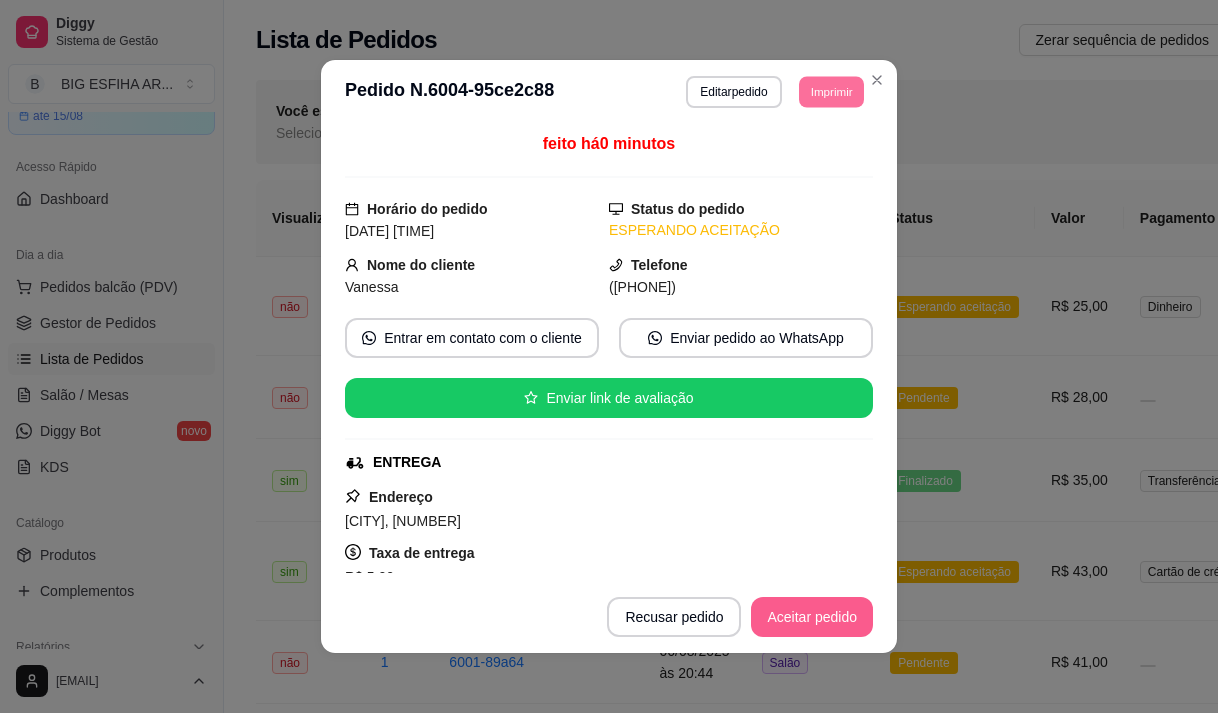 click on "Aceitar pedido" at bounding box center [812, 617] 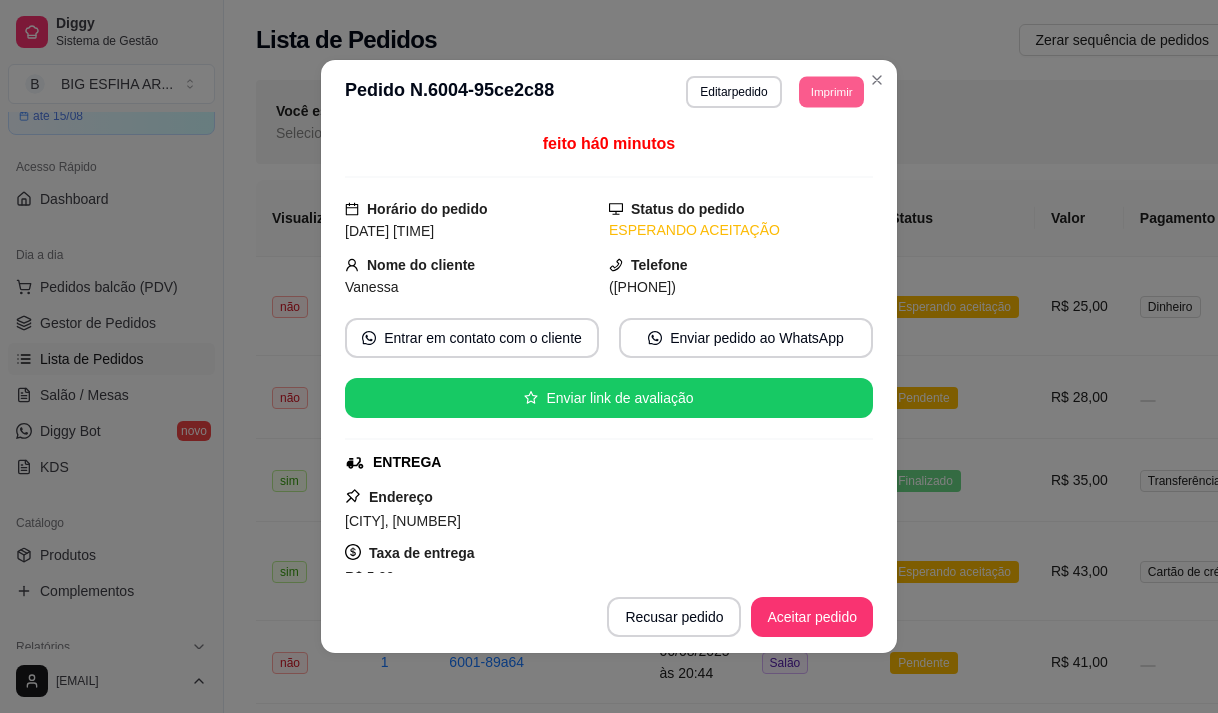 click on "Imprimir" at bounding box center [831, 91] 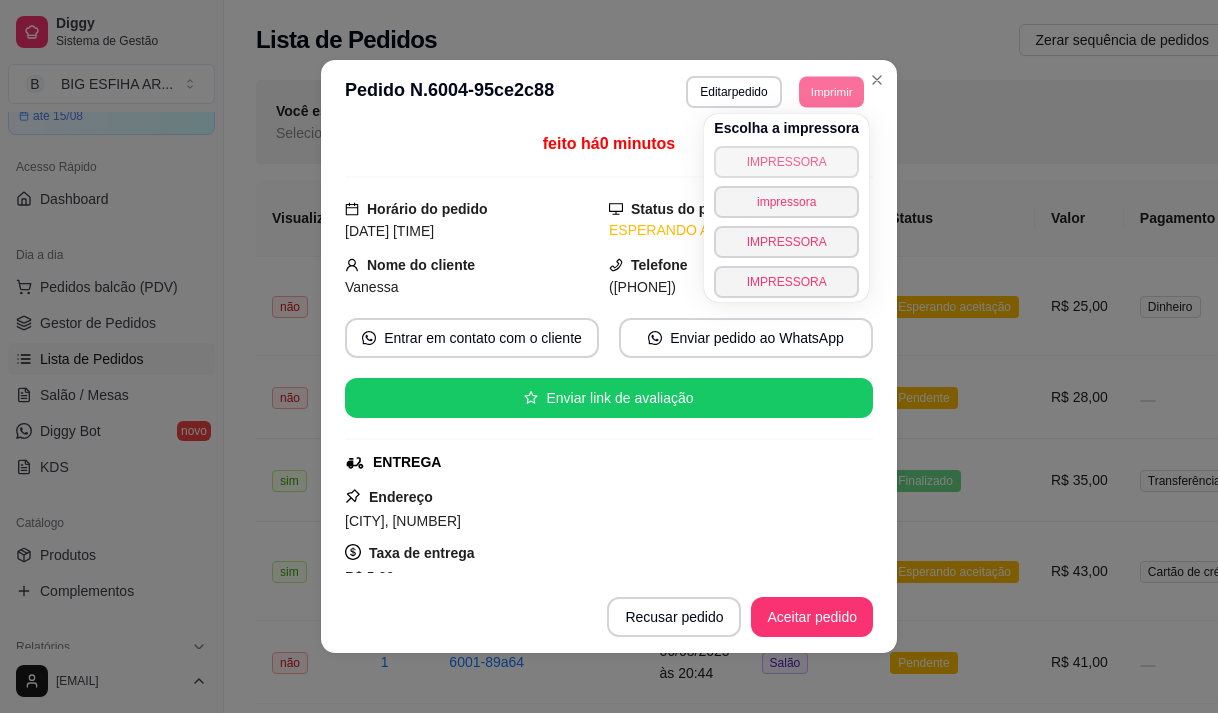 click on "IMPRESSORA" at bounding box center (786, 162) 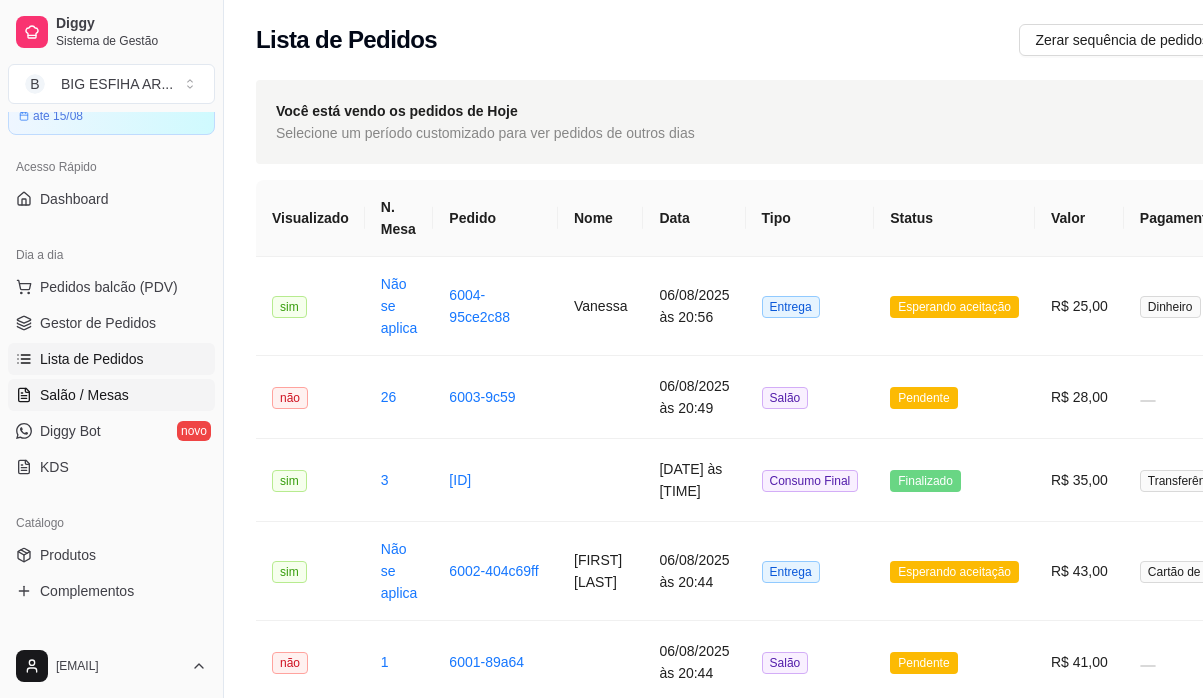 click on "Salão / Mesas" at bounding box center (84, 395) 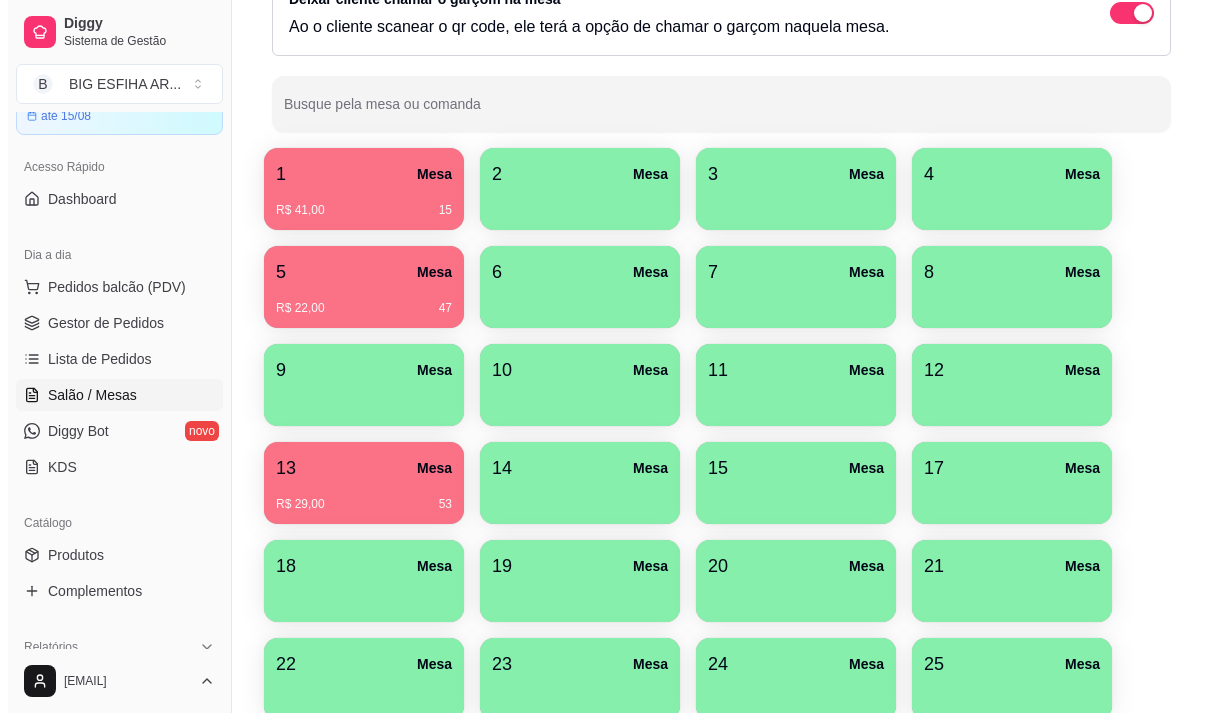 scroll, scrollTop: 494, scrollLeft: 0, axis: vertical 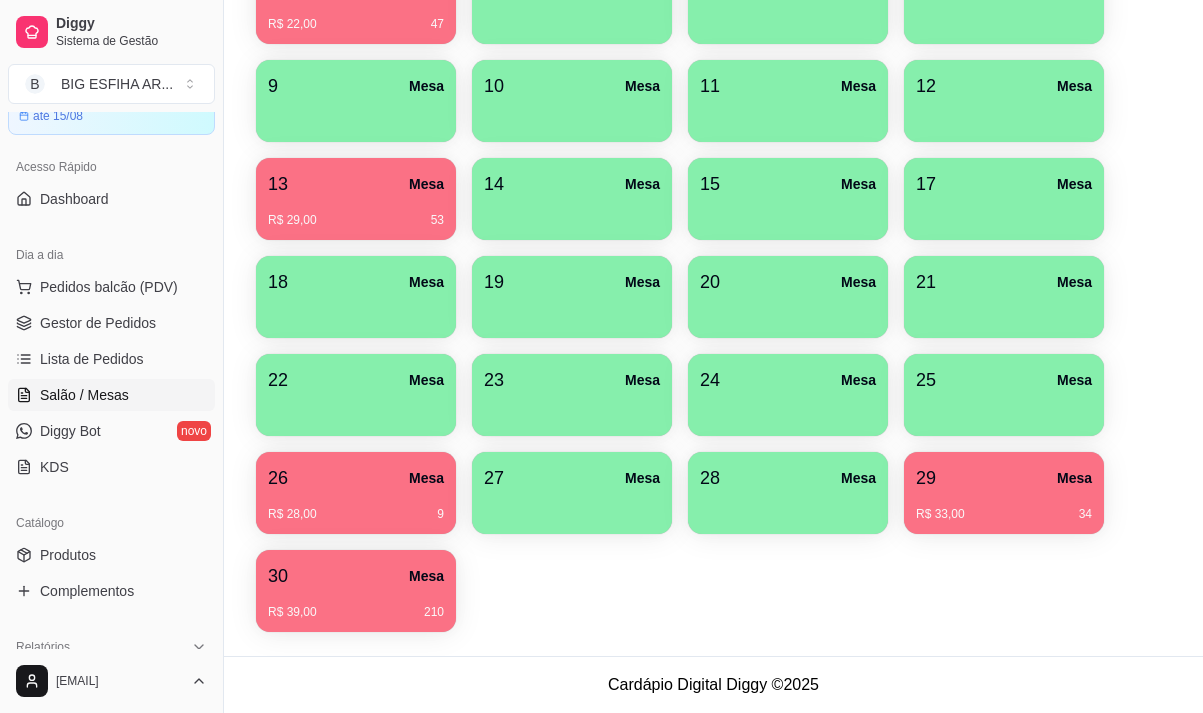 click on "R$ 33,00 34" at bounding box center [1004, 507] 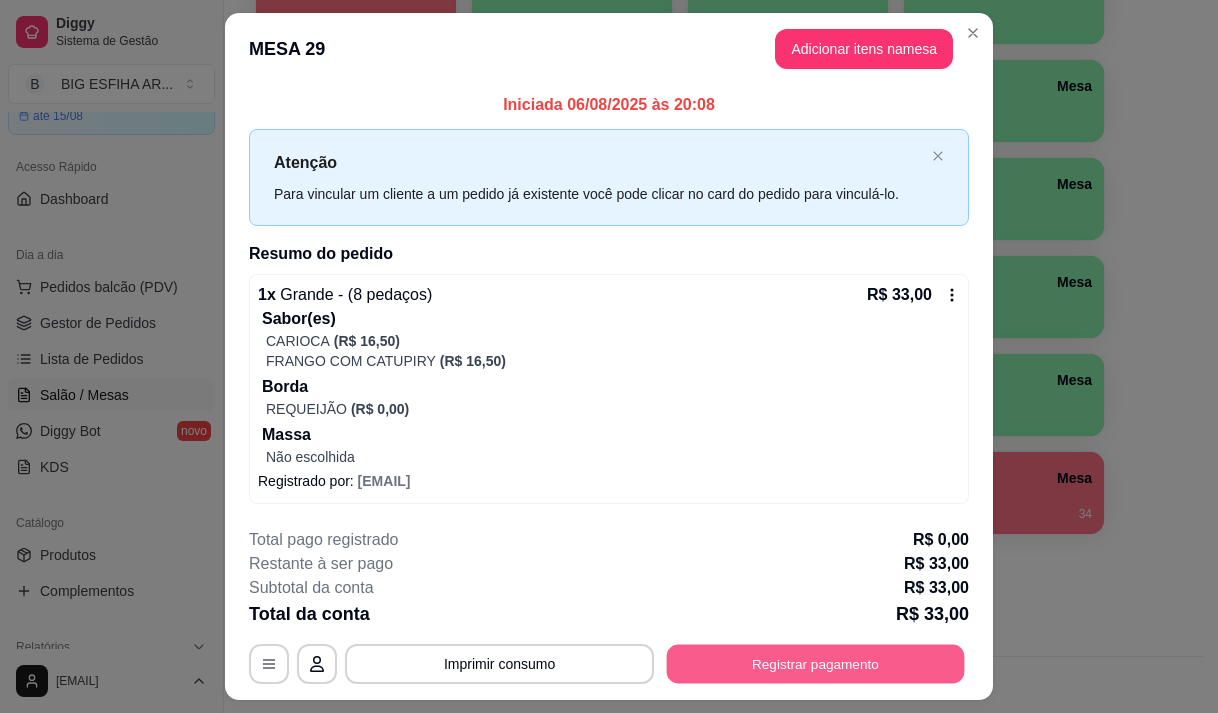 click on "Registrar pagamento" at bounding box center [816, 664] 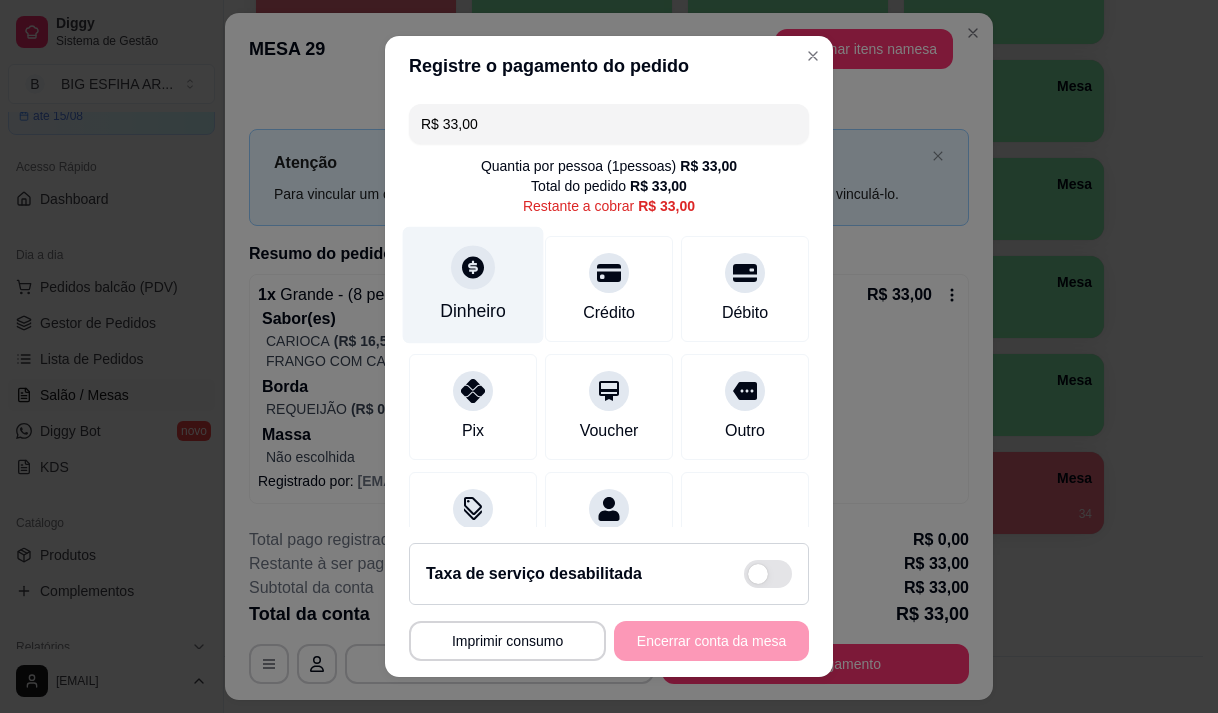 click on "Dinheiro" at bounding box center (473, 284) 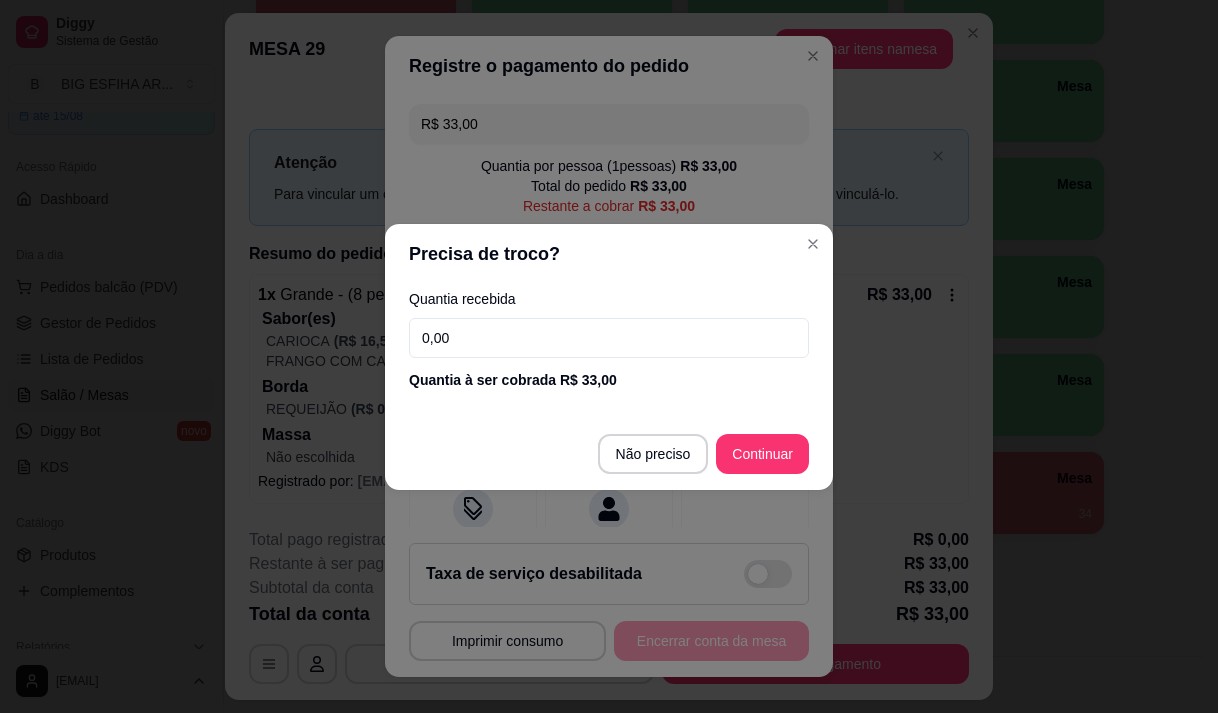 click on "0,00" at bounding box center [609, 338] 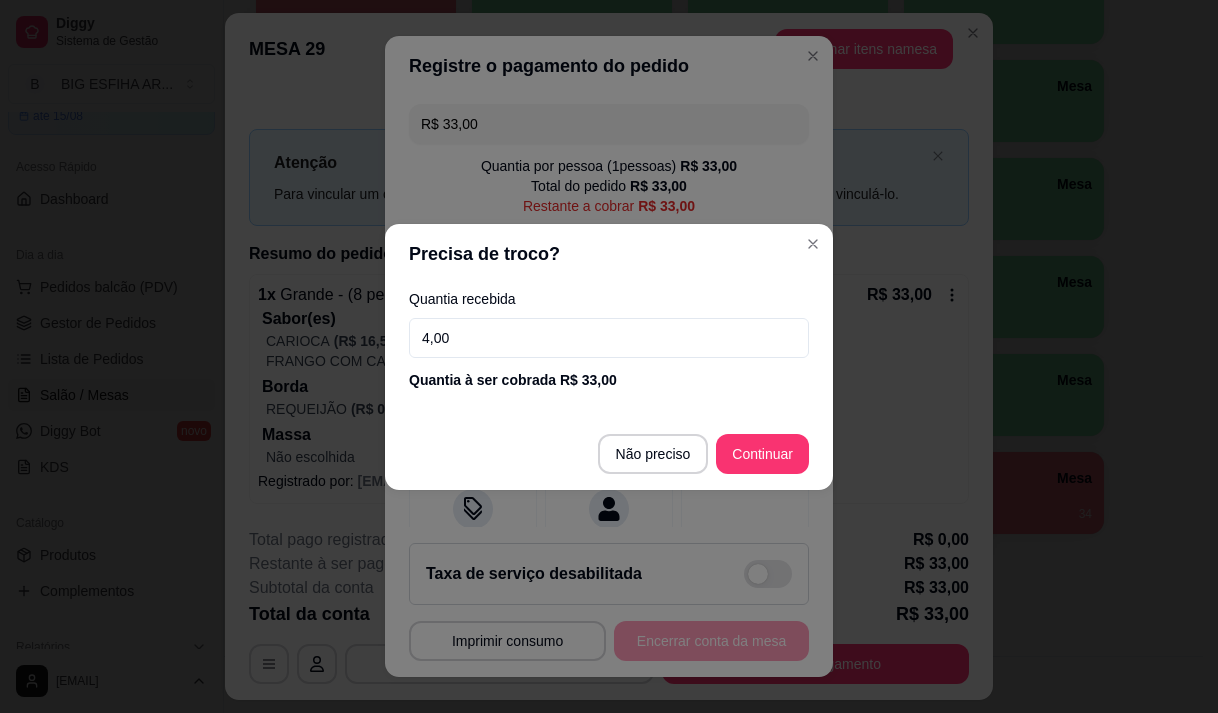 type on "40,00" 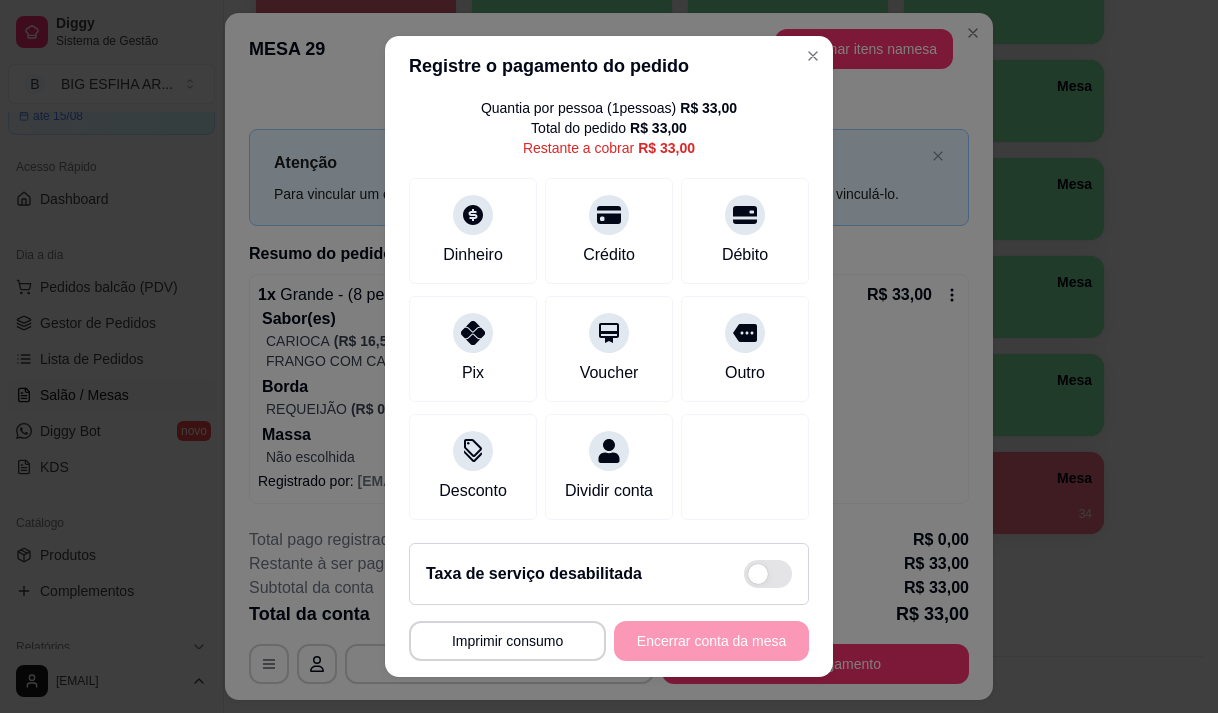 scroll, scrollTop: 82, scrollLeft: 0, axis: vertical 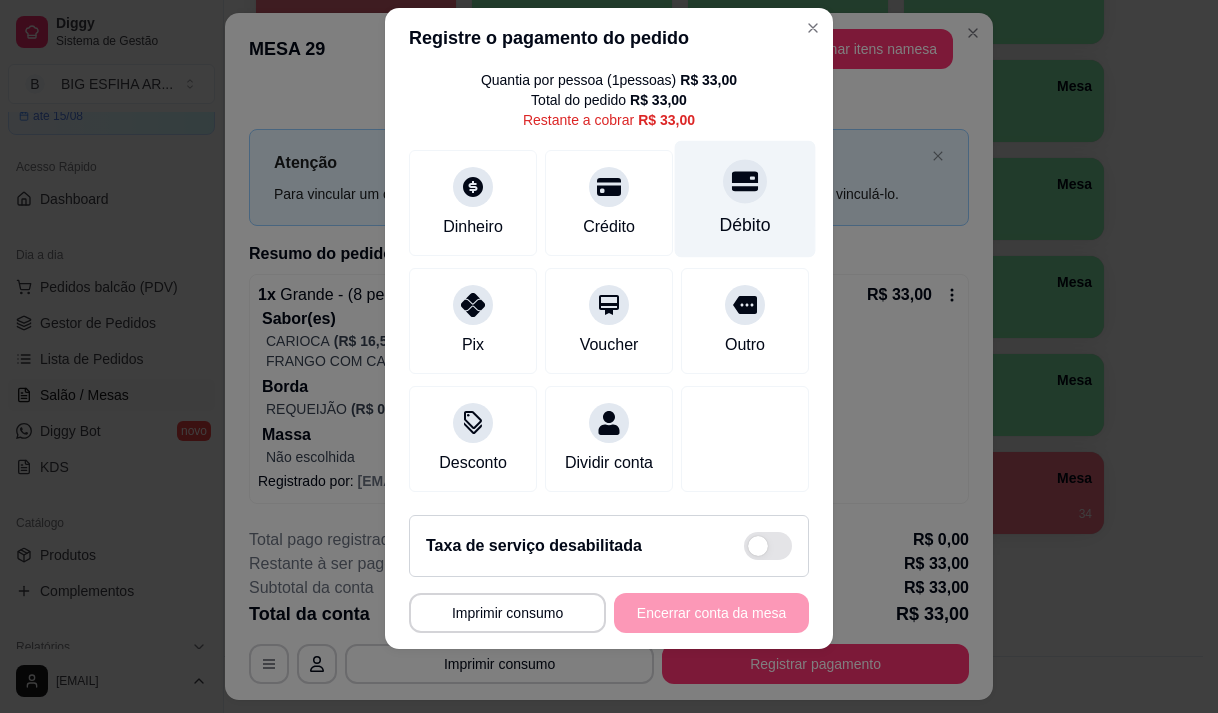 click on "Débito" at bounding box center (745, 198) 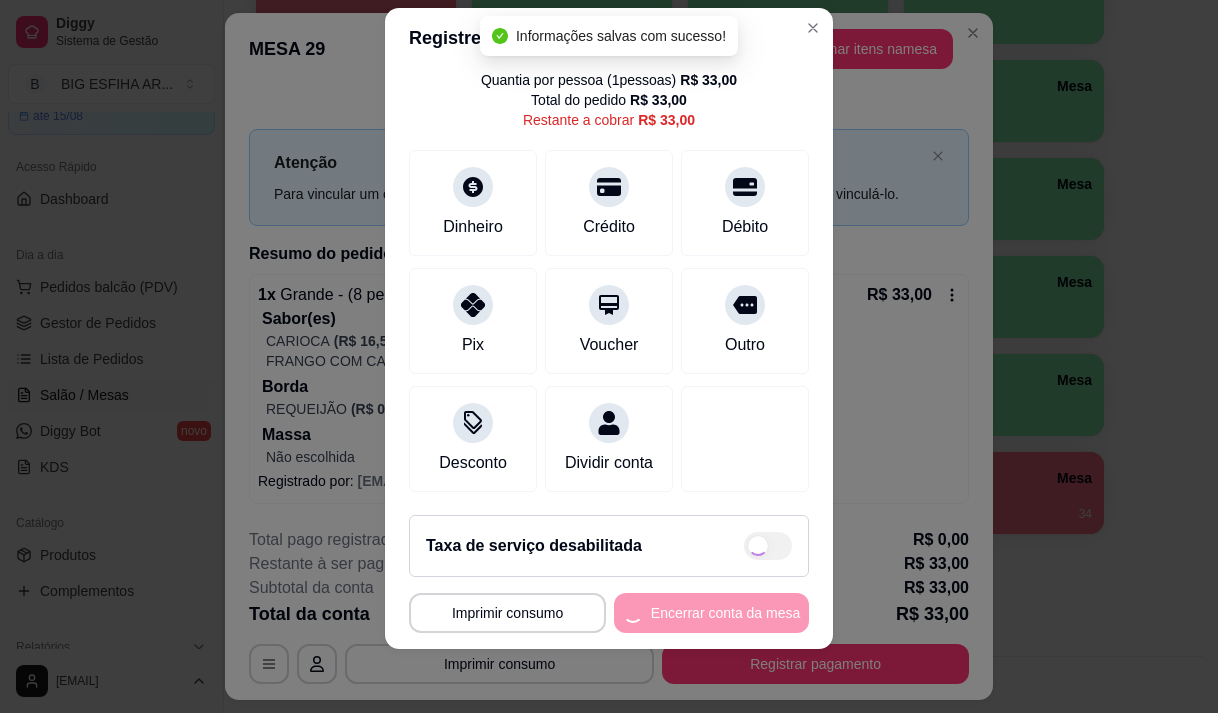 type on "R$ 0,00" 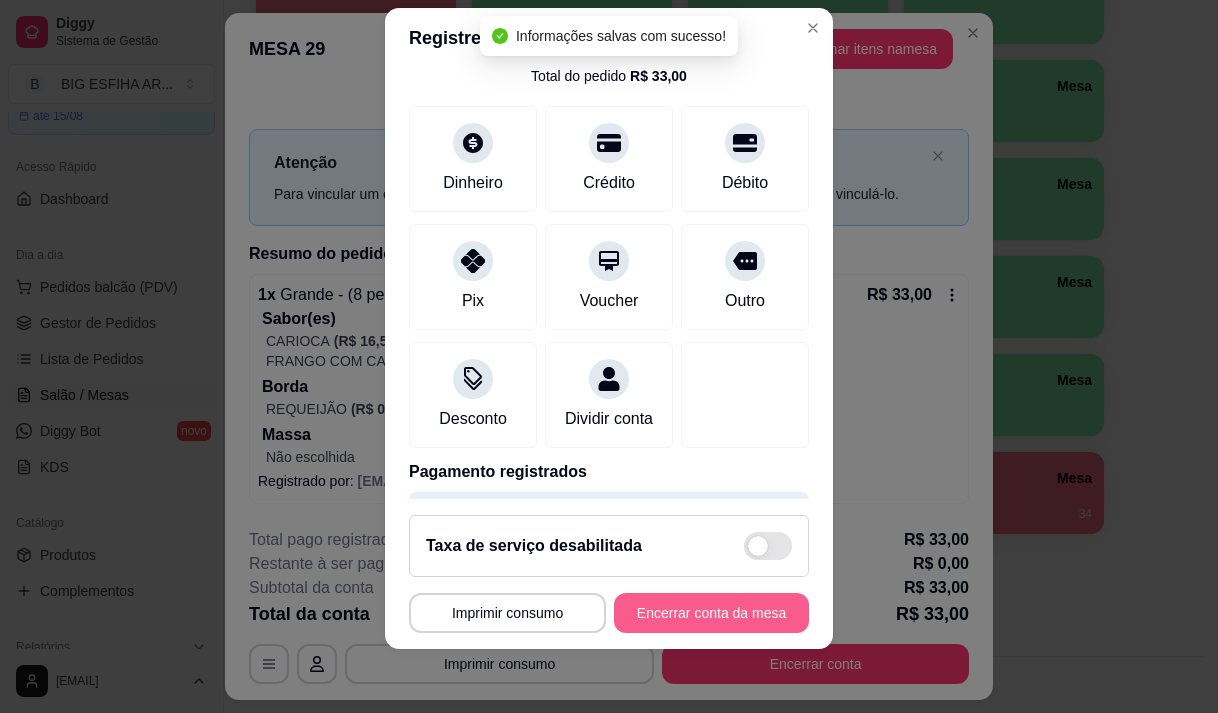 click on "Encerrar conta da mesa" at bounding box center [711, 613] 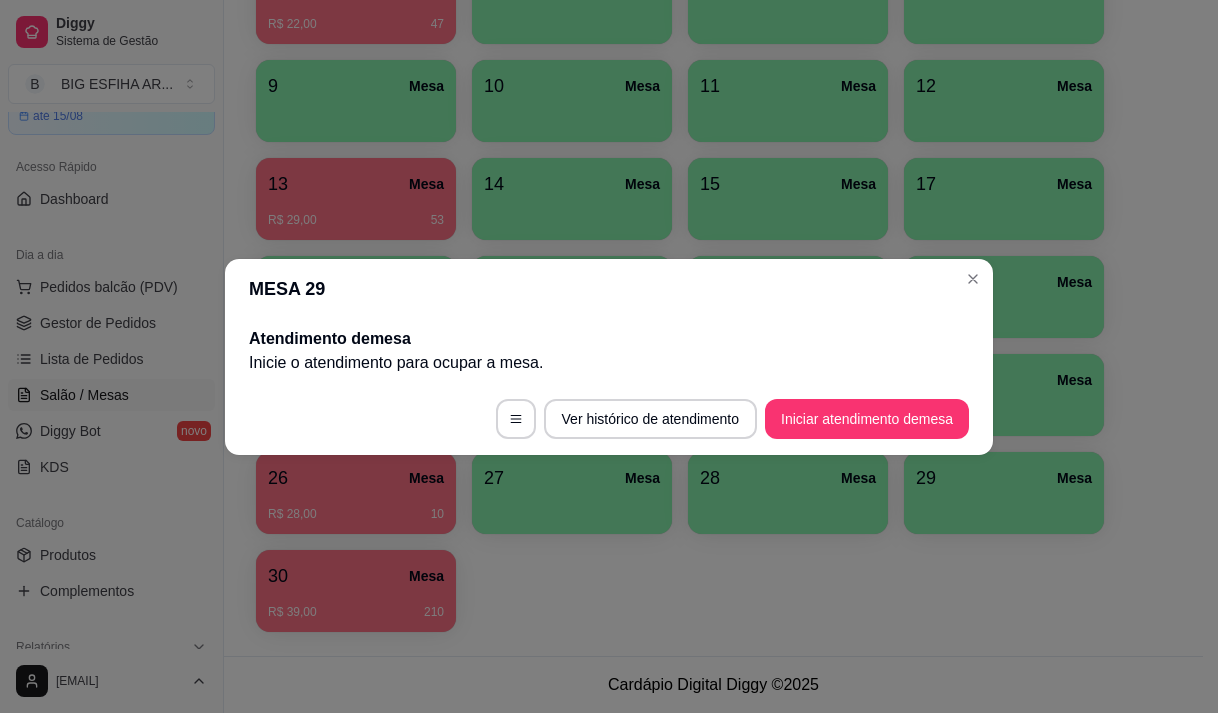 click on "1 Mesa R$ 41,00 16 2 Mesa 3 Mesa 4 Mesa 5 Mesa R$ 22,00 47 6 Mesa 7 Mesa 8 Mesa 9 Mesa 10 Mesa 11 Mesa 12 Mesa 13 Mesa R$ 29,00 53 14 Mesa 15 Mesa 17 Mesa 18 Mesa 19 Mesa 20 Mesa 21 Mesa 22 Mesa 23 Mesa 24 Mesa 25 Mesa 26 Mesa R$ 28,00 10 27 Mesa 28 Mesa 29 Mesa 30 Mesa R$ 39,00 210" at bounding box center (713, 248) 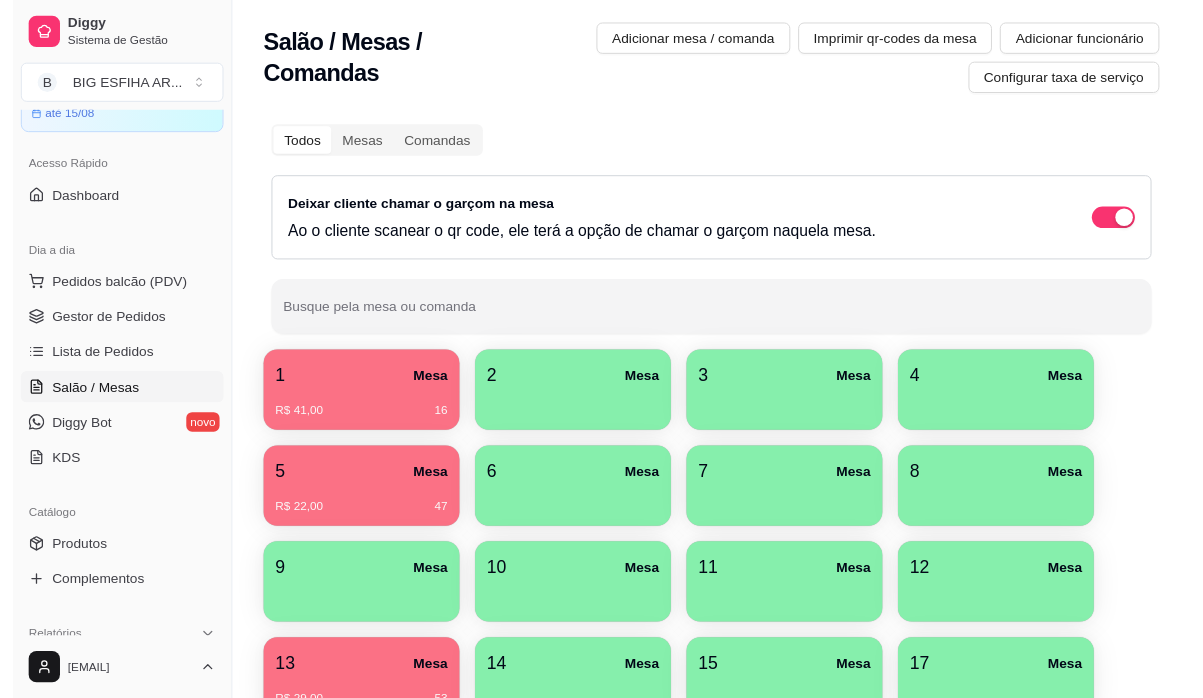 scroll, scrollTop: 0, scrollLeft: 0, axis: both 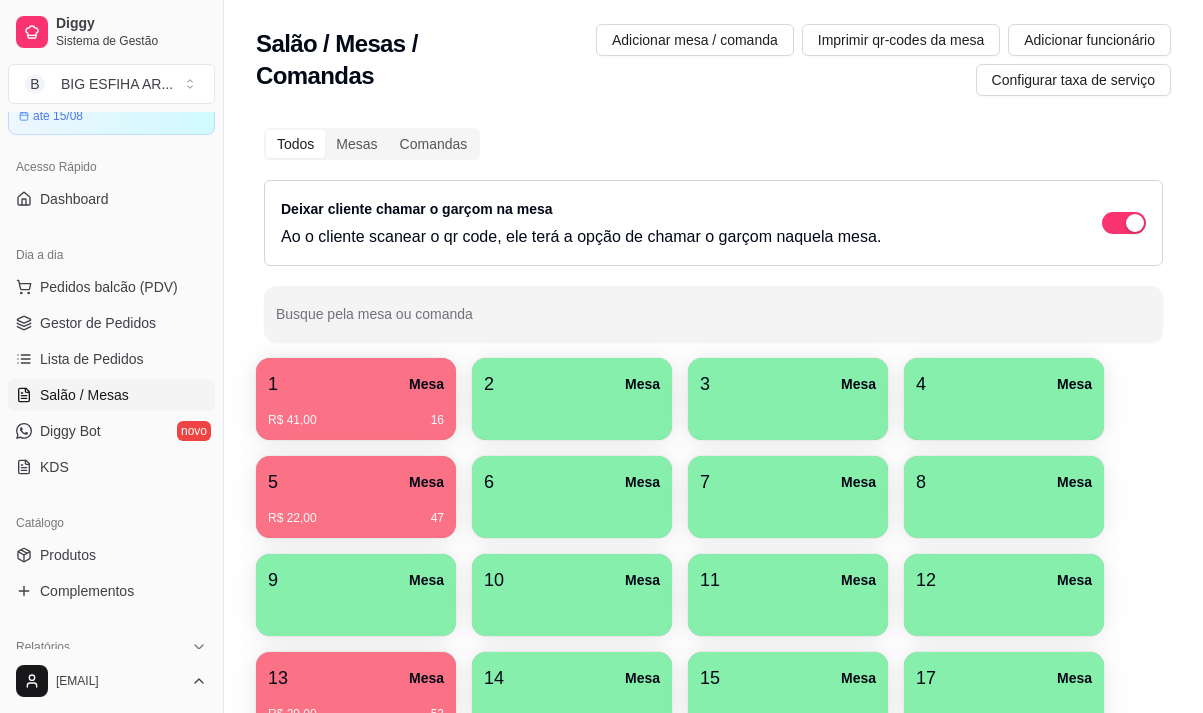 click on "Salão / Mesas" at bounding box center [84, 395] 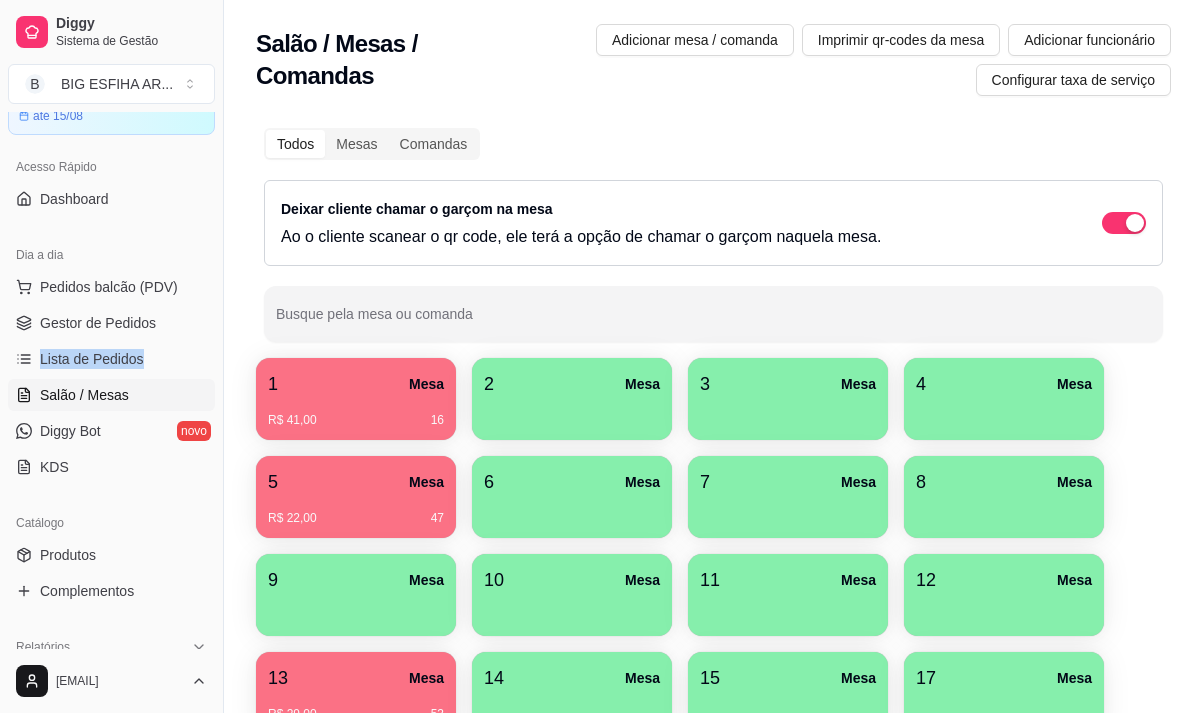 click on "Pedidos balcão (PDV) Gestor de Pedidos Lista de Pedidos Salão / Mesas Diggy Bot novo KDS" at bounding box center [111, 377] 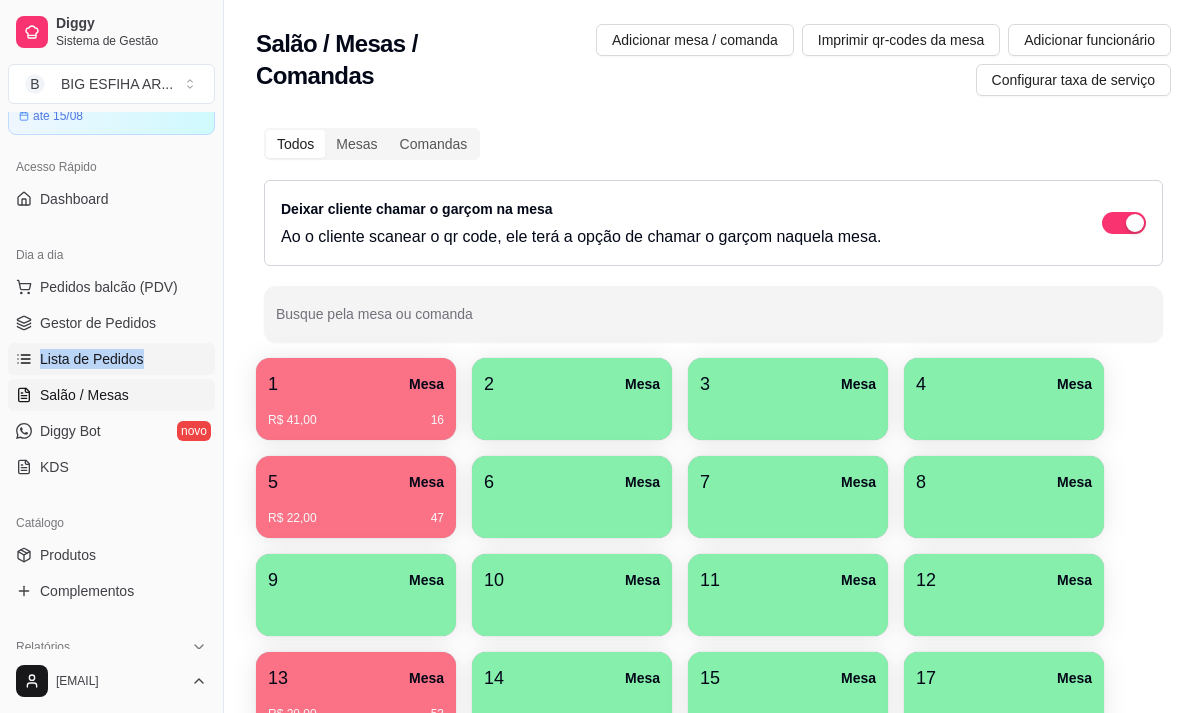 click on "Lista de Pedidos" at bounding box center [92, 359] 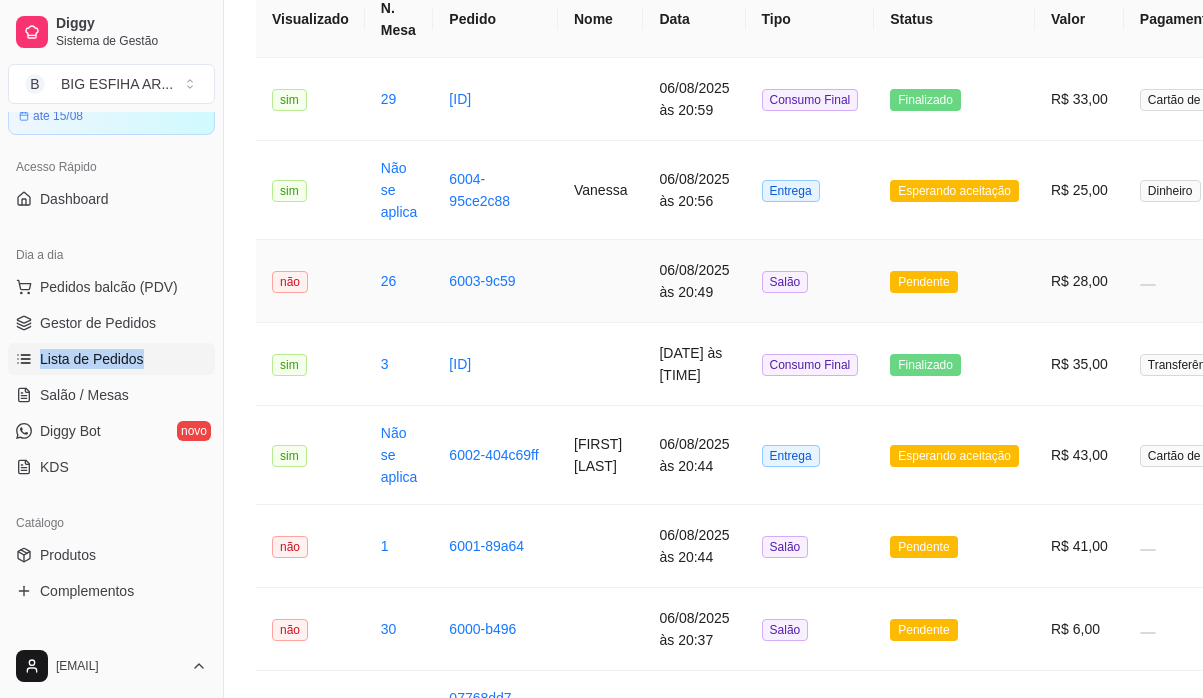 scroll, scrollTop: 200, scrollLeft: 0, axis: vertical 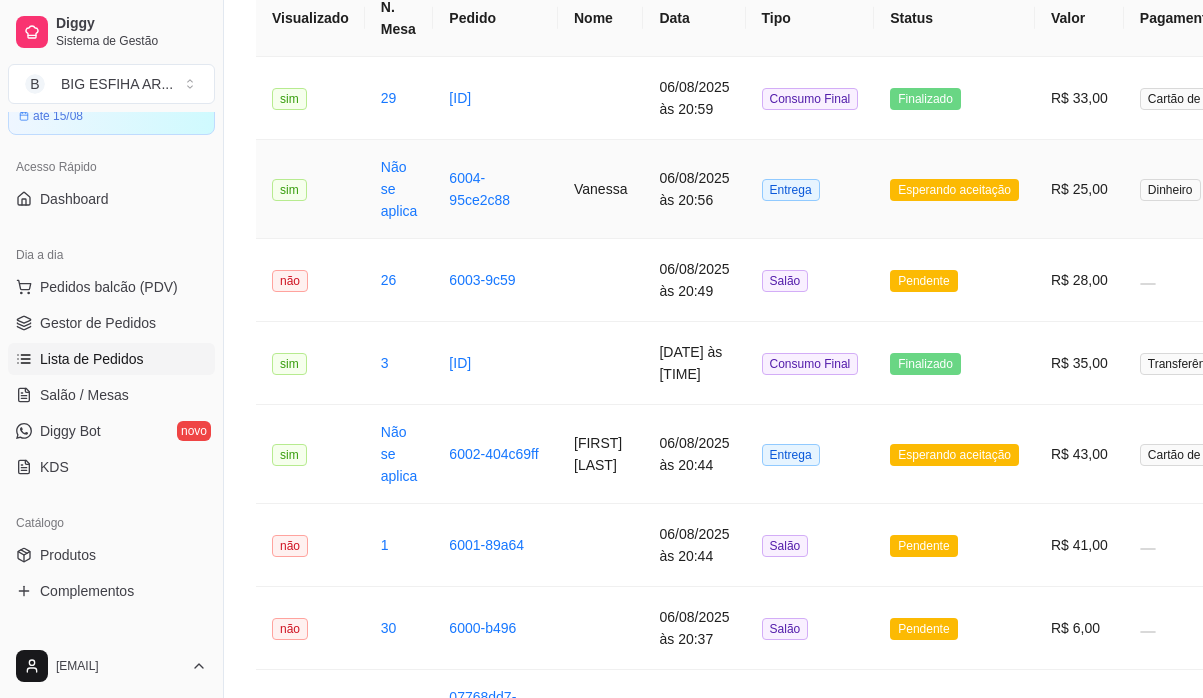 click on "Vanessa" at bounding box center [600, 189] 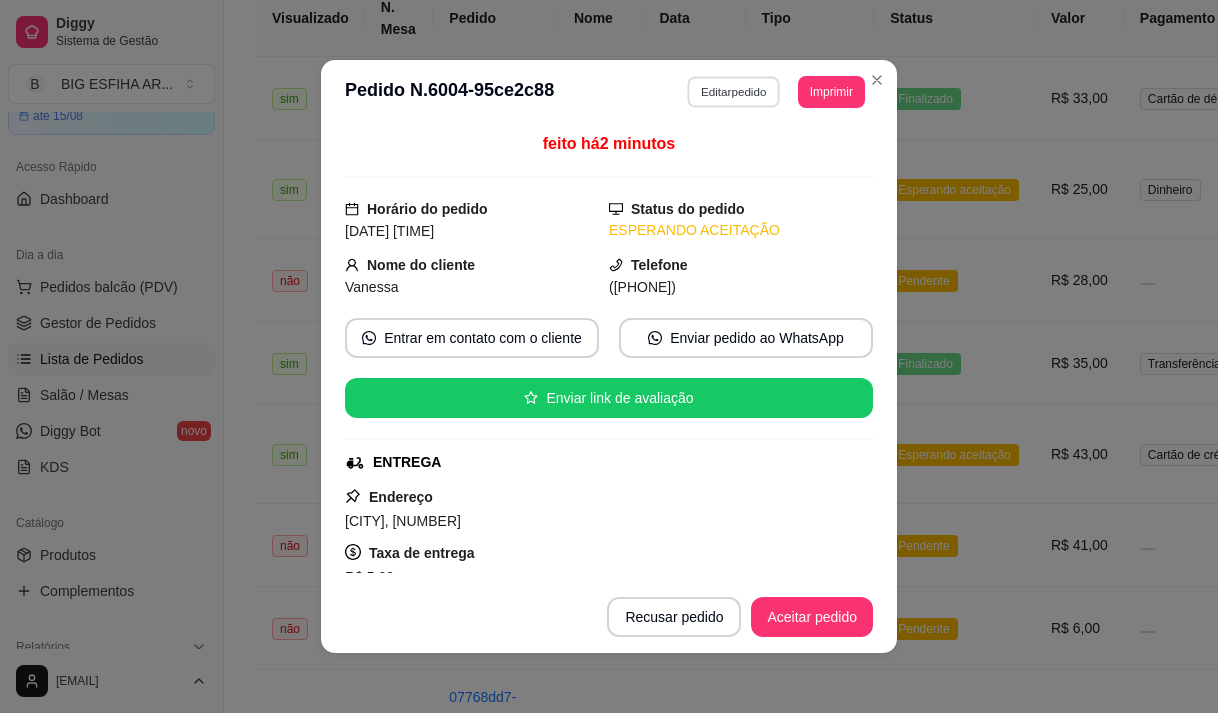 click on "Editar  pedido" at bounding box center (734, 91) 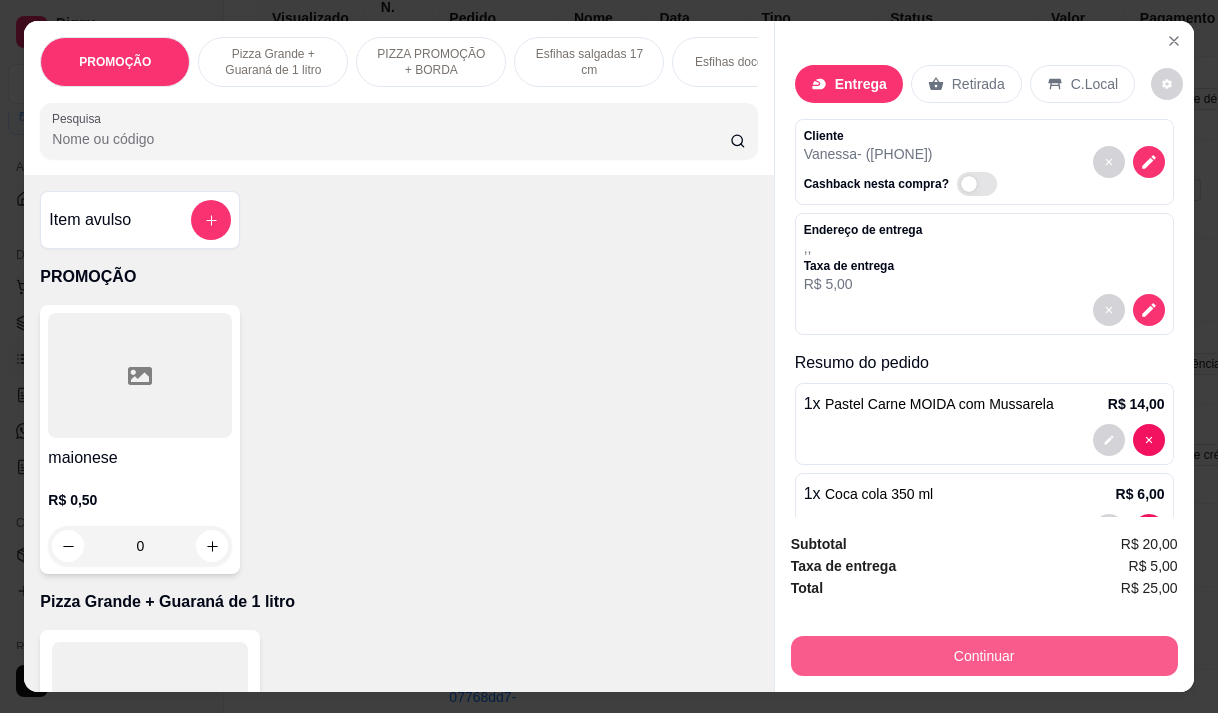 click on "Continuar" at bounding box center (984, 656) 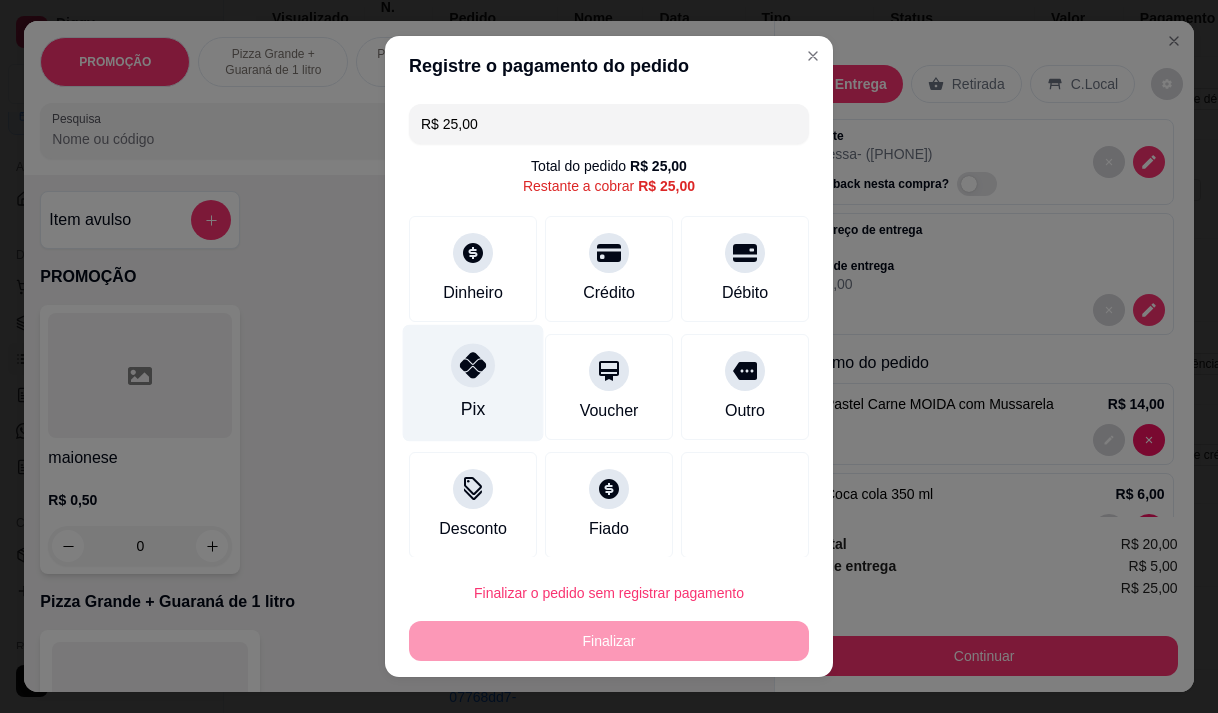 click 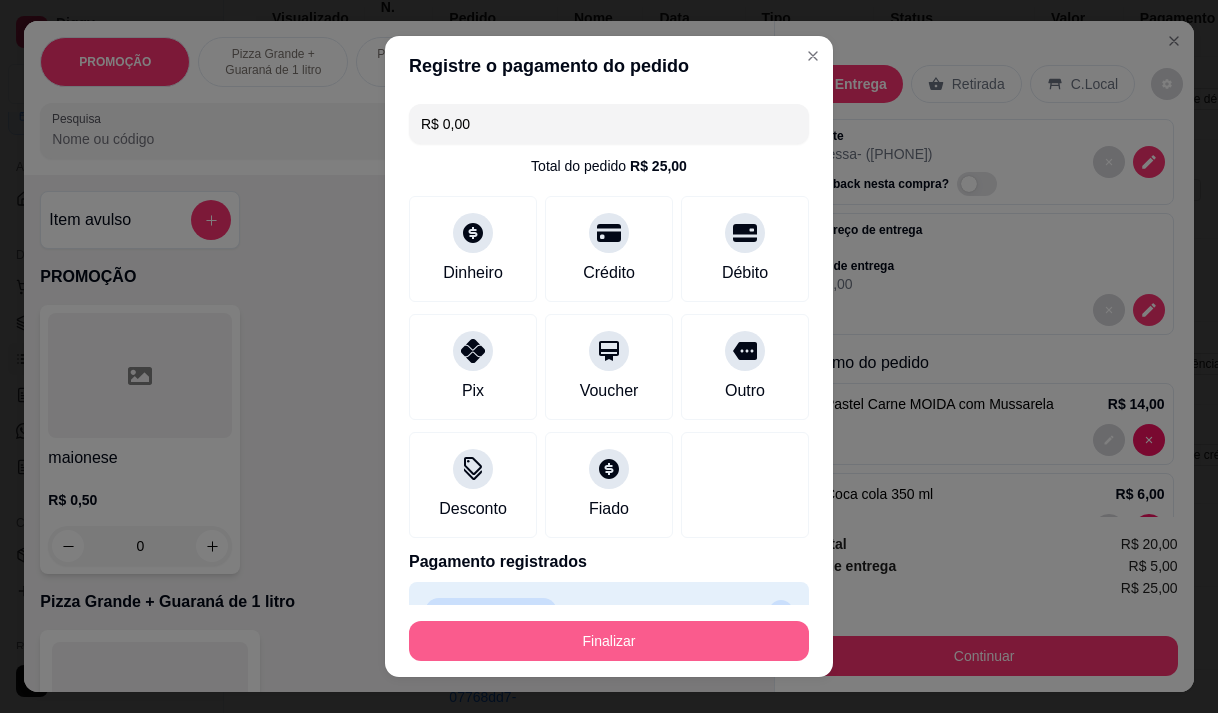 click on "Finalizar" at bounding box center [609, 641] 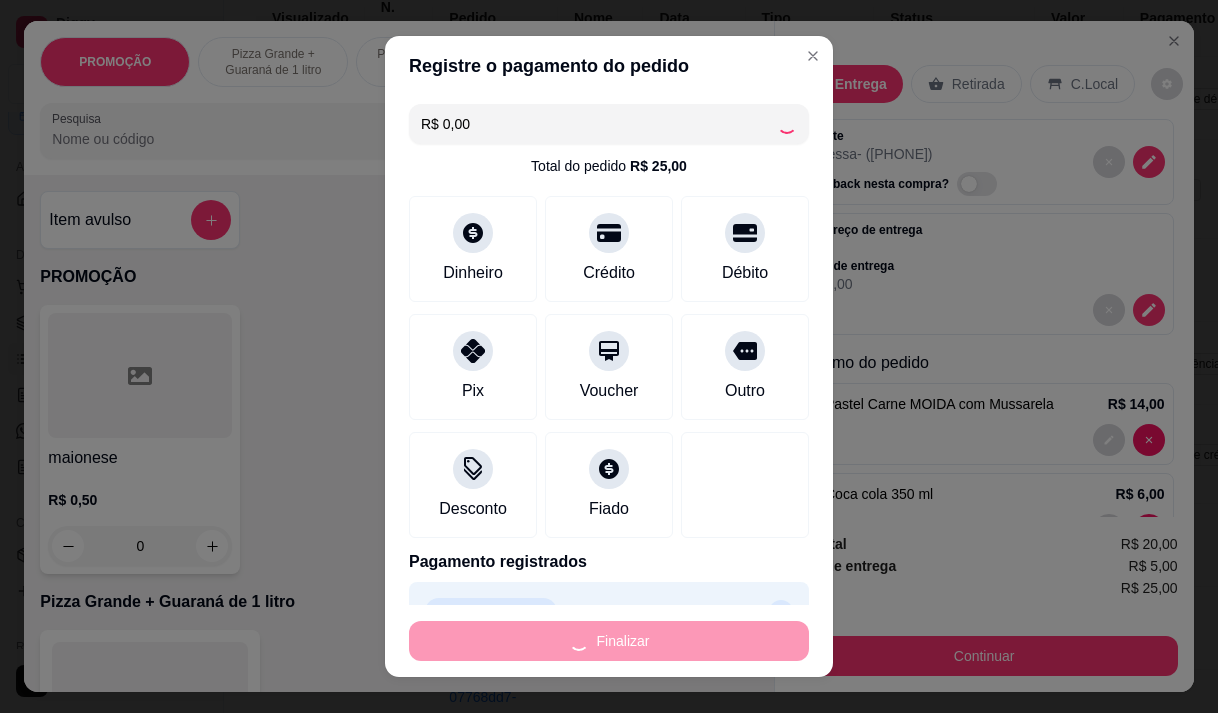type on "0" 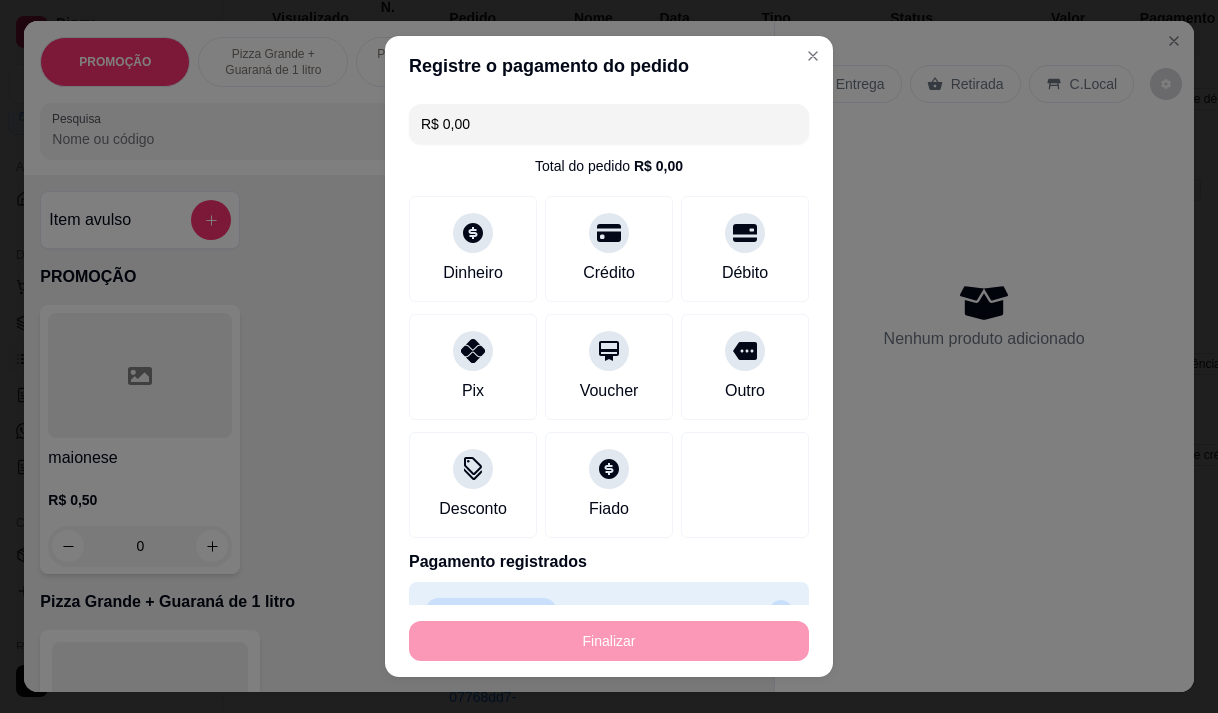 type on "-R$ 25,00" 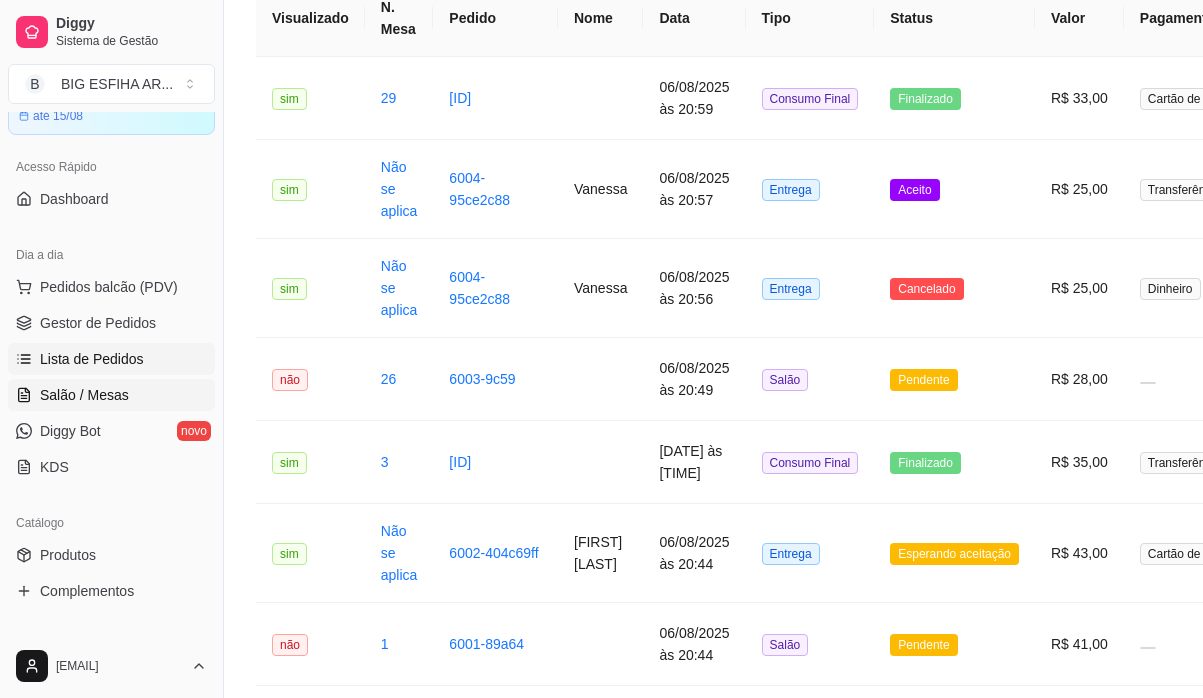 click on "Salão / Mesas" at bounding box center (84, 395) 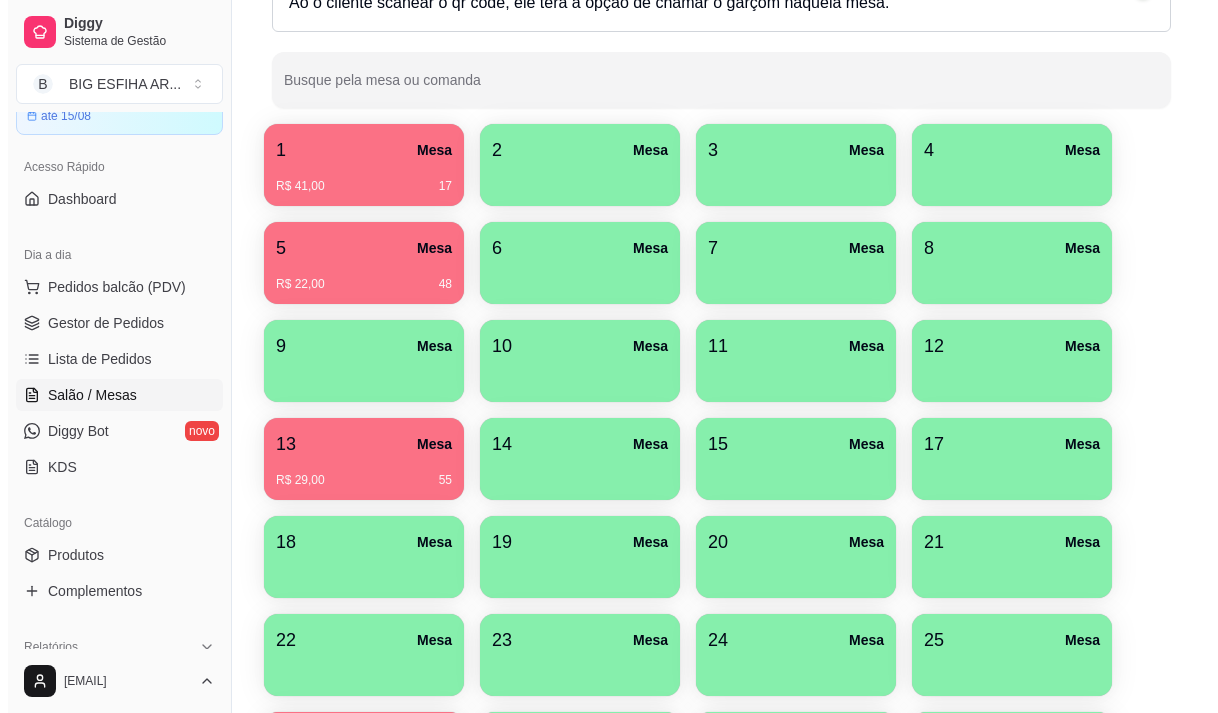 scroll, scrollTop: 494, scrollLeft: 0, axis: vertical 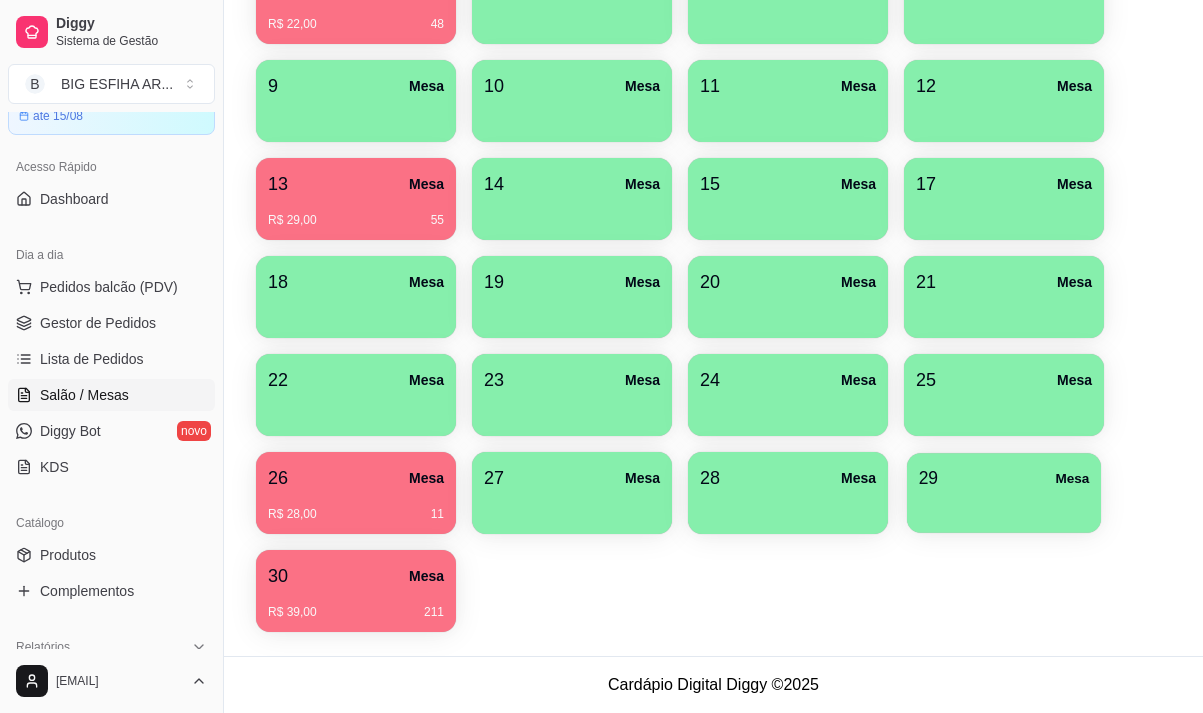 click at bounding box center [1004, 506] 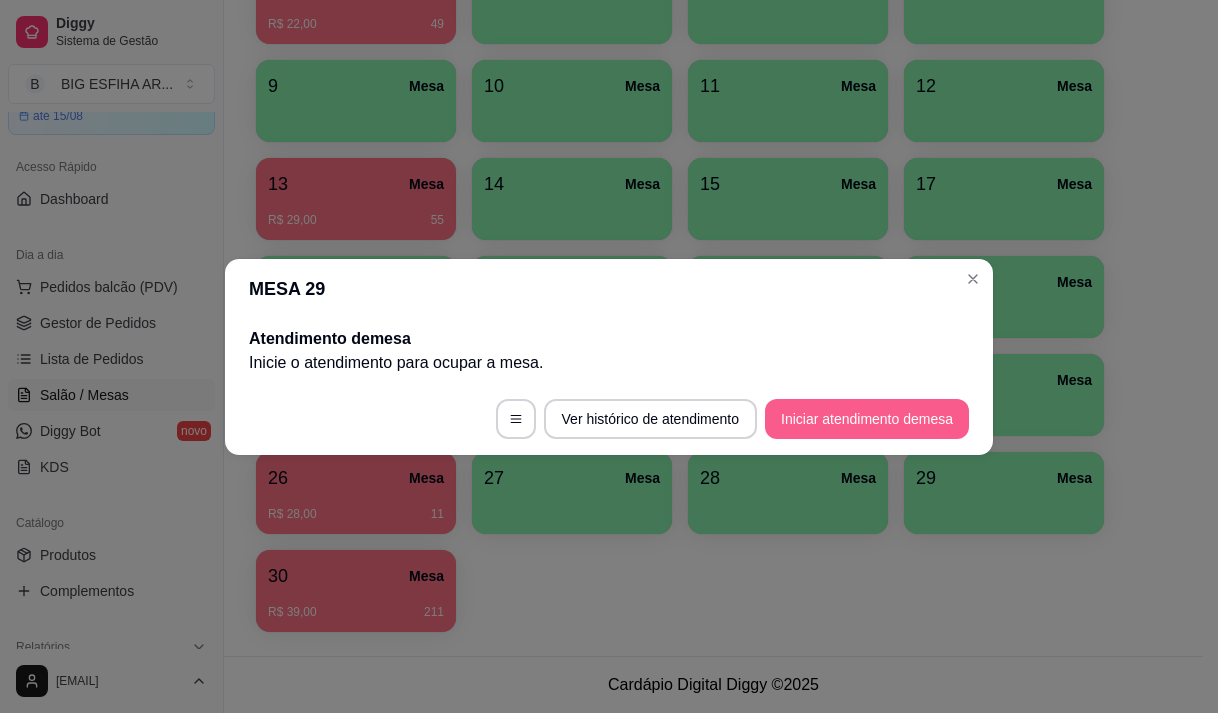 click on "Iniciar atendimento de  mesa" at bounding box center (867, 419) 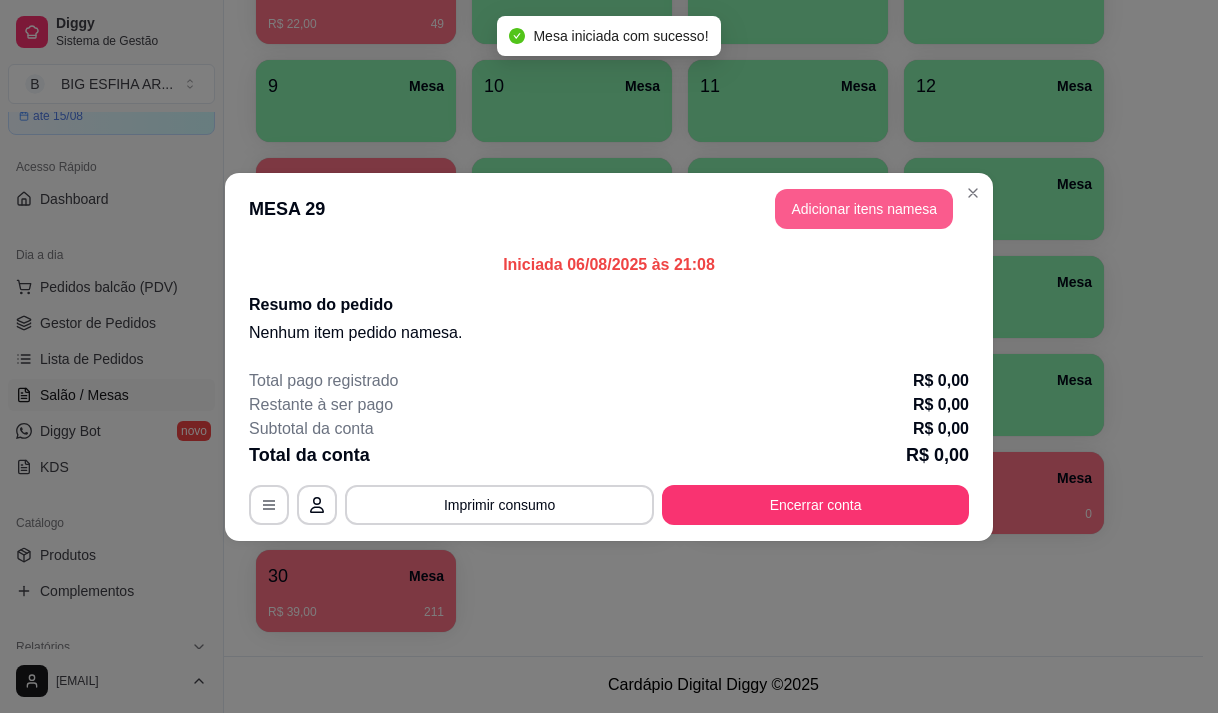 click on "Adicionar itens na  mesa" at bounding box center [864, 209] 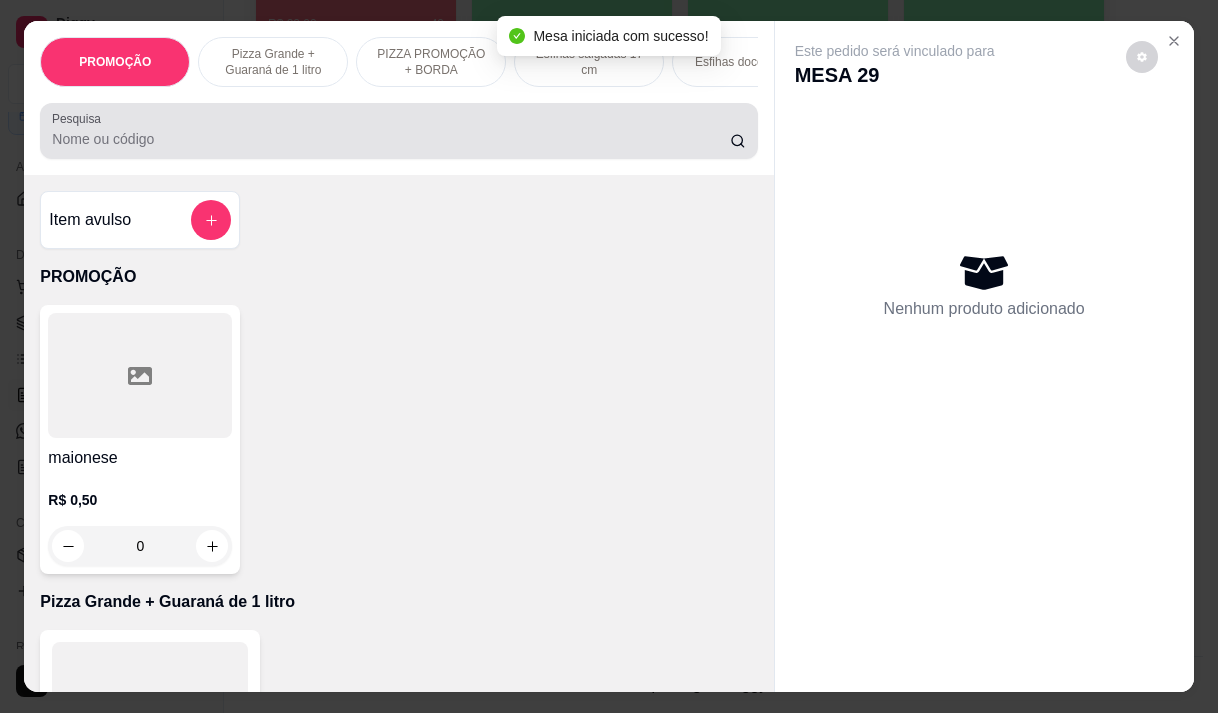 click on "Pesquisa" at bounding box center (391, 139) 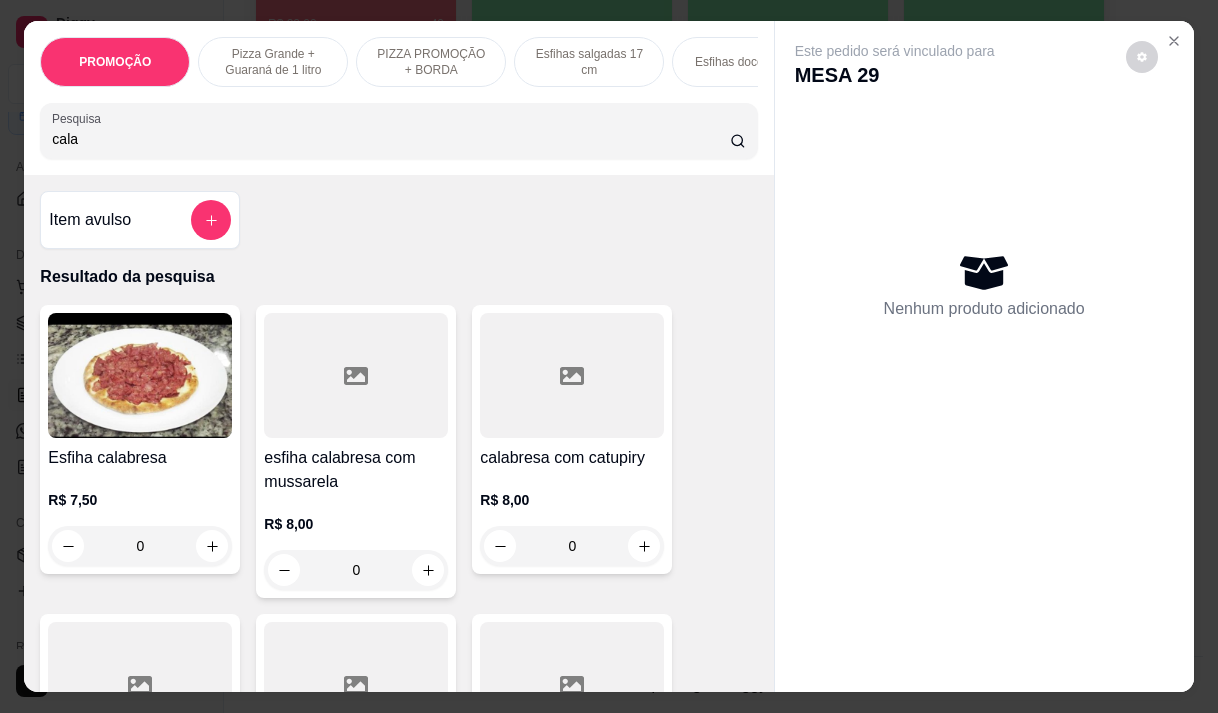 type on "cala" 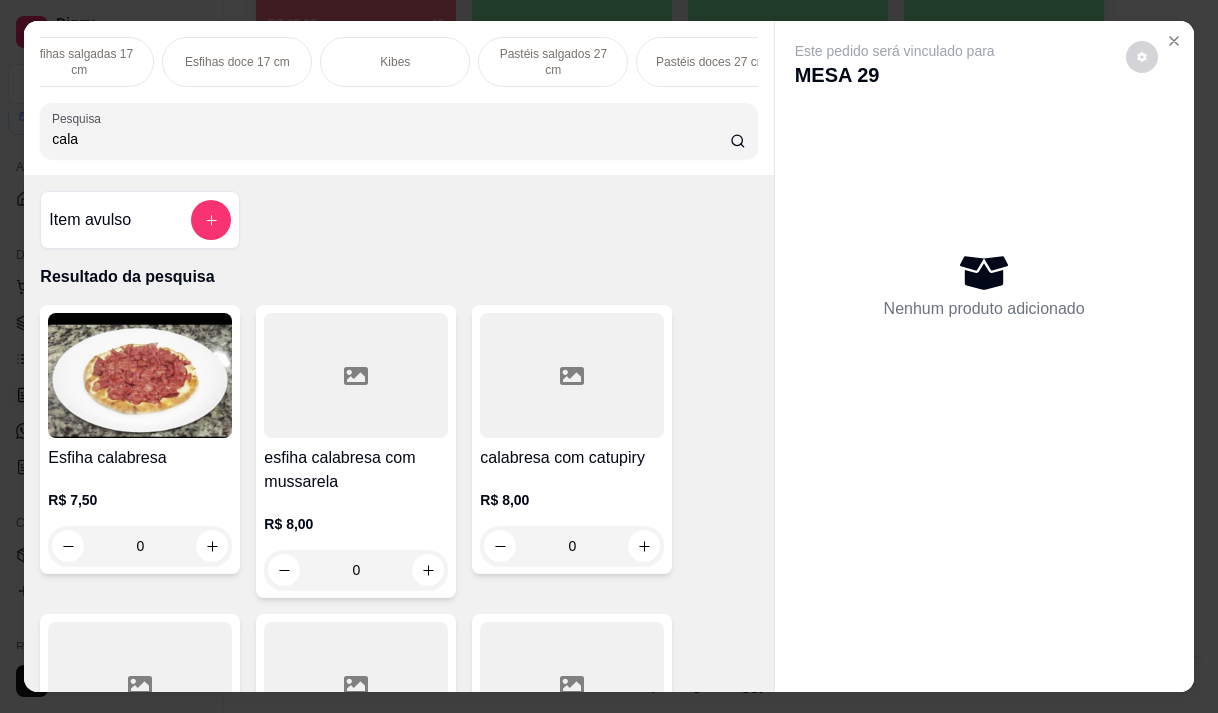 scroll, scrollTop: 0, scrollLeft: 520, axis: horizontal 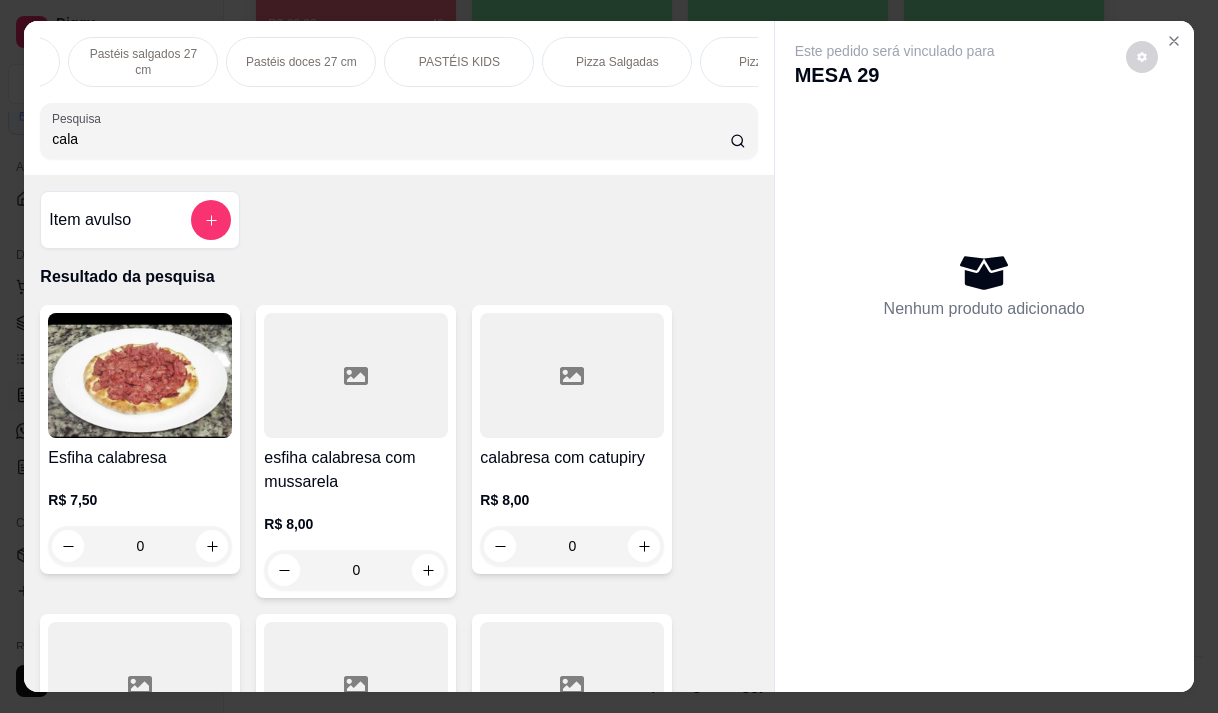 click on "PASTÉIS KIDS" at bounding box center (459, 62) 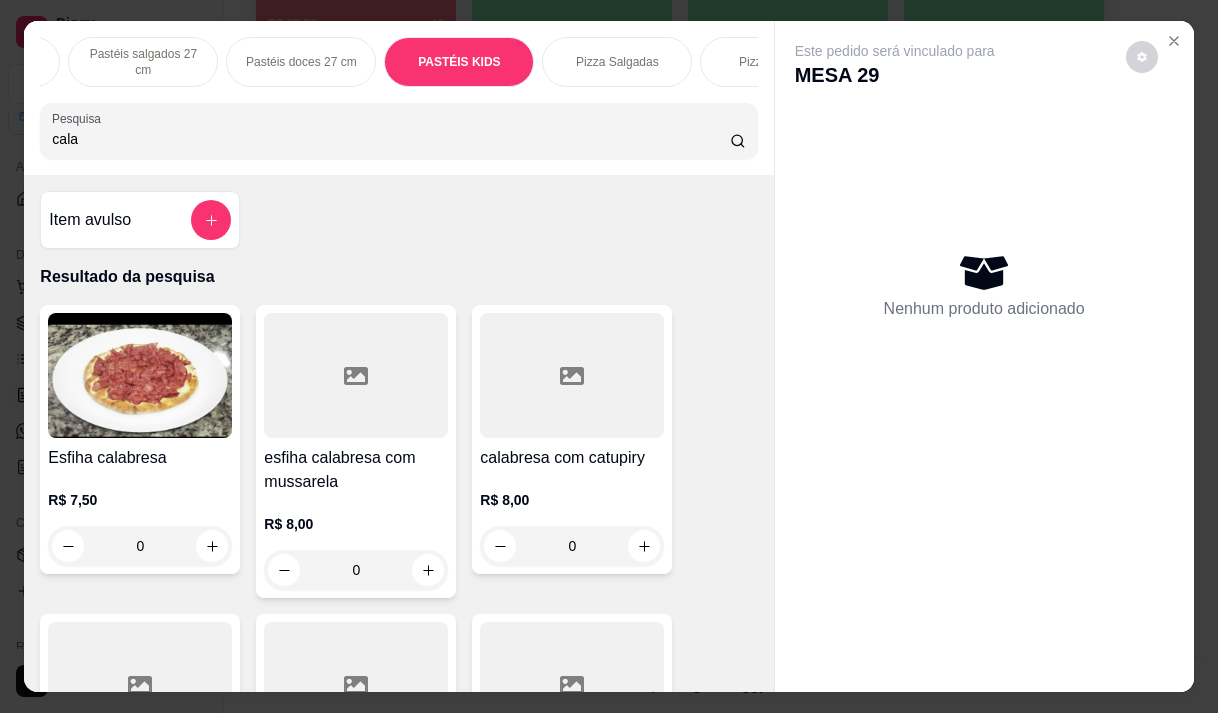 scroll, scrollTop: 15159, scrollLeft: 0, axis: vertical 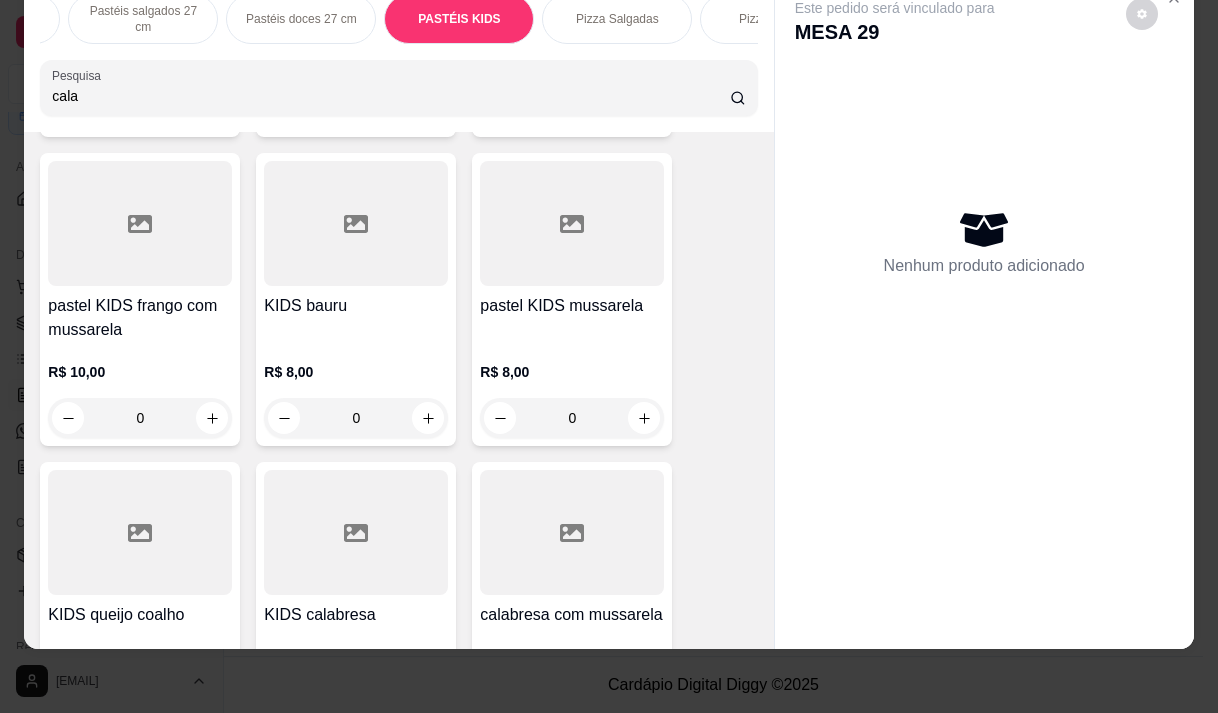 click on "KIDS calabresa" at bounding box center [356, 615] 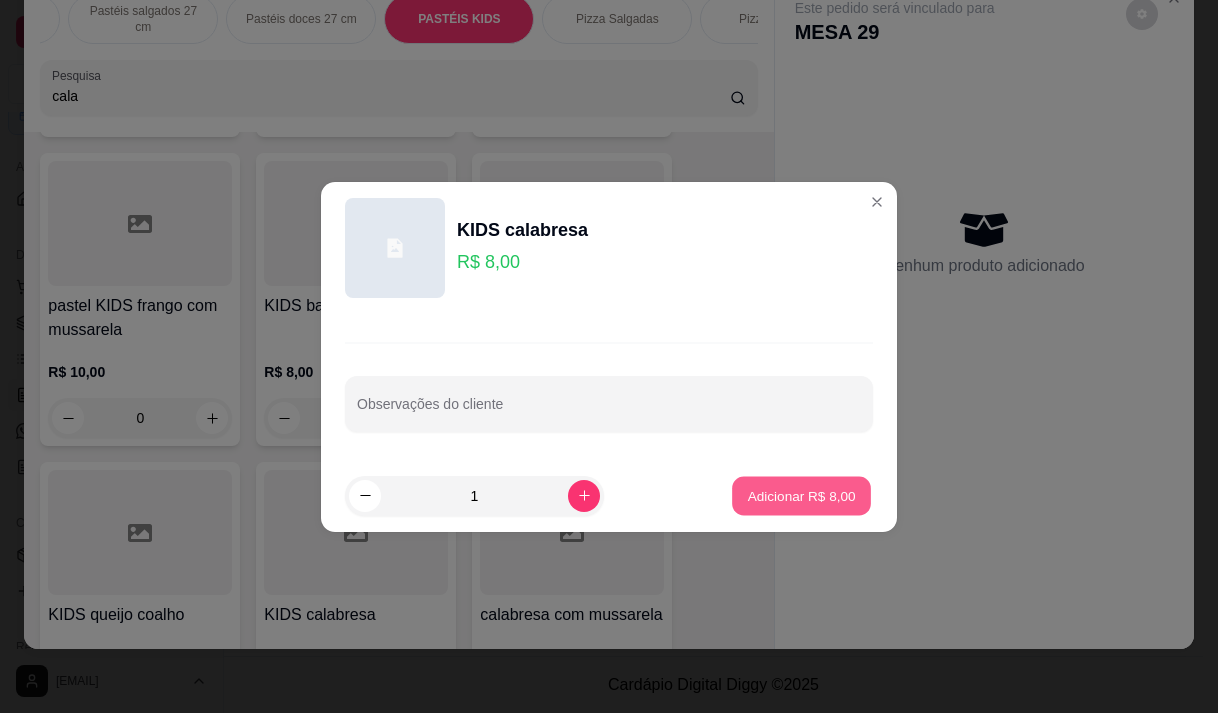 click on "Adicionar   R$ 8,00" at bounding box center (801, 495) 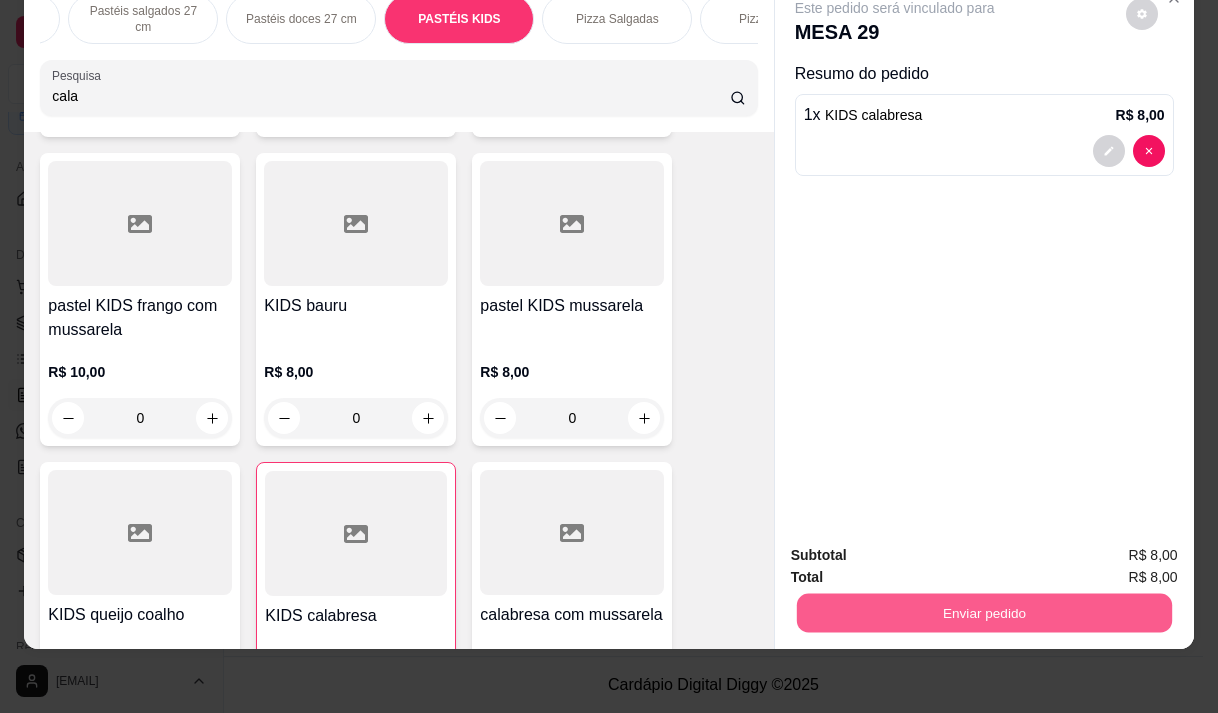 click on "Enviar pedido" at bounding box center [983, 612] 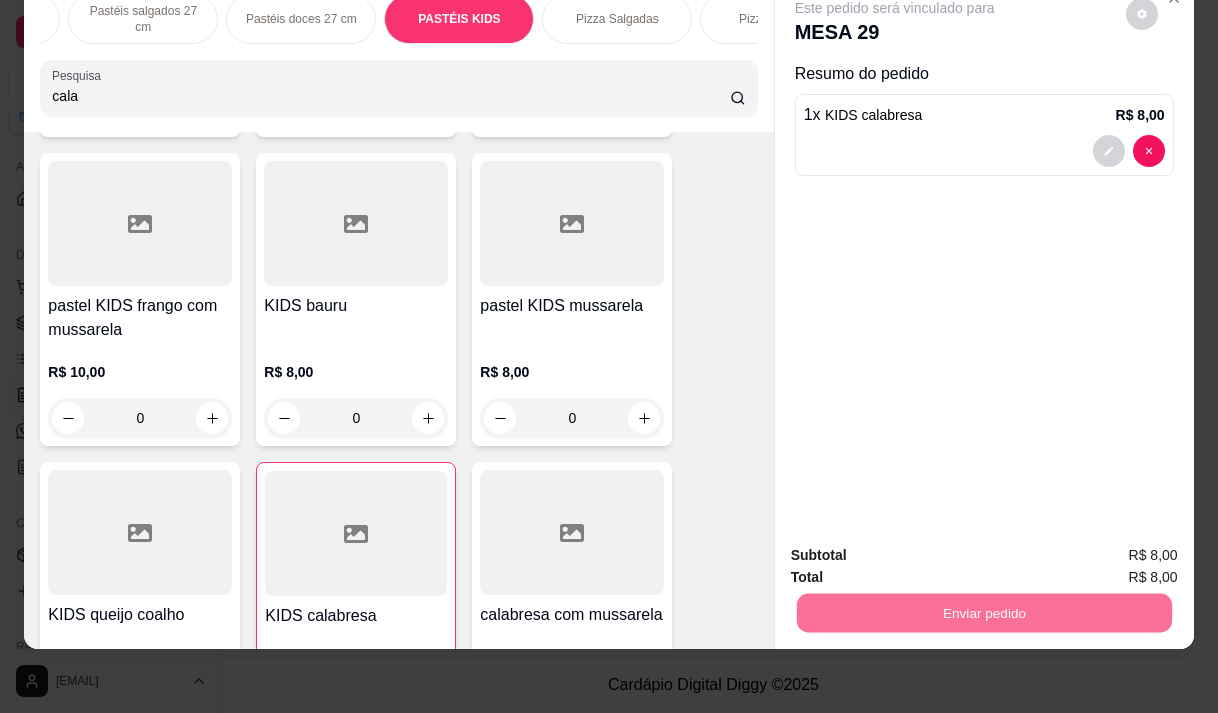 click on "Não registrar e enviar pedido" at bounding box center (918, 548) 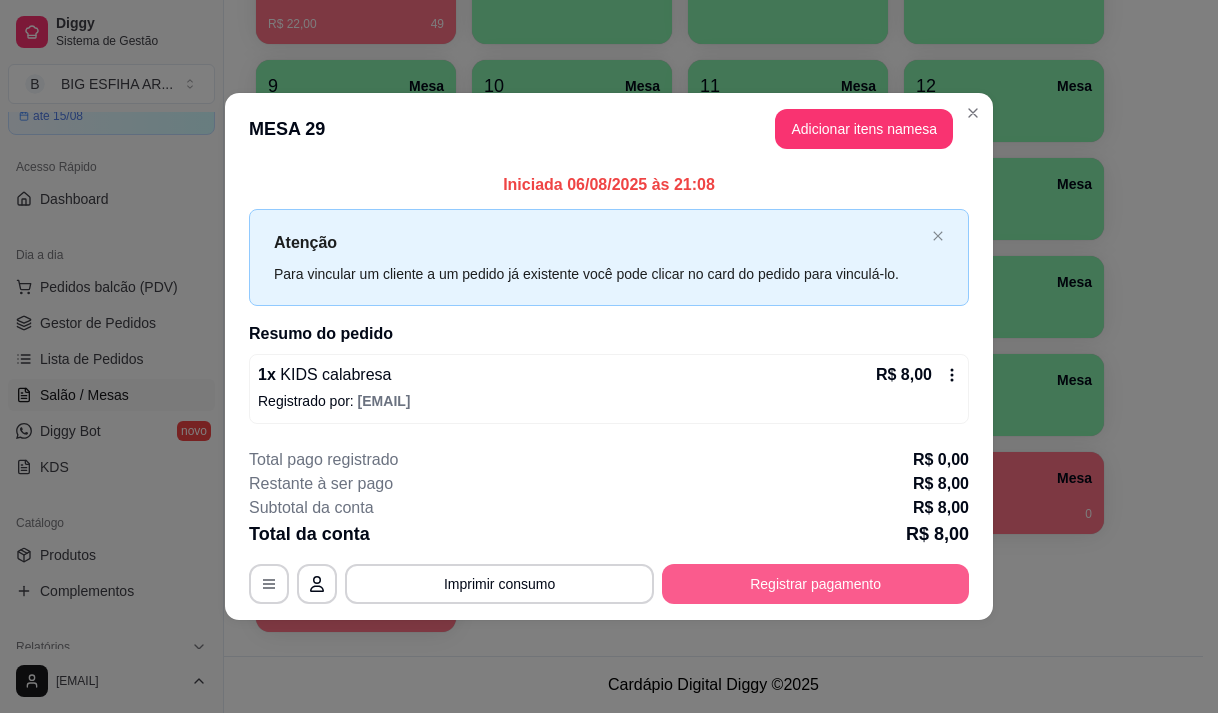 click on "Registrar pagamento" at bounding box center [815, 584] 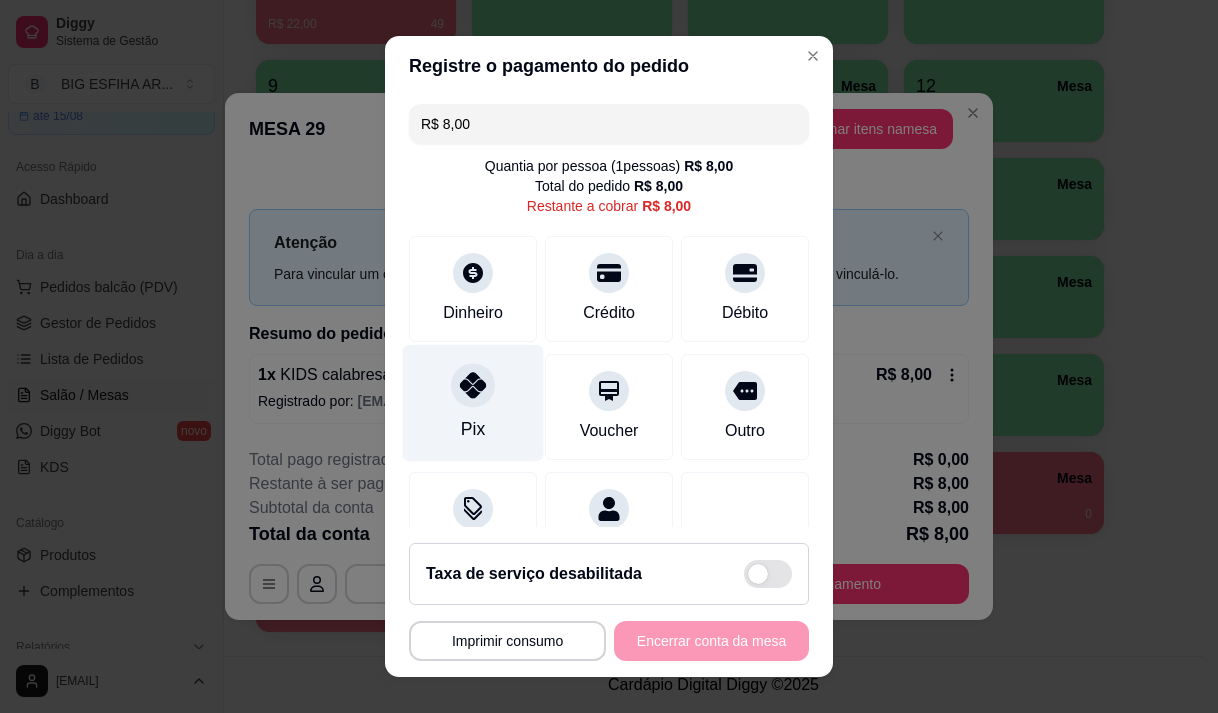 click on "Pix" at bounding box center [473, 402] 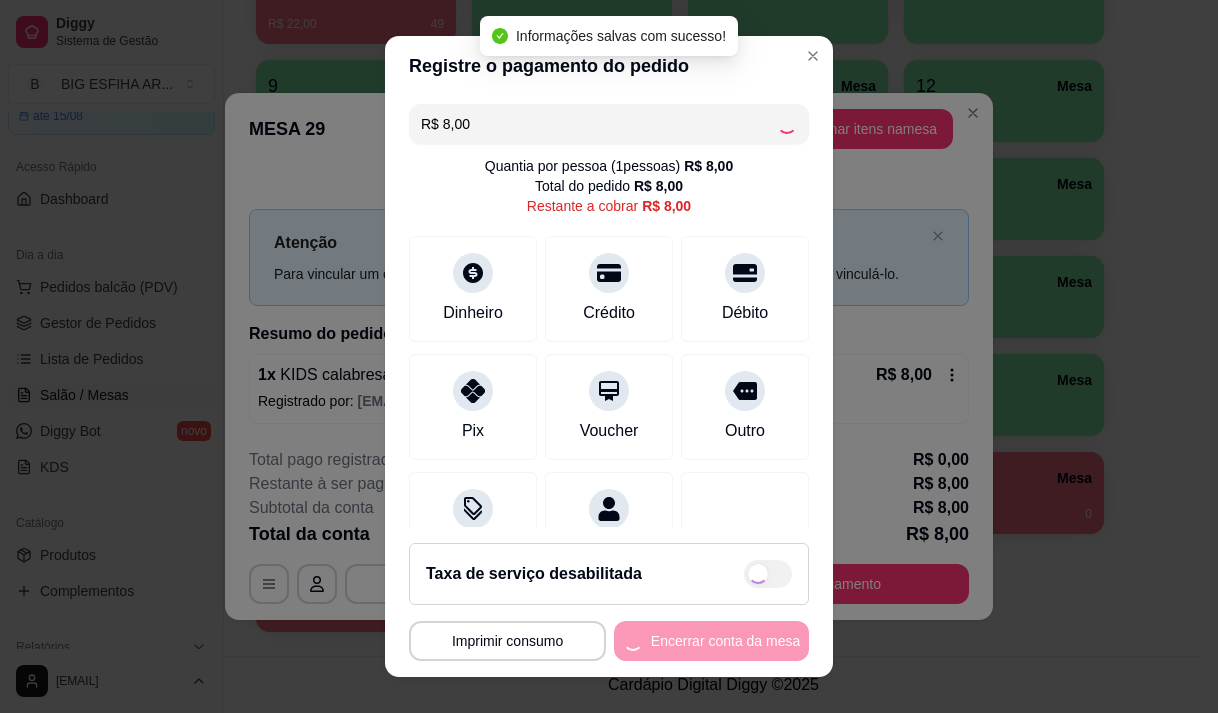 type on "R$ 0,00" 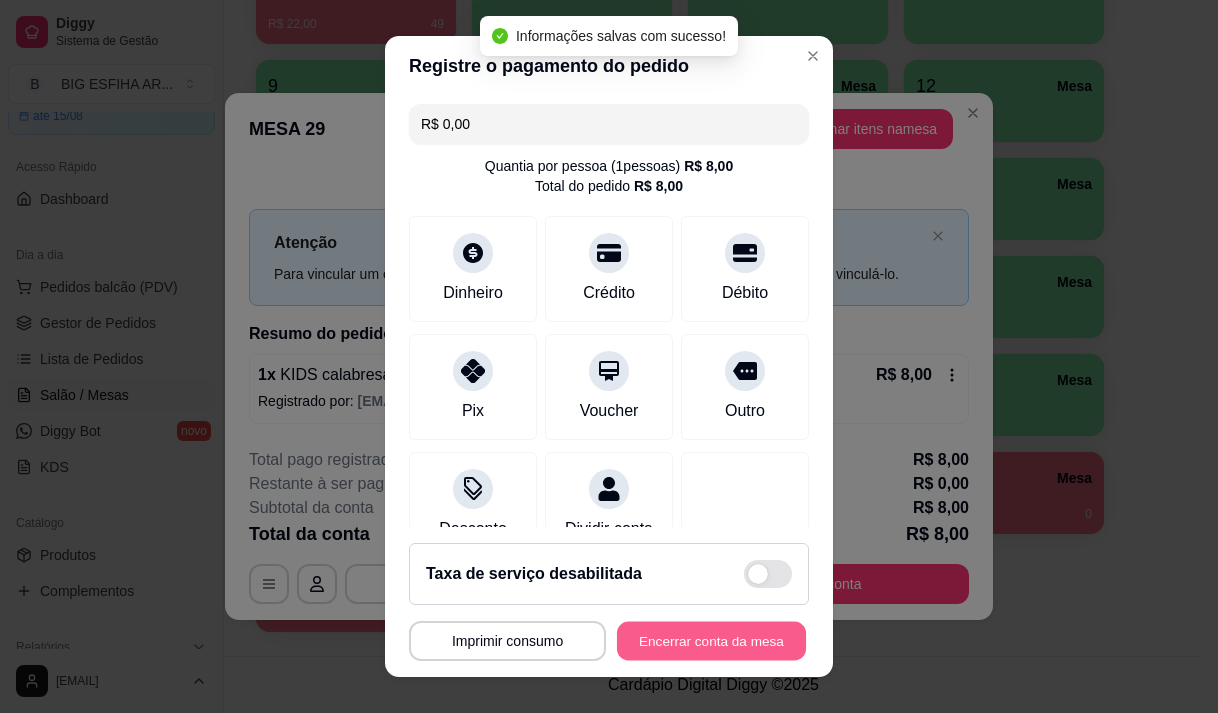 click on "Encerrar conta da mesa" at bounding box center [711, 641] 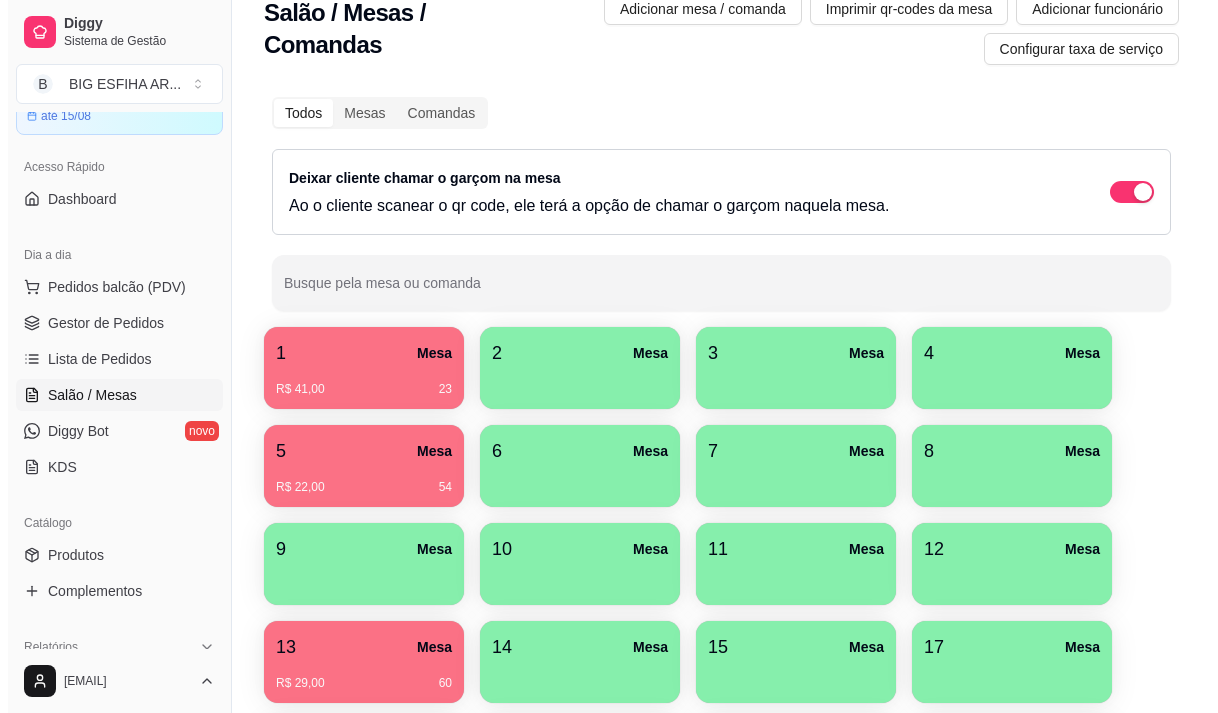 scroll, scrollTop: 0, scrollLeft: 0, axis: both 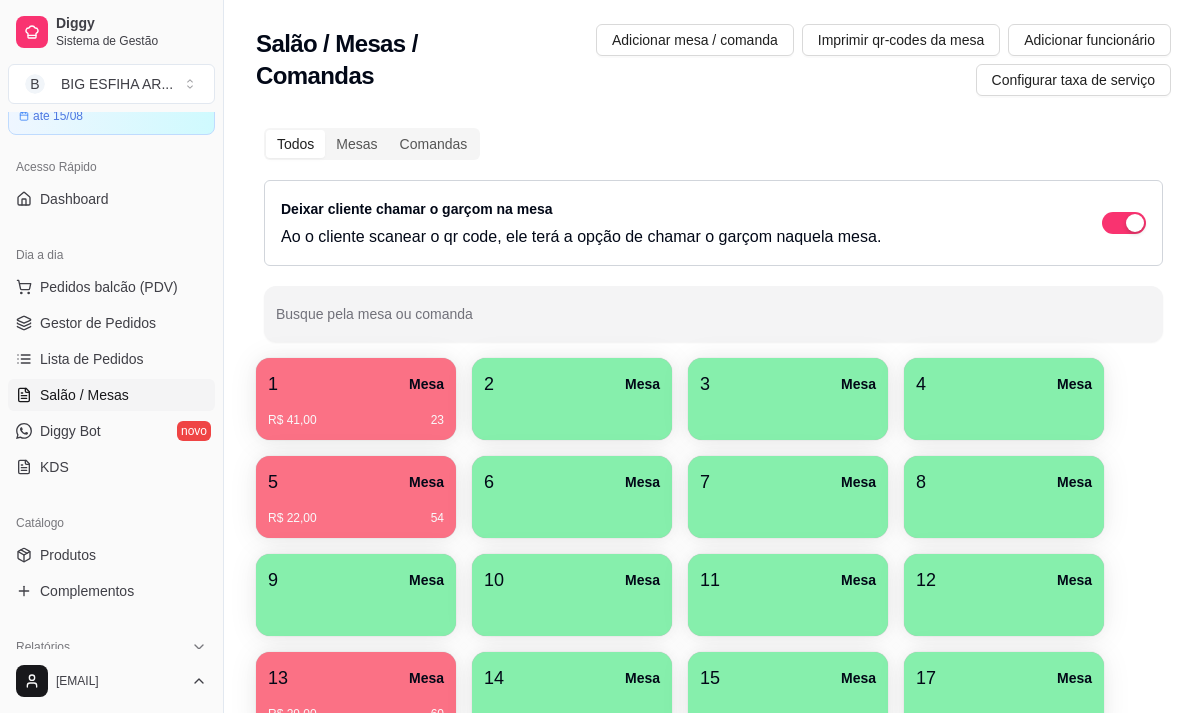 click on "5 Mesa" at bounding box center [356, 482] 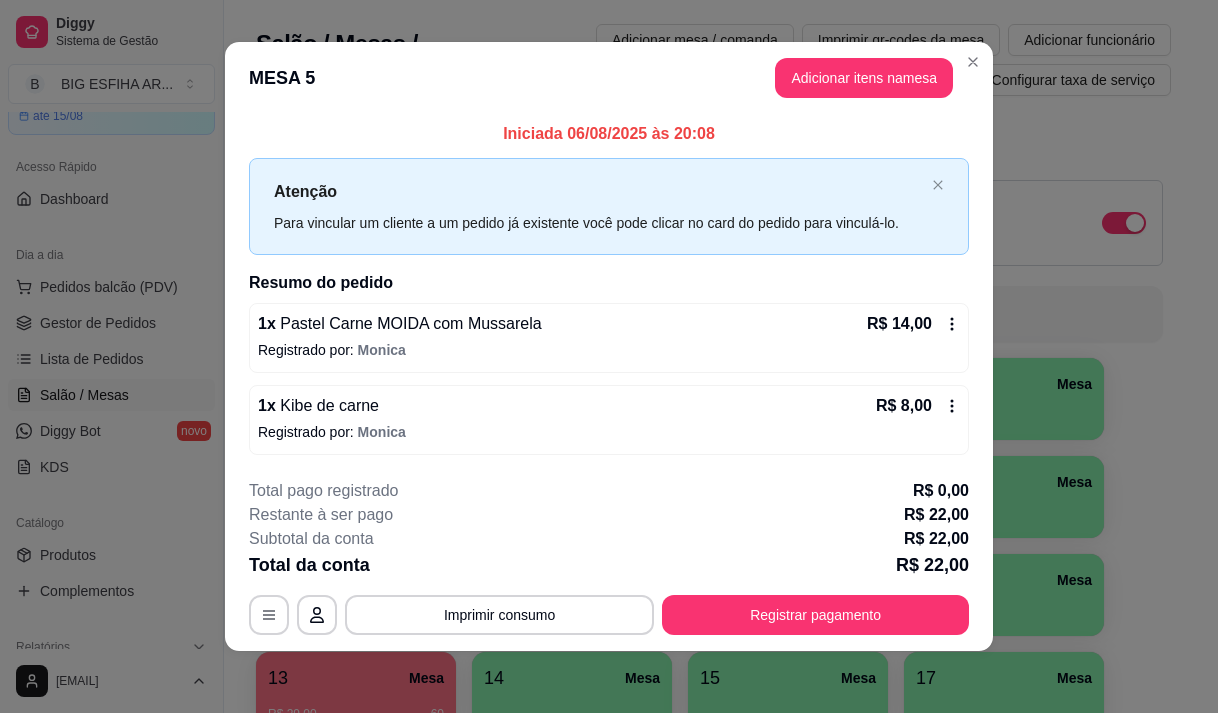 scroll, scrollTop: 12, scrollLeft: 0, axis: vertical 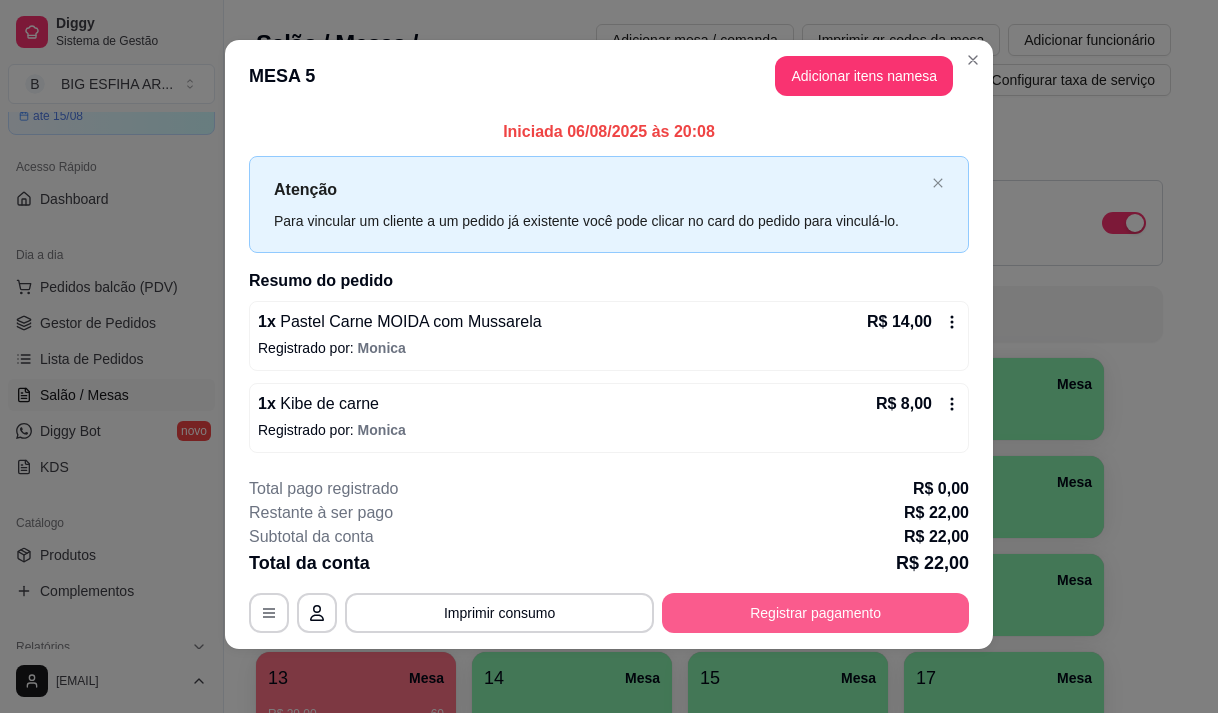 click on "Registrar pagamento" at bounding box center (815, 613) 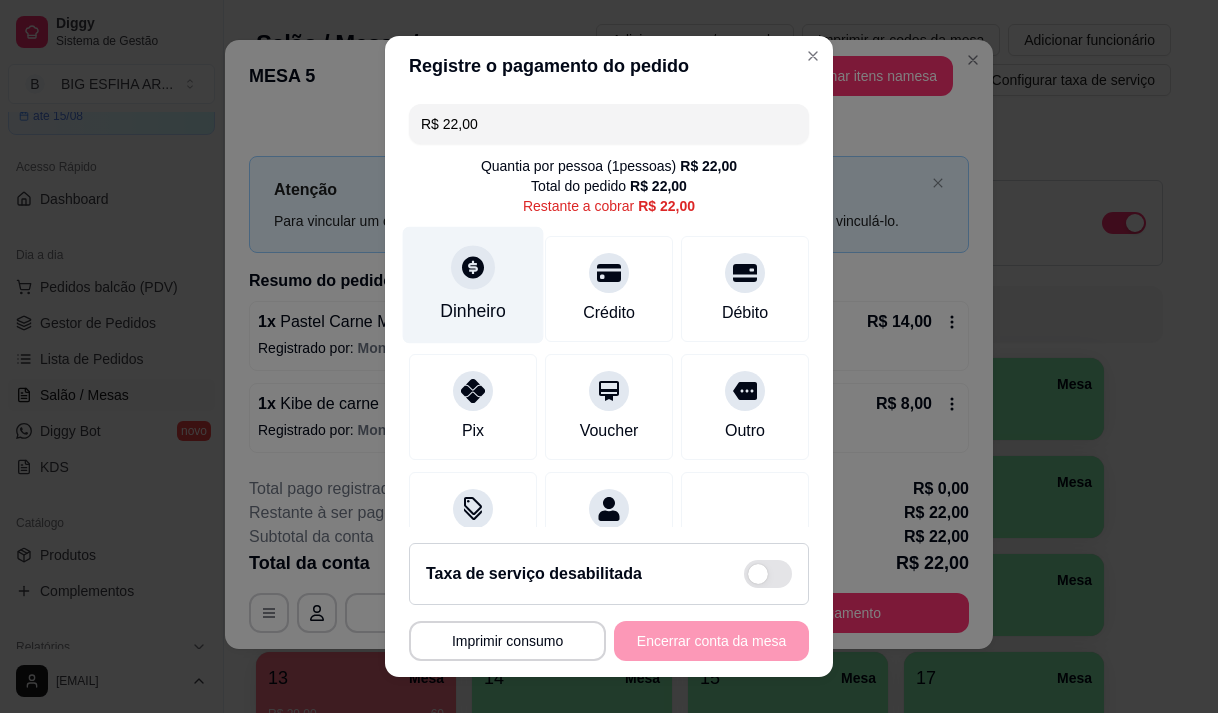 click on "Dinheiro" at bounding box center (473, 311) 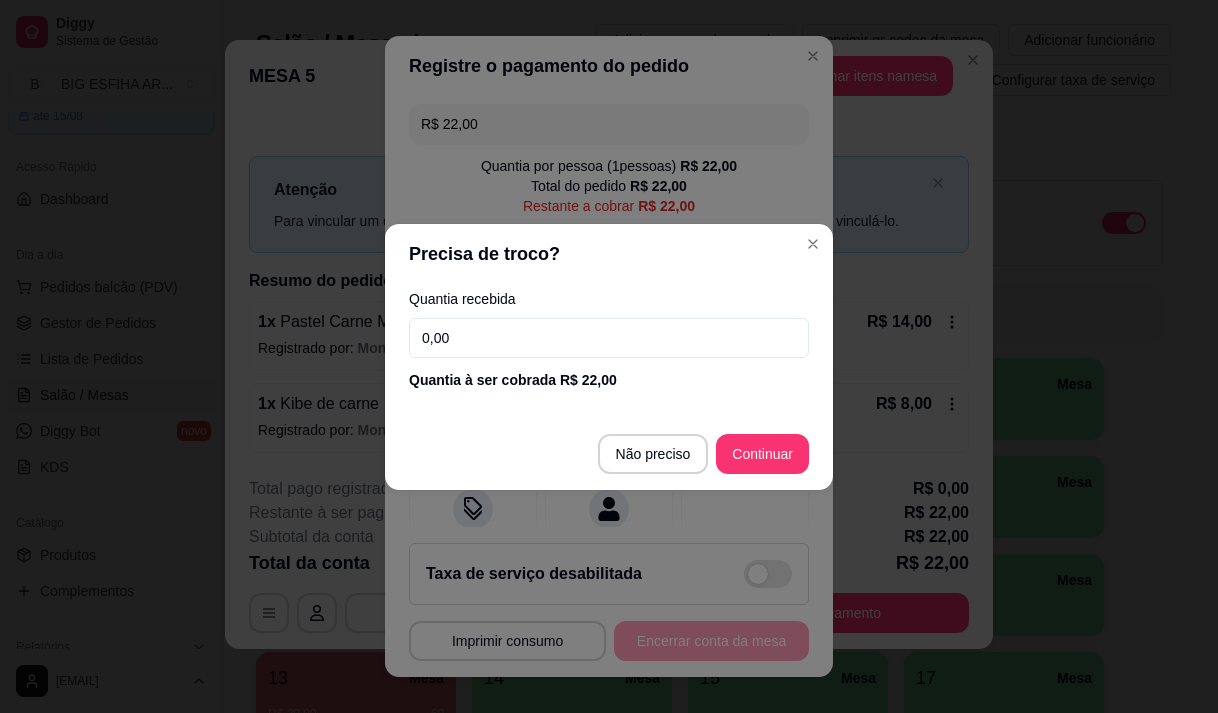click on "0,00" at bounding box center [609, 338] 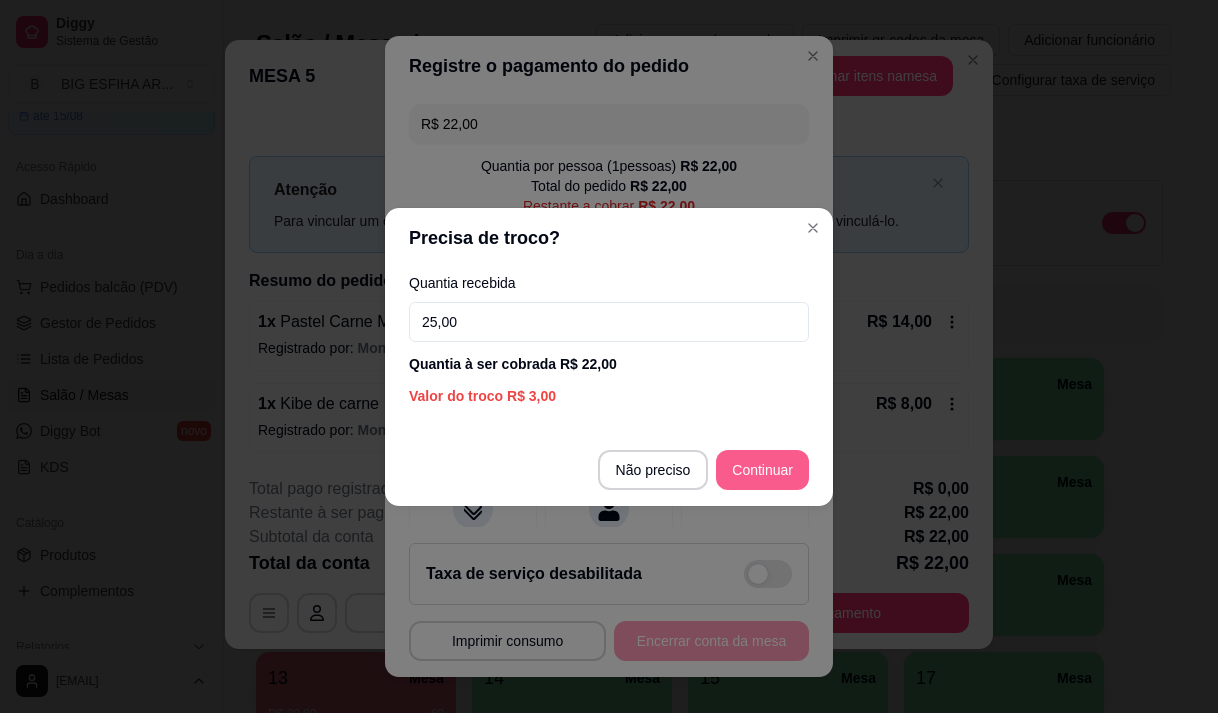 type on "25,00" 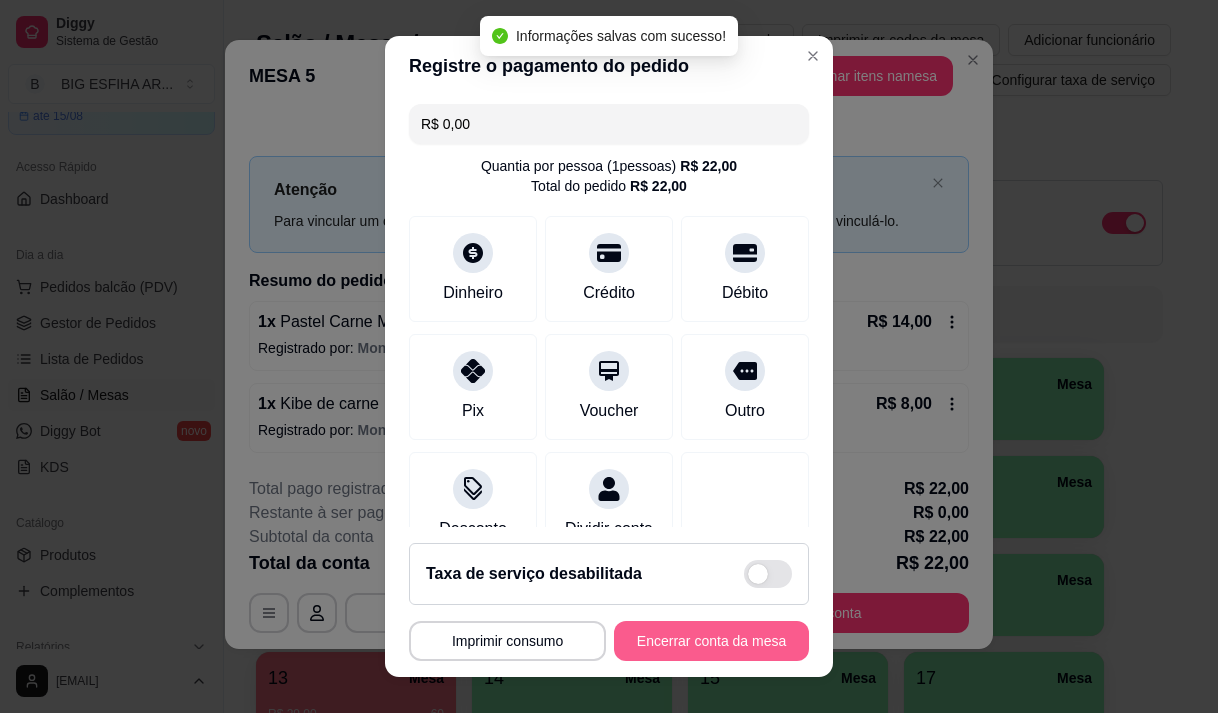 type on "R$ 0,00" 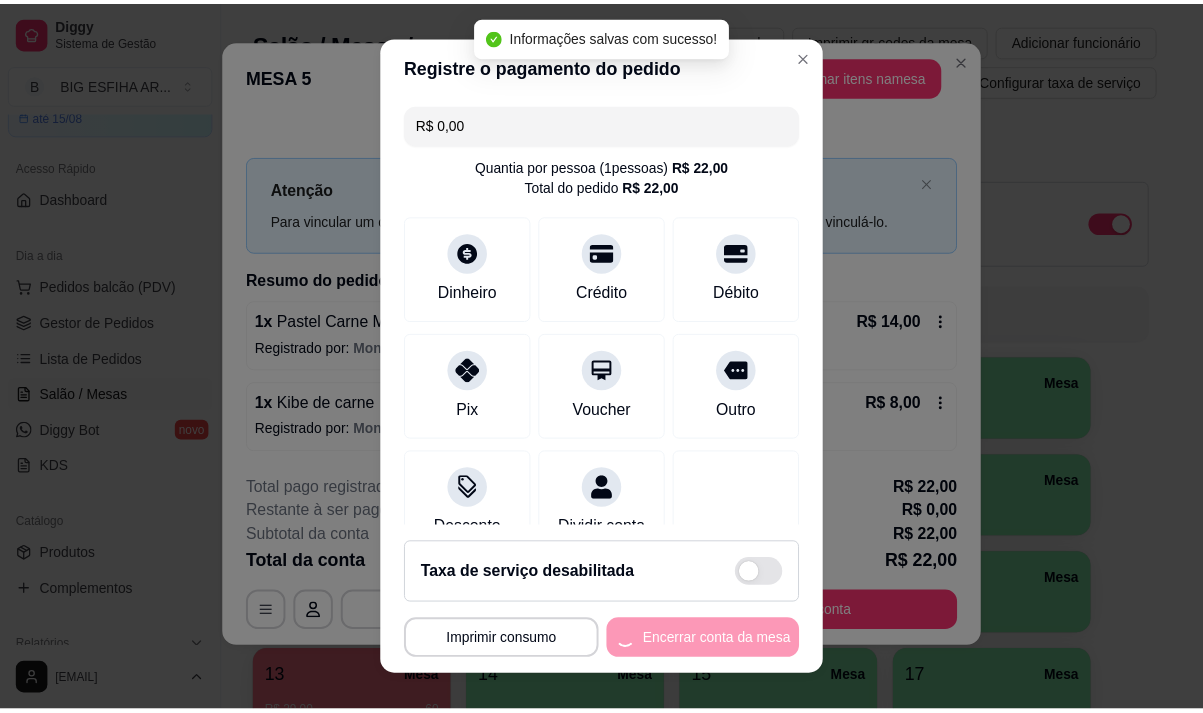 scroll, scrollTop: 0, scrollLeft: 0, axis: both 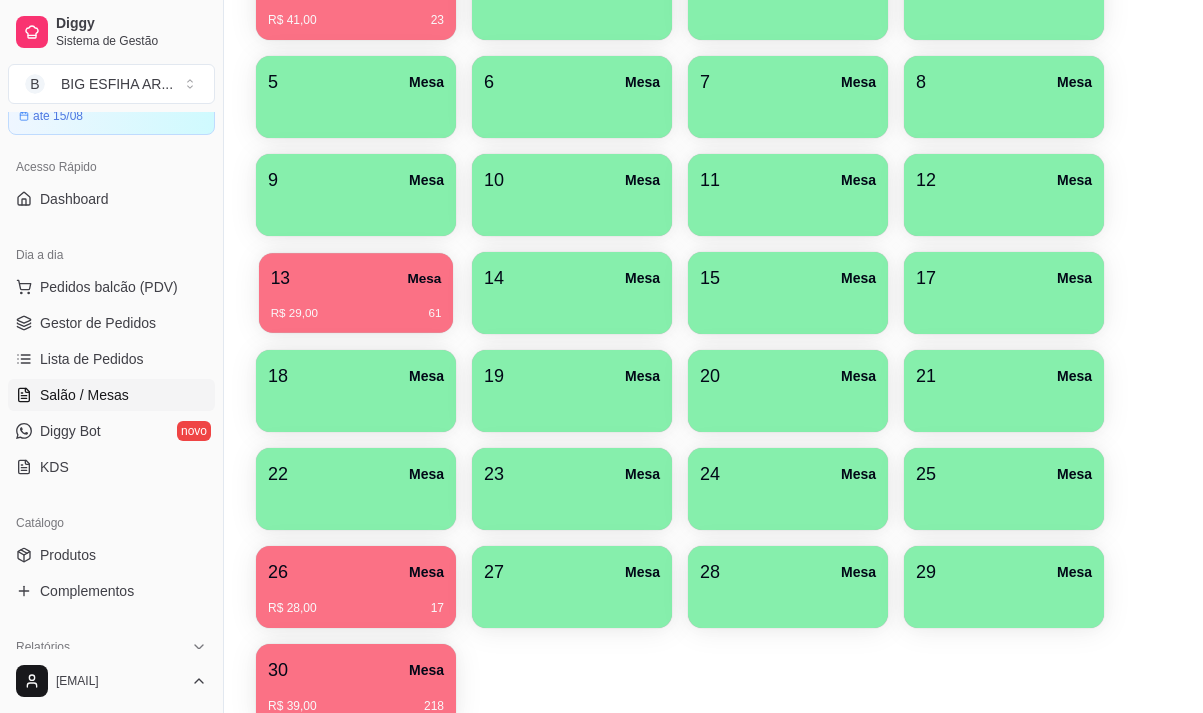 click on "R$ 29,00 61" at bounding box center [356, 306] 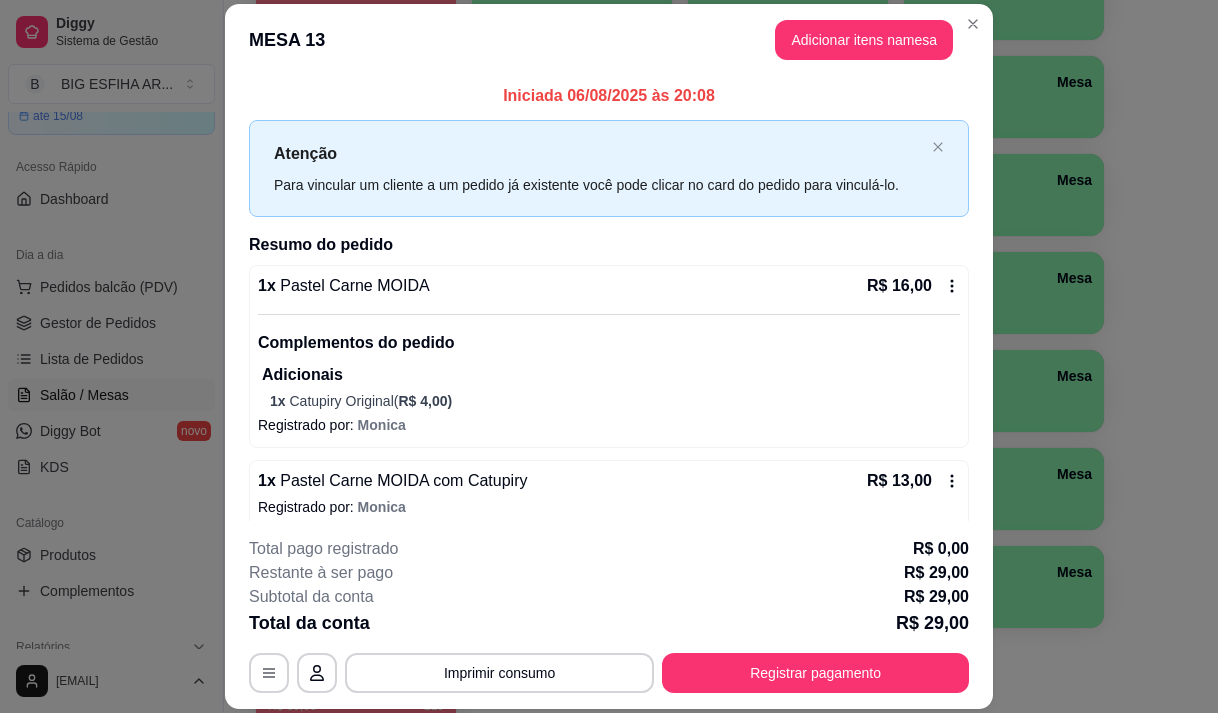 scroll, scrollTop: 16, scrollLeft: 0, axis: vertical 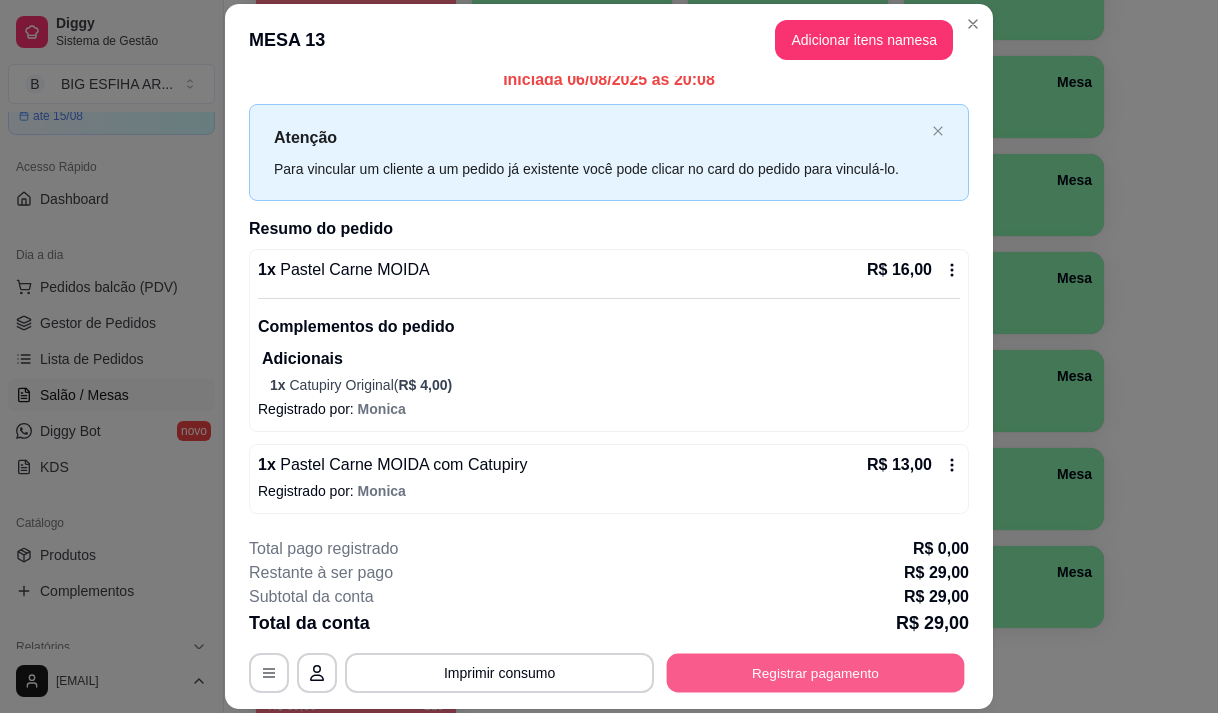 click on "Registrar pagamento" at bounding box center [816, 673] 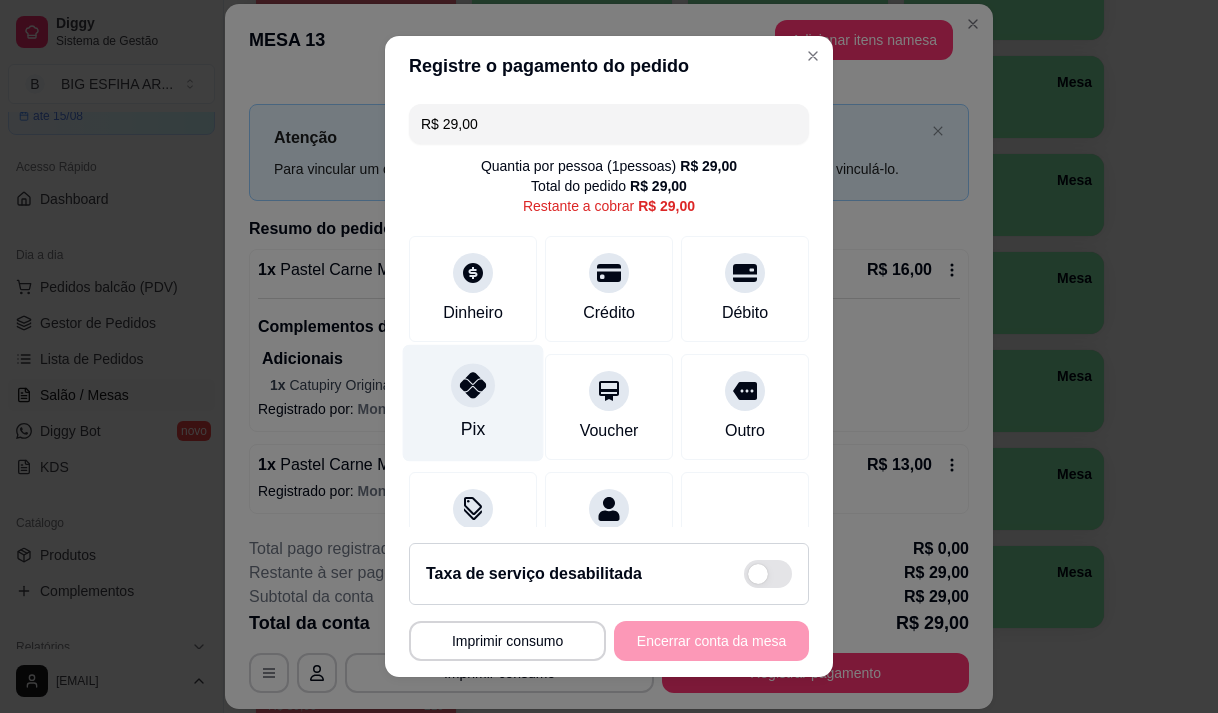 click on "Pix" at bounding box center (473, 402) 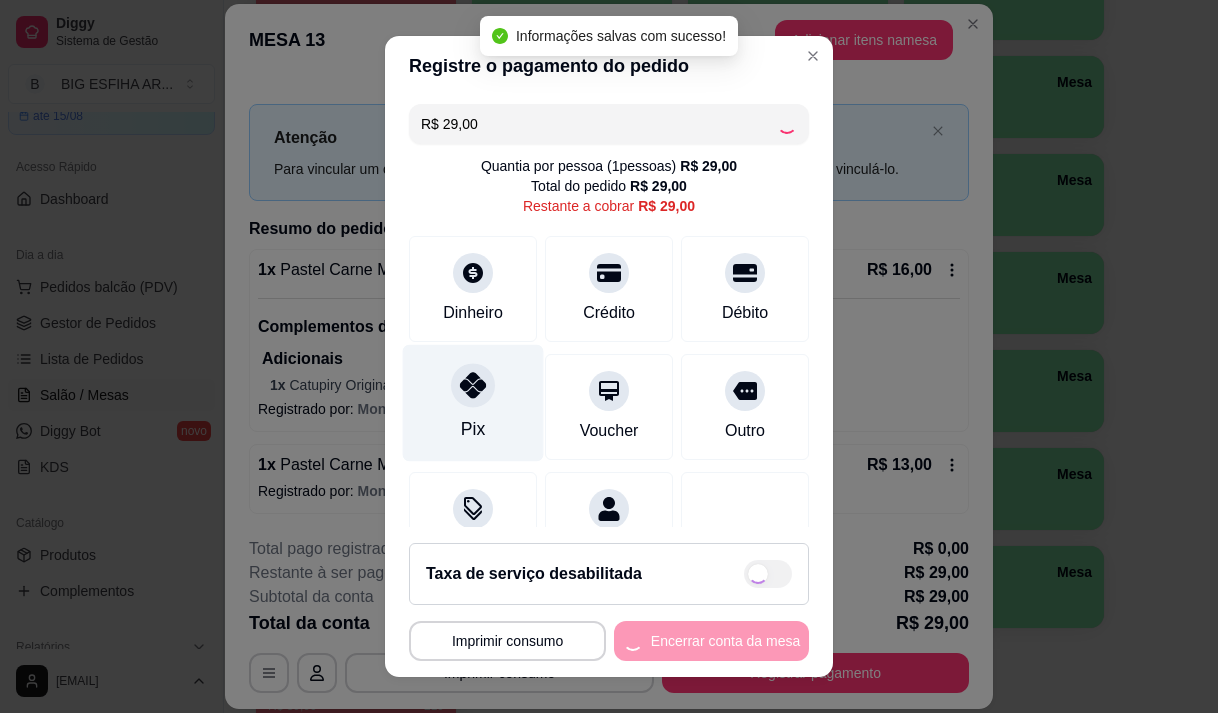 type on "R$ 0,00" 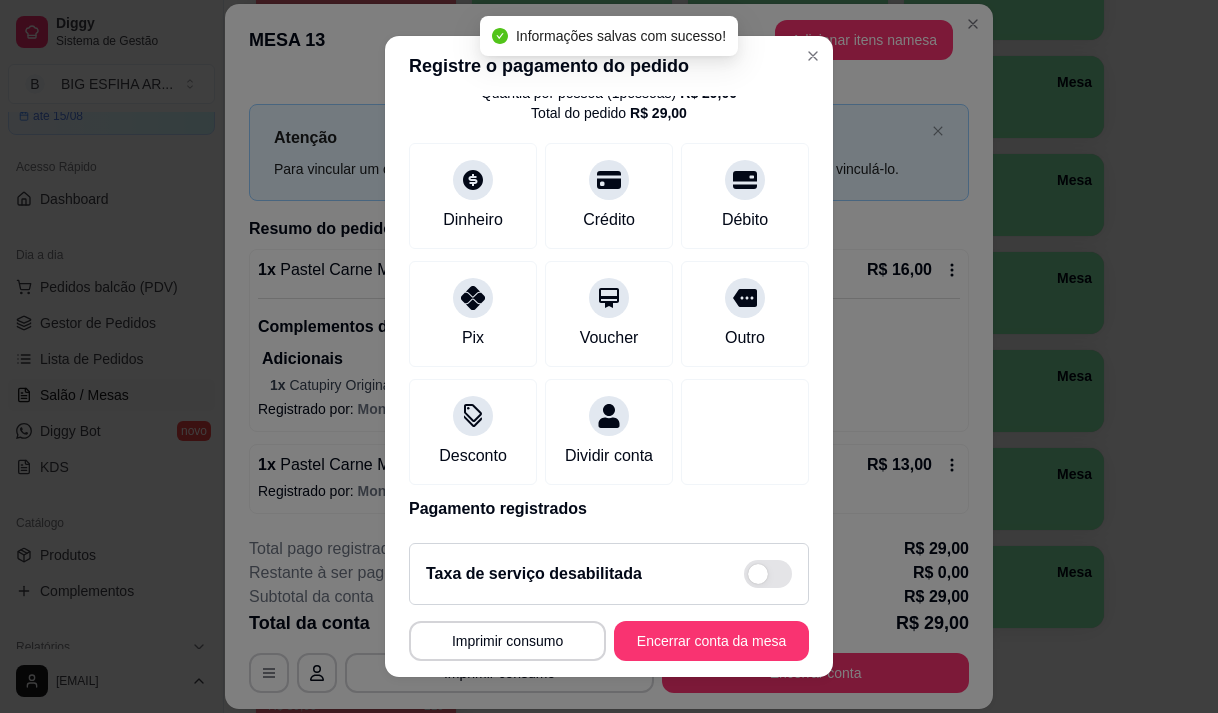 scroll, scrollTop: 166, scrollLeft: 0, axis: vertical 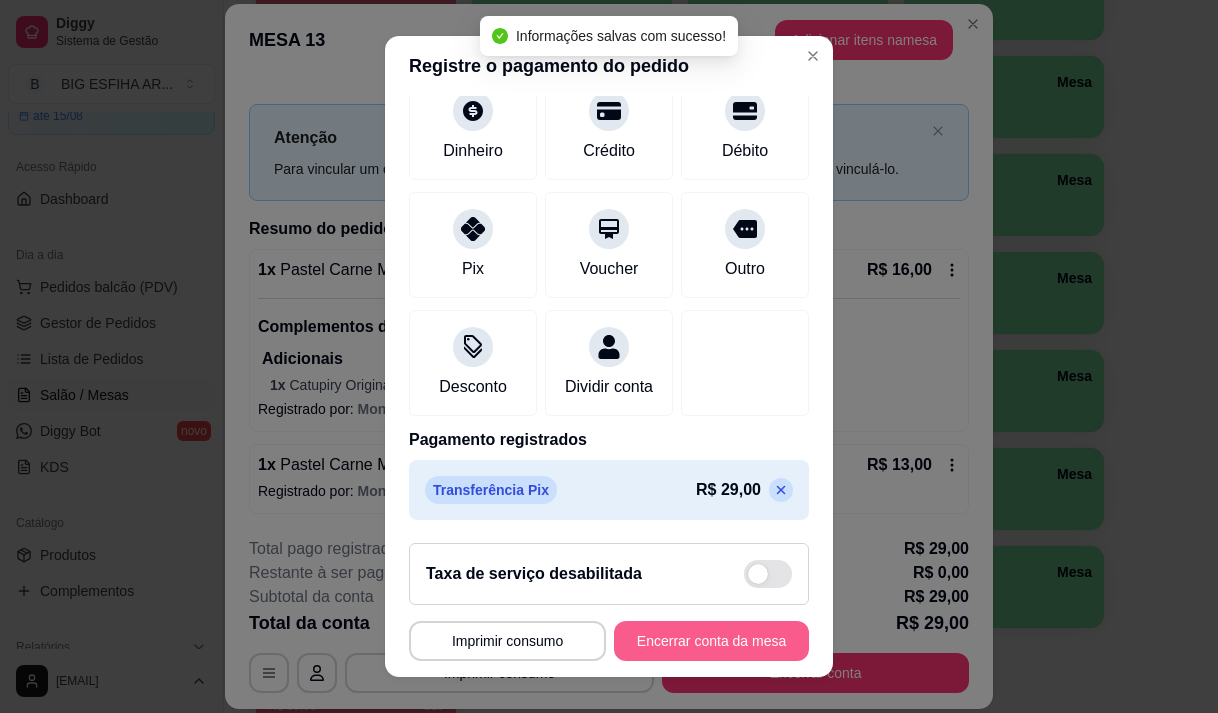 click on "Encerrar conta da mesa" at bounding box center [711, 641] 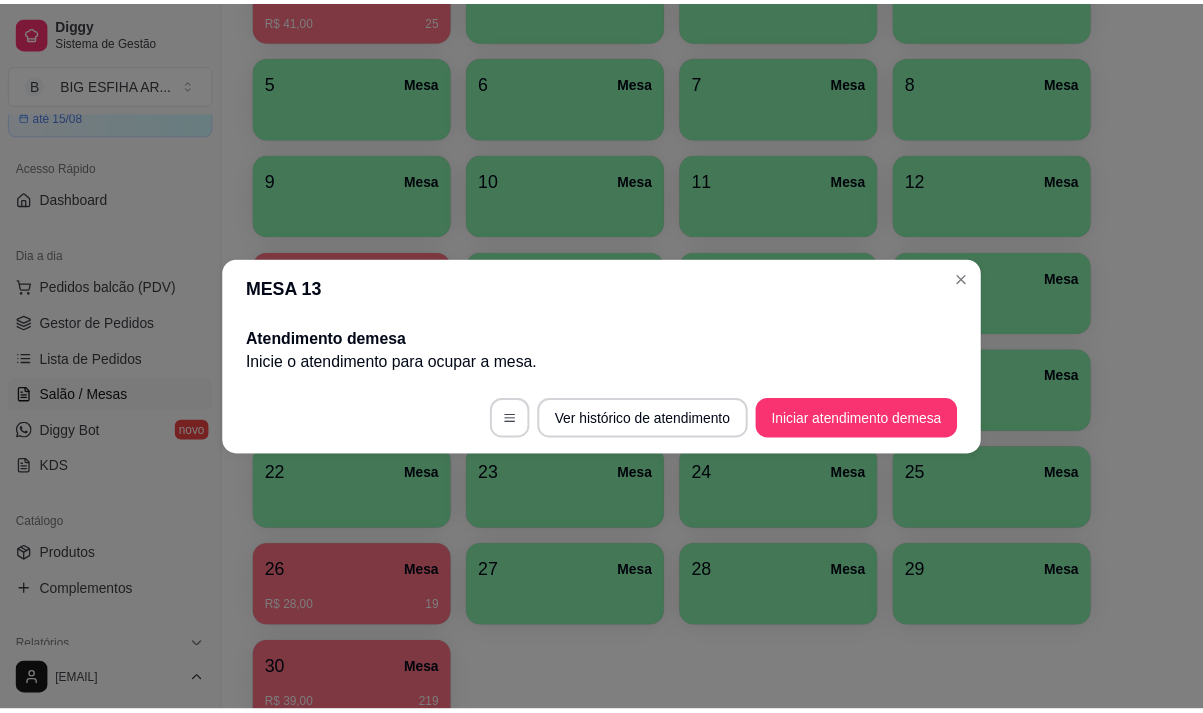 scroll, scrollTop: 0, scrollLeft: 0, axis: both 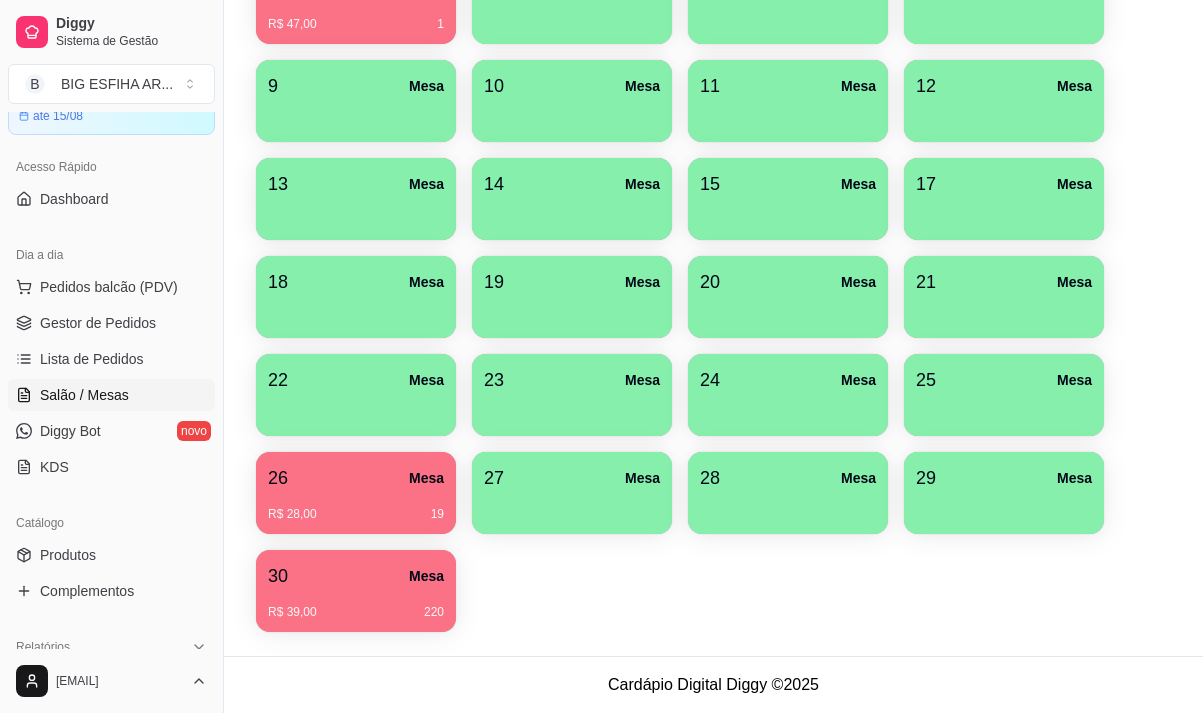 click on "R$ 28,00 19" at bounding box center (356, 507) 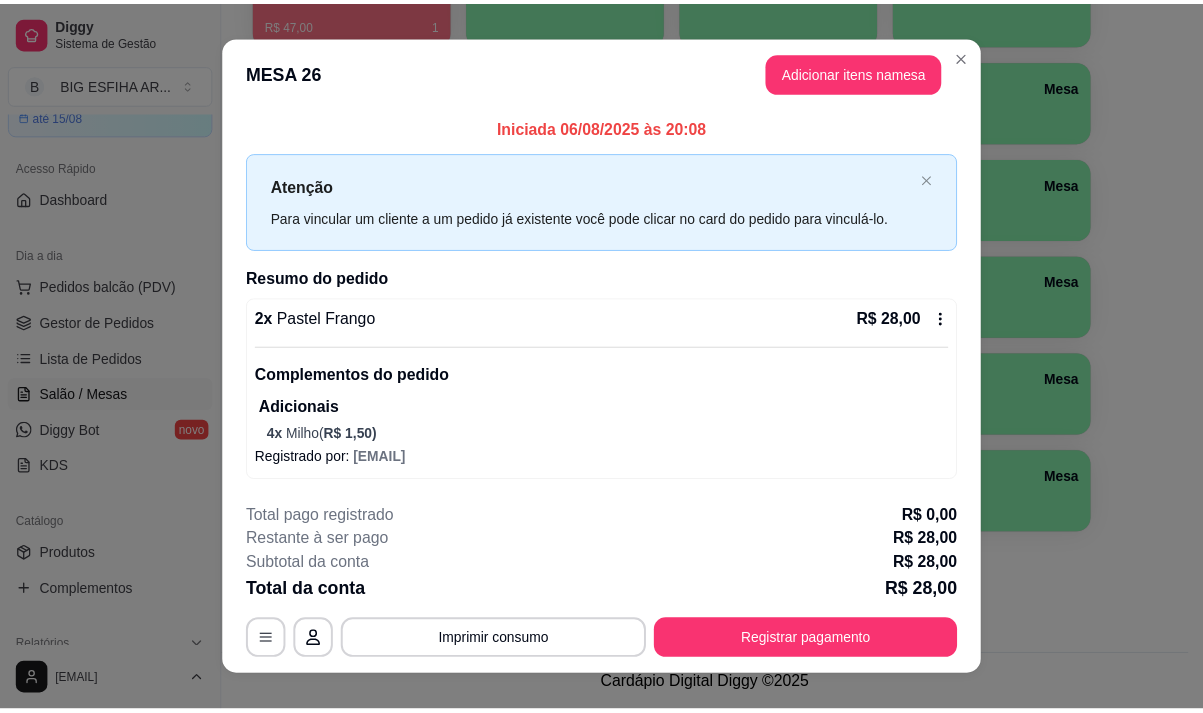 scroll, scrollTop: 28, scrollLeft: 0, axis: vertical 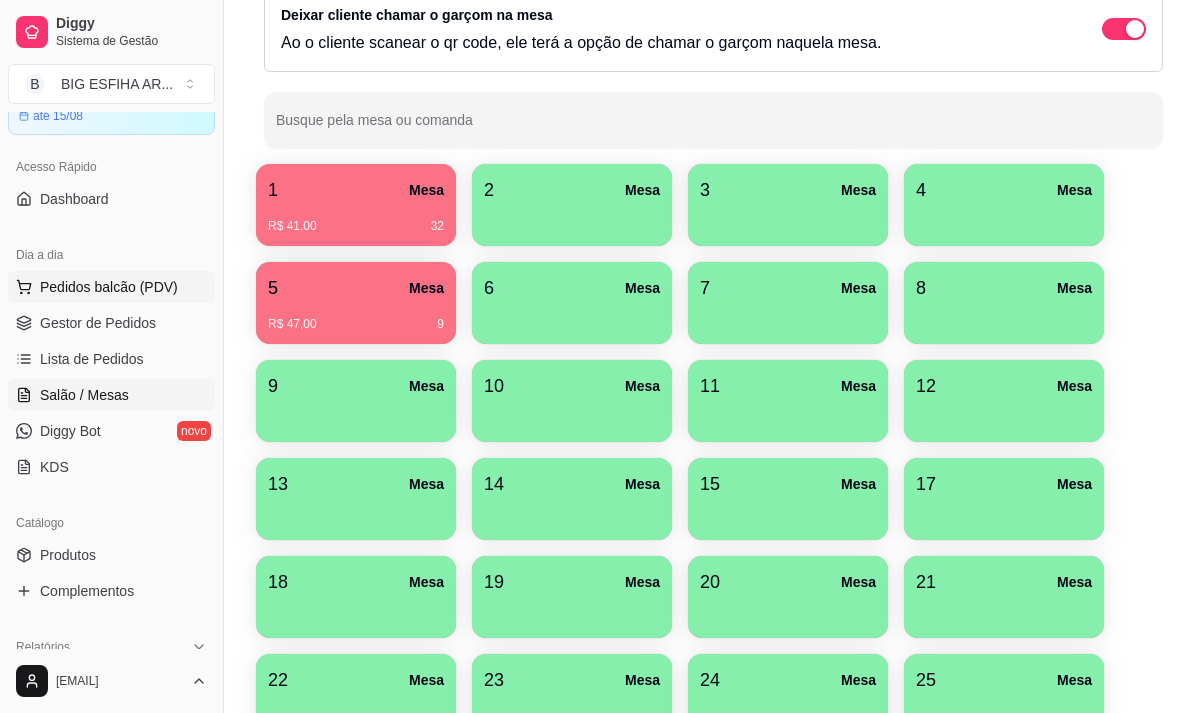 click on "Pedidos balcão (PDV)" at bounding box center (109, 287) 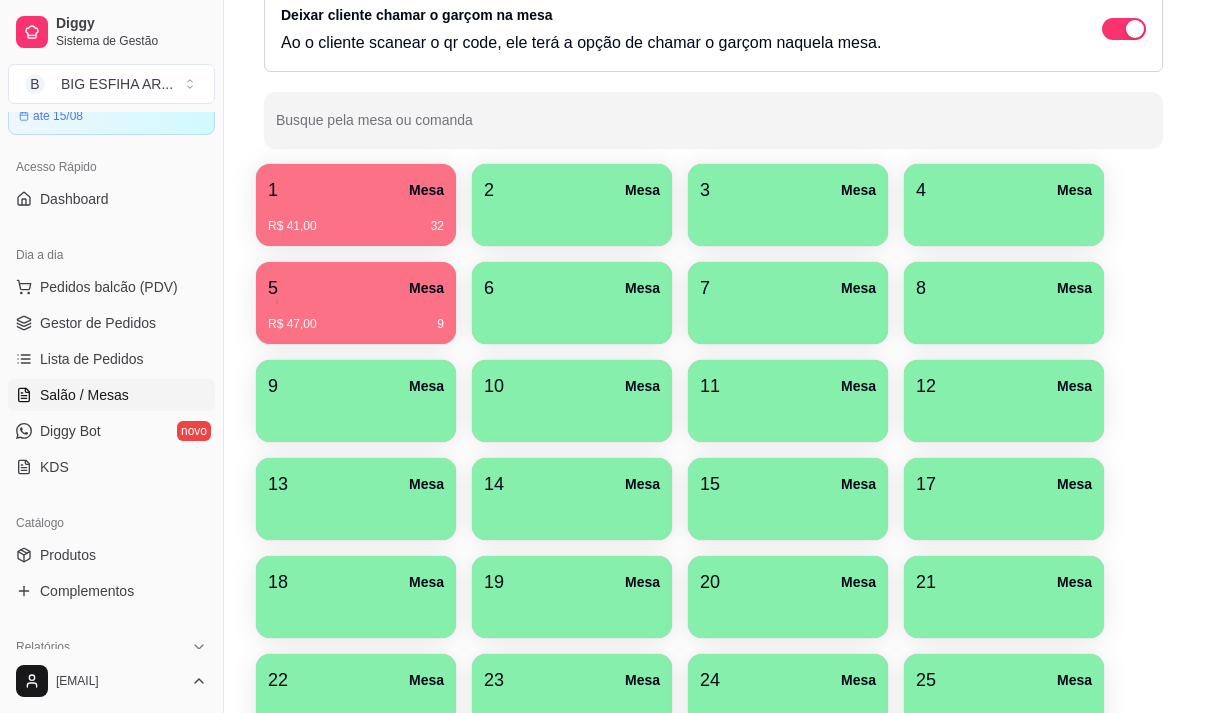 click on "Entrega" at bounding box center (860, 84) 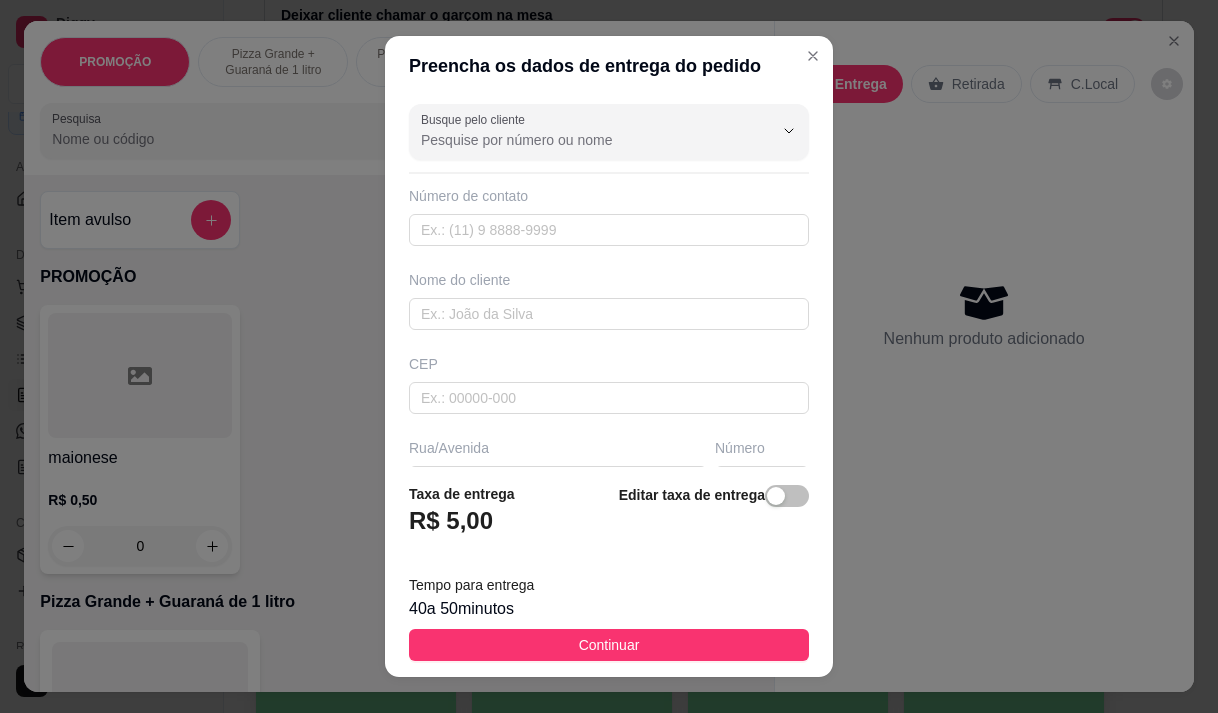 click on "Busque pelo cliente" at bounding box center (581, 140) 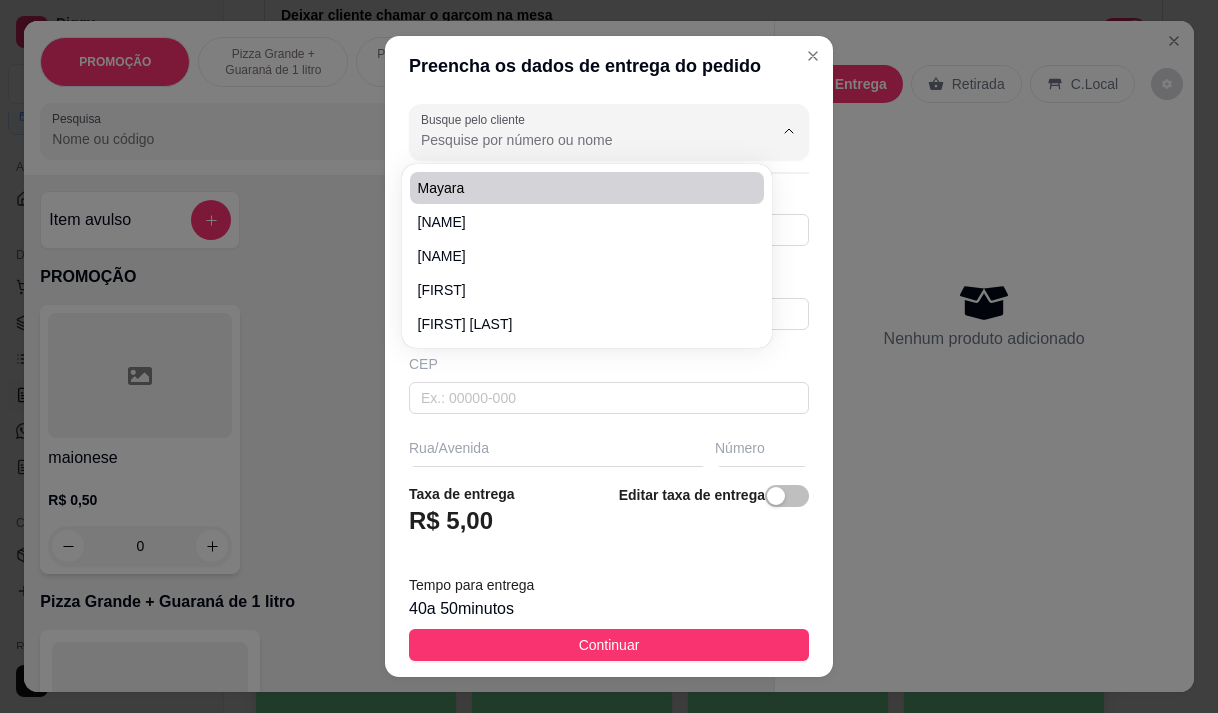 click on "Mayara" at bounding box center (577, 188) 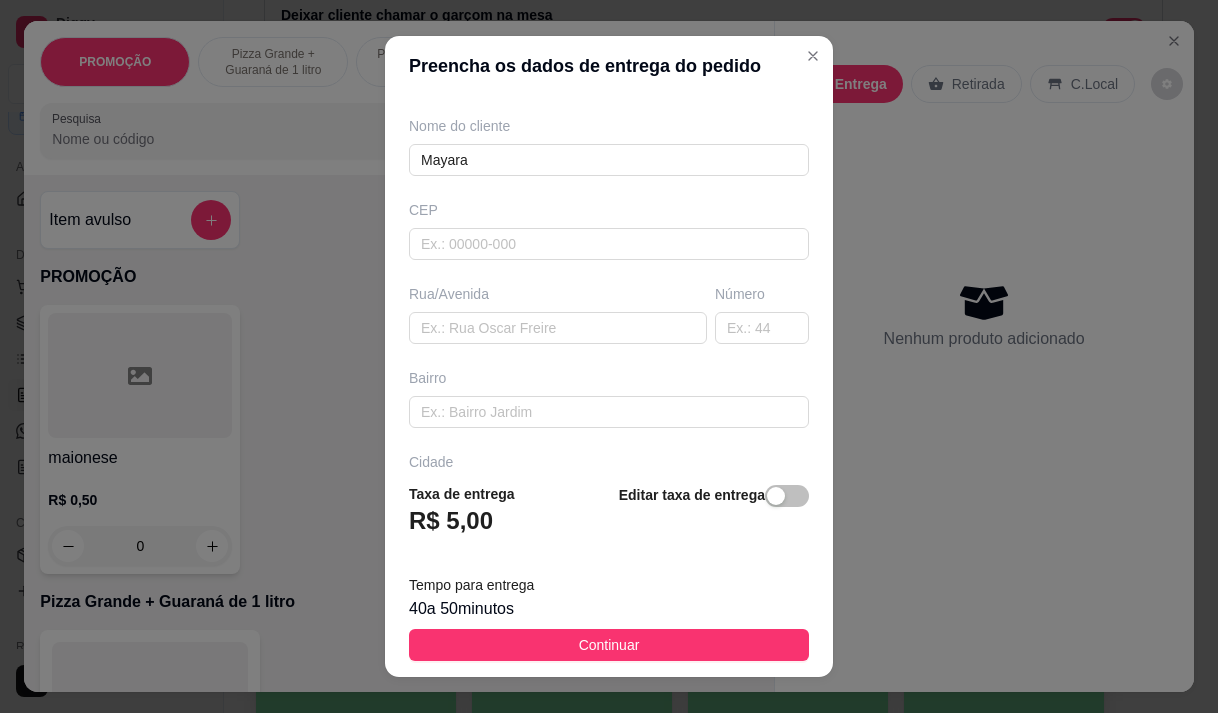 scroll, scrollTop: 0, scrollLeft: 0, axis: both 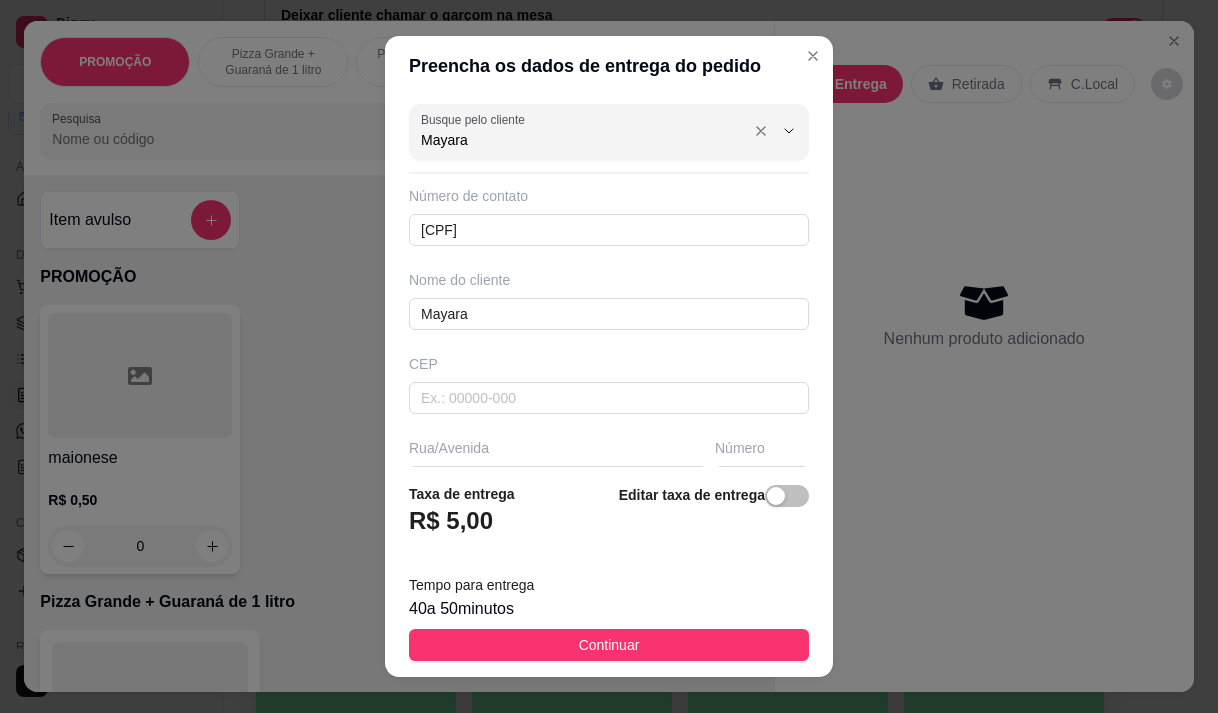 click on "Mayara" at bounding box center (581, 140) 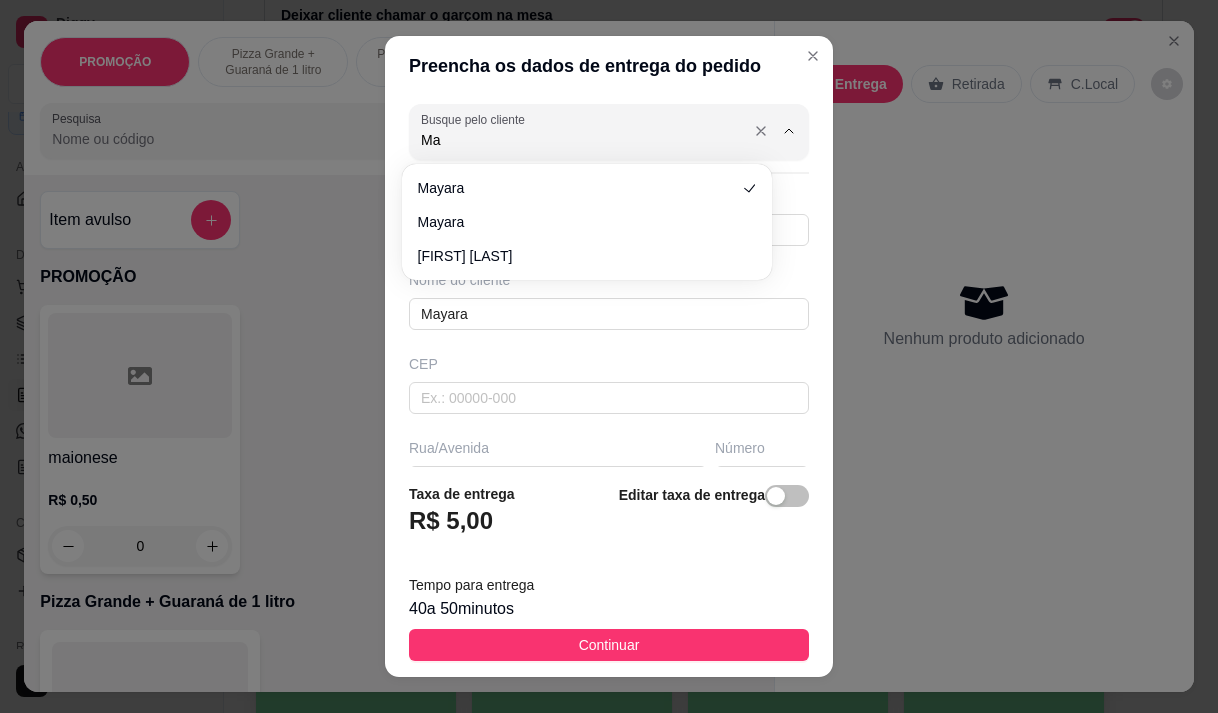 type on "M" 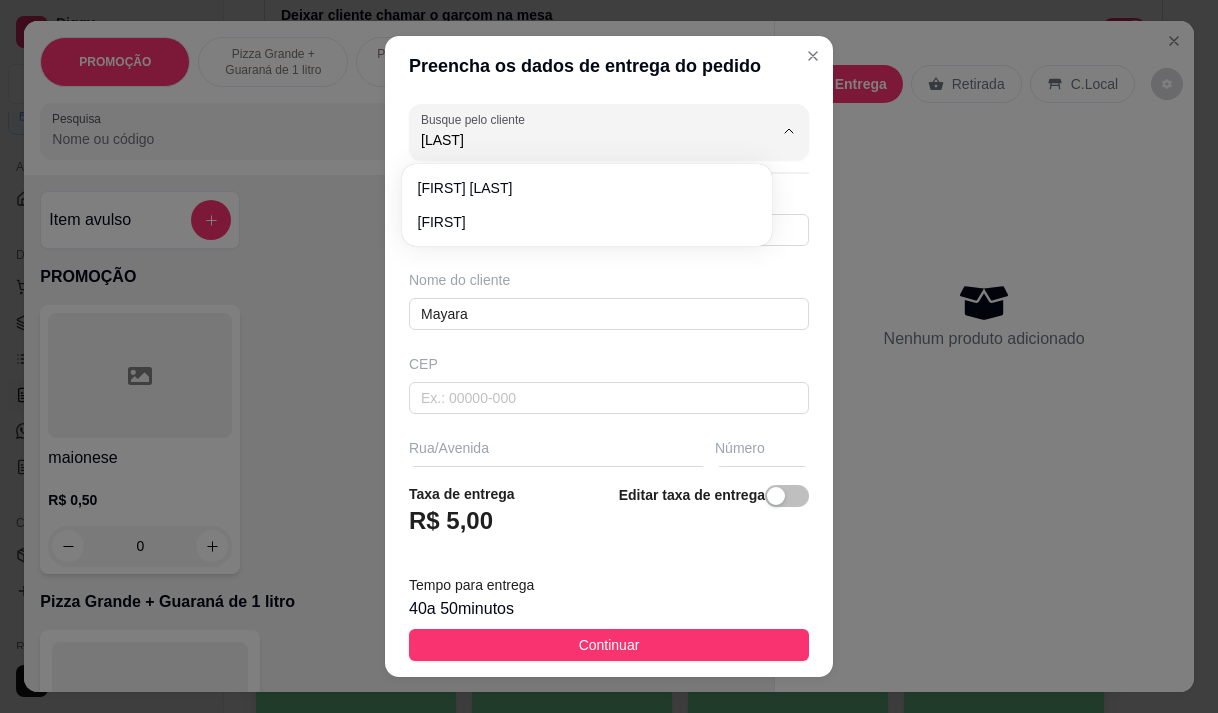 type on "maia" 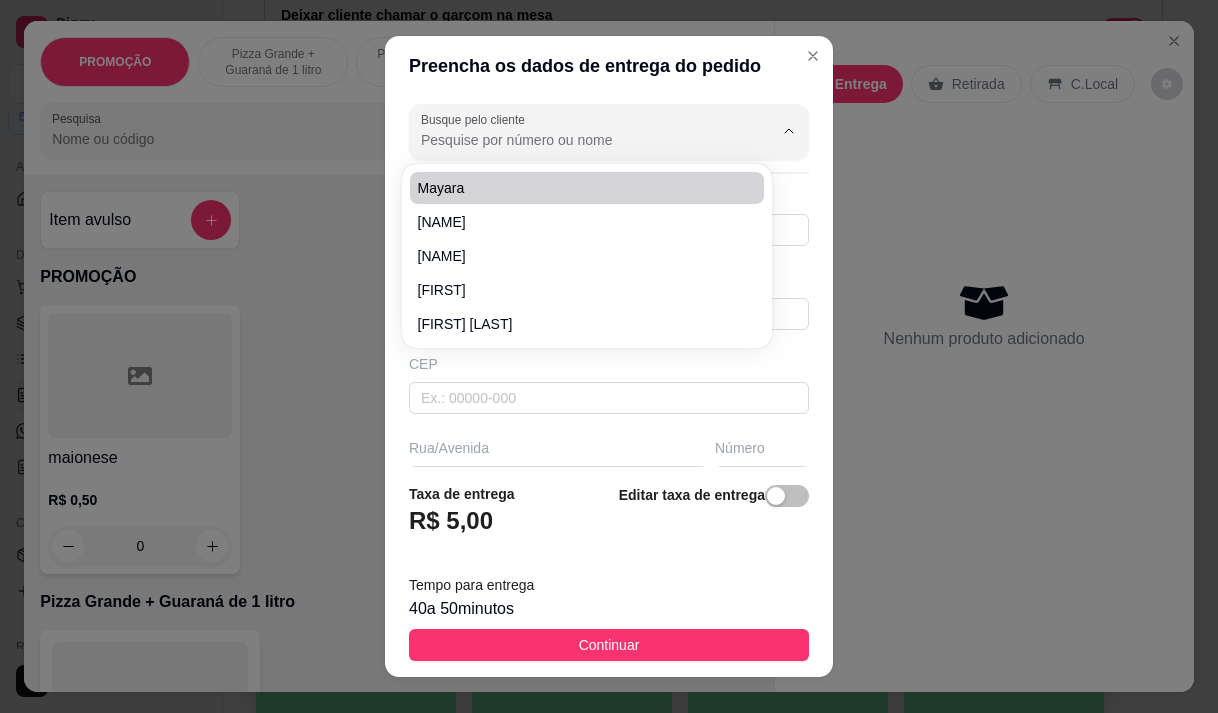 click on "Busque pelo cliente" at bounding box center [581, 140] 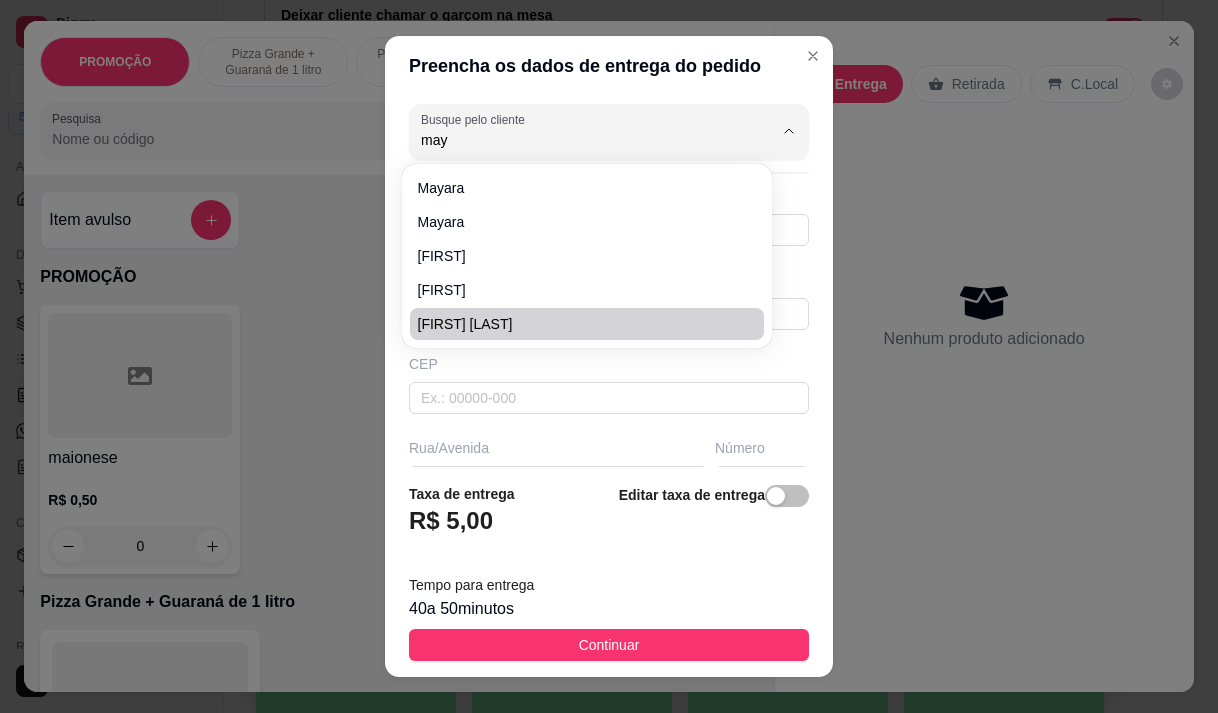 click on "[FIRST] [LAST]" at bounding box center [587, 324] 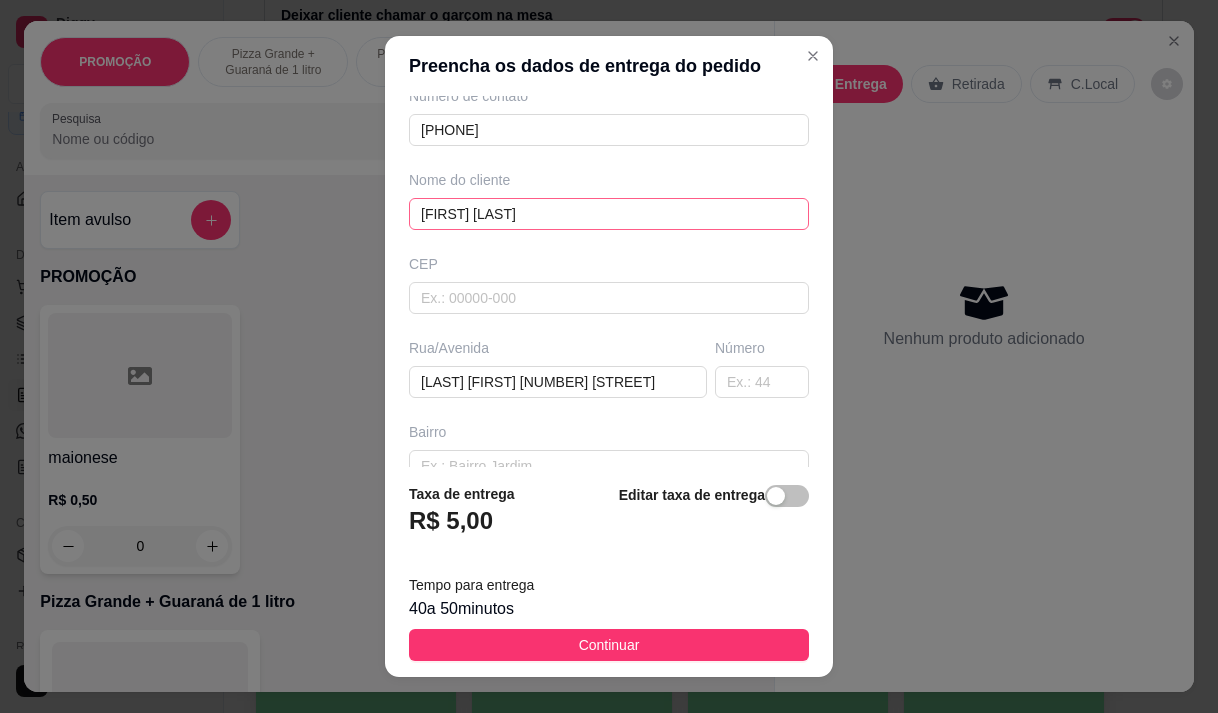 scroll, scrollTop: 200, scrollLeft: 0, axis: vertical 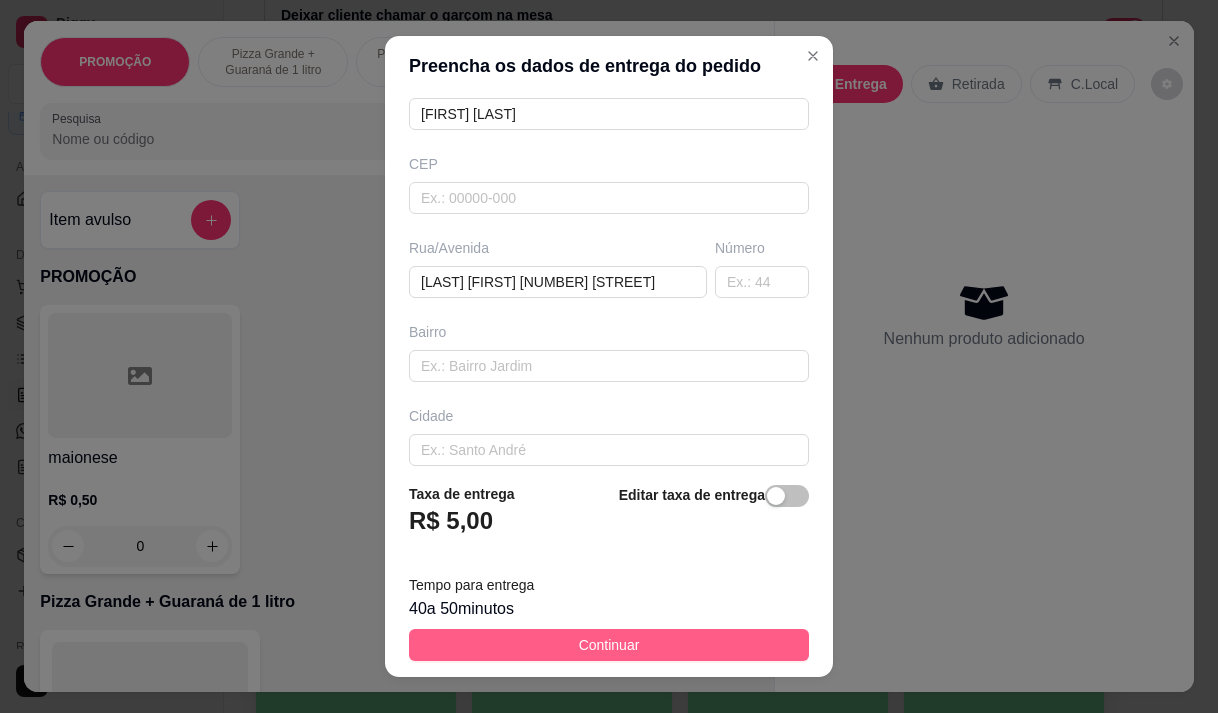 type on "[FIRST] [LAST]" 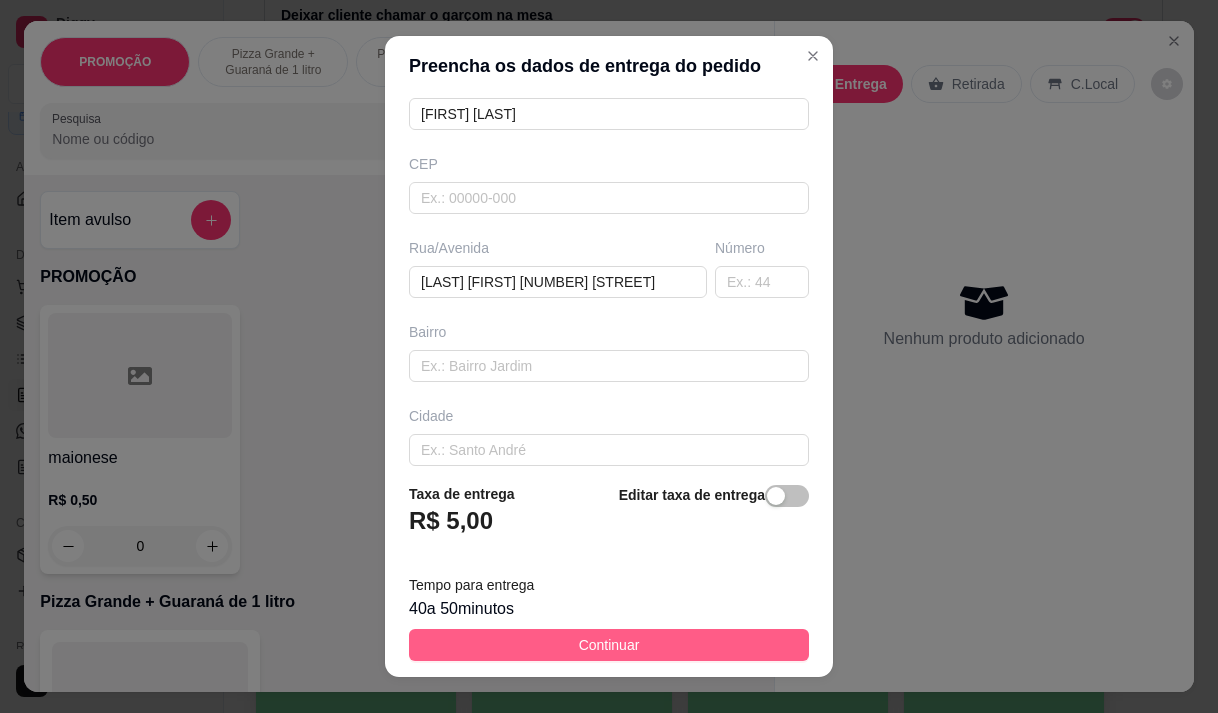click on "Continuar" at bounding box center (609, 645) 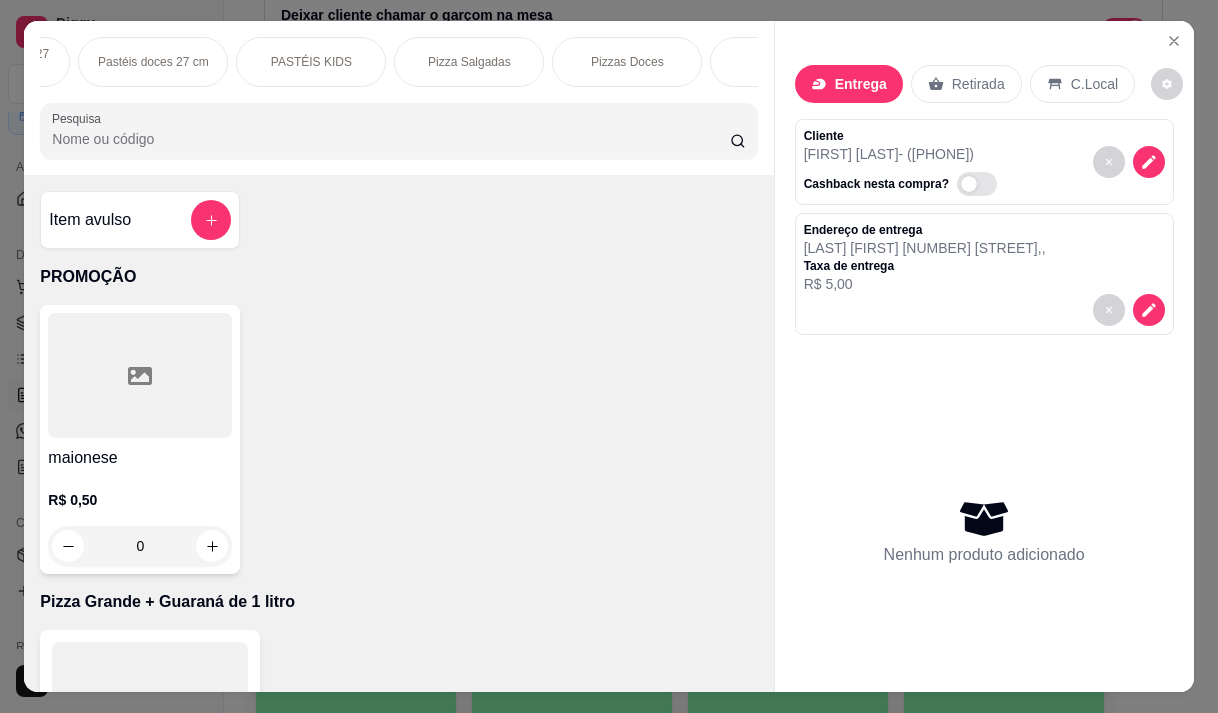 scroll, scrollTop: 0, scrollLeft: 1080, axis: horizontal 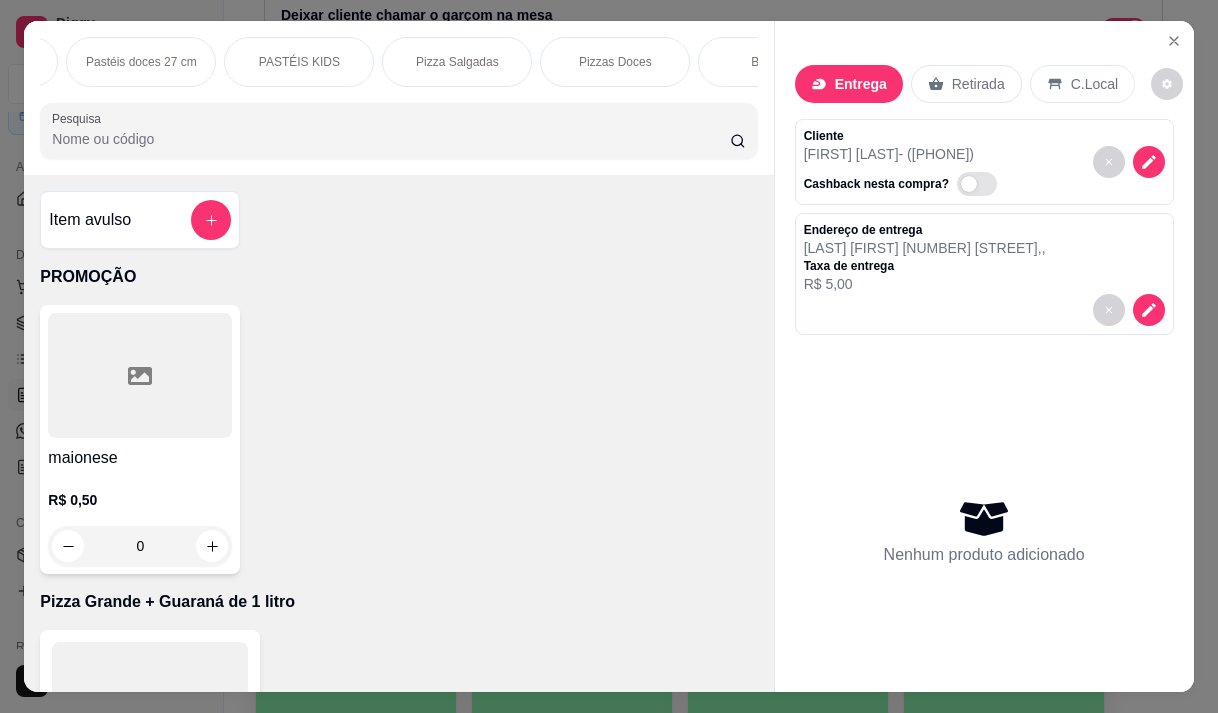 click on "Pizza Salgadas" at bounding box center (457, 62) 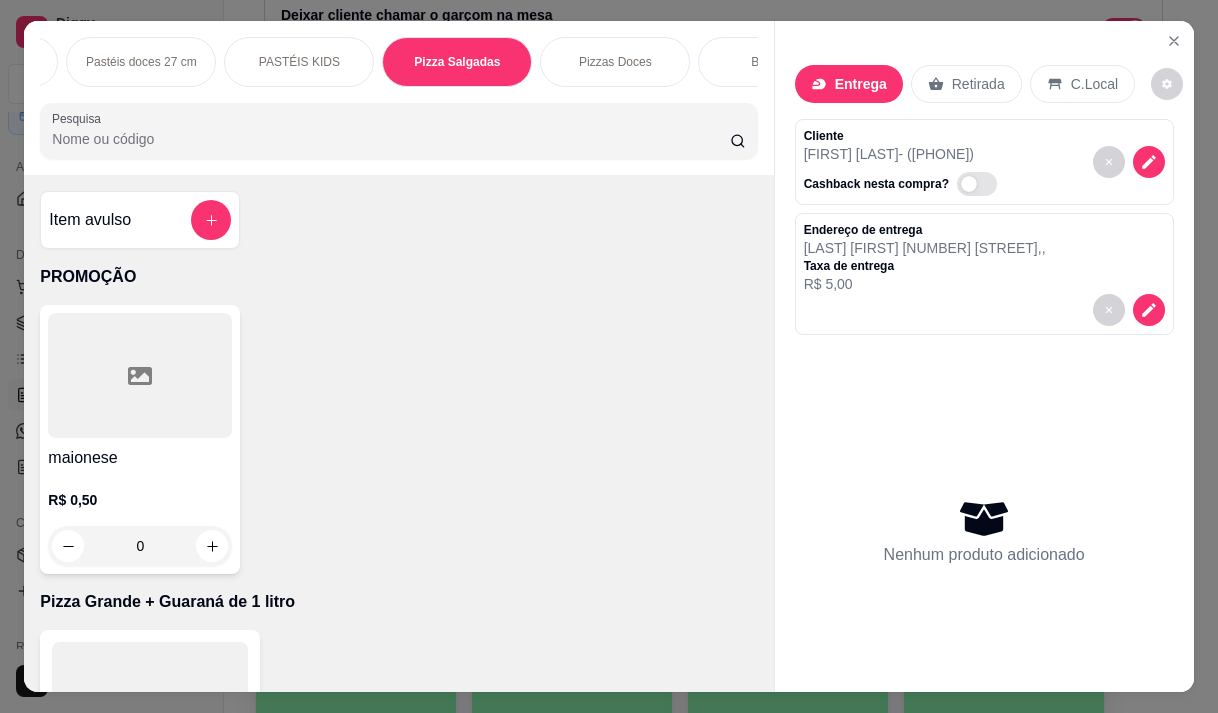 scroll, scrollTop: 15444, scrollLeft: 0, axis: vertical 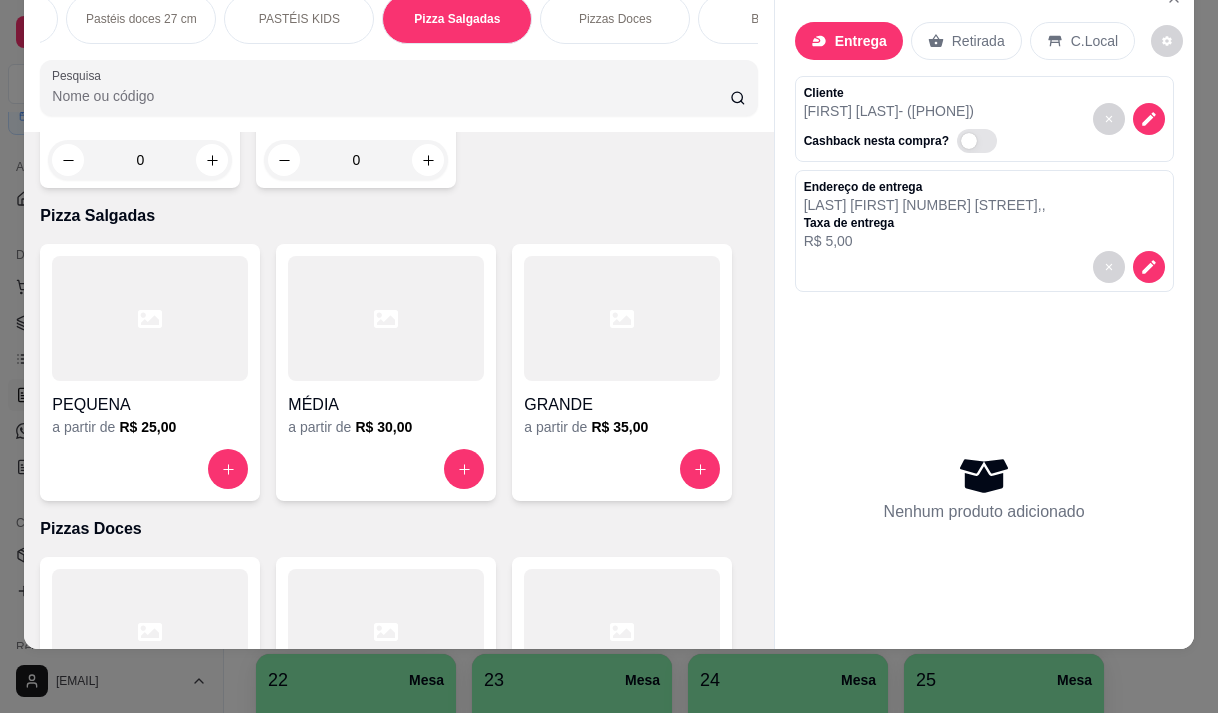 click at bounding box center (622, 318) 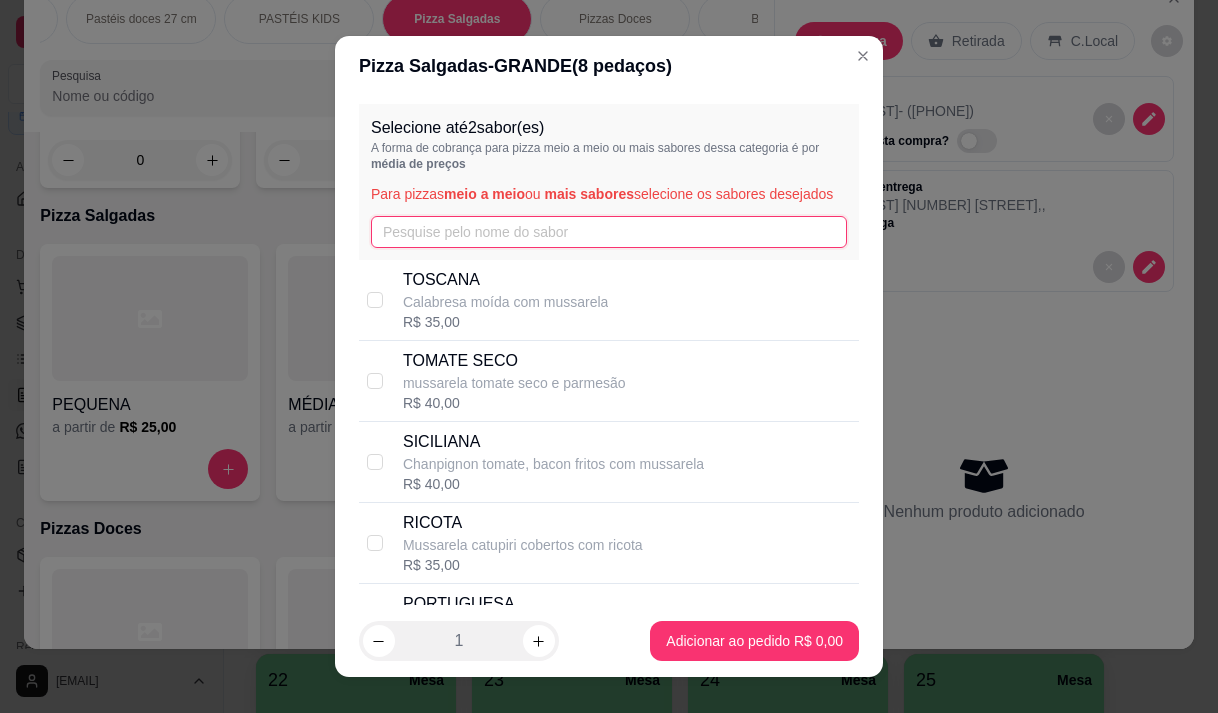 click at bounding box center (609, 232) 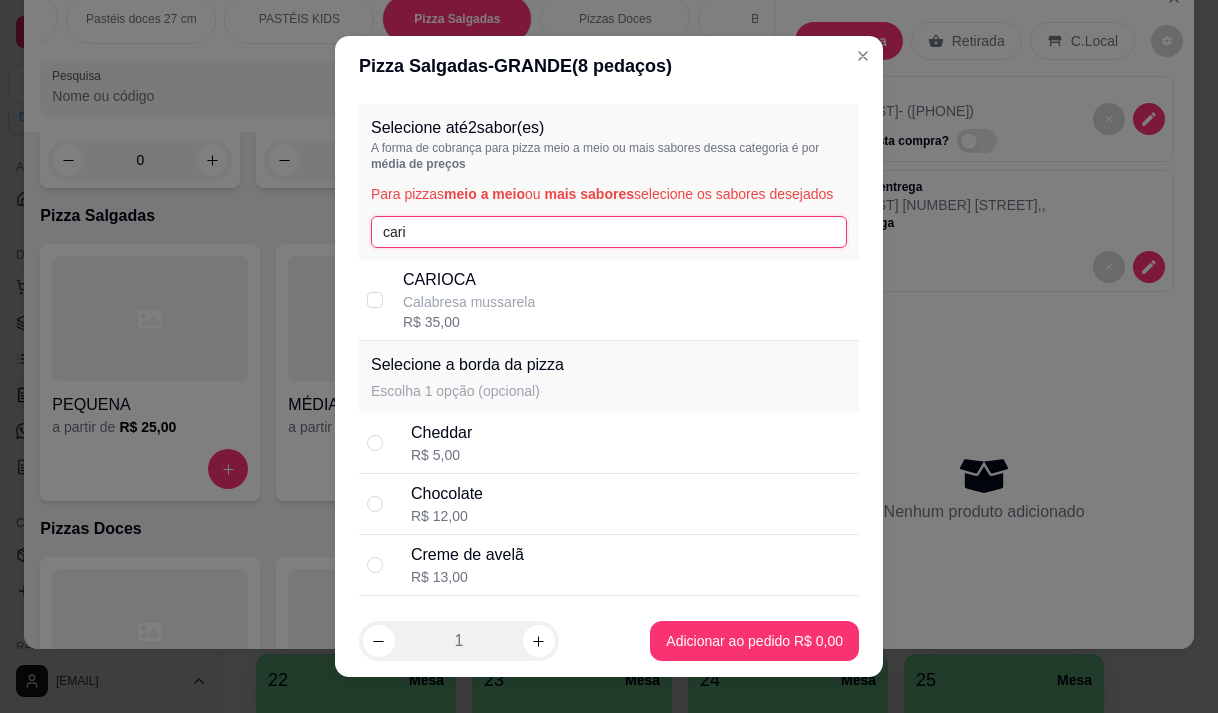 type on "cari" 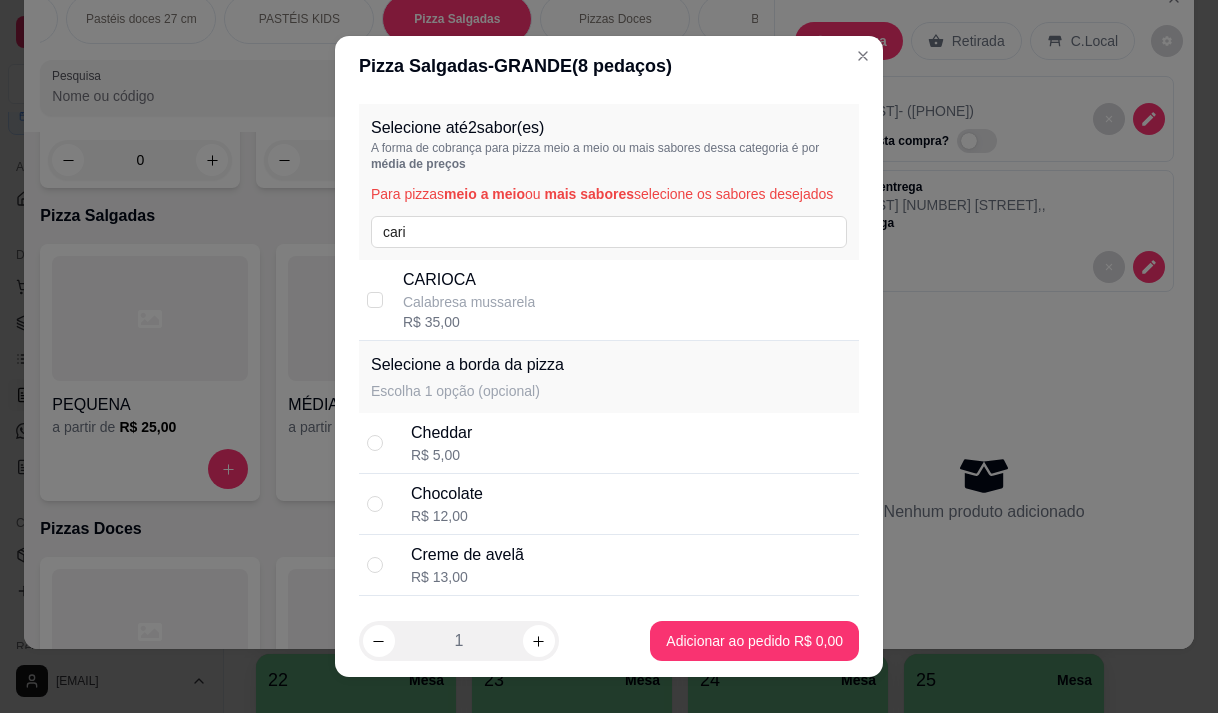click on "CARIOCA  Calabresa mussarela  R$ 35,00" at bounding box center [627, 300] 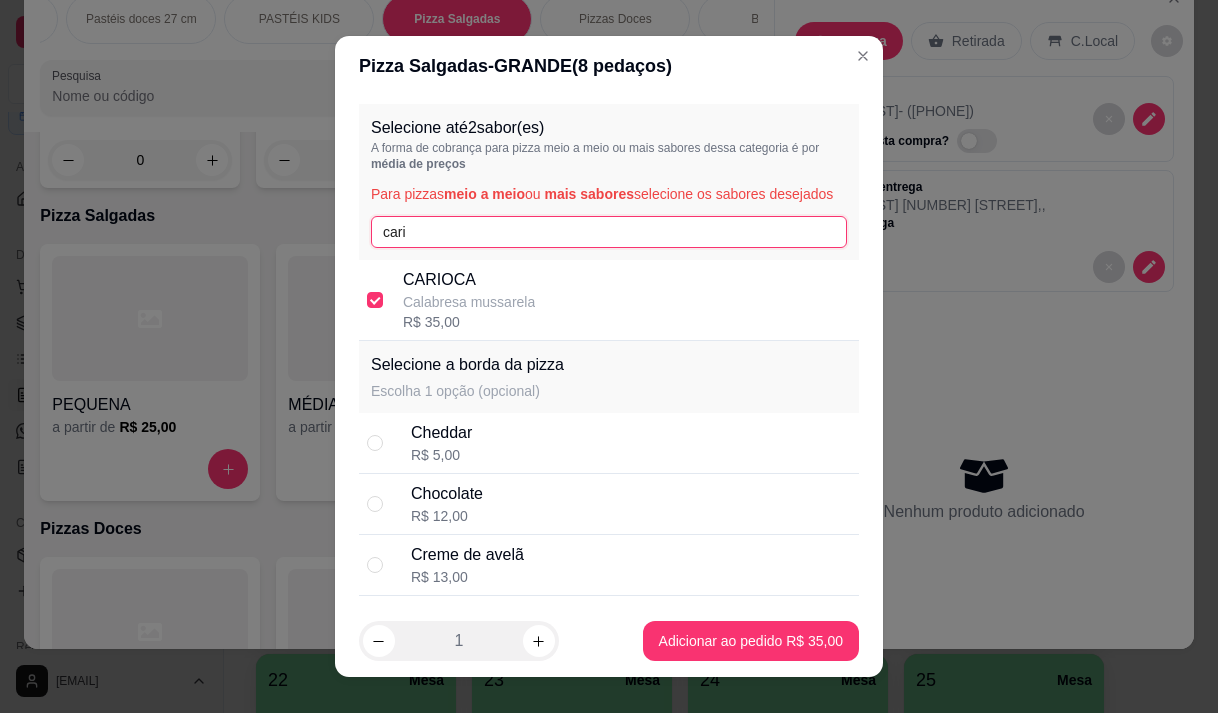 click on "cari" at bounding box center (609, 232) 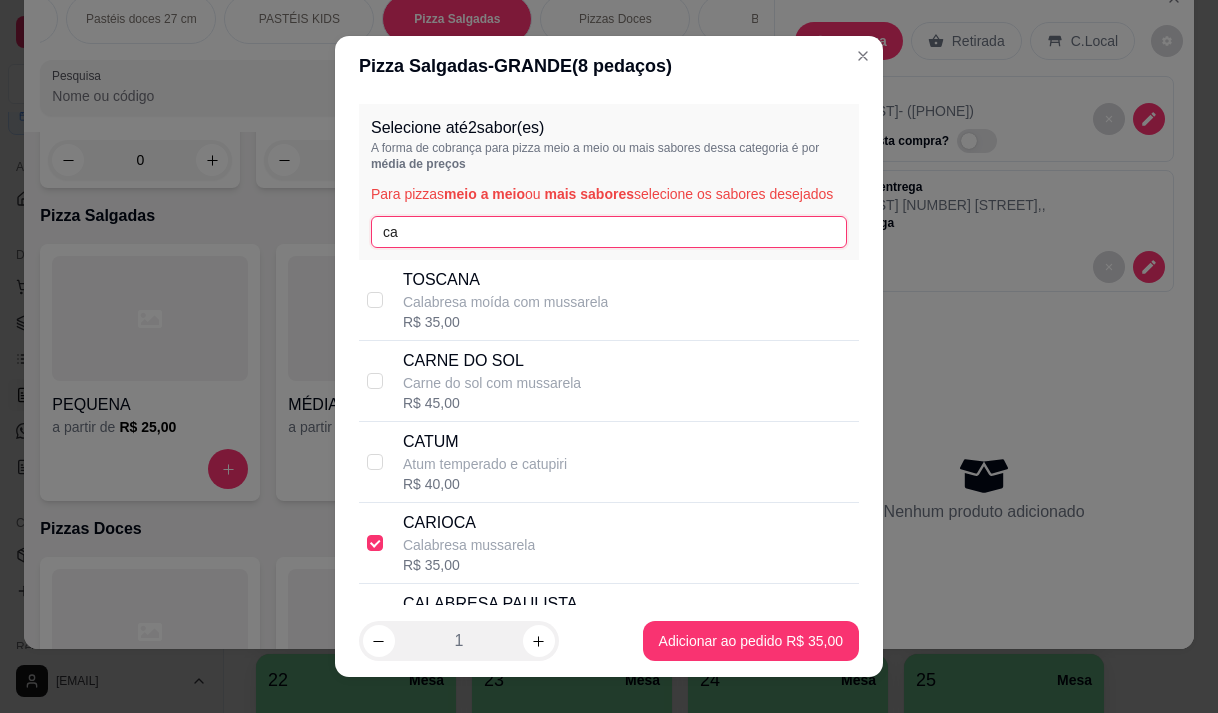 type on "c" 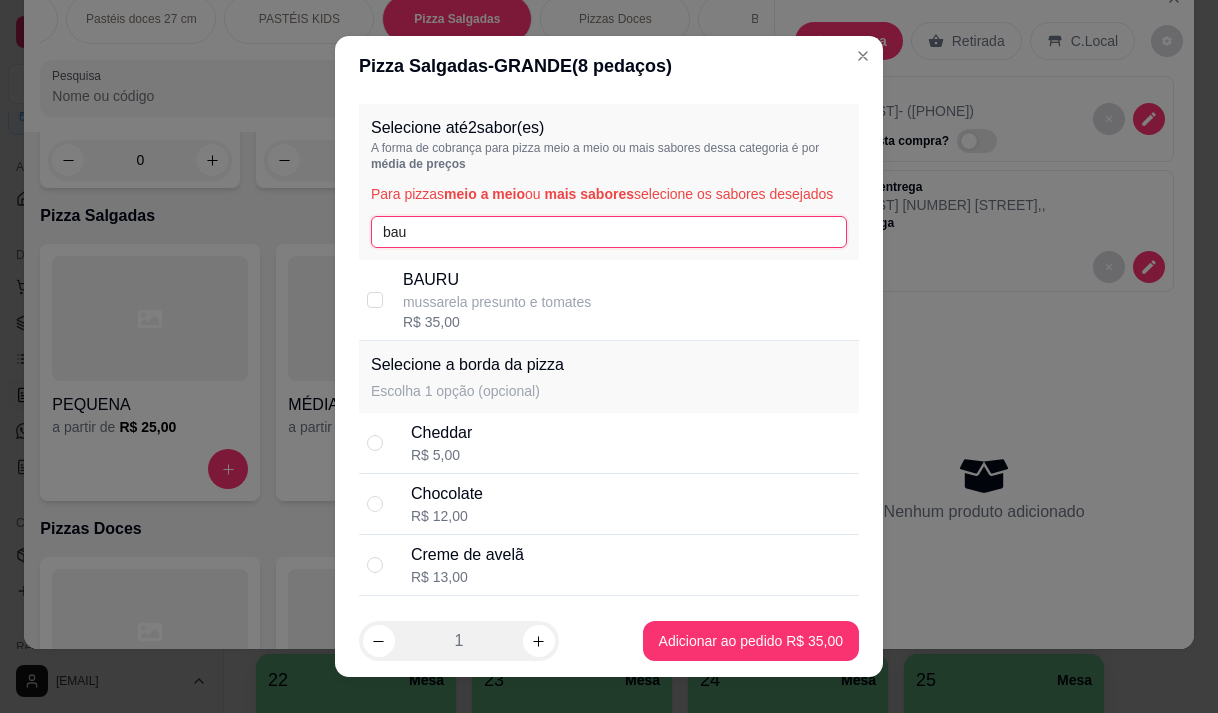 type on "bau" 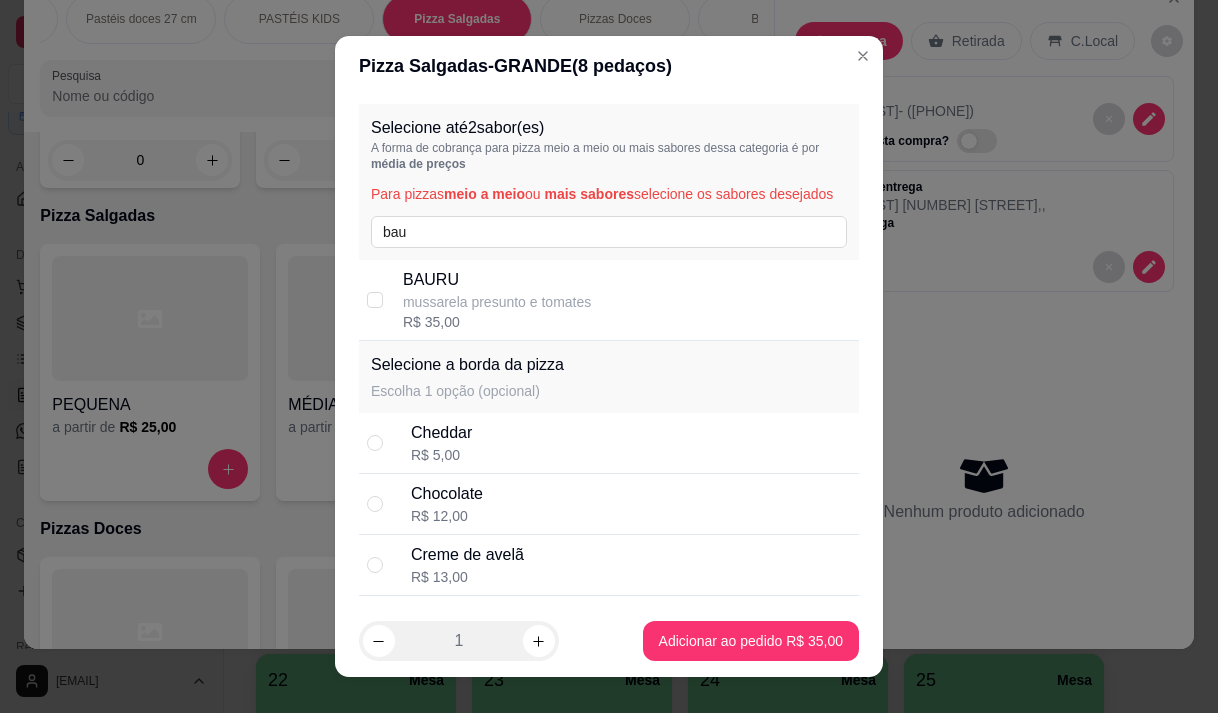 click on "mussarela presunto e tomates" at bounding box center [497, 302] 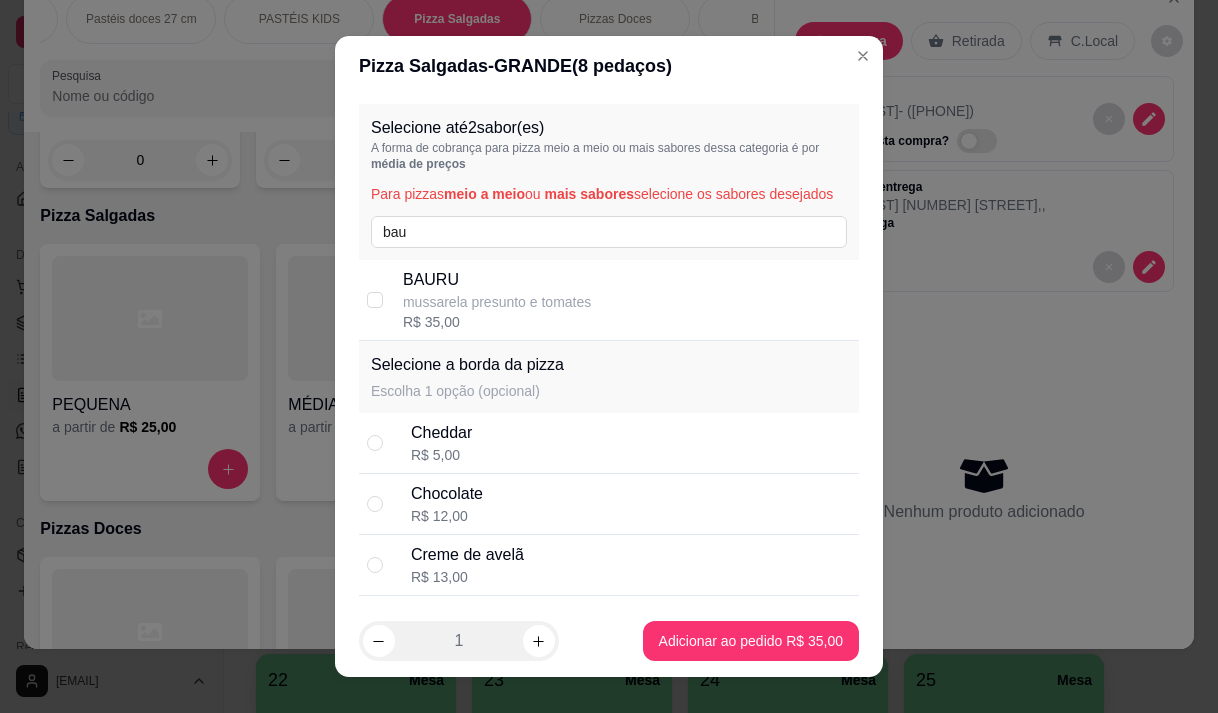 checkbox on "true" 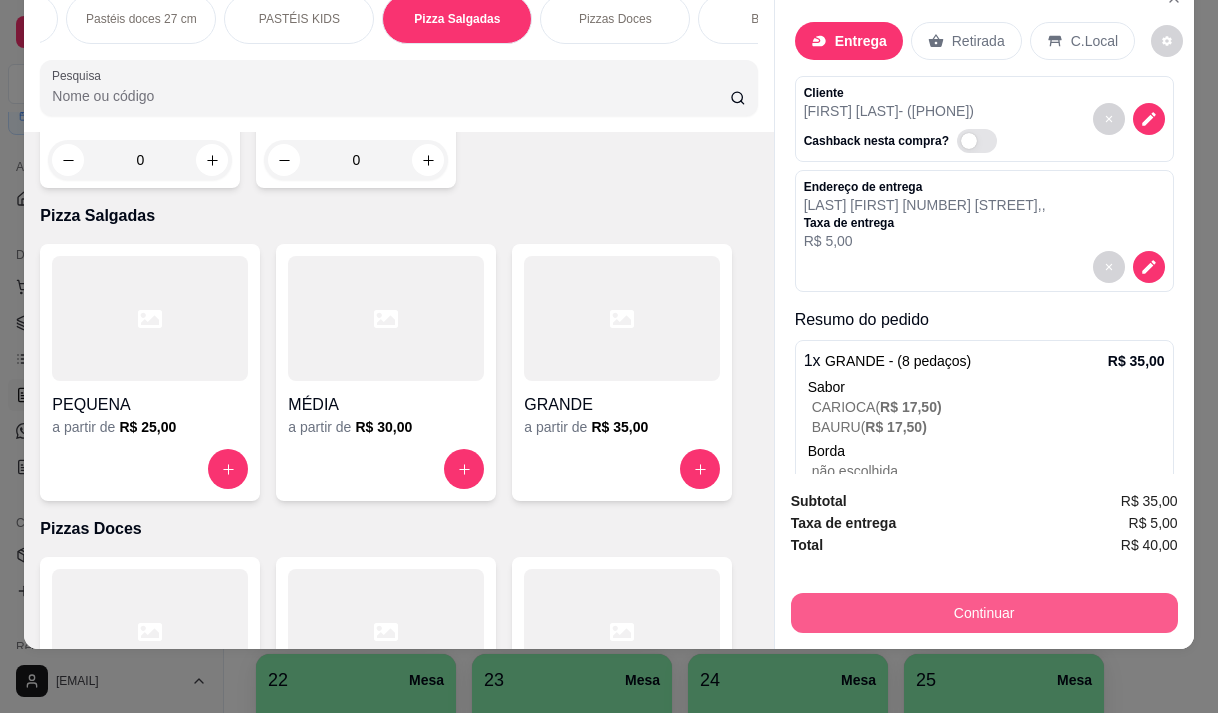 click on "Continuar" at bounding box center [984, 613] 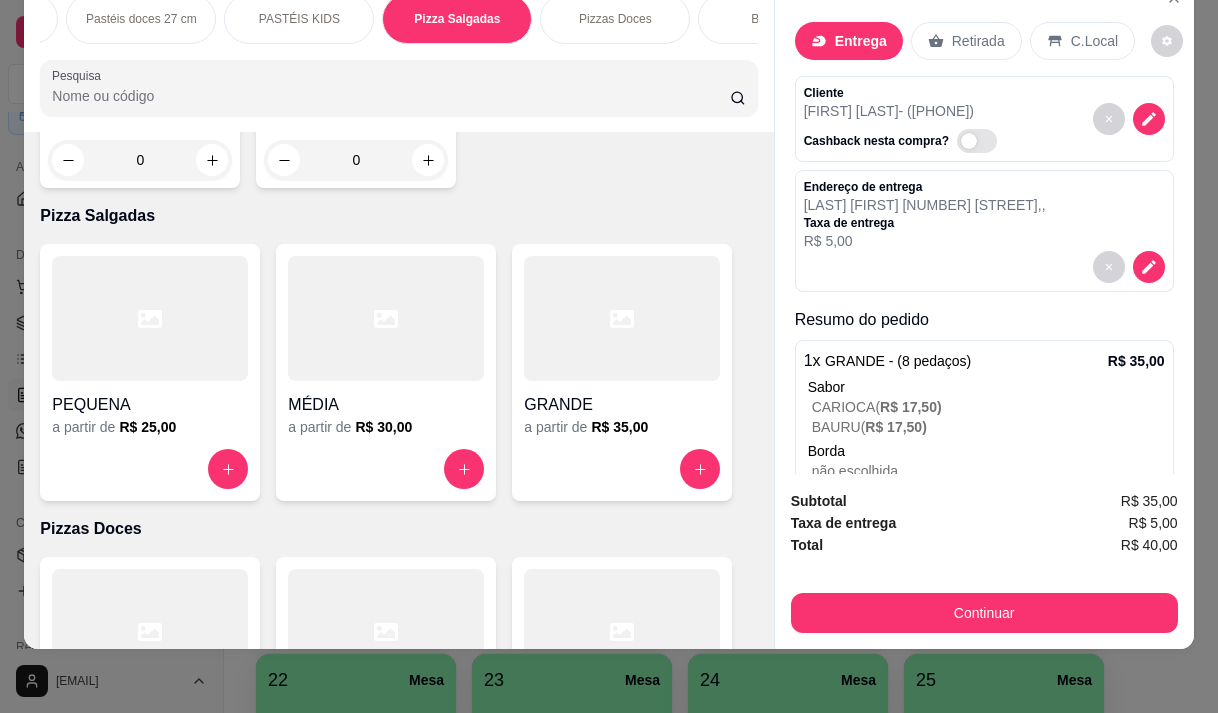 click at bounding box center [469, 365] 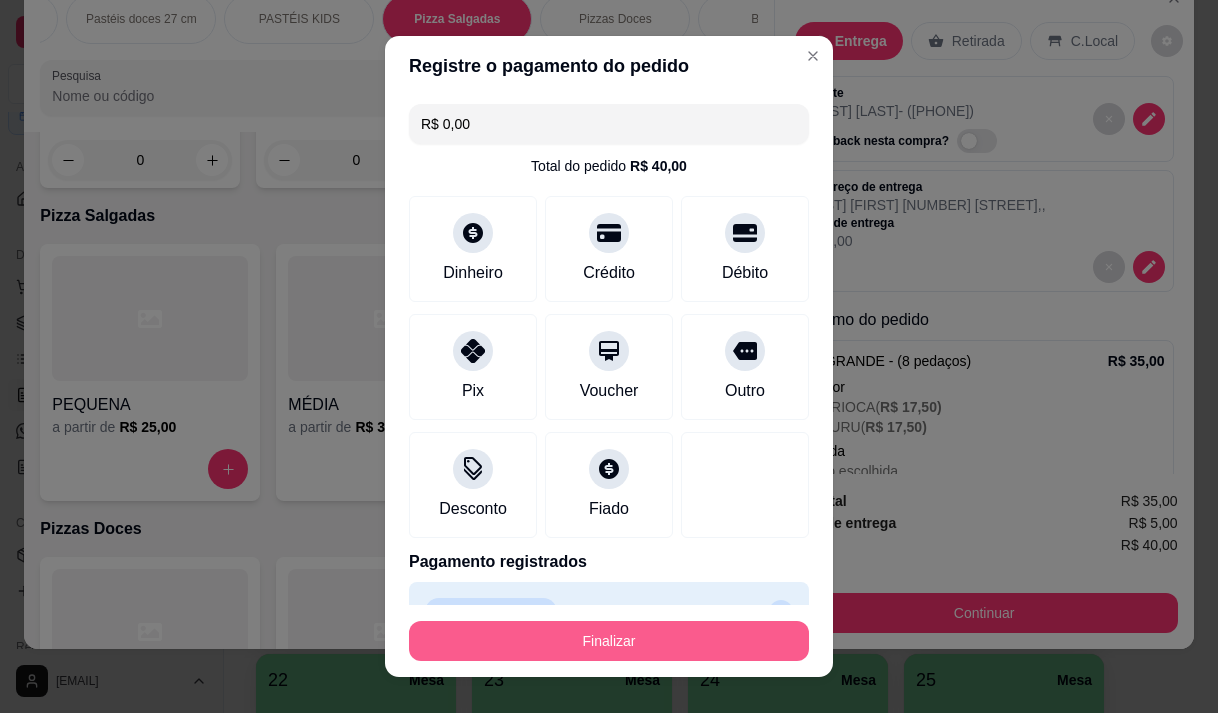 click on "Finalizar" at bounding box center [609, 641] 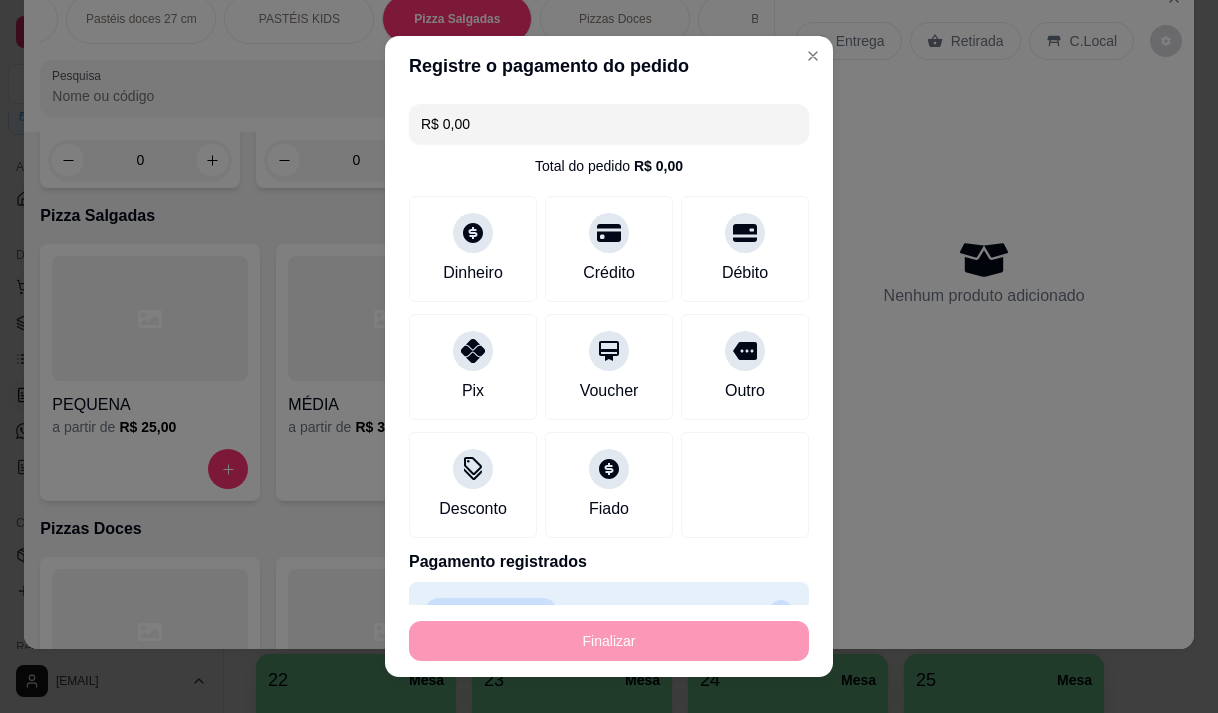 type on "-R$ 40,00" 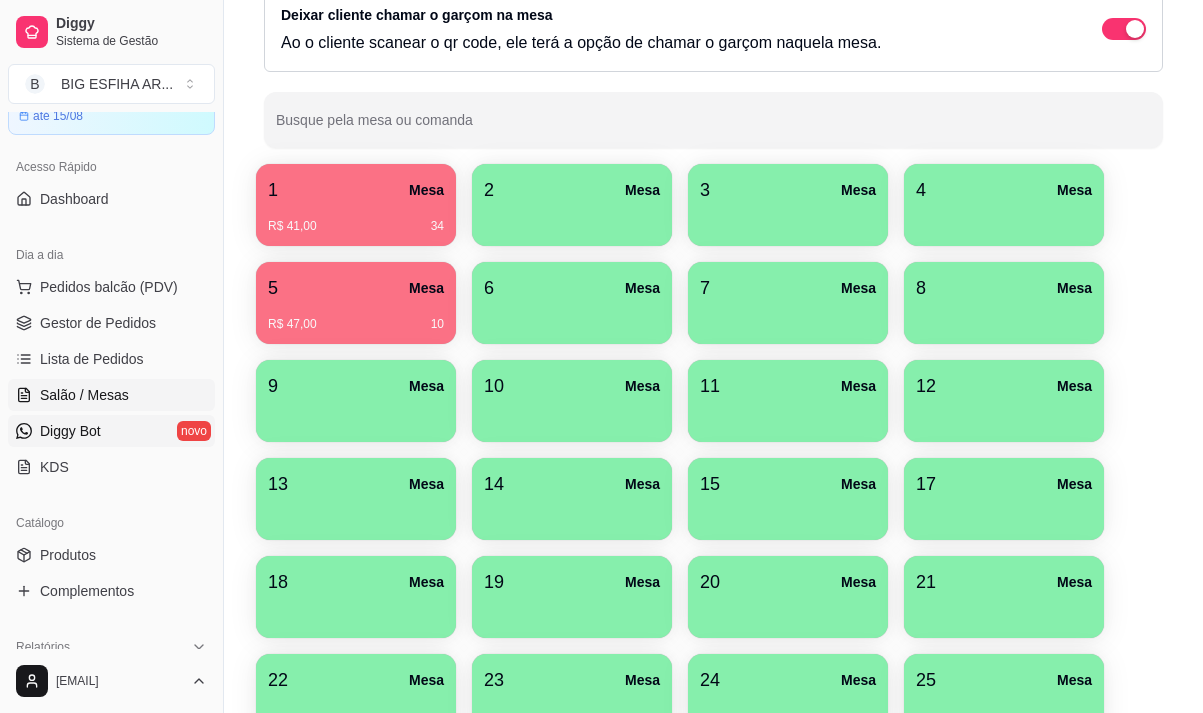 click on "Diggy Bot novo" at bounding box center [111, 431] 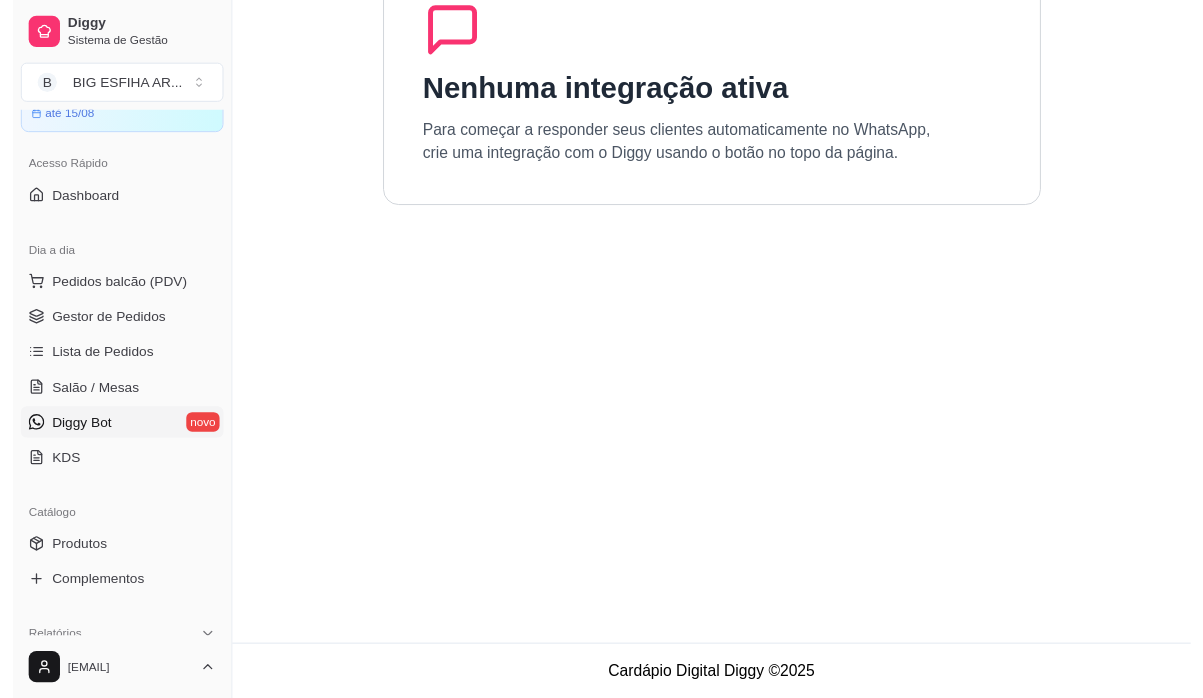 scroll, scrollTop: 0, scrollLeft: 0, axis: both 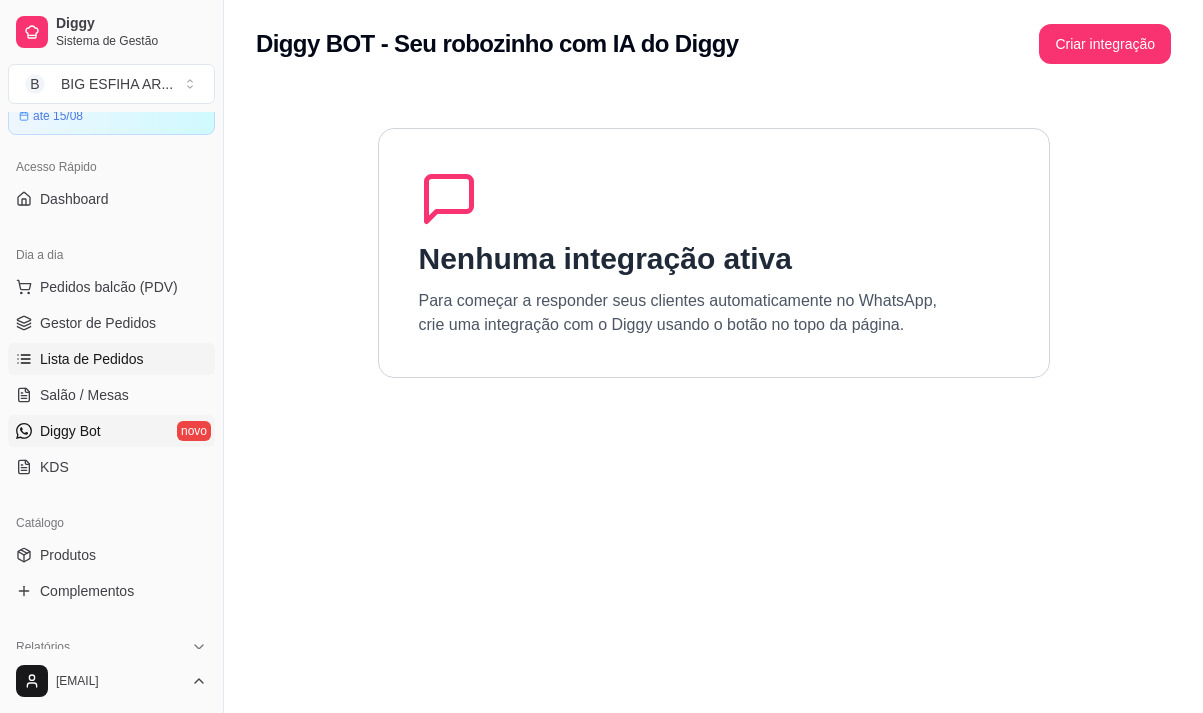 click on "Lista de Pedidos" at bounding box center [111, 359] 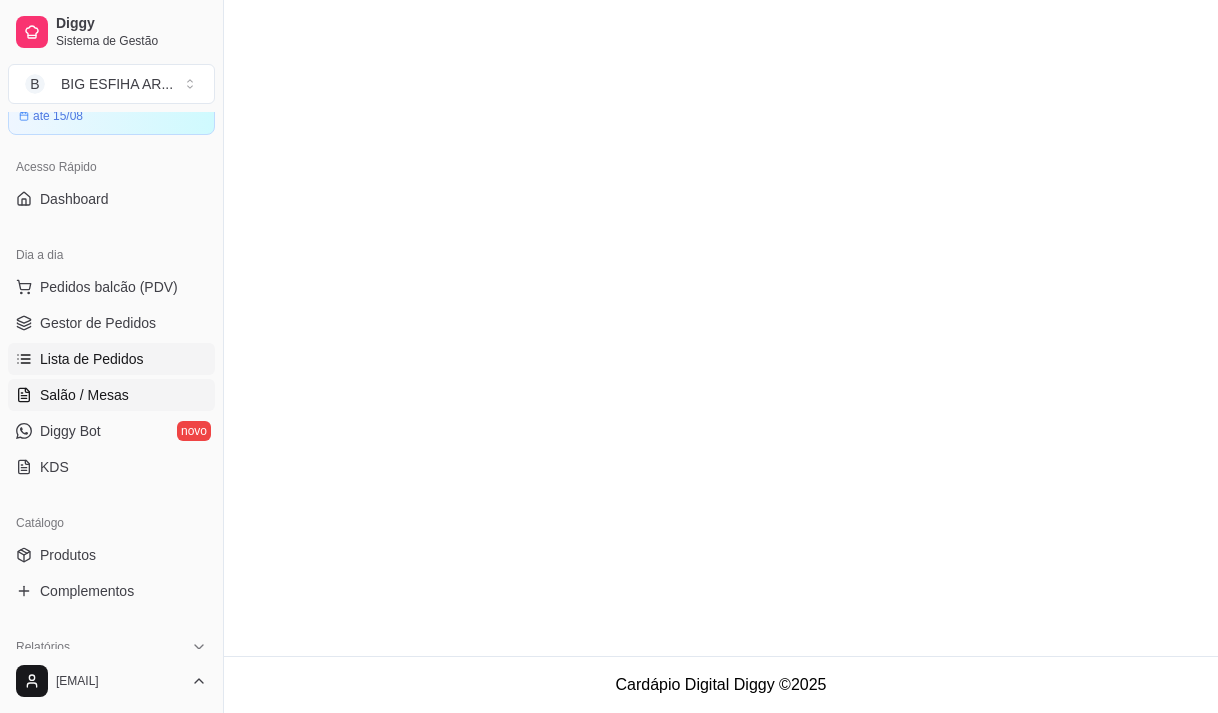 click on "Salão / Mesas" at bounding box center (84, 395) 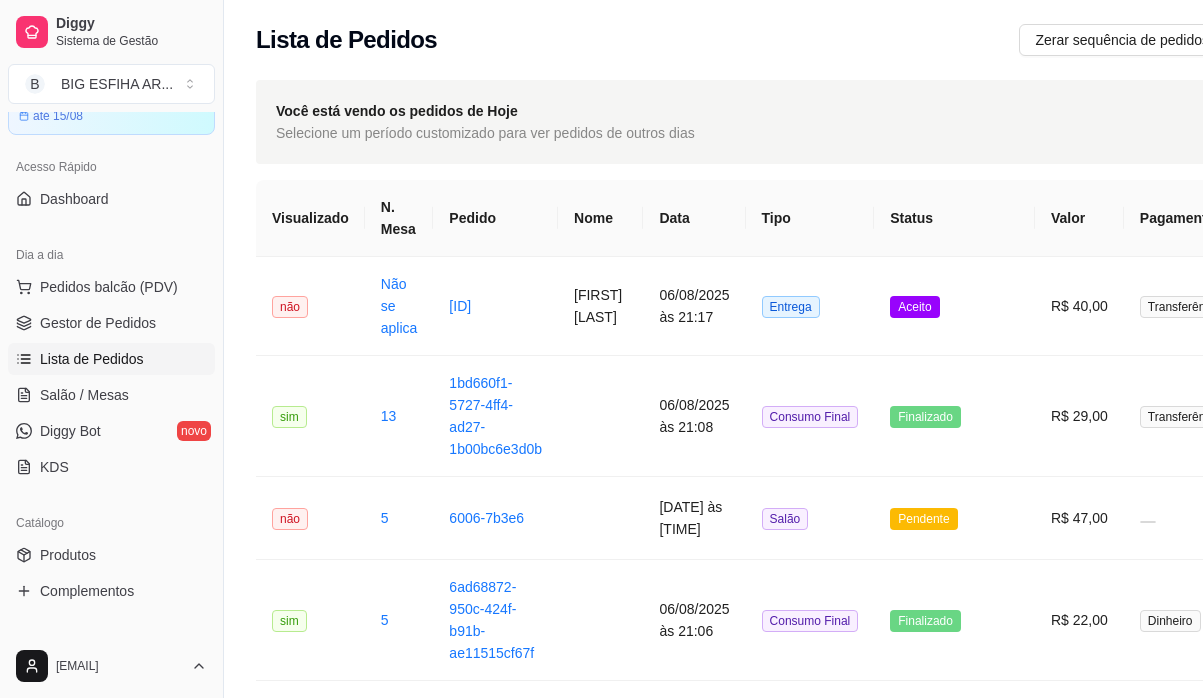click on "Lista de Pedidos" at bounding box center [92, 359] 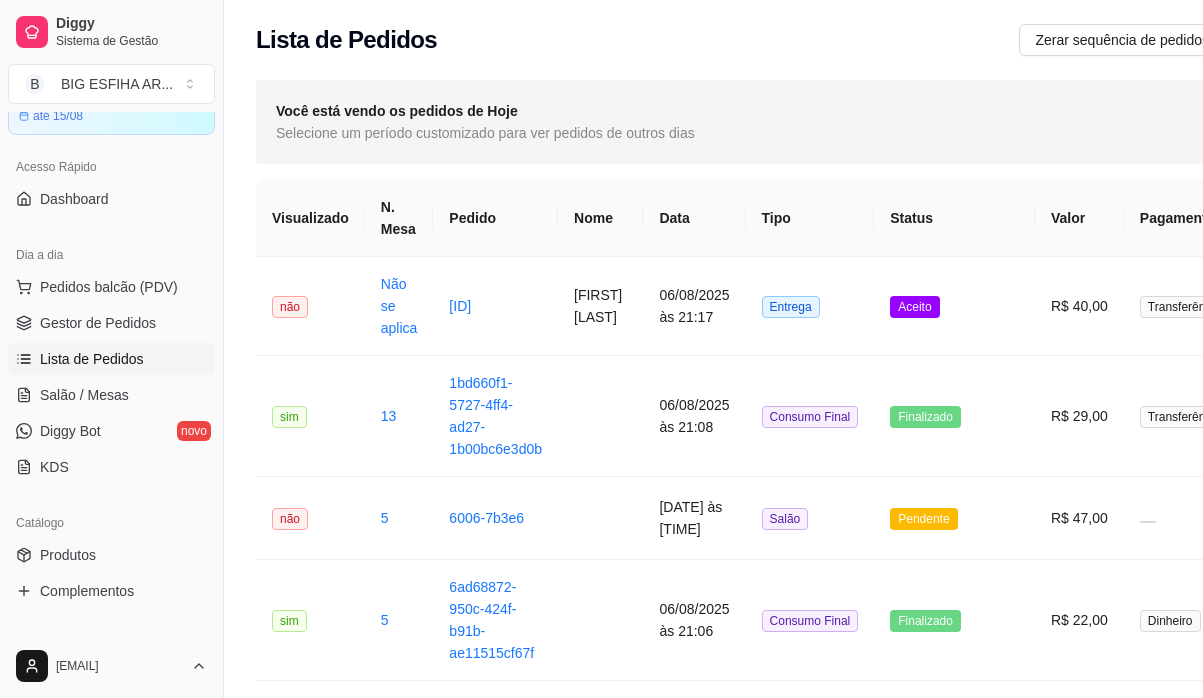click on "Lista de Pedidos" at bounding box center [92, 359] 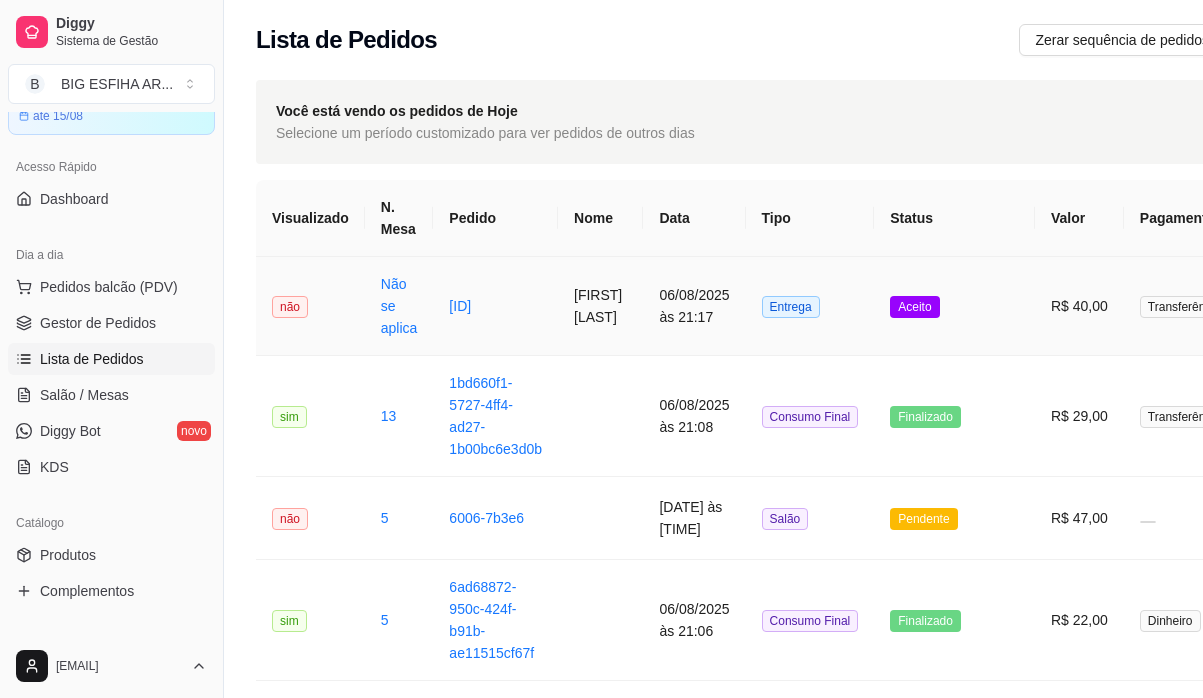click on "06/08/2025 às 21:17" at bounding box center [694, 306] 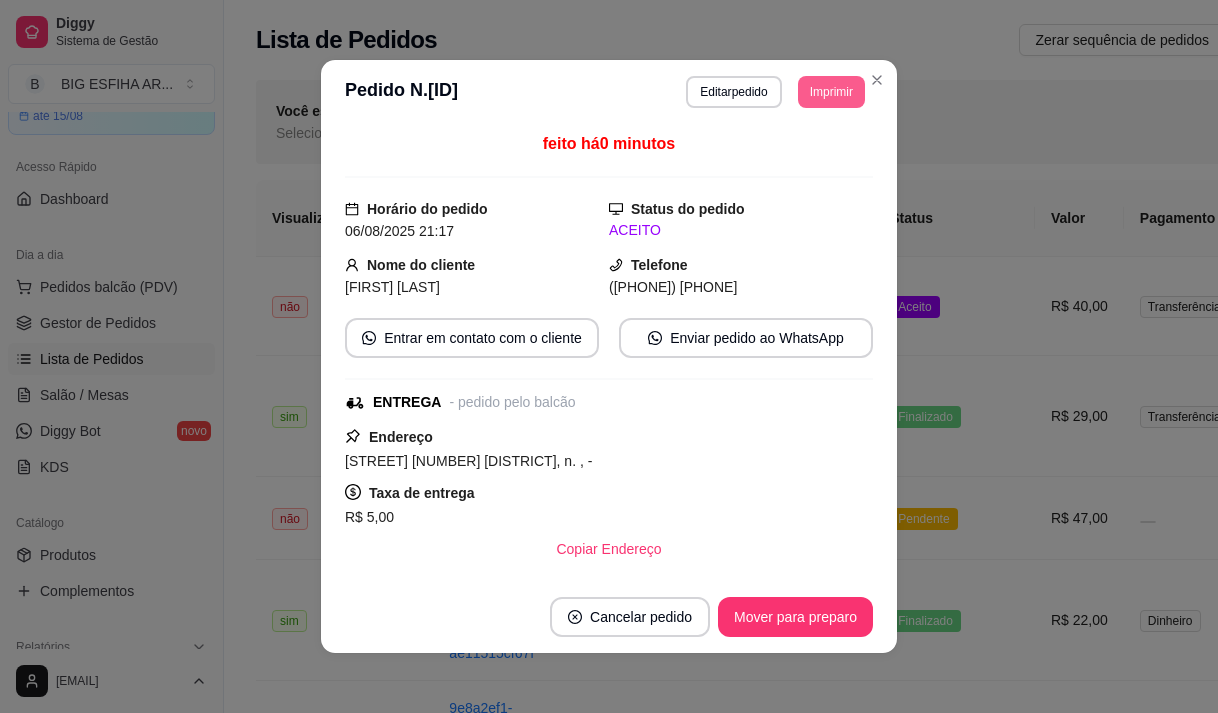 click on "Imprimir" at bounding box center (831, 92) 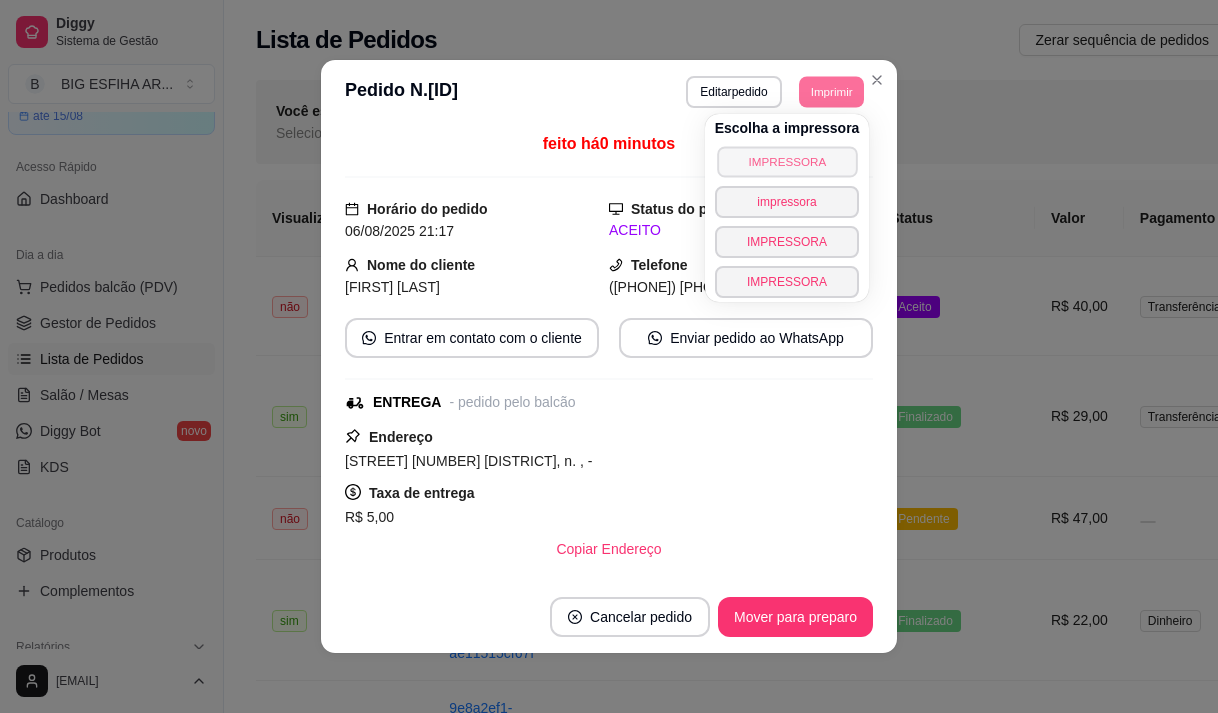 click on "IMPRESSORA" at bounding box center [787, 161] 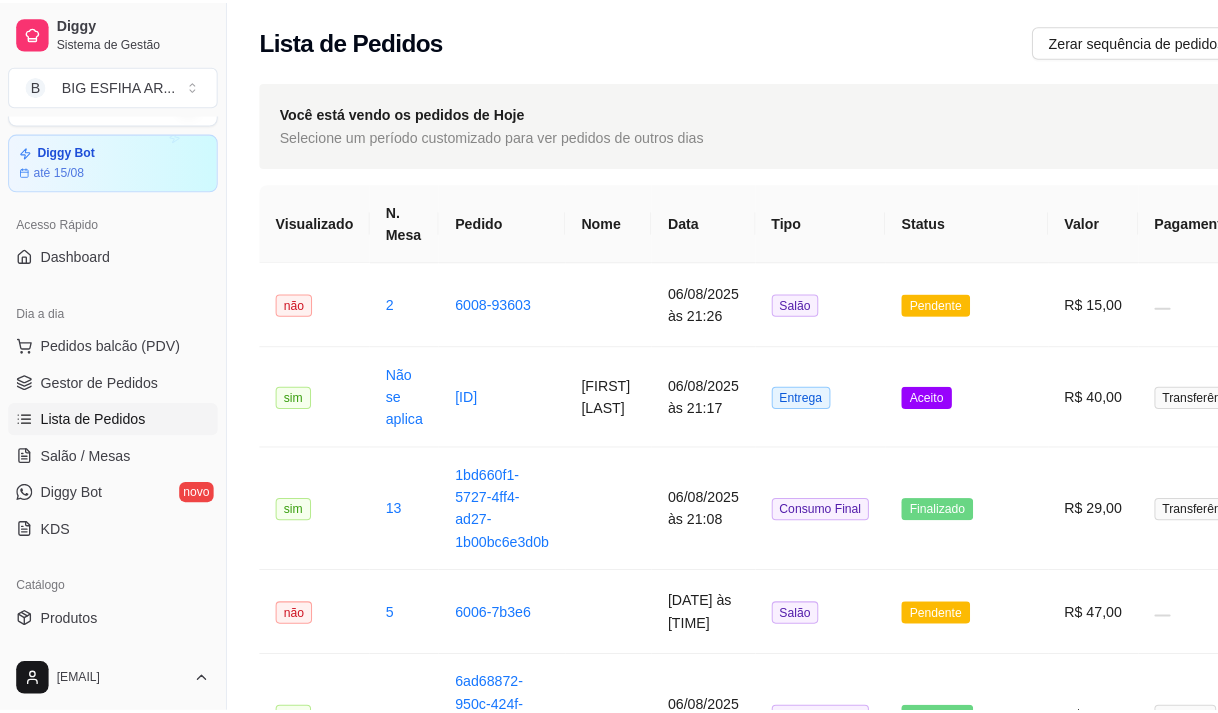 scroll, scrollTop: 0, scrollLeft: 0, axis: both 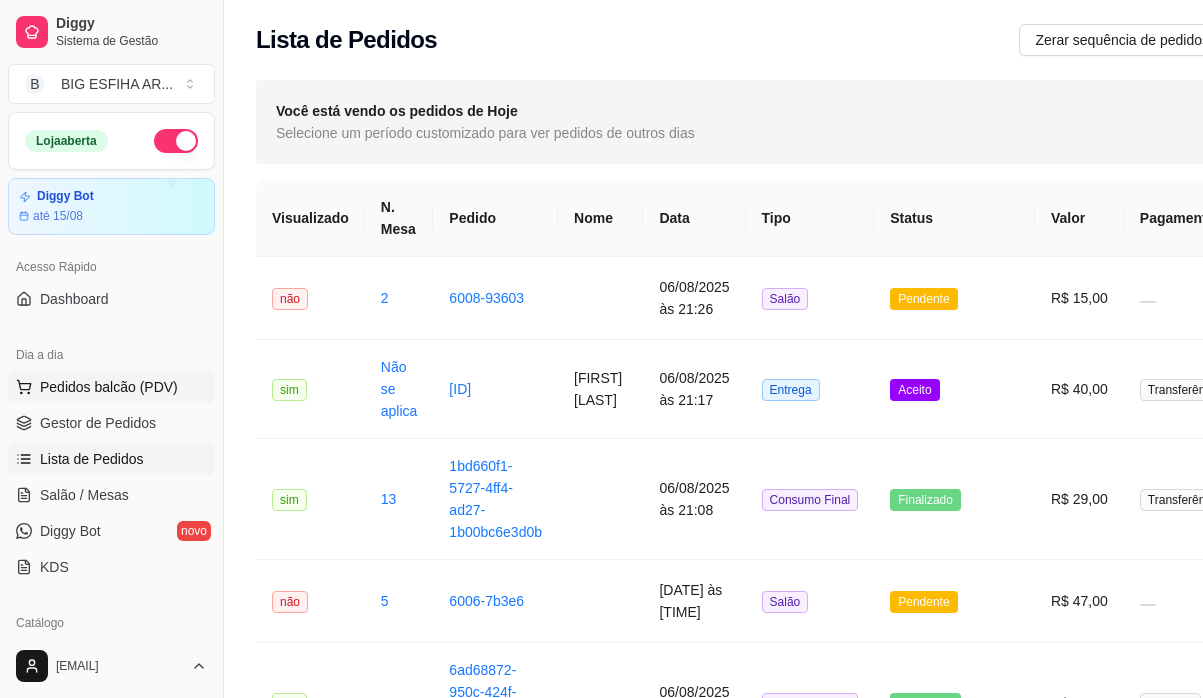click on "Pedidos balcão (PDV)" at bounding box center [111, 387] 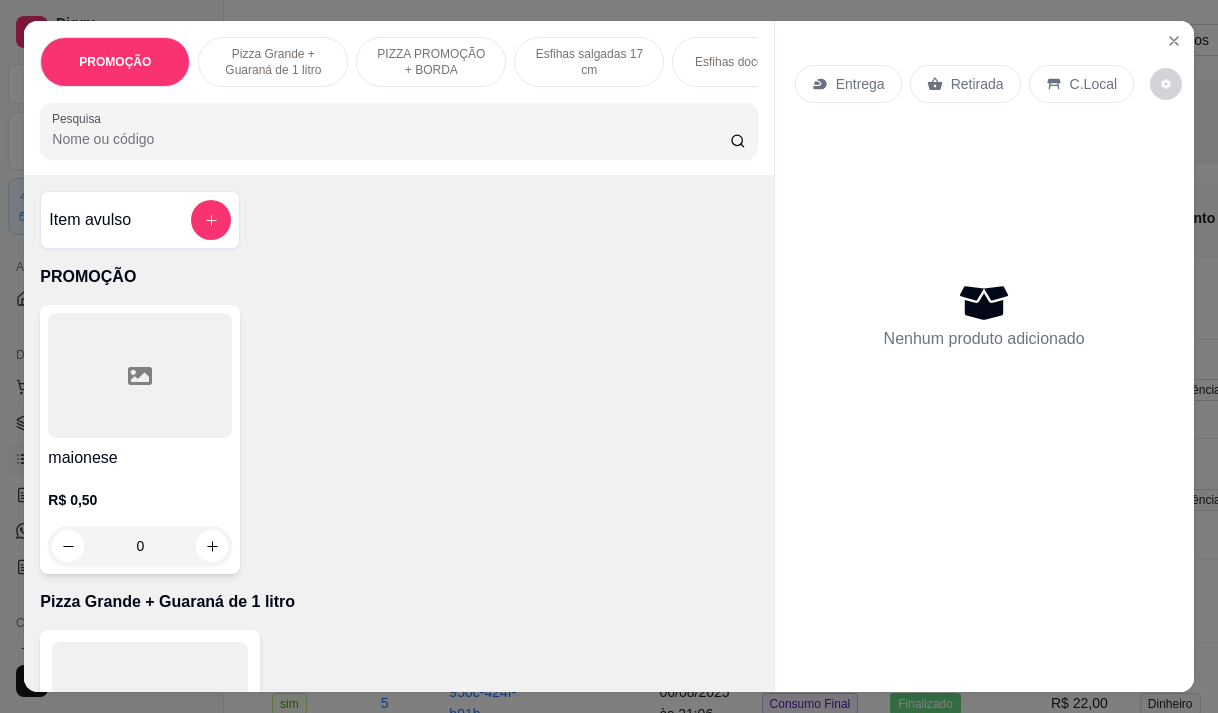click on "Entrega" at bounding box center (860, 84) 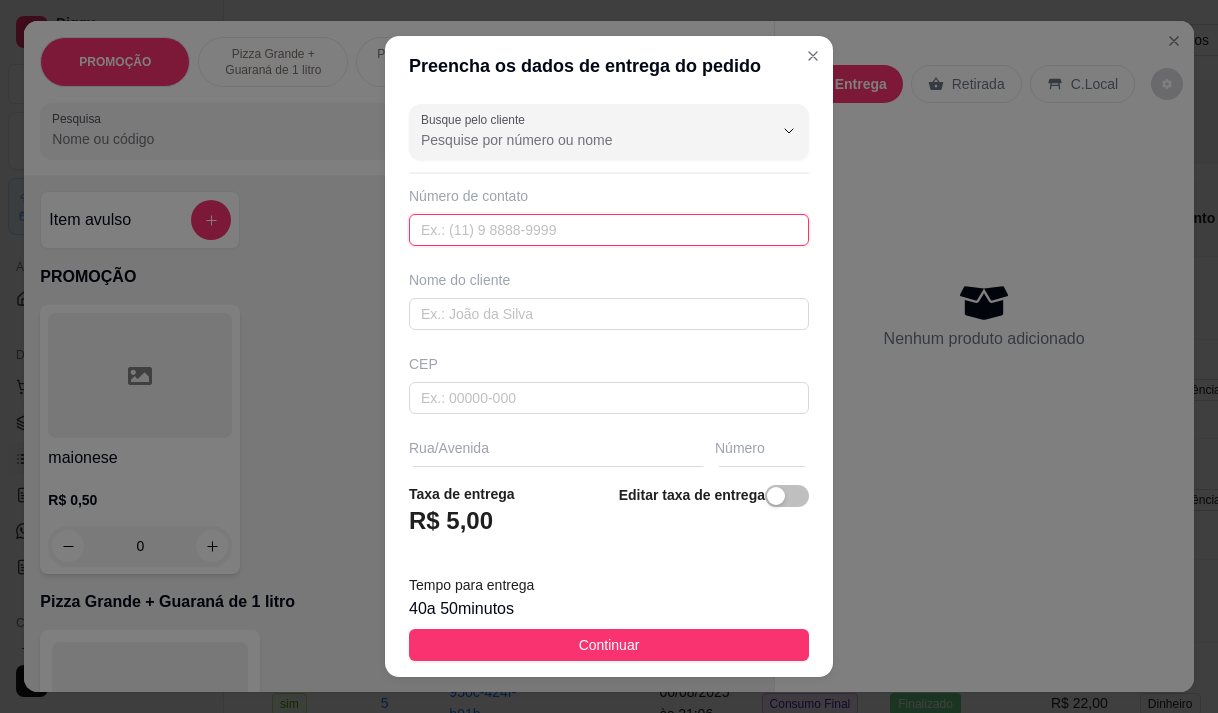click at bounding box center [609, 230] 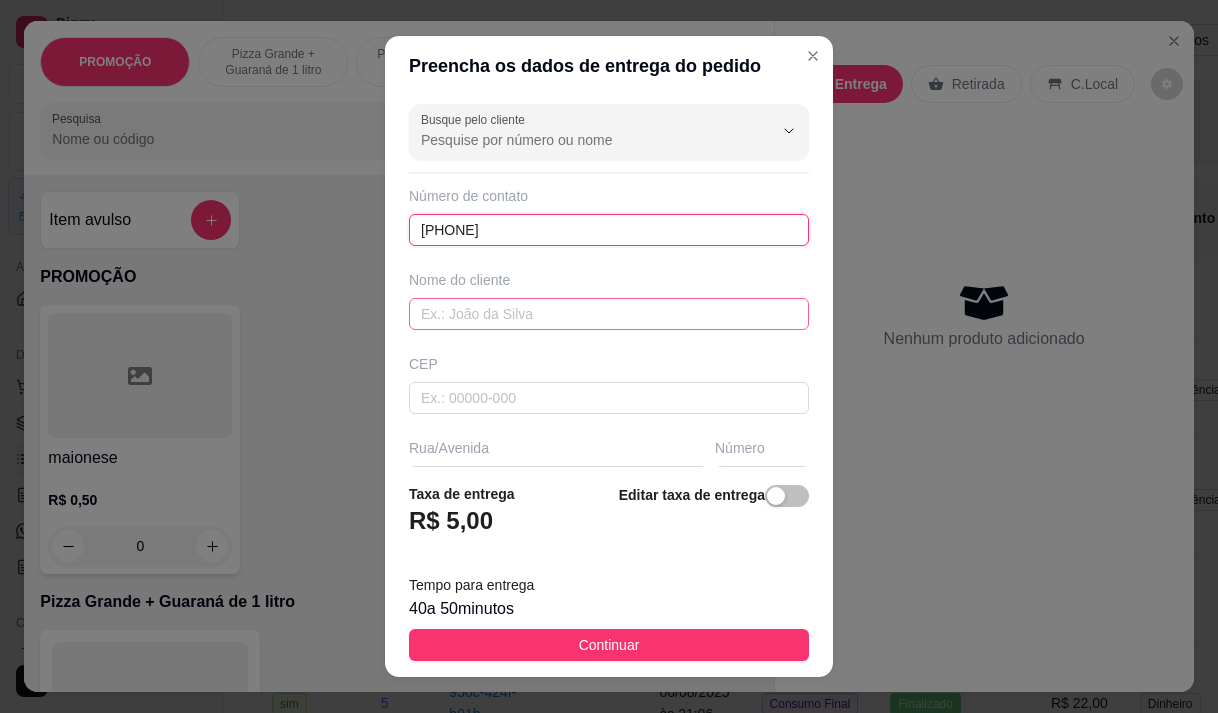 type on "[PHONE]" 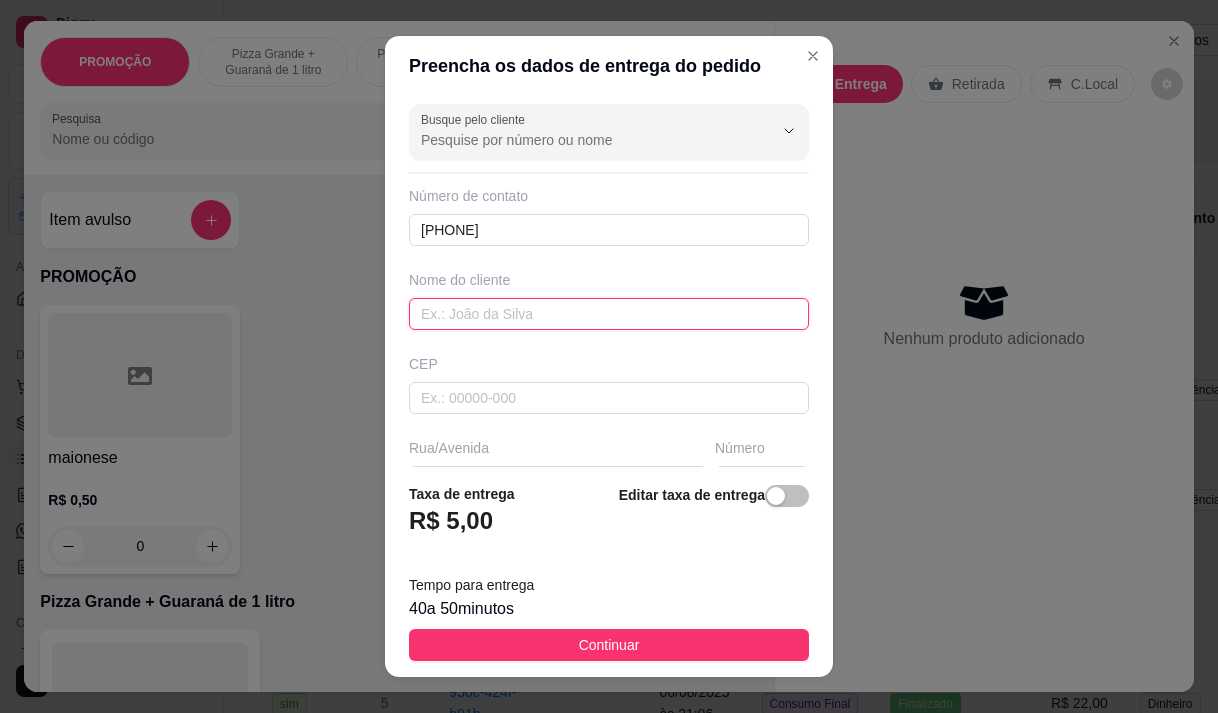 click at bounding box center (609, 314) 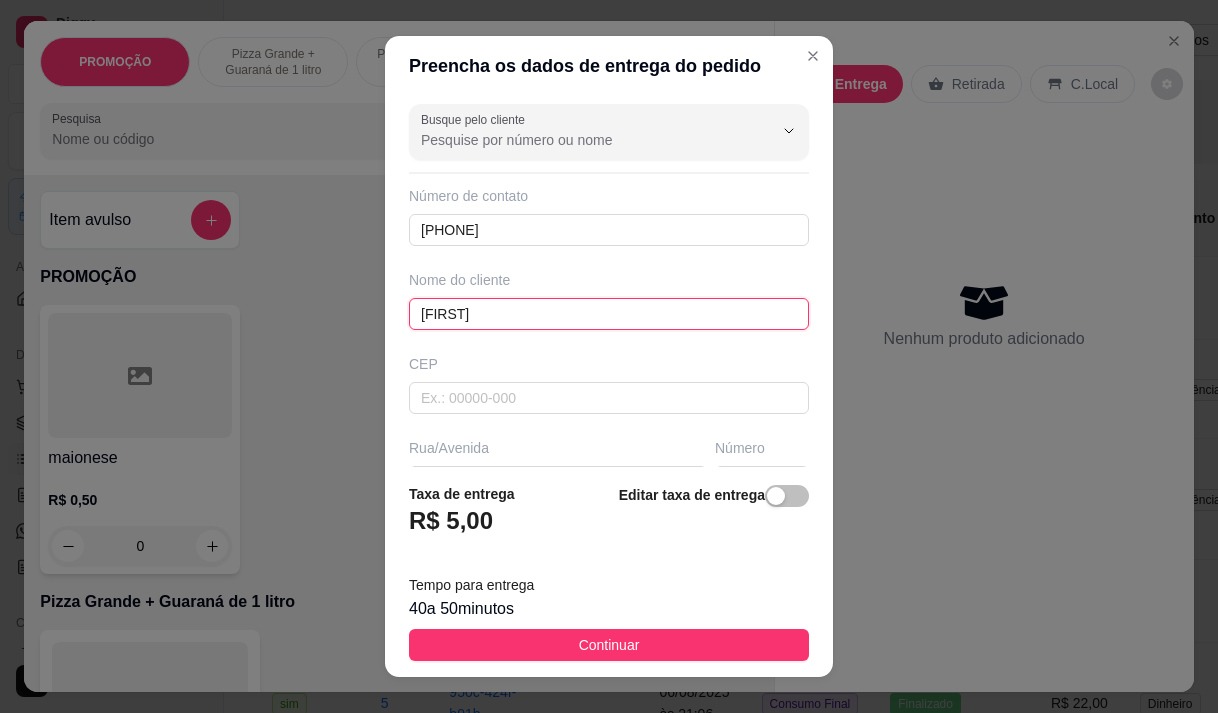 scroll, scrollTop: 100, scrollLeft: 0, axis: vertical 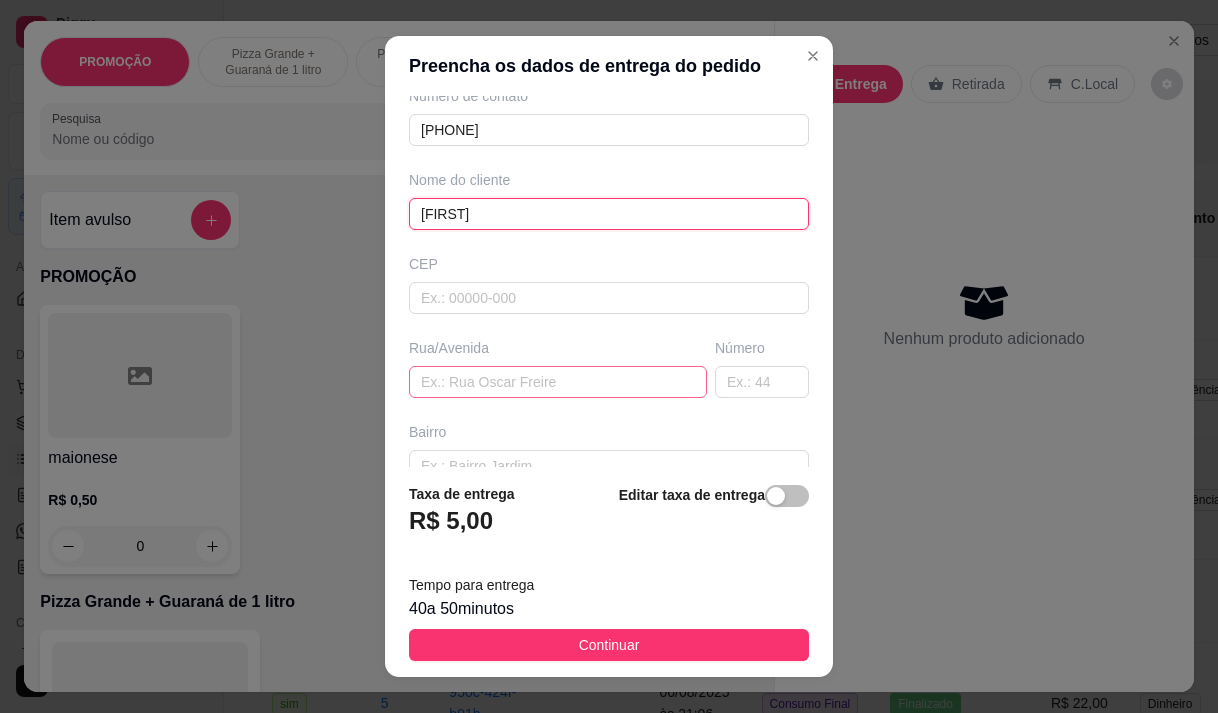 type on "[NAME]" 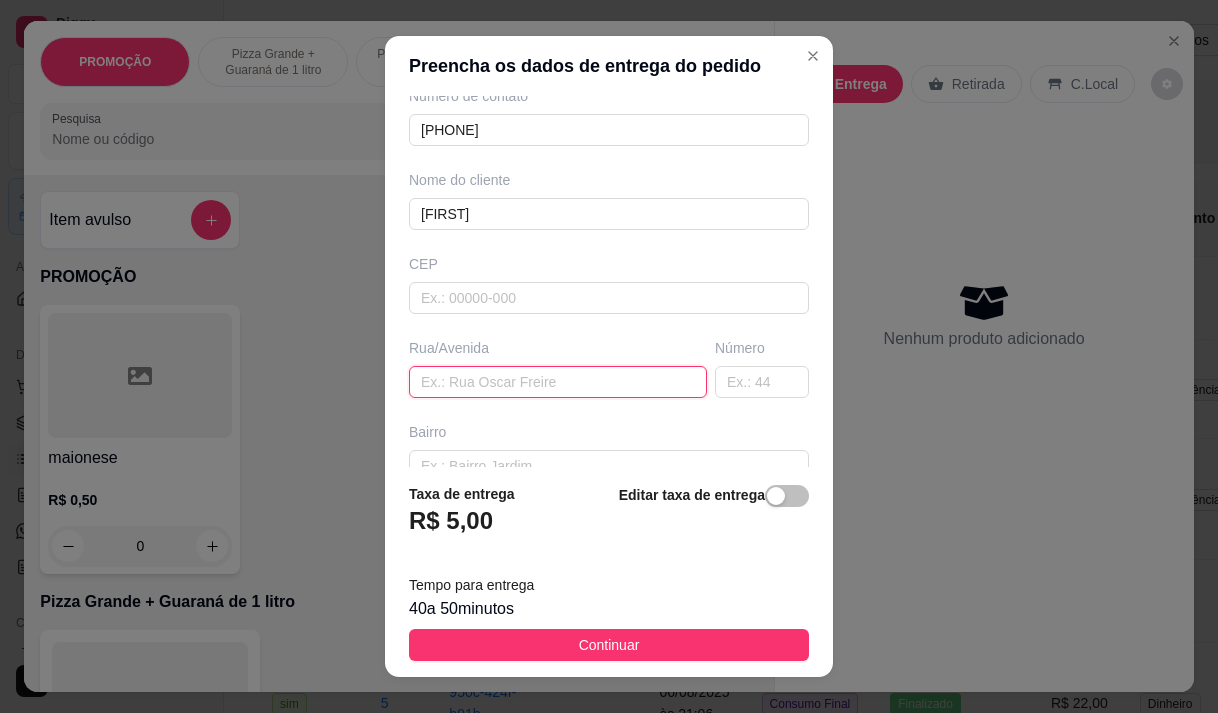 click at bounding box center [558, 382] 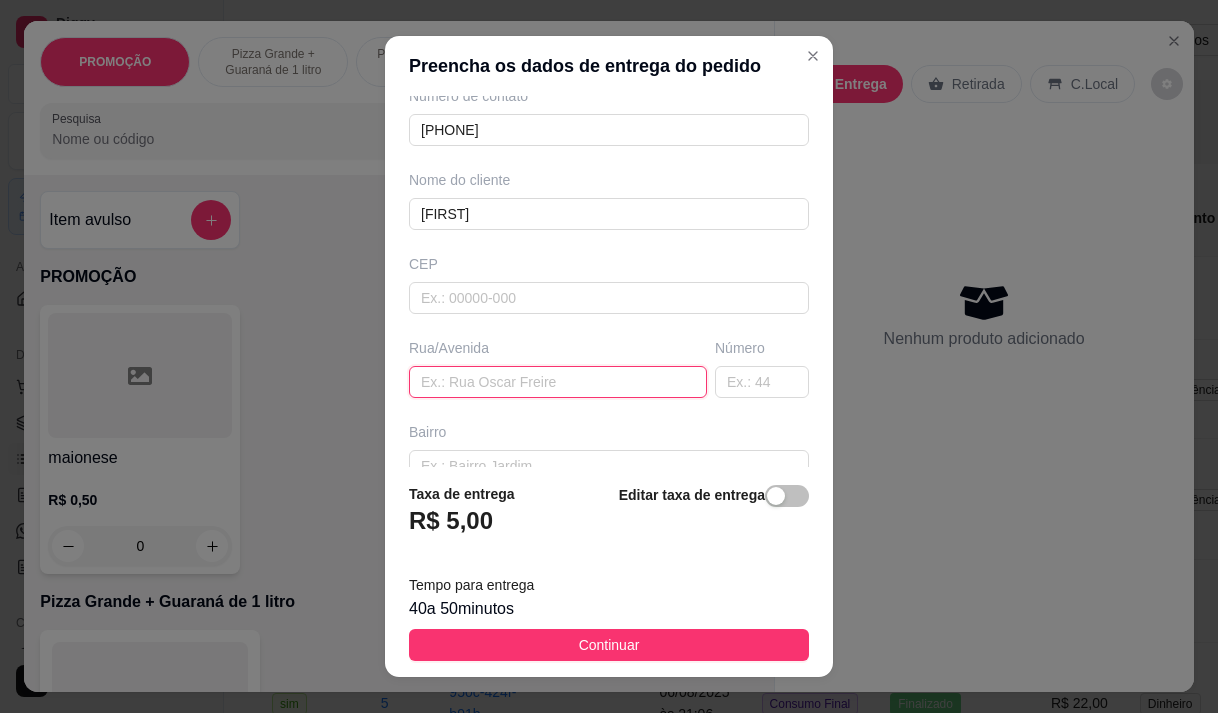 paste on "[STREET] [NUMBER]" 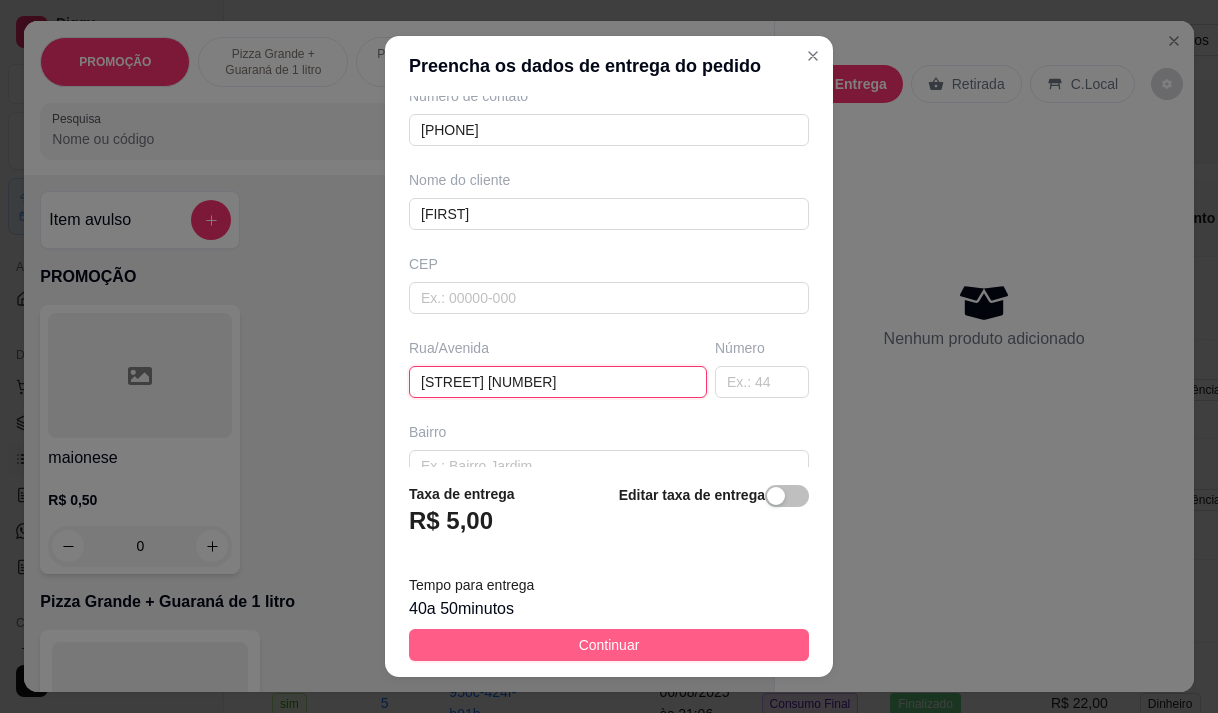 type on "[STREET] [NUMBER]" 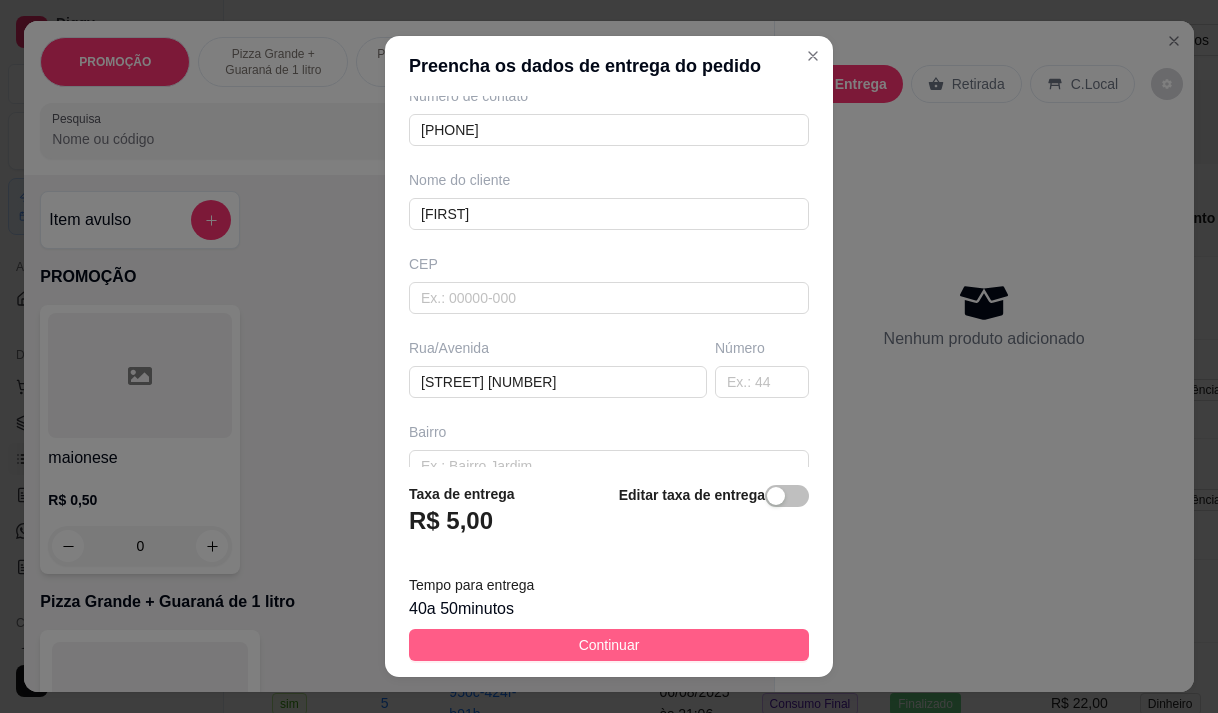 click on "Continuar" at bounding box center [609, 645] 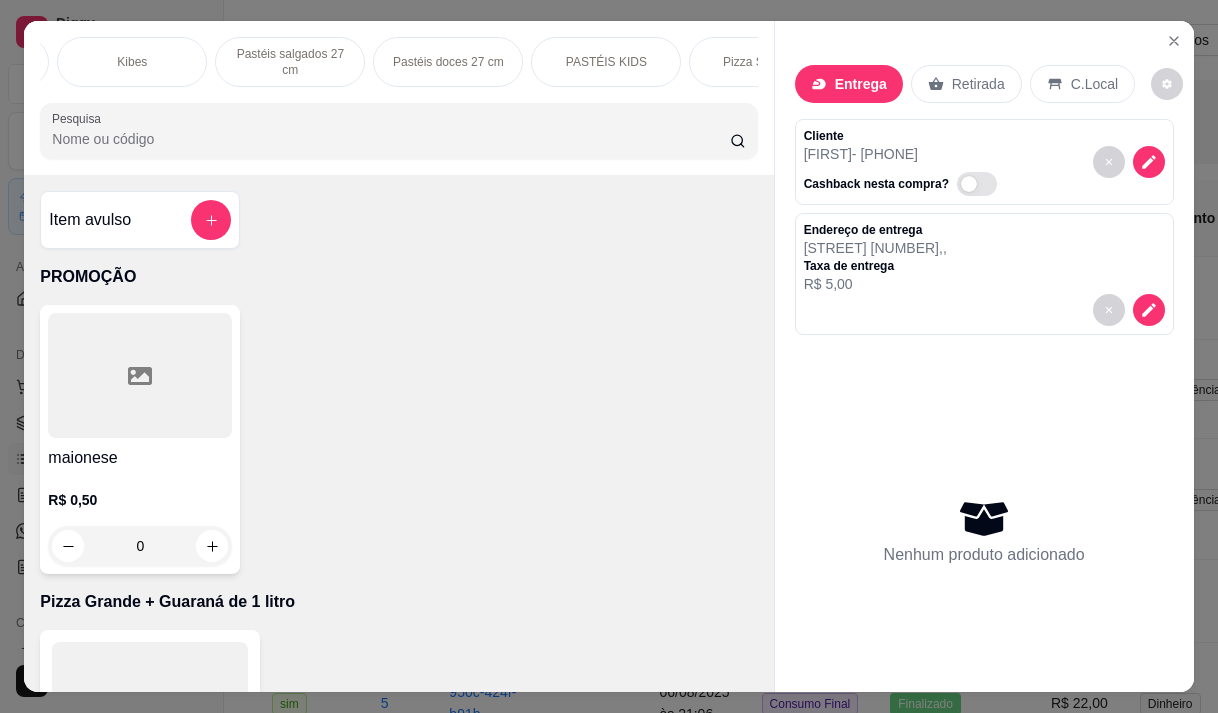 scroll, scrollTop: 0, scrollLeft: 840, axis: horizontal 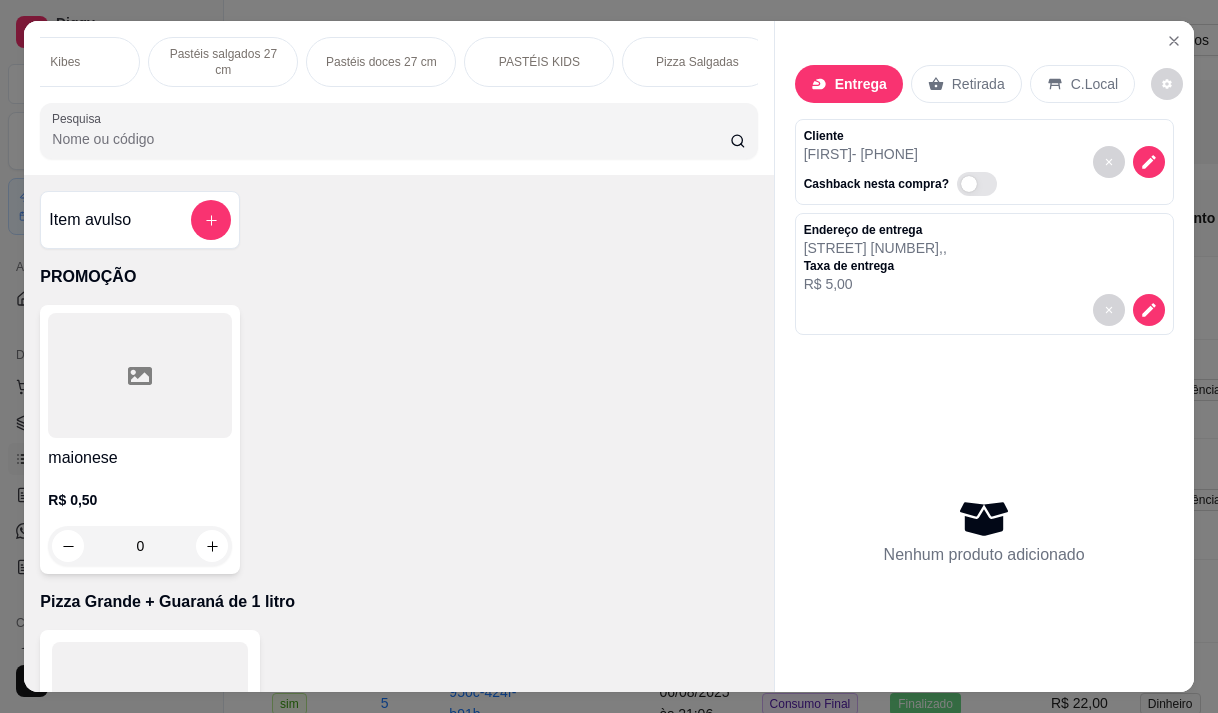 click on "Pizza Salgadas" at bounding box center (697, 62) 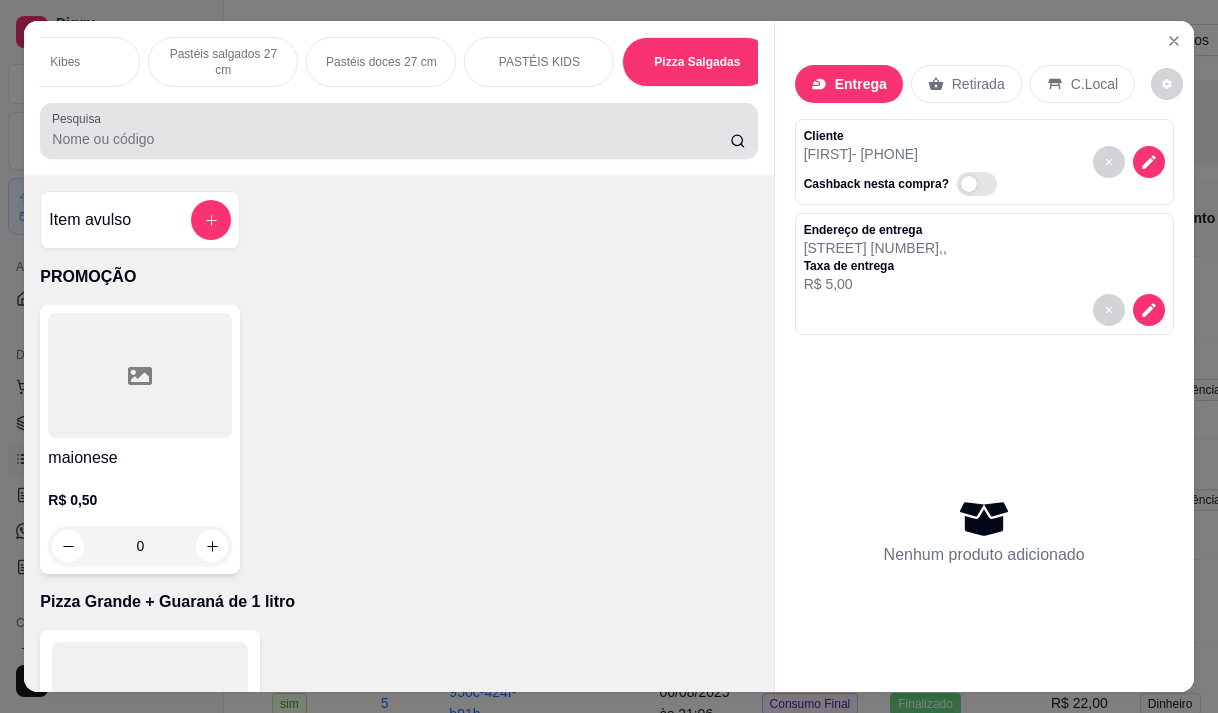 scroll, scrollTop: 15444, scrollLeft: 0, axis: vertical 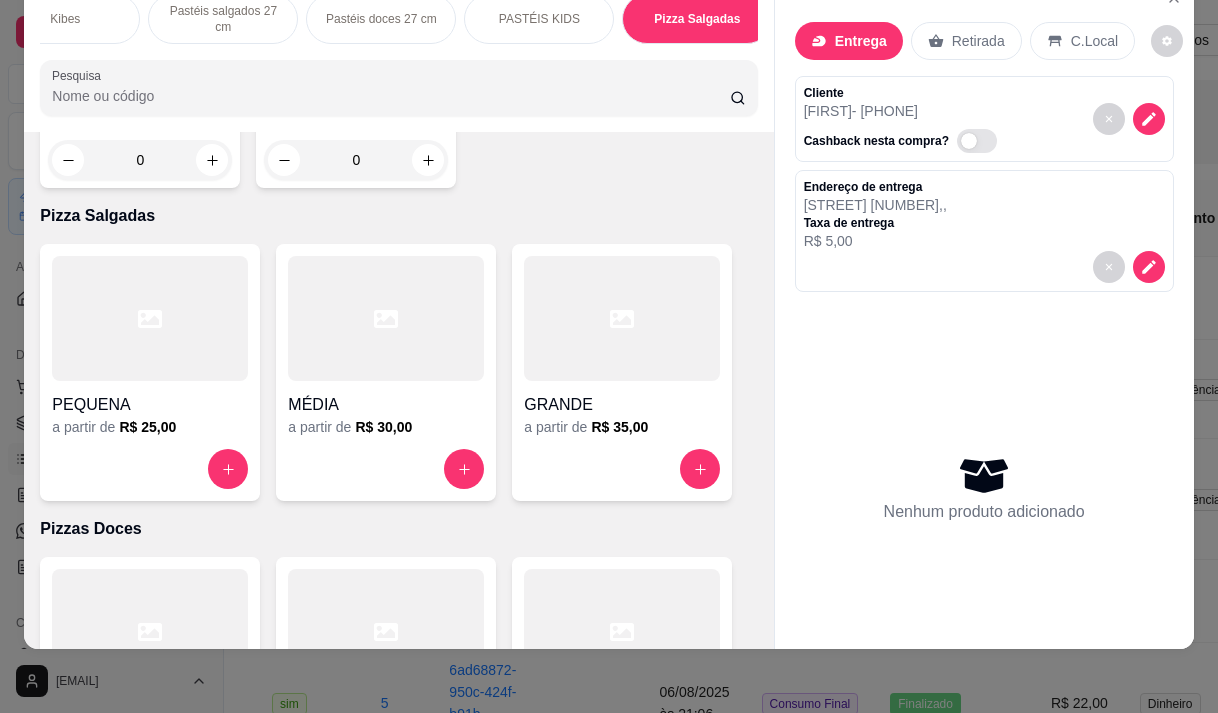 click on "GRANDE" at bounding box center [622, 405] 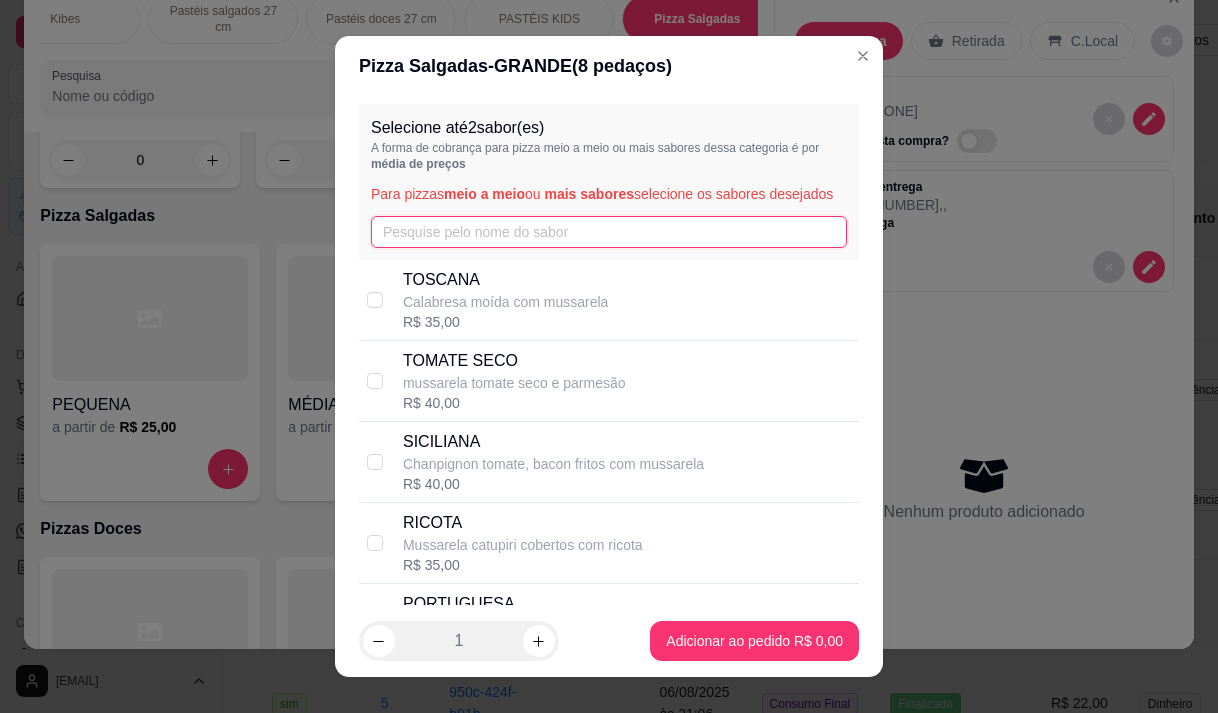click at bounding box center [609, 232] 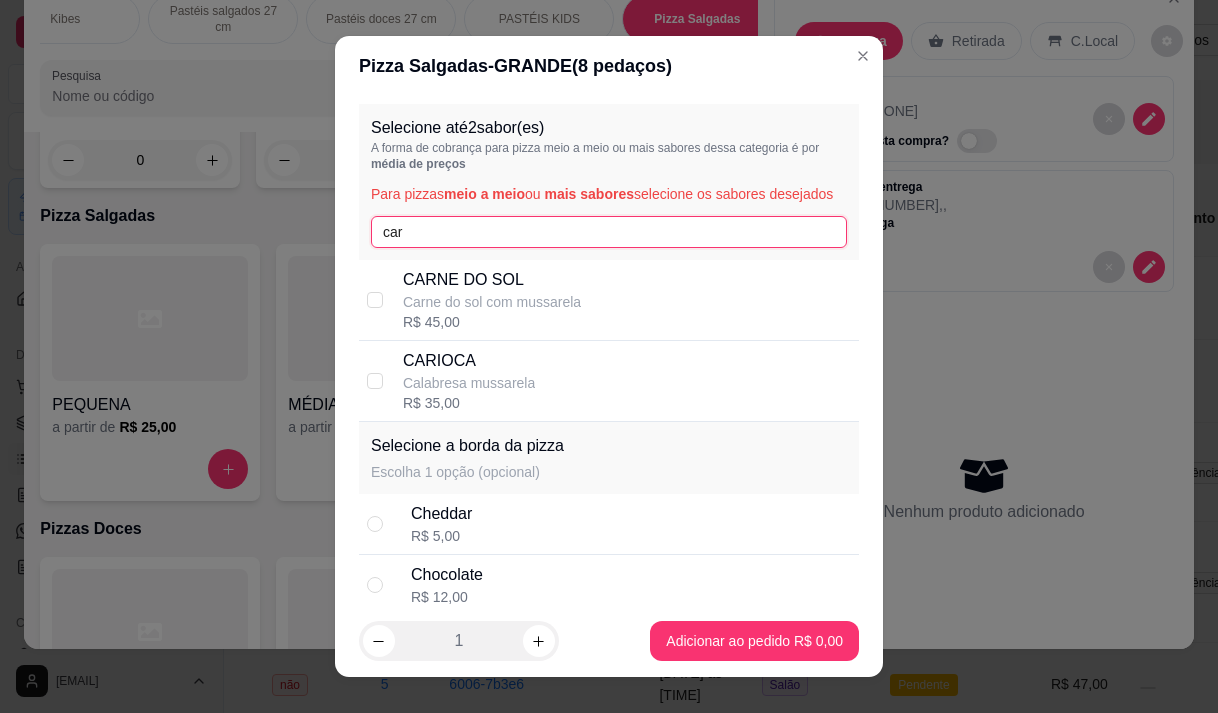 type on "car" 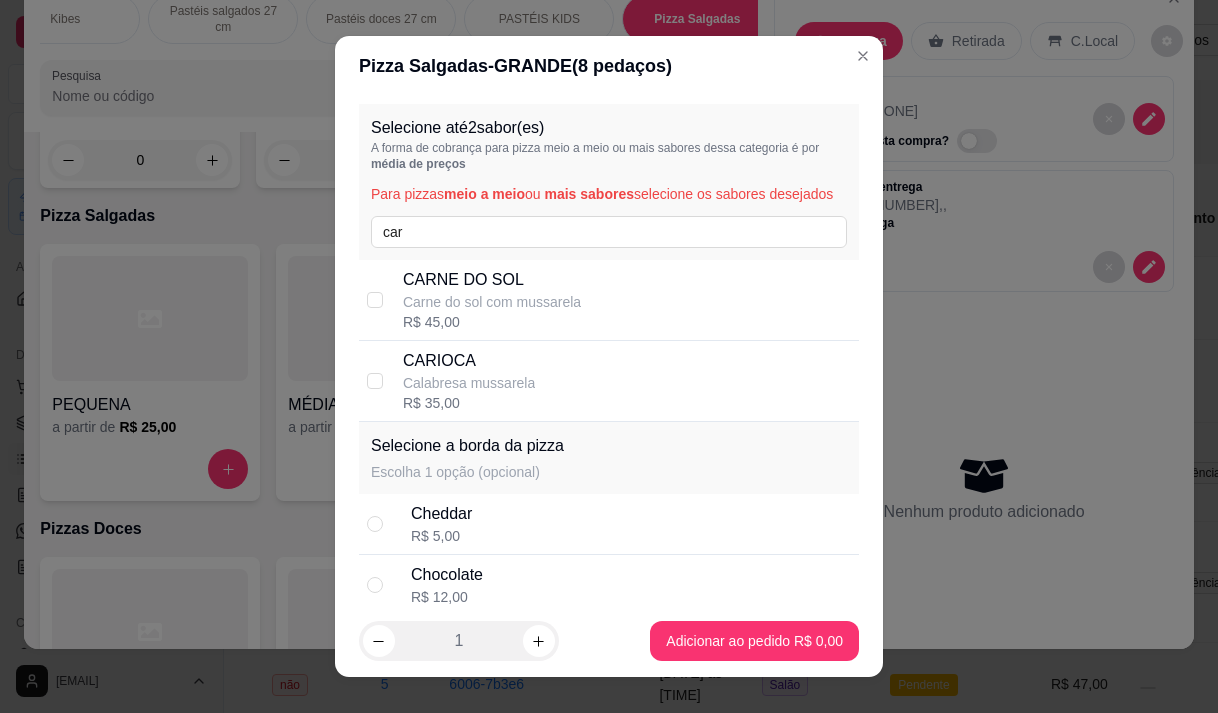 click on "CARIOCA  Calabresa mussarela  R$ 35,00" at bounding box center (627, 381) 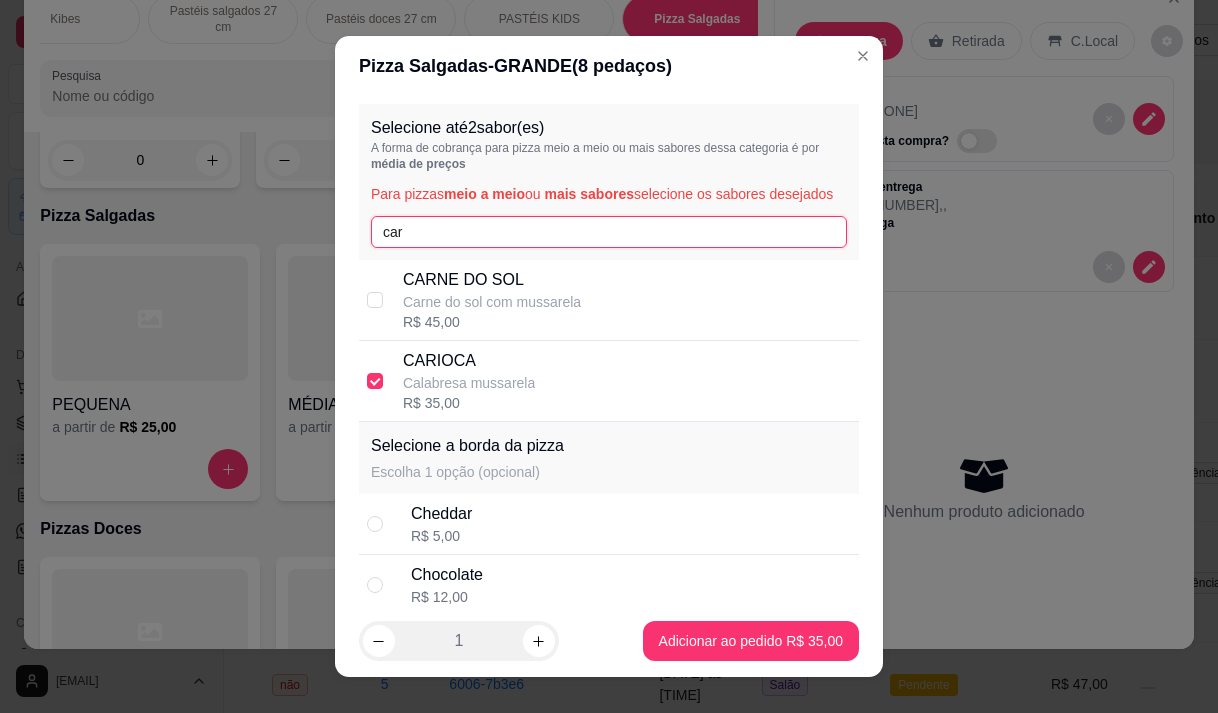 click on "car" at bounding box center [609, 232] 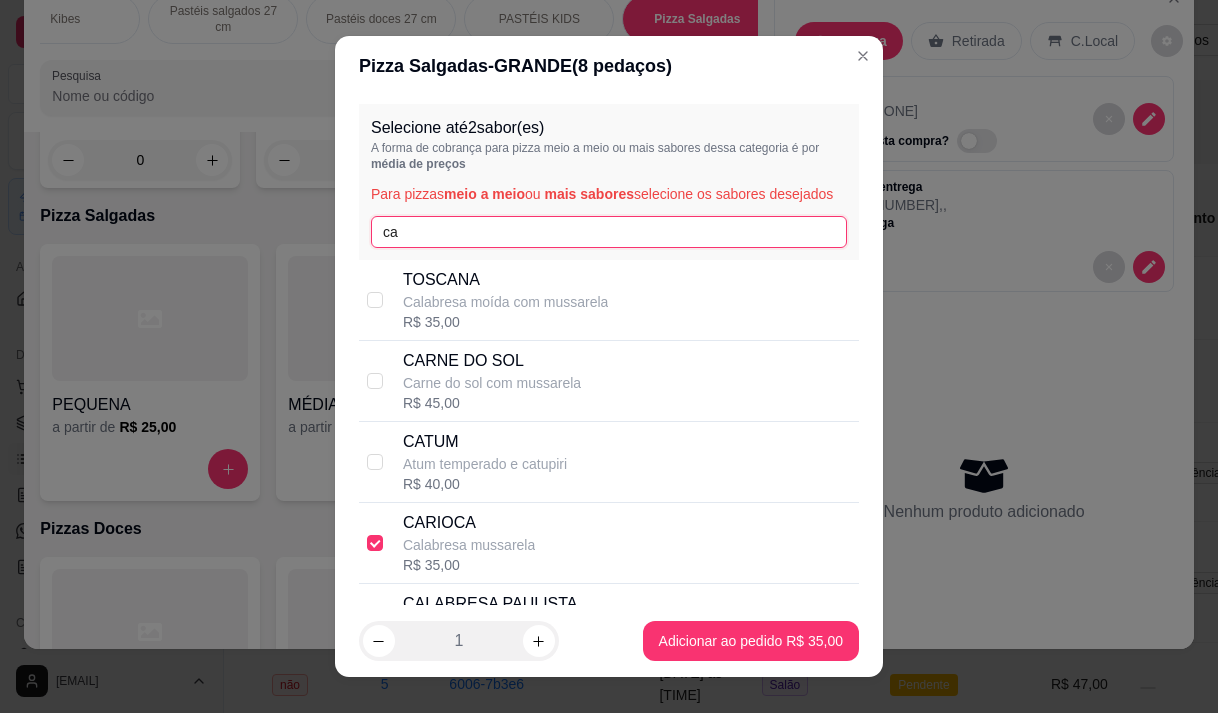 type on "c" 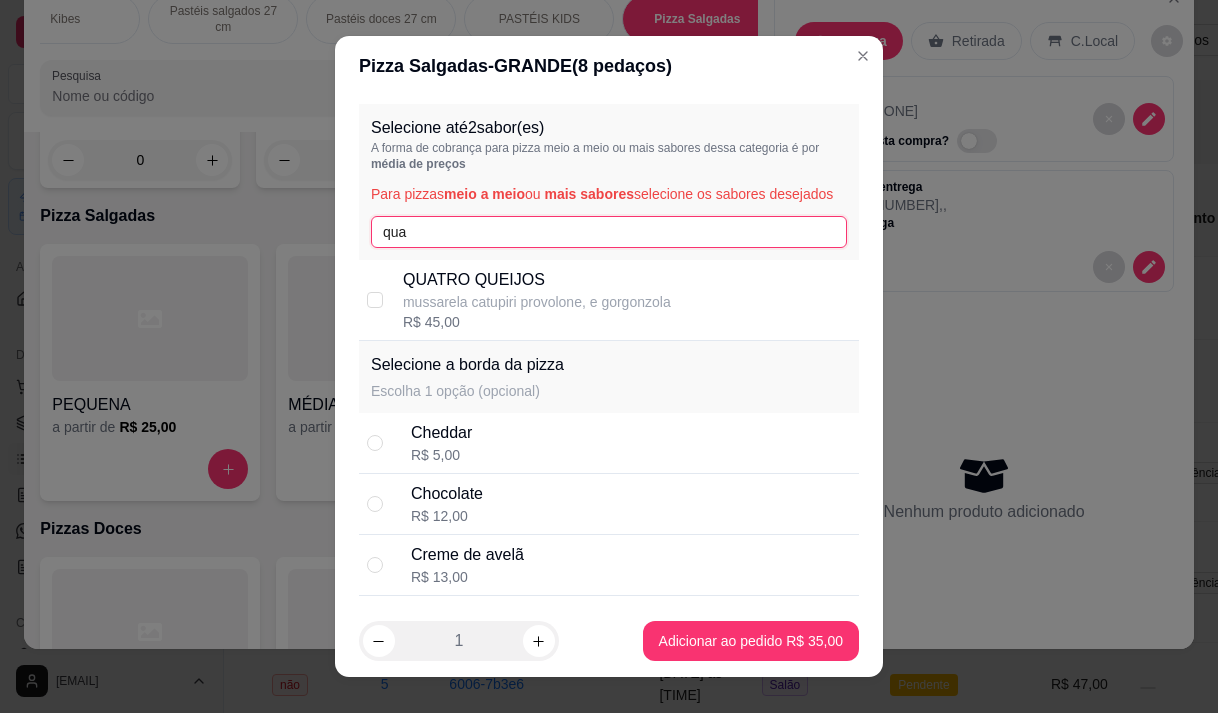 type on "qua" 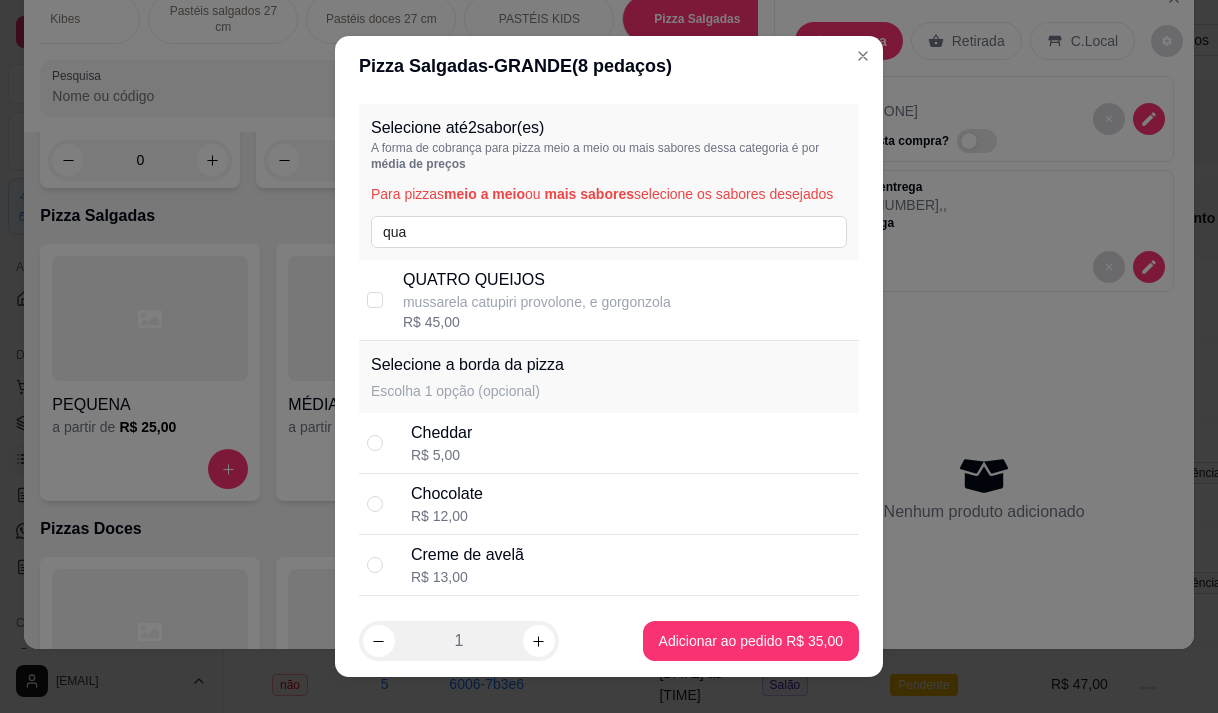 click on "QUATRO QUEIJOS" at bounding box center (537, 280) 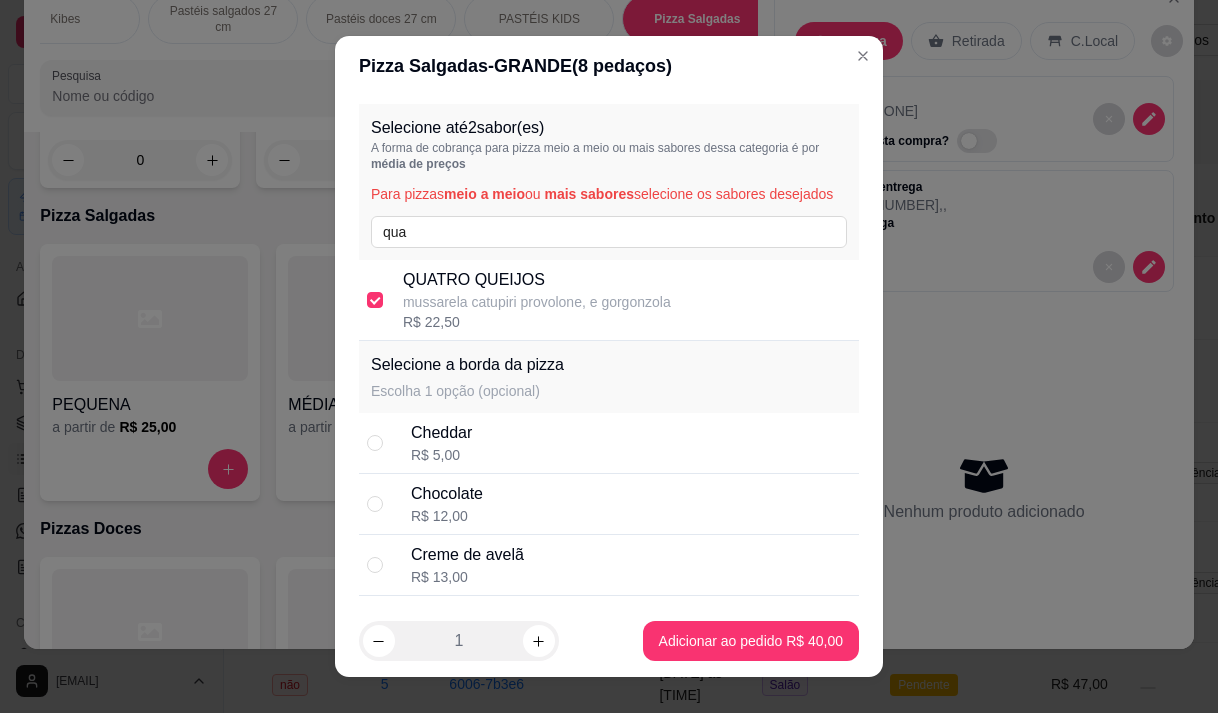 click on "QUATRO QUEIJOS mussarela catupiri provolone, e gorgonzola  R$ 22,50" at bounding box center [609, 300] 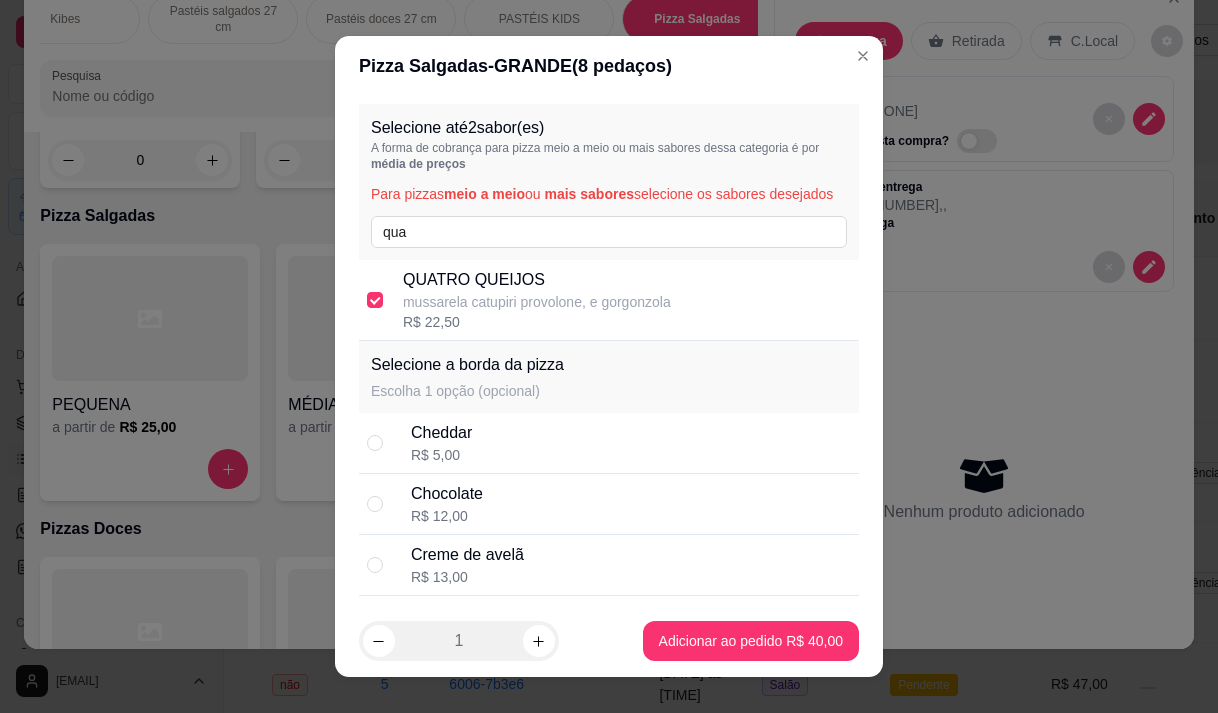 checkbox on "false" 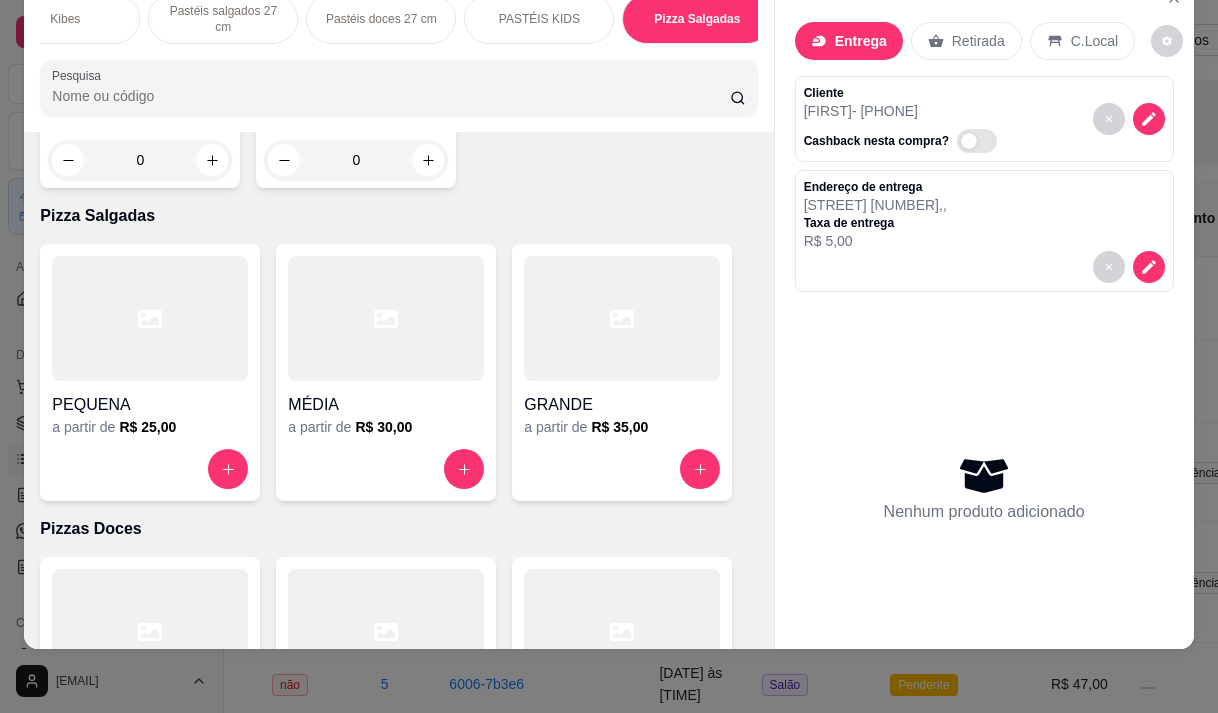 click at bounding box center (622, 469) 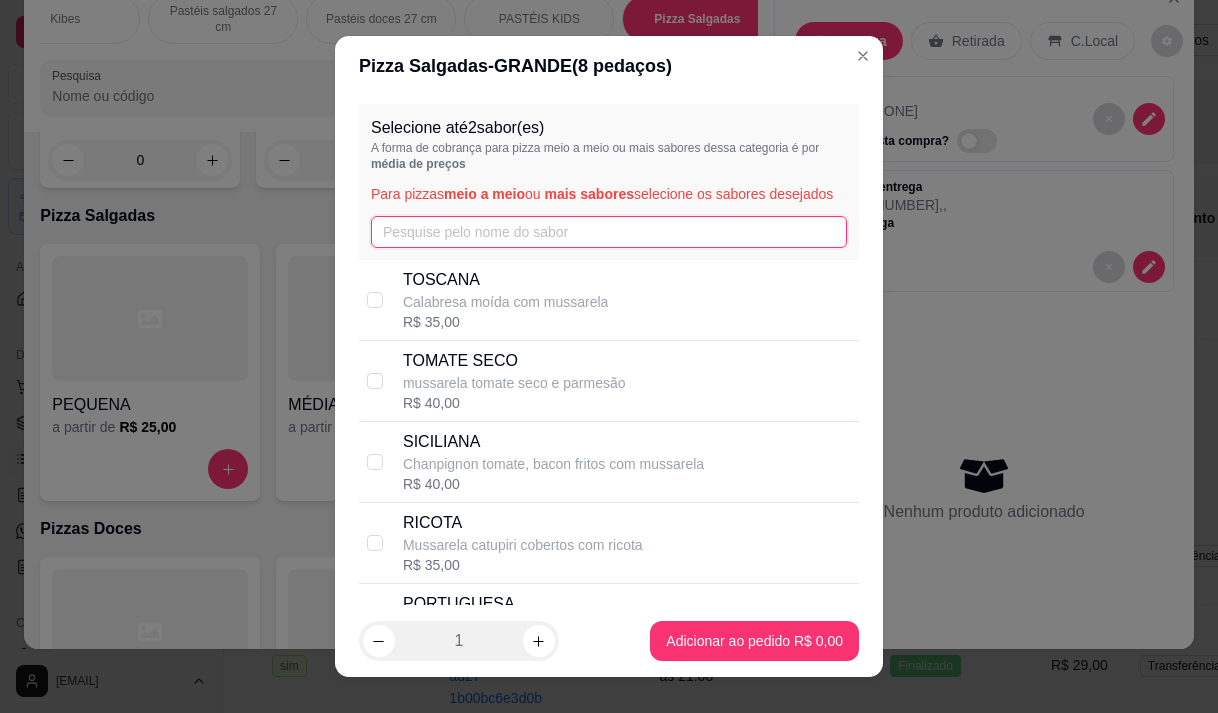 click at bounding box center [609, 232] 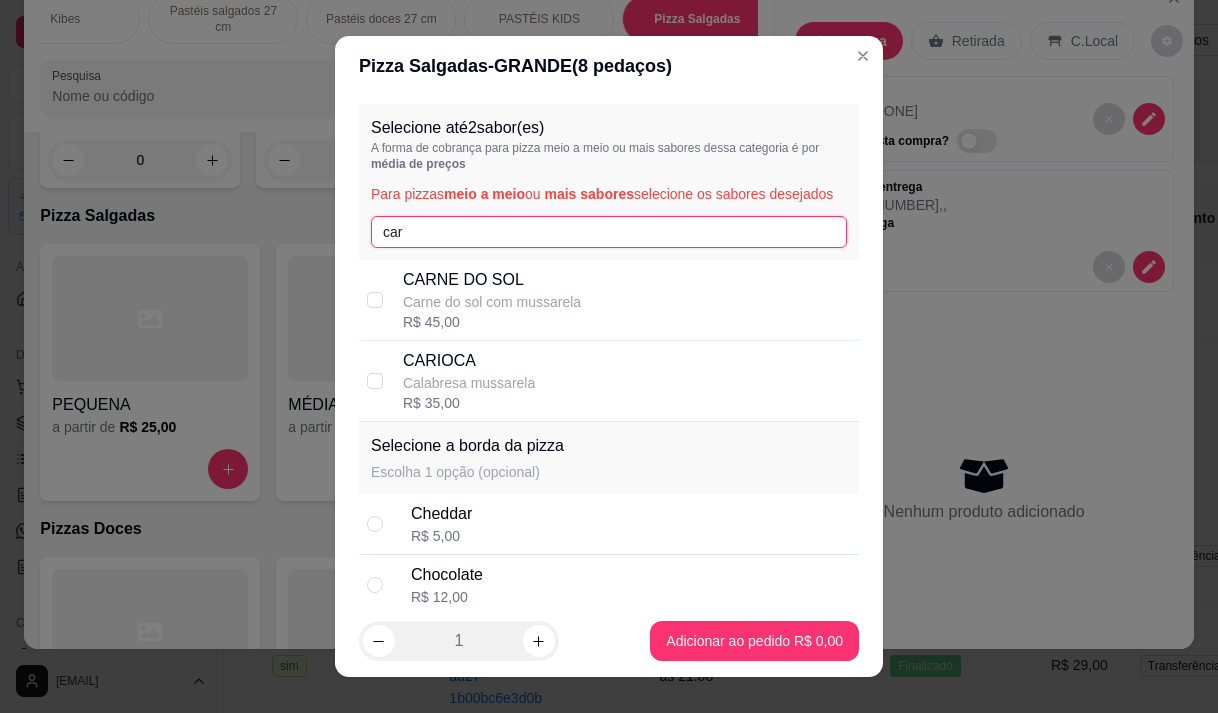 type on "car" 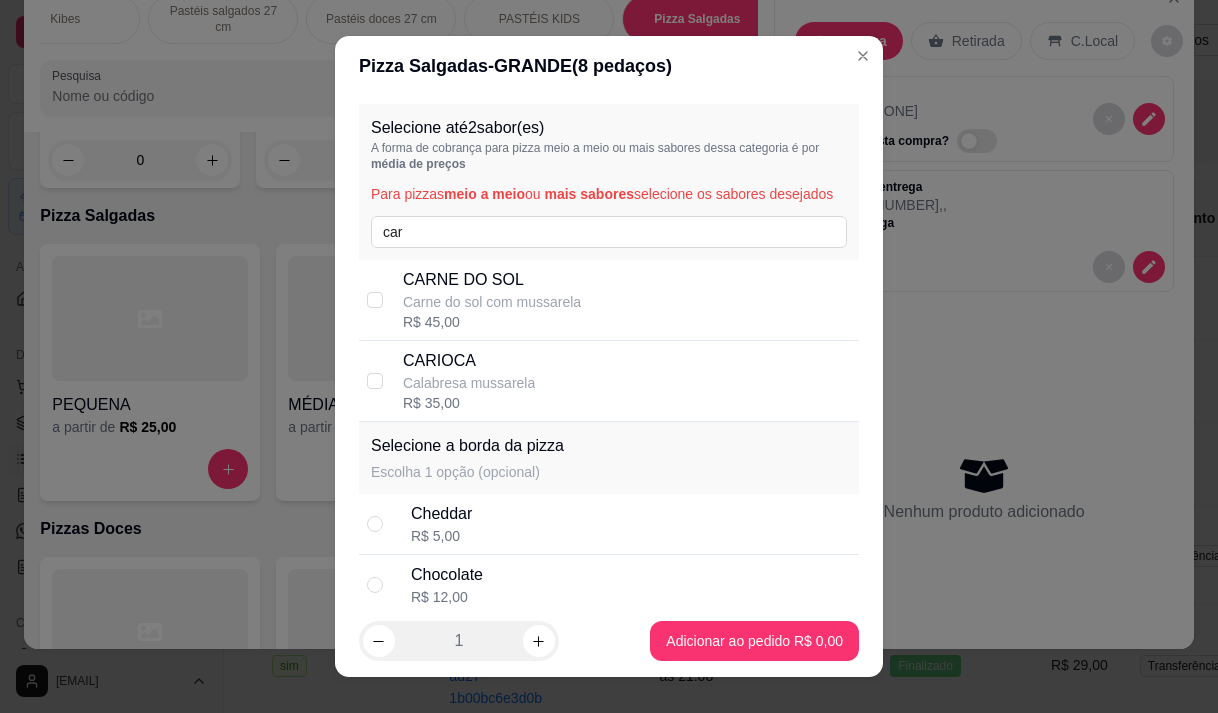 click on "Calabresa mussarela" at bounding box center (469, 383) 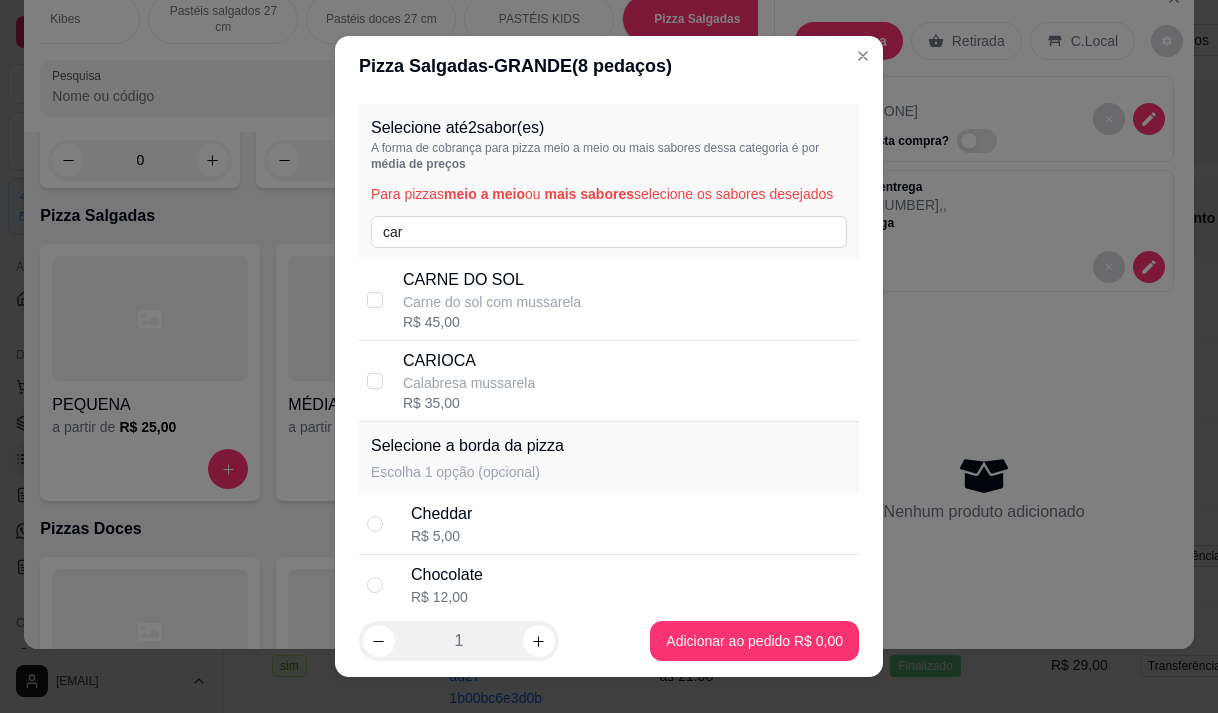 checkbox on "false" 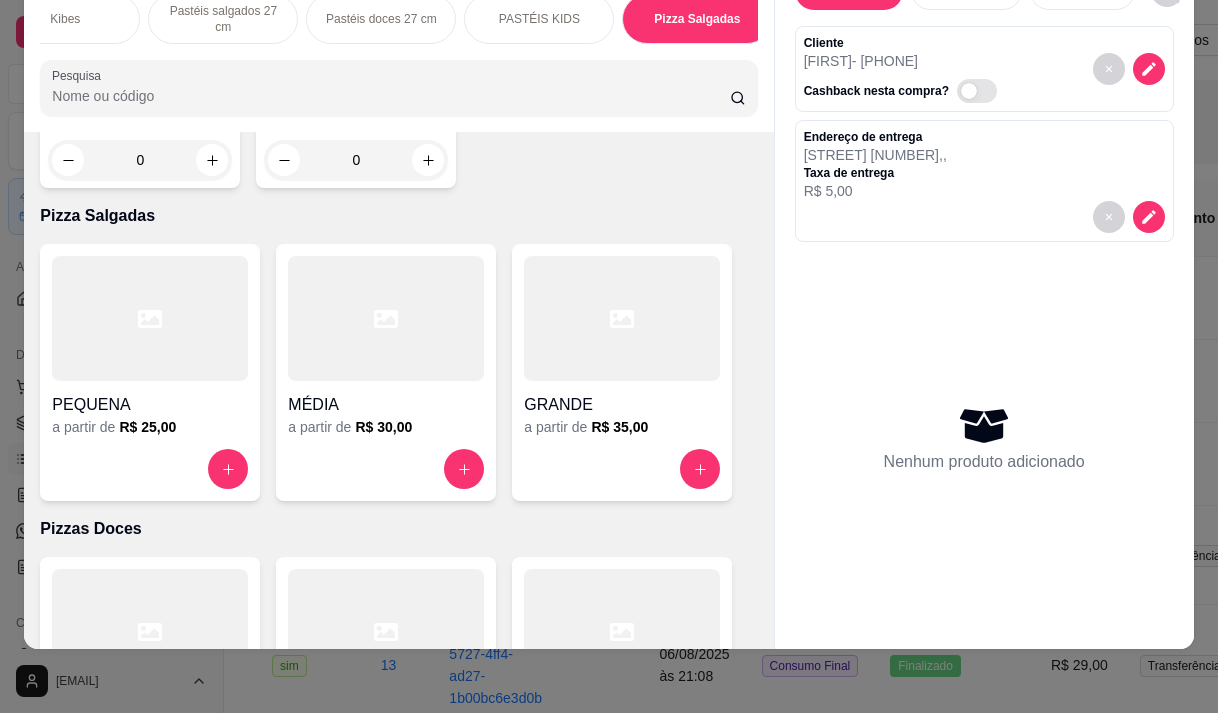scroll, scrollTop: 88, scrollLeft: 0, axis: vertical 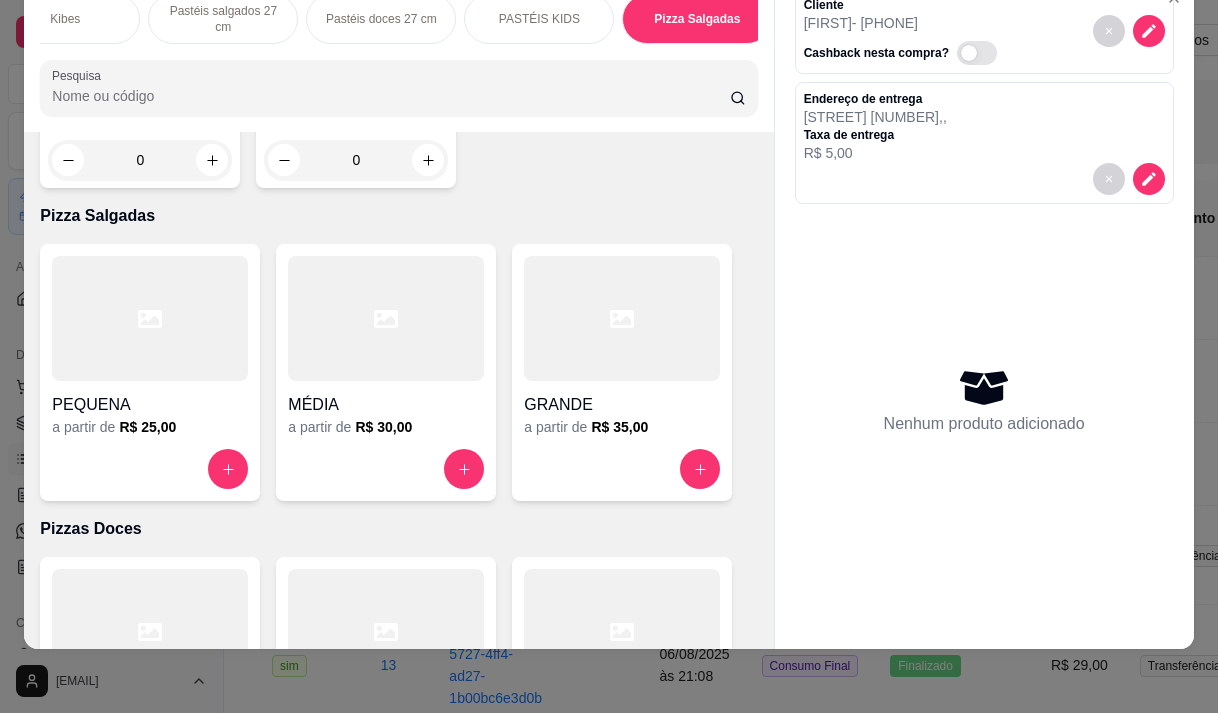 click on "GRANDE" at bounding box center [622, 399] 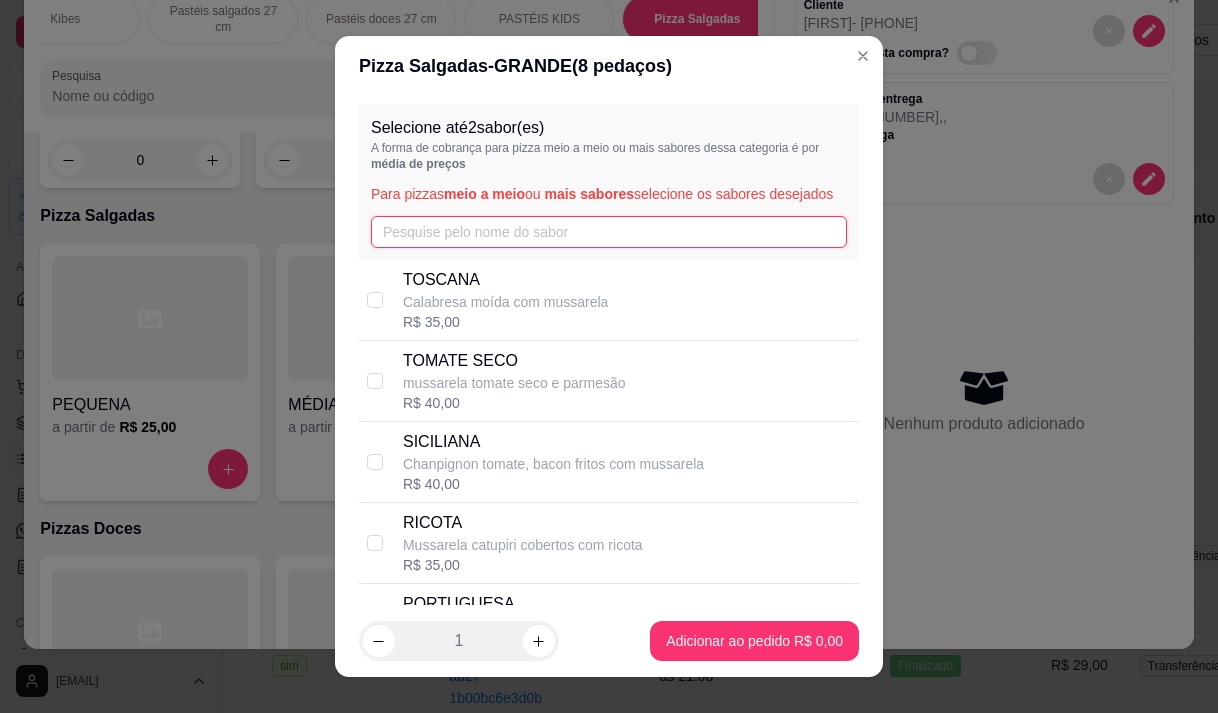 click at bounding box center [609, 232] 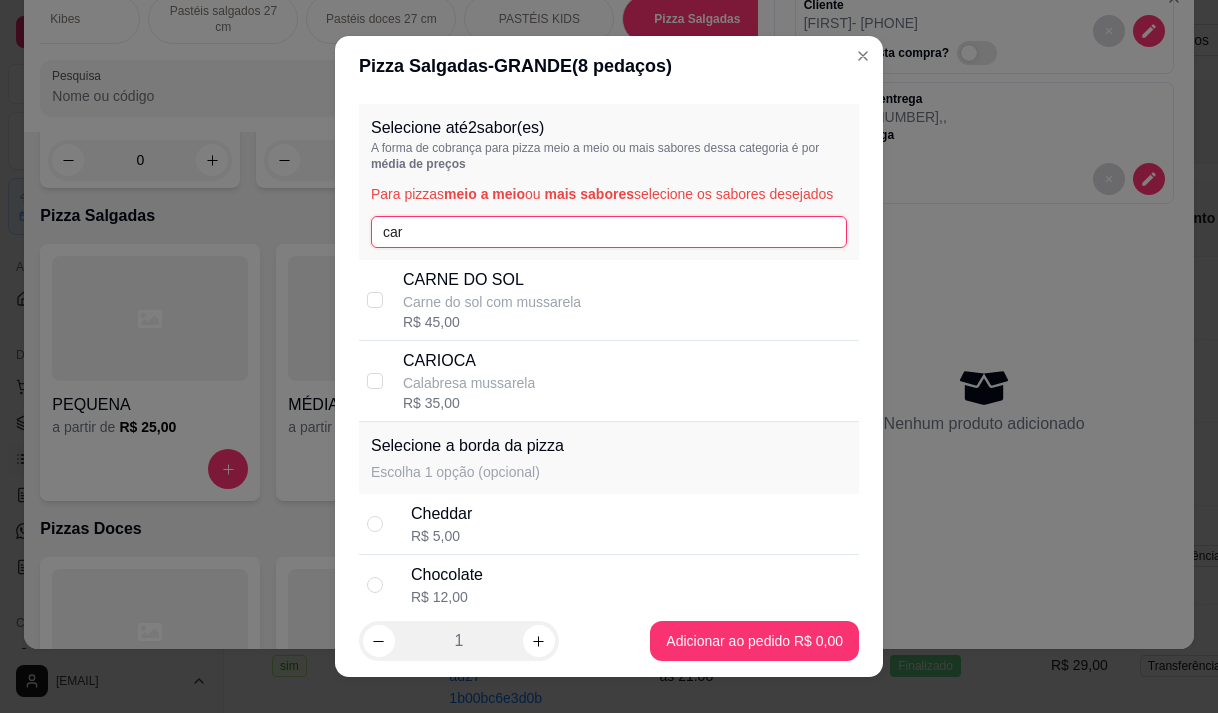 type on "car" 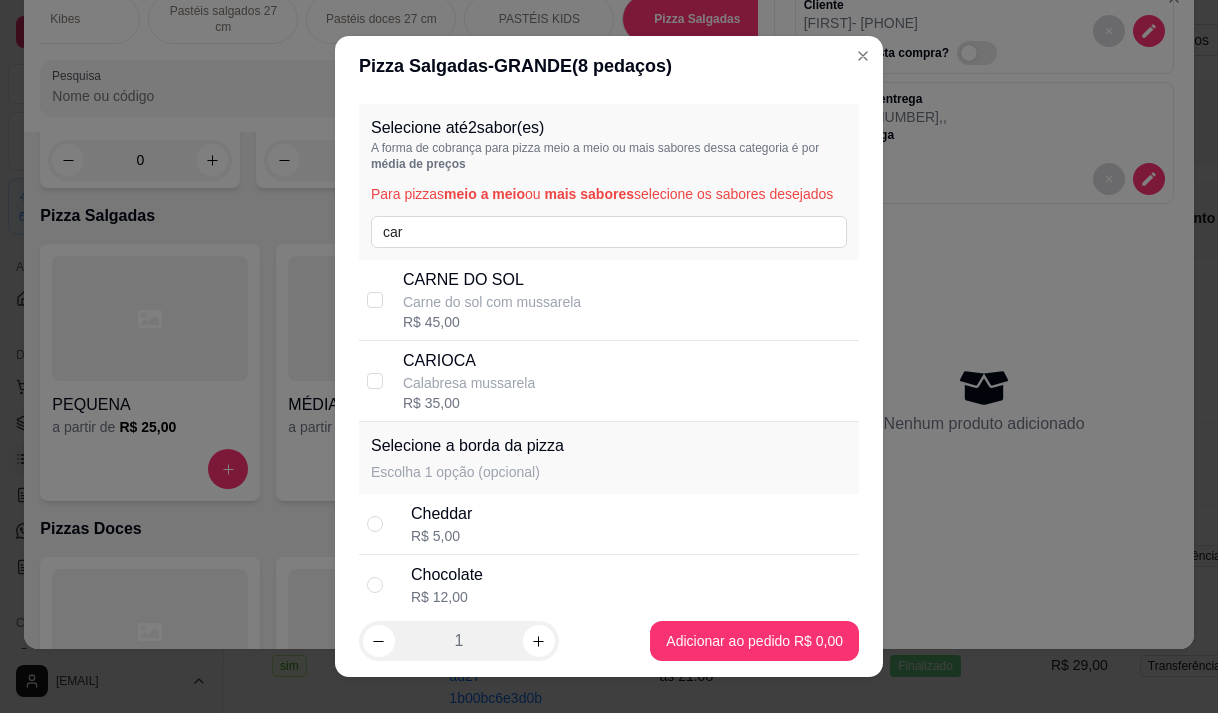 click on "CARIOCA  Calabresa mussarela  R$ 35,00" at bounding box center [627, 381] 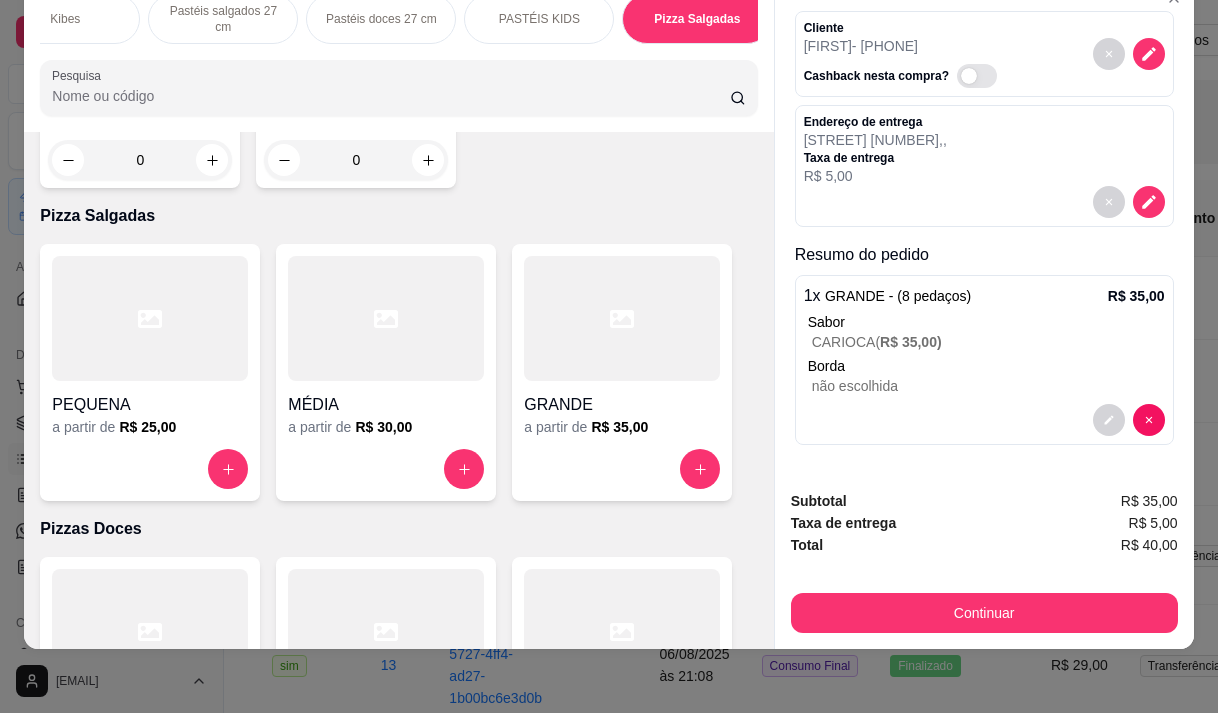 scroll, scrollTop: 65, scrollLeft: 0, axis: vertical 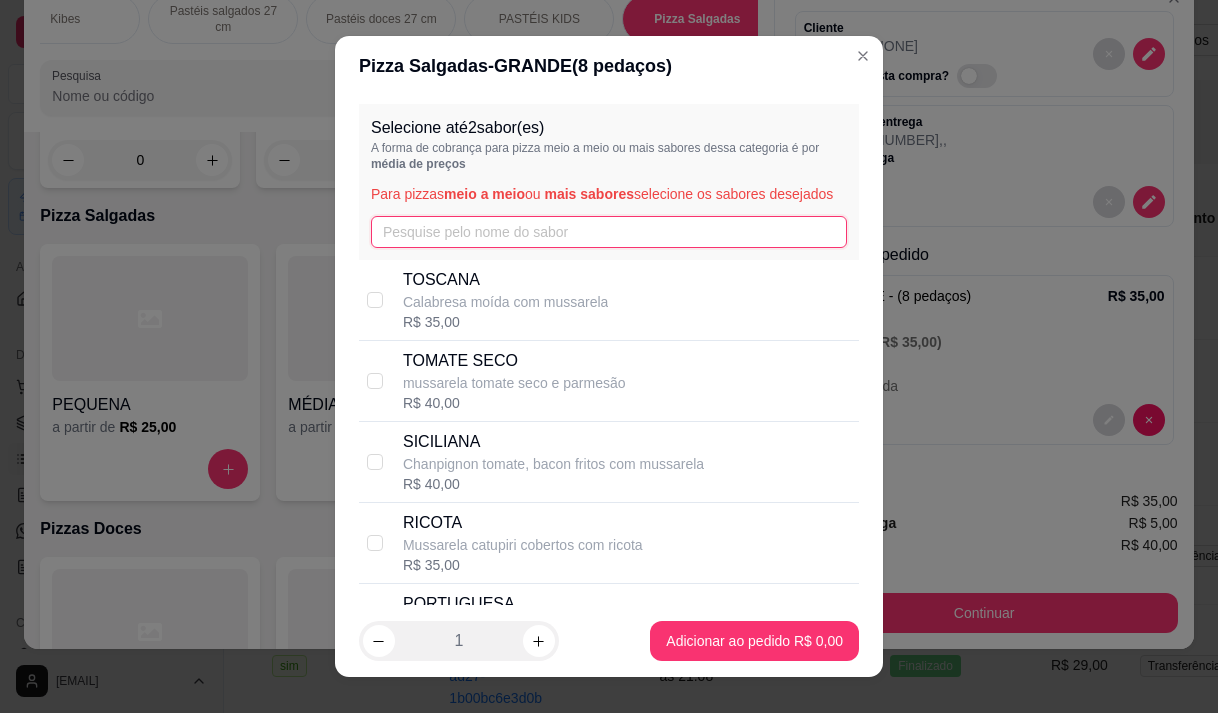 click at bounding box center [609, 232] 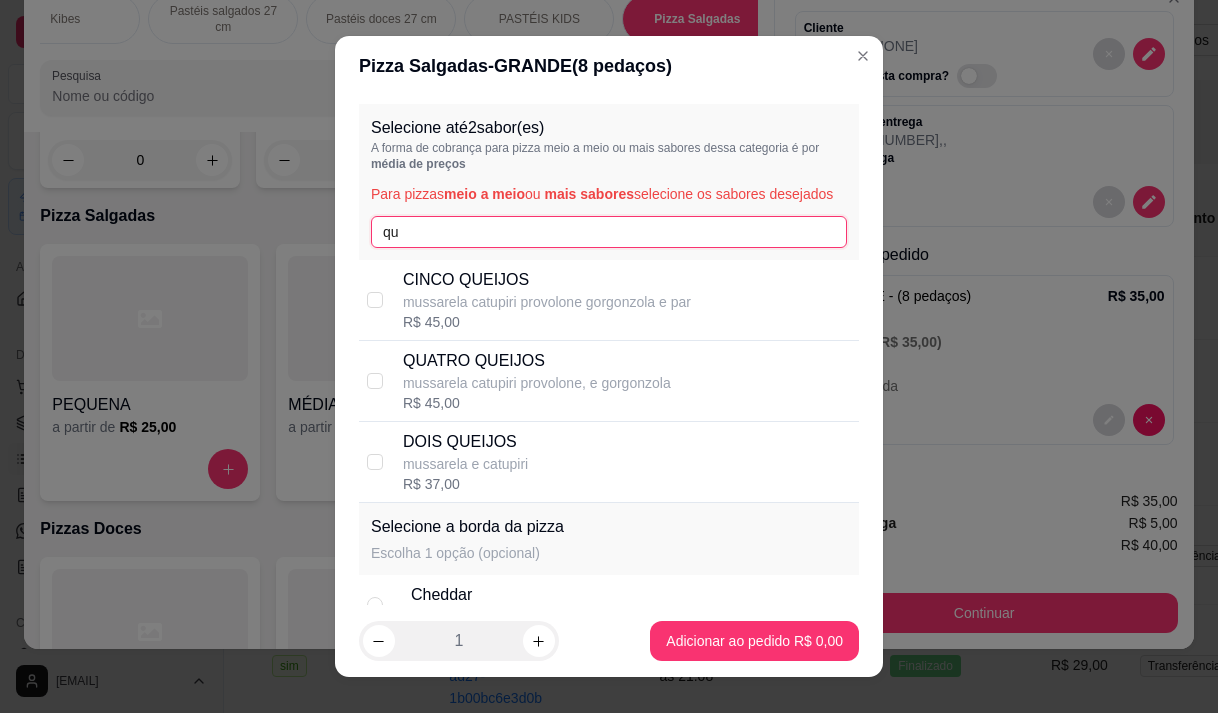 type on "qu" 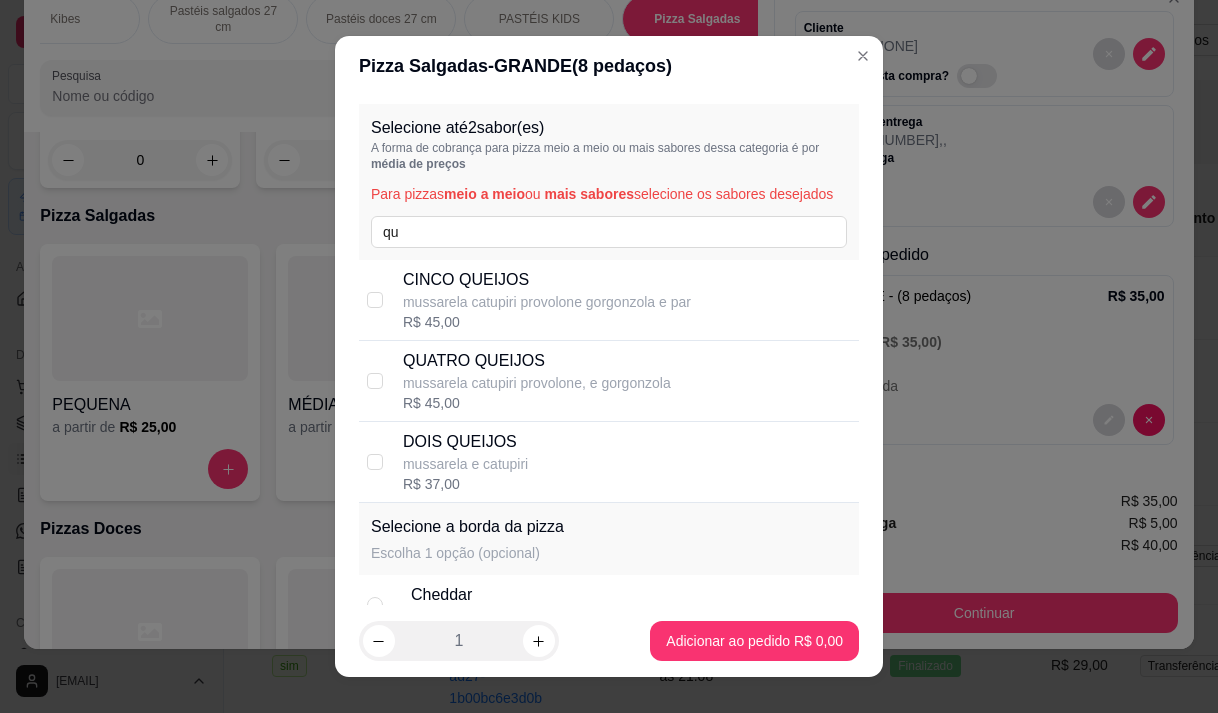 click on "mussarela catupiri provolone, e gorgonzola" at bounding box center [537, 383] 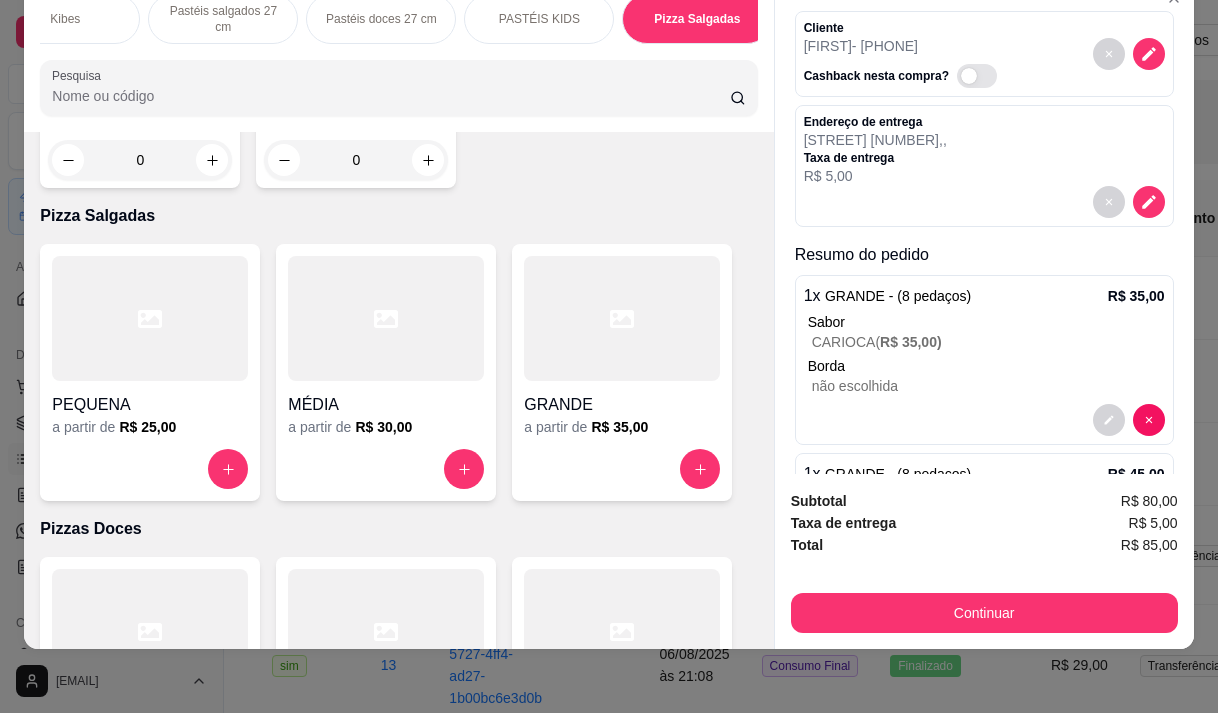 scroll, scrollTop: 88, scrollLeft: 0, axis: vertical 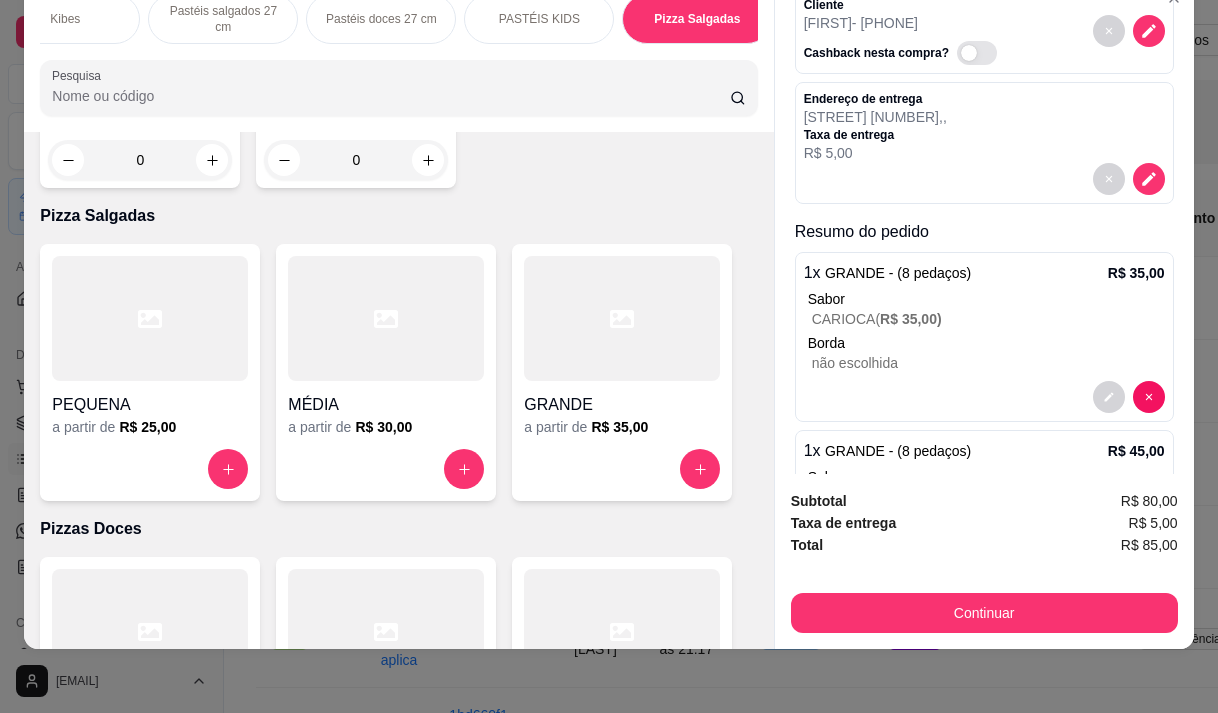 click on "Continuar" at bounding box center (984, 613) 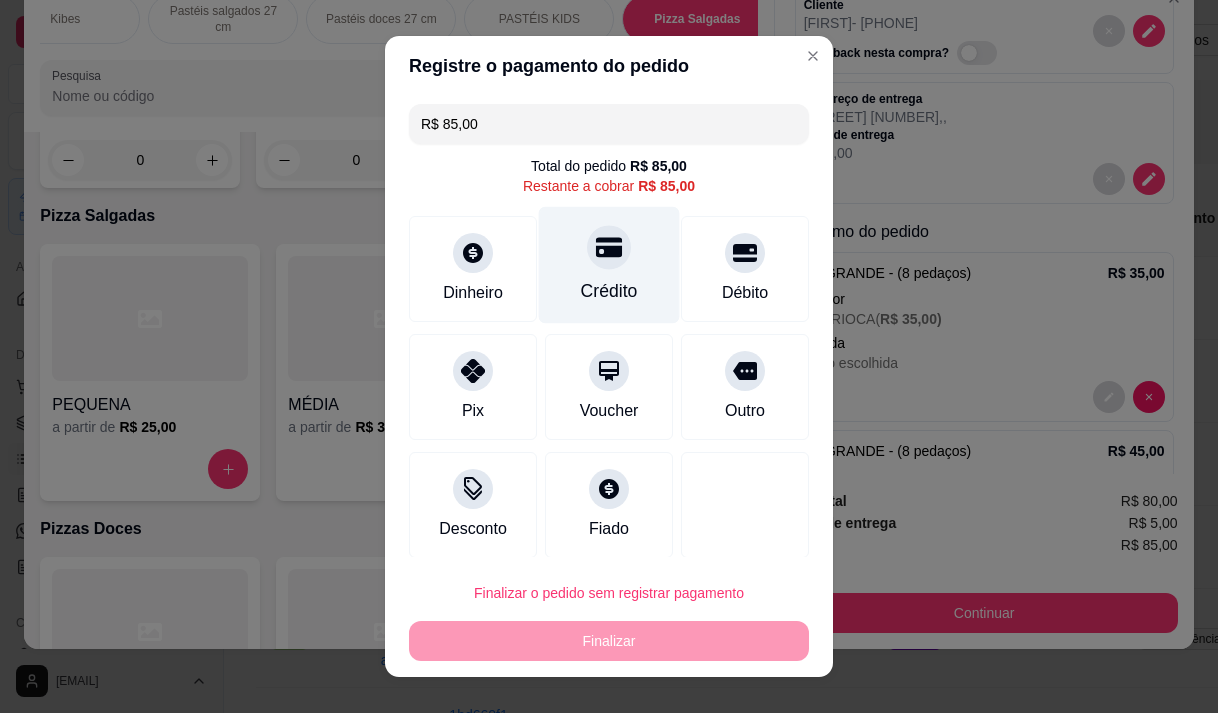 click on "Crédito" at bounding box center [609, 264] 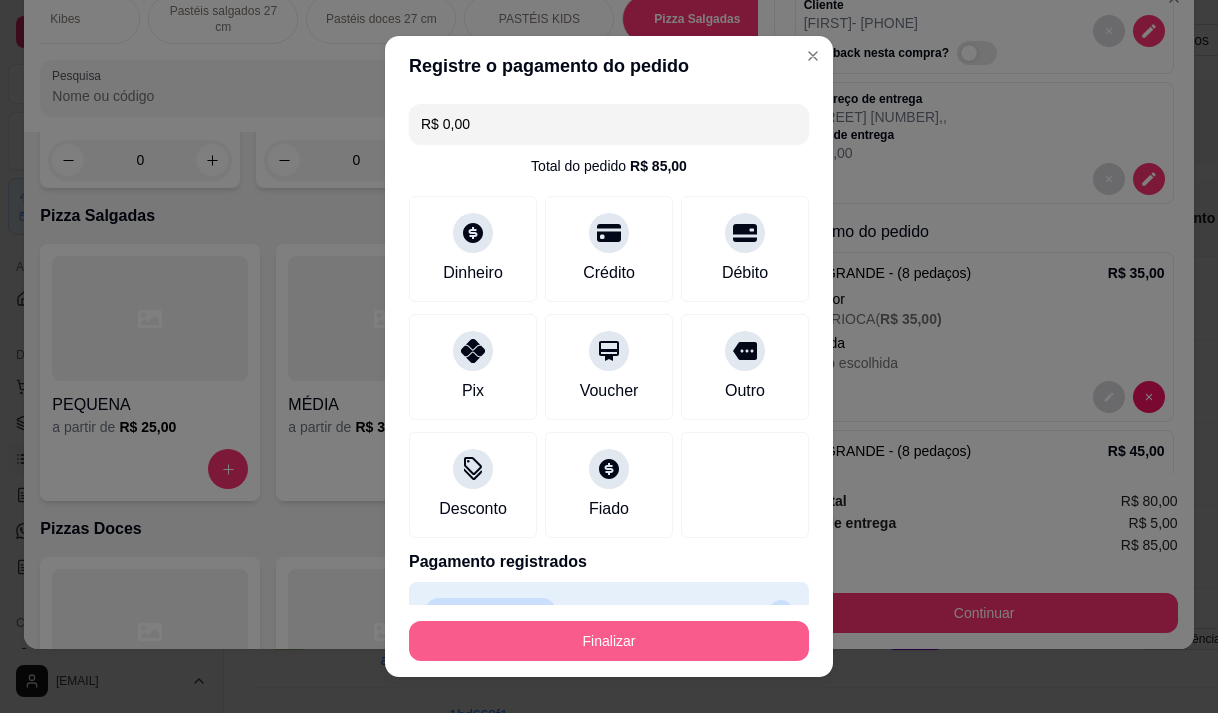 click on "Finalizar" at bounding box center (609, 641) 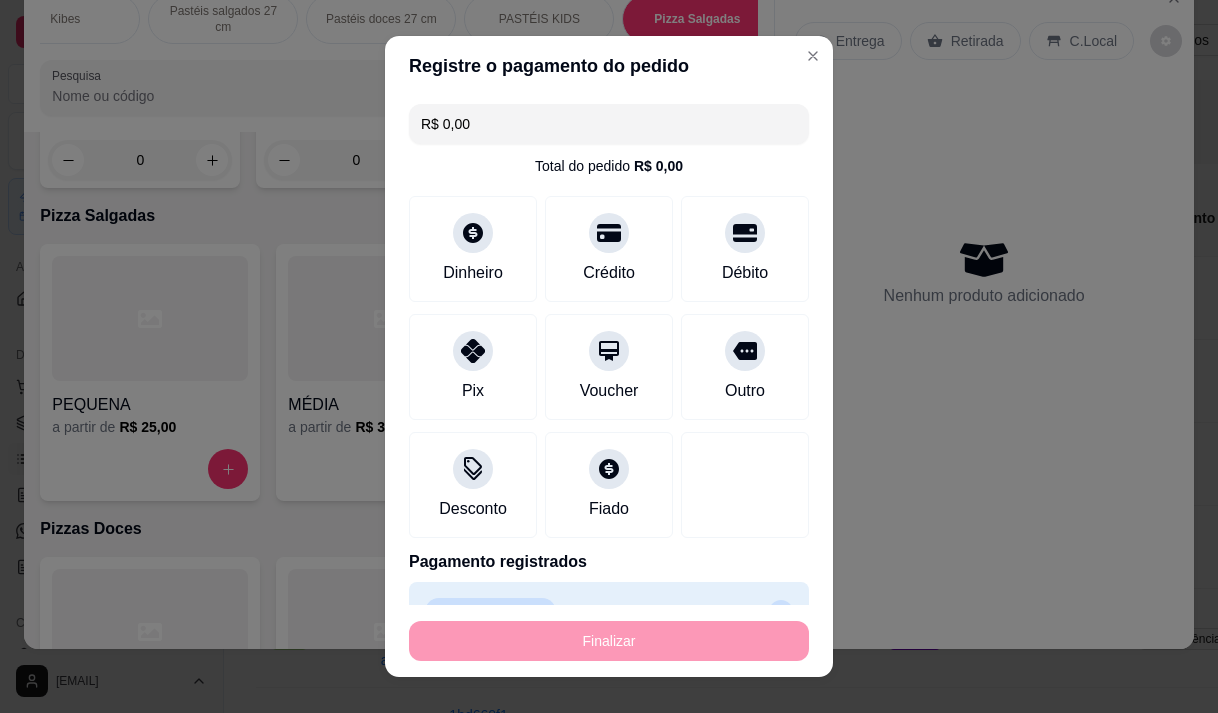 type on "-R$ 85,00" 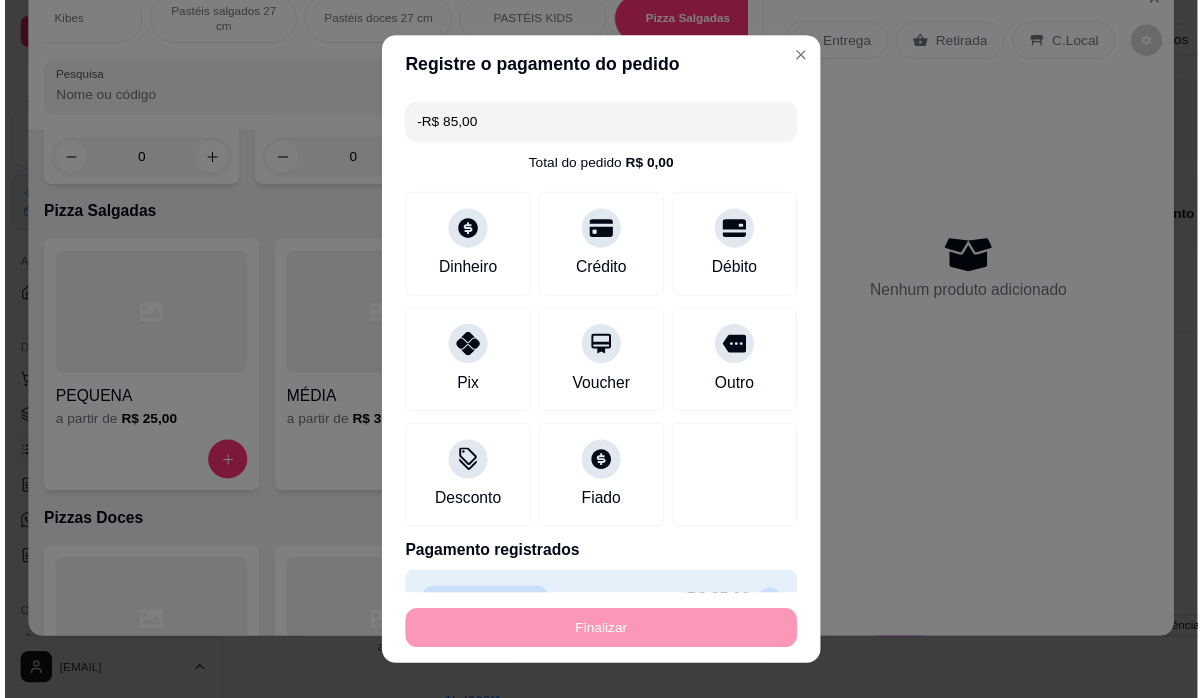 scroll, scrollTop: 0, scrollLeft: 0, axis: both 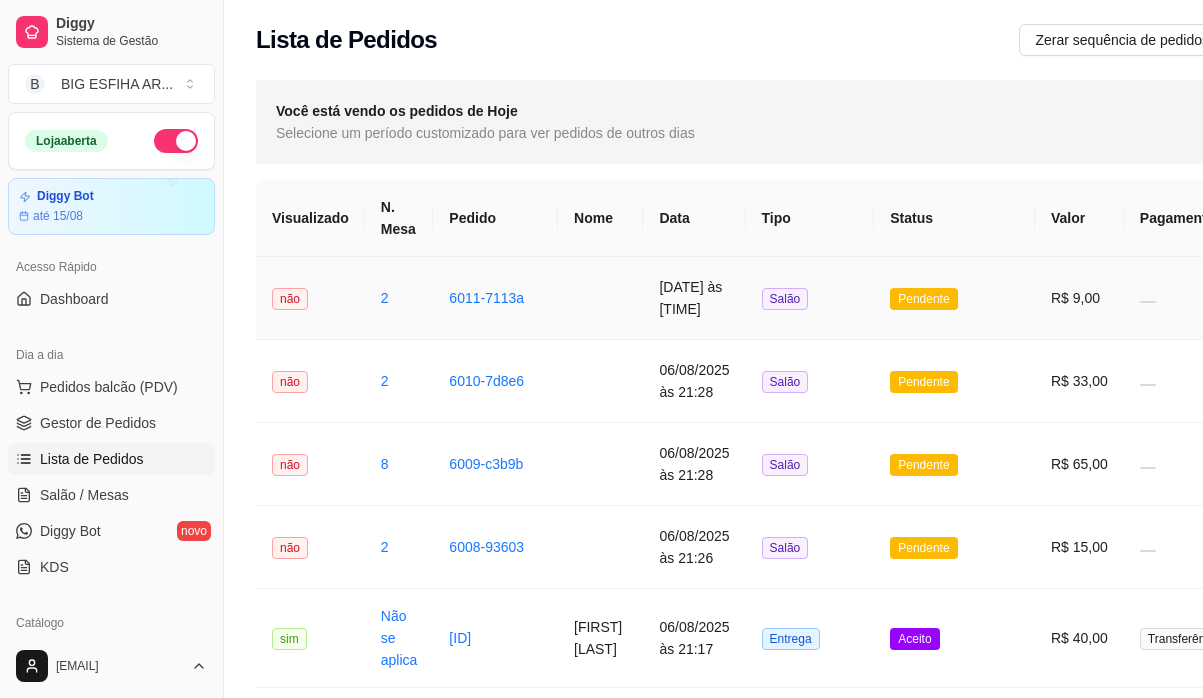 click on "[DATE] às [TIME]" at bounding box center (694, 298) 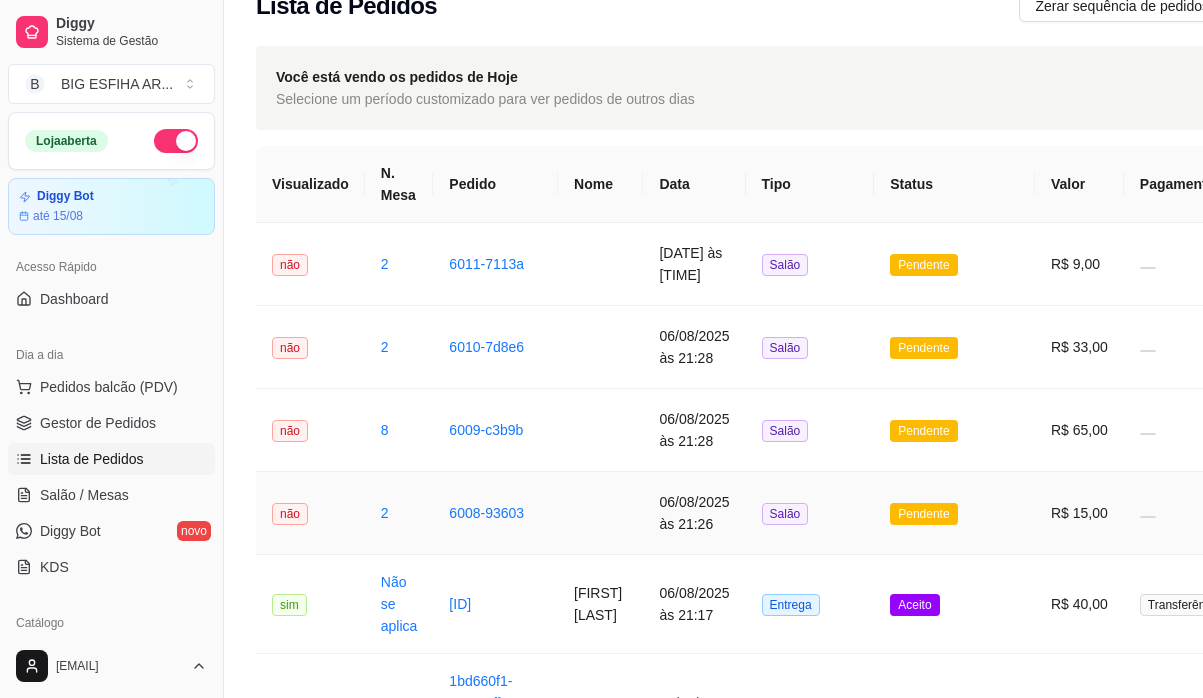scroll, scrollTop: 0, scrollLeft: 0, axis: both 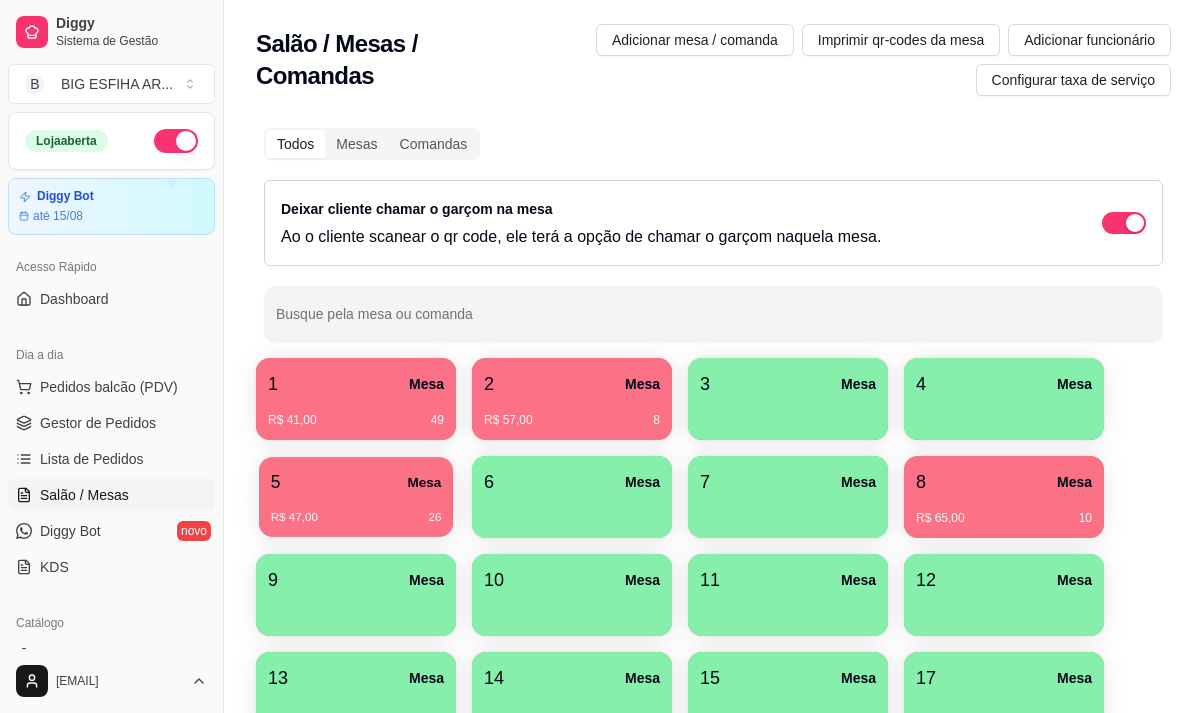 click on "R$ 47,00 26" at bounding box center (356, 510) 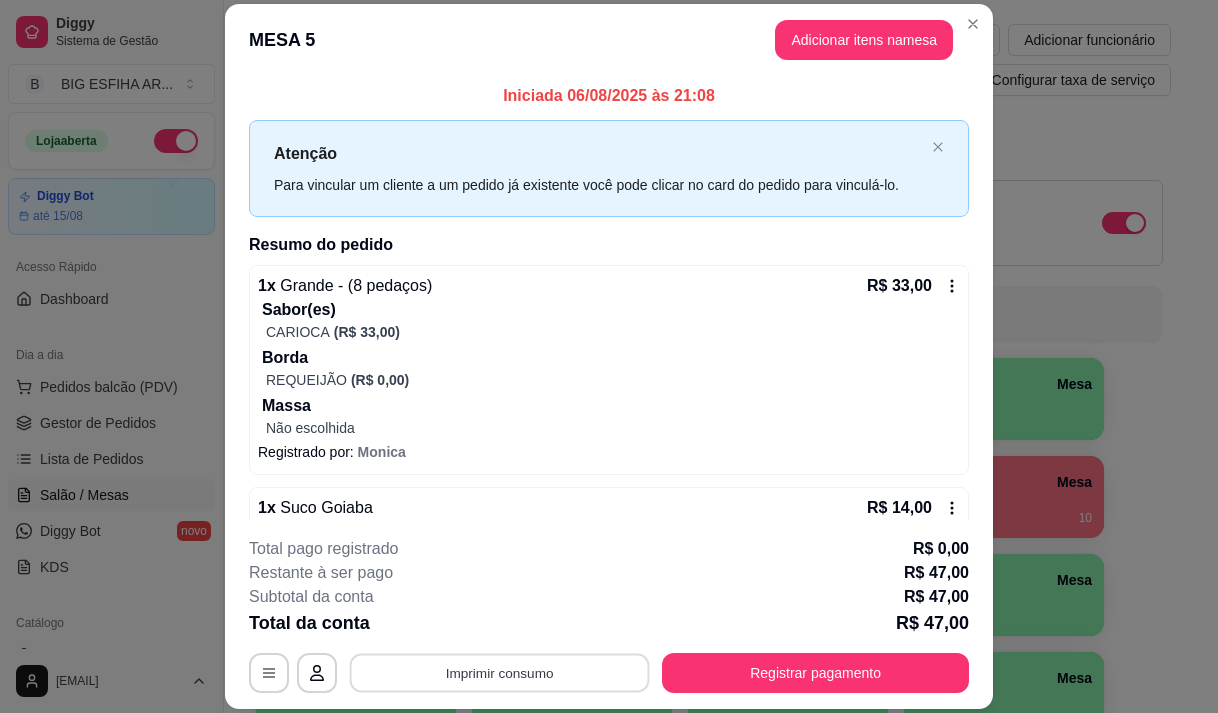 click on "Imprimir consumo" at bounding box center [500, 673] 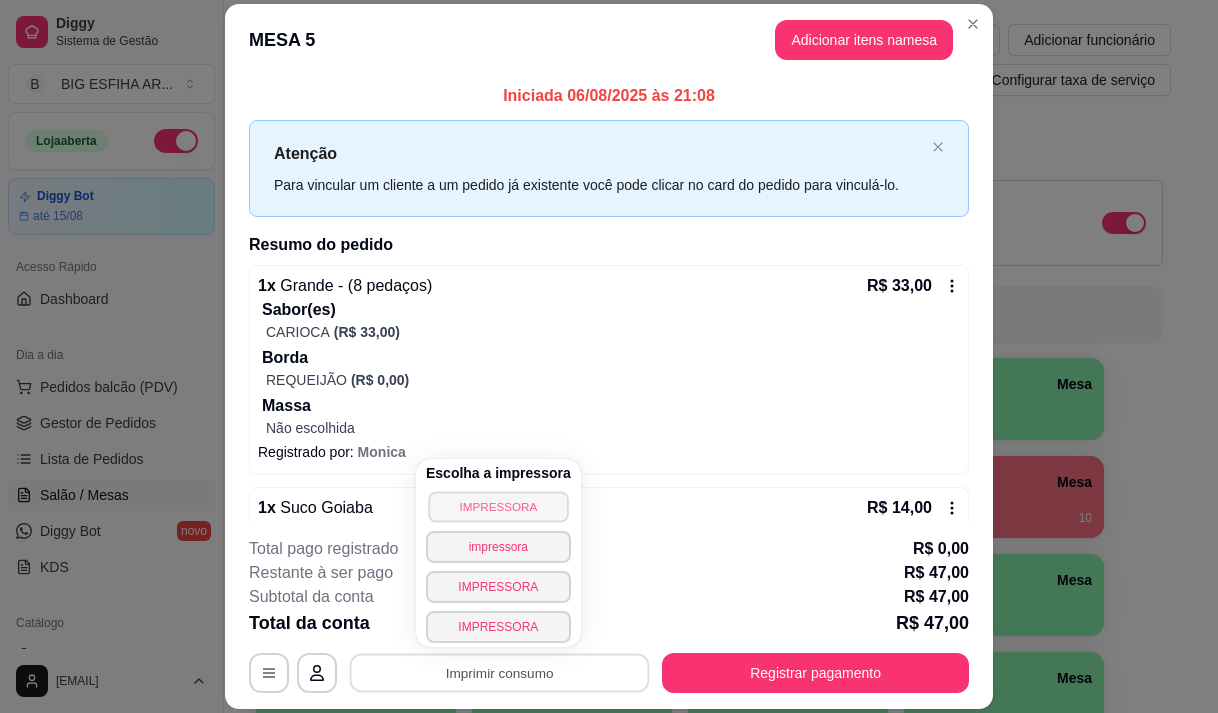 click on "IMPRESSORA" at bounding box center [498, 506] 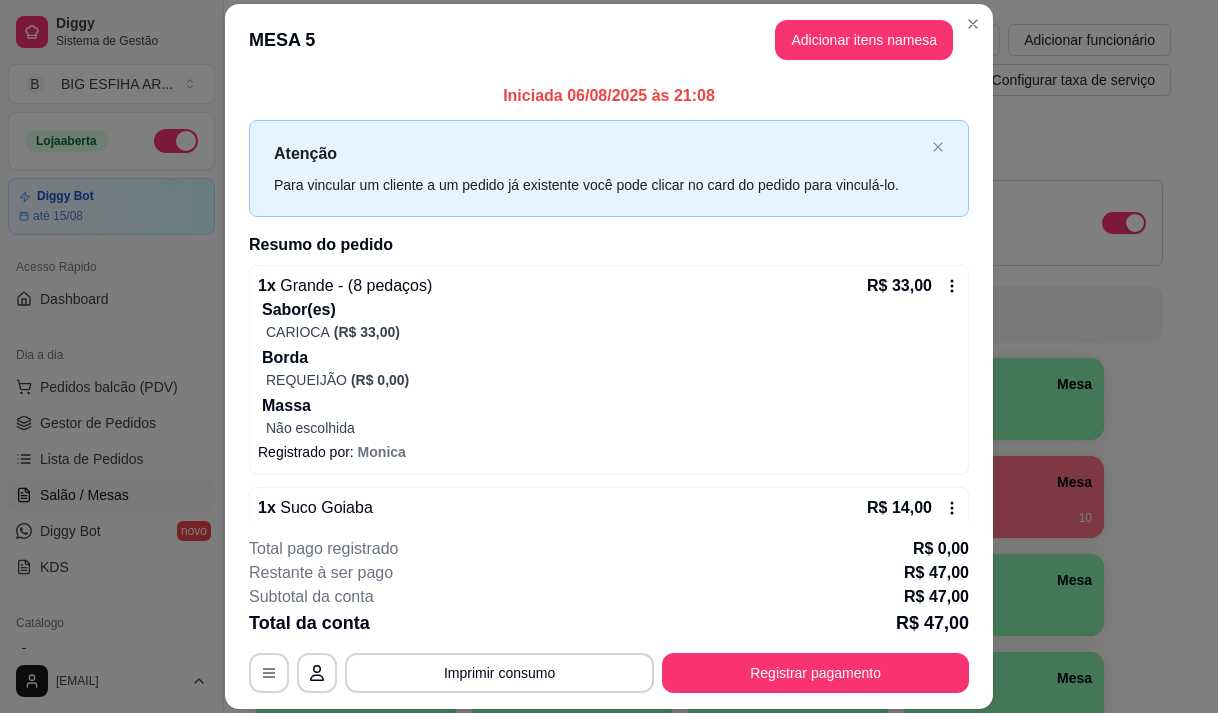 scroll, scrollTop: 60, scrollLeft: 0, axis: vertical 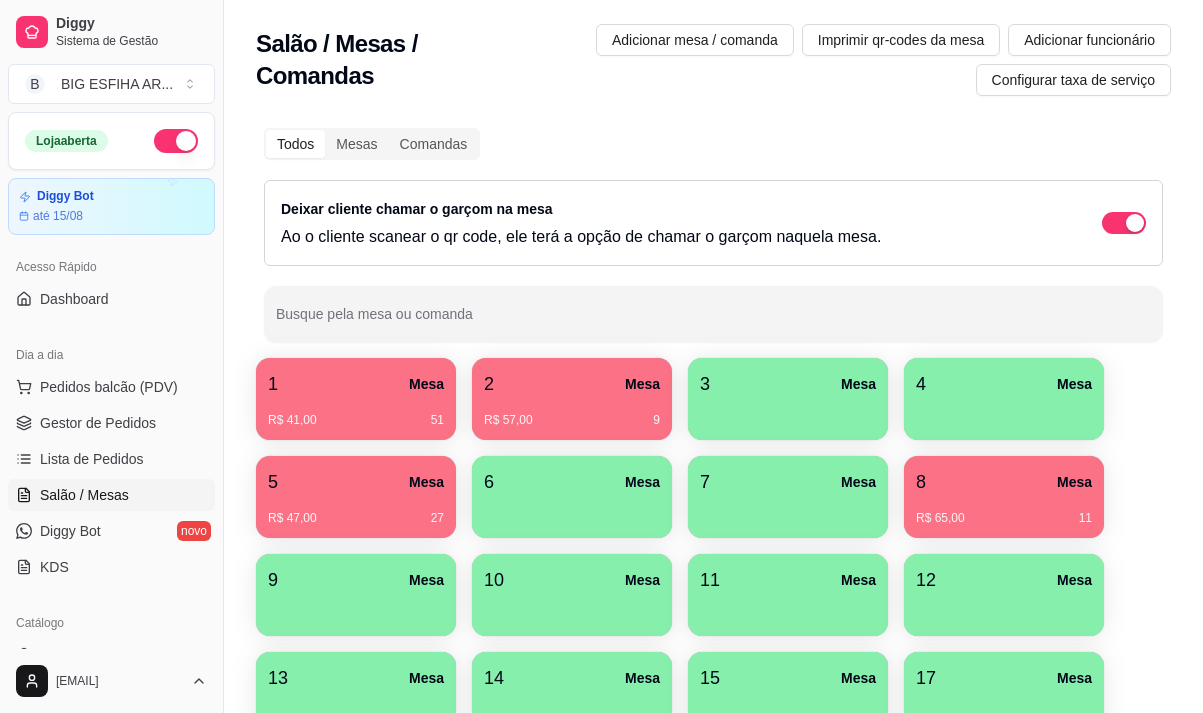 click on "R$ 47,00 27" at bounding box center (356, 518) 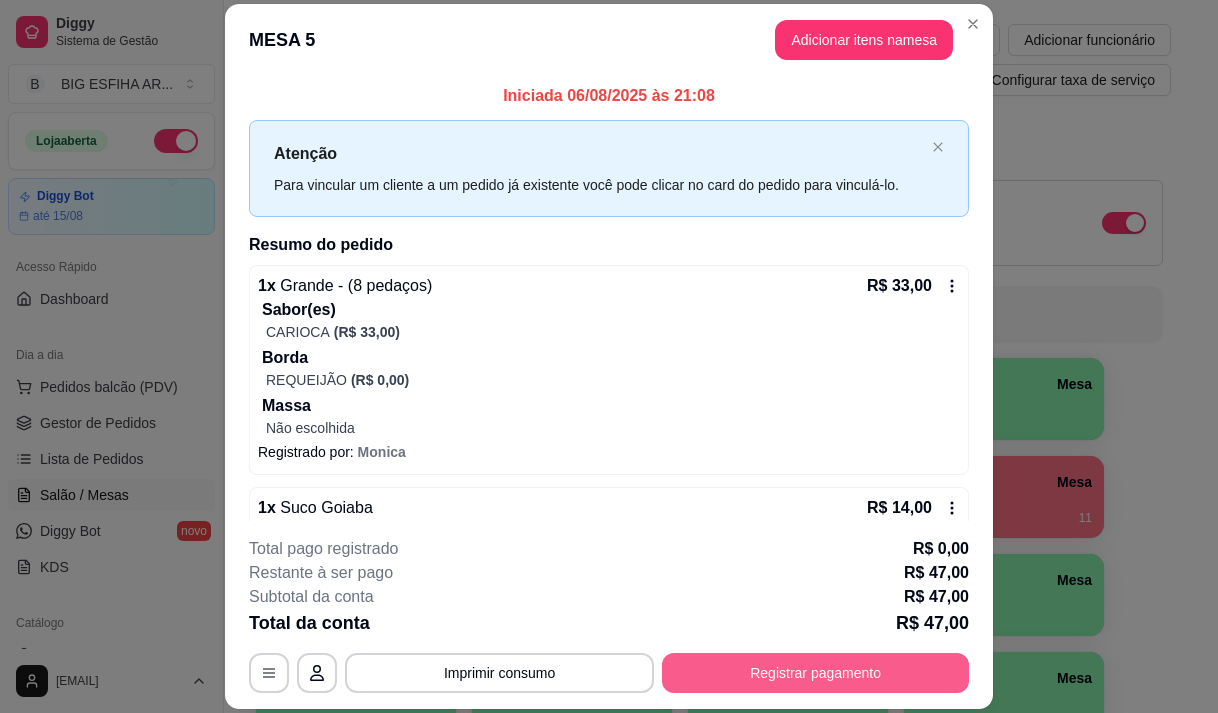 click on "Registrar pagamento" at bounding box center (815, 673) 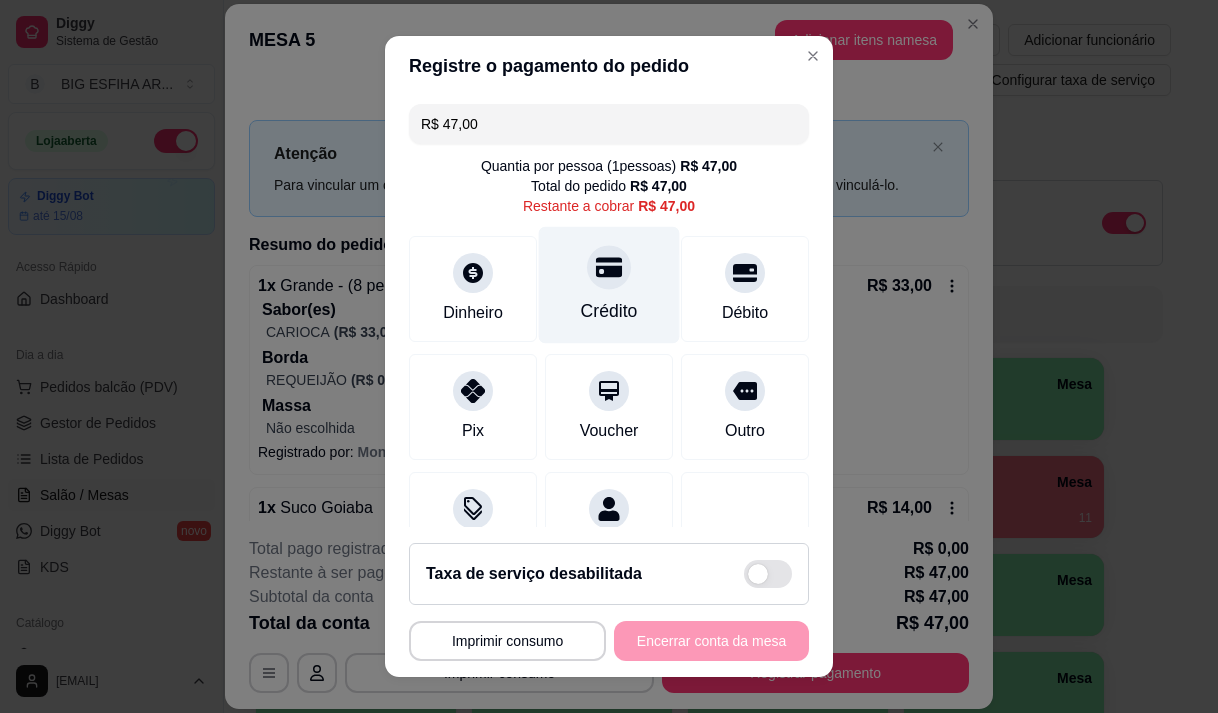 click on "Crédito" at bounding box center [609, 284] 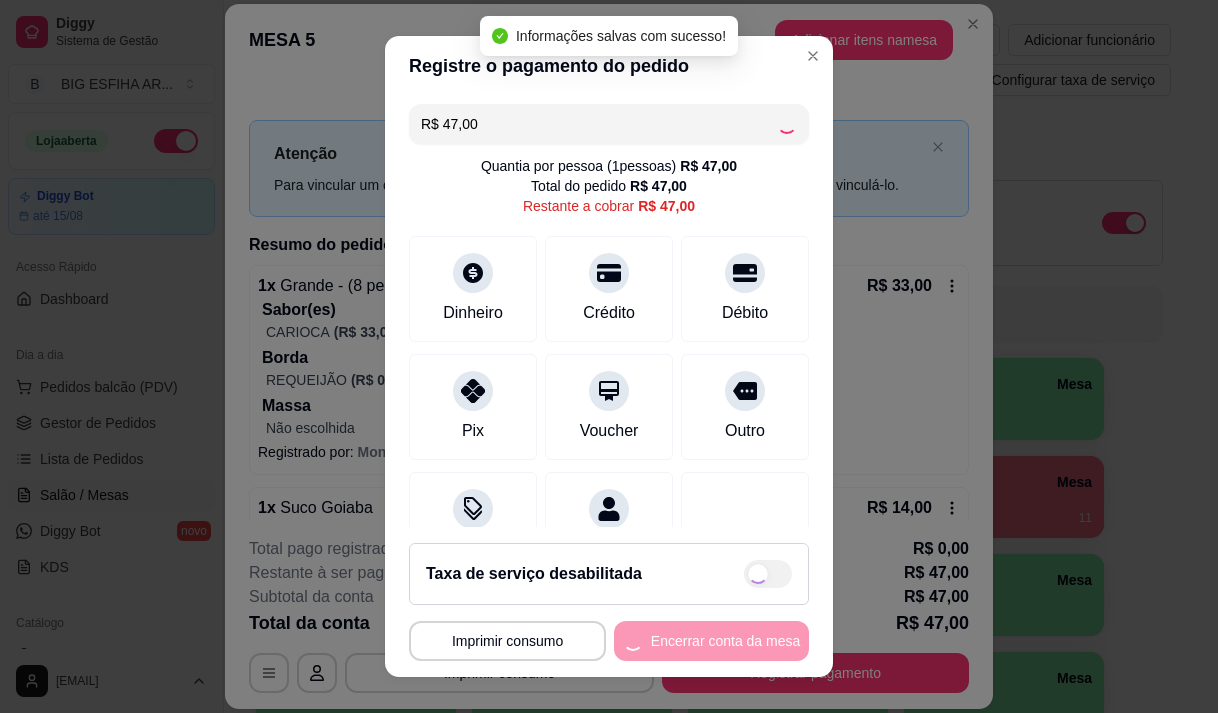 type on "R$ 0,00" 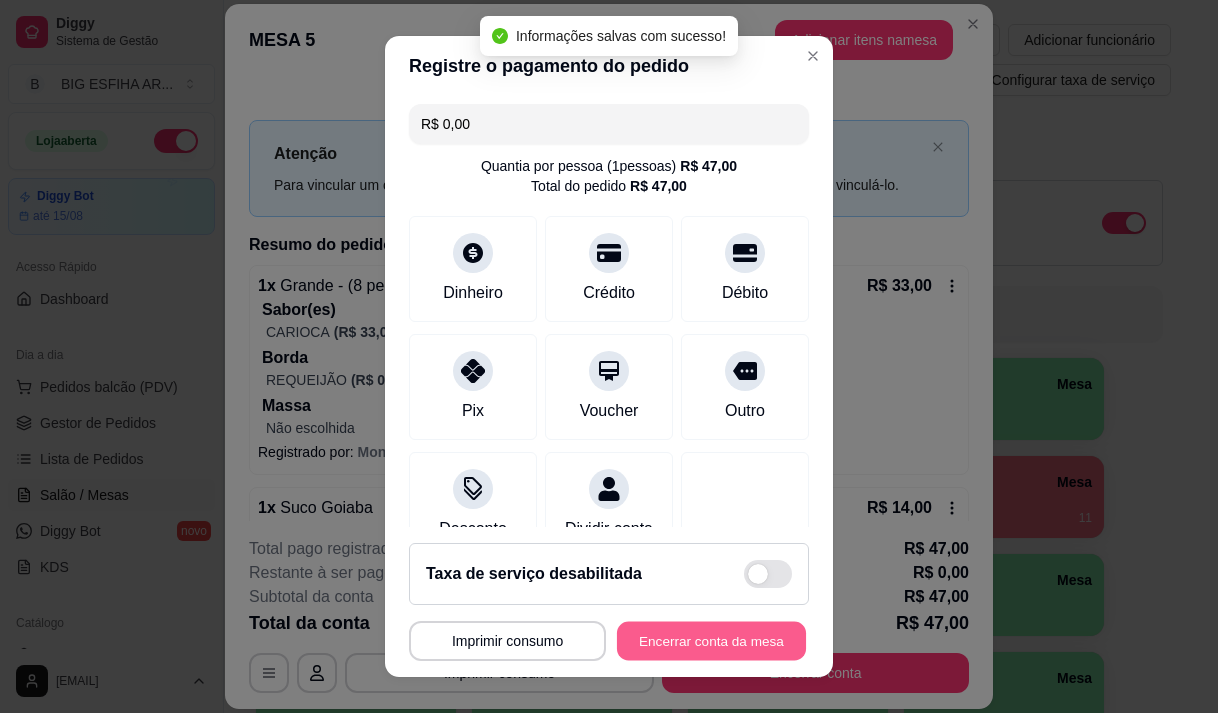 click on "Encerrar conta da mesa" at bounding box center (711, 641) 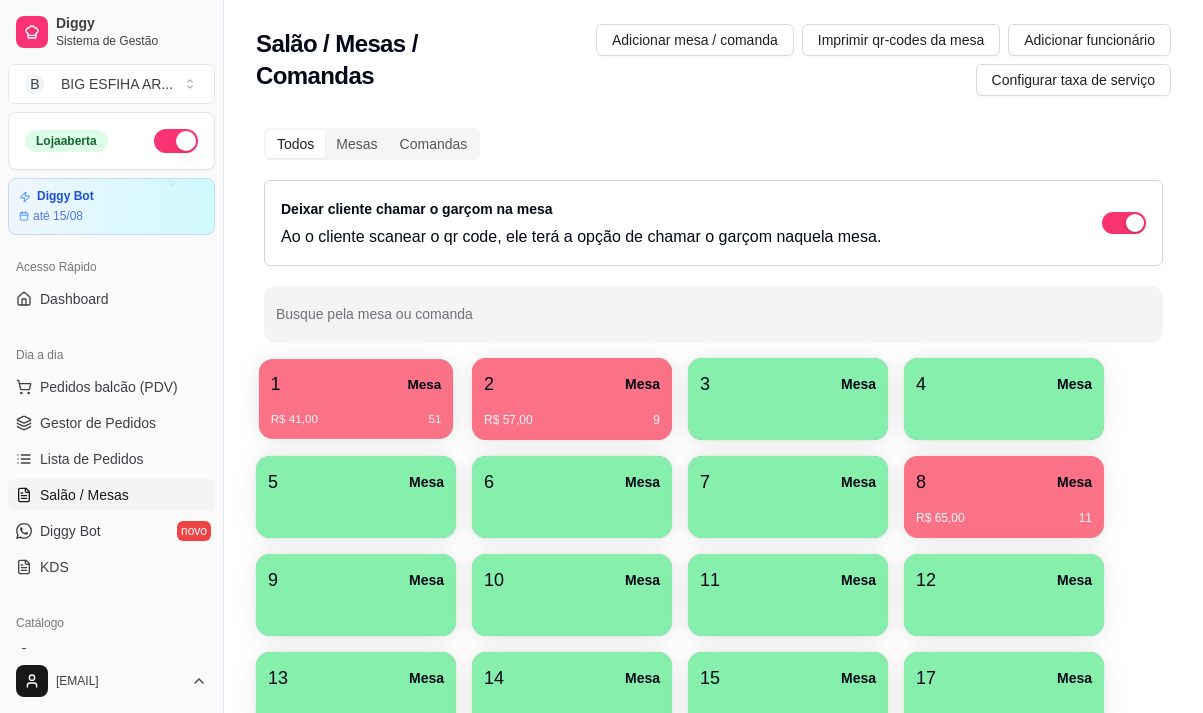 click on "1 Mesa" at bounding box center (356, 384) 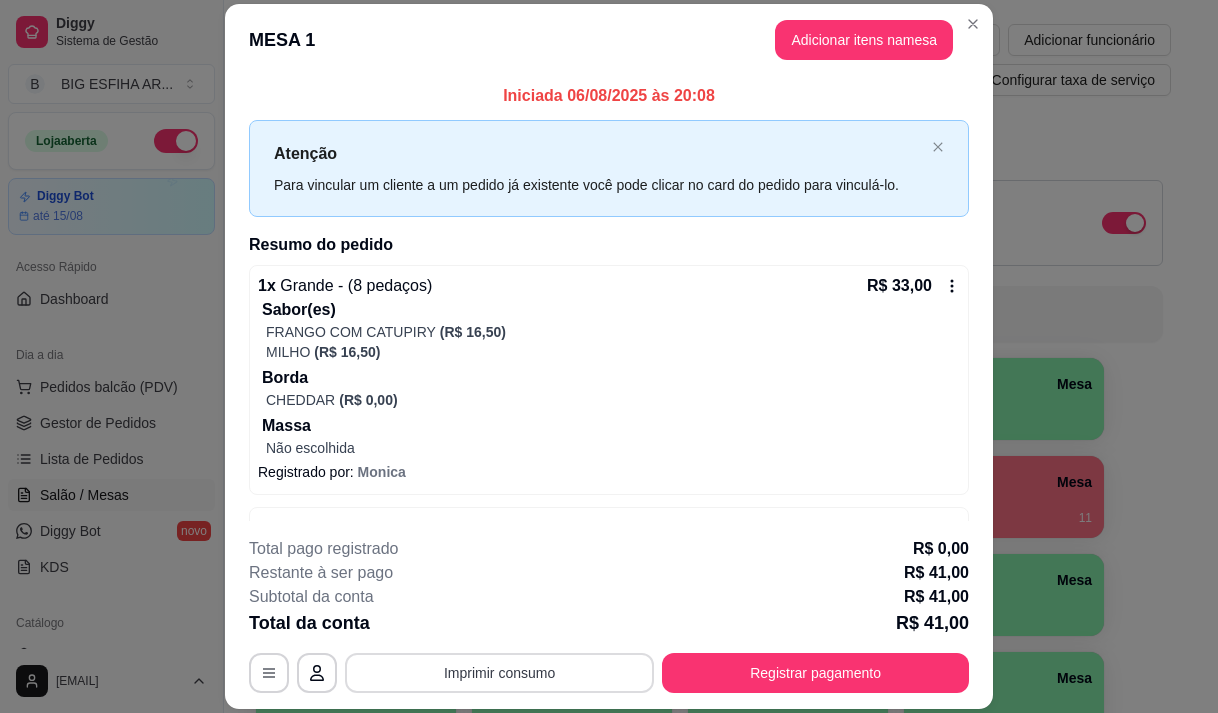 click on "Imprimir consumo" at bounding box center [499, 673] 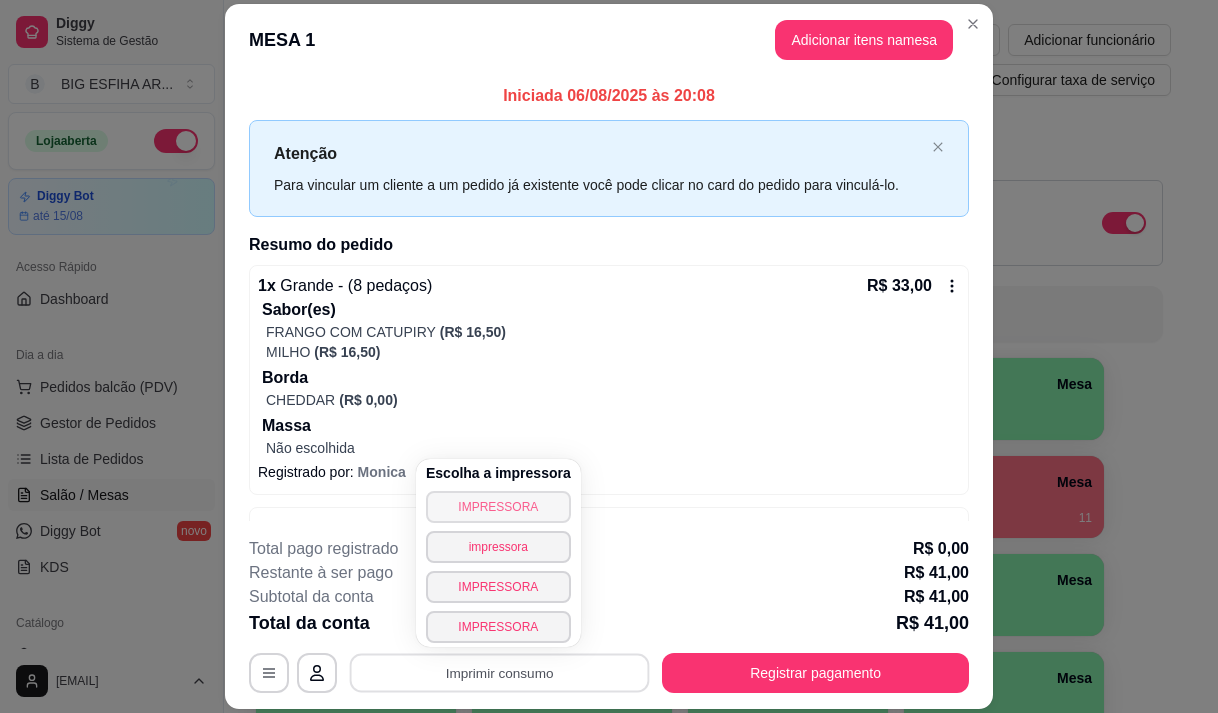 click on "IMPRESSORA" at bounding box center [498, 507] 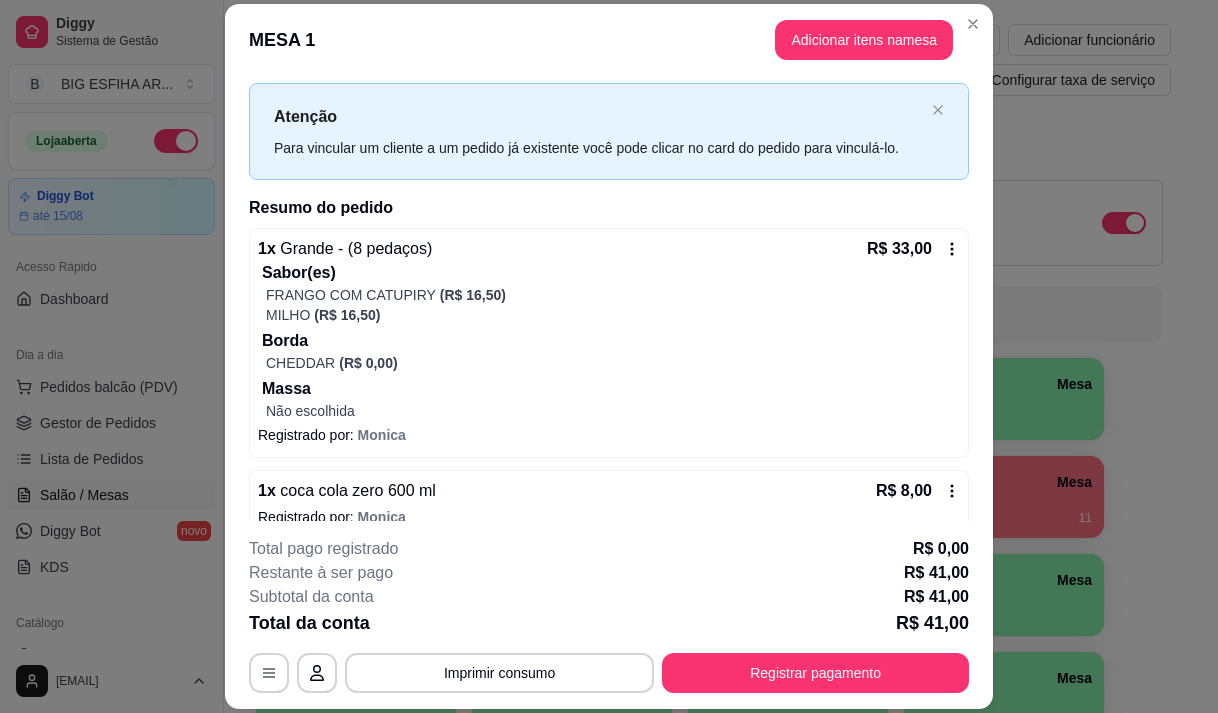 scroll, scrollTop: 63, scrollLeft: 0, axis: vertical 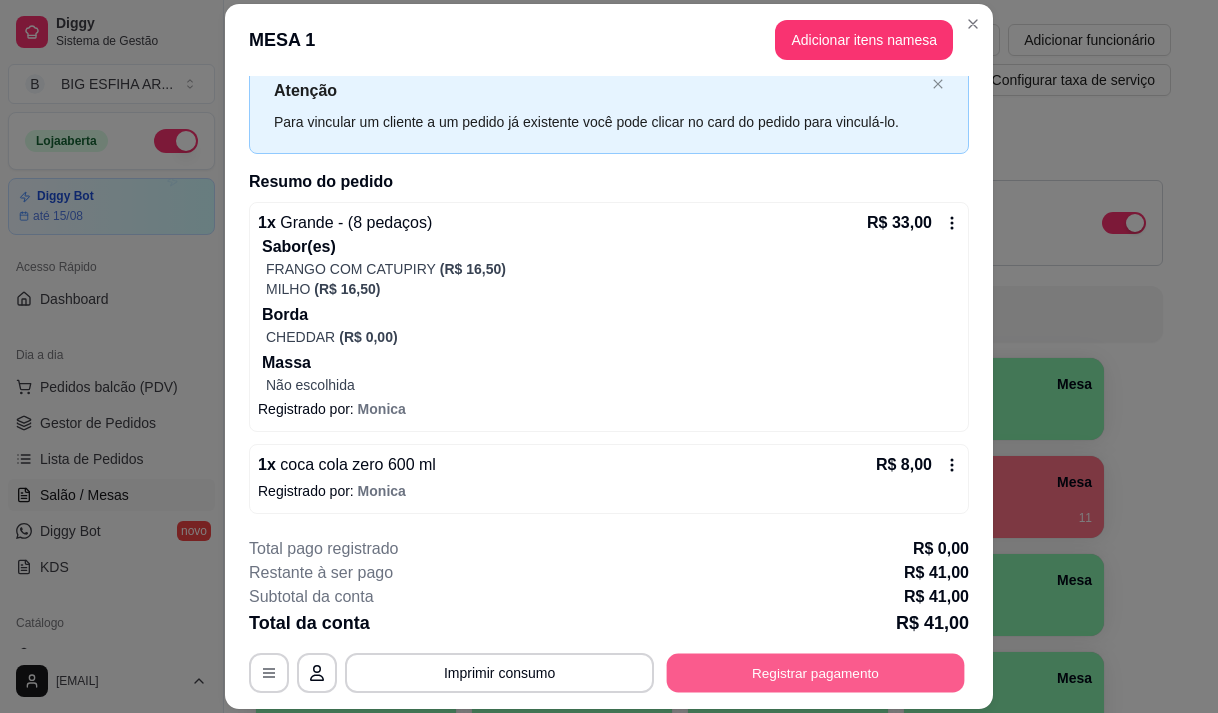 click on "Registrar pagamento" at bounding box center [816, 673] 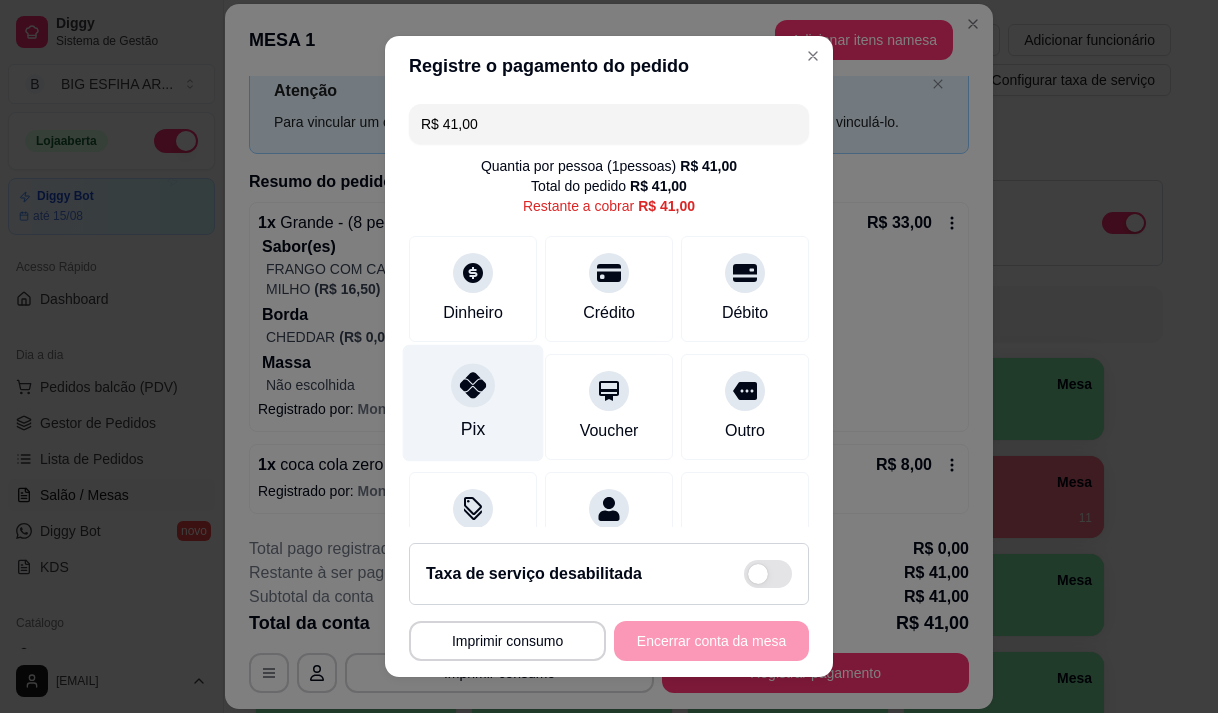 click at bounding box center (473, 385) 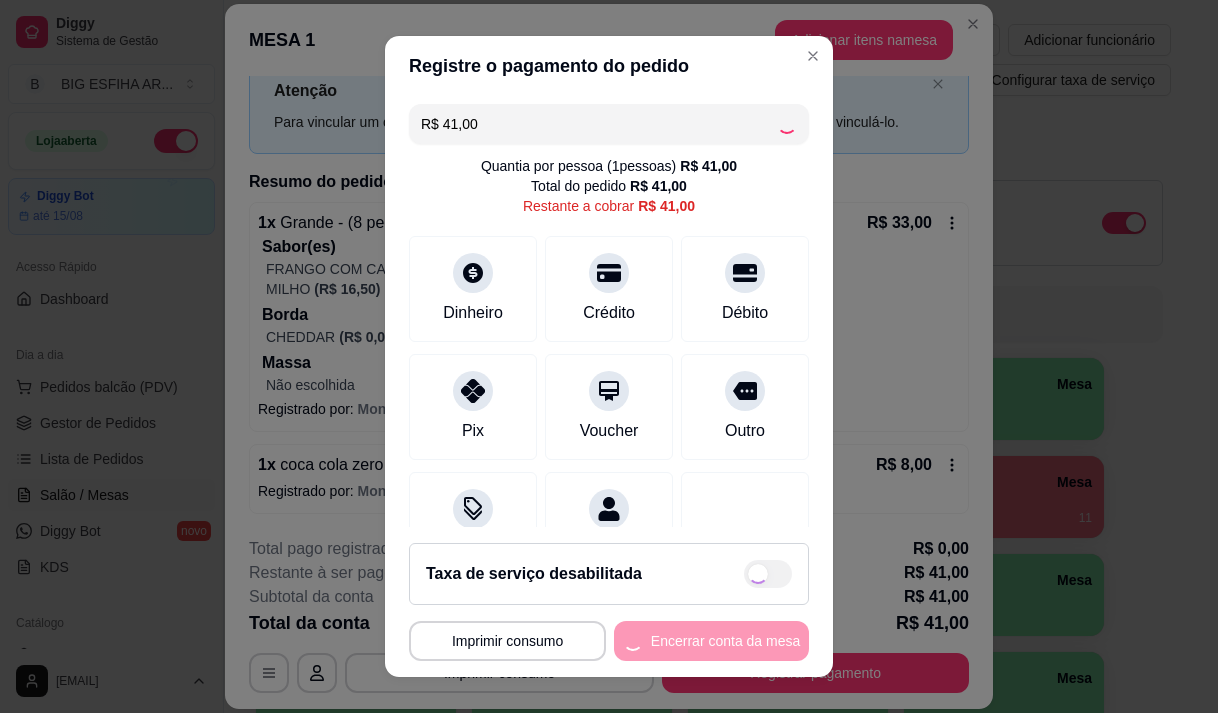 type on "R$ 0,00" 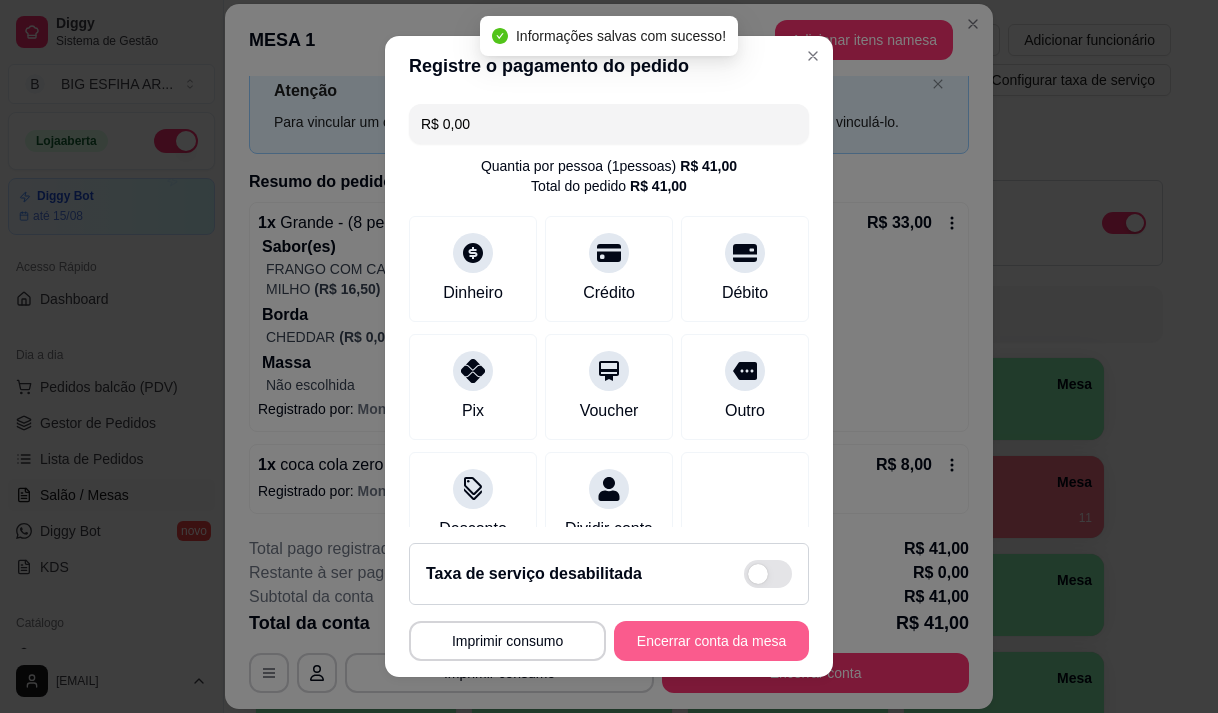 click on "Encerrar conta da mesa" at bounding box center (711, 641) 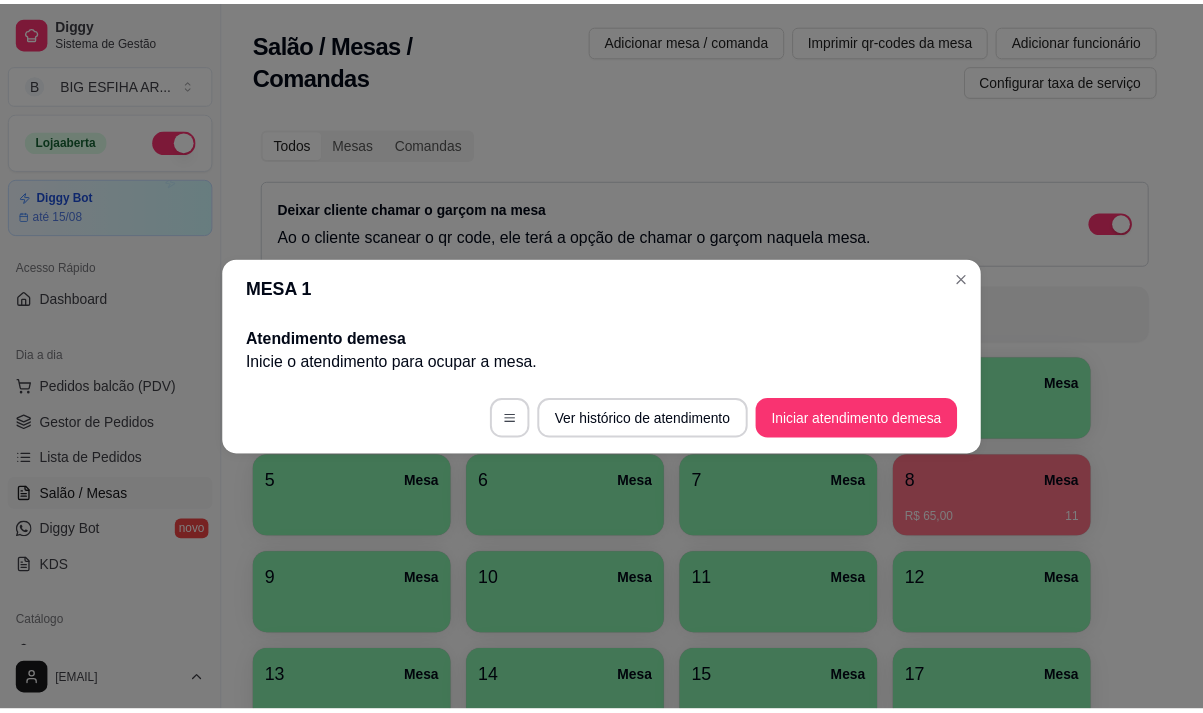 scroll, scrollTop: 0, scrollLeft: 0, axis: both 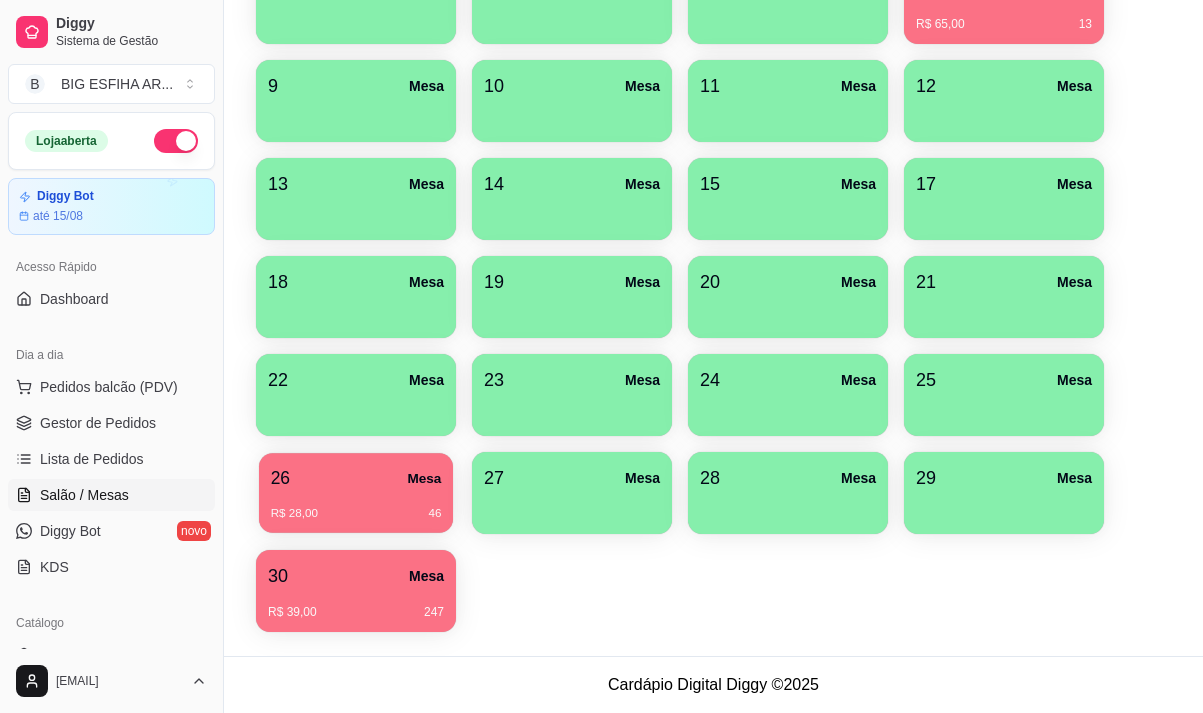 click on "R$ 28,00 46" at bounding box center [356, 514] 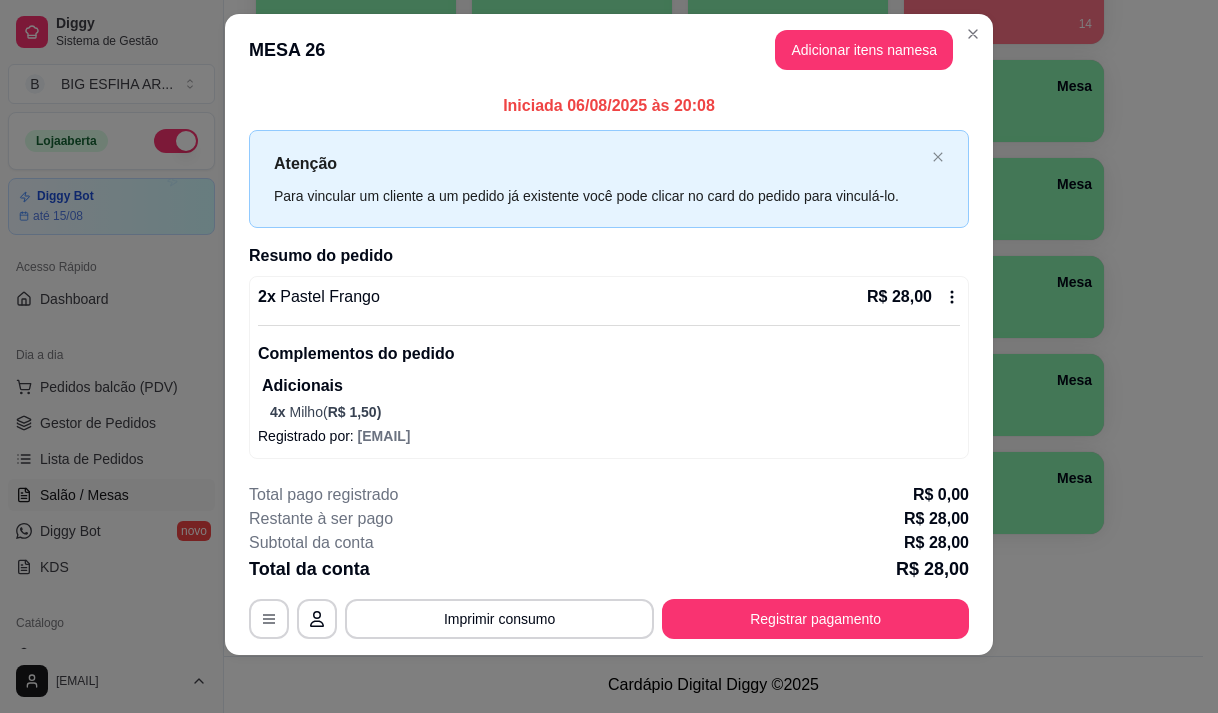 scroll, scrollTop: 28, scrollLeft: 0, axis: vertical 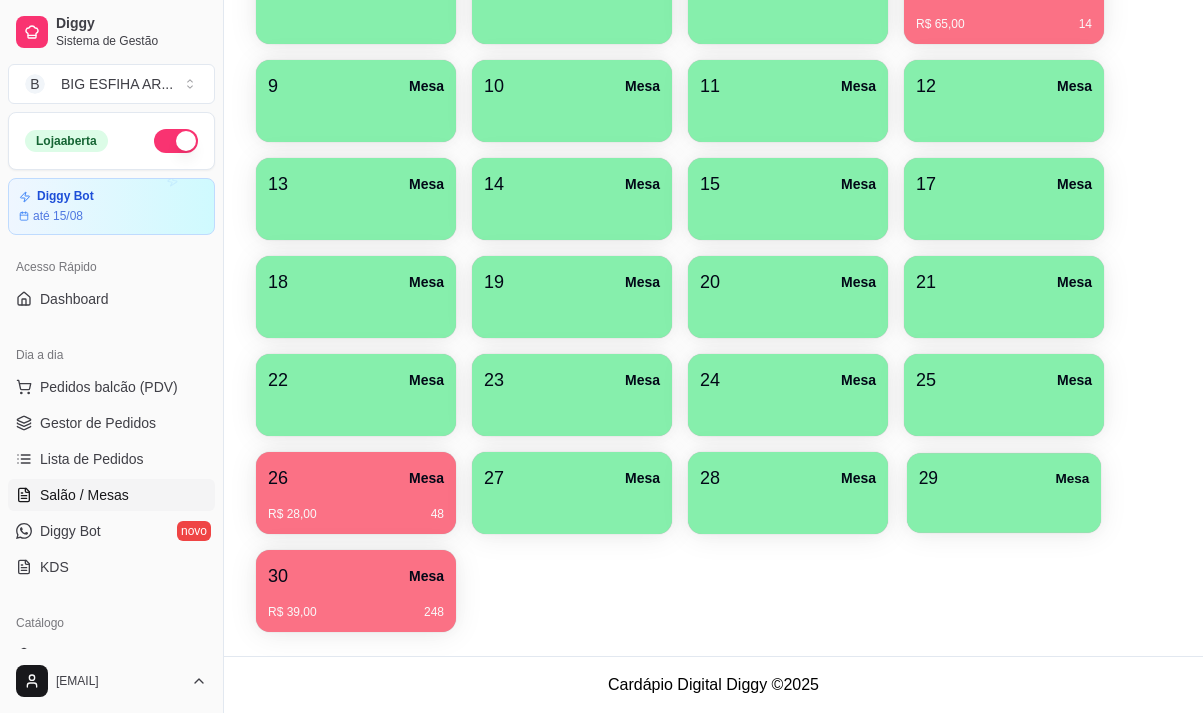 click at bounding box center [1004, 506] 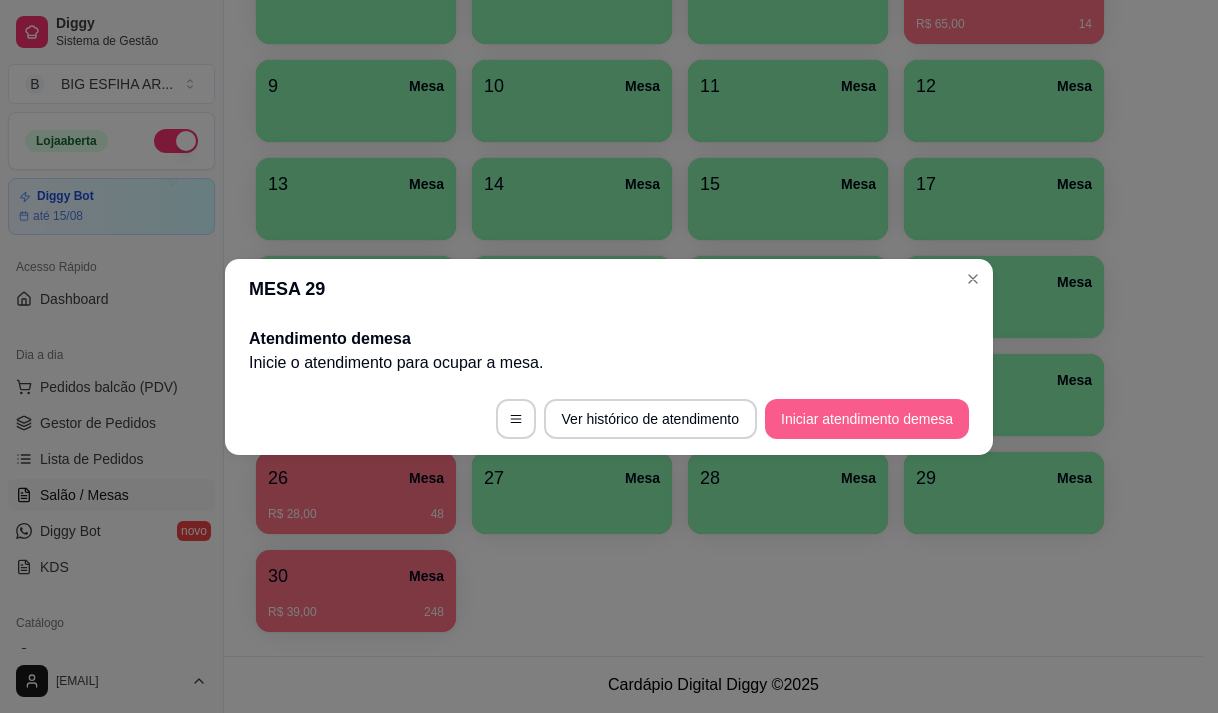 click on "Iniciar atendimento de  mesa" at bounding box center [867, 419] 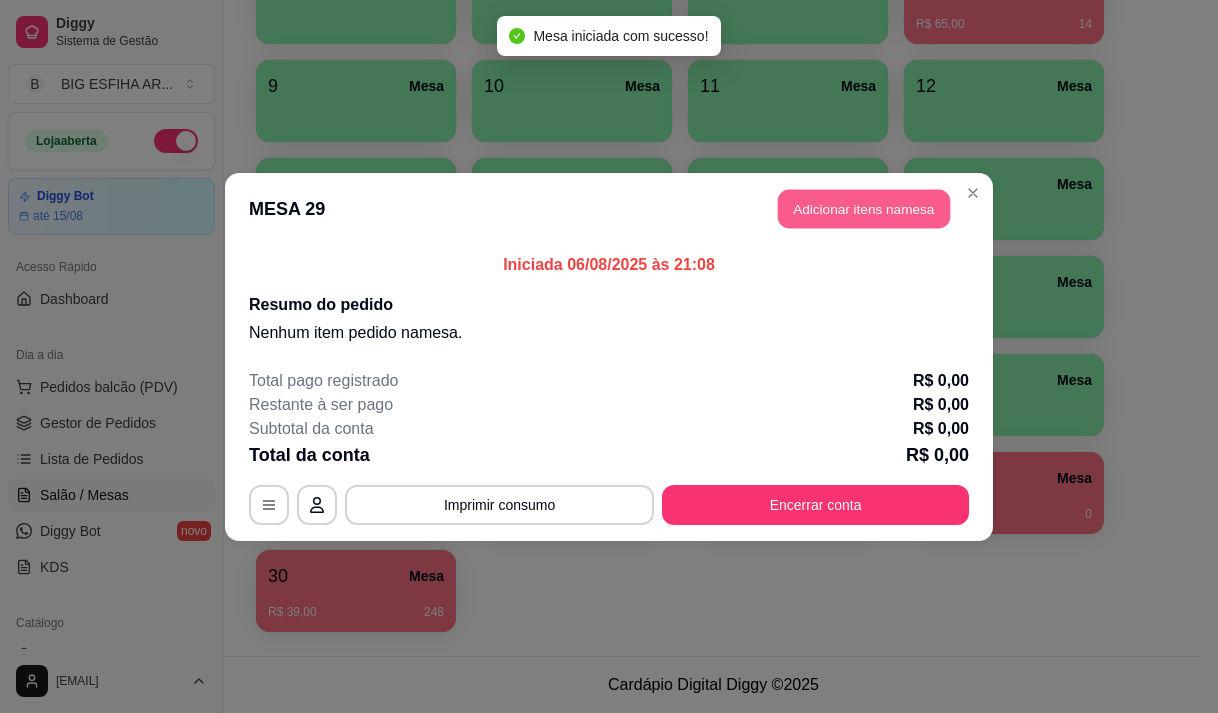 click on "Adicionar itens na  mesa" at bounding box center [864, 208] 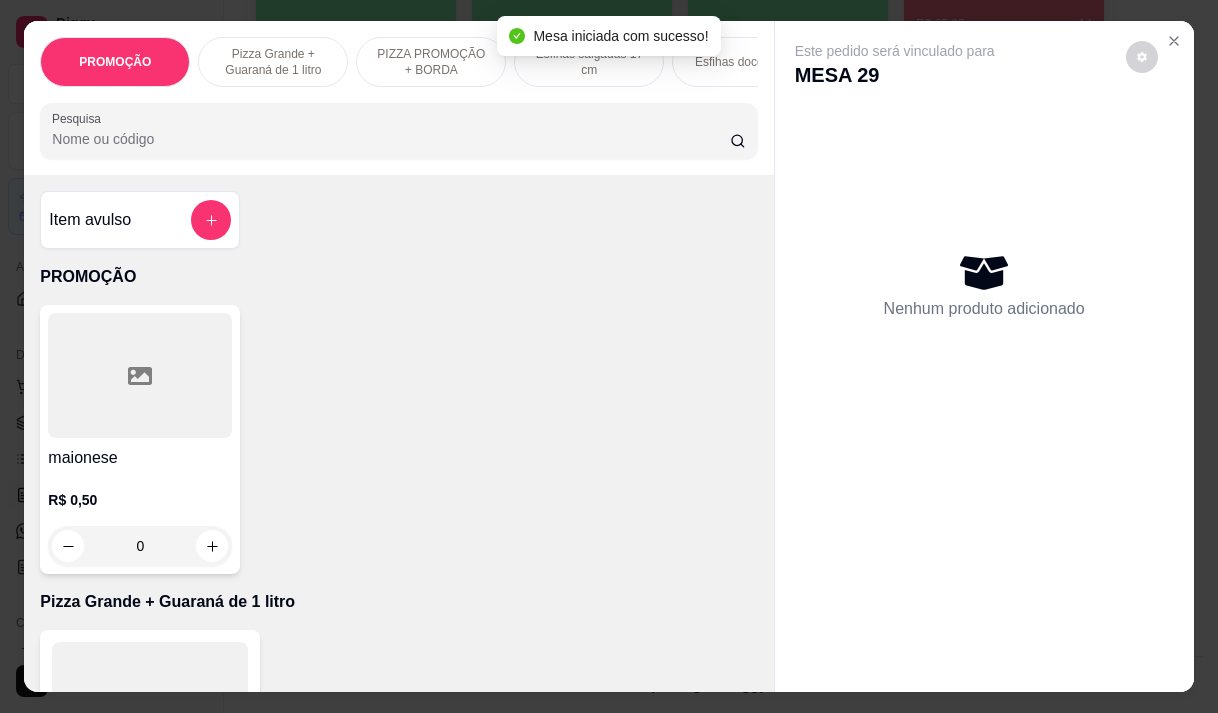 click on "Pesquisa" at bounding box center (398, 131) 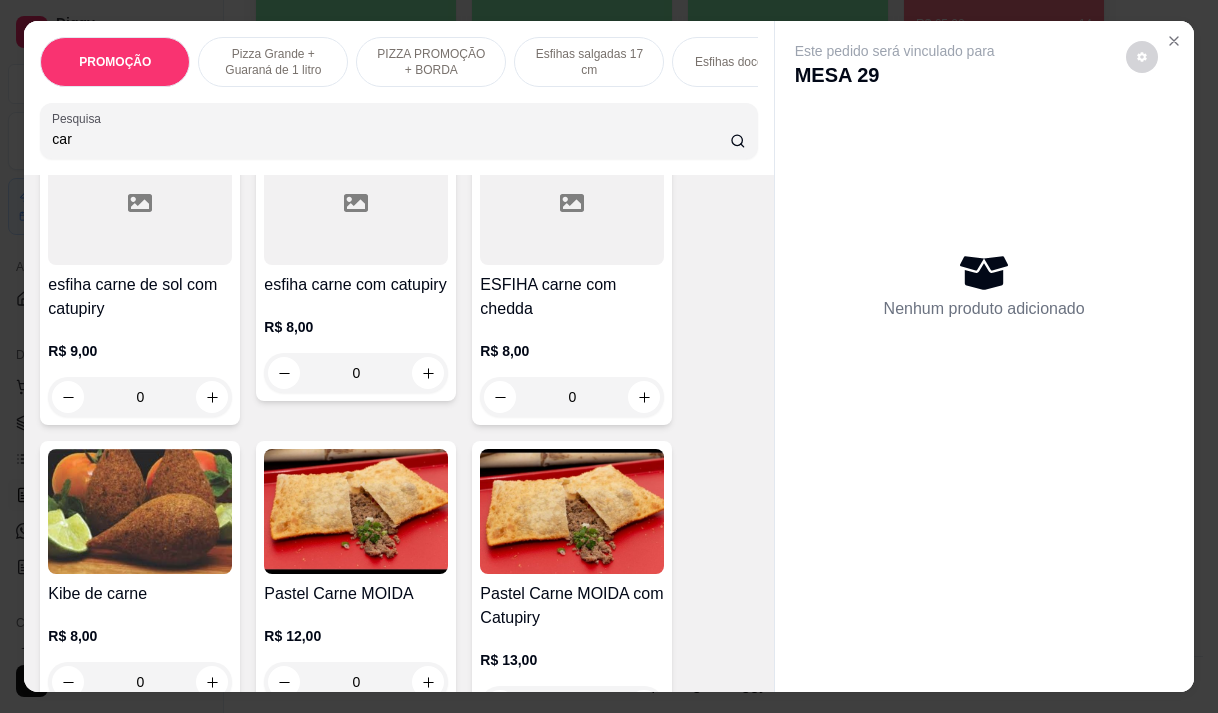 scroll, scrollTop: 1300, scrollLeft: 0, axis: vertical 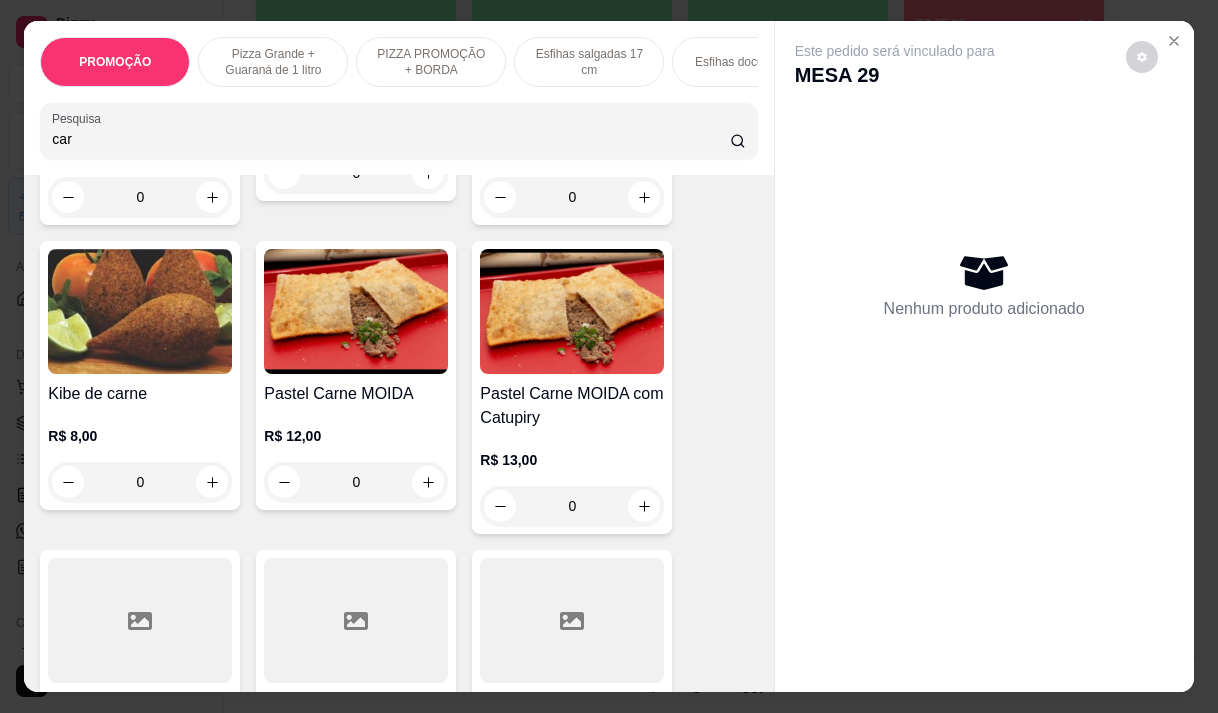 type on "car" 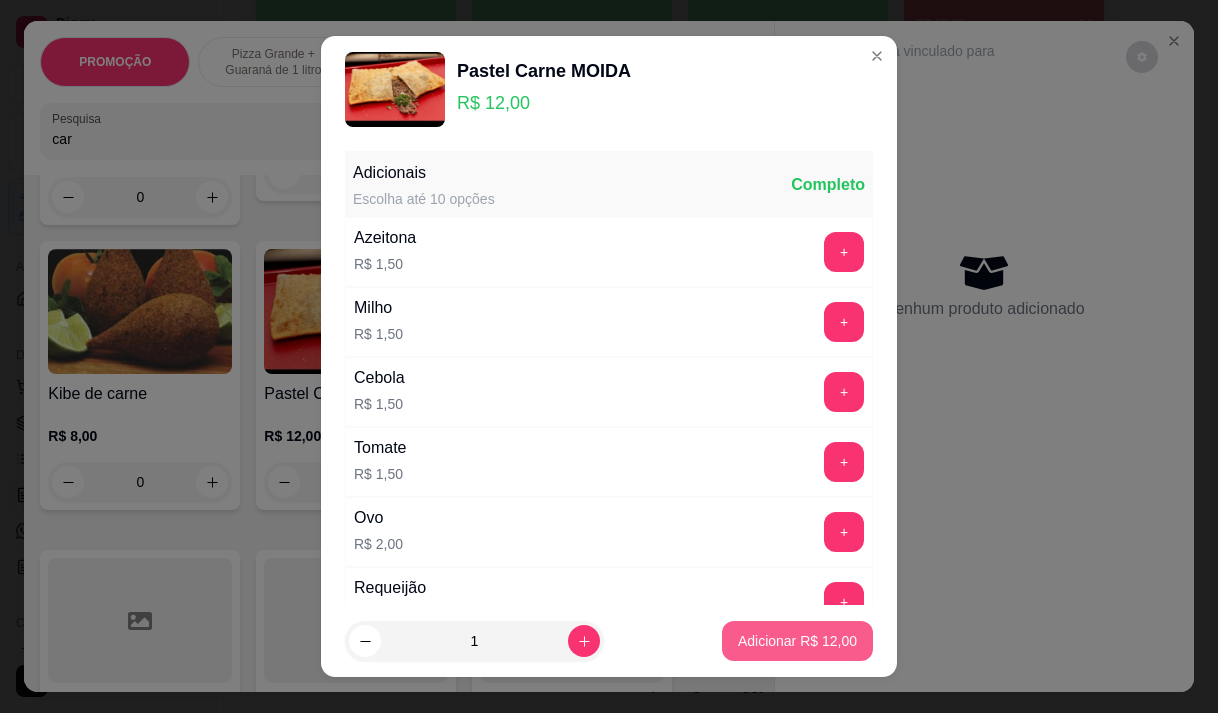 click on "Adicionar   R$ 12,00" at bounding box center [797, 641] 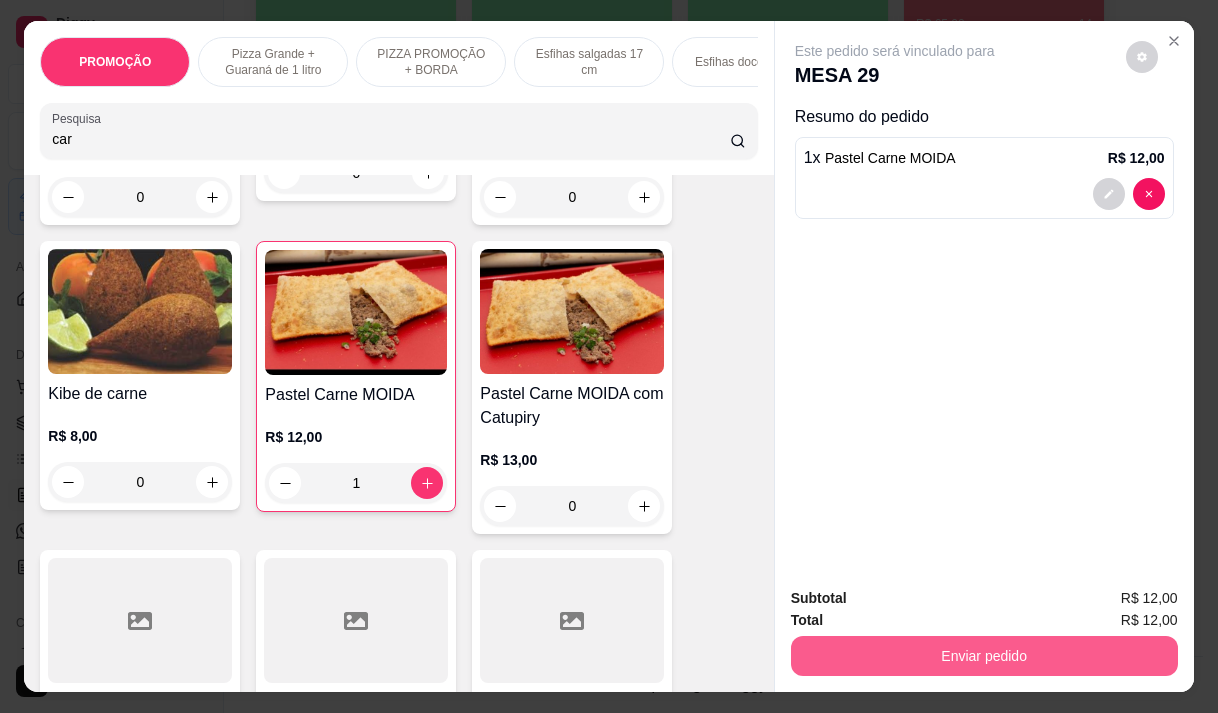 click on "Enviar pedido" at bounding box center (984, 656) 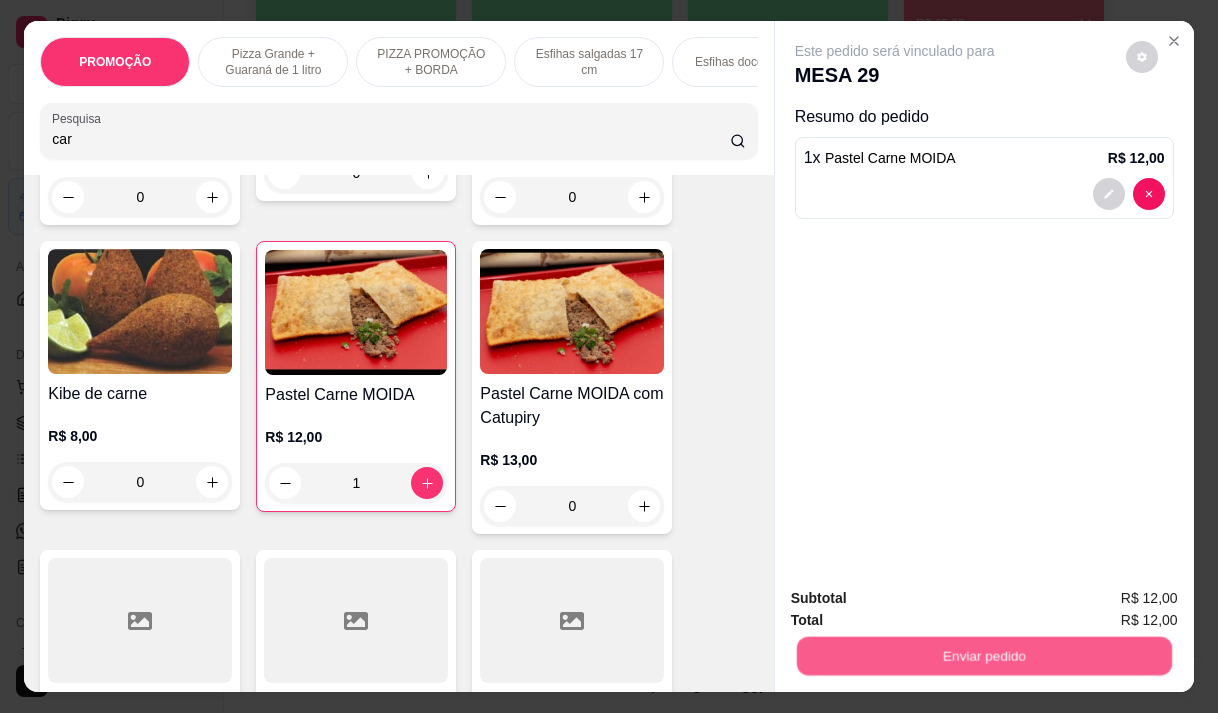 click on "Enviar pedido" at bounding box center (983, 655) 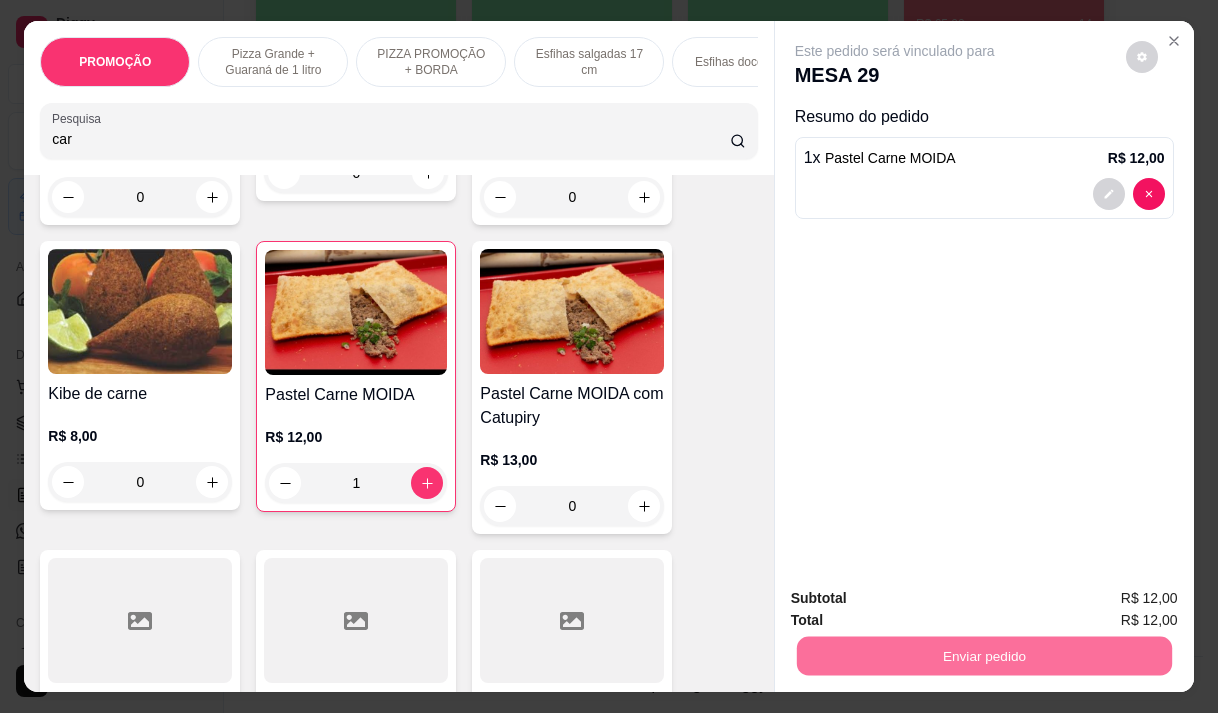 click on "Não registrar e enviar pedido" at bounding box center [918, 598] 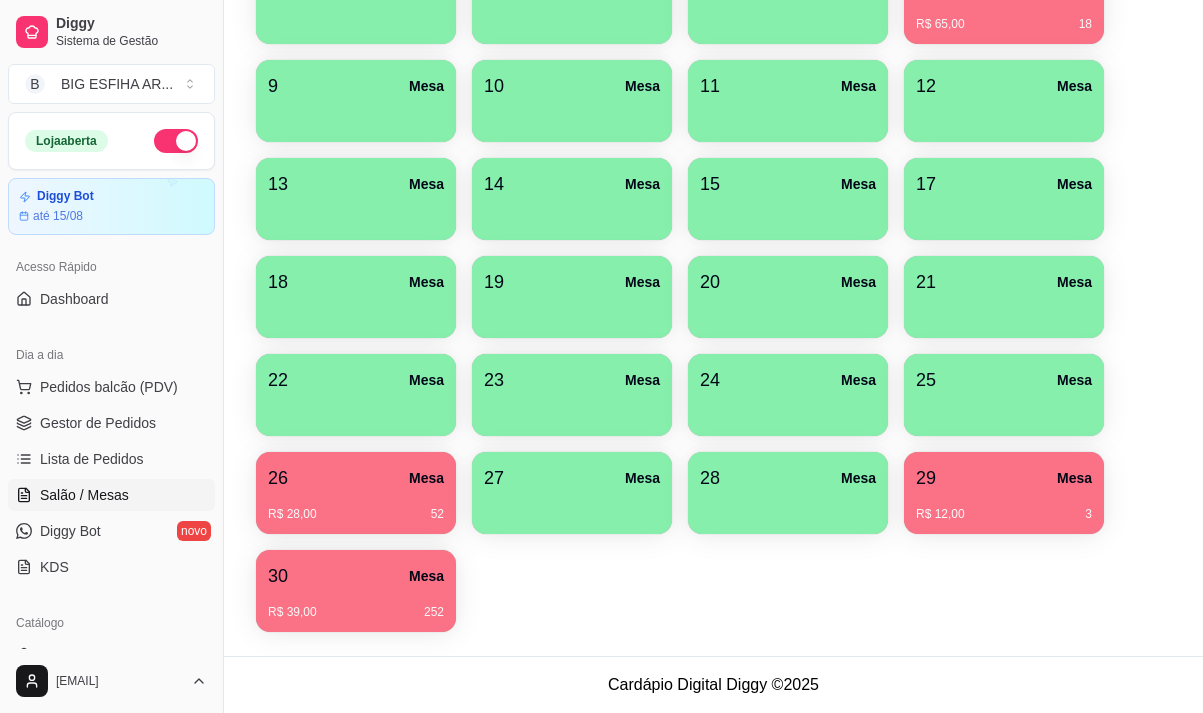 click on "27 Mesa" at bounding box center [572, 493] 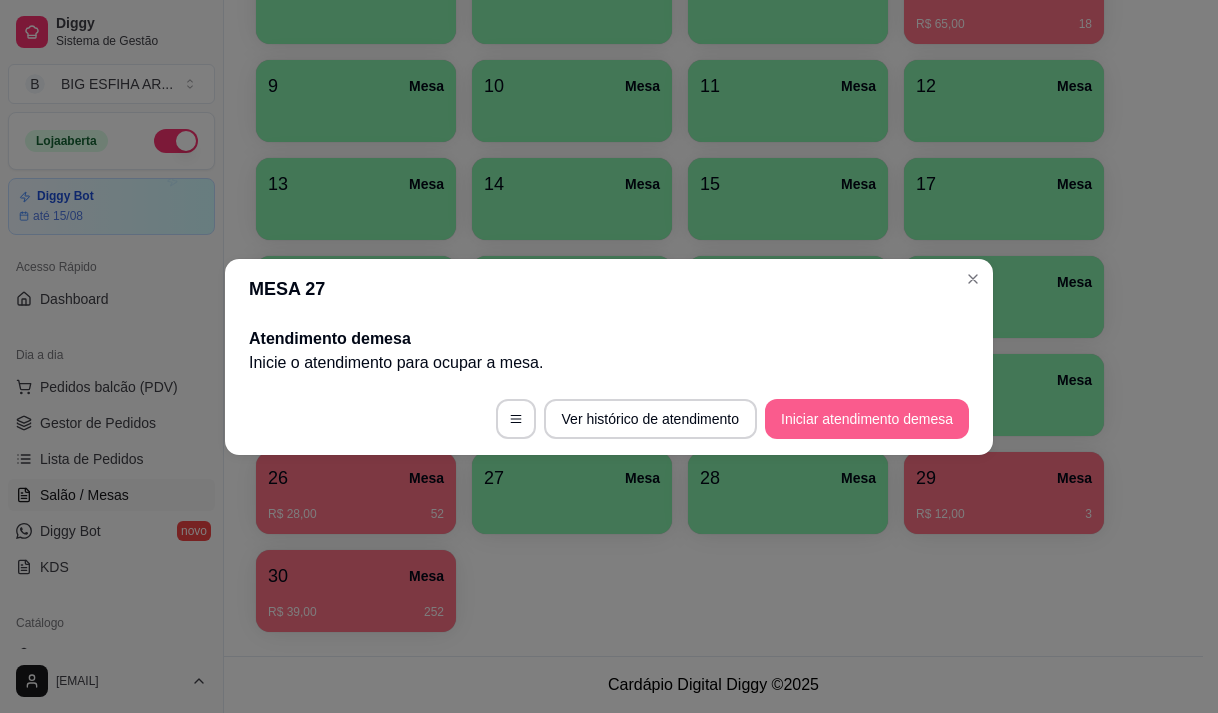 click on "Iniciar atendimento de  mesa" at bounding box center (867, 419) 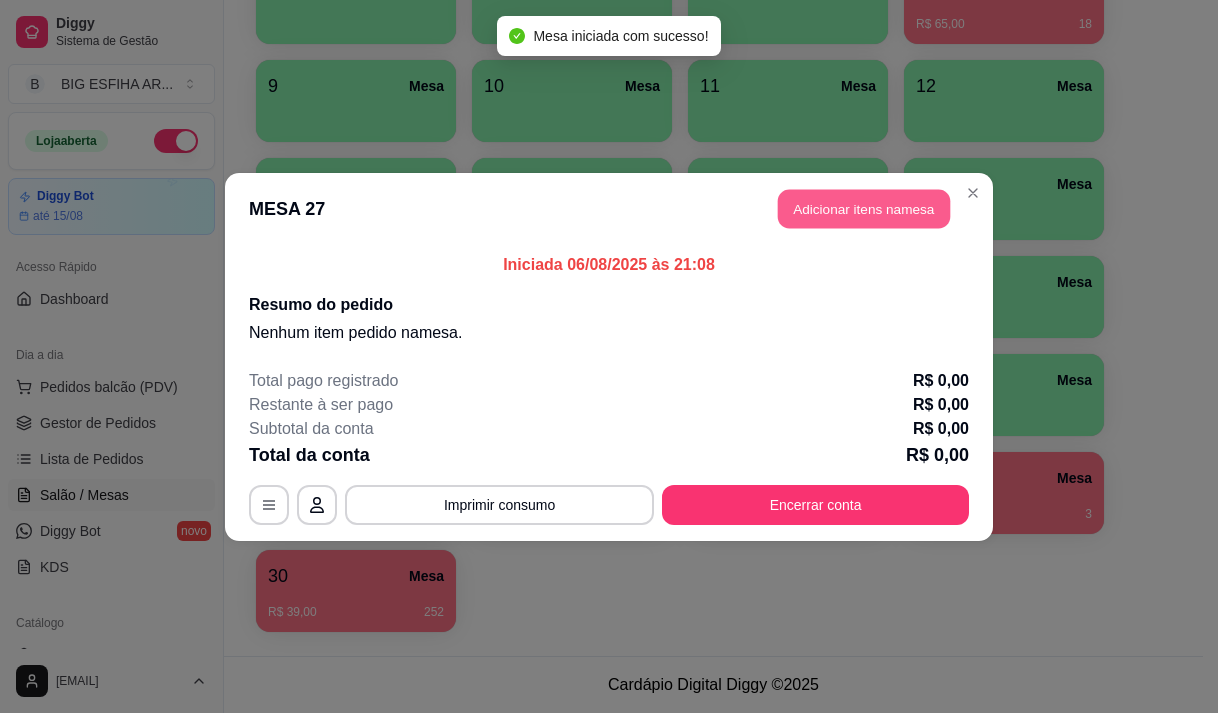 click on "Adicionar itens na  mesa" at bounding box center (864, 208) 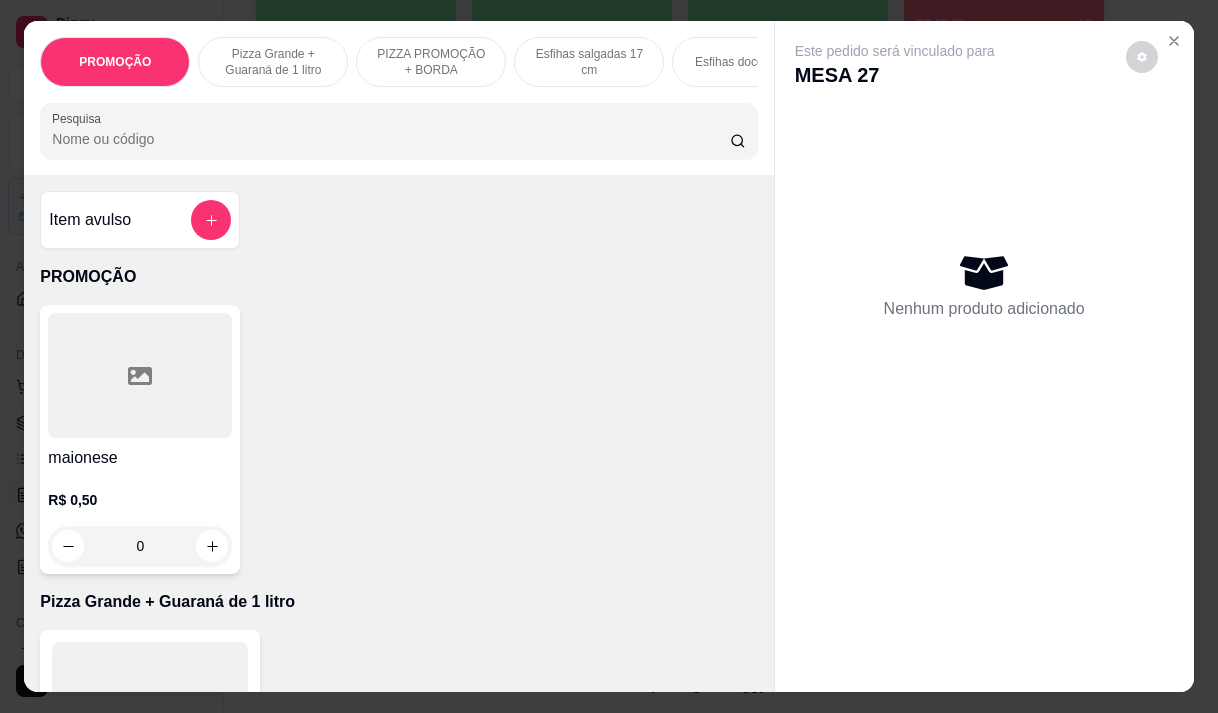 click on "Pesquisa" at bounding box center (391, 139) 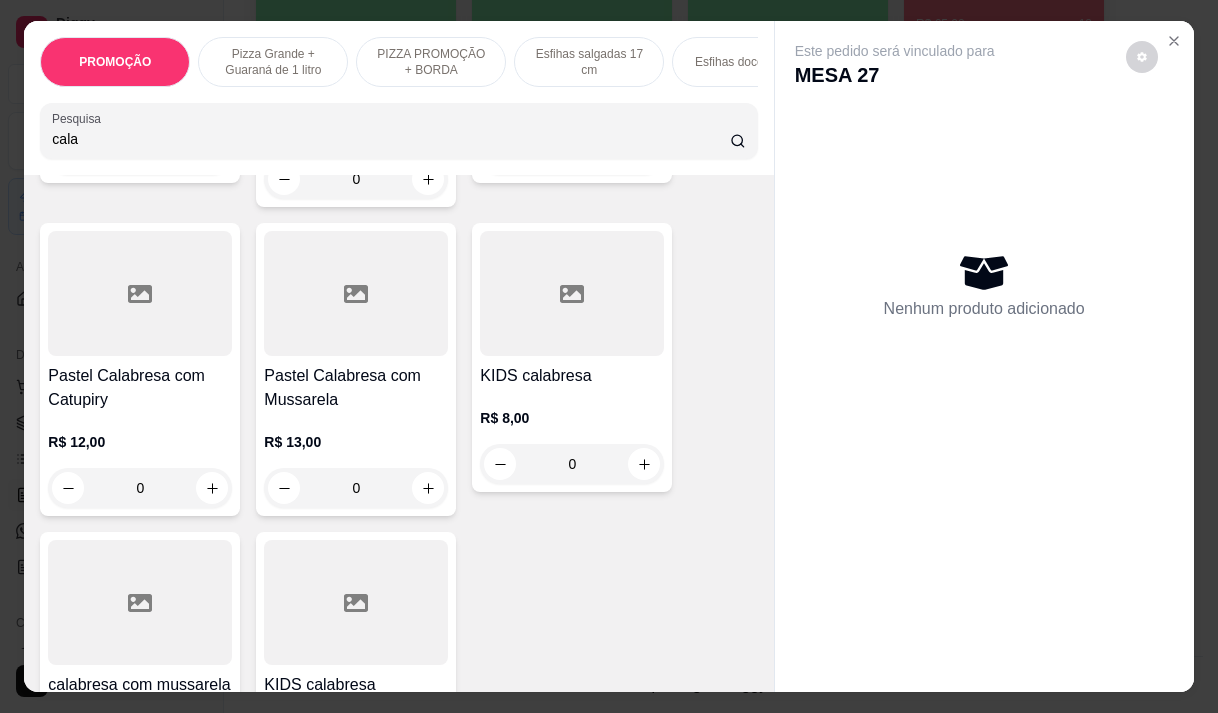 scroll, scrollTop: 600, scrollLeft: 0, axis: vertical 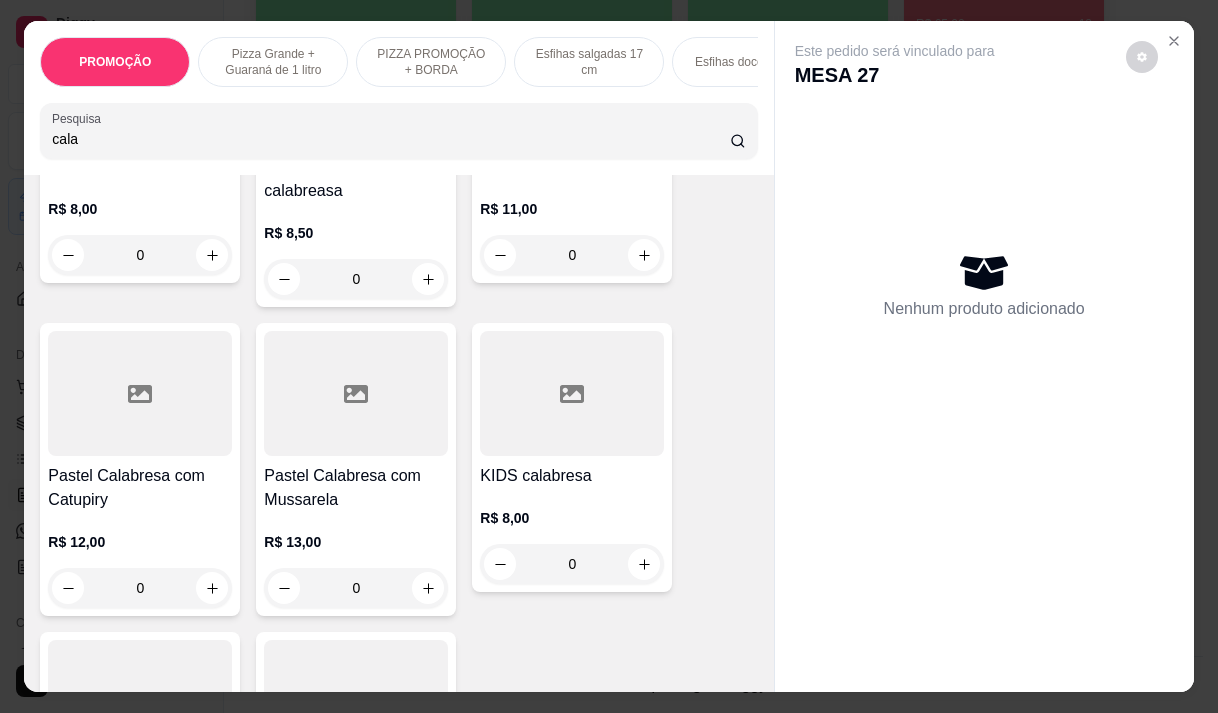 type on "cala" 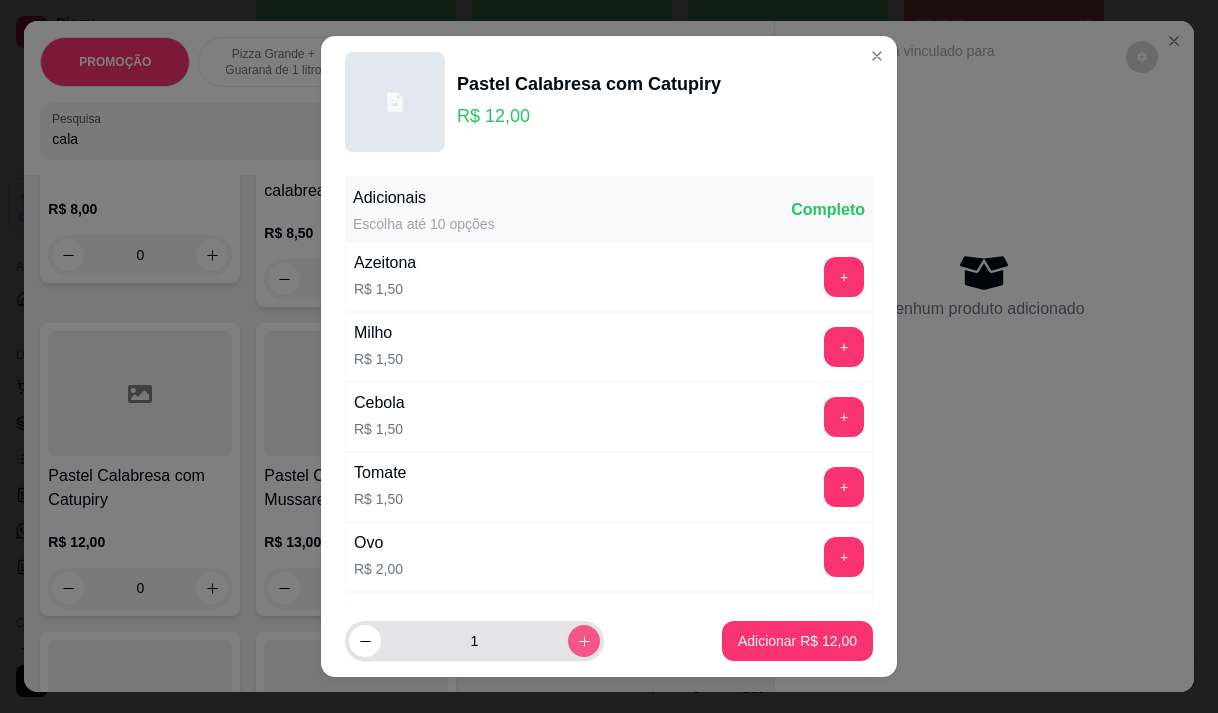 click 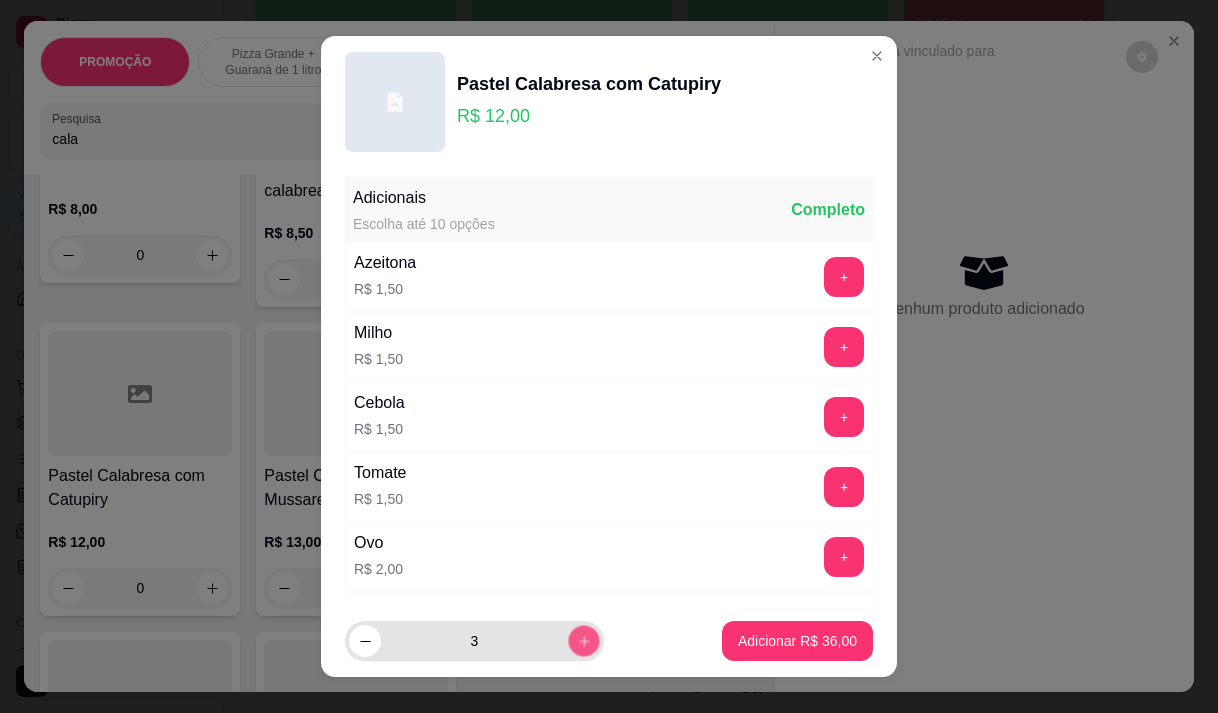 click 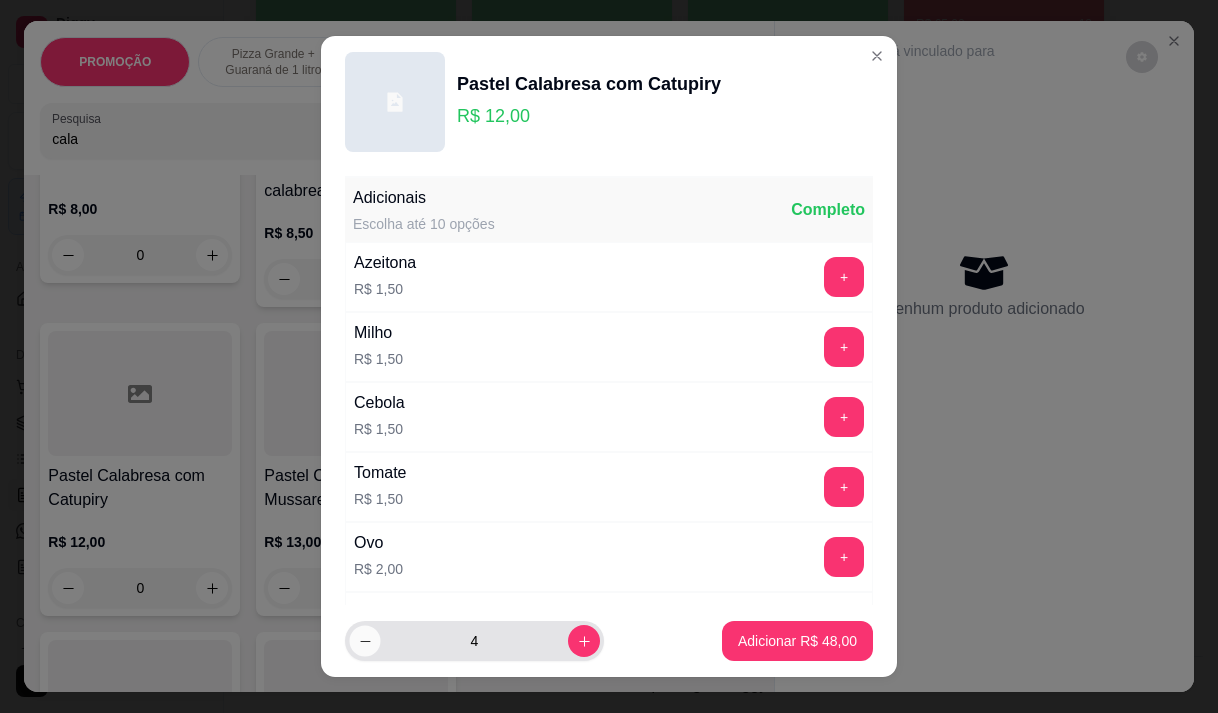 click 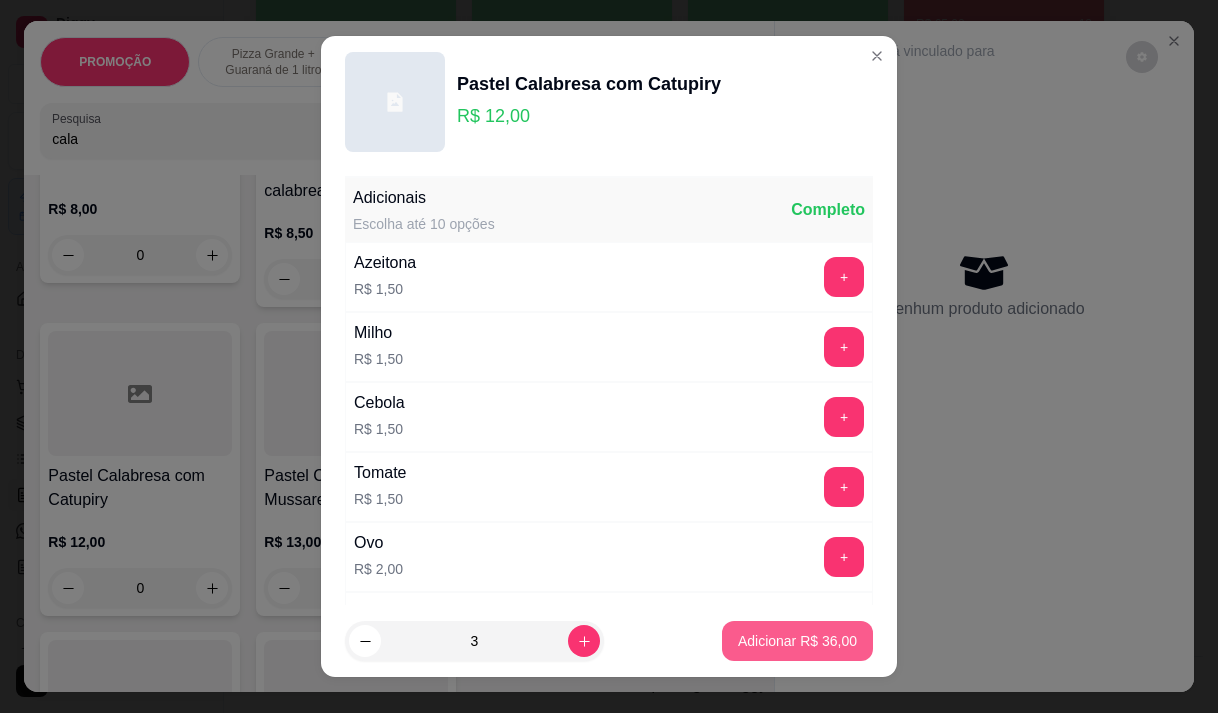 click on "Adicionar   R$ 36,00" at bounding box center [797, 641] 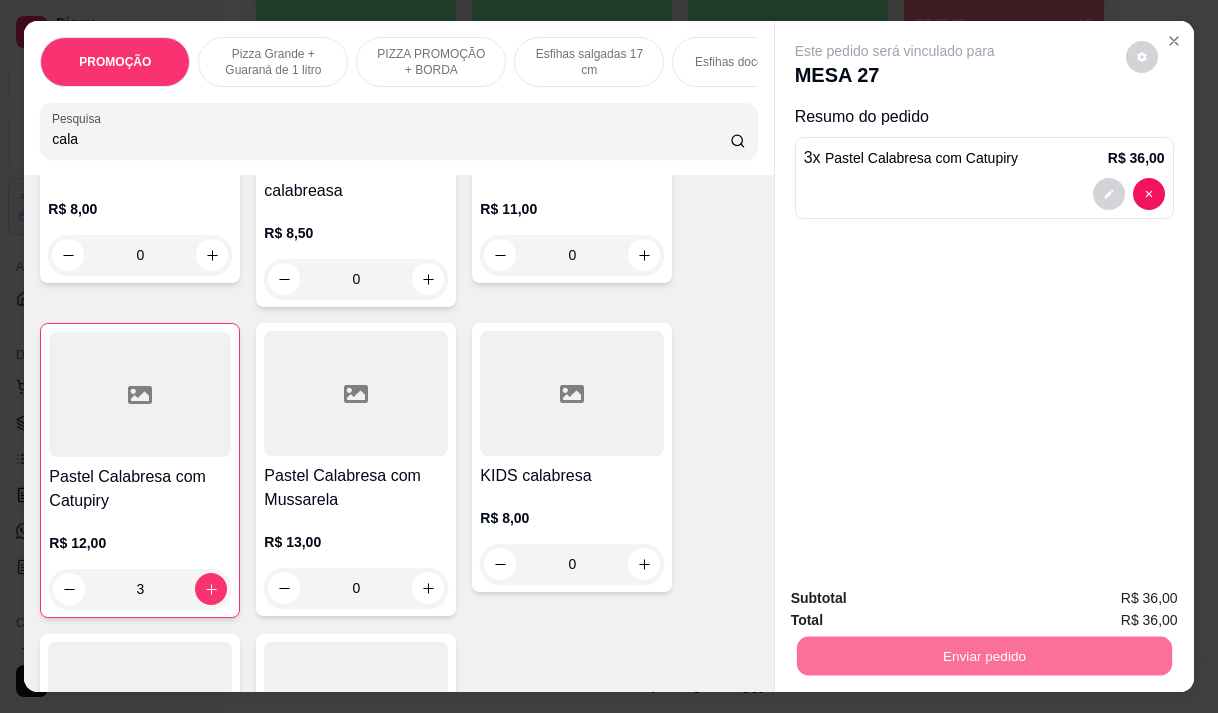 type on "3" 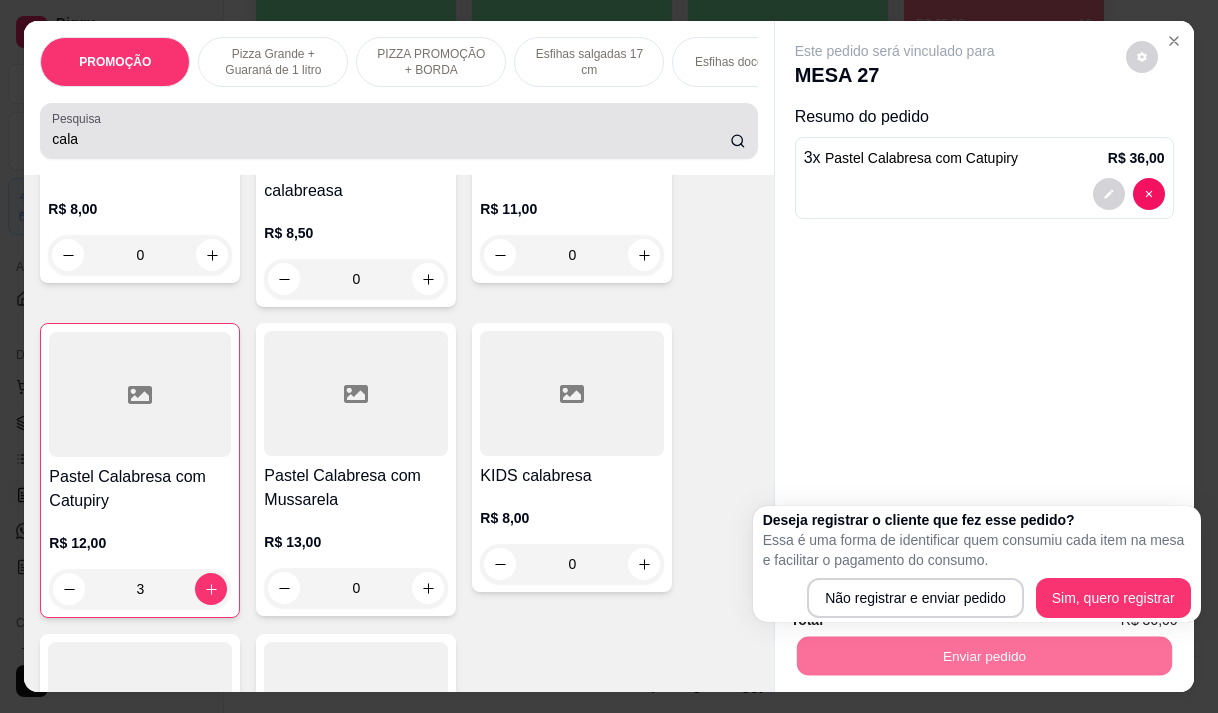 click on "cala" at bounding box center (391, 139) 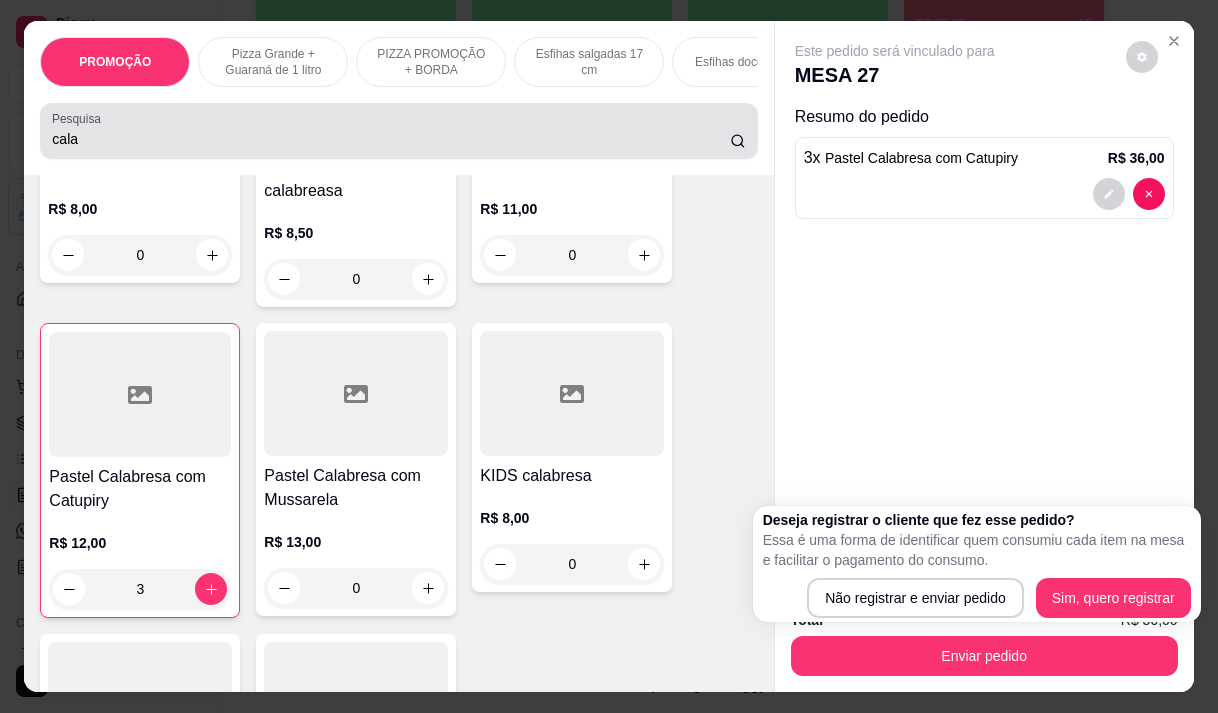 click on "cala" at bounding box center [391, 139] 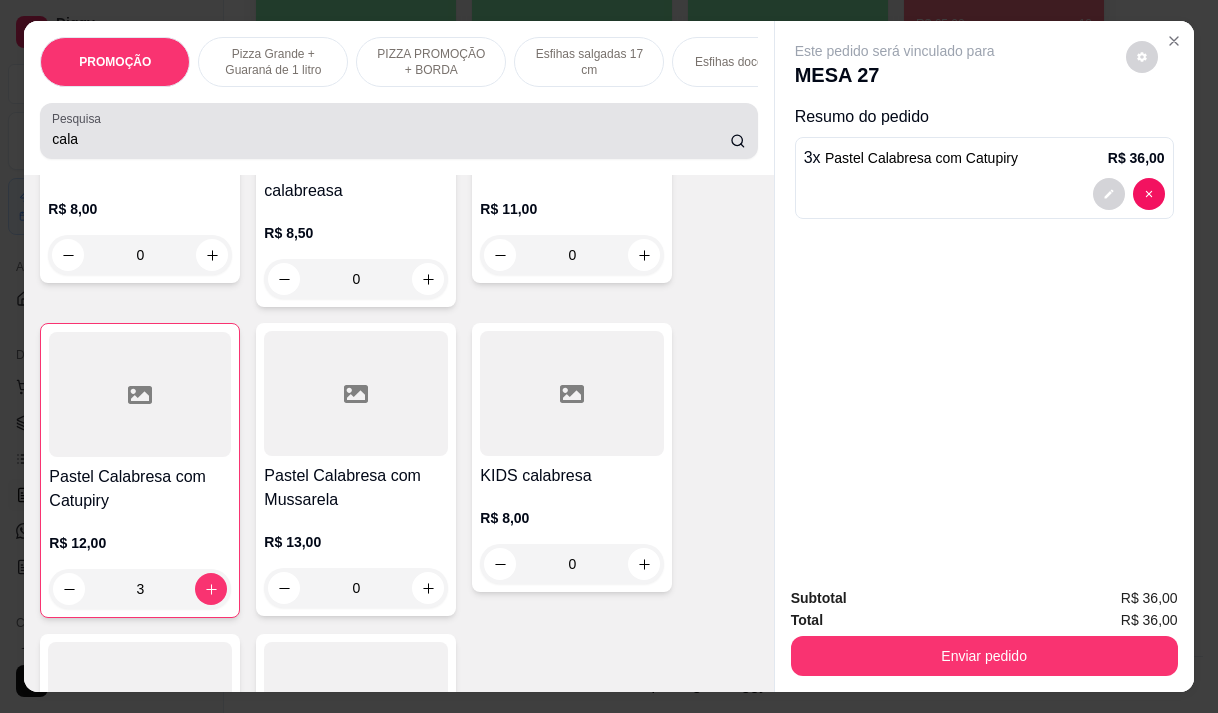 click on "cala" at bounding box center [391, 139] 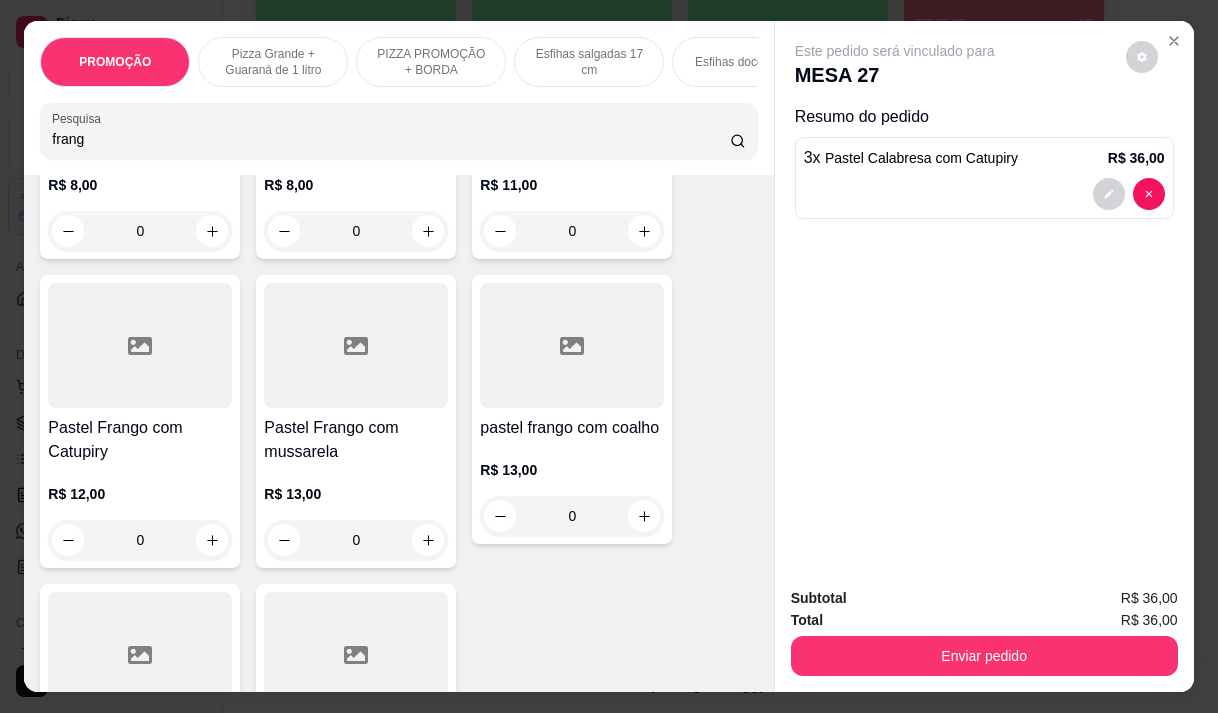 scroll, scrollTop: 1828, scrollLeft: 0, axis: vertical 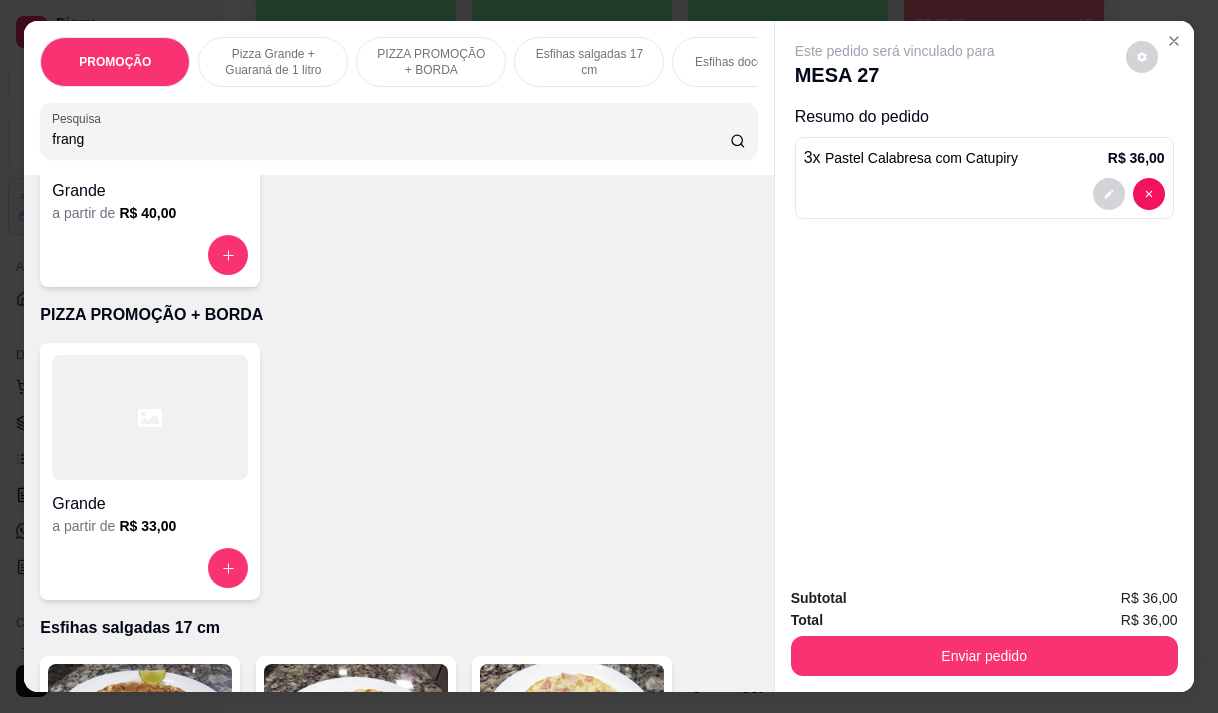 type on "frang" 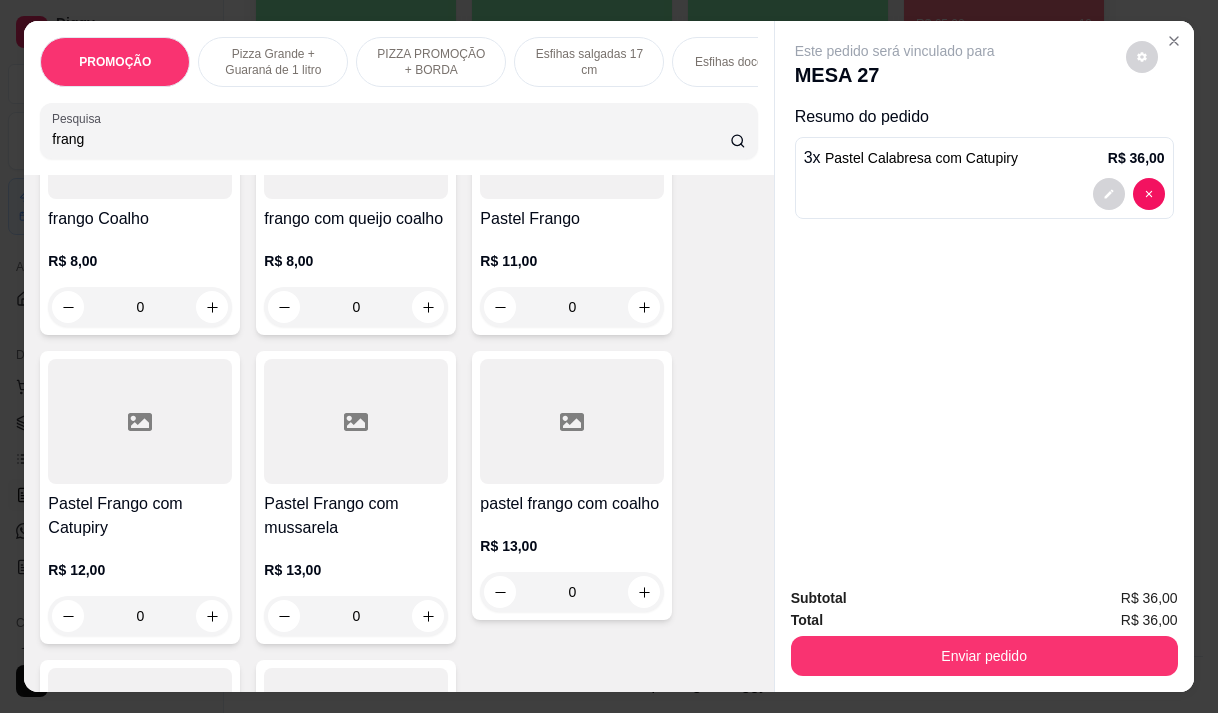 scroll, scrollTop: 528, scrollLeft: 0, axis: vertical 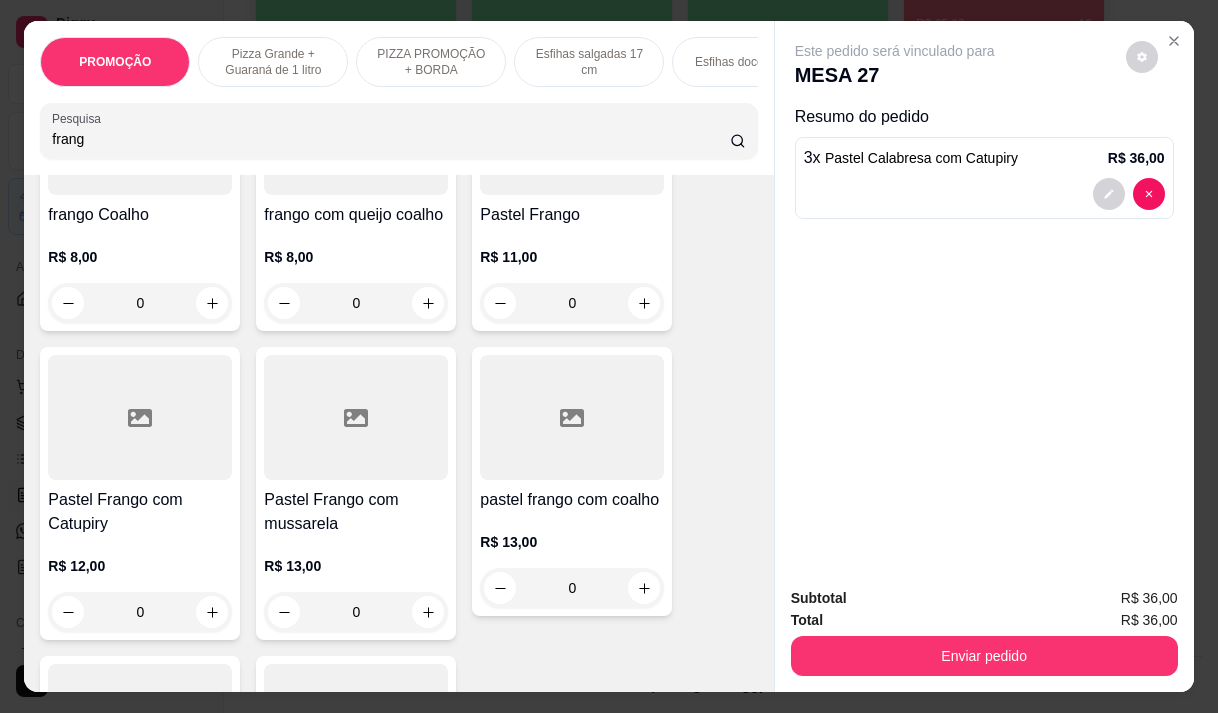 click on "Pastel Frango com Catupiry" at bounding box center [140, 512] 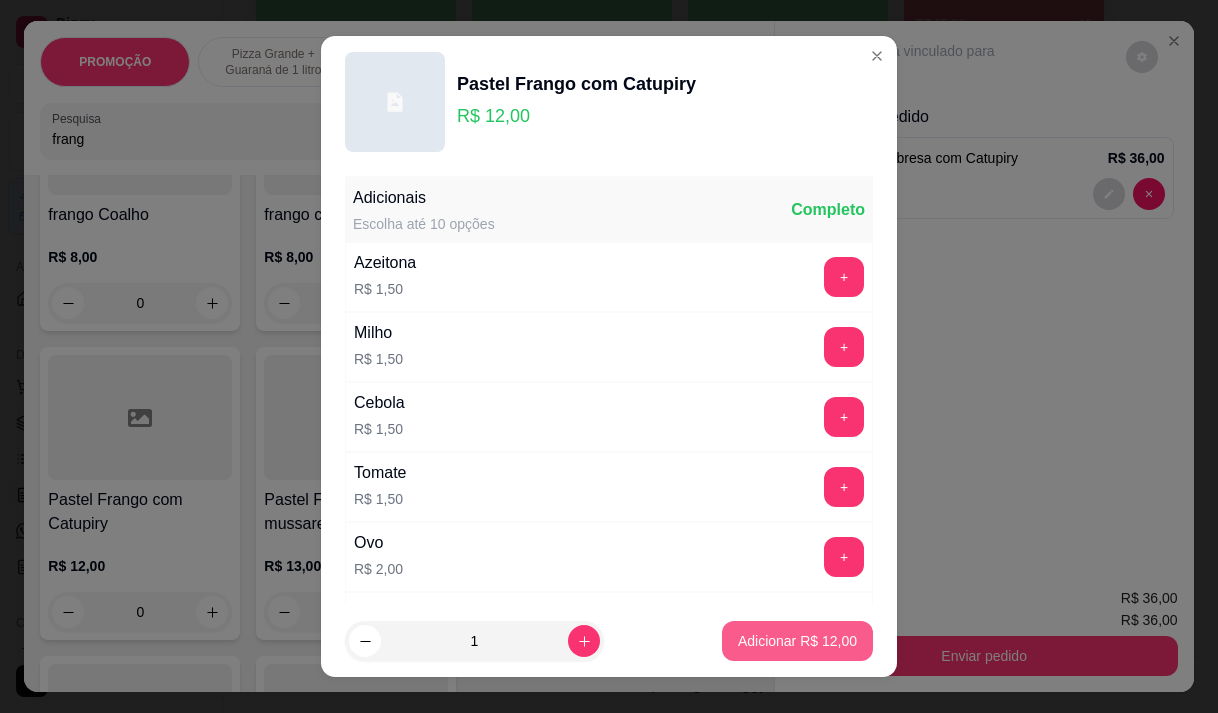 click on "Adicionar   R$ 12,00" at bounding box center [797, 641] 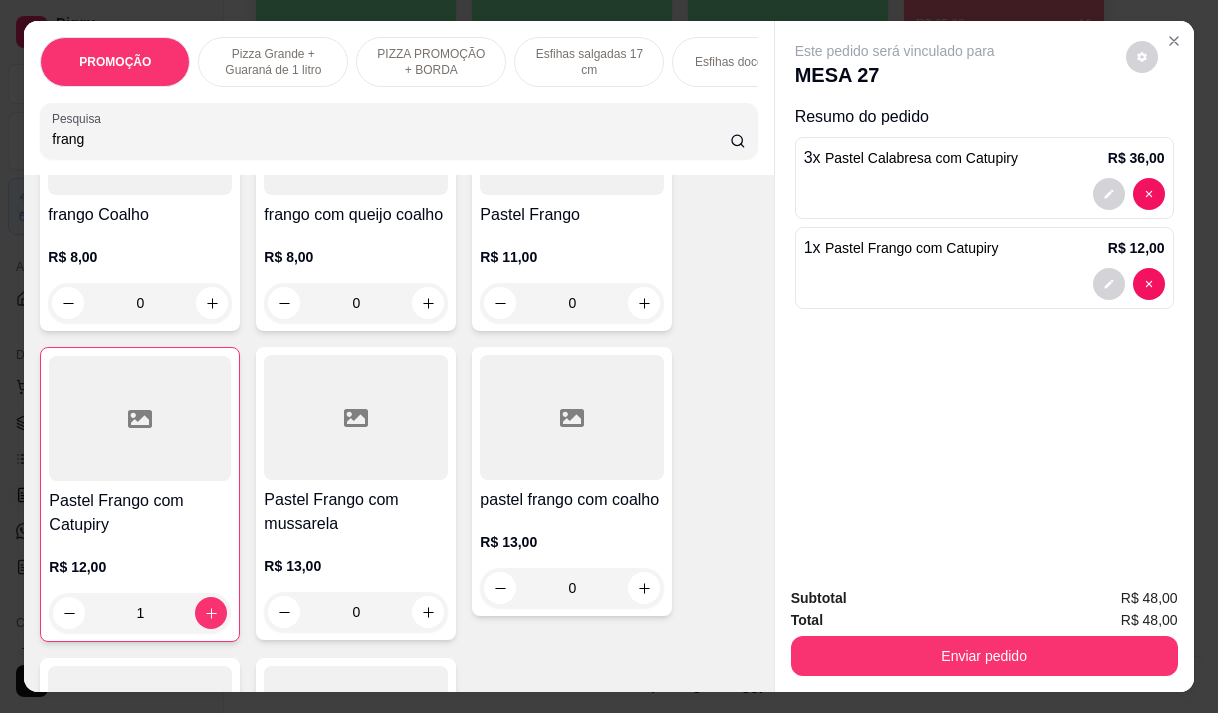 click on "frang" at bounding box center (391, 139) 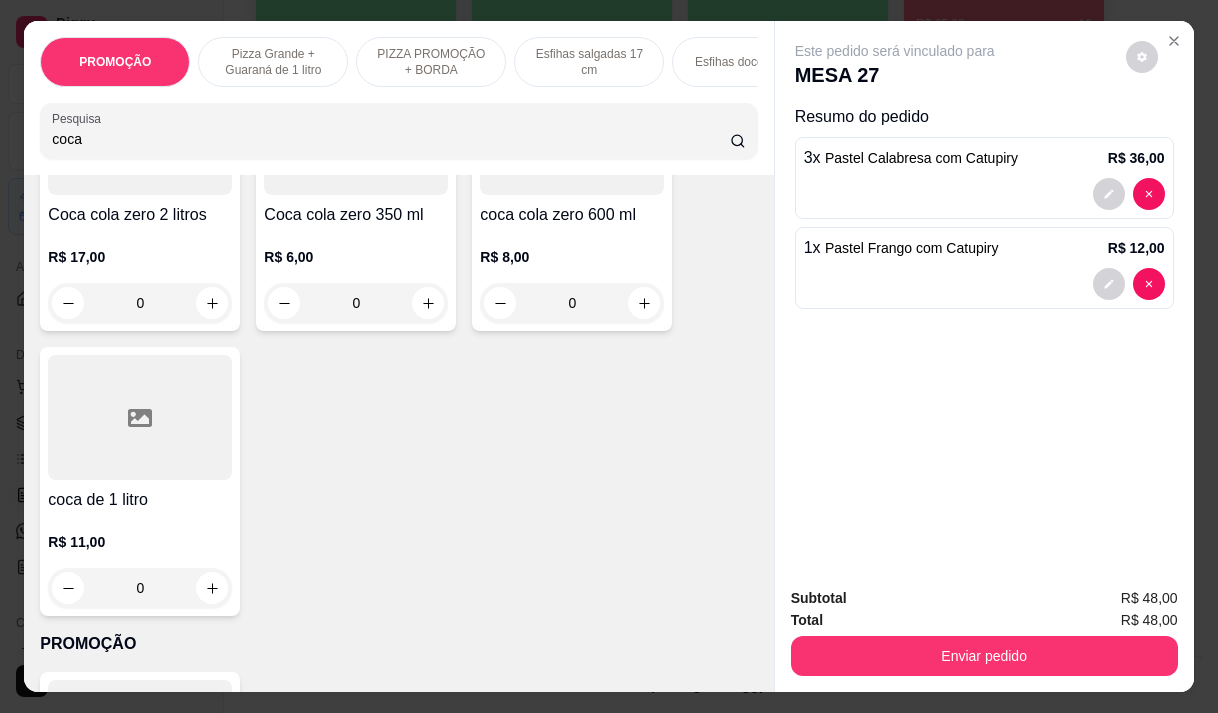 scroll, scrollTop: 1423, scrollLeft: 0, axis: vertical 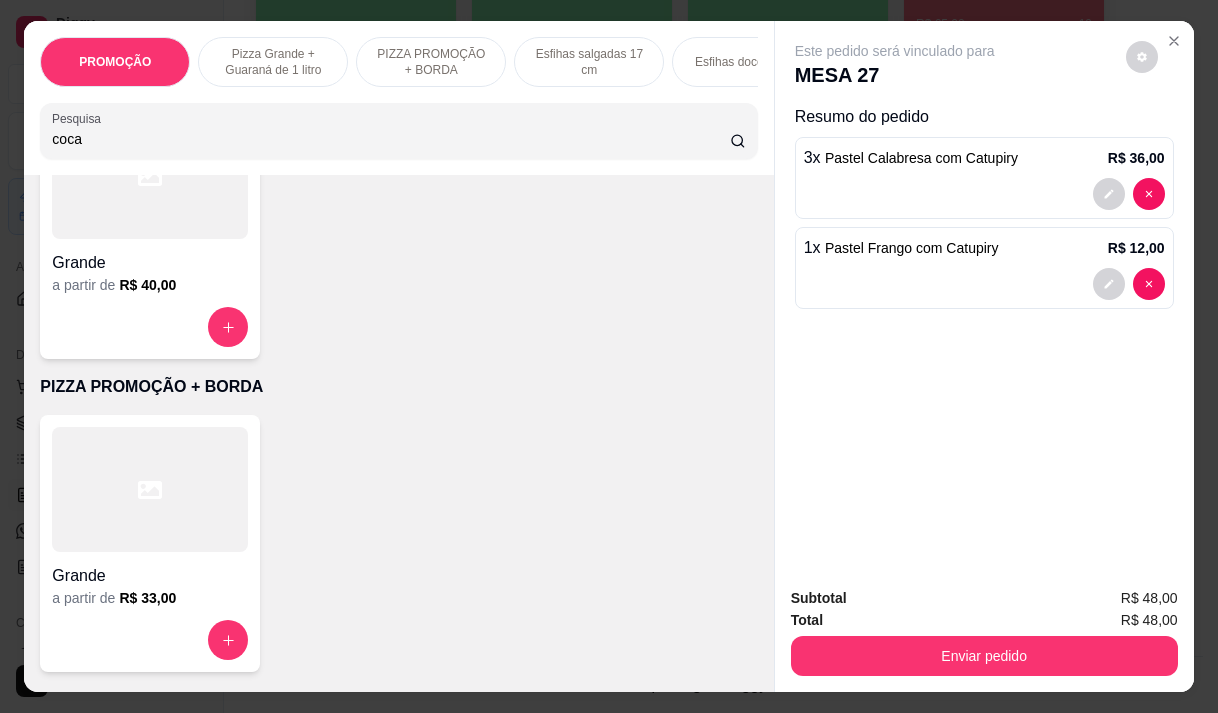 type on "coca" 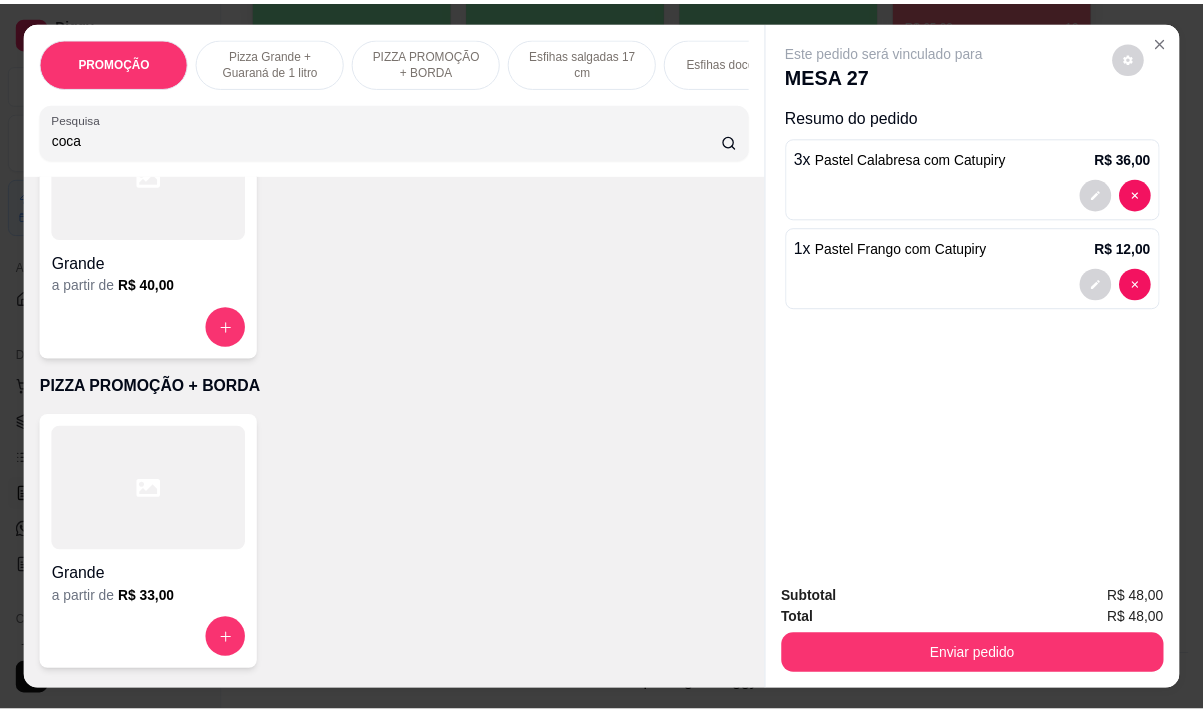scroll, scrollTop: 0, scrollLeft: 0, axis: both 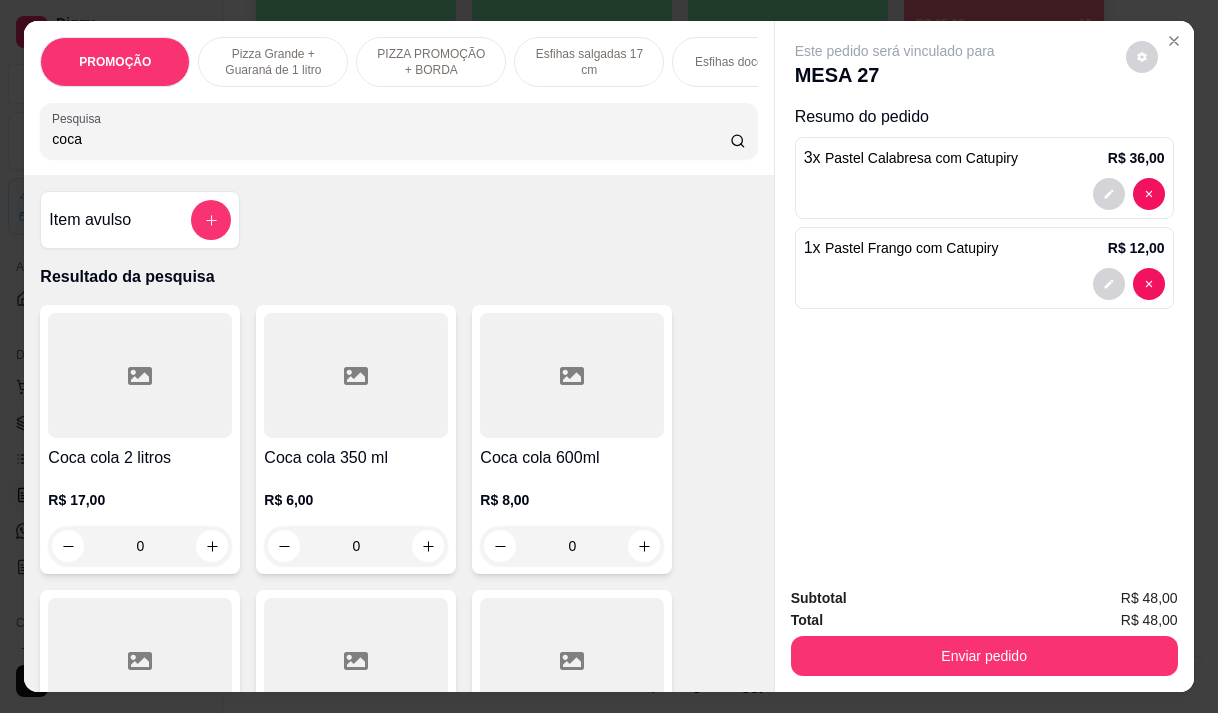 click on "R$ 17,00 0" at bounding box center [140, 518] 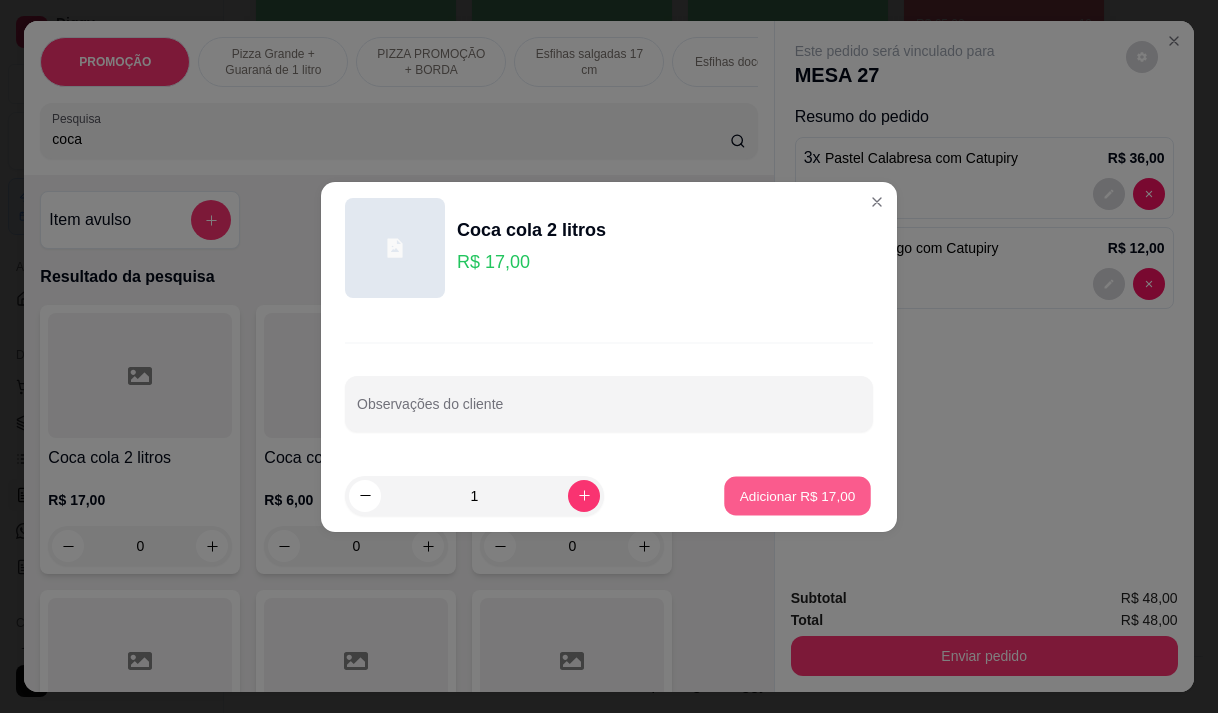 click on "Adicionar   R$ 17,00" at bounding box center (798, 495) 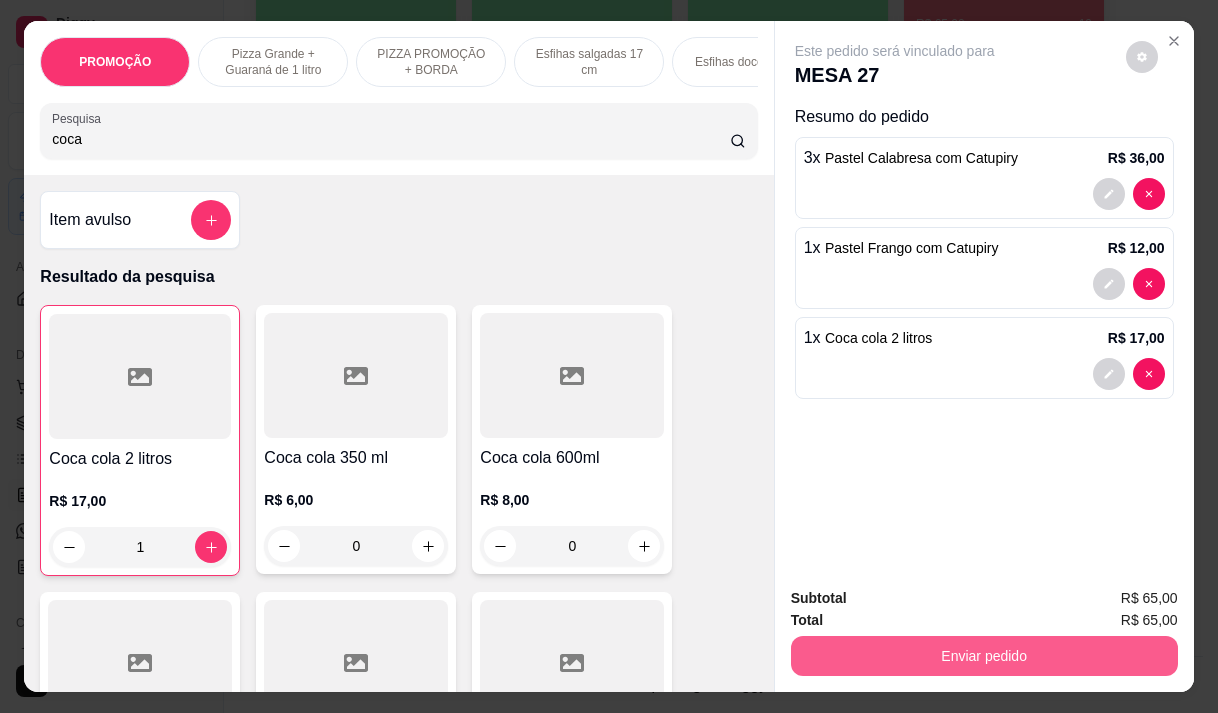 click on "Enviar pedido" at bounding box center (984, 656) 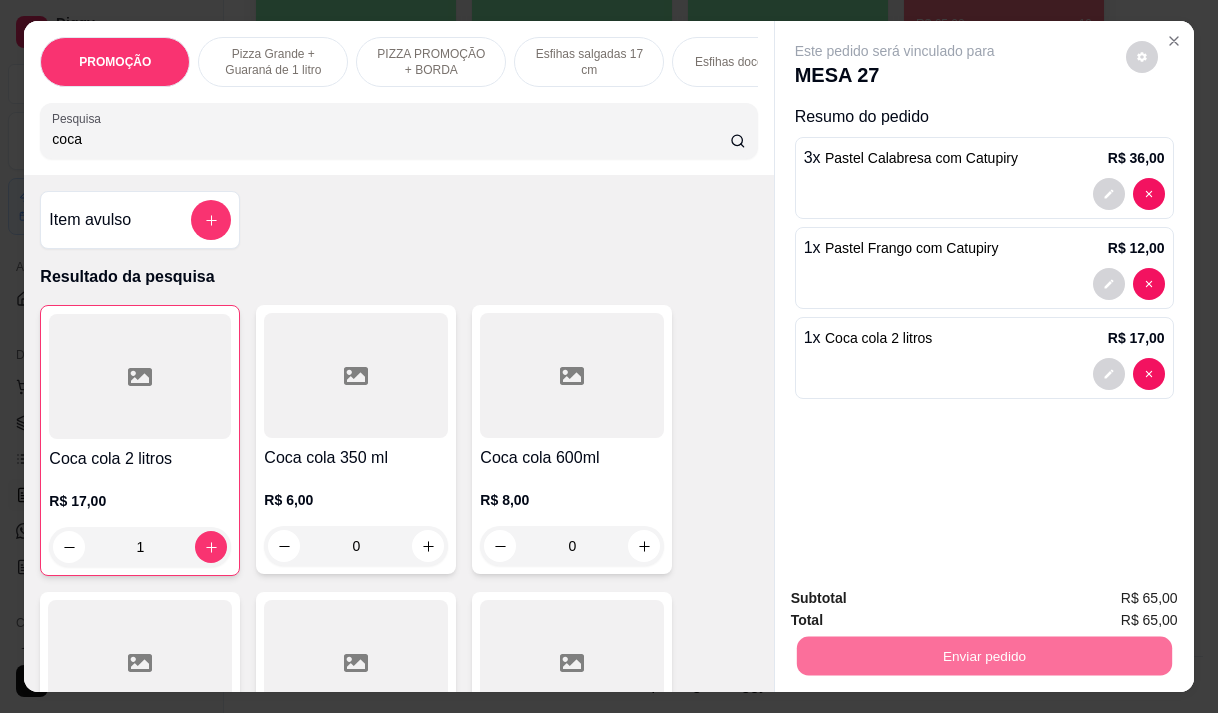 click on "Não registrar e enviar pedido" at bounding box center [918, 598] 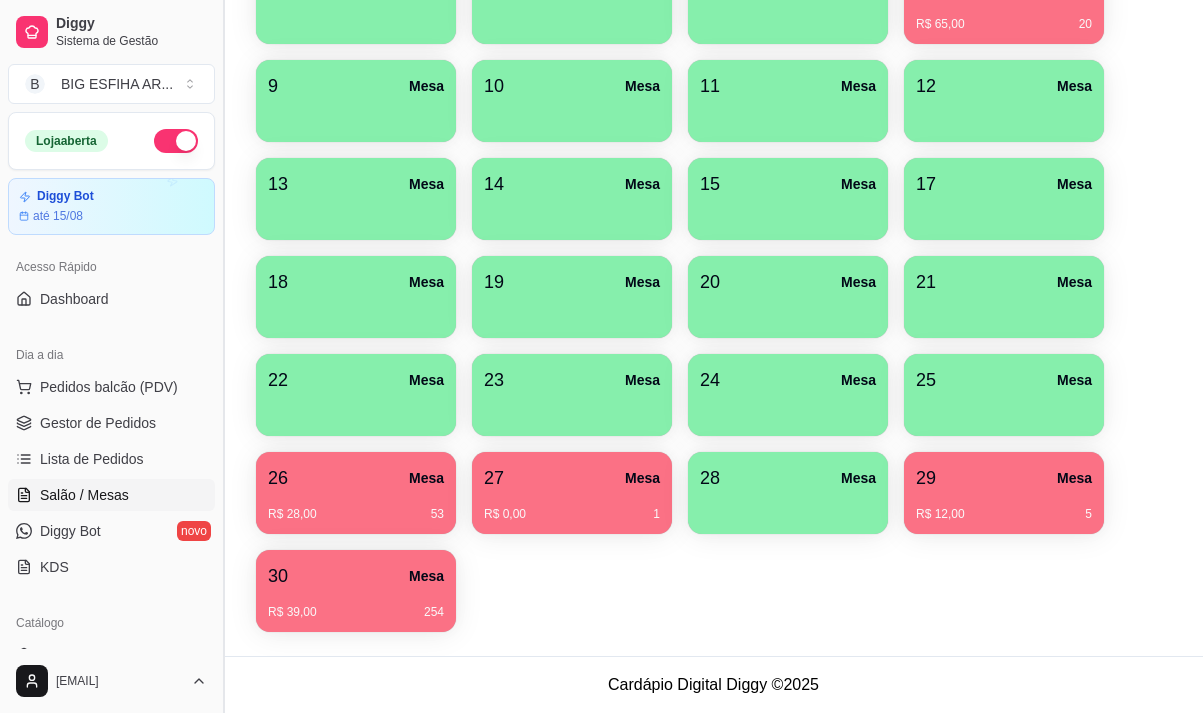 click at bounding box center (223, 356) 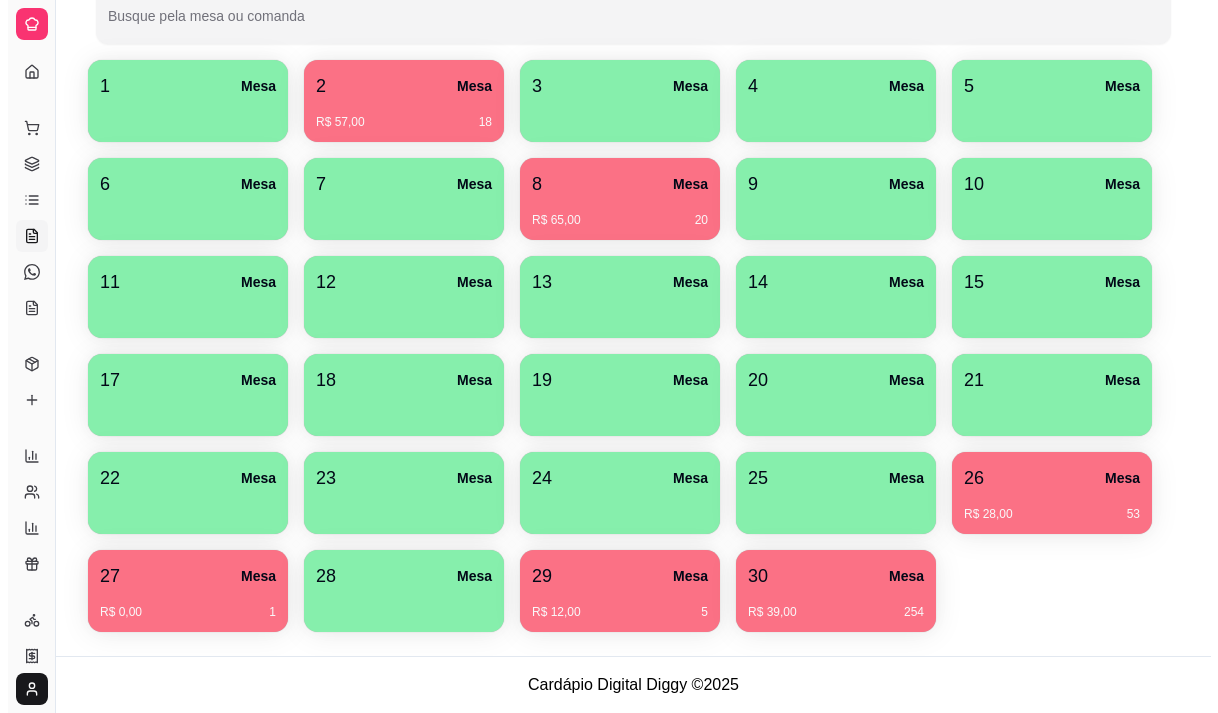 scroll, scrollTop: 0, scrollLeft: 0, axis: both 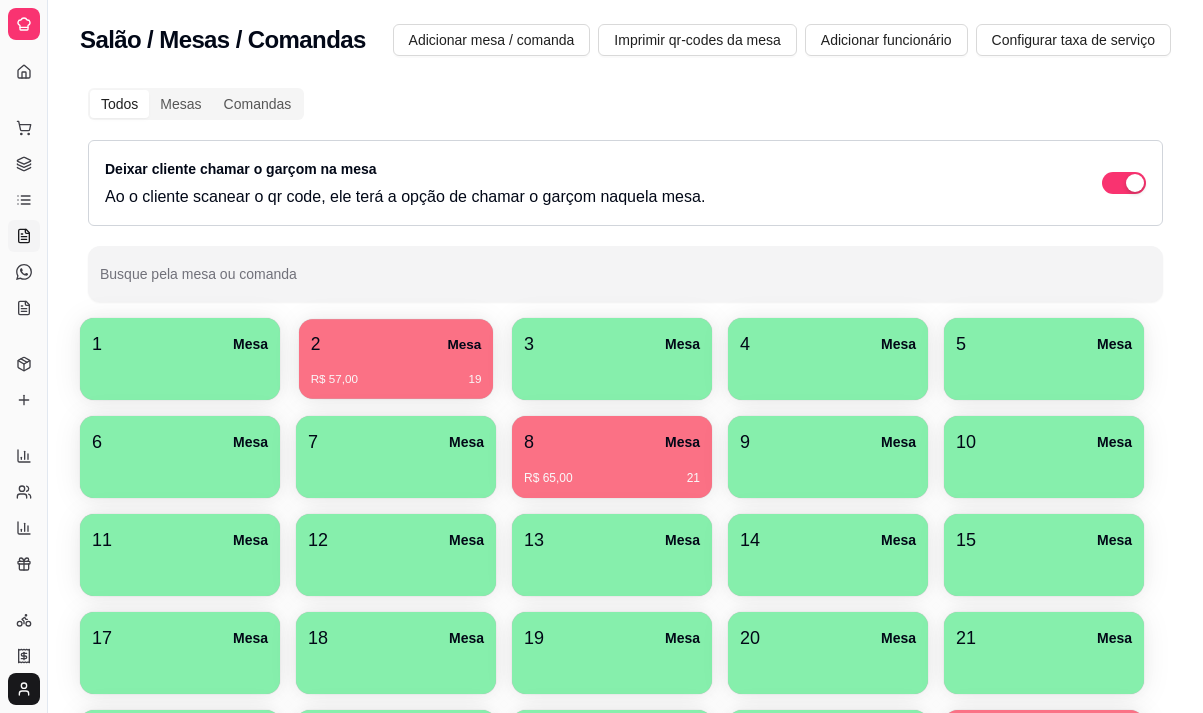 click on "2 Mesa" at bounding box center (396, 344) 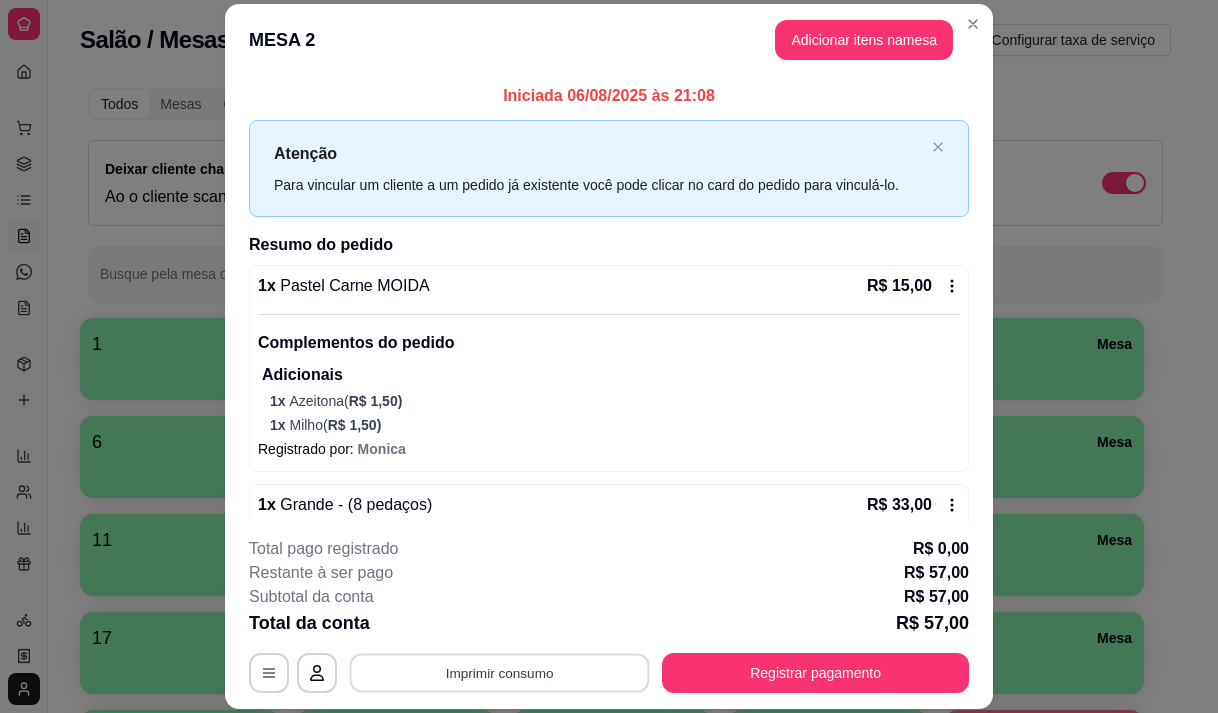 click on "Imprimir consumo" at bounding box center (500, 673) 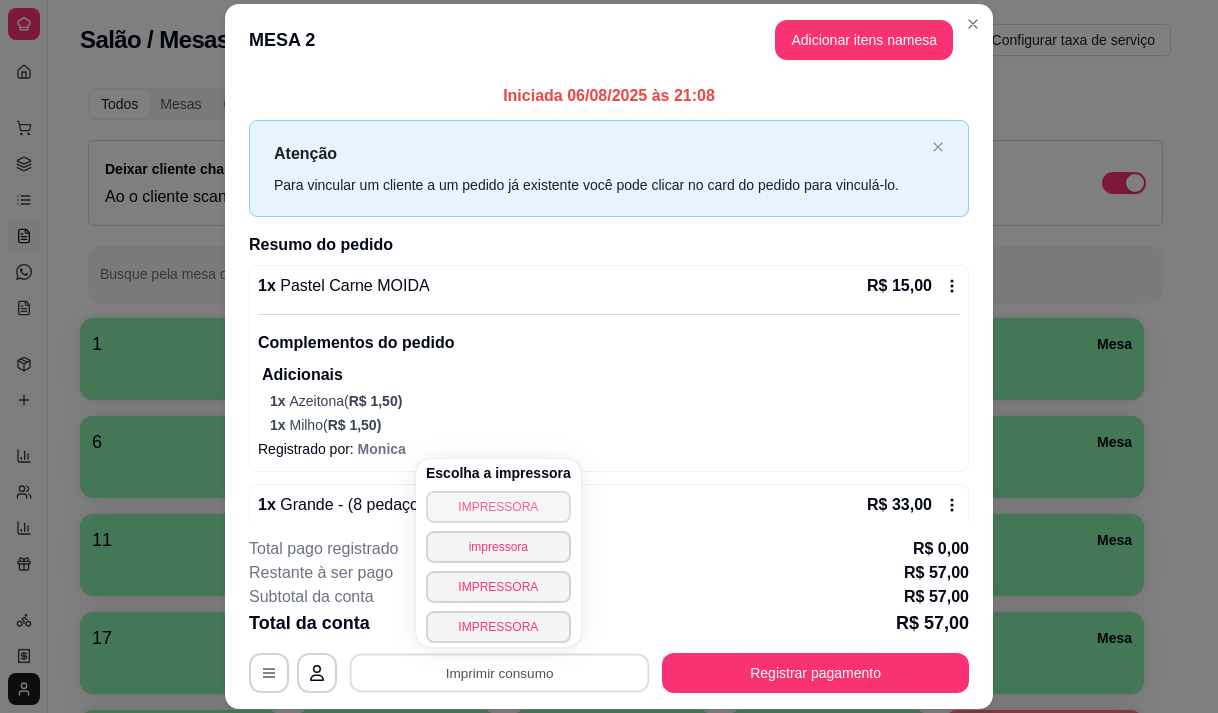 click on "IMPRESSORA" at bounding box center [498, 507] 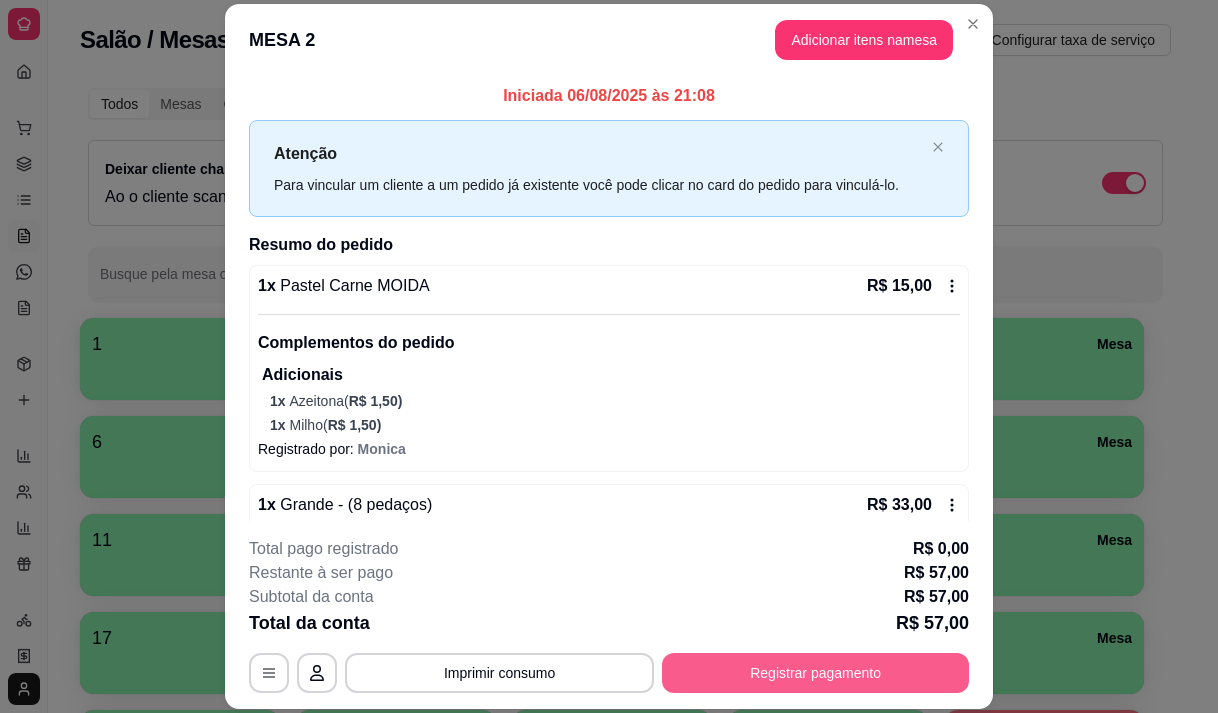 click on "Registrar pagamento" at bounding box center (815, 673) 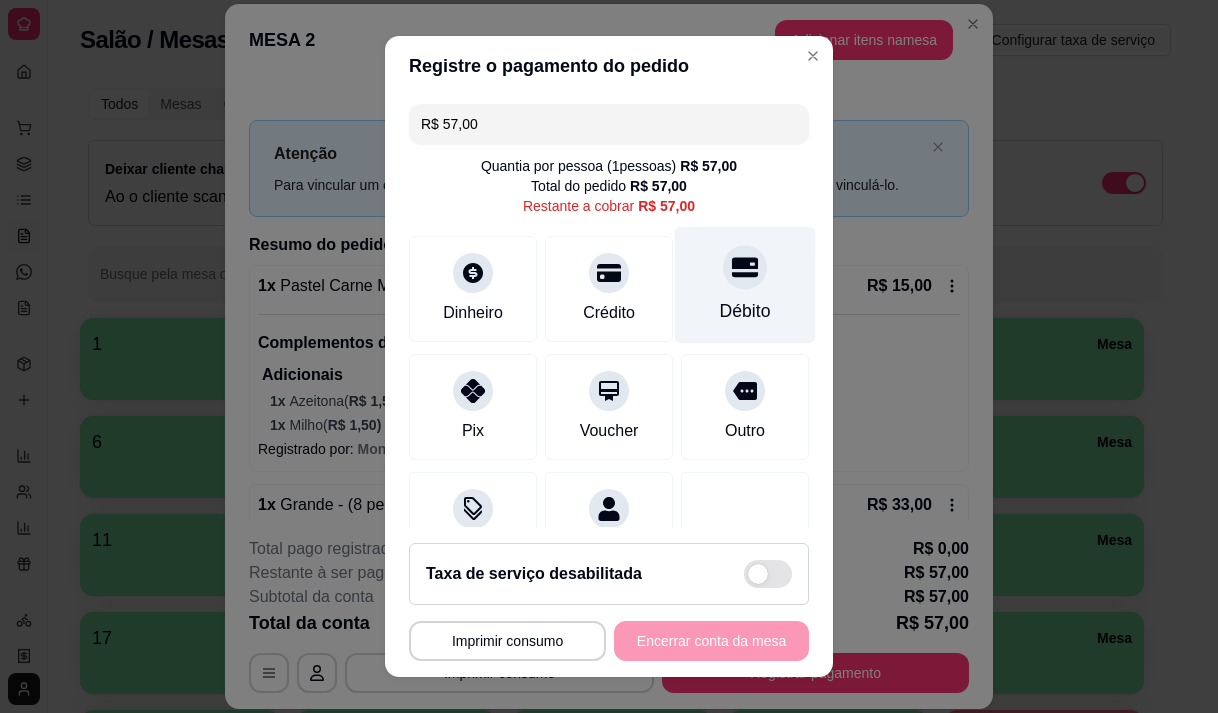 click on "Débito" at bounding box center [745, 284] 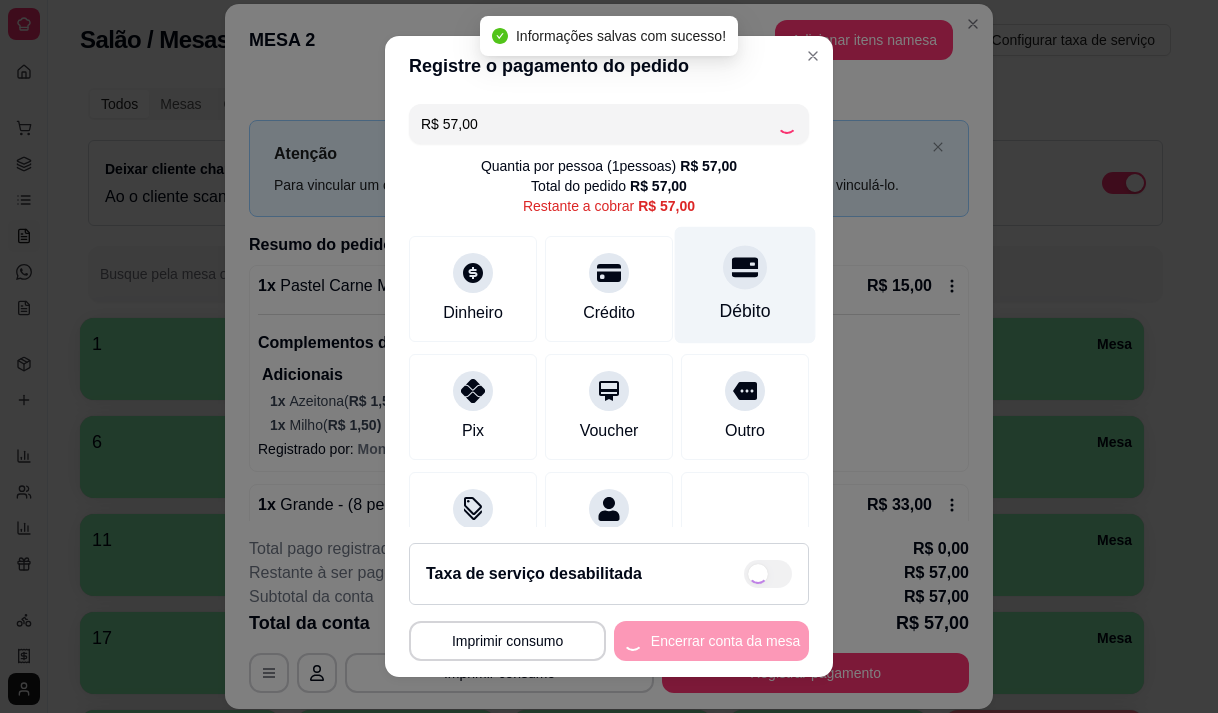 type on "R$ 0,00" 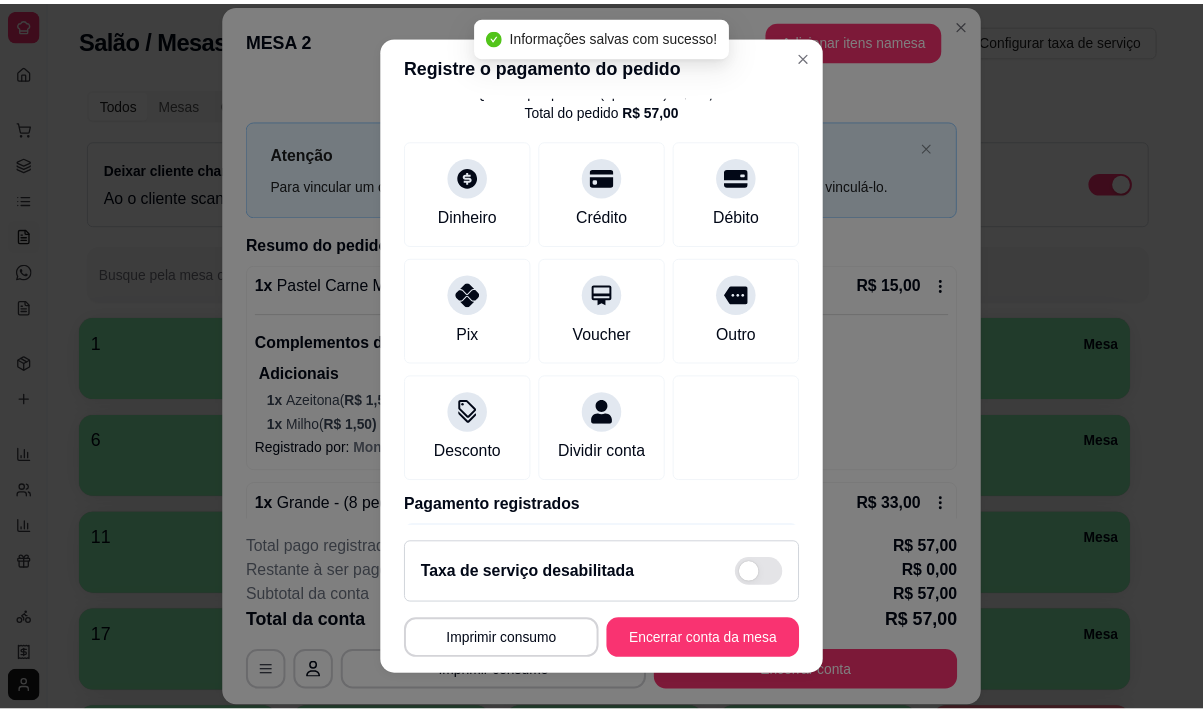 scroll, scrollTop: 166, scrollLeft: 0, axis: vertical 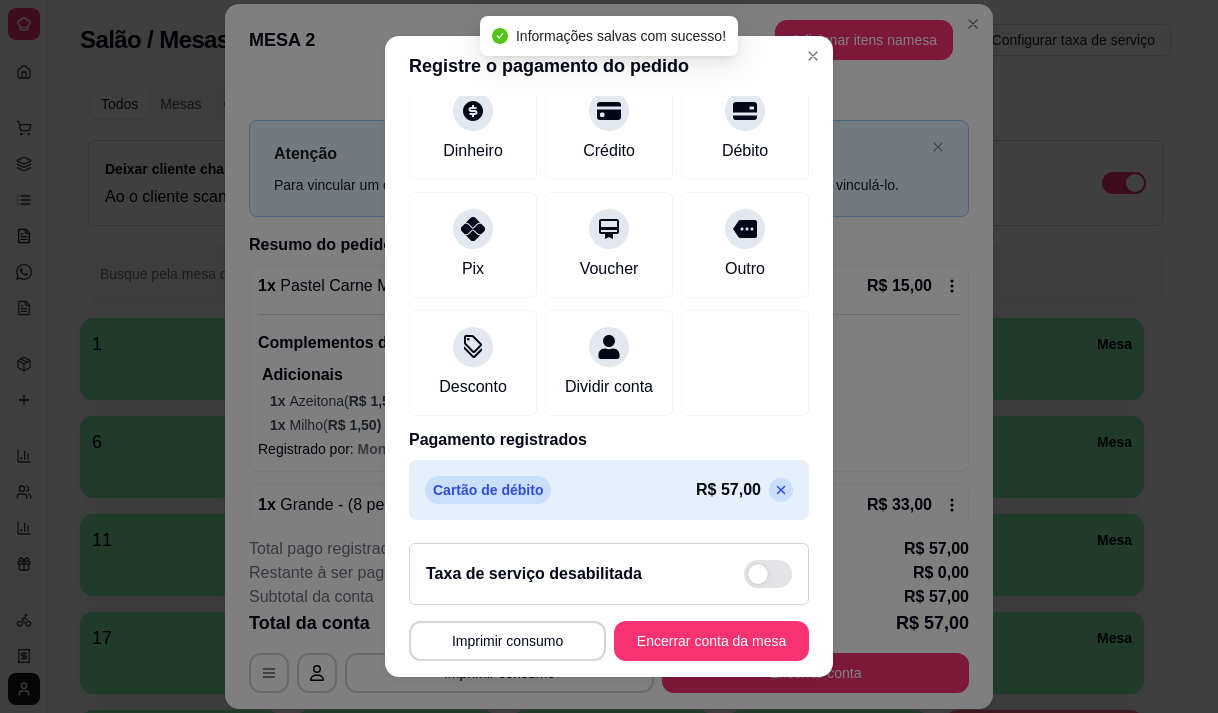 click on "**********" at bounding box center (609, 602) 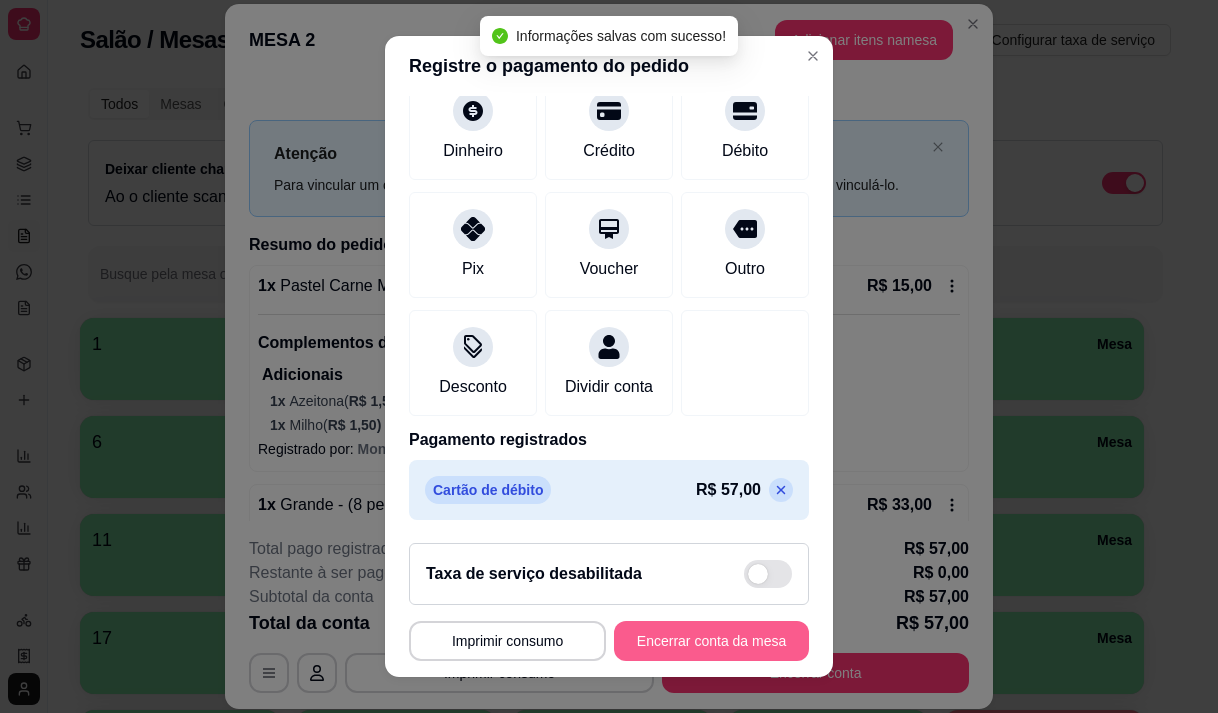 click on "Encerrar conta da mesa" at bounding box center [711, 641] 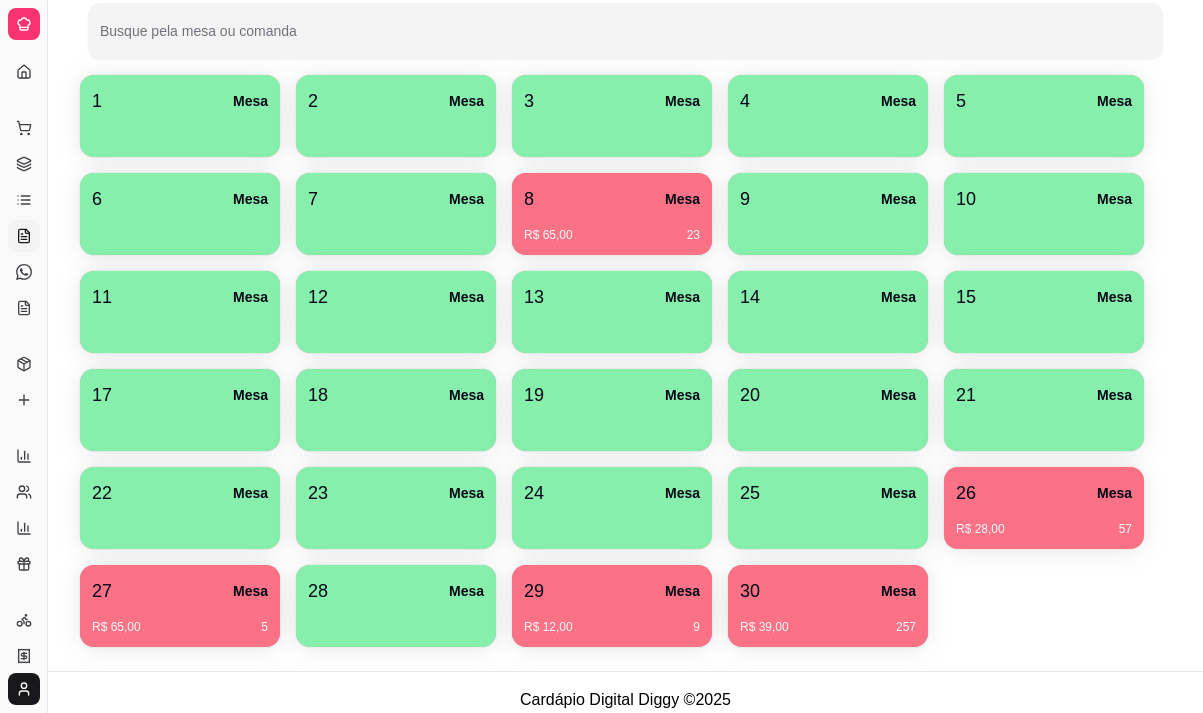 scroll, scrollTop: 258, scrollLeft: 0, axis: vertical 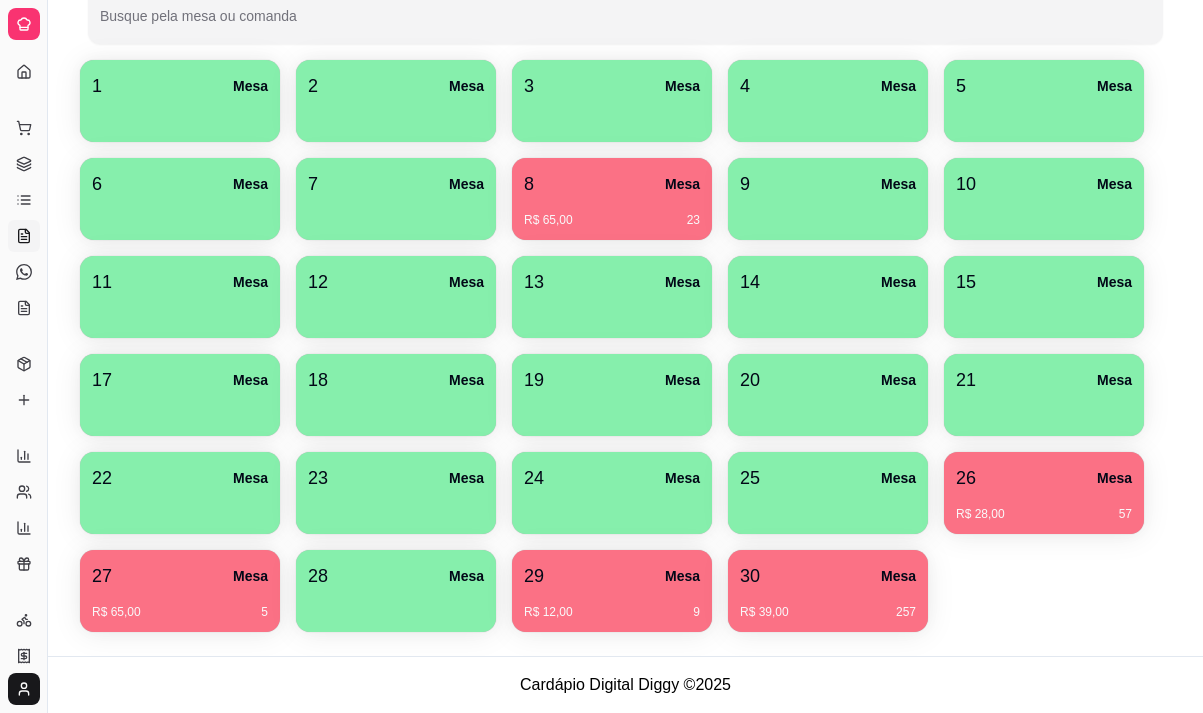 click on "26 Mesa" at bounding box center [1044, 478] 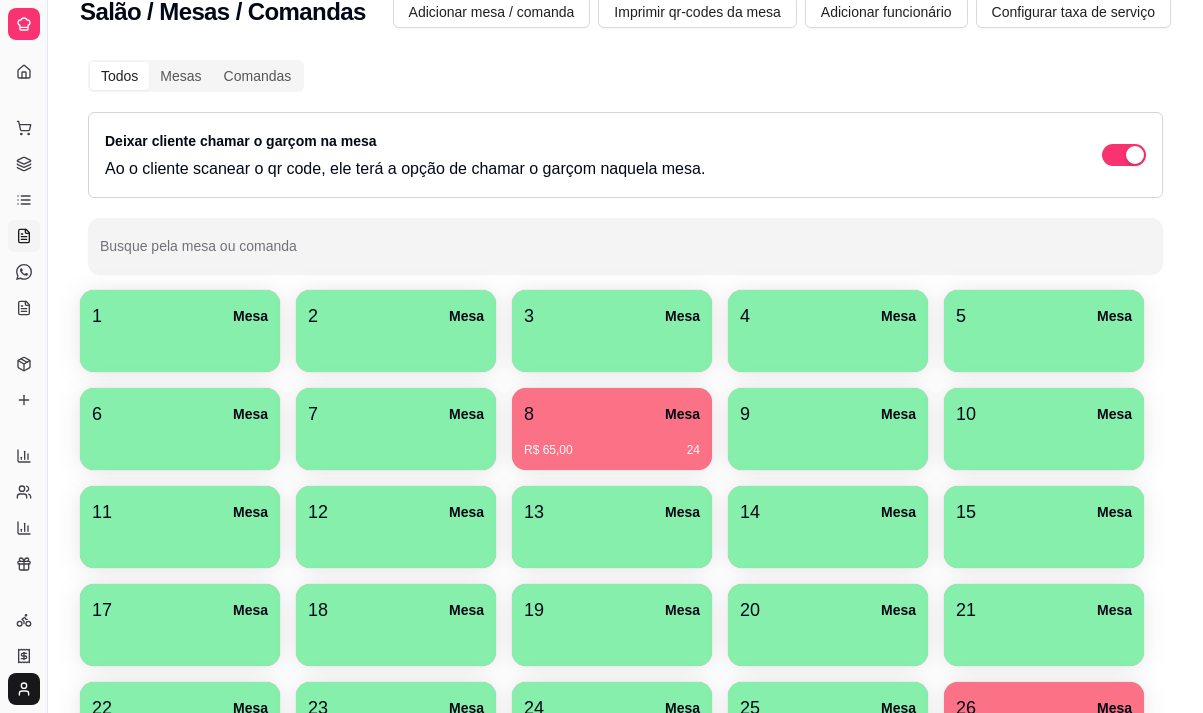 scroll, scrollTop: 0, scrollLeft: 0, axis: both 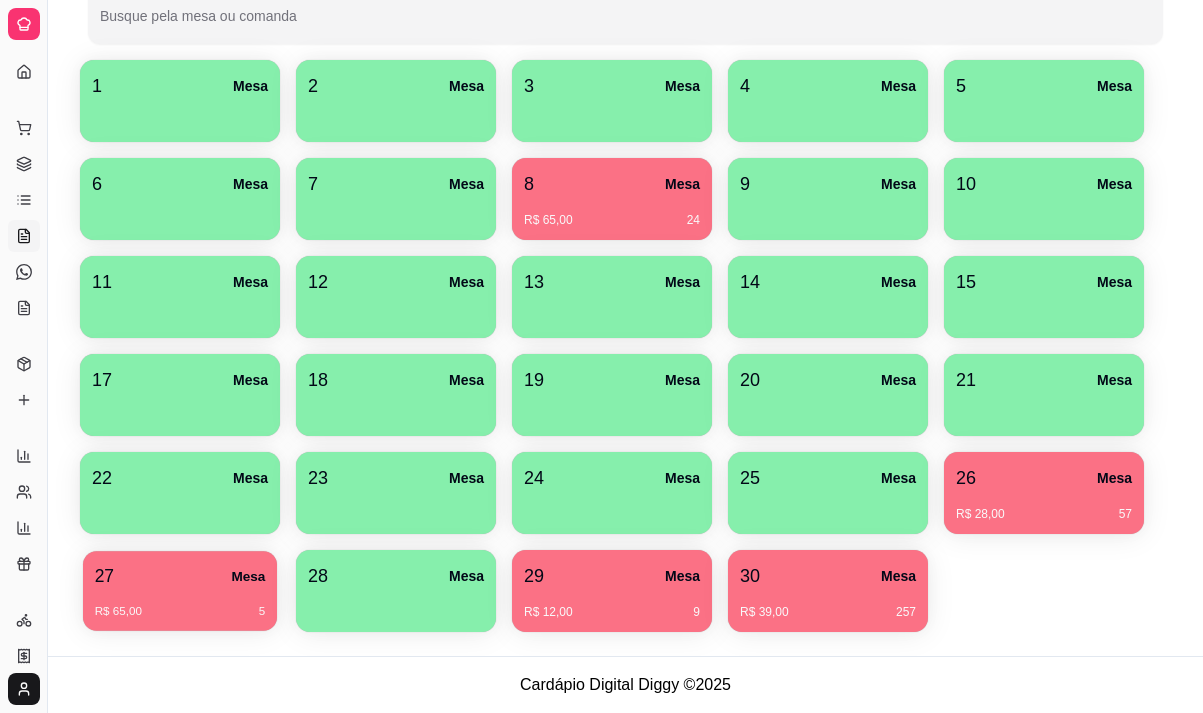 click on "R$ 65,00 5" at bounding box center (180, 612) 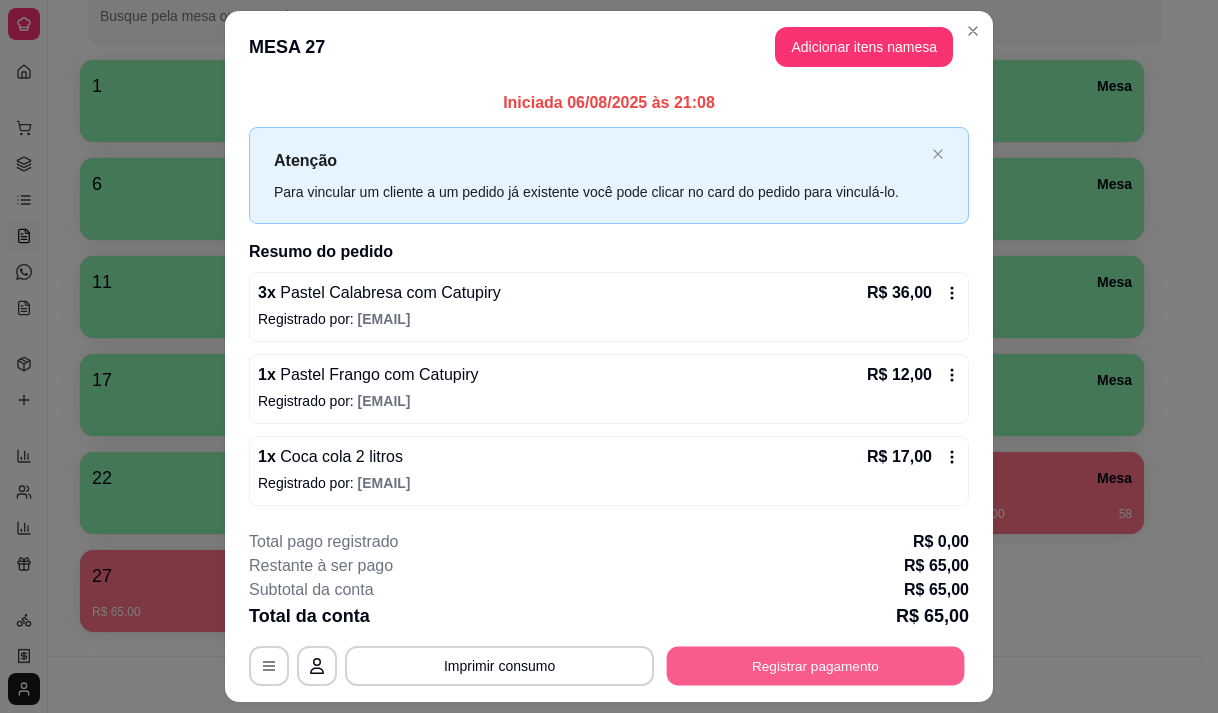 click on "Registrar pagamento" at bounding box center [816, 666] 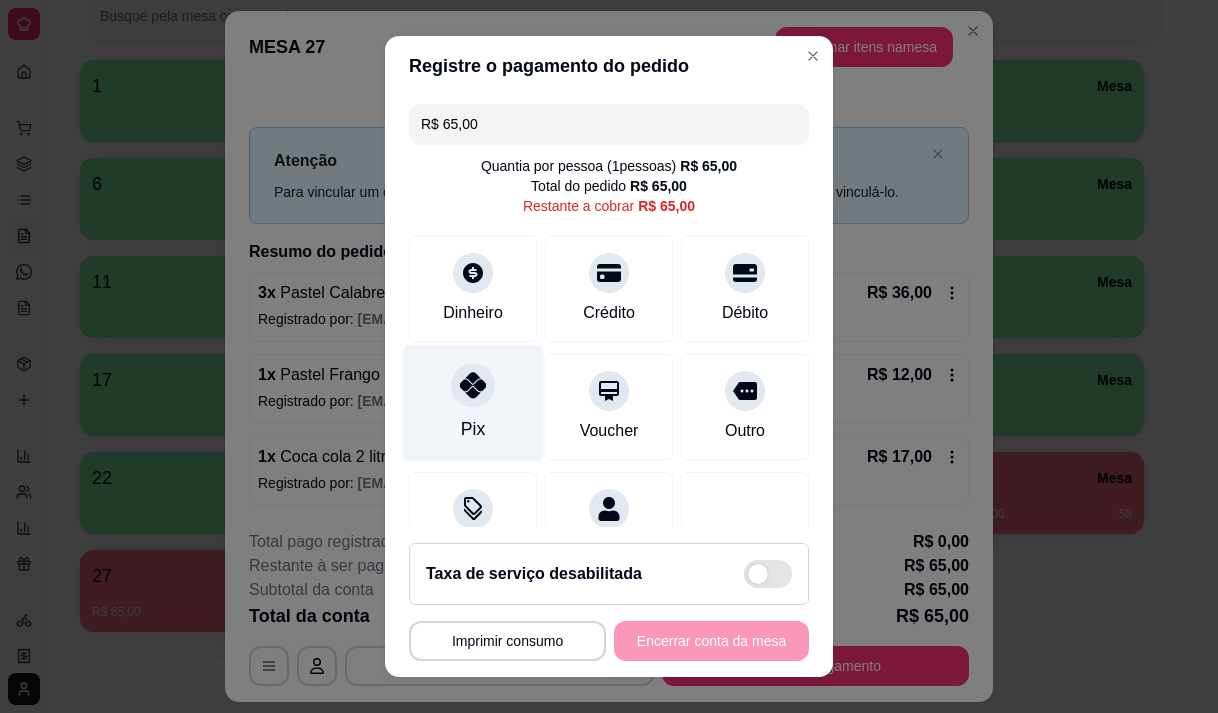 click on "Pix" at bounding box center (473, 402) 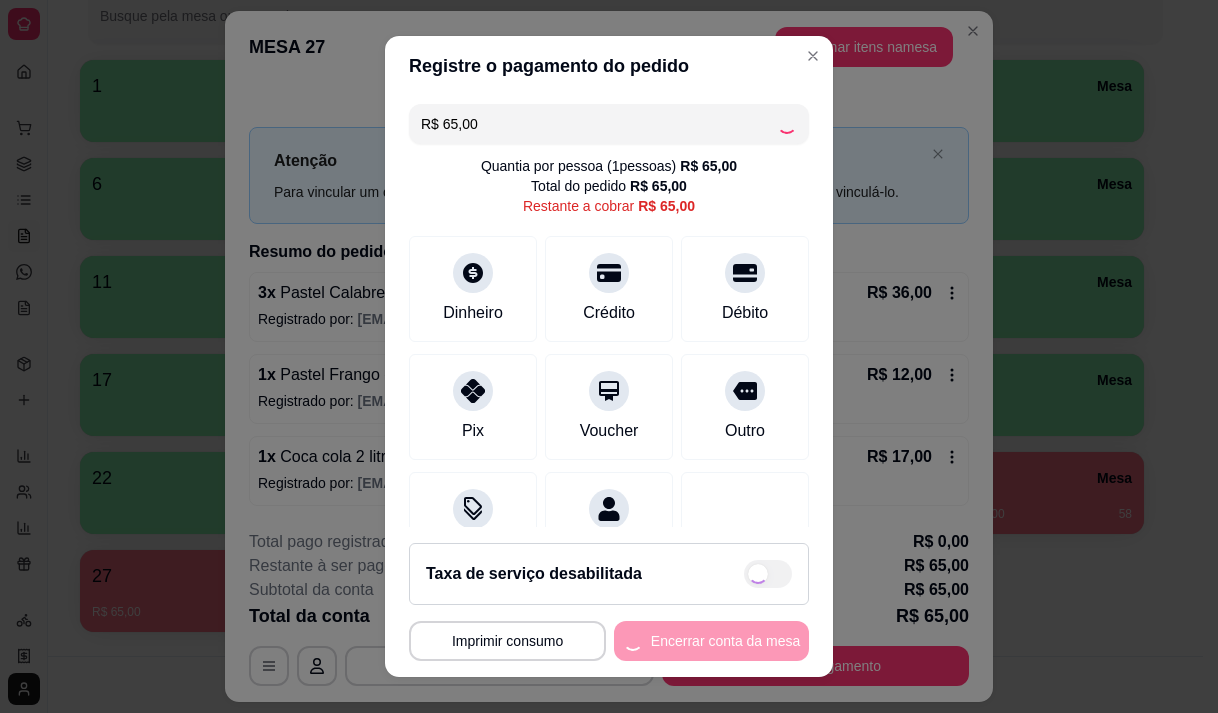 click on "**********" at bounding box center [609, 641] 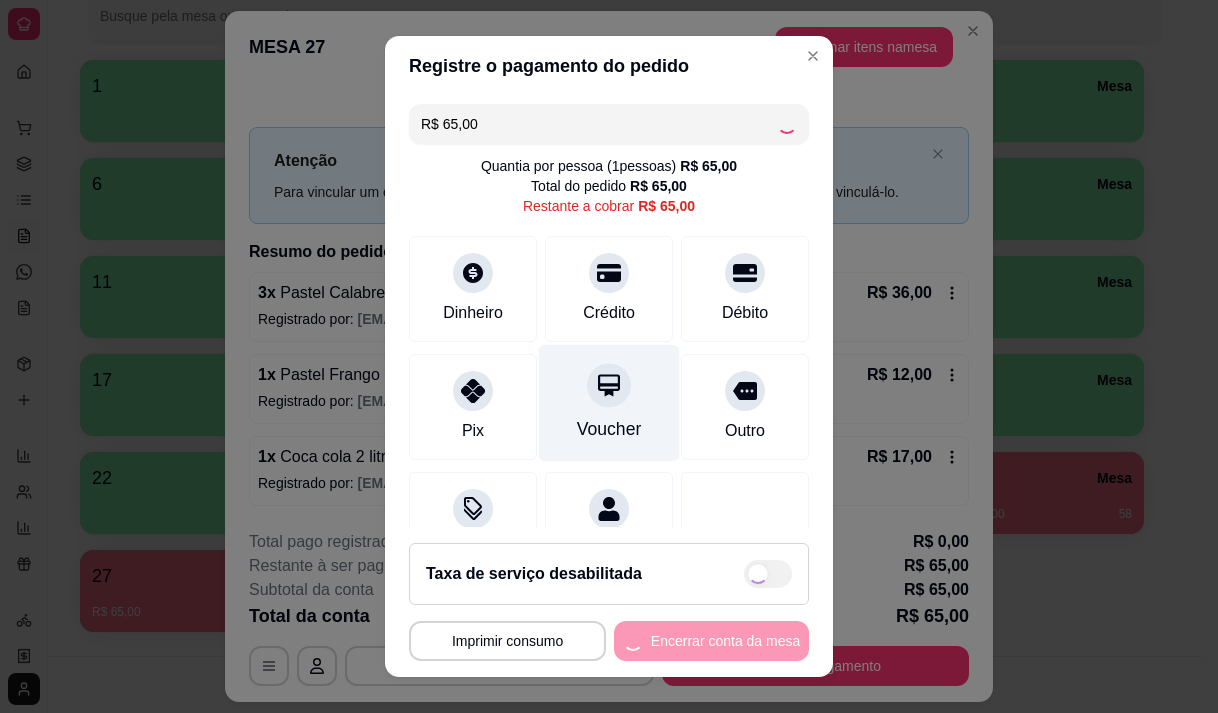 scroll, scrollTop: 82, scrollLeft: 0, axis: vertical 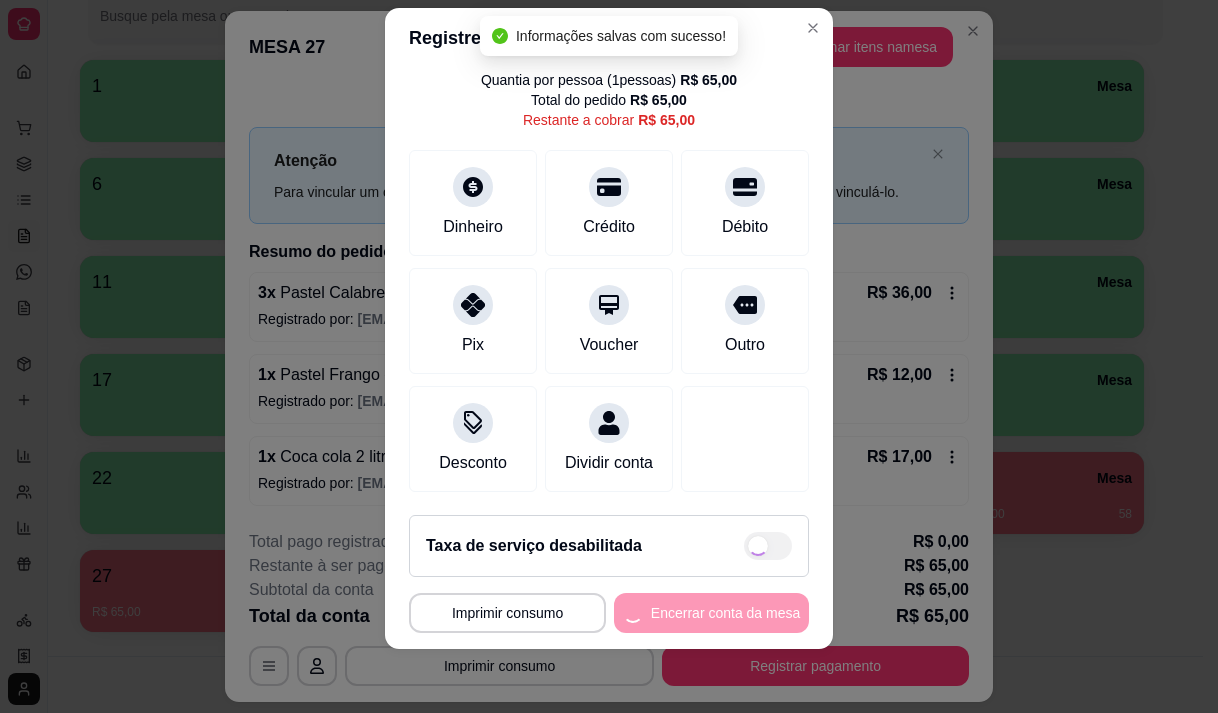 type on "R$ 0,00" 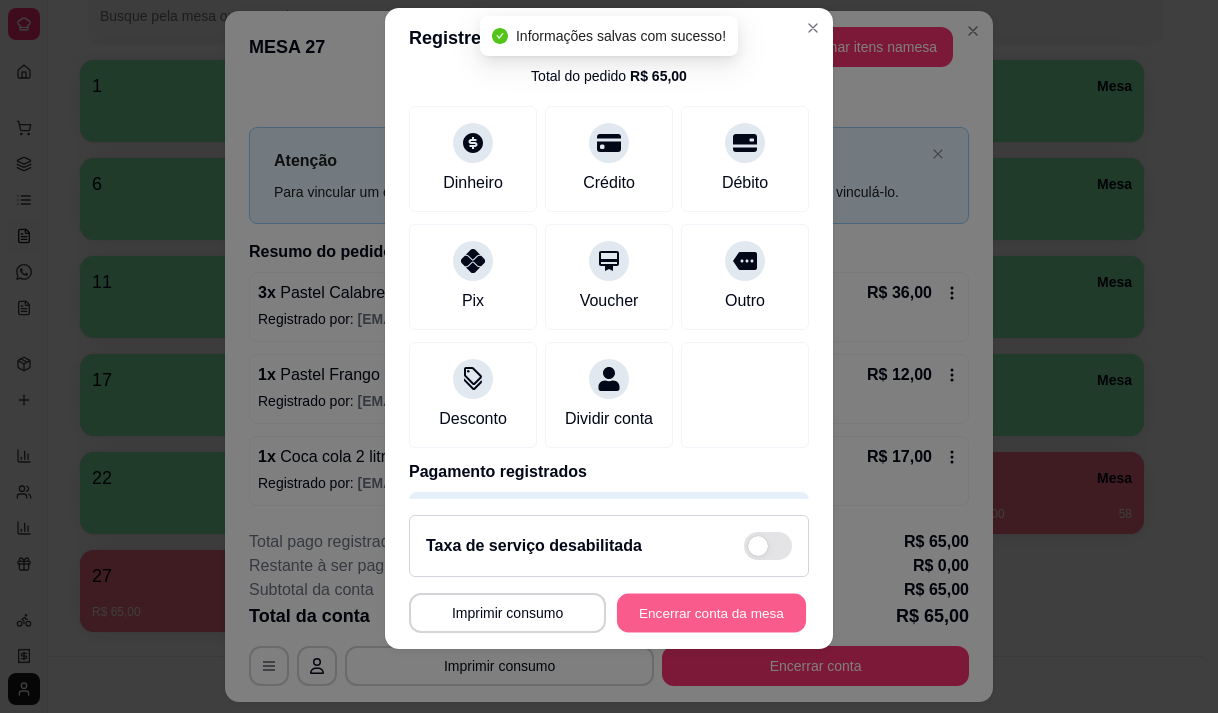 click on "Encerrar conta da mesa" at bounding box center (711, 613) 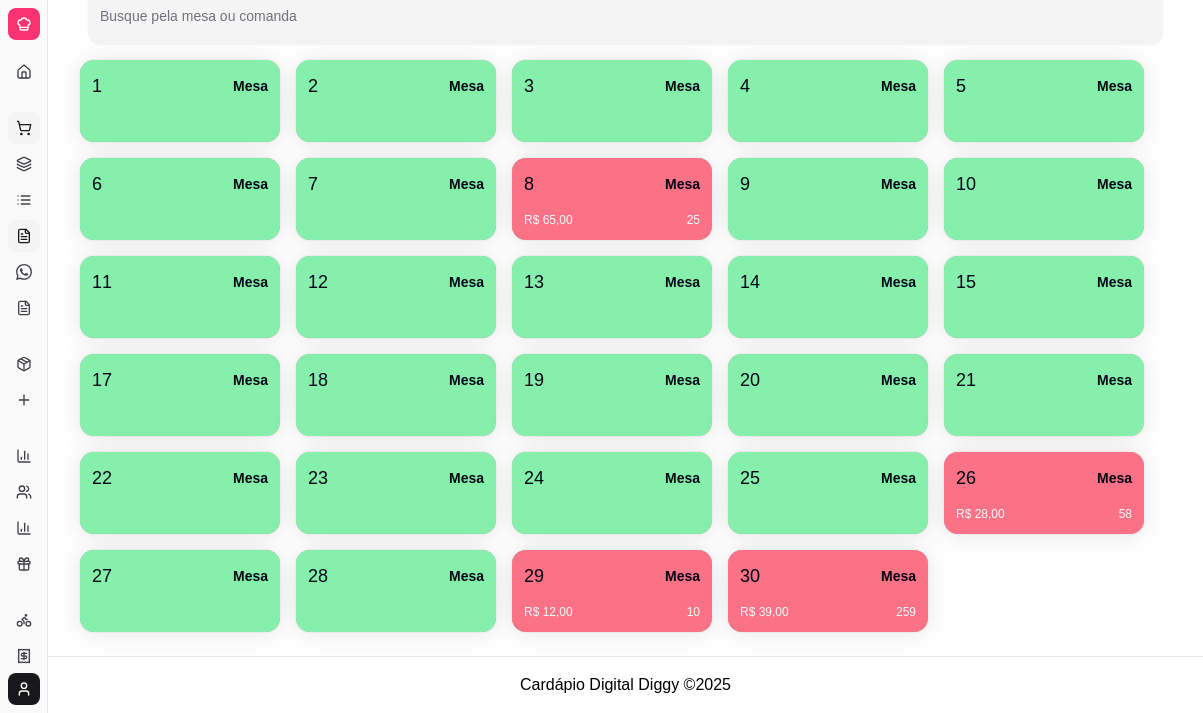 click 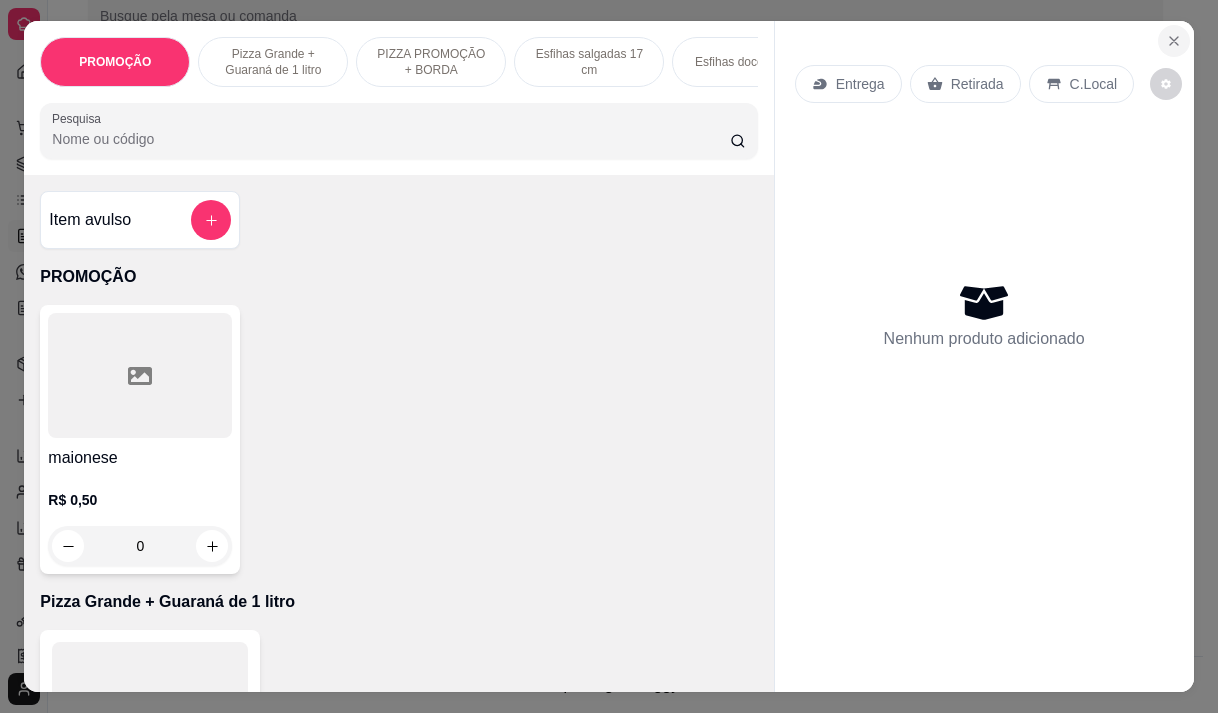 click at bounding box center (1174, 41) 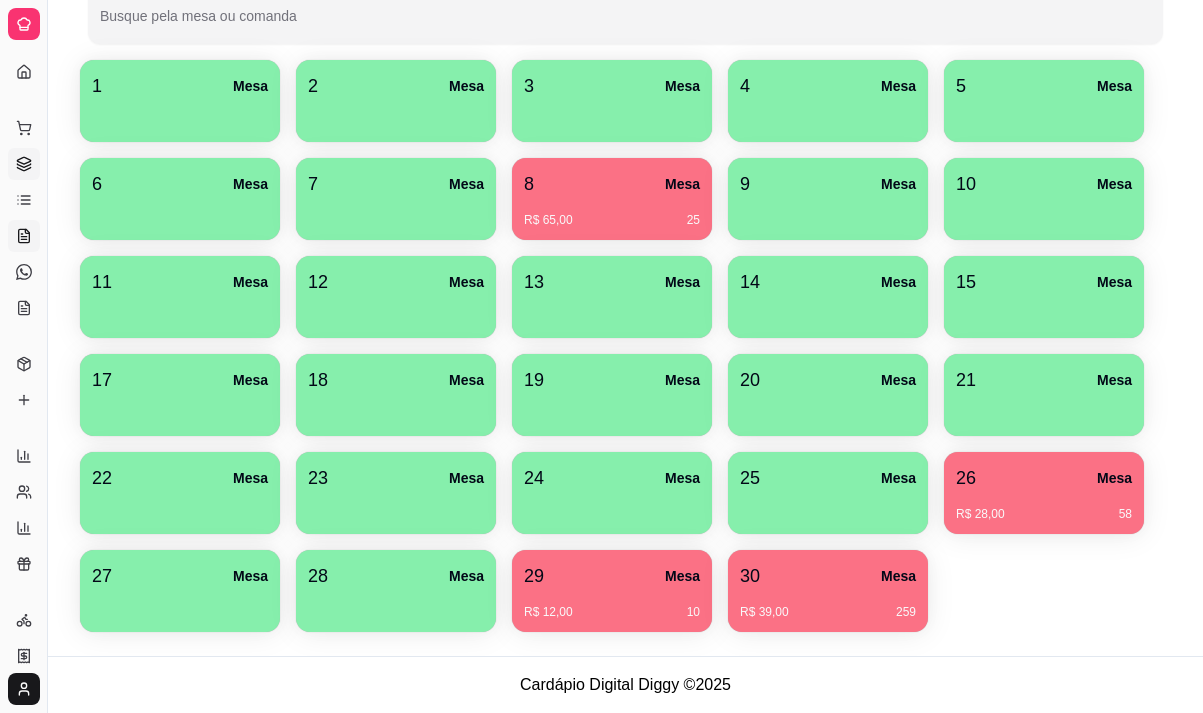 click 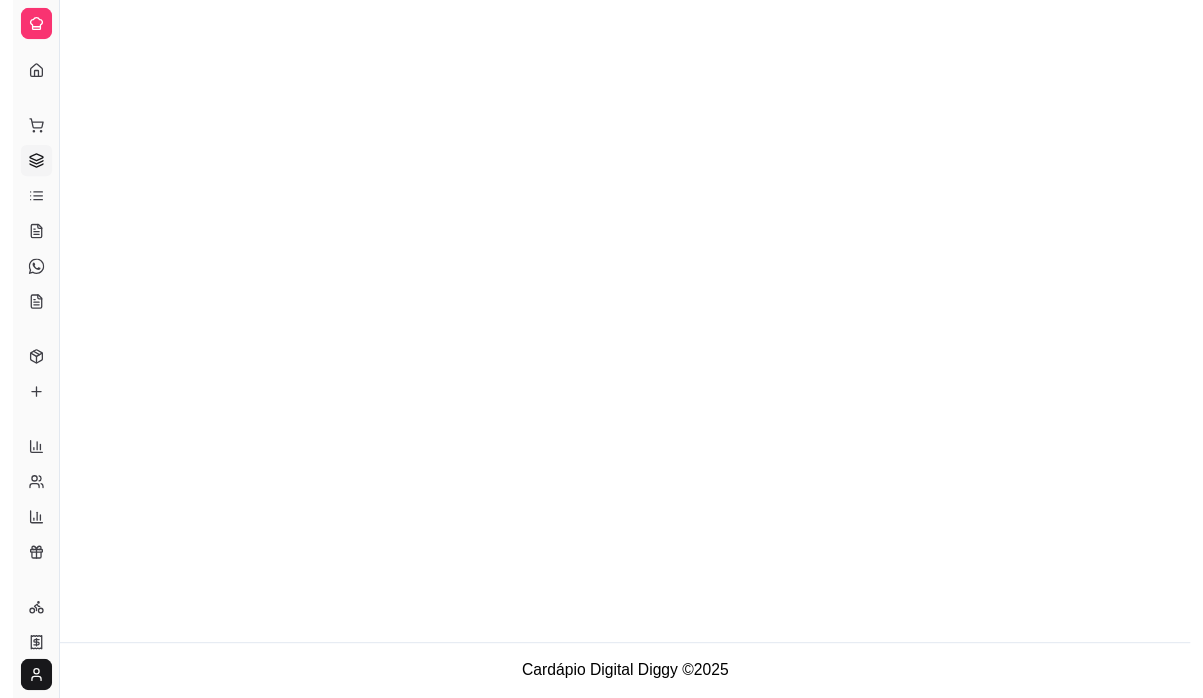 scroll, scrollTop: 0, scrollLeft: 0, axis: both 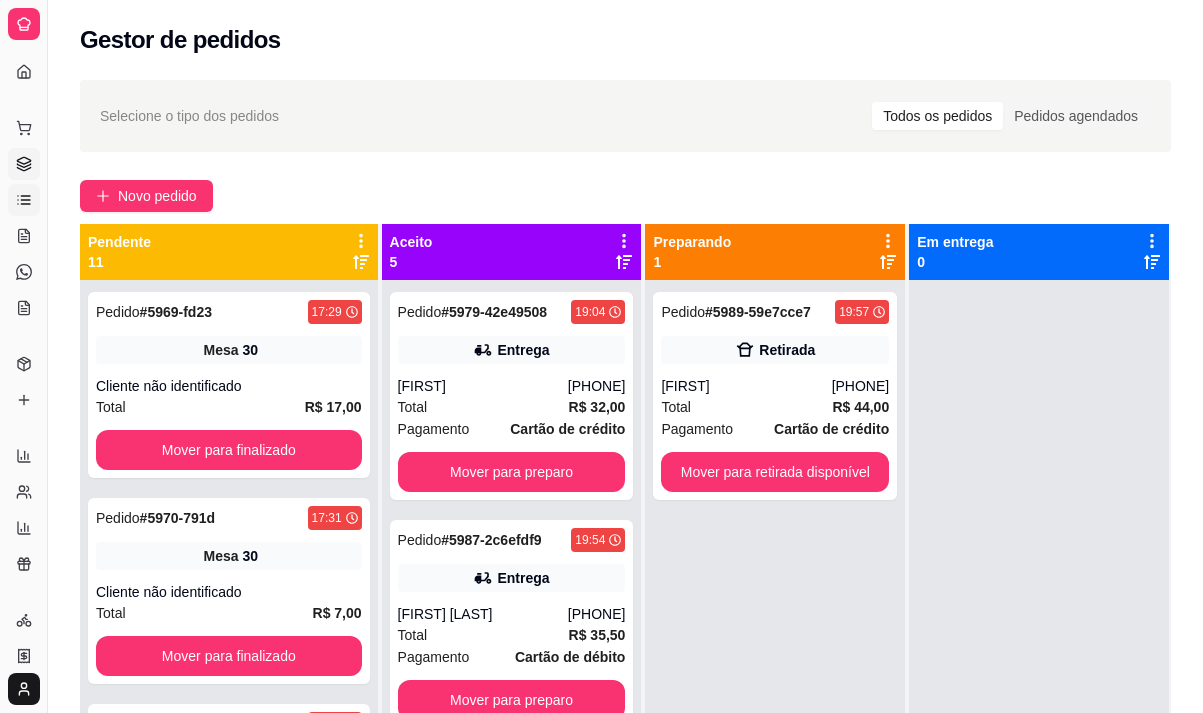 click 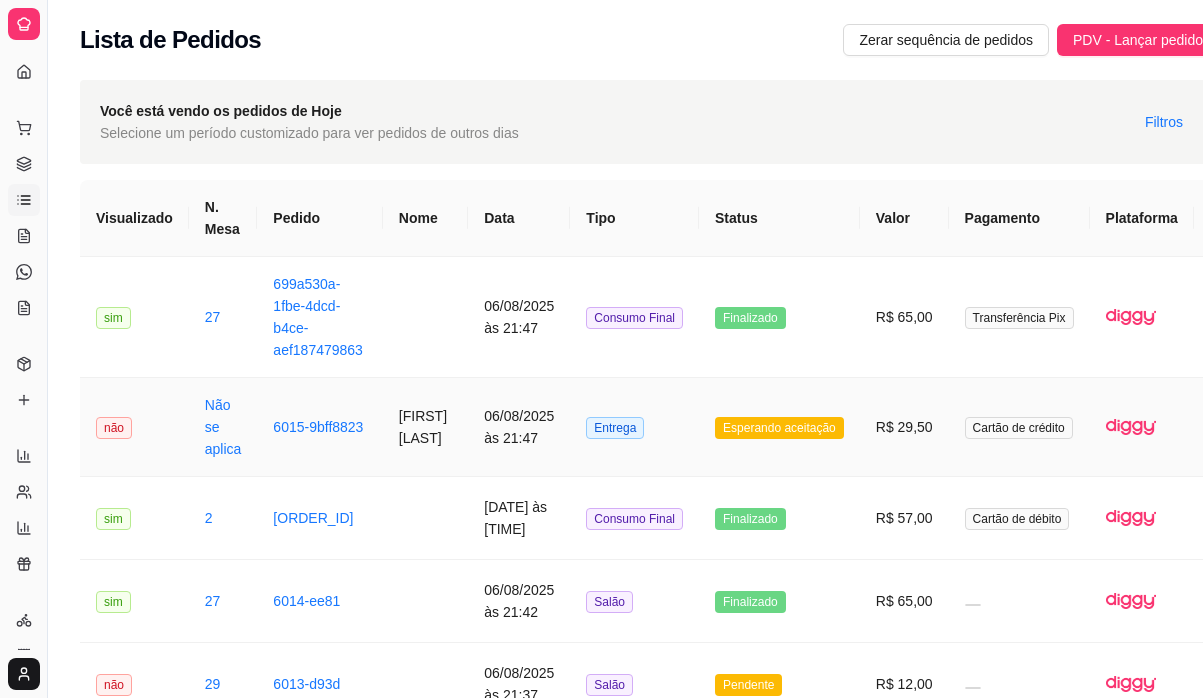 click on "[FIRST] [LAST] [LAST]" at bounding box center (425, 427) 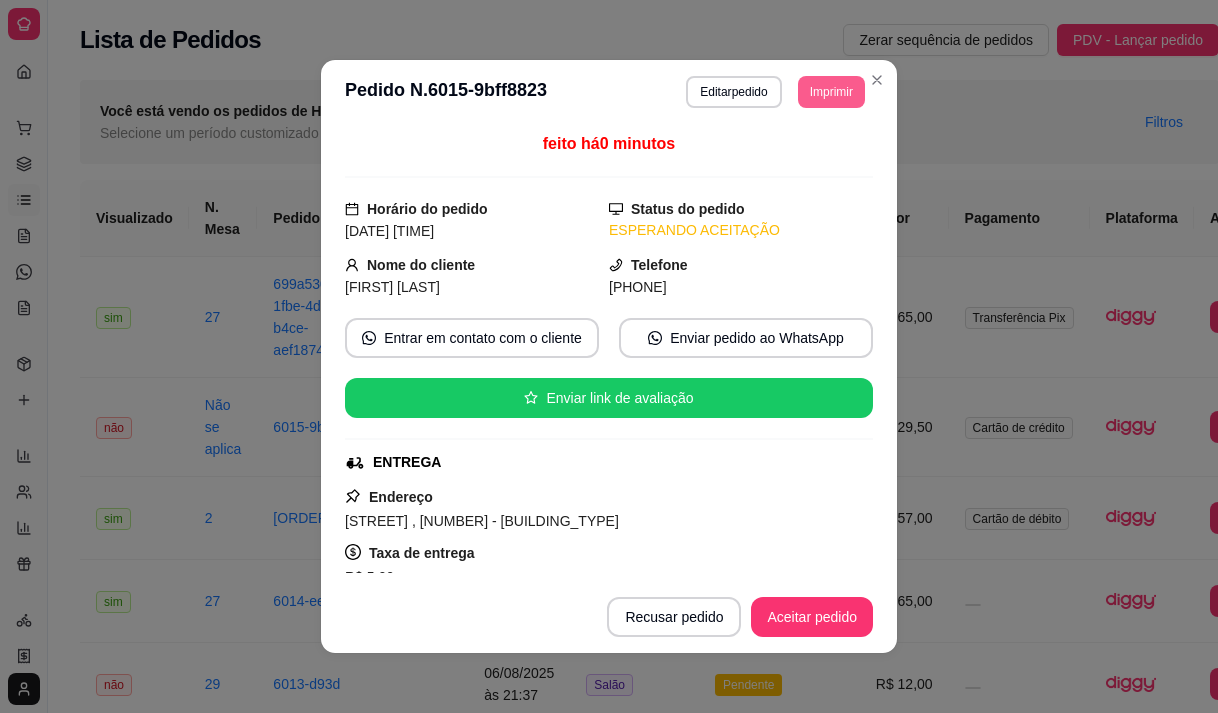 click on "Imprimir" at bounding box center (831, 92) 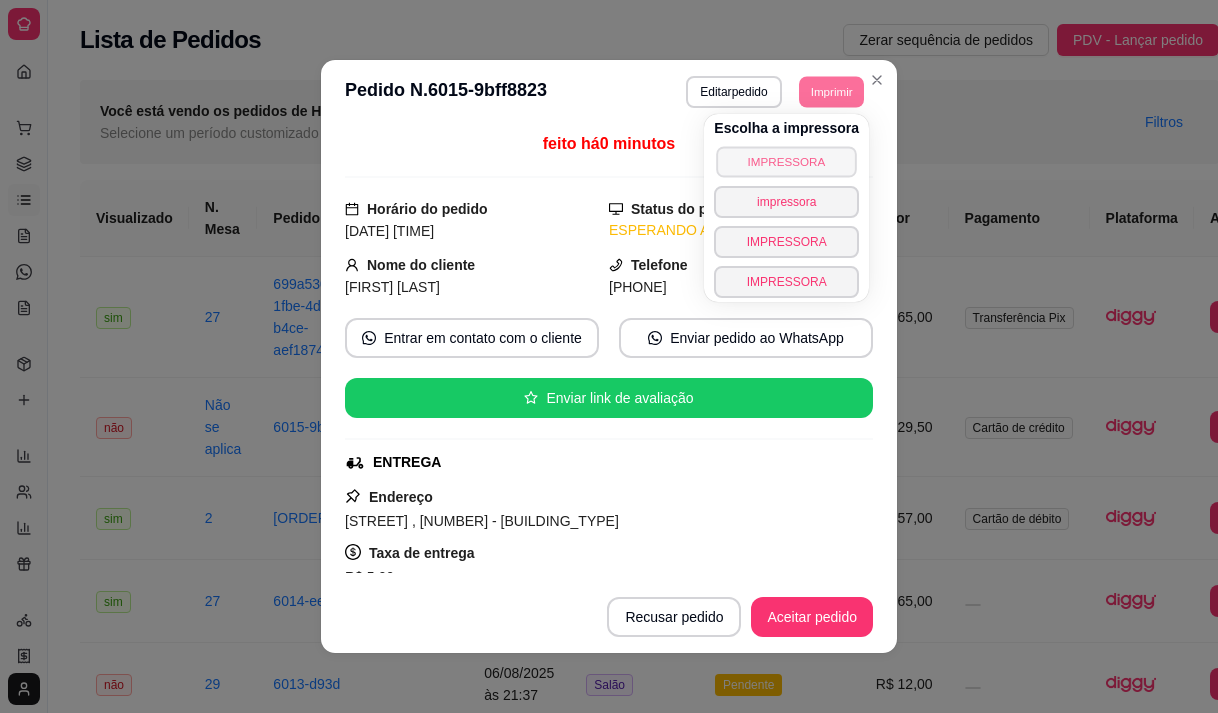click on "IMPRESSORA" at bounding box center (787, 161) 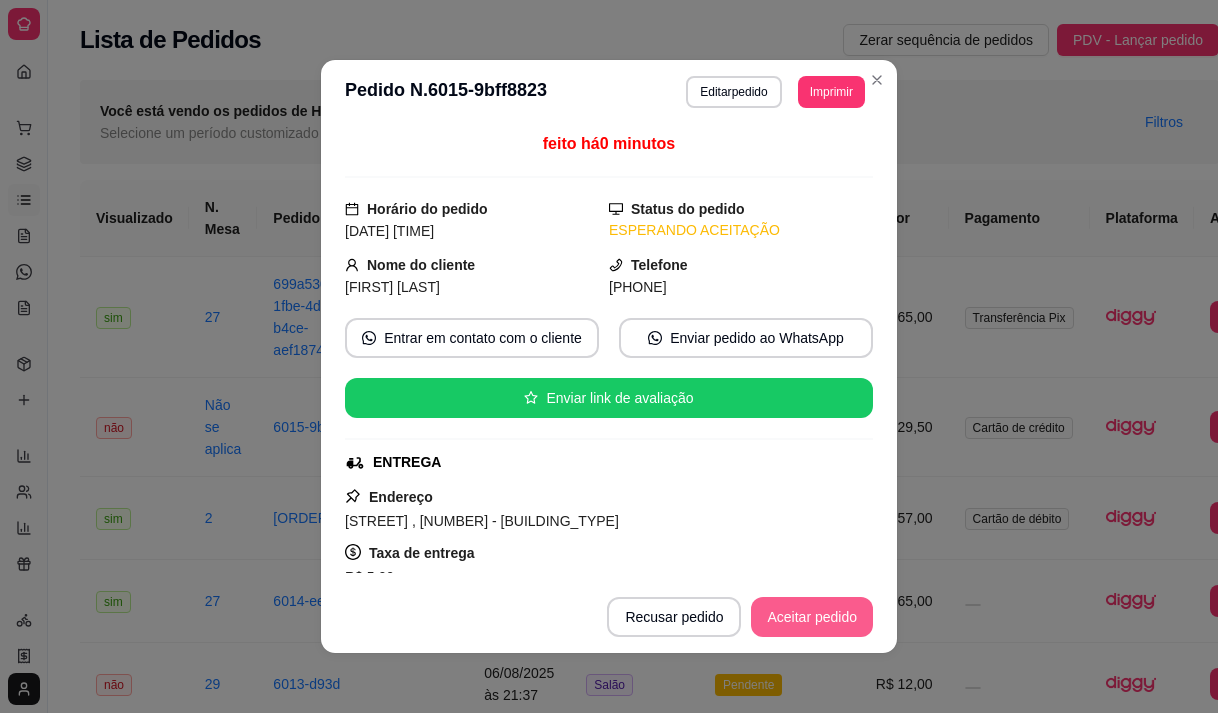 click on "Aceitar pedido" at bounding box center (812, 617) 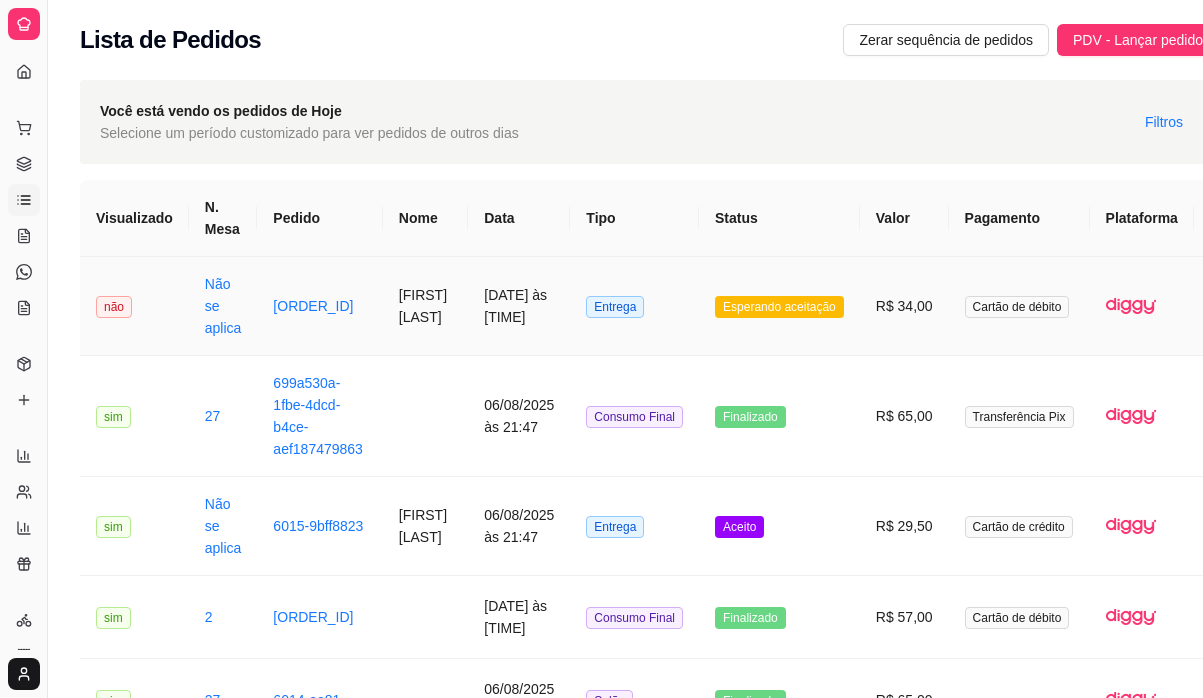 click on "[FIRST] [LAST]" at bounding box center (425, 306) 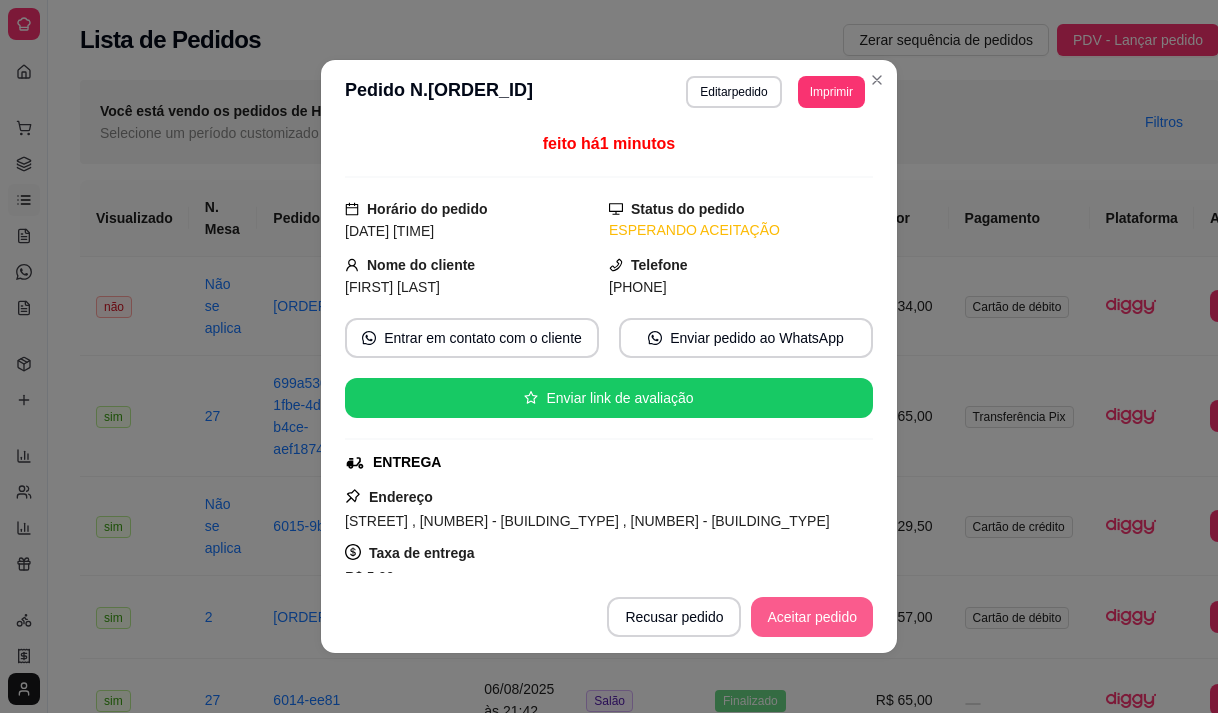 click on "Aceitar pedido" at bounding box center [812, 617] 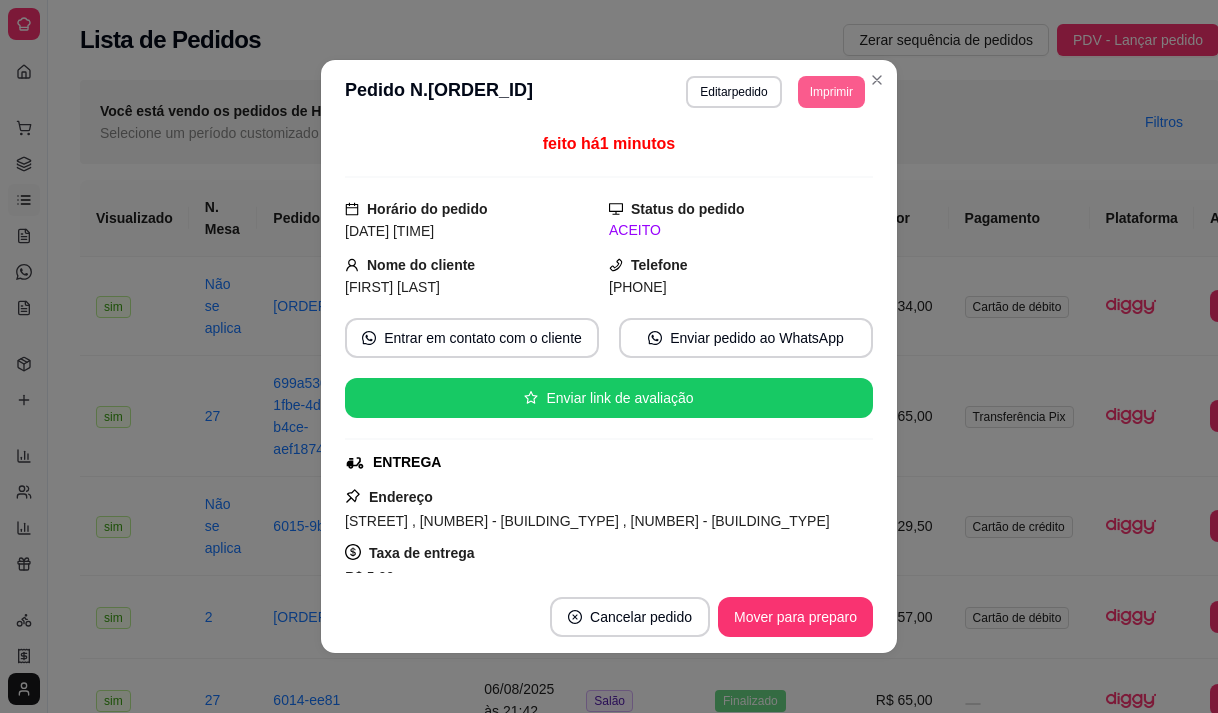 click on "Imprimir" at bounding box center (831, 92) 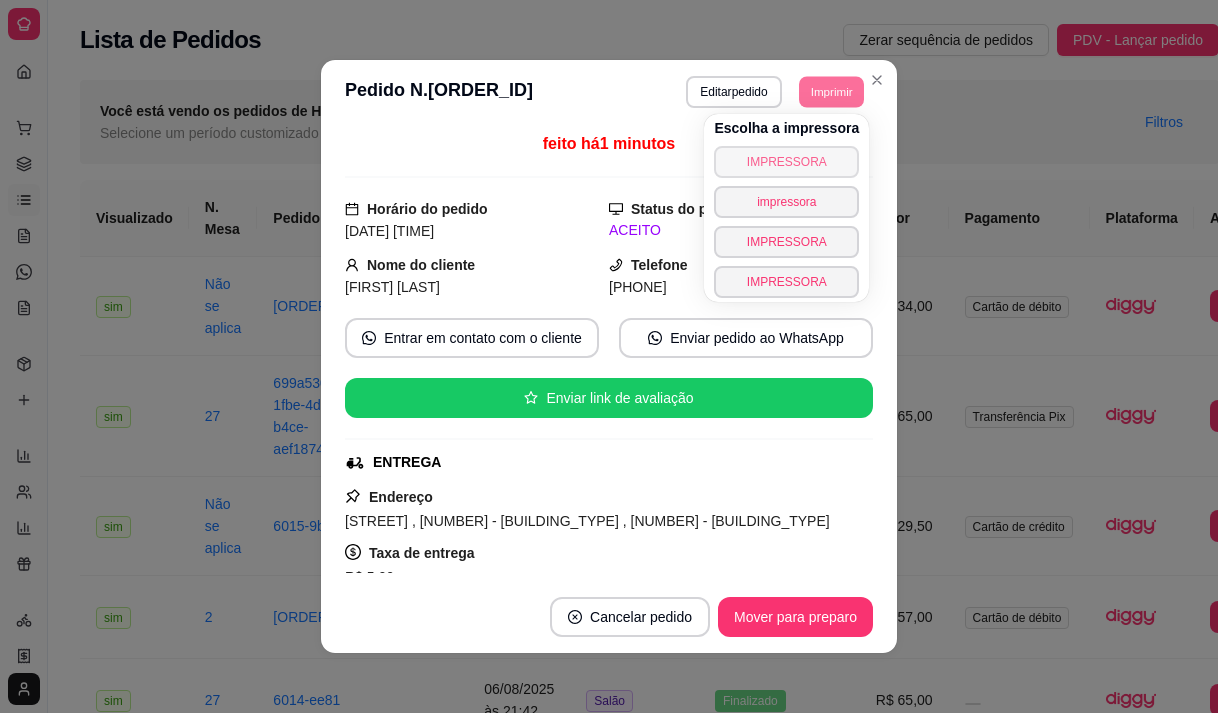 click on "IMPRESSORA" at bounding box center [786, 162] 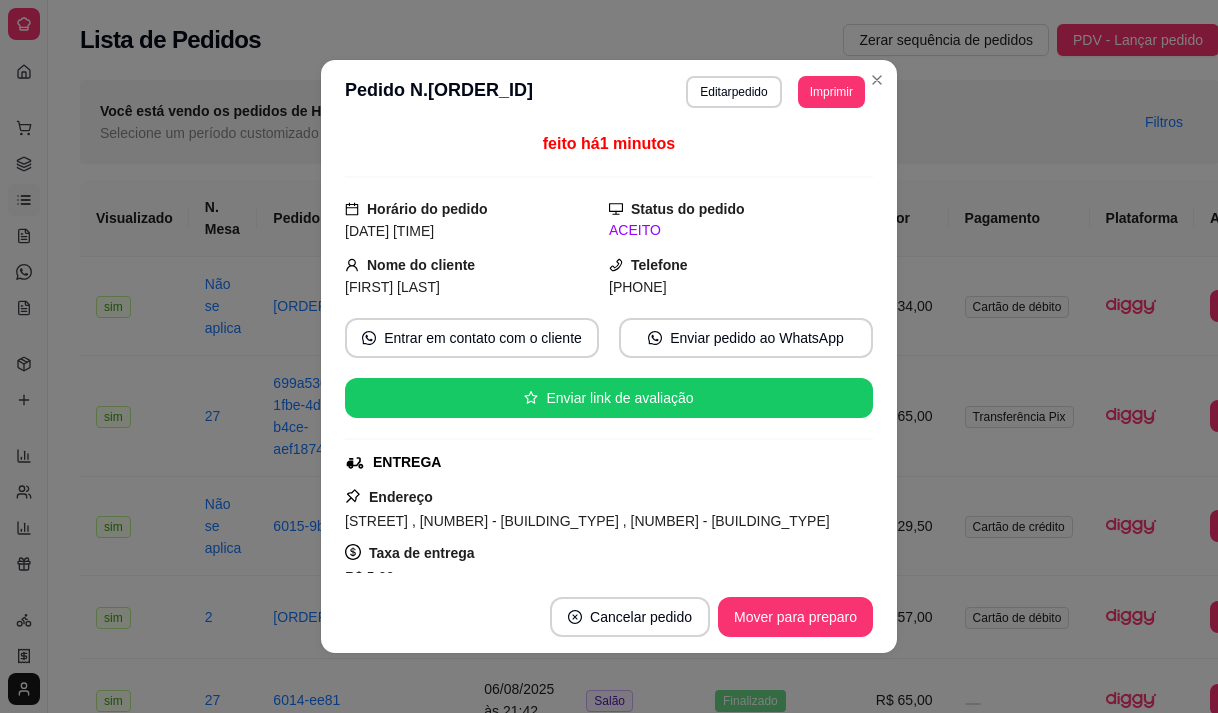 click on "feito há  1   minutos Horário do pedido 06/08/2025 21:48 Status do pedido ACEITO Nome do cliente Rayssa Crisafulli Telefone (85) 9 8818-2187 Entrar em contato com o cliente Enviar pedido ao WhatsApp Enviar link de avaliação ENTREGA Endereço  Rua Gustavo Sampaio , 1010  - Casa E , 1010  - Casa E Taxa de entrega  R$ 5,00 Copiar Endereço Pagamento Cartão de débito   R$ 34,00 Resumo do pedido 1 x     pastel carne de SOL  com mussarela R$ 16,00 1 x     Pastel Frango com mussarela R$ 13,00 Subtotal R$ 29,00 Total R$ 34,00" at bounding box center (609, 352) 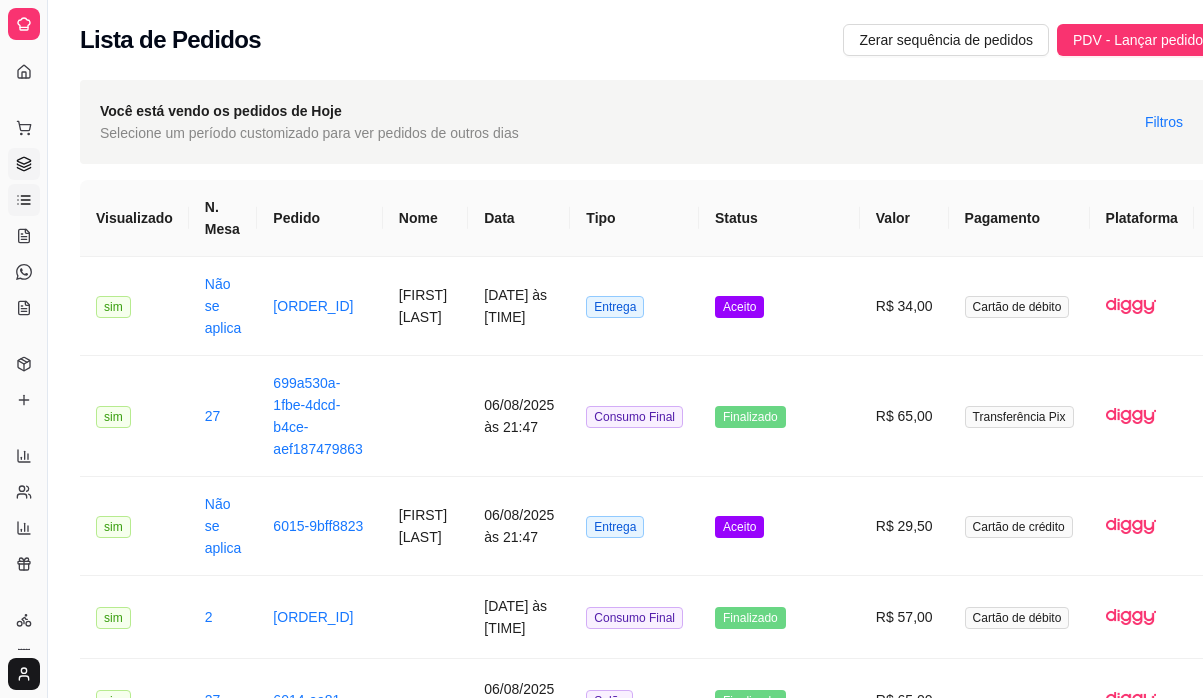 click 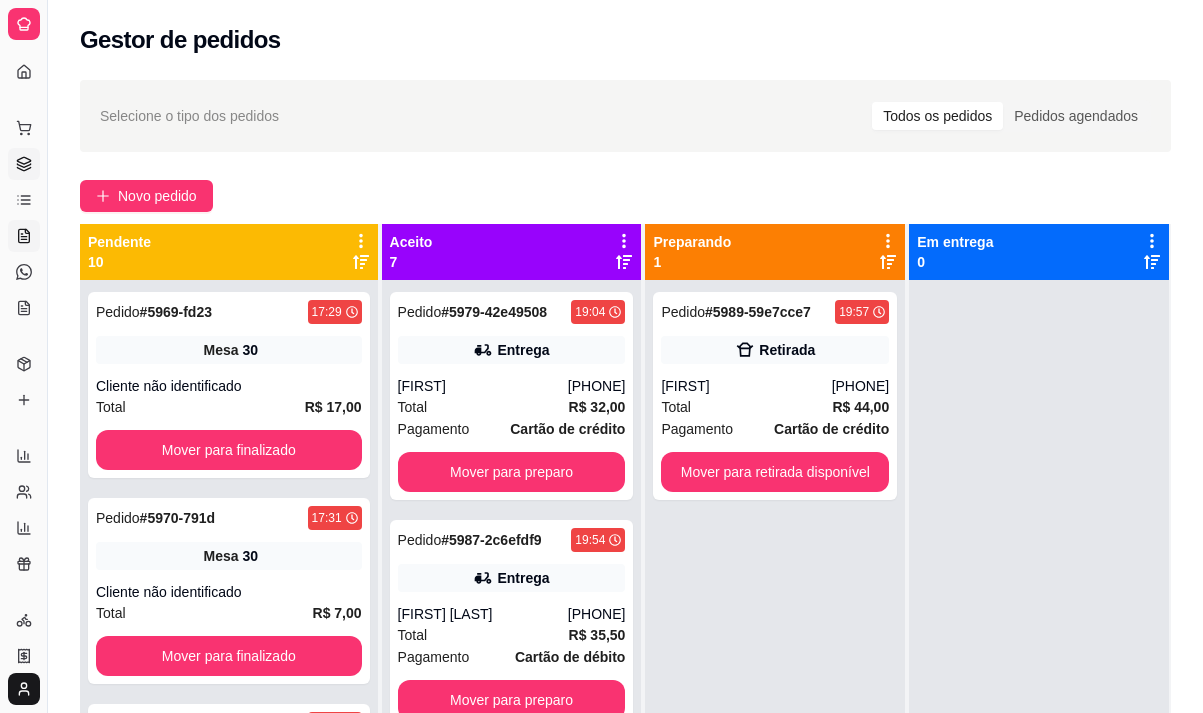 click 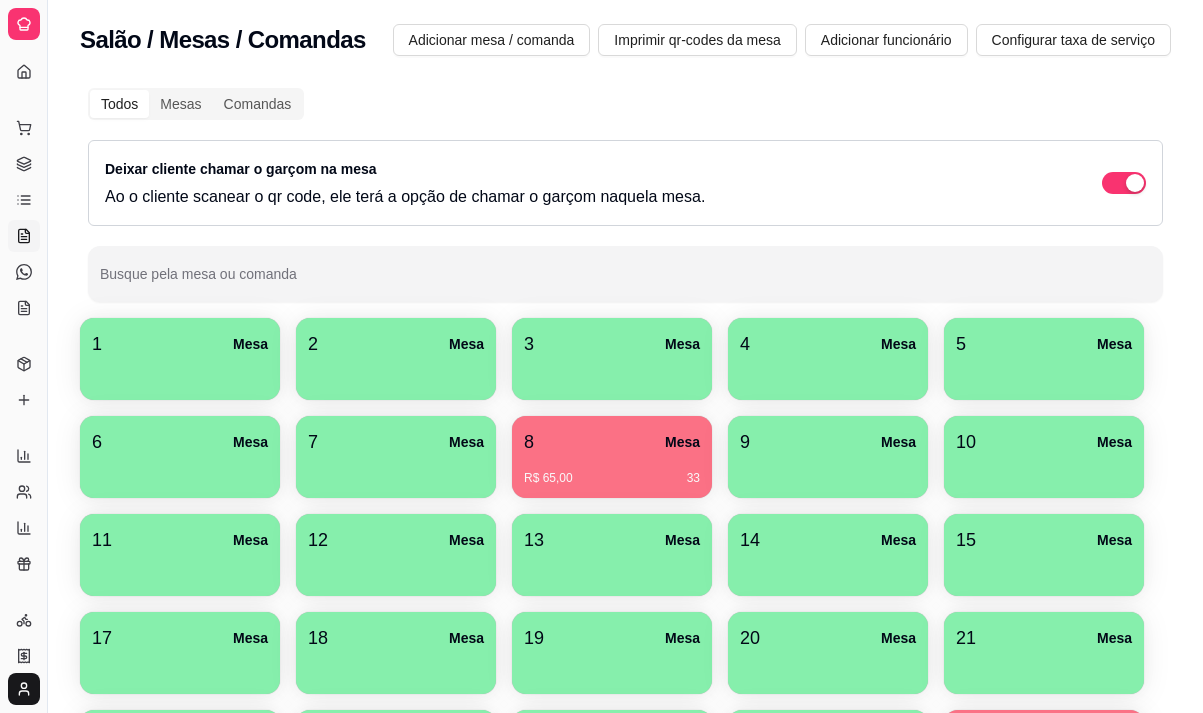 click on "R$ 65,00 33" at bounding box center [612, 471] 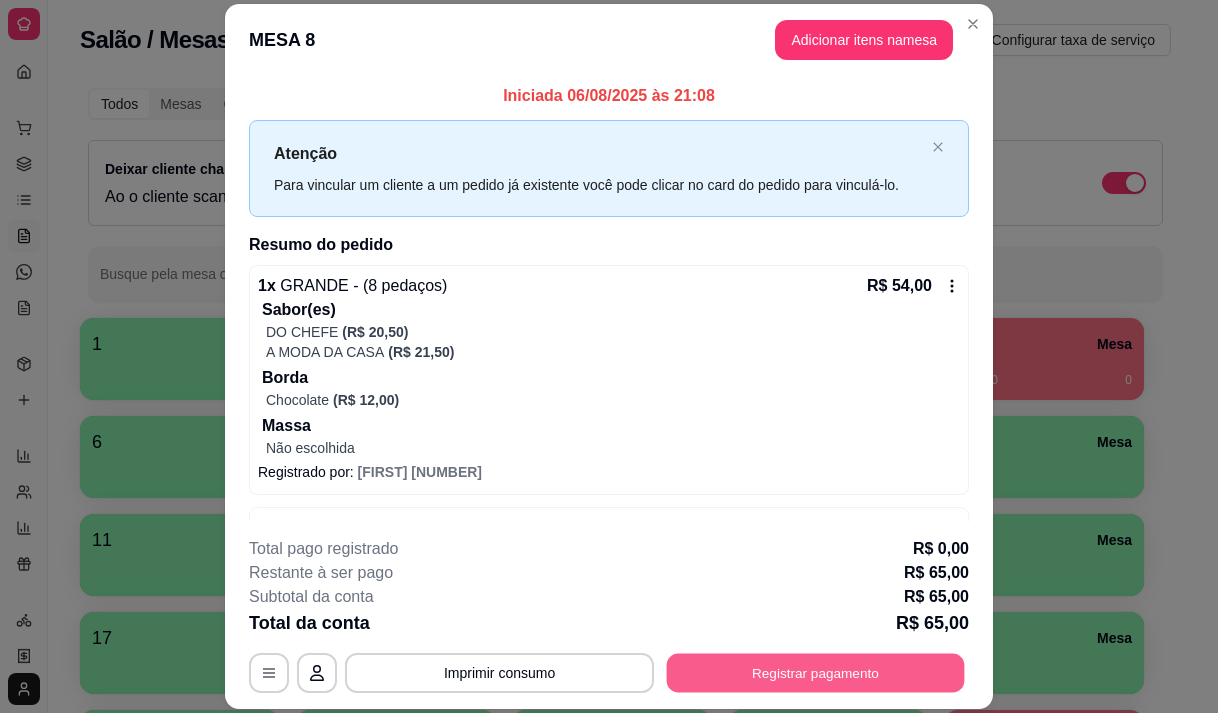 click on "Registrar pagamento" at bounding box center [816, 673] 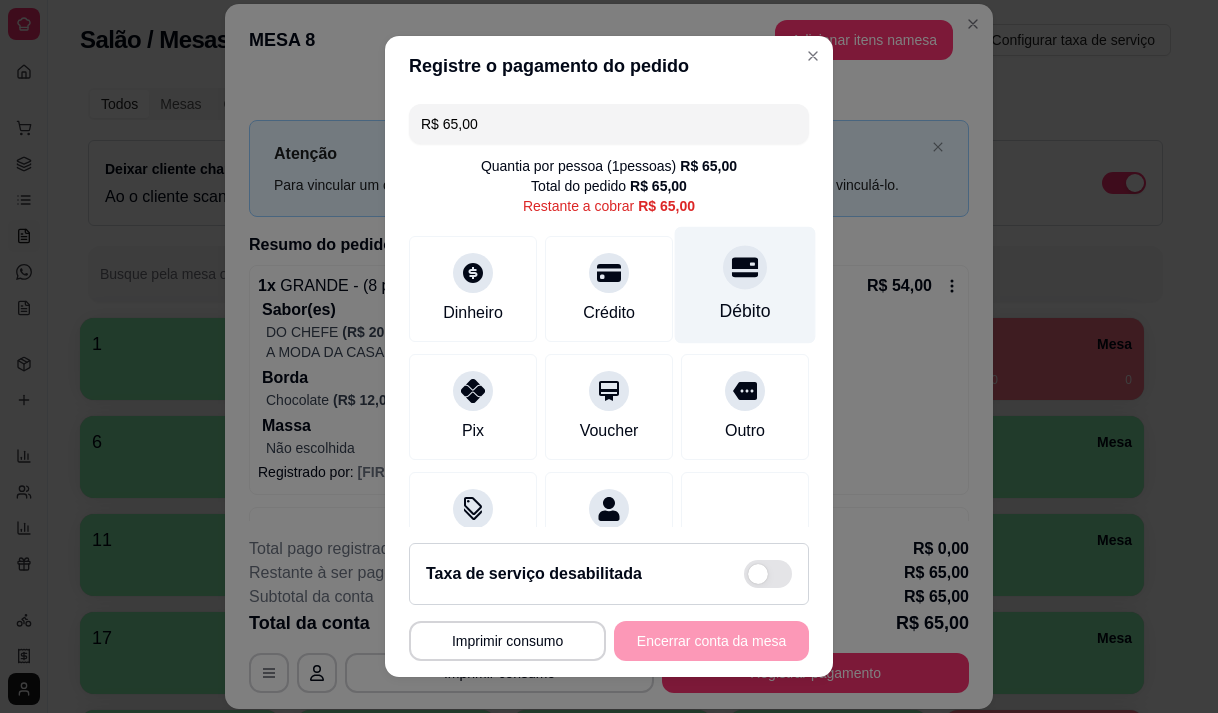 click 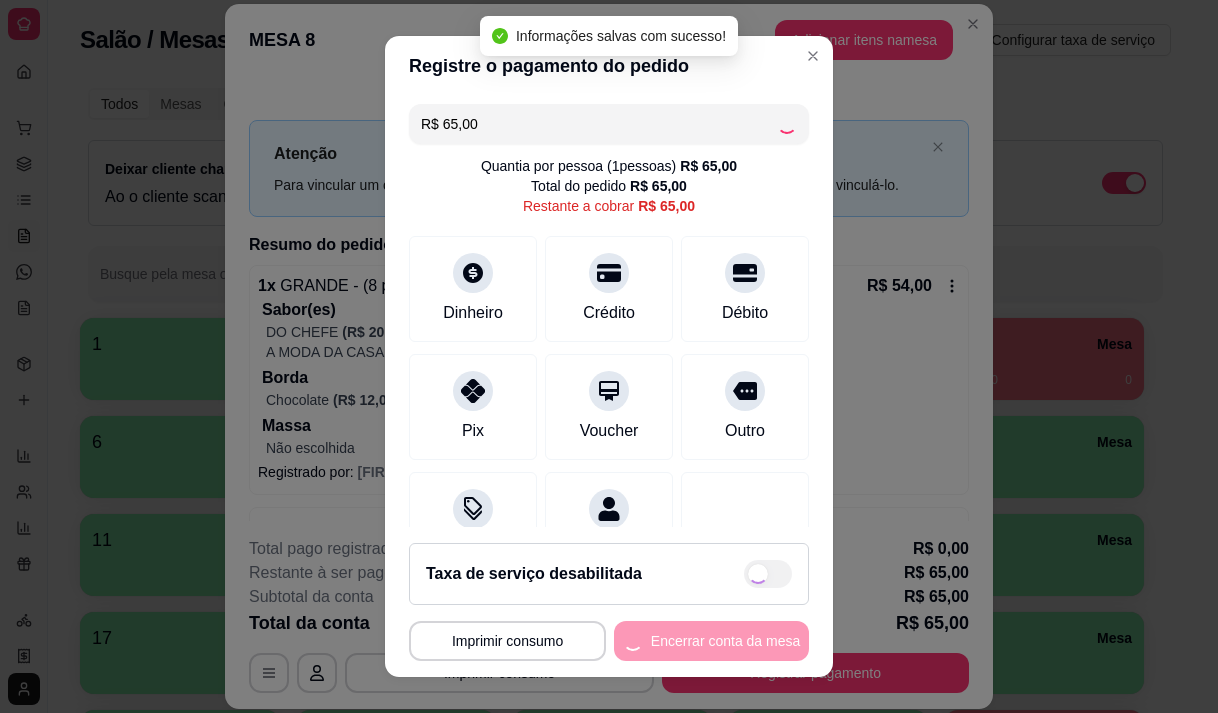 type on "R$ 0,00" 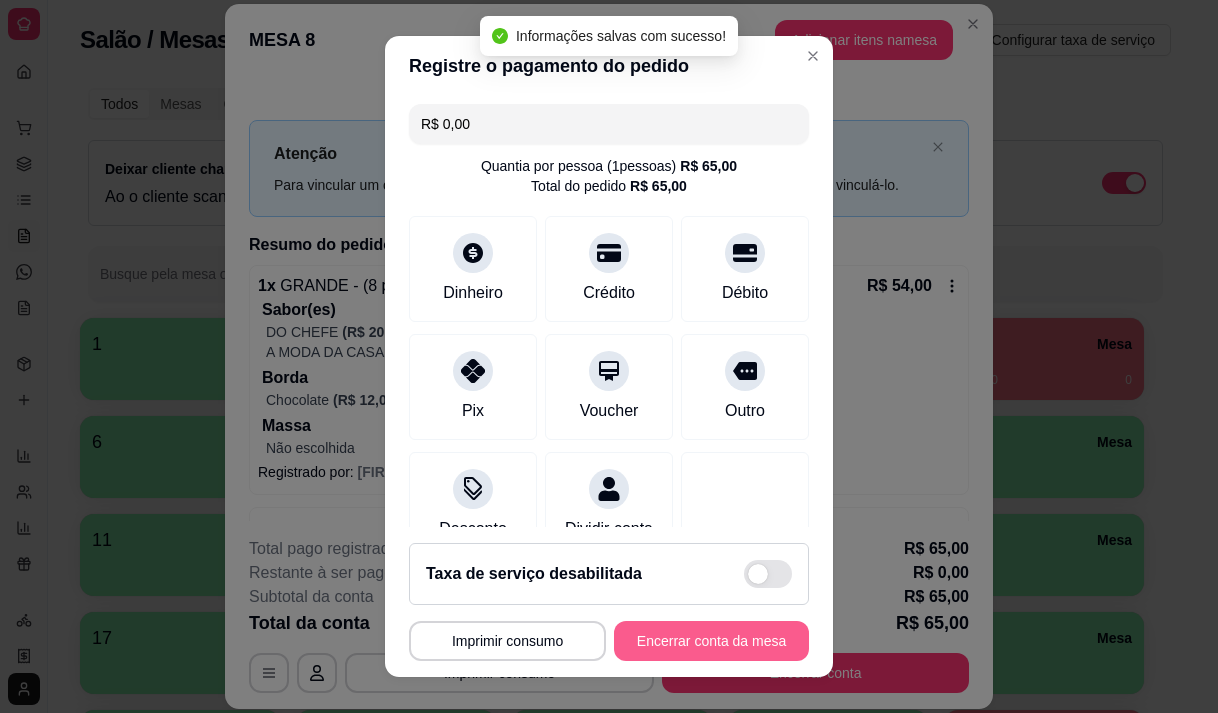 click on "Encerrar conta da mesa" at bounding box center (711, 641) 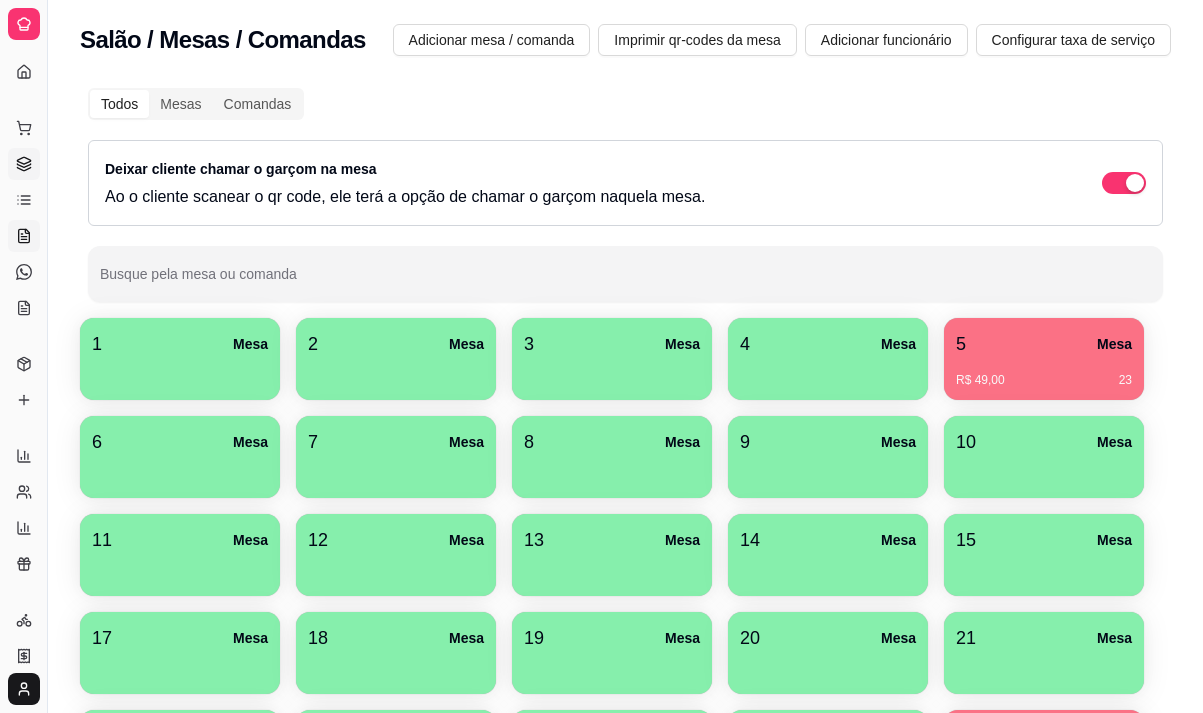 click on "Gestor de Pedidos" at bounding box center (24, 164) 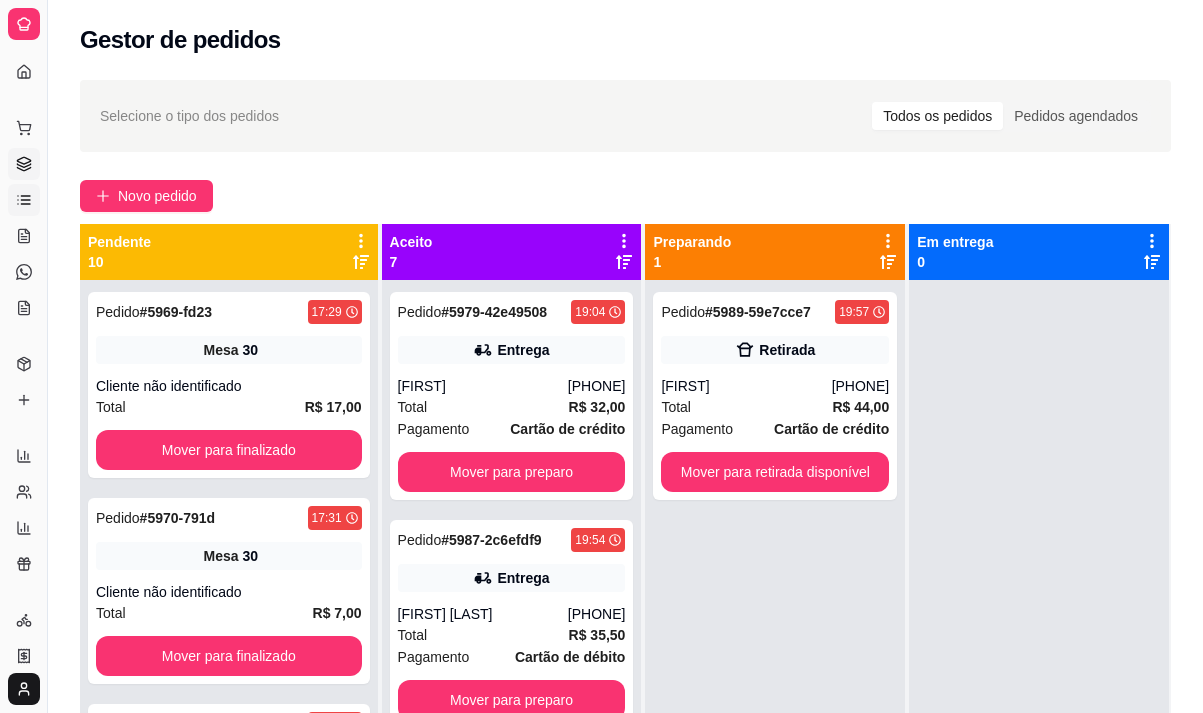 click 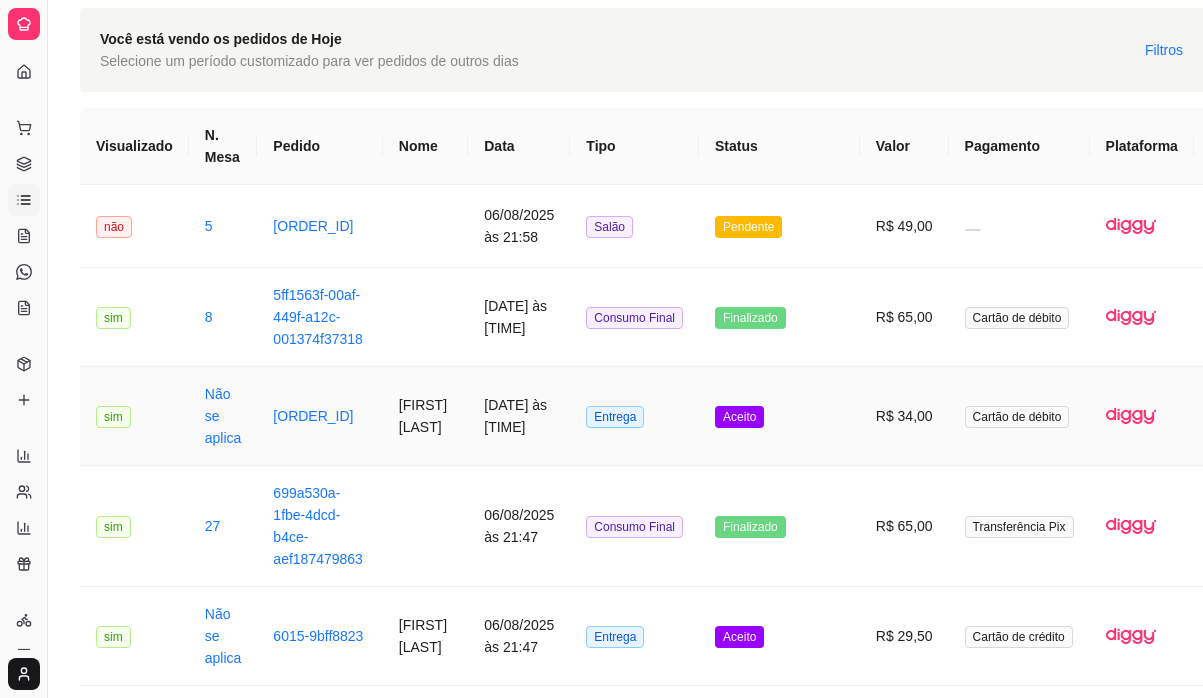 scroll, scrollTop: 100, scrollLeft: 0, axis: vertical 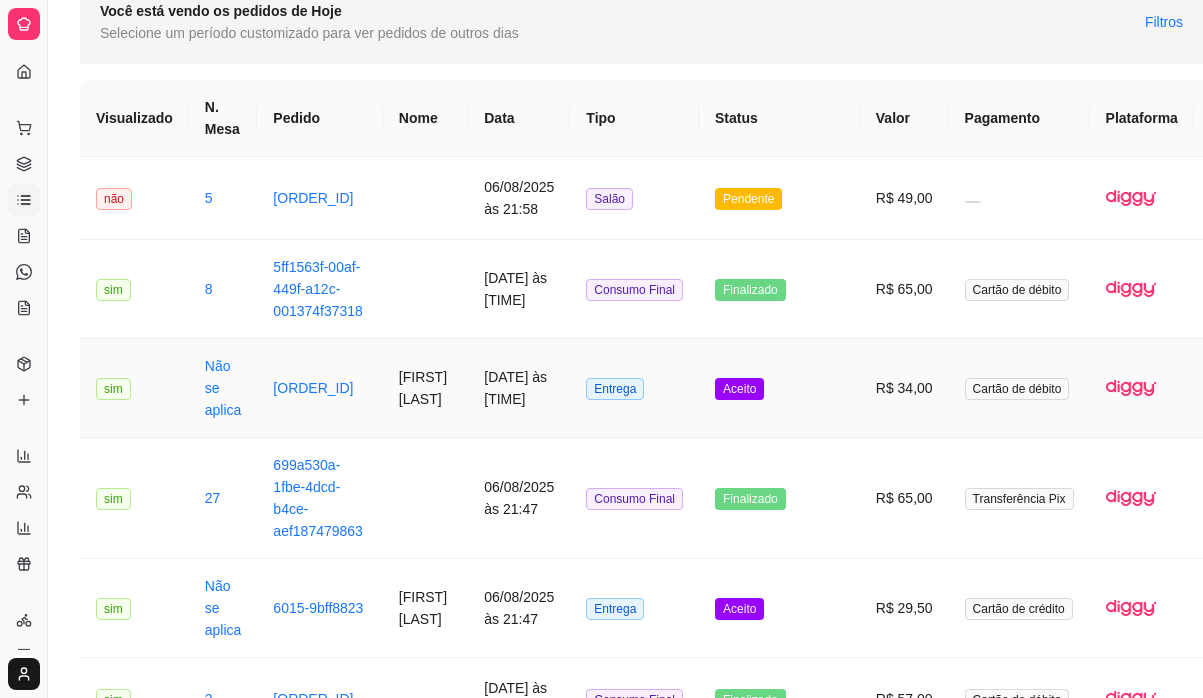click on "[FIRST] [LAST]" at bounding box center (425, 388) 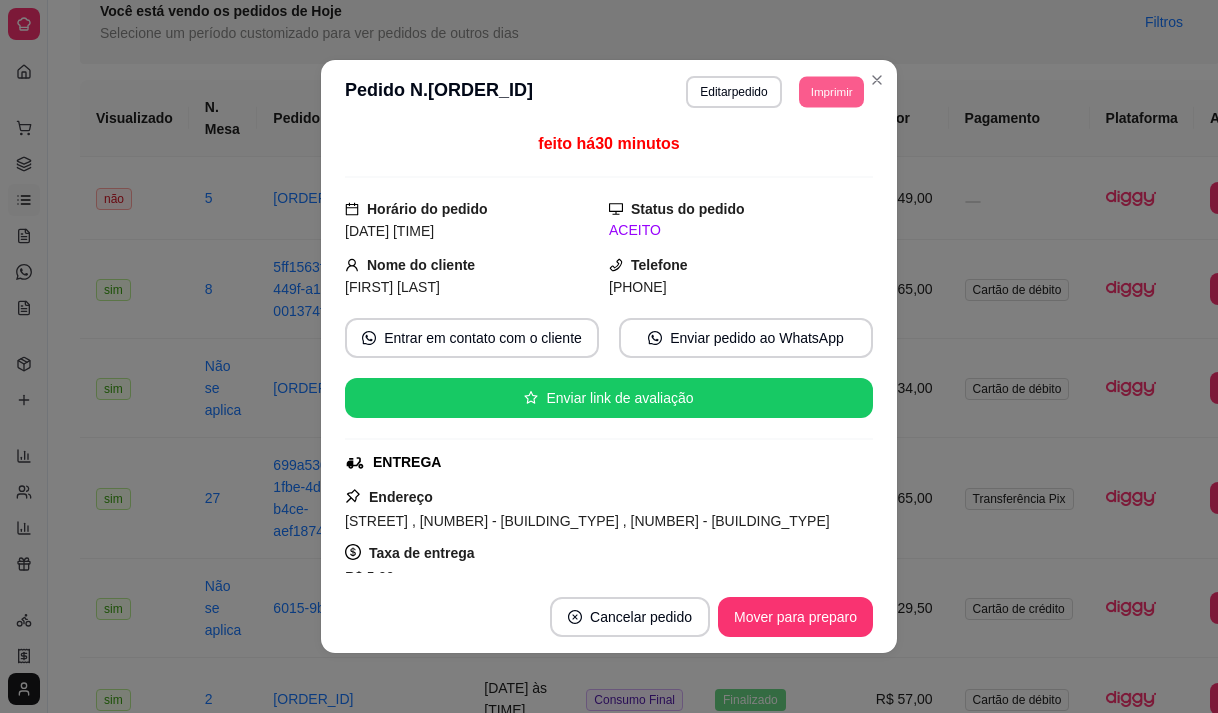 click on "Imprimir" at bounding box center [831, 91] 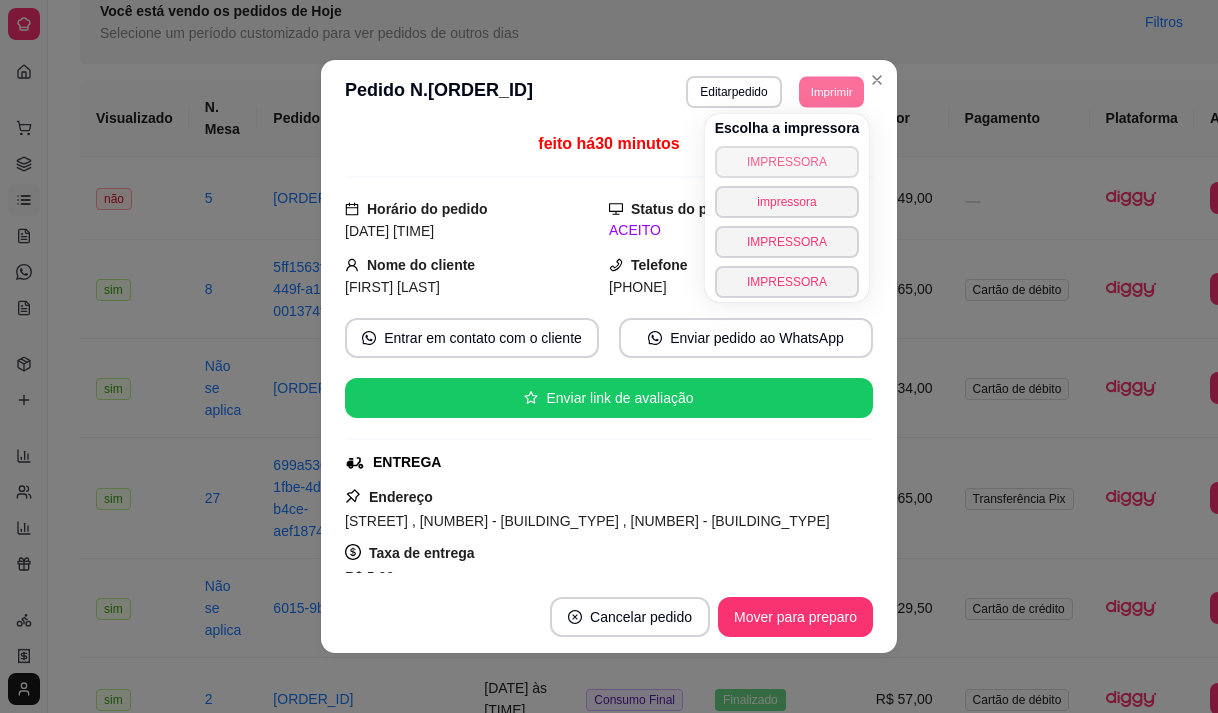 click on "IMPRESSORA" at bounding box center (787, 162) 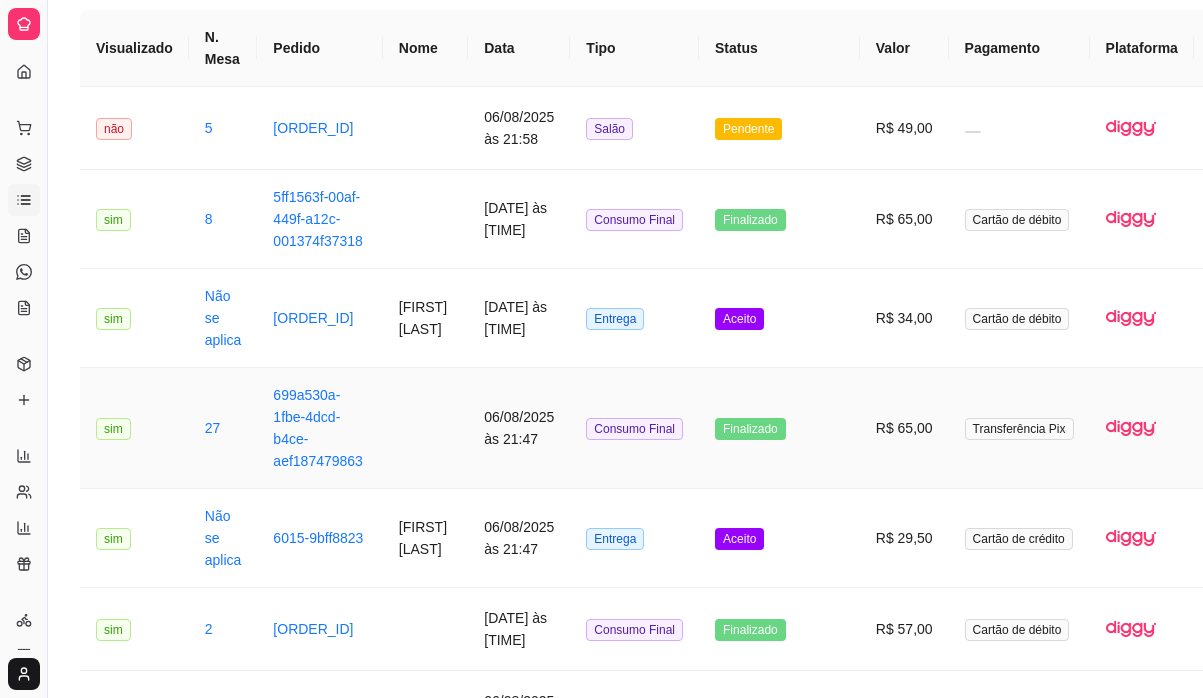 scroll, scrollTop: 200, scrollLeft: 0, axis: vertical 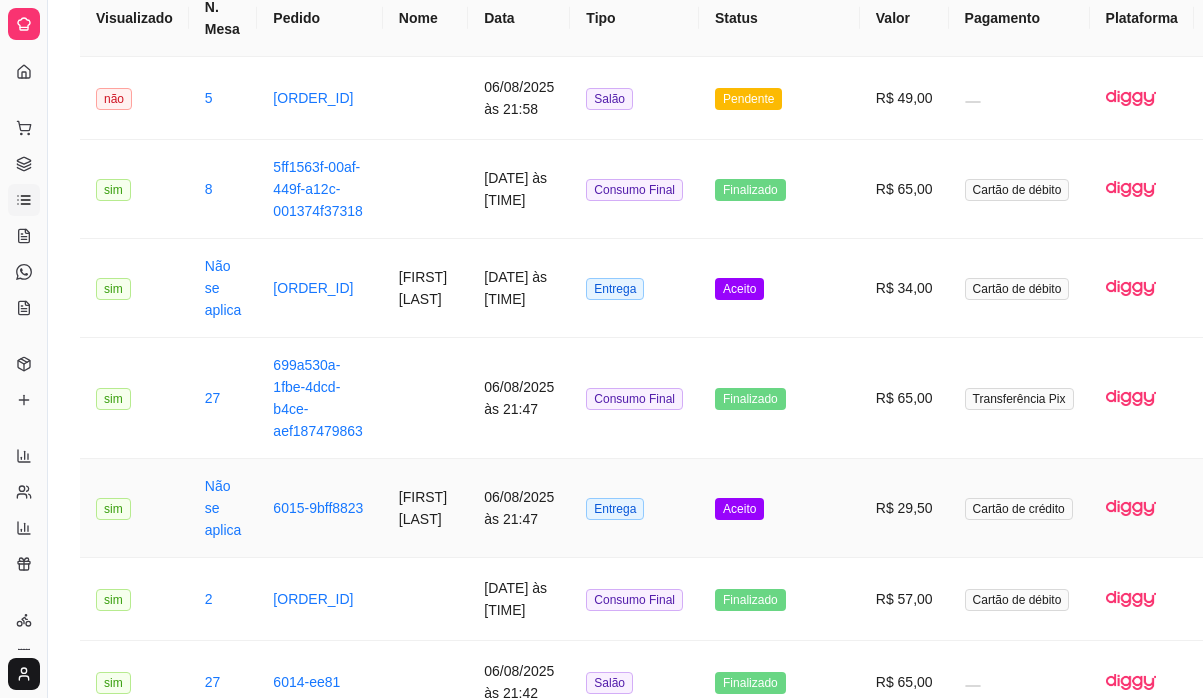 click on "[FIRST] [LAST] [LAST]" at bounding box center [425, 508] 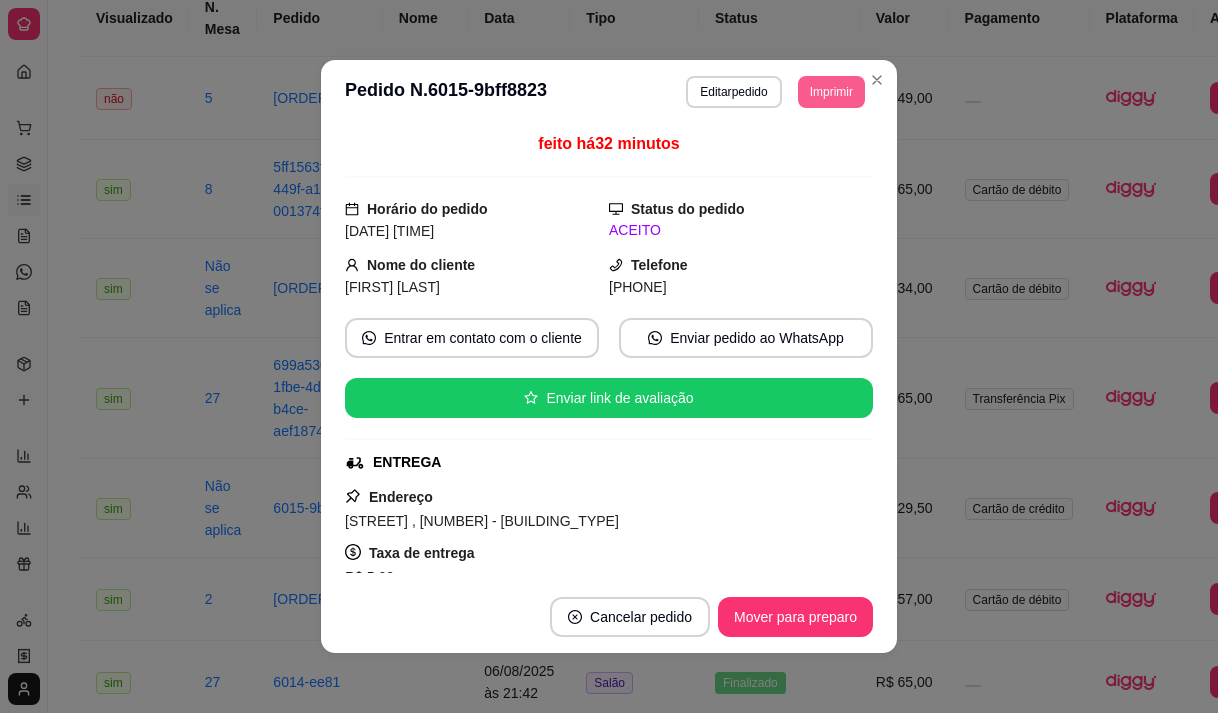 click on "Imprimir" at bounding box center [831, 92] 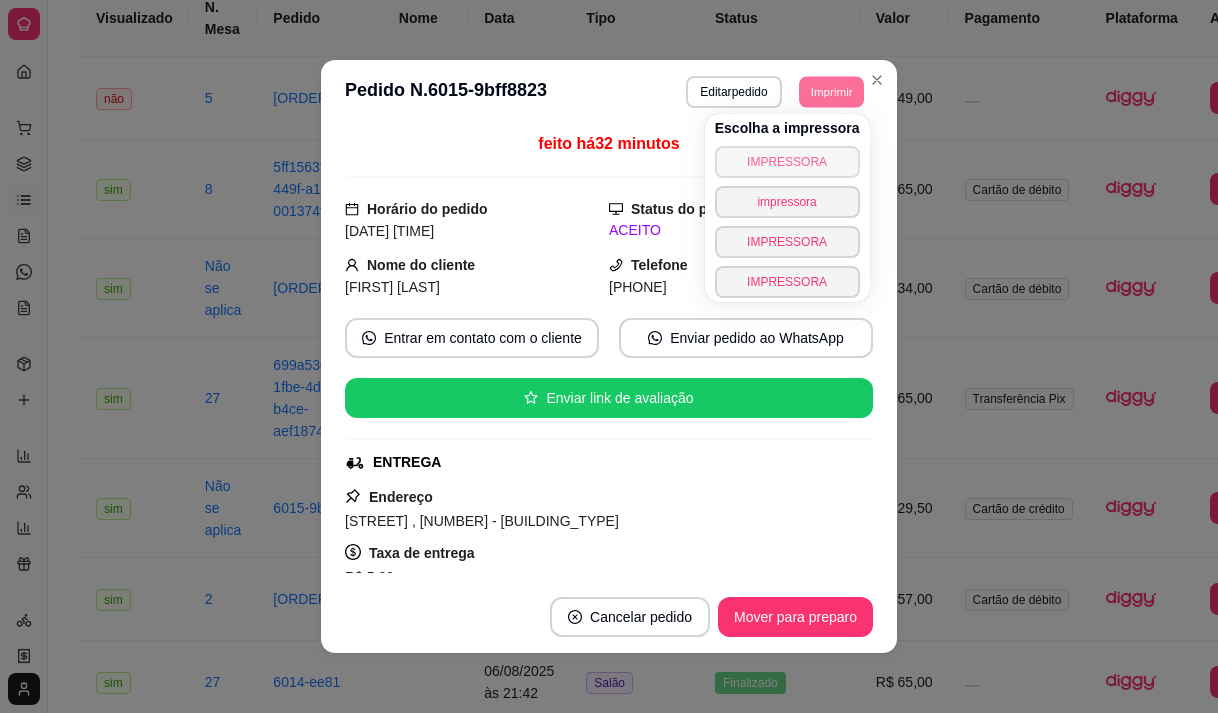 click on "IMPRESSORA" at bounding box center (787, 162) 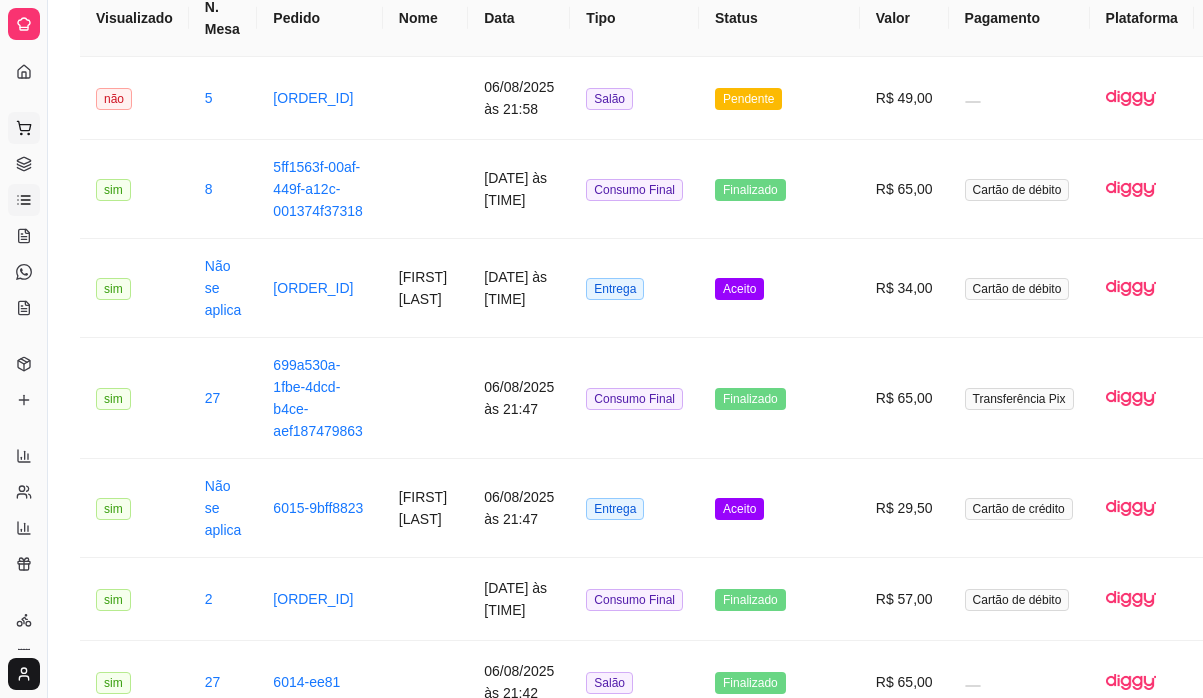 click on "Pedidos balcão (PDV)" at bounding box center (24, 128) 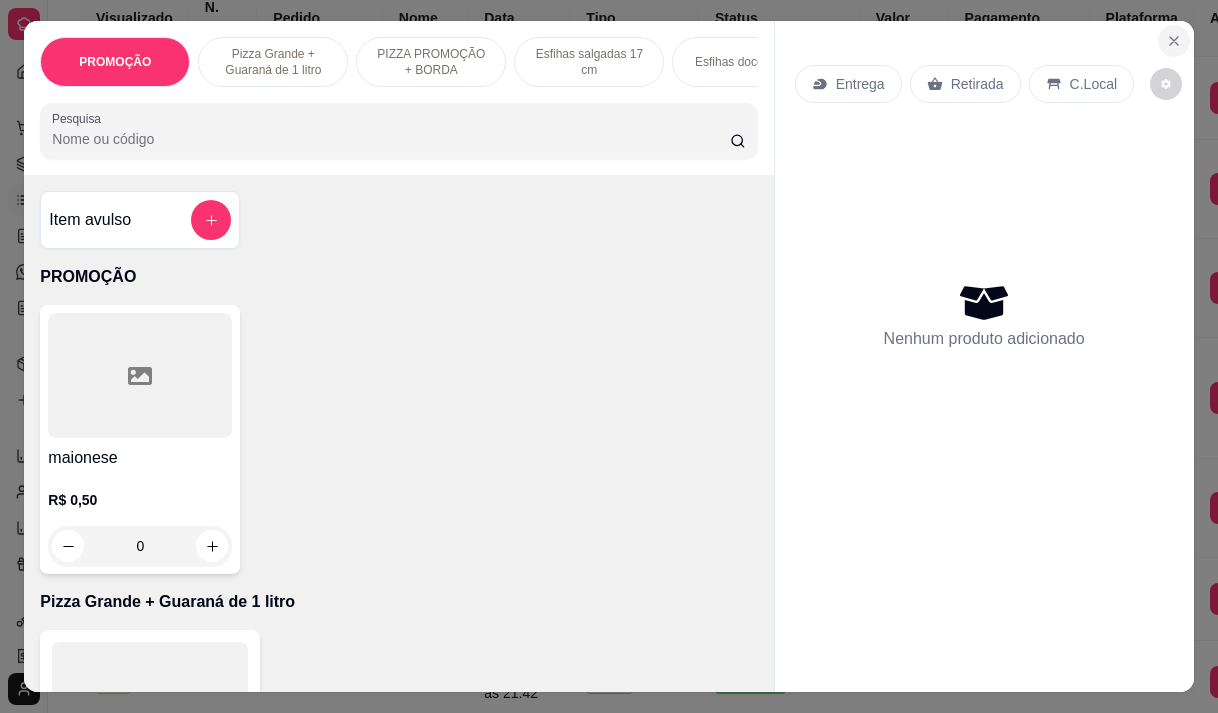 click 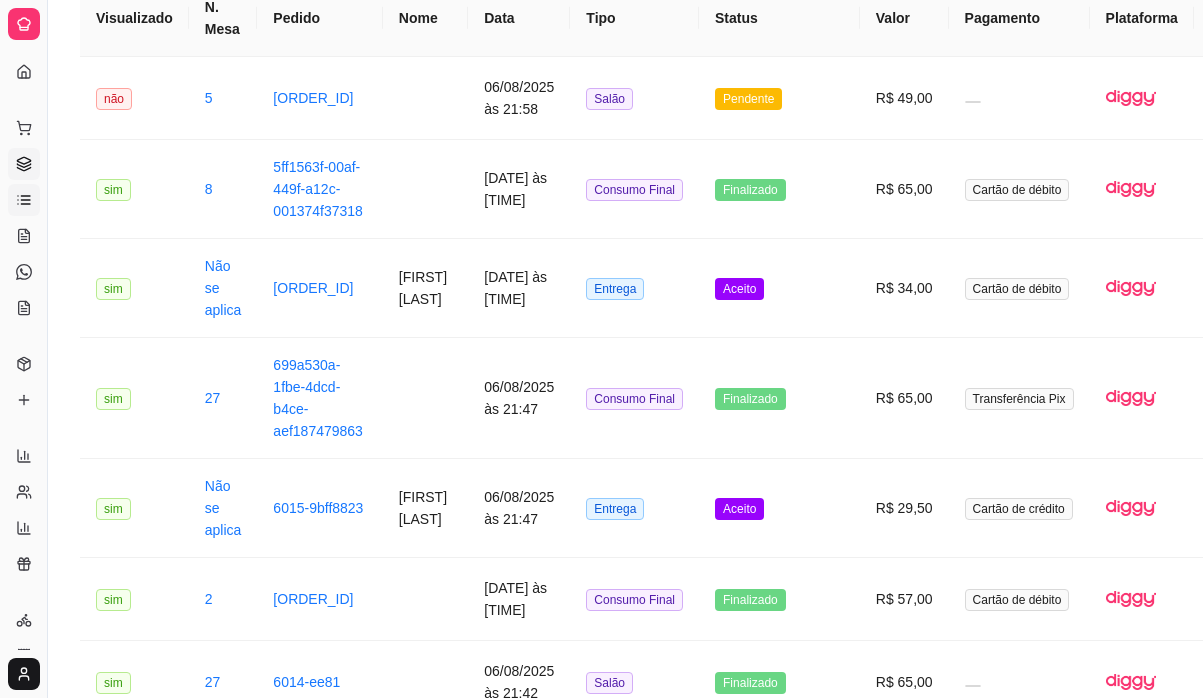 click 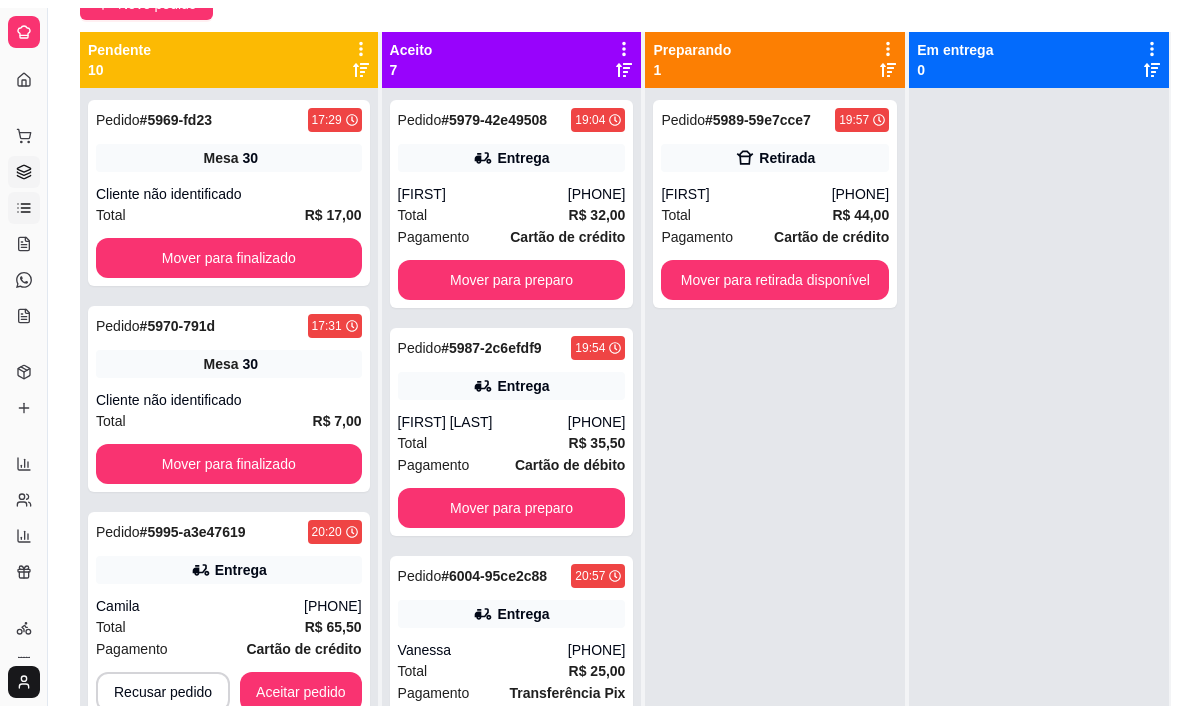scroll, scrollTop: 0, scrollLeft: 0, axis: both 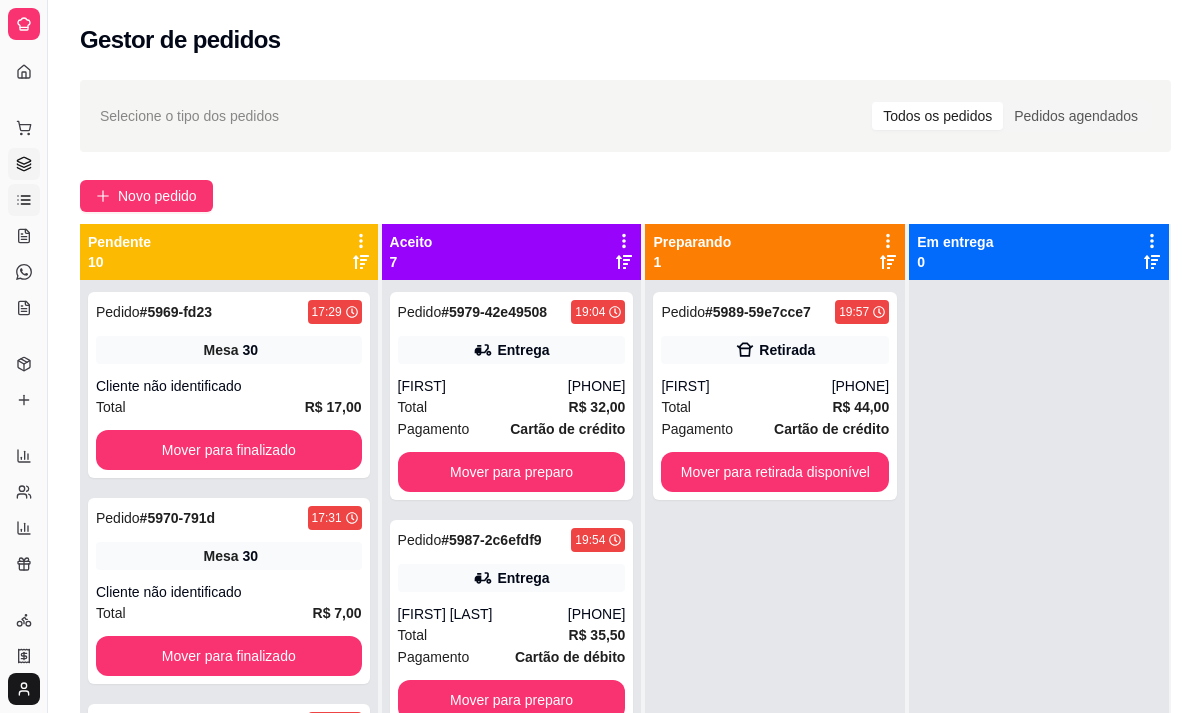 click 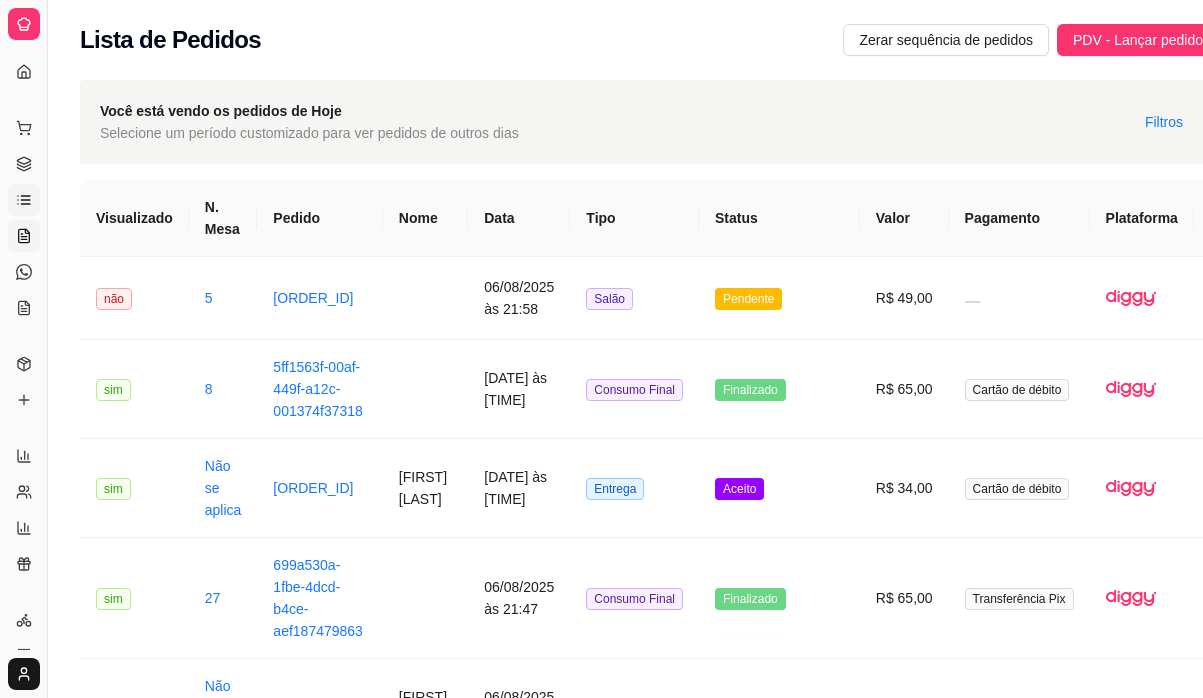 click 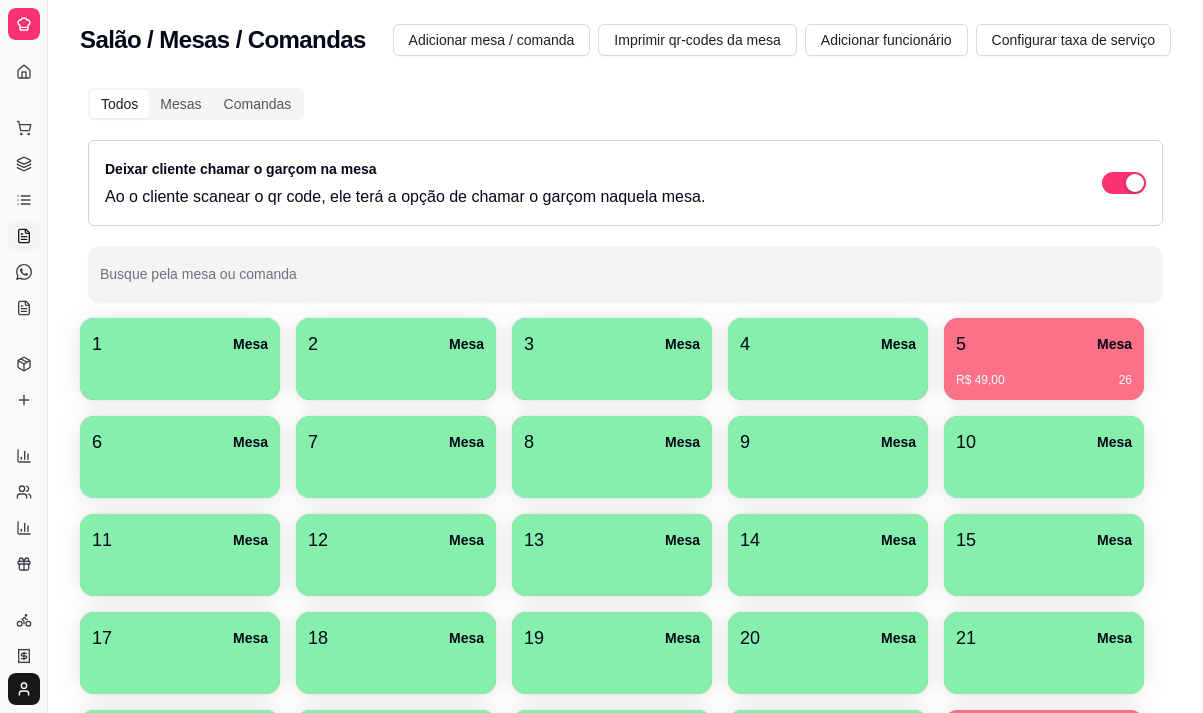 click on "5 Mesa" at bounding box center (1044, 344) 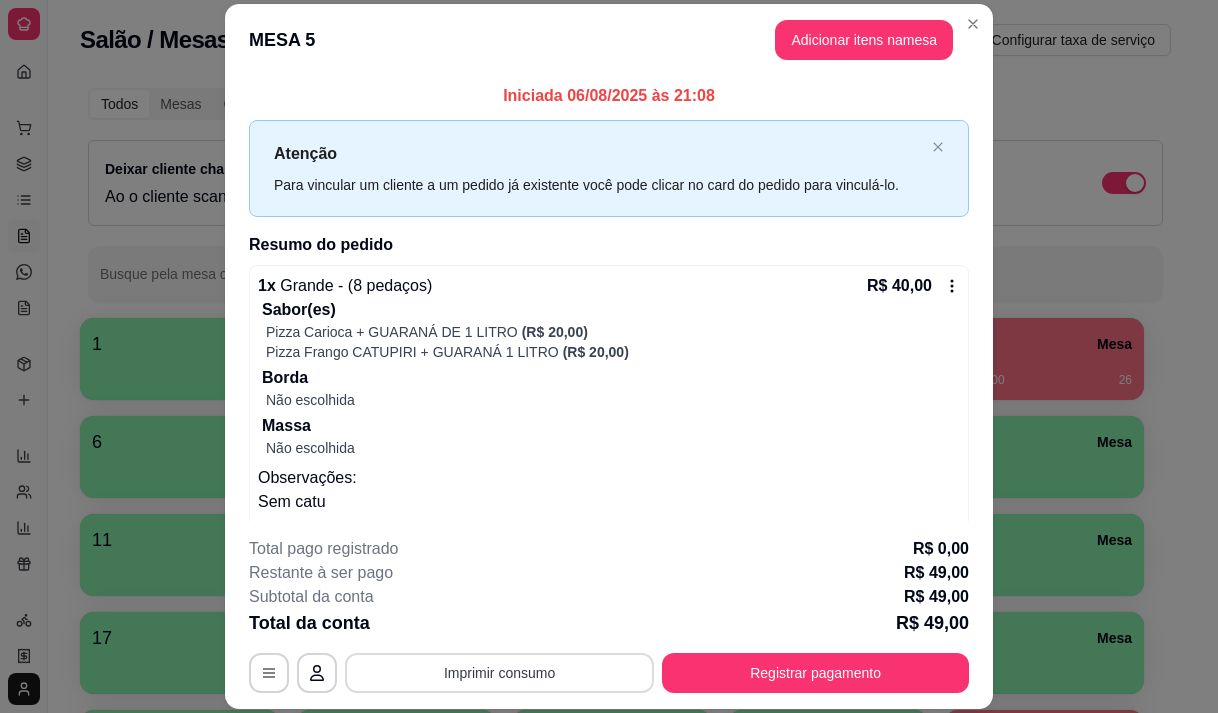 click on "Imprimir consumo" at bounding box center (499, 673) 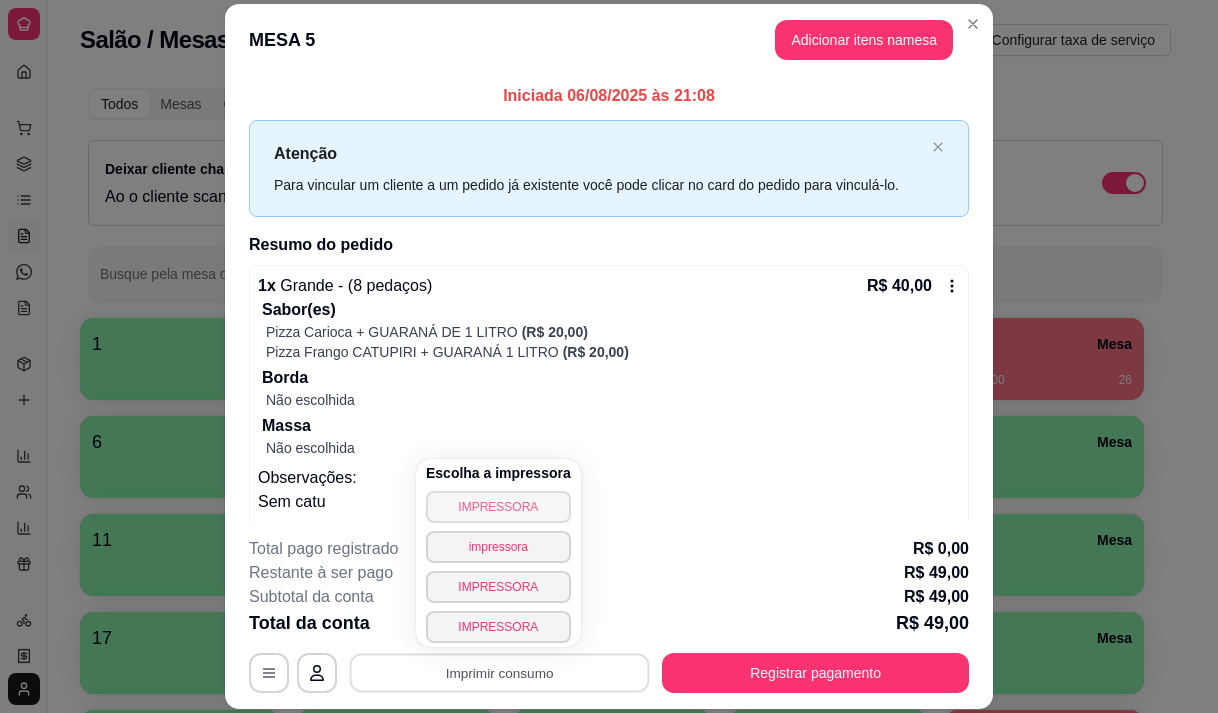 click on "IMPRESSORA" at bounding box center (498, 507) 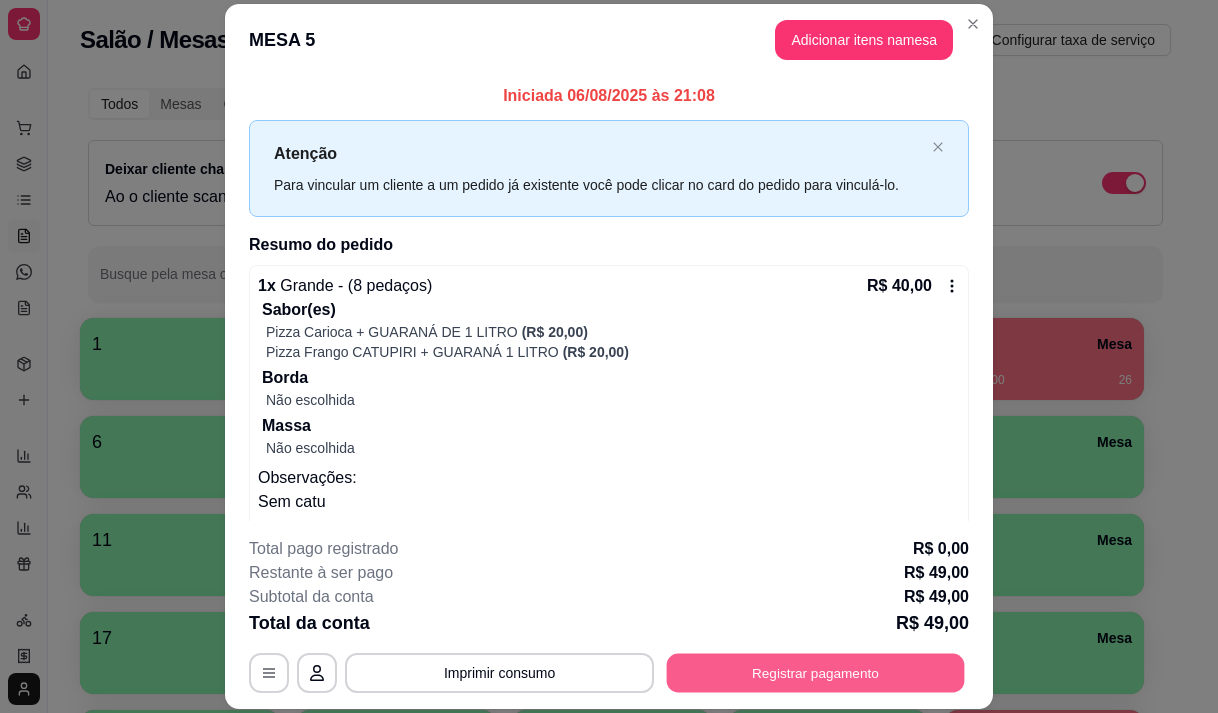 click on "Registrar pagamento" at bounding box center [816, 673] 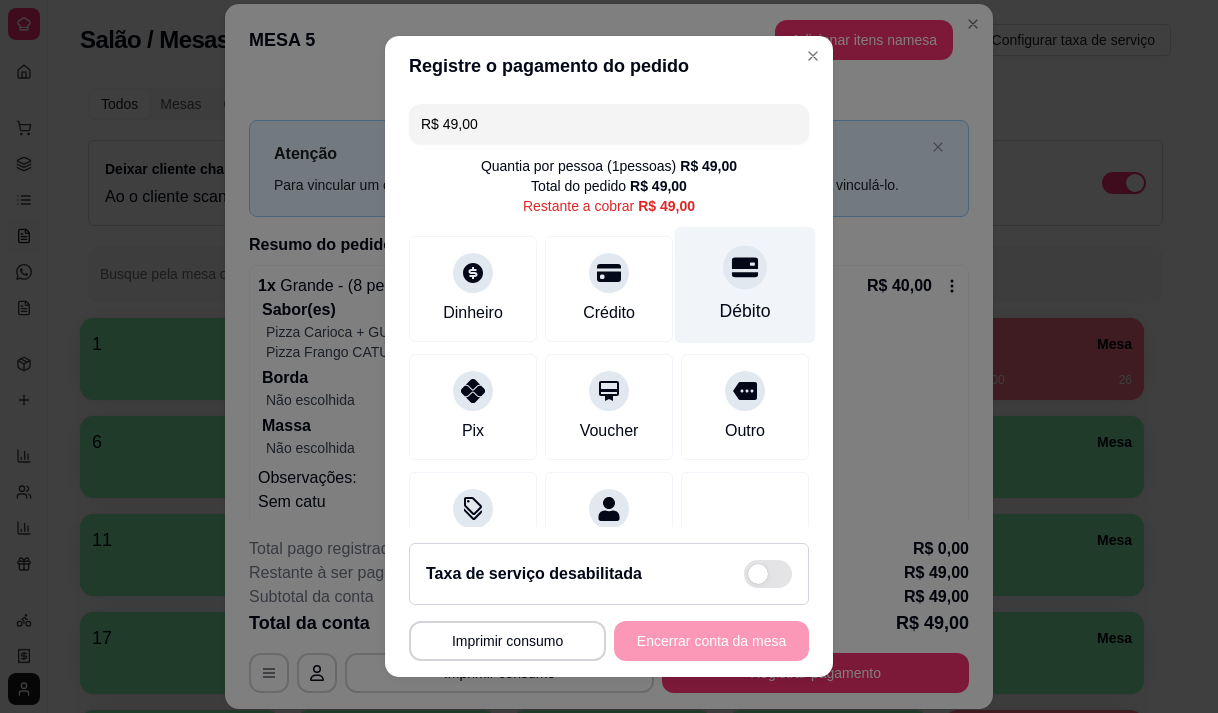 click on "Débito" at bounding box center (745, 311) 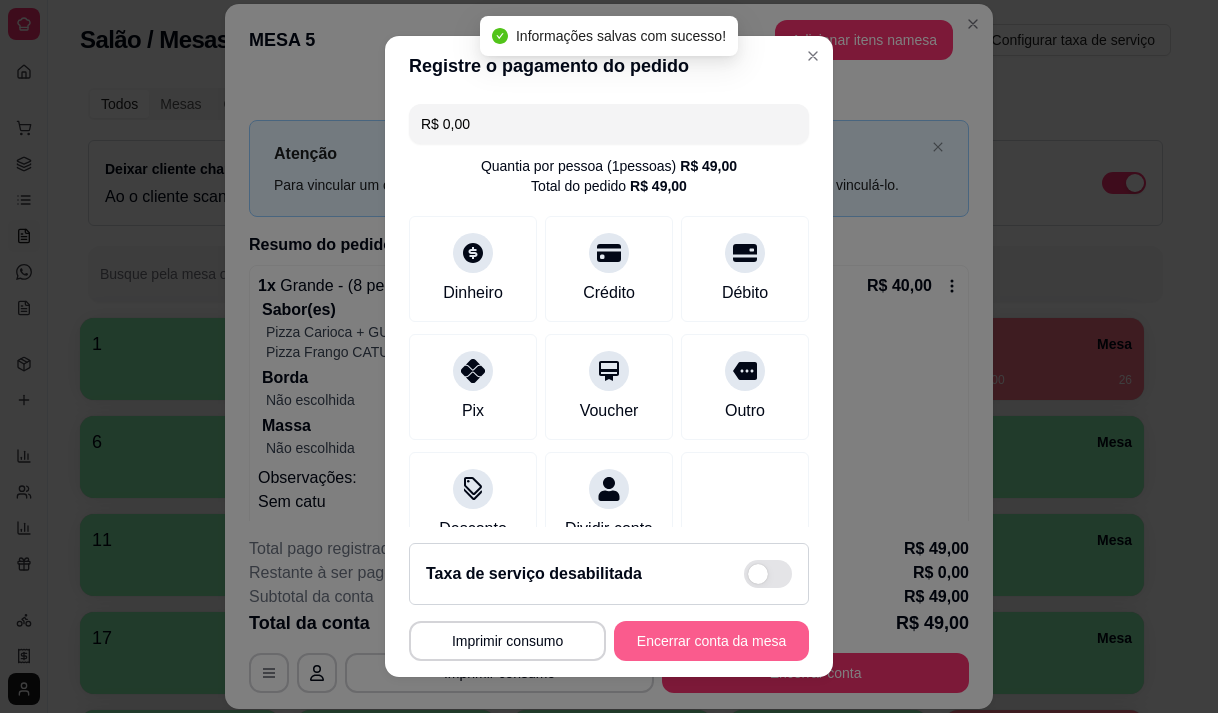 type on "R$ 0,00" 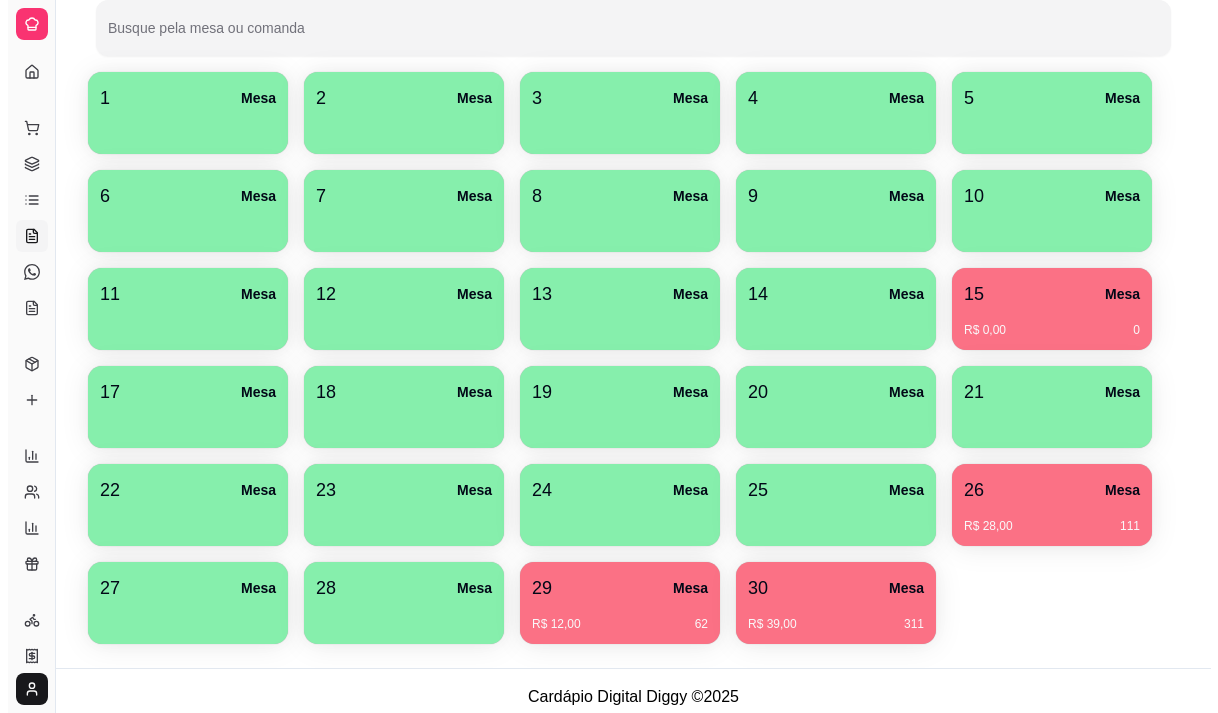 scroll, scrollTop: 258, scrollLeft: 0, axis: vertical 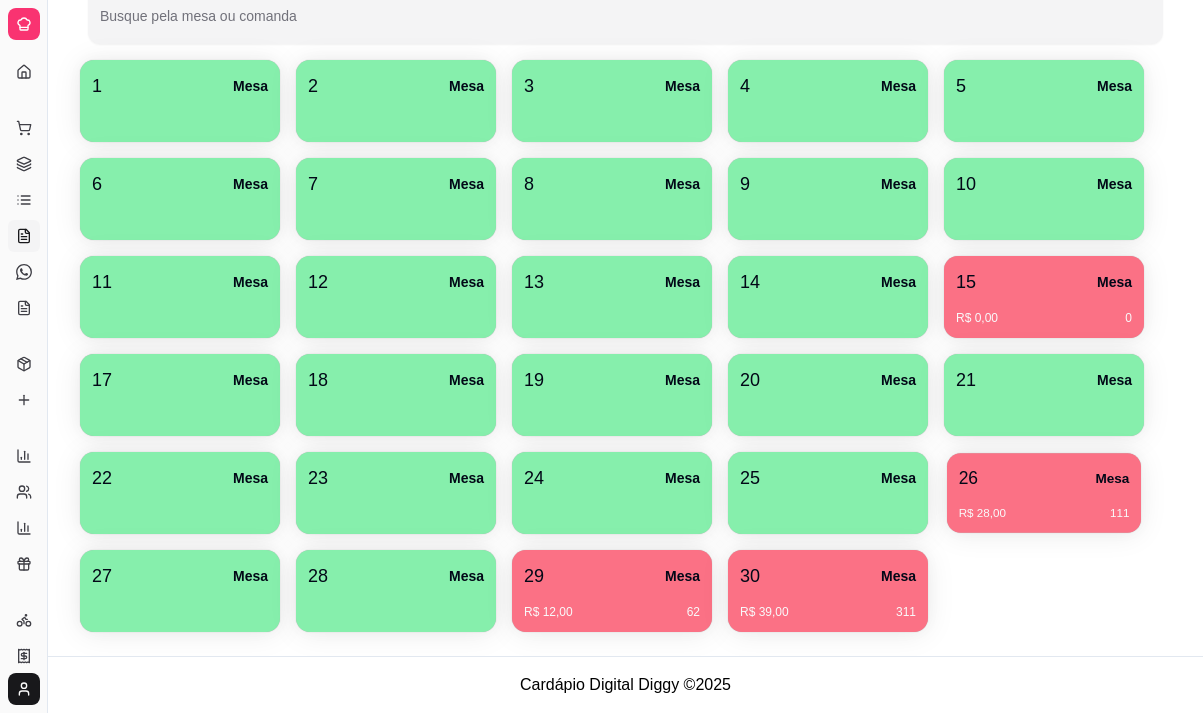 click on "R$ 28,00 111" at bounding box center [1044, 506] 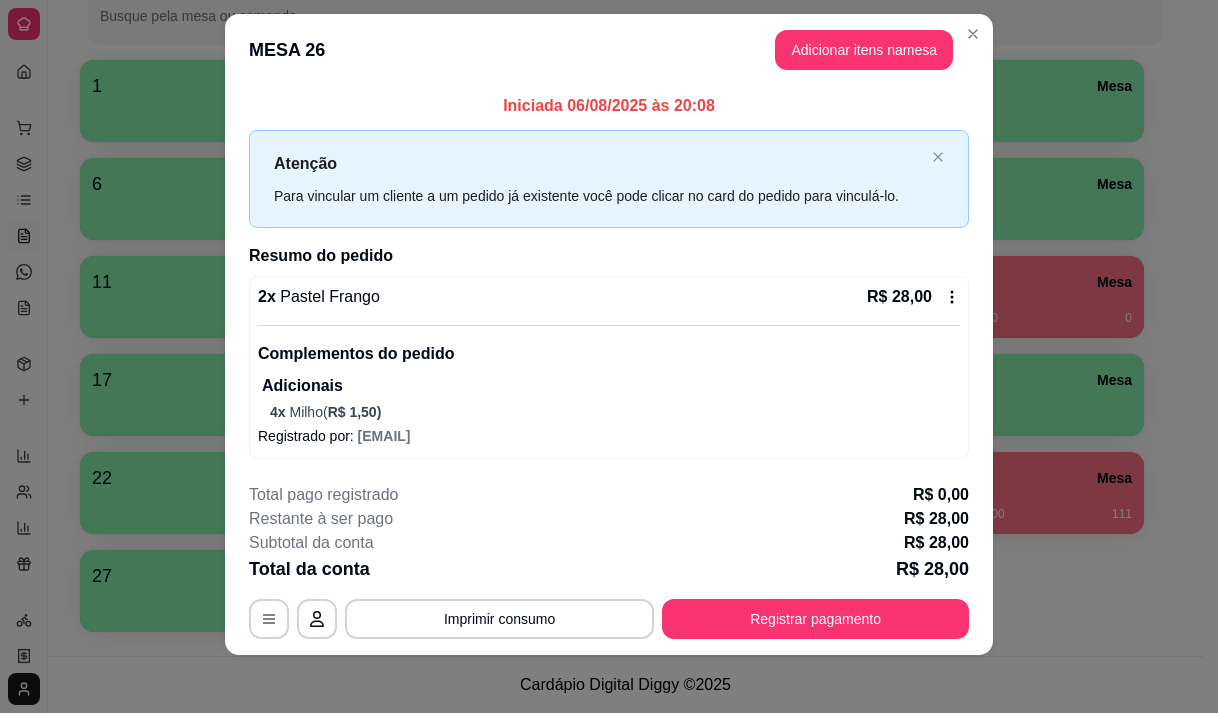 scroll, scrollTop: 28, scrollLeft: 0, axis: vertical 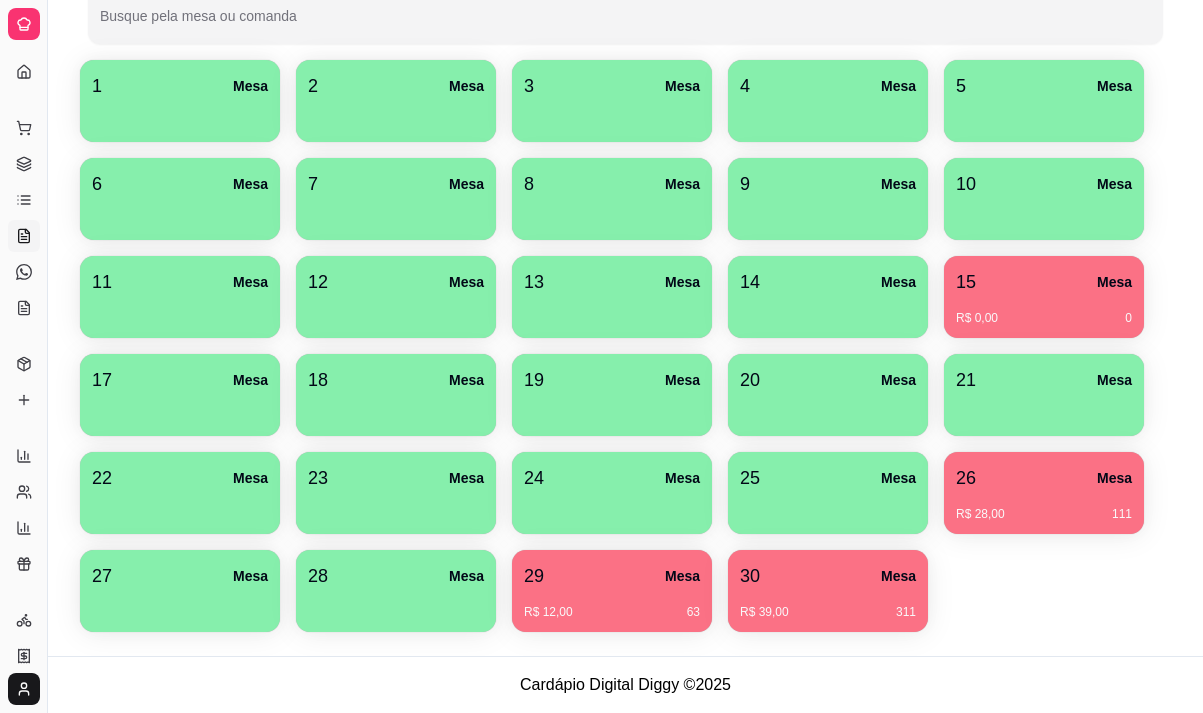 click on "R$ 12,00 63" at bounding box center [612, 605] 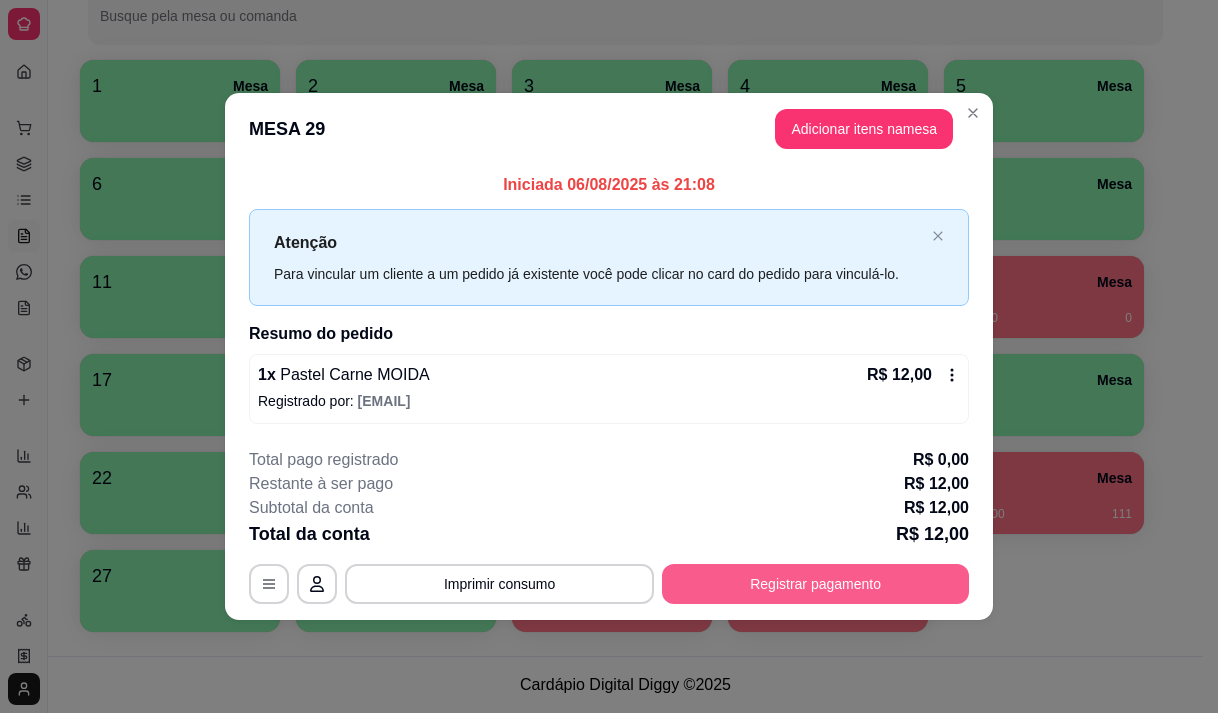click on "Registrar pagamento" at bounding box center [815, 584] 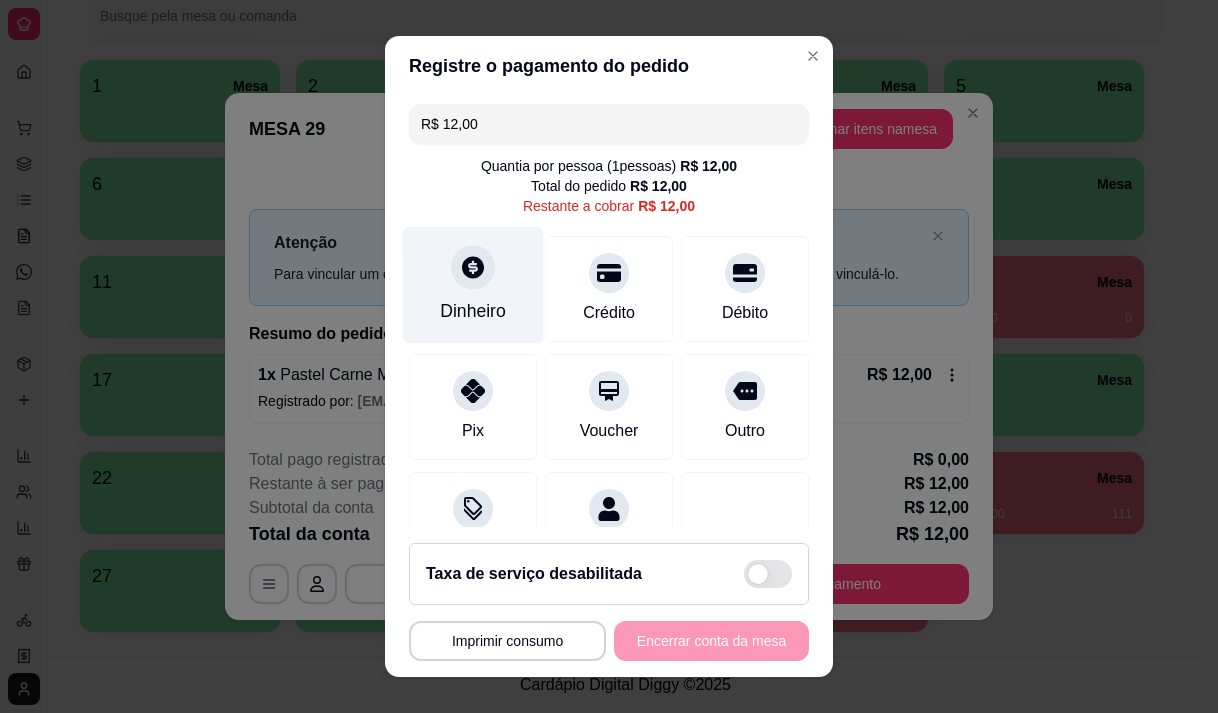 click on "Dinheiro" at bounding box center (473, 284) 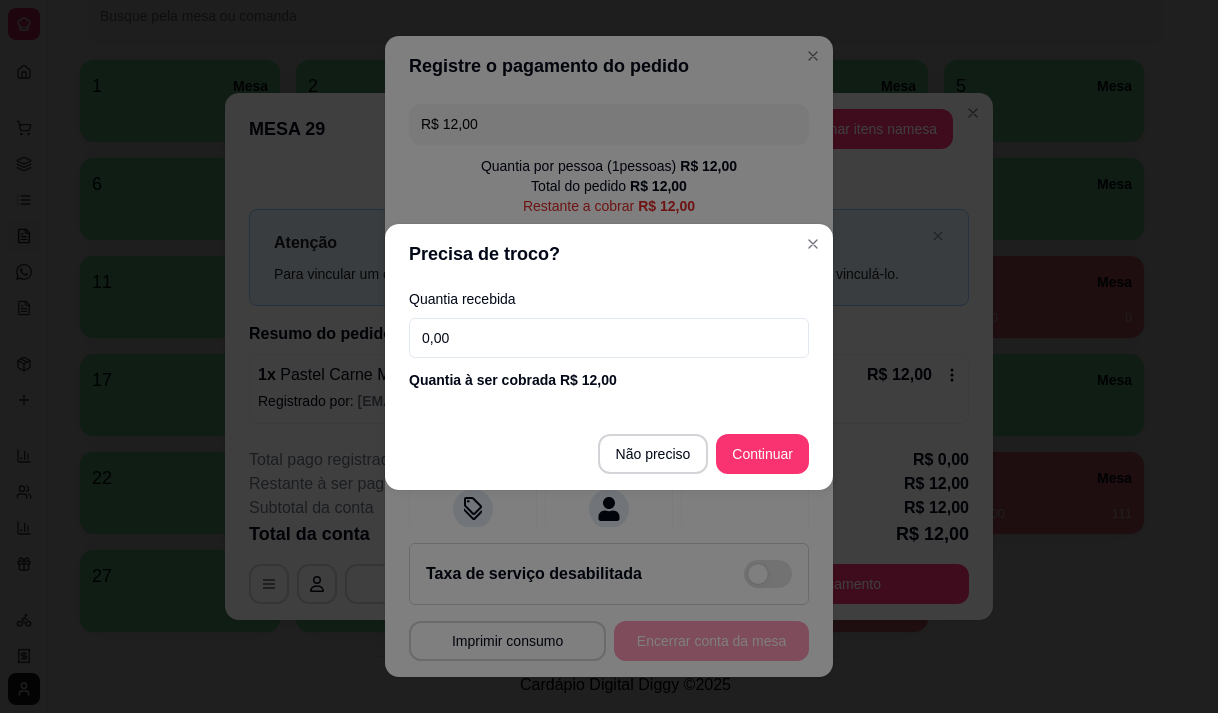 click on "0,00" at bounding box center [609, 338] 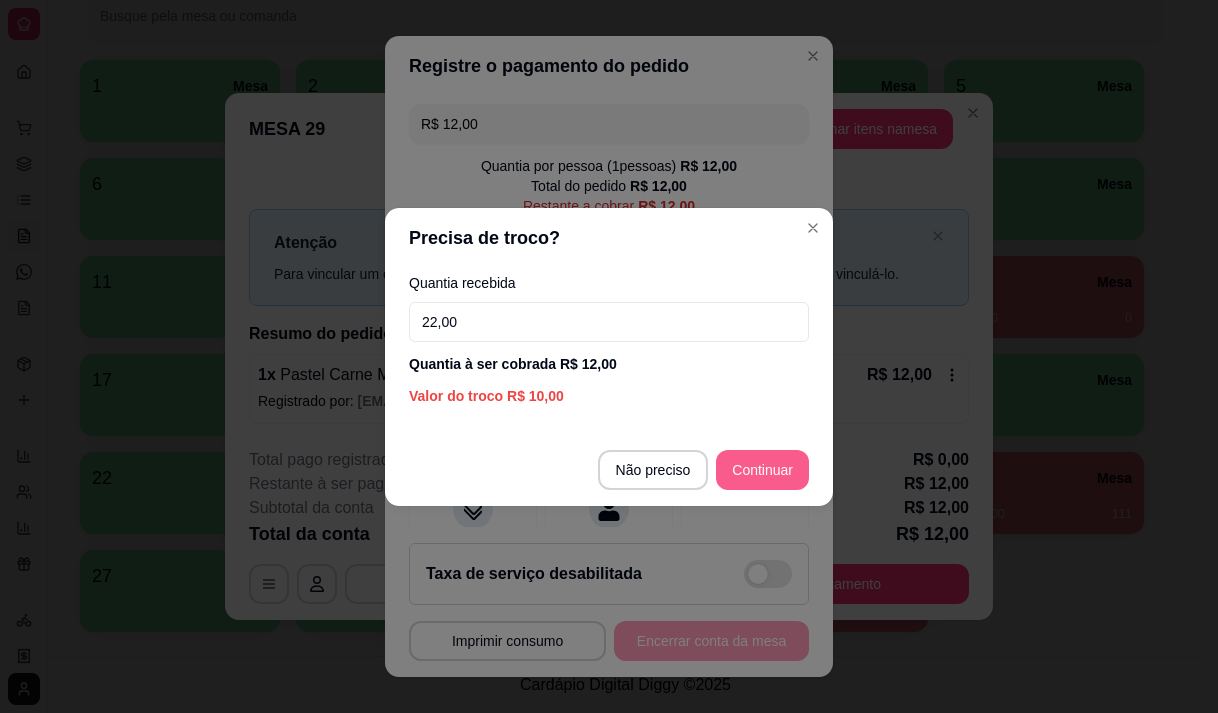 type on "22,00" 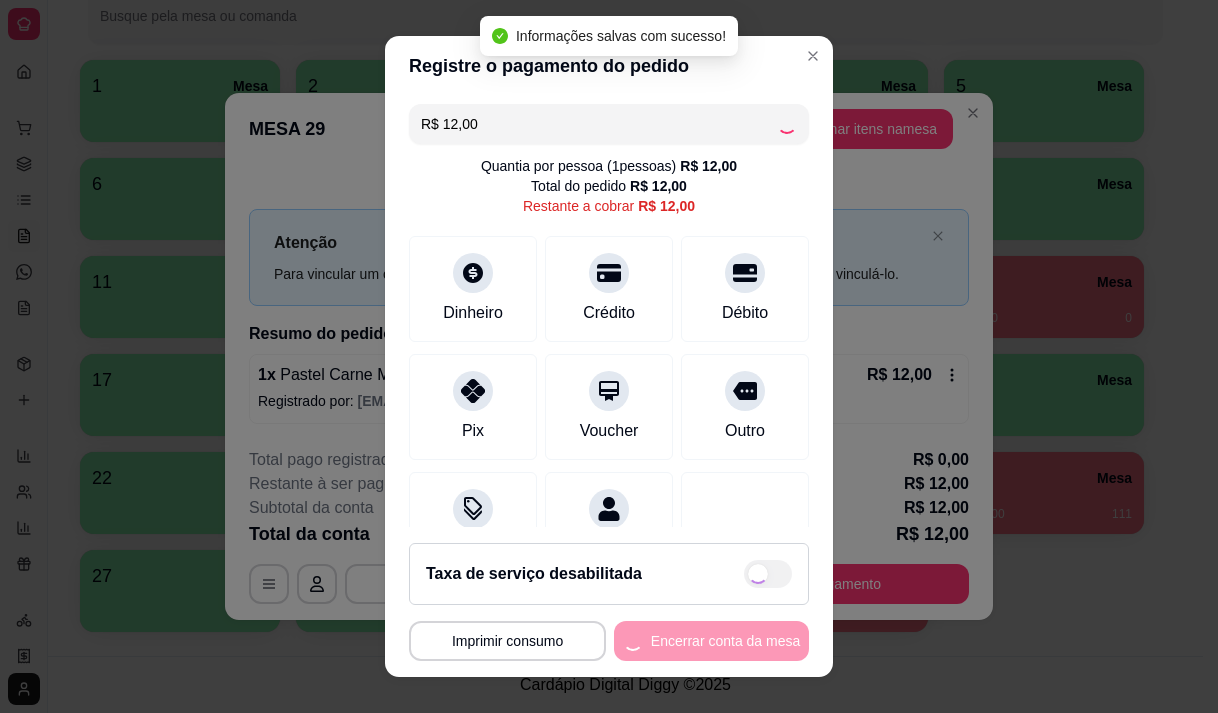type on "R$ 0,00" 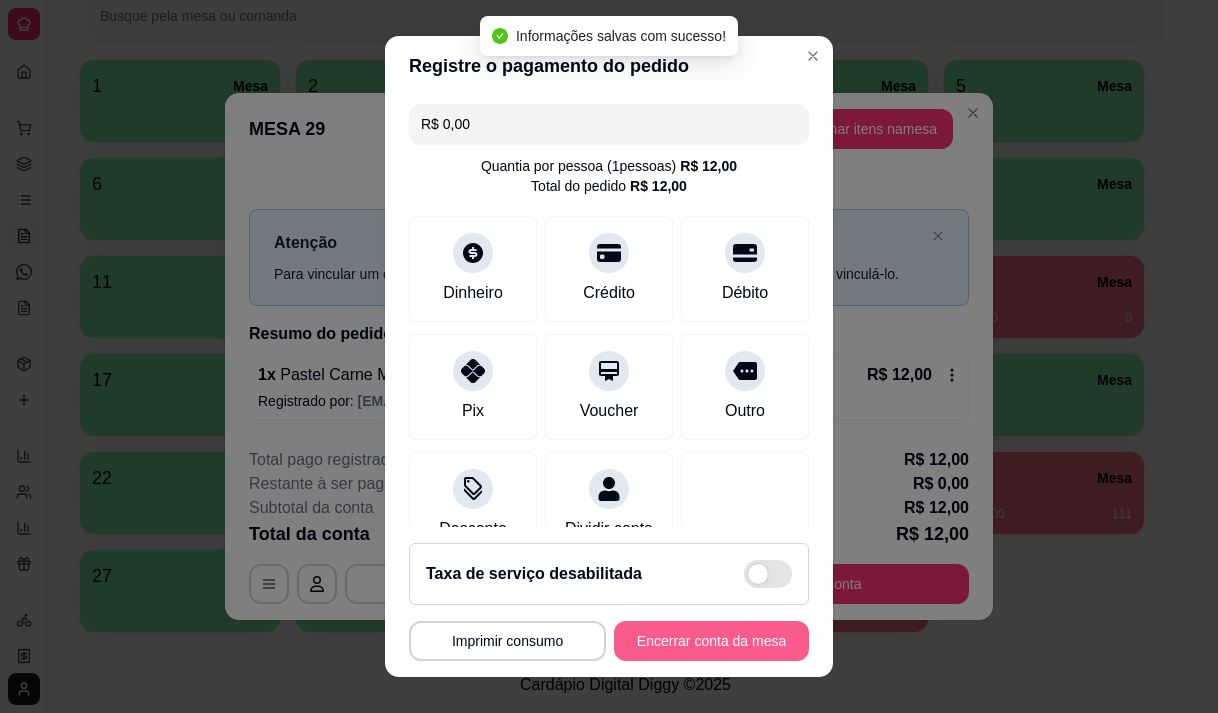 click on "Encerrar conta da mesa" at bounding box center [711, 641] 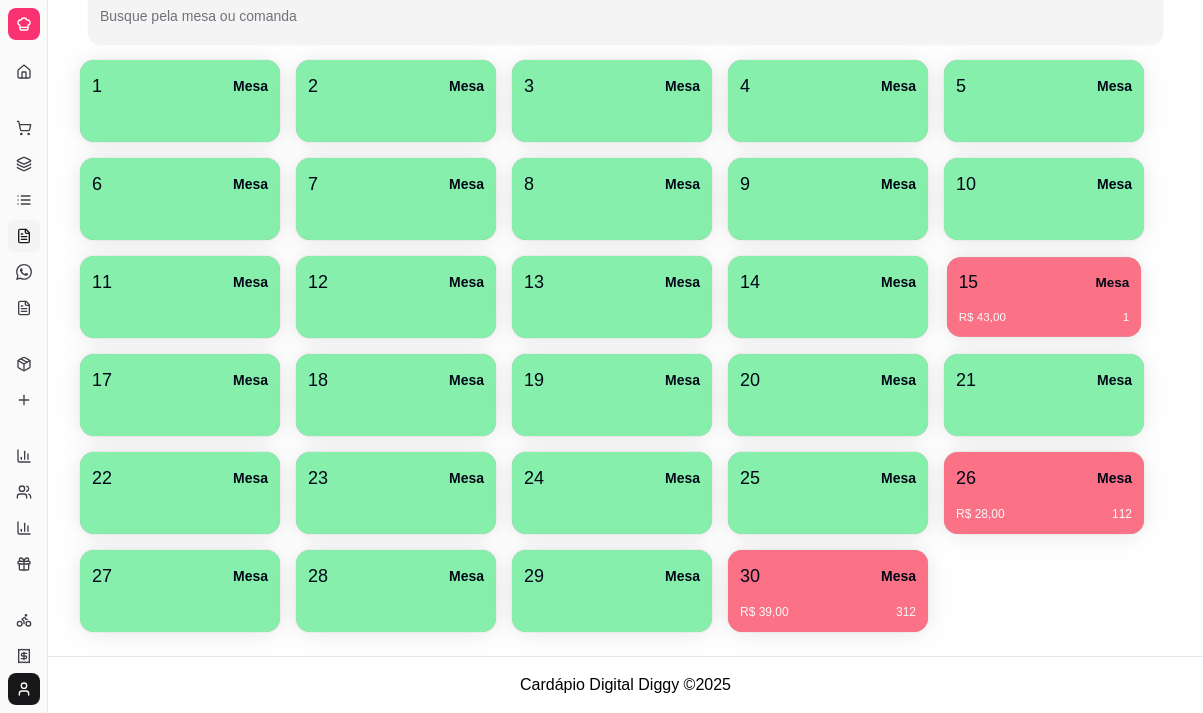 click on "R$ 43,00 1" at bounding box center (1044, 318) 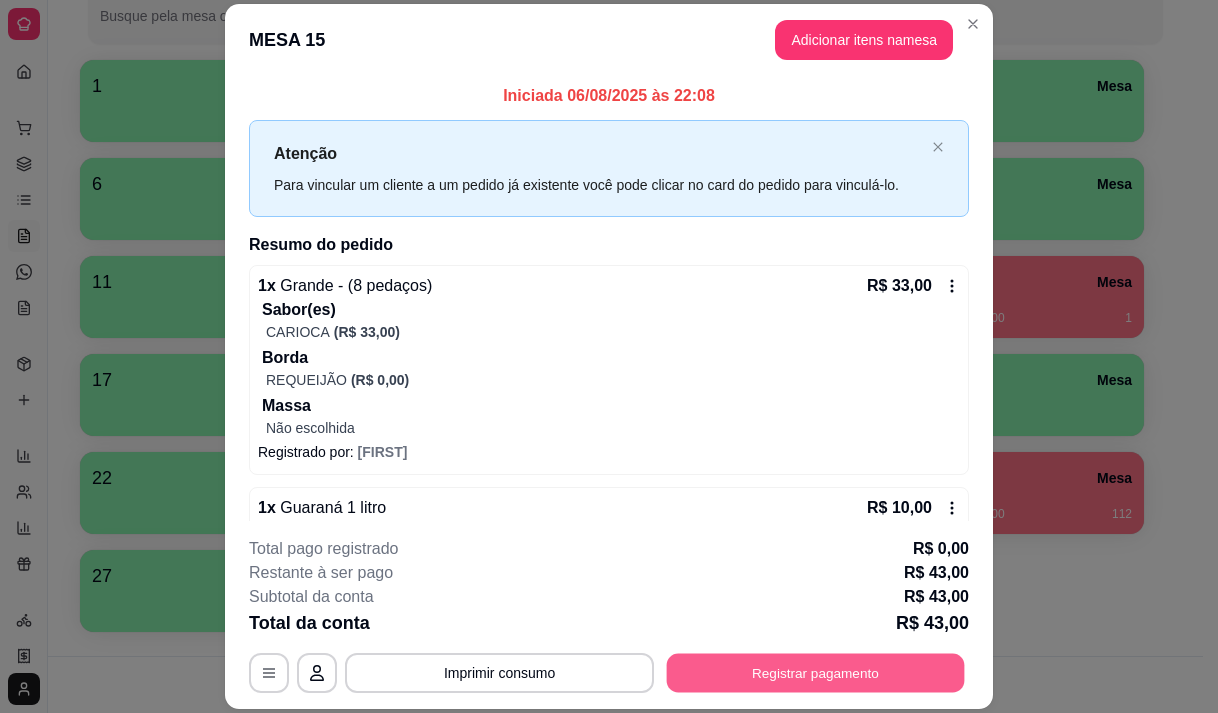 click on "Registrar pagamento" at bounding box center [816, 673] 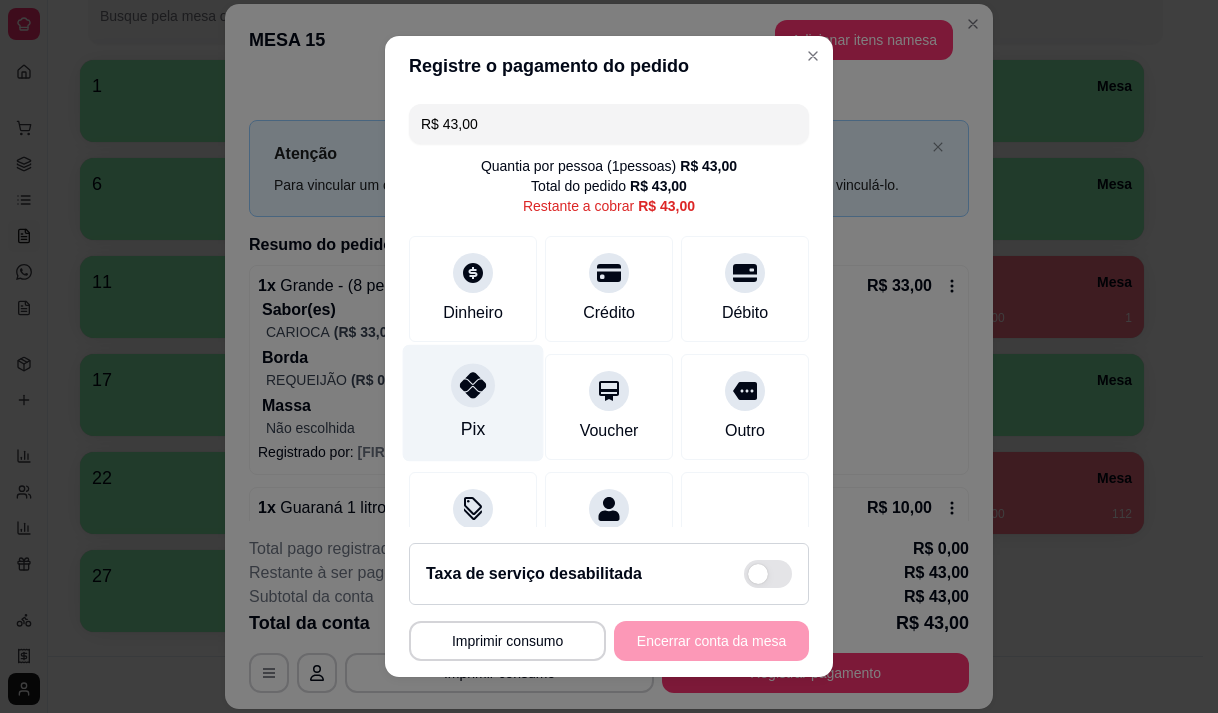 click on "Pix" at bounding box center [473, 429] 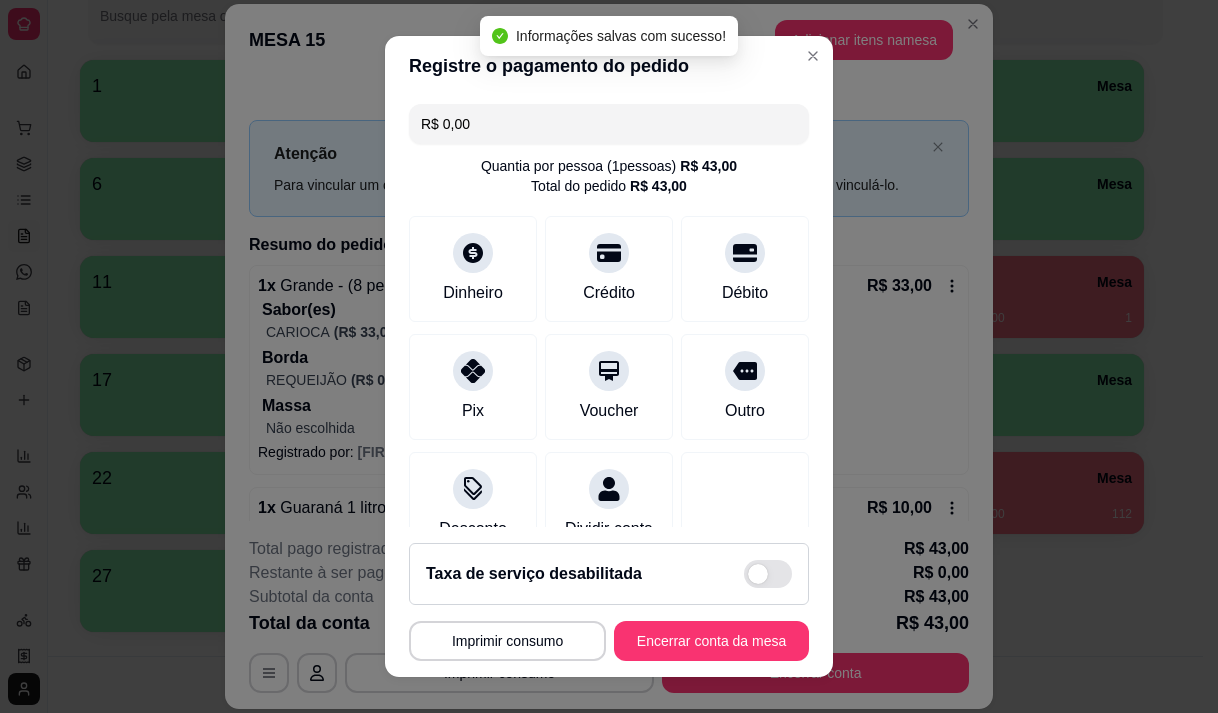 scroll, scrollTop: 166, scrollLeft: 0, axis: vertical 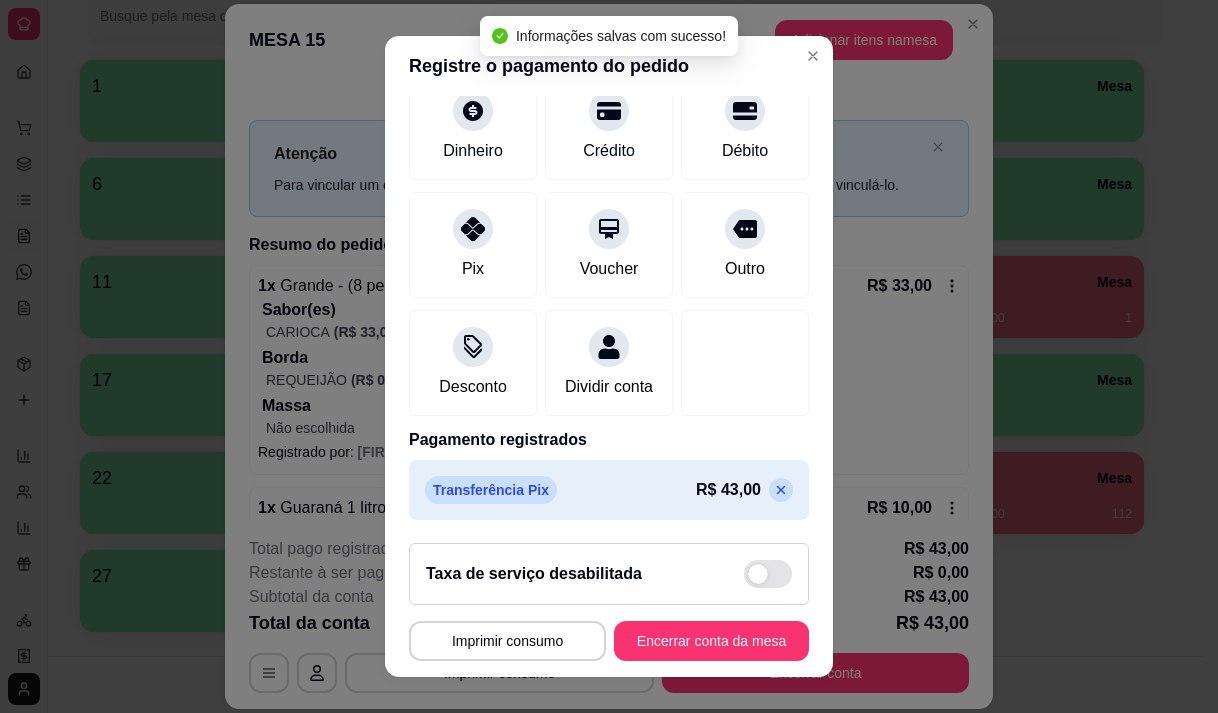 click at bounding box center [781, 490] 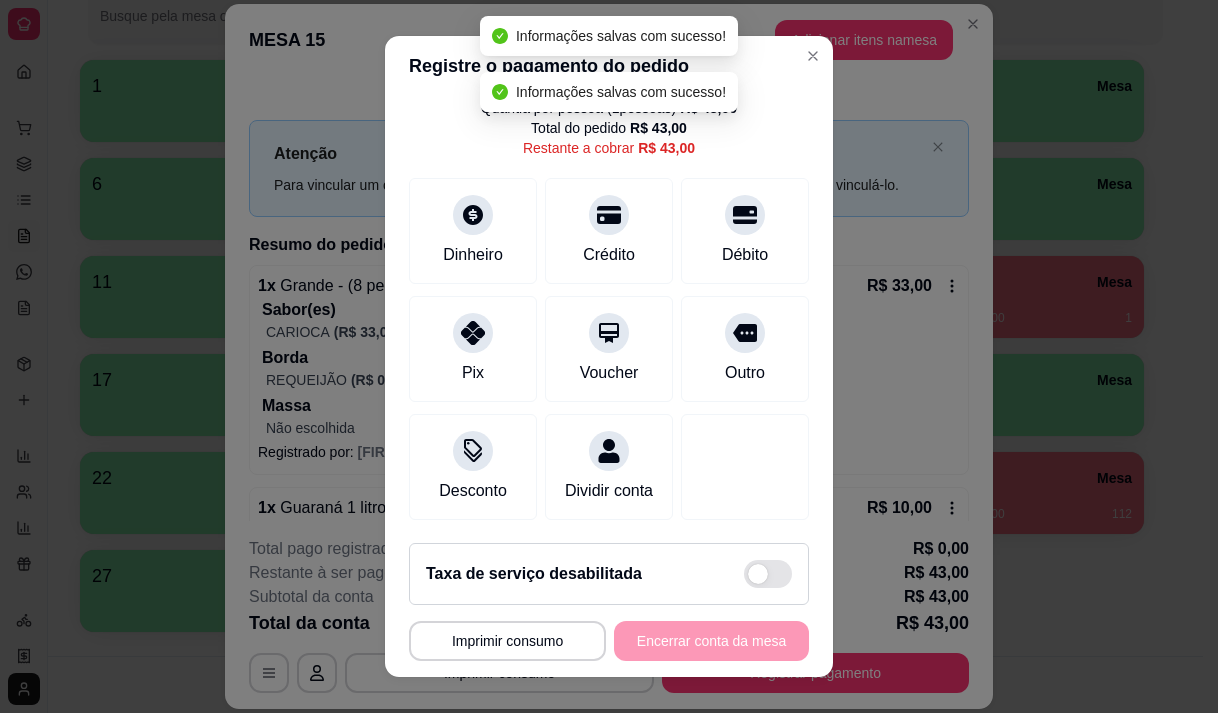 type on "R$ 43,00" 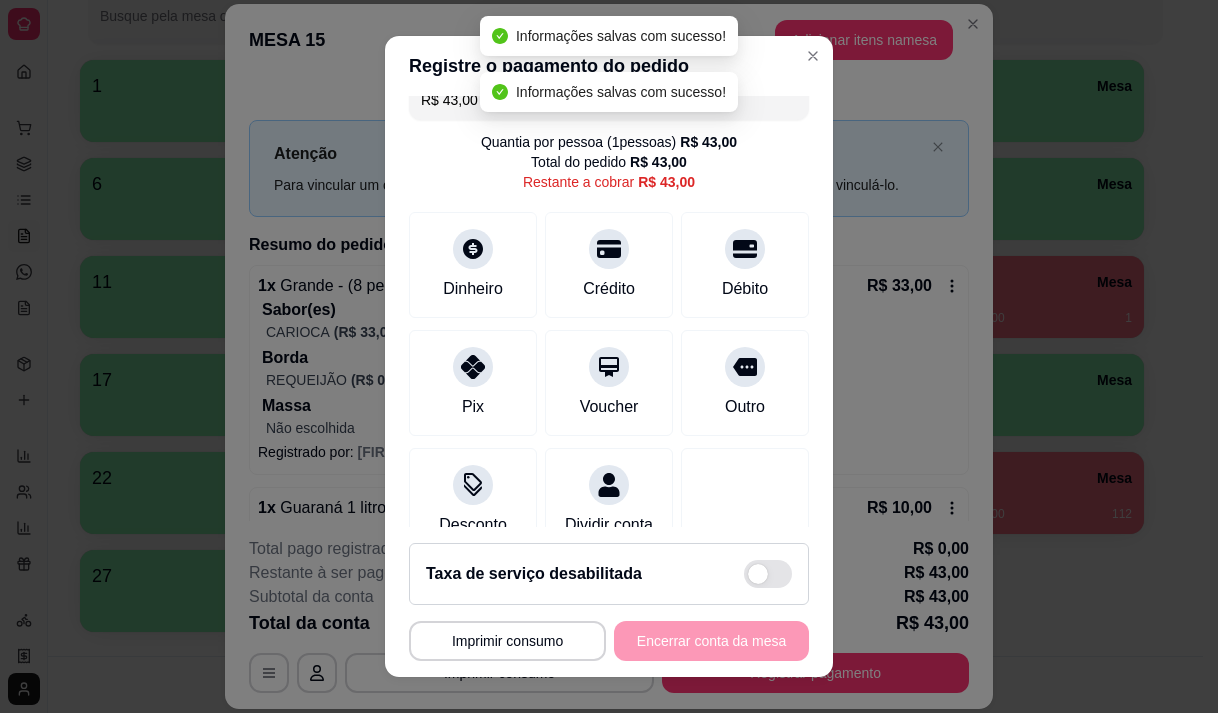 scroll, scrollTop: 0, scrollLeft: 0, axis: both 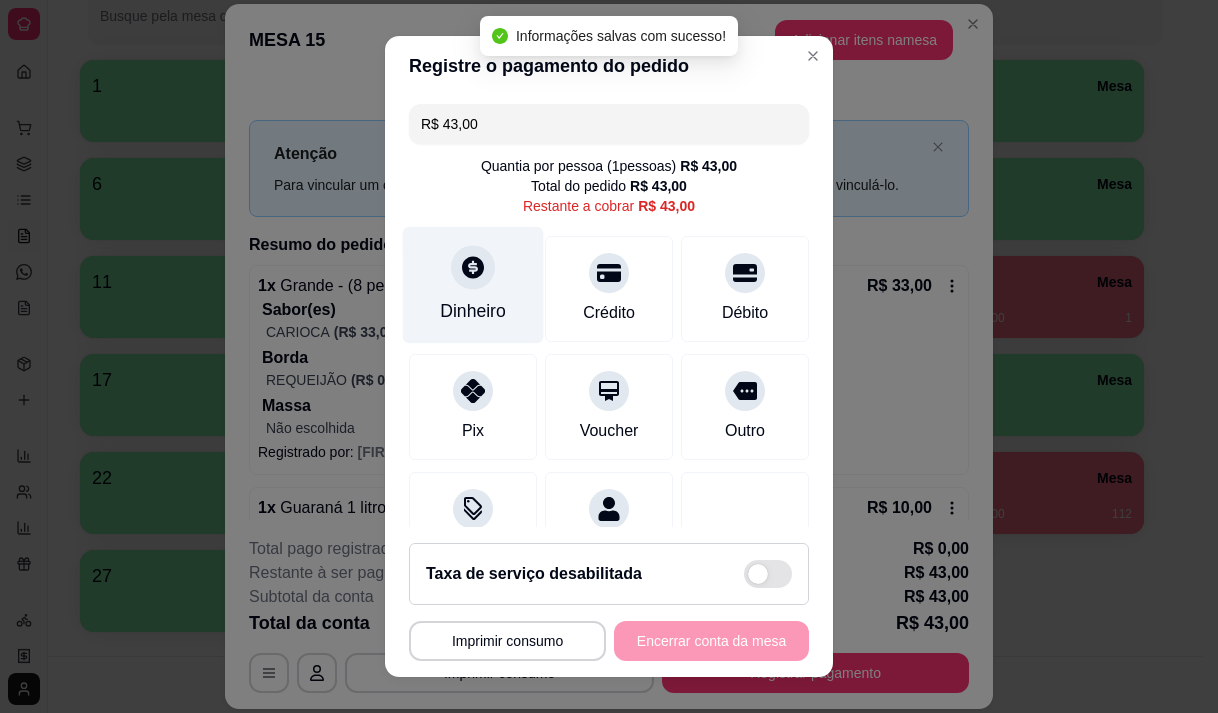 click on "Dinheiro" at bounding box center [473, 284] 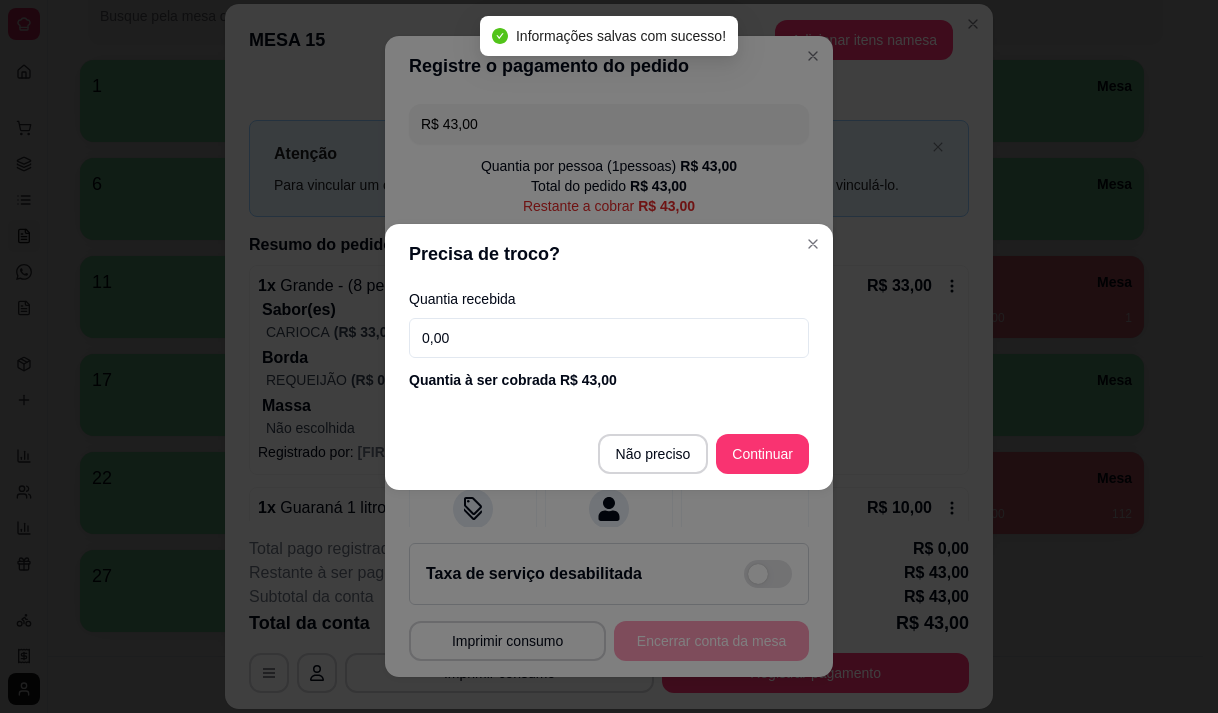 click on "0,00" at bounding box center [609, 338] 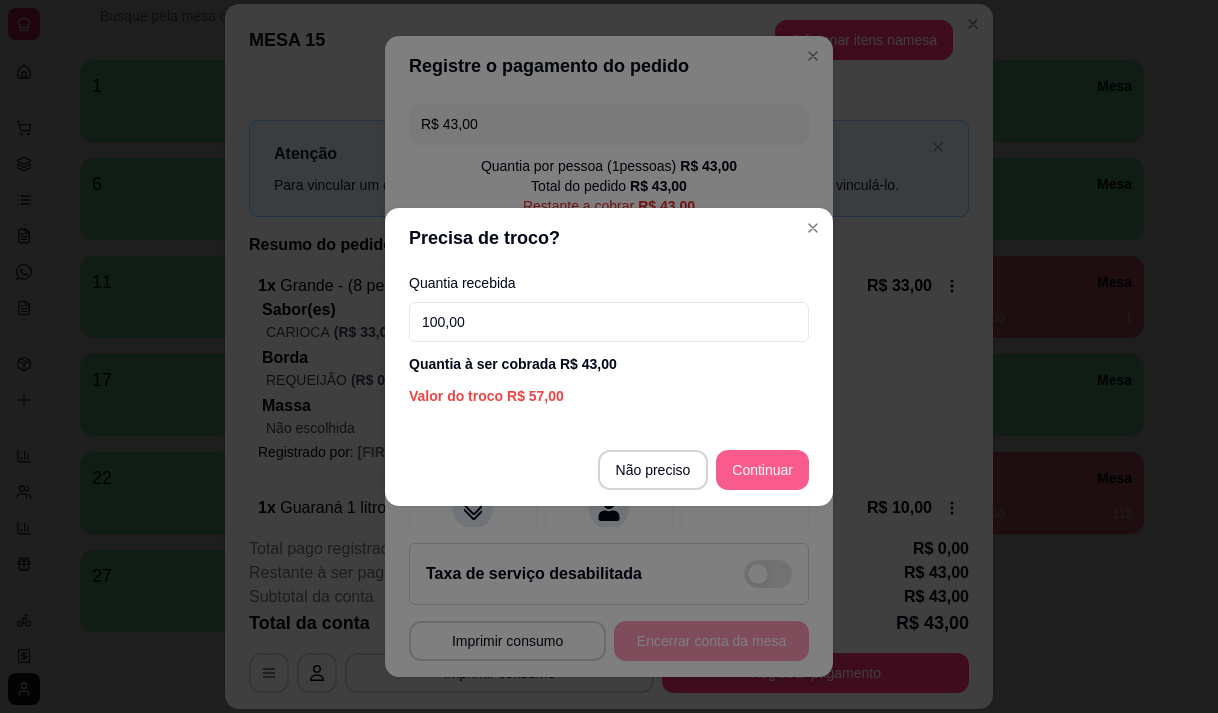 type on "100,00" 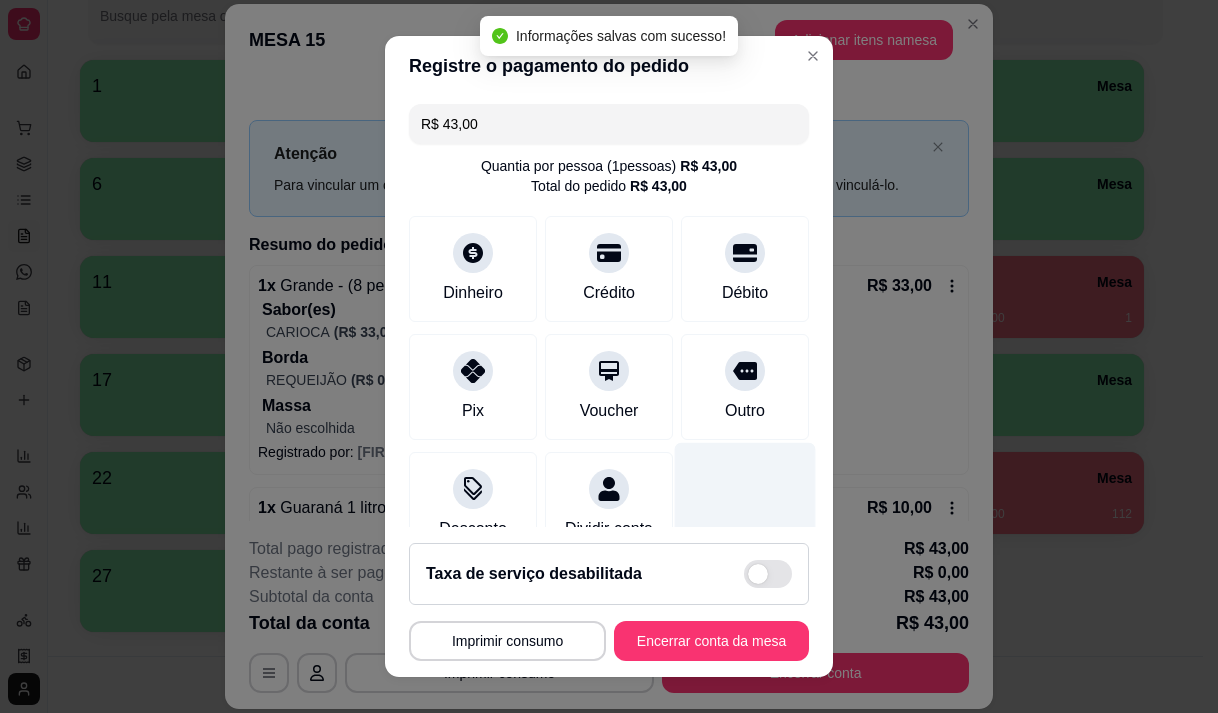 type on "R$ 0,00" 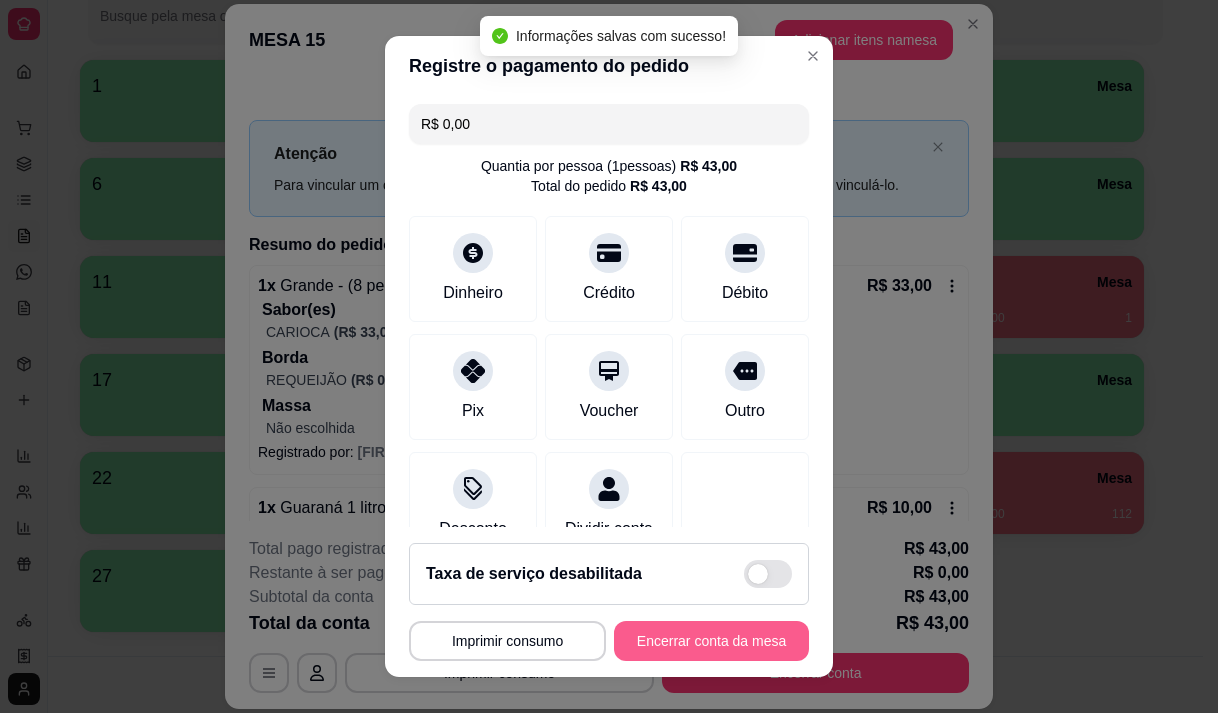 click on "Encerrar conta da mesa" at bounding box center [711, 641] 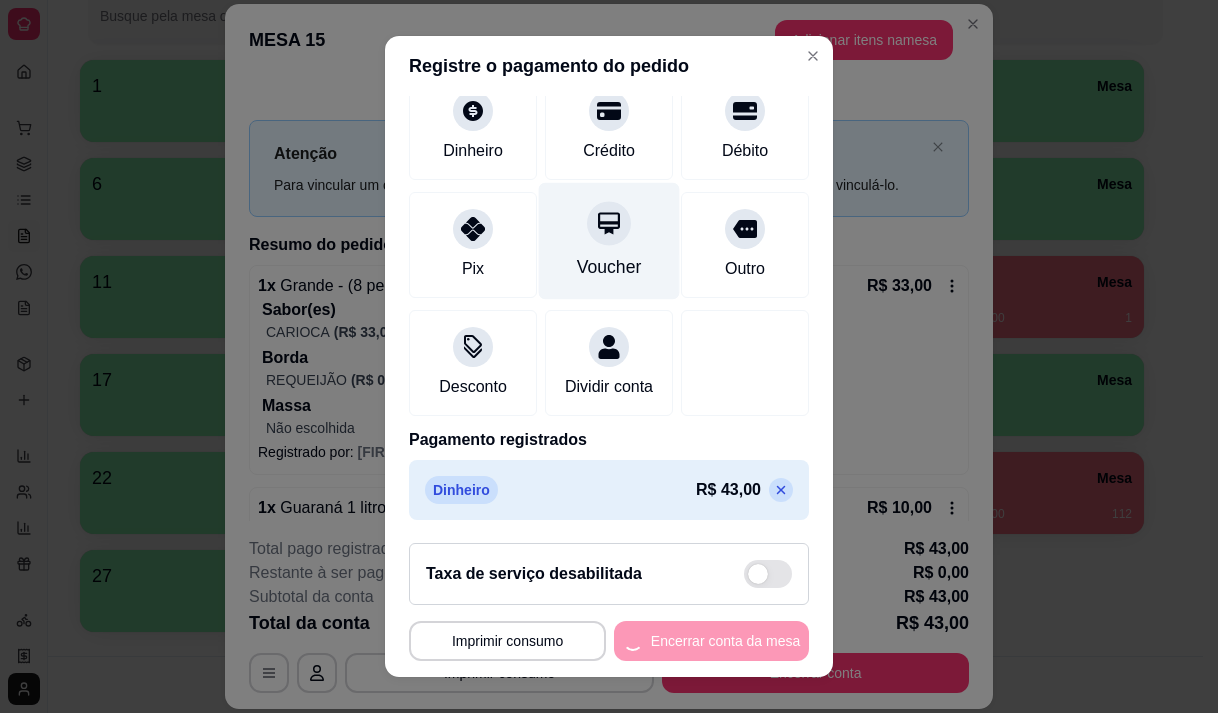 scroll, scrollTop: 166, scrollLeft: 0, axis: vertical 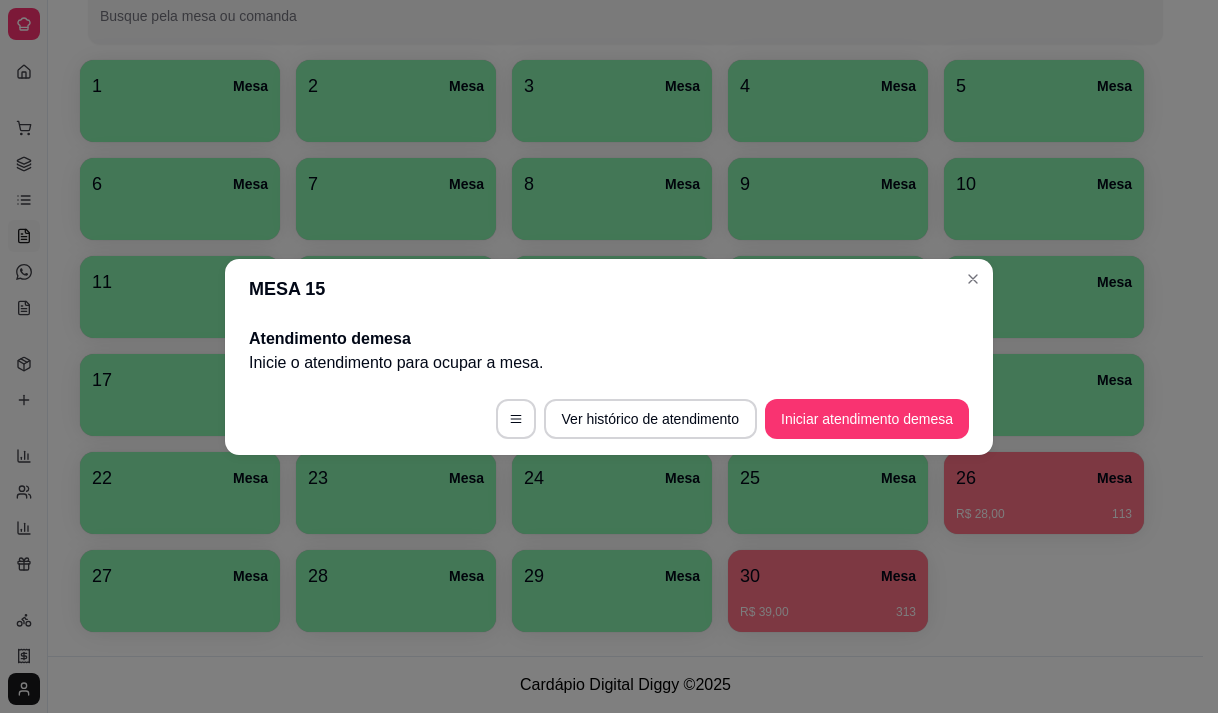 click on "1 Mesa 2 Mesa 3 Mesa 4 Mesa 5 Mesa 6 Mesa 7 Mesa 8 Mesa 9 Mesa 10 Mesa 11 Mesa 12 Mesa 13 Mesa 14 Mesa 15 Mesa 17 Mesa 18 Mesa 19 Mesa 20 Mesa 21 Mesa 22 Mesa 23 Mesa 24 Mesa 25 Mesa 26 Mesa R$ 28,00 113 27 Mesa 28 Mesa 29 Mesa 30 Mesa R$ 39,00 313" at bounding box center [625, 346] 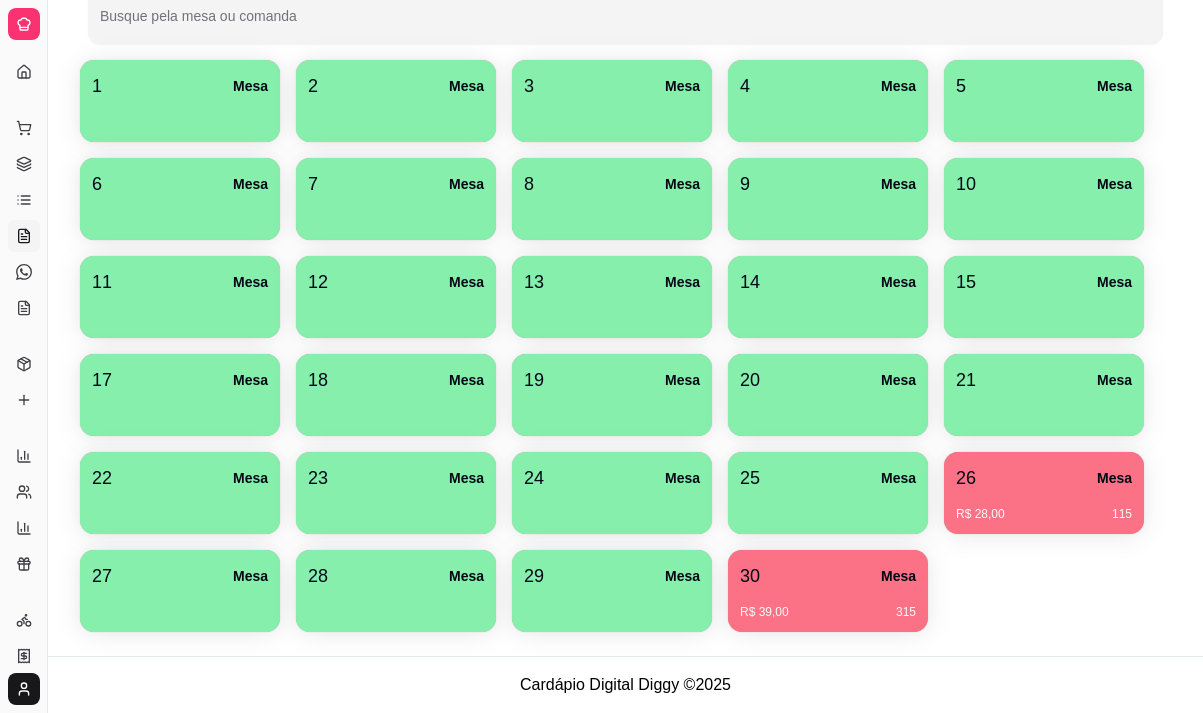 click at bounding box center [180, 605] 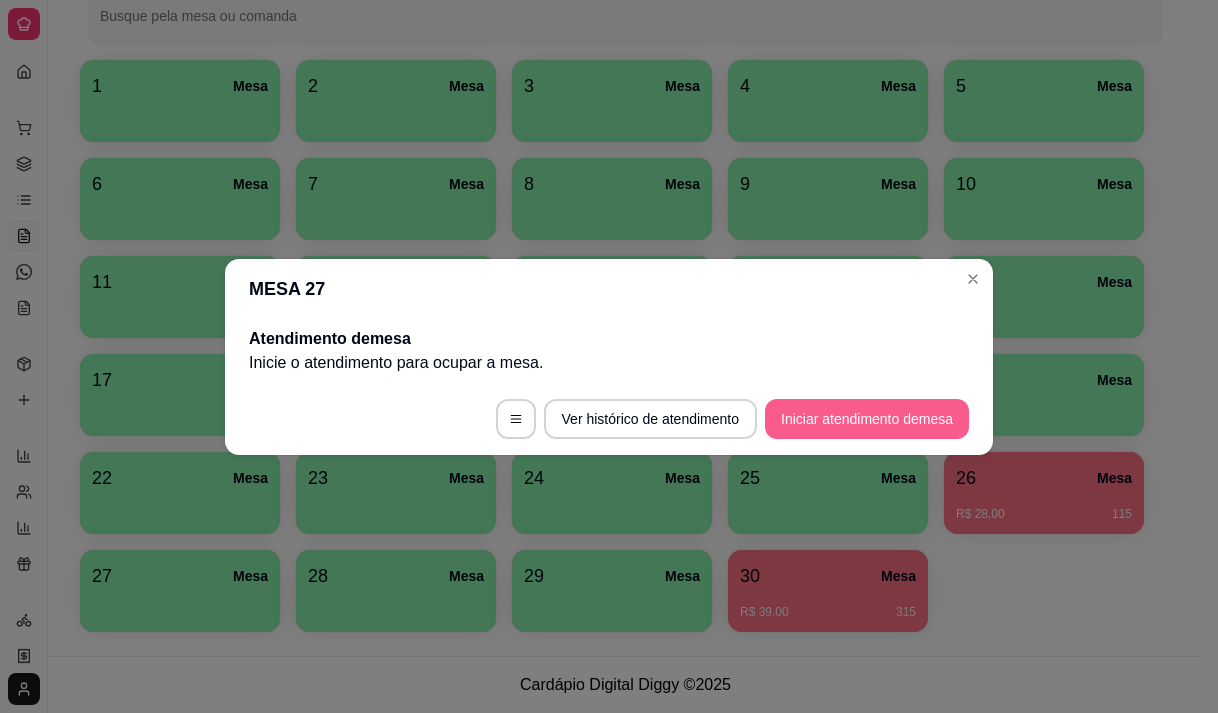 click on "Iniciar atendimento de  mesa" at bounding box center (867, 419) 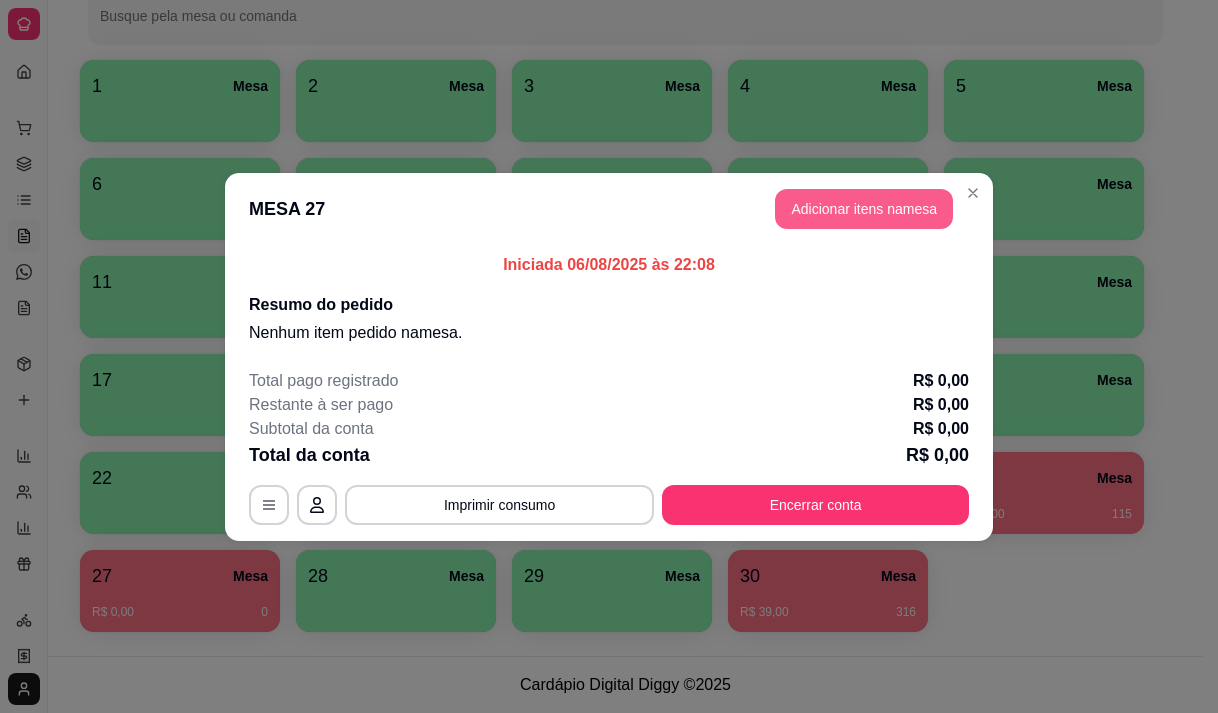 click on "Adicionar itens na  mesa" at bounding box center [864, 209] 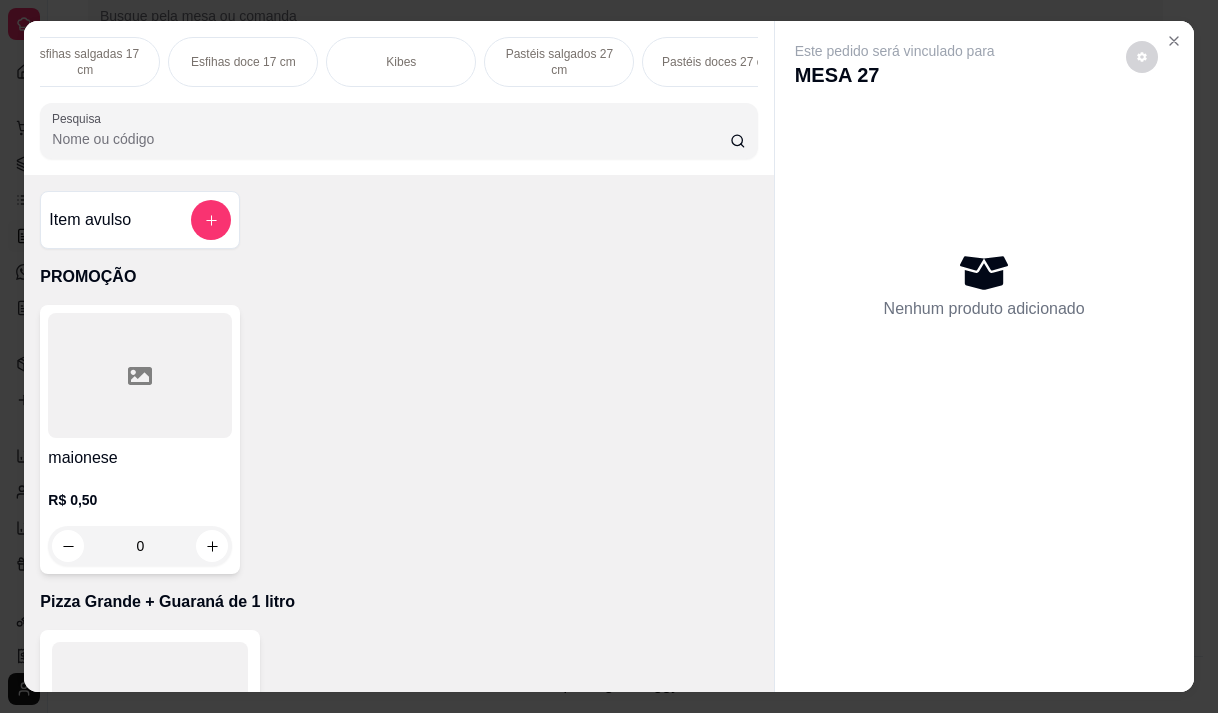 scroll, scrollTop: 0, scrollLeft: 600, axis: horizontal 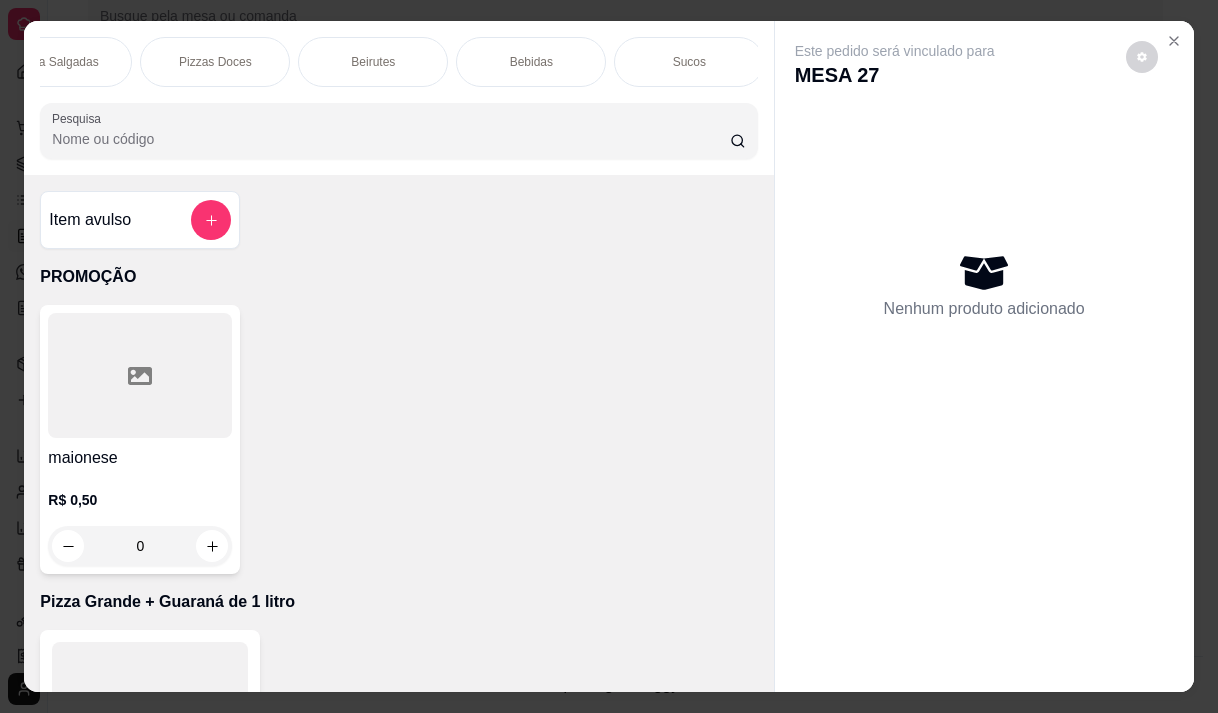 drag, startPoint x: 389, startPoint y: 59, endPoint x: 556, endPoint y: 188, distance: 211.02133 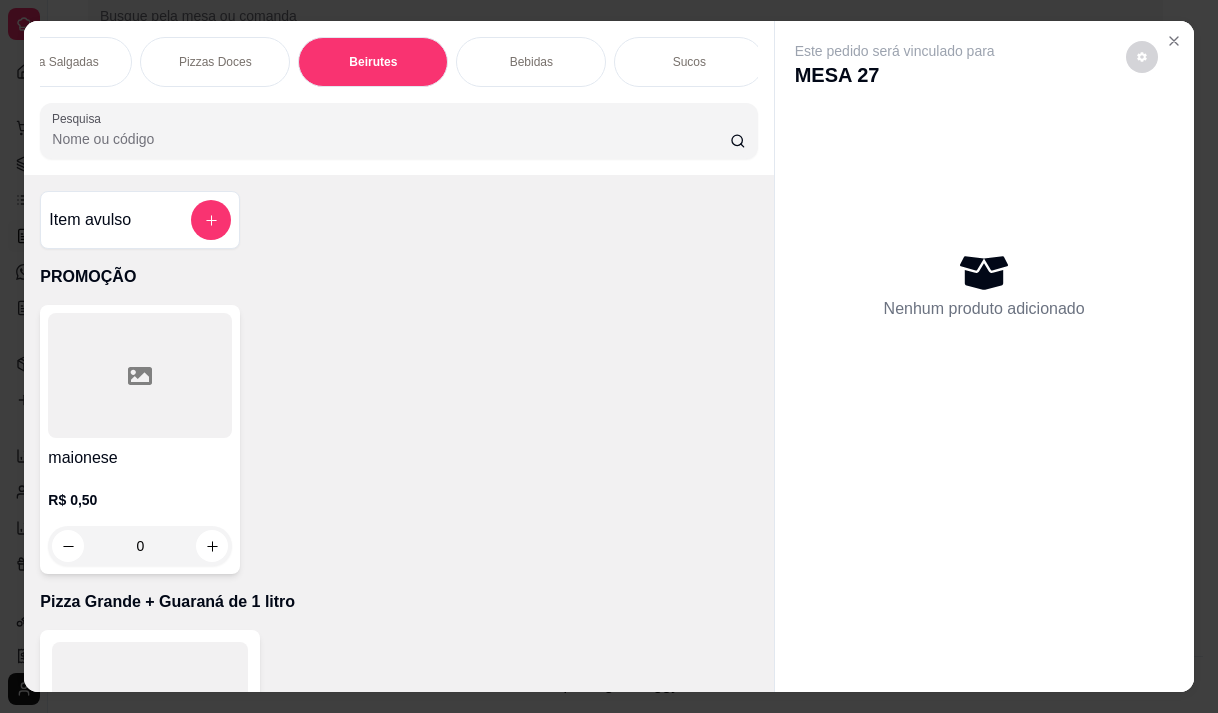 scroll, scrollTop: 16070, scrollLeft: 0, axis: vertical 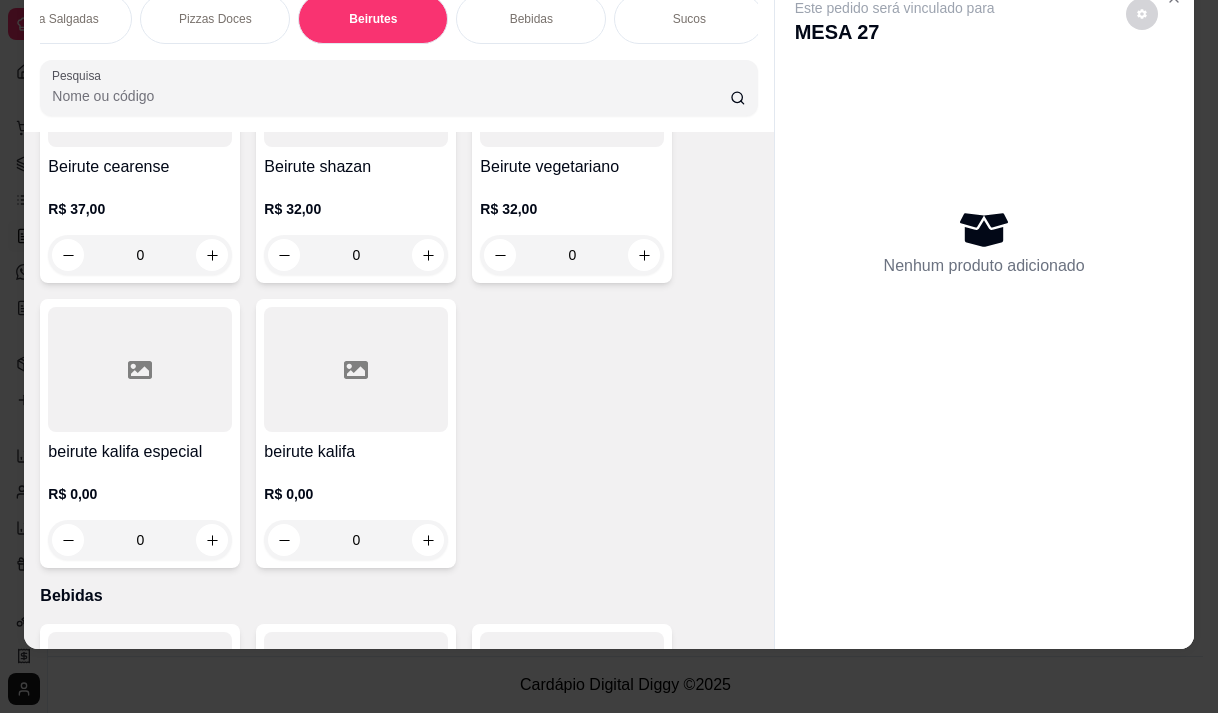 click on "R$ 0,00 0" at bounding box center (356, 512) 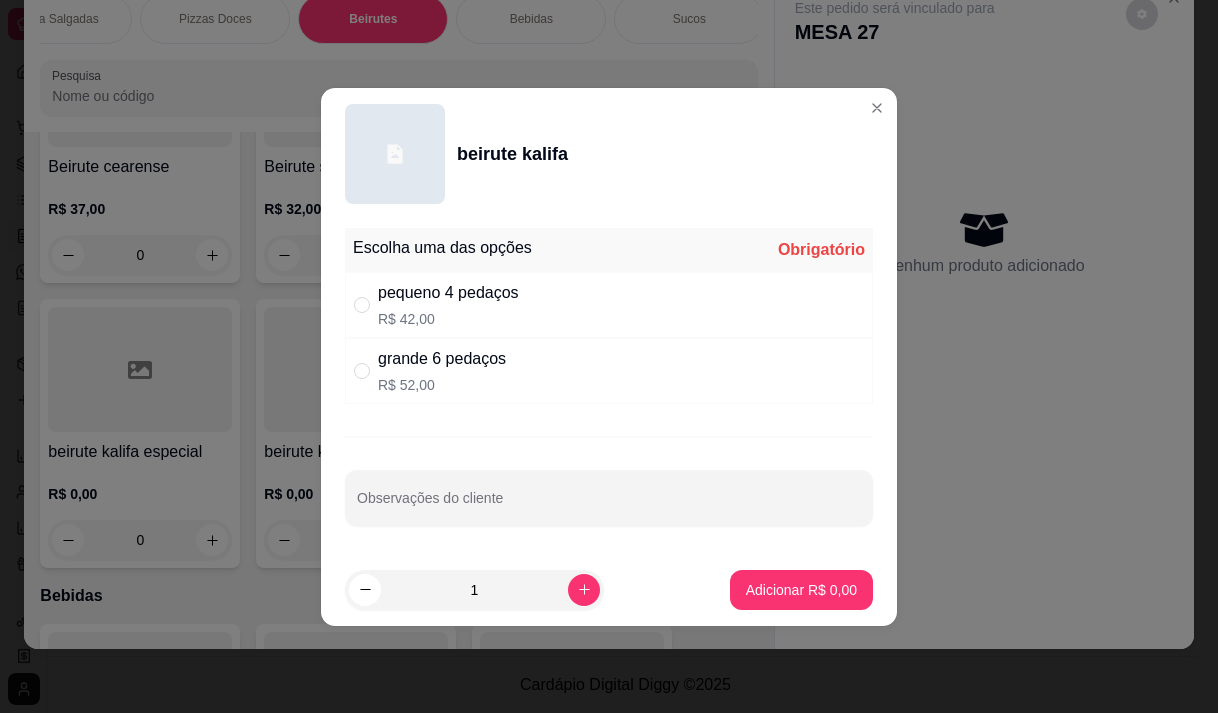 drag, startPoint x: 469, startPoint y: 308, endPoint x: 496, endPoint y: 338, distance: 40.36087 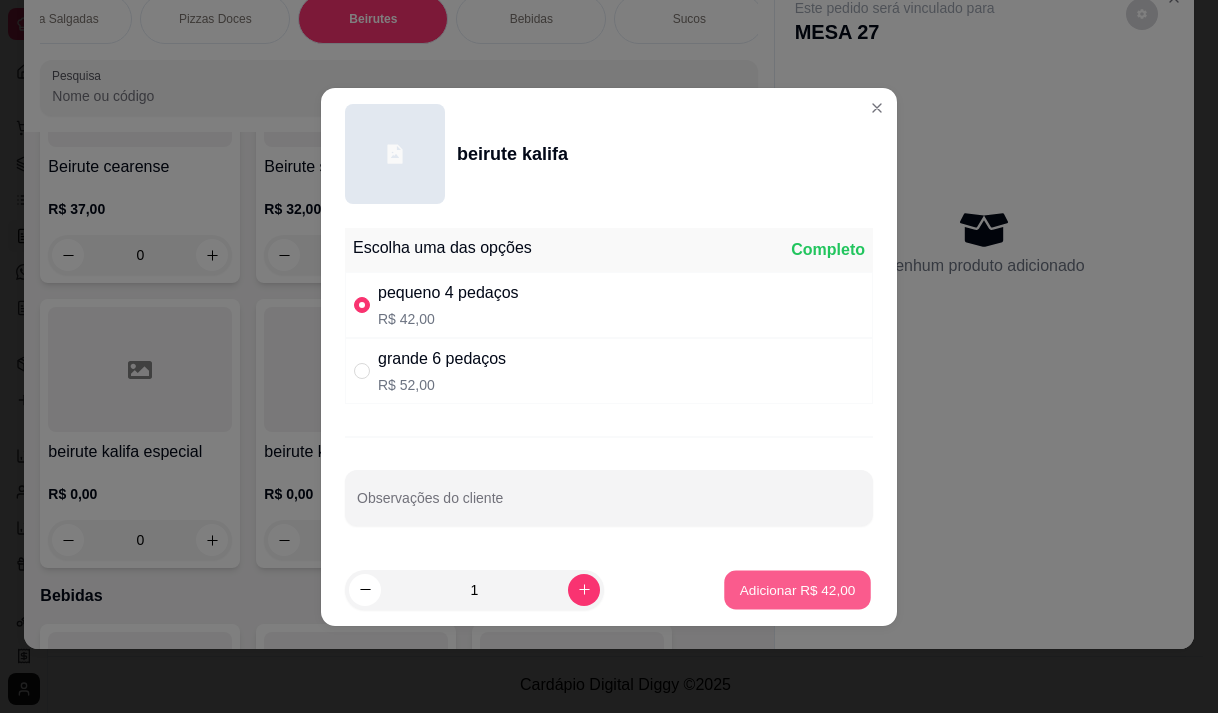 click on "Adicionar   R$ 42,00" at bounding box center [798, 589] 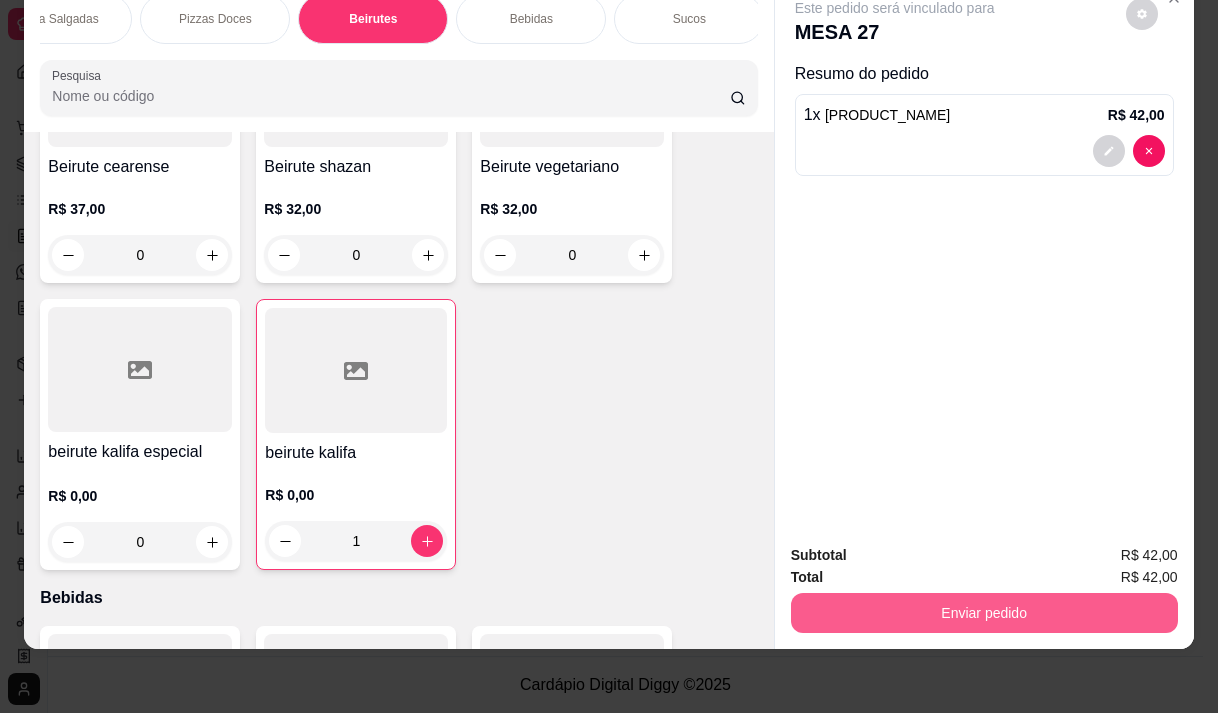 click on "Enviar pedido" at bounding box center [984, 613] 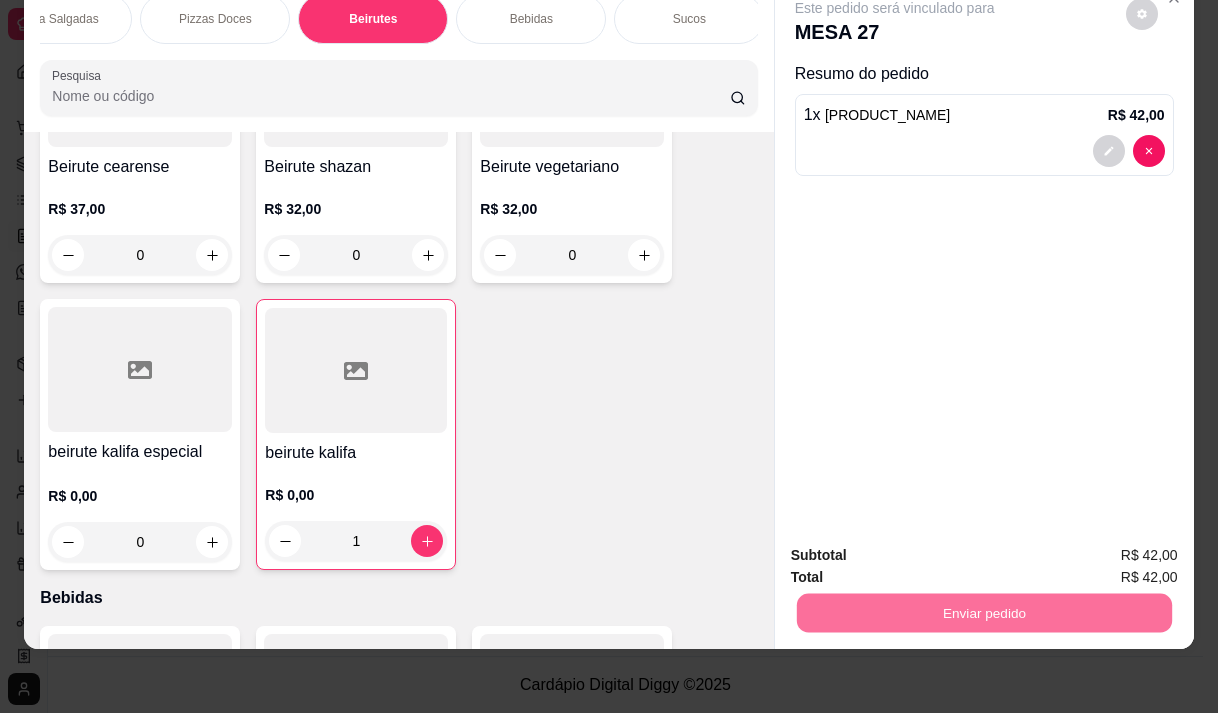 click on "Não registrar e enviar pedido" at bounding box center [918, 549] 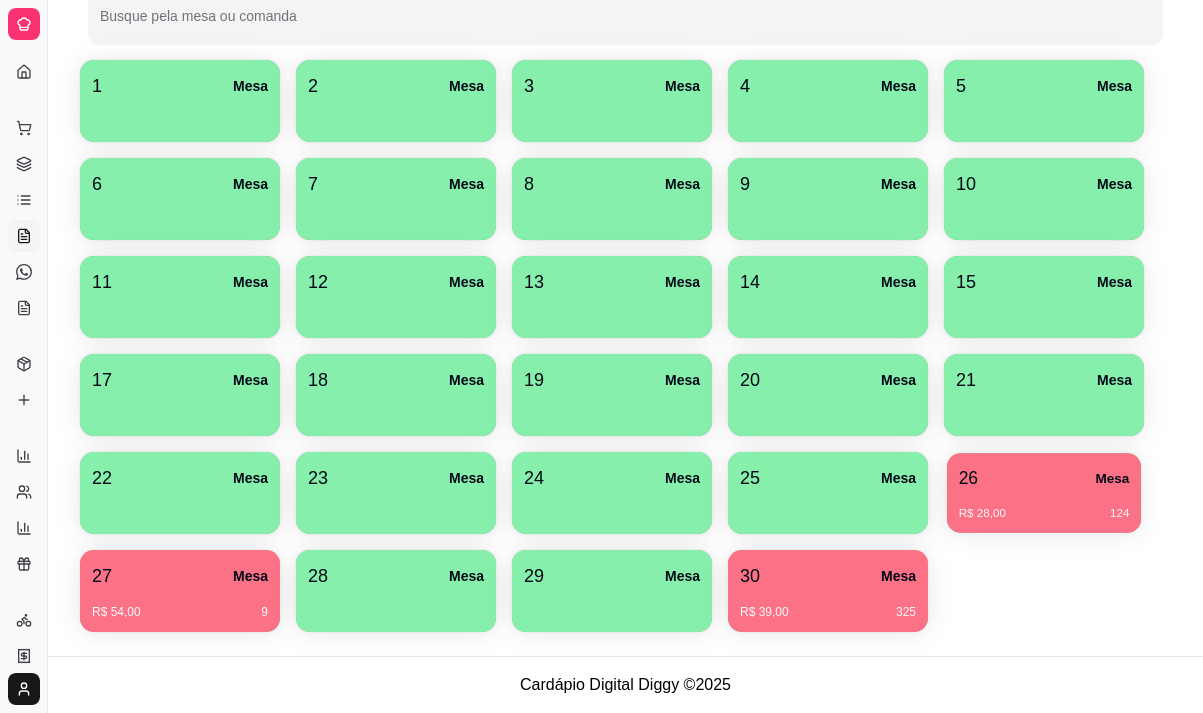 click on "R$ 28,00 124" at bounding box center [1044, 514] 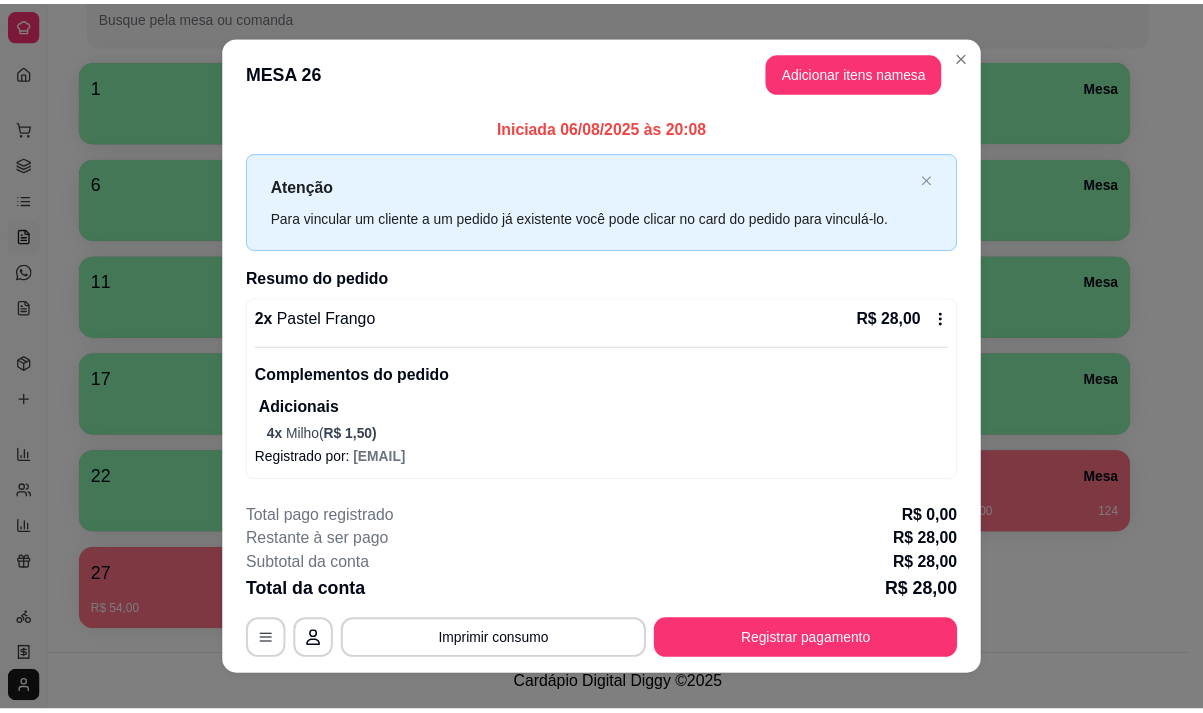 scroll, scrollTop: 28, scrollLeft: 0, axis: vertical 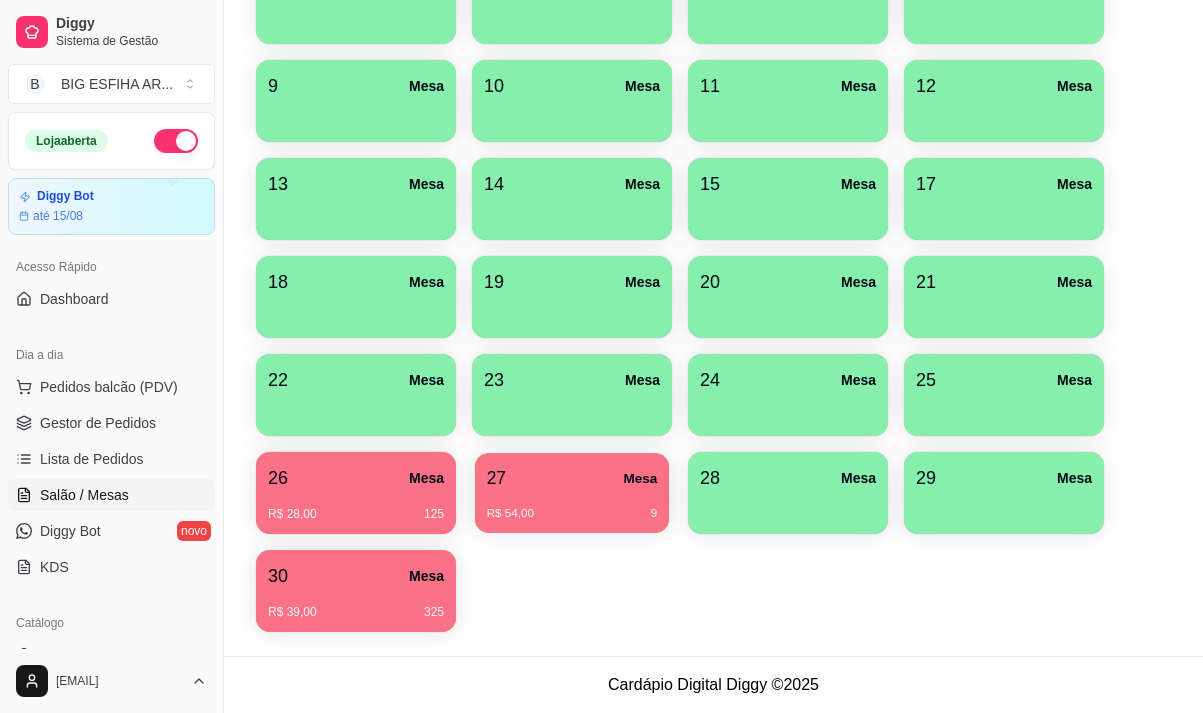 click on "R$ 54,00 9" at bounding box center [572, 506] 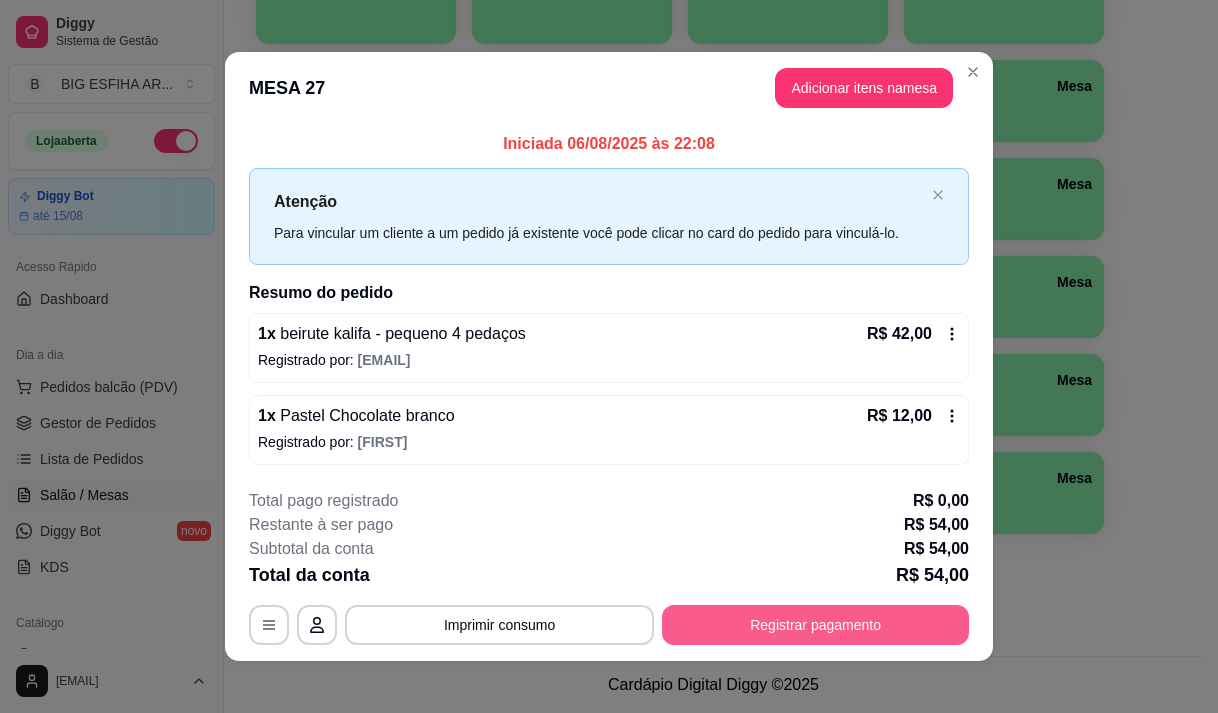 click on "Registrar pagamento" at bounding box center (815, 625) 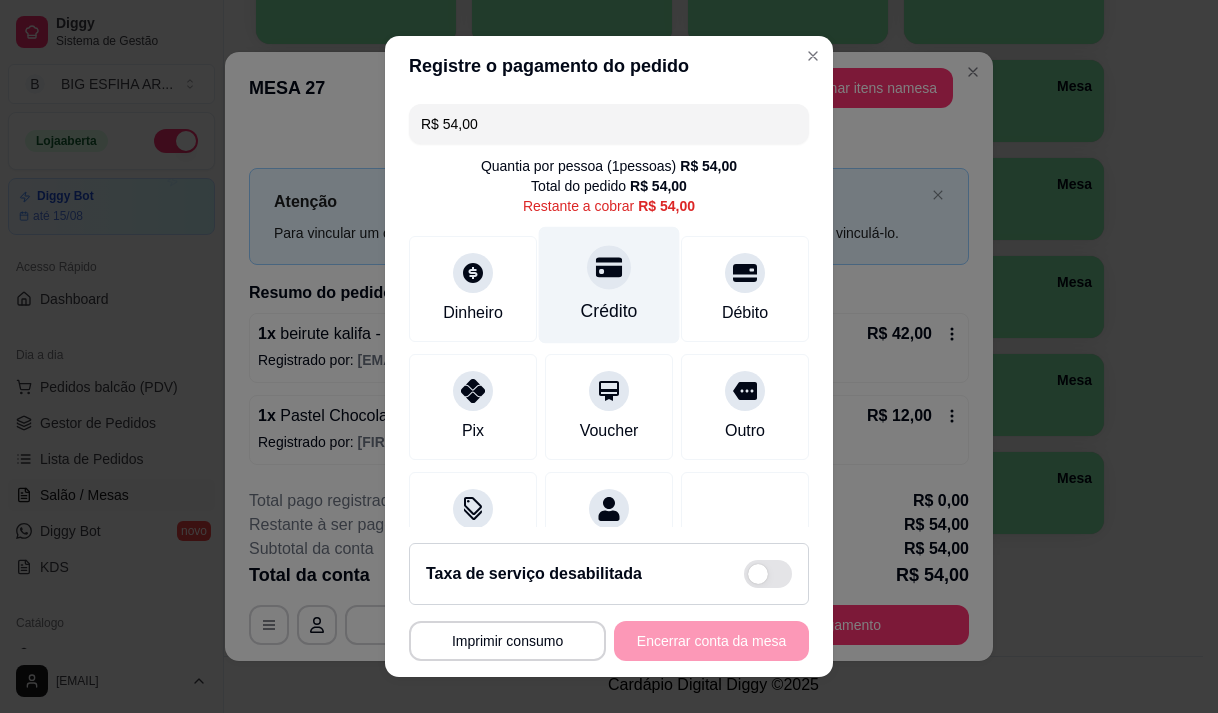 click 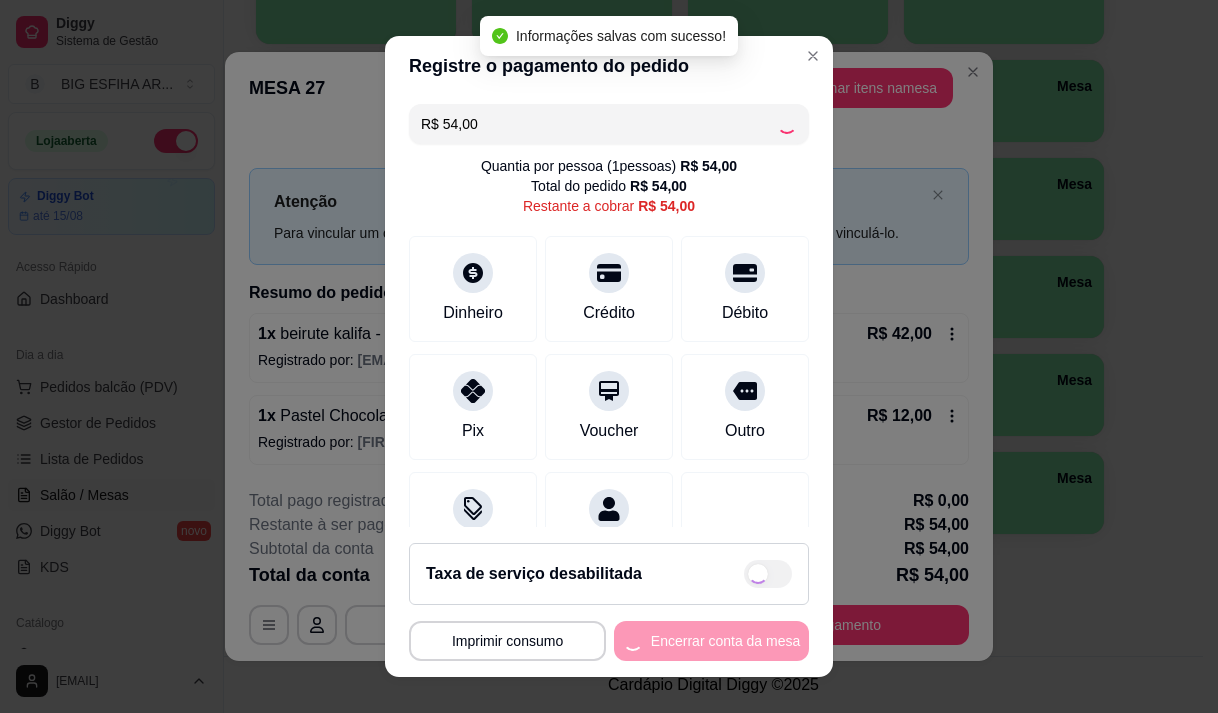 type on "R$ 0,00" 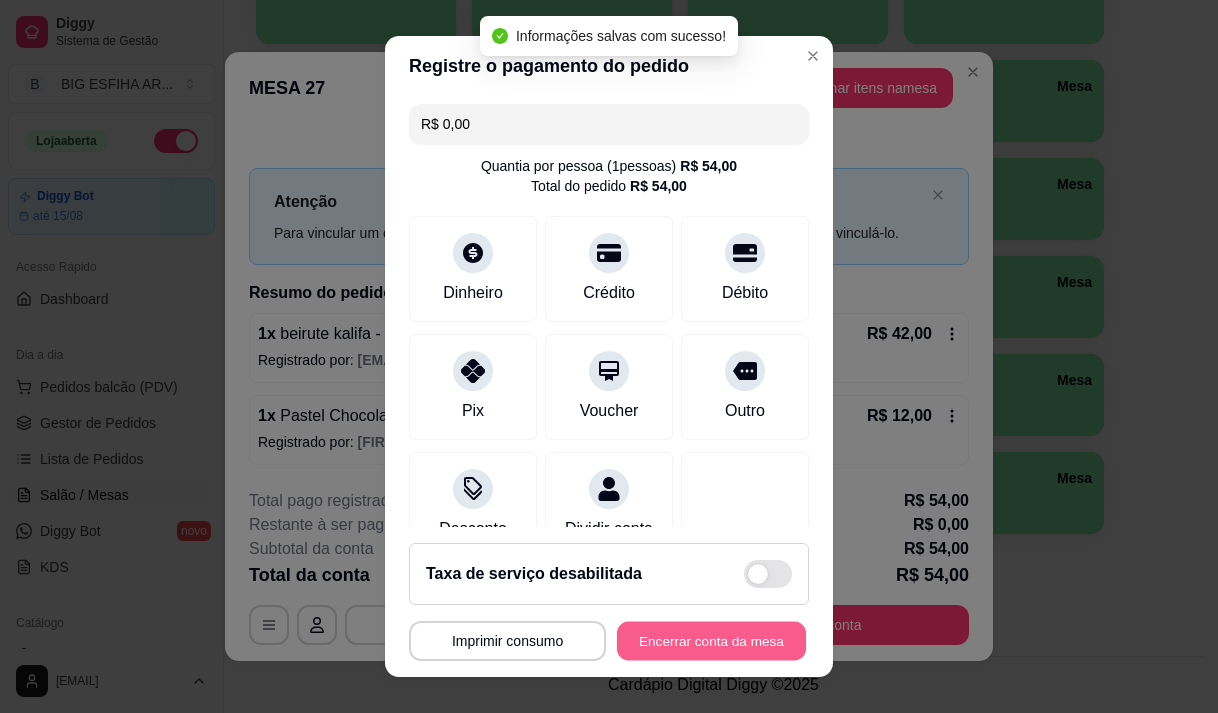 click on "Encerrar conta da mesa" at bounding box center (711, 641) 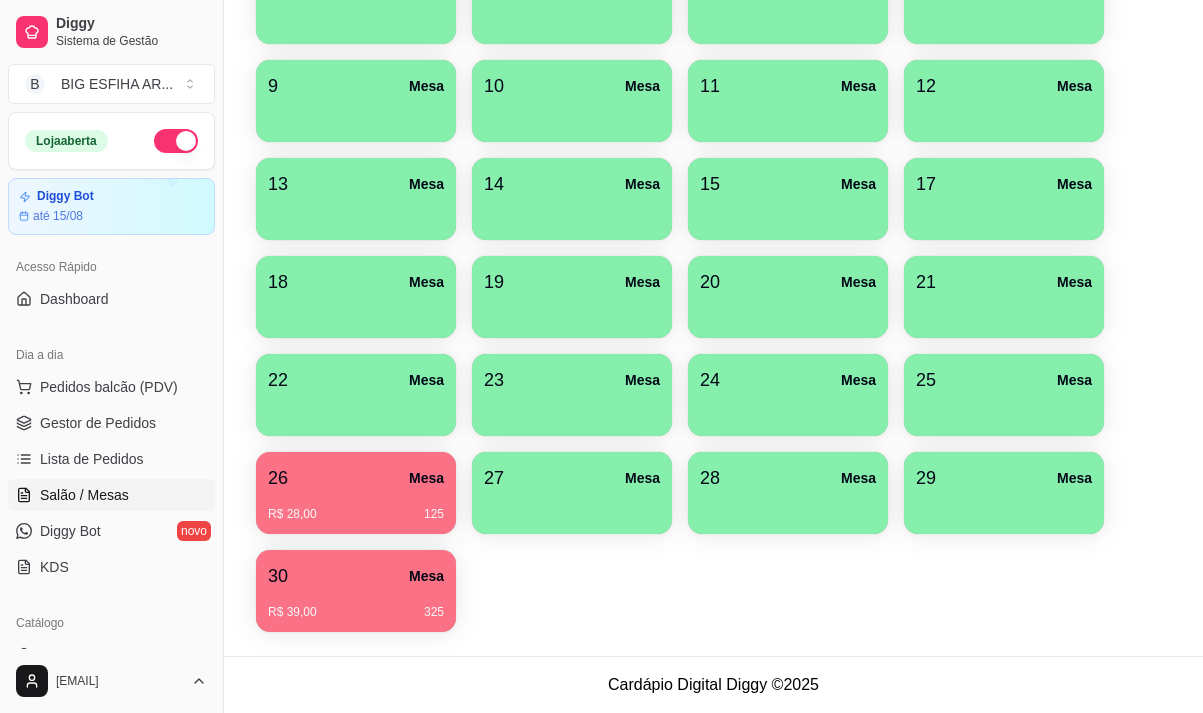 click on "26 Mesa" at bounding box center [356, 478] 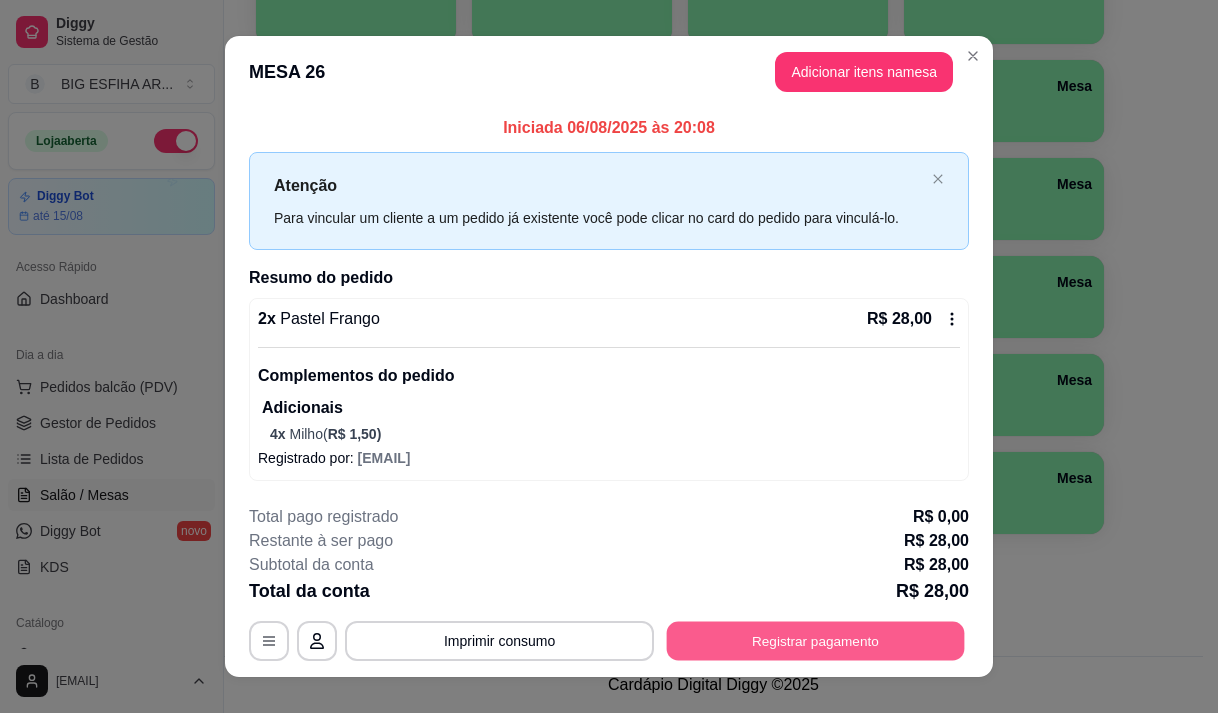 click on "Registrar pagamento" at bounding box center (816, 640) 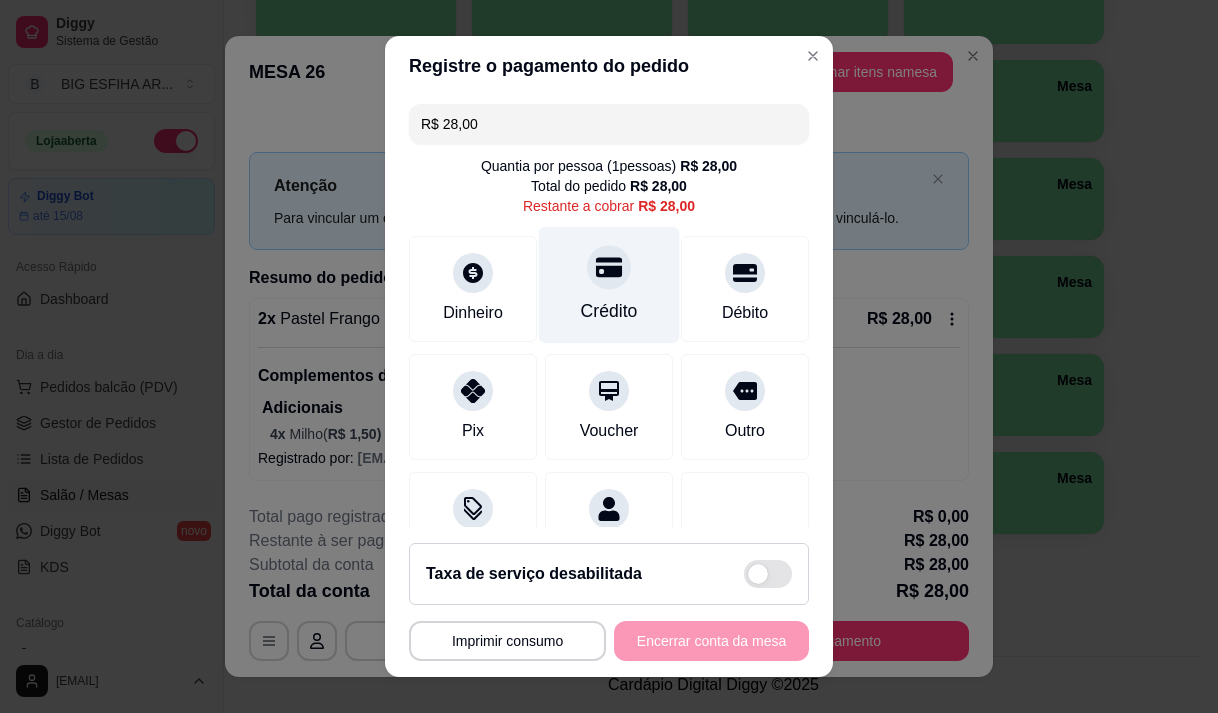 click on "Crédito" at bounding box center (609, 284) 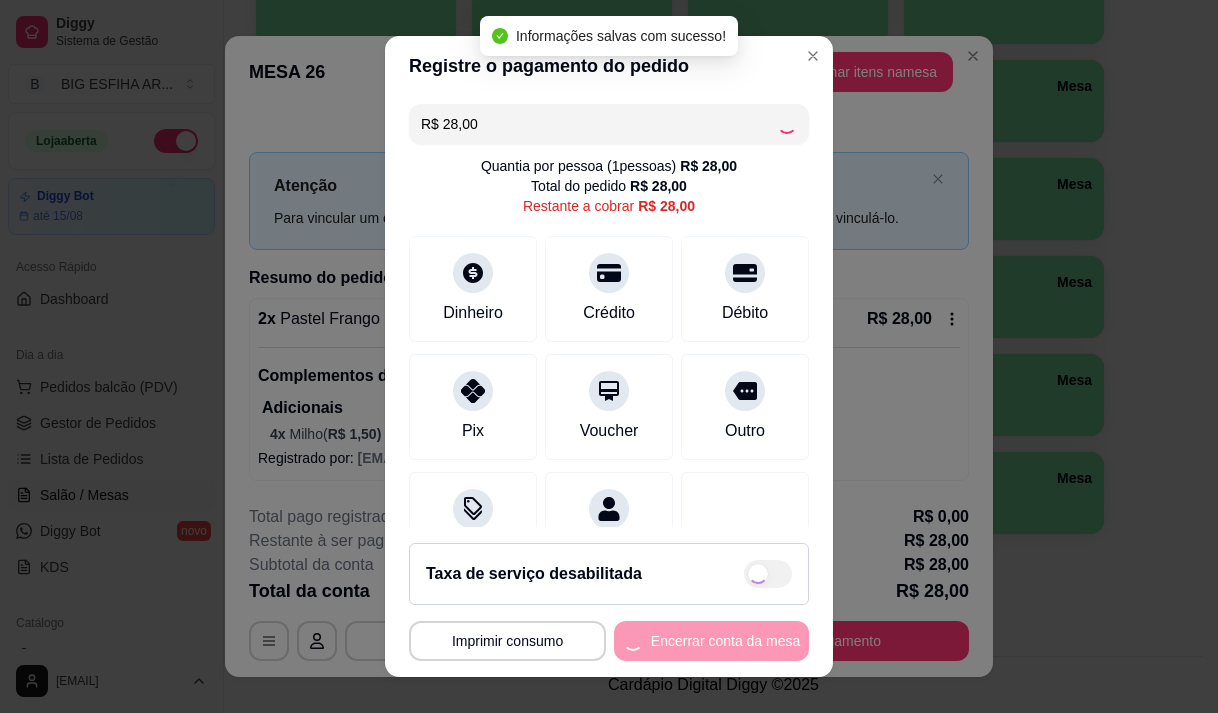 type on "R$ 0,00" 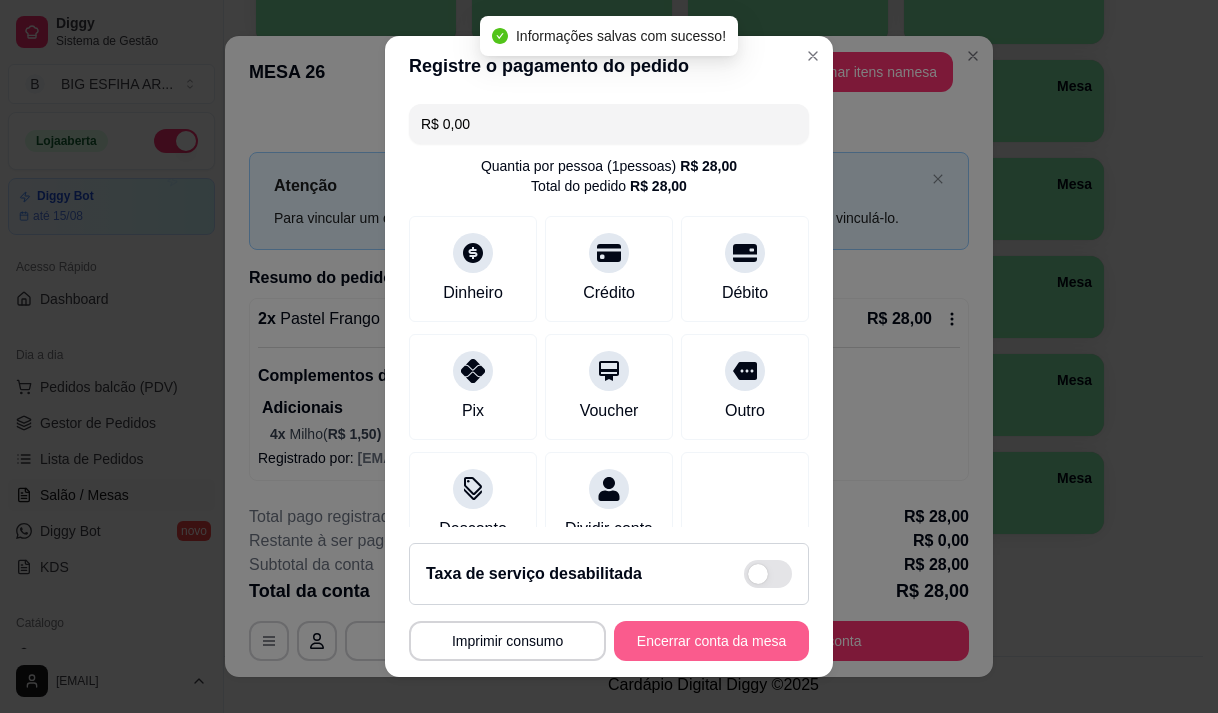 click on "Encerrar conta da mesa" at bounding box center (711, 641) 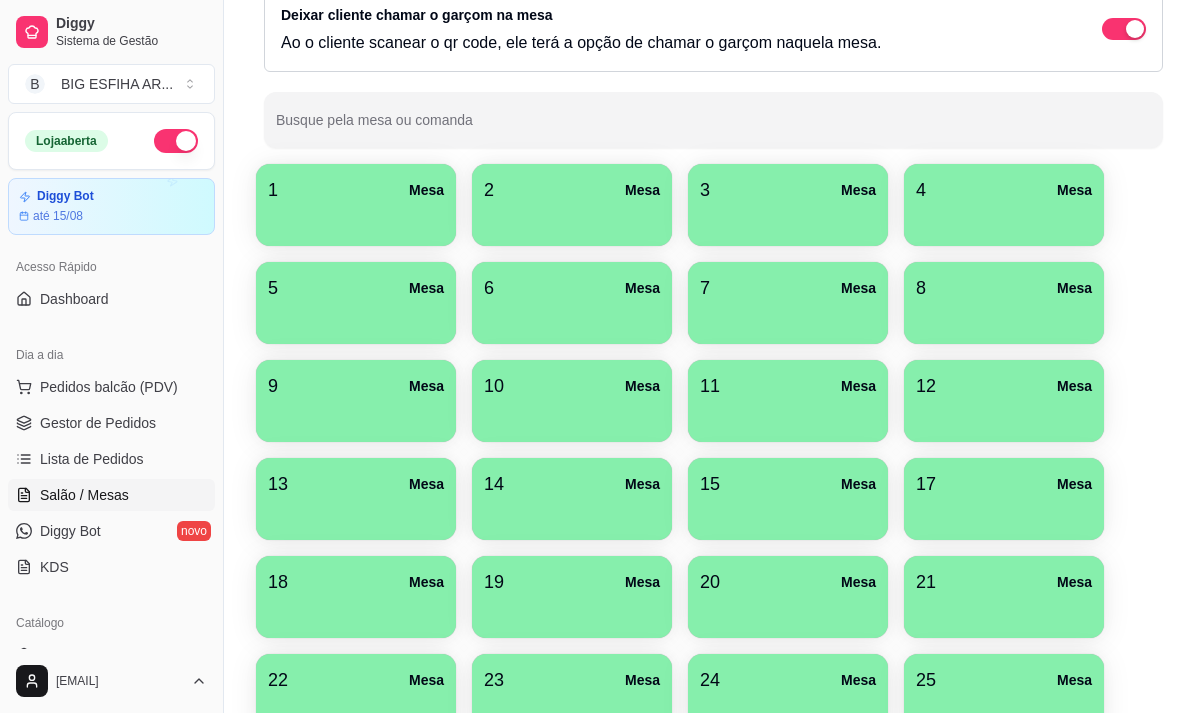scroll, scrollTop: 0, scrollLeft: 0, axis: both 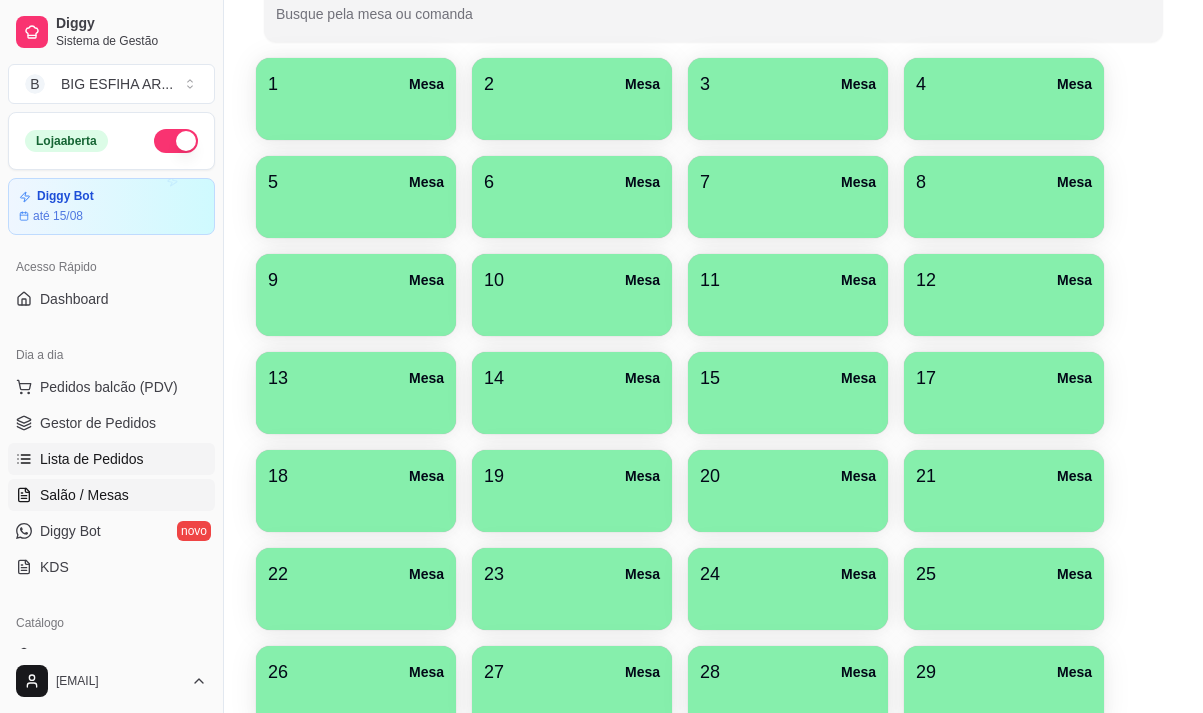 click on "Lista de Pedidos" at bounding box center [92, 459] 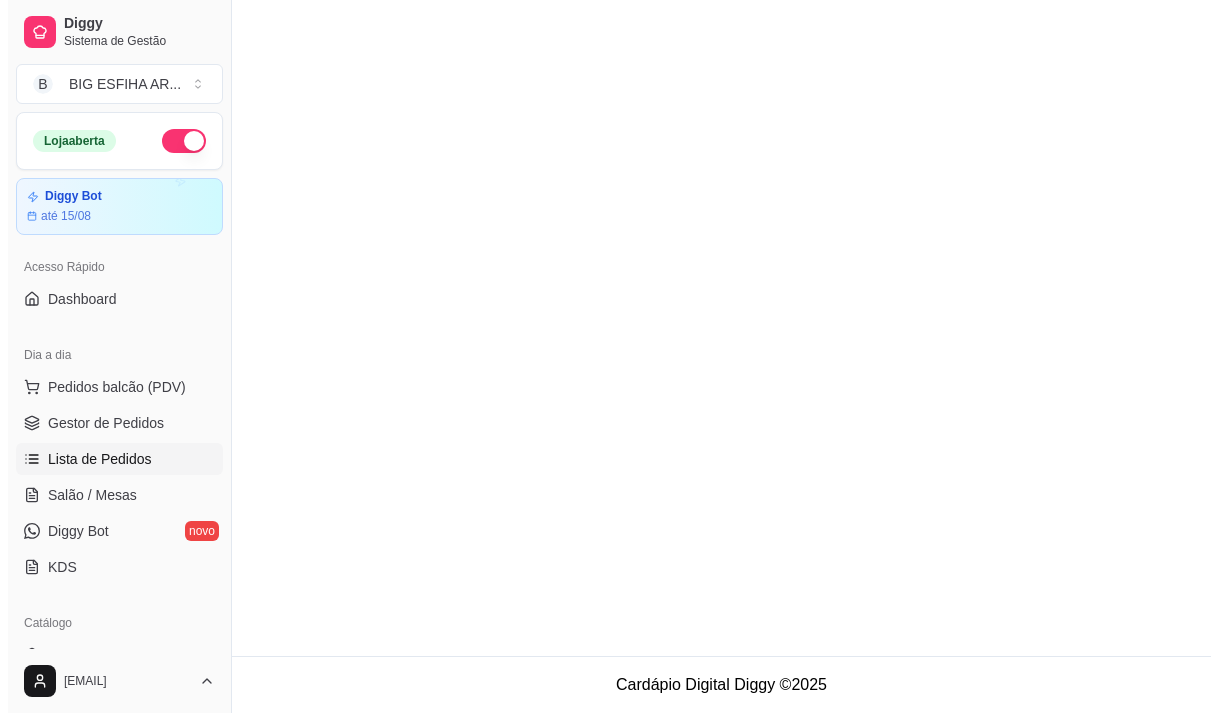 scroll, scrollTop: 0, scrollLeft: 0, axis: both 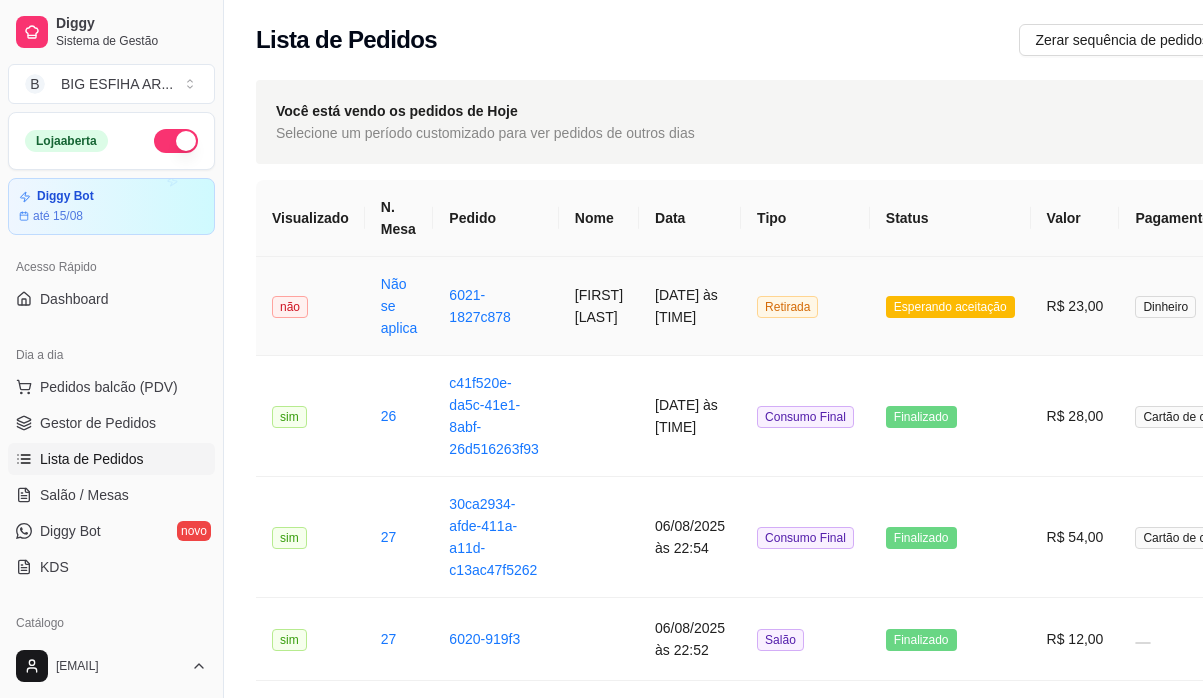 click on "[FIRST] [LAST]" at bounding box center (599, 306) 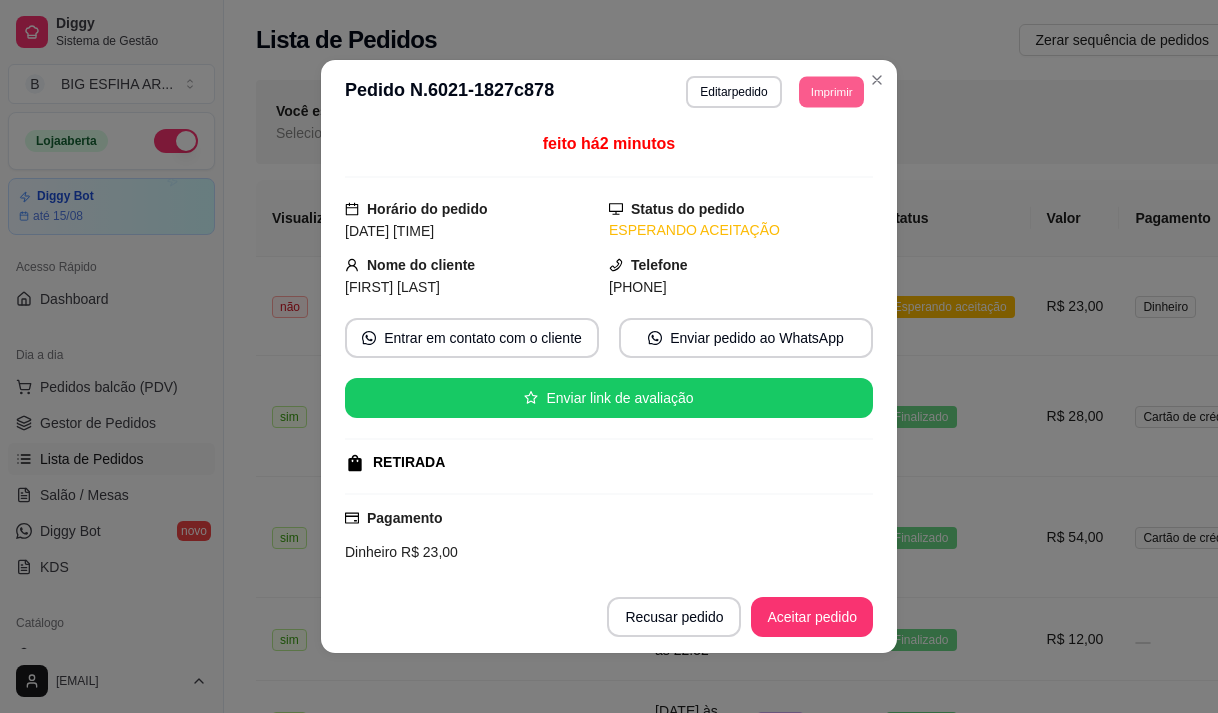 click on "Imprimir" at bounding box center [831, 91] 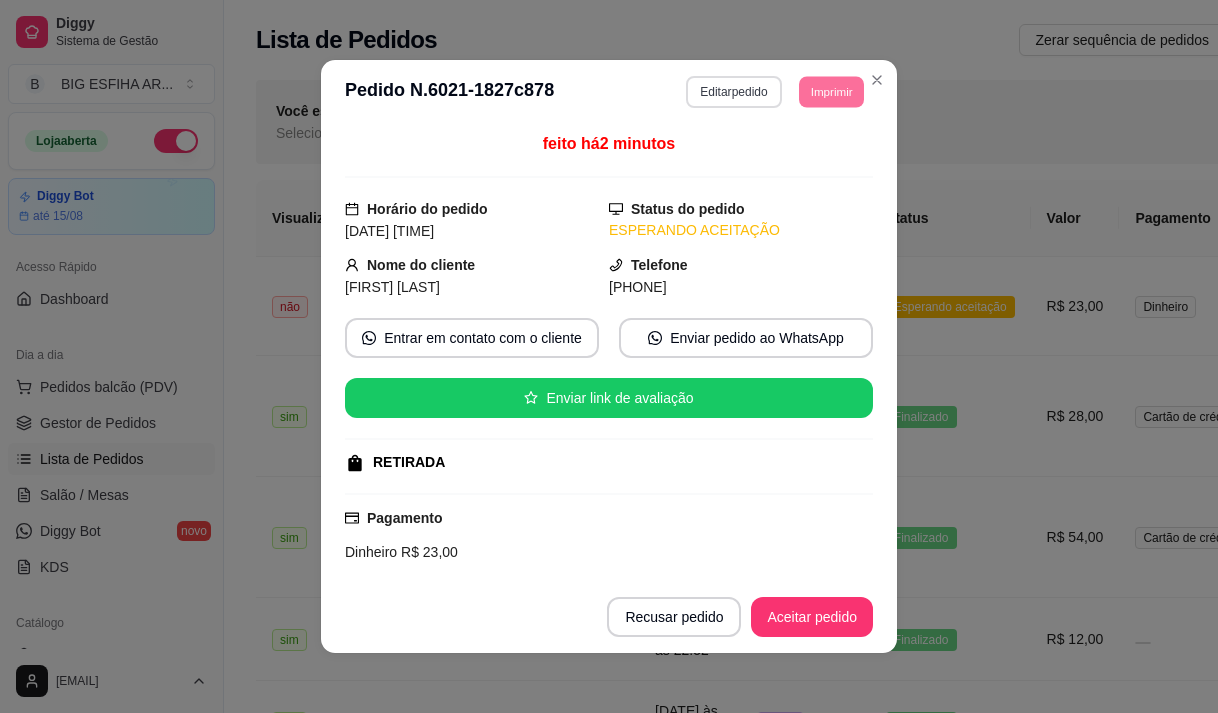 click on "Editar  pedido" at bounding box center [733, 92] 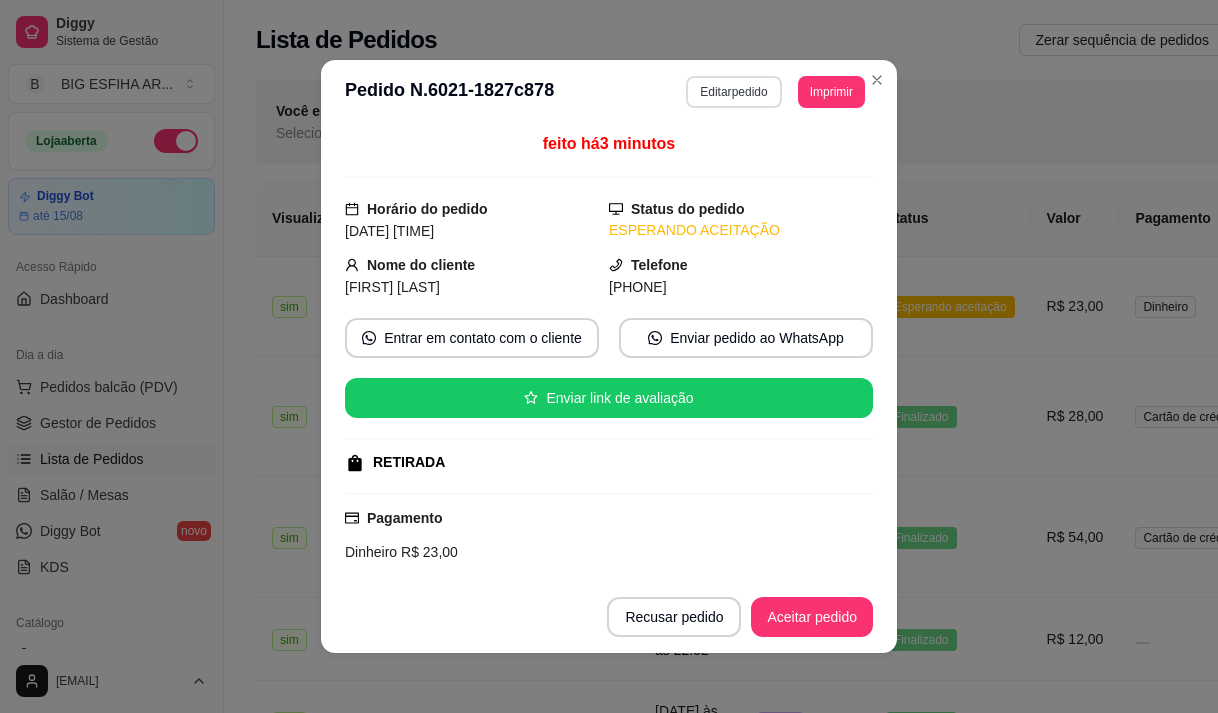 click on "Editar  pedido" at bounding box center (733, 92) 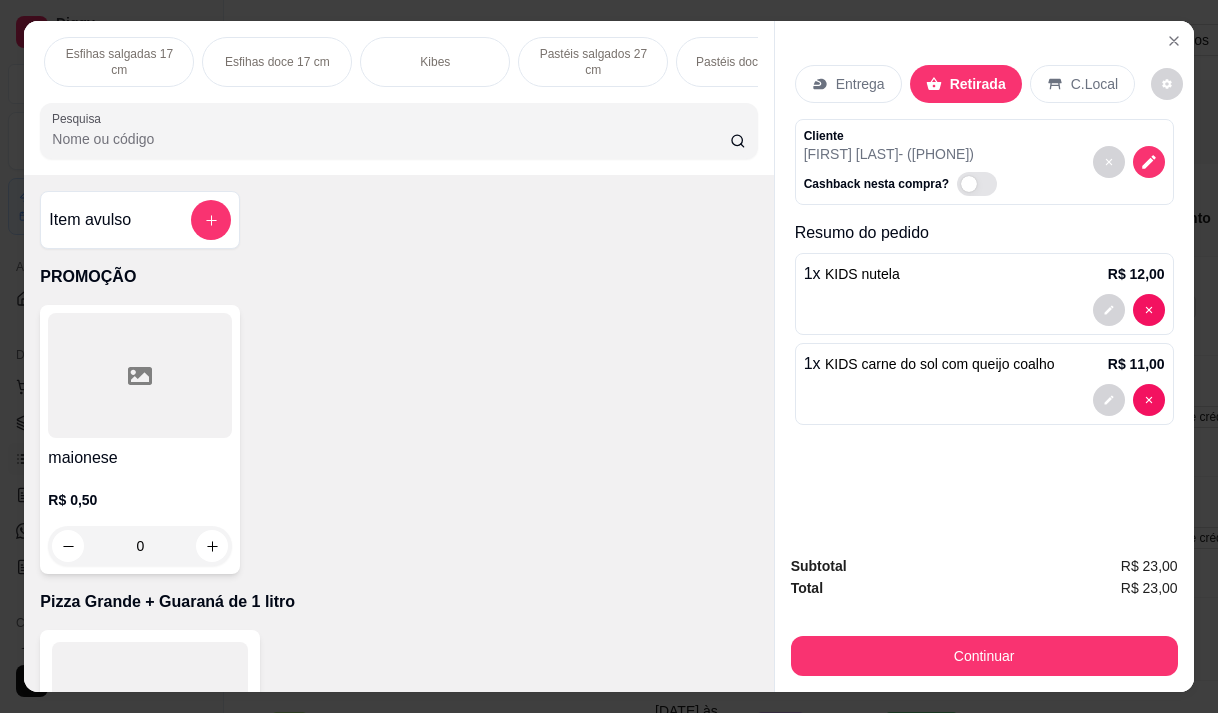 scroll, scrollTop: 0, scrollLeft: 600, axis: horizontal 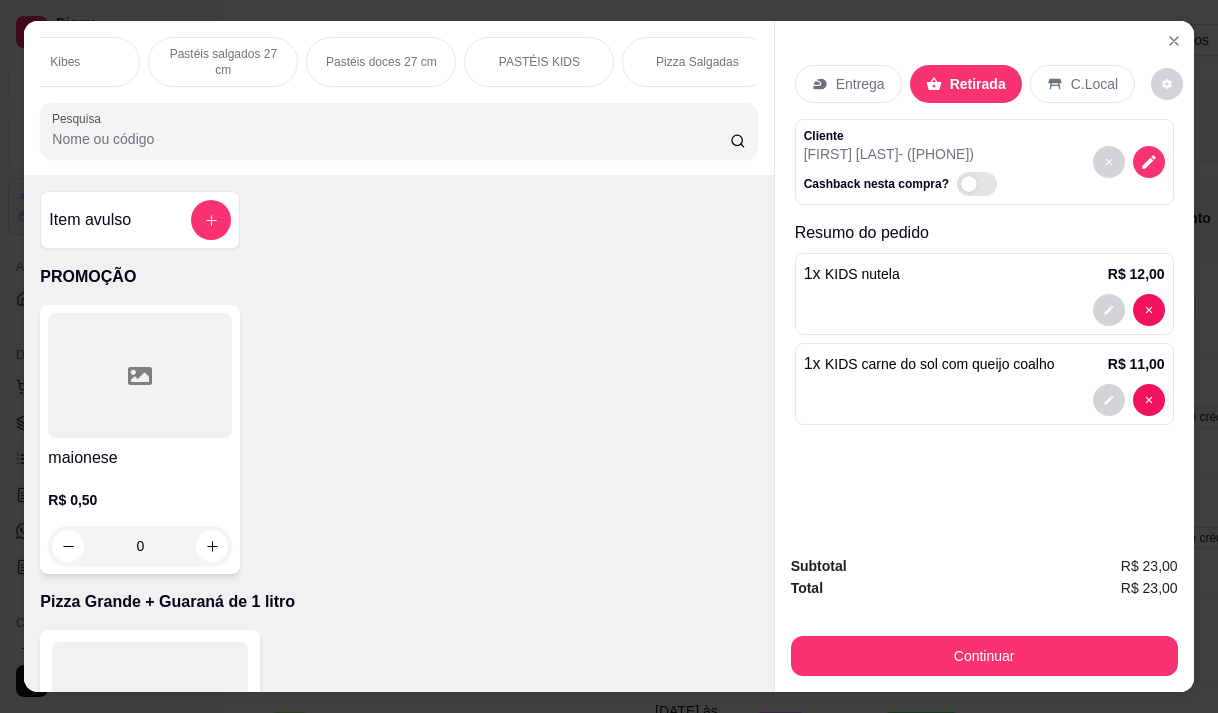 click on "PASTÉIS KIDS" at bounding box center (539, 62) 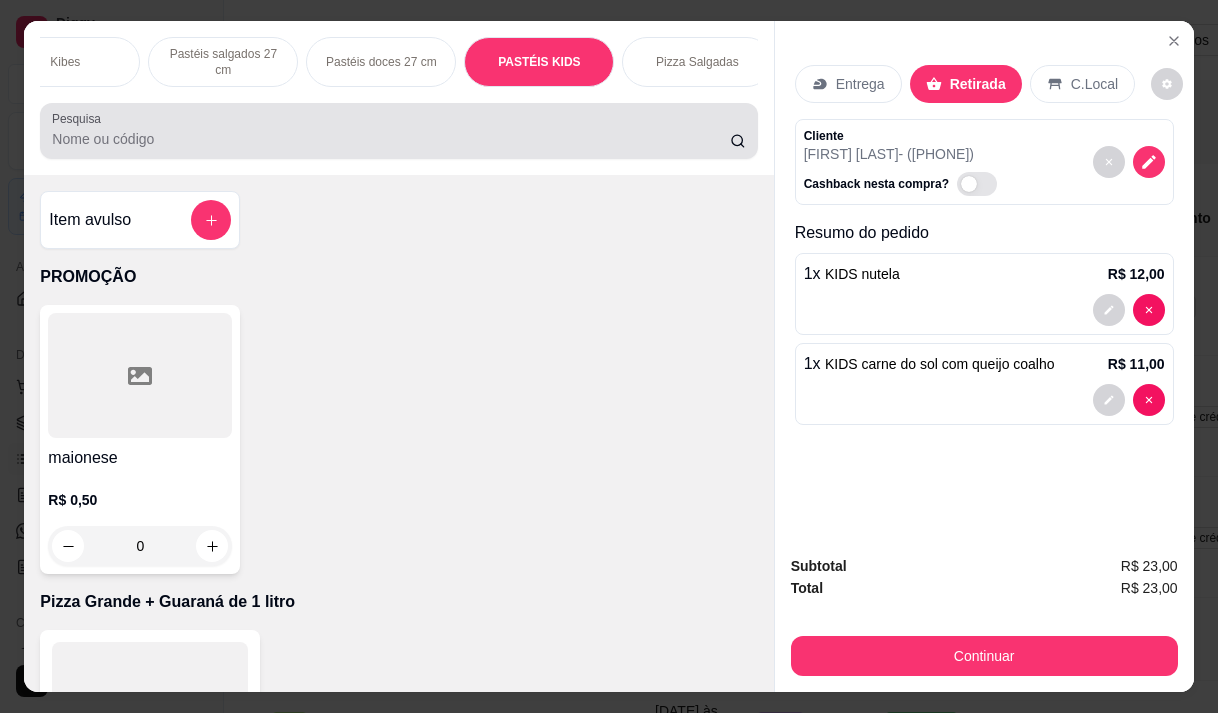 scroll, scrollTop: 13907, scrollLeft: 0, axis: vertical 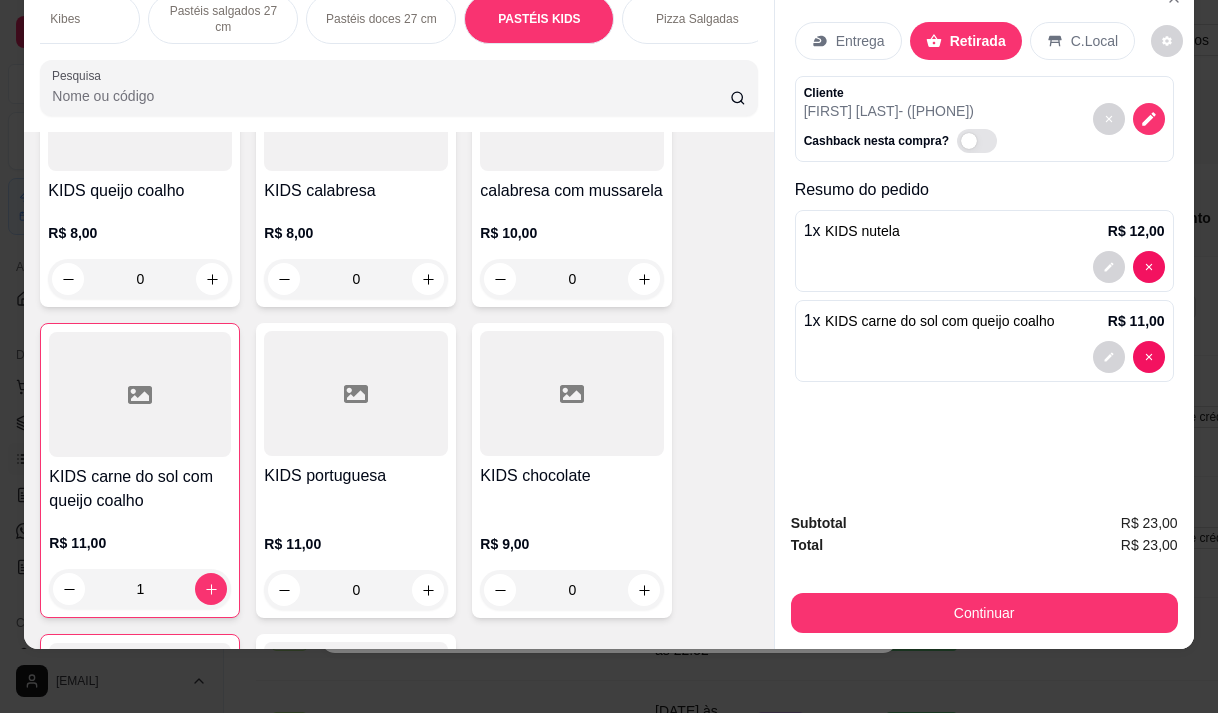click on "R$ 11,00 1" at bounding box center (140, 561) 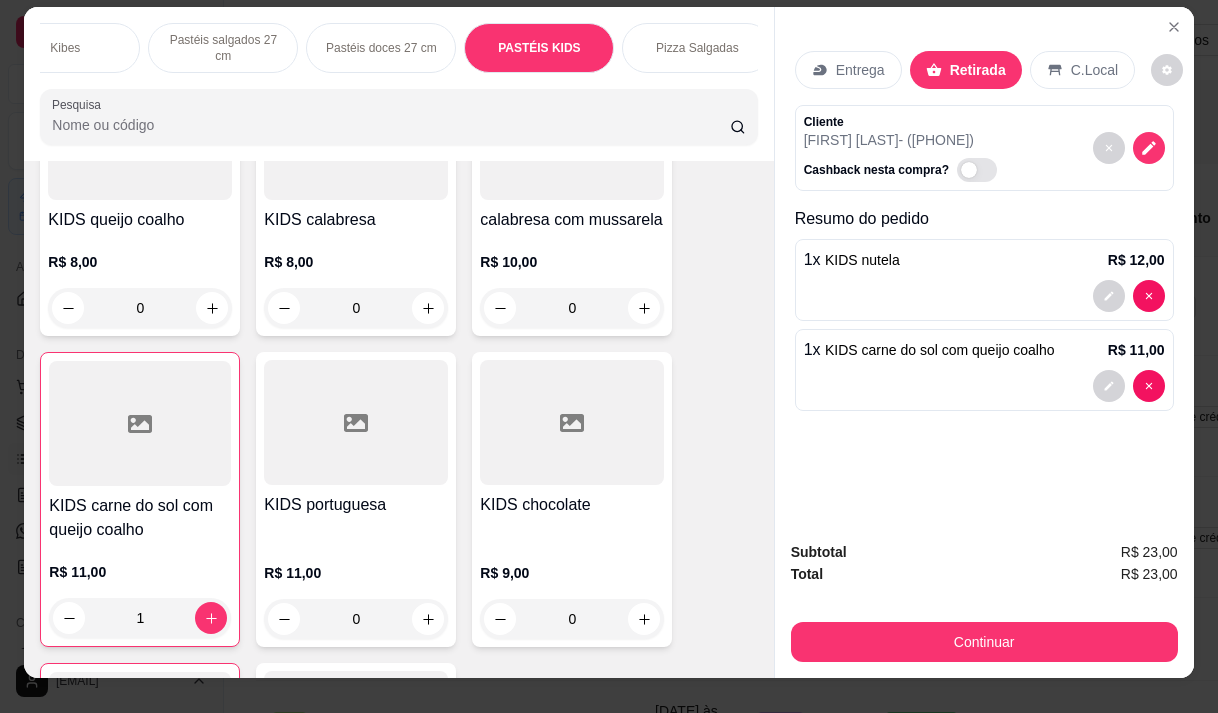 scroll, scrollTop: 14907, scrollLeft: 0, axis: vertical 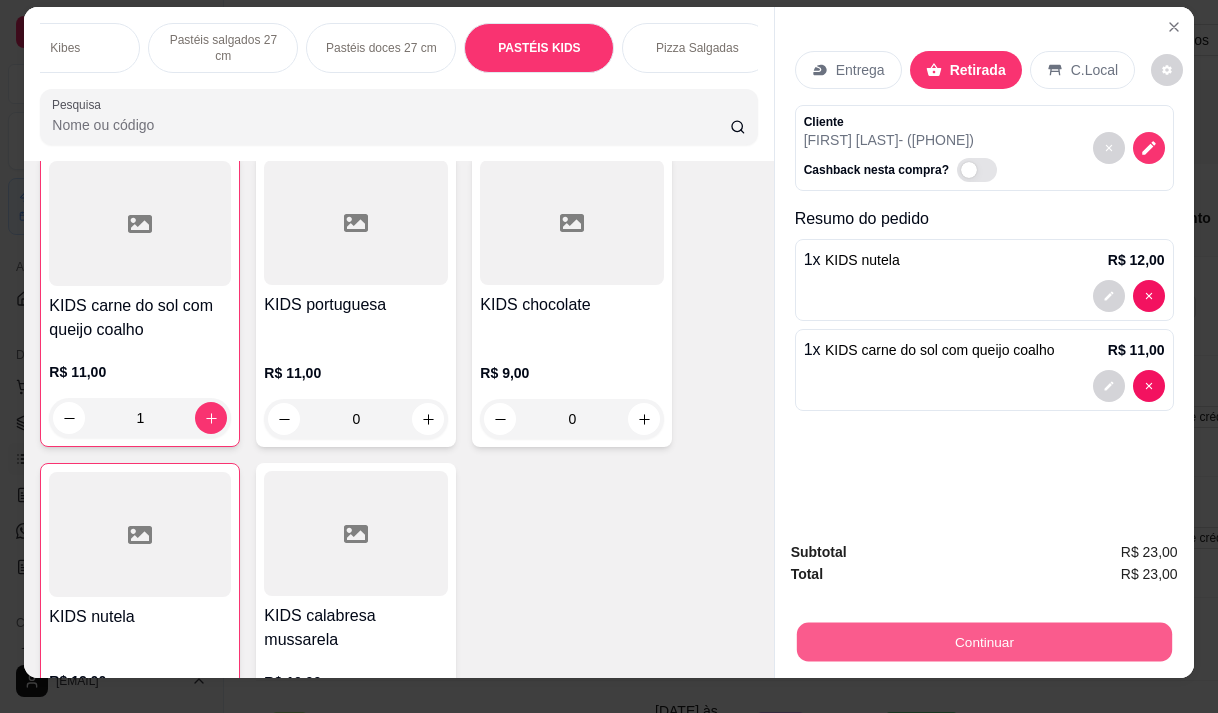 click on "Continuar" at bounding box center [983, 641] 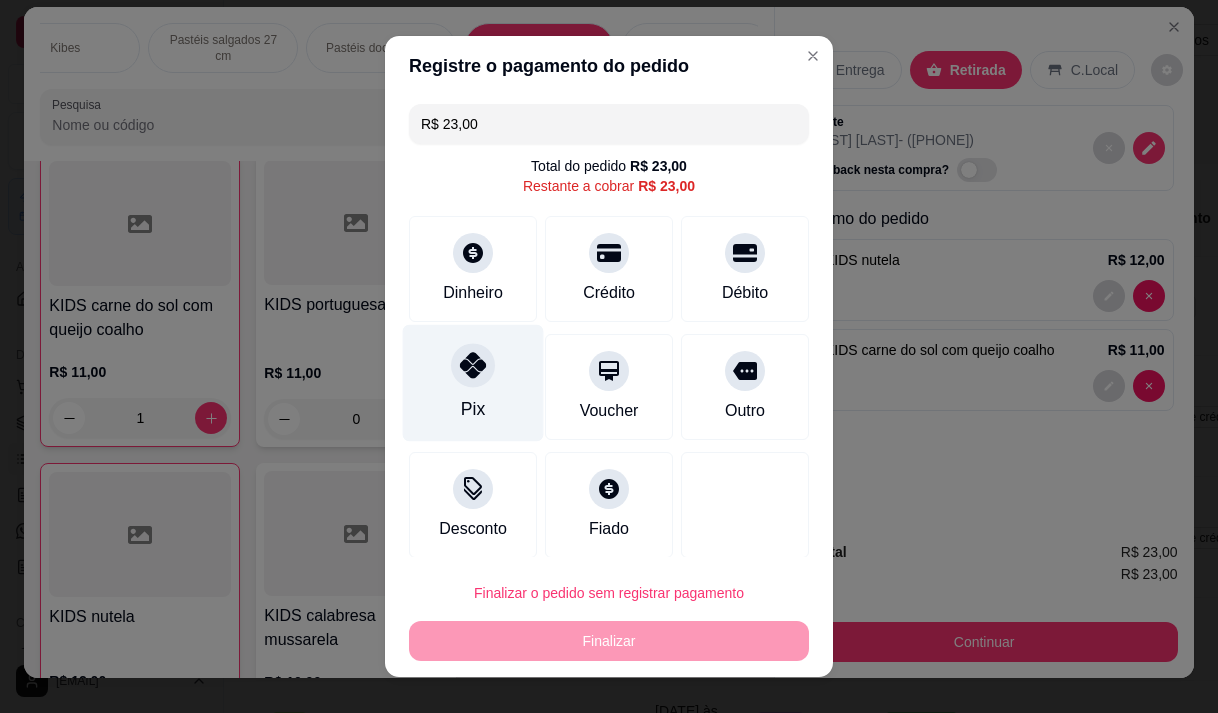 click on "Pix" at bounding box center [473, 382] 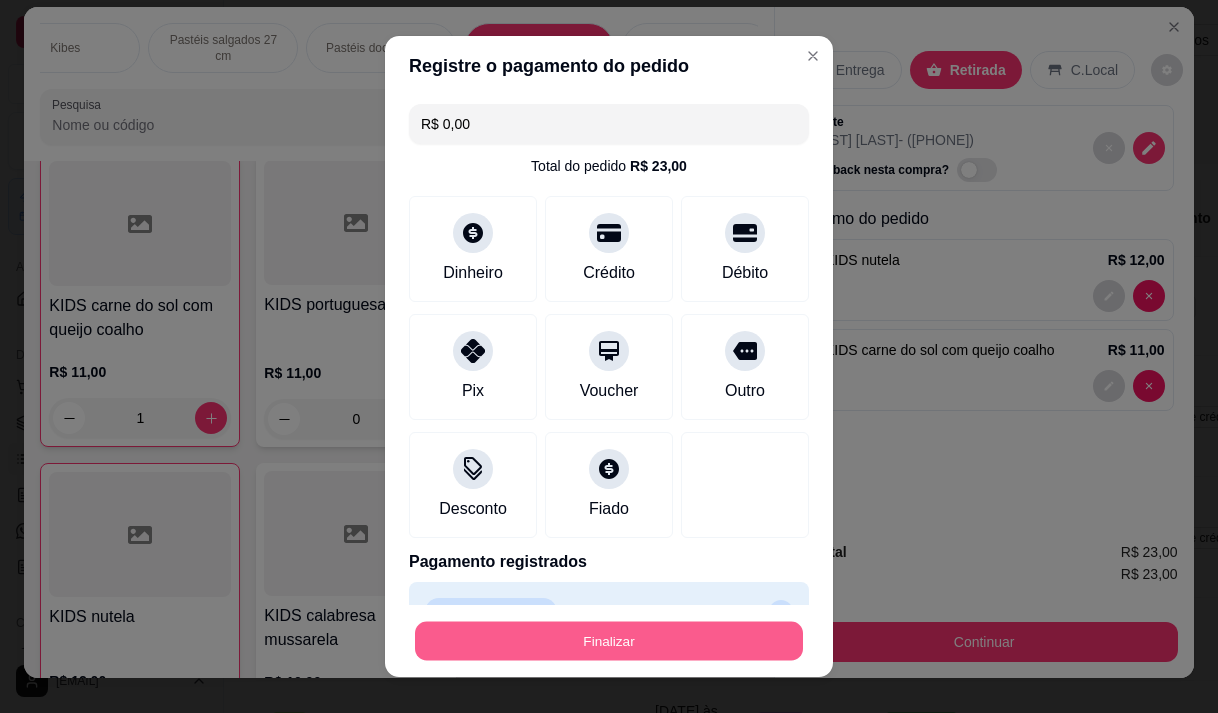 click on "Finalizar" at bounding box center (609, 641) 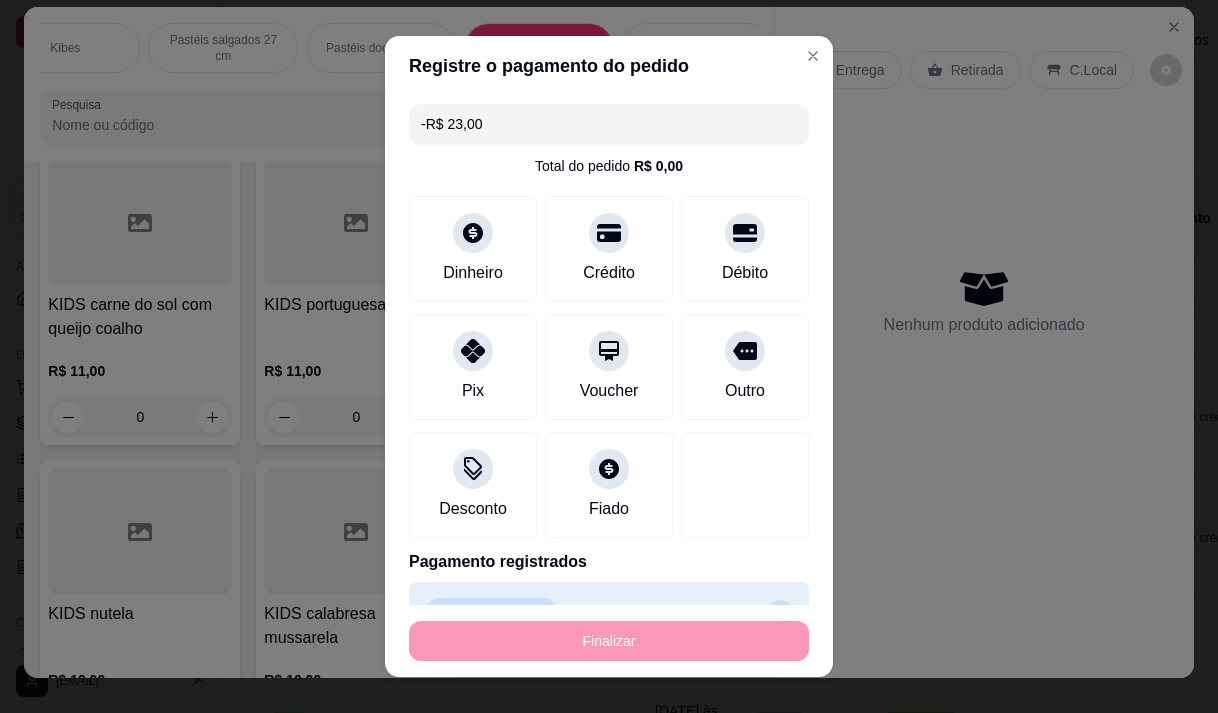 scroll, scrollTop: 0, scrollLeft: 0, axis: both 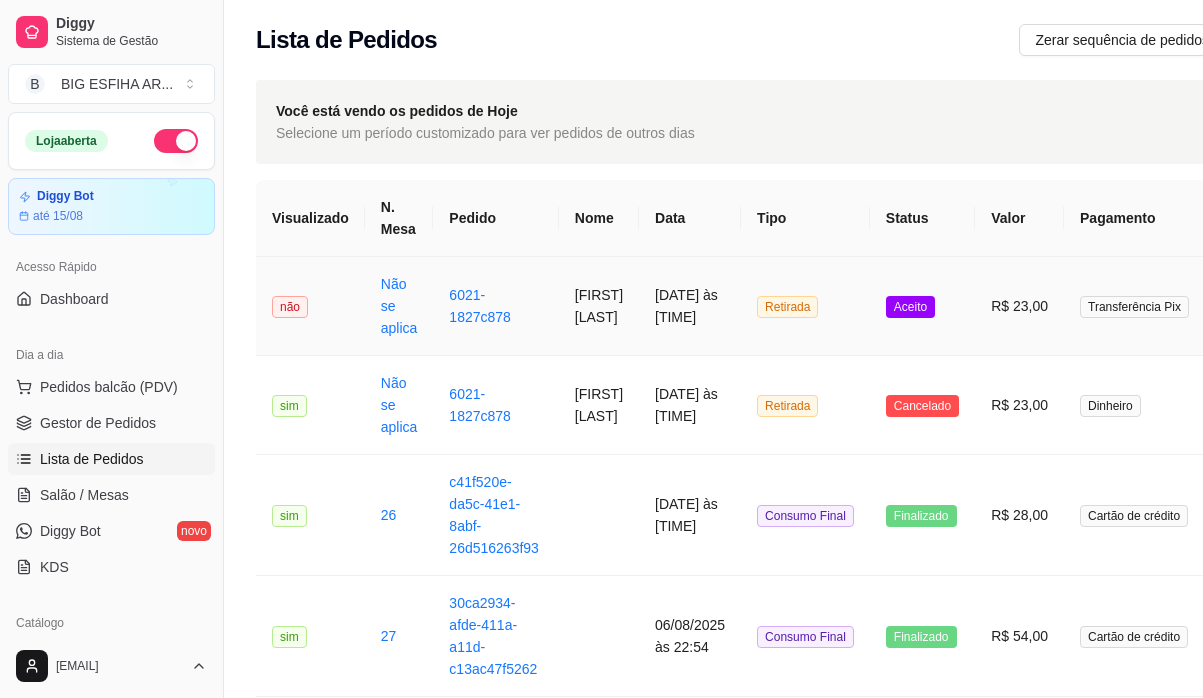 click on "[DATE] às [TIME]" at bounding box center (690, 306) 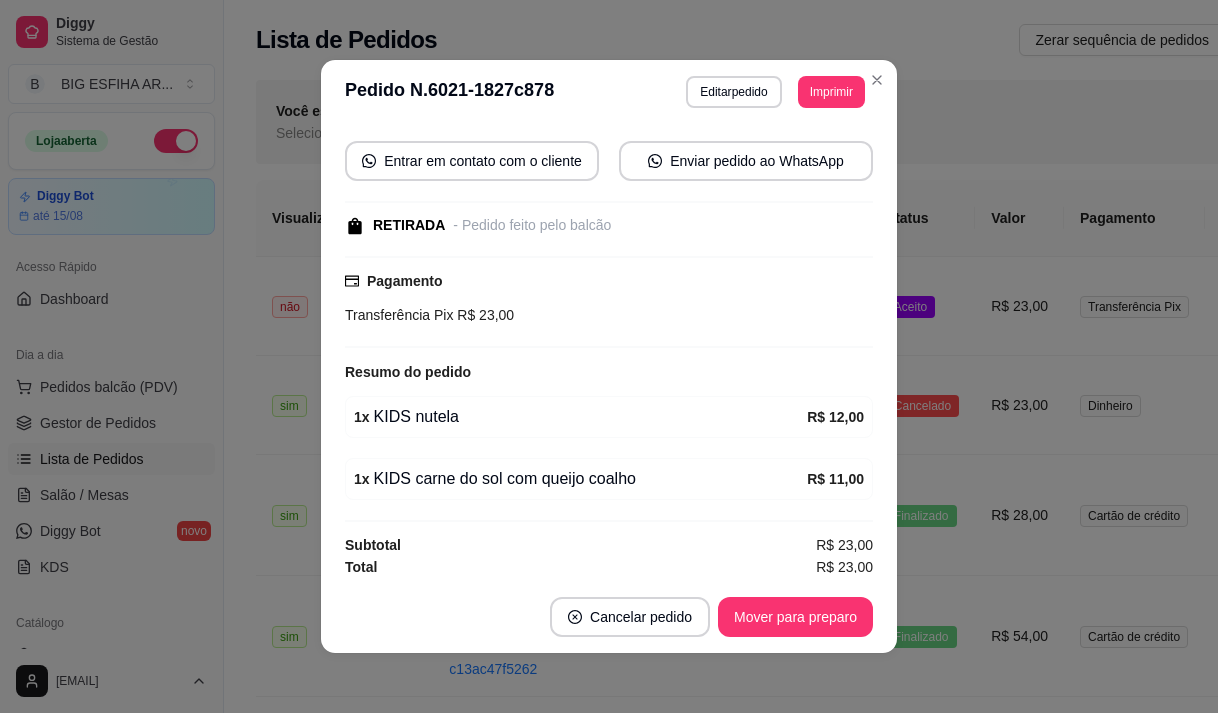 scroll, scrollTop: 226, scrollLeft: 0, axis: vertical 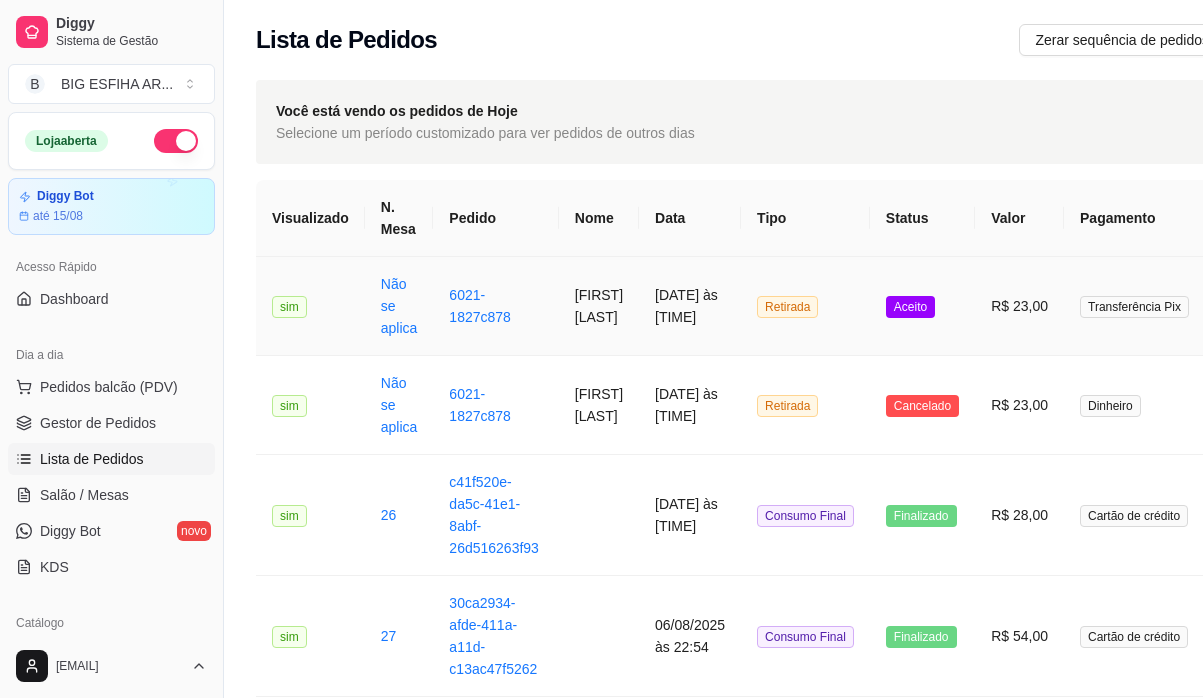 click on "6021-1827c878" at bounding box center (495, 306) 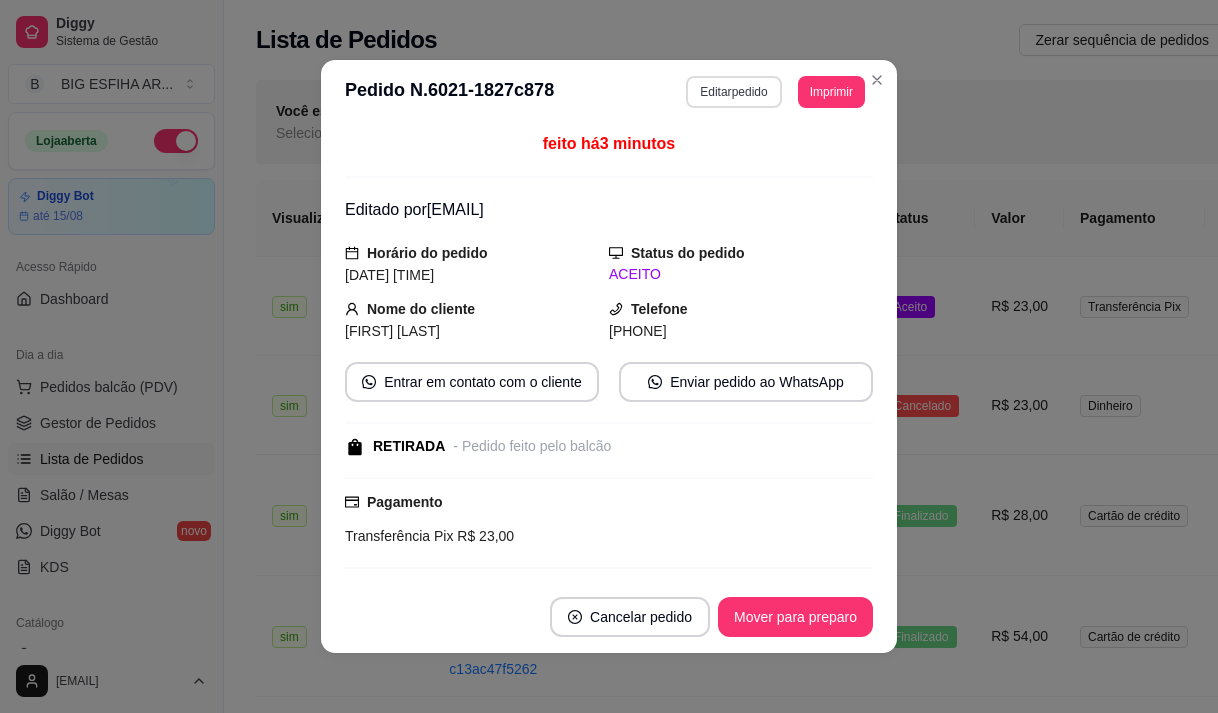 click on "Editar  pedido" at bounding box center (733, 92) 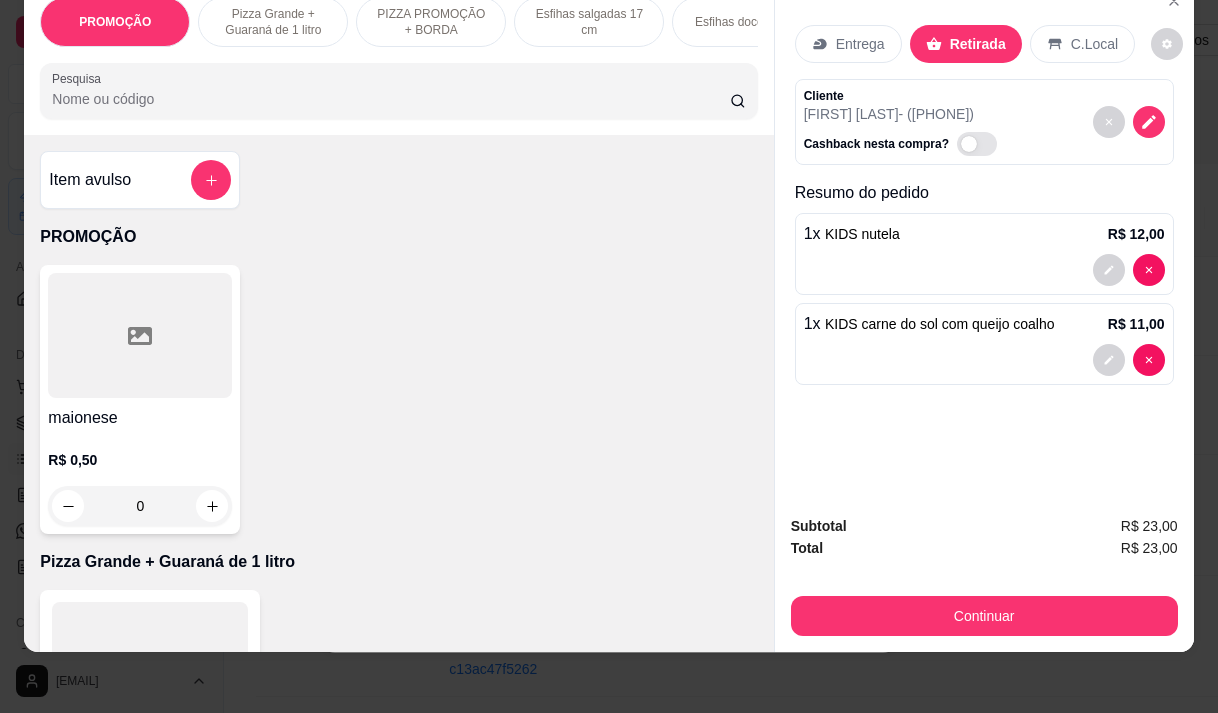 scroll, scrollTop: 50, scrollLeft: 0, axis: vertical 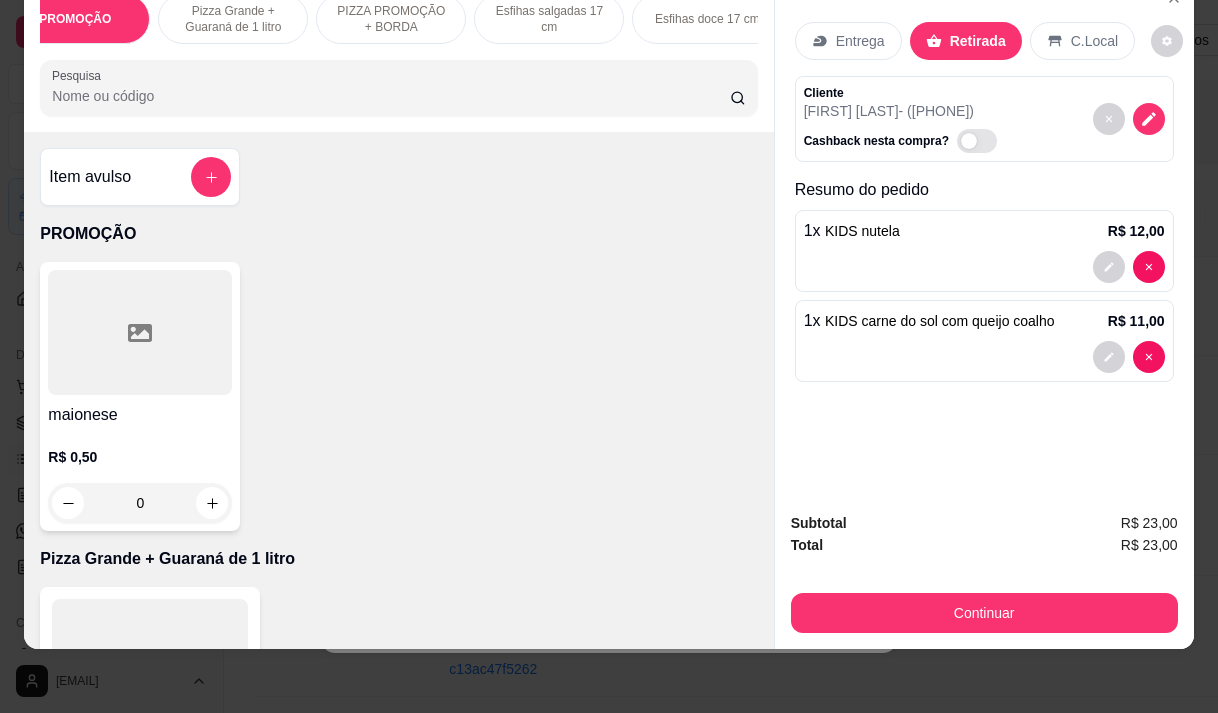 click on "KIDS  carne do sol com queijo coalho" at bounding box center (940, 321) 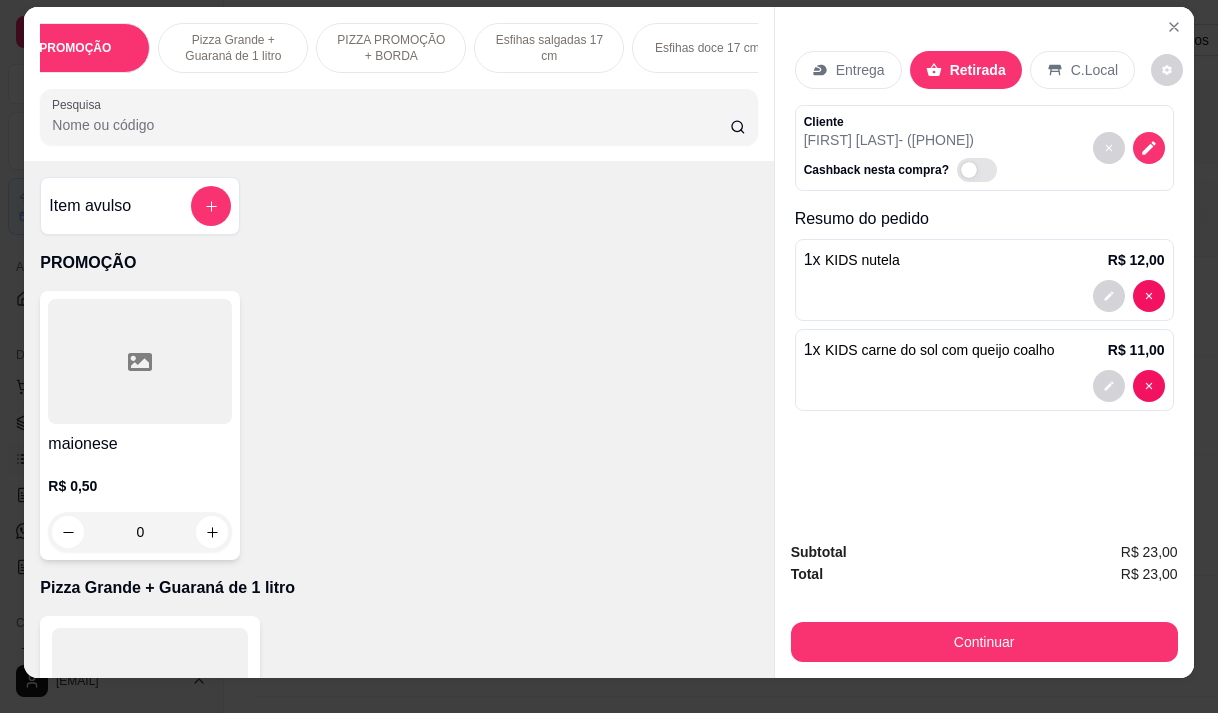 click at bounding box center (984, 386) 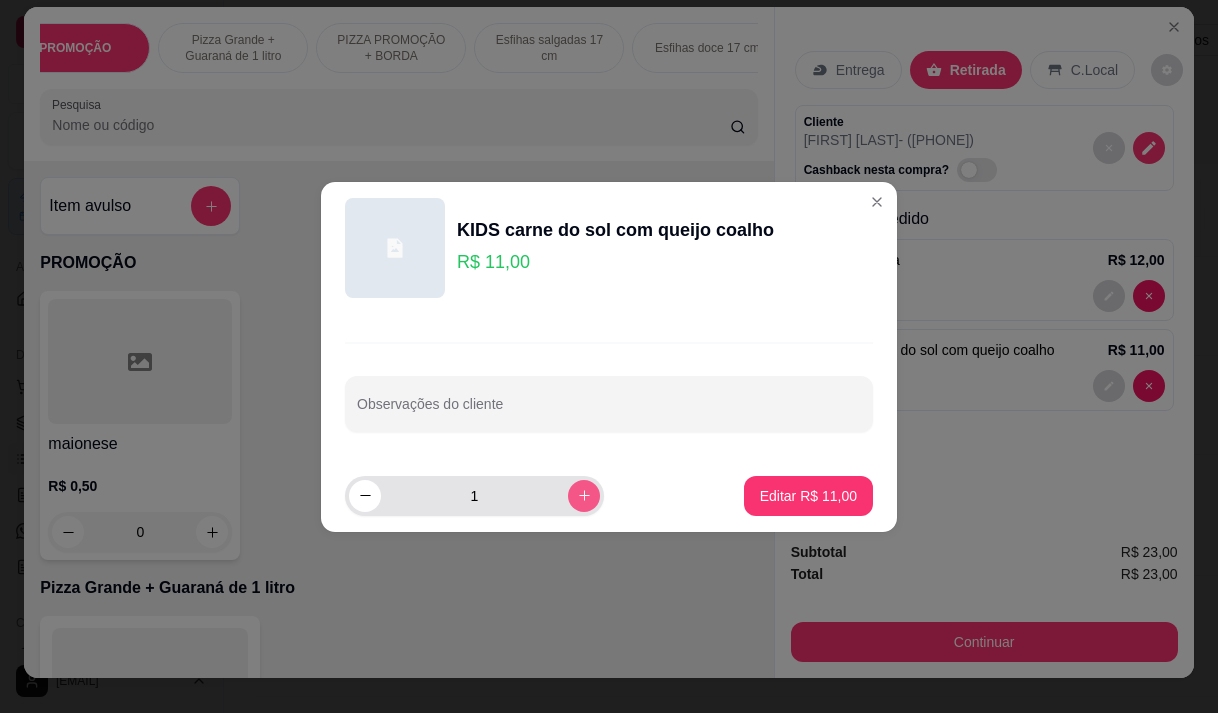 click 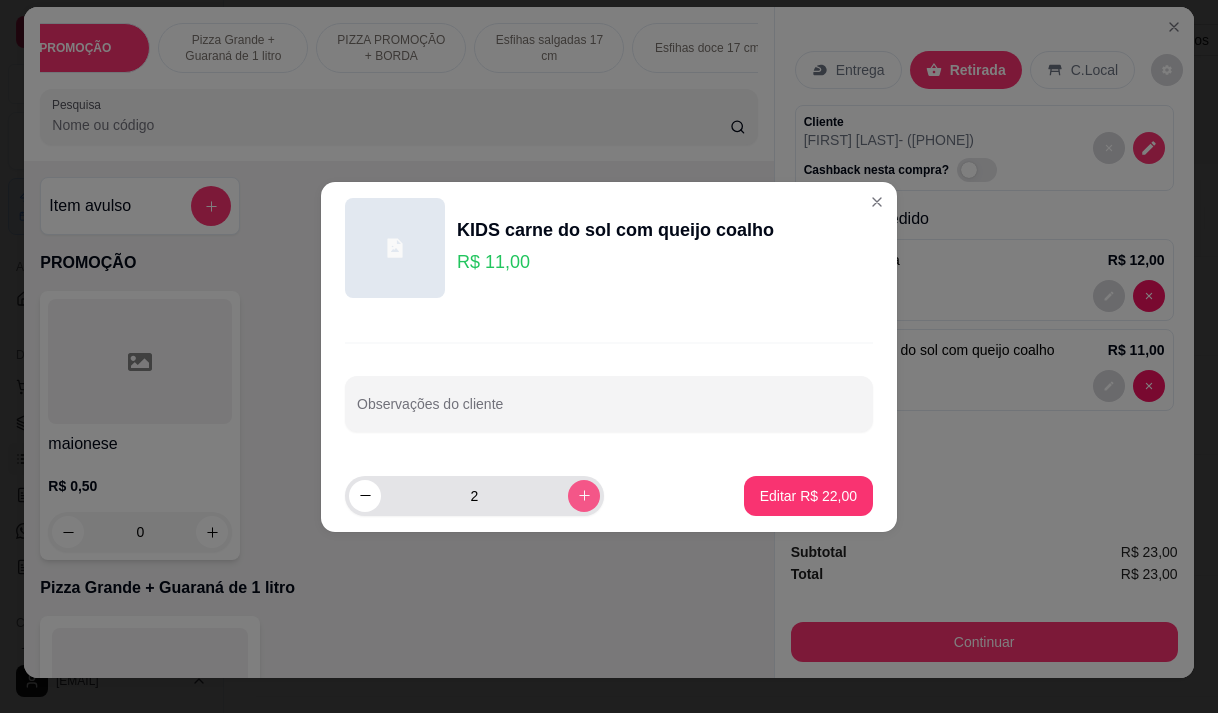 type on "2" 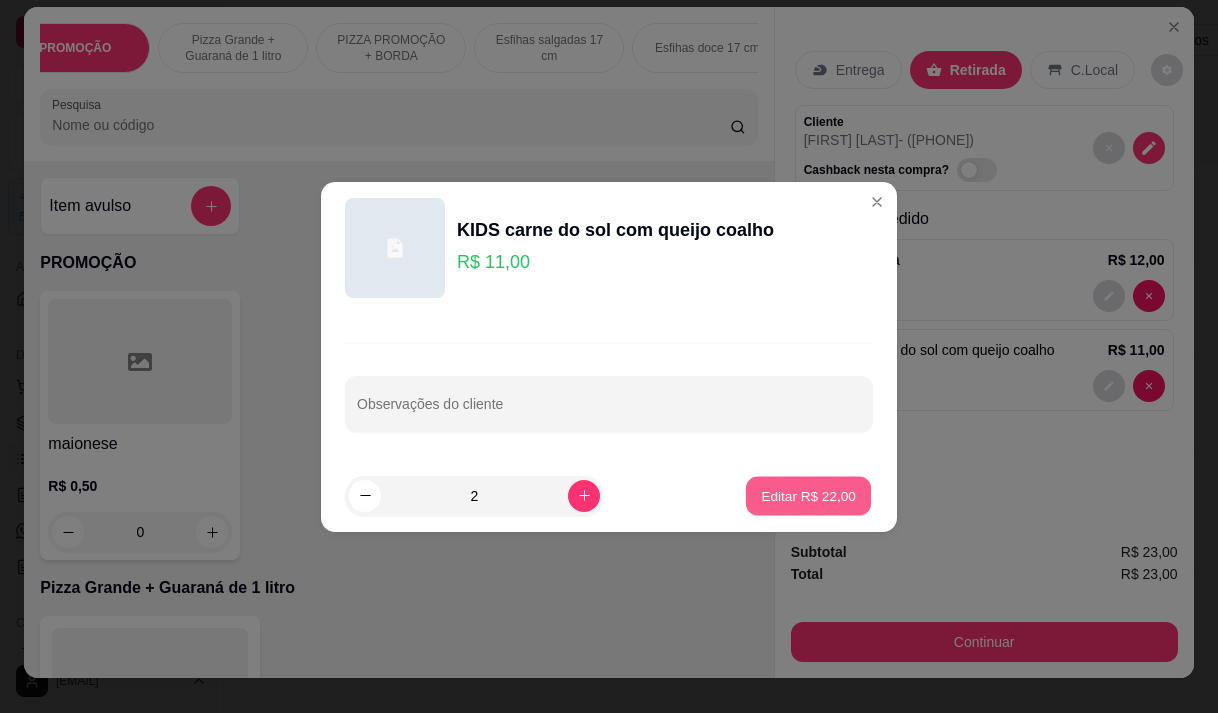 click on "Editar   R$ 22,00" at bounding box center [808, 495] 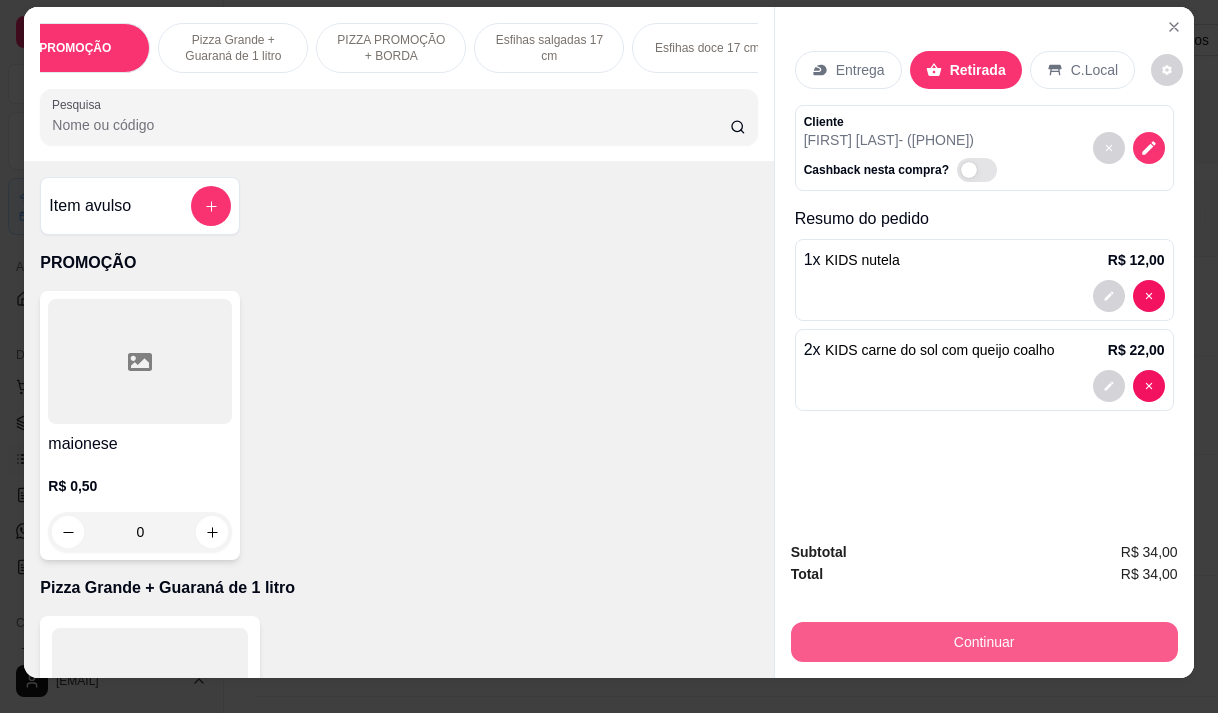 click on "Continuar" at bounding box center [984, 642] 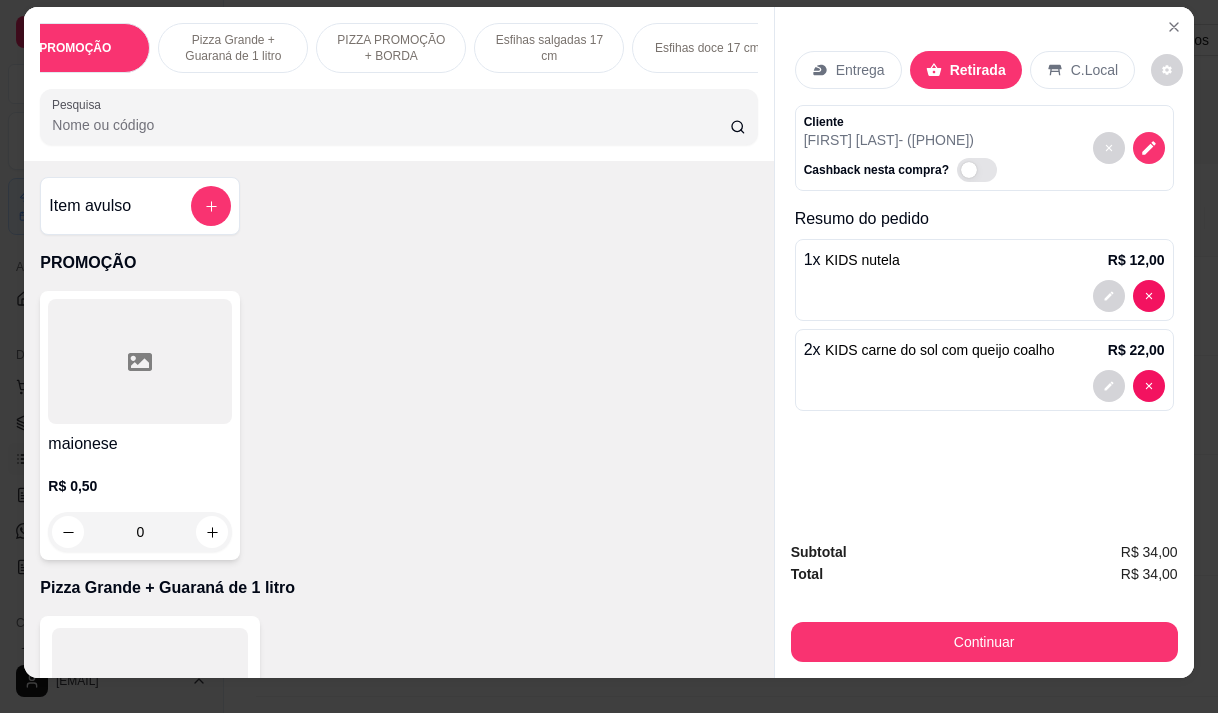 click on "Continuar" at bounding box center [984, 642] 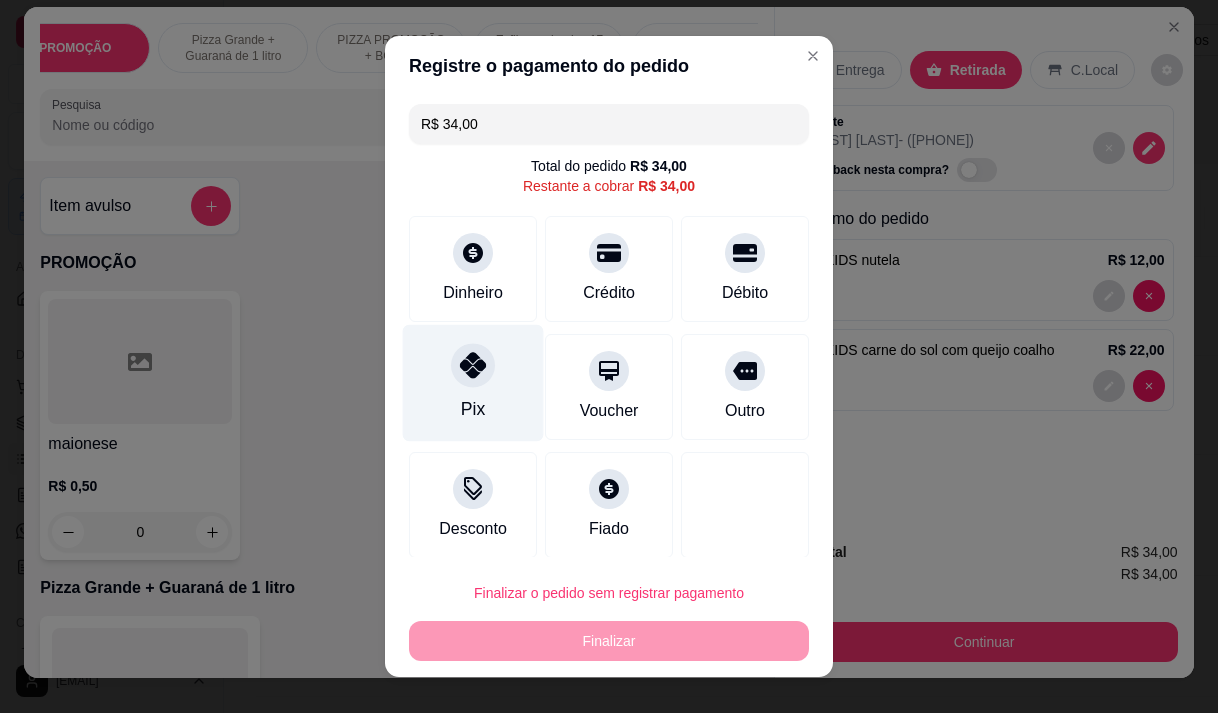click 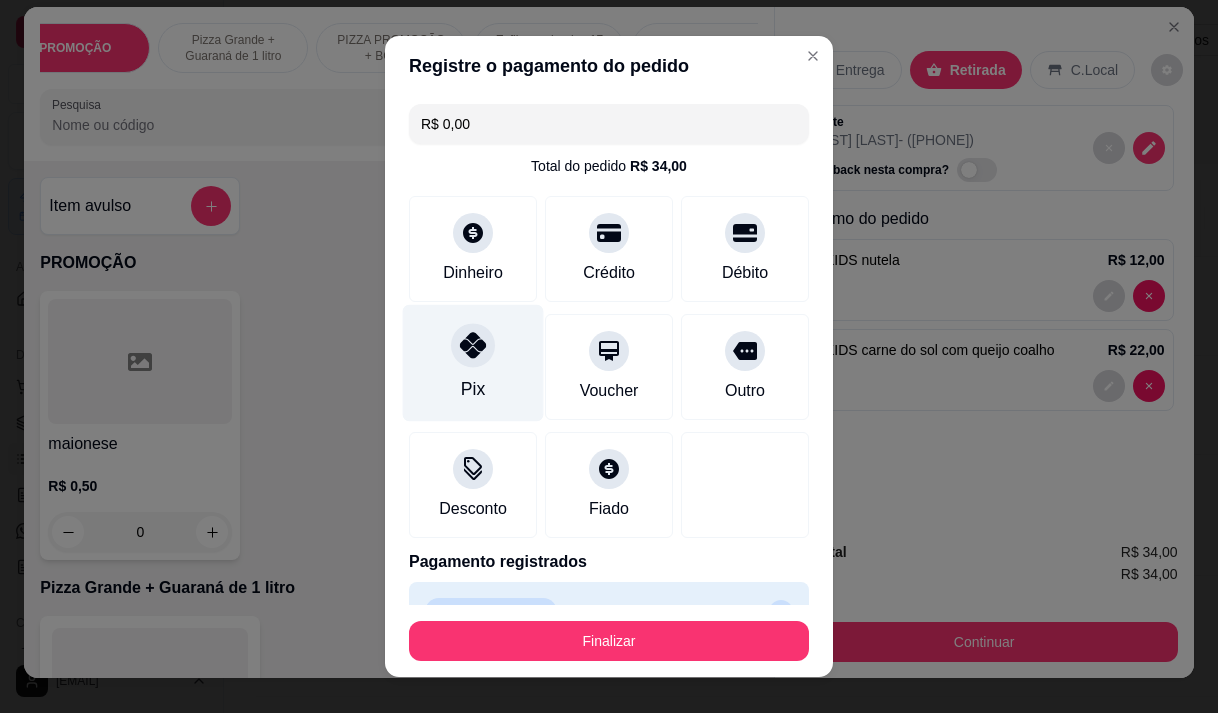 type on "R$ 0,00" 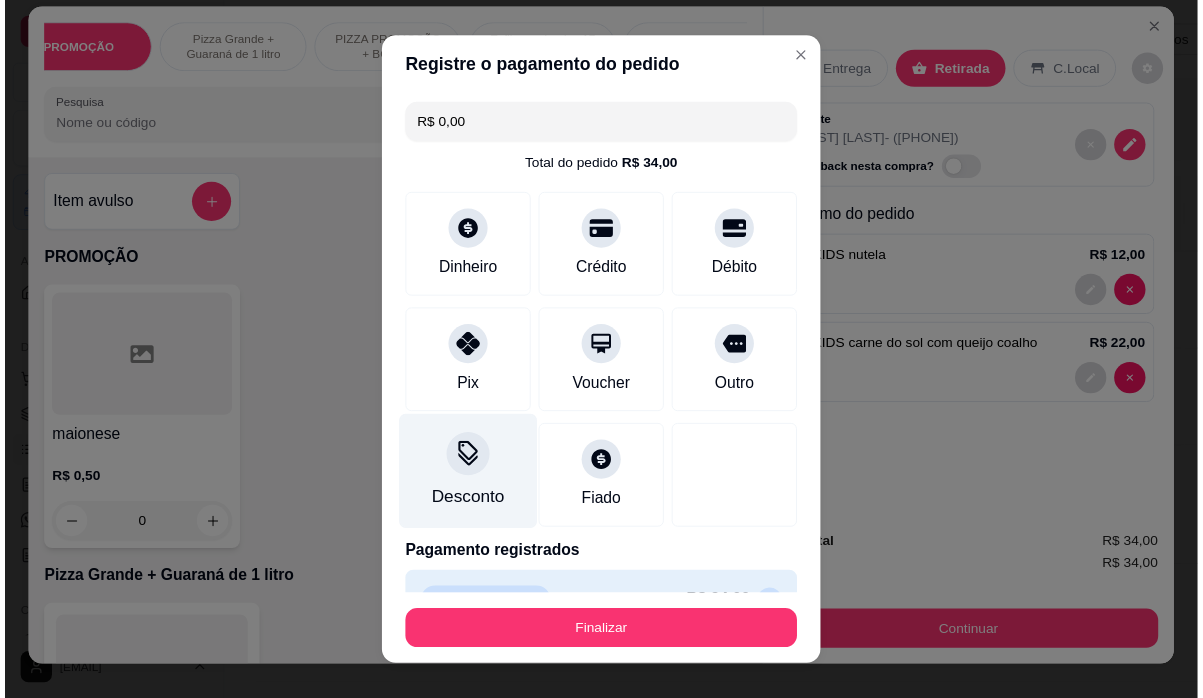 scroll, scrollTop: 44, scrollLeft: 0, axis: vertical 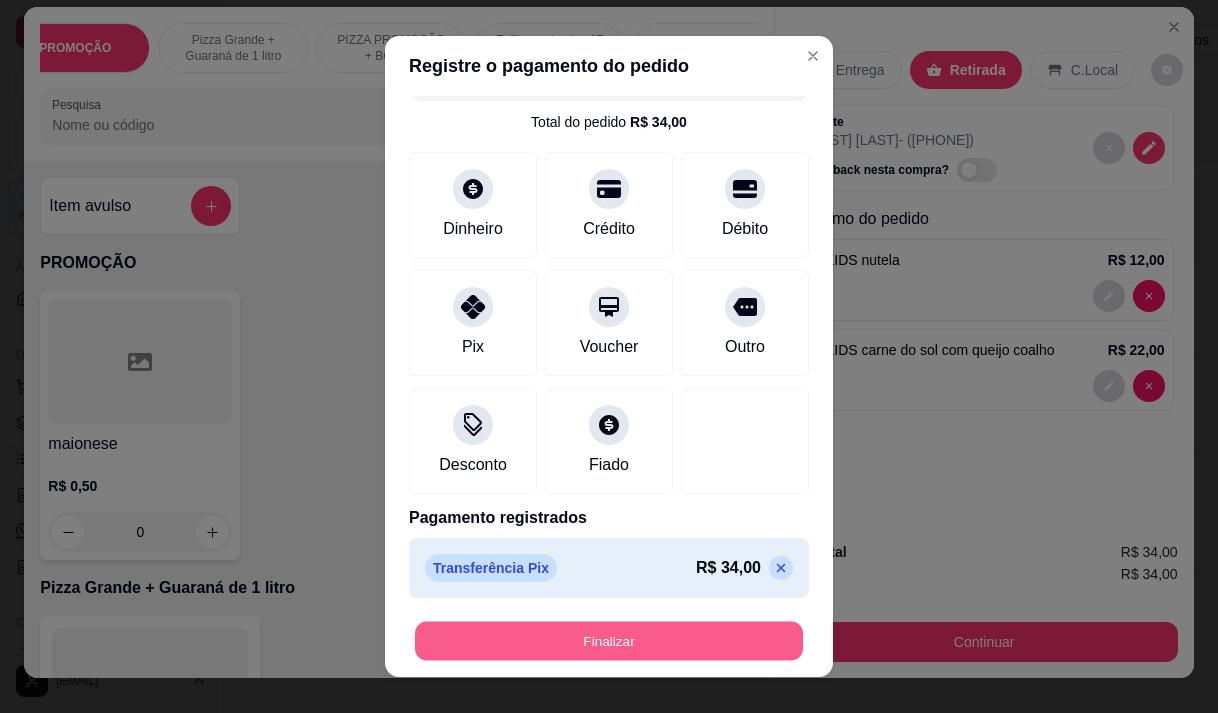 click on "Finalizar" at bounding box center [609, 641] 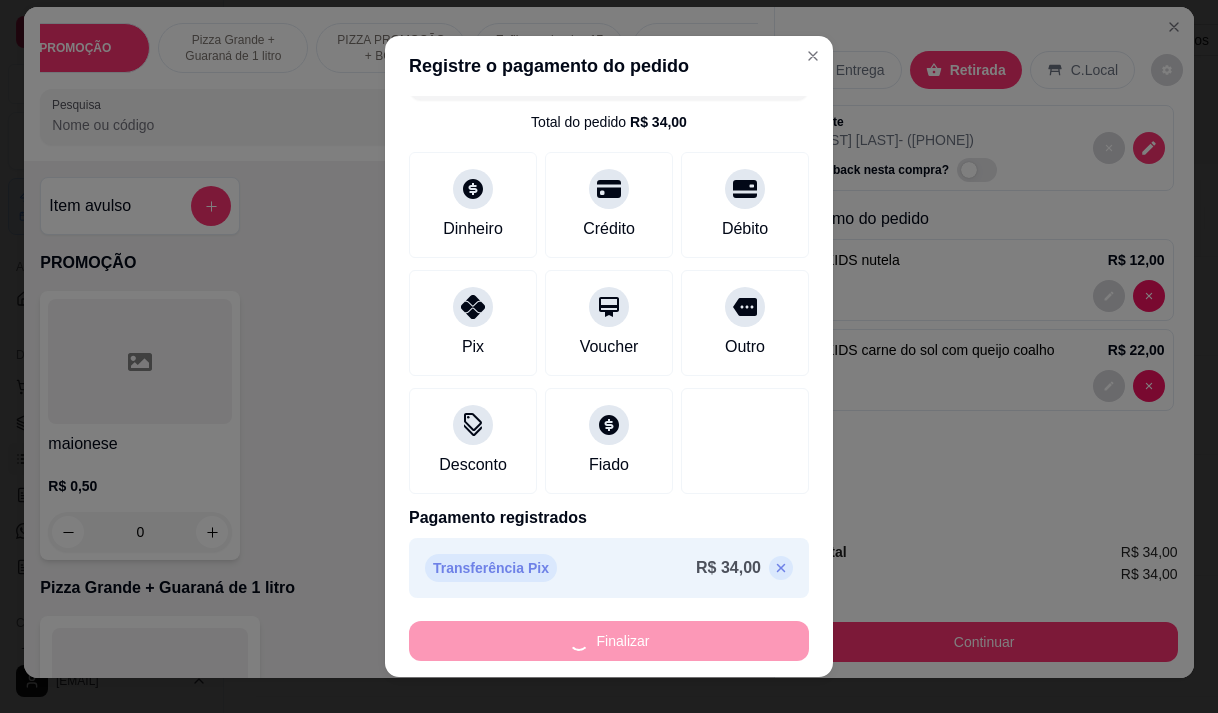 type on "0" 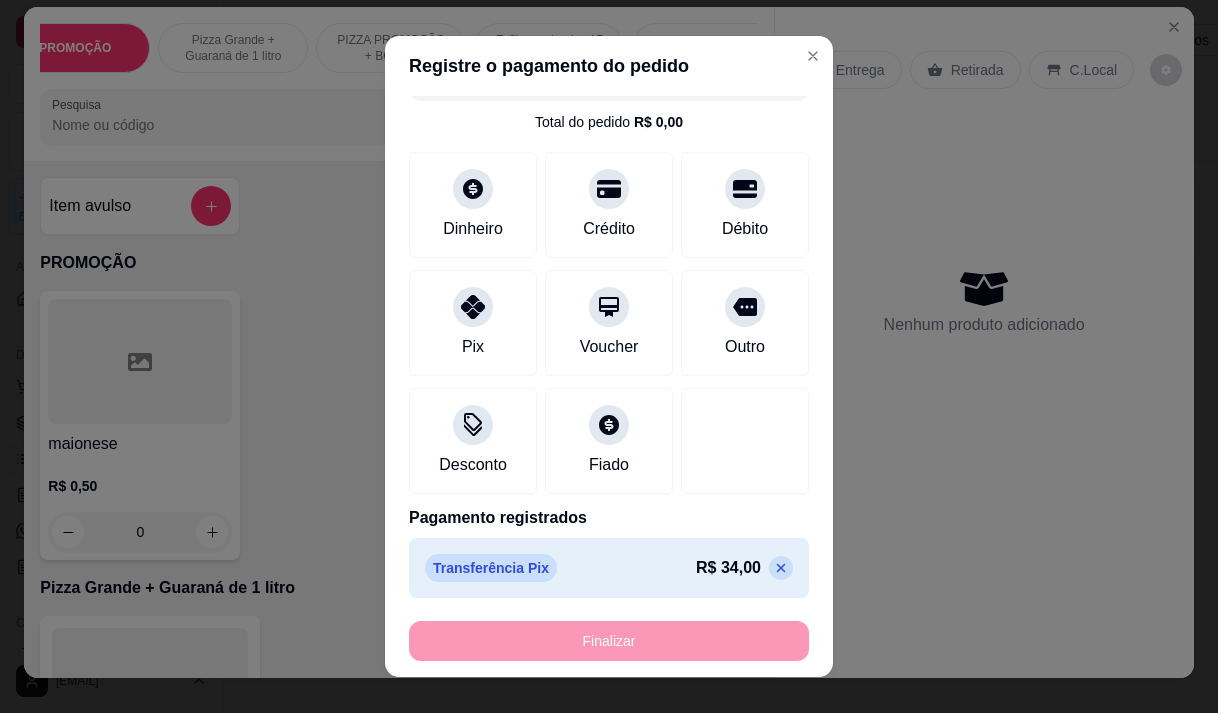 type on "-R$ 34,00" 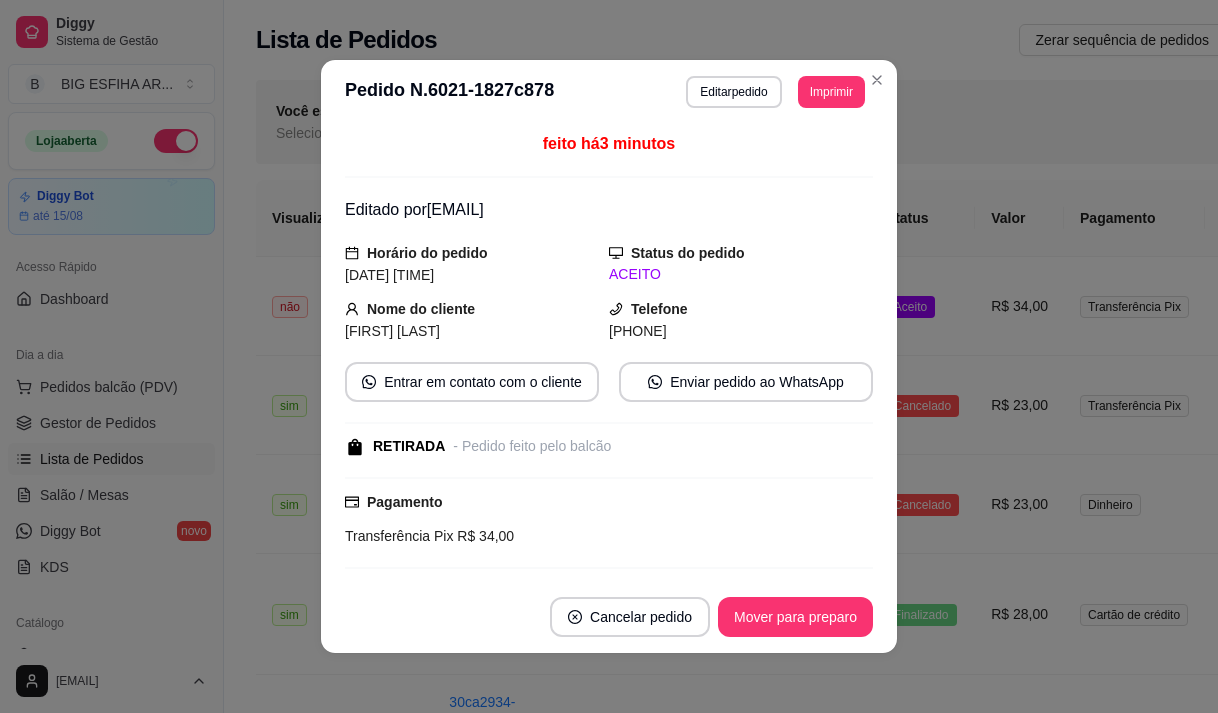 click on "Dashboard" at bounding box center (111, 299) 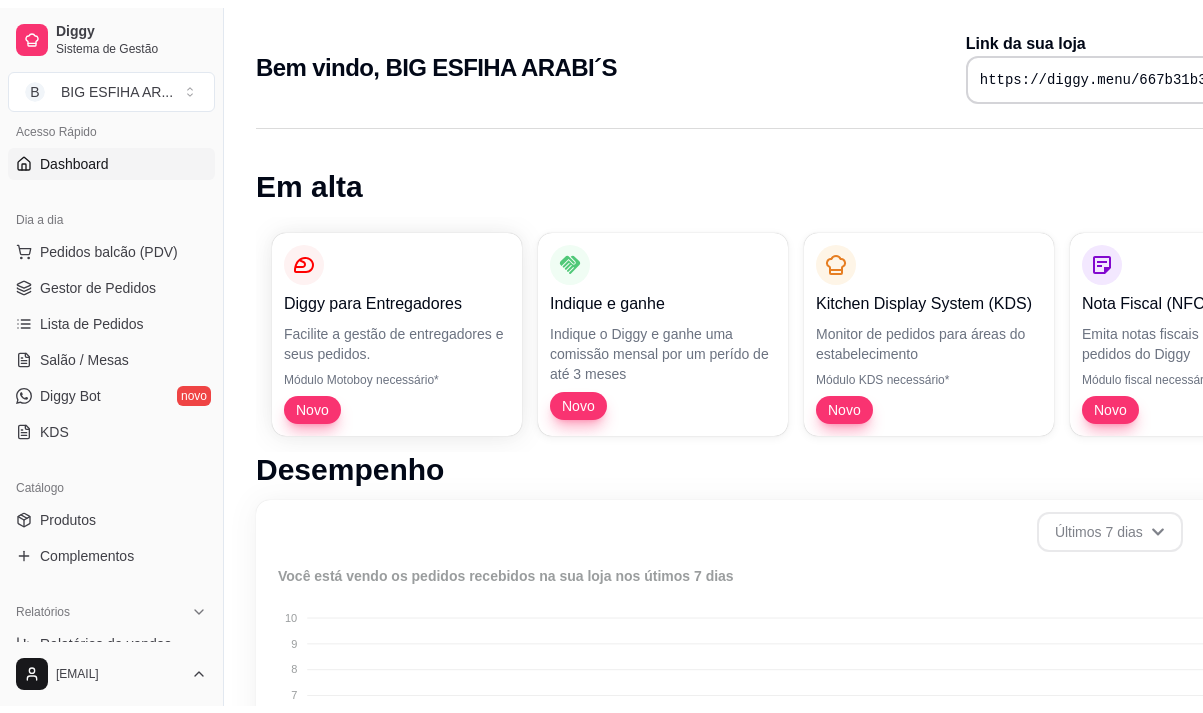 scroll, scrollTop: 200, scrollLeft: 0, axis: vertical 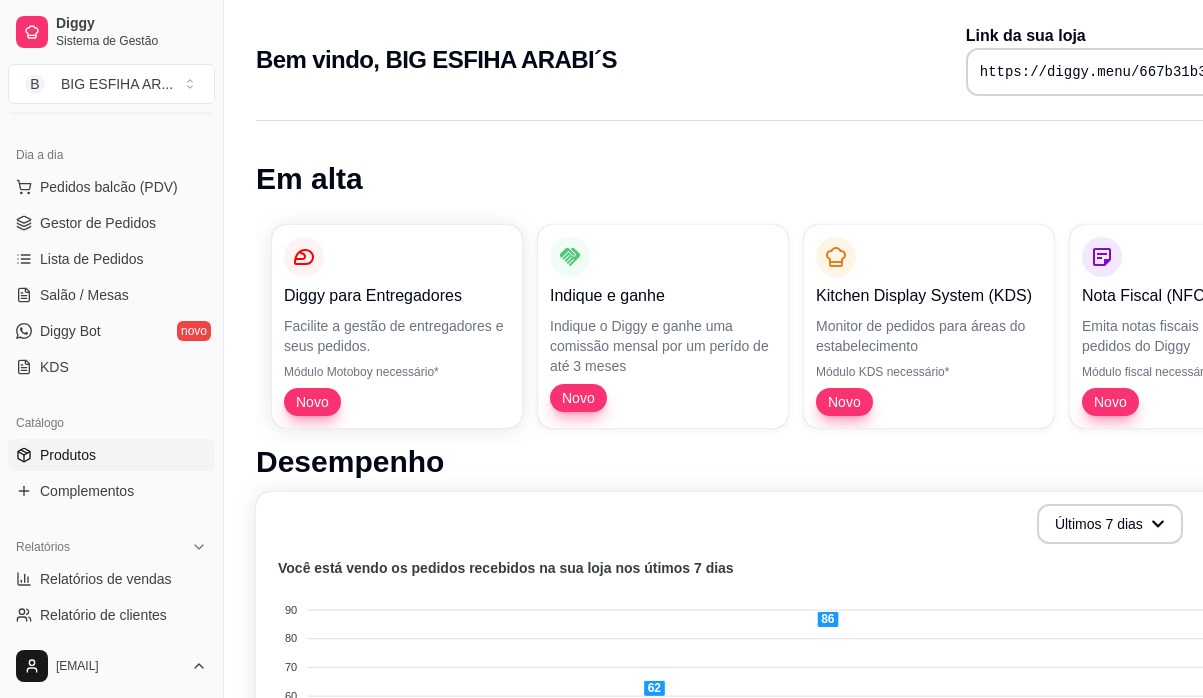 click on "Produtos" at bounding box center (111, 455) 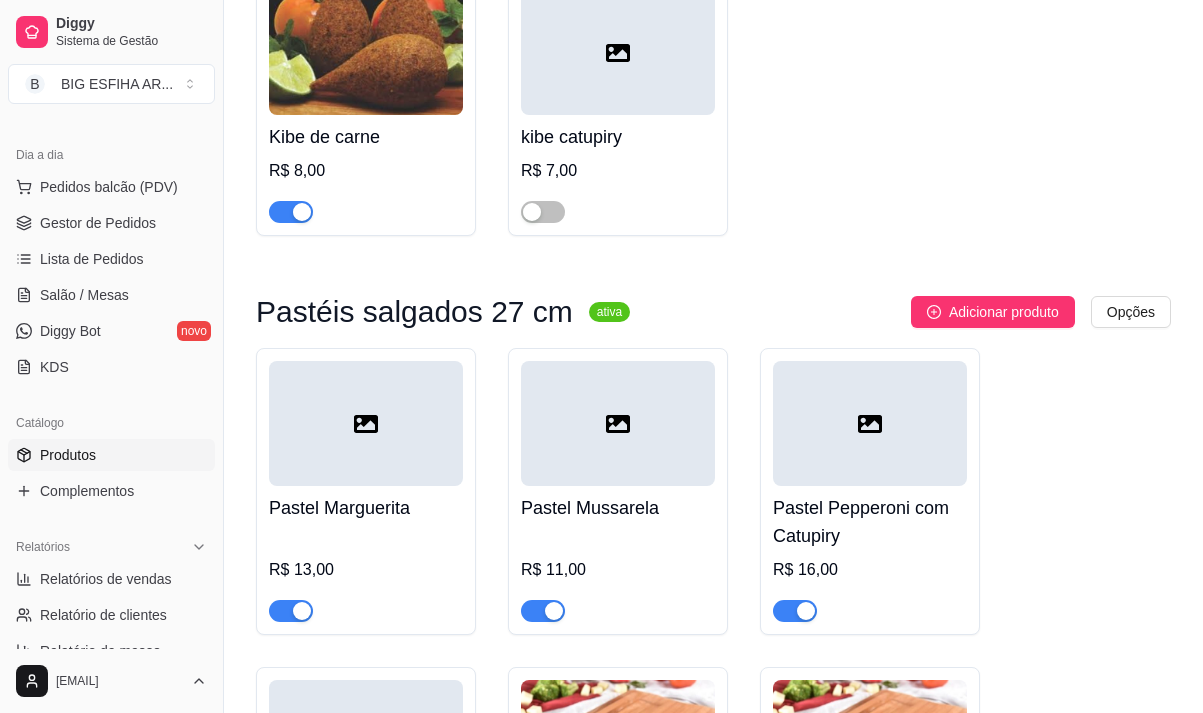 scroll, scrollTop: 9200, scrollLeft: 0, axis: vertical 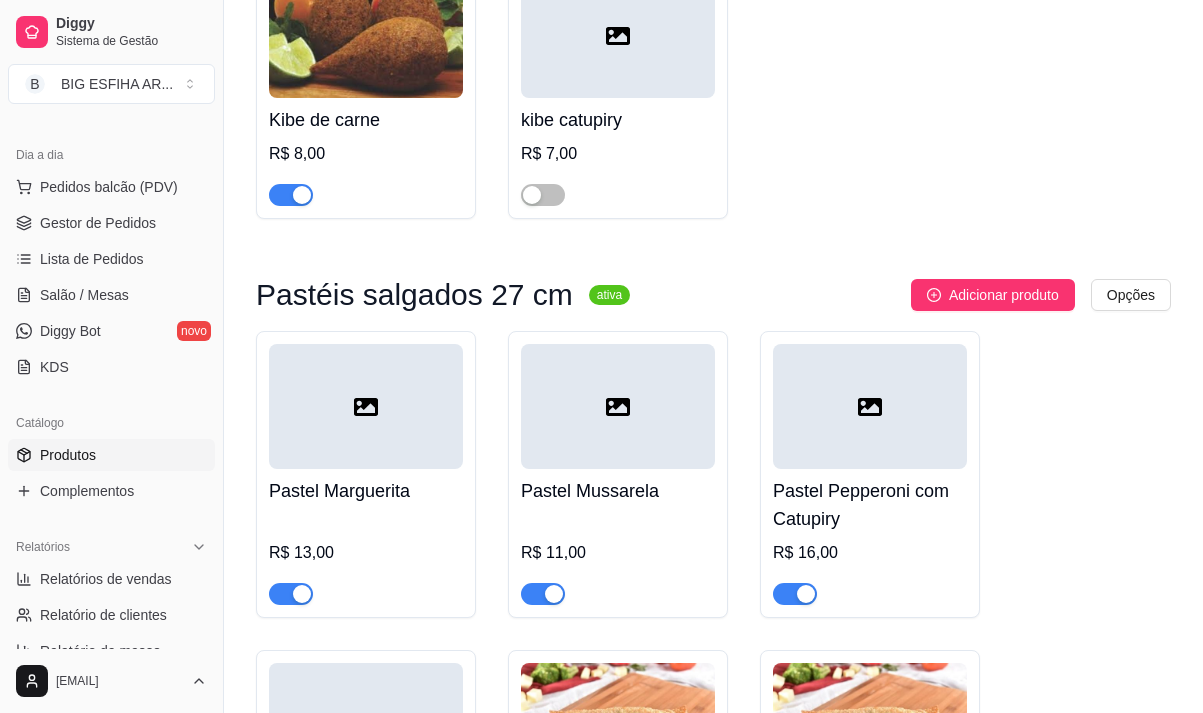 click at bounding box center [795, 594] 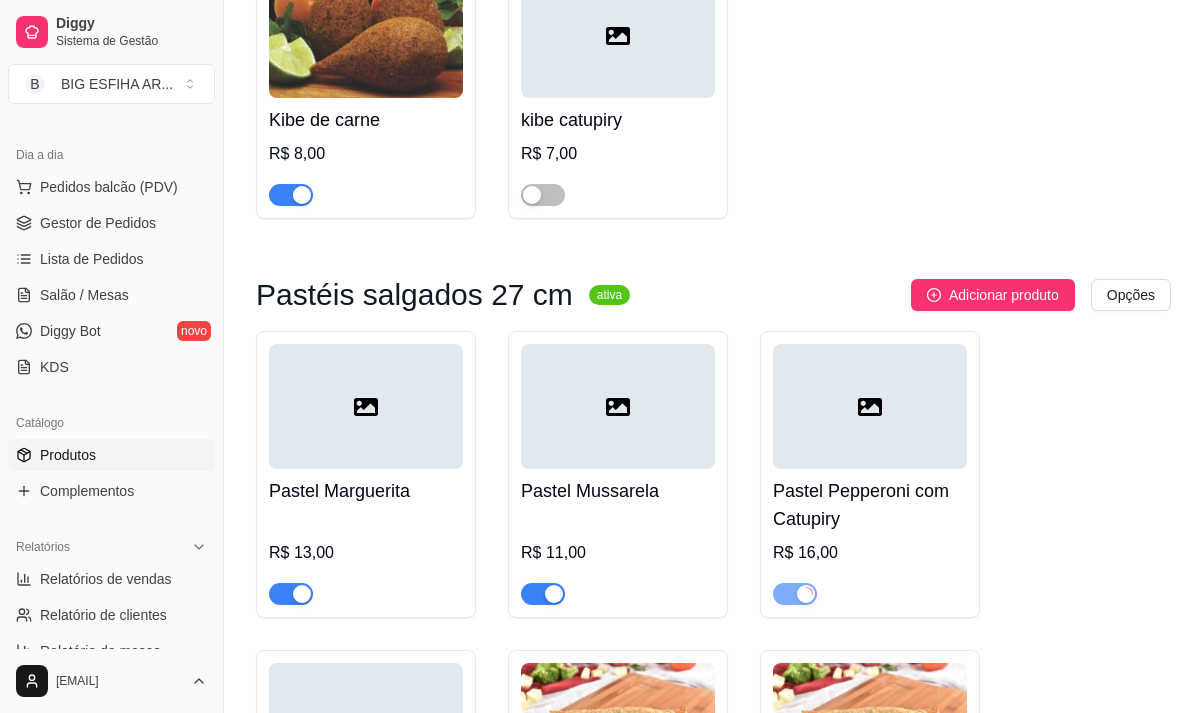 click at bounding box center (543, 594) 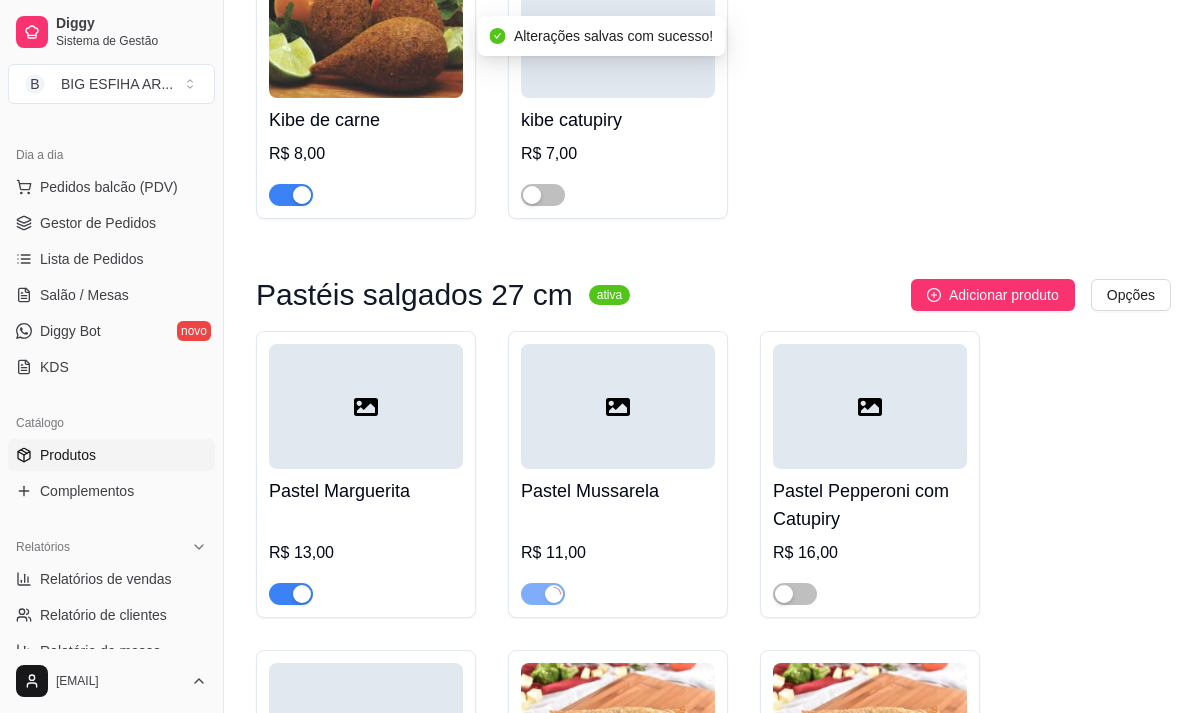 click at bounding box center [291, 594] 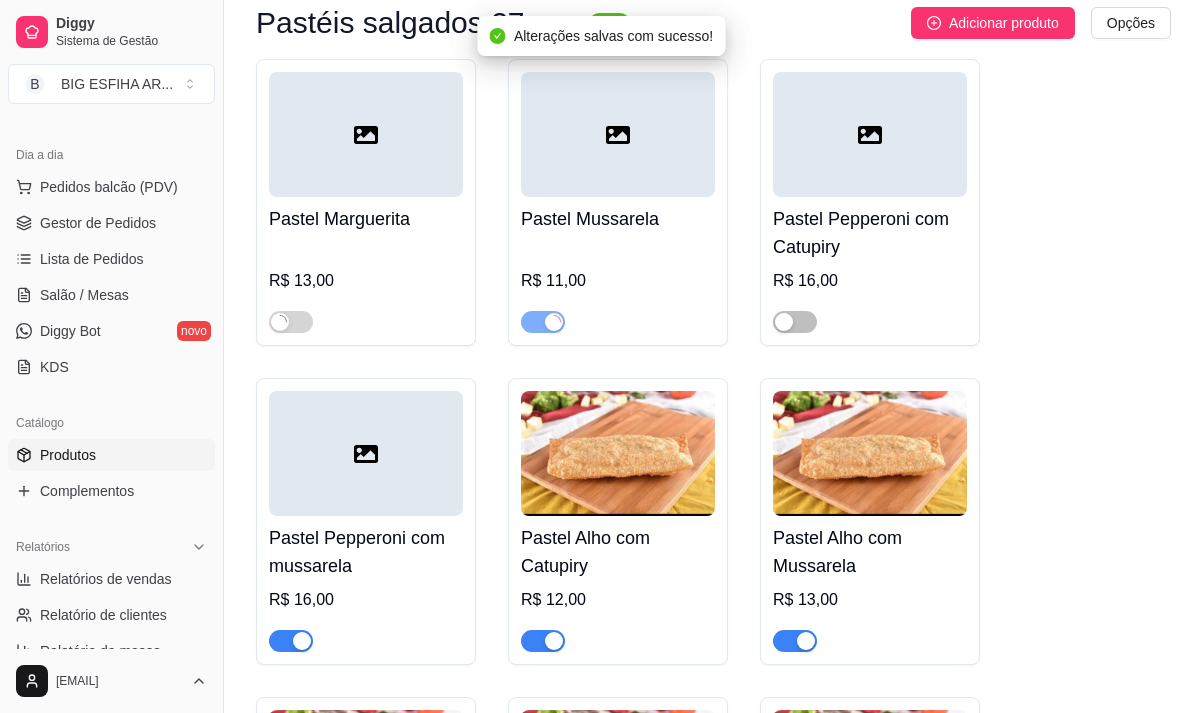 scroll, scrollTop: 9600, scrollLeft: 0, axis: vertical 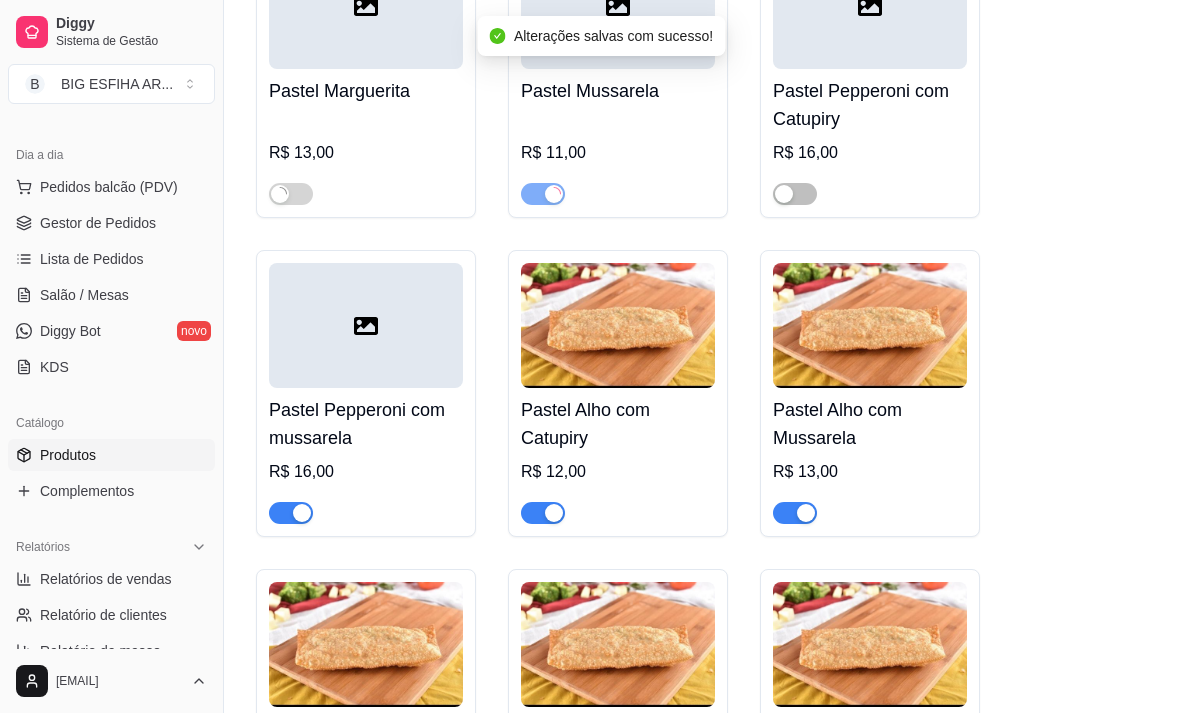 click at bounding box center [291, 513] 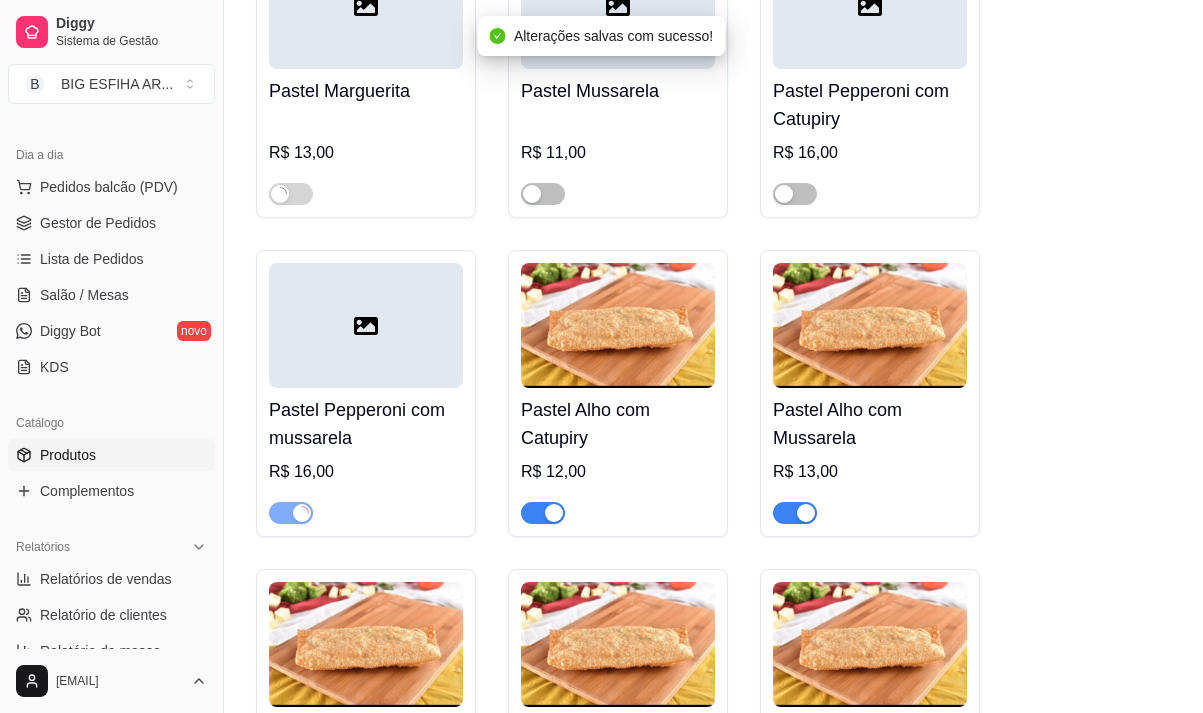 click at bounding box center (543, 513) 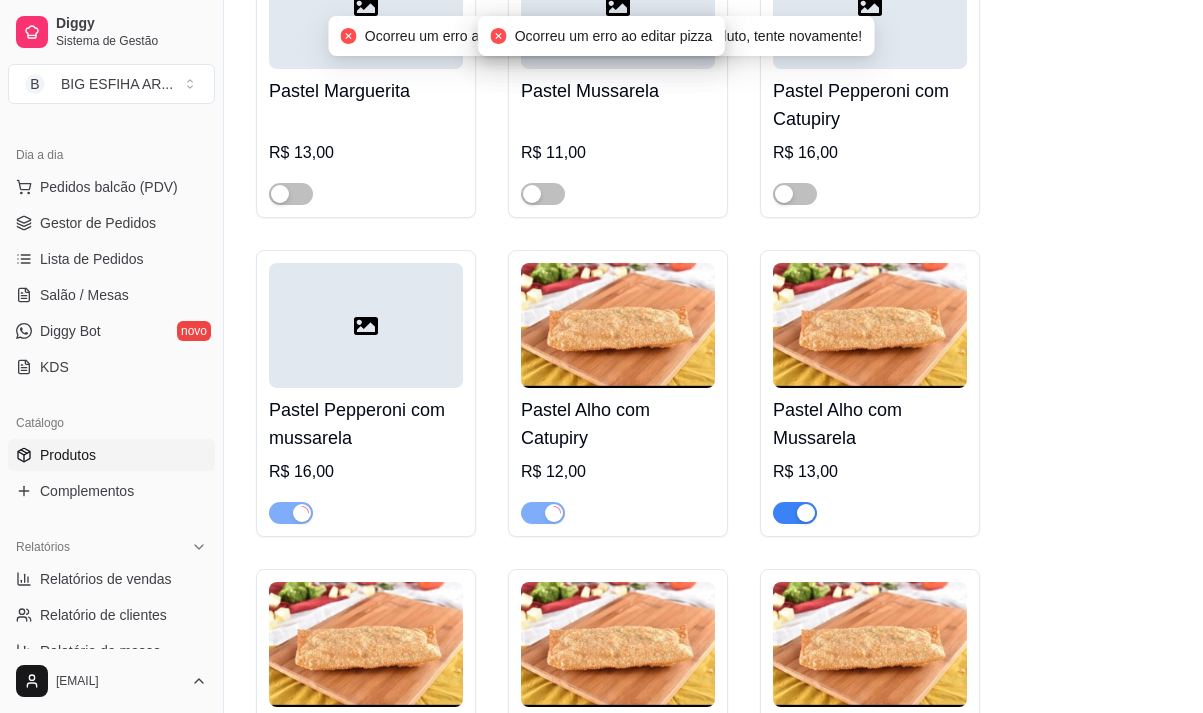 click at bounding box center [806, 513] 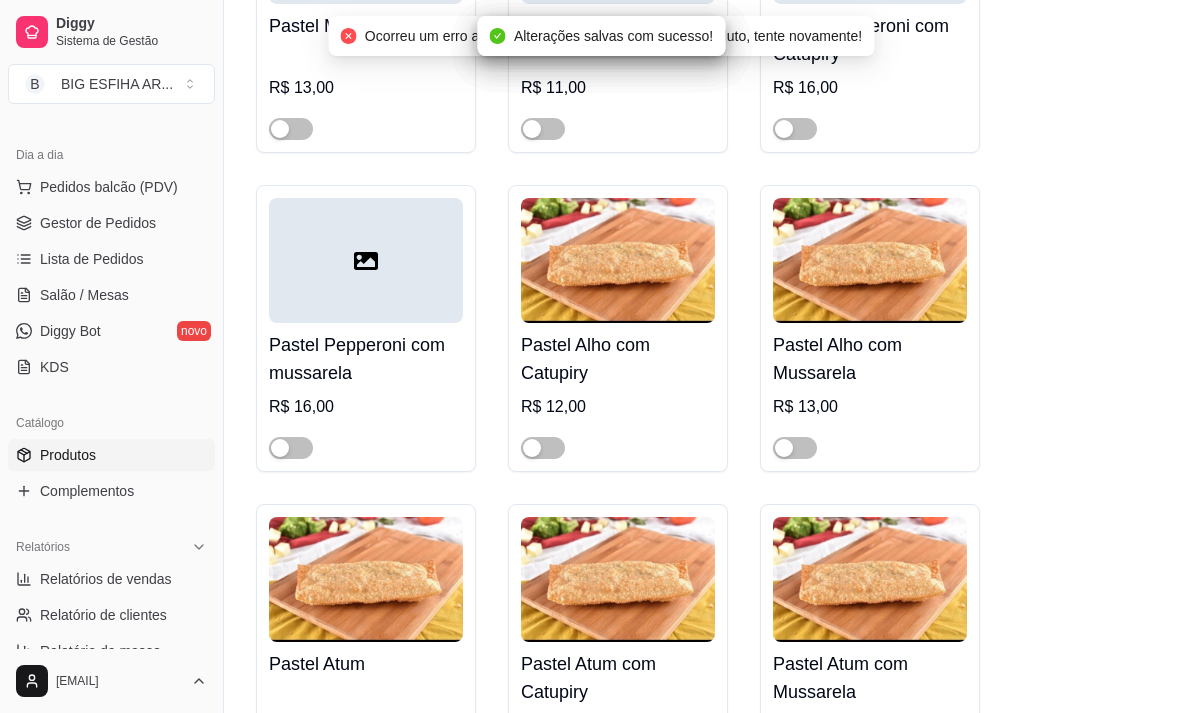 scroll, scrollTop: 9900, scrollLeft: 0, axis: vertical 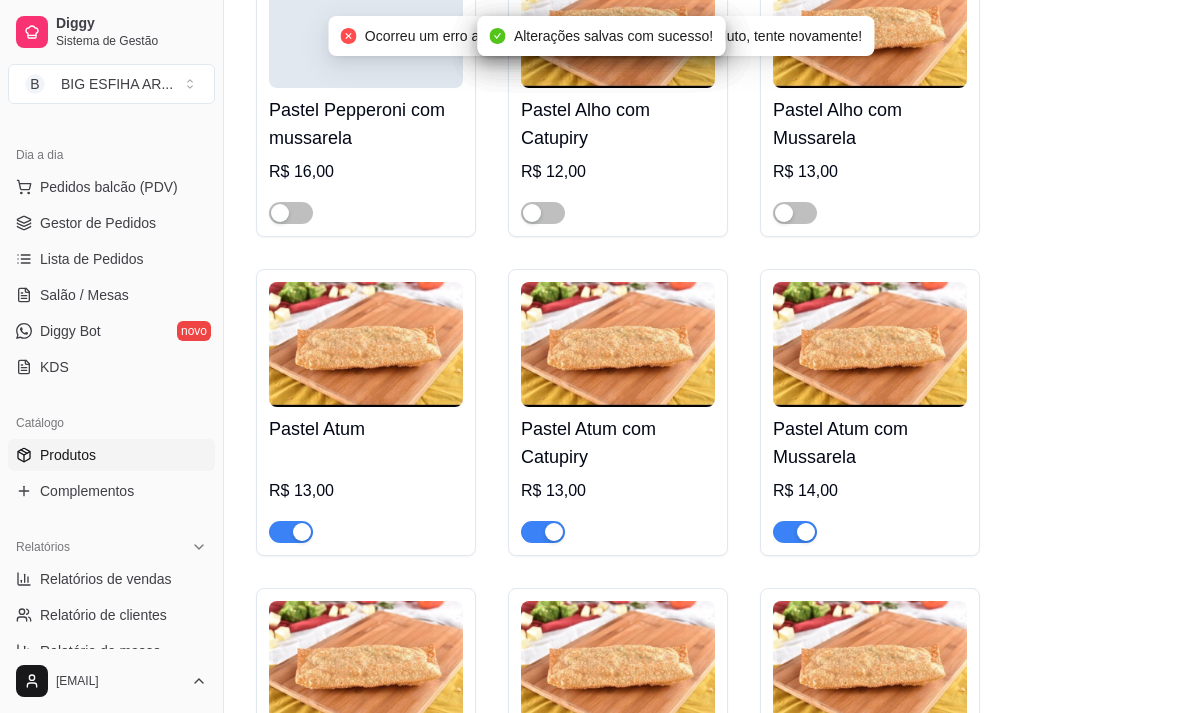 click at bounding box center [806, 532] 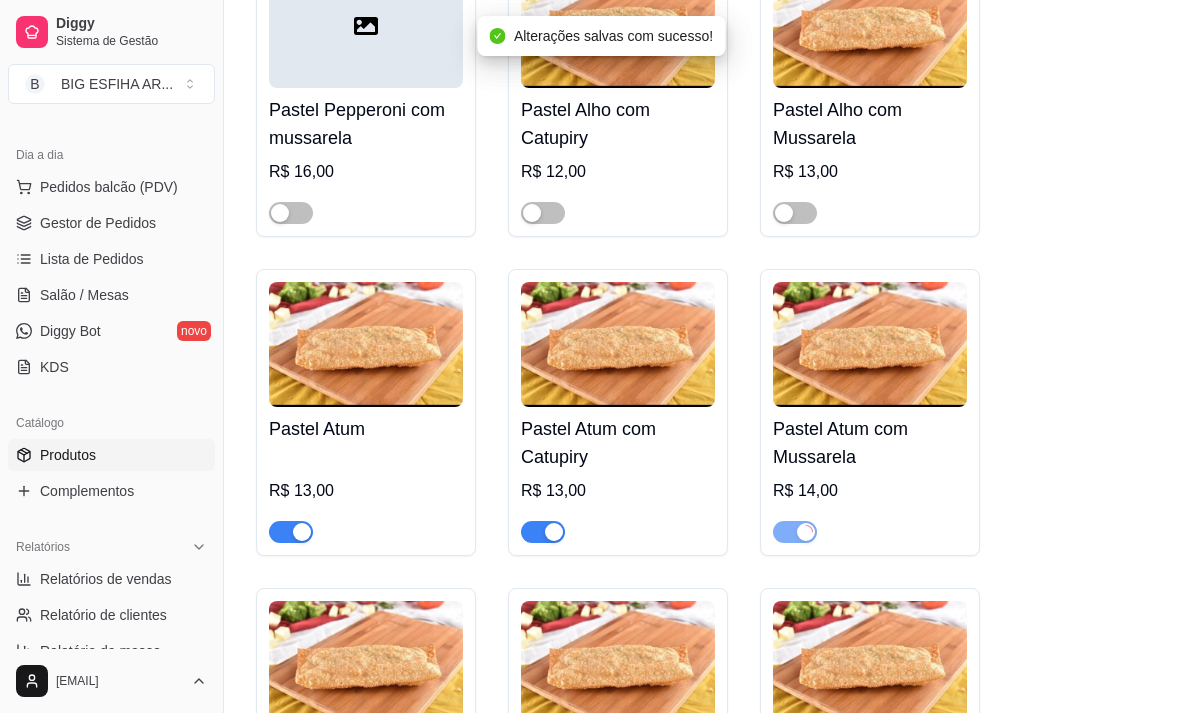 click at bounding box center [554, 532] 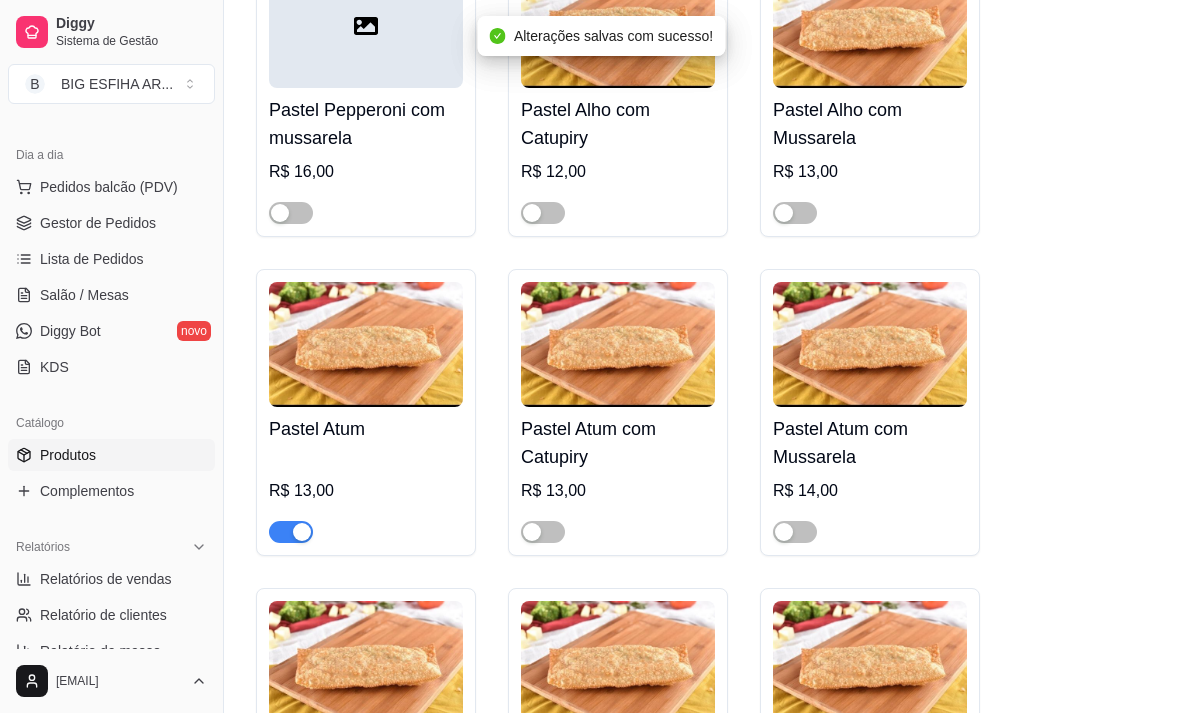 click at bounding box center [291, 532] 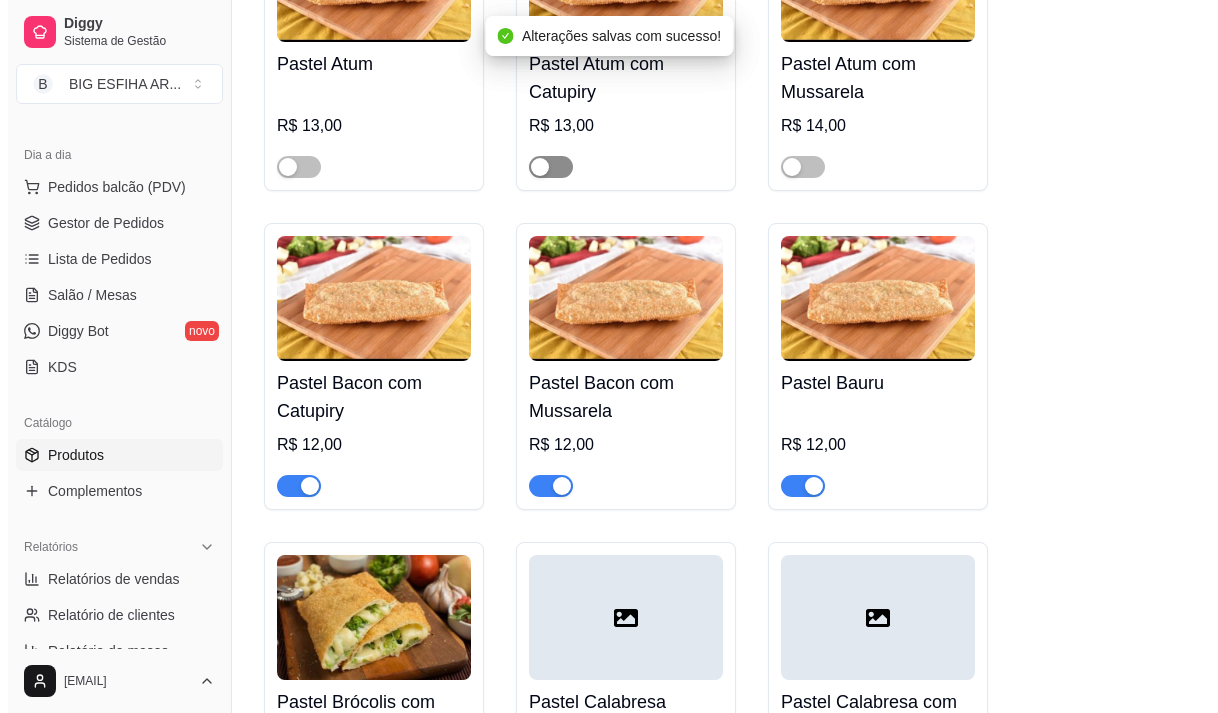 scroll, scrollTop: 10300, scrollLeft: 0, axis: vertical 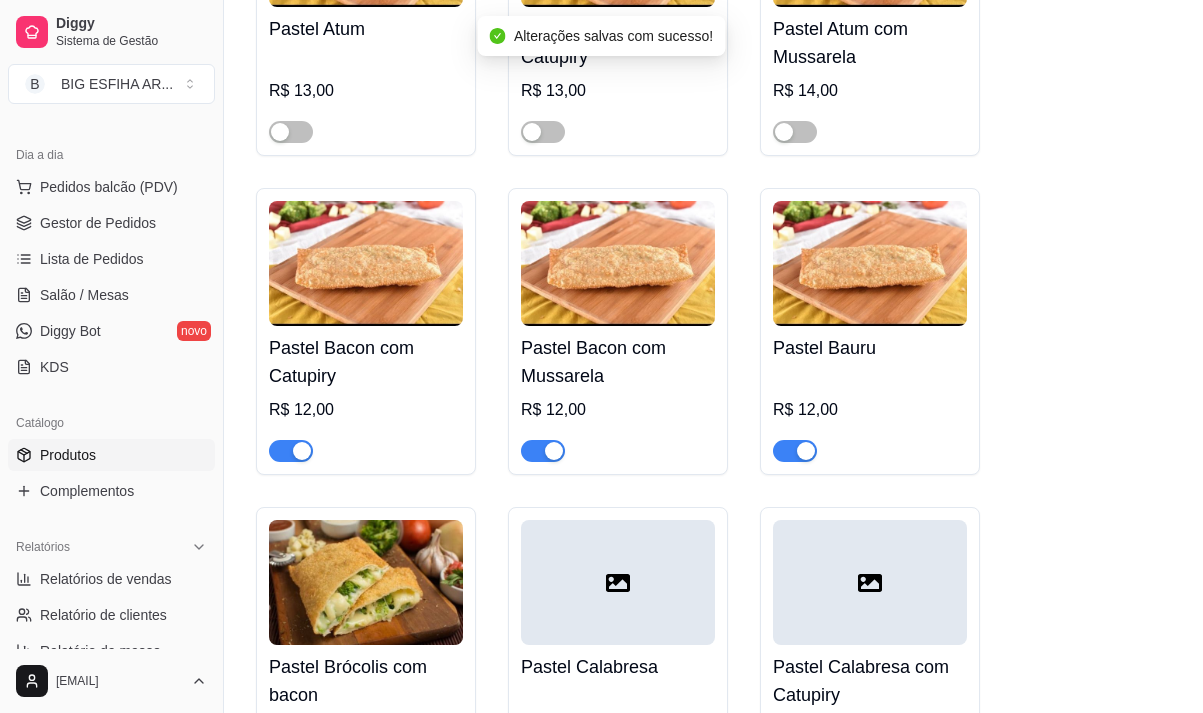 click at bounding box center [291, 451] 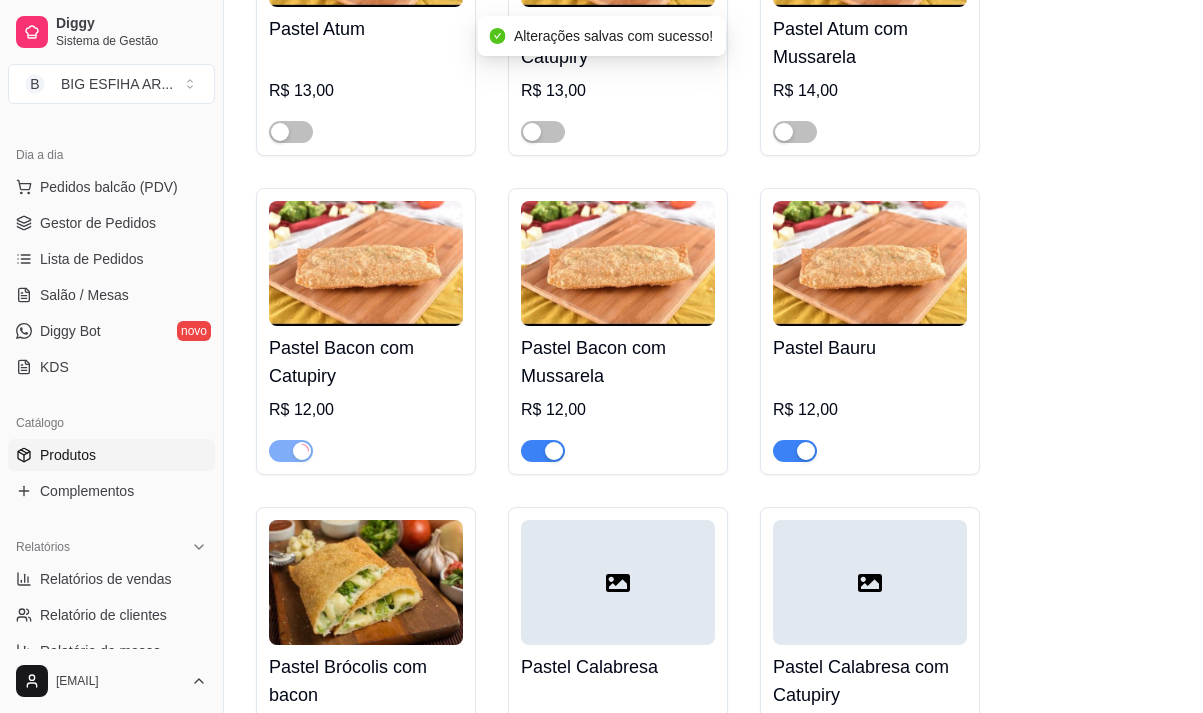 click at bounding box center [543, 451] 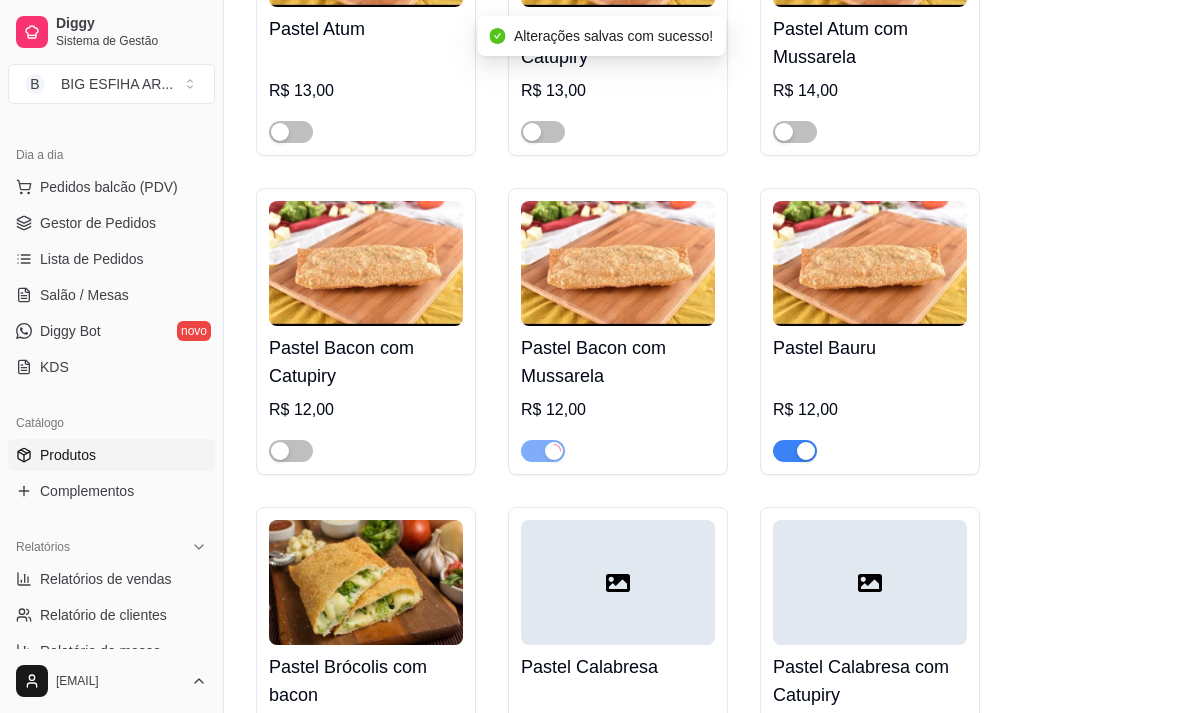 click at bounding box center [795, 450] 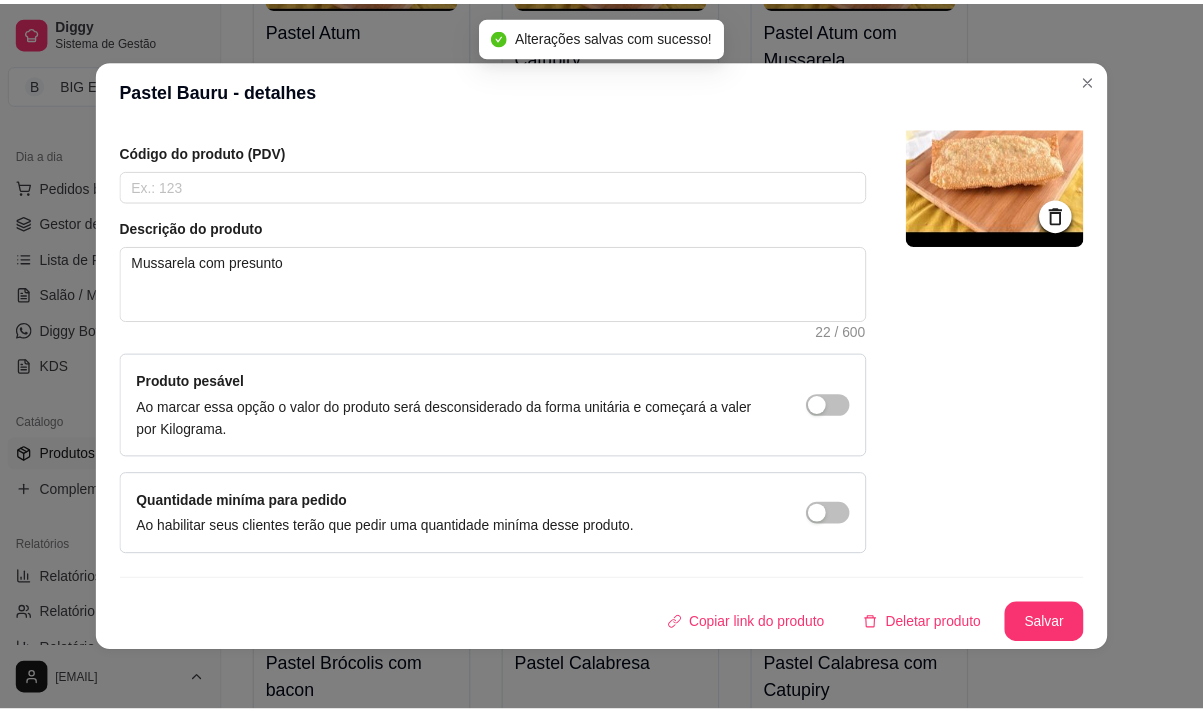 scroll, scrollTop: 135, scrollLeft: 0, axis: vertical 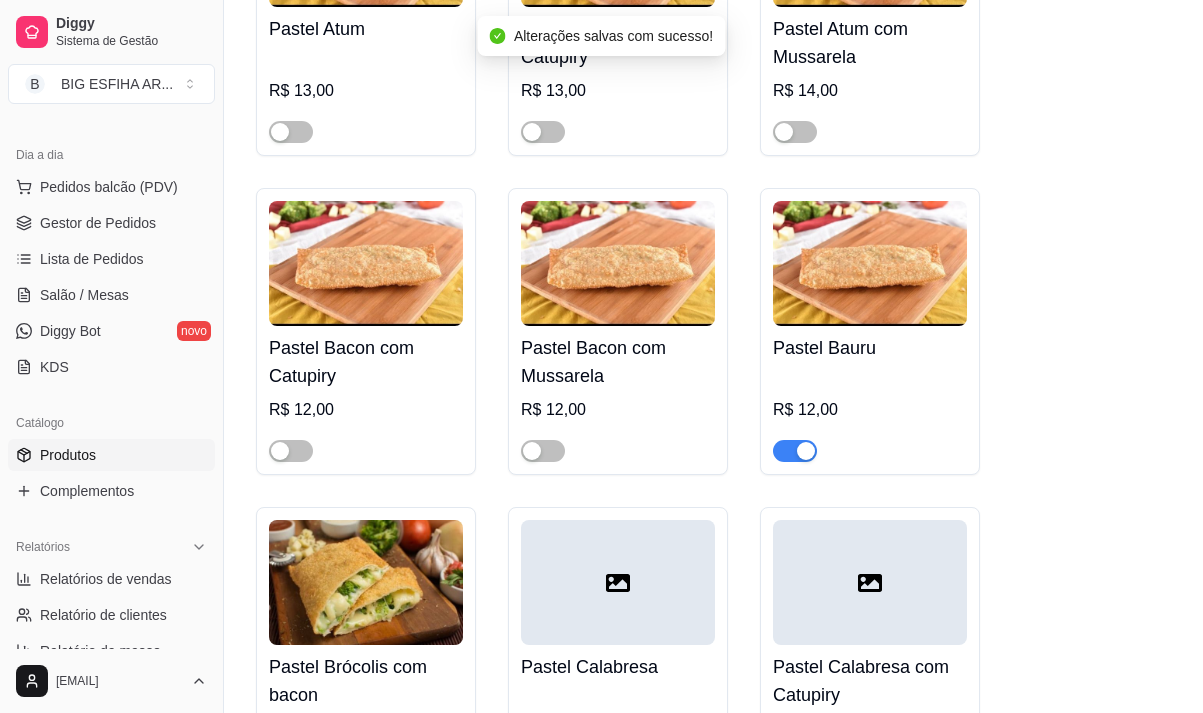 click at bounding box center [795, 451] 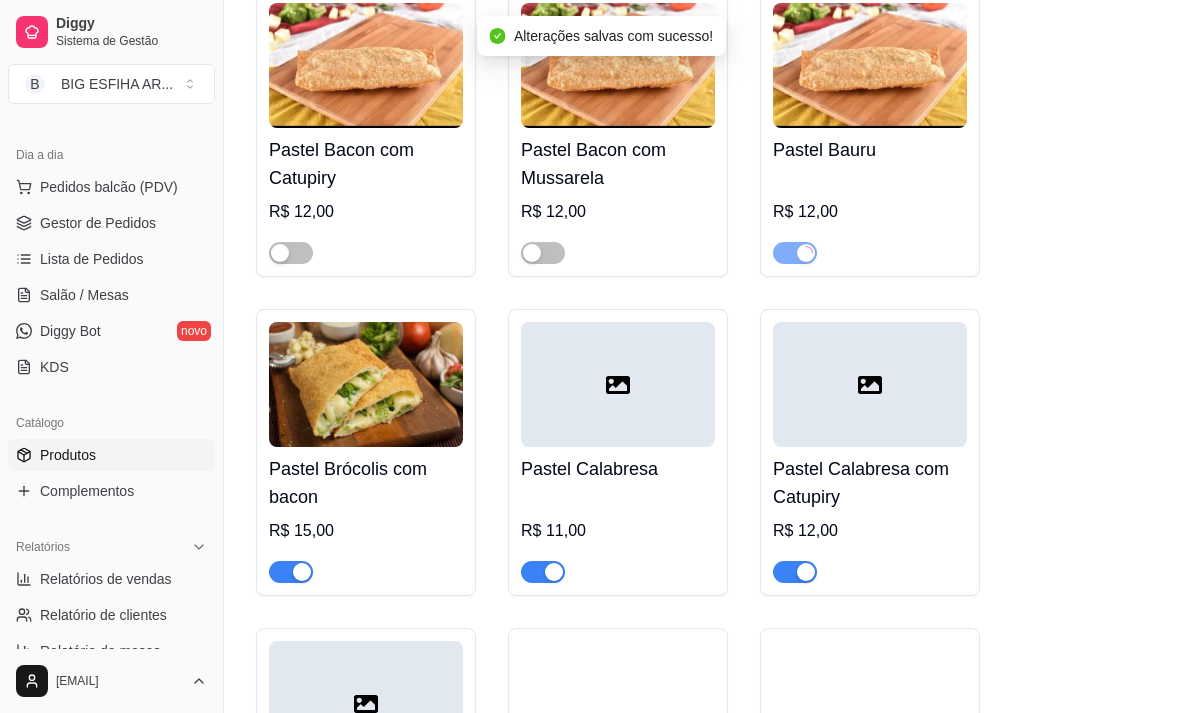 scroll, scrollTop: 10500, scrollLeft: 0, axis: vertical 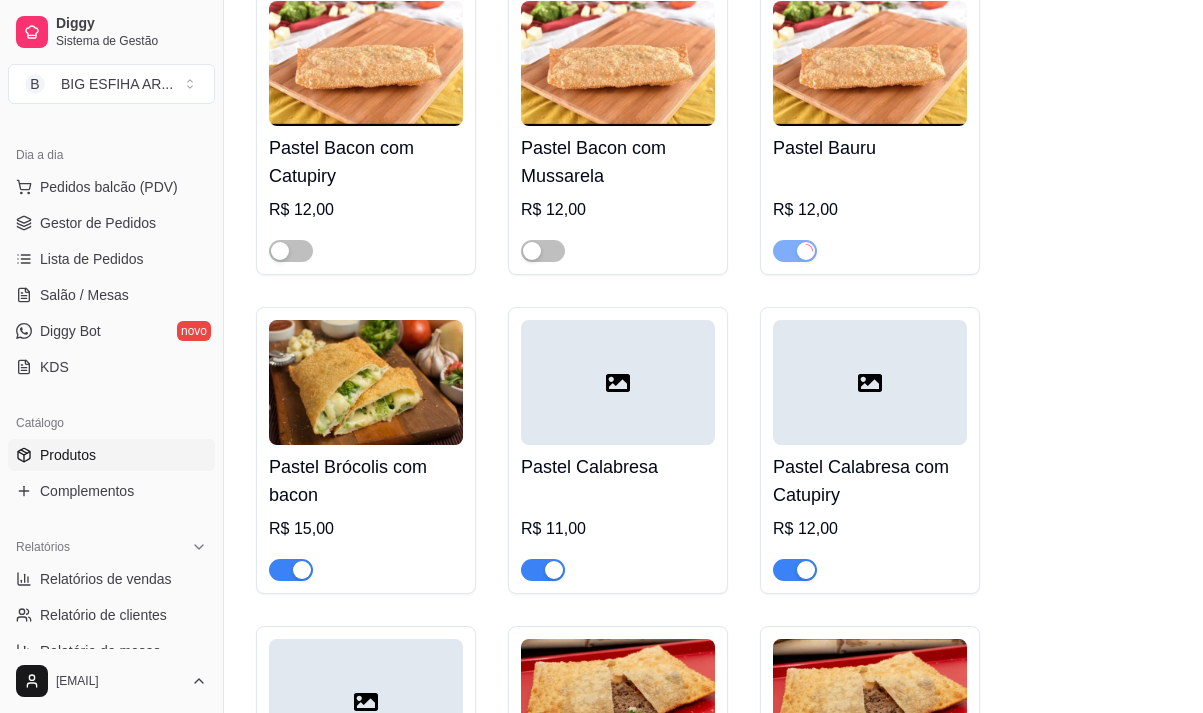 click at bounding box center [806, 570] 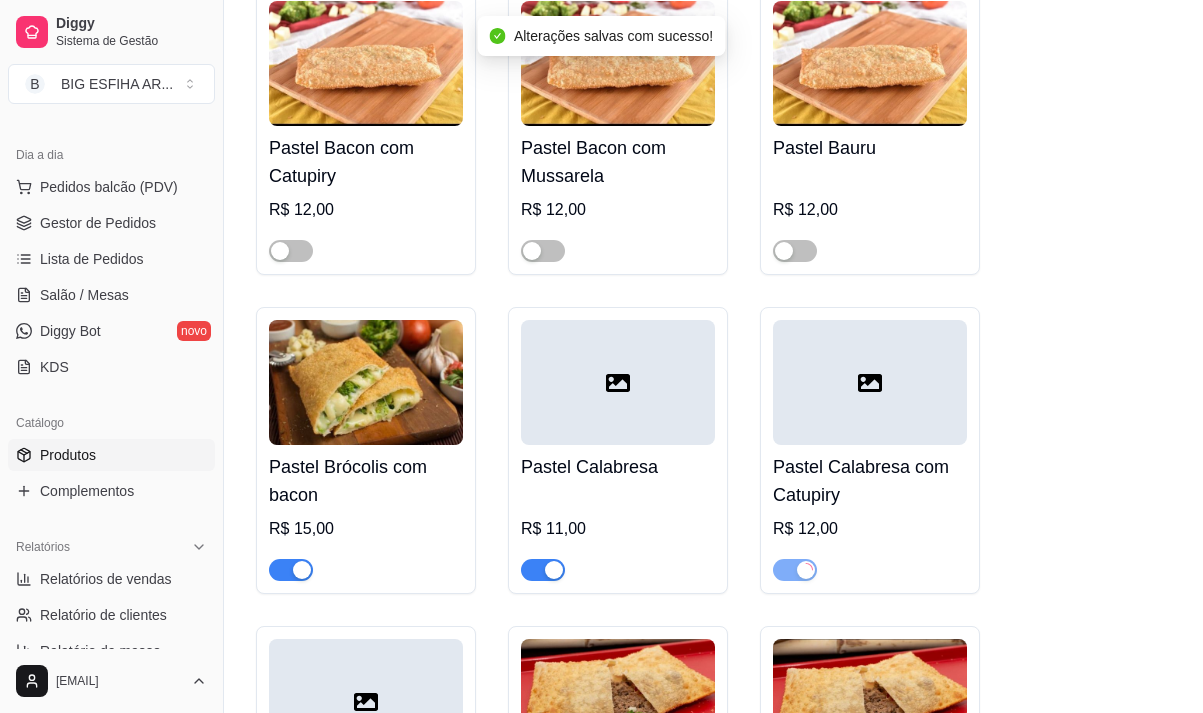 click at bounding box center (554, 570) 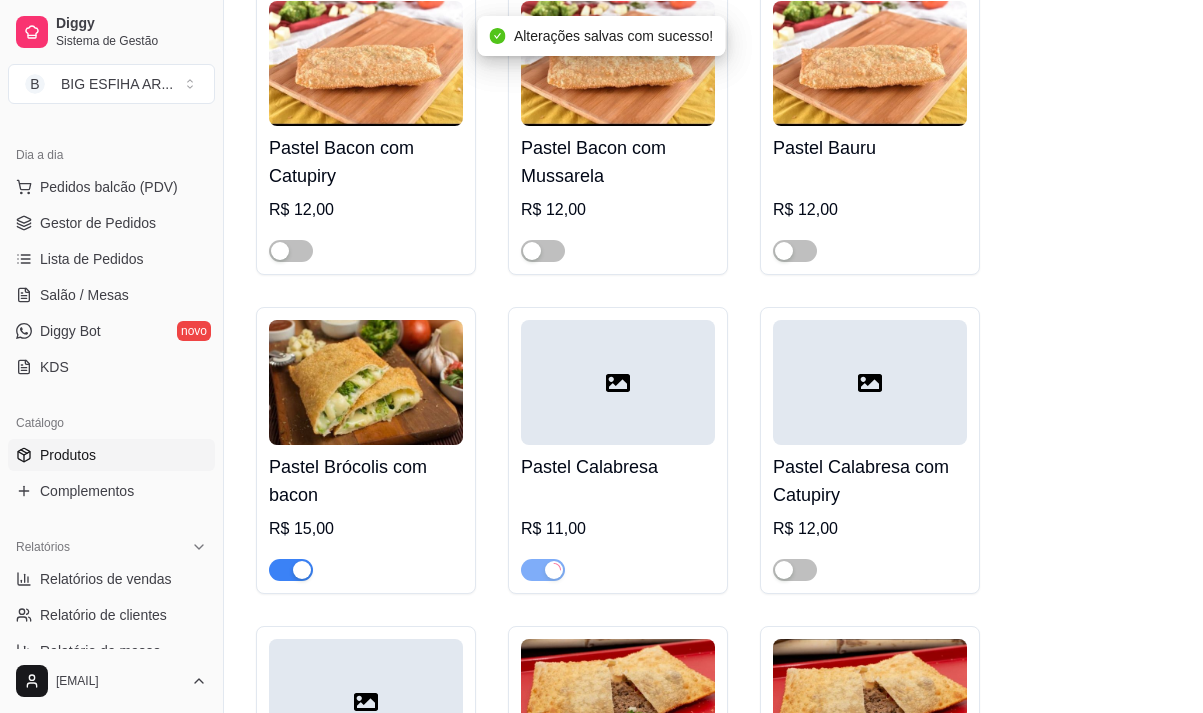 click at bounding box center [291, 570] 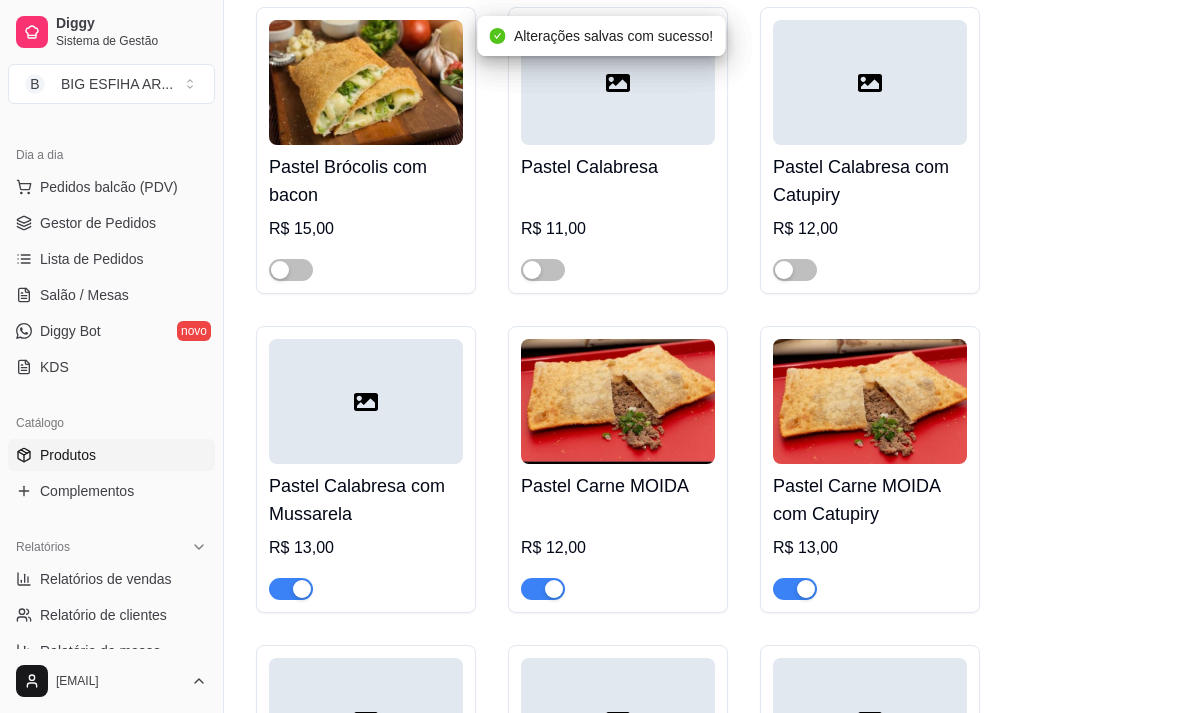scroll, scrollTop: 10900, scrollLeft: 0, axis: vertical 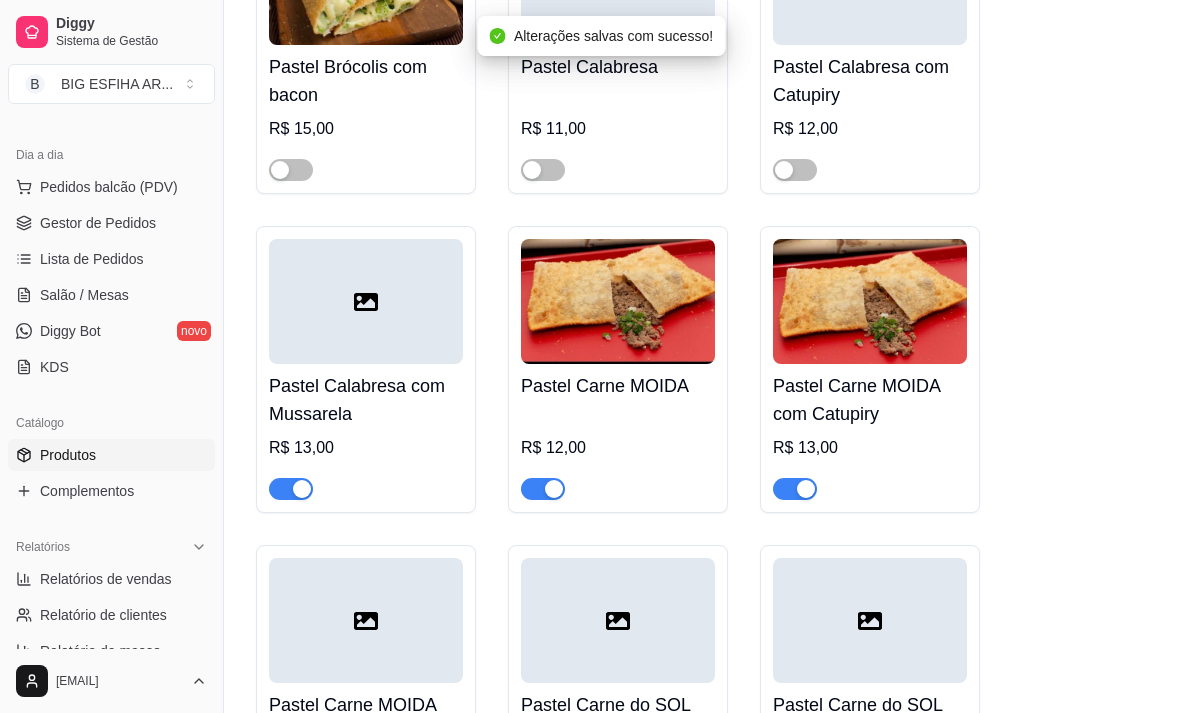 click at bounding box center [291, 489] 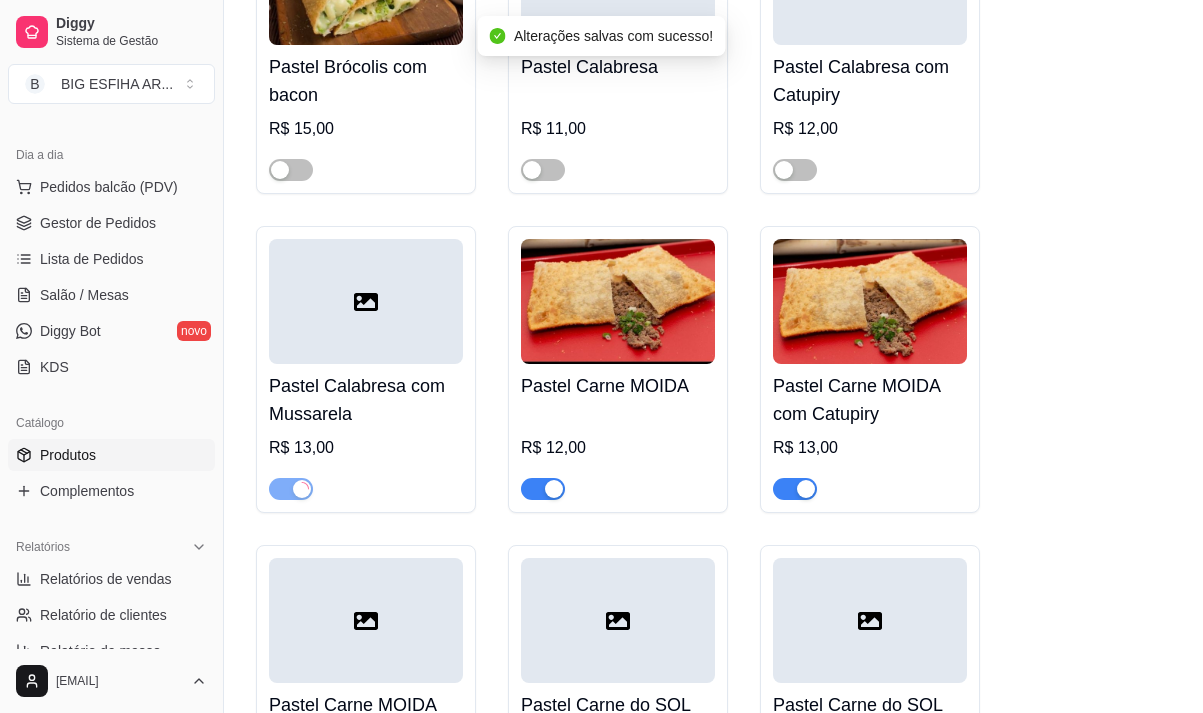 click at bounding box center (554, 489) 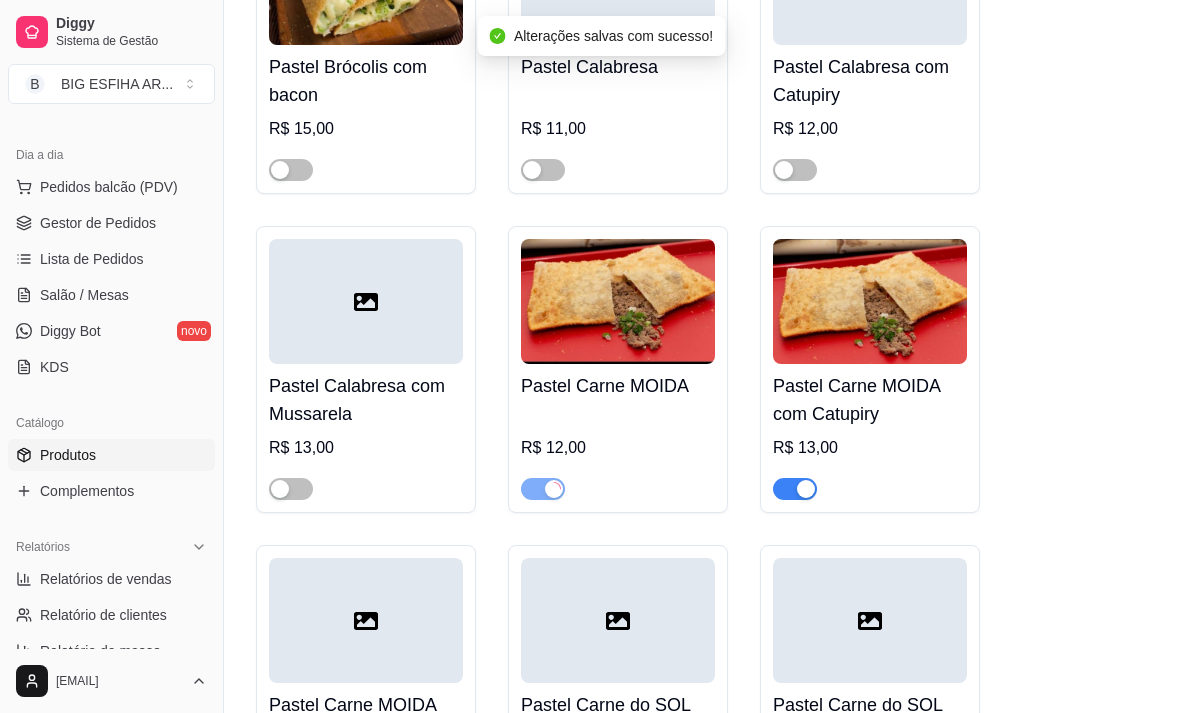 click at bounding box center [806, 489] 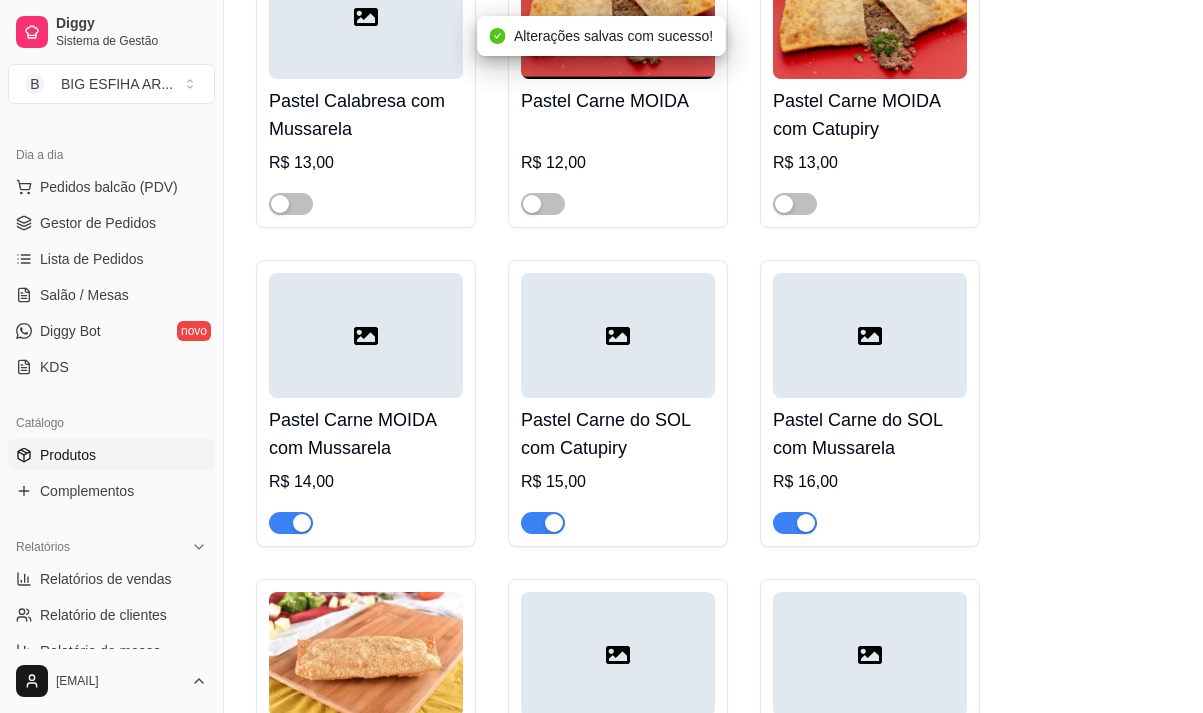 scroll, scrollTop: 11200, scrollLeft: 0, axis: vertical 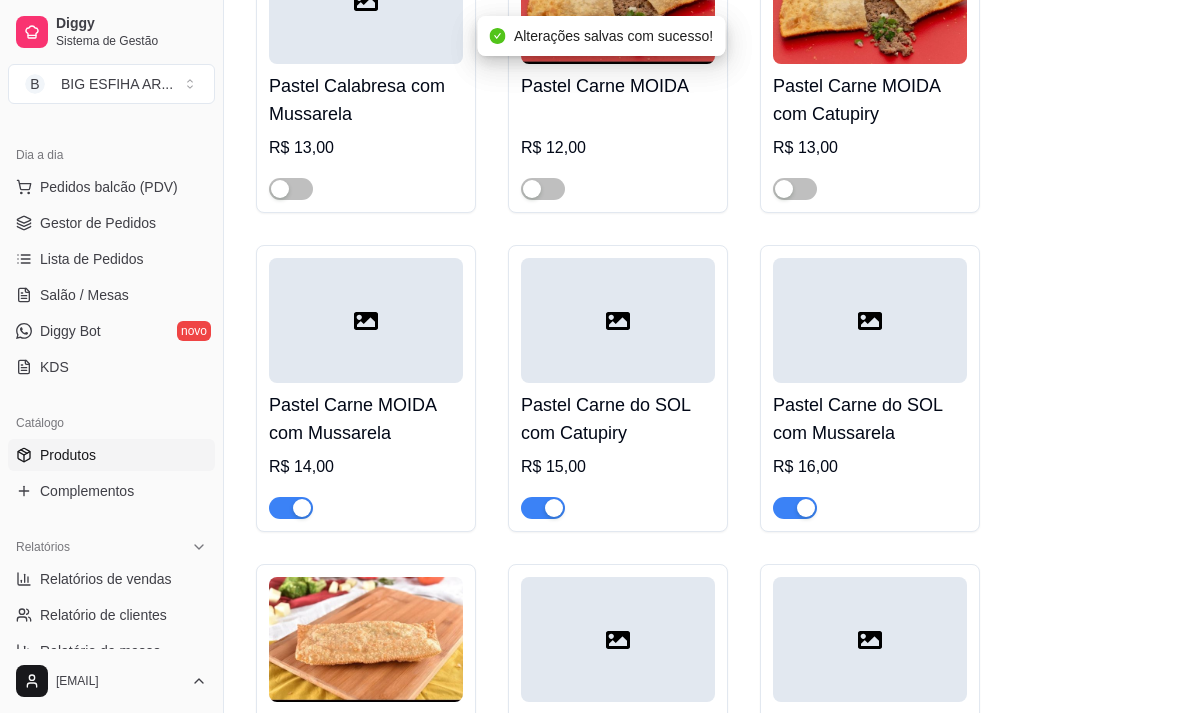 click at bounding box center (806, 508) 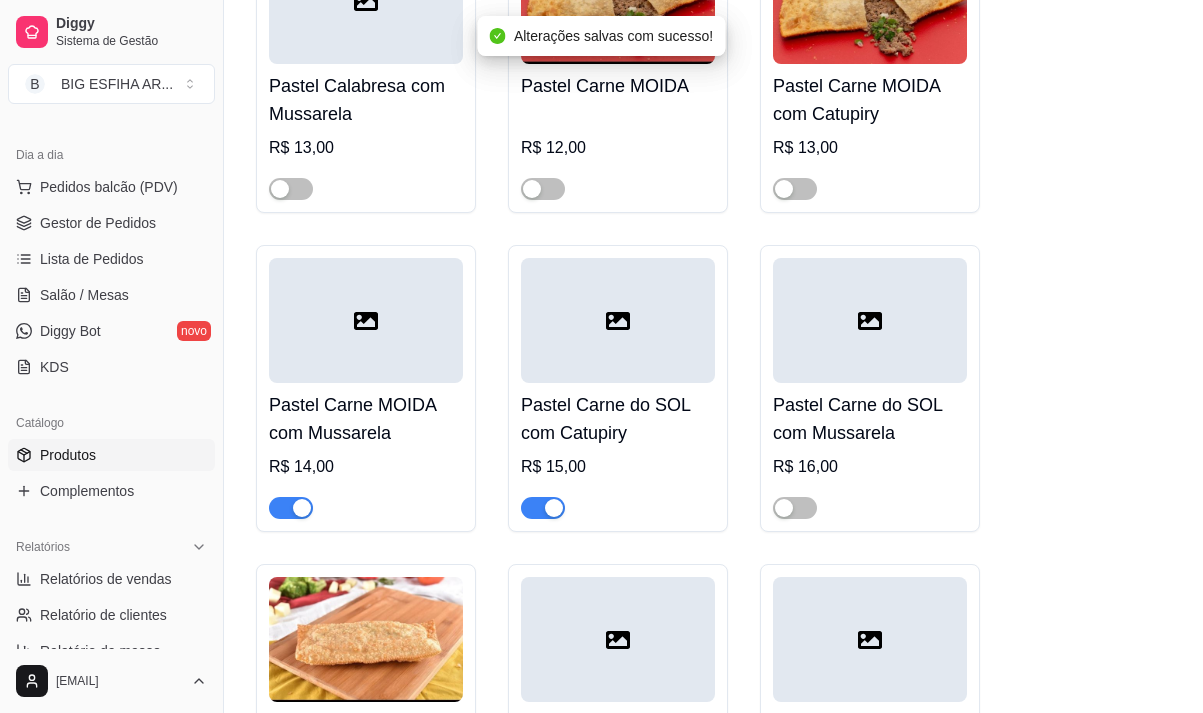 click at bounding box center [554, 508] 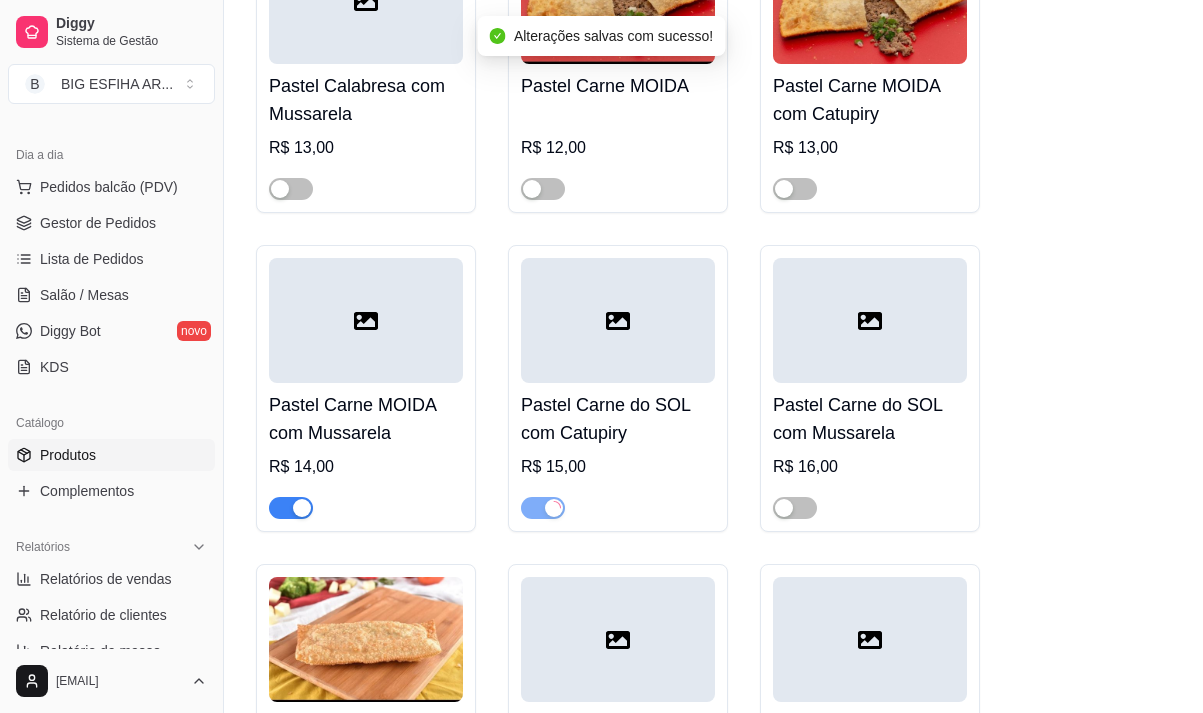 click at bounding box center [291, 508] 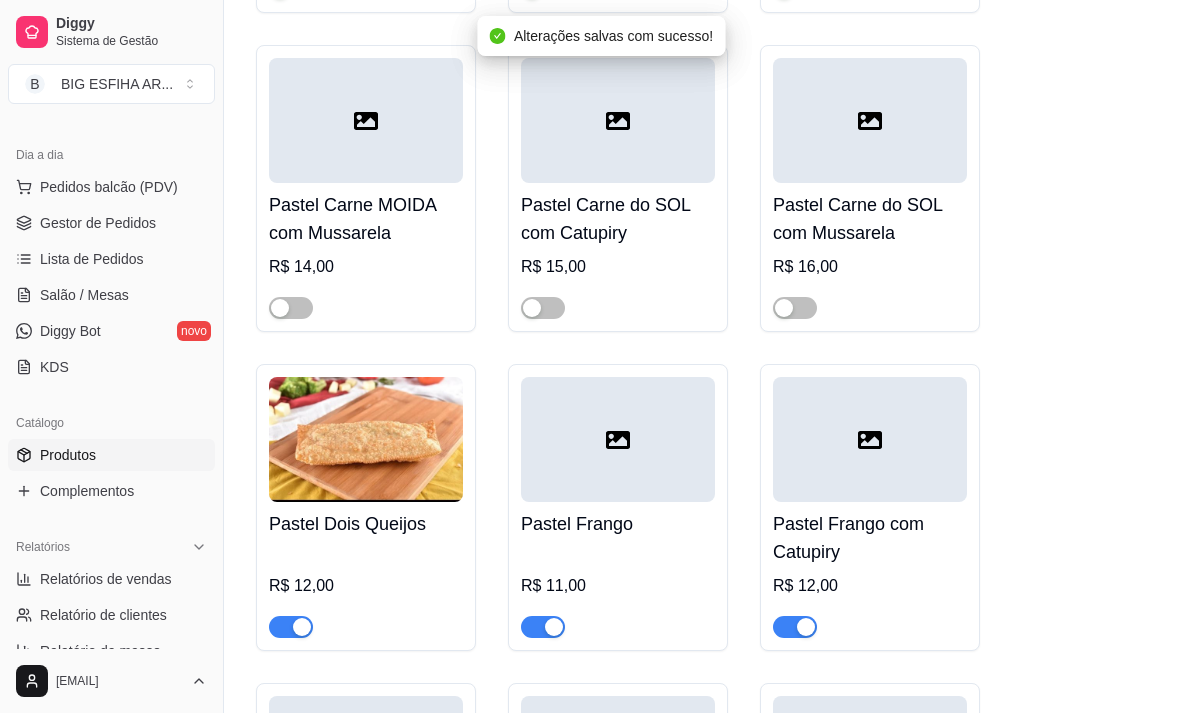scroll, scrollTop: 11500, scrollLeft: 0, axis: vertical 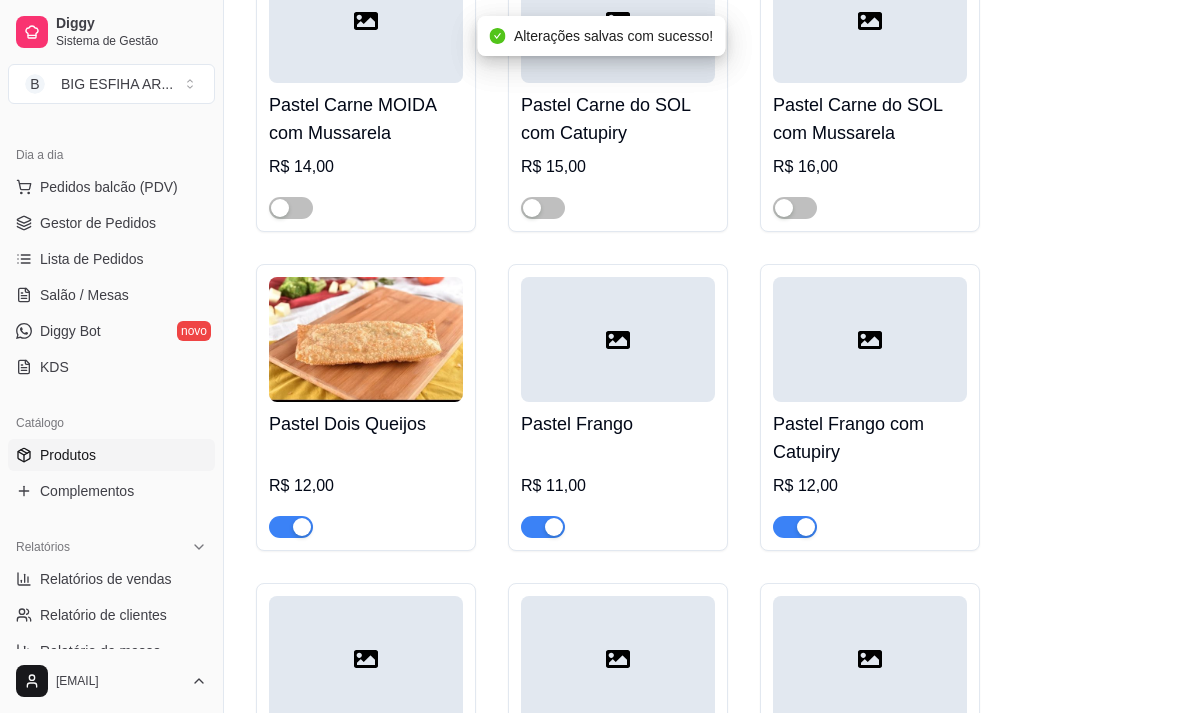 click at bounding box center [291, 527] 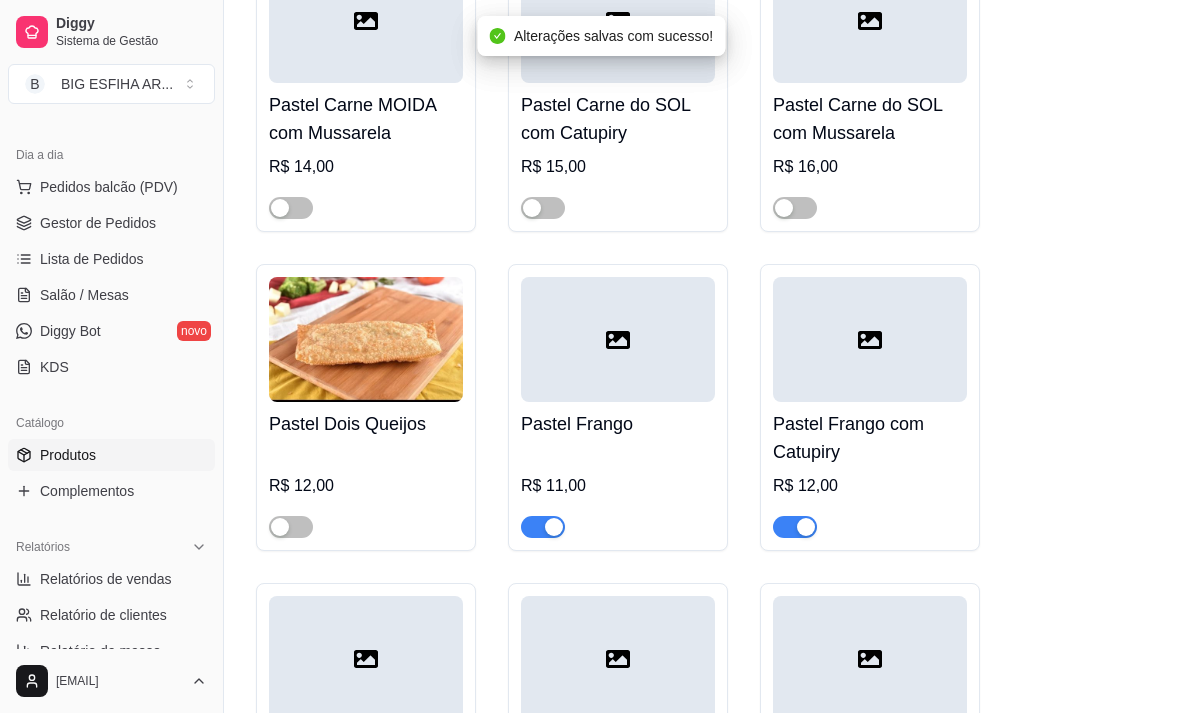 click at bounding box center [554, 527] 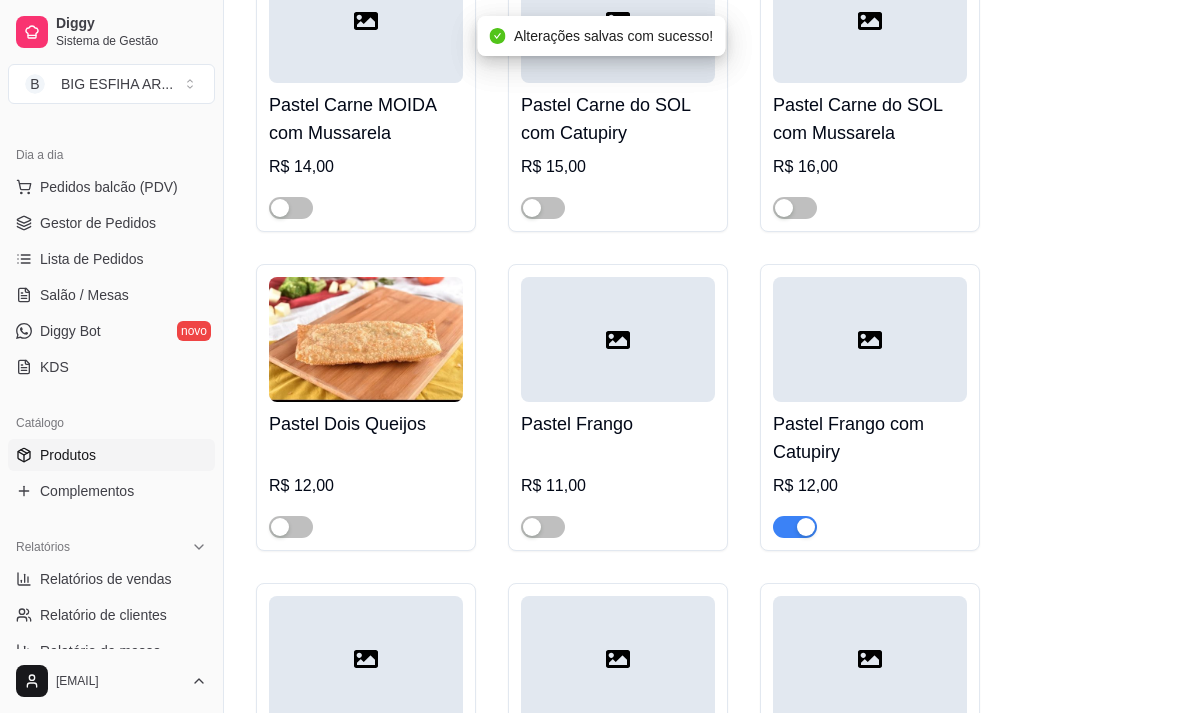 click at bounding box center [806, 527] 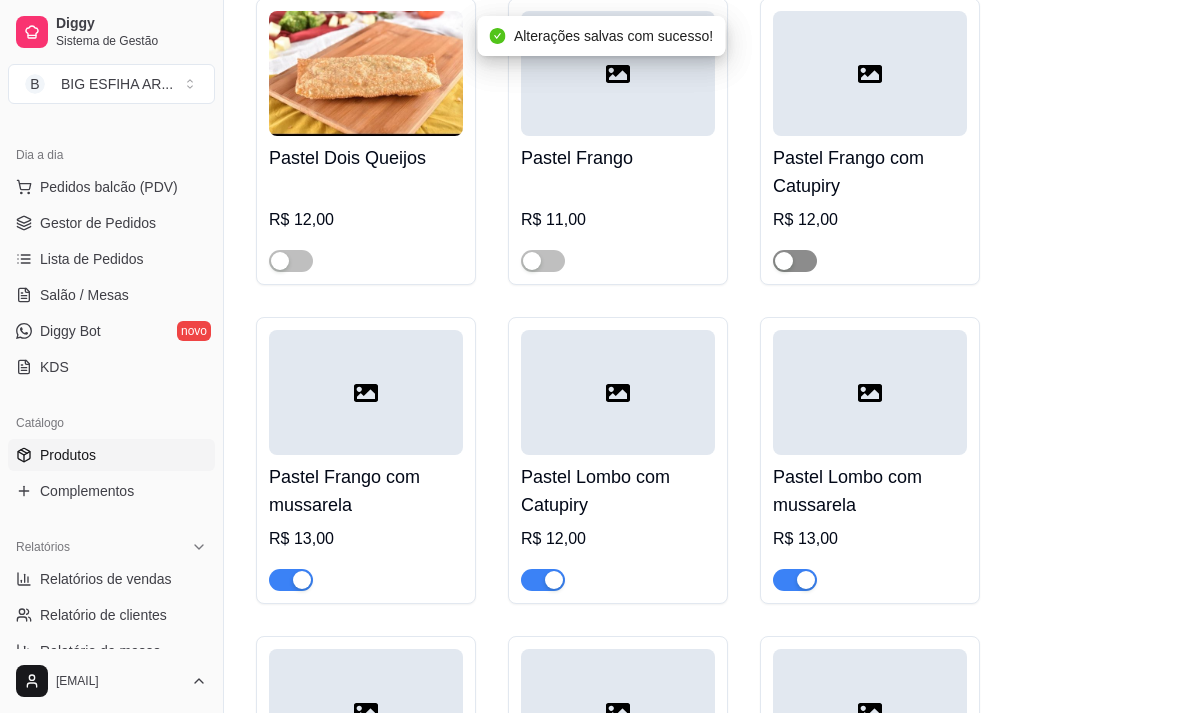 scroll, scrollTop: 11900, scrollLeft: 0, axis: vertical 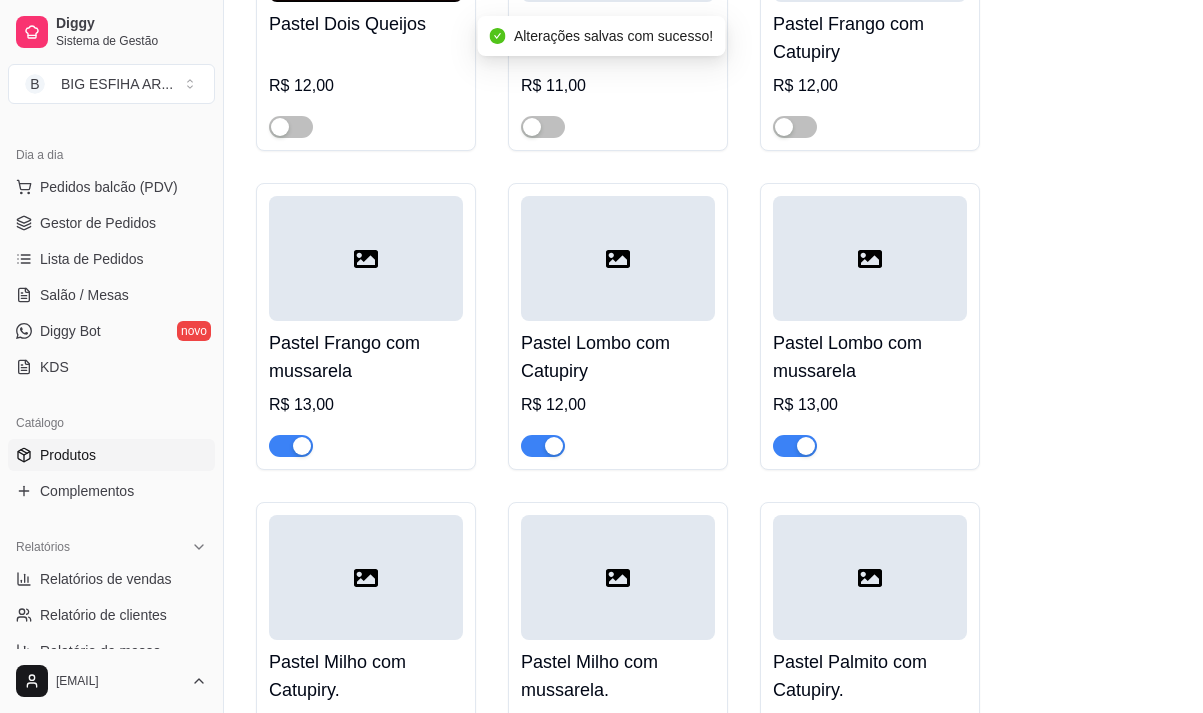 click at bounding box center (795, 446) 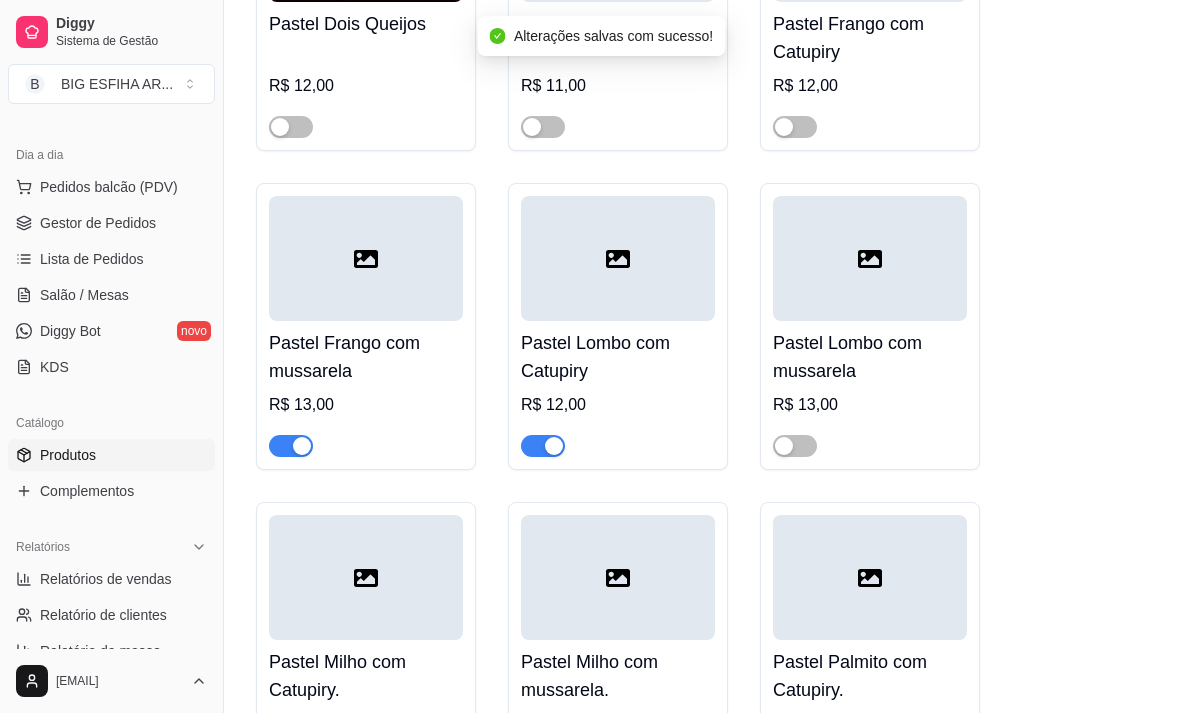 click at bounding box center (554, 446) 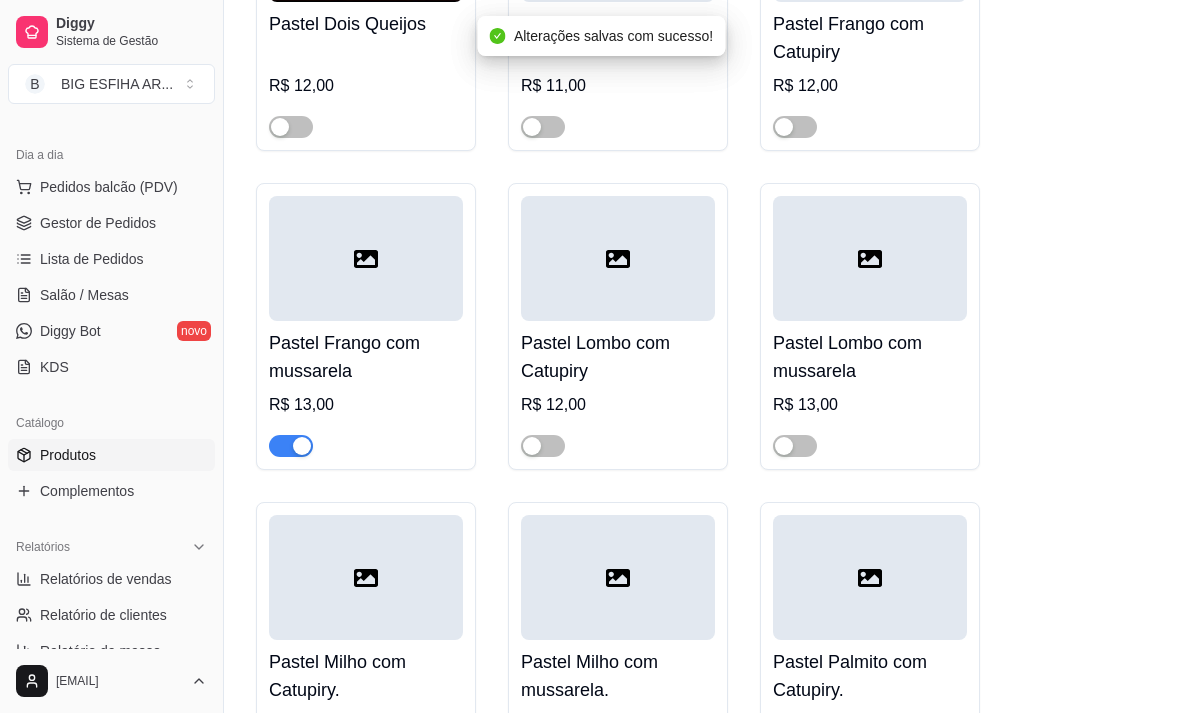 click at bounding box center [302, 446] 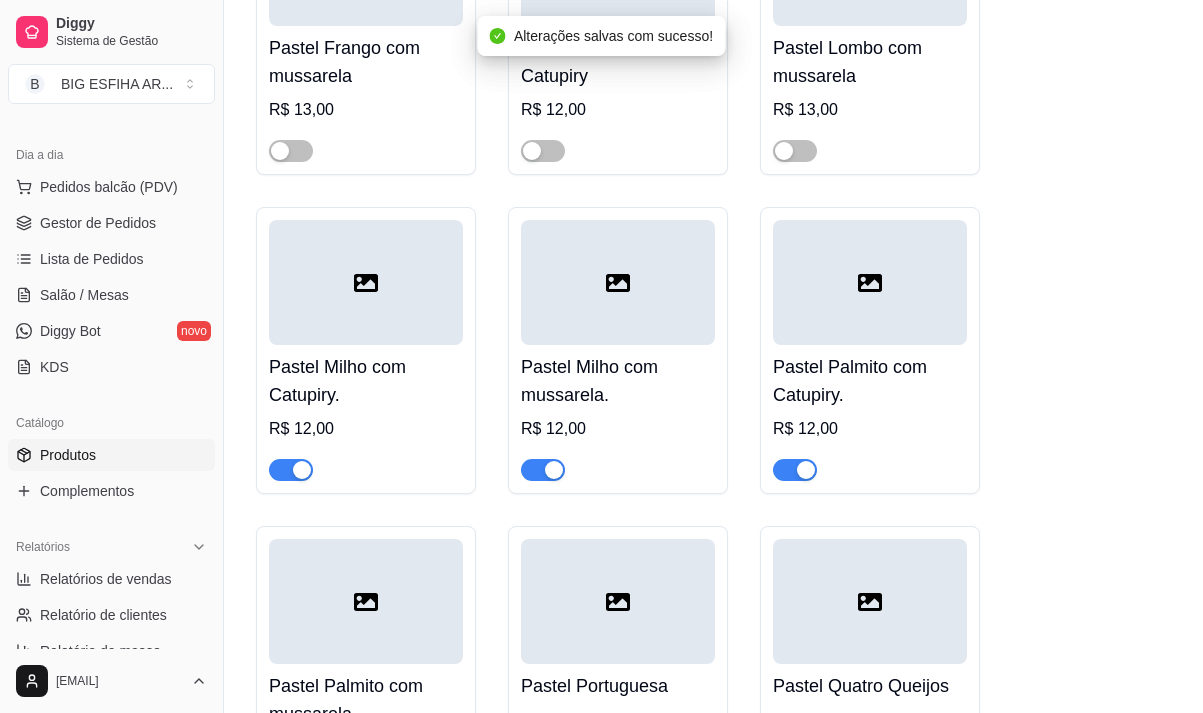 scroll, scrollTop: 12200, scrollLeft: 0, axis: vertical 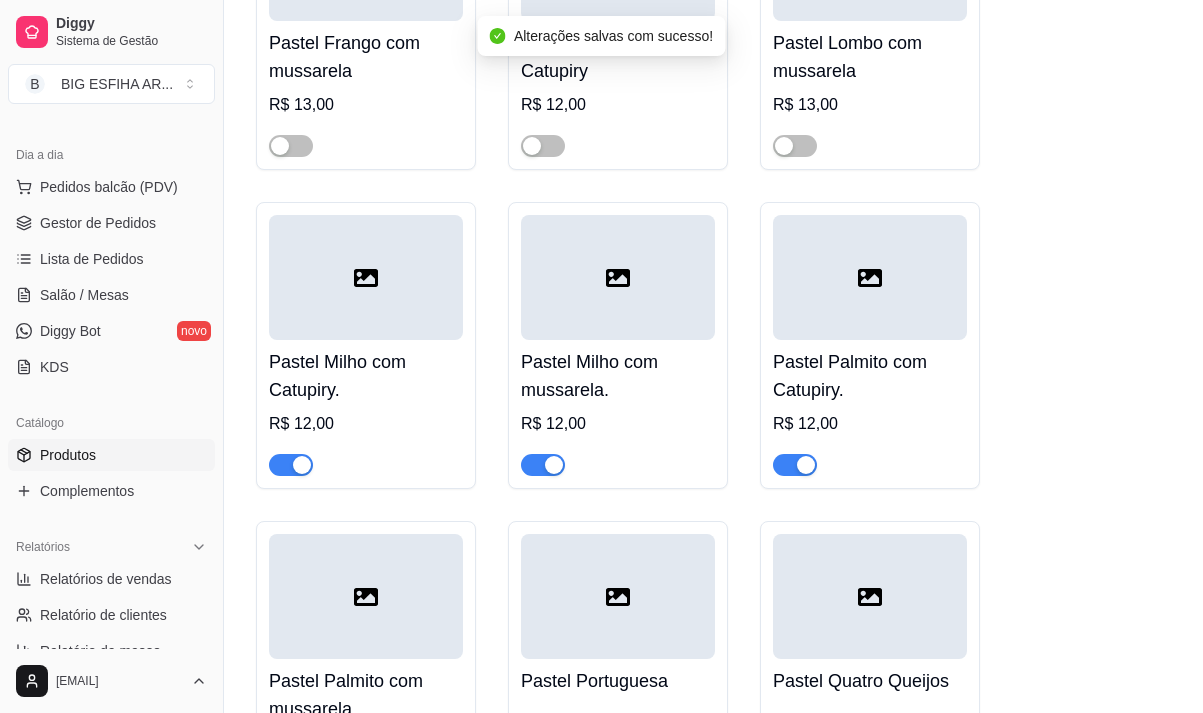 click at bounding box center (291, 465) 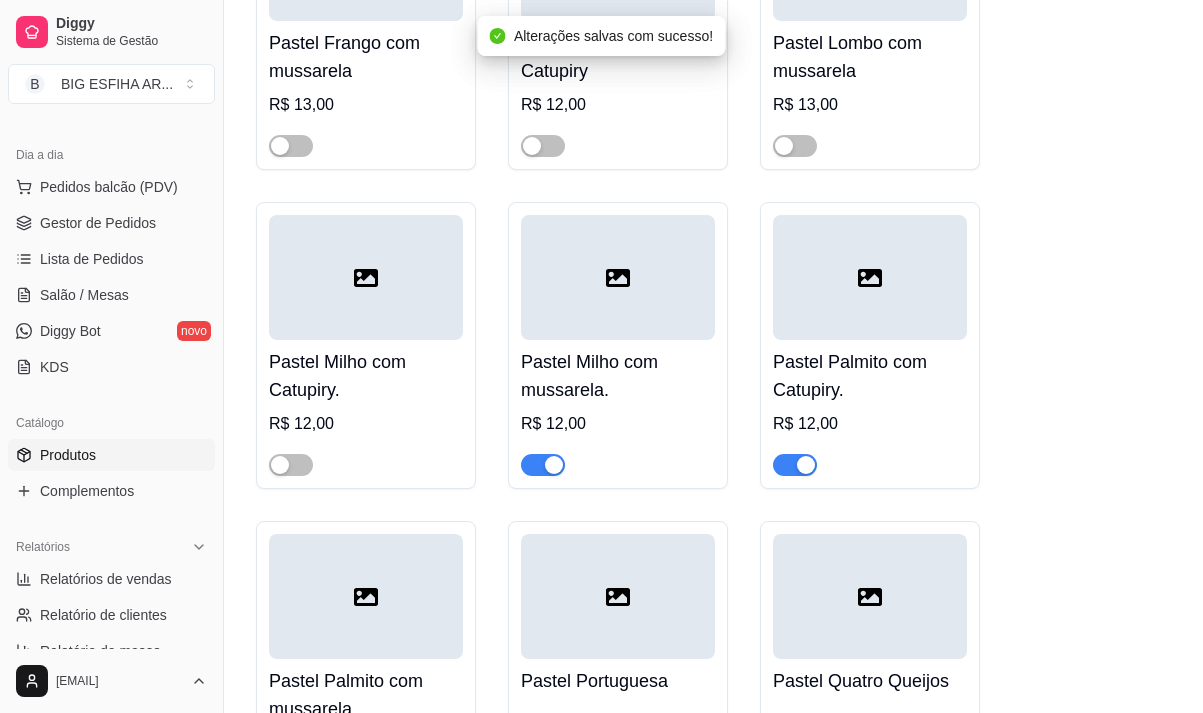 click at bounding box center (543, 465) 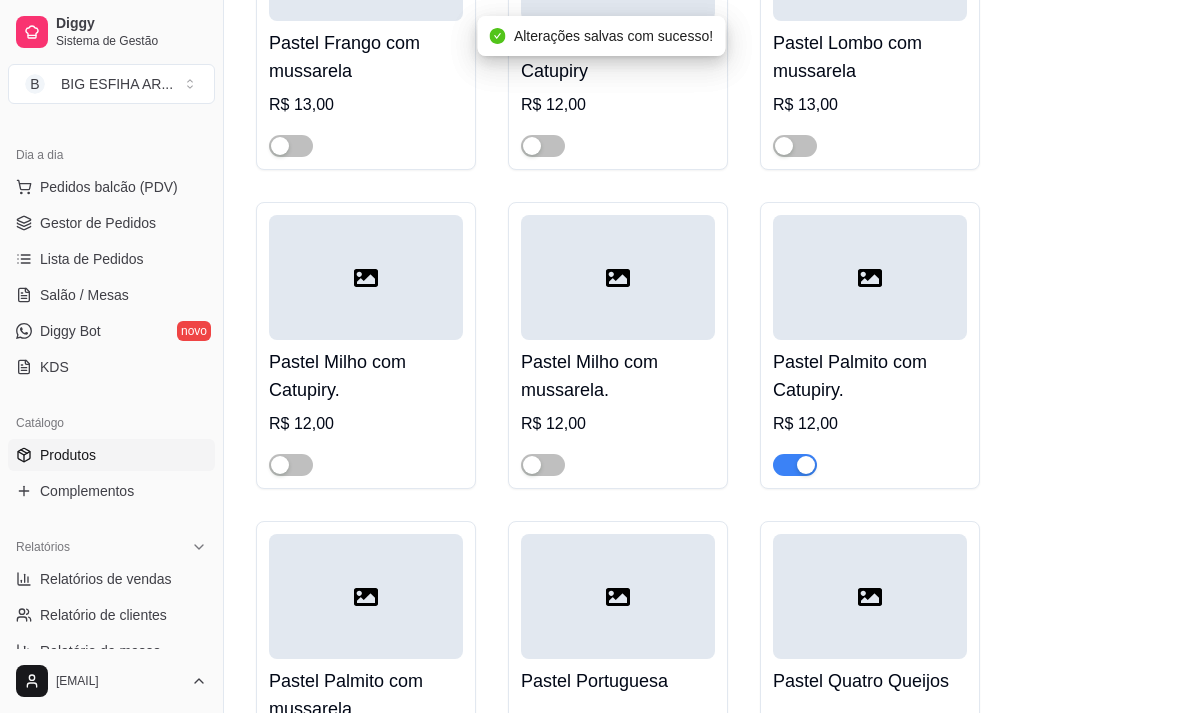 click at bounding box center (806, 465) 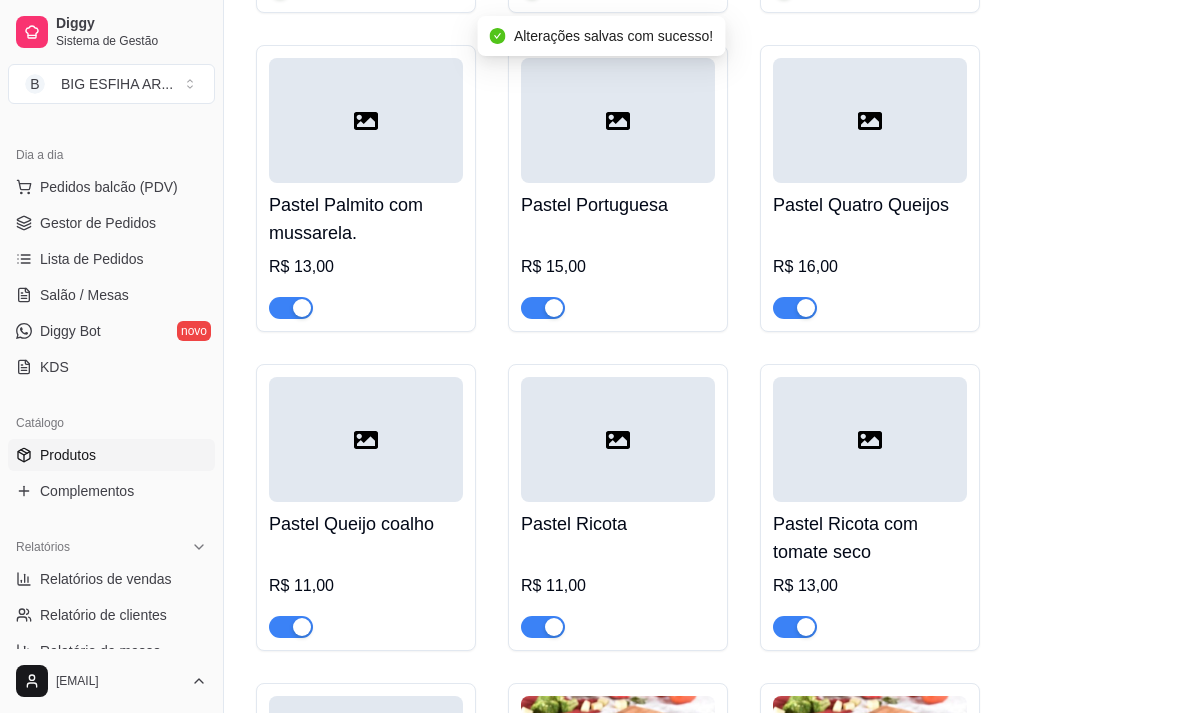 scroll, scrollTop: 12700, scrollLeft: 0, axis: vertical 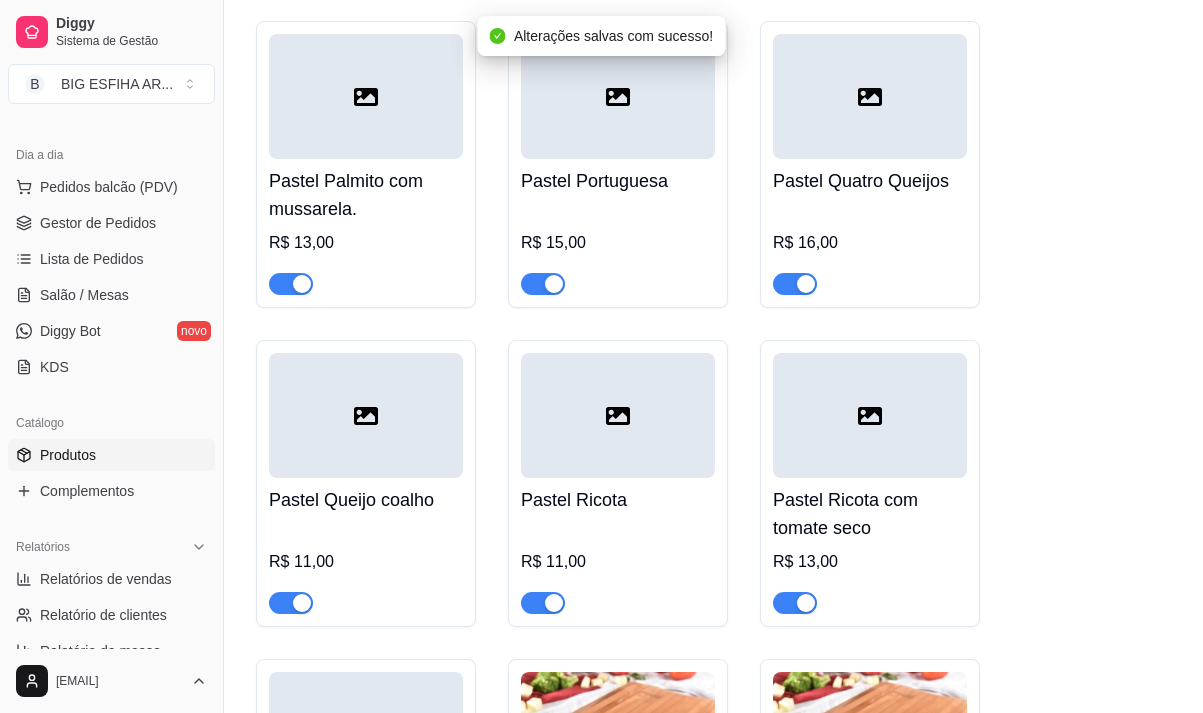 click at bounding box center (795, 284) 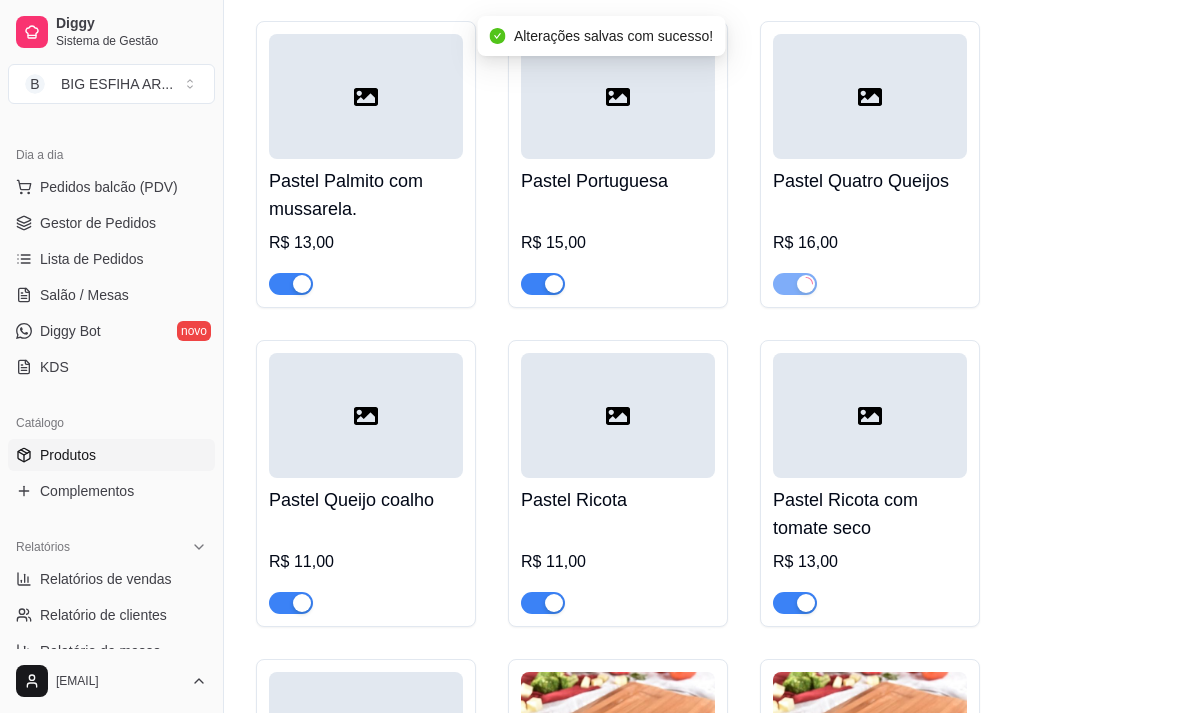 click at bounding box center [543, 284] 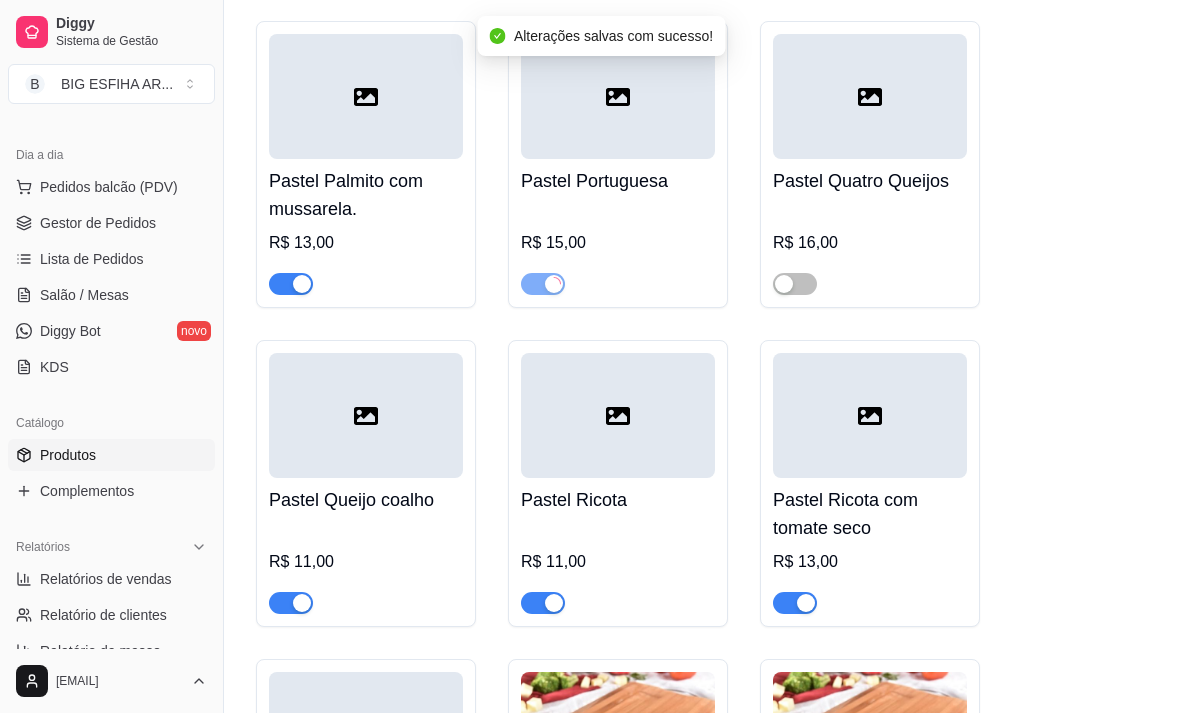 click at bounding box center (291, 284) 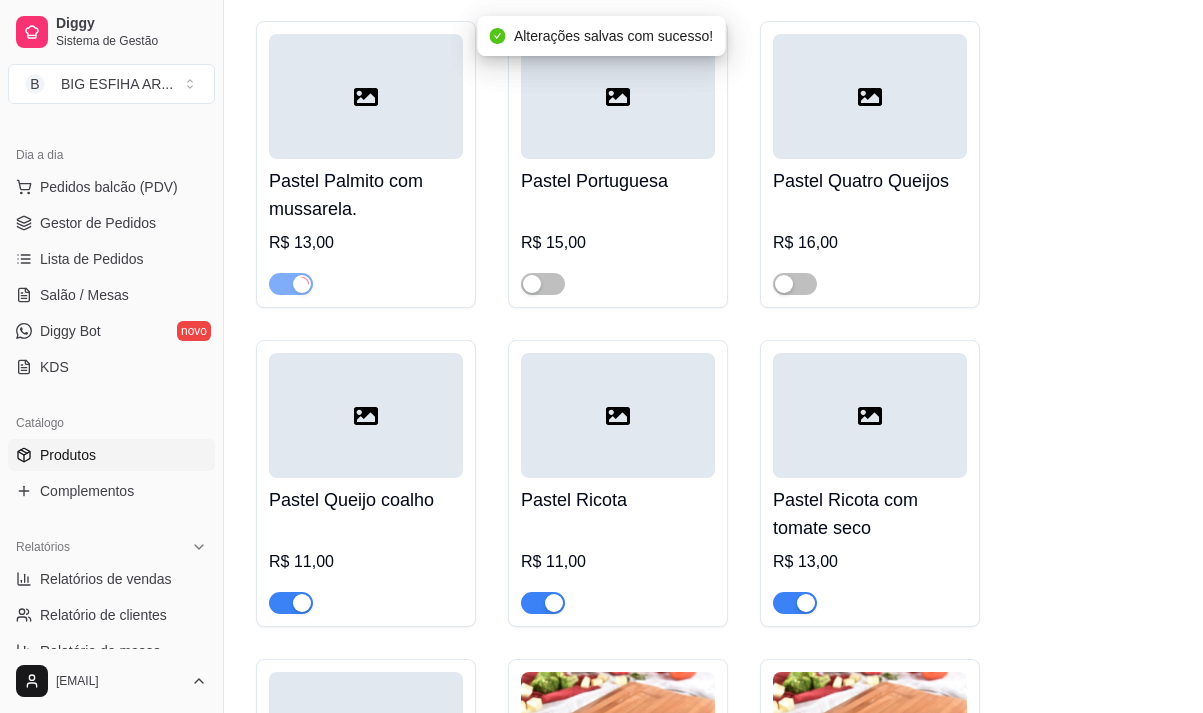 click at bounding box center [291, 603] 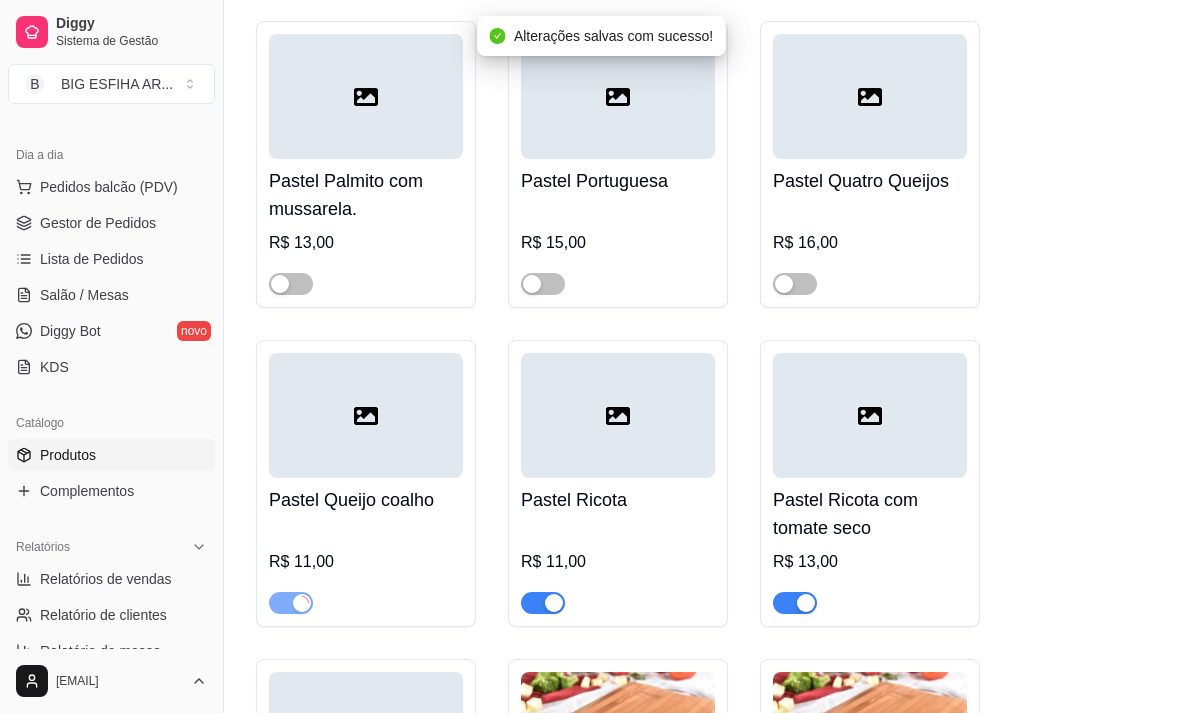 click at bounding box center [554, 603] 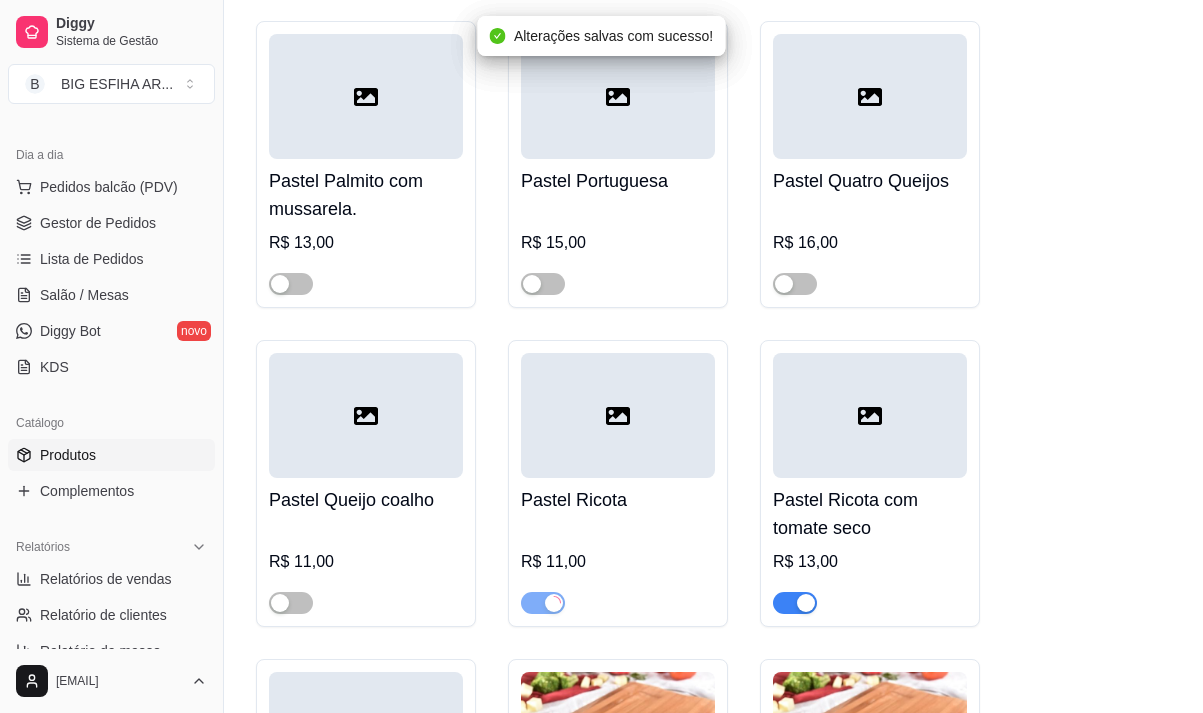 click at bounding box center (806, 603) 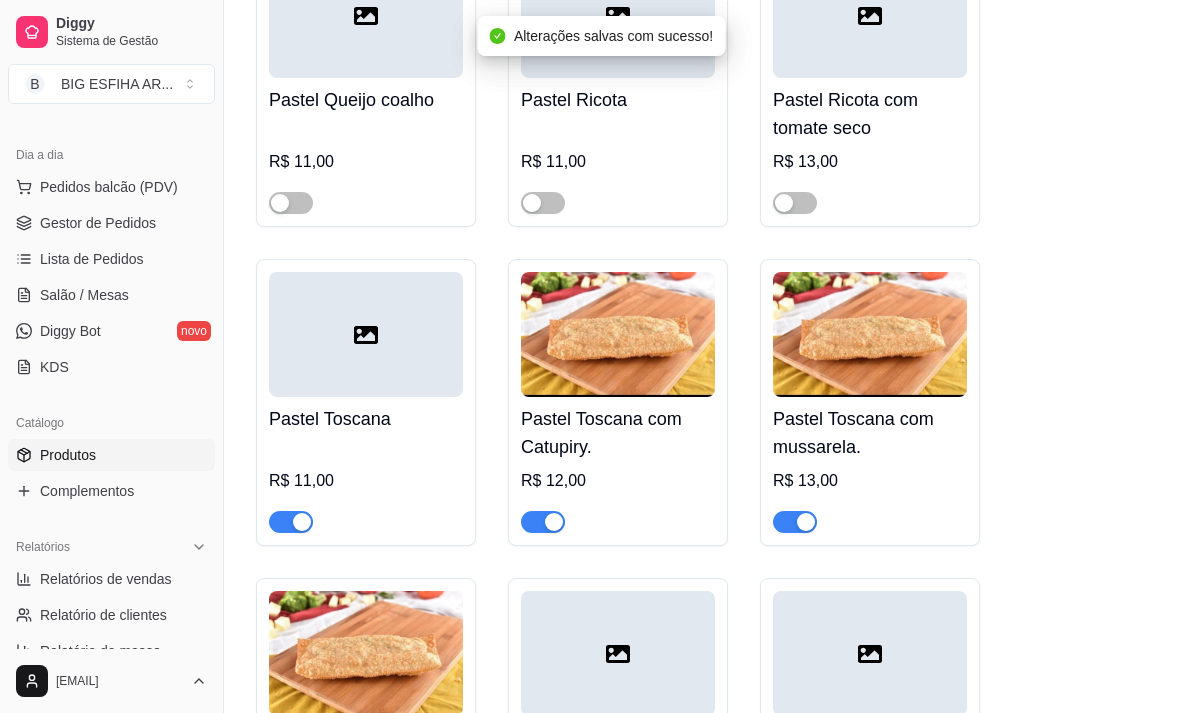 scroll, scrollTop: 13200, scrollLeft: 0, axis: vertical 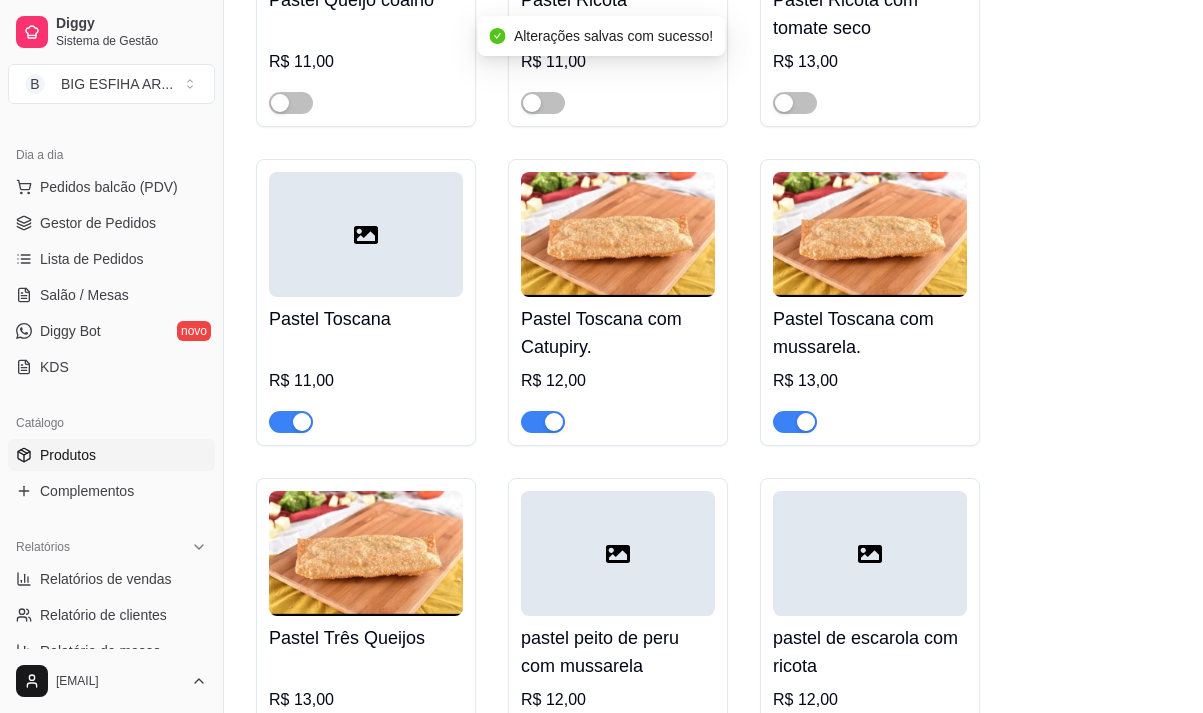 click at bounding box center [795, 422] 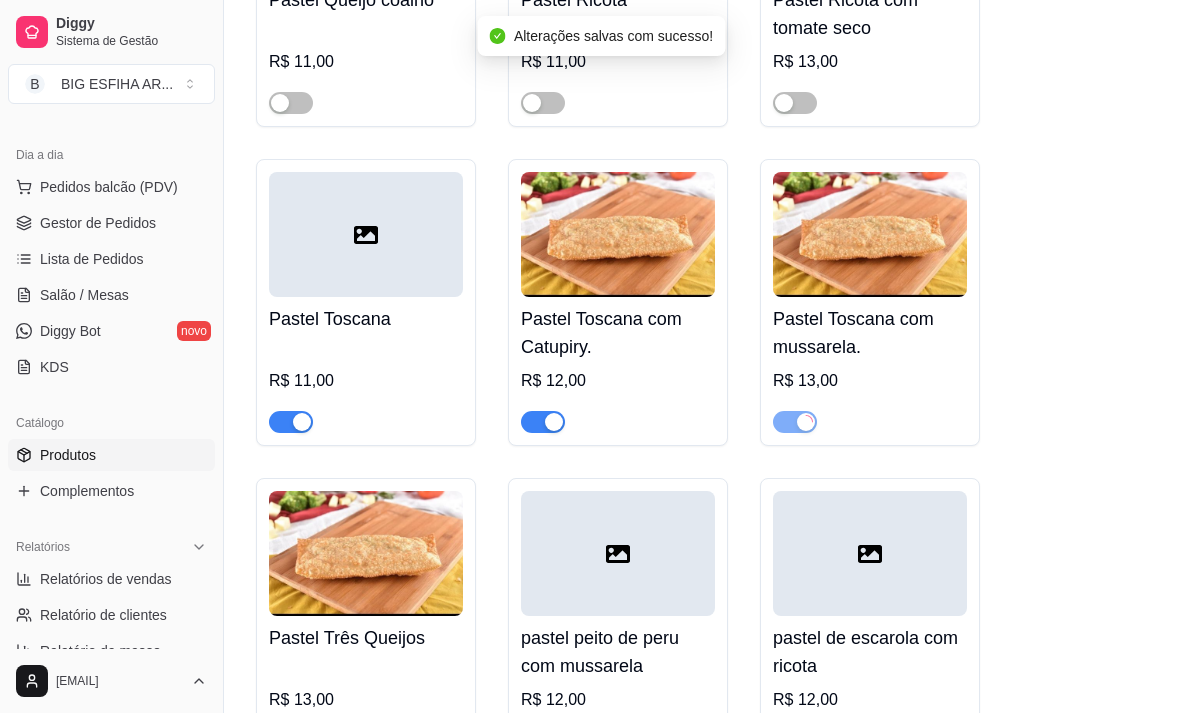 click at bounding box center [543, 422] 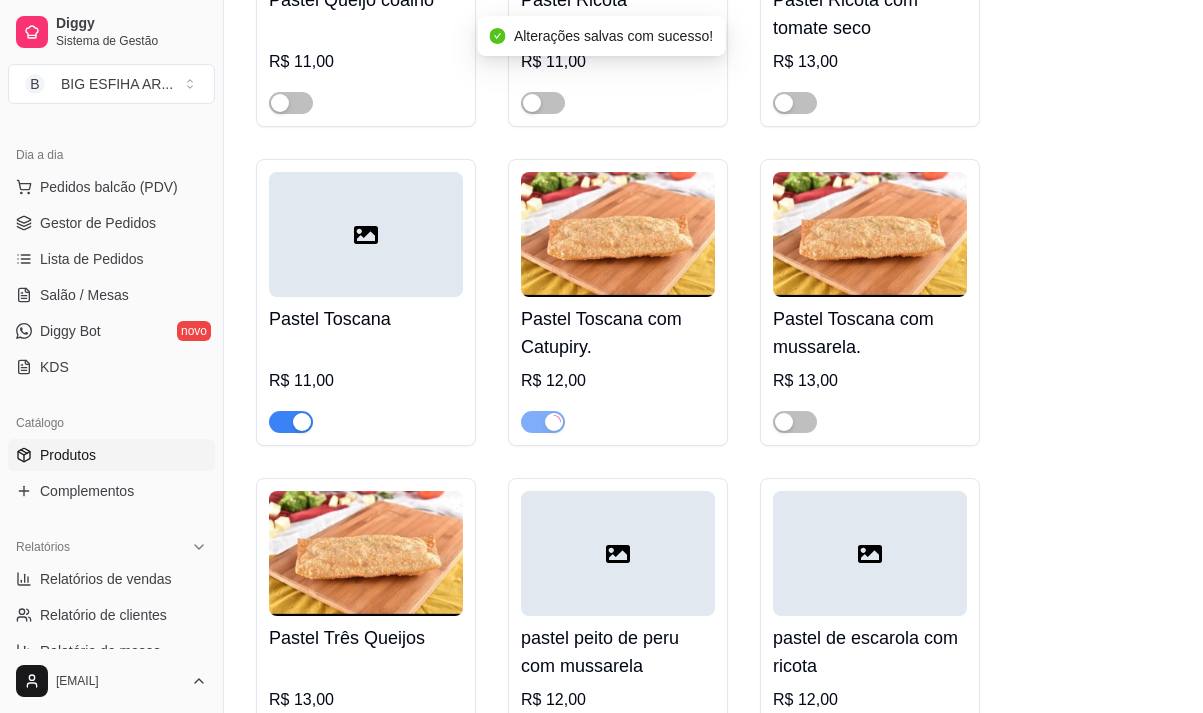 click at bounding box center (302, 422) 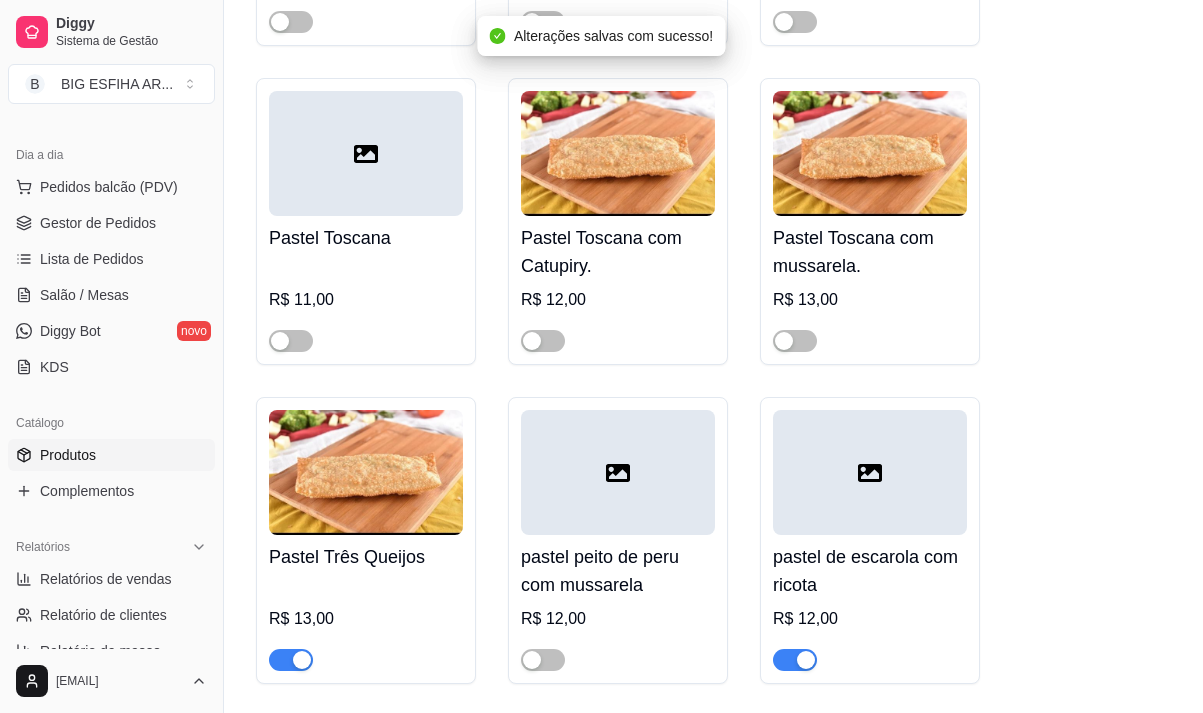 scroll, scrollTop: 13500, scrollLeft: 0, axis: vertical 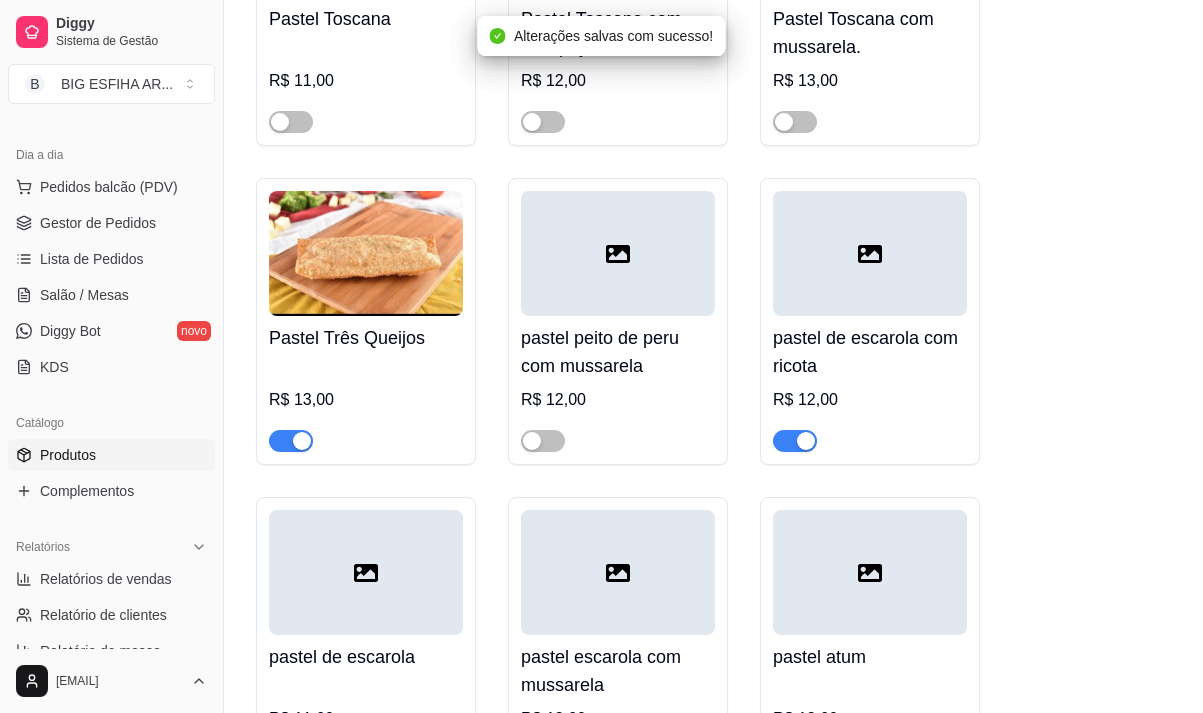 click at bounding box center [366, 432] 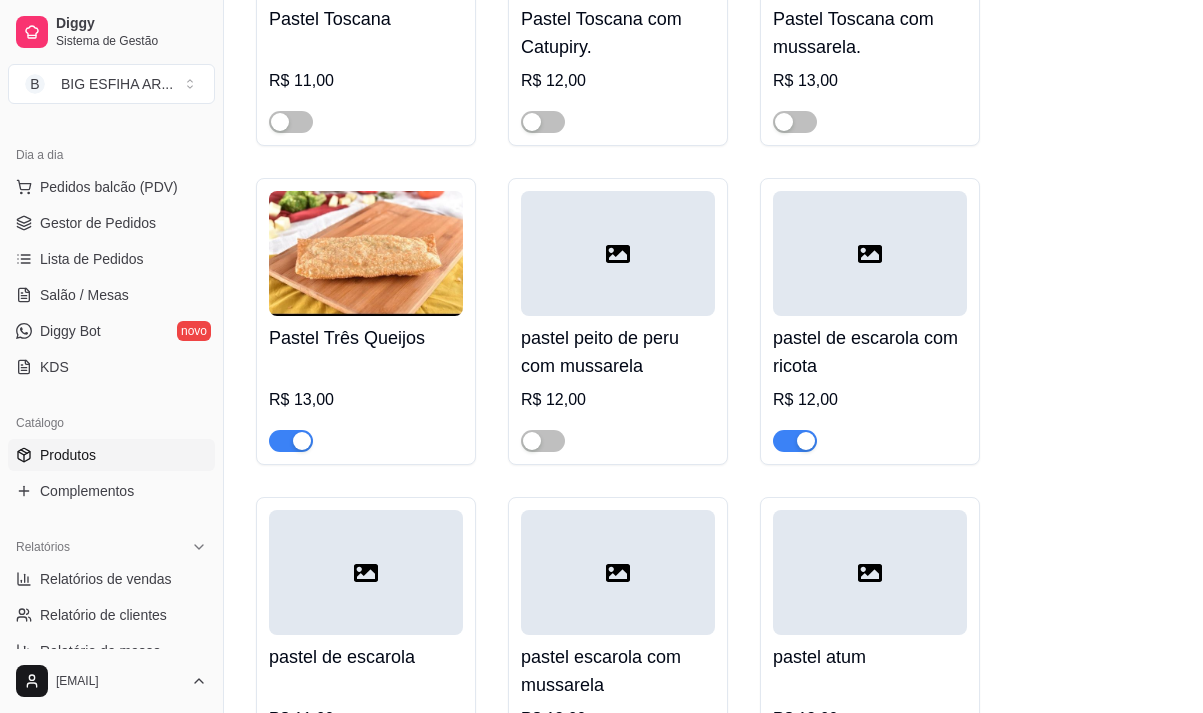 click at bounding box center [302, 441] 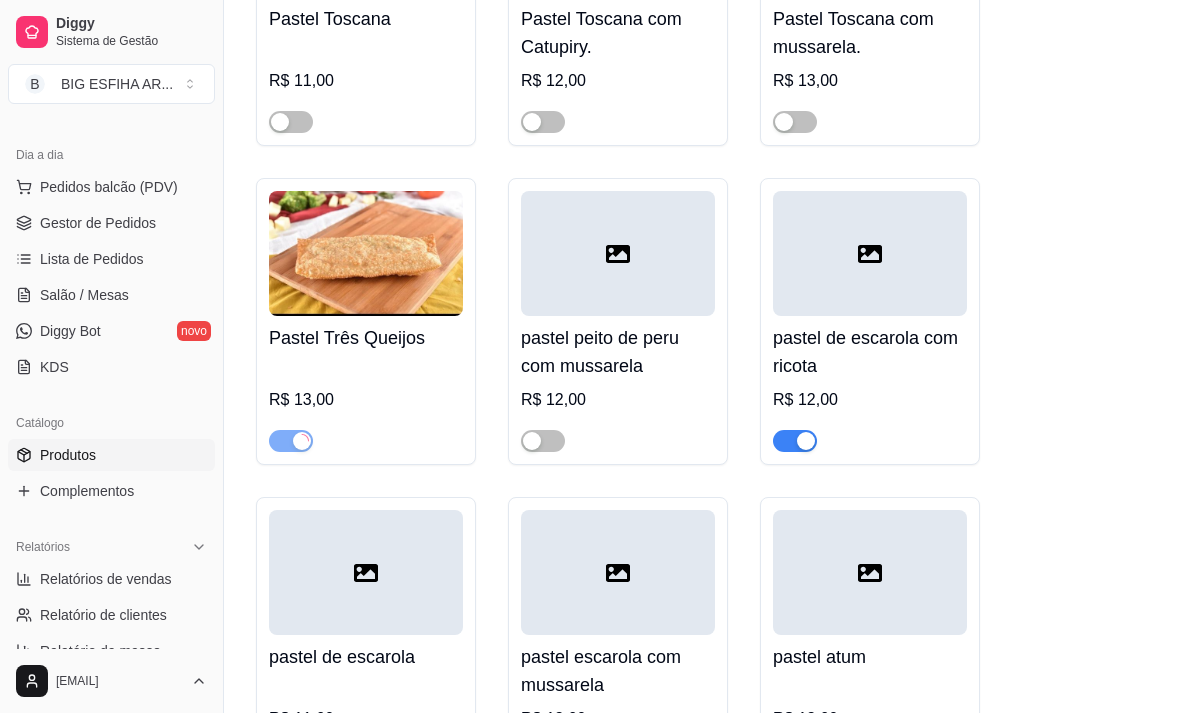 click at bounding box center (806, 441) 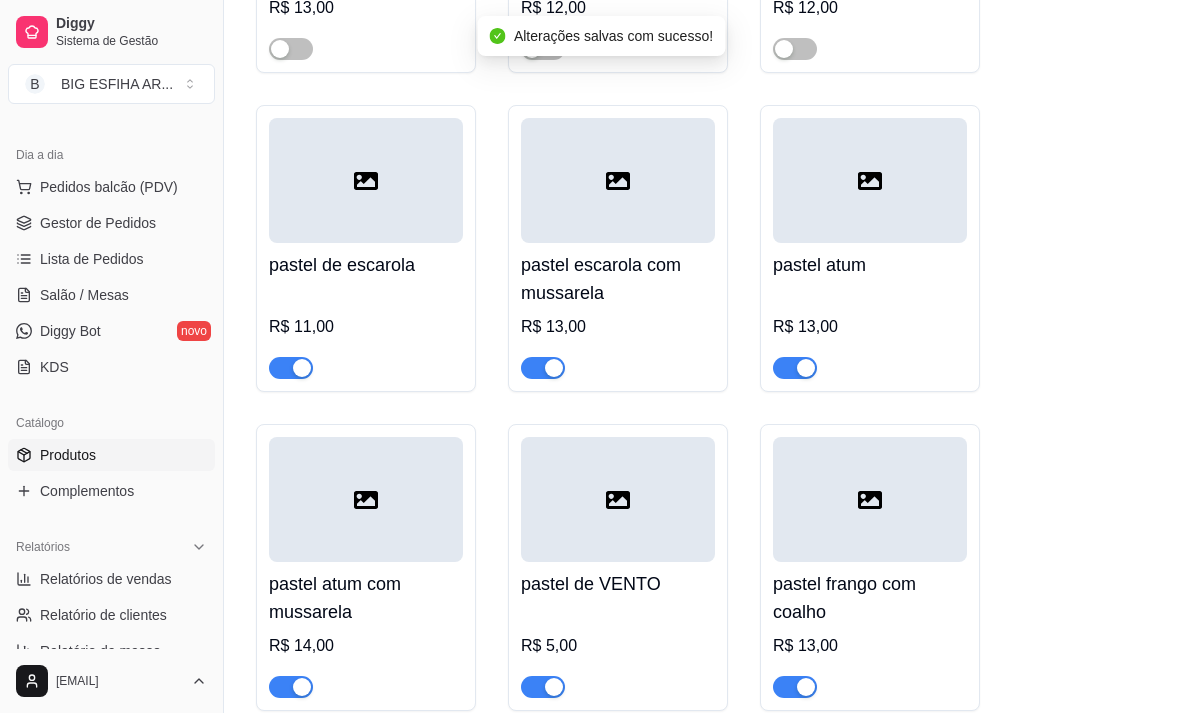 scroll, scrollTop: 13900, scrollLeft: 0, axis: vertical 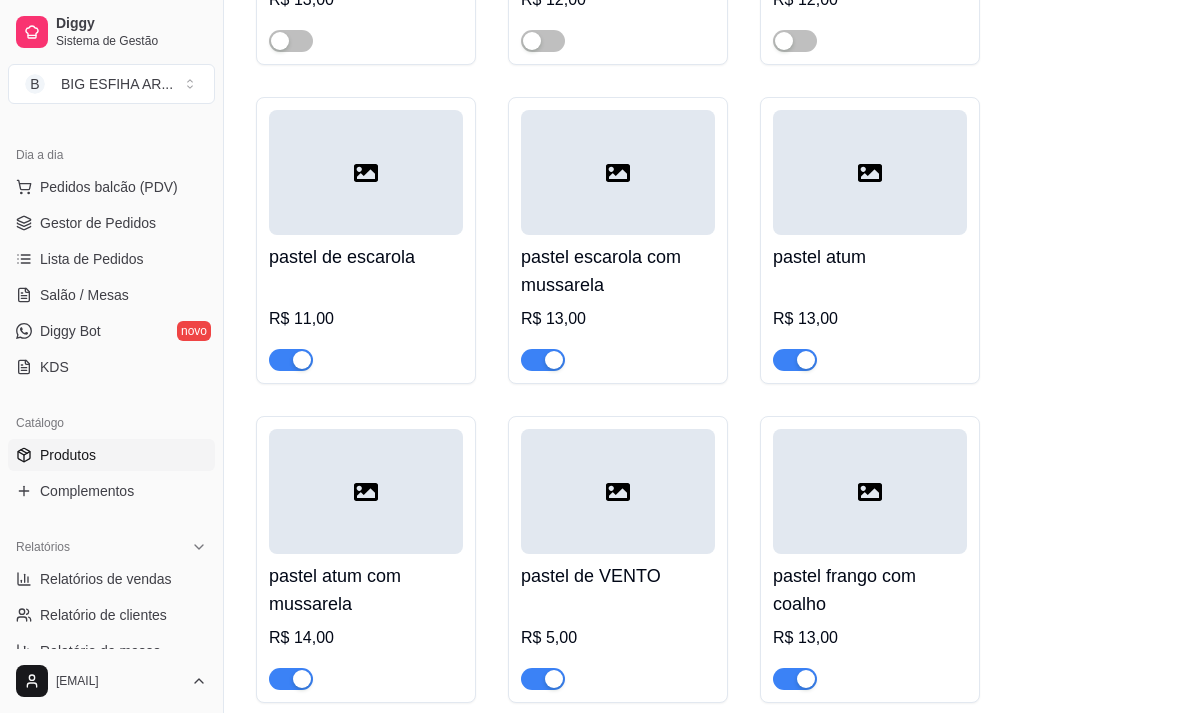 click at bounding box center [870, 351] 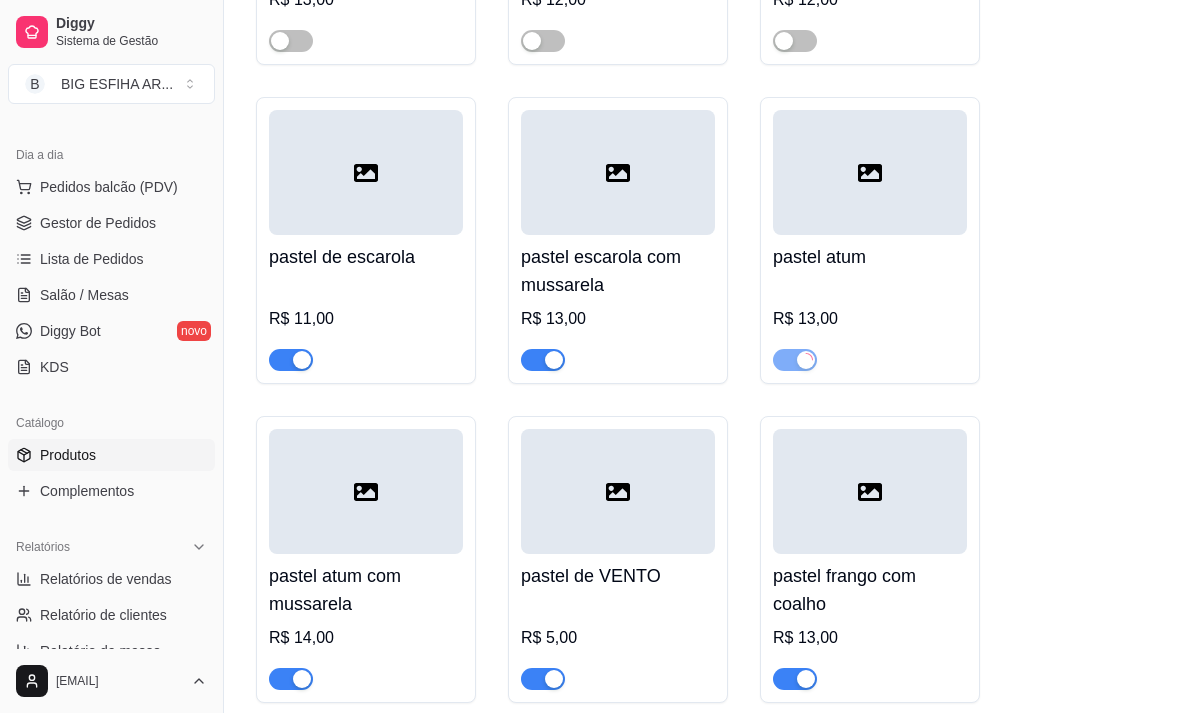 click at bounding box center (543, 360) 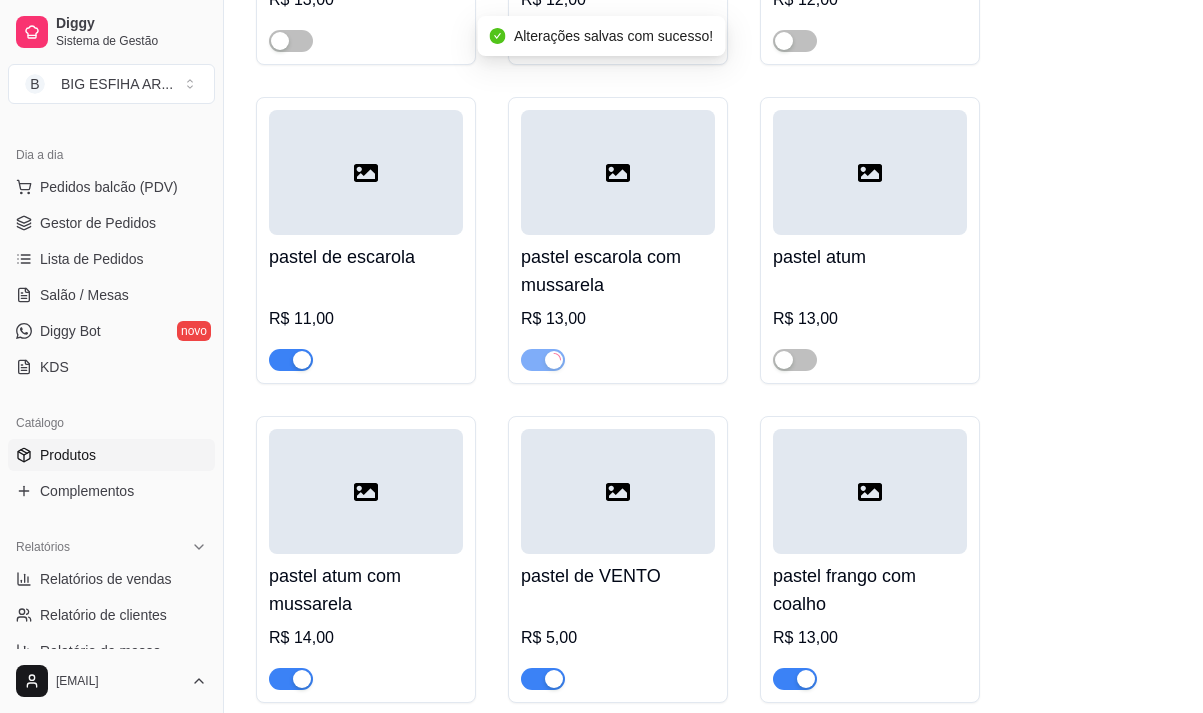 click at bounding box center (302, 360) 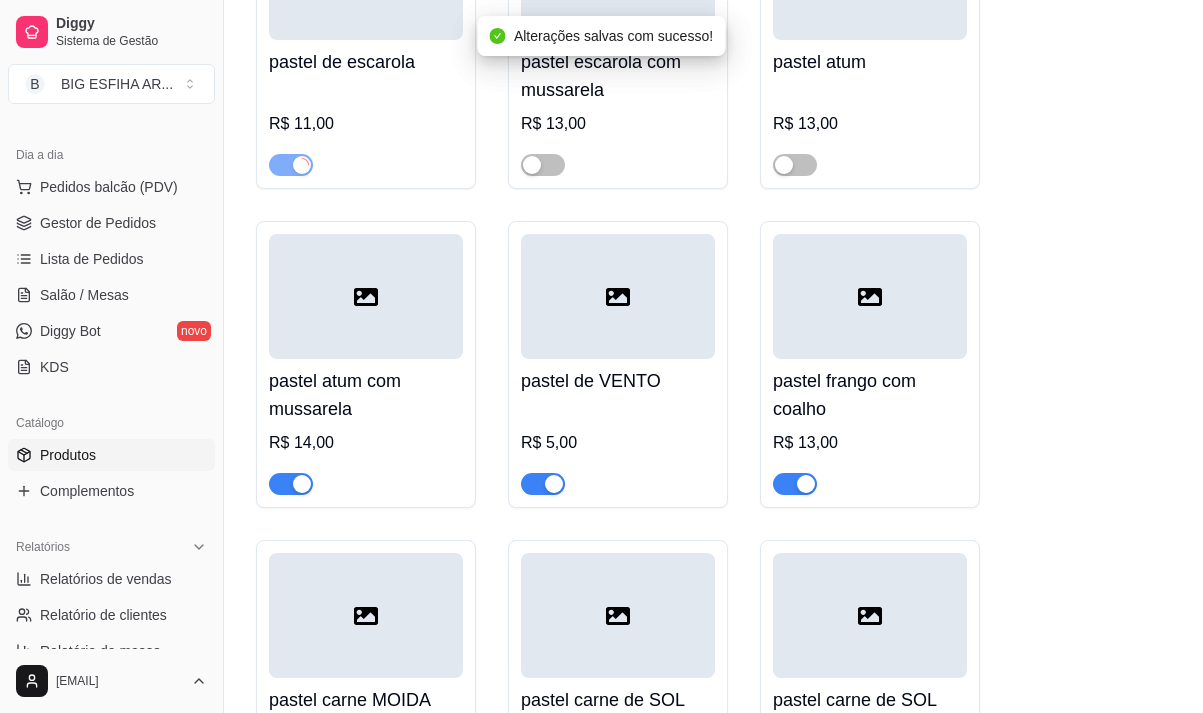 scroll, scrollTop: 14100, scrollLeft: 0, axis: vertical 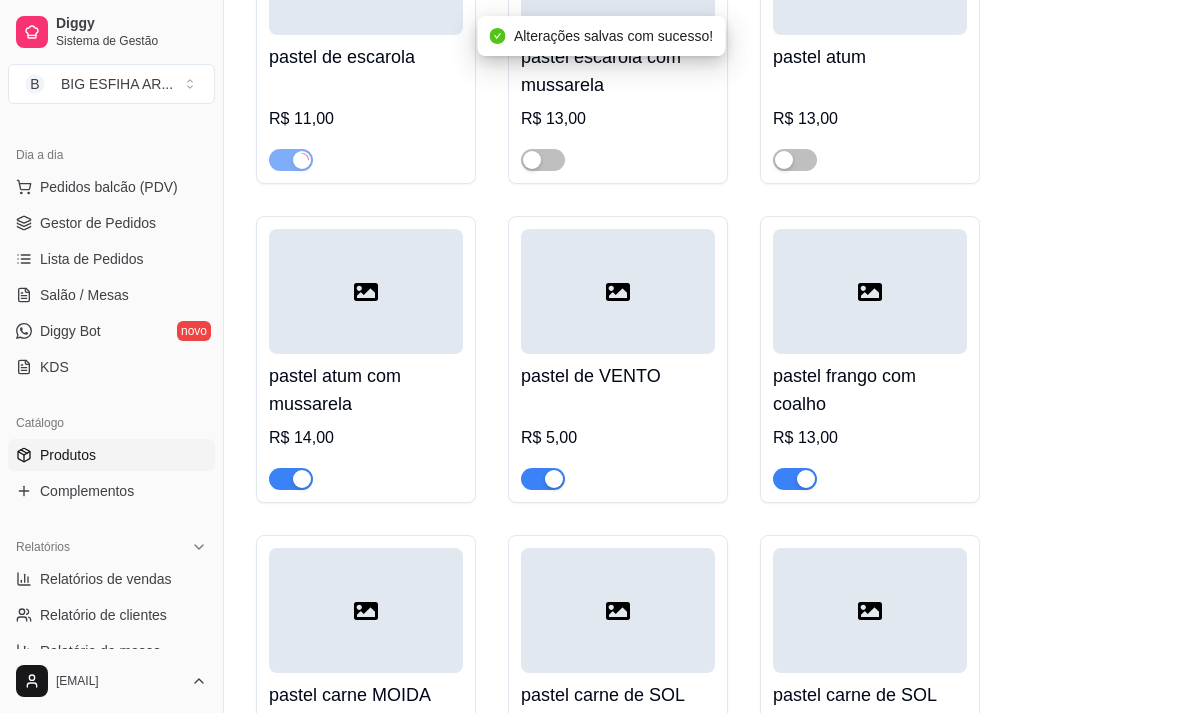 click at bounding box center (291, 479) 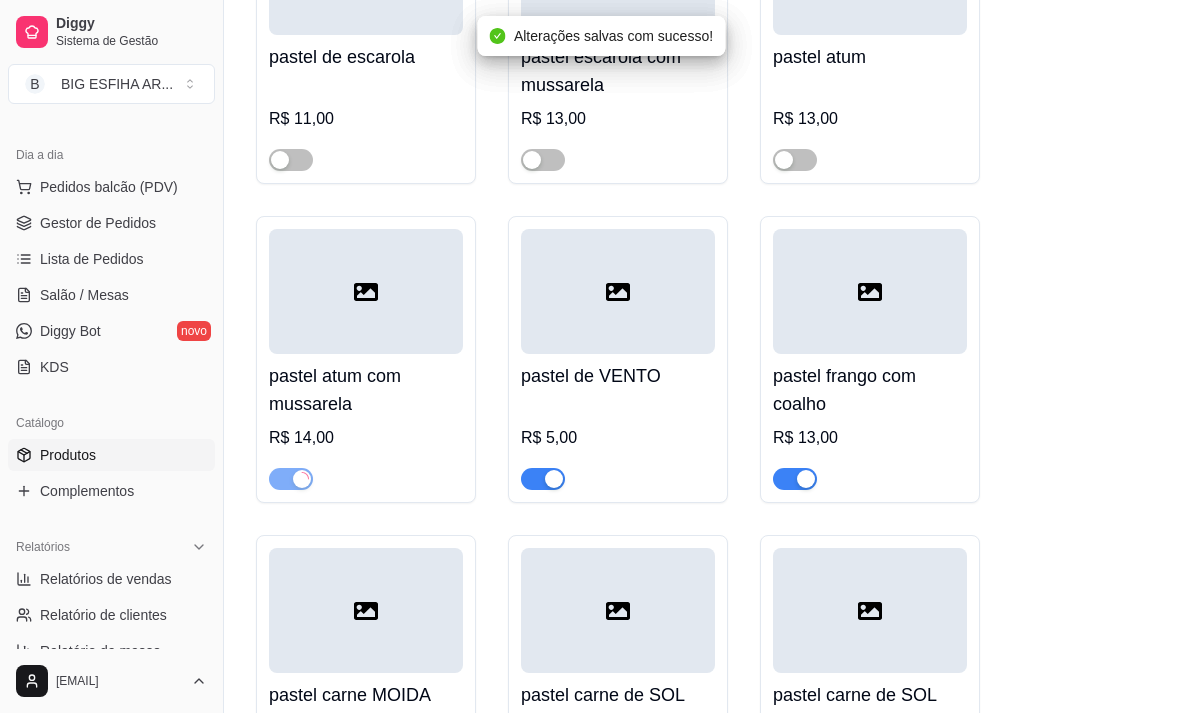 click at bounding box center [554, 479] 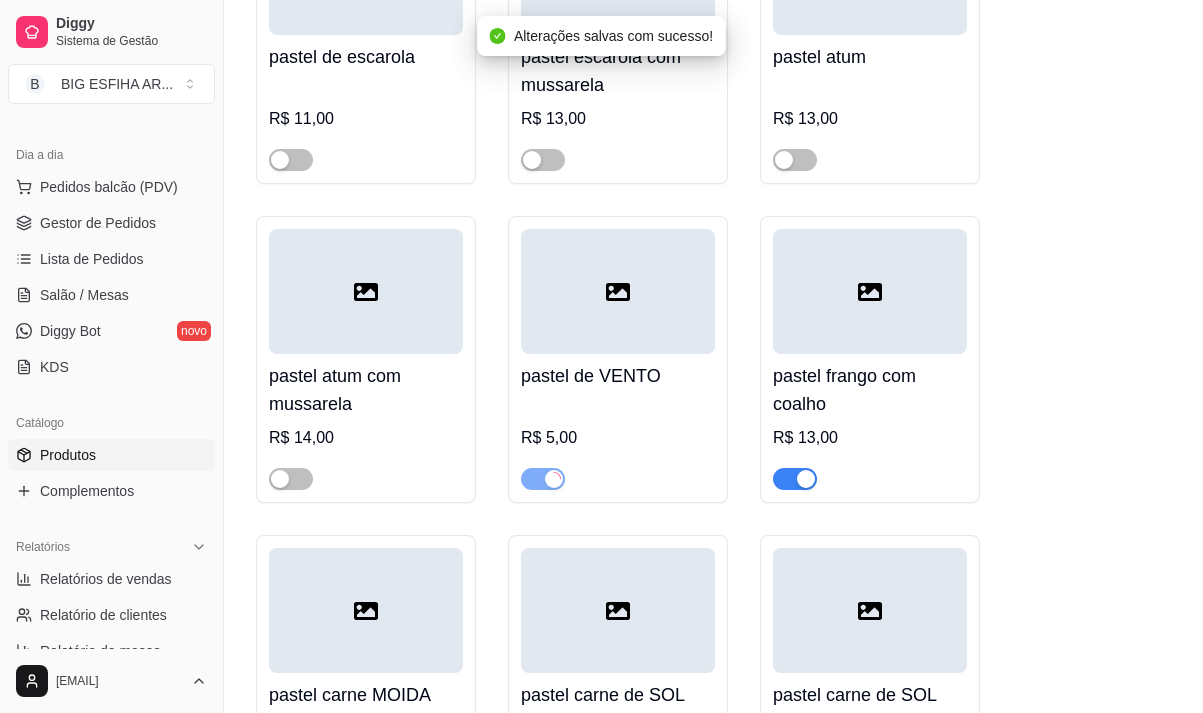 click at bounding box center [795, 479] 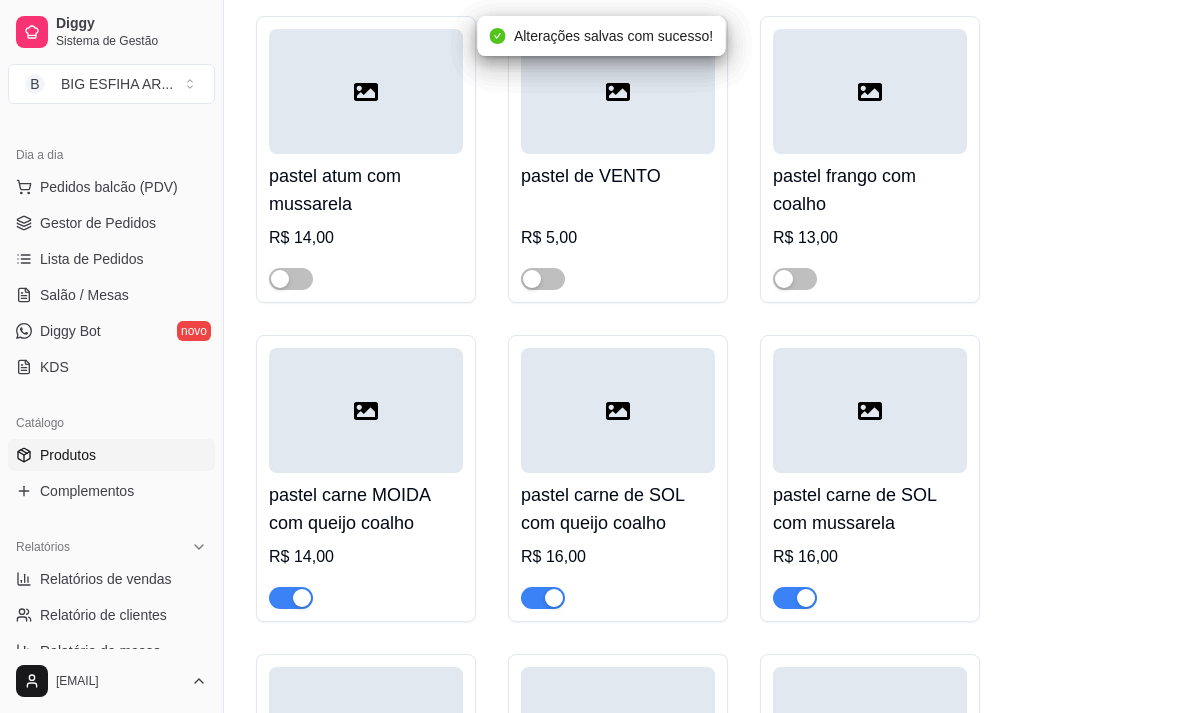 scroll, scrollTop: 14400, scrollLeft: 0, axis: vertical 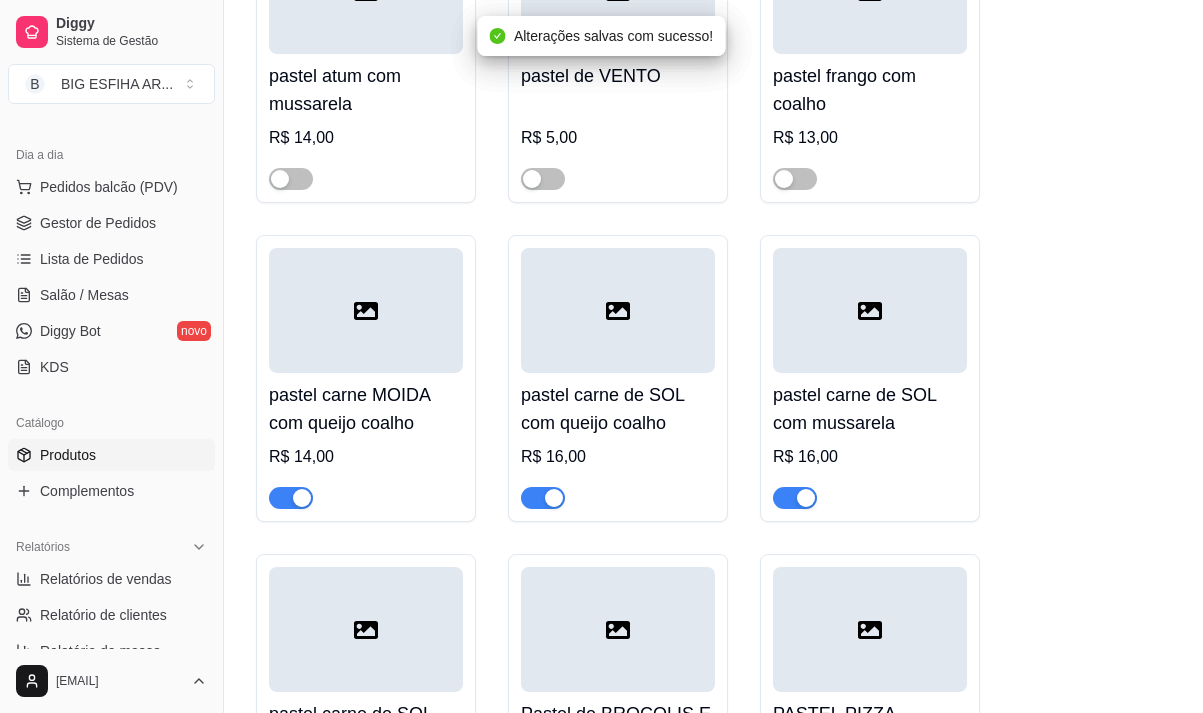 click at bounding box center [795, 498] 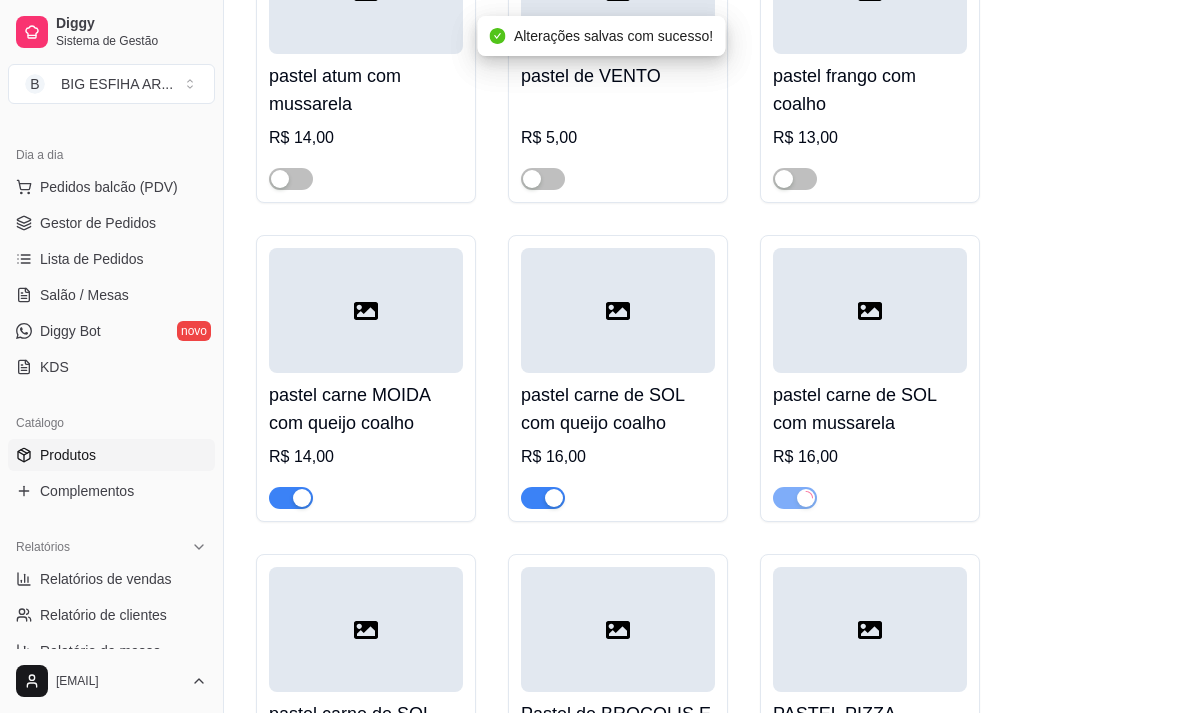 click at bounding box center [543, 497] 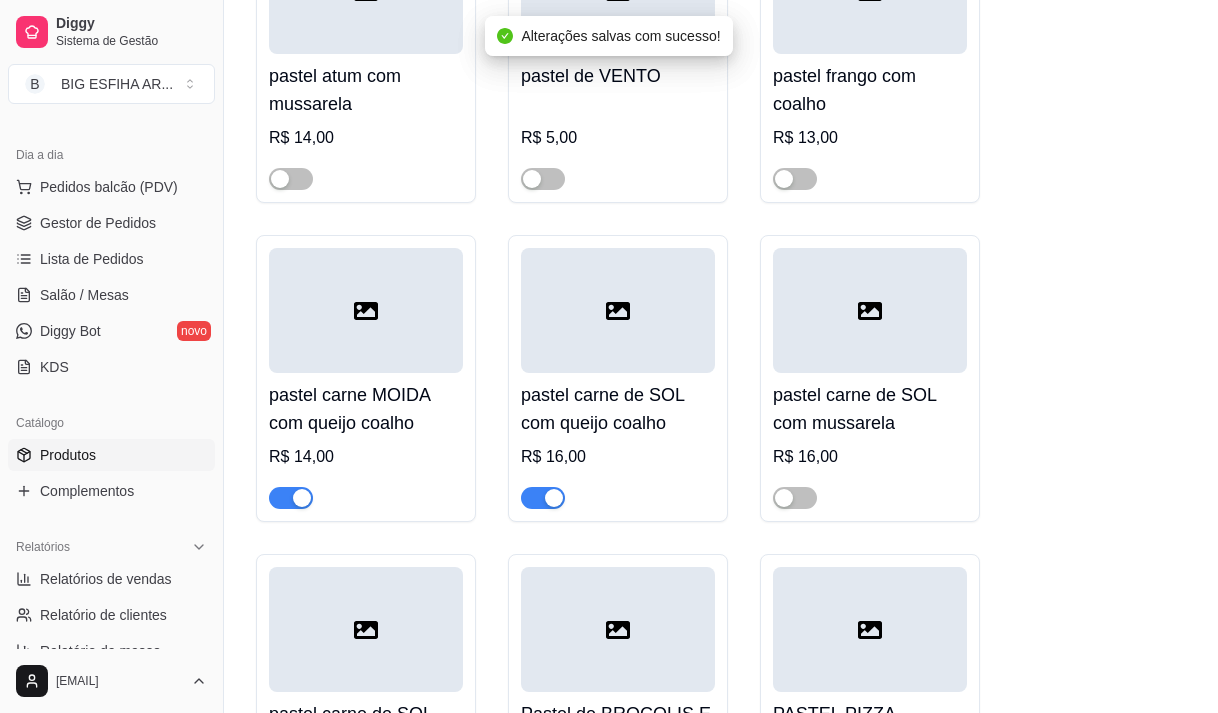 type 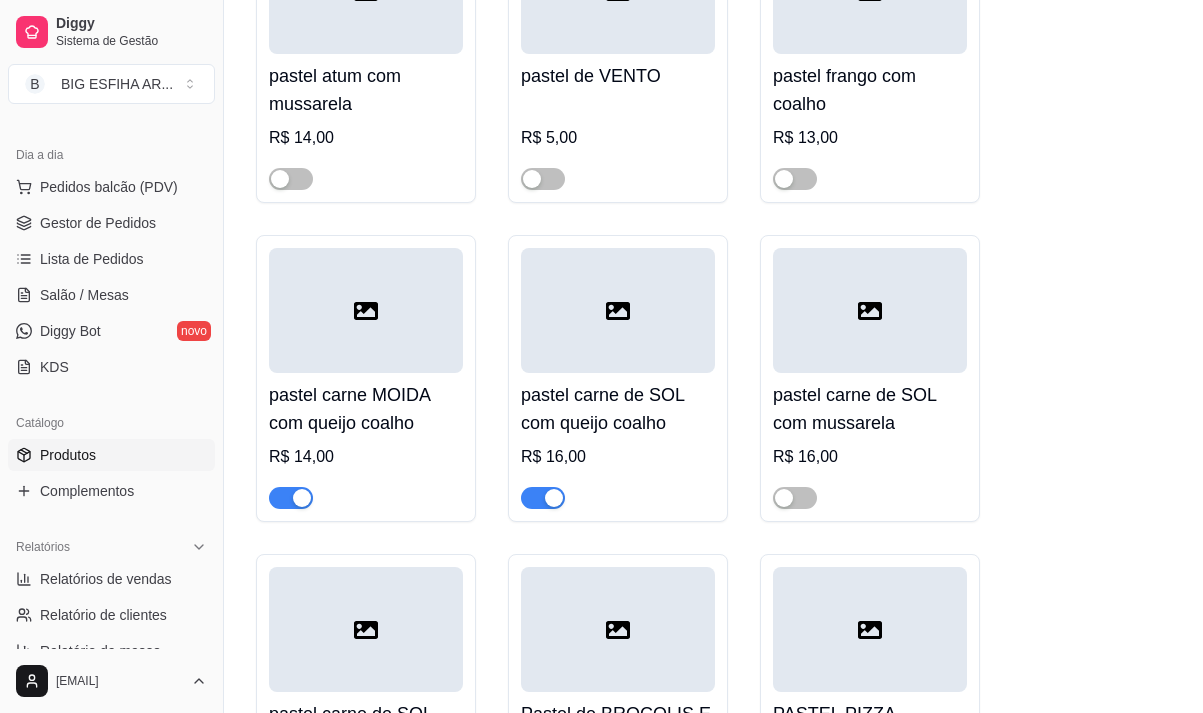 click at bounding box center [554, 498] 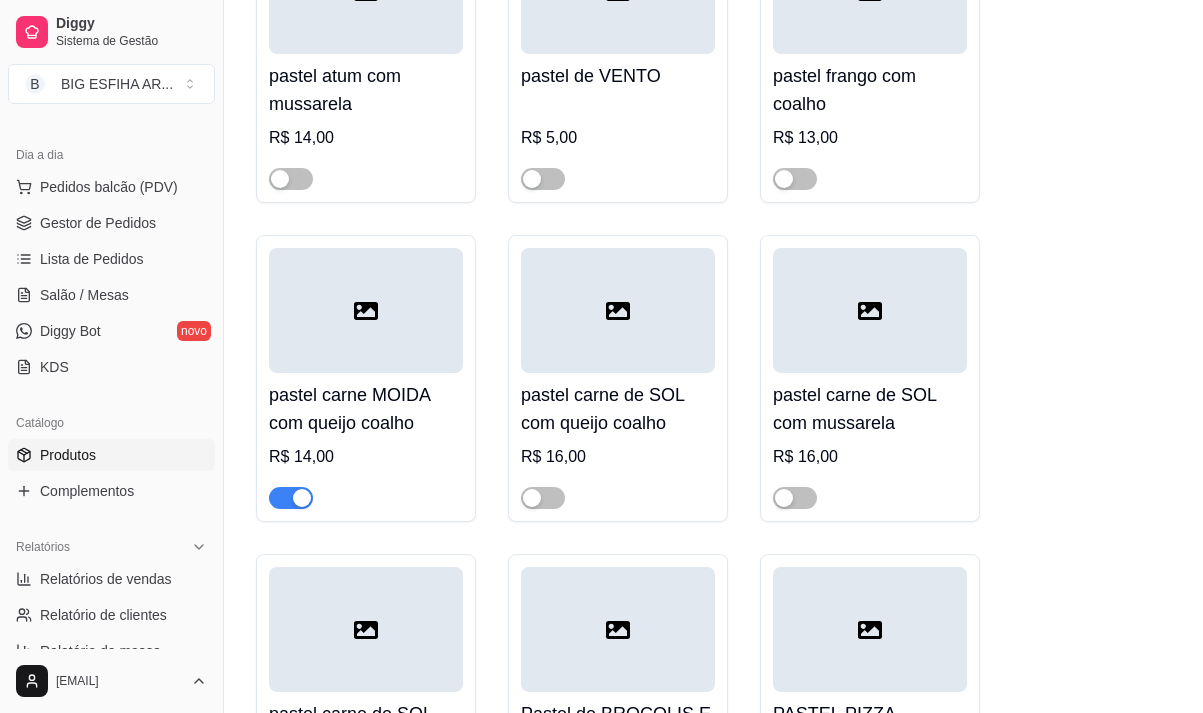 click at bounding box center [302, 498] 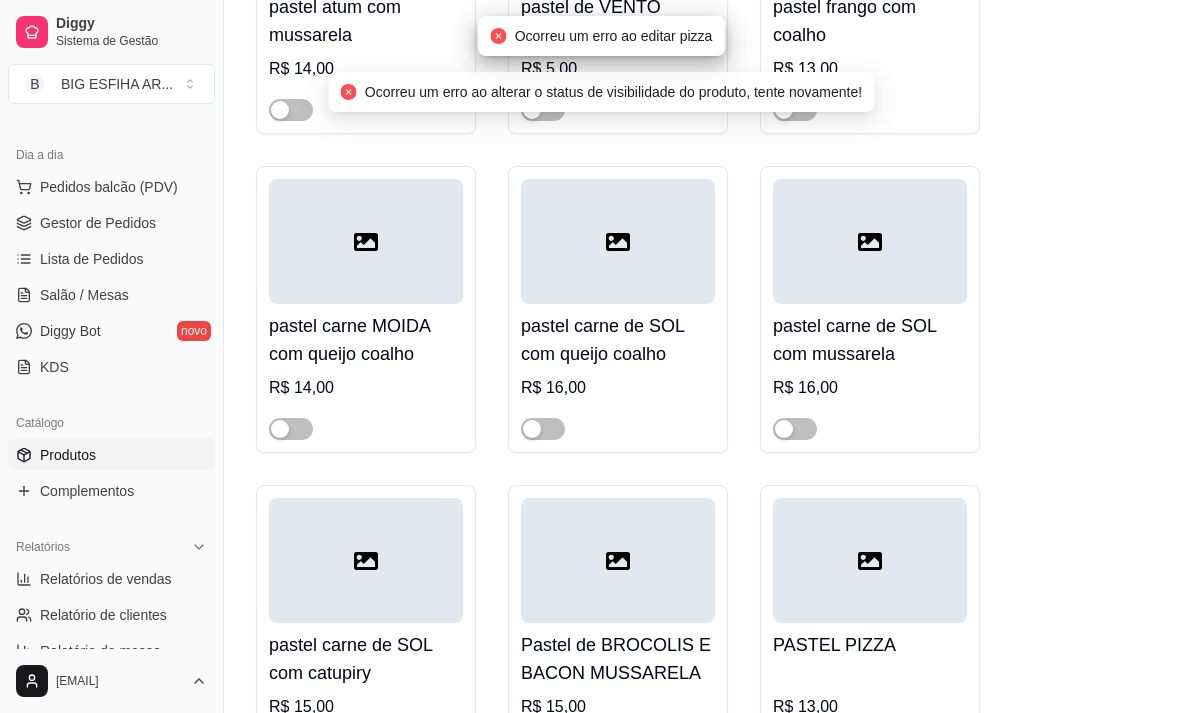 scroll, scrollTop: 14600, scrollLeft: 0, axis: vertical 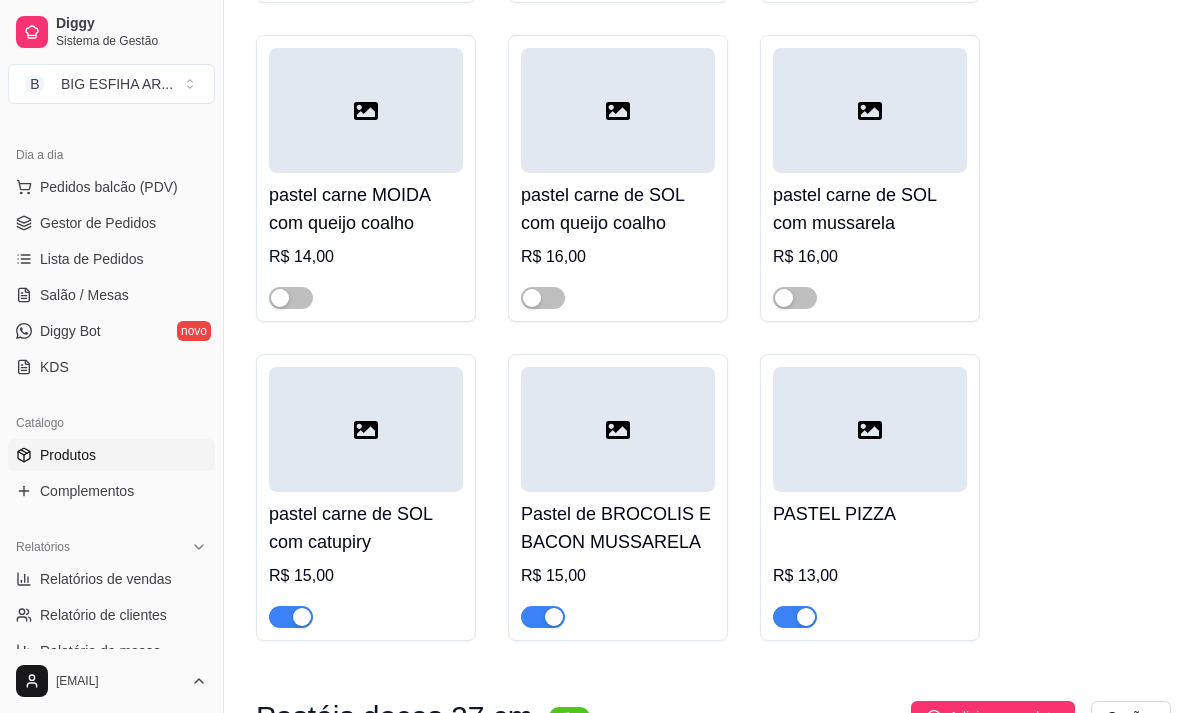 click at bounding box center [795, 617] 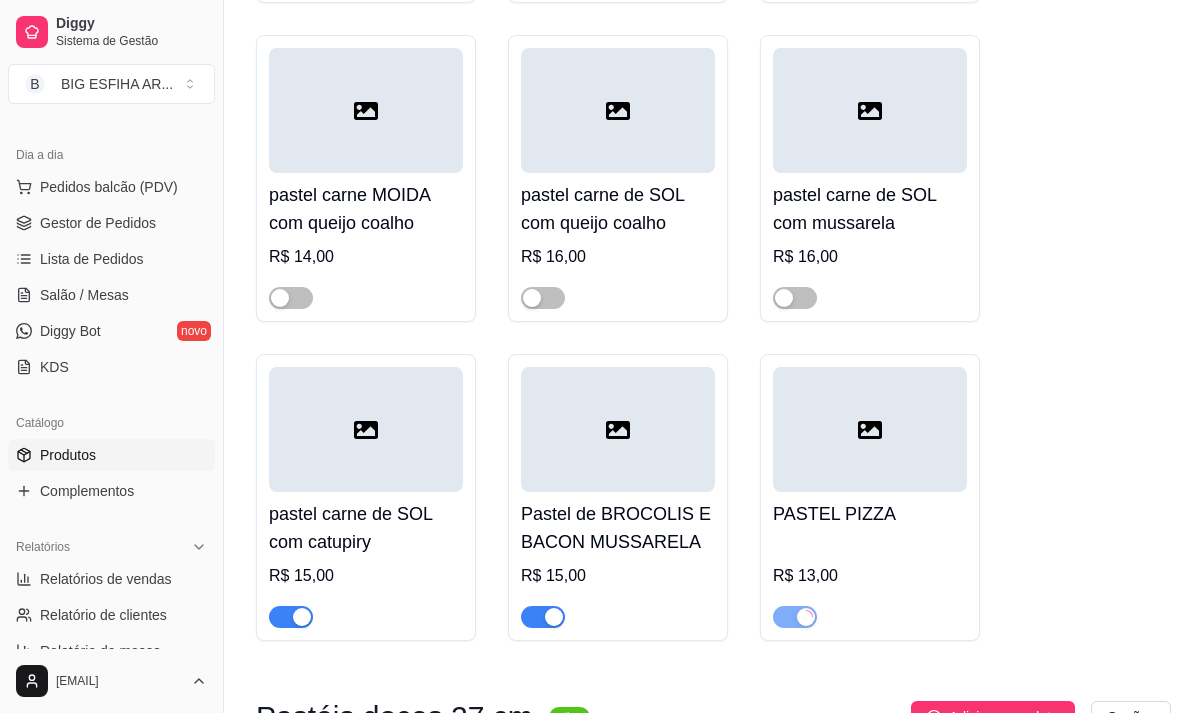 click at bounding box center (543, 617) 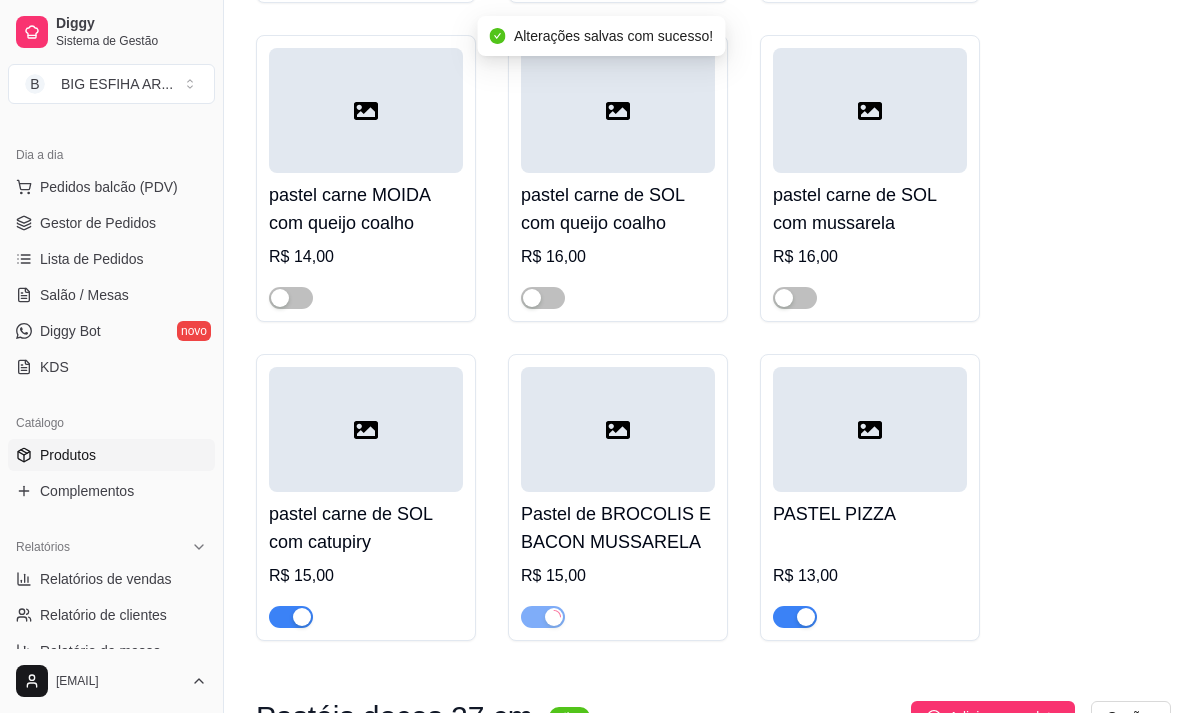 click at bounding box center (291, 617) 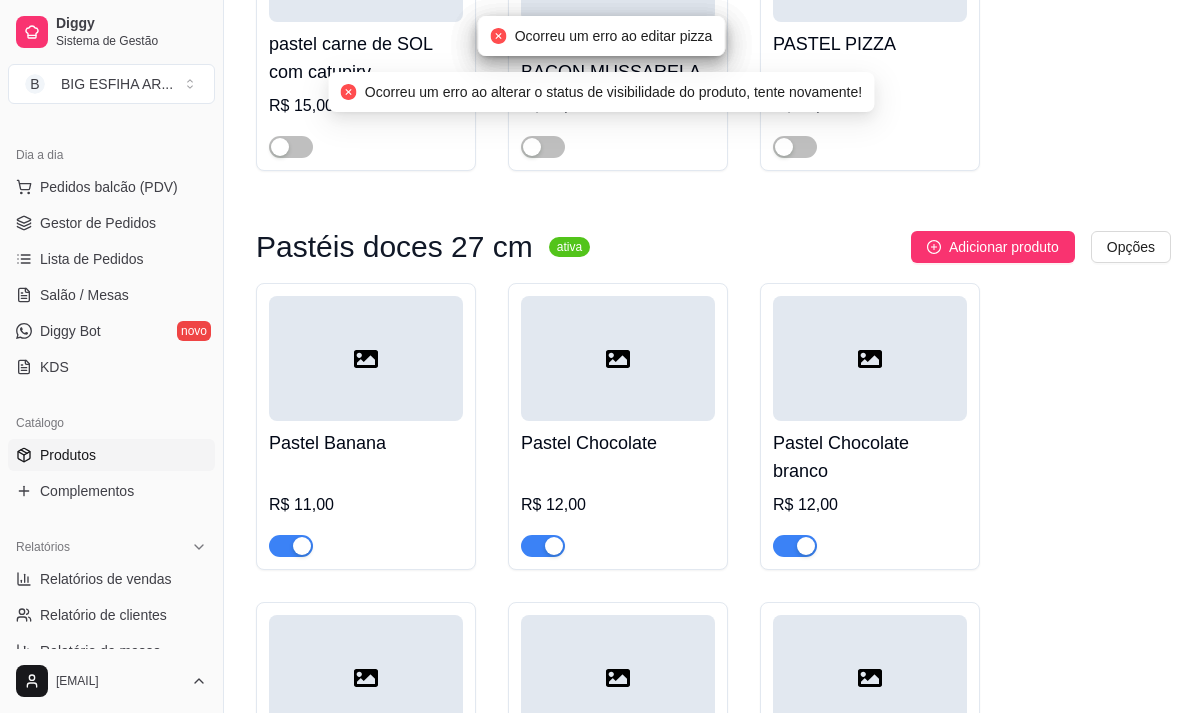 scroll, scrollTop: 15100, scrollLeft: 0, axis: vertical 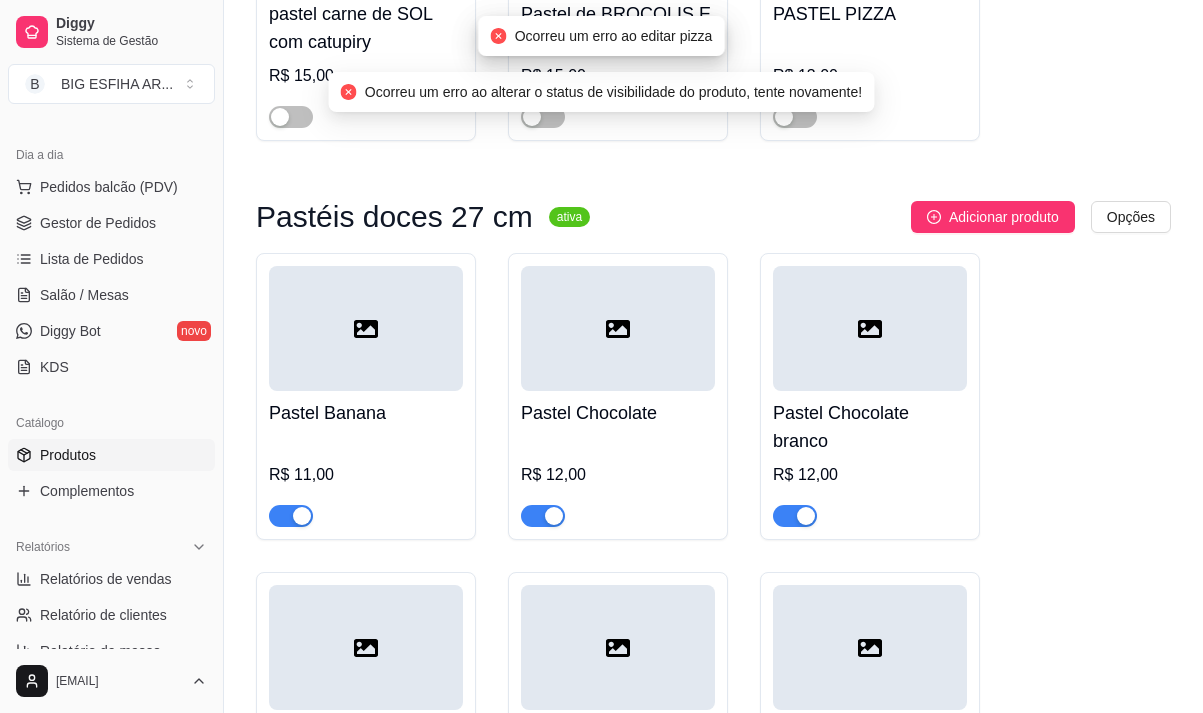 click at bounding box center [291, 516] 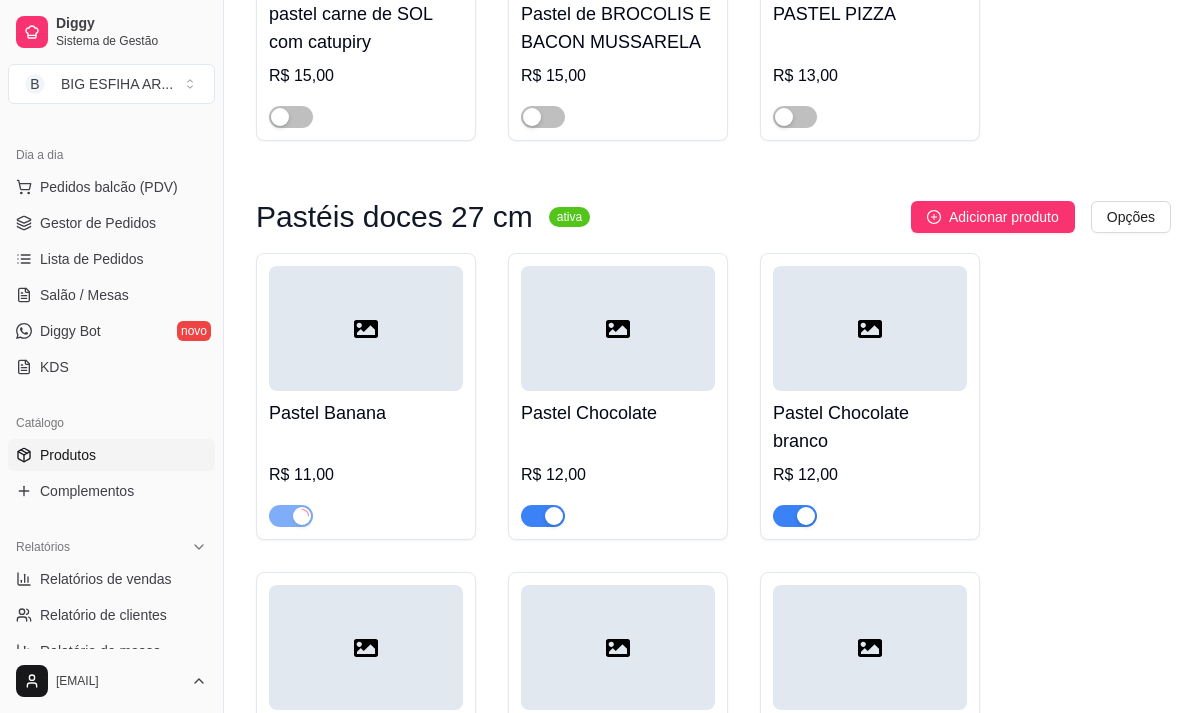 click at bounding box center [543, 516] 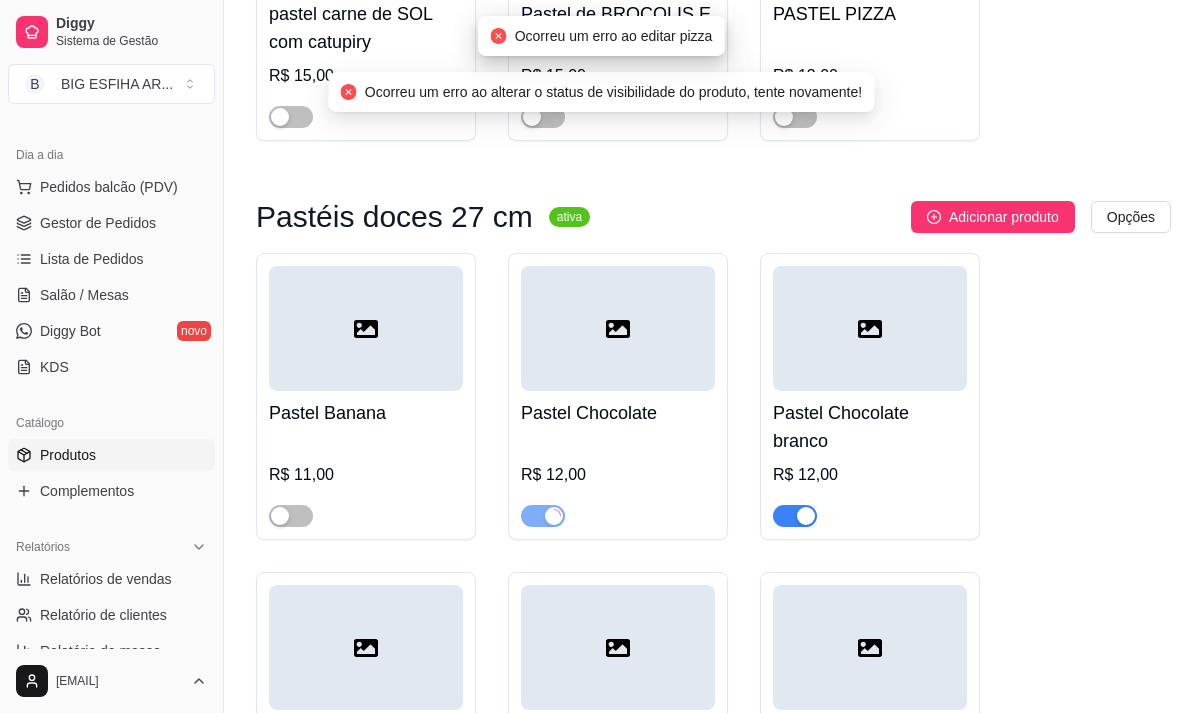 click at bounding box center [806, 516] 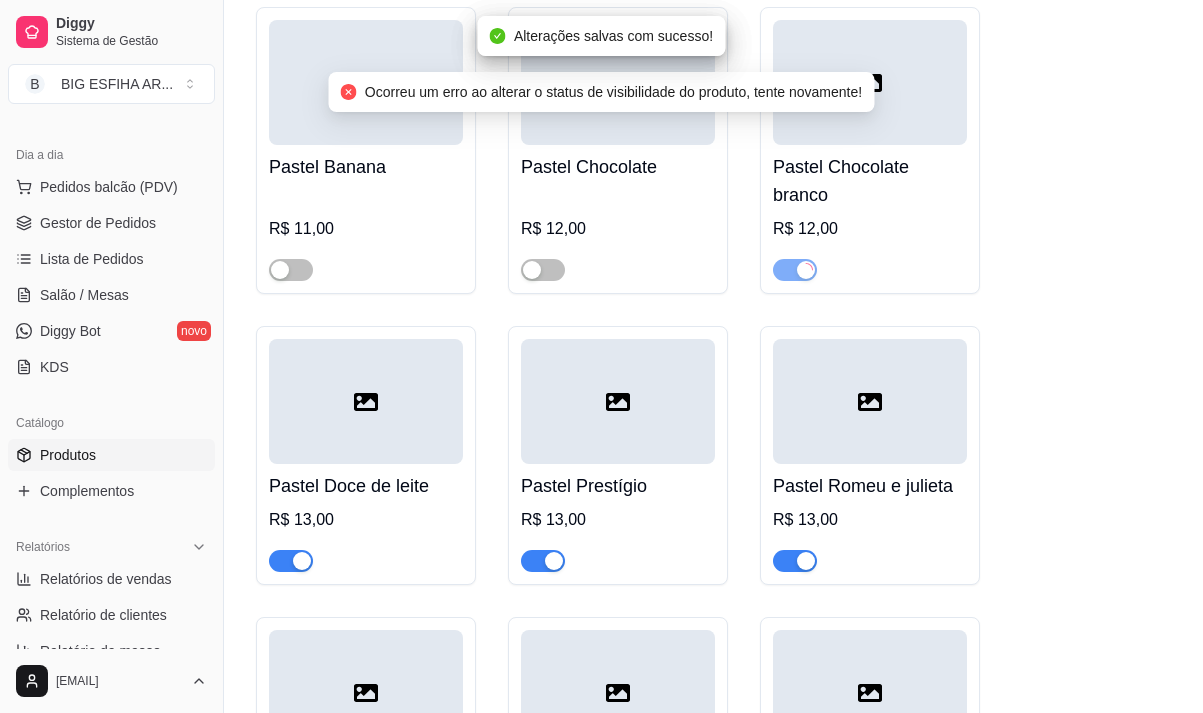 scroll, scrollTop: 15400, scrollLeft: 0, axis: vertical 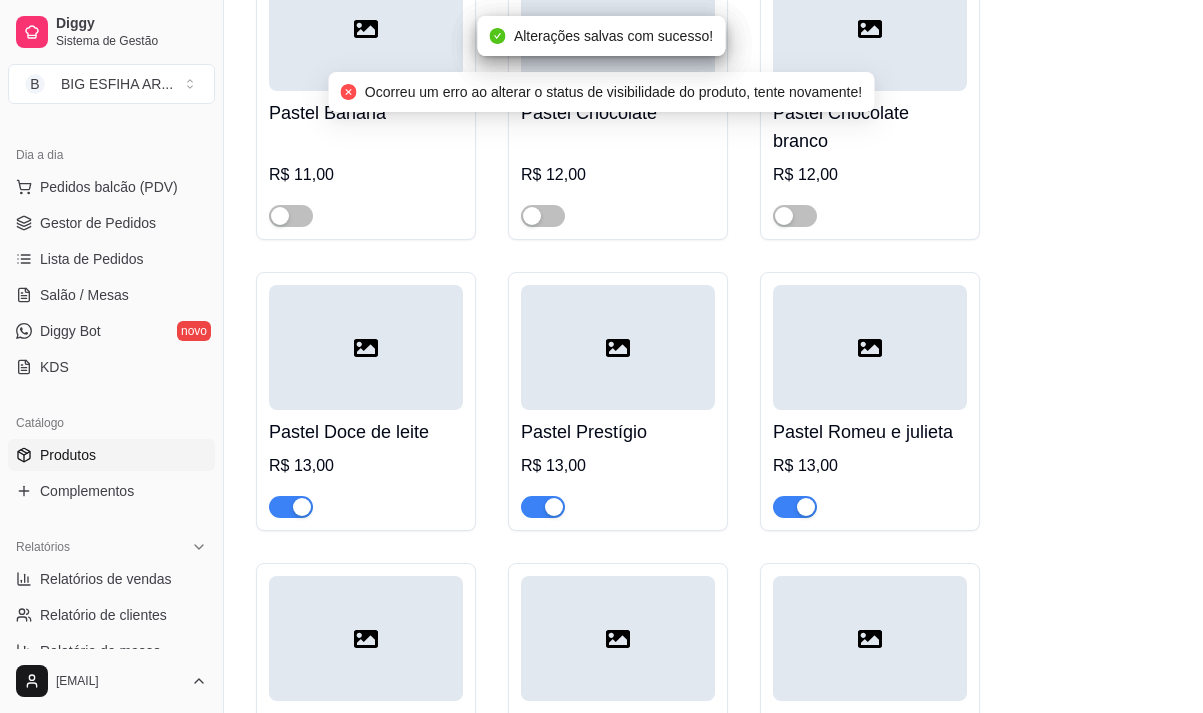 click at bounding box center [795, 507] 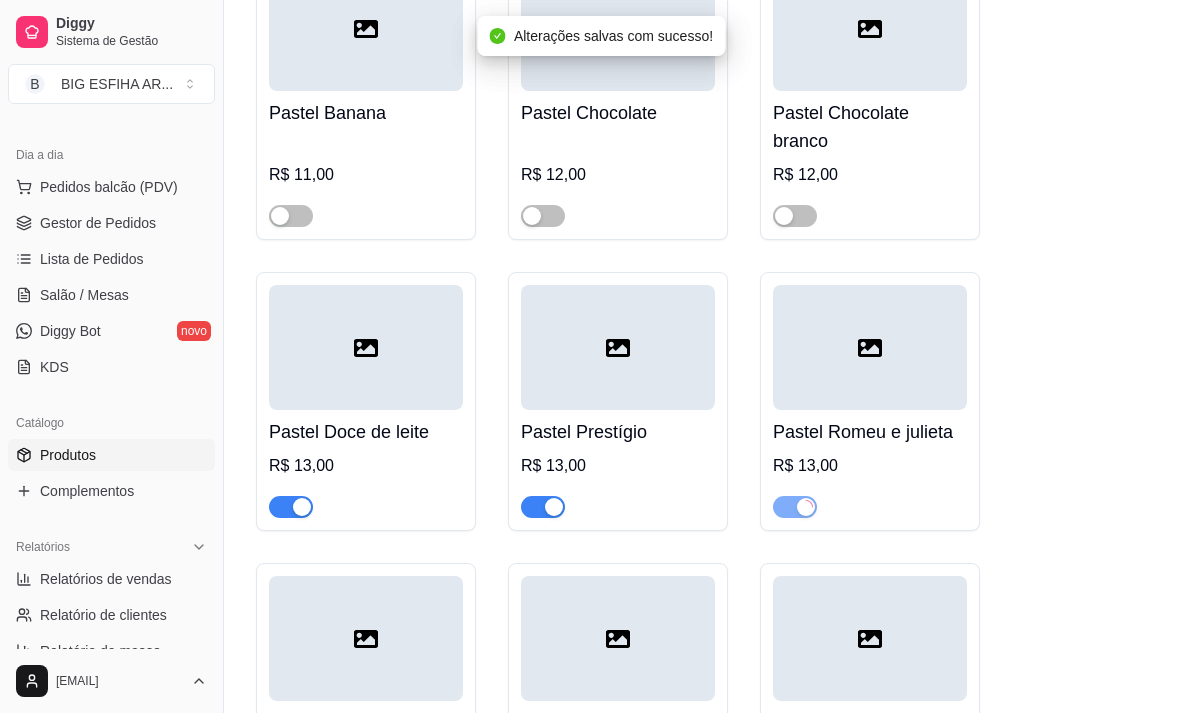 click at bounding box center [543, 507] 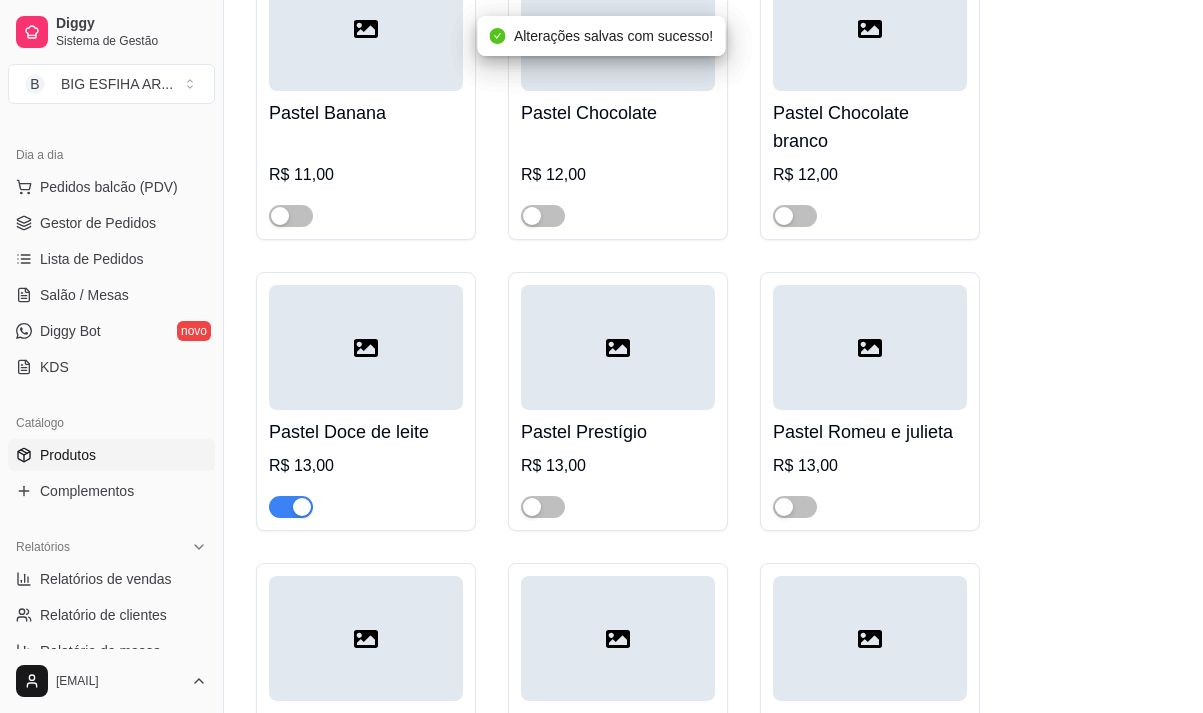 click at bounding box center [302, 507] 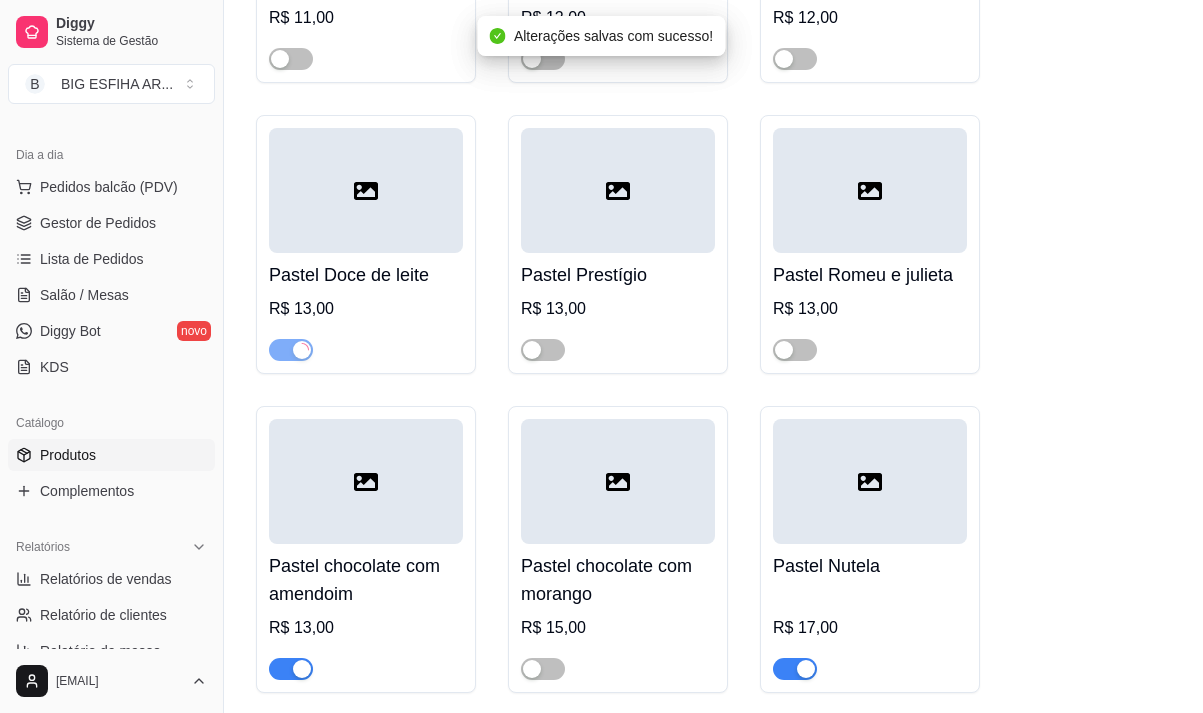 scroll, scrollTop: 15600, scrollLeft: 0, axis: vertical 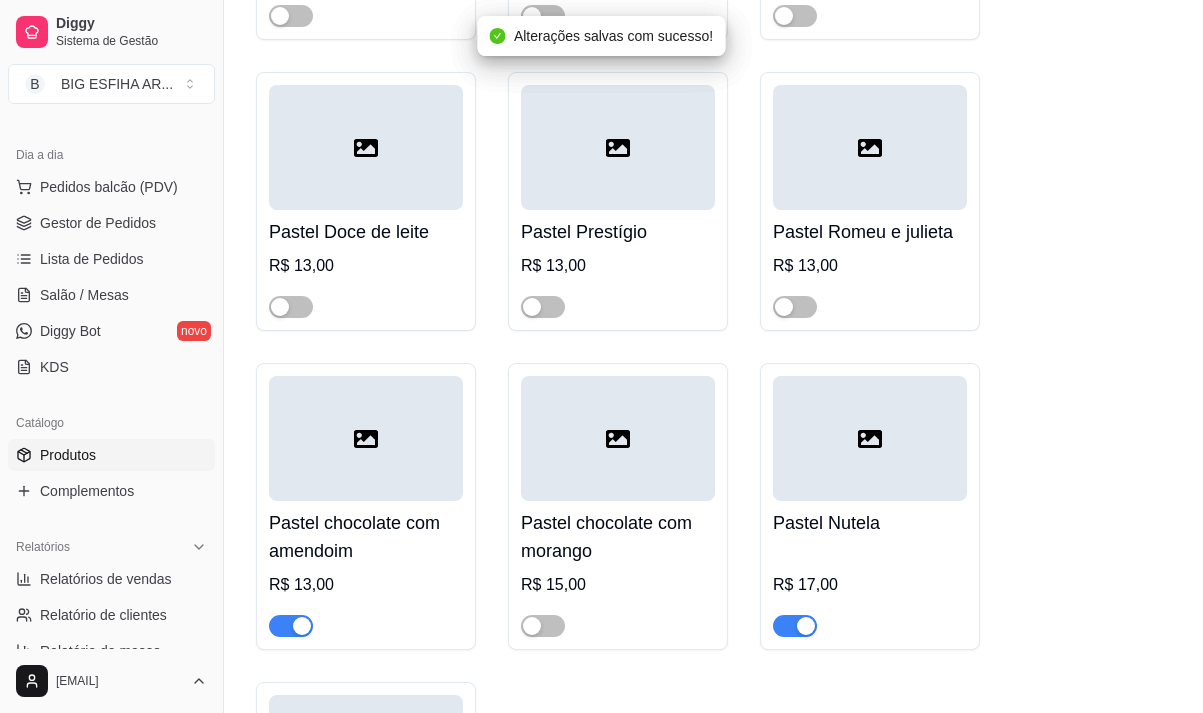 click at bounding box center [302, 626] 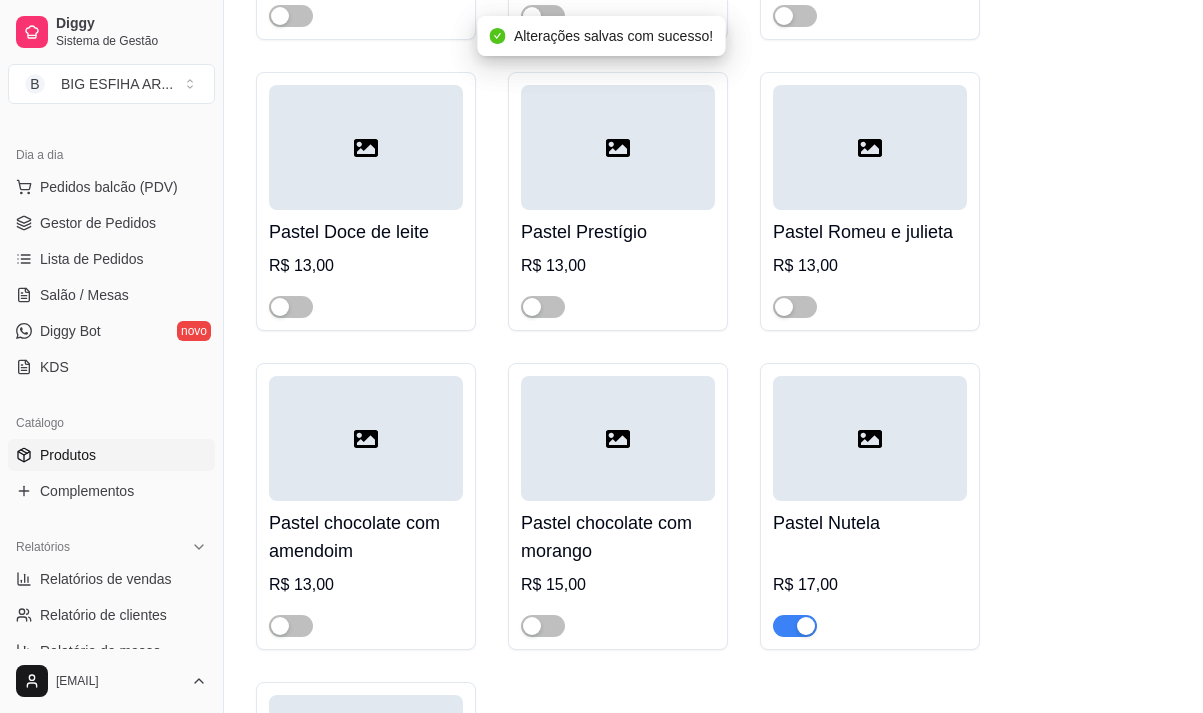click at bounding box center [795, 626] 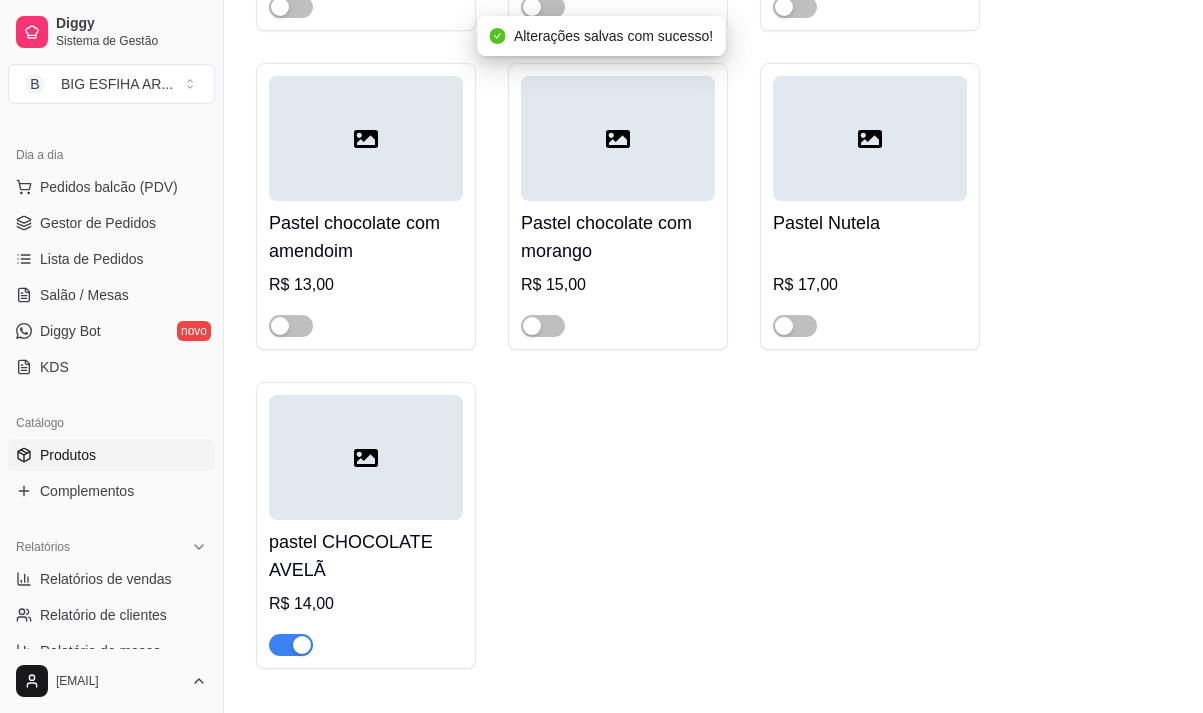 scroll, scrollTop: 16100, scrollLeft: 0, axis: vertical 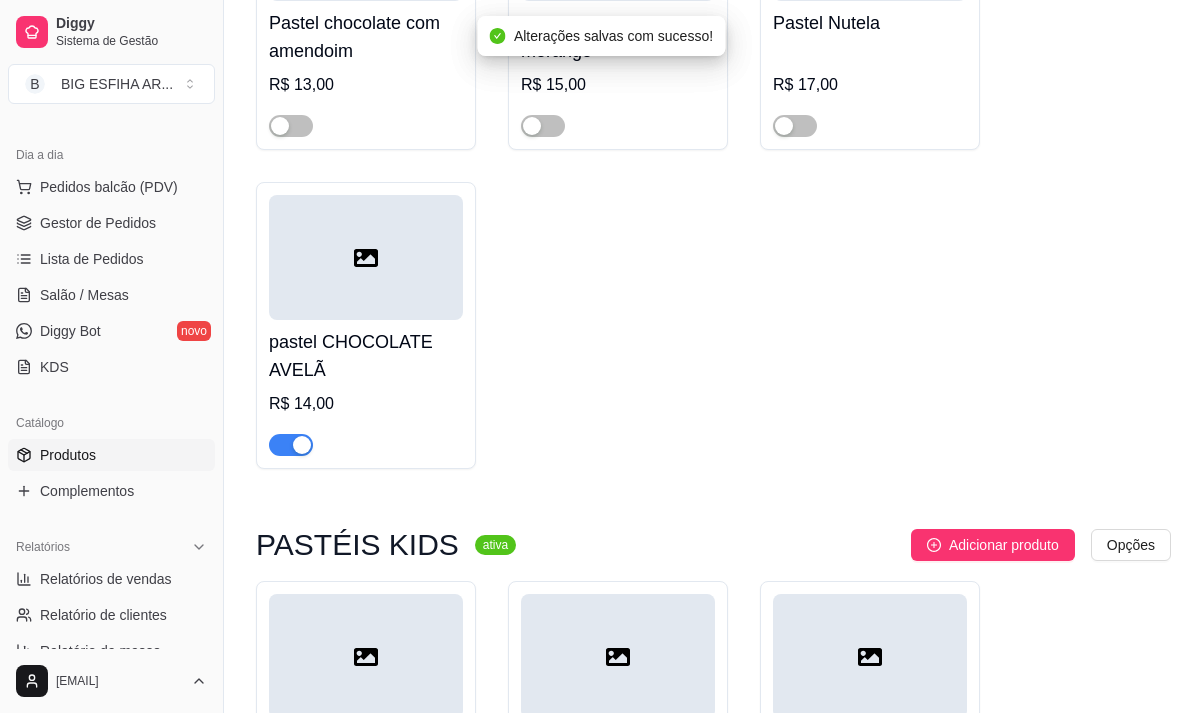 click at bounding box center [291, 445] 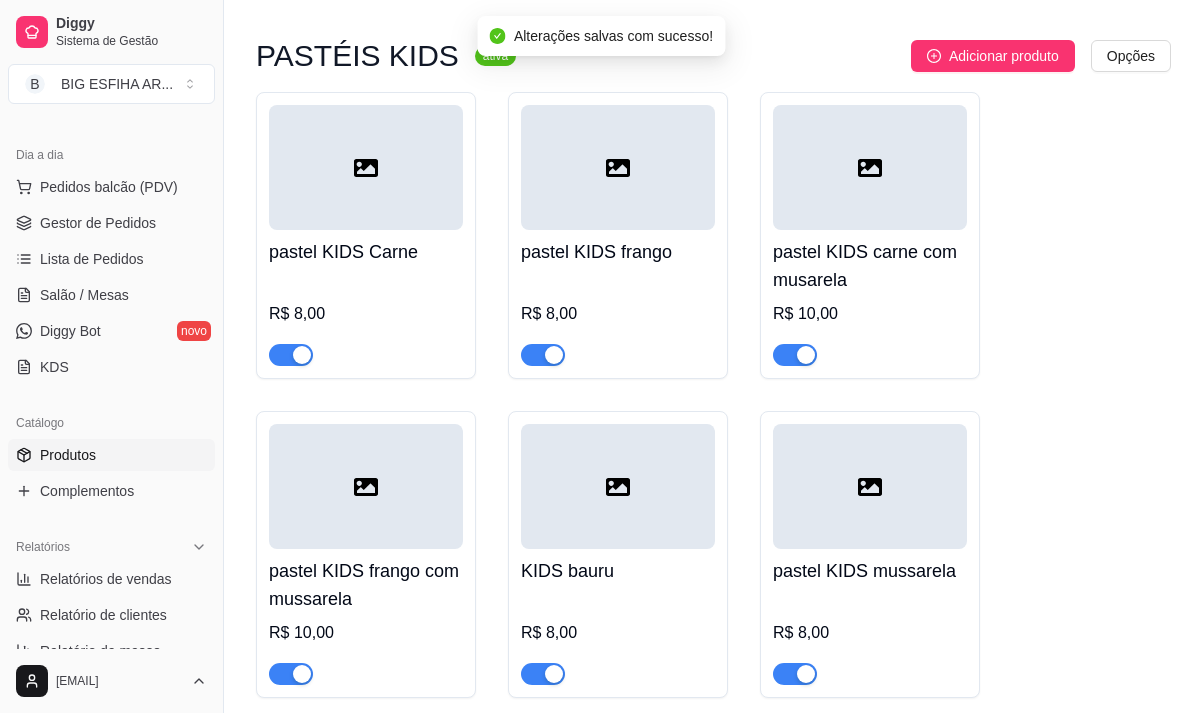 scroll, scrollTop: 16700, scrollLeft: 0, axis: vertical 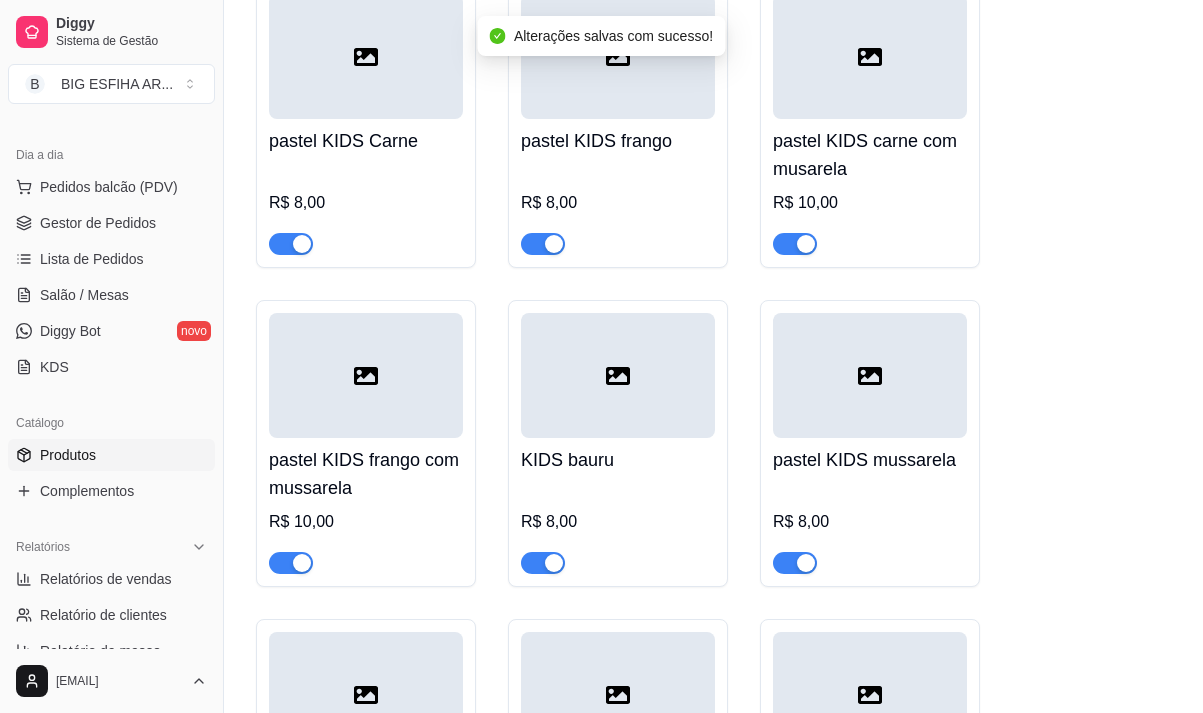 click at bounding box center (302, 244) 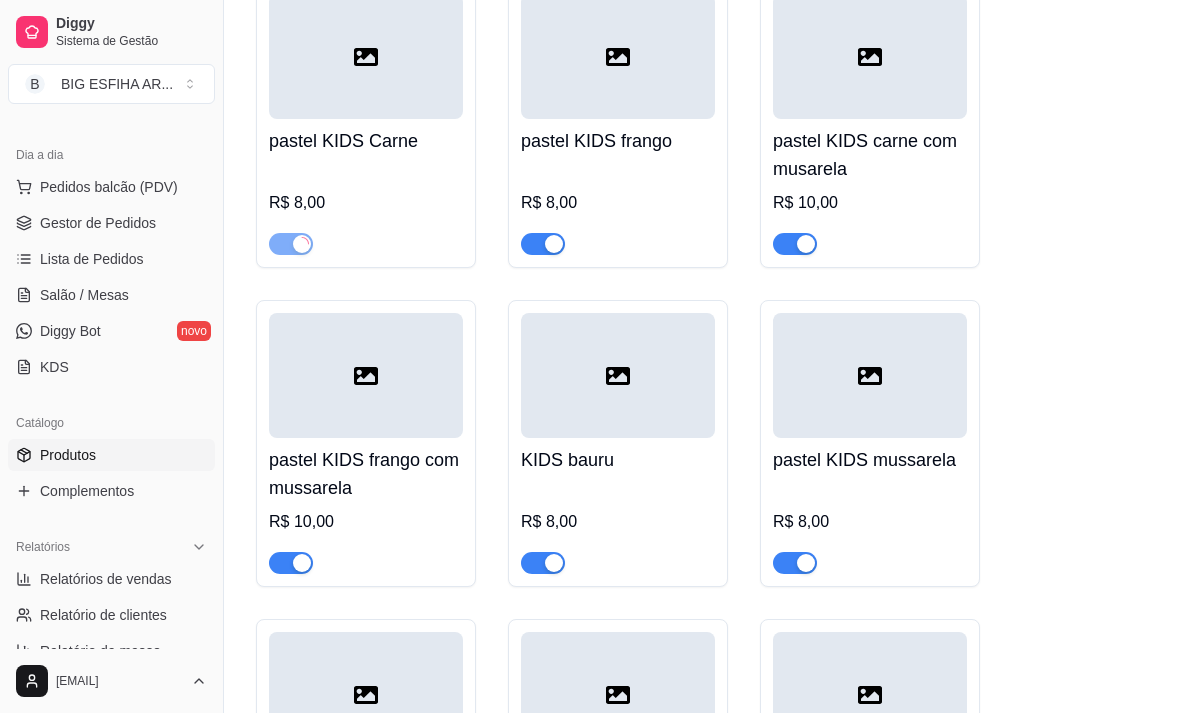 click at bounding box center [291, 563] 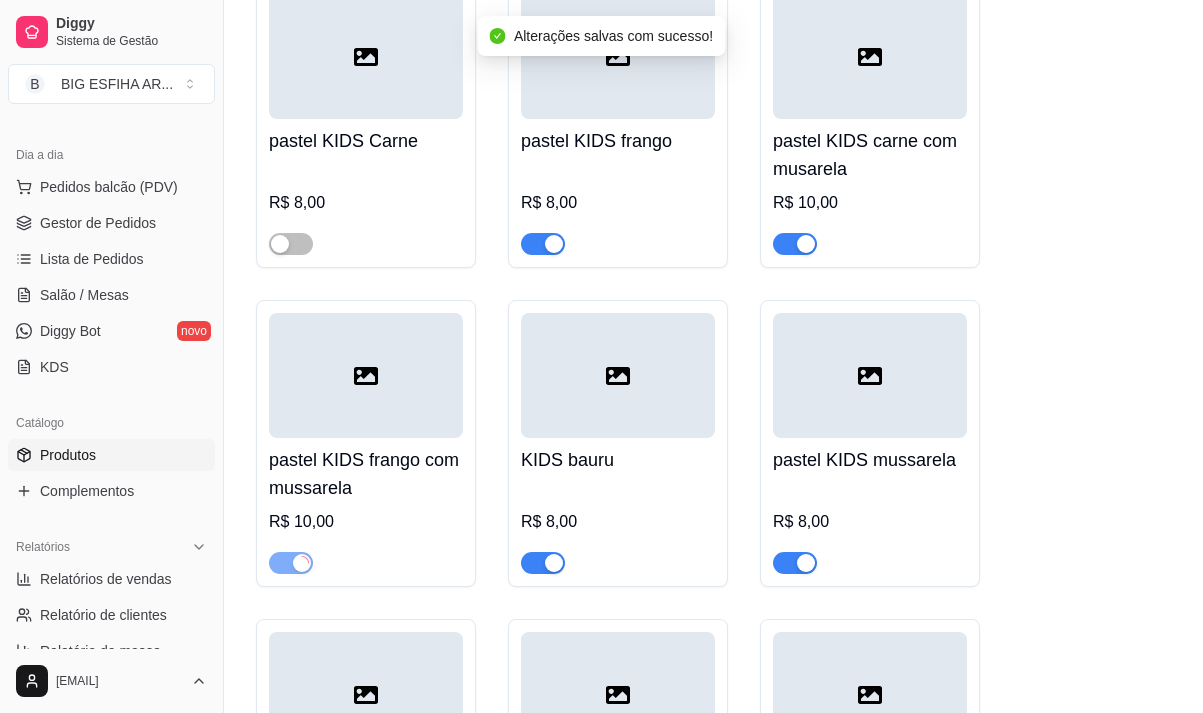click at bounding box center [543, 563] 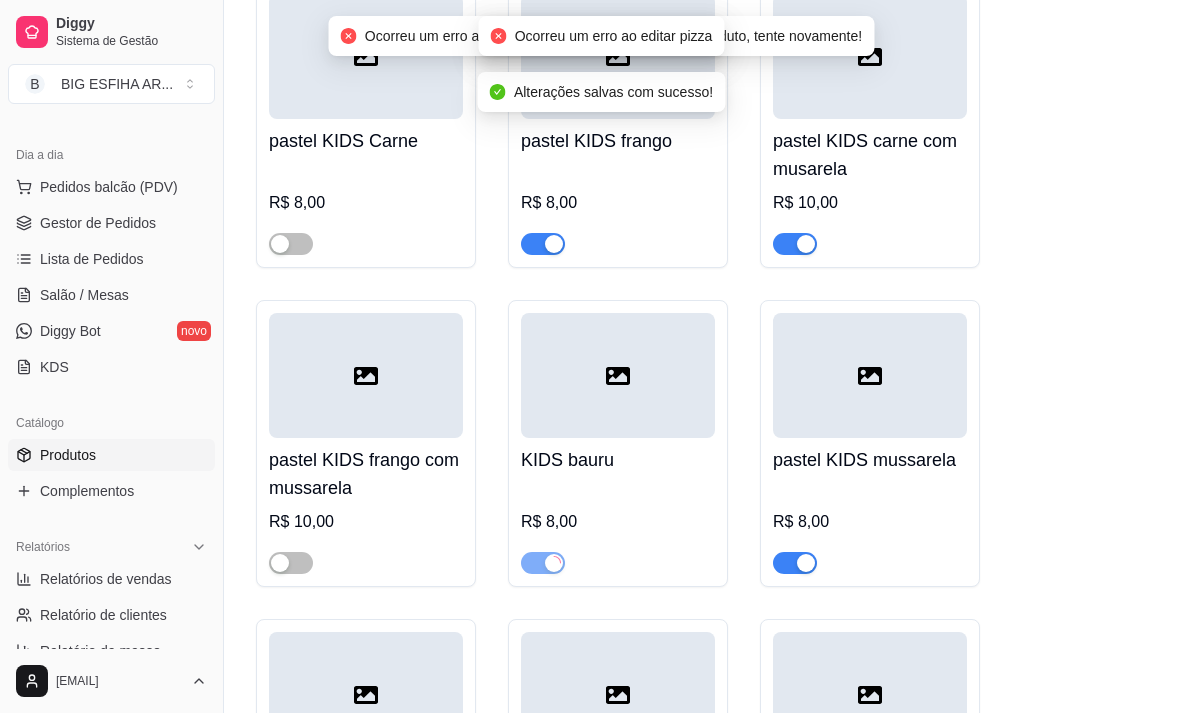 click at bounding box center [554, 244] 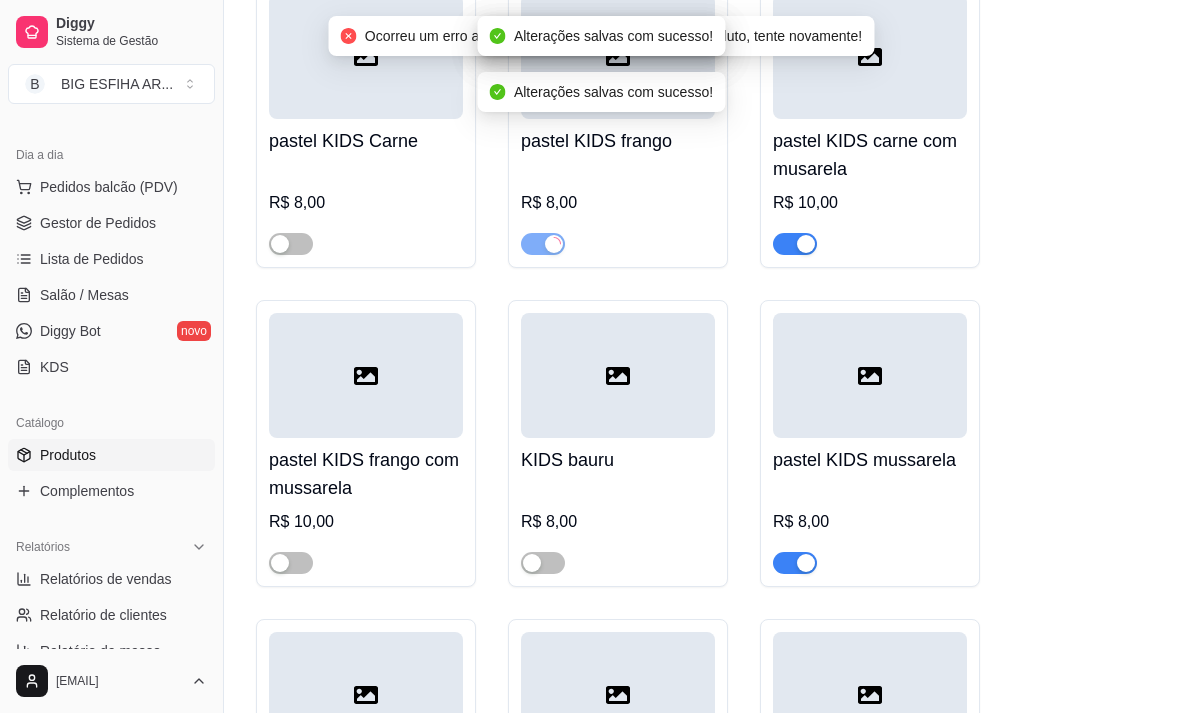 click at bounding box center (806, 244) 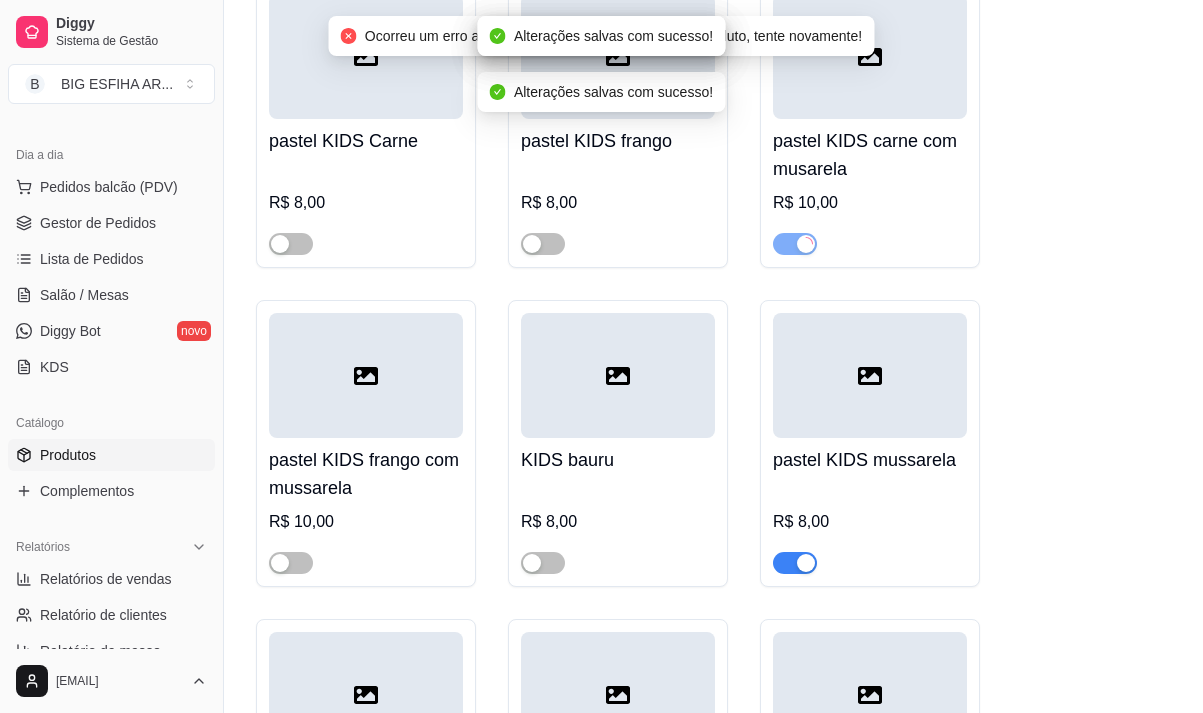 click at bounding box center [795, 563] 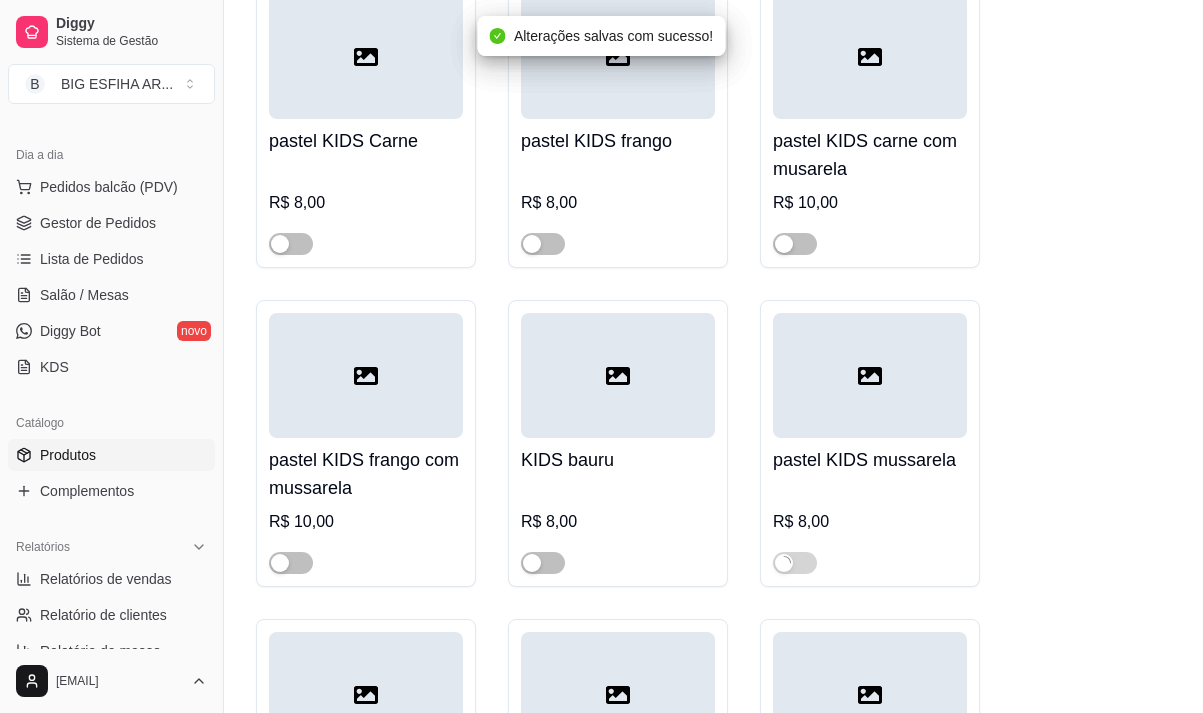 scroll, scrollTop: 17000, scrollLeft: 0, axis: vertical 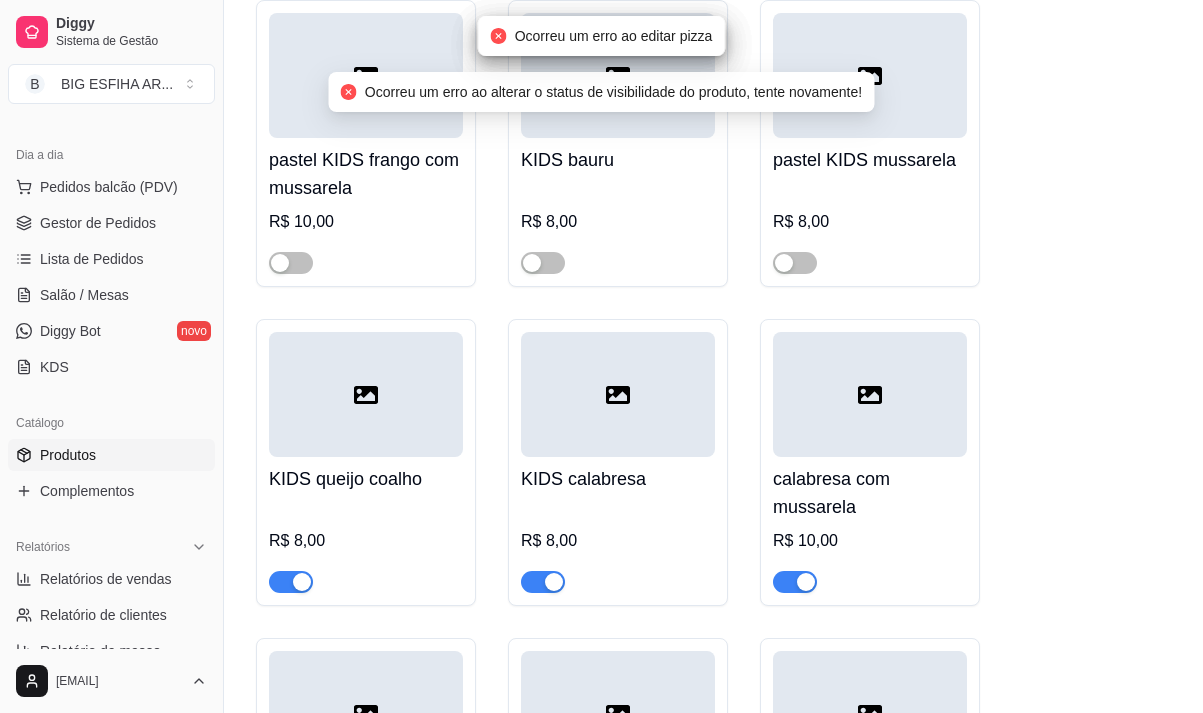 click at bounding box center [795, 582] 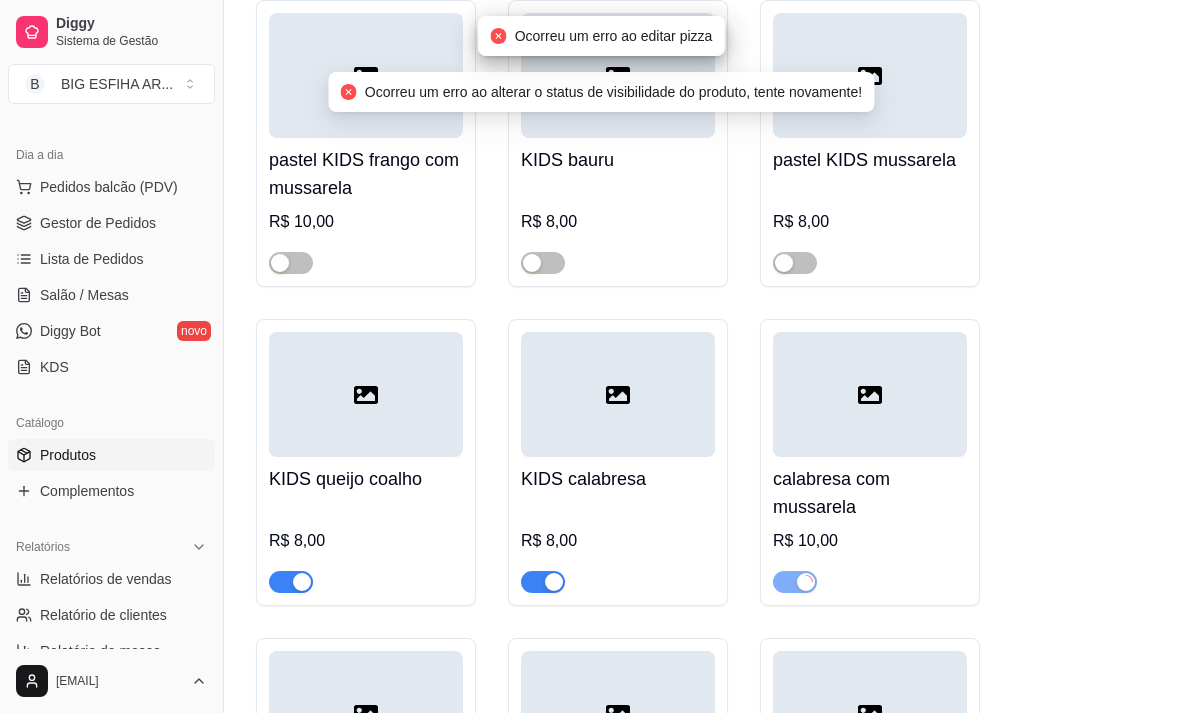 click at bounding box center (543, 582) 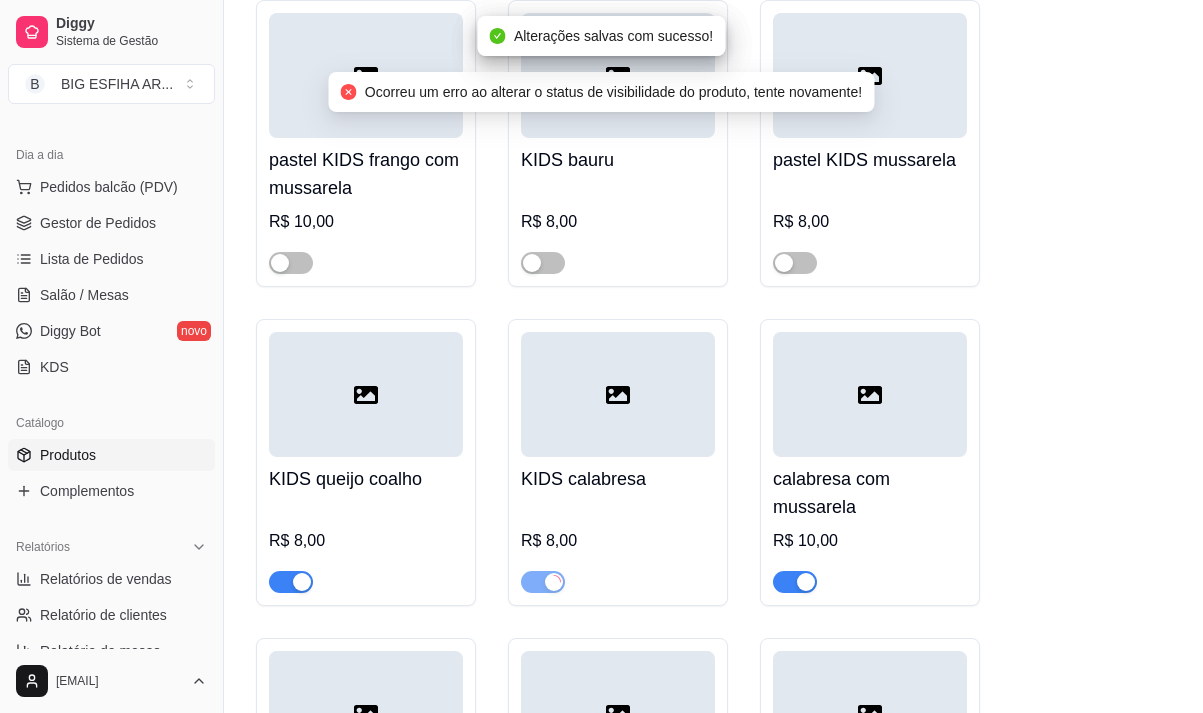 click at bounding box center [302, 582] 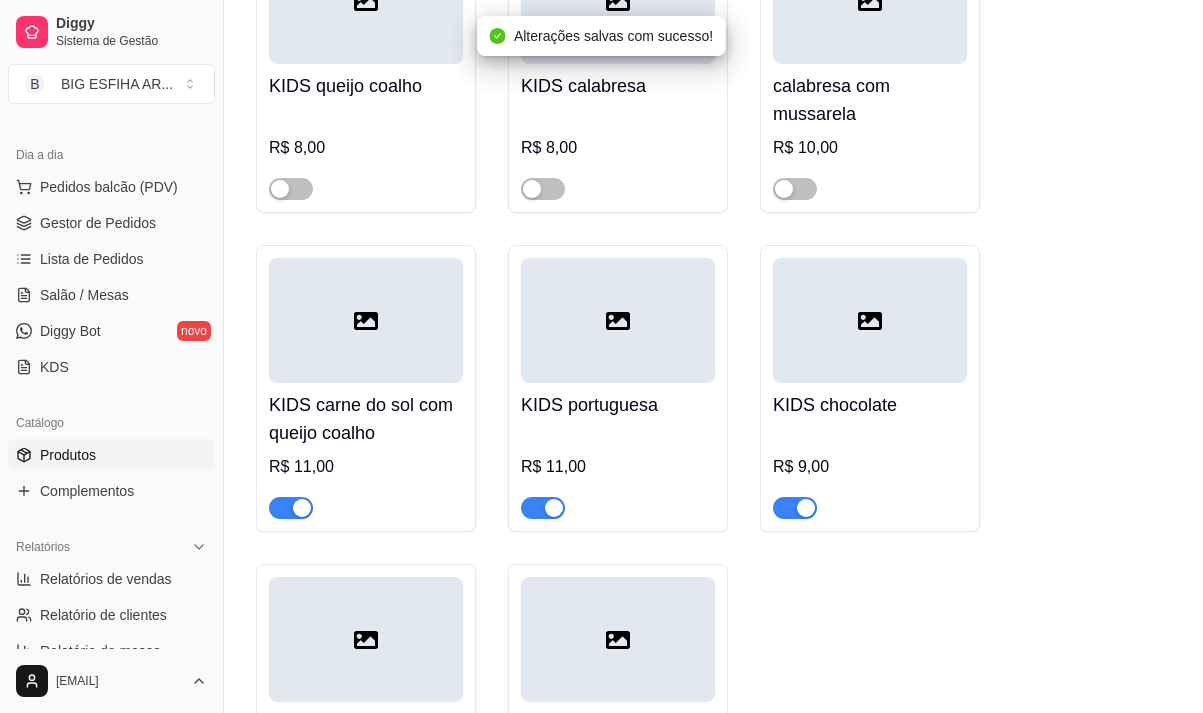 scroll, scrollTop: 17400, scrollLeft: 0, axis: vertical 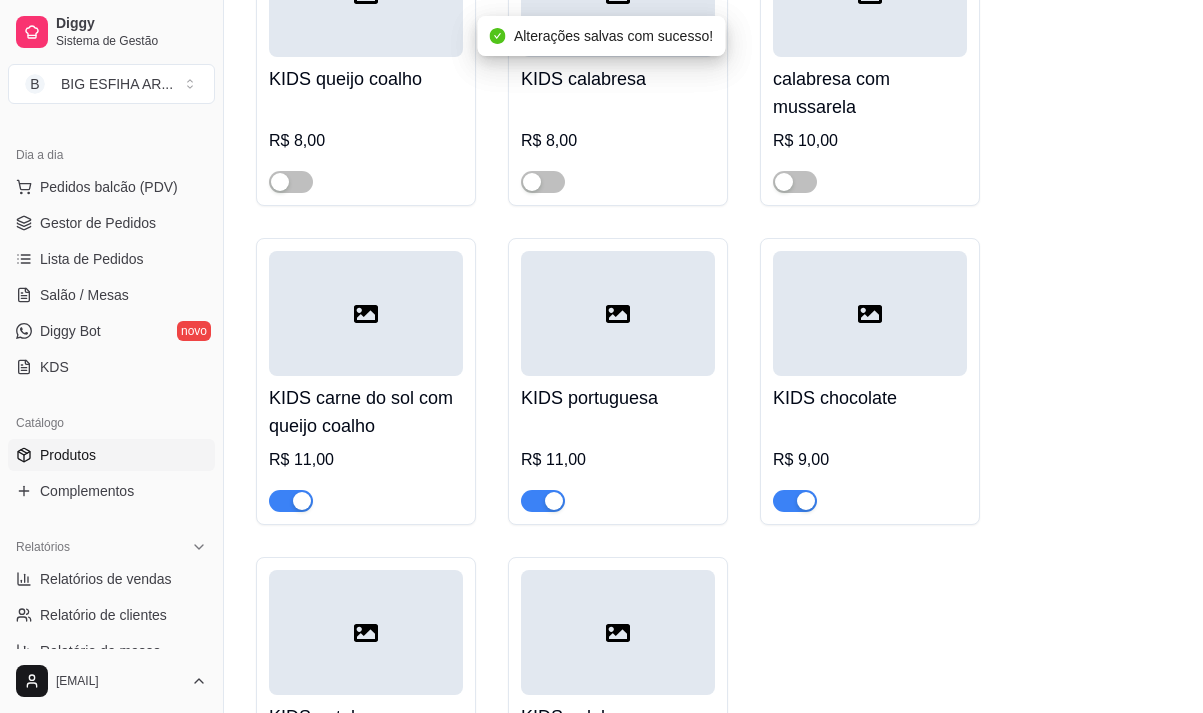 drag, startPoint x: 279, startPoint y: 545, endPoint x: 335, endPoint y: 548, distance: 56.0803 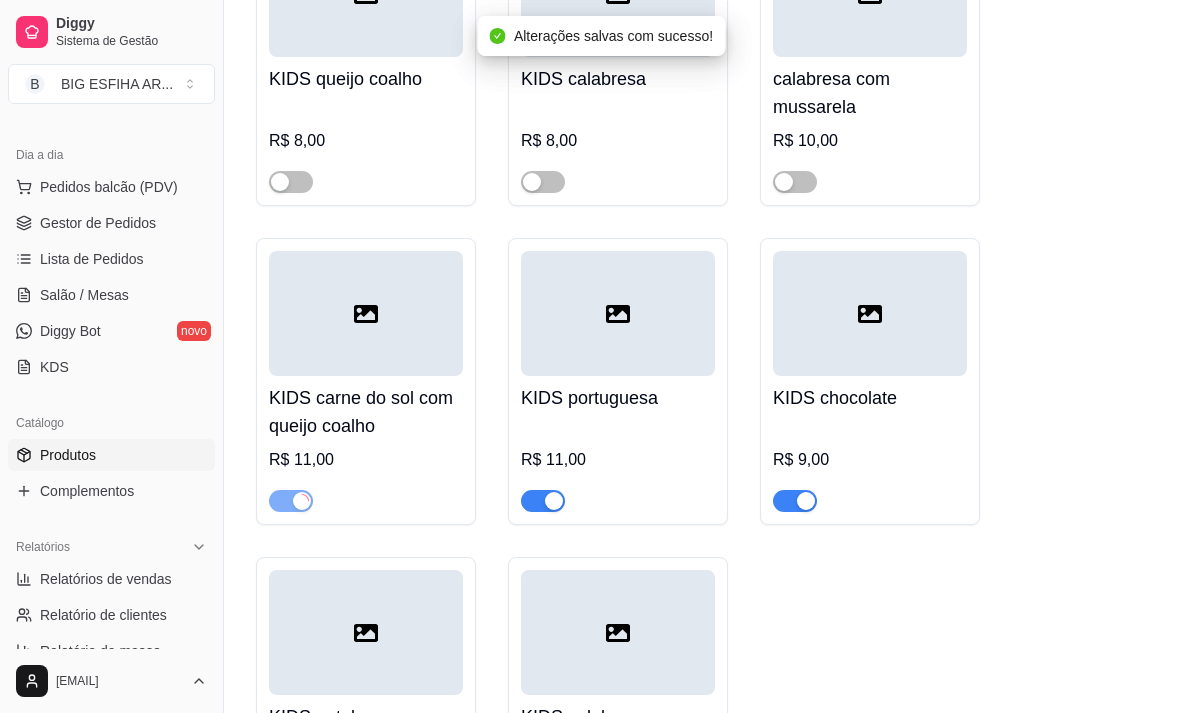 click at bounding box center [543, 501] 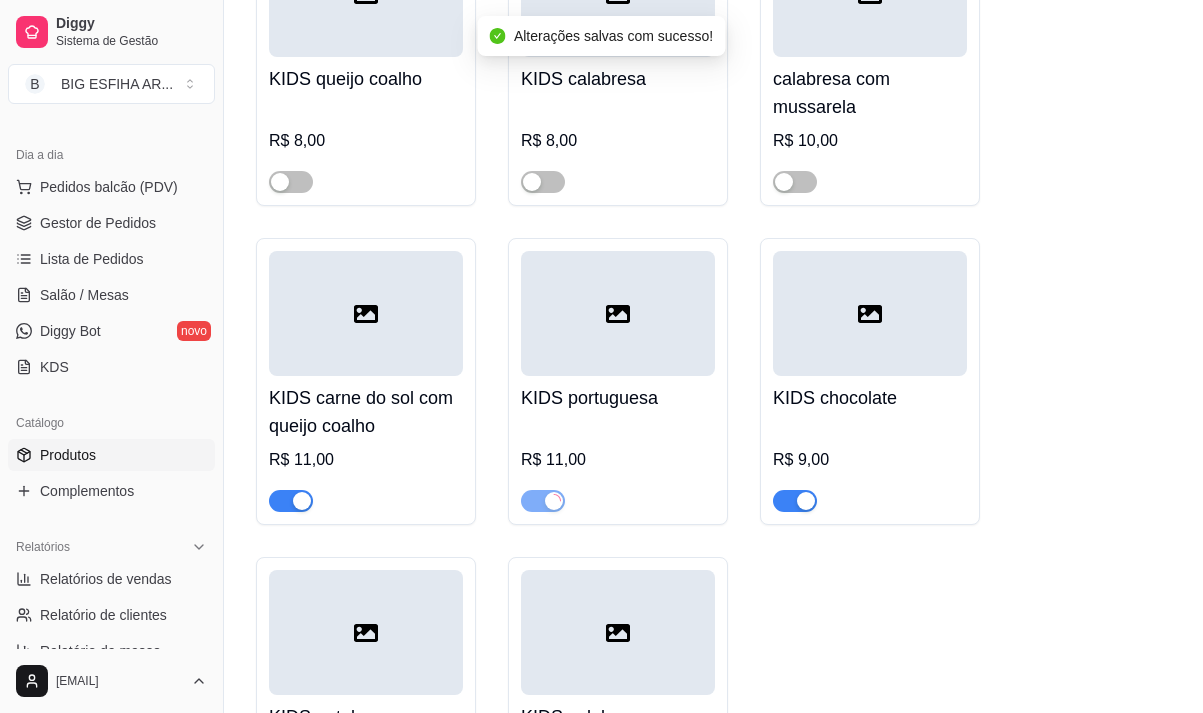 click at bounding box center [795, 501] 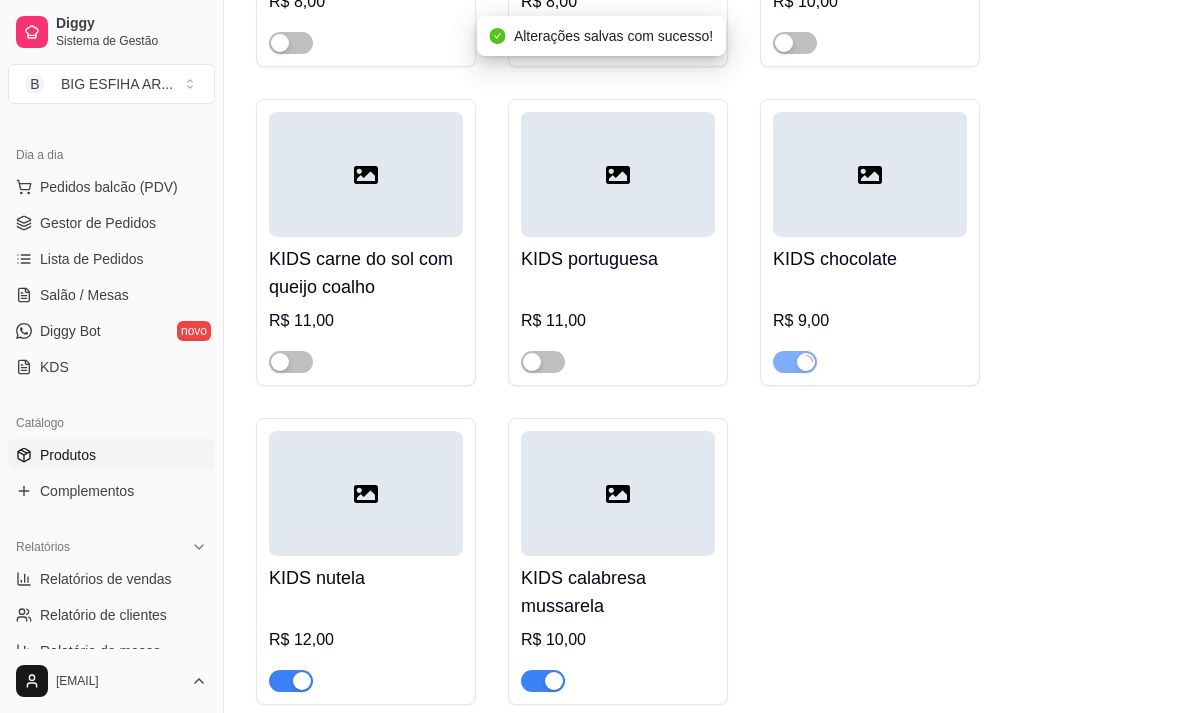scroll, scrollTop: 17700, scrollLeft: 0, axis: vertical 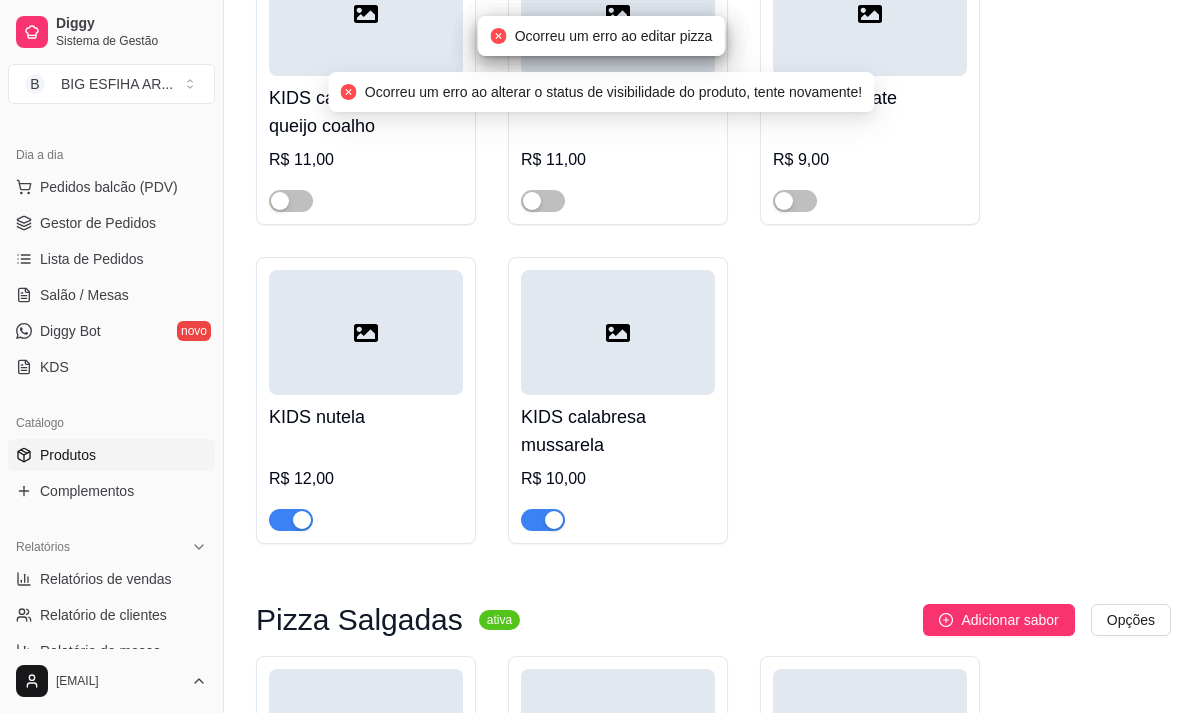 click at bounding box center [543, 520] 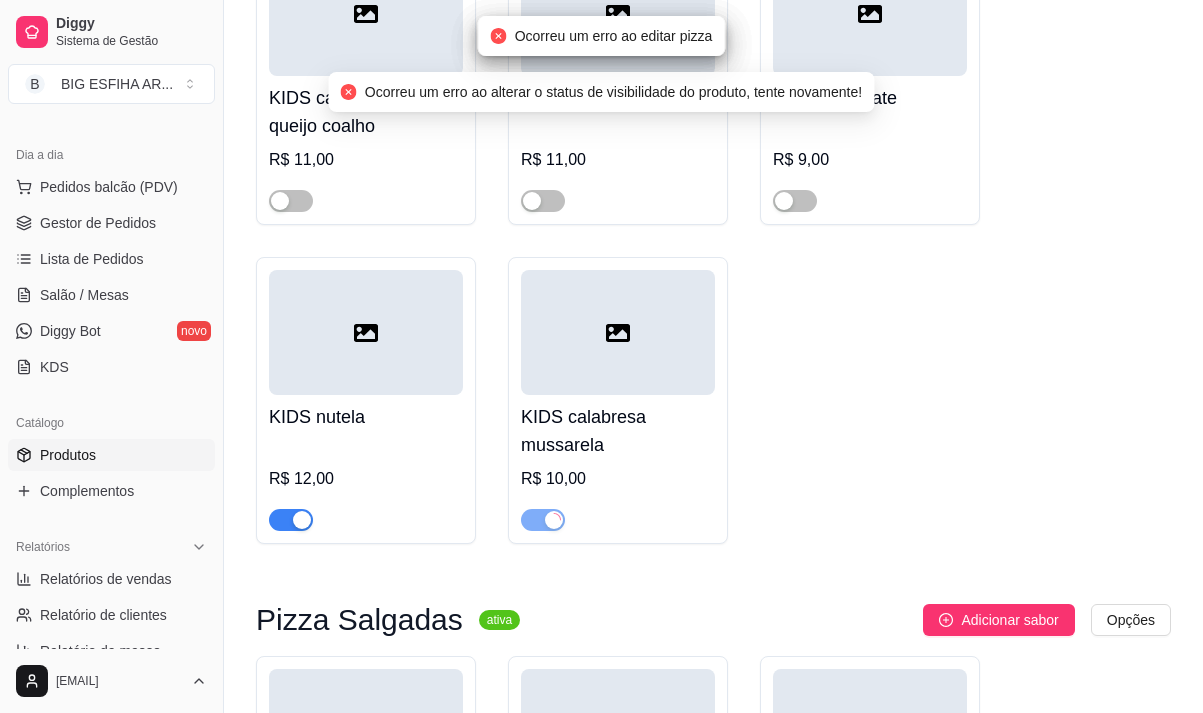 click at bounding box center (302, 520) 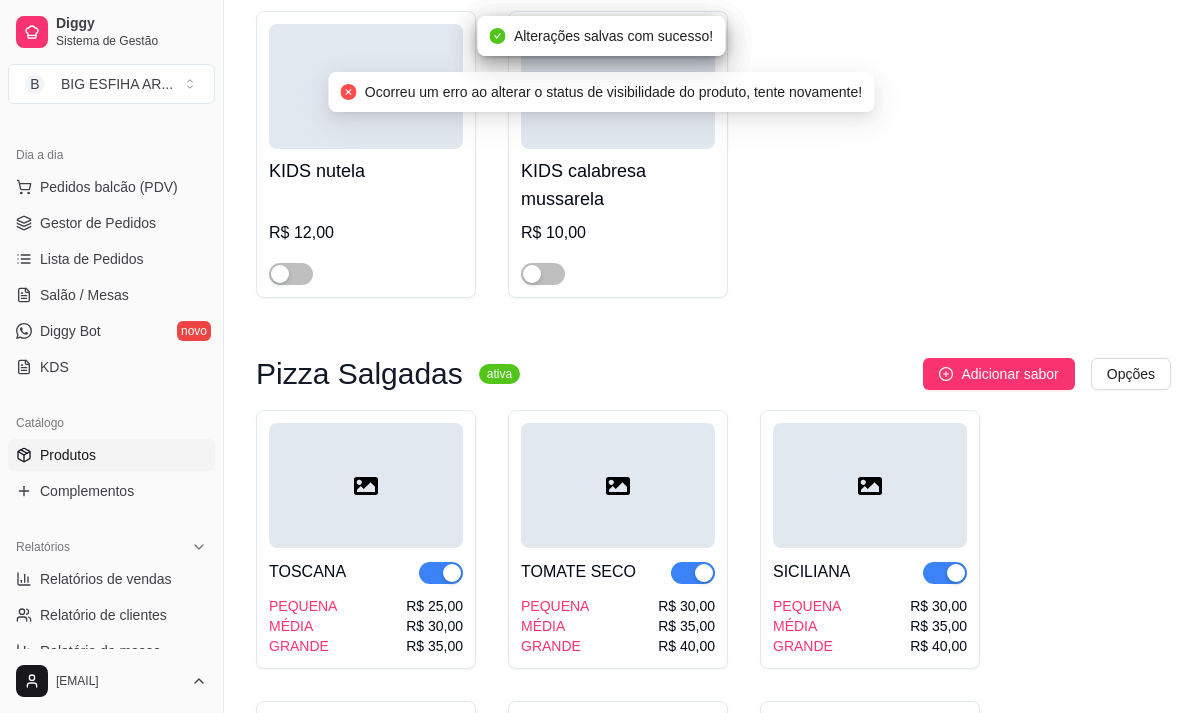 scroll, scrollTop: 18000, scrollLeft: 0, axis: vertical 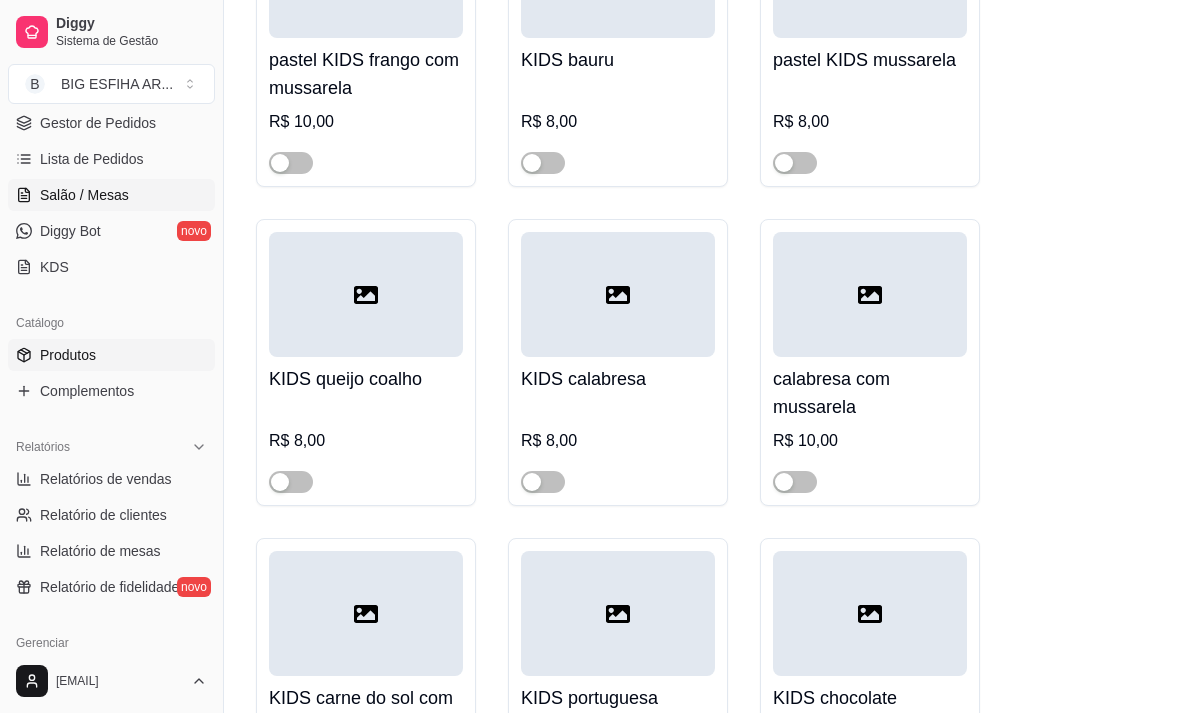 click on "Salão / Mesas" at bounding box center (84, 195) 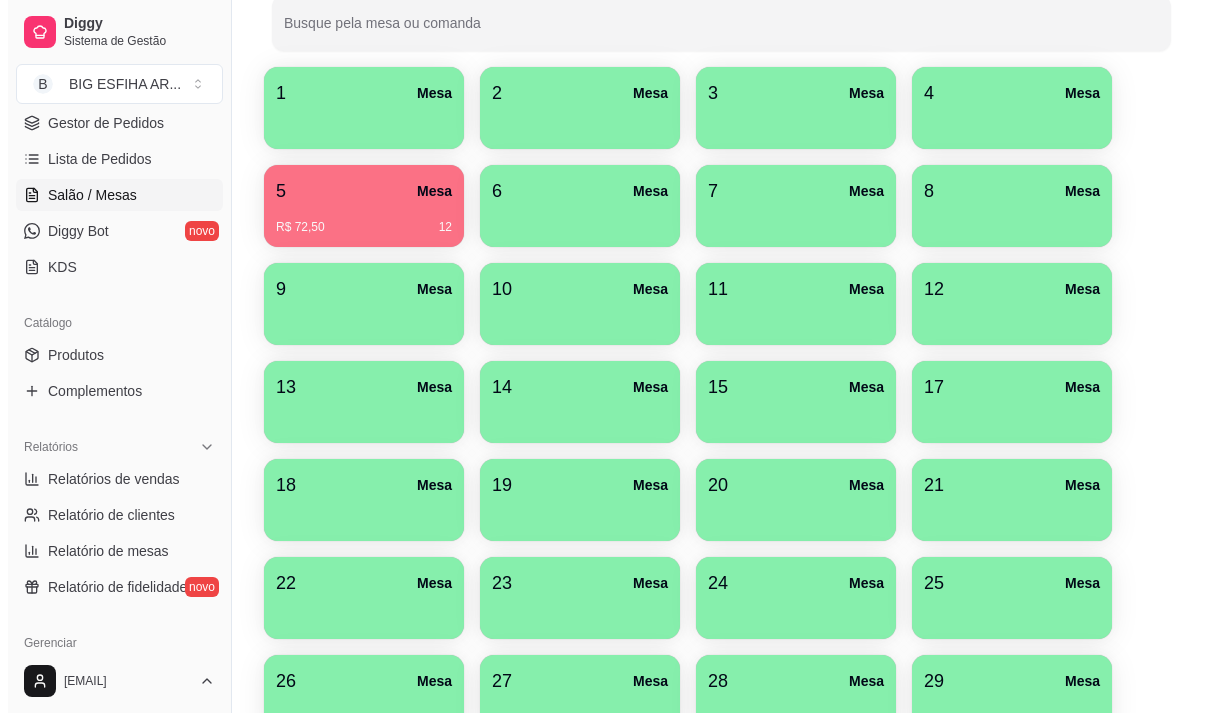 scroll, scrollTop: 300, scrollLeft: 0, axis: vertical 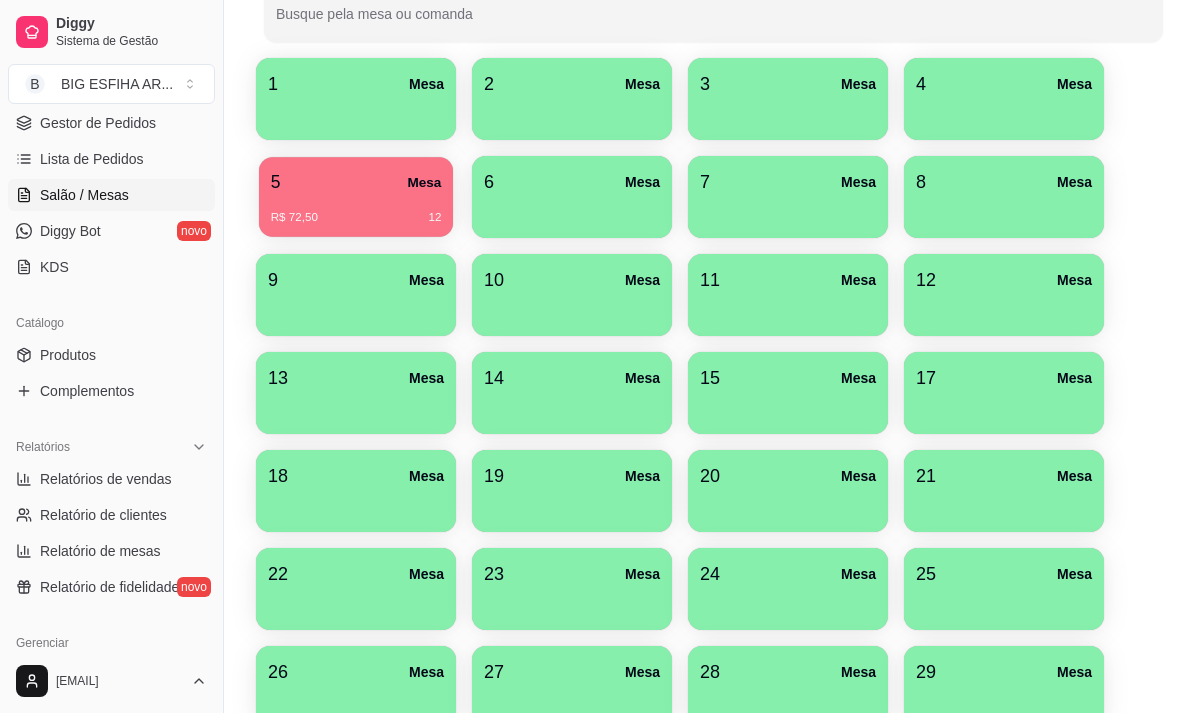 click on "R$ 72,50 12" at bounding box center [356, 210] 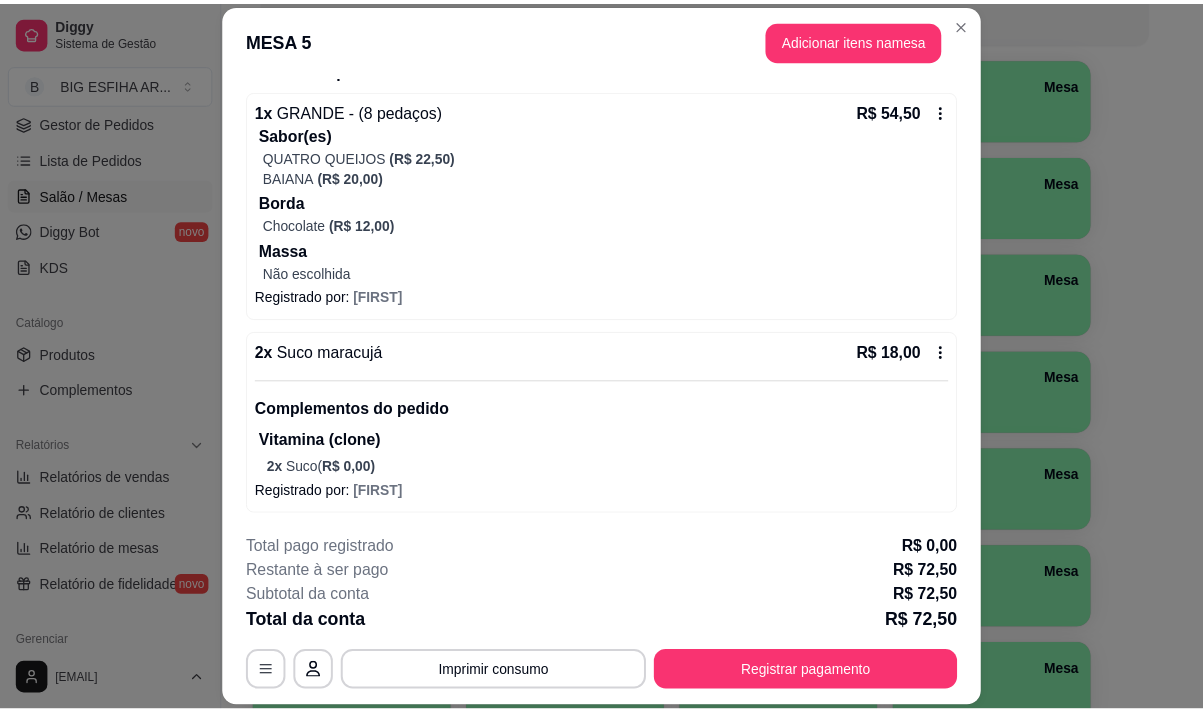 scroll, scrollTop: 176, scrollLeft: 0, axis: vertical 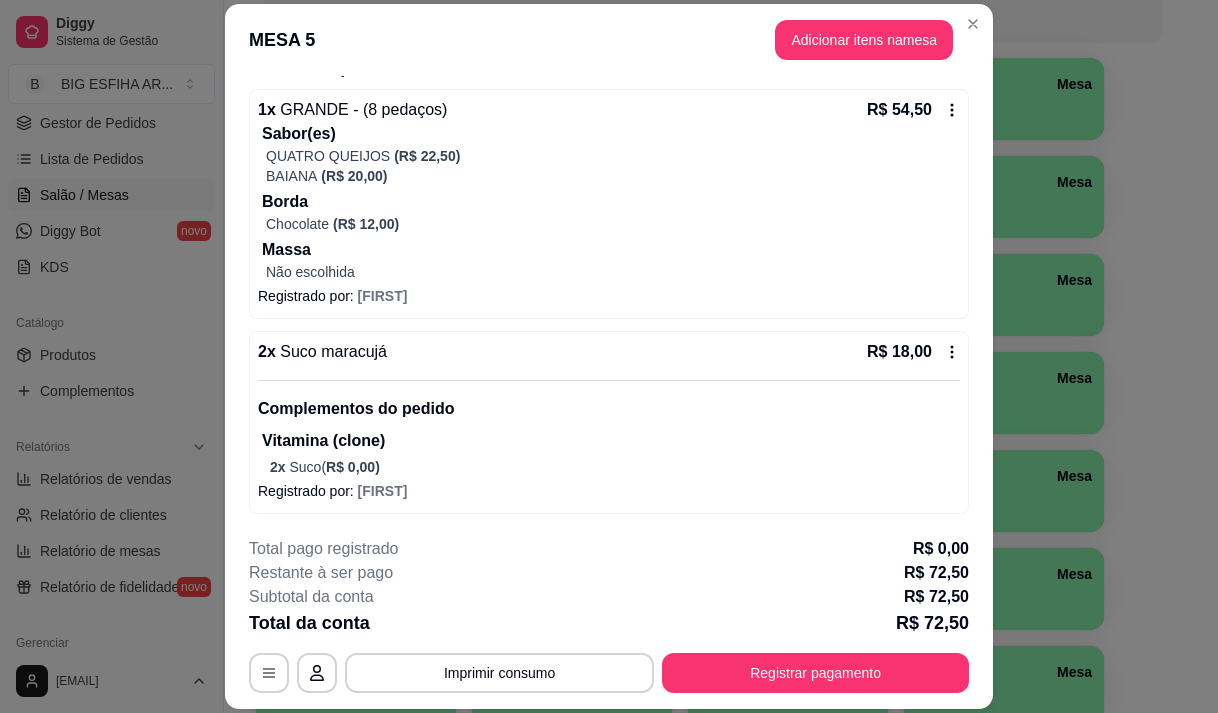 click on "Borda" at bounding box center [611, 202] 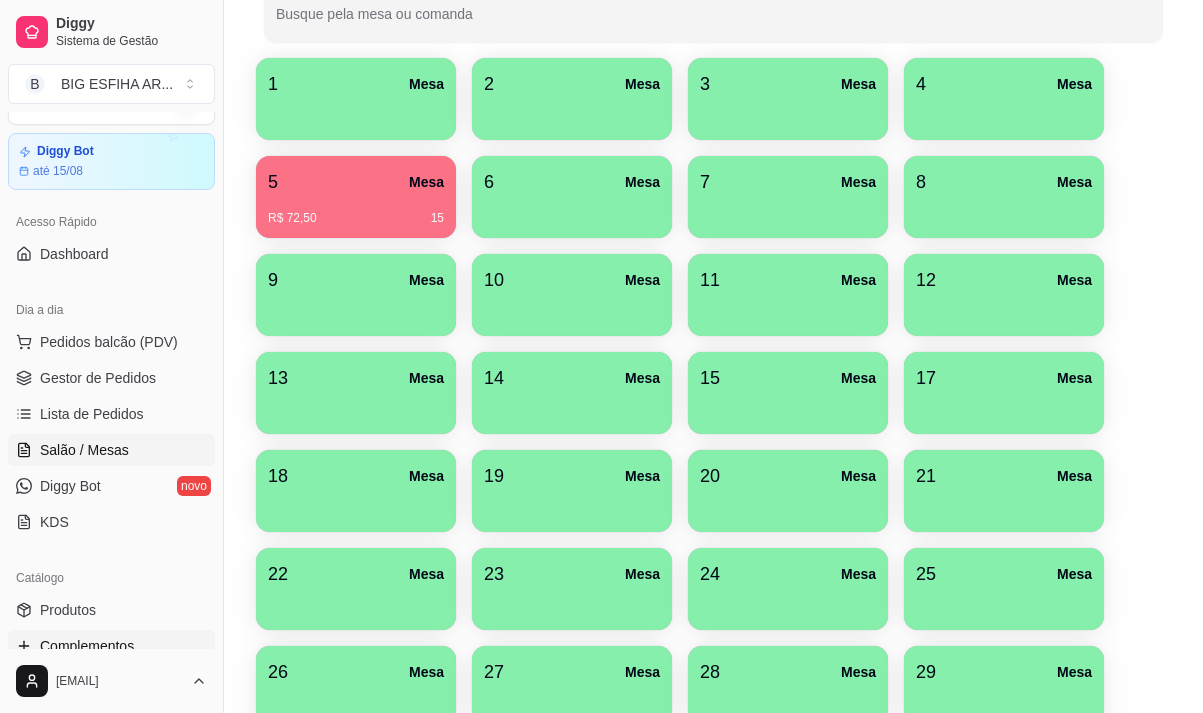 scroll, scrollTop: 0, scrollLeft: 0, axis: both 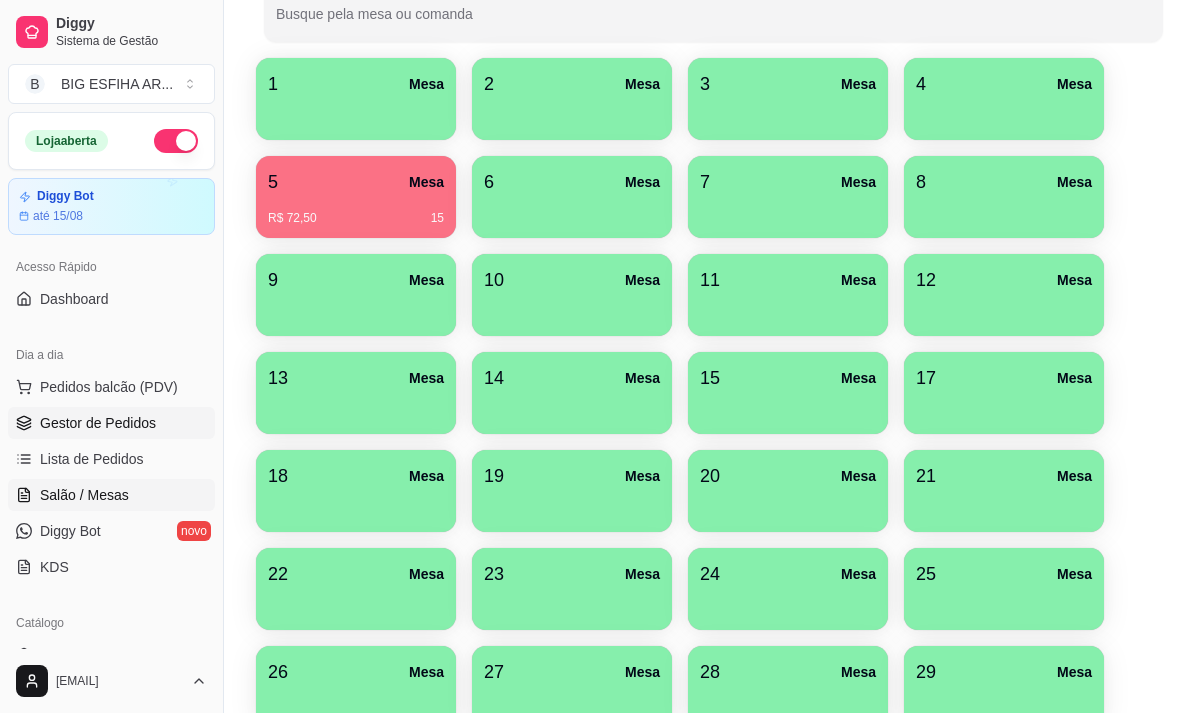 click on "Gestor de Pedidos" at bounding box center [98, 423] 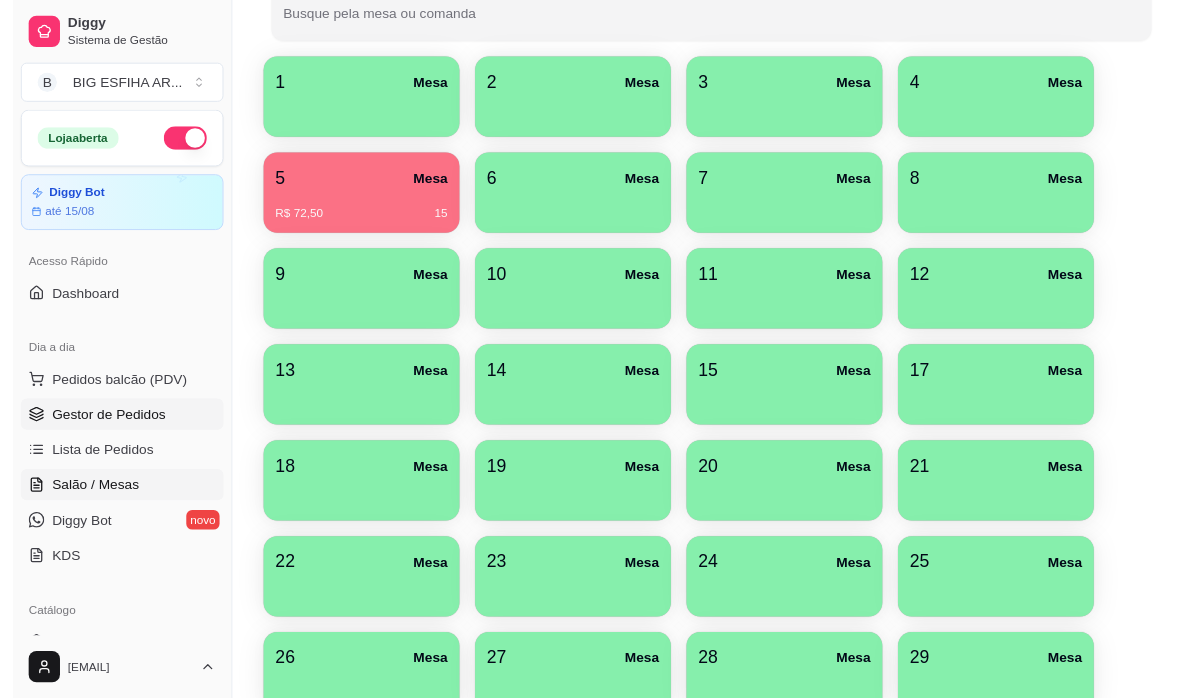 scroll, scrollTop: 0, scrollLeft: 0, axis: both 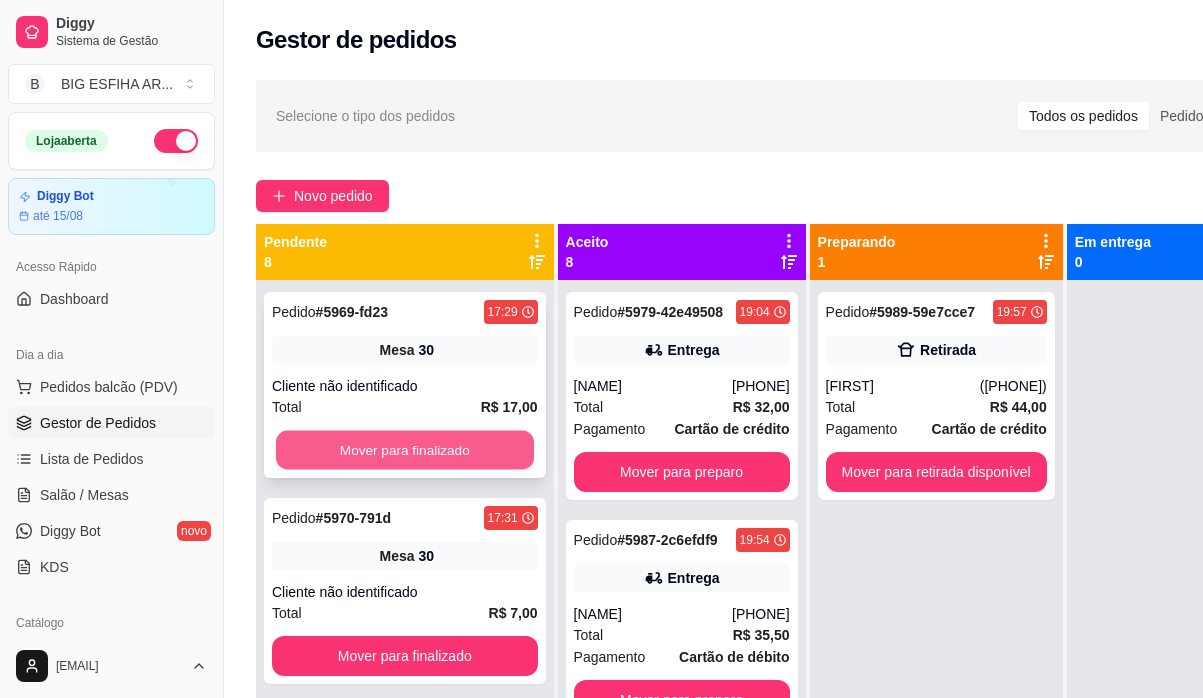 click on "Mover para finalizado" at bounding box center [405, 450] 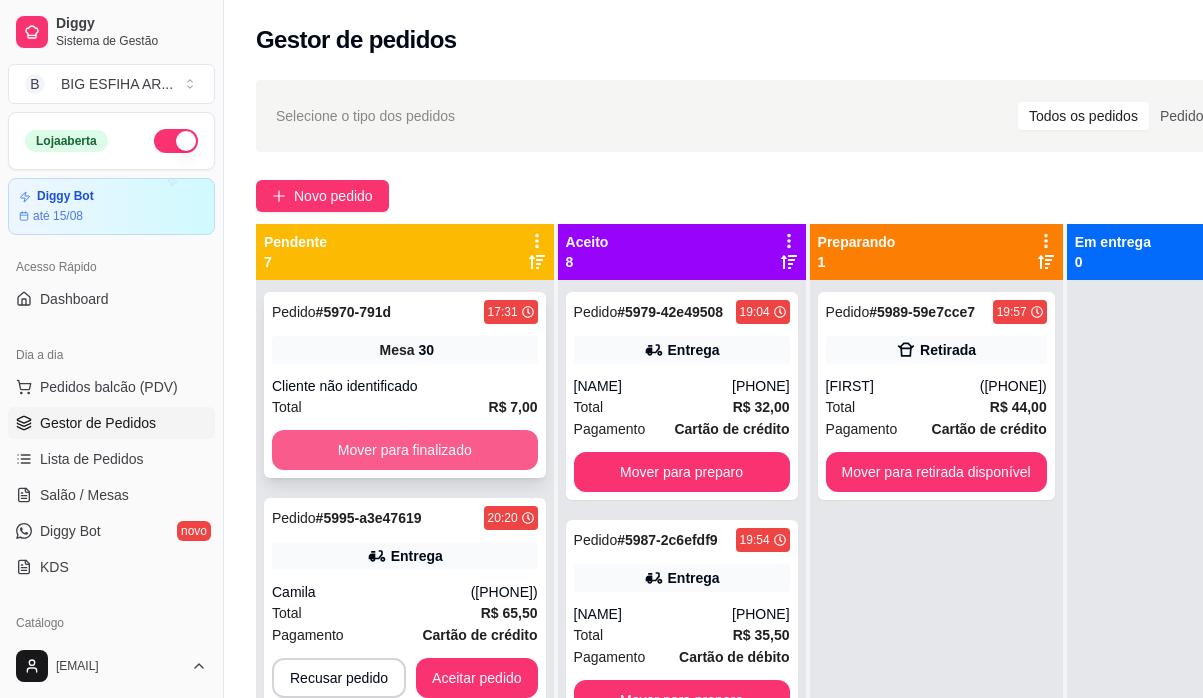 click on "Mover para finalizado" at bounding box center (405, 450) 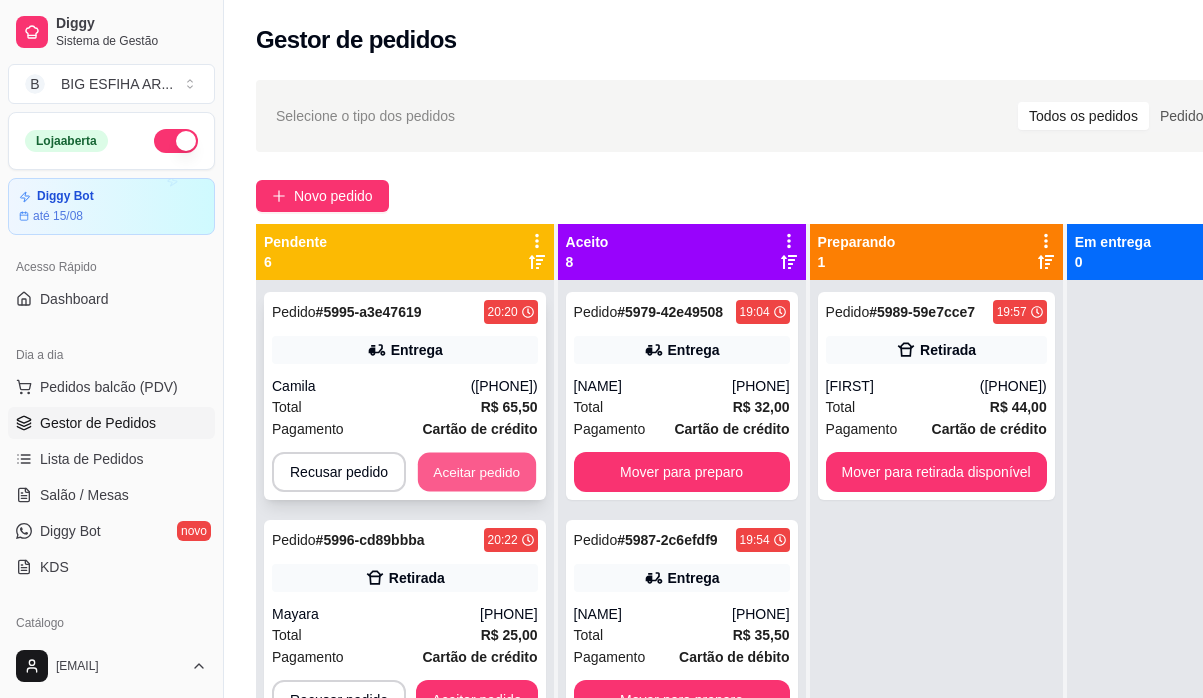 click on "Aceitar pedido" at bounding box center [477, 472] 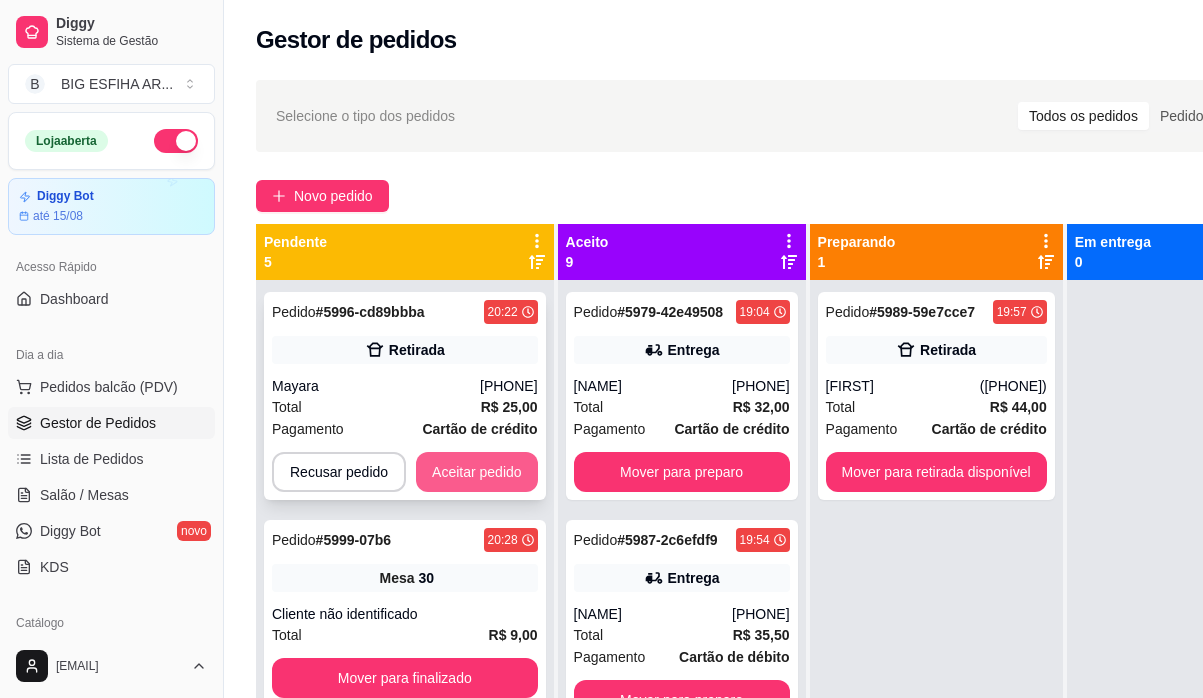 click on "Aceitar pedido" at bounding box center (477, 472) 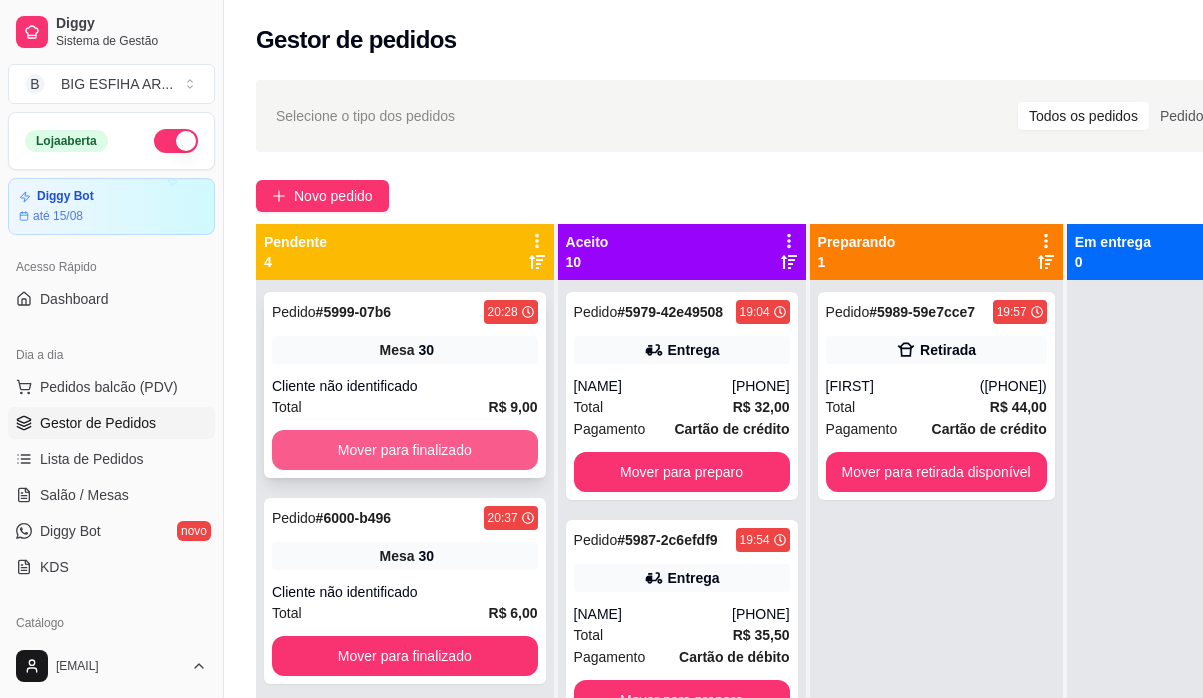click on "Mover para finalizado" at bounding box center (405, 450) 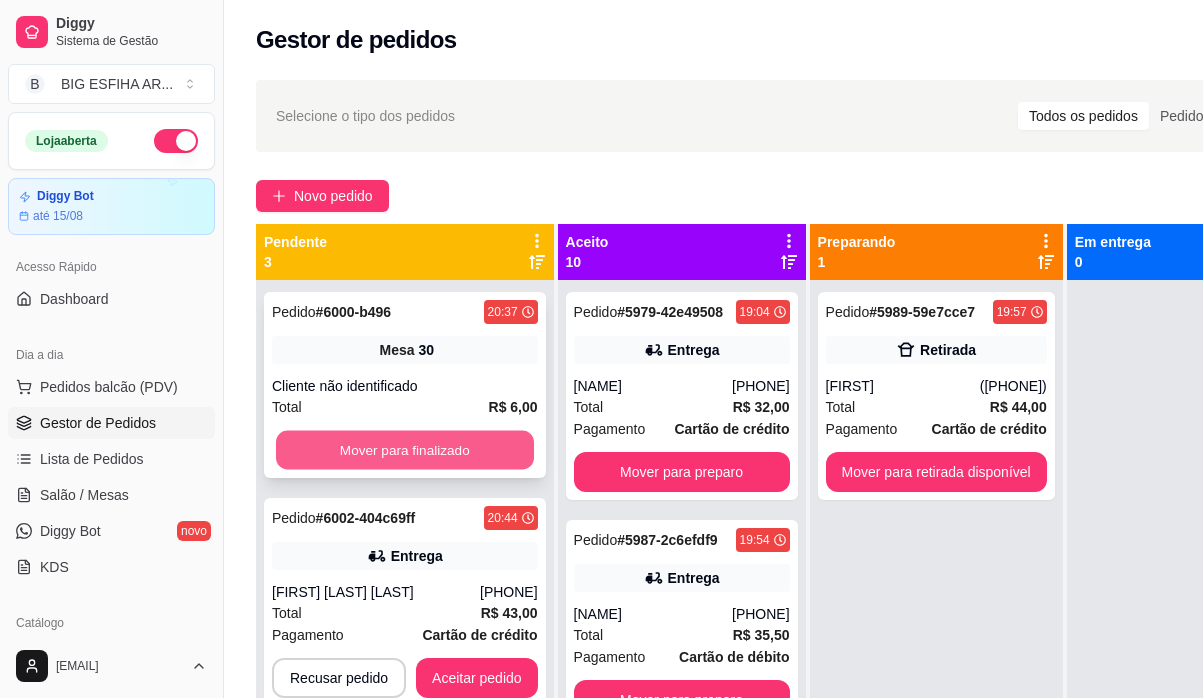 click on "Mover para finalizado" at bounding box center [405, 450] 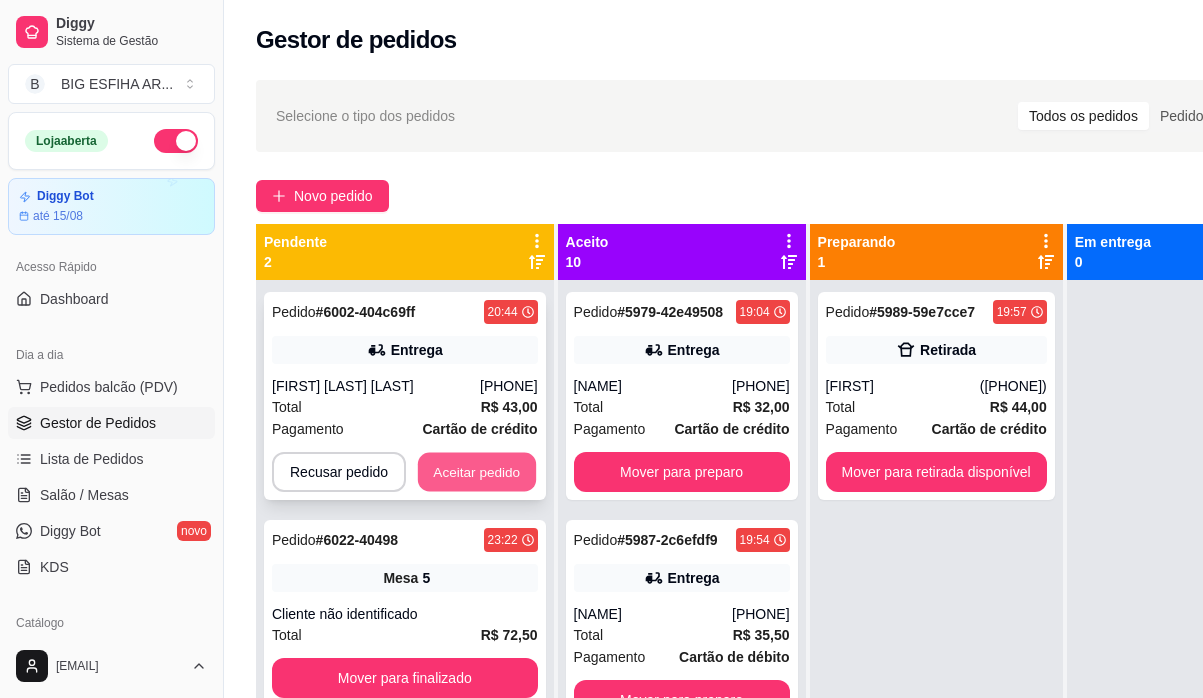 click on "Aceitar pedido" at bounding box center (477, 472) 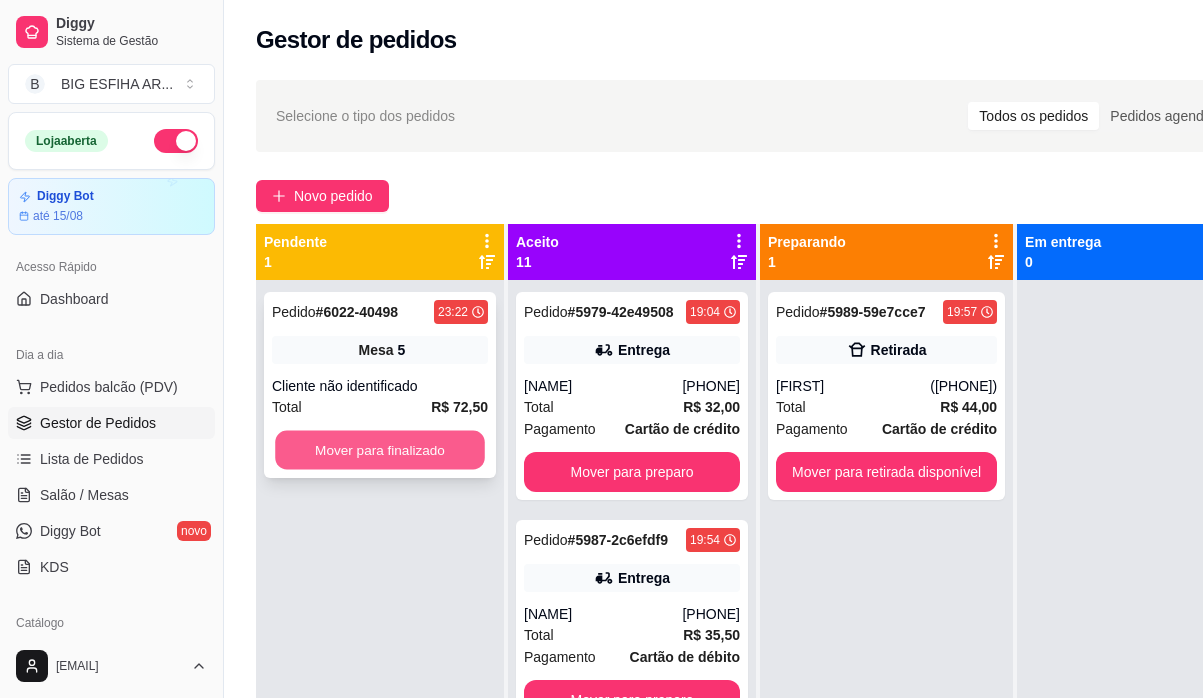 click on "Mover para finalizado" at bounding box center (380, 450) 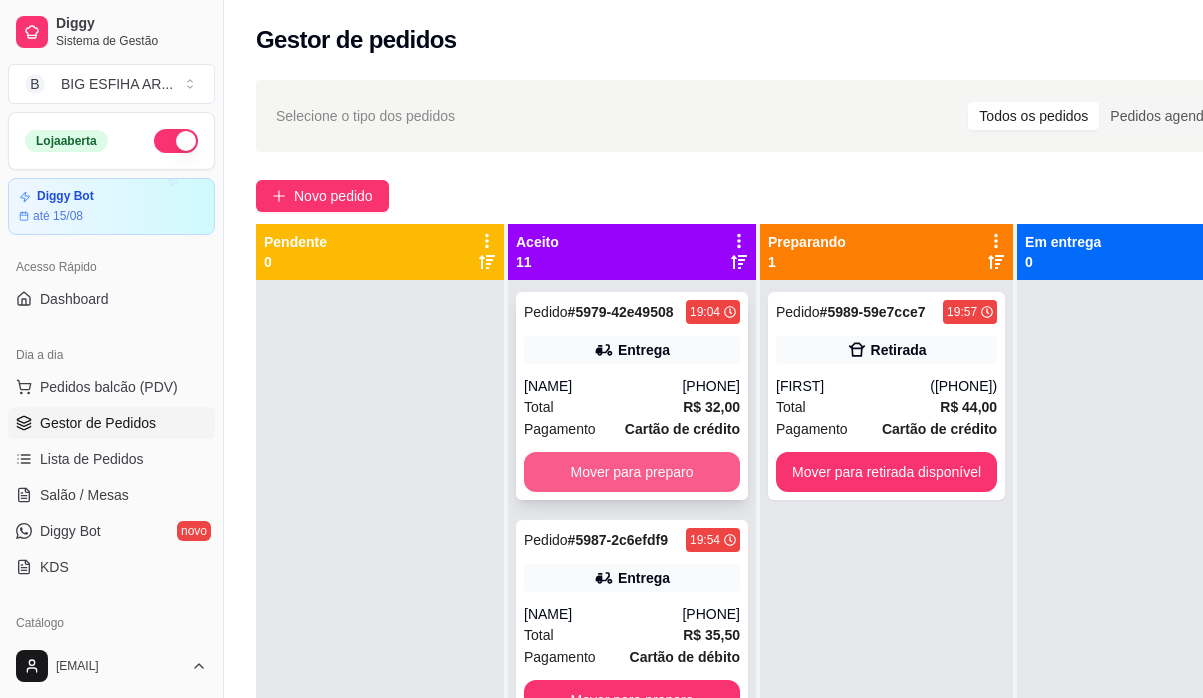 click on "Mover para preparo" at bounding box center (632, 472) 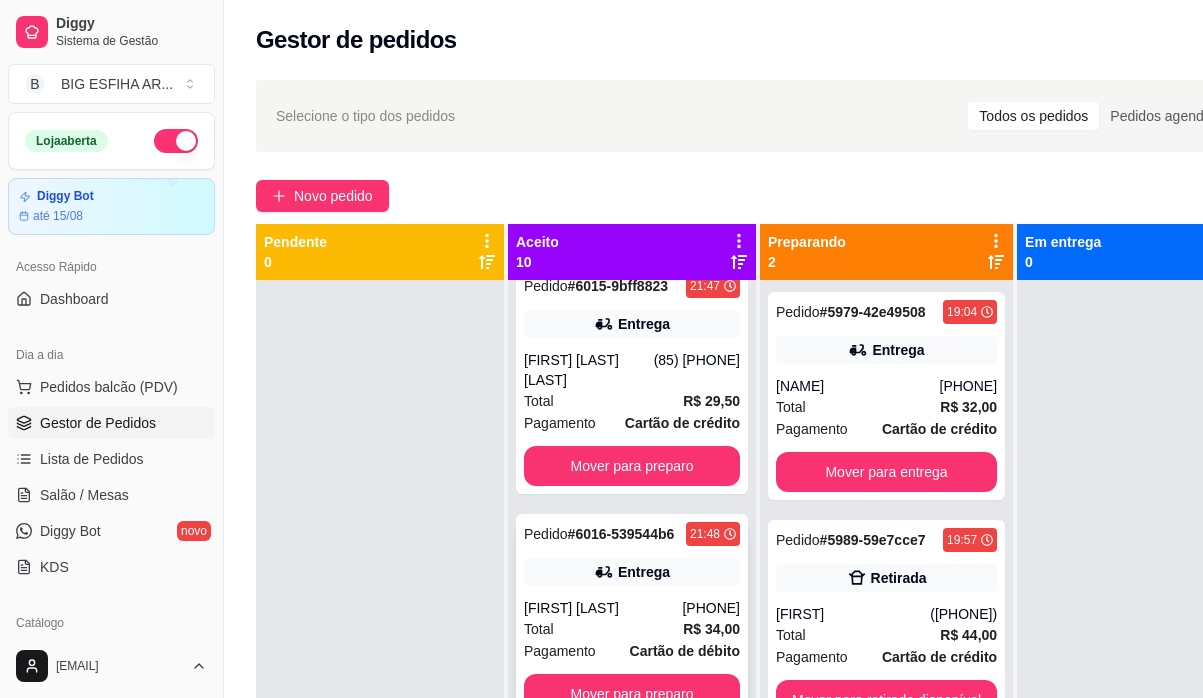 scroll, scrollTop: 1743, scrollLeft: 0, axis: vertical 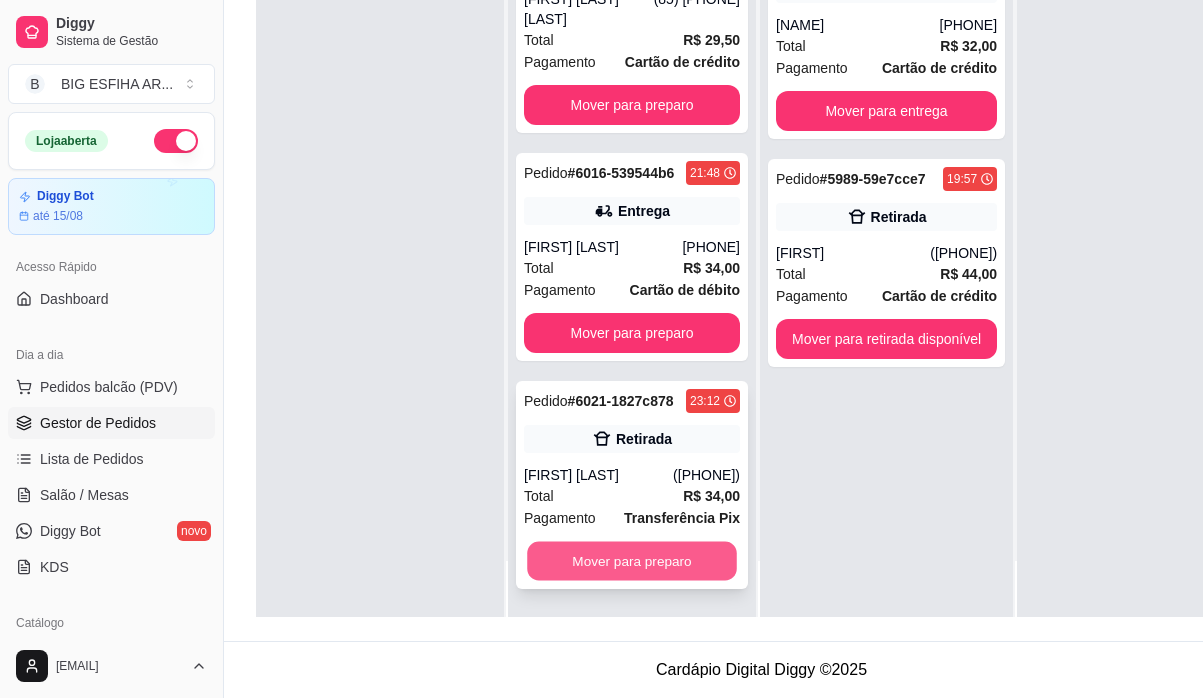 click on "Mover para preparo" at bounding box center (632, 561) 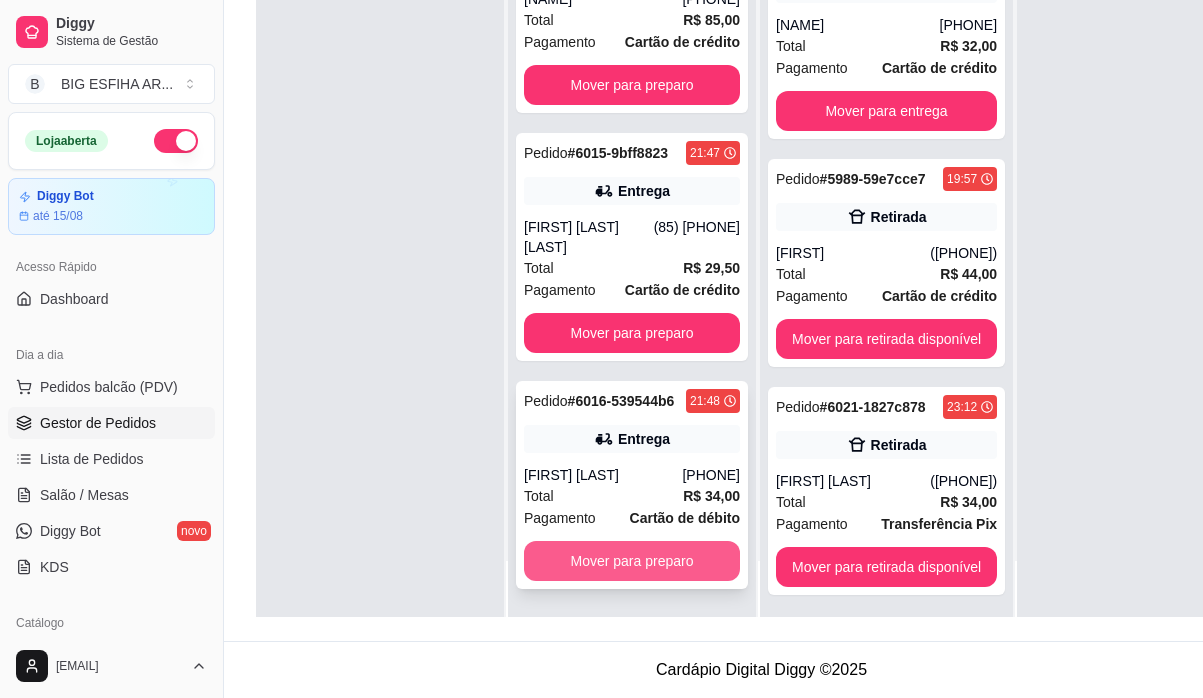 scroll, scrollTop: 1495, scrollLeft: 0, axis: vertical 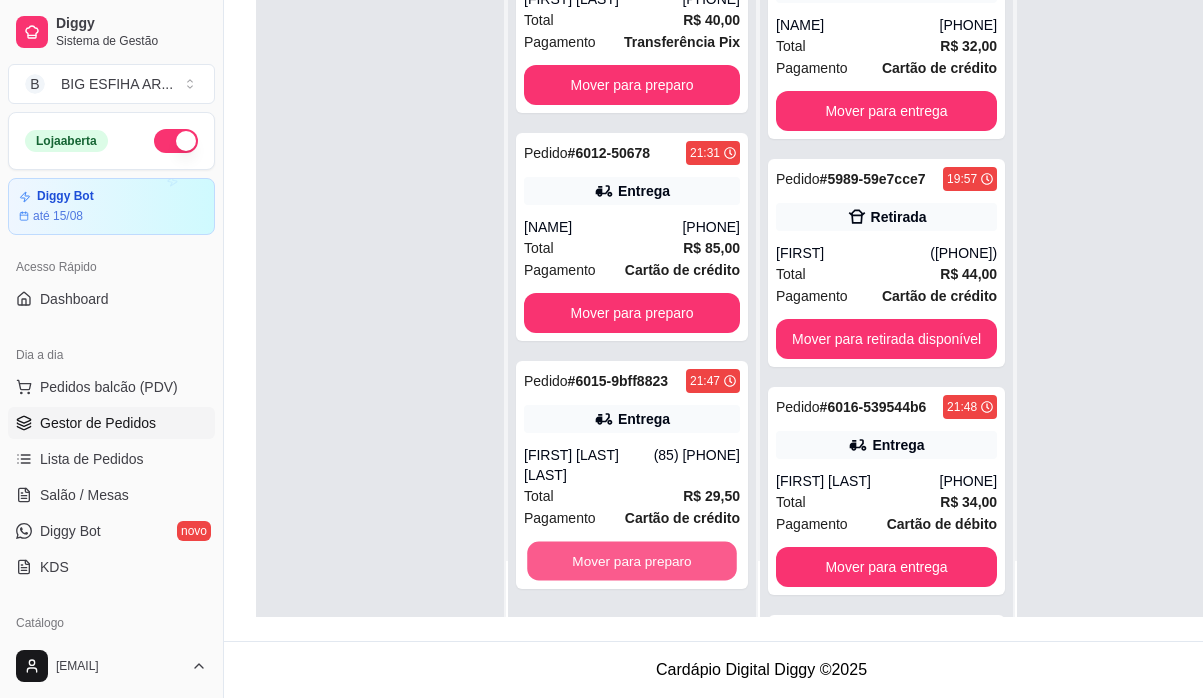click on "Mover para preparo" at bounding box center [632, 561] 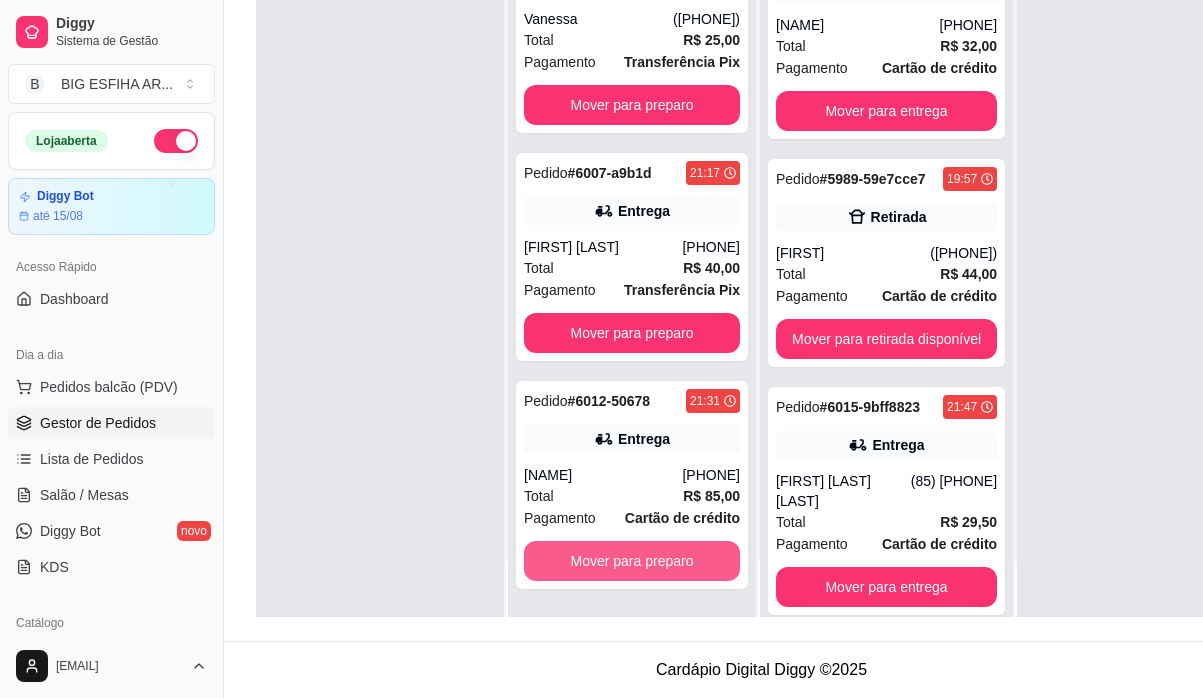 click on "Mover para preparo" at bounding box center [632, 561] 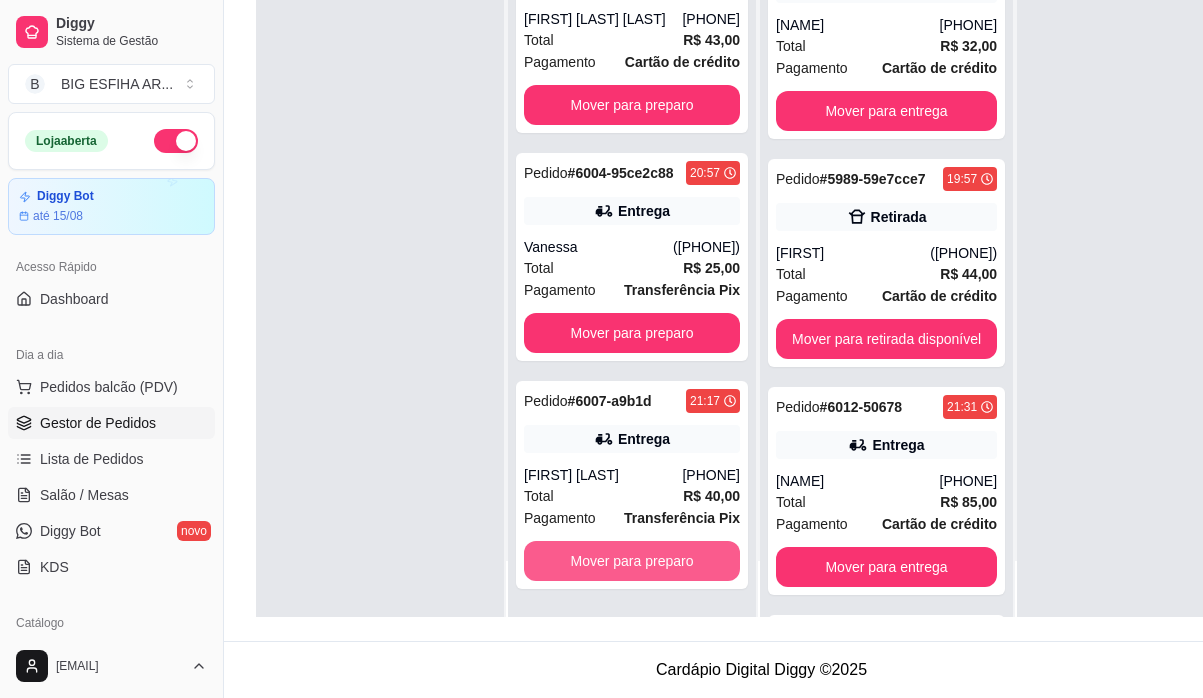 click on "Mover para preparo" at bounding box center (632, 561) 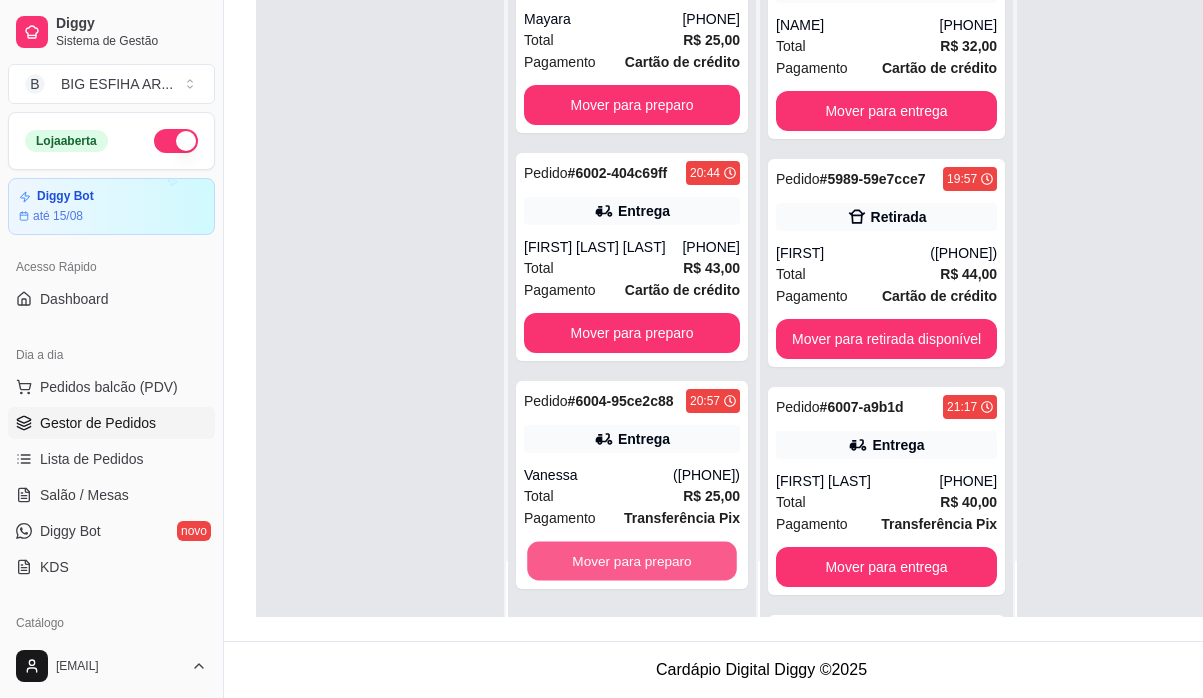 click on "Mover para preparo" at bounding box center [632, 561] 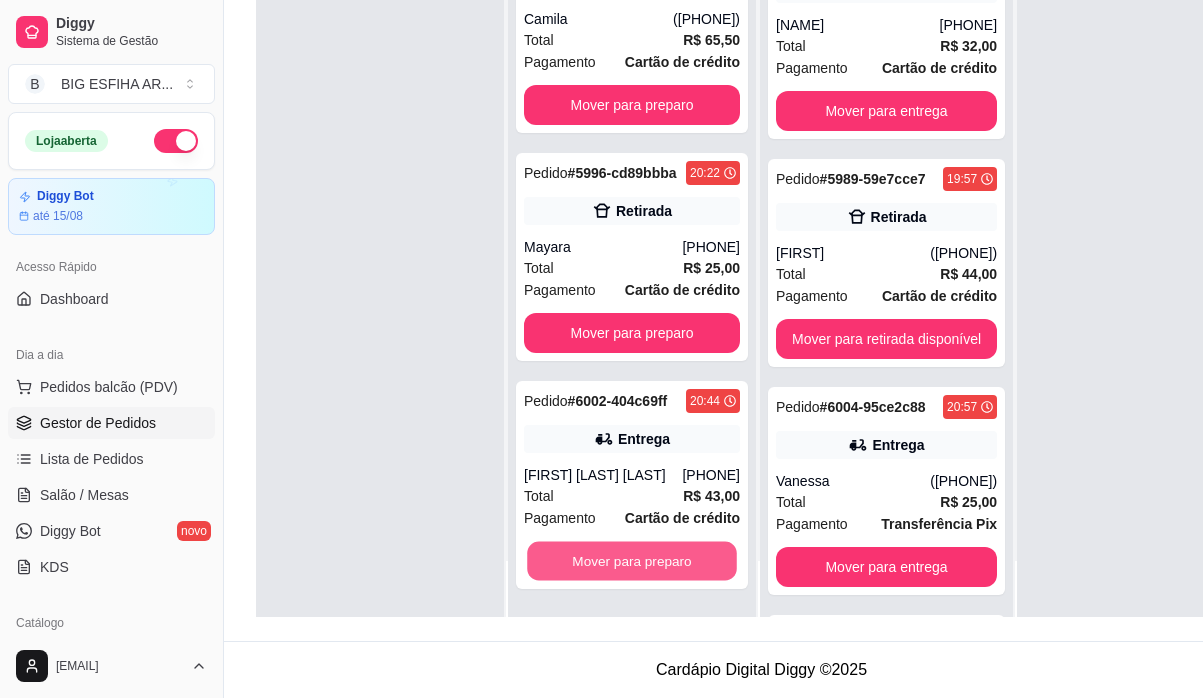 click on "Mover para preparo" at bounding box center (632, 561) 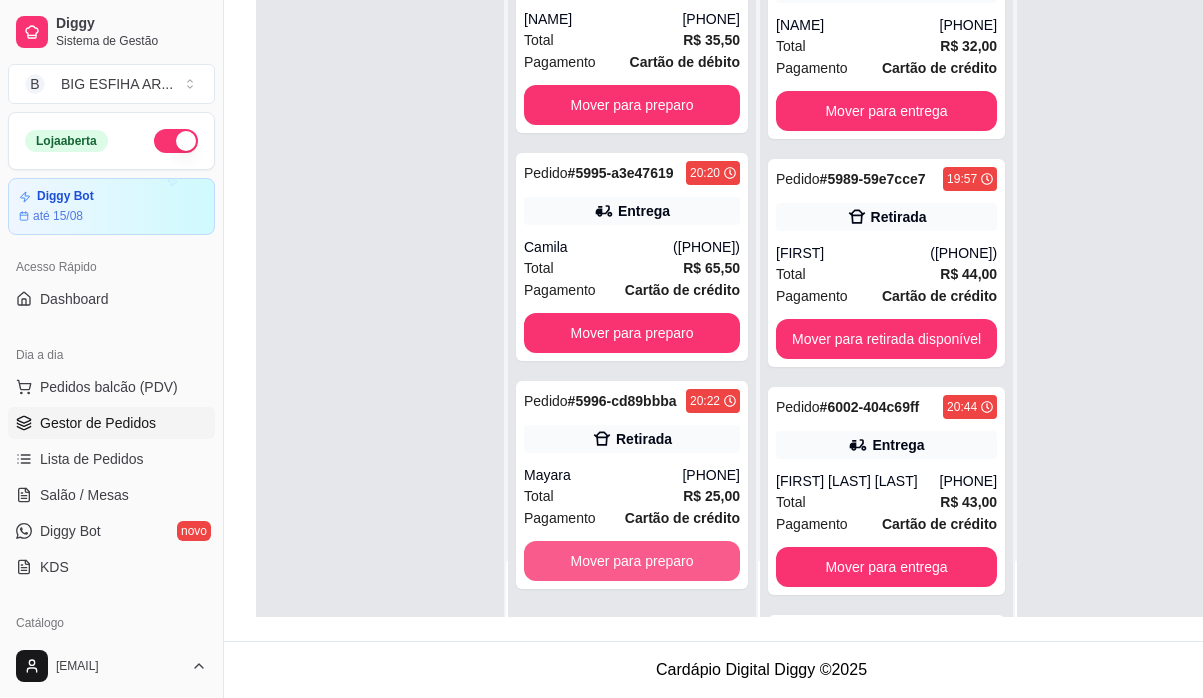 scroll, scrollTop: 39, scrollLeft: 0, axis: vertical 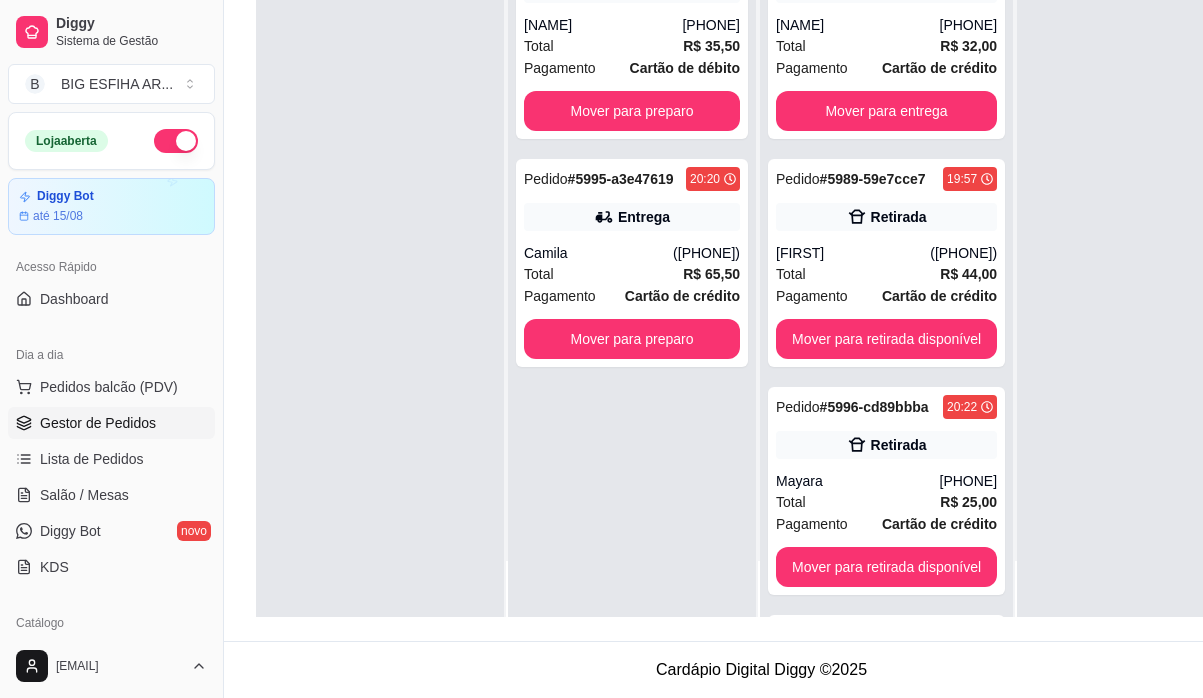 click on "Pedido  # [ORDER_ID] [TIME] Entrega [FIRST] [LAST]  [PHONE] Total R$ 35,50 Pagamento Cartão de débito Mover para preparo Pedido  # [ORDER_ID] [TIME] Entrega [FIRST] [PHONE] Total R$ 65,50 Pagamento Cartão de crédito Mover para preparo" at bounding box center (632, 268) 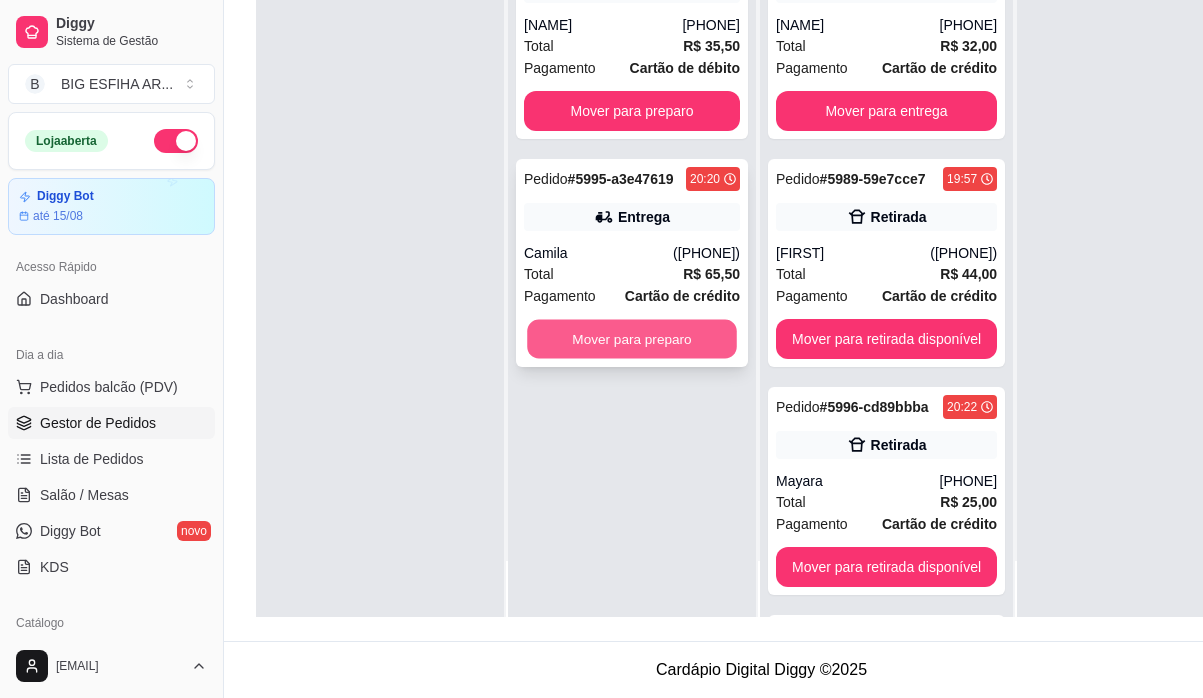 click on "Mover para preparo" at bounding box center [632, 339] 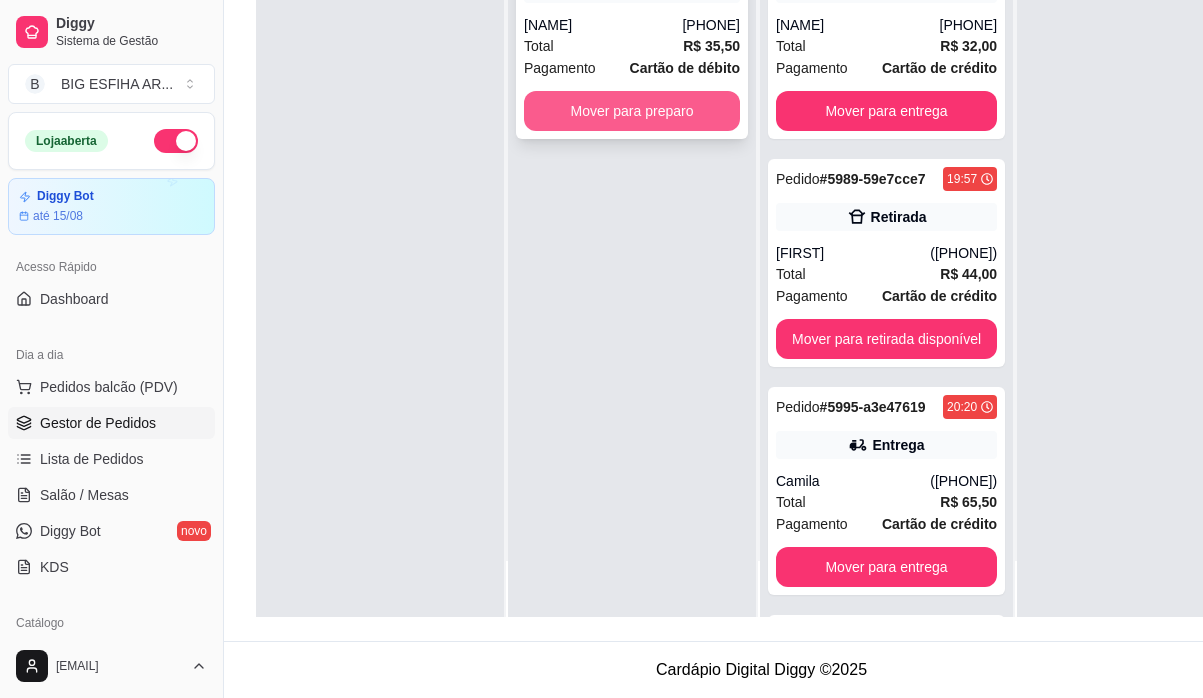 click on "Mover para preparo" at bounding box center (632, 111) 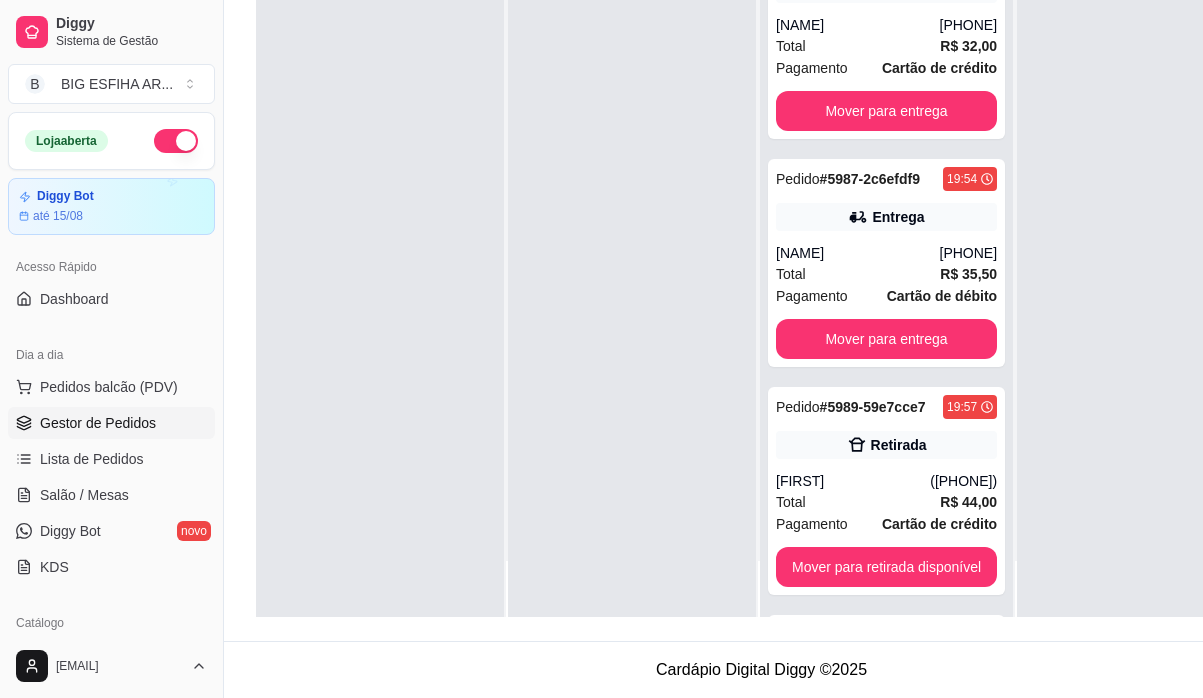 scroll, scrollTop: 0, scrollLeft: 0, axis: both 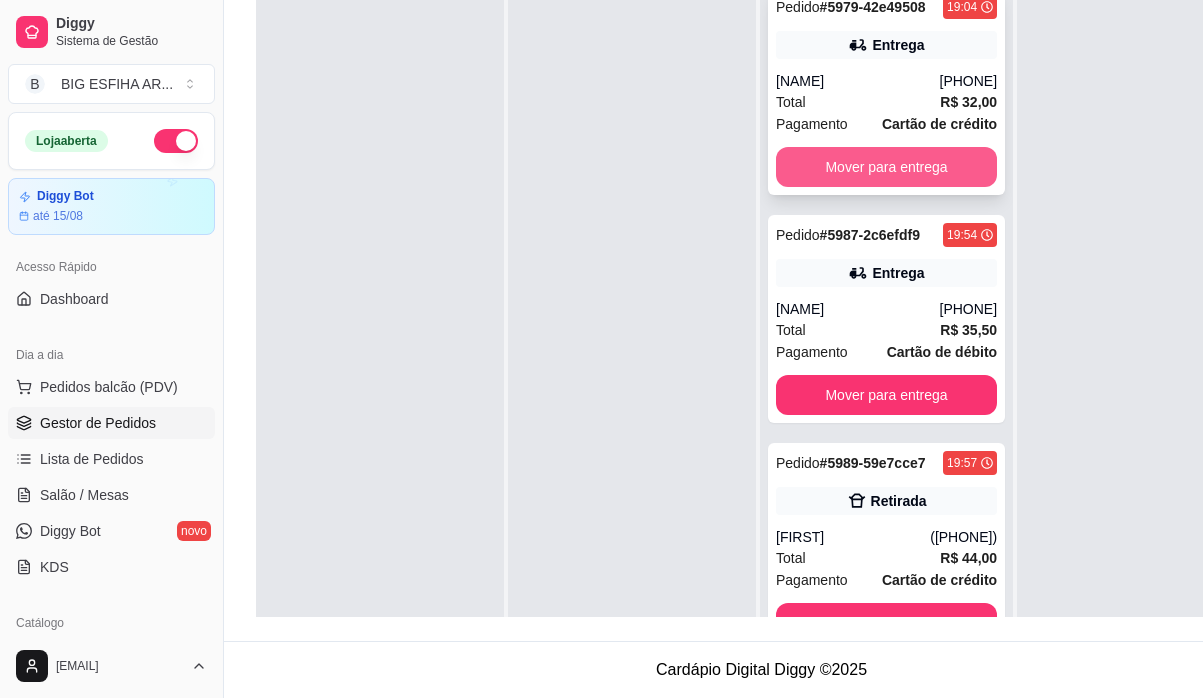 click on "Mover para entrega" at bounding box center [886, 167] 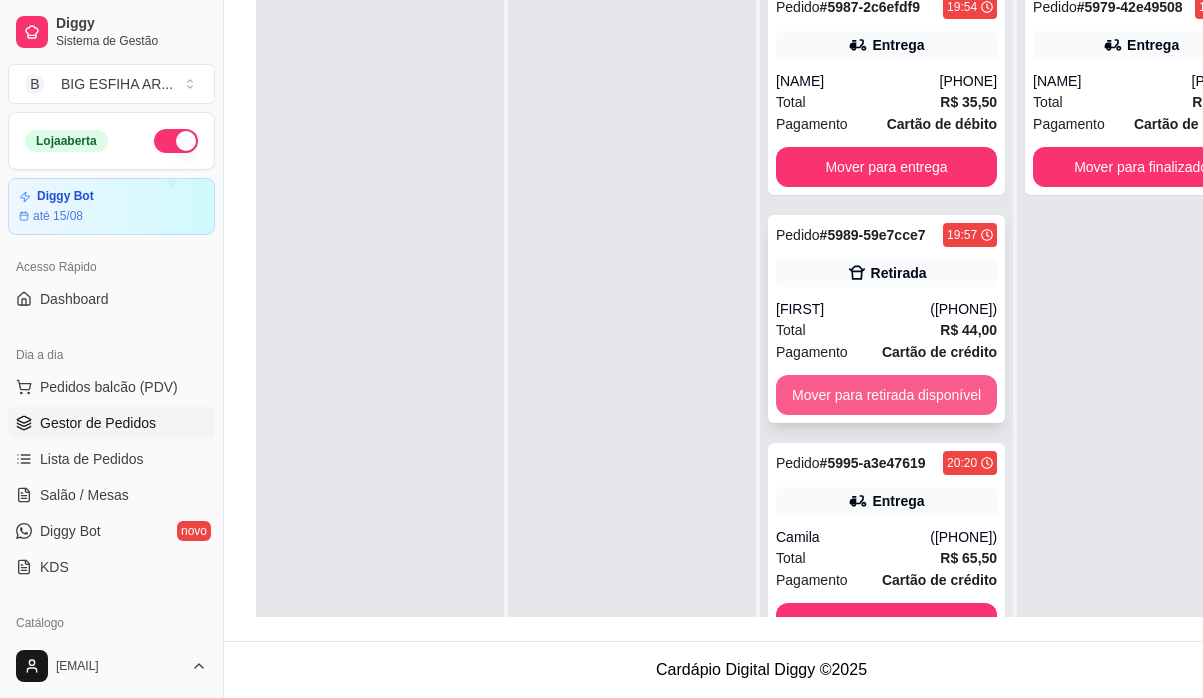 click on "Mover para retirada disponível" at bounding box center (886, 395) 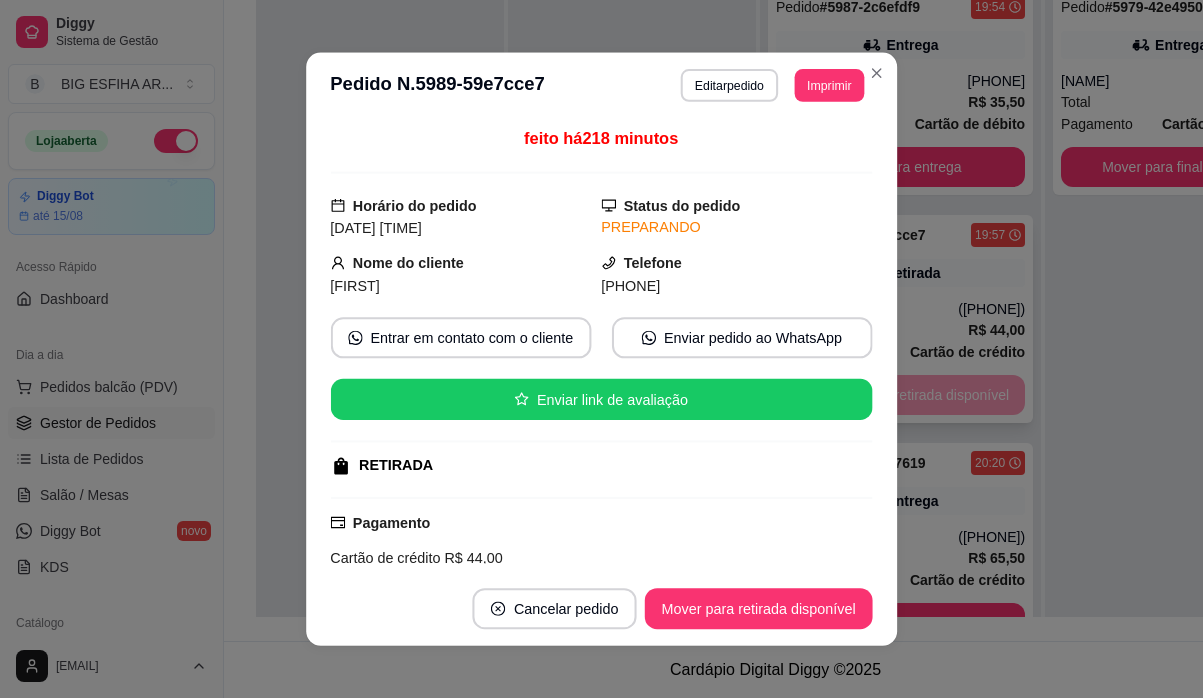 scroll, scrollTop: 305, scrollLeft: 0, axis: vertical 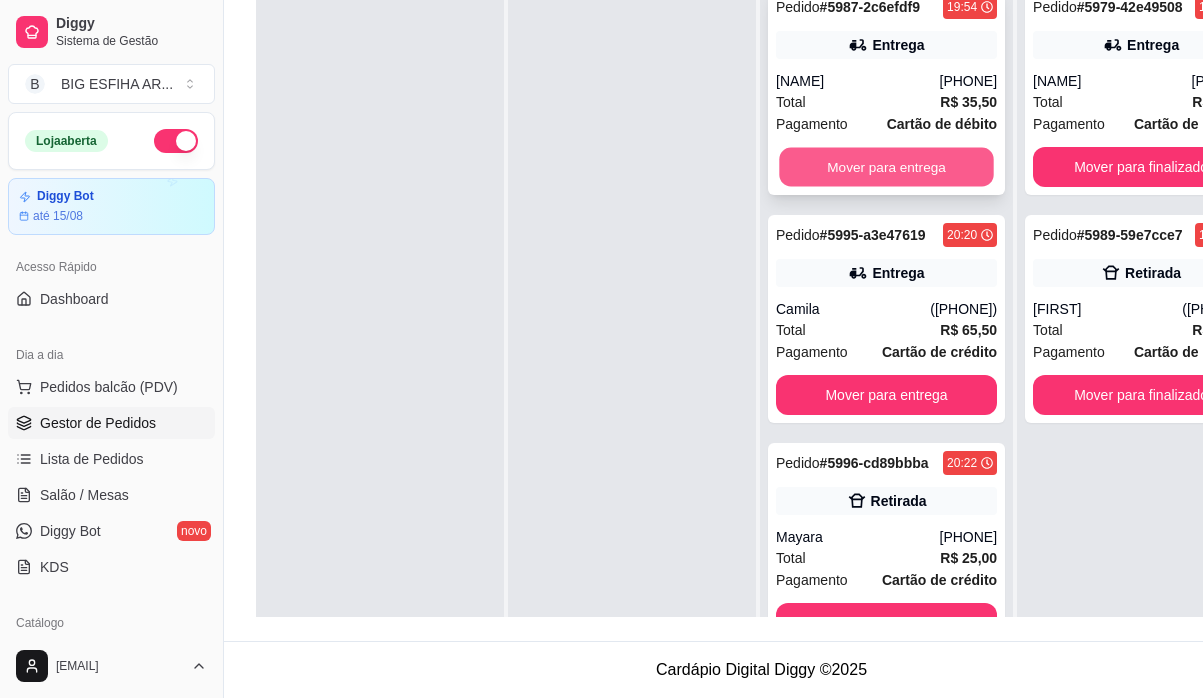 click on "Mover para entrega" at bounding box center (886, 167) 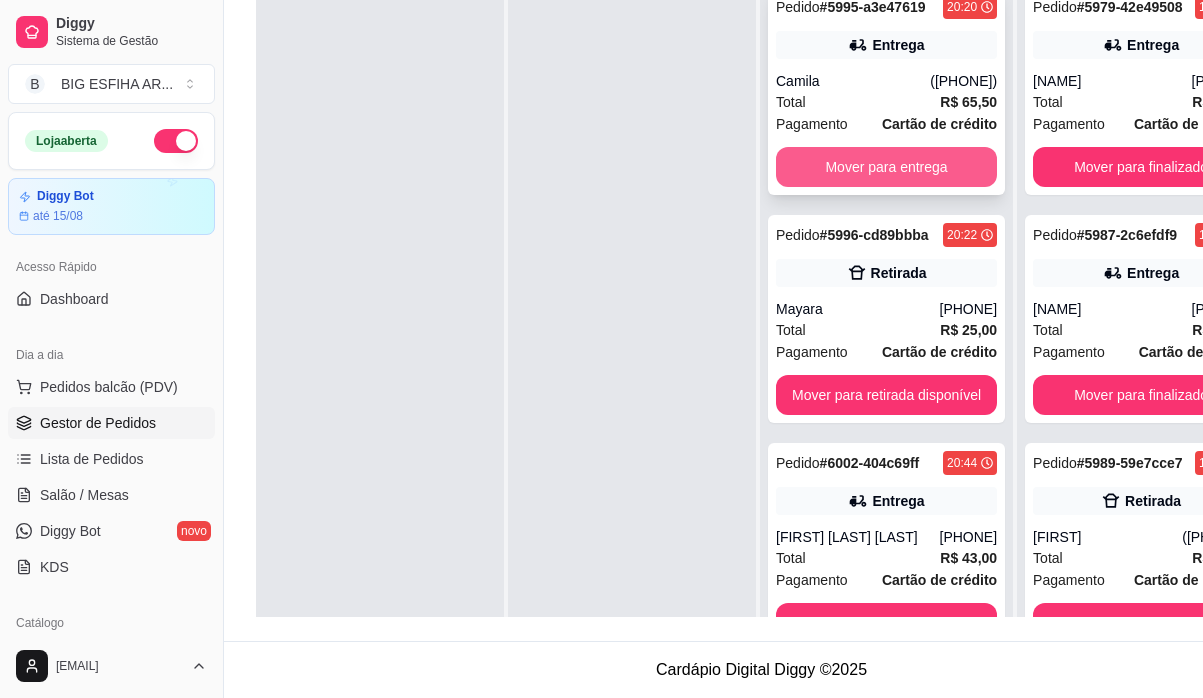 click on "Mover para entrega" at bounding box center [886, 167] 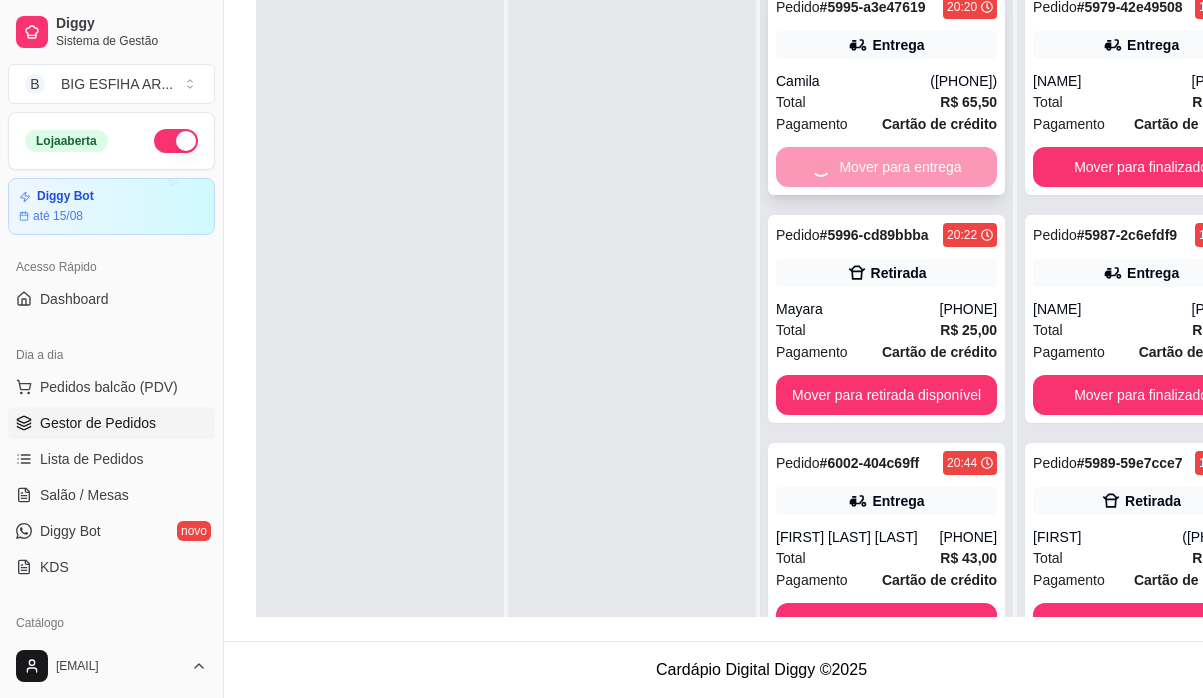 click on "Mover para entrega" at bounding box center [886, 167] 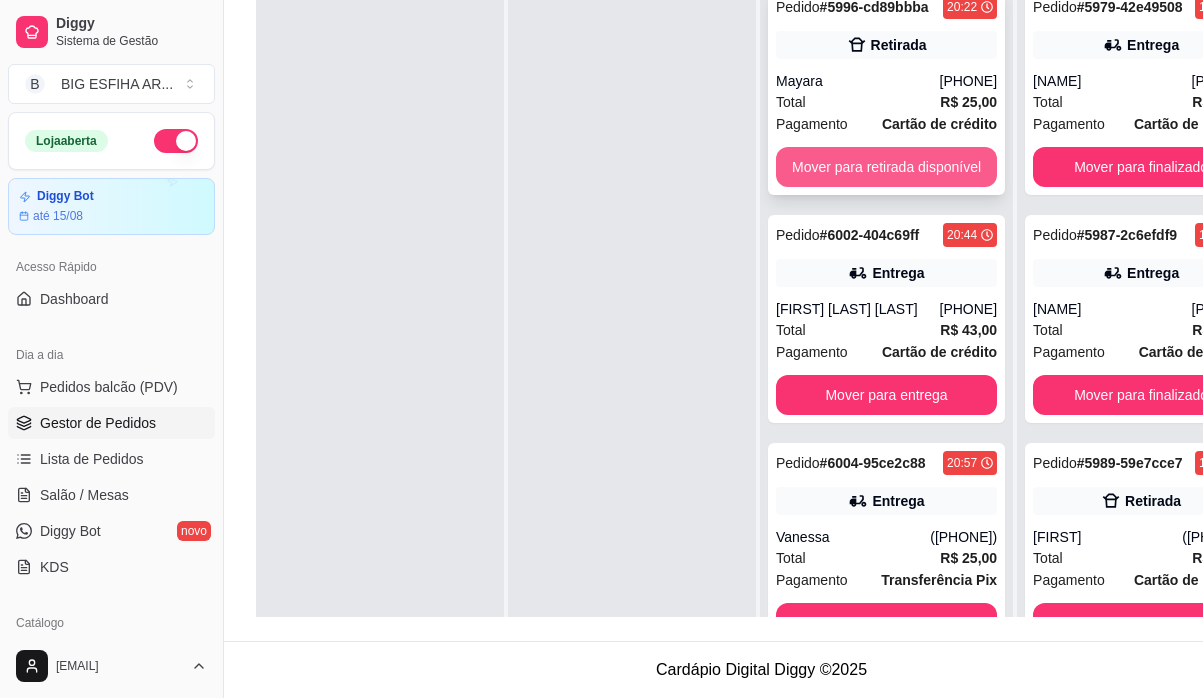 click on "Mover para retirada disponível" at bounding box center [886, 167] 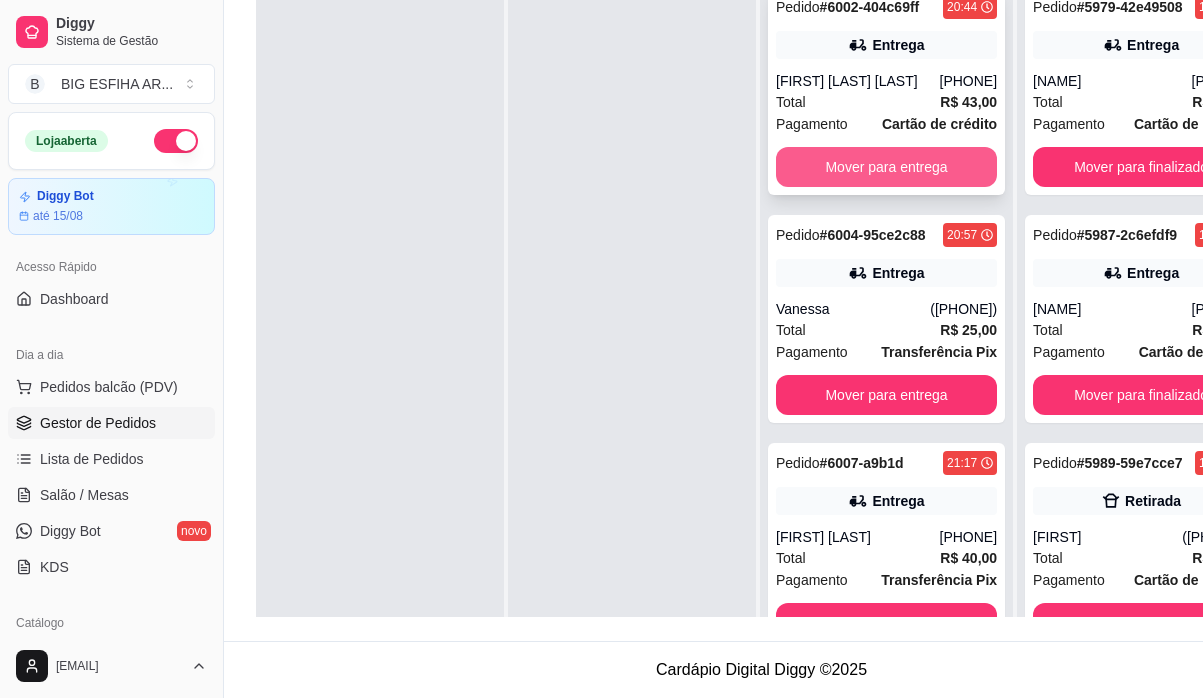click on "Mover para entrega" at bounding box center (886, 167) 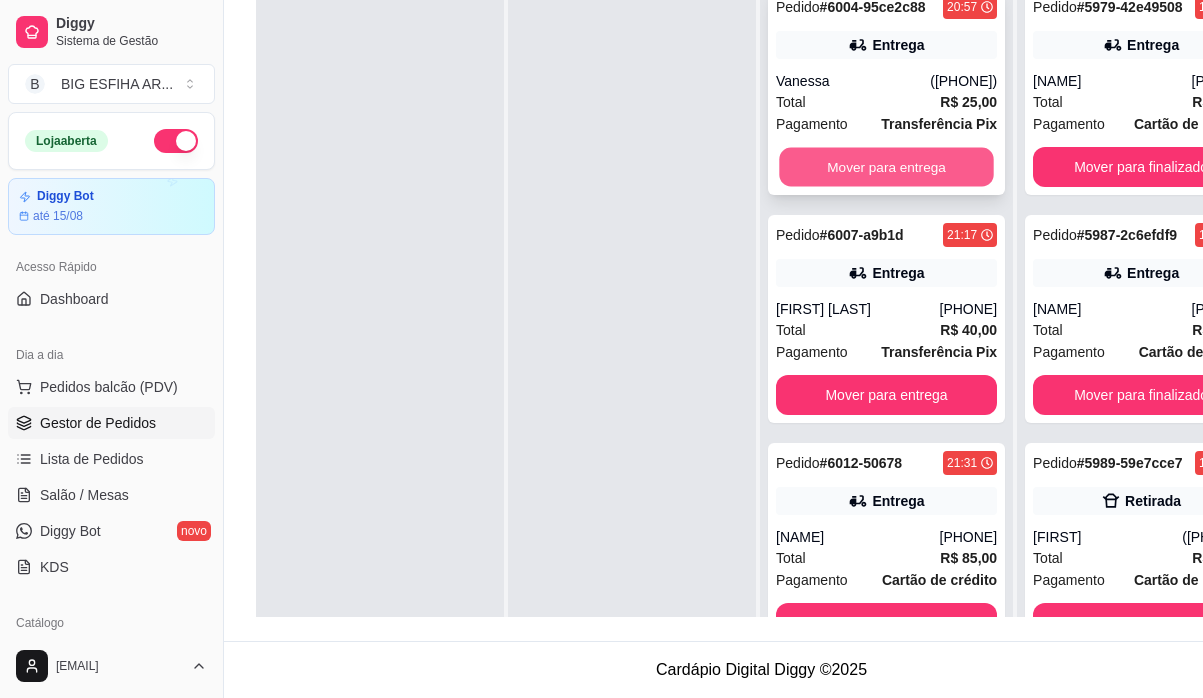 click on "Mover para entrega" at bounding box center (886, 167) 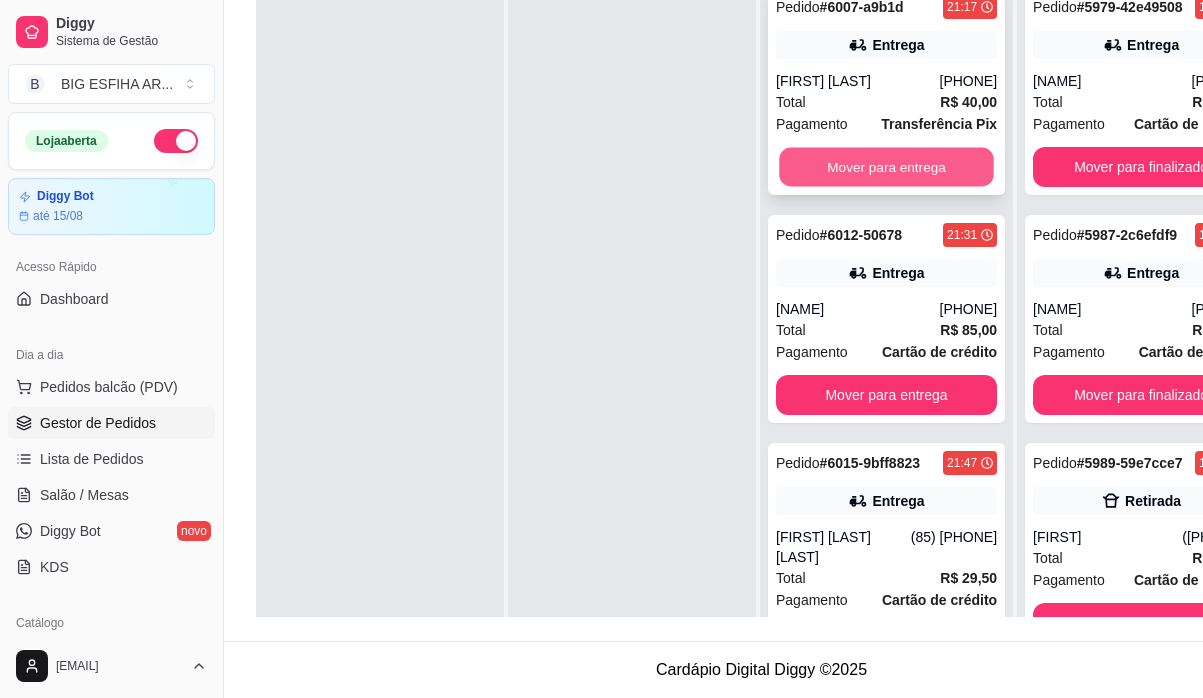 click on "Mover para entrega" at bounding box center (886, 167) 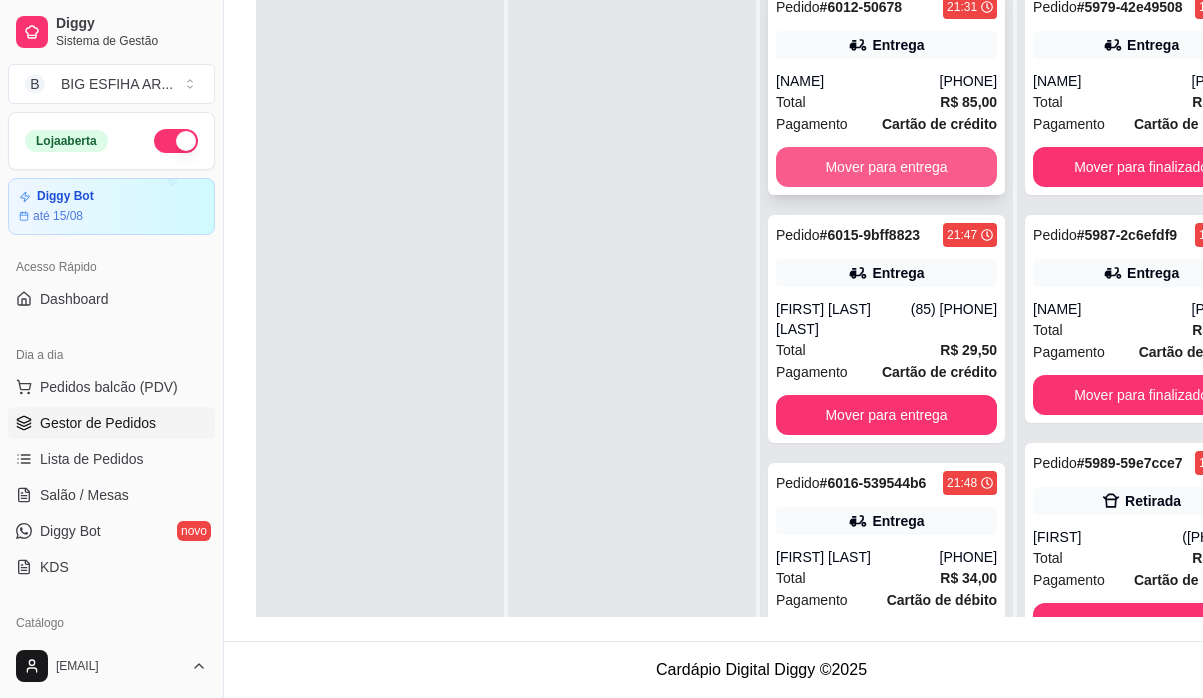 click on "Mover para entrega" at bounding box center [886, 167] 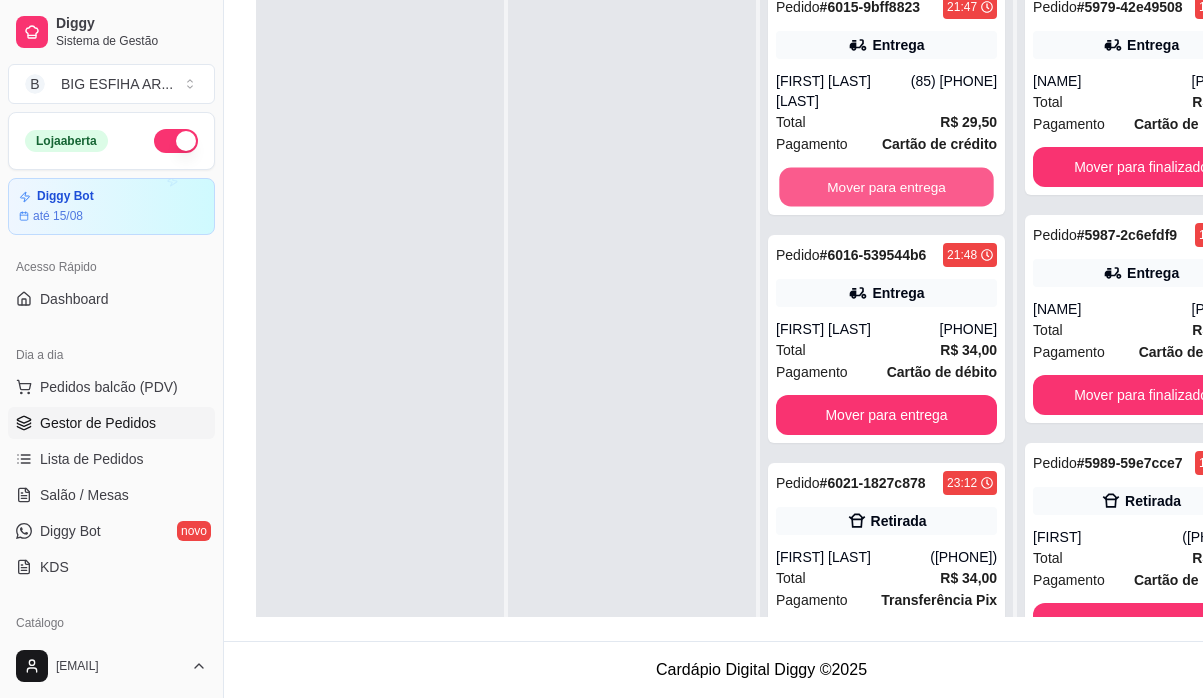 click on "Mover para entrega" at bounding box center [886, 187] 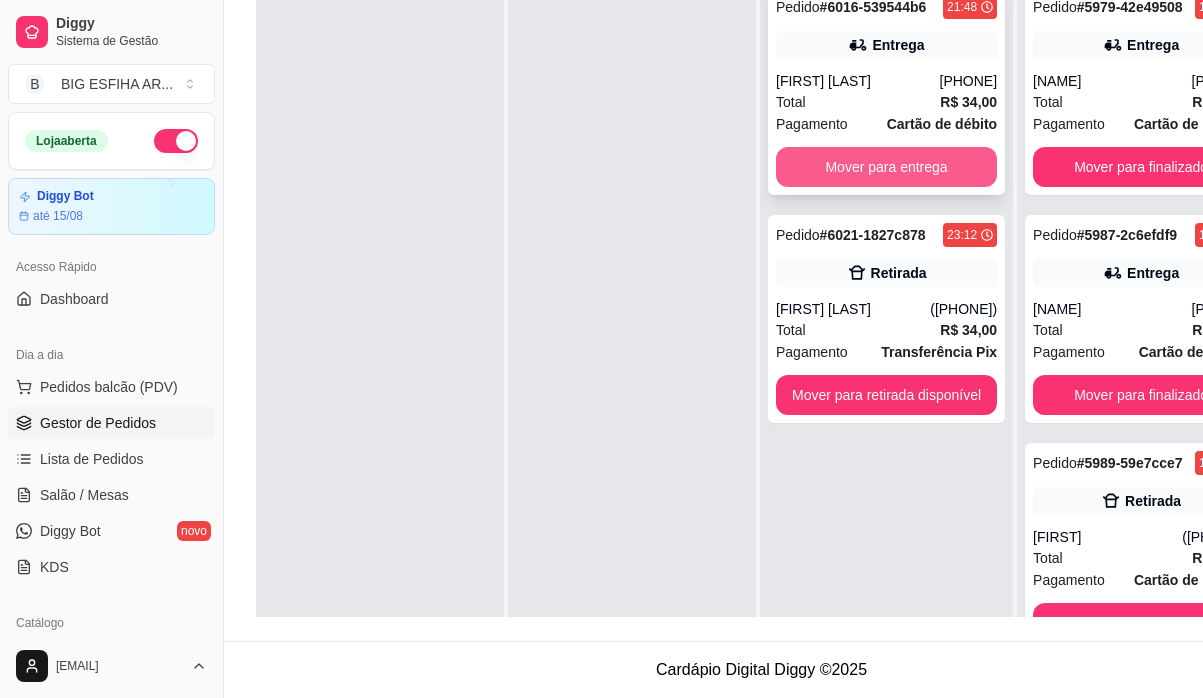 click on "Mover para entrega" at bounding box center [886, 167] 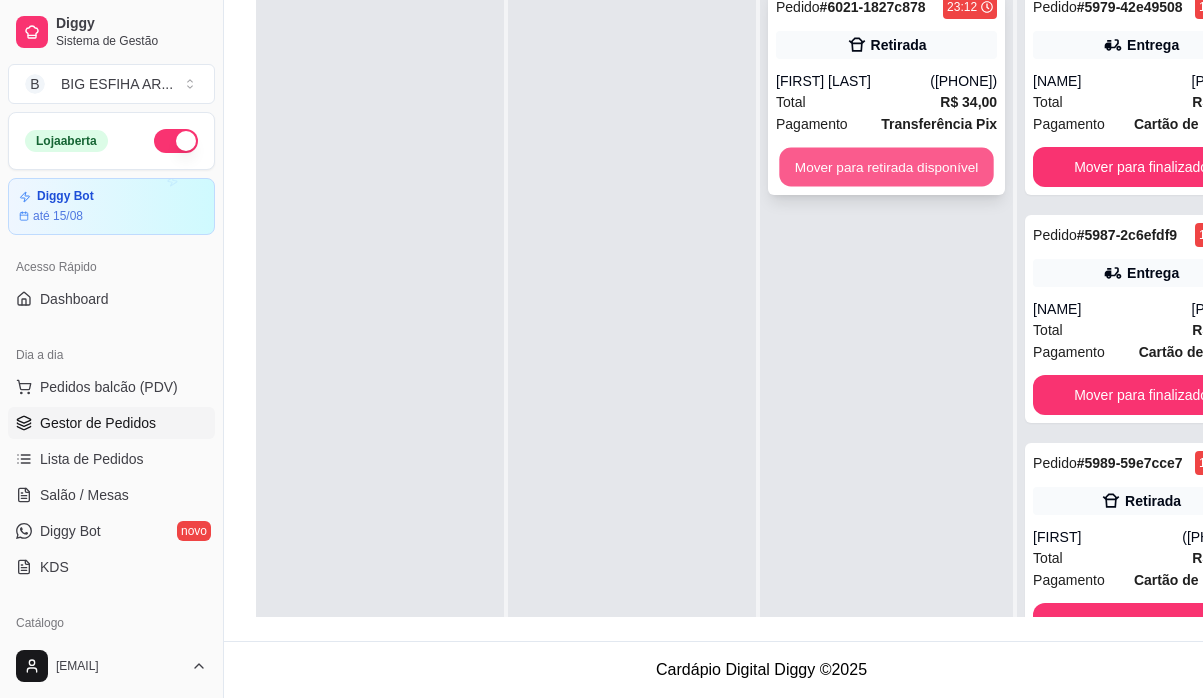 click on "Mover para retirada disponível" at bounding box center [886, 167] 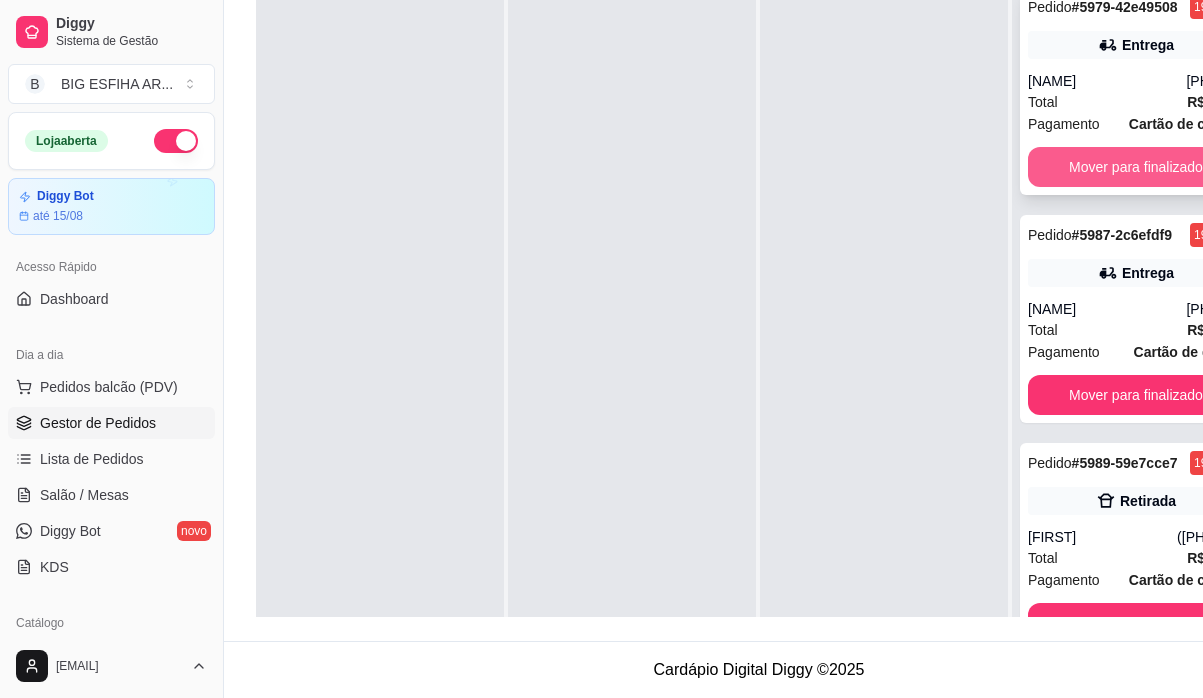 click on "Mover para finalizado" at bounding box center [1136, 167] 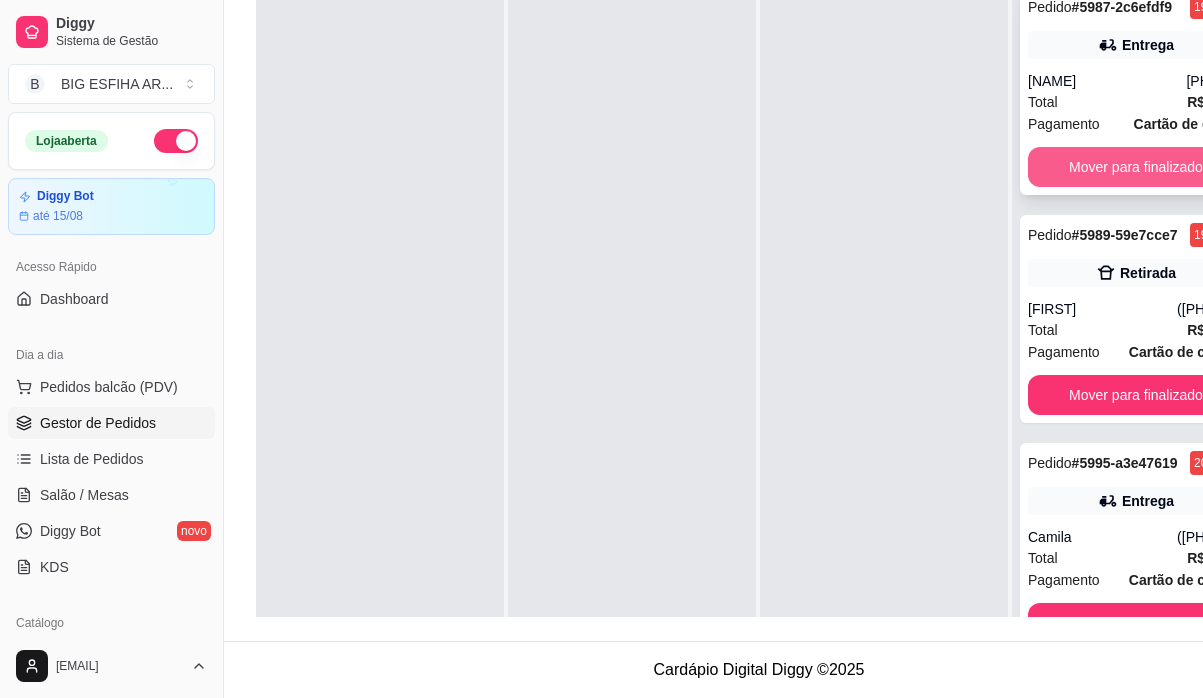 click on "Mover para finalizado" at bounding box center [1136, 167] 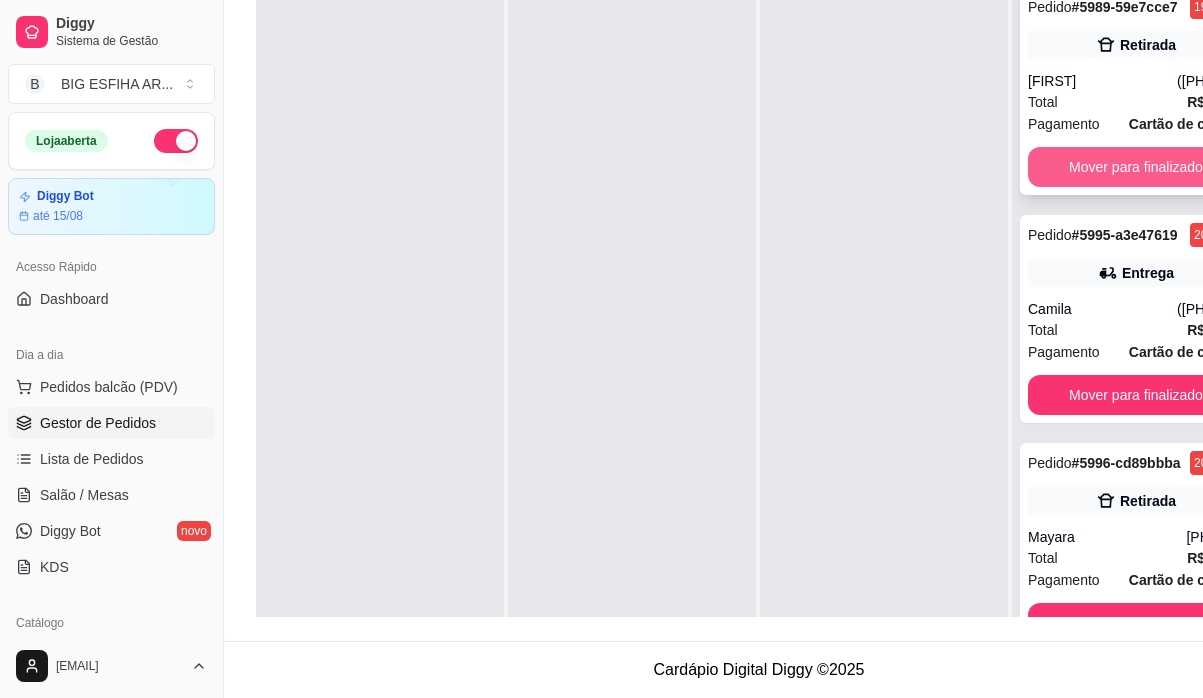click on "Mover para finalizado" at bounding box center [1136, 167] 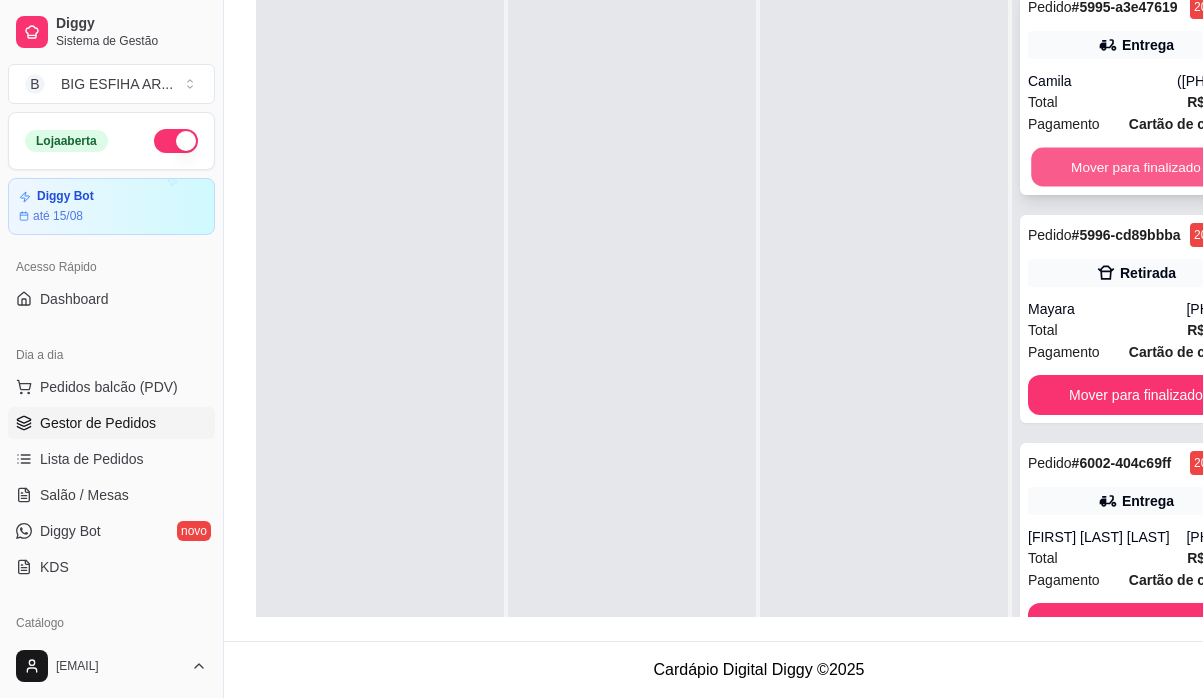 click on "Mover para finalizado" at bounding box center [1136, 167] 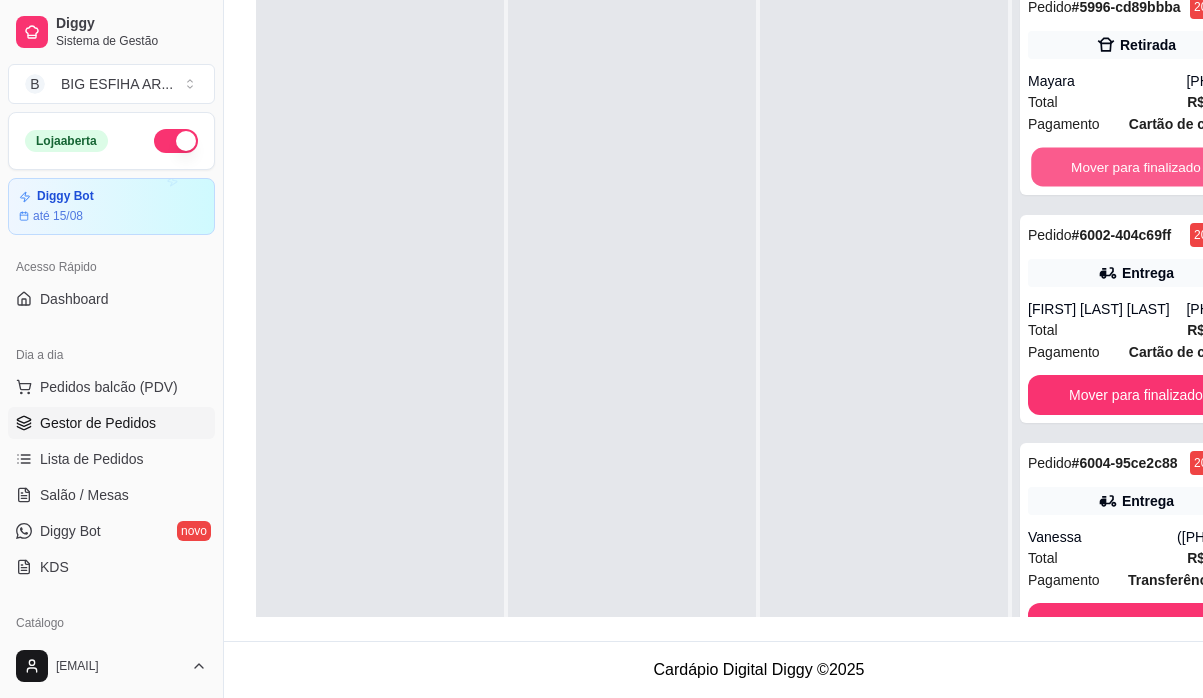 click on "Mover para finalizado" at bounding box center [1136, 167] 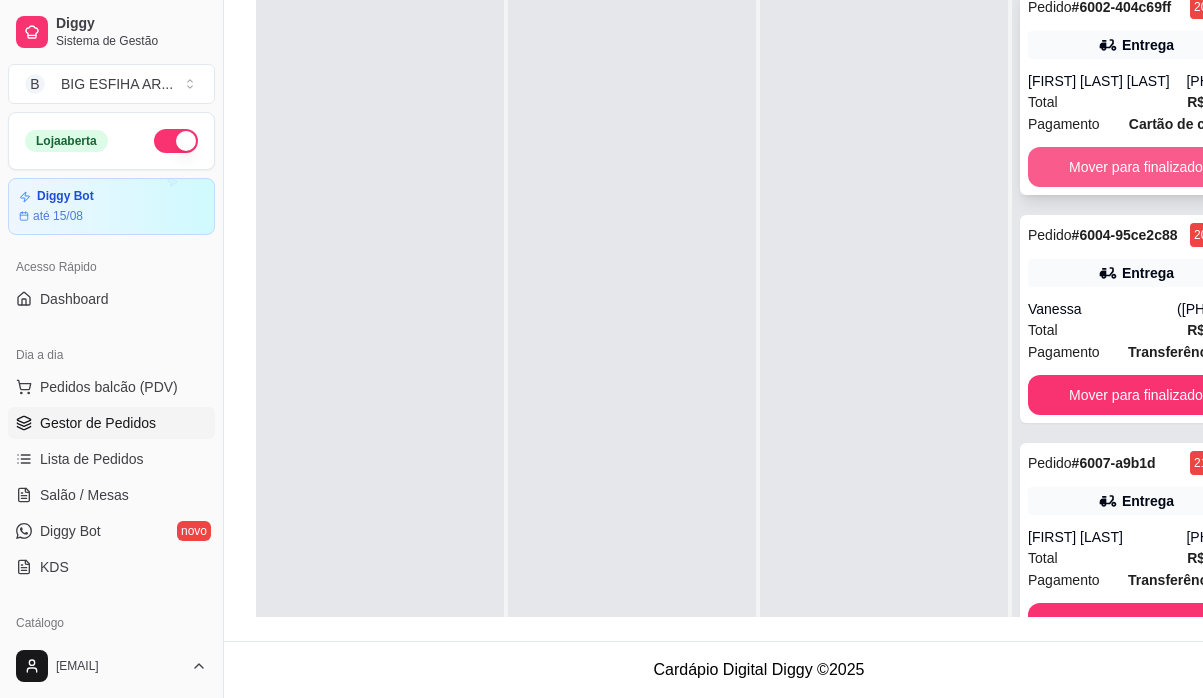 click on "Mover para finalizado" at bounding box center [1136, 167] 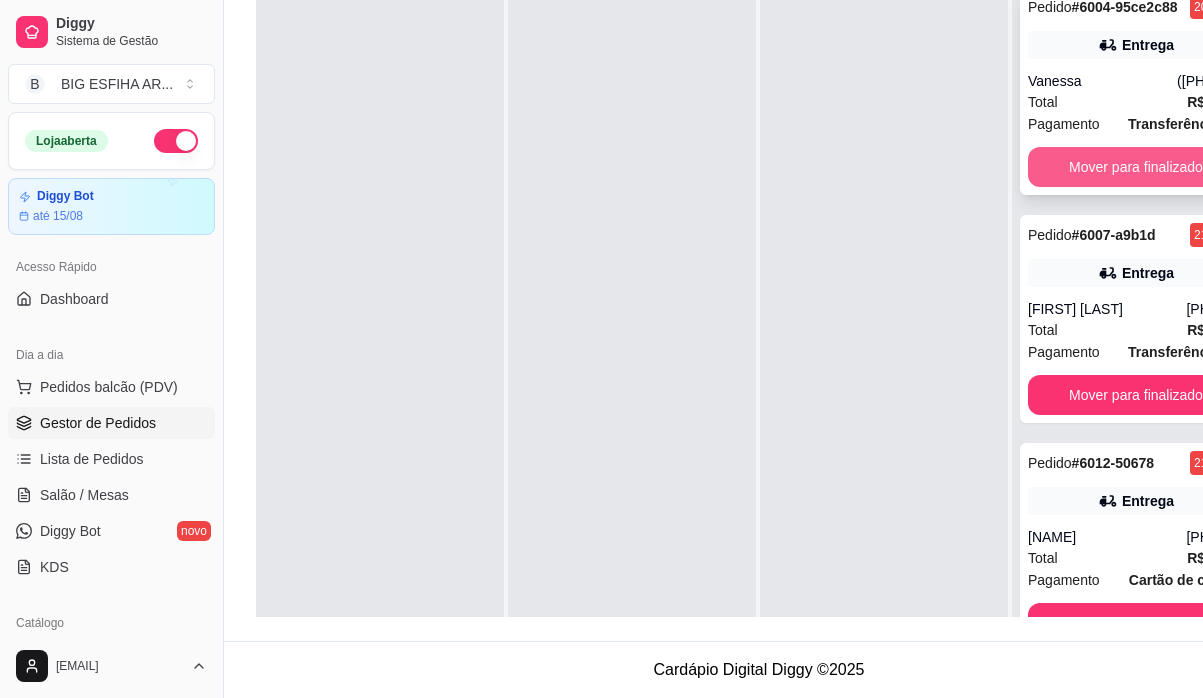 click on "Mover para finalizado" at bounding box center (1136, 167) 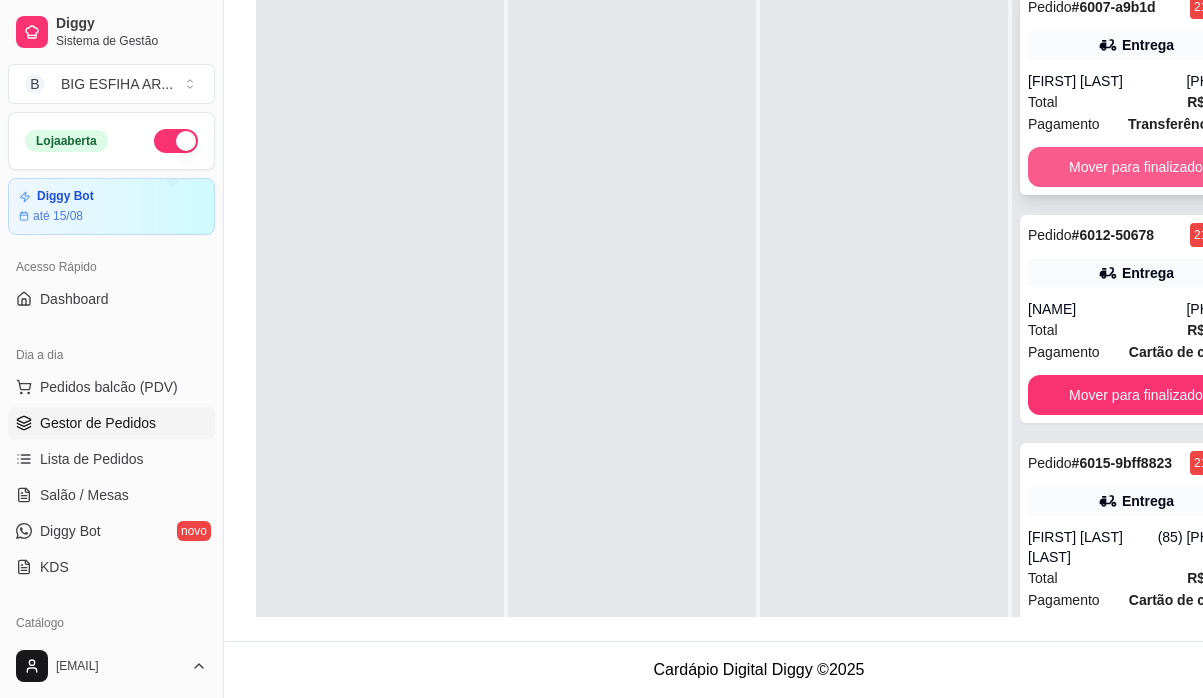 click on "Mover para finalizado" at bounding box center [1136, 167] 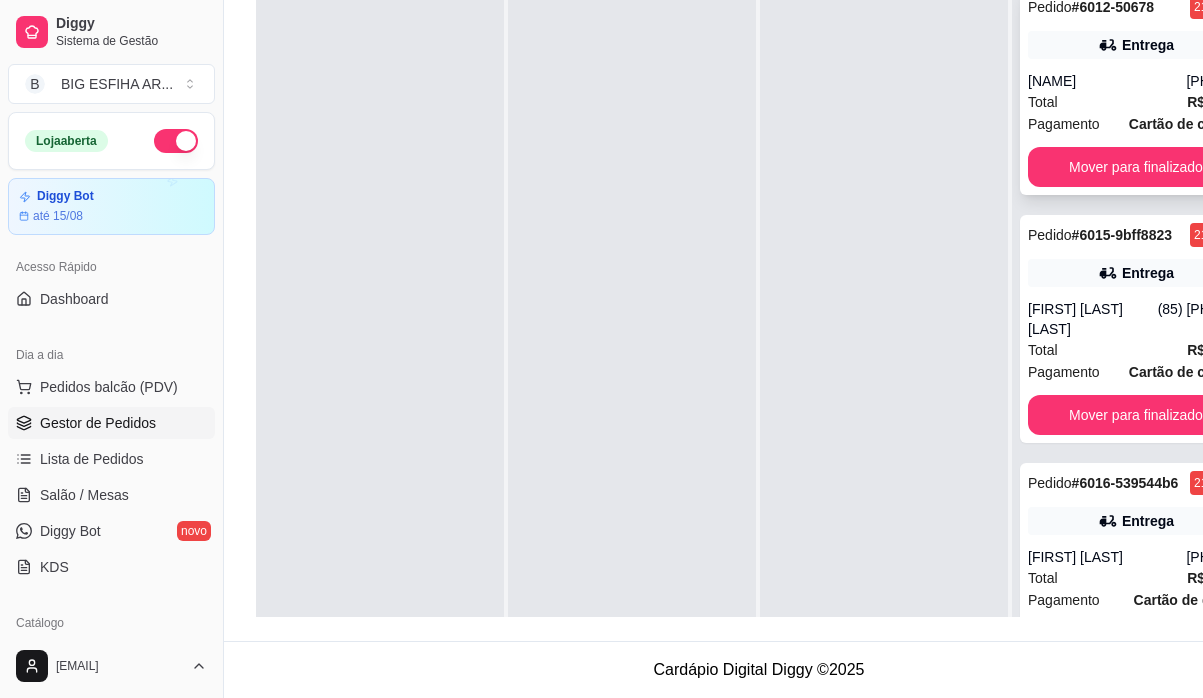 click on "Pedido # 6012-50678 21:31 Entrega [NAME] [PHONE] Total R$ 85,00 Pagamento Cartão de crédito Mover para finalizado" at bounding box center (1136, 91) 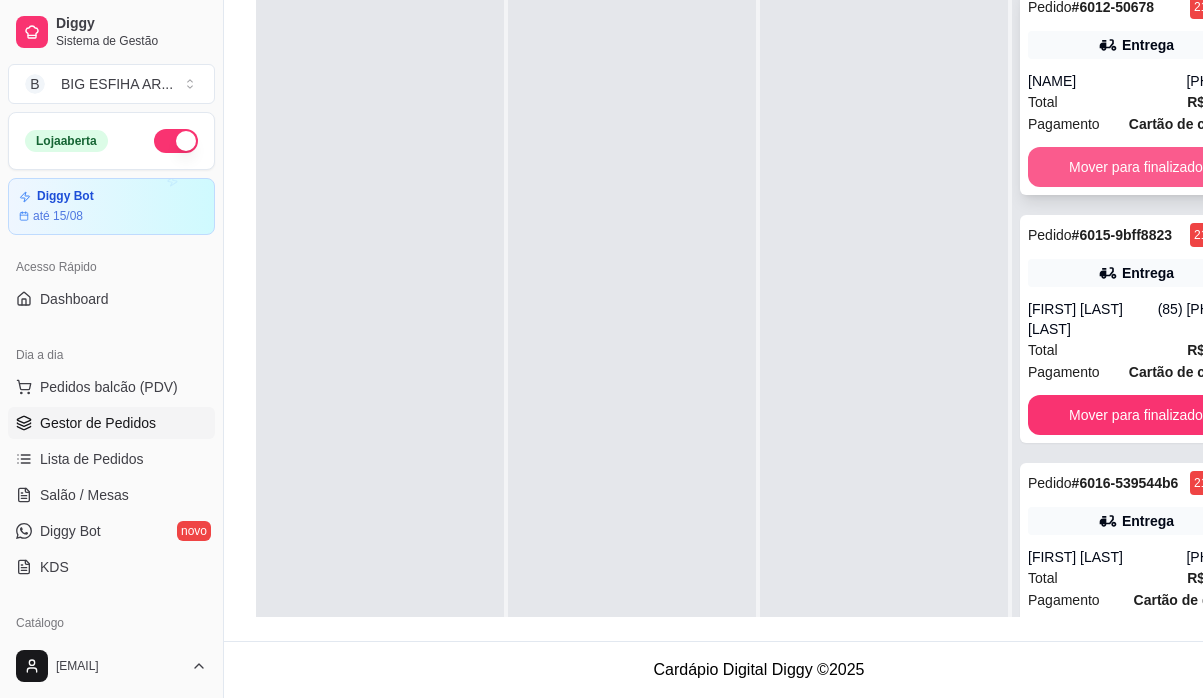 click on "Mover para finalizado" at bounding box center (1136, 167) 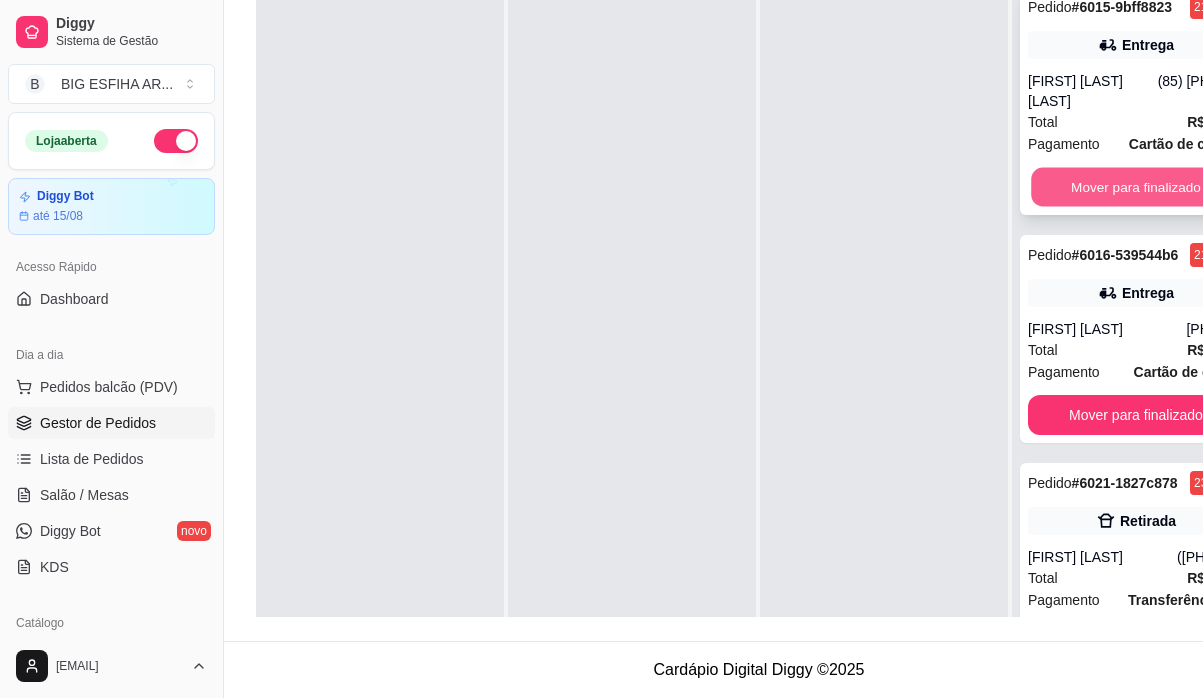 click on "Mover para finalizado" at bounding box center [1136, 187] 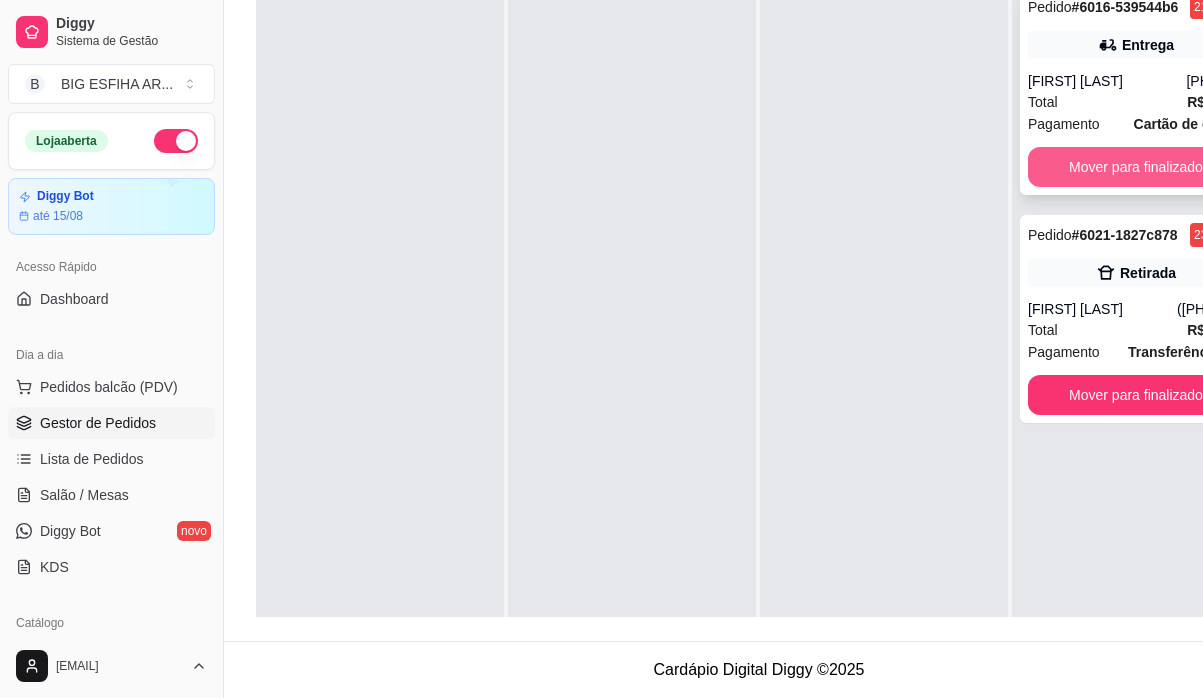 click on "Mover para finalizado" at bounding box center [1136, 167] 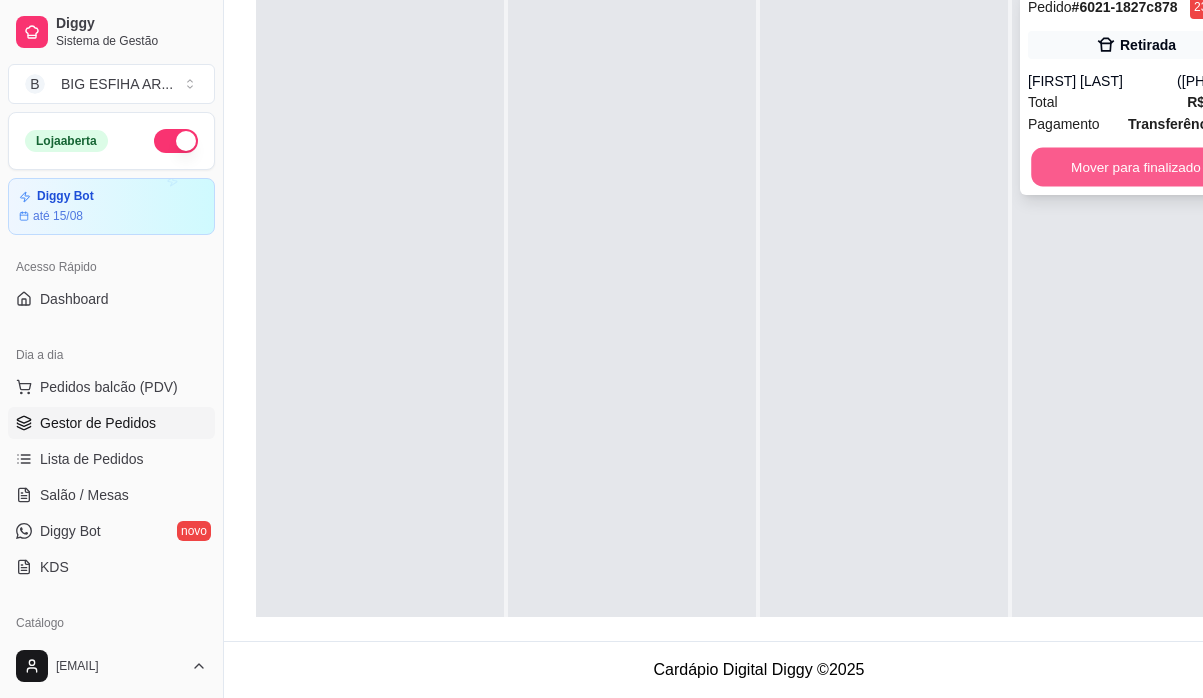 click on "Mover para finalizado" at bounding box center [1136, 167] 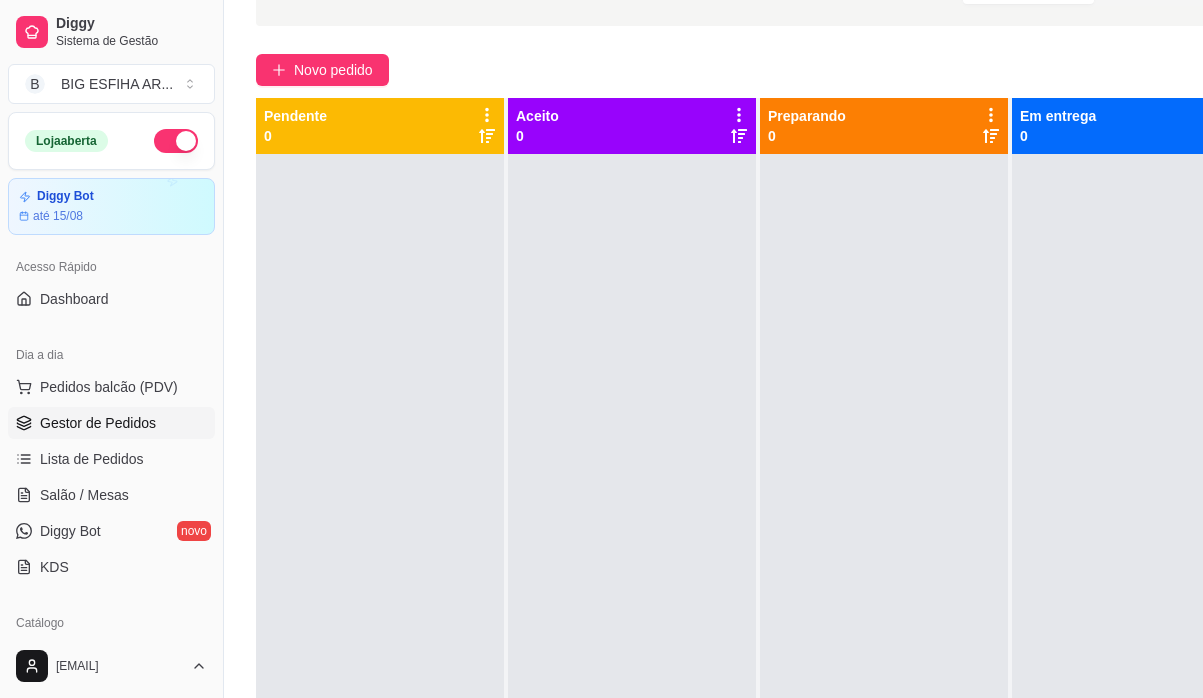 scroll, scrollTop: 320, scrollLeft: 0, axis: vertical 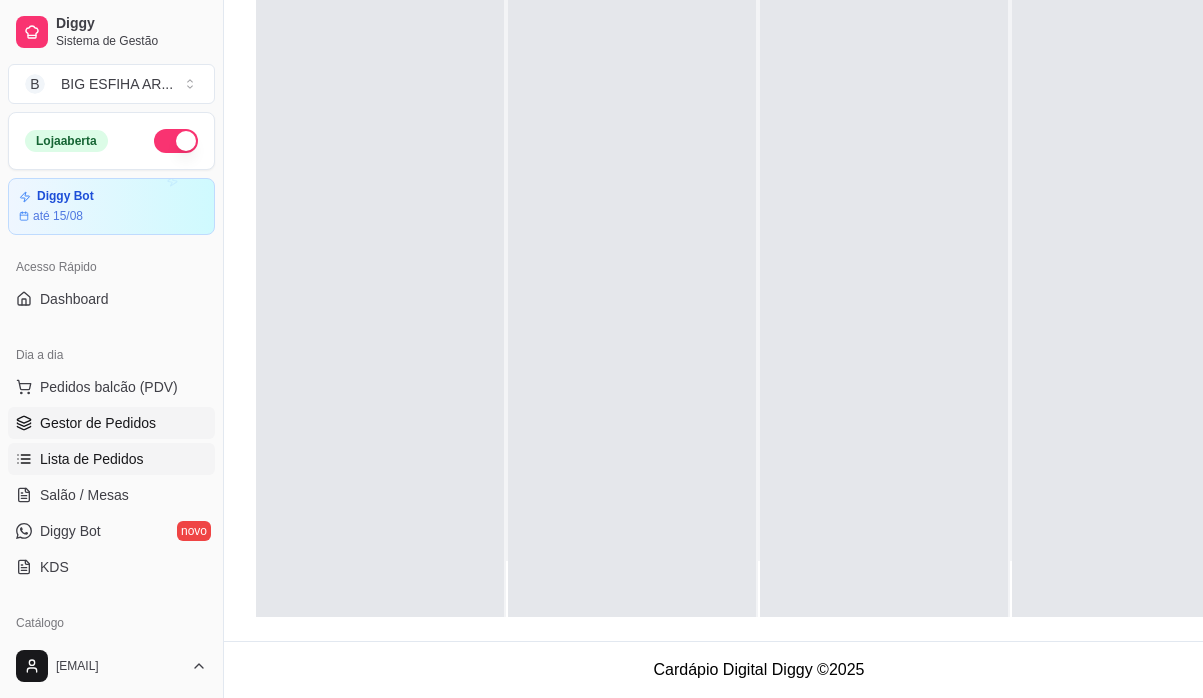 click on "Lista de Pedidos" at bounding box center [92, 459] 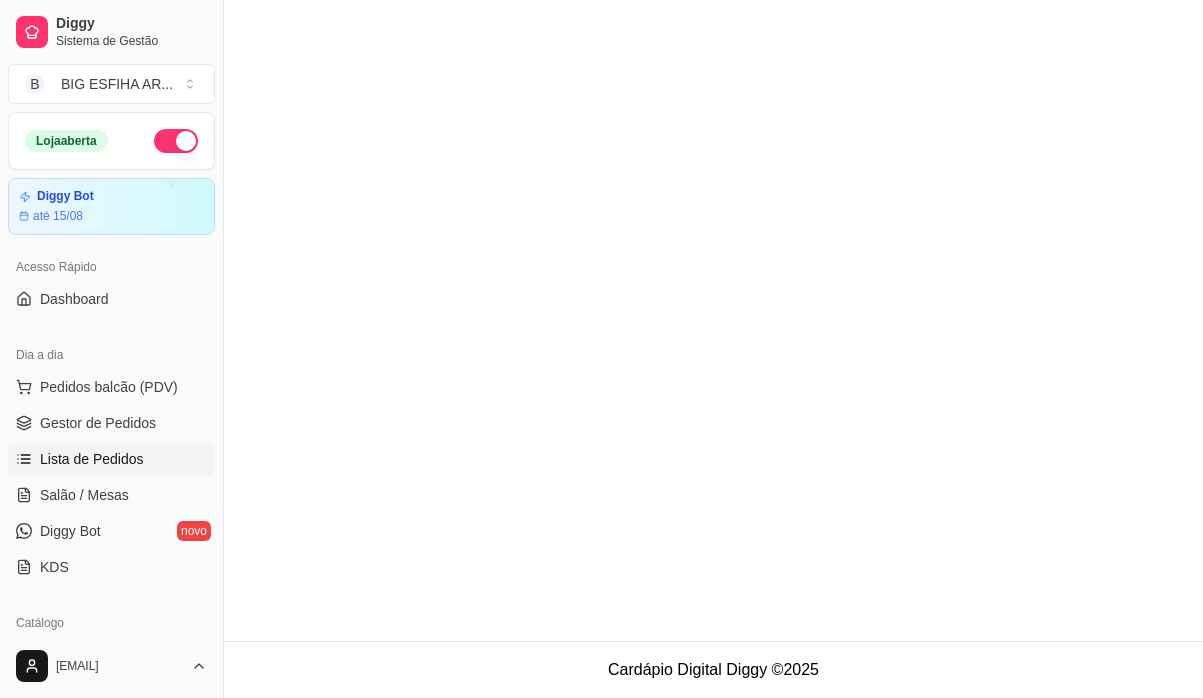 scroll, scrollTop: 0, scrollLeft: 0, axis: both 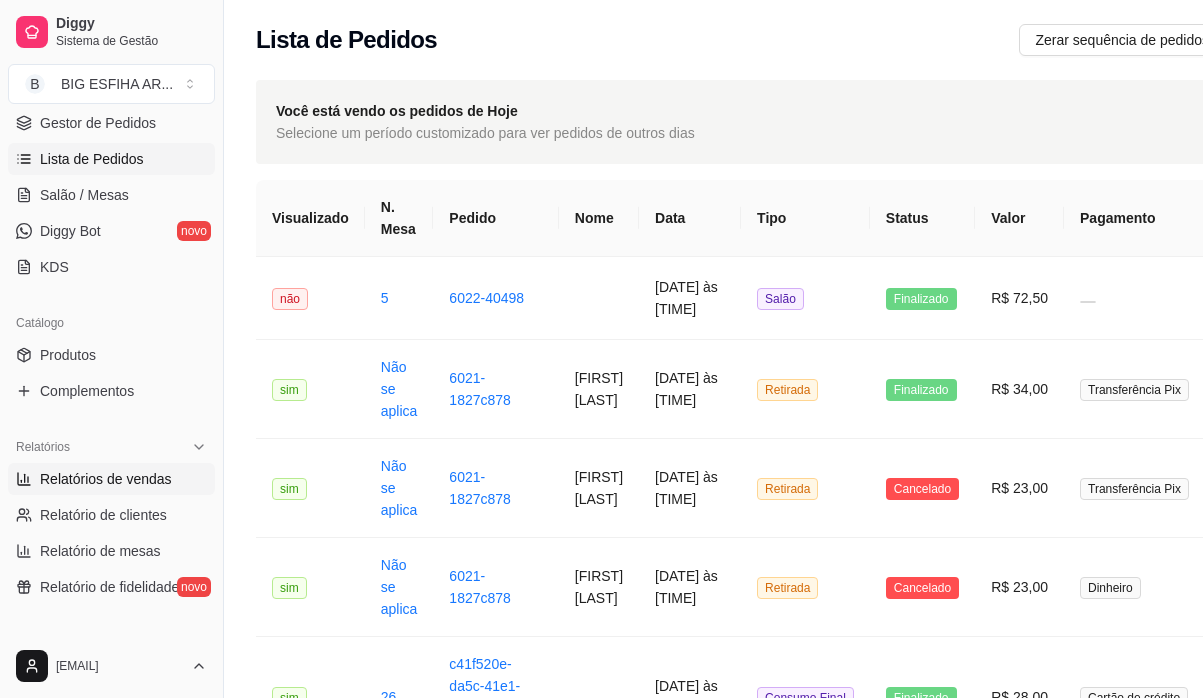 click on "Relatórios de vendas" at bounding box center [106, 479] 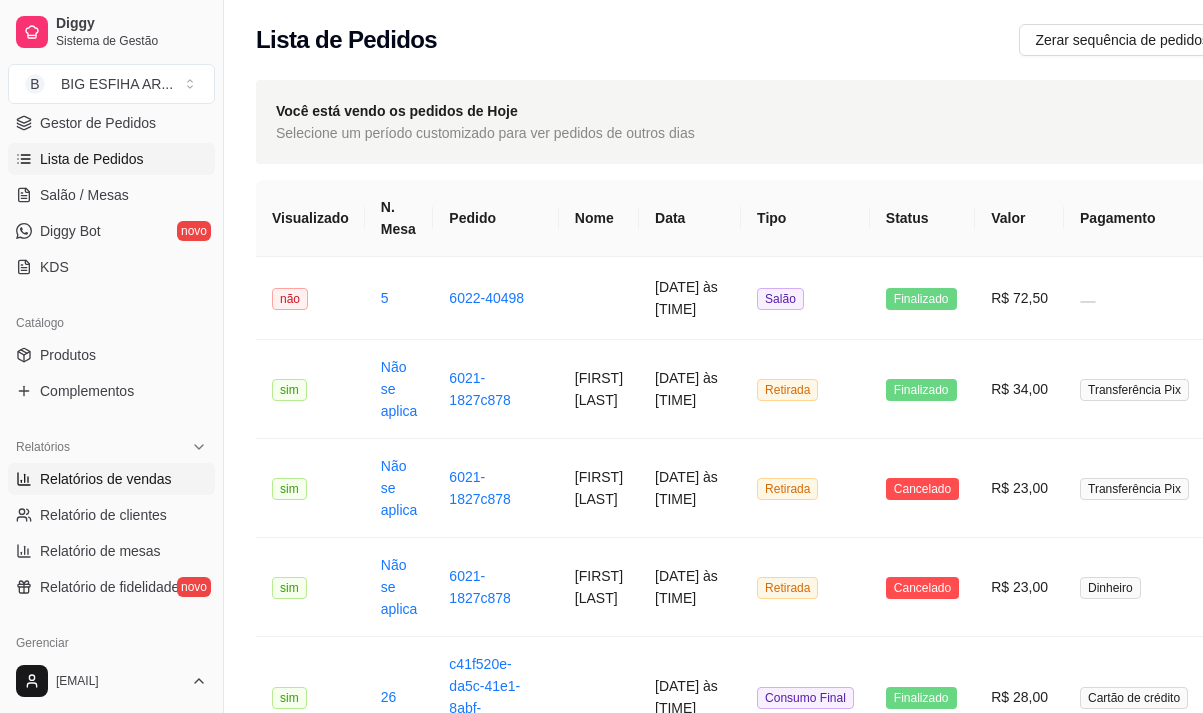 select on "ALL" 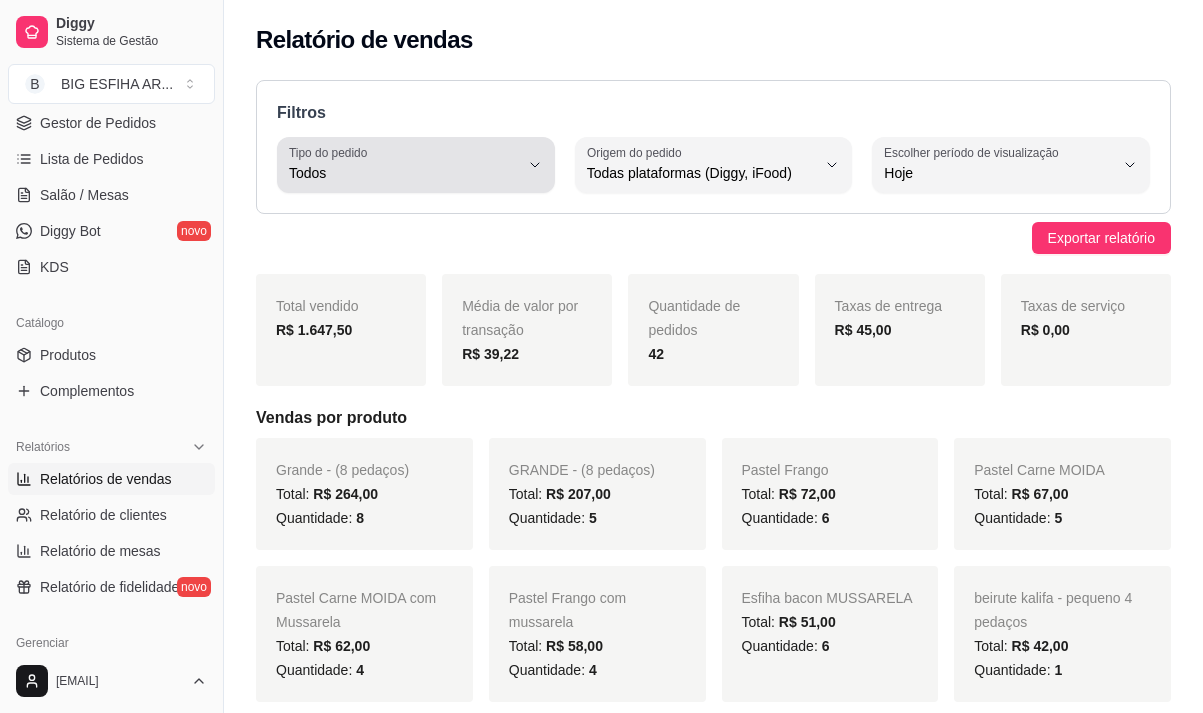 click on "Todos" at bounding box center (404, 173) 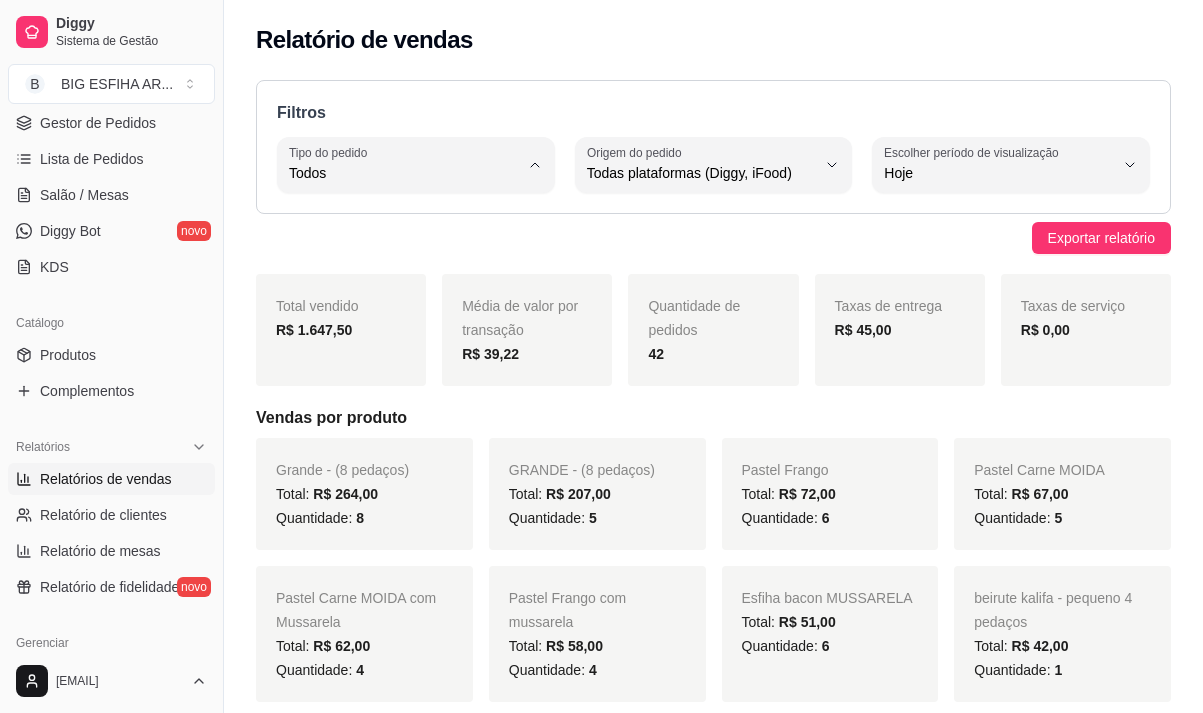 click on "Entrega" at bounding box center (406, 253) 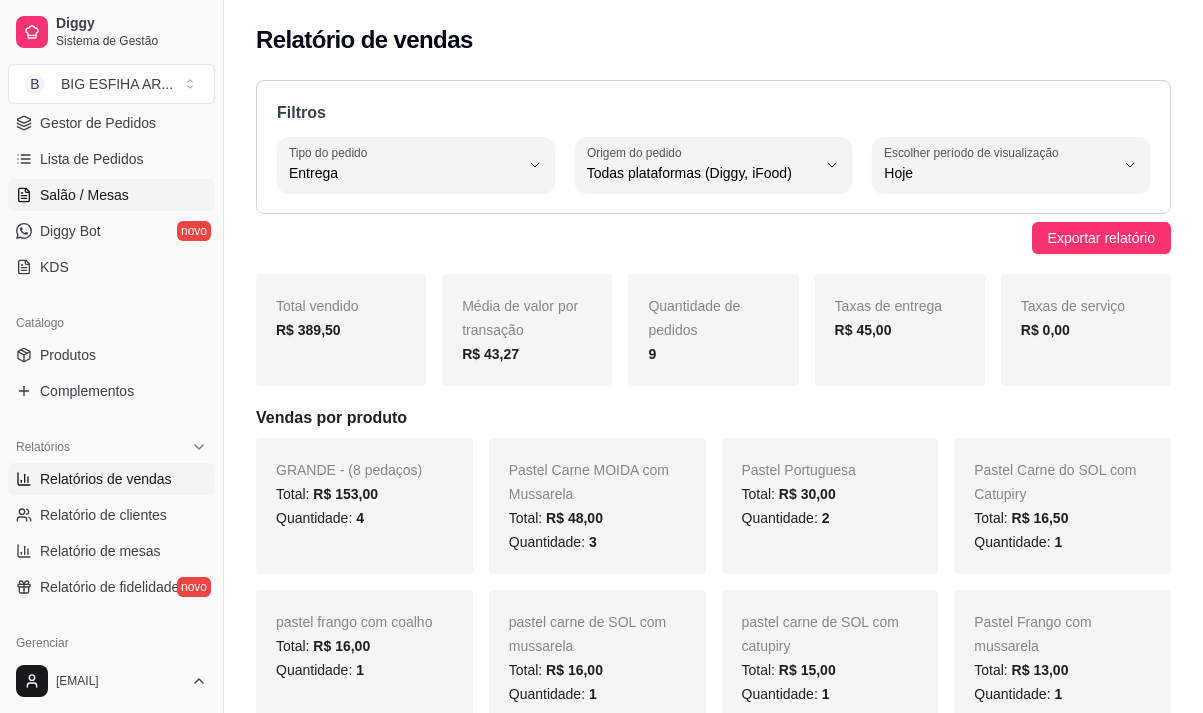 click on "Salão / Mesas" at bounding box center [84, 195] 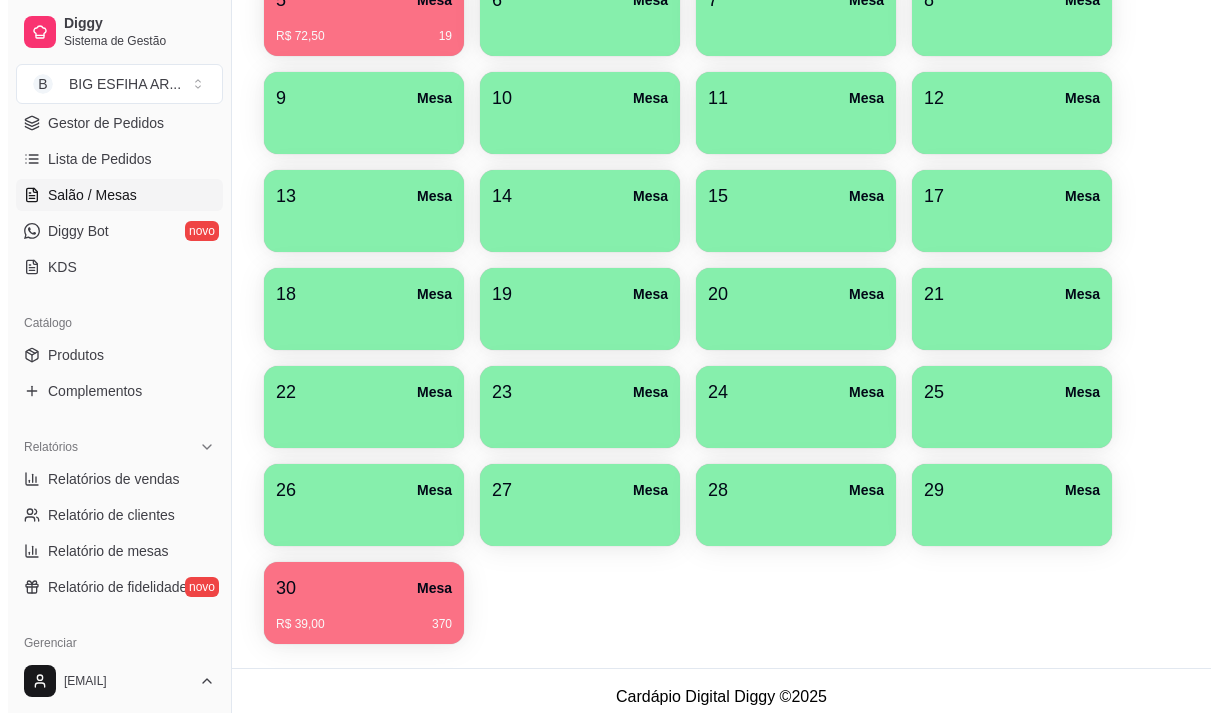 scroll, scrollTop: 494, scrollLeft: 0, axis: vertical 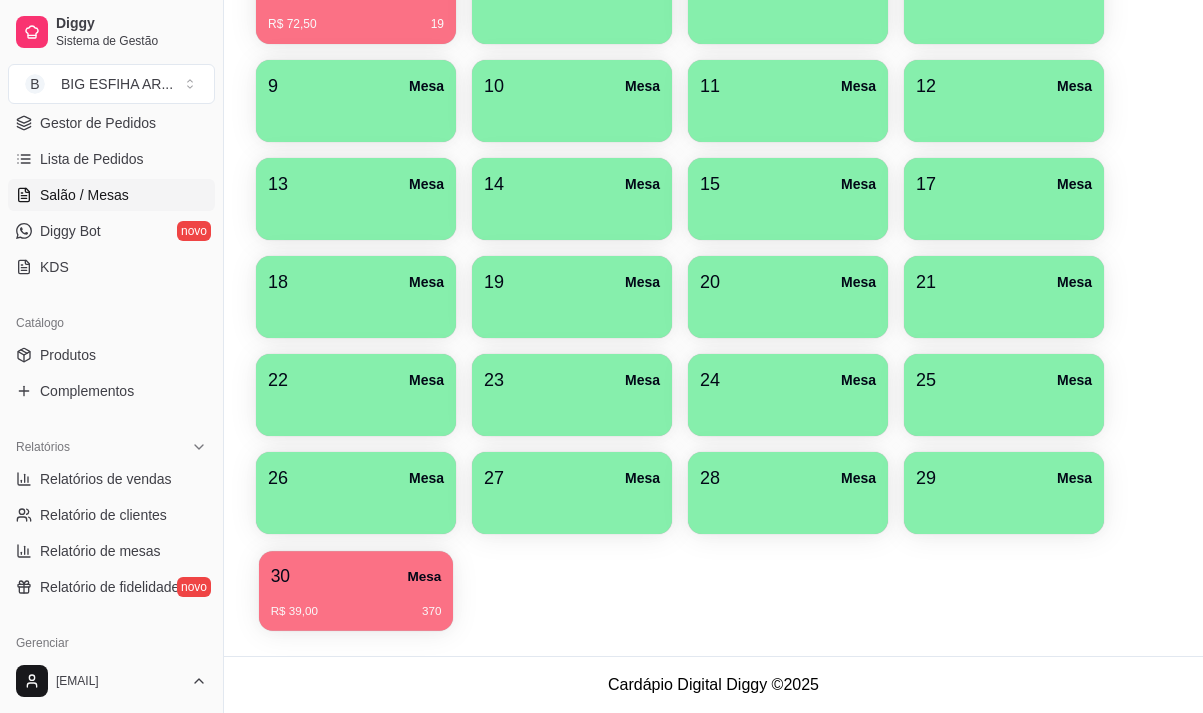 click on "R$ 39,00 370" at bounding box center [356, 604] 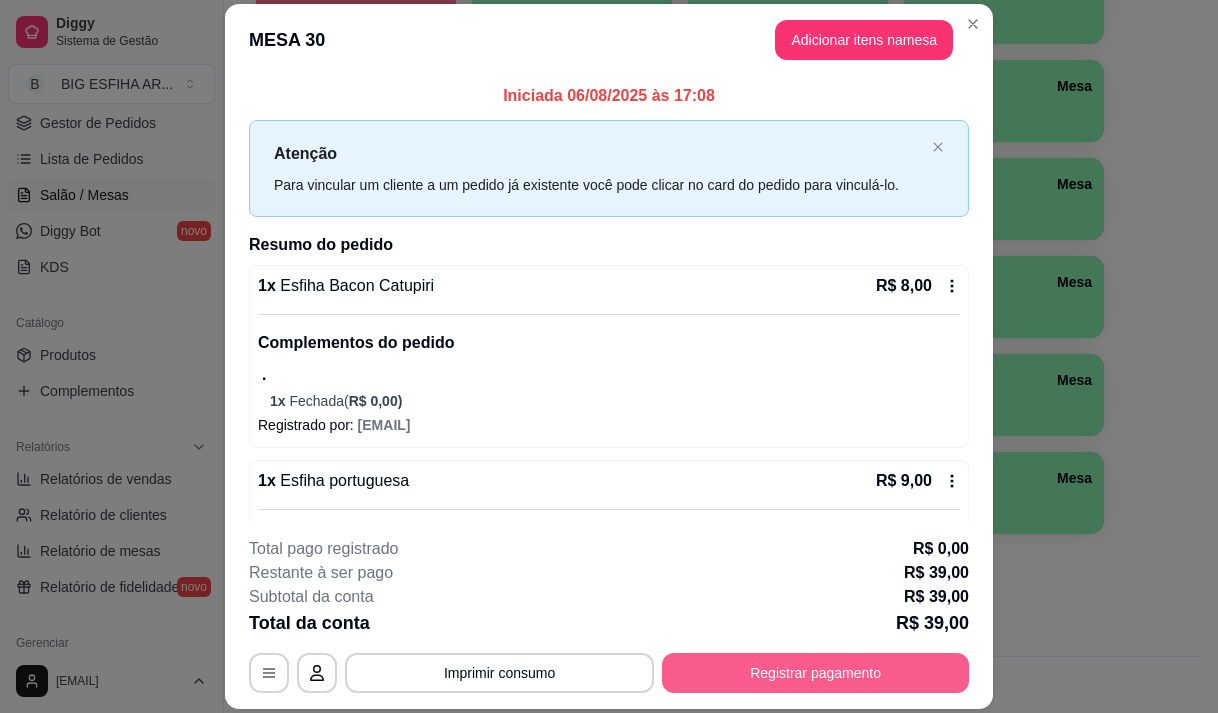 click on "Registrar pagamento" at bounding box center (815, 673) 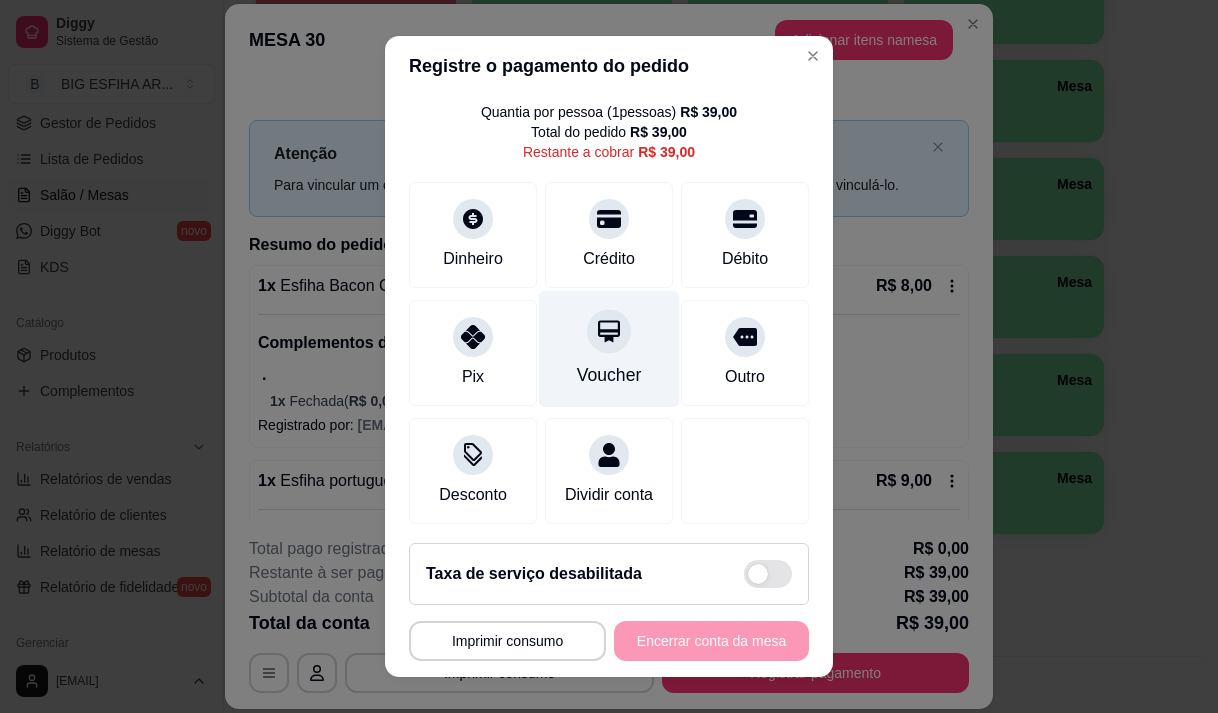 scroll, scrollTop: 82, scrollLeft: 0, axis: vertical 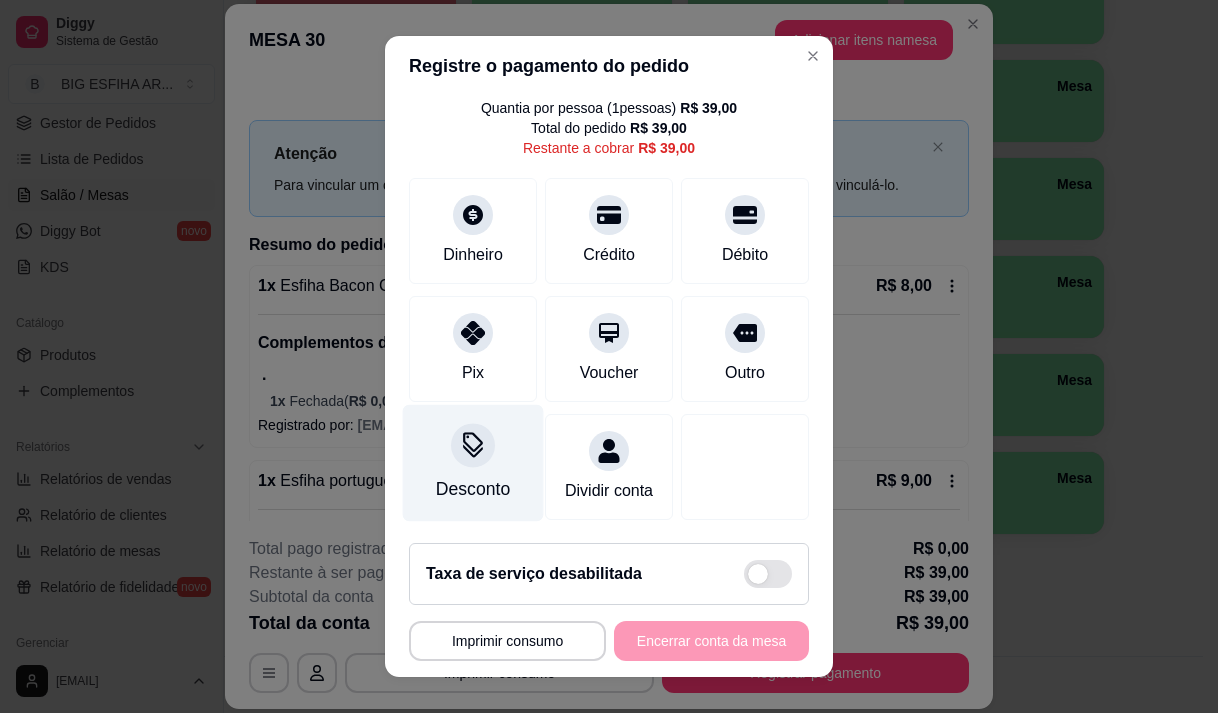 click at bounding box center [473, 445] 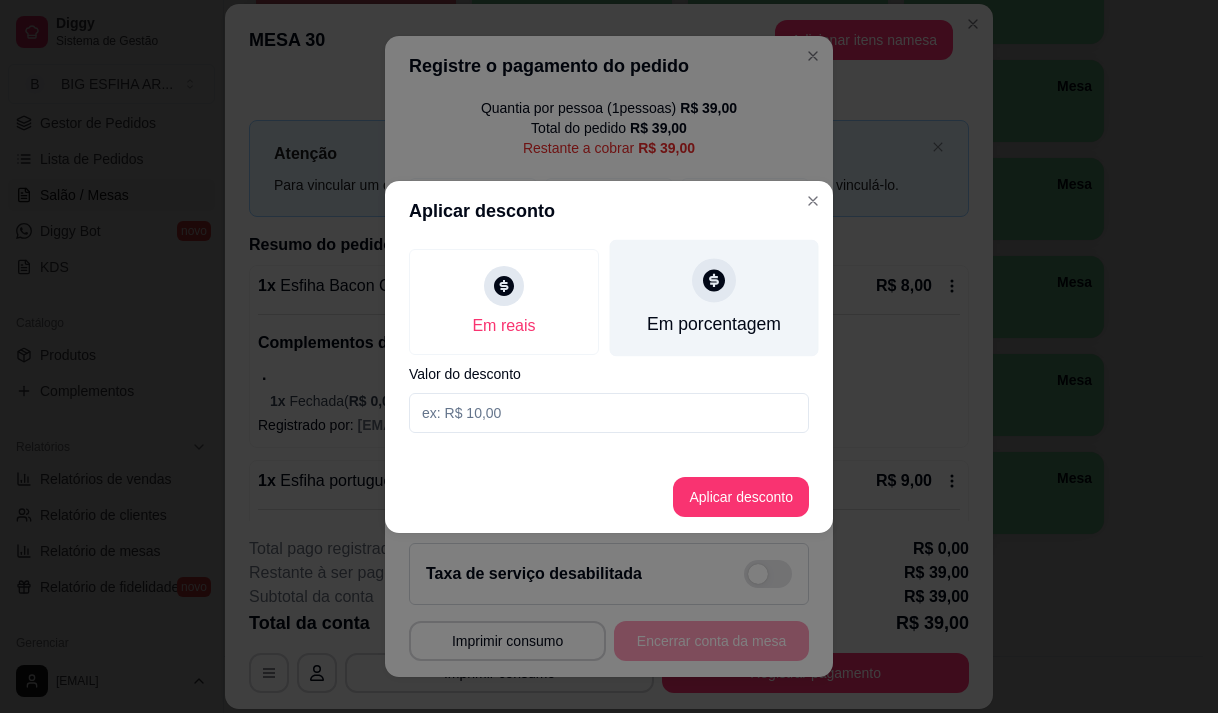 click on "Em porcentagem" at bounding box center (714, 324) 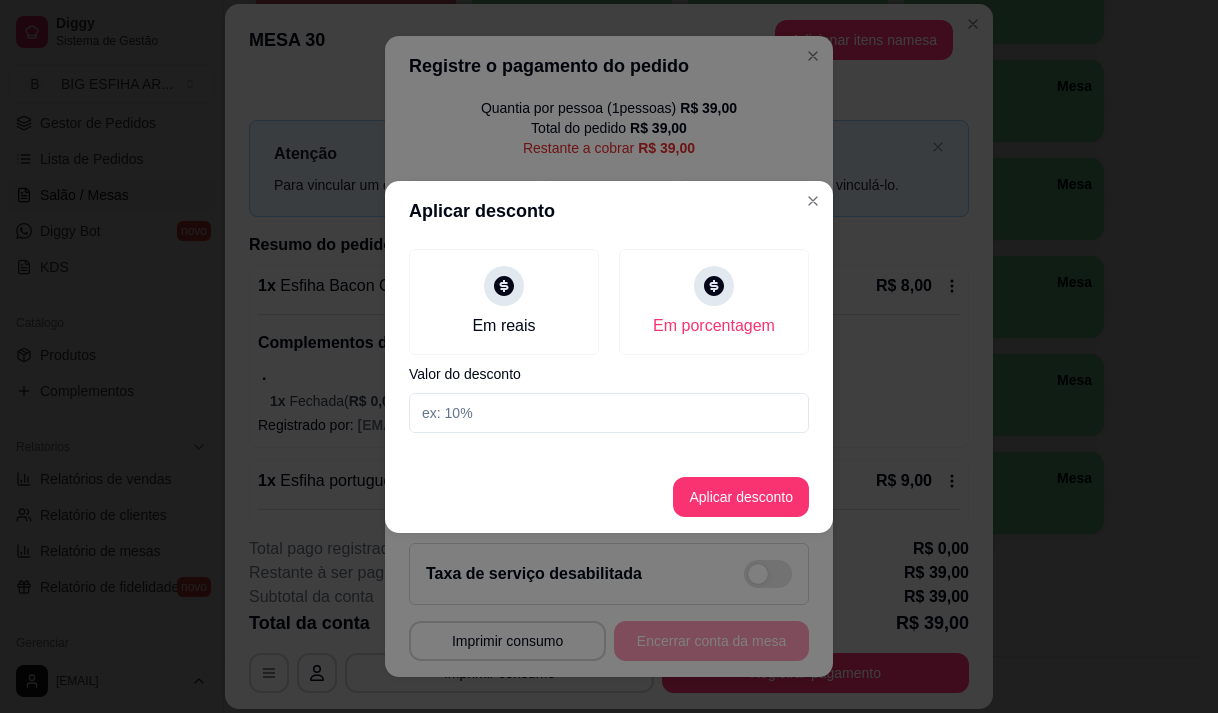 click at bounding box center [609, 413] 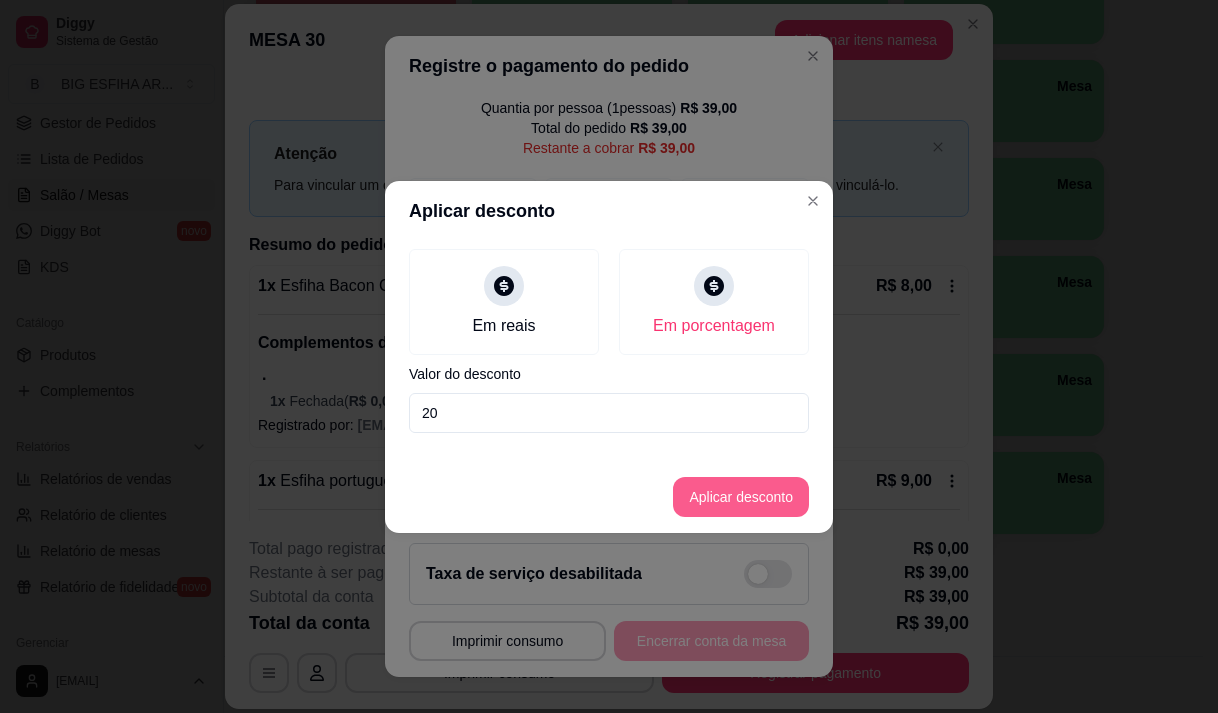 type on "20" 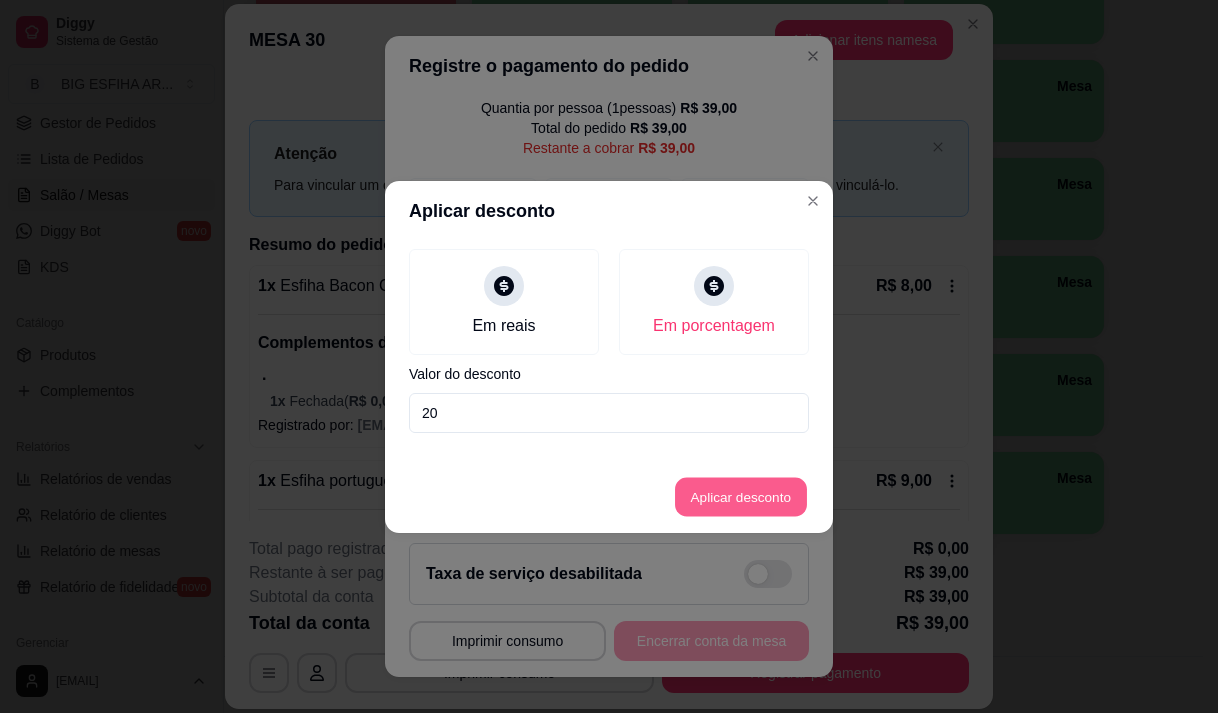 click on "Aplicar desconto" at bounding box center [741, 496] 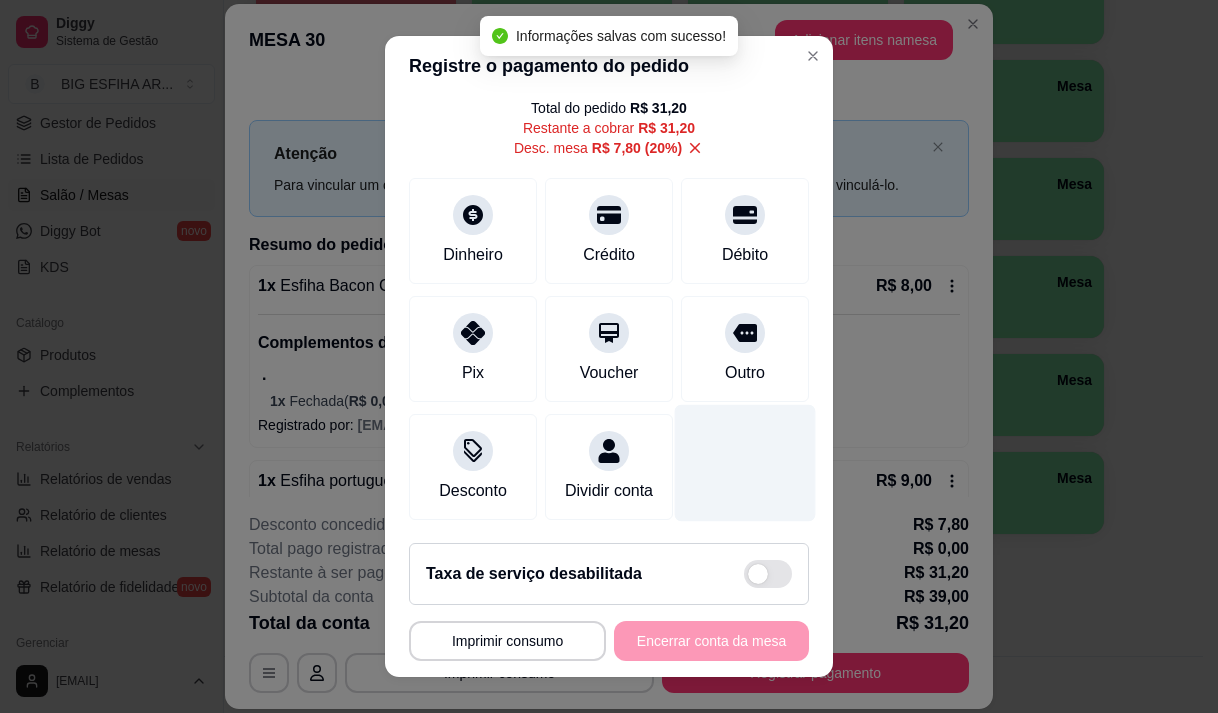 scroll, scrollTop: 102, scrollLeft: 0, axis: vertical 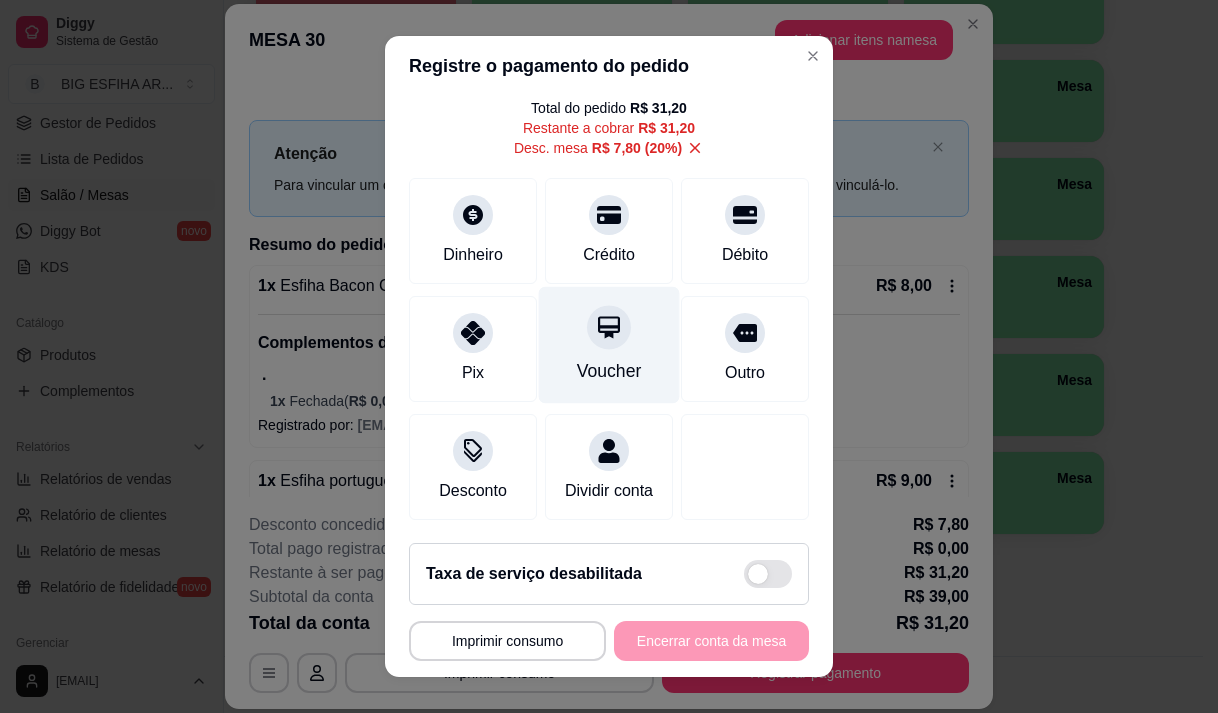 click at bounding box center [609, 327] 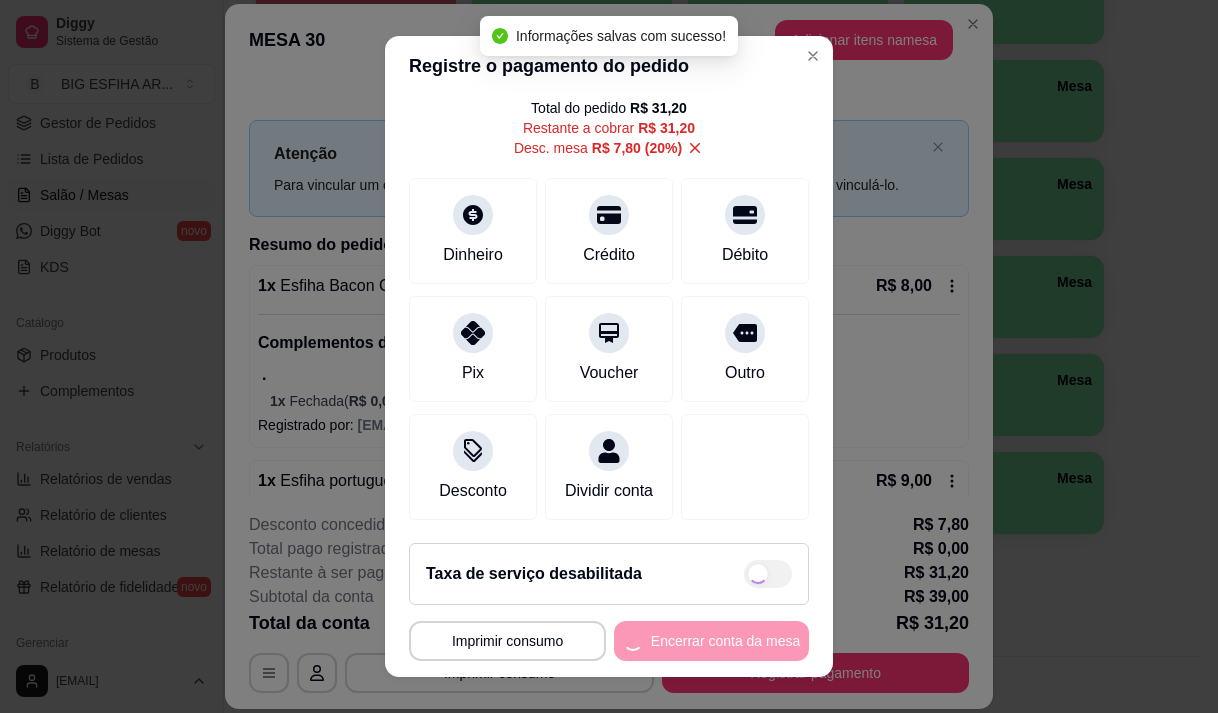 type on "R$ 0,00" 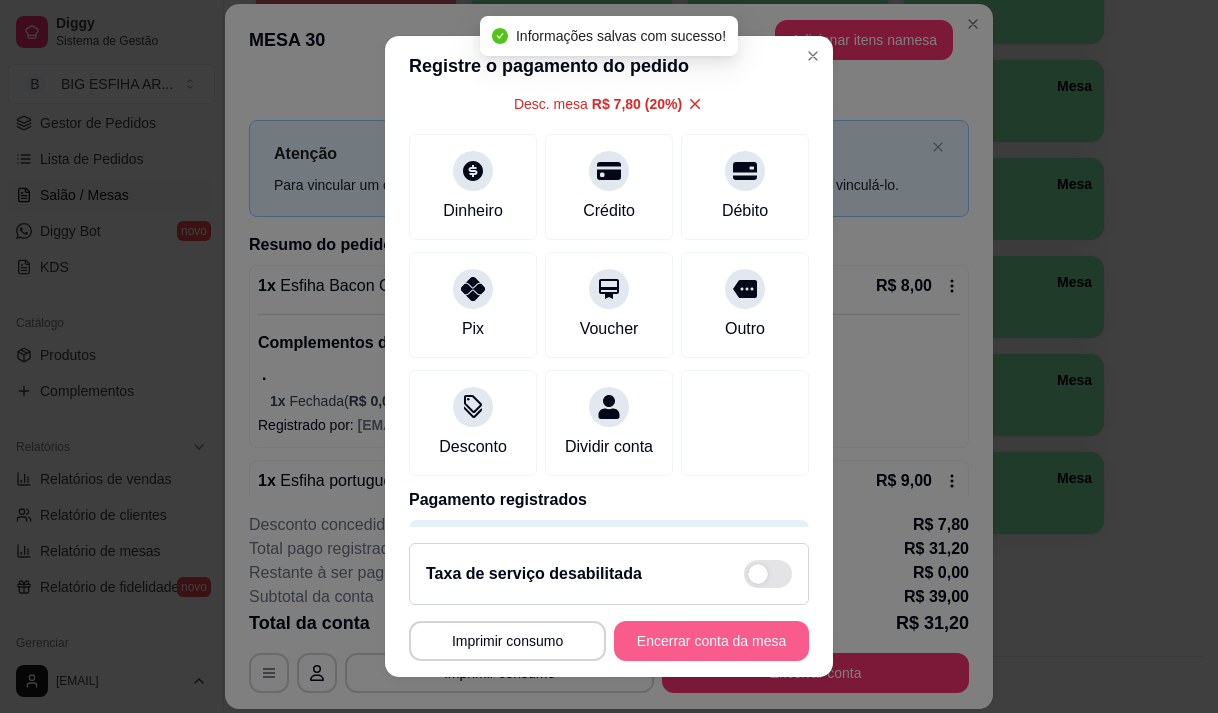 scroll, scrollTop: 82, scrollLeft: 0, axis: vertical 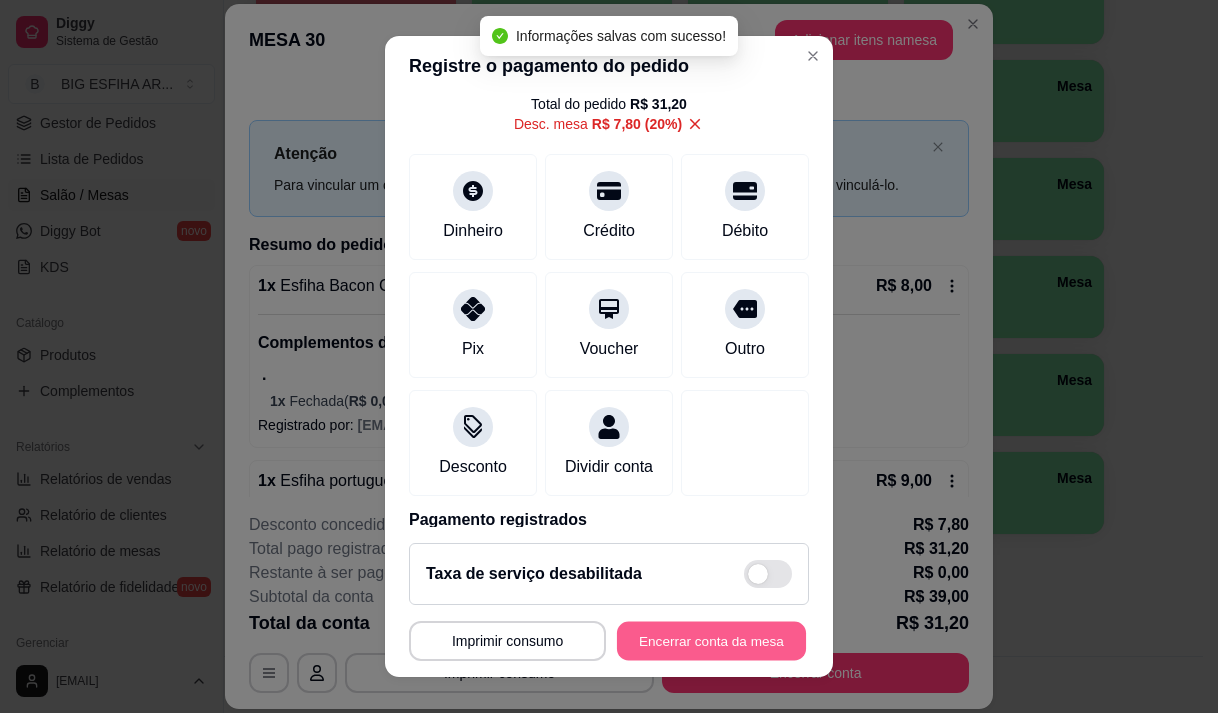 click on "Encerrar conta da mesa" at bounding box center (711, 641) 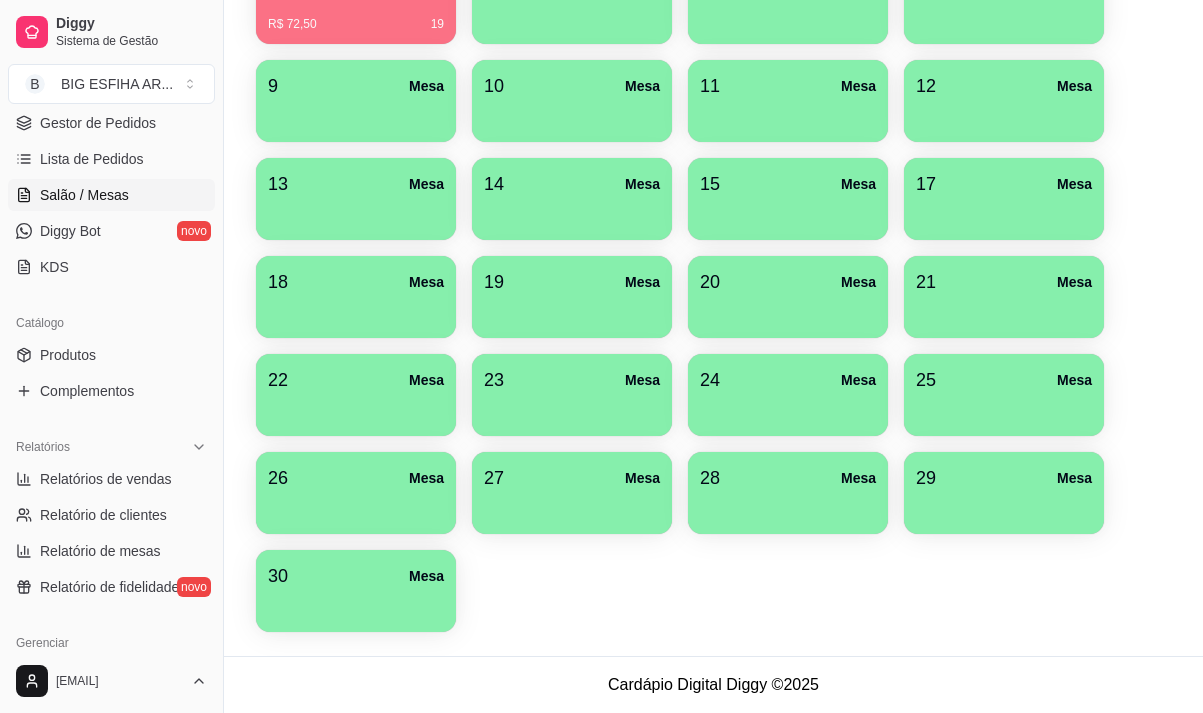 click at bounding box center (1004, 507) 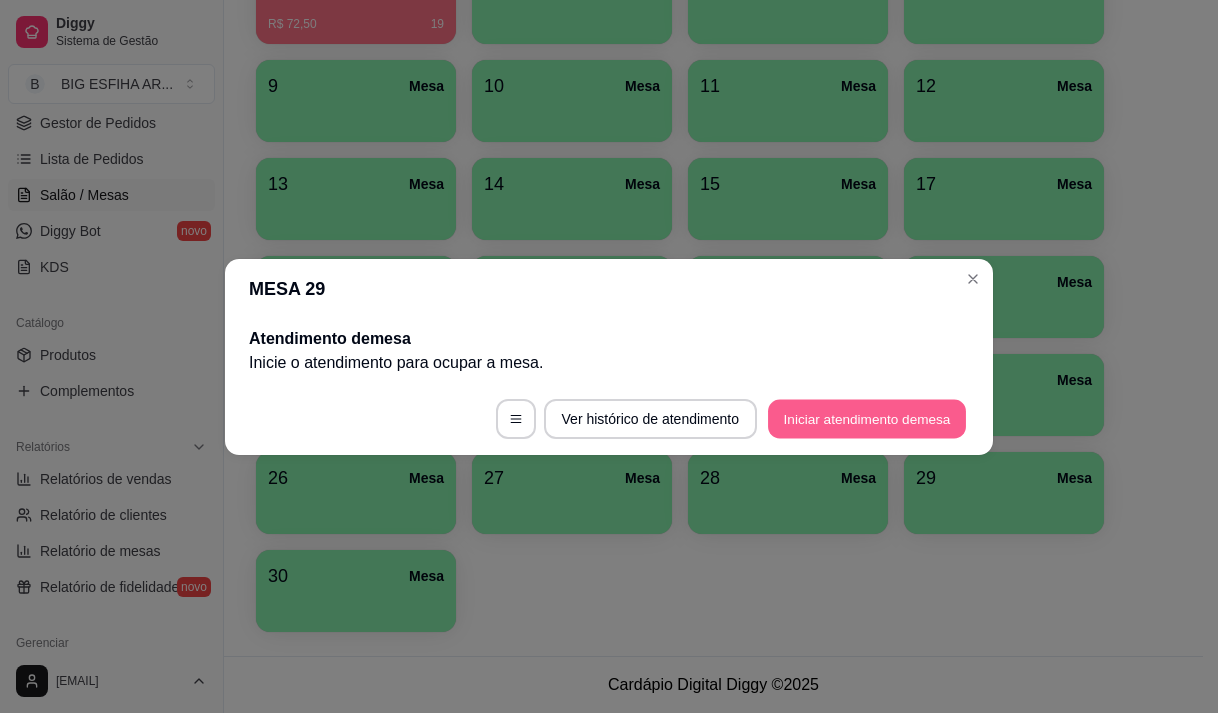 click on "Iniciar atendimento de  mesa" at bounding box center (867, 418) 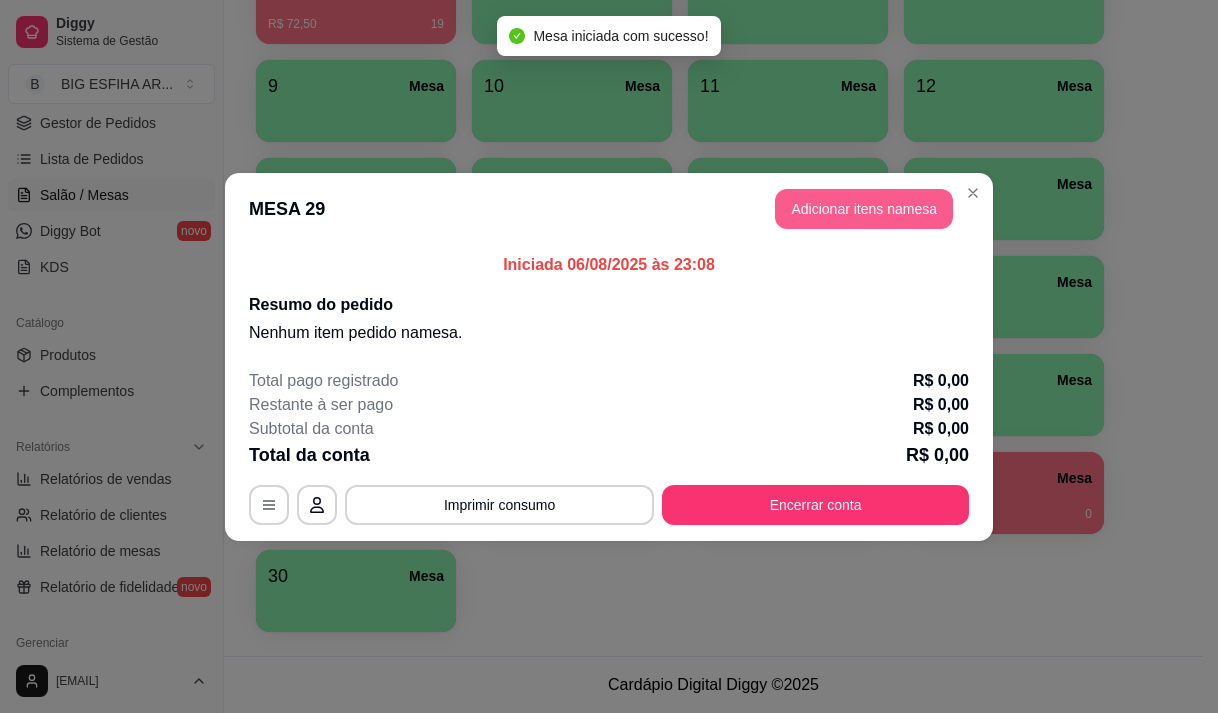 click on "Adicionar itens na  mesa" at bounding box center [864, 209] 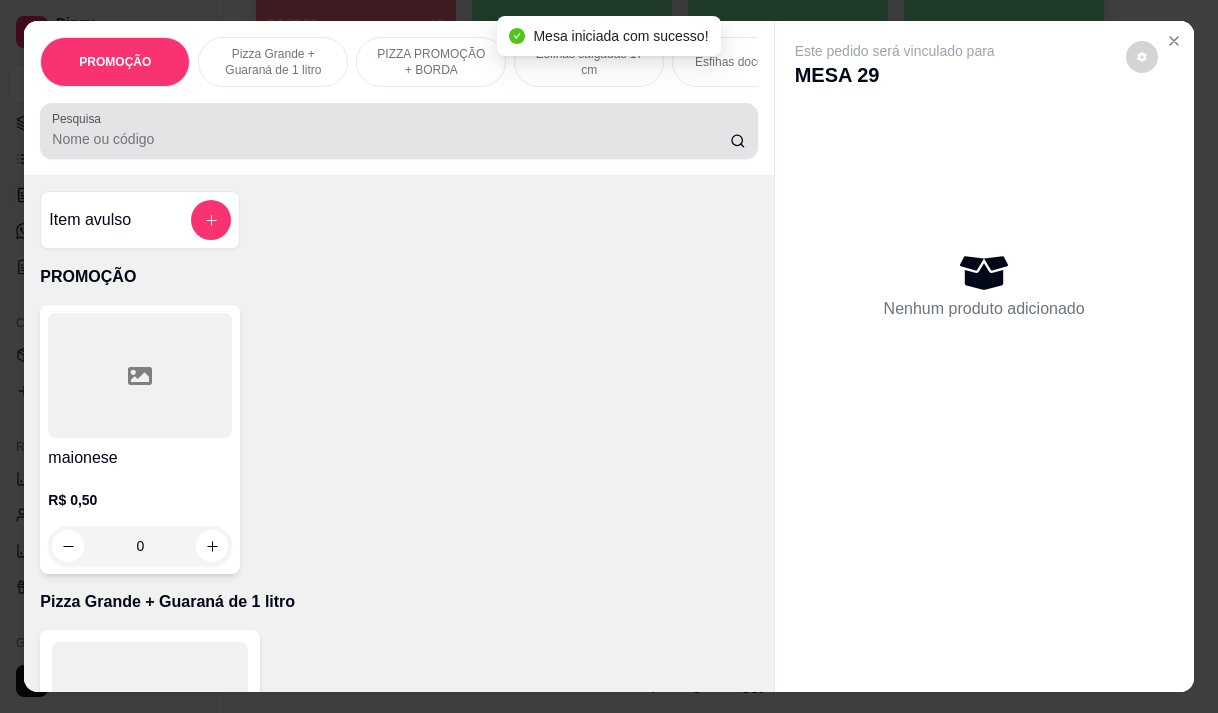 click on "Pesquisa" at bounding box center [391, 139] 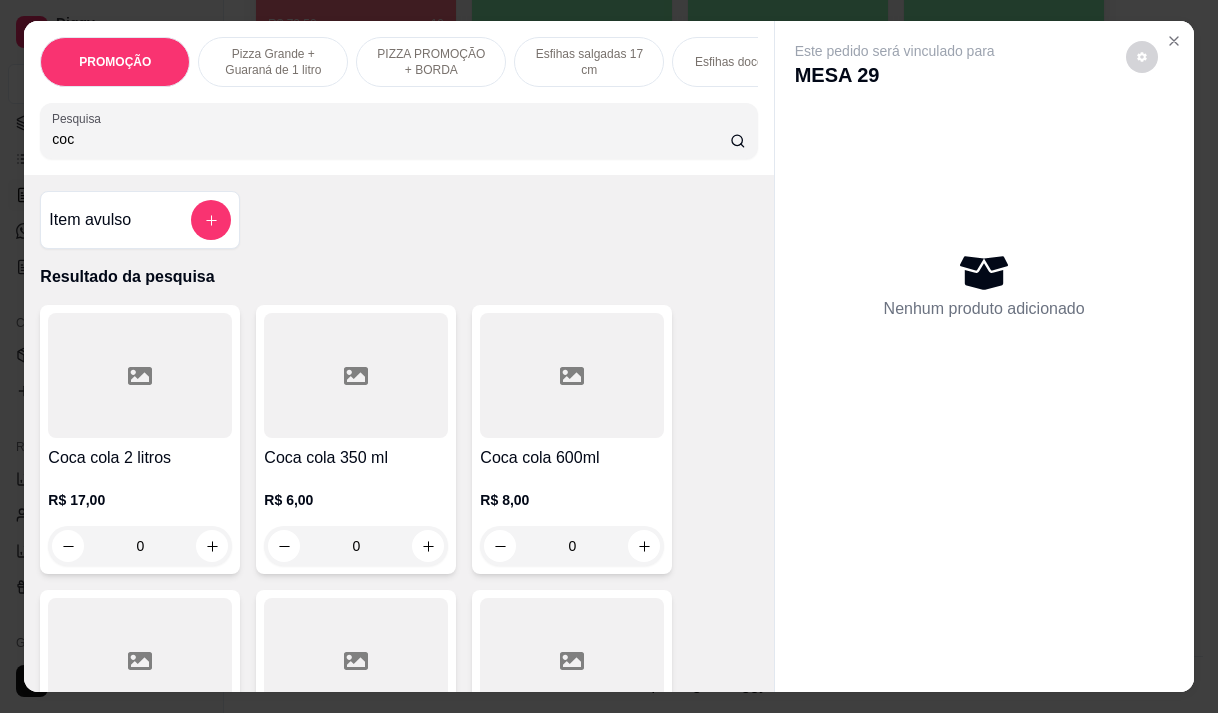 type on "coc" 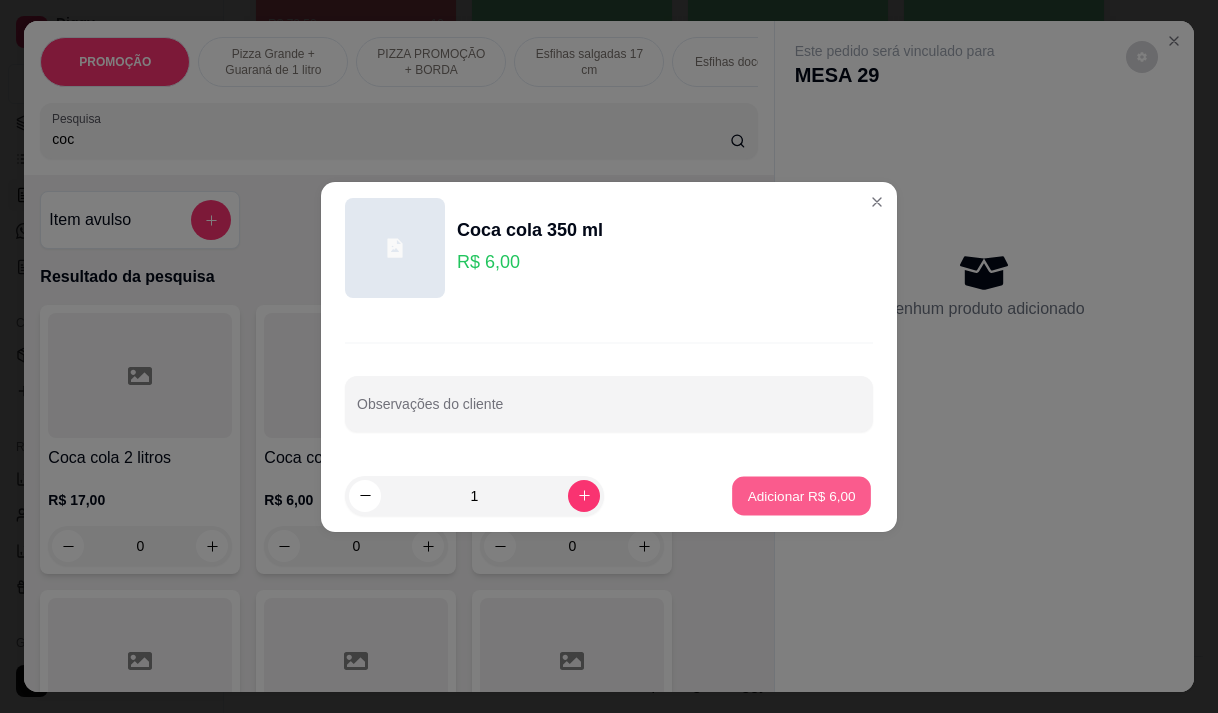 click on "Adicionar   R$ 6,00" at bounding box center (801, 495) 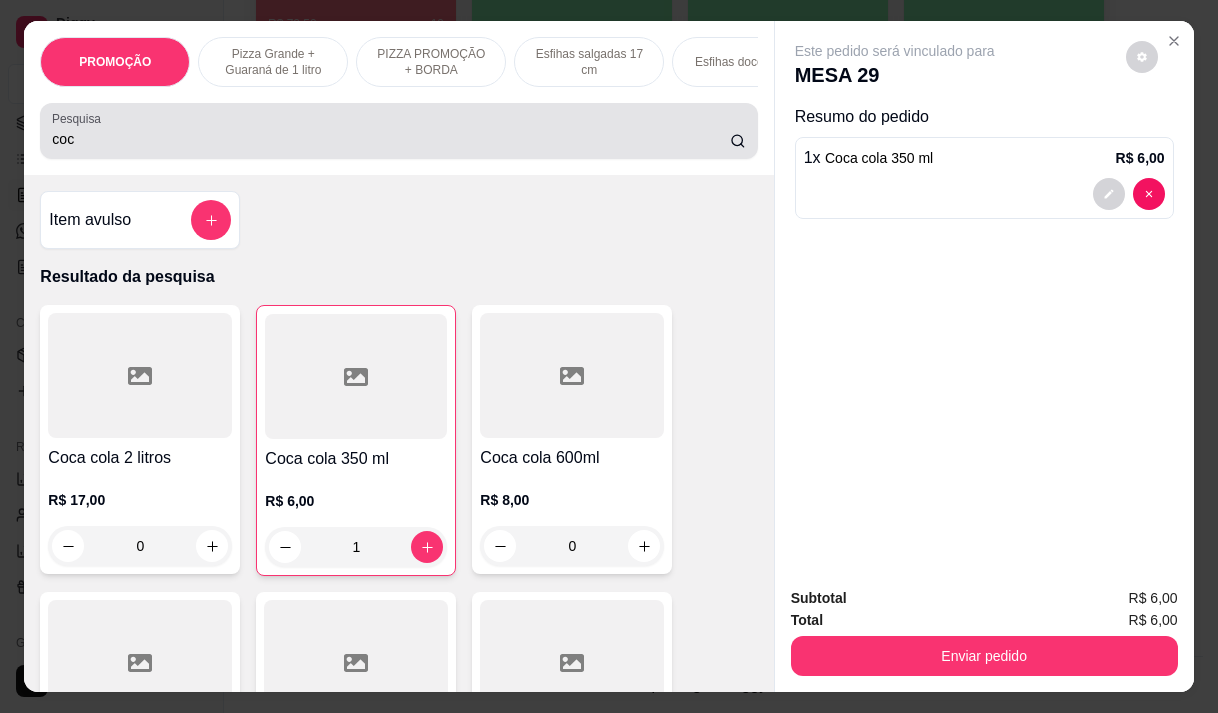 click on "coc" at bounding box center (391, 139) 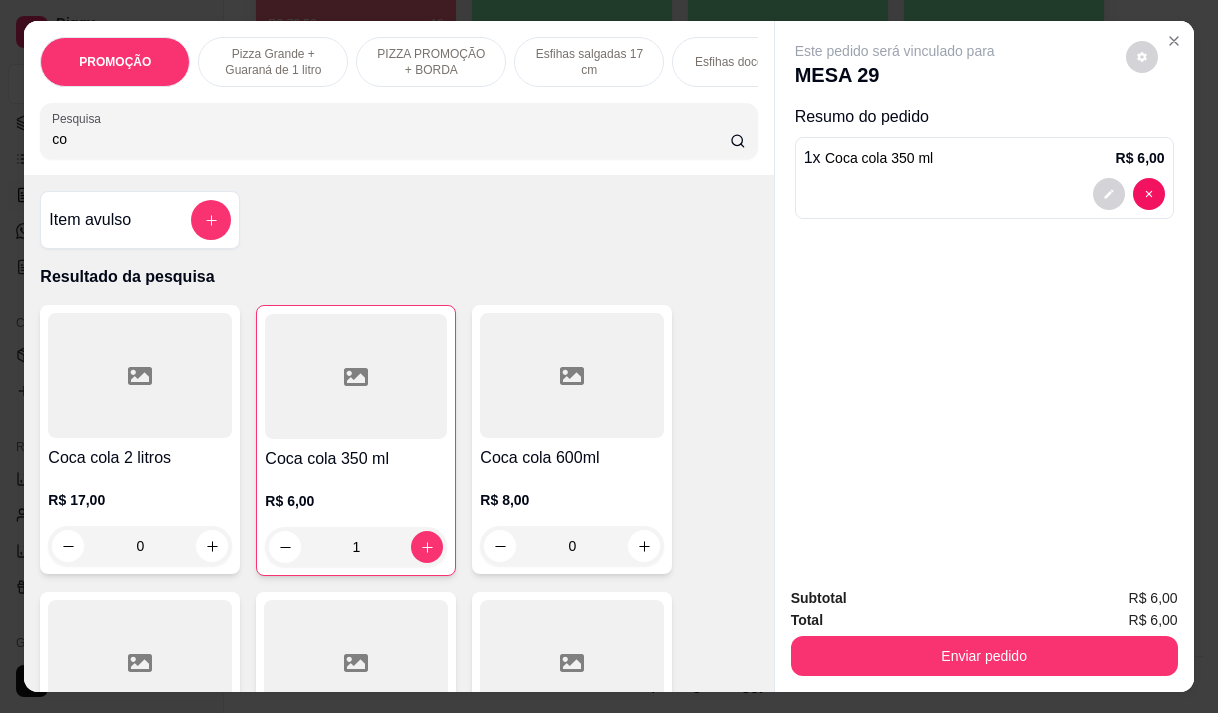 type on "c" 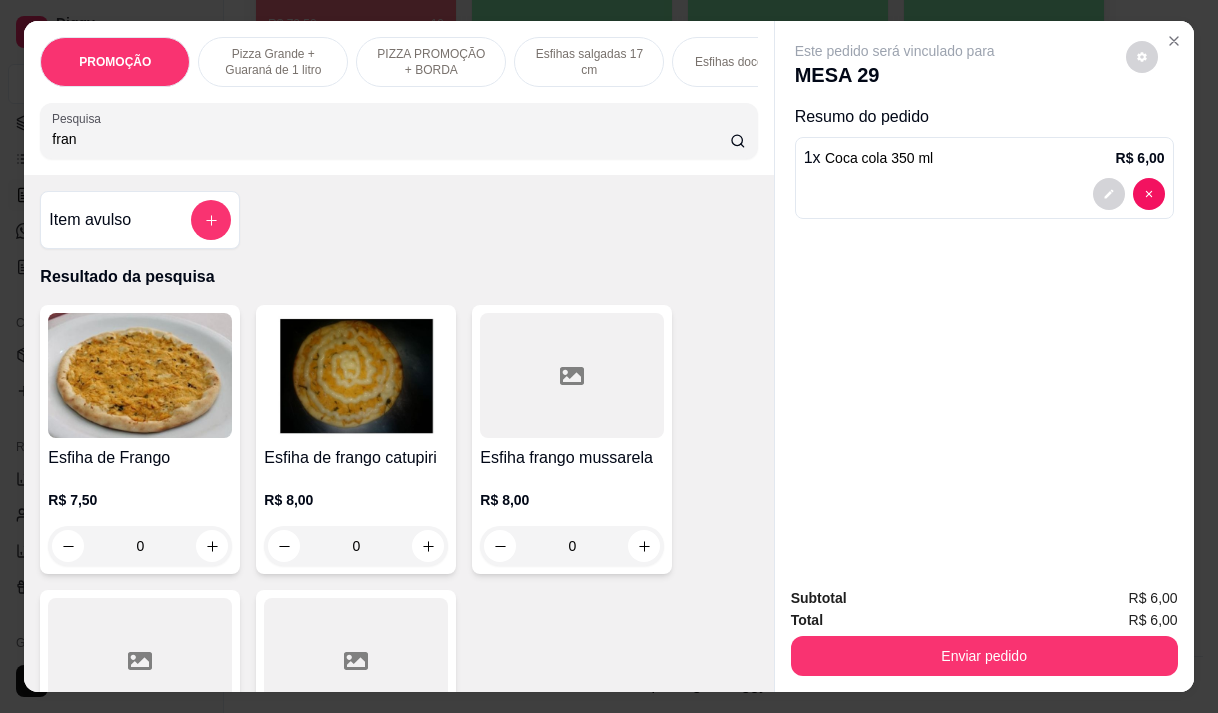 type on "fran" 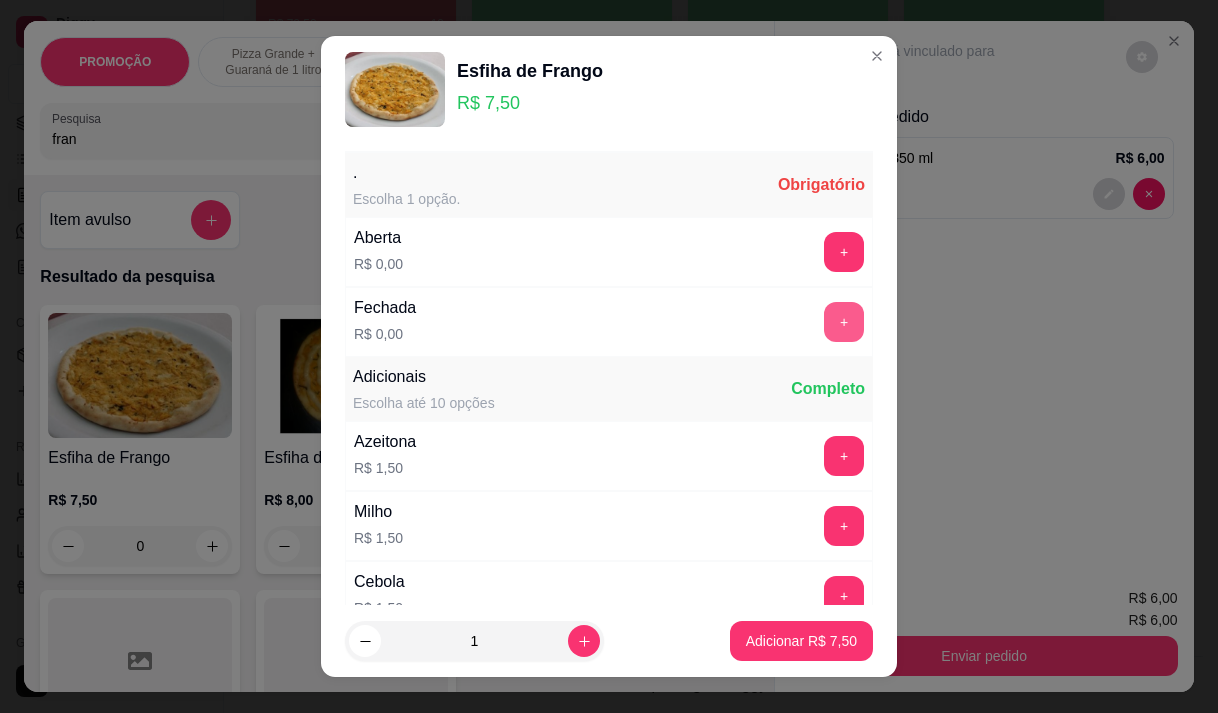 click on "+" at bounding box center (844, 322) 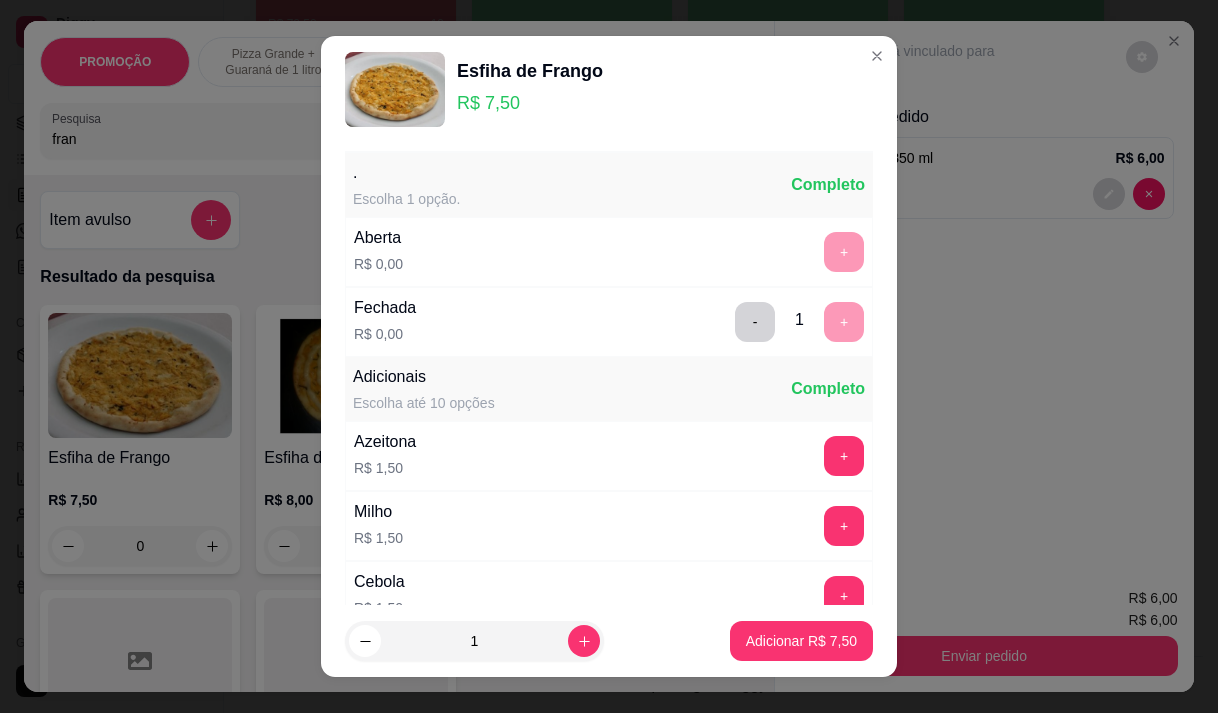 scroll, scrollTop: 28, scrollLeft: 0, axis: vertical 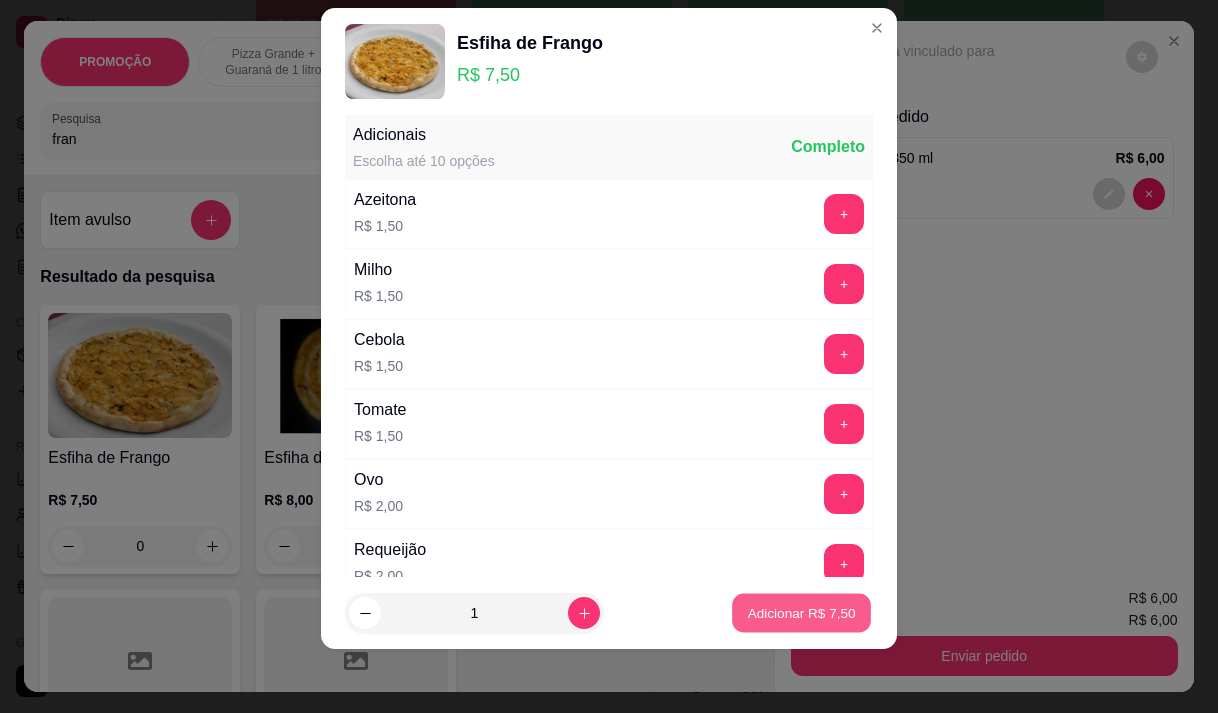 click on "Adicionar   R$ 7,50" at bounding box center (801, 613) 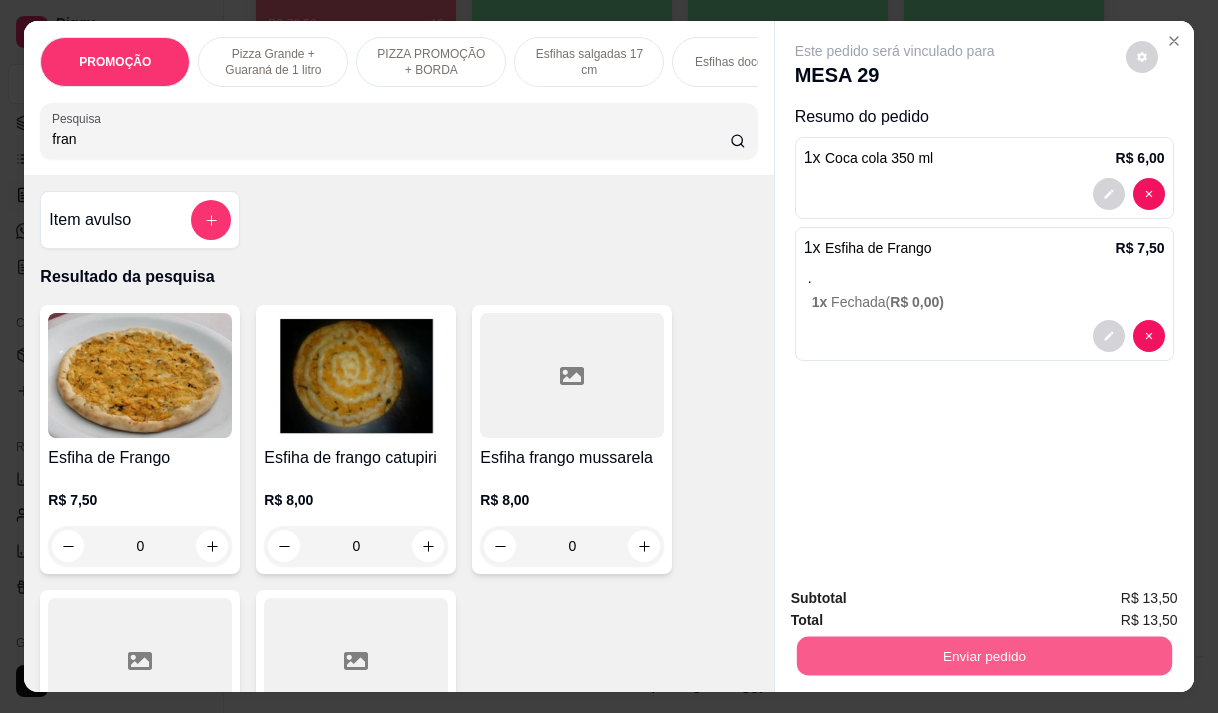 click on "Enviar pedido" at bounding box center (983, 655) 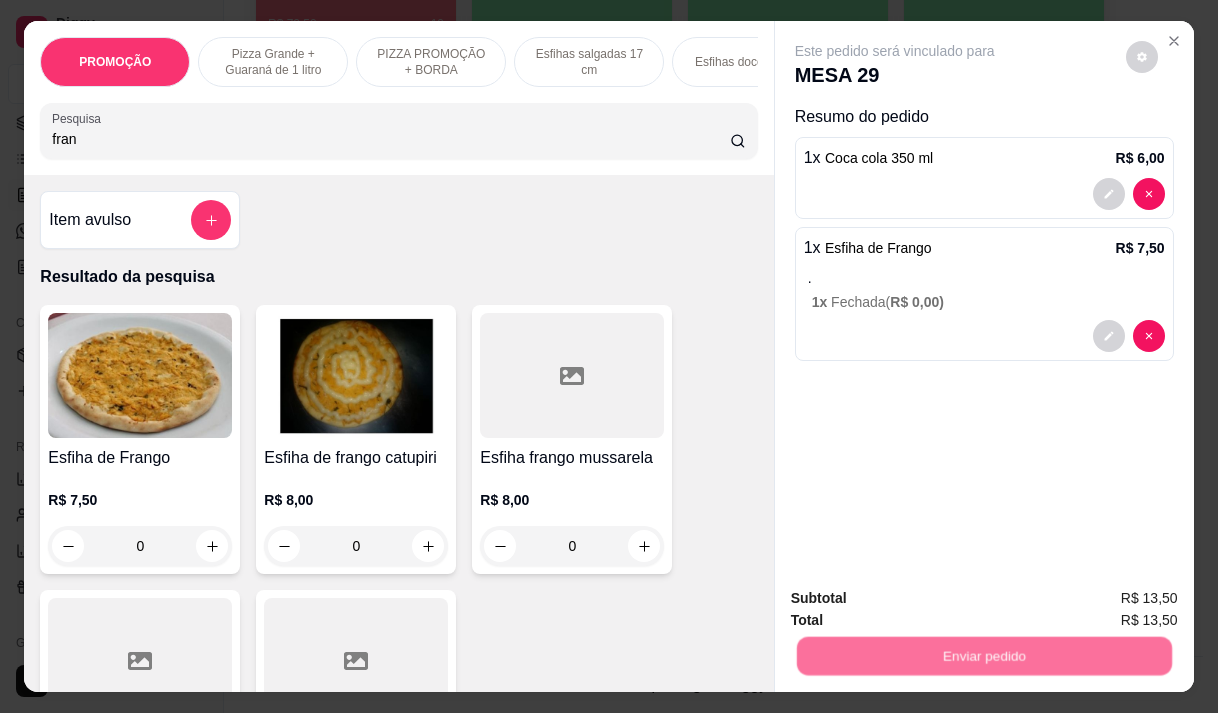 click on "Não registrar e enviar pedido" at bounding box center (918, 599) 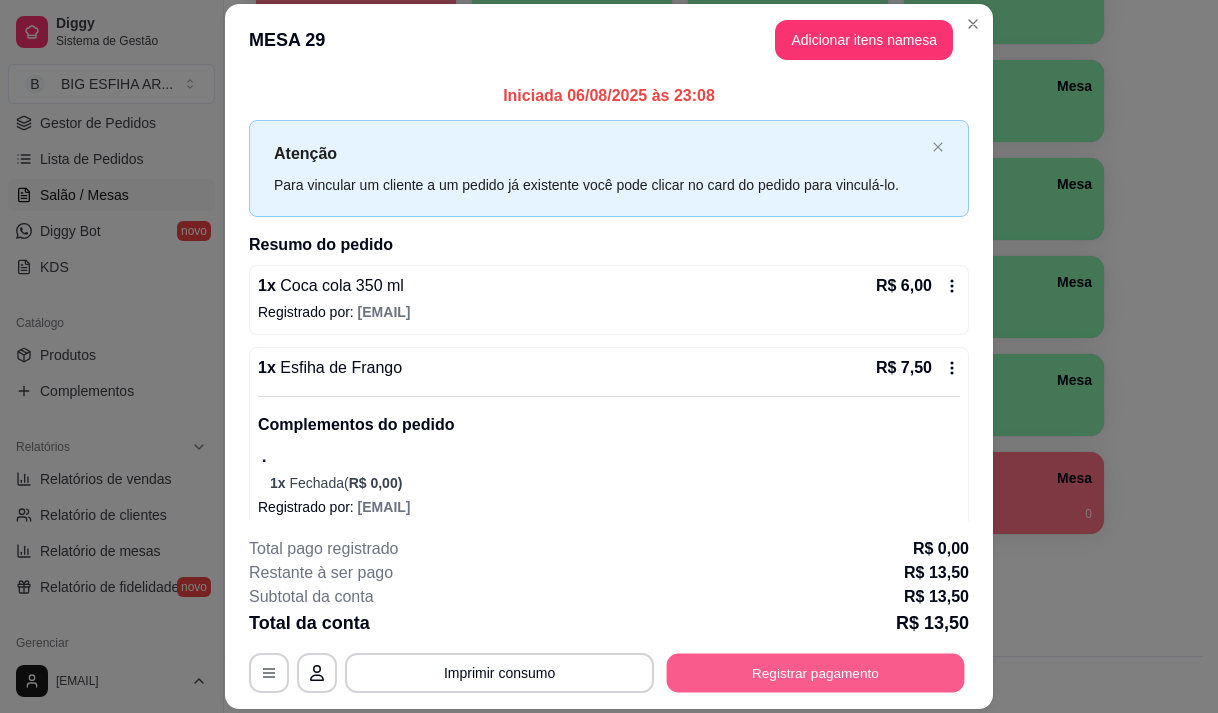 click on "Registrar pagamento" at bounding box center (816, 673) 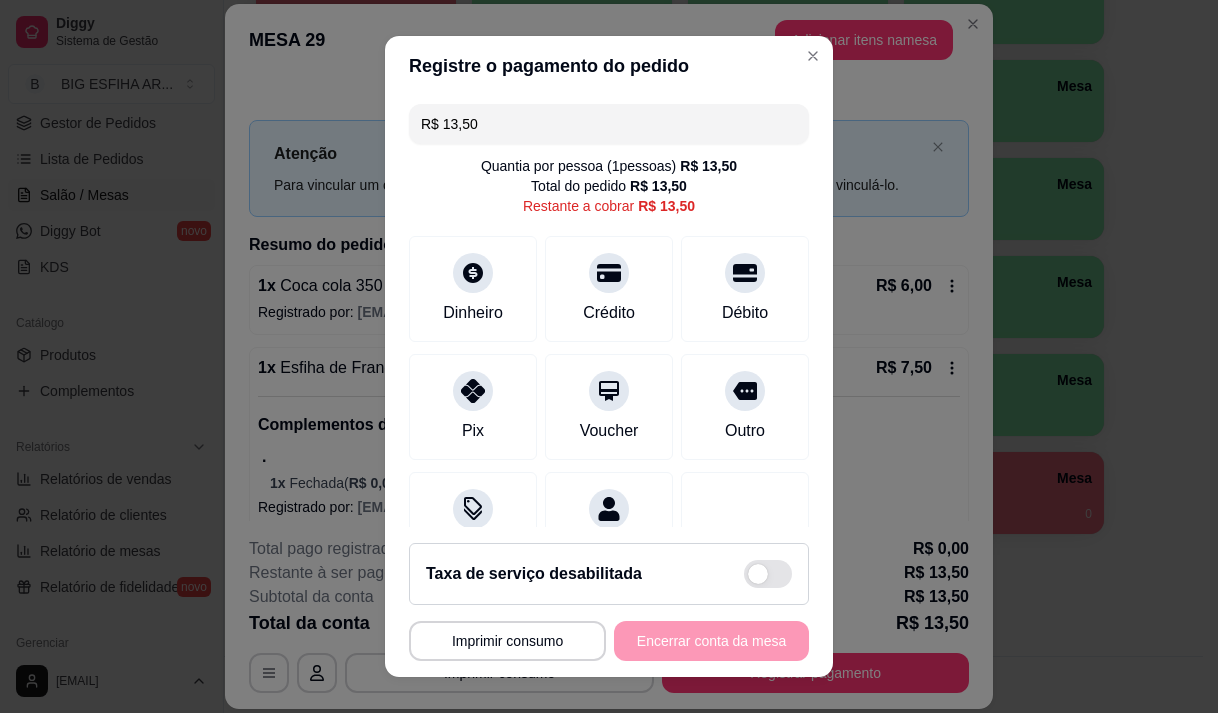 scroll, scrollTop: 82, scrollLeft: 0, axis: vertical 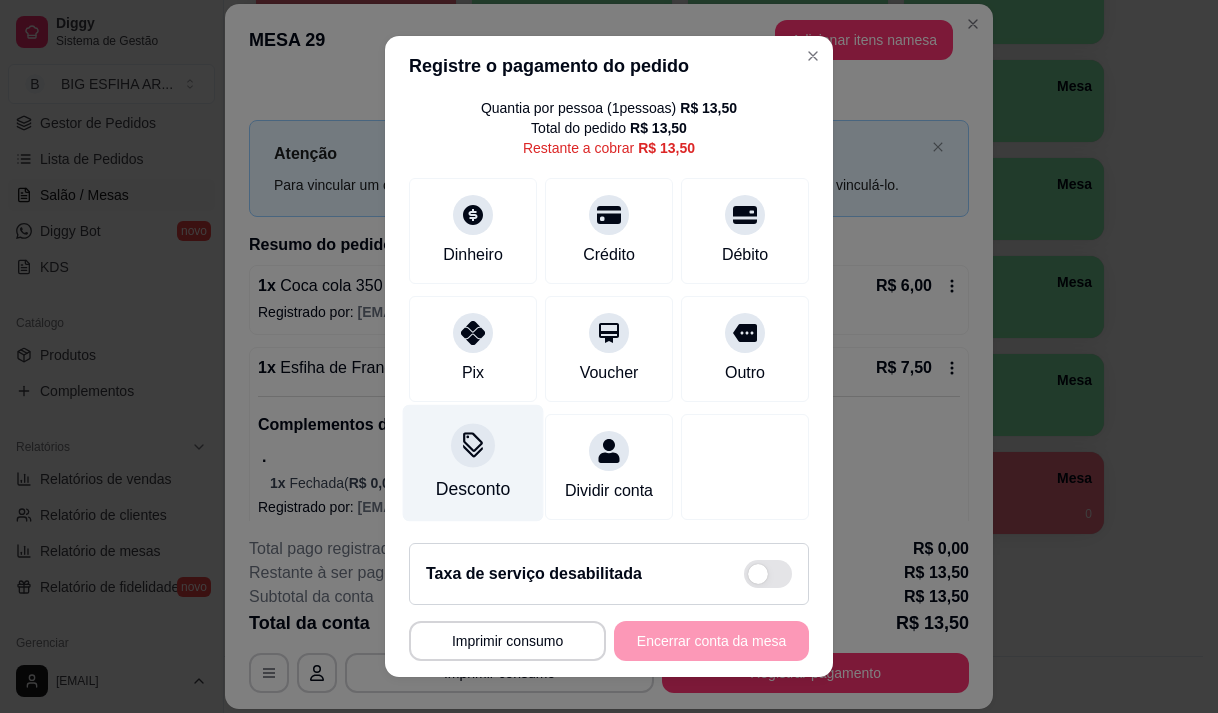 click on "Desconto" at bounding box center [473, 489] 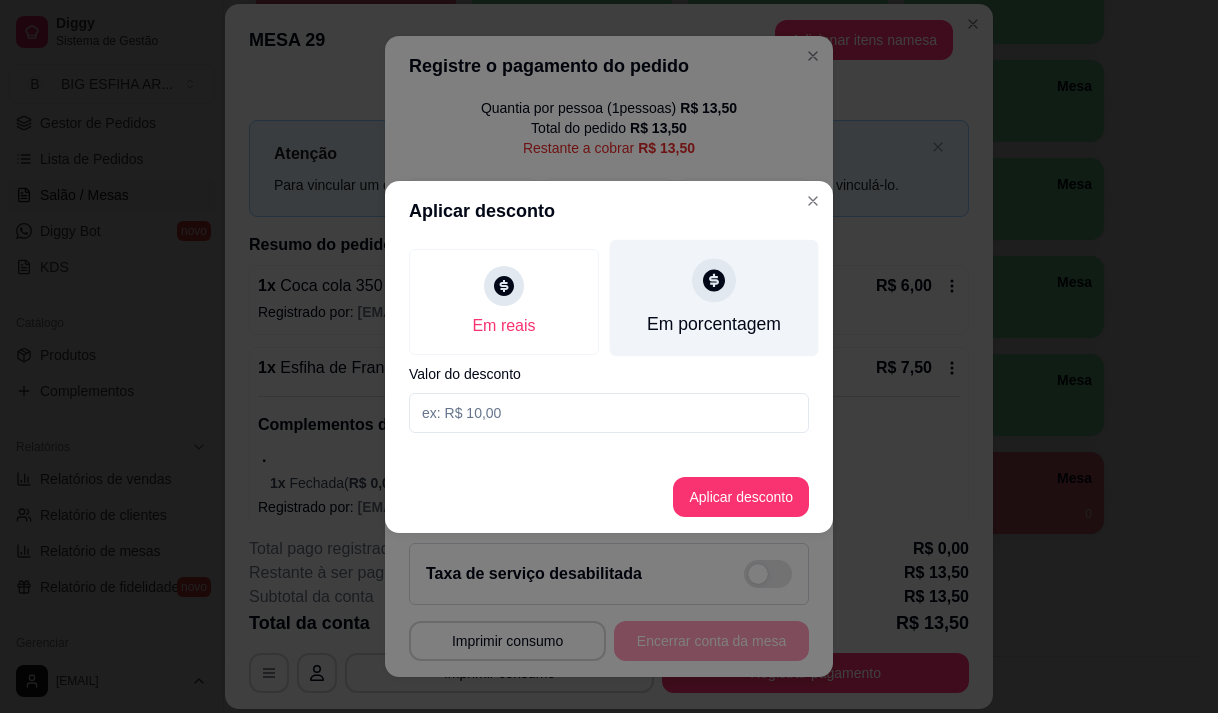 click at bounding box center [714, 280] 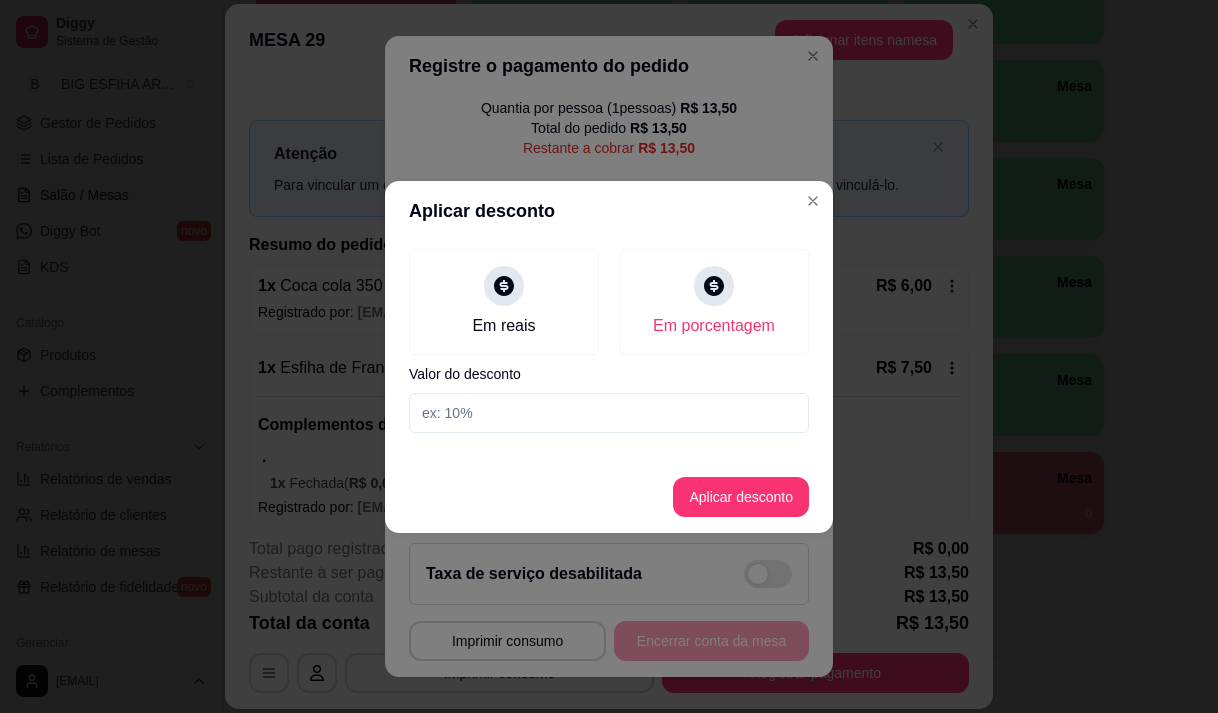 click at bounding box center [609, 413] 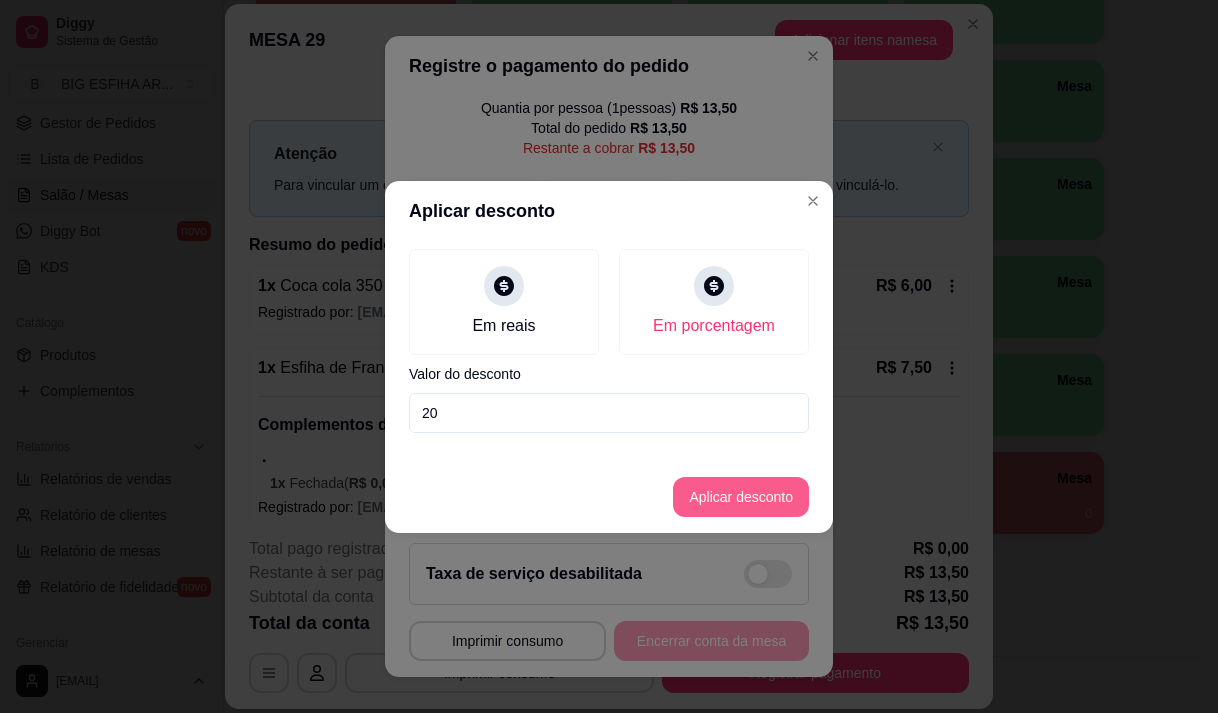 type on "20" 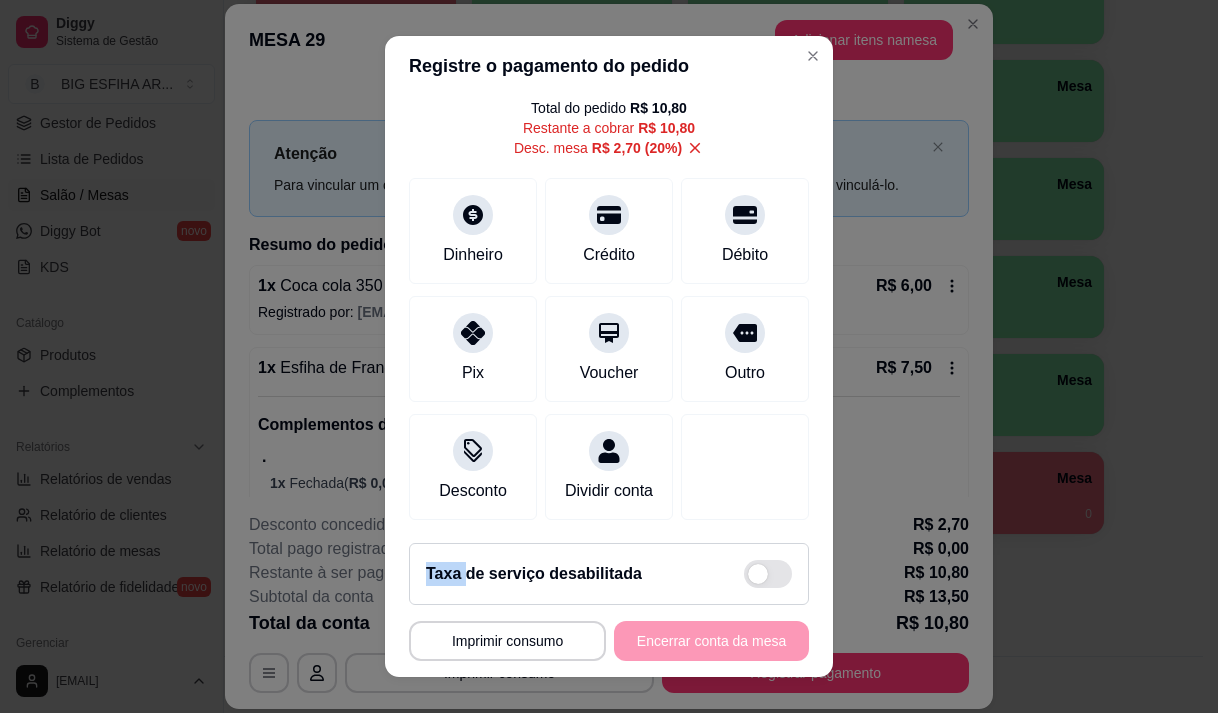 scroll, scrollTop: 100, scrollLeft: 0, axis: vertical 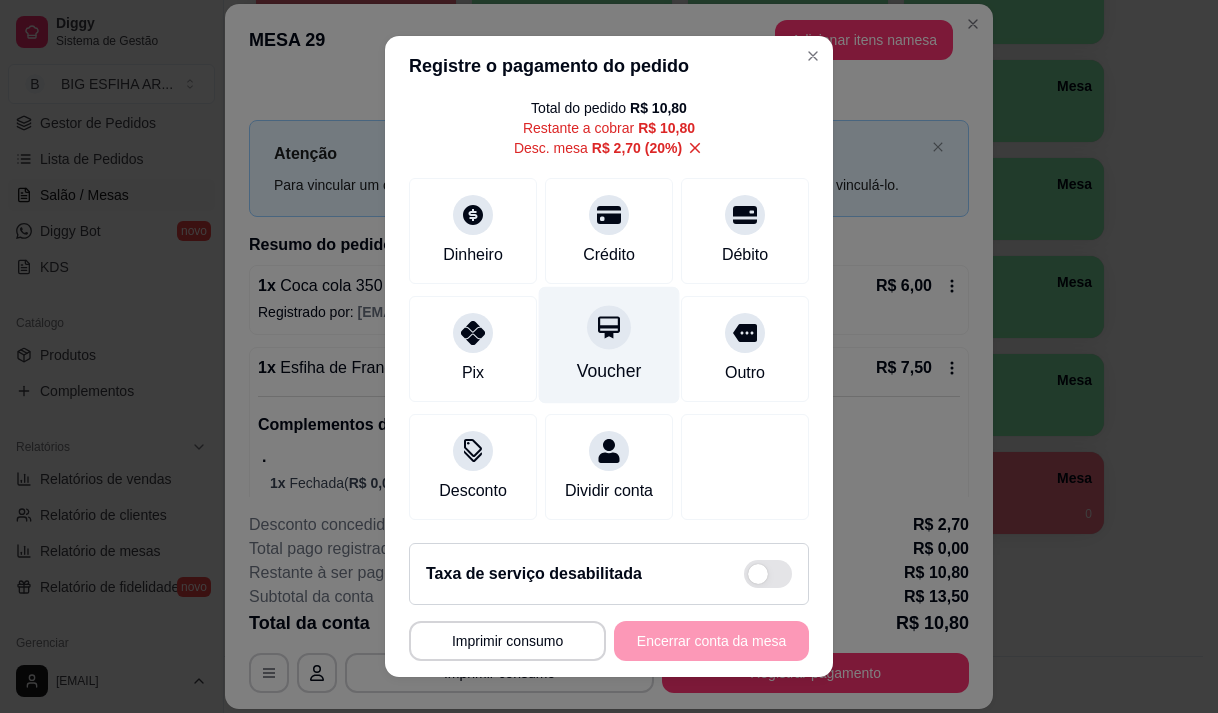 click on "Voucher" at bounding box center [609, 344] 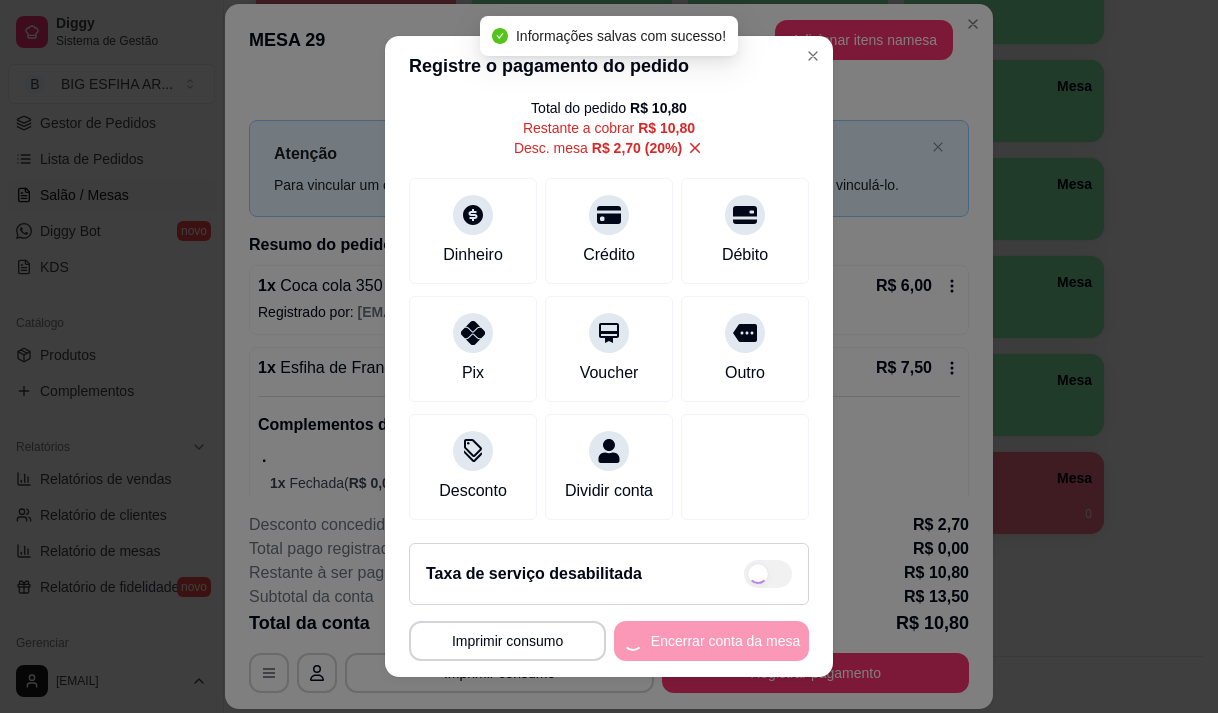 type on "R$ 0,00" 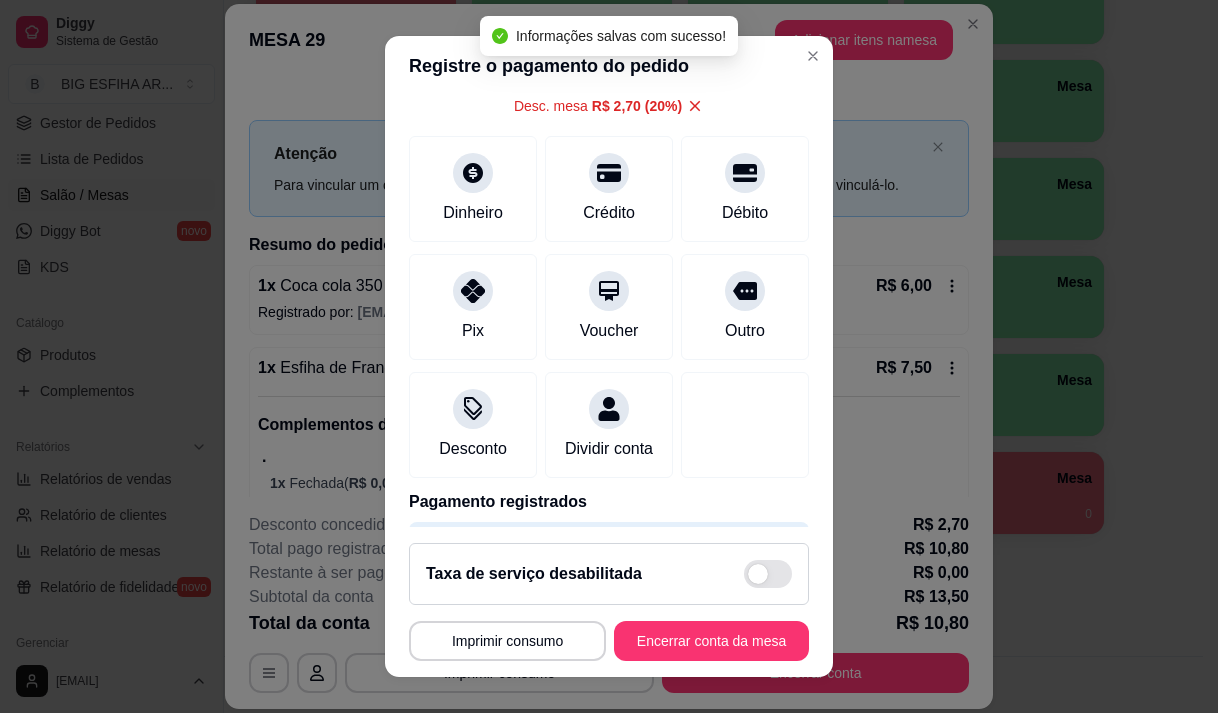 scroll, scrollTop: 80, scrollLeft: 0, axis: vertical 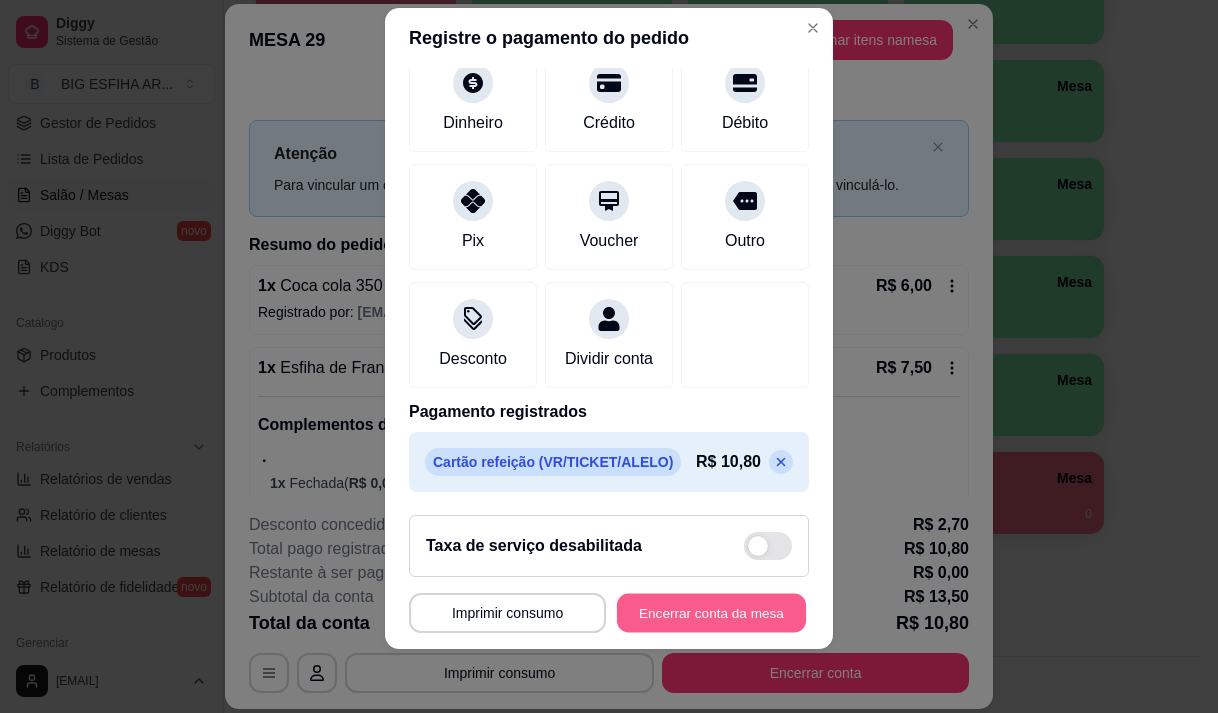 click on "Encerrar conta da mesa" at bounding box center (711, 613) 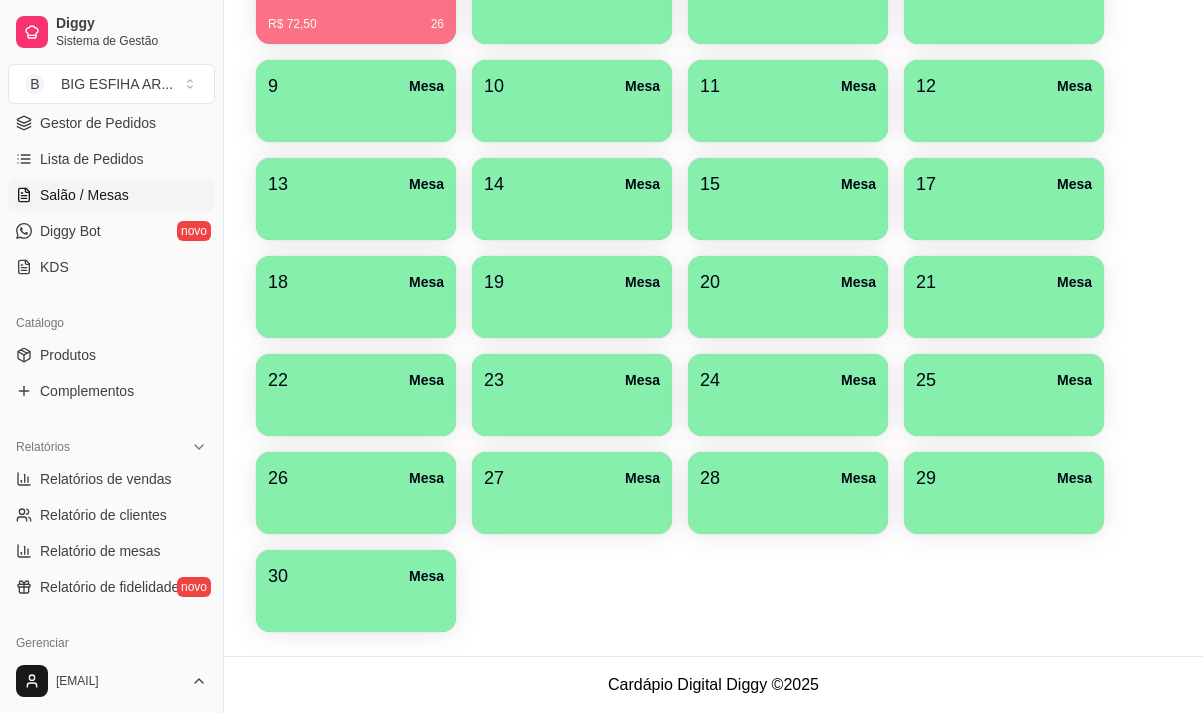 type 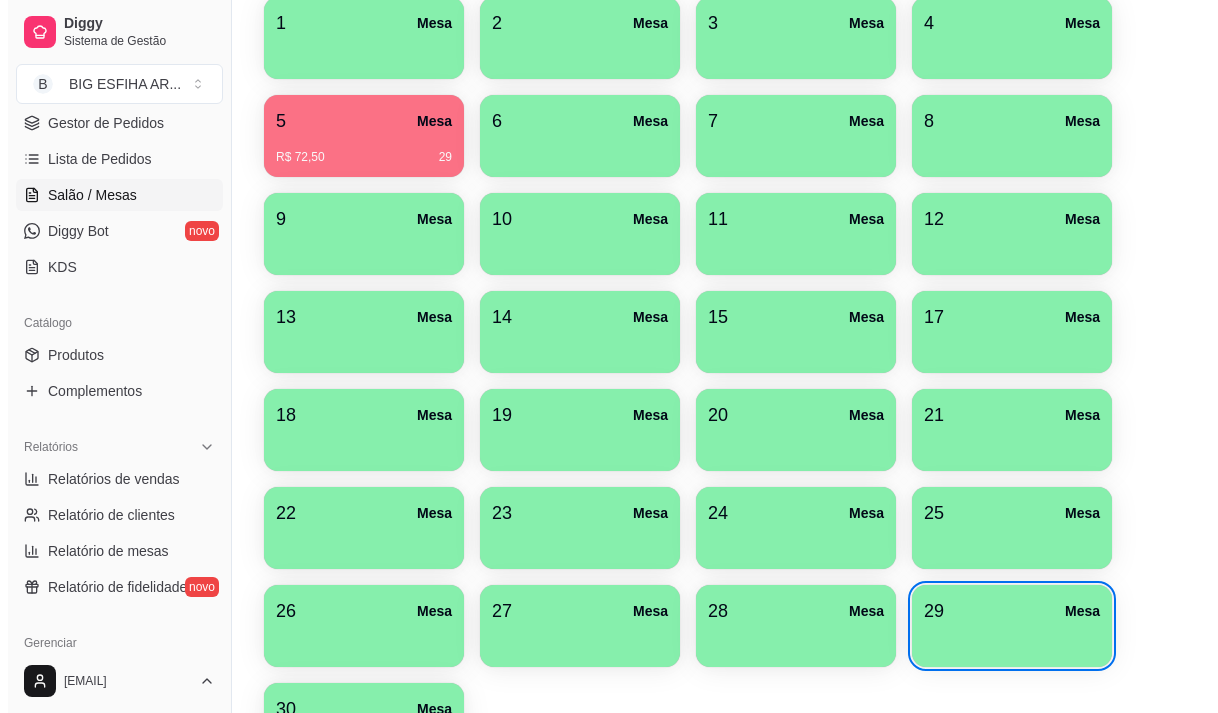 scroll, scrollTop: 294, scrollLeft: 0, axis: vertical 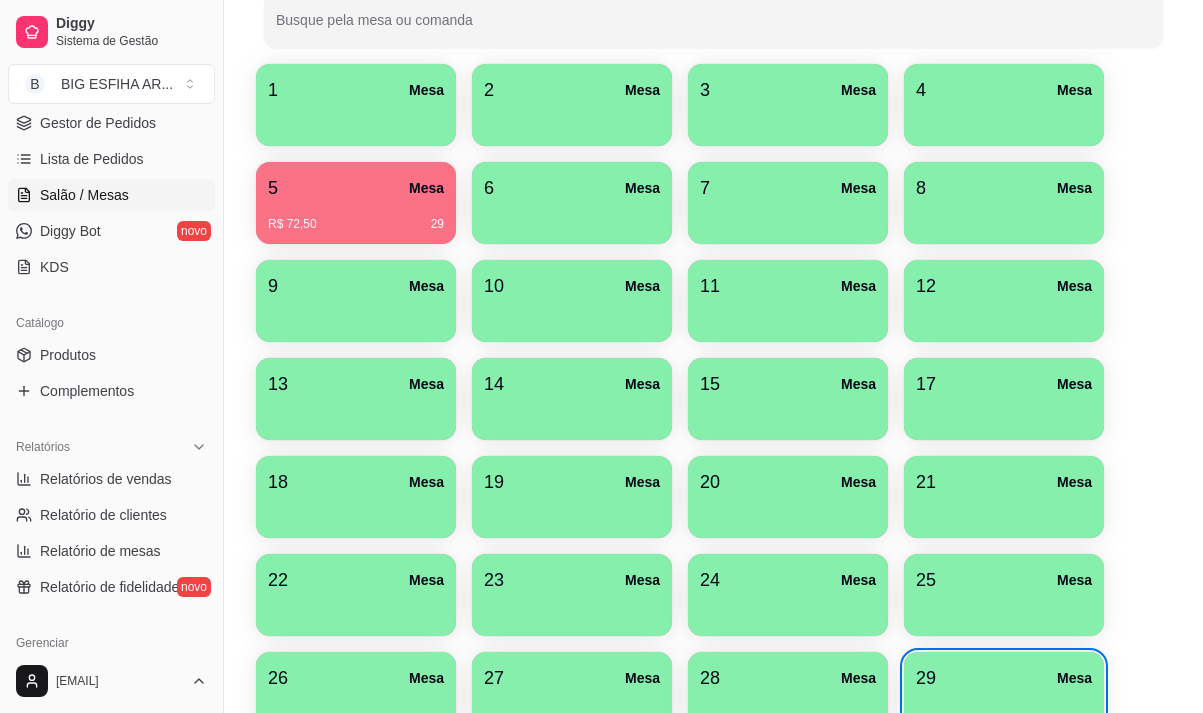 click on "Mesa" at bounding box center [426, 188] 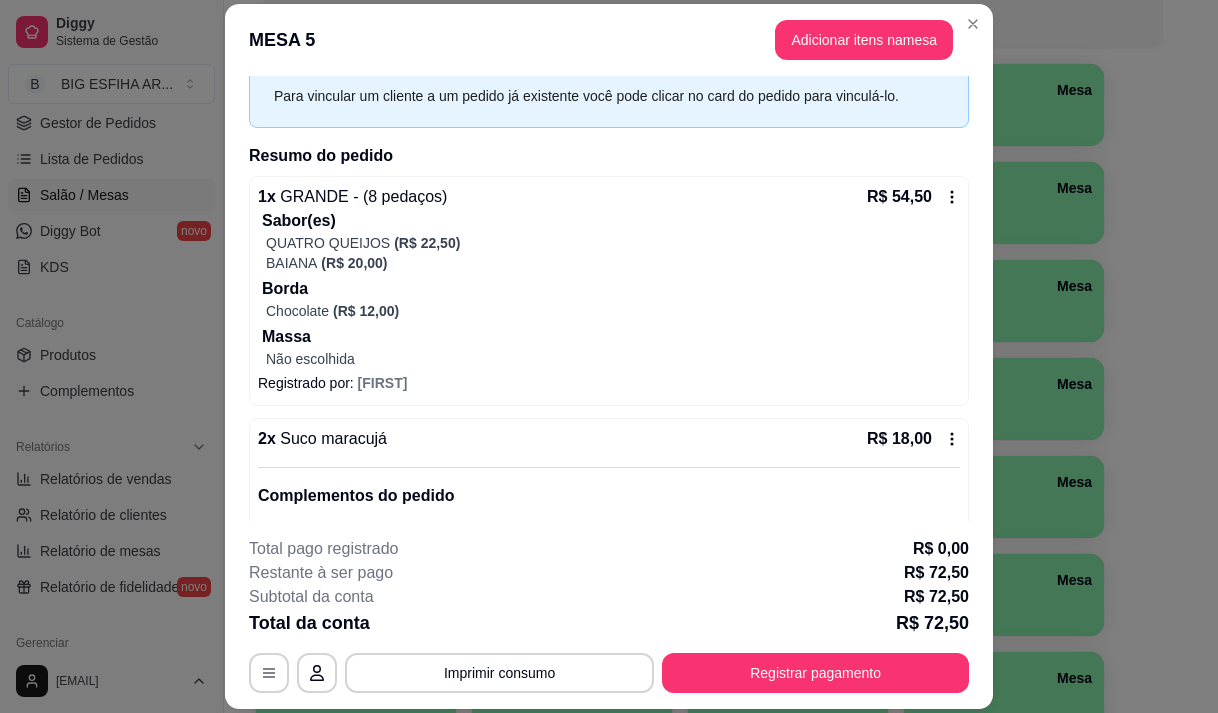 scroll, scrollTop: 176, scrollLeft: 0, axis: vertical 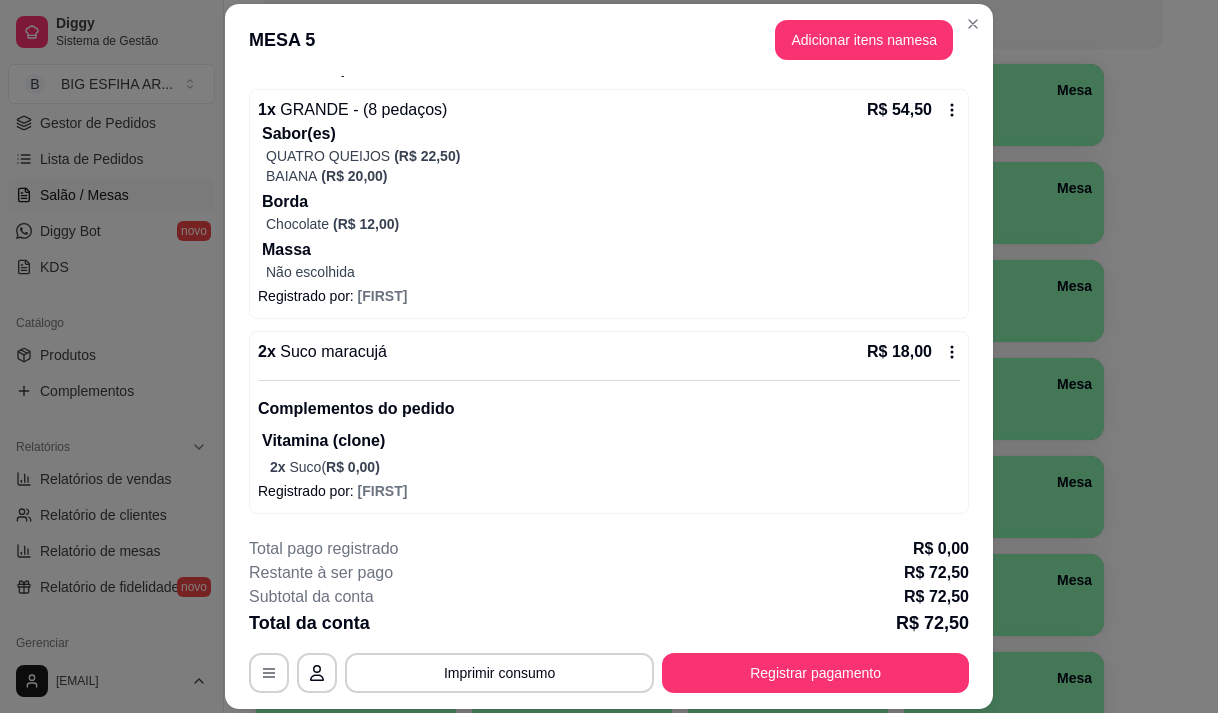 click 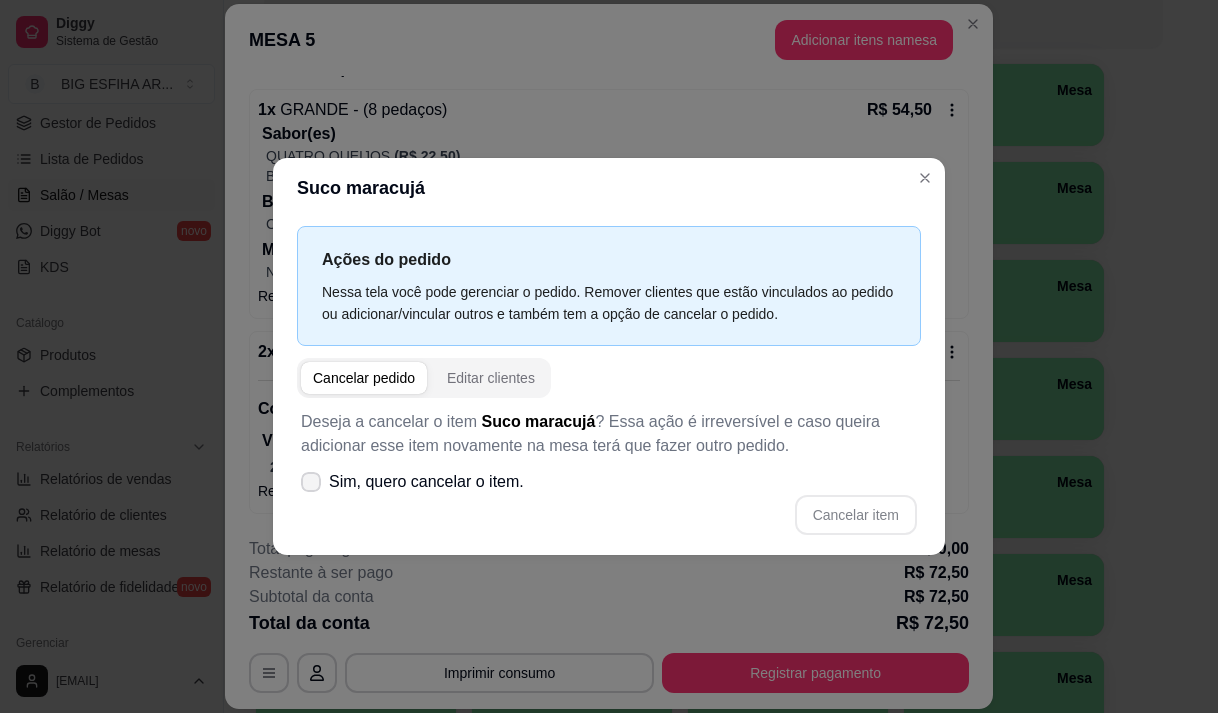 click 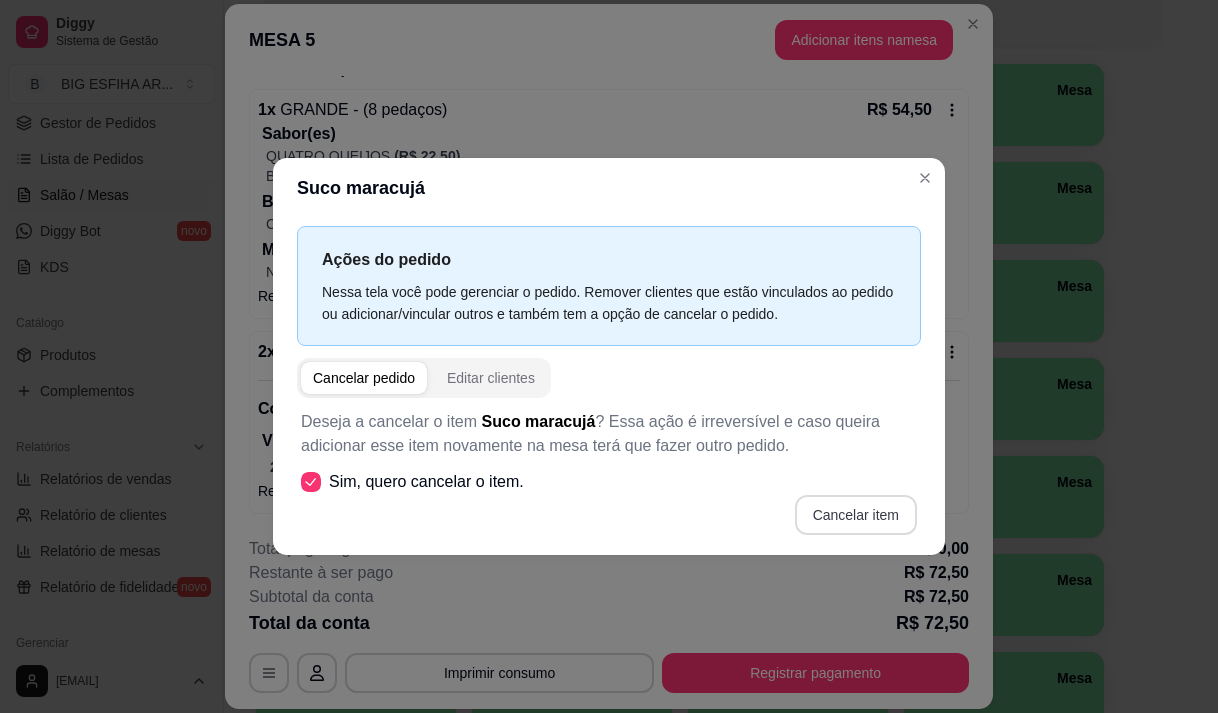 click on "Cancelar item" at bounding box center [856, 515] 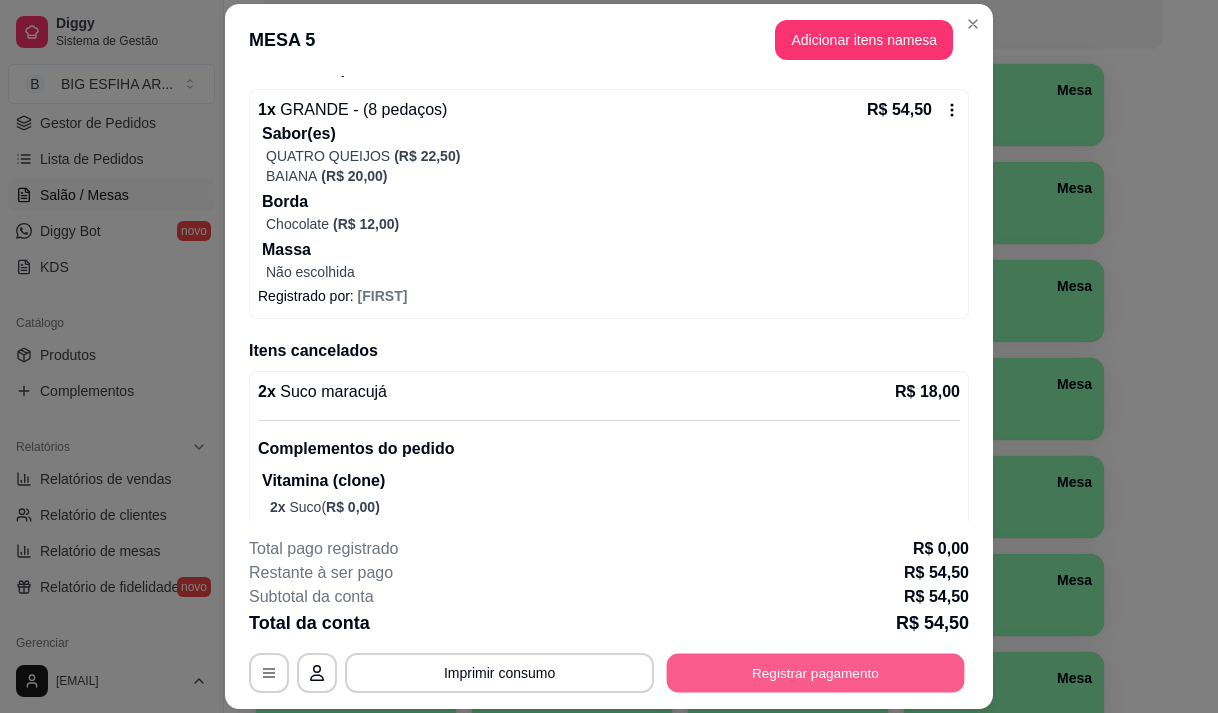 click on "Registrar pagamento" at bounding box center [816, 673] 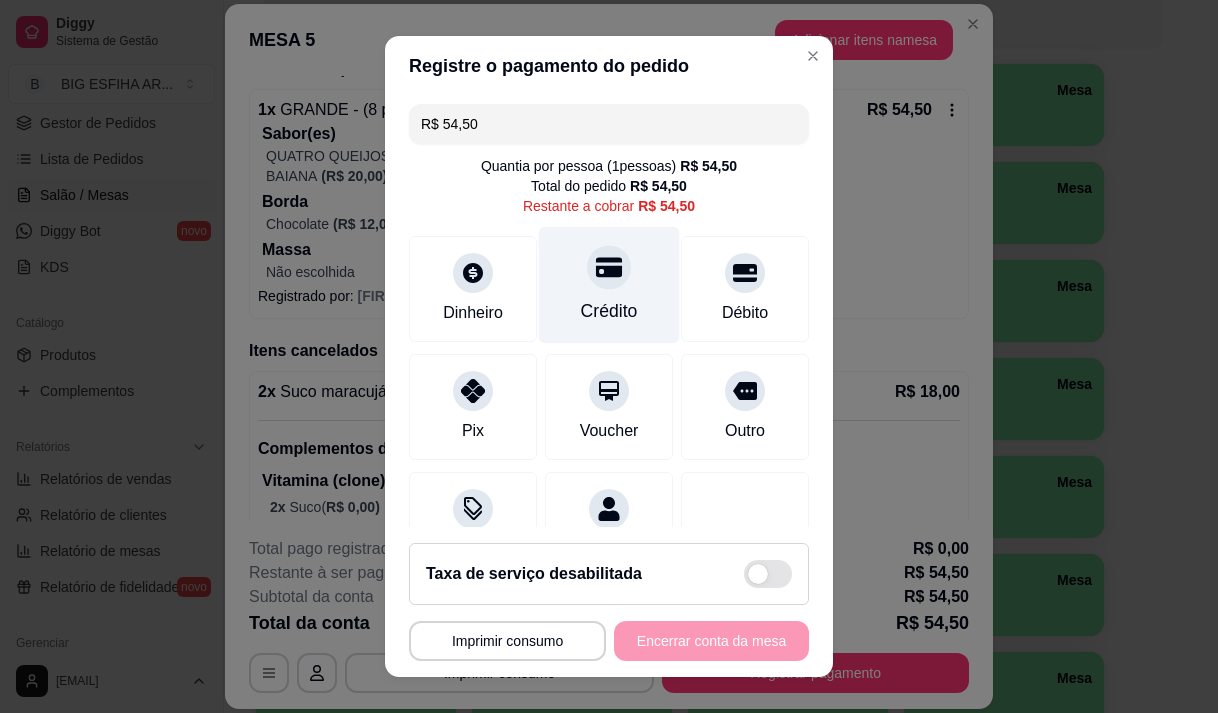 click on "Crédito" at bounding box center (609, 311) 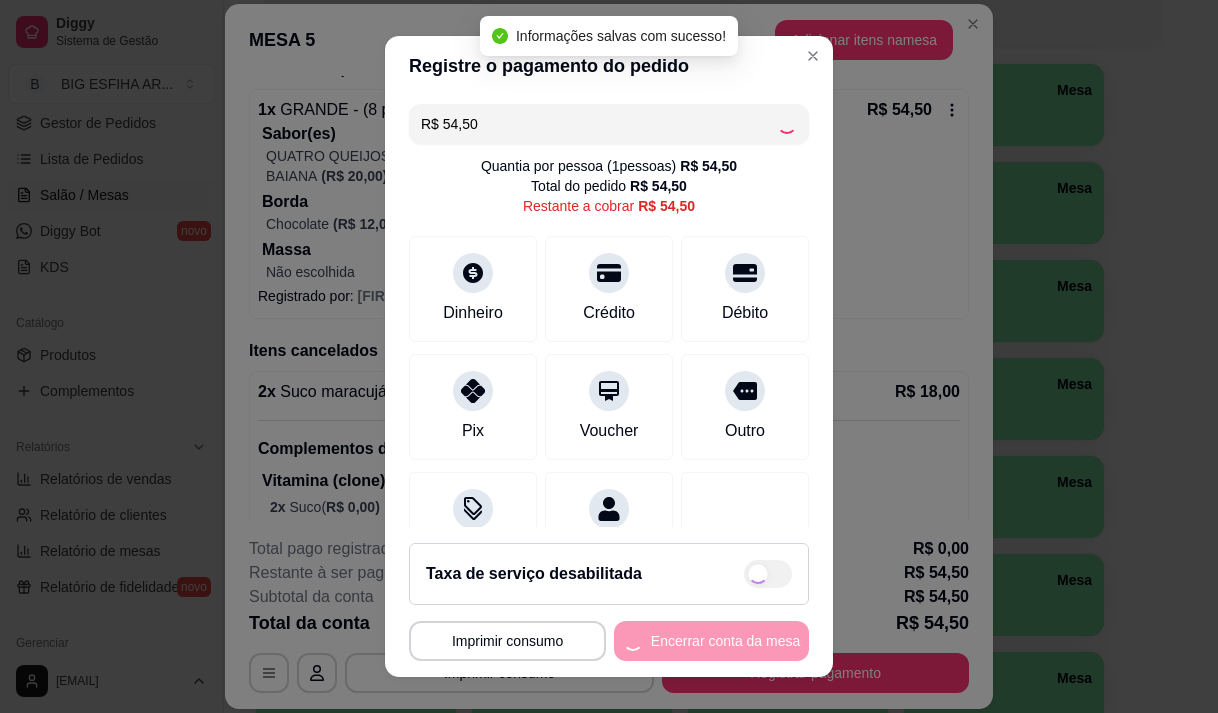 type on "R$ 0,00" 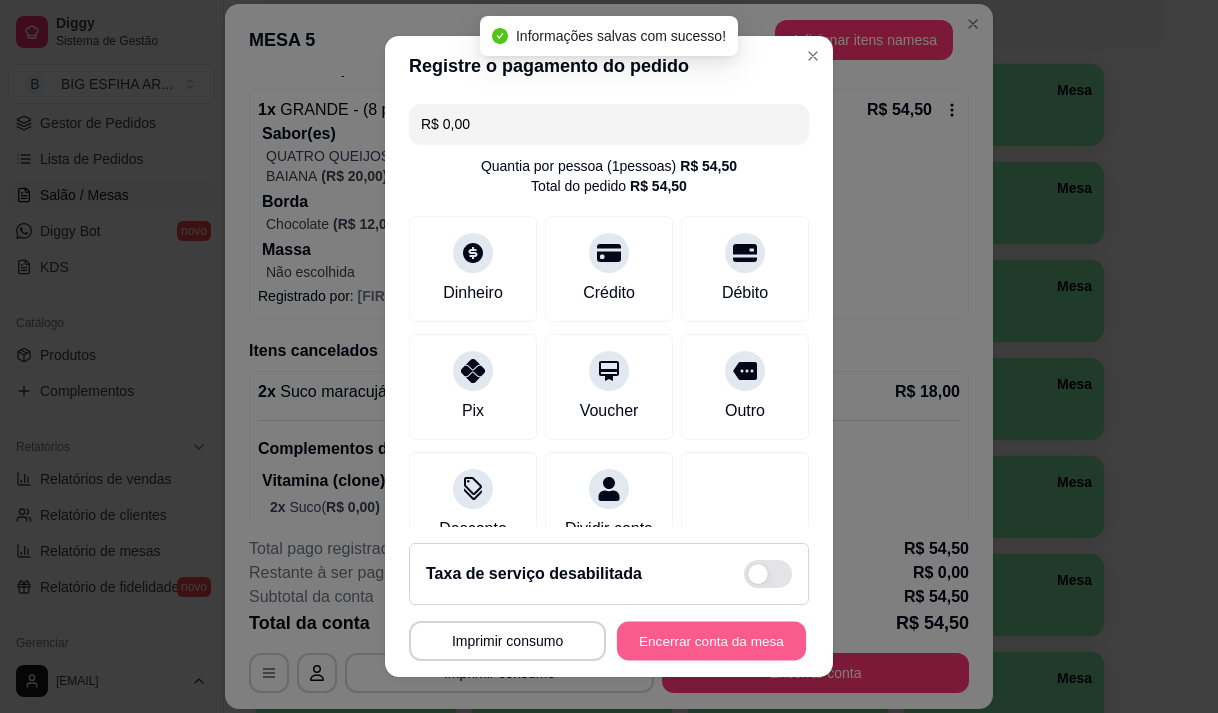 click on "Encerrar conta da mesa" at bounding box center [711, 641] 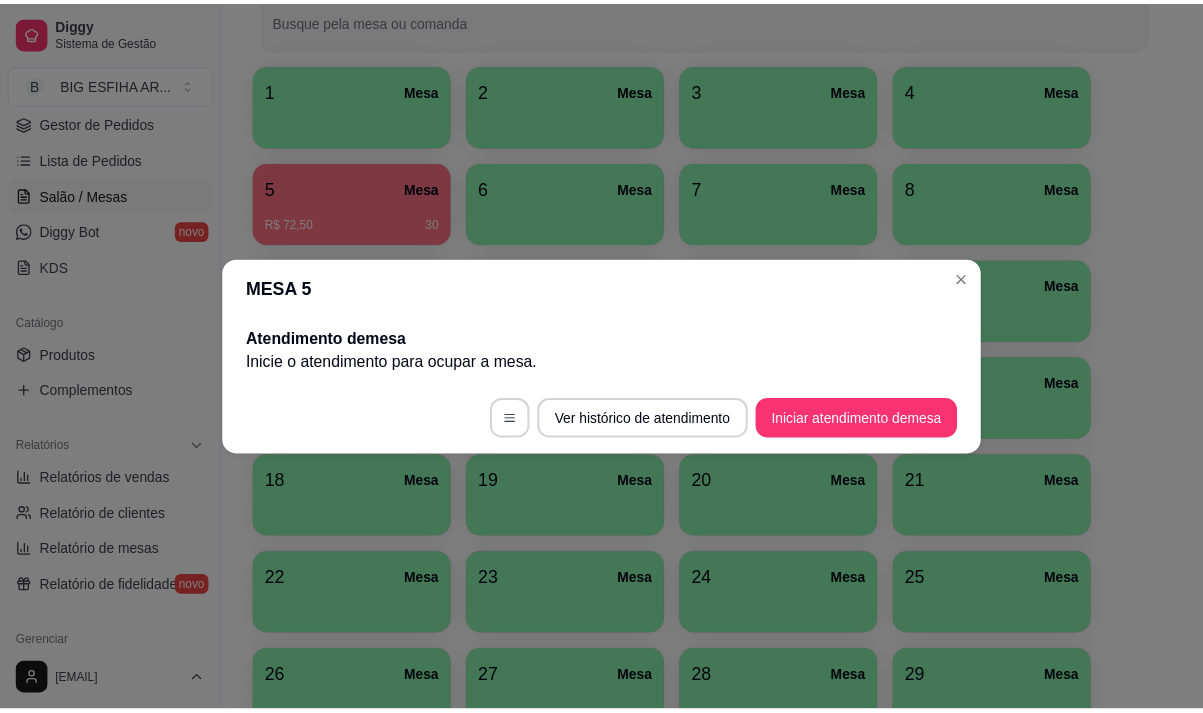 scroll, scrollTop: 0, scrollLeft: 0, axis: both 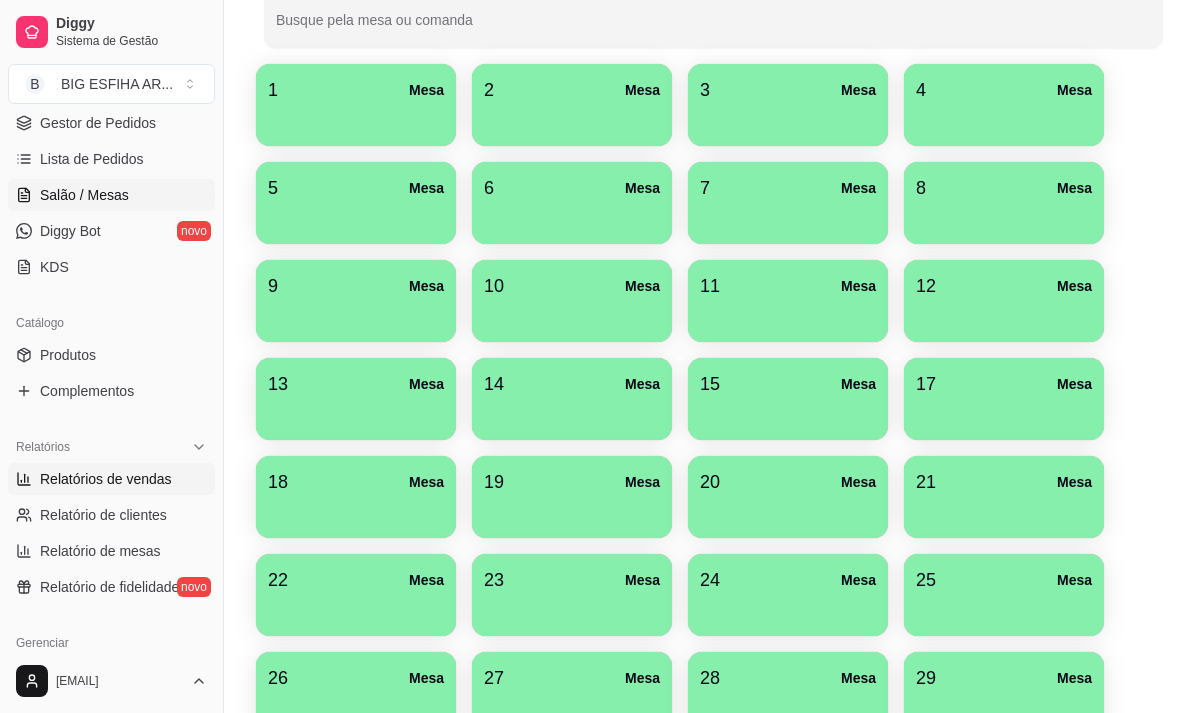 click on "Relatórios de vendas" at bounding box center [106, 479] 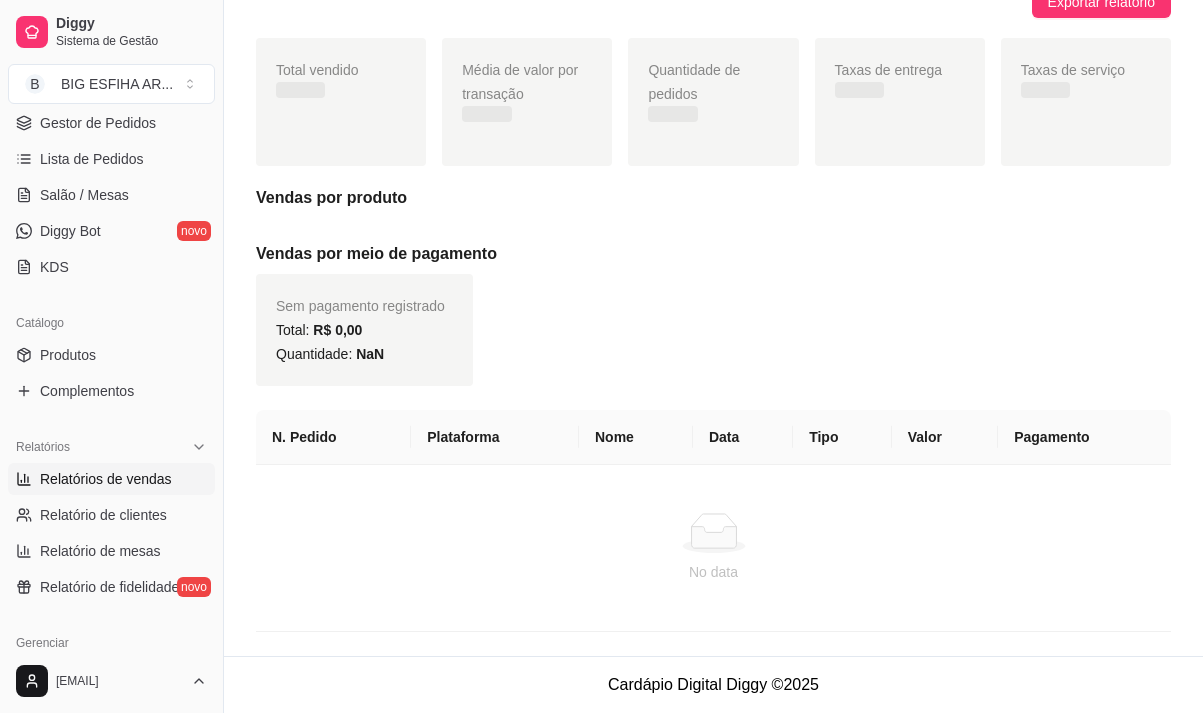scroll, scrollTop: 0, scrollLeft: 0, axis: both 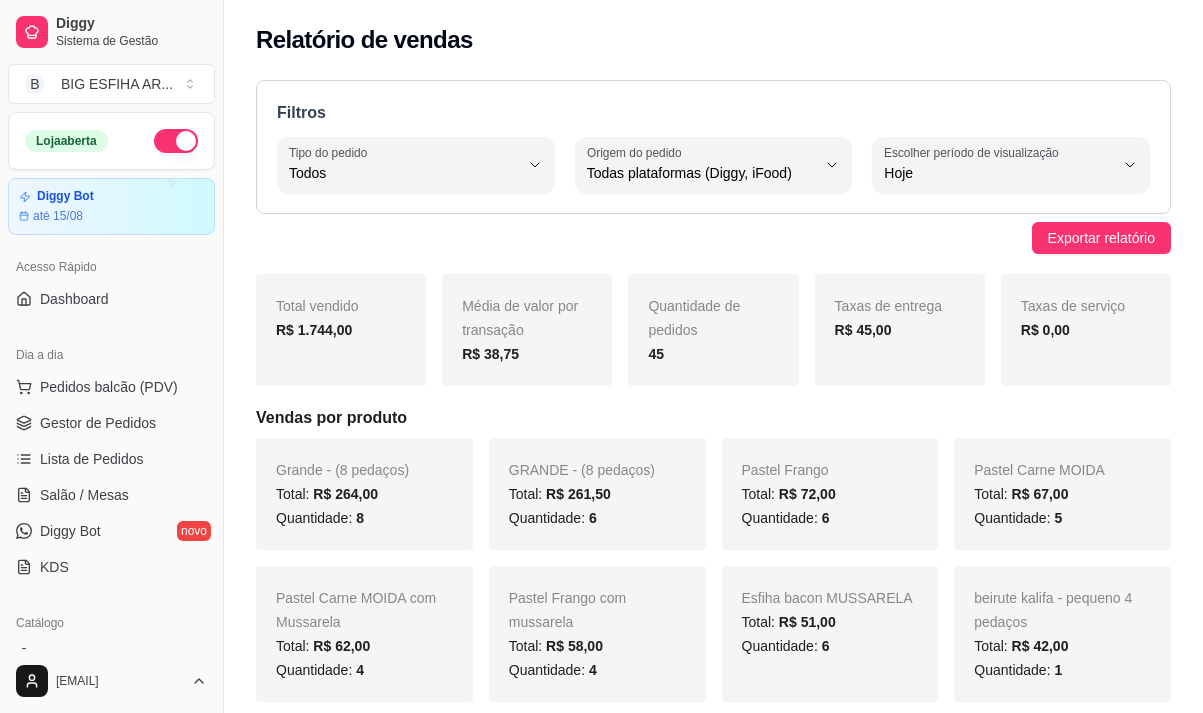 click on "Pedidos balcão (PDV) Gestor de Pedidos Lista de Pedidos Salão / Mesas Diggy Bot novo KDS" at bounding box center (111, 477) 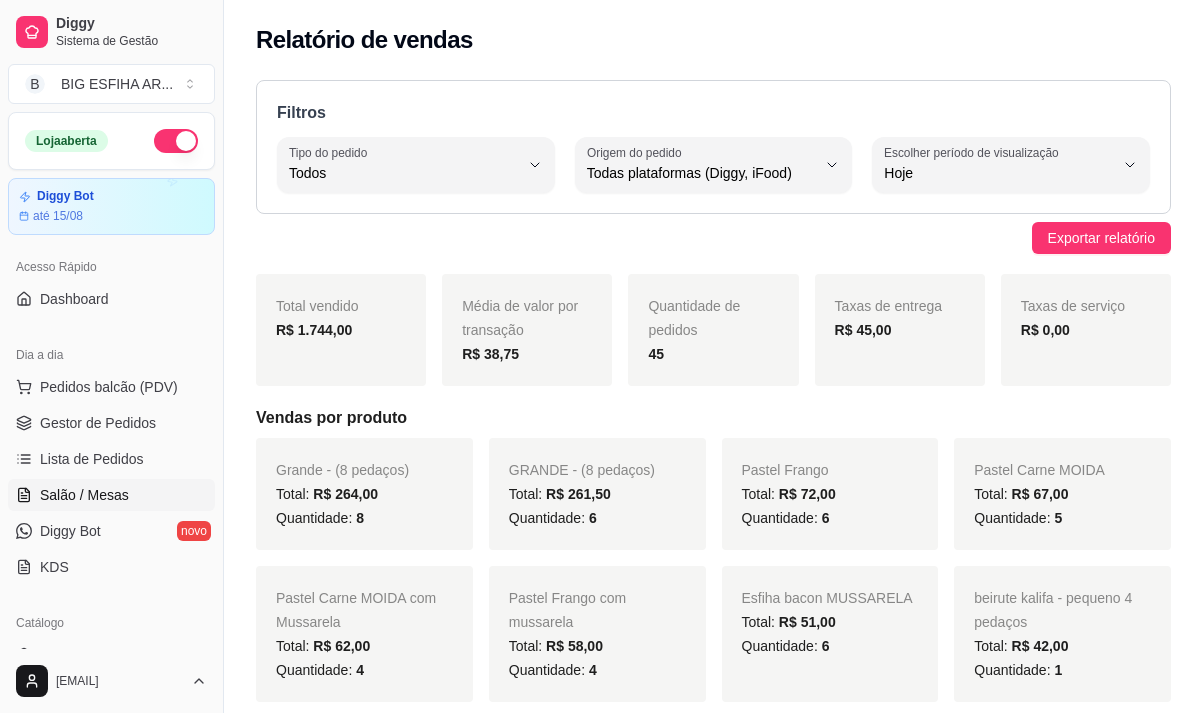 click on "Salão / Mesas" at bounding box center [111, 495] 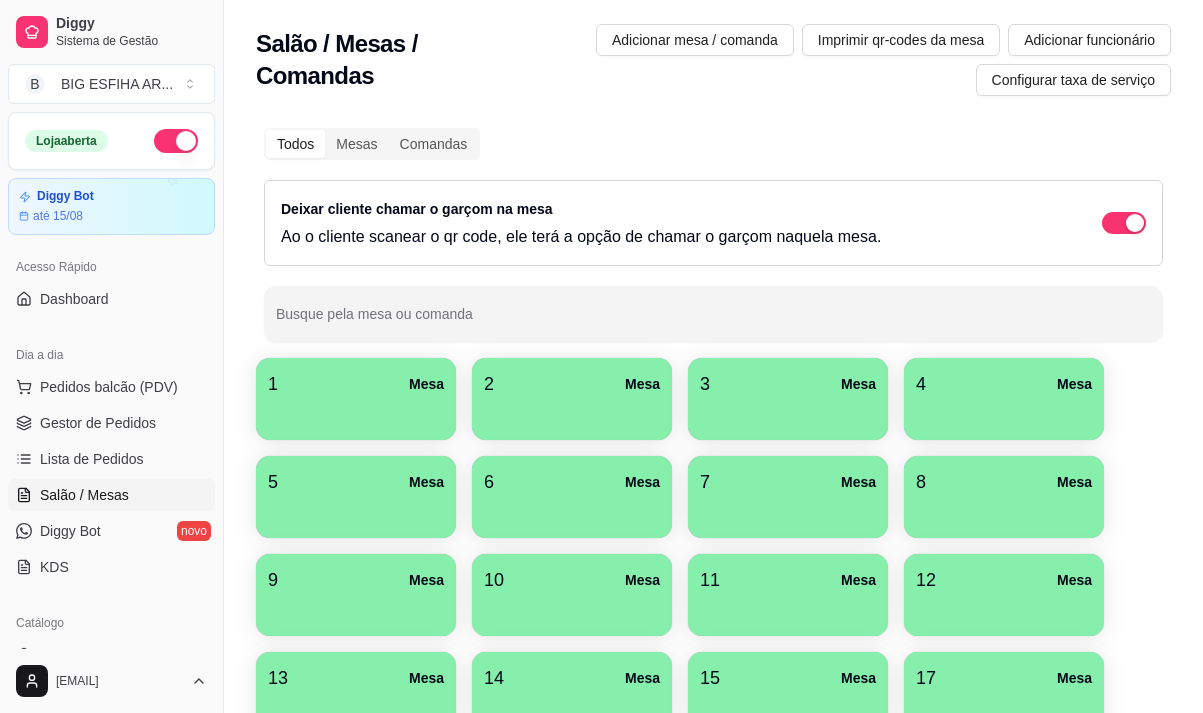 click at bounding box center (356, 413) 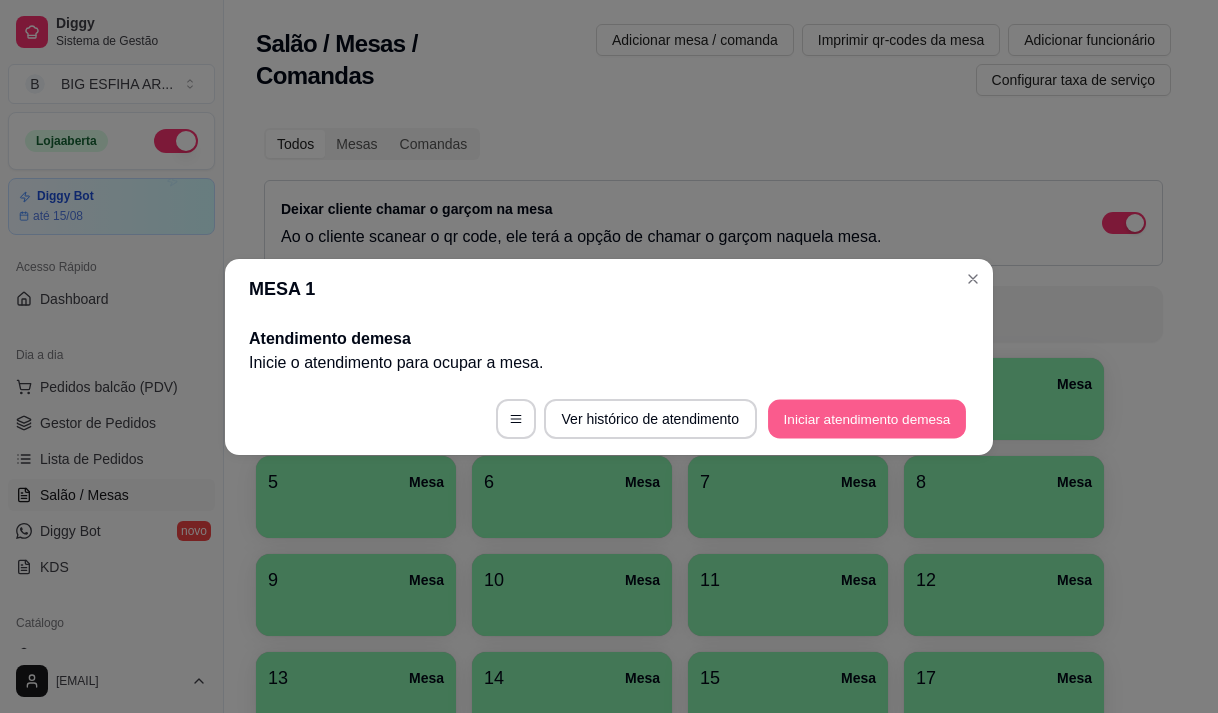 click on "Iniciar atendimento de  mesa" at bounding box center [867, 418] 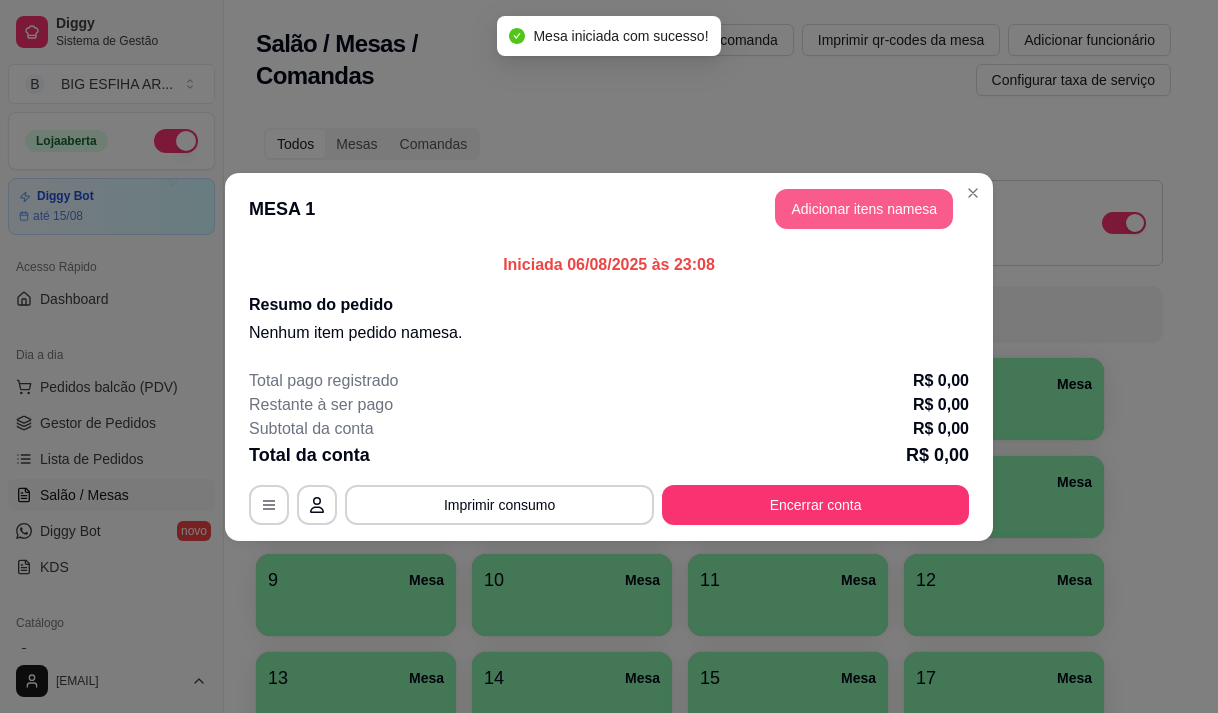 click on "Adicionar itens na  mesa" at bounding box center [864, 209] 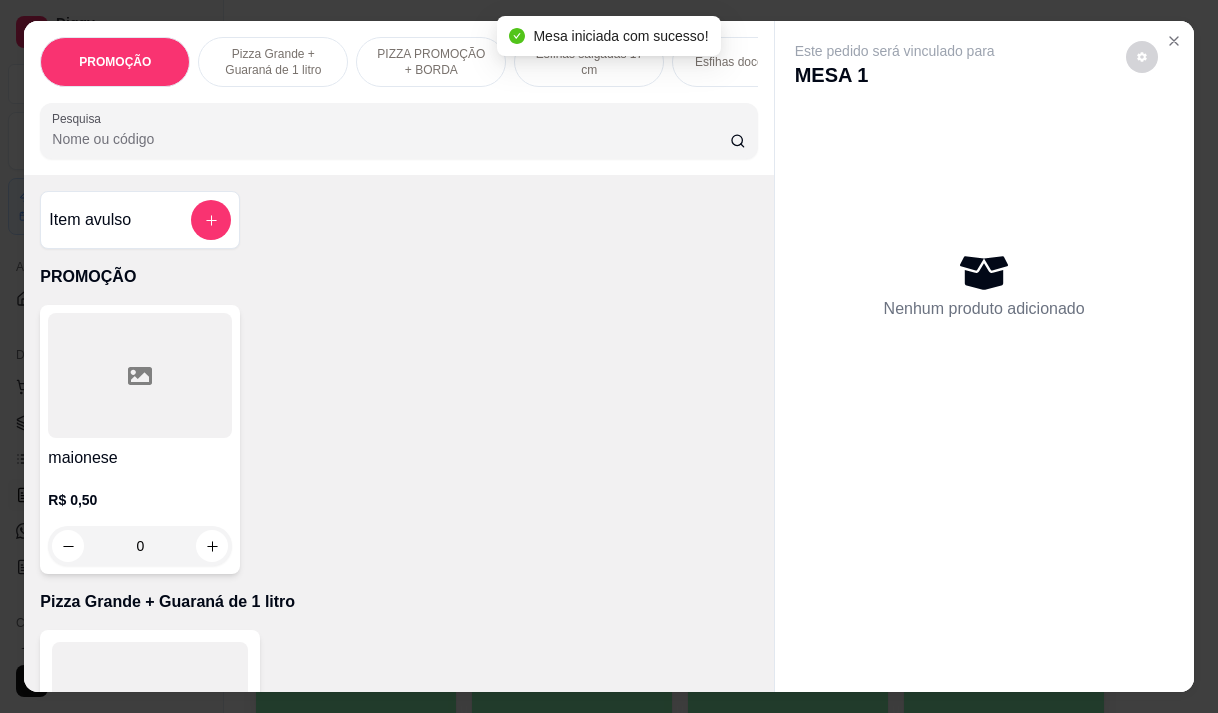 click on "Pesquisa" at bounding box center (398, 131) 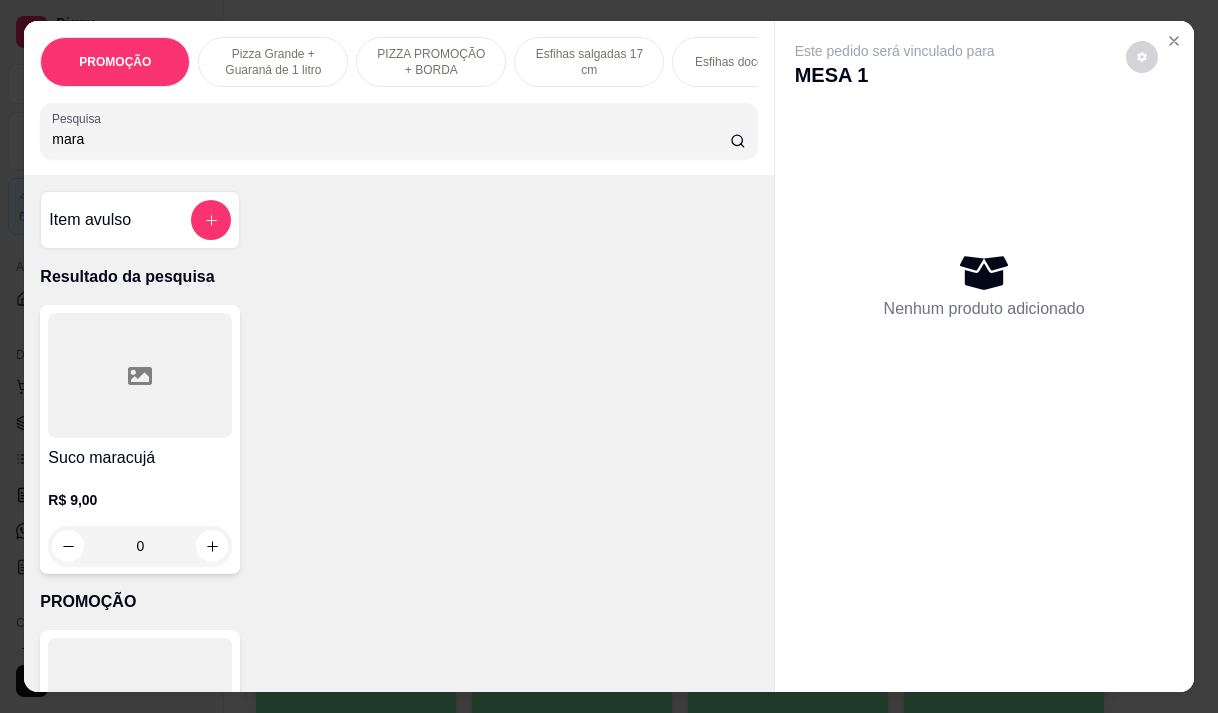 type on "mara" 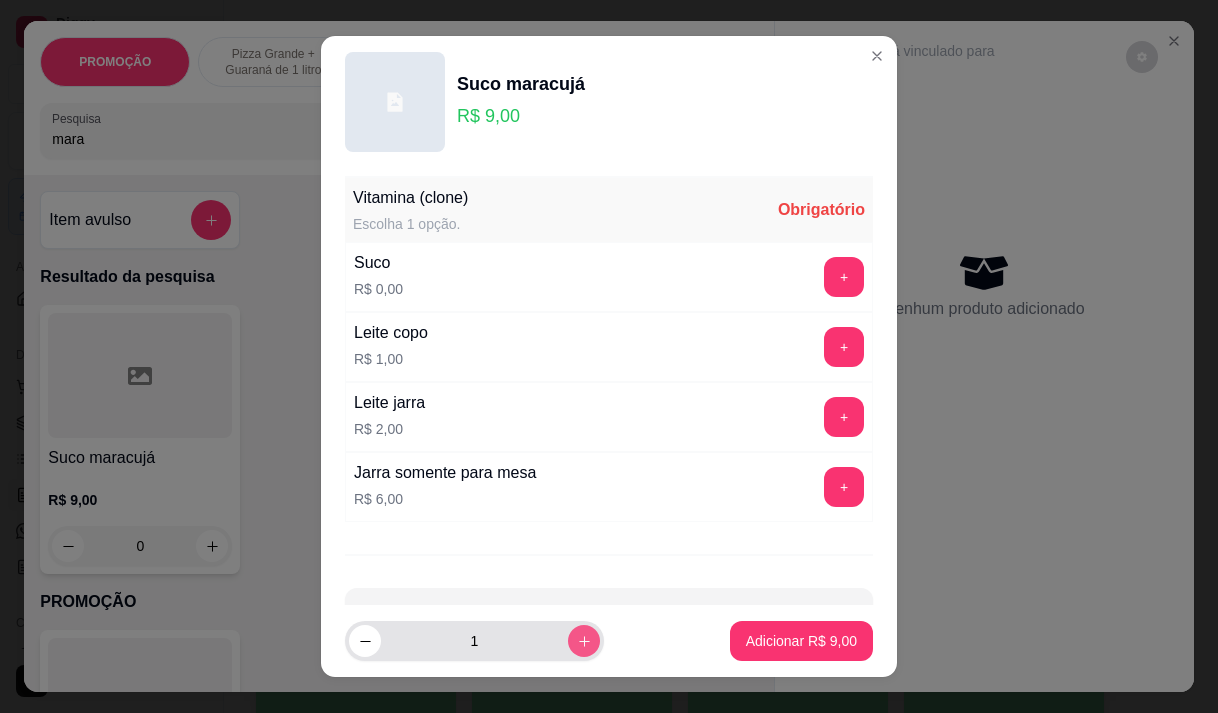 click 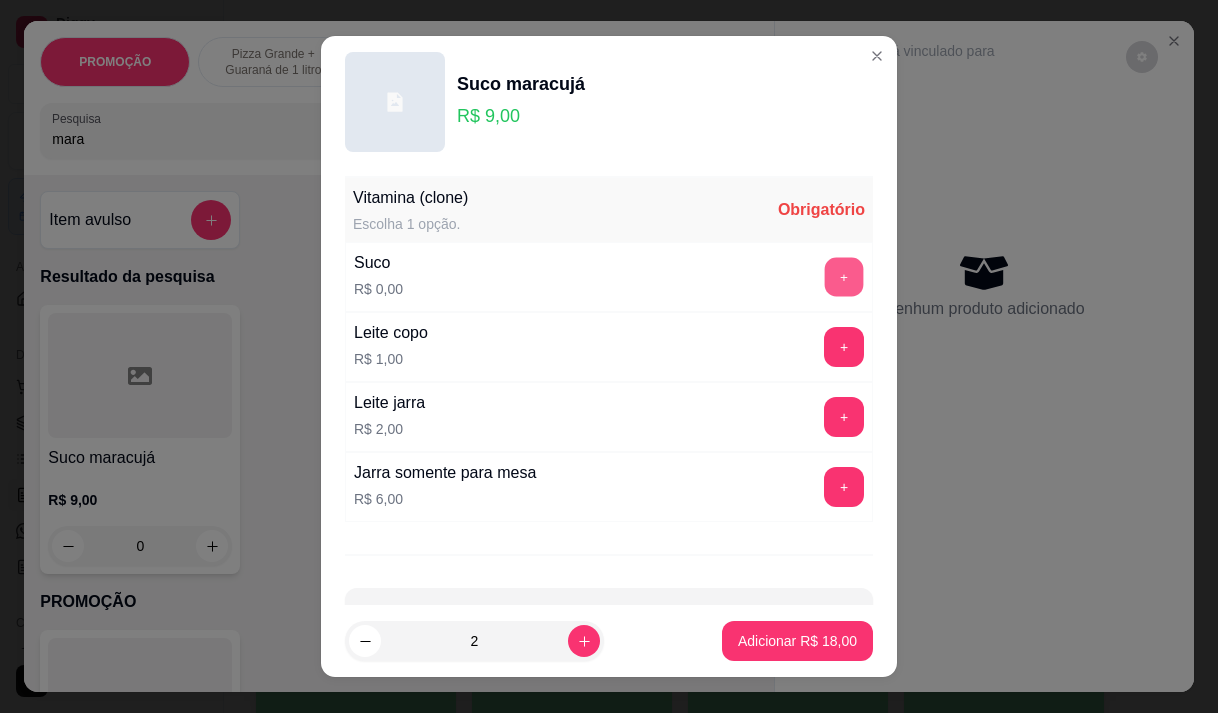 click on "+" at bounding box center (844, 276) 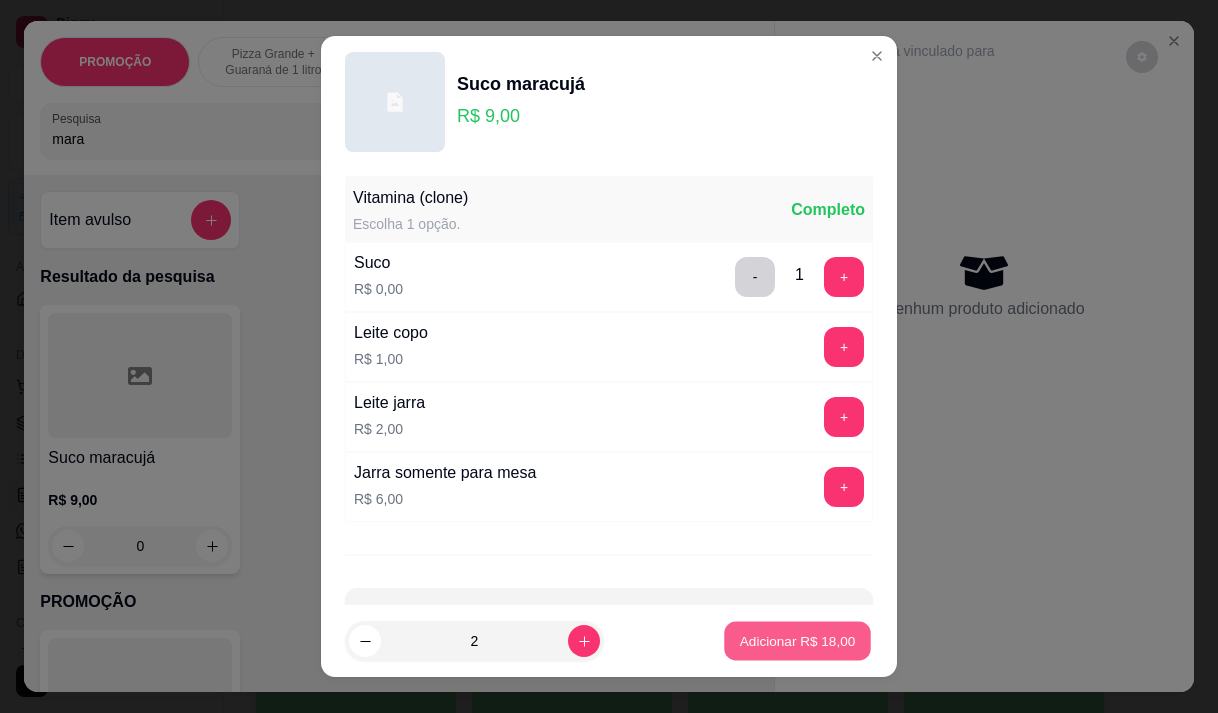 click on "Adicionar   R$ 18,00" at bounding box center [798, 641] 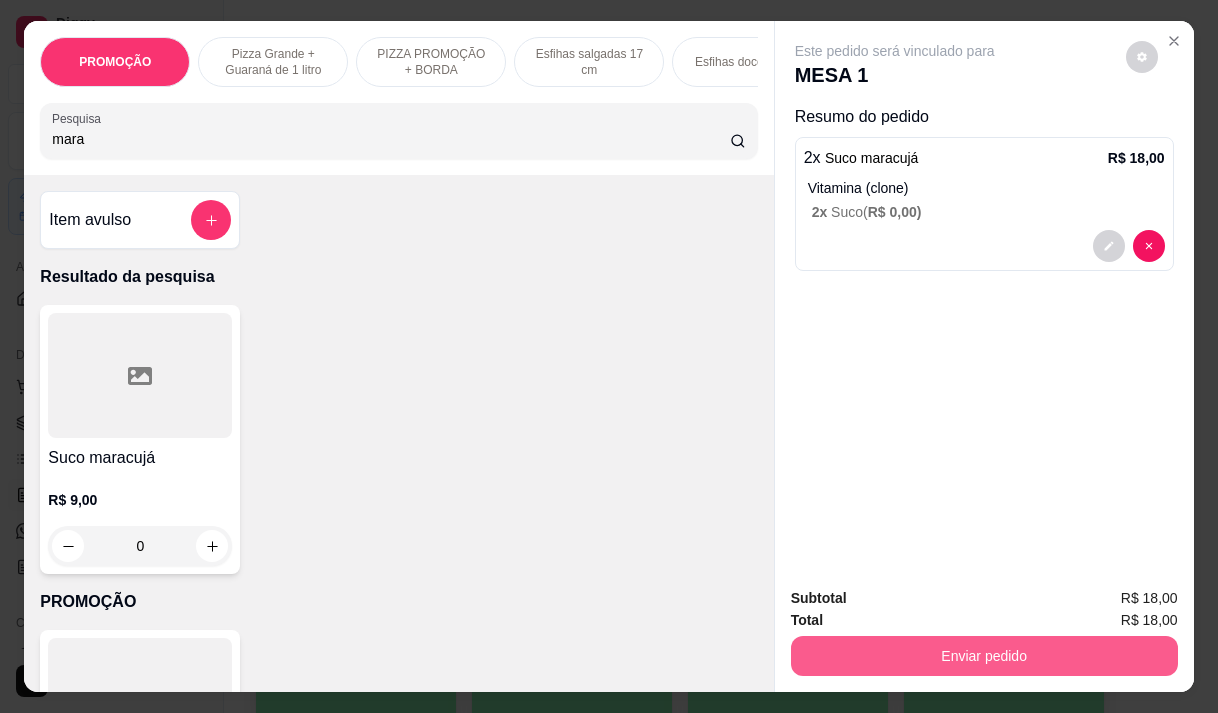 click on "Enviar pedido" at bounding box center [984, 656] 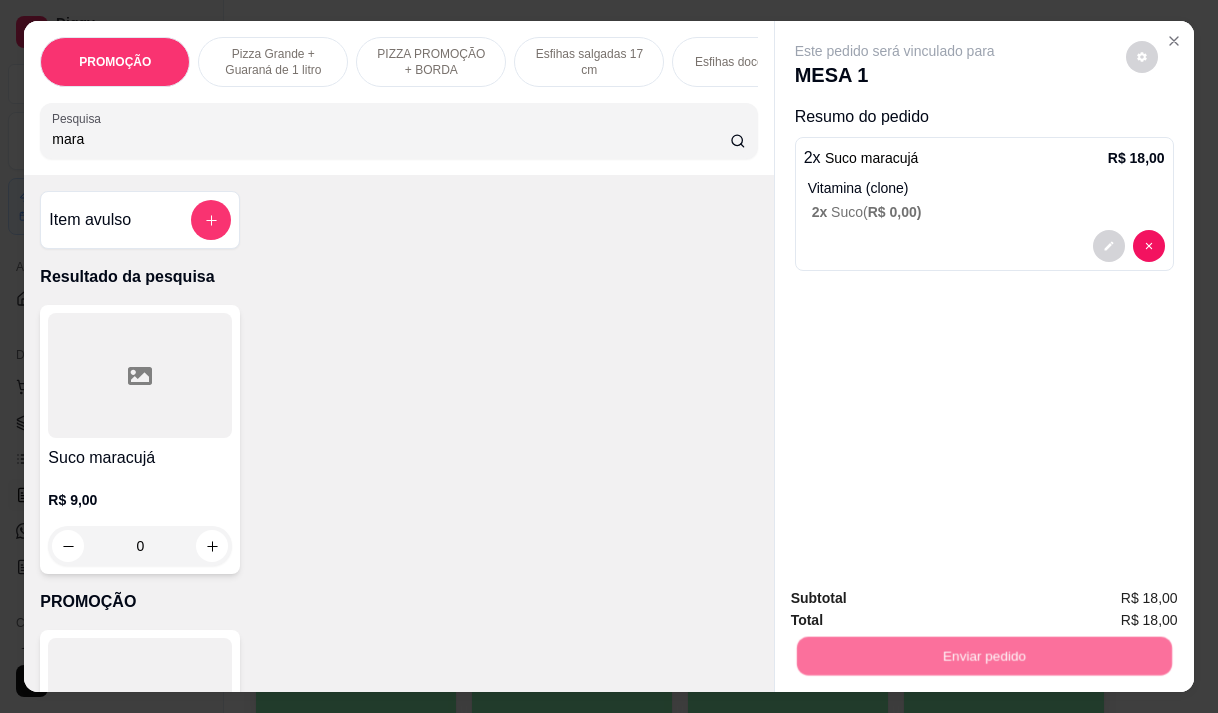 click on "Não registrar e enviar pedido" at bounding box center (918, 599) 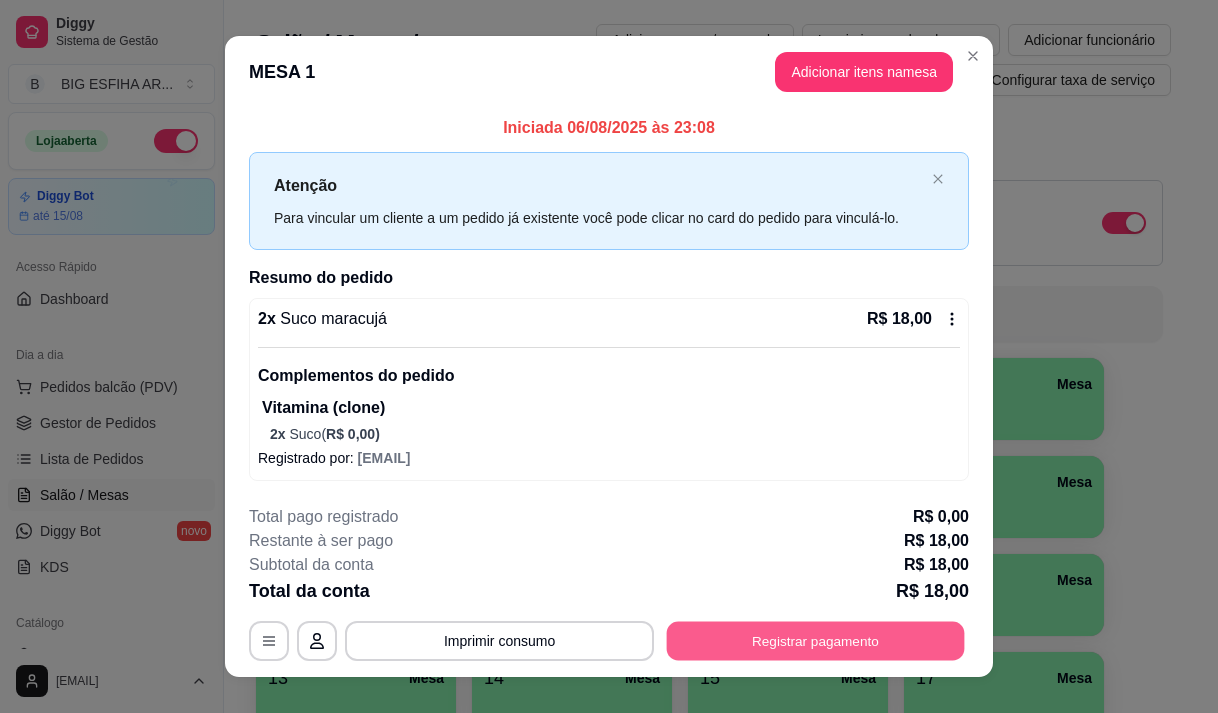 click on "Registrar pagamento" at bounding box center [816, 640] 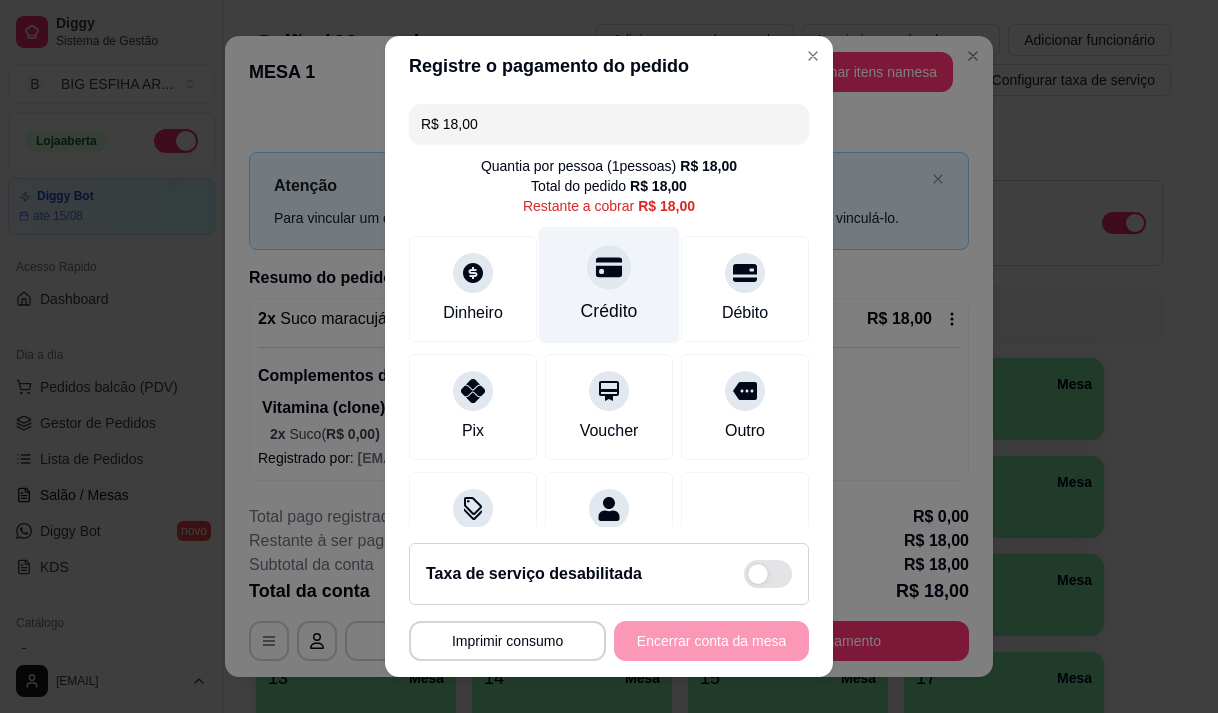 click on "Crédito" at bounding box center (609, 311) 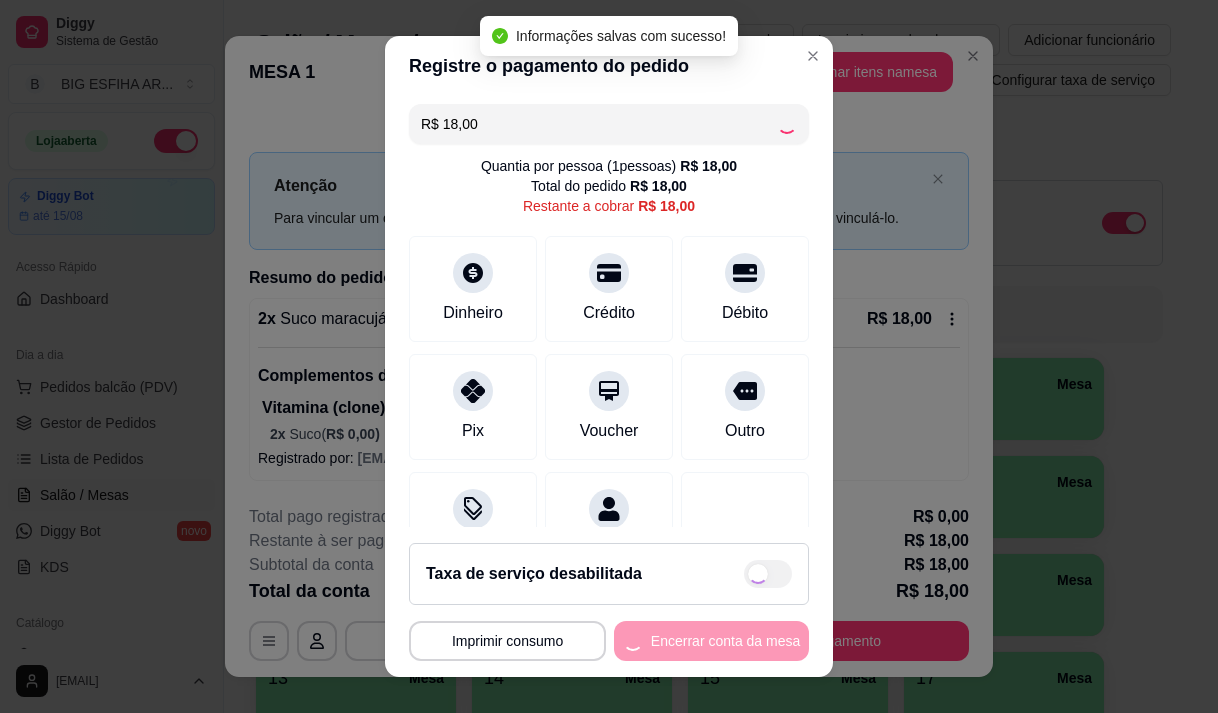 type on "R$ 0,00" 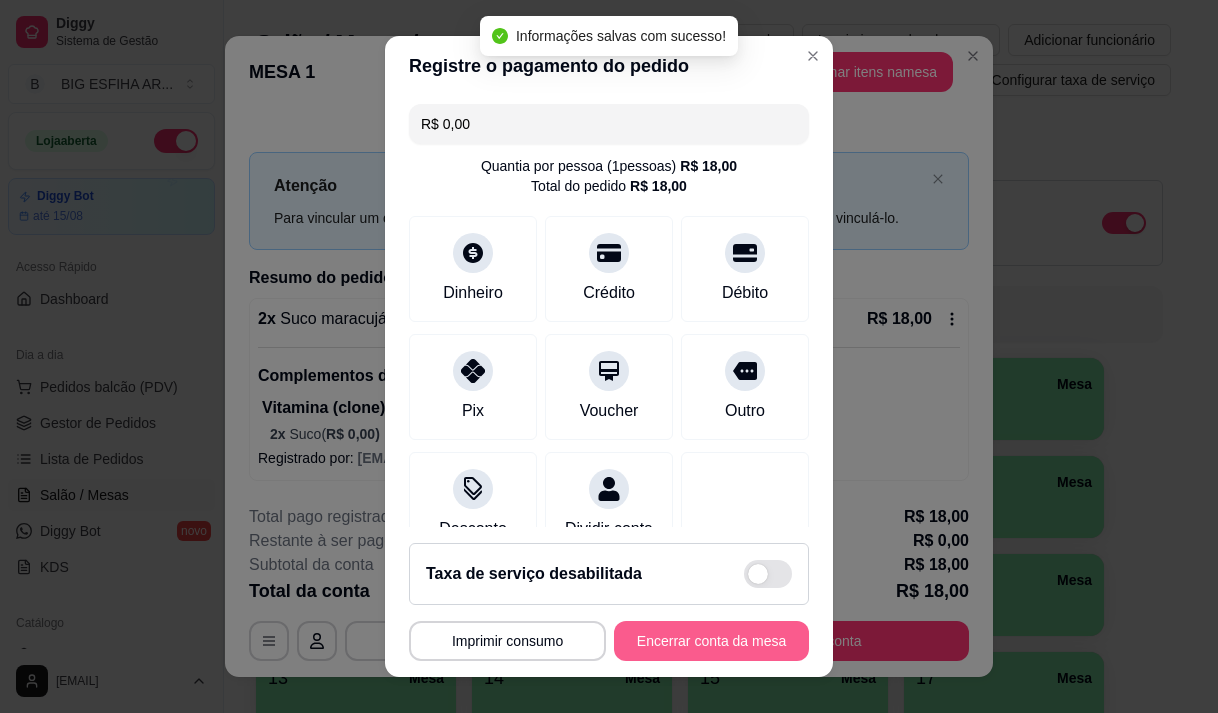 click on "Encerrar conta da mesa" at bounding box center [711, 641] 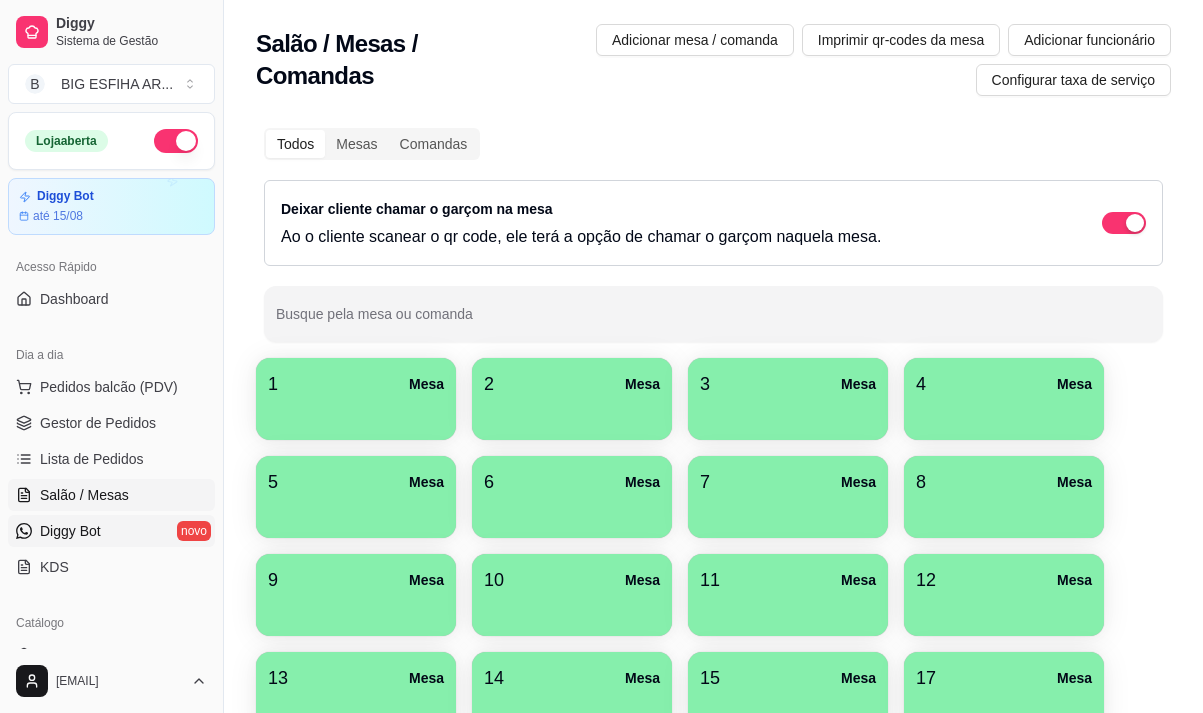 click on "Diggy Bot novo" at bounding box center [111, 531] 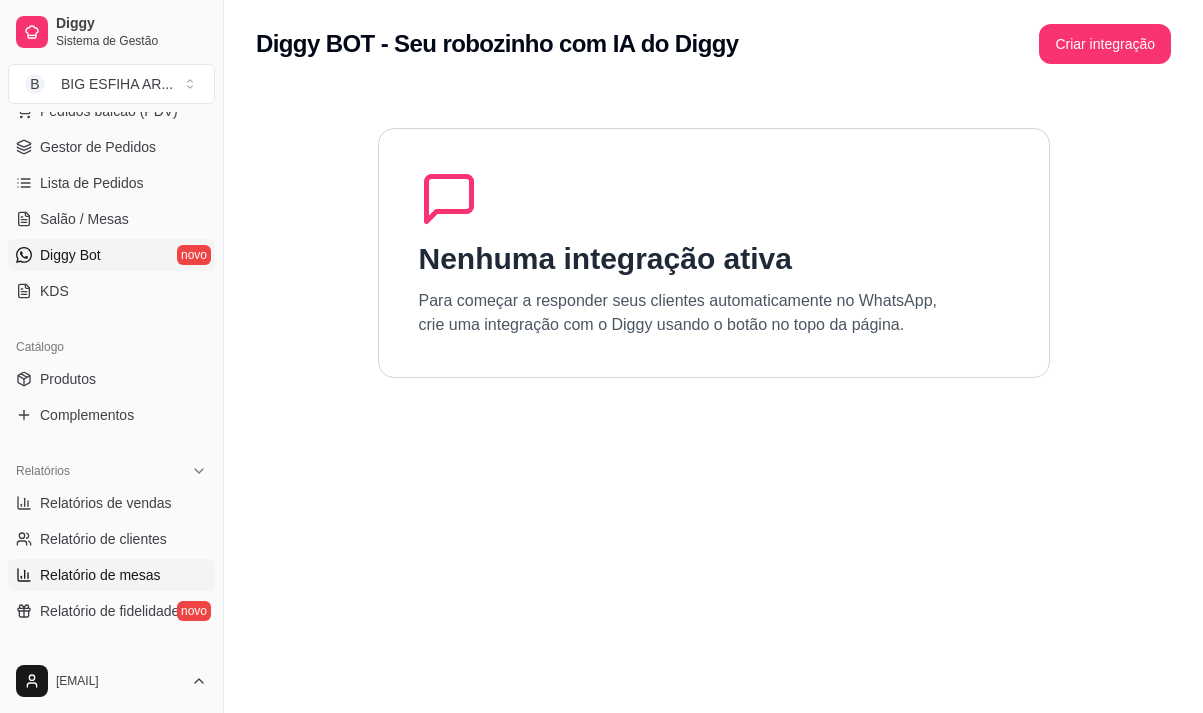 scroll, scrollTop: 300, scrollLeft: 0, axis: vertical 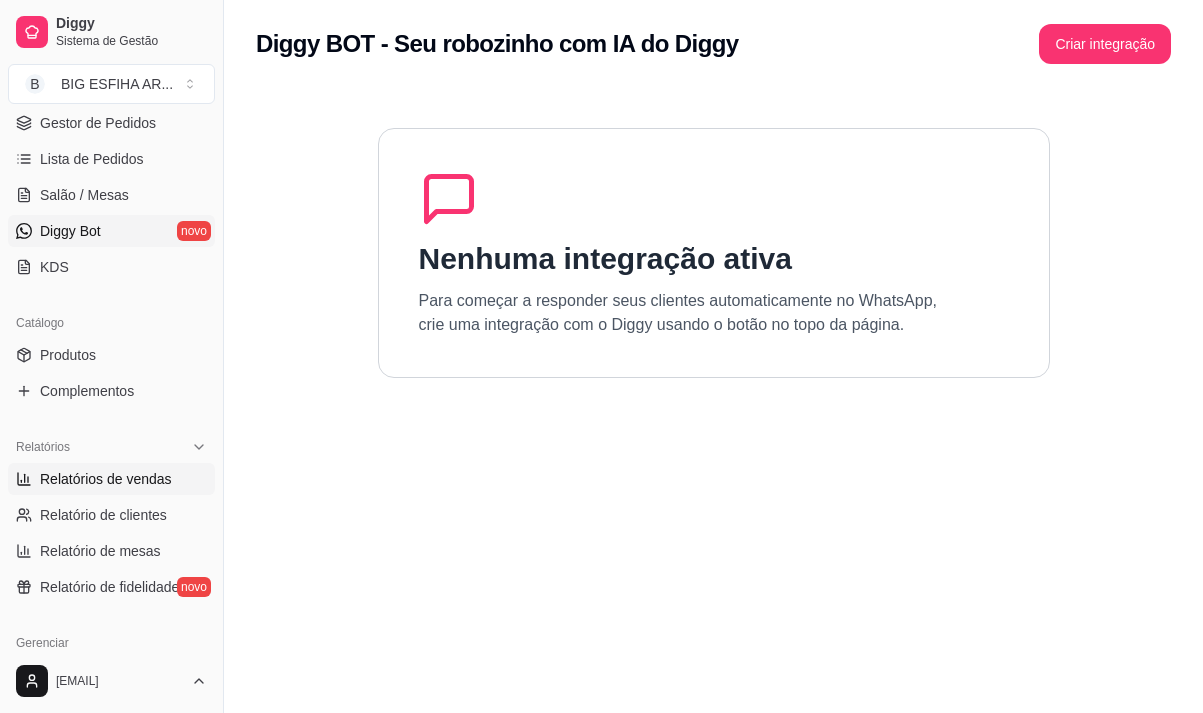 click on "Relatórios de vendas" at bounding box center [106, 479] 